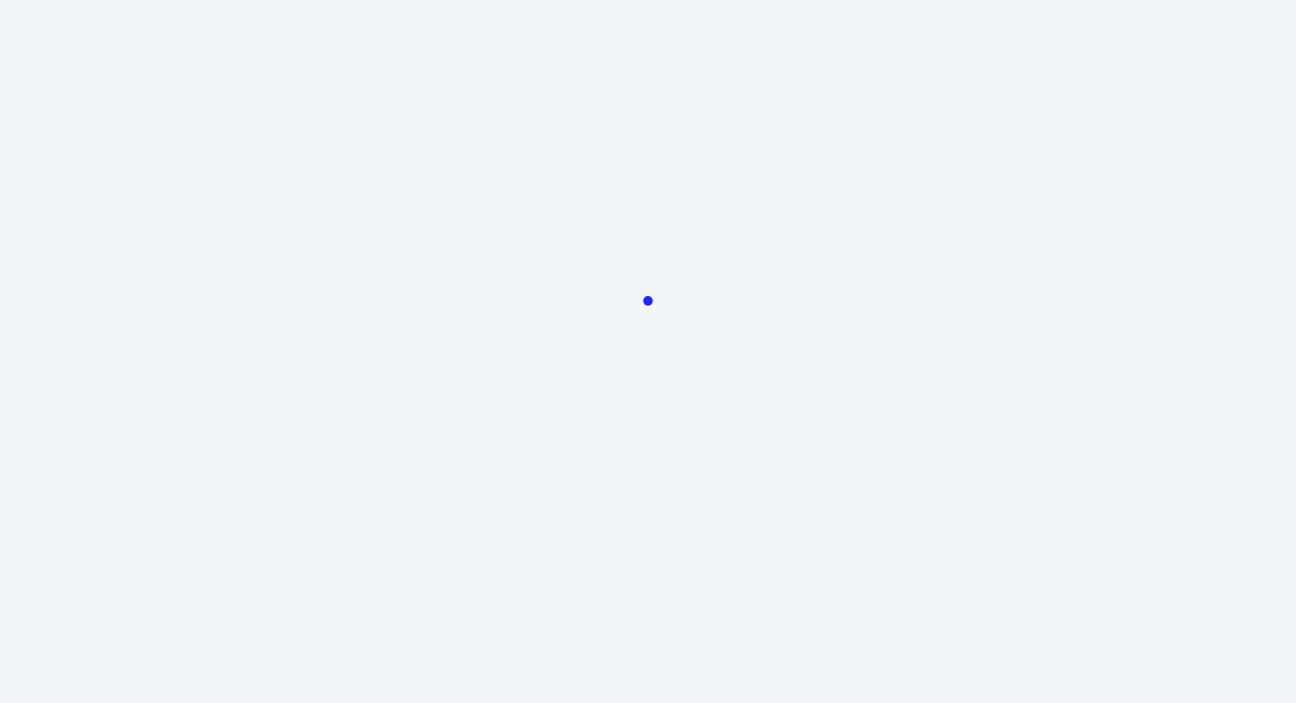 scroll, scrollTop: 0, scrollLeft: 0, axis: both 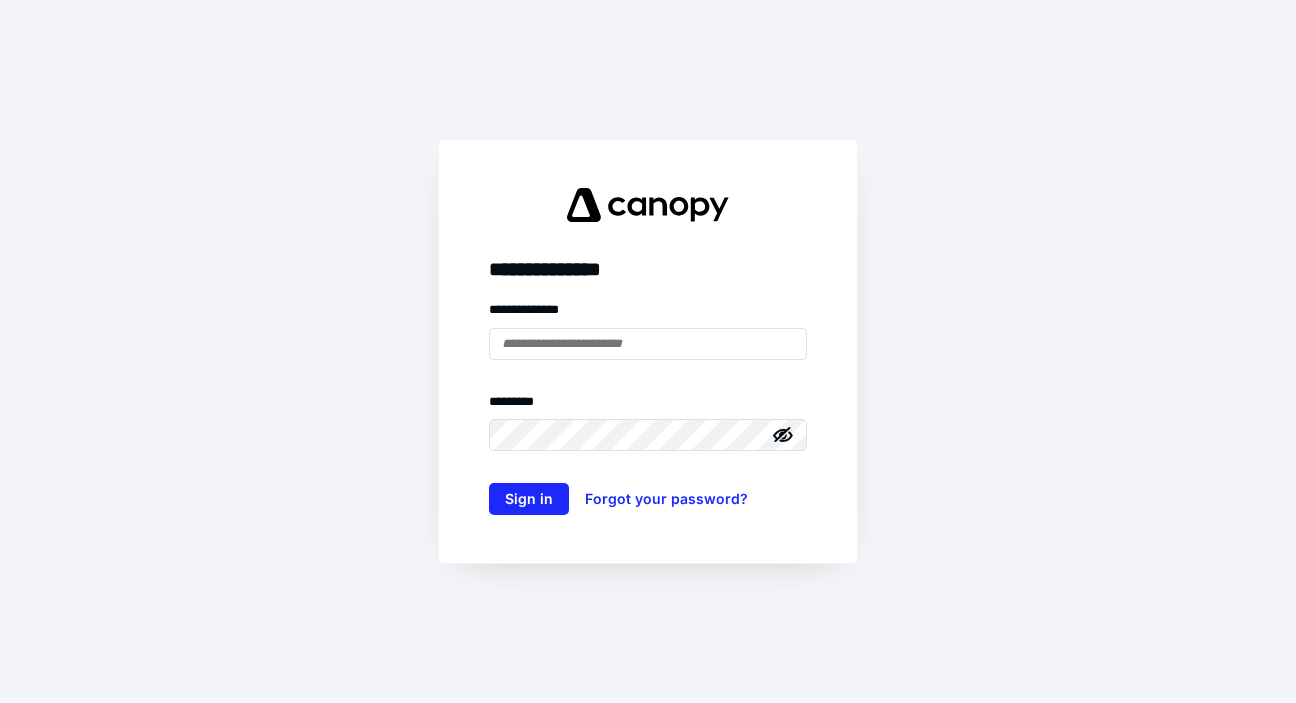 type on "**********" 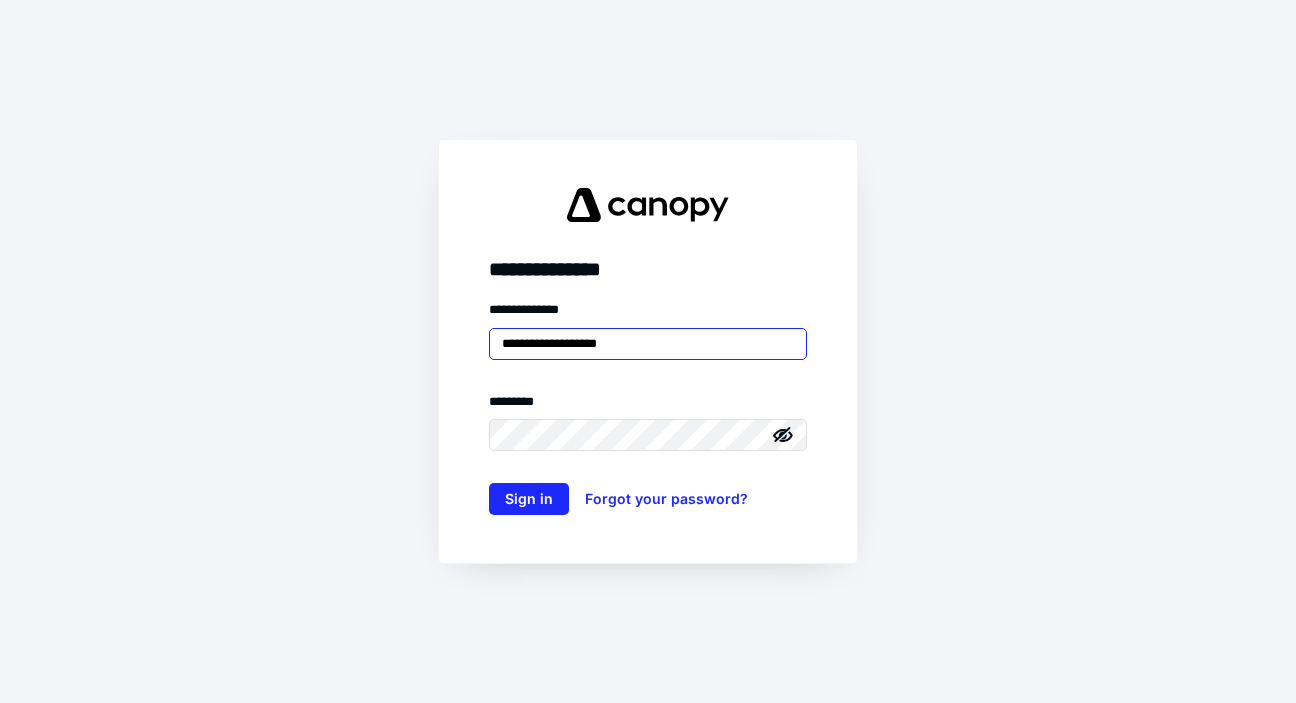 scroll, scrollTop: 0, scrollLeft: 0, axis: both 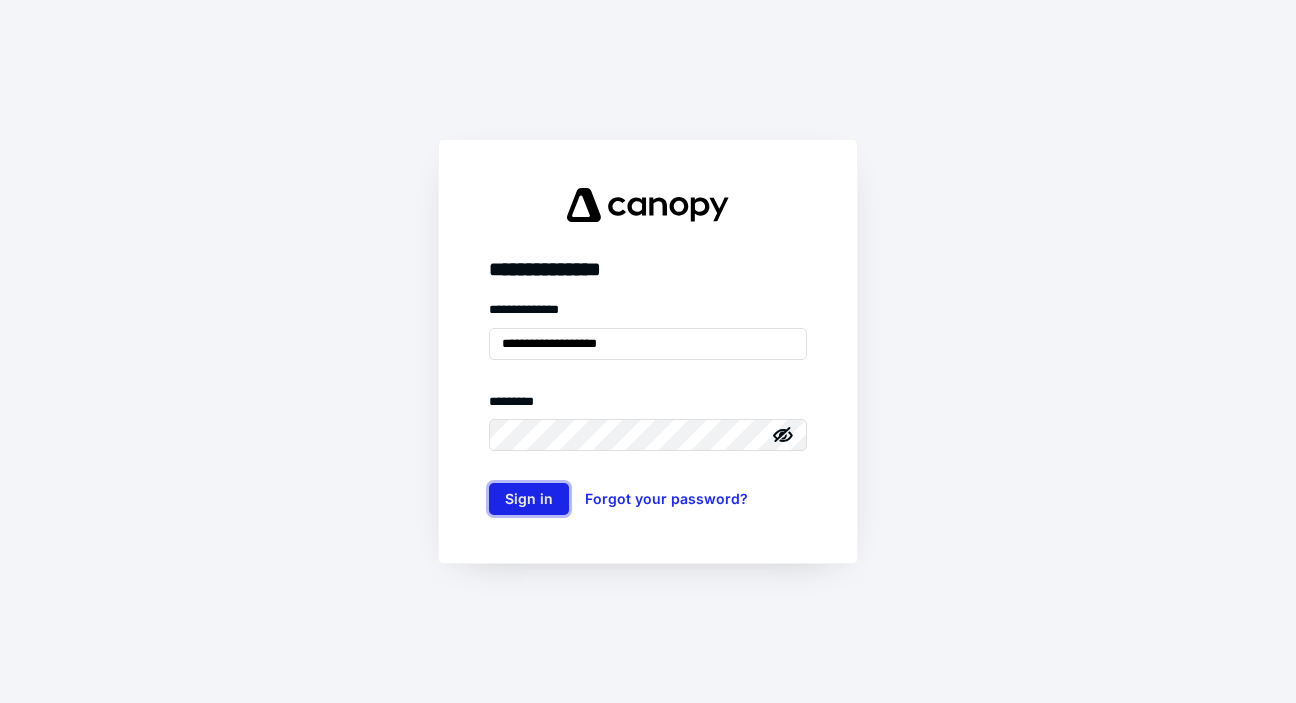 click on "Sign in" at bounding box center (529, 499) 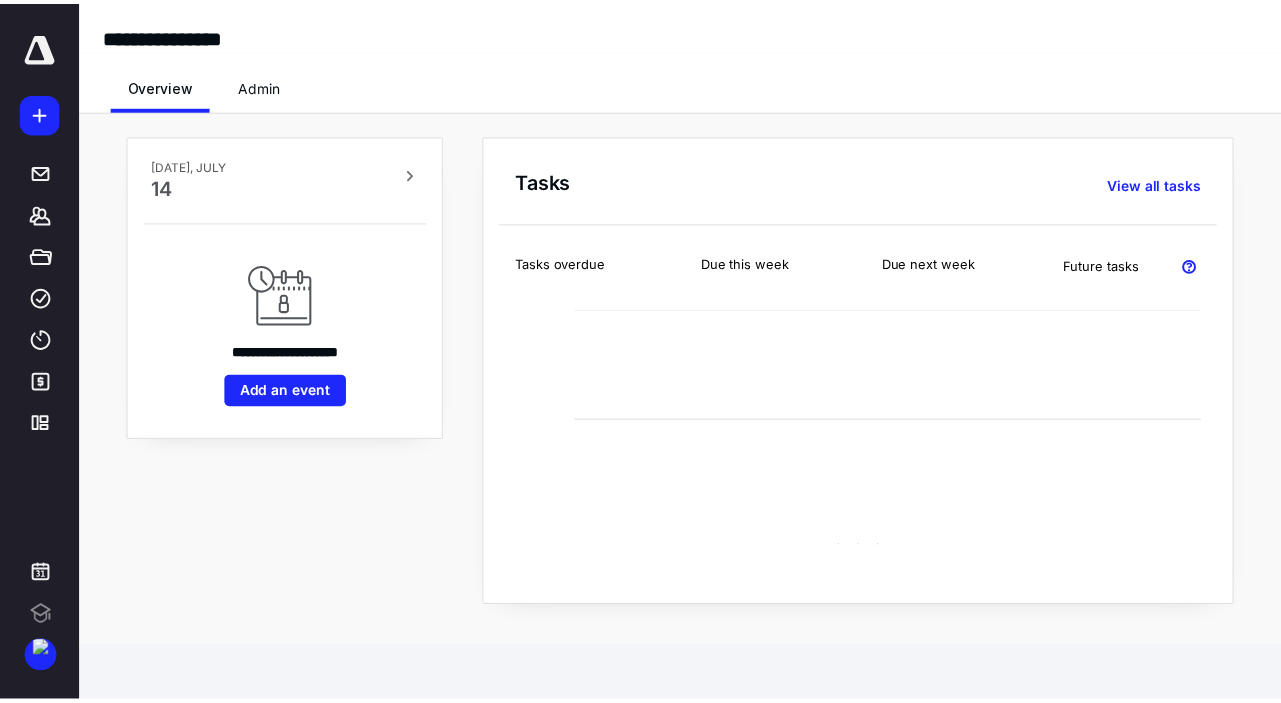 scroll, scrollTop: 0, scrollLeft: 0, axis: both 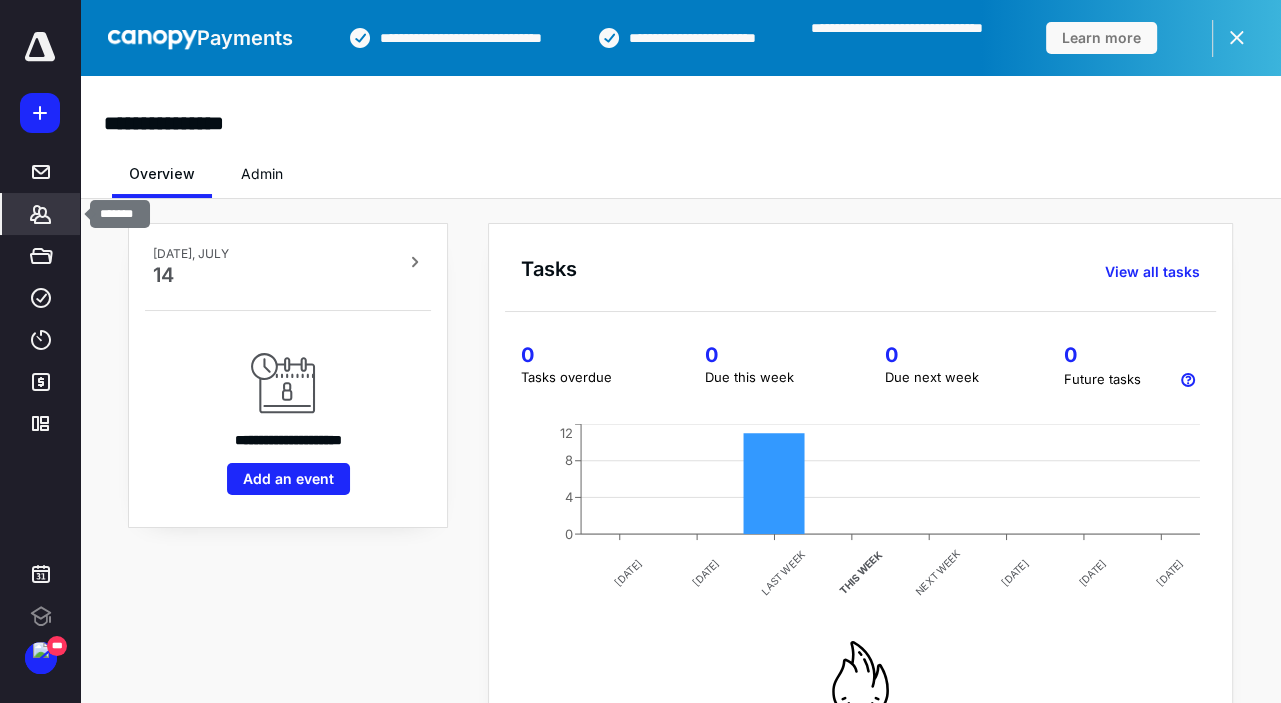 click 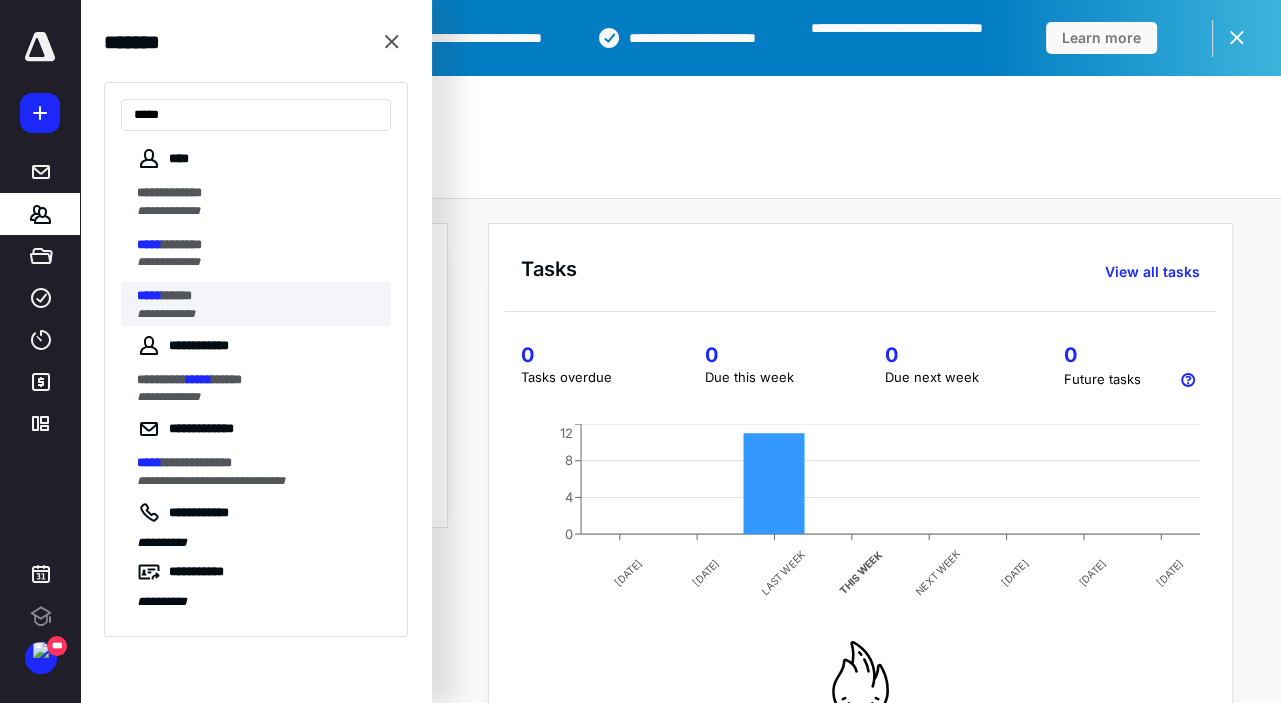 type on "*****" 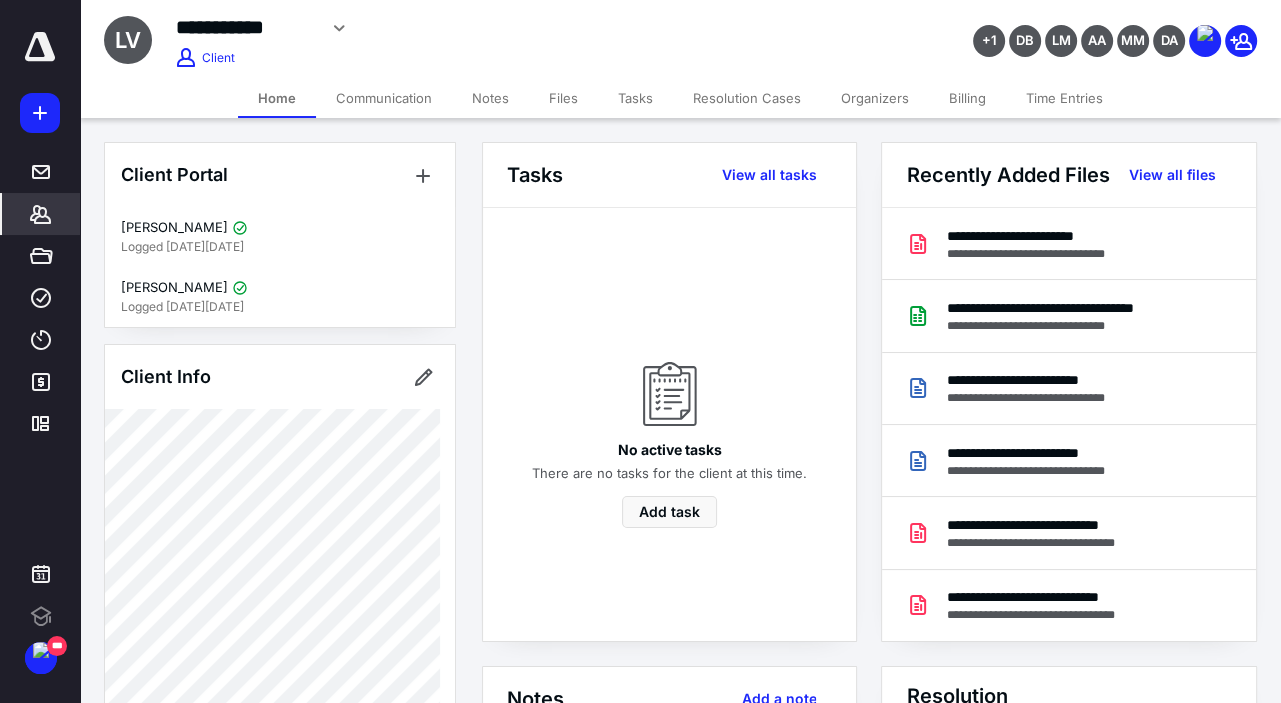 click on "Time Entries" at bounding box center (1064, 98) 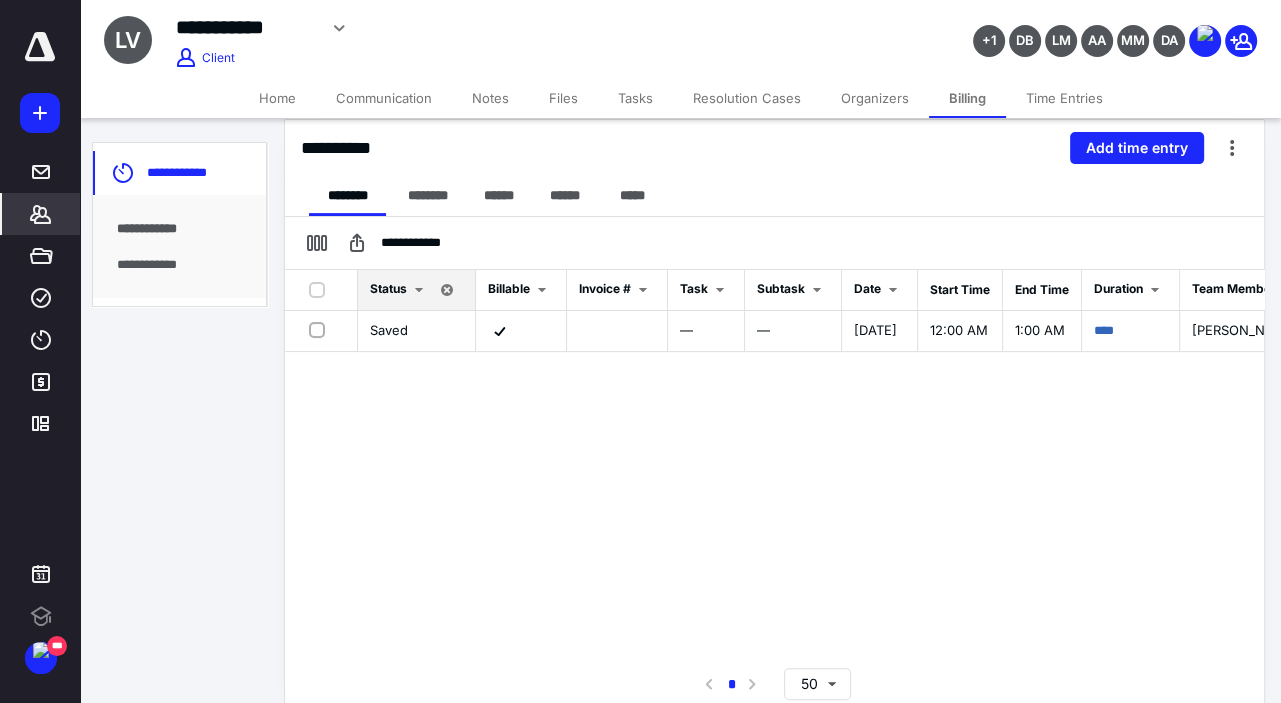 scroll, scrollTop: 0, scrollLeft: 0, axis: both 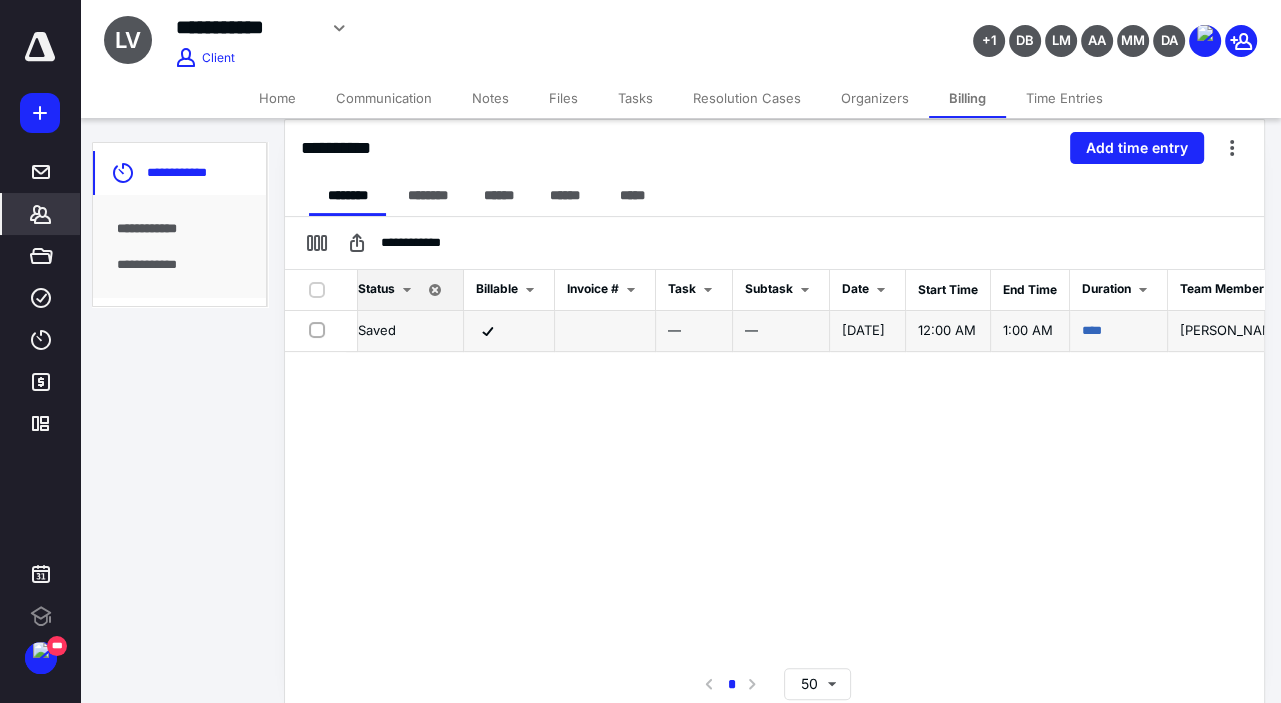 click at bounding box center [321, 329] 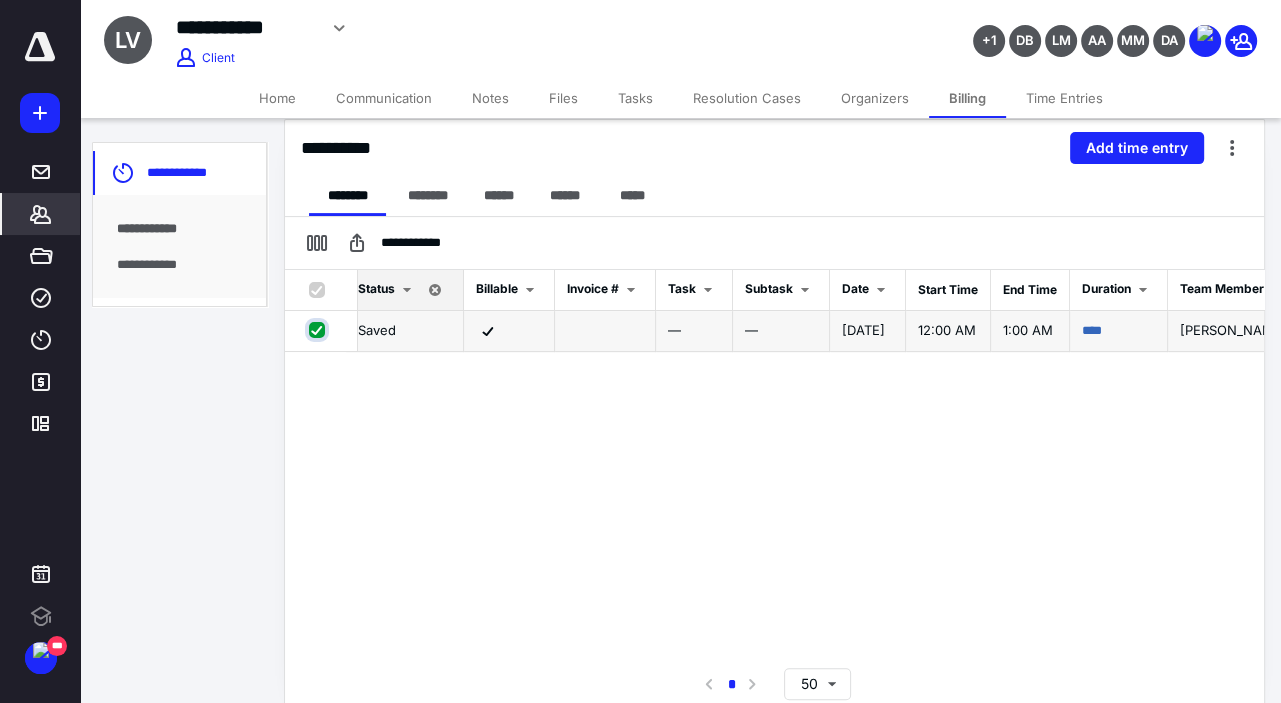 checkbox on "true" 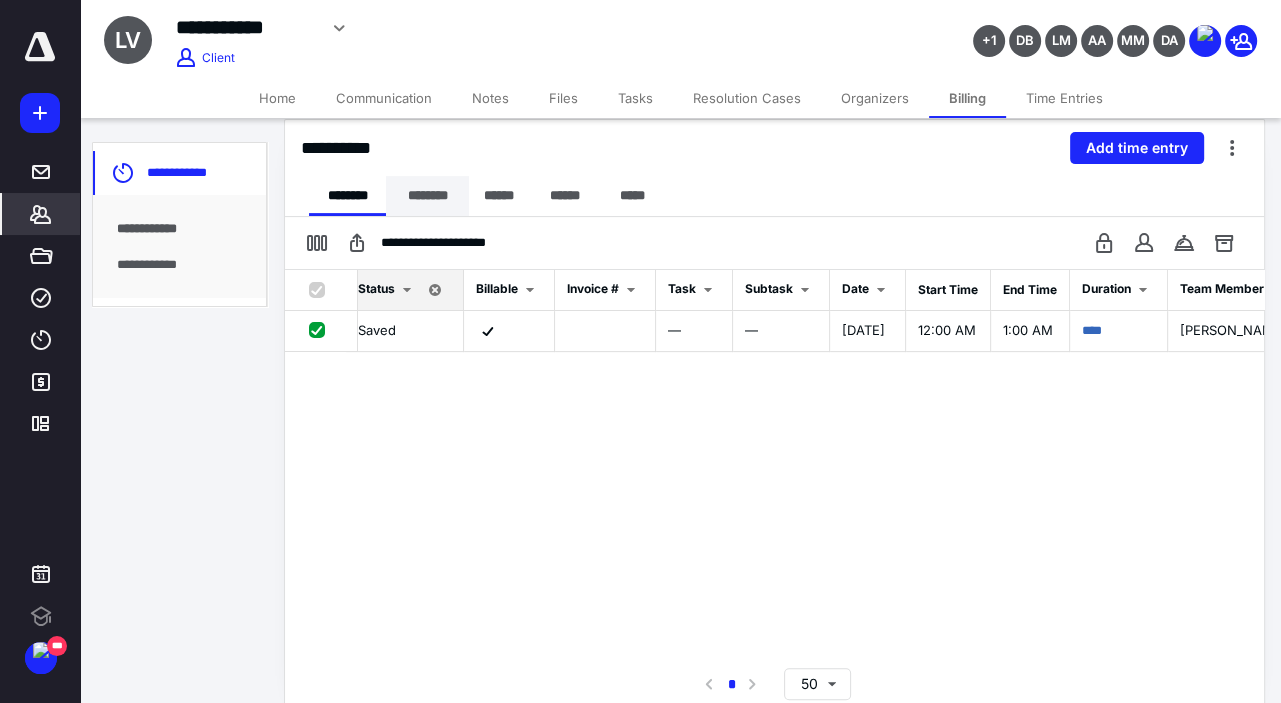click on "********" at bounding box center (427, 196) 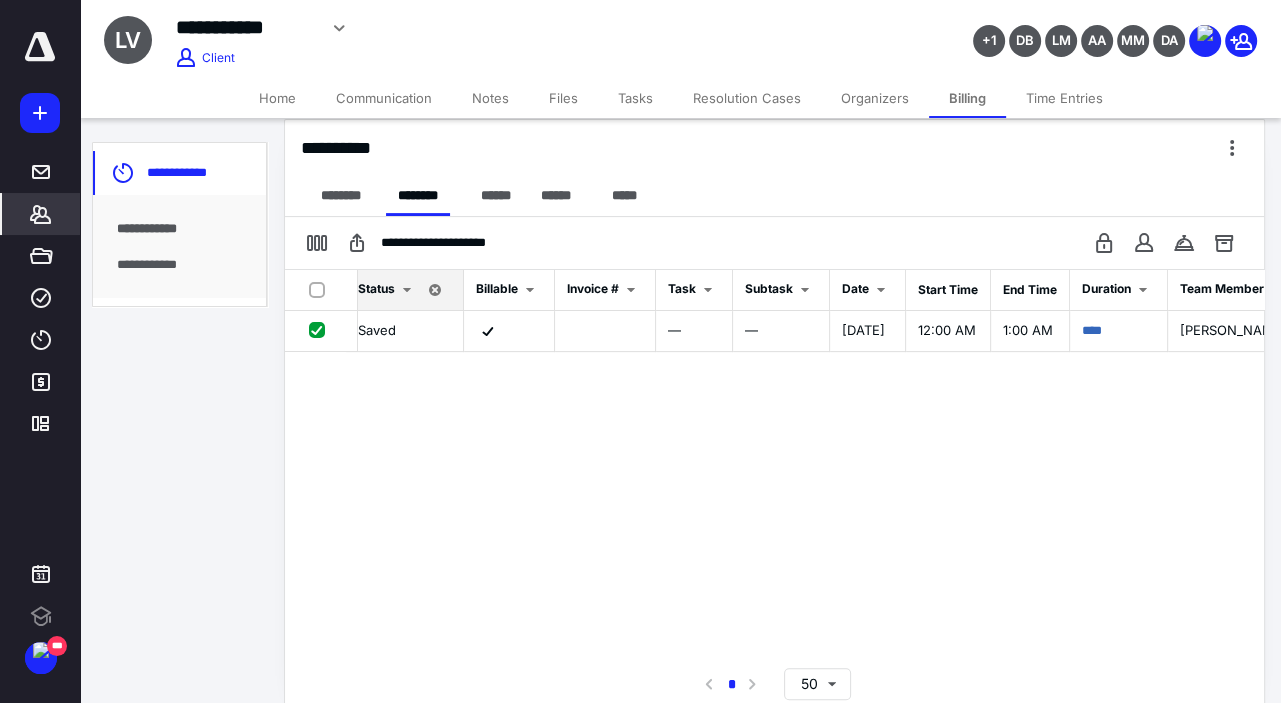checkbox on "false" 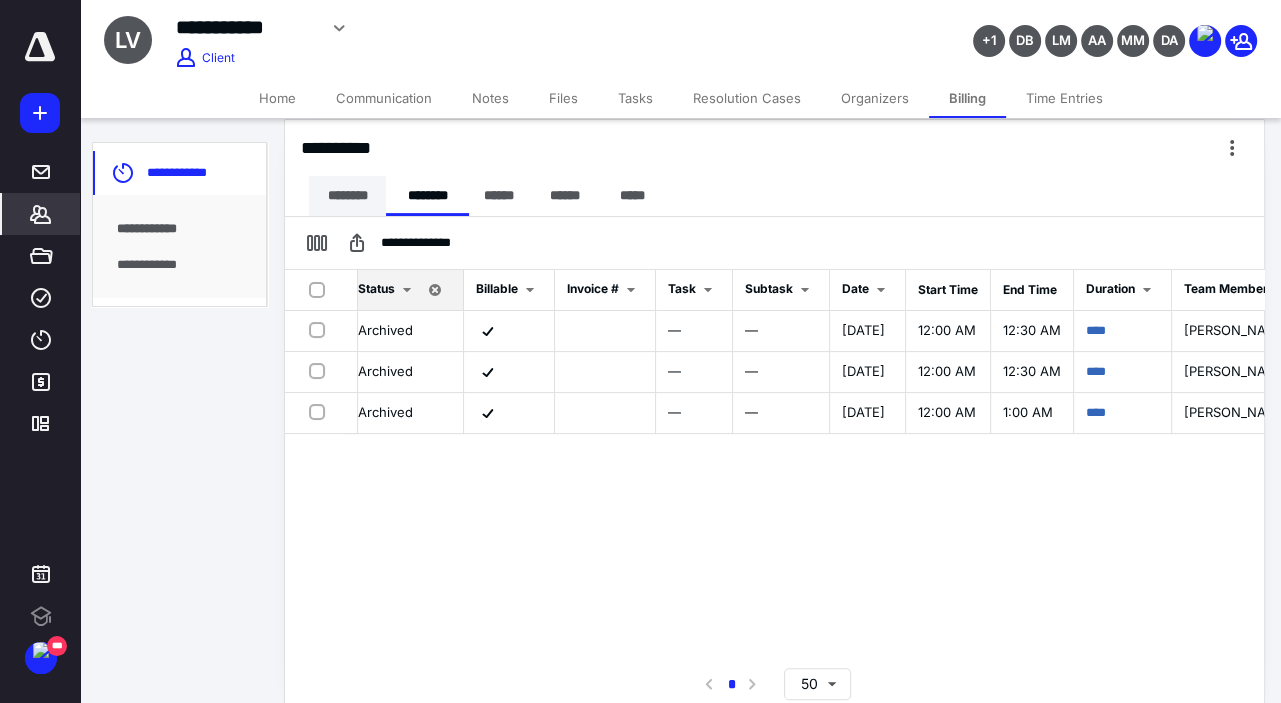 click on "********" at bounding box center (347, 196) 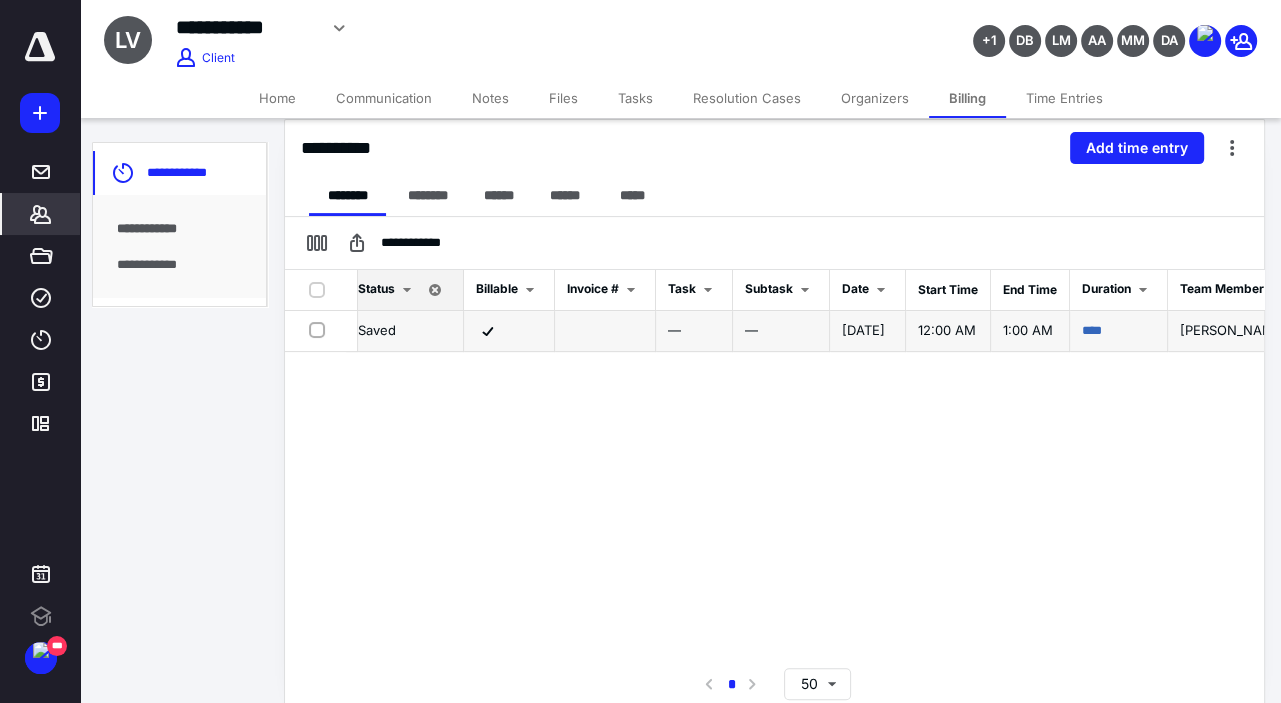 click at bounding box center [321, 329] 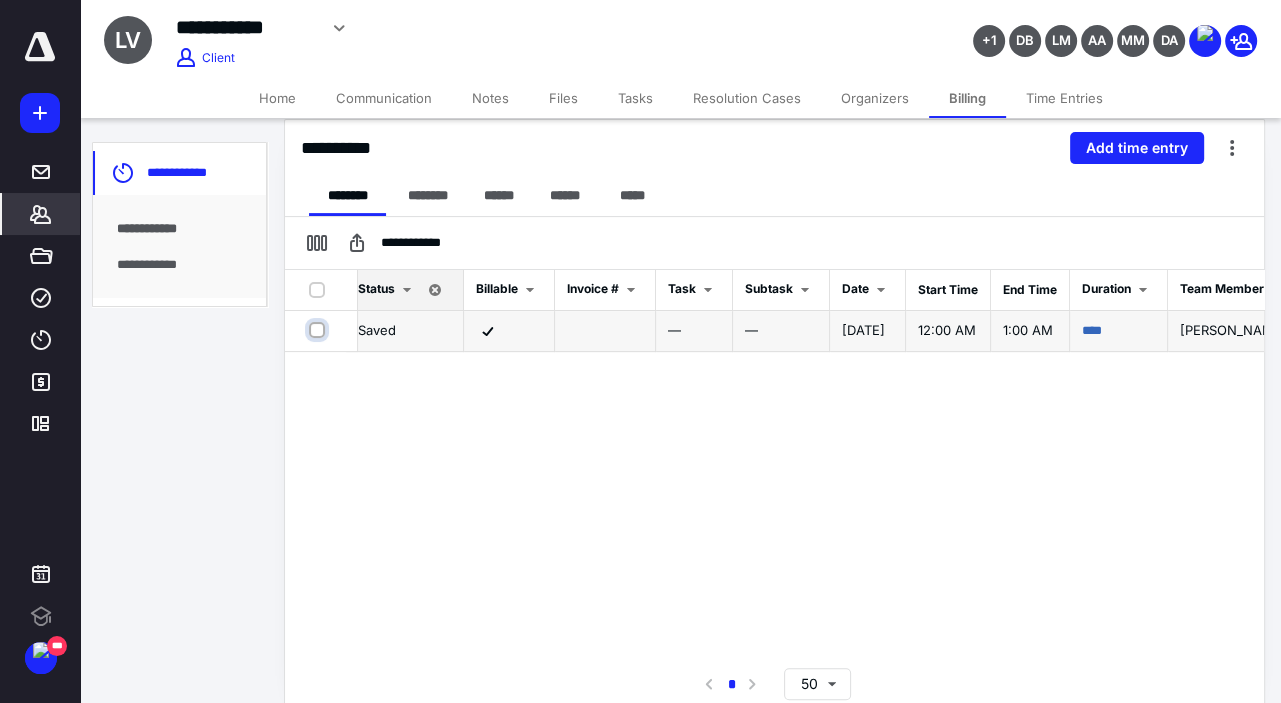 click at bounding box center (319, 330) 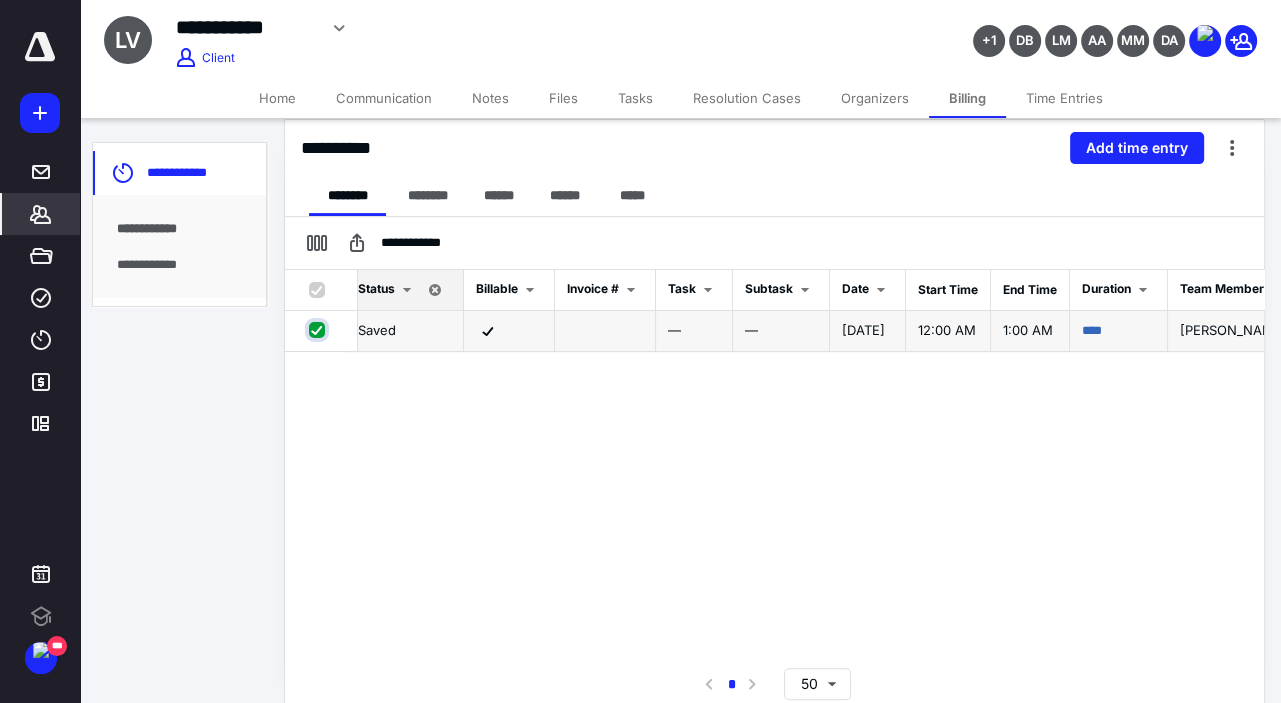 checkbox on "true" 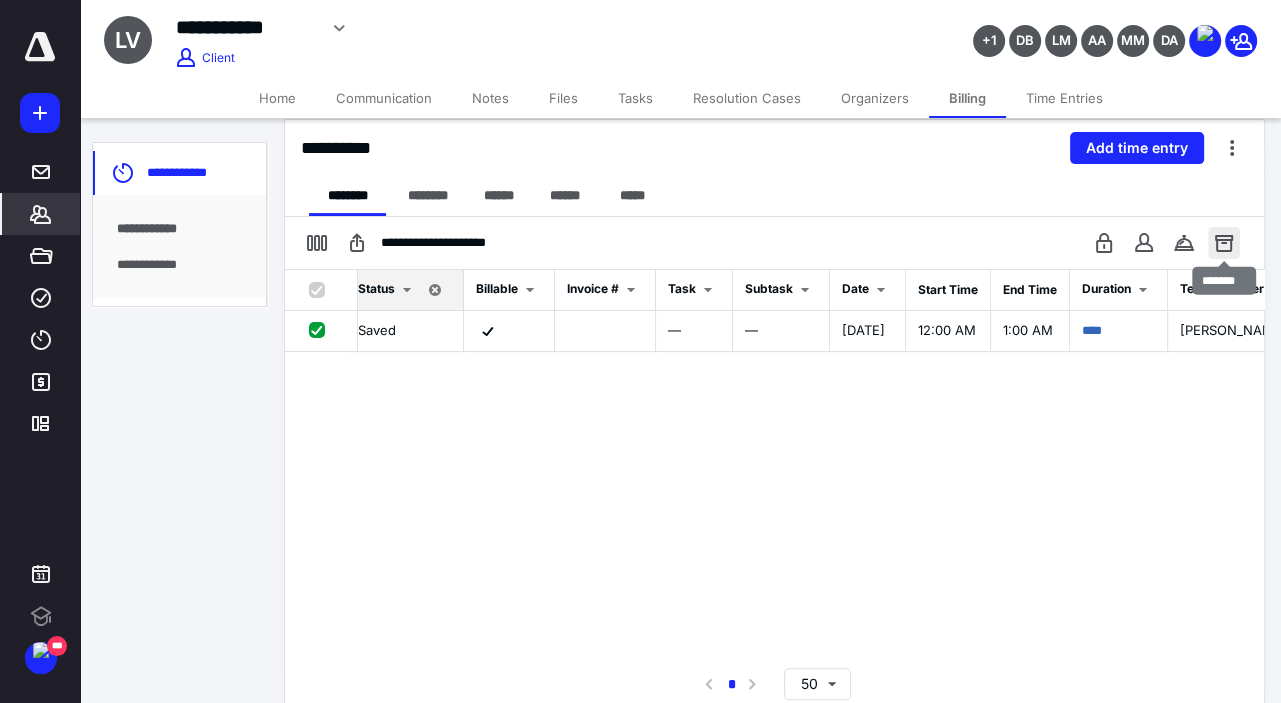 click at bounding box center (1224, 243) 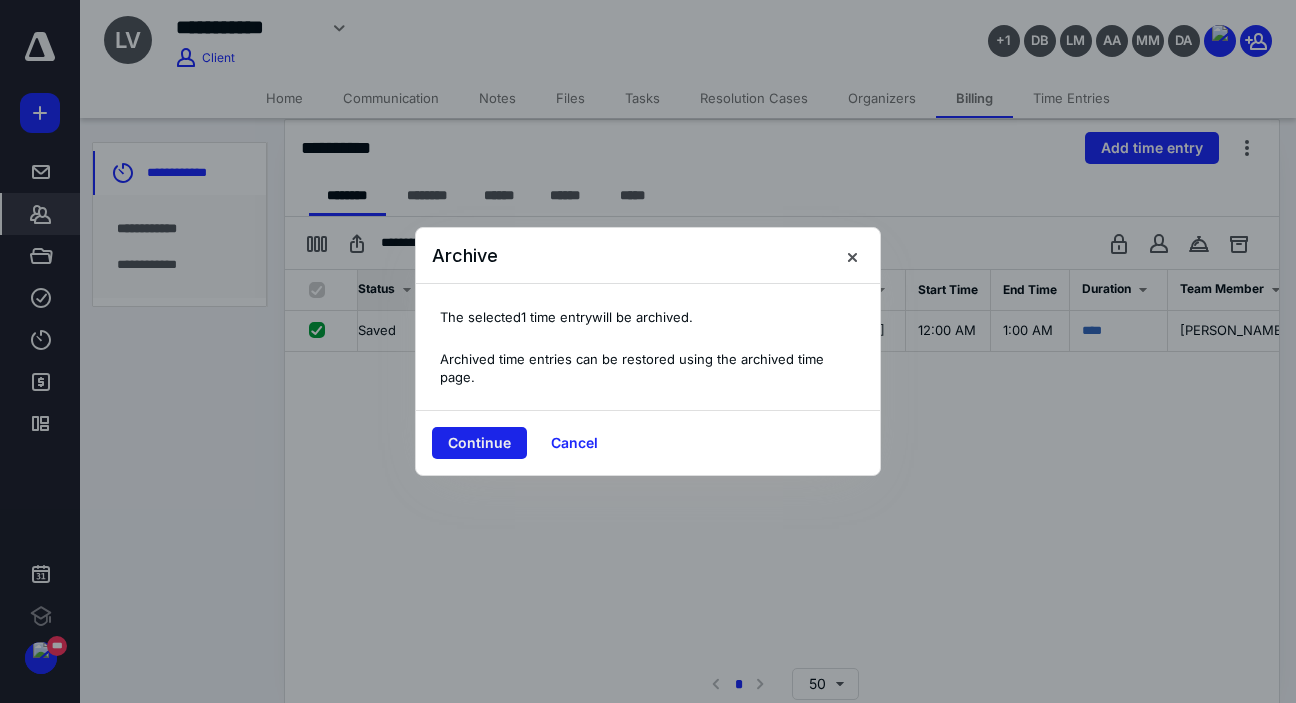 click on "Continue" at bounding box center (479, 443) 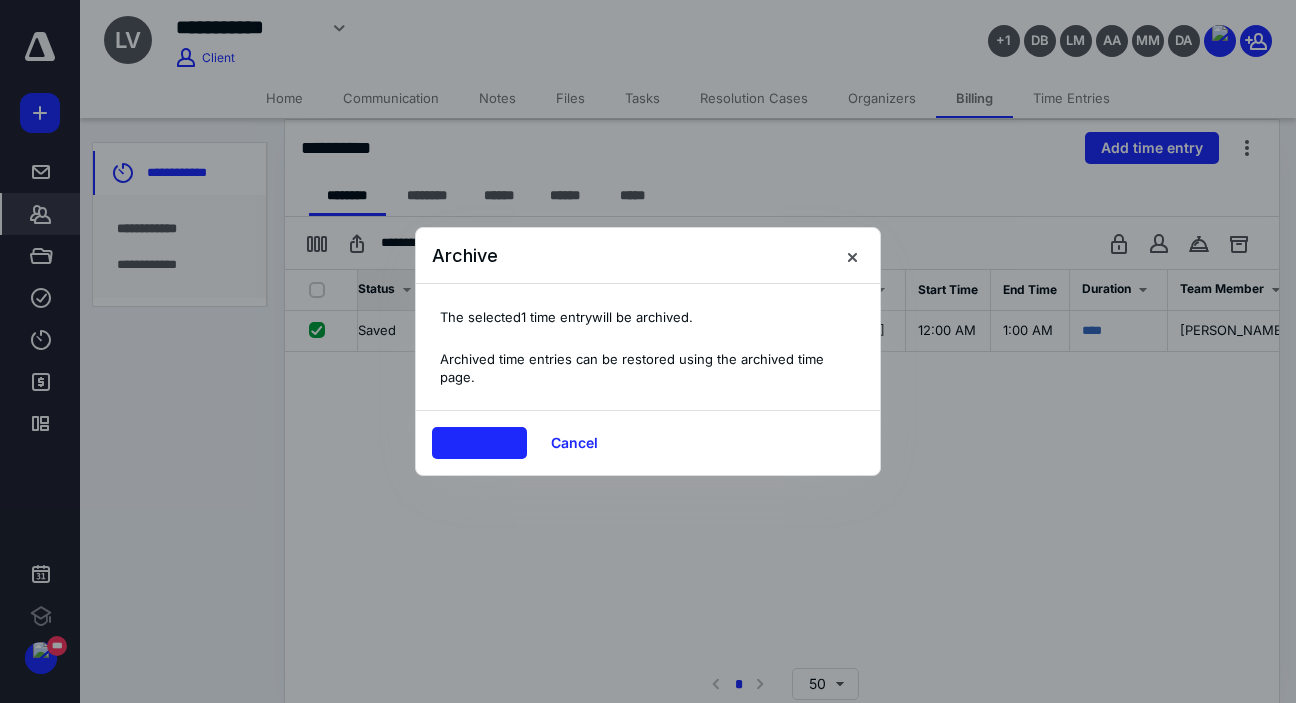 checkbox on "false" 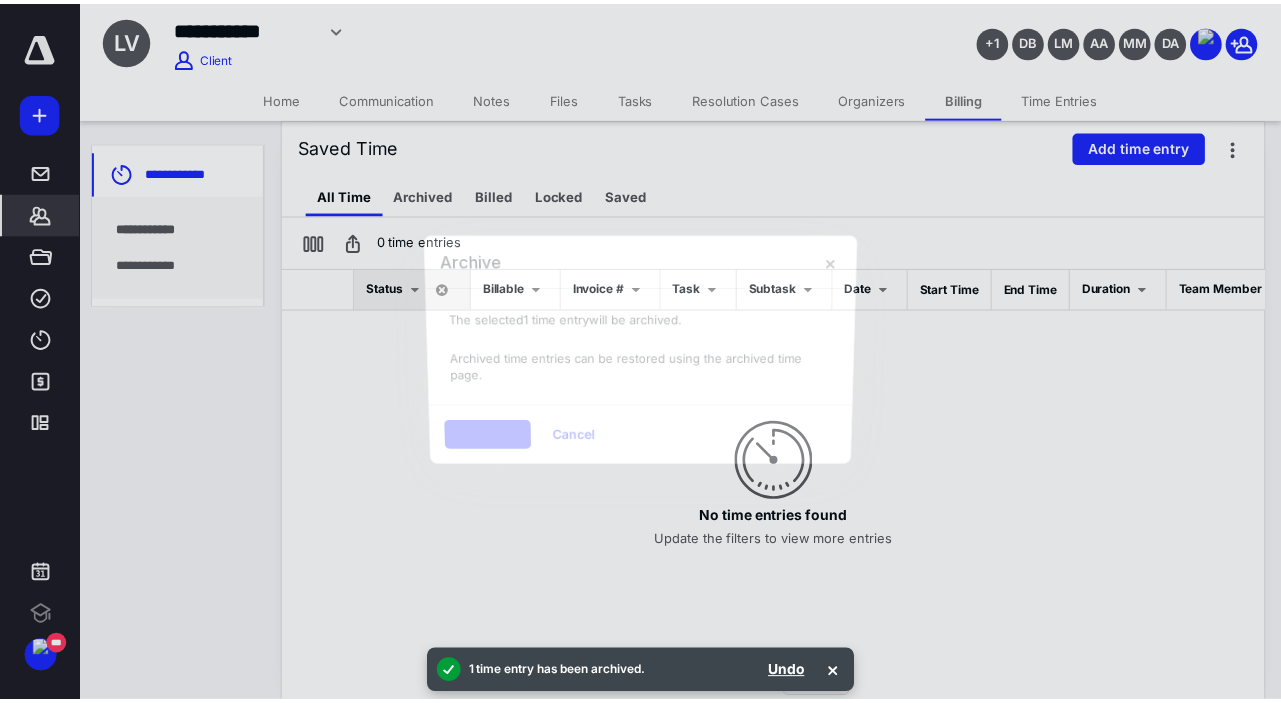 scroll, scrollTop: 0, scrollLeft: 12, axis: horizontal 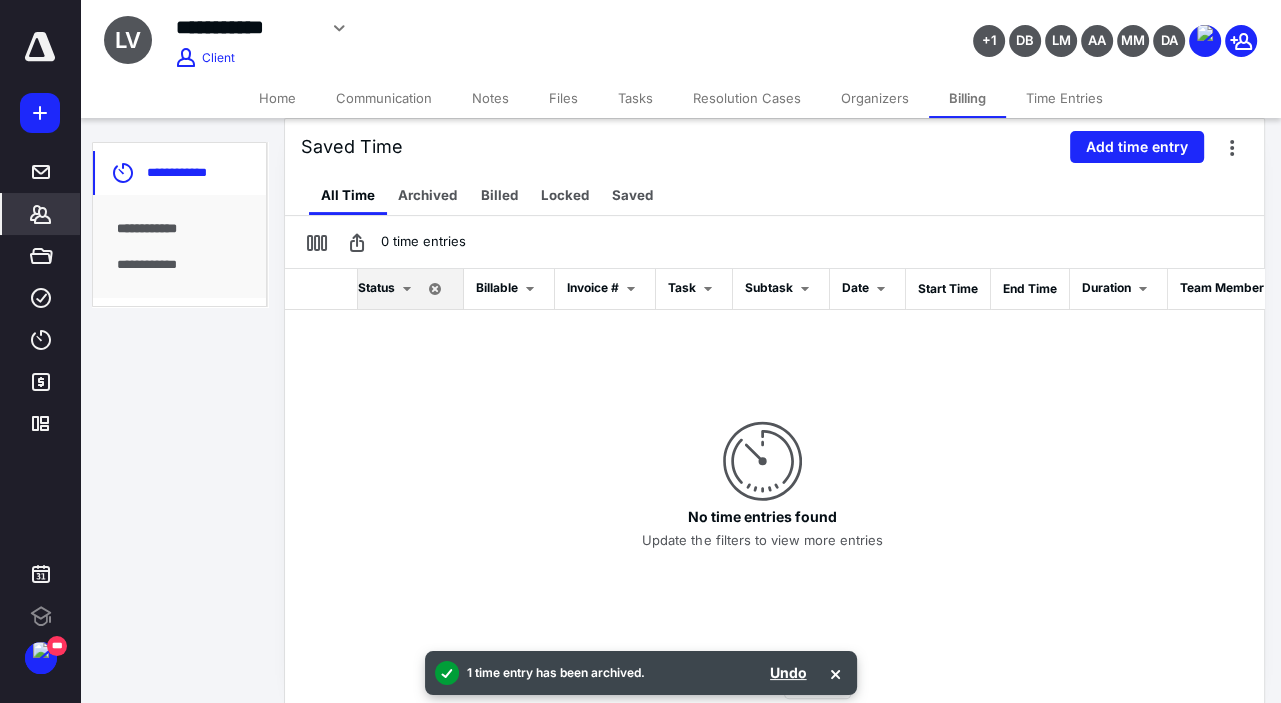 click on "Home" at bounding box center [277, 98] 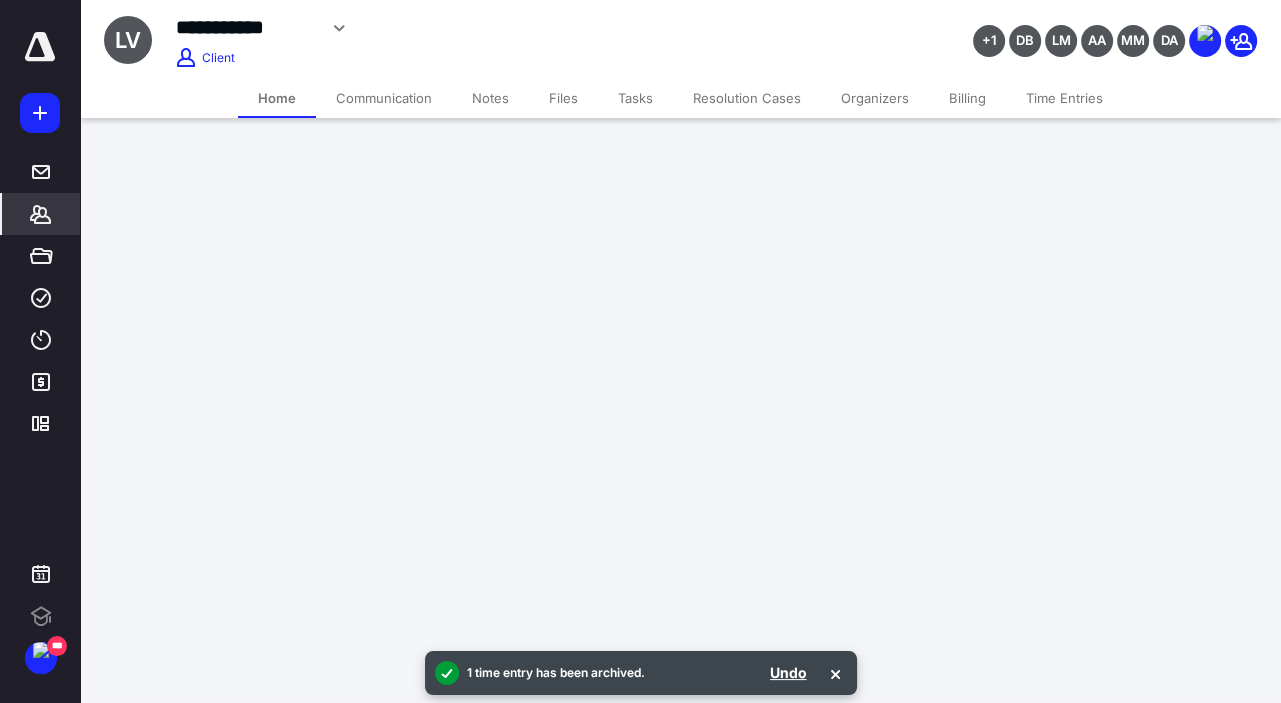 scroll, scrollTop: 0, scrollLeft: 0, axis: both 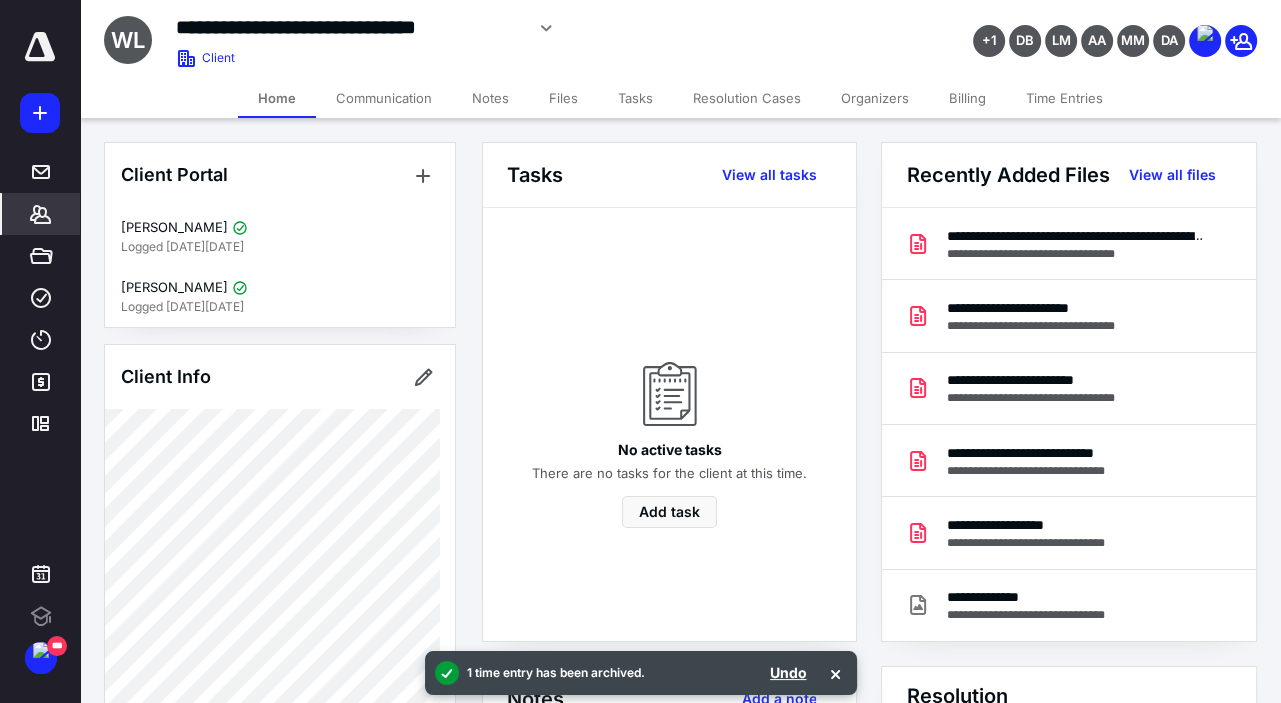 click on "Time Entries" at bounding box center [1064, 98] 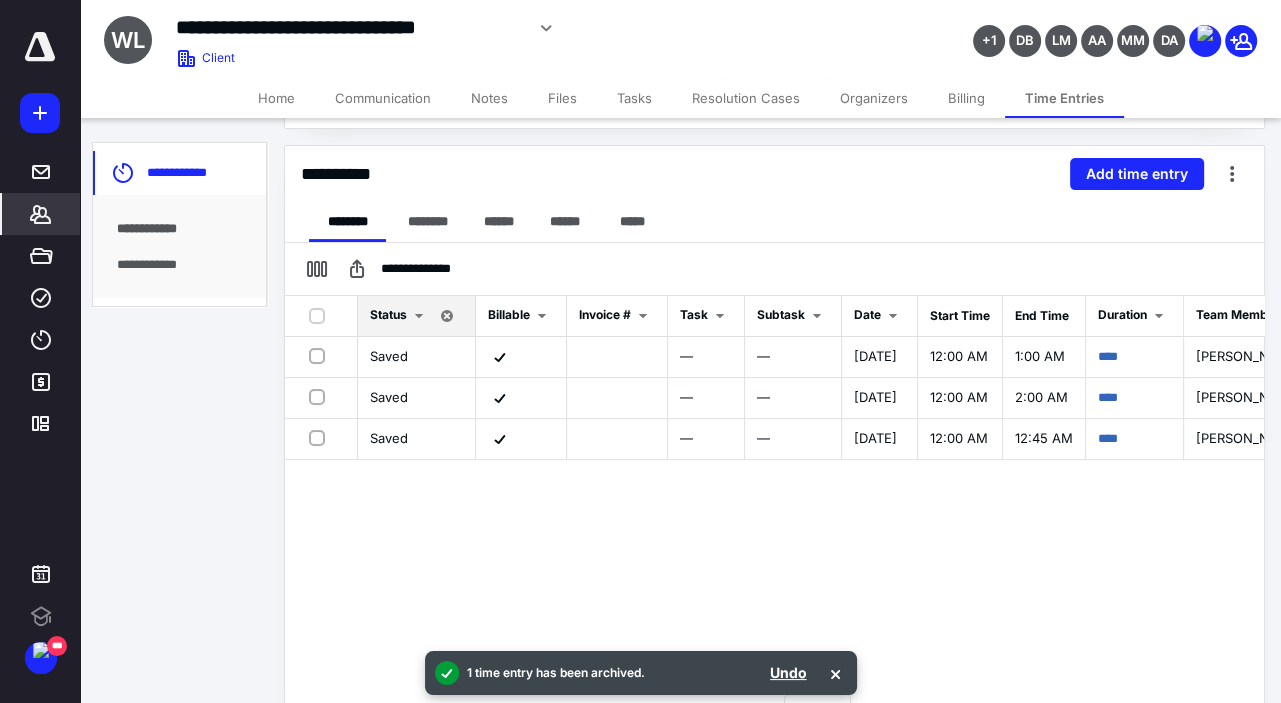 scroll, scrollTop: 445, scrollLeft: 0, axis: vertical 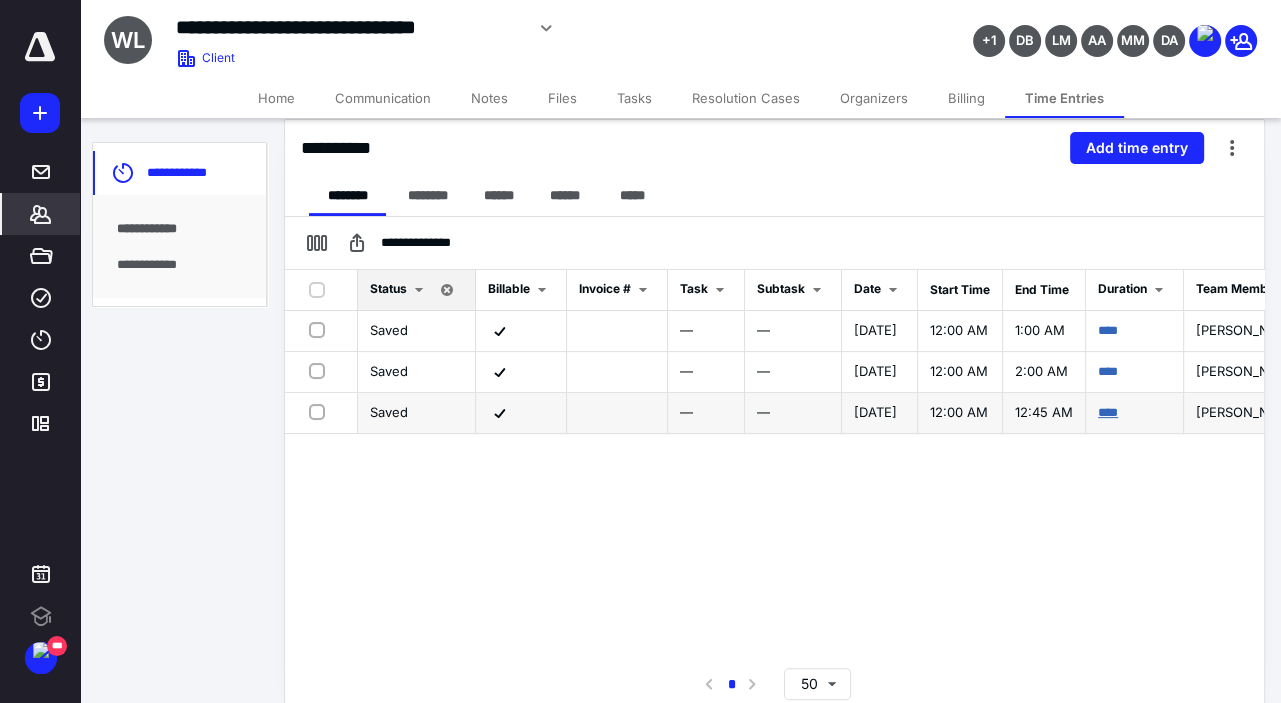 click on "****" at bounding box center [1108, 412] 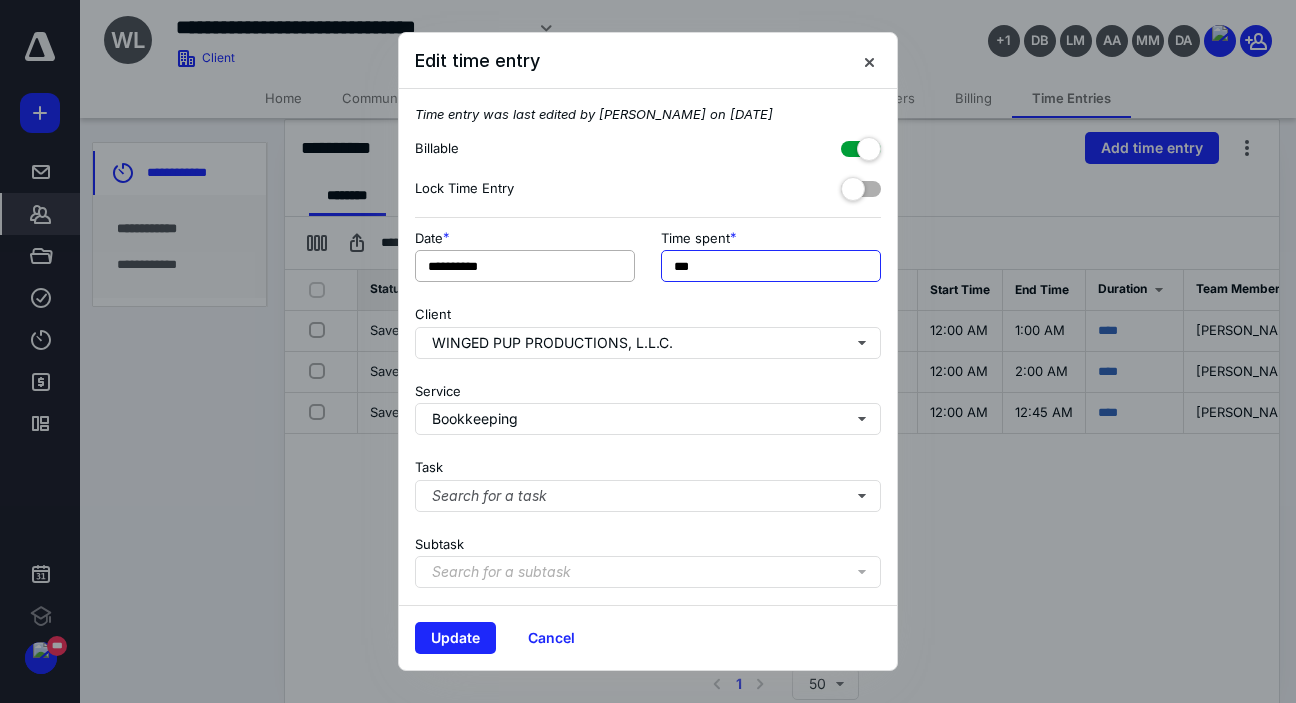 drag, startPoint x: 632, startPoint y: 257, endPoint x: 606, endPoint y: 257, distance: 26 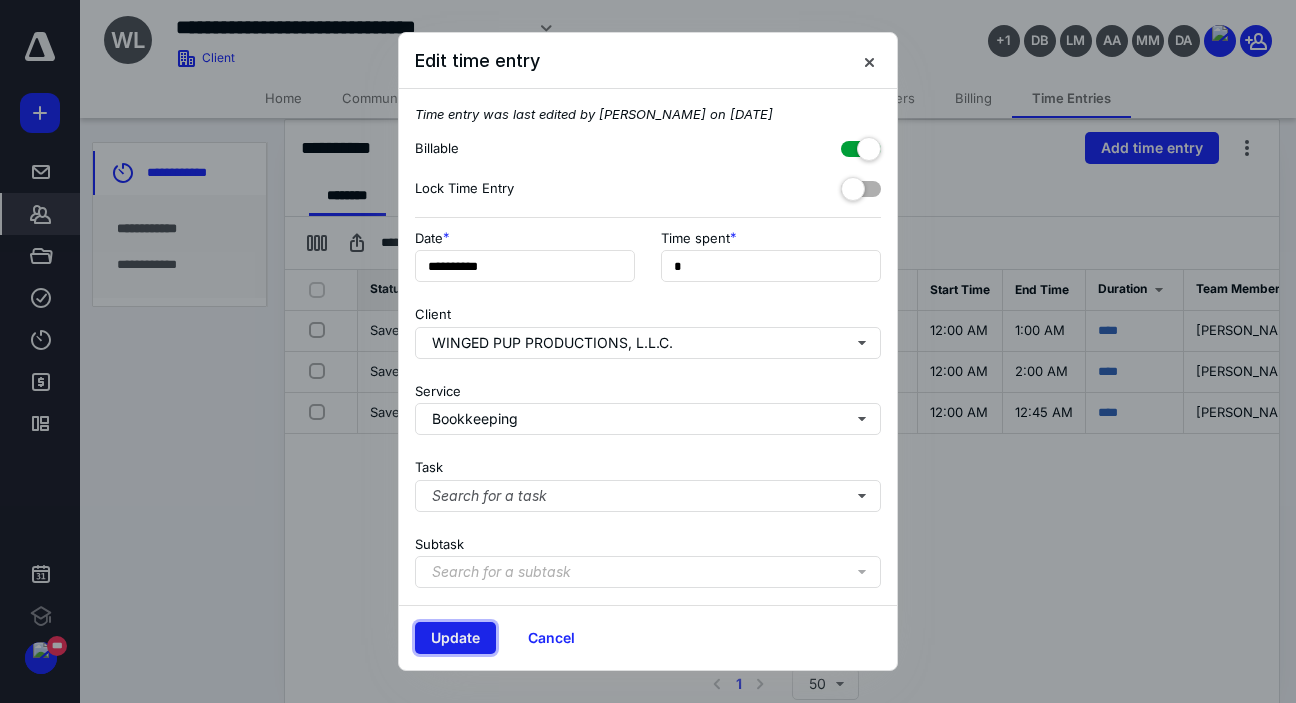 type on "**" 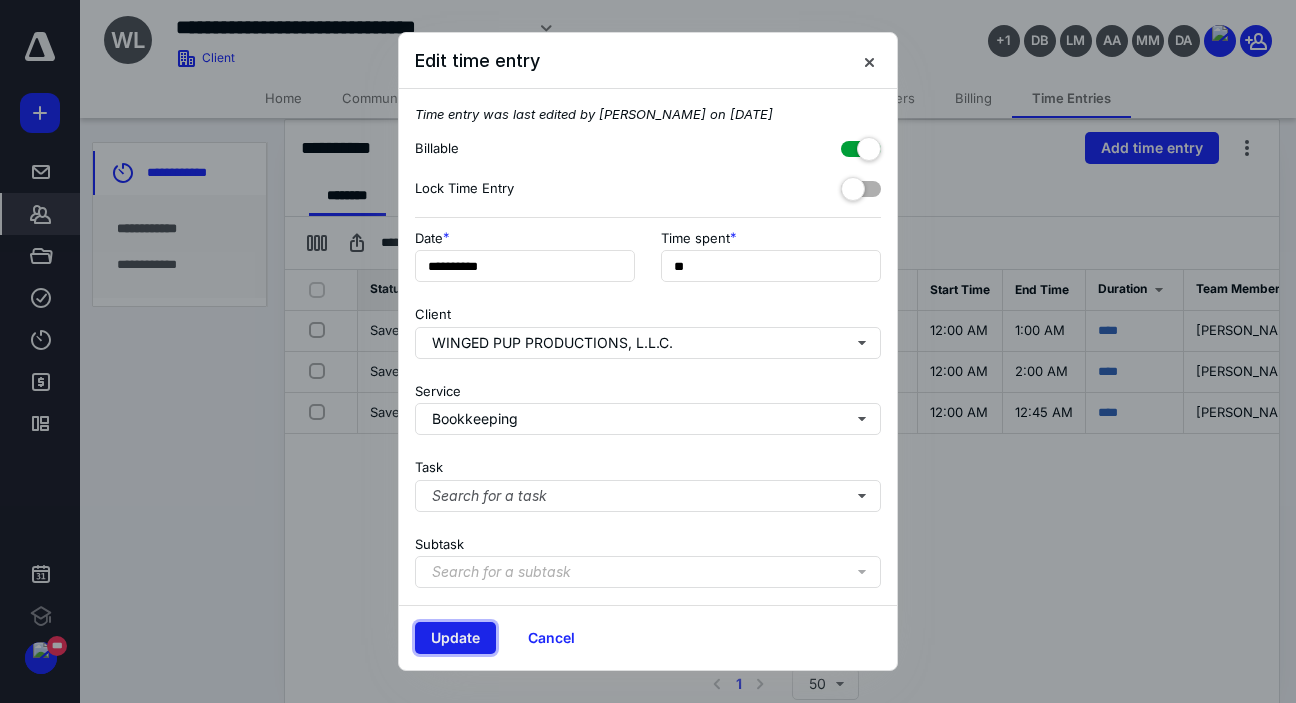 click on "Update" at bounding box center (455, 638) 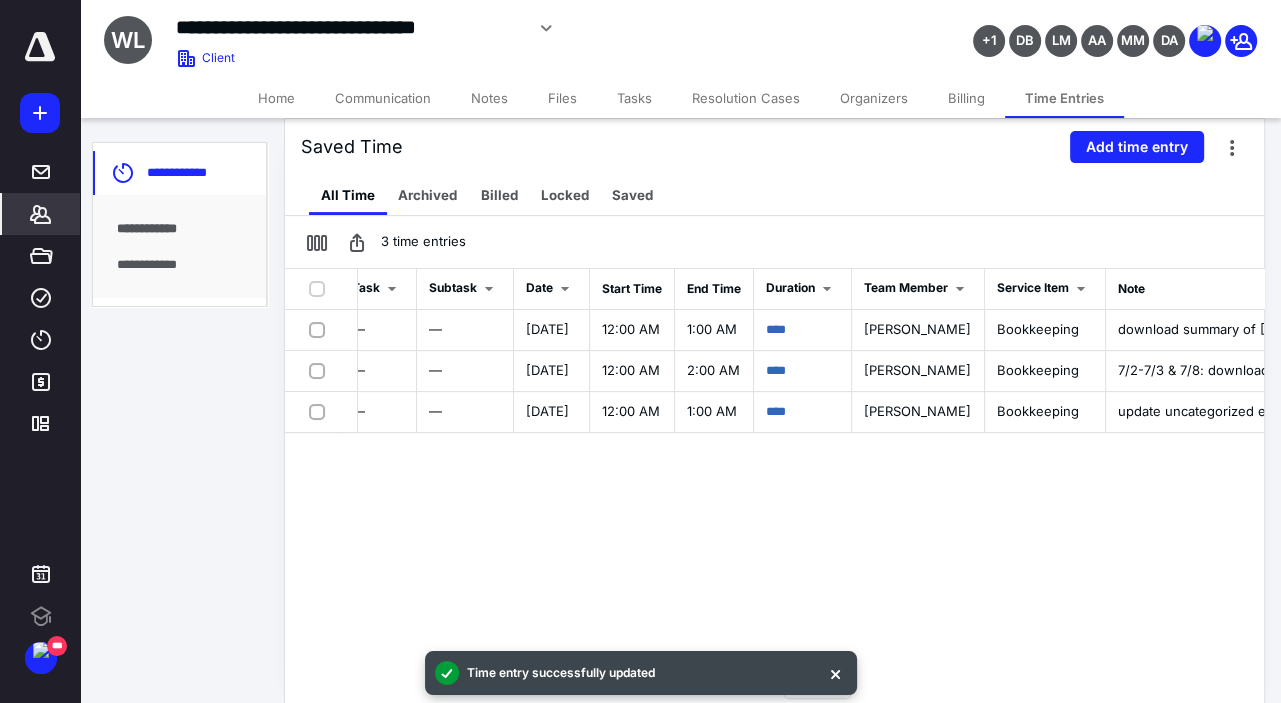 scroll, scrollTop: 0, scrollLeft: 517, axis: horizontal 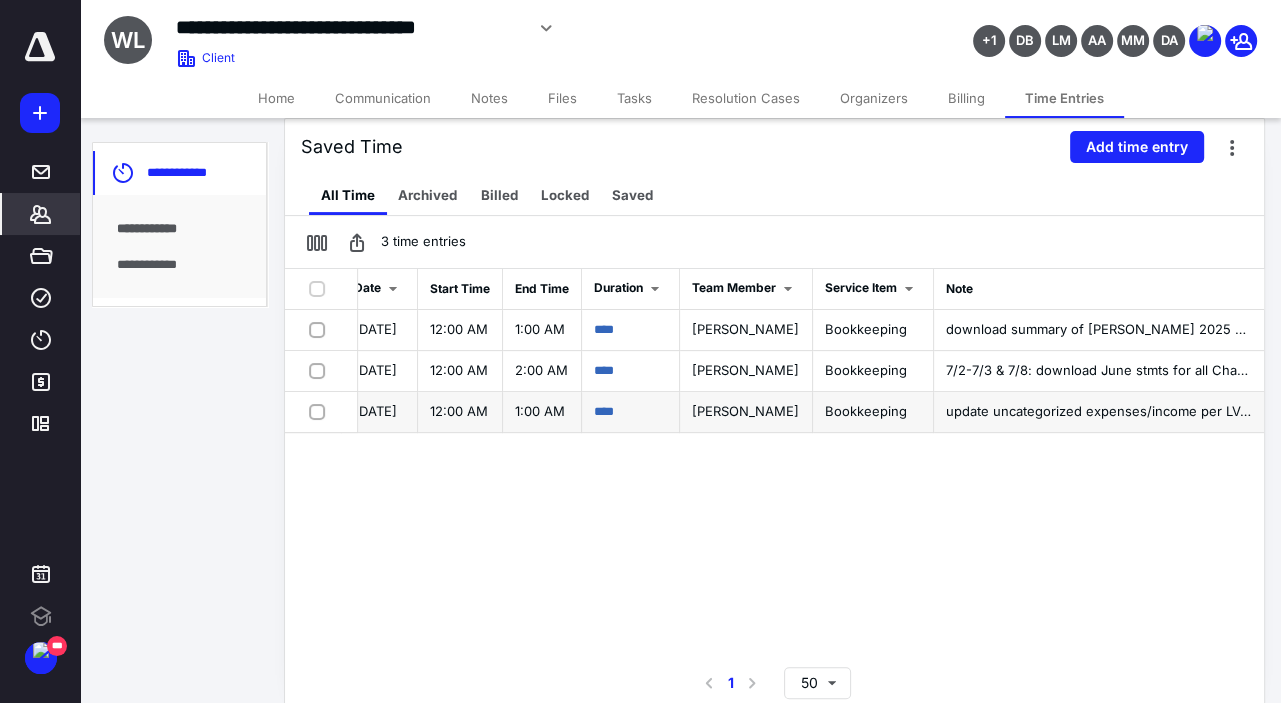 click at bounding box center [321, 411] 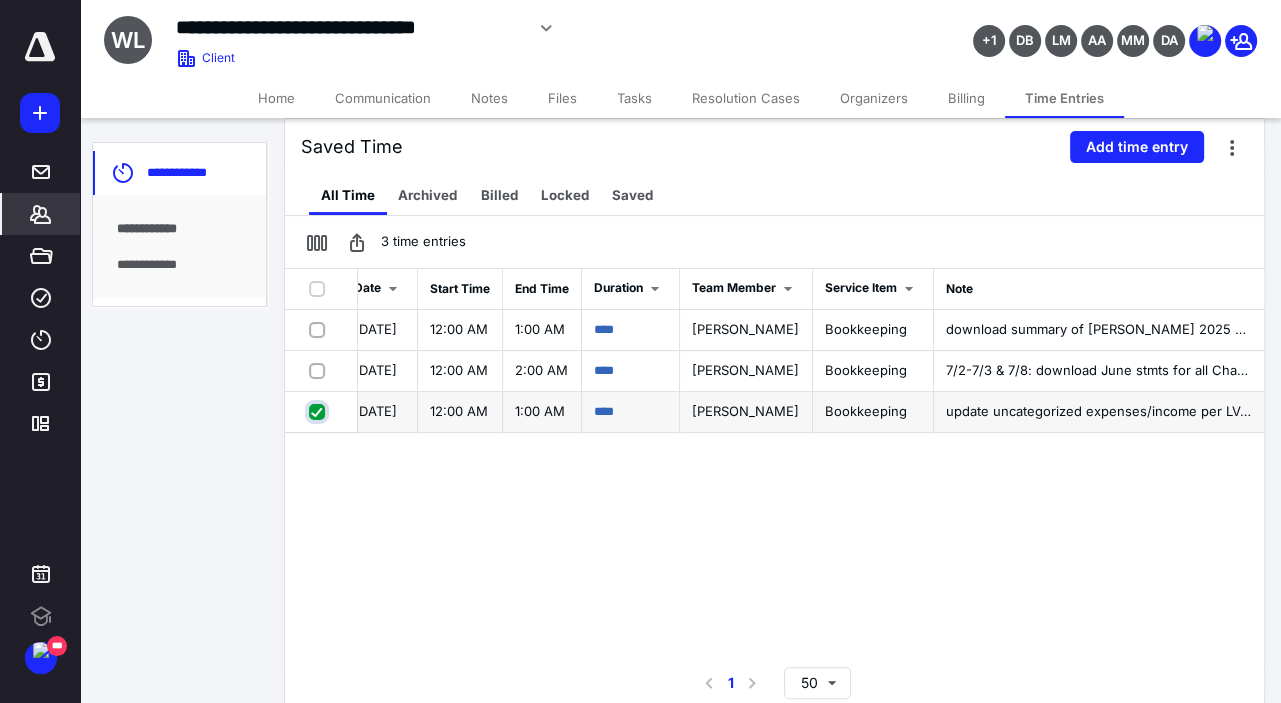 checkbox on "true" 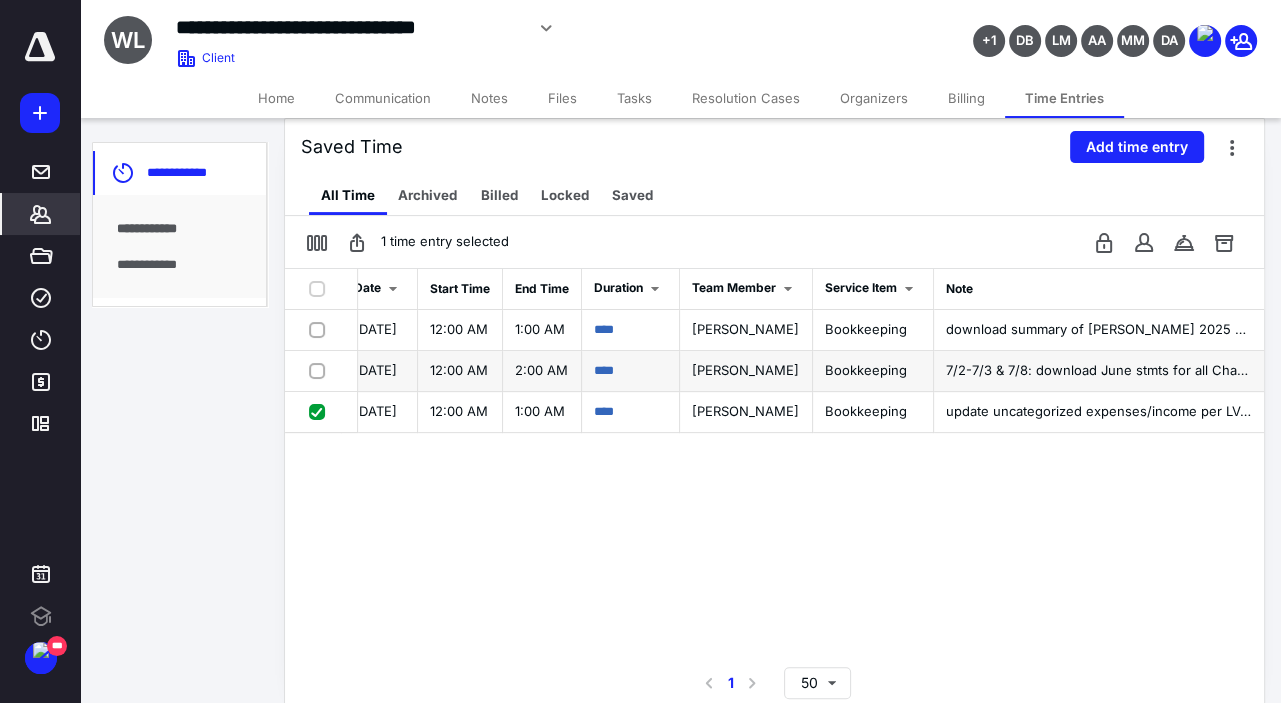 click at bounding box center (321, 370) 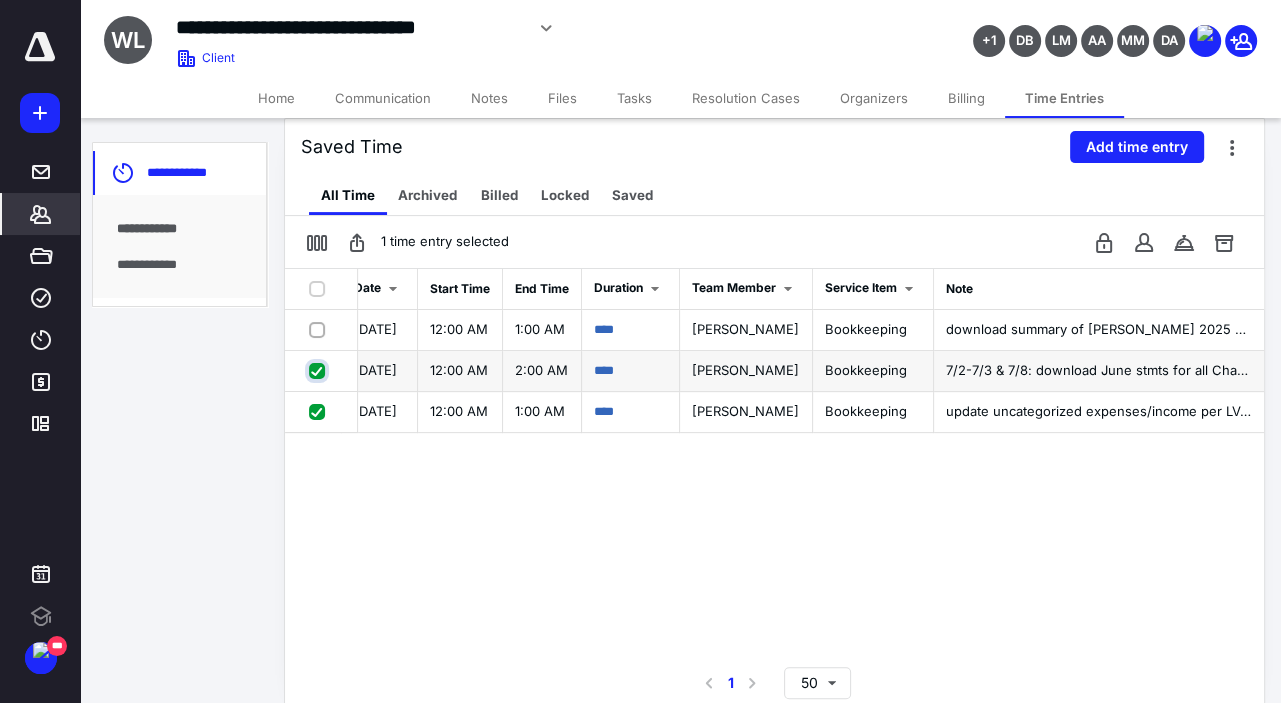 checkbox on "true" 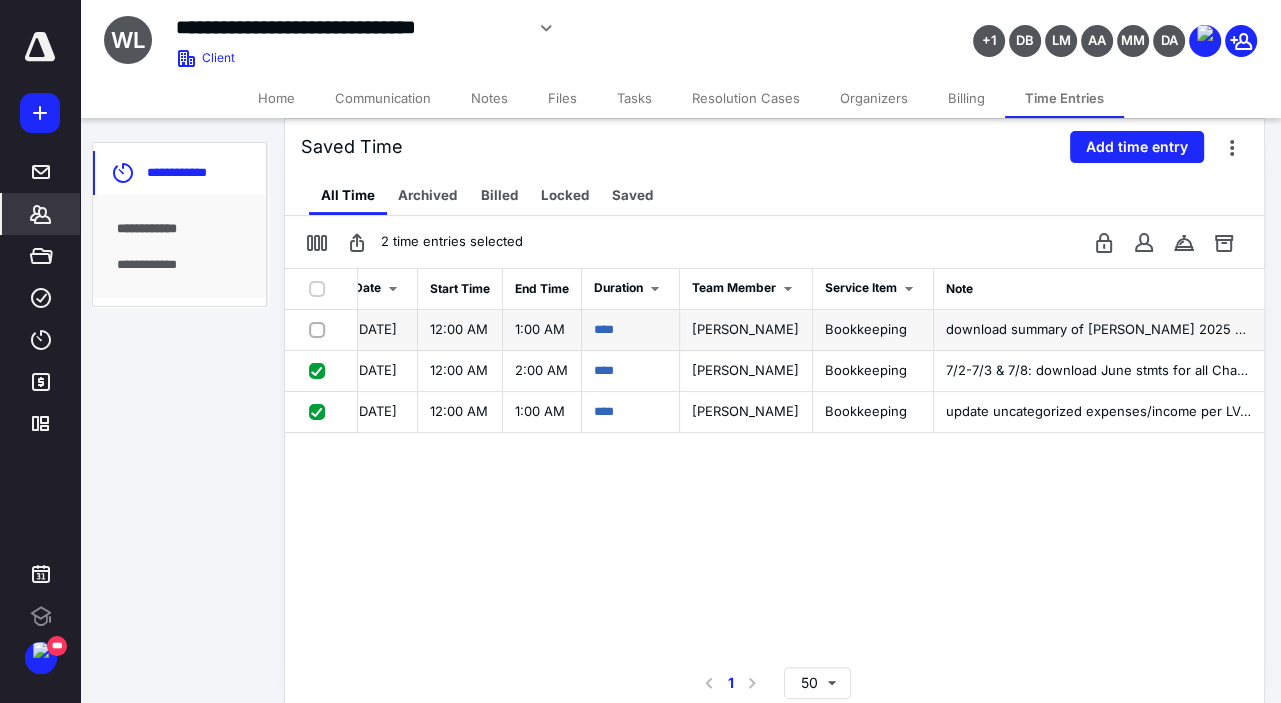 click at bounding box center [321, 329] 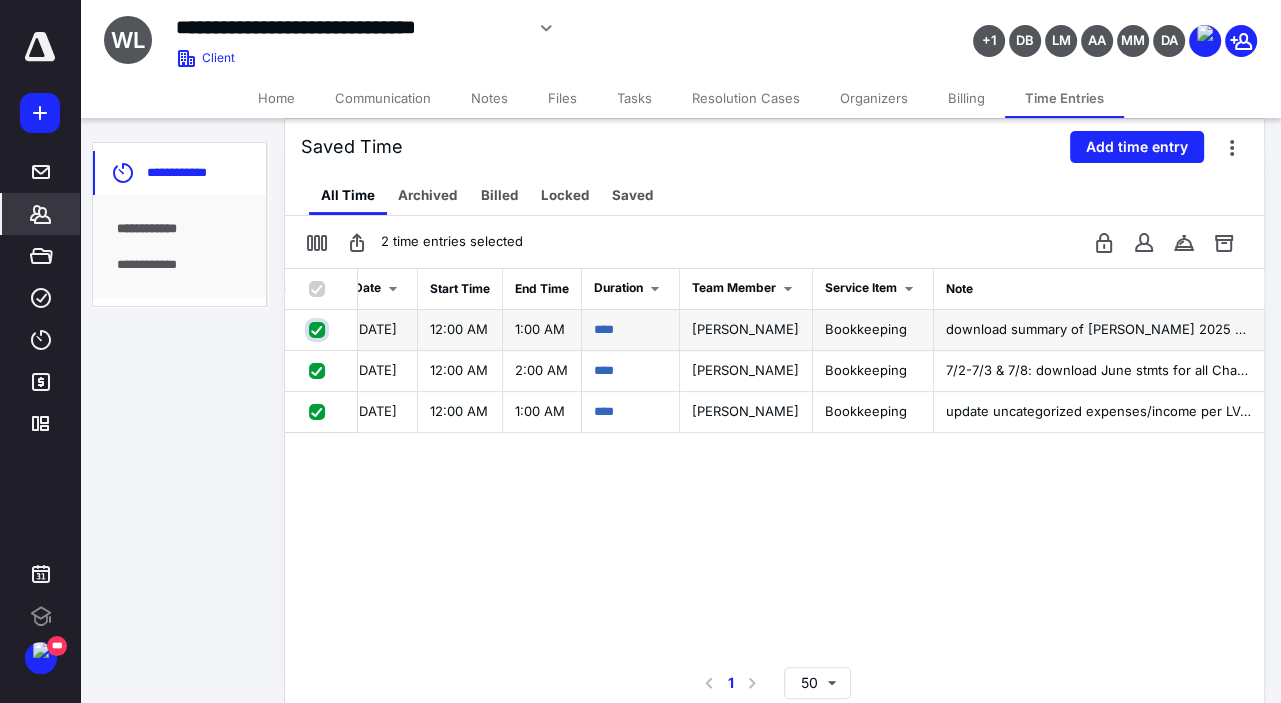 checkbox on "true" 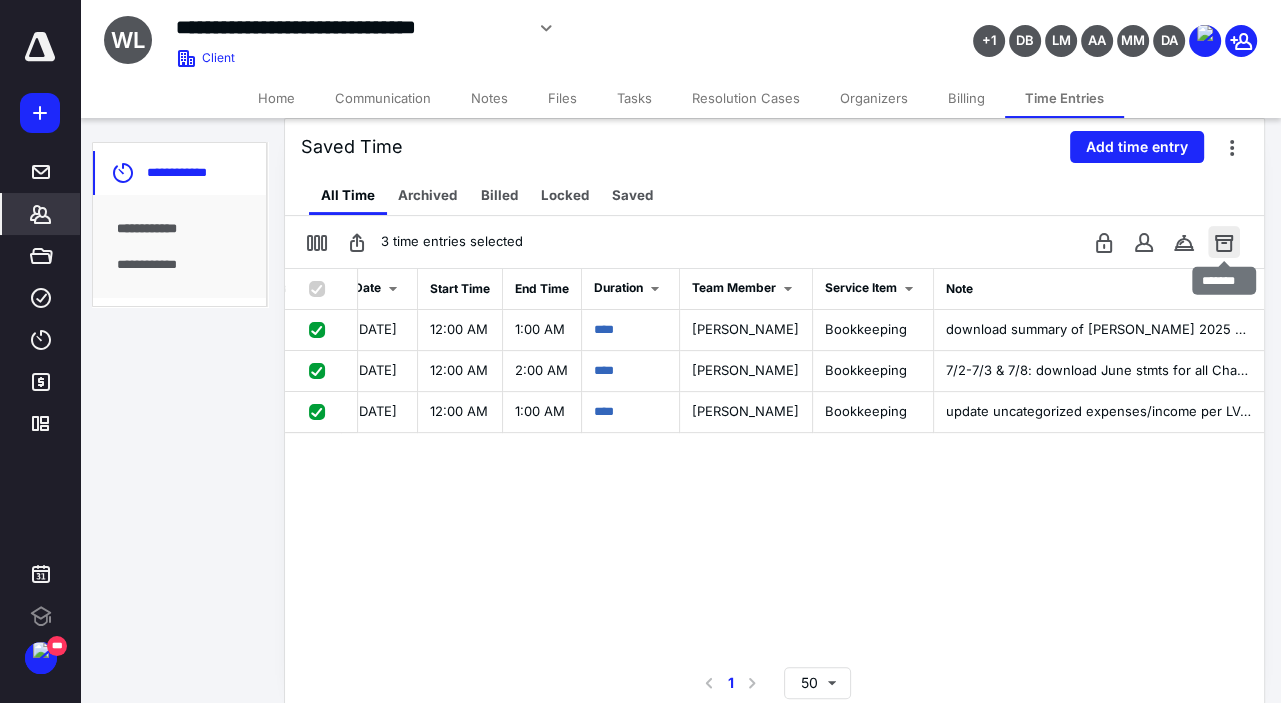 click at bounding box center [1224, 242] 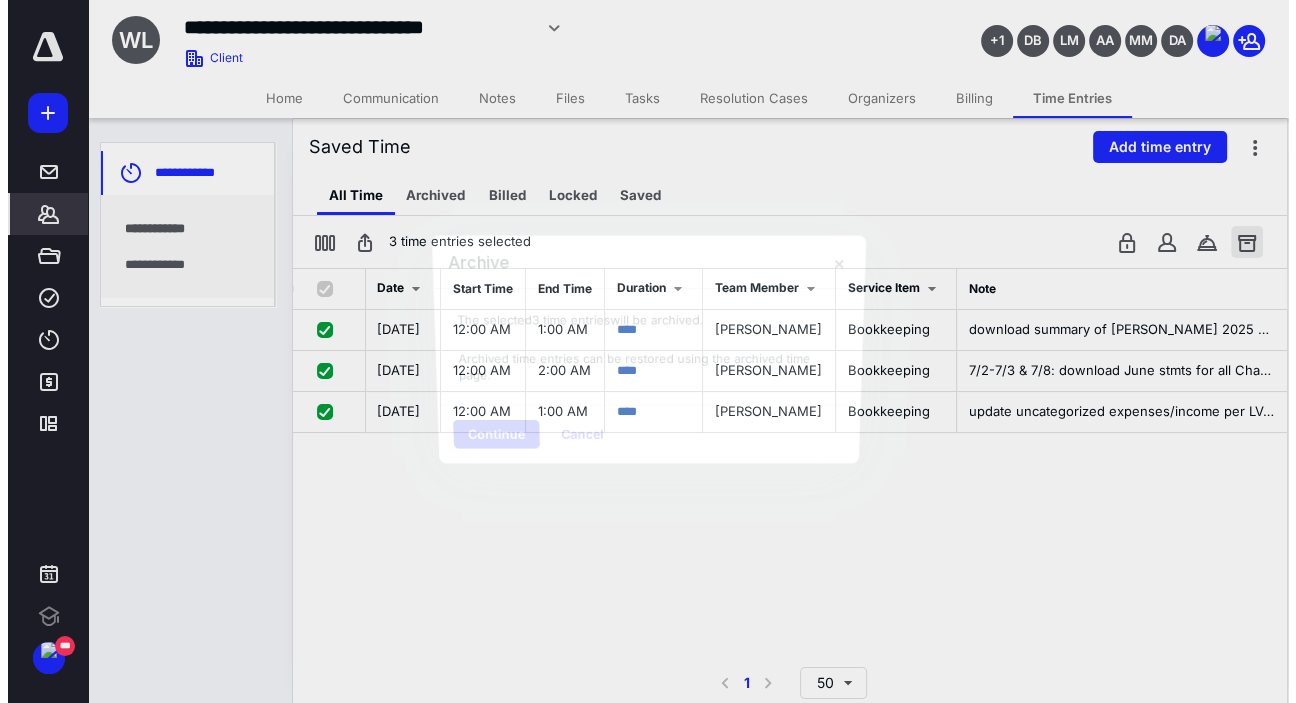 scroll, scrollTop: 0, scrollLeft: 502, axis: horizontal 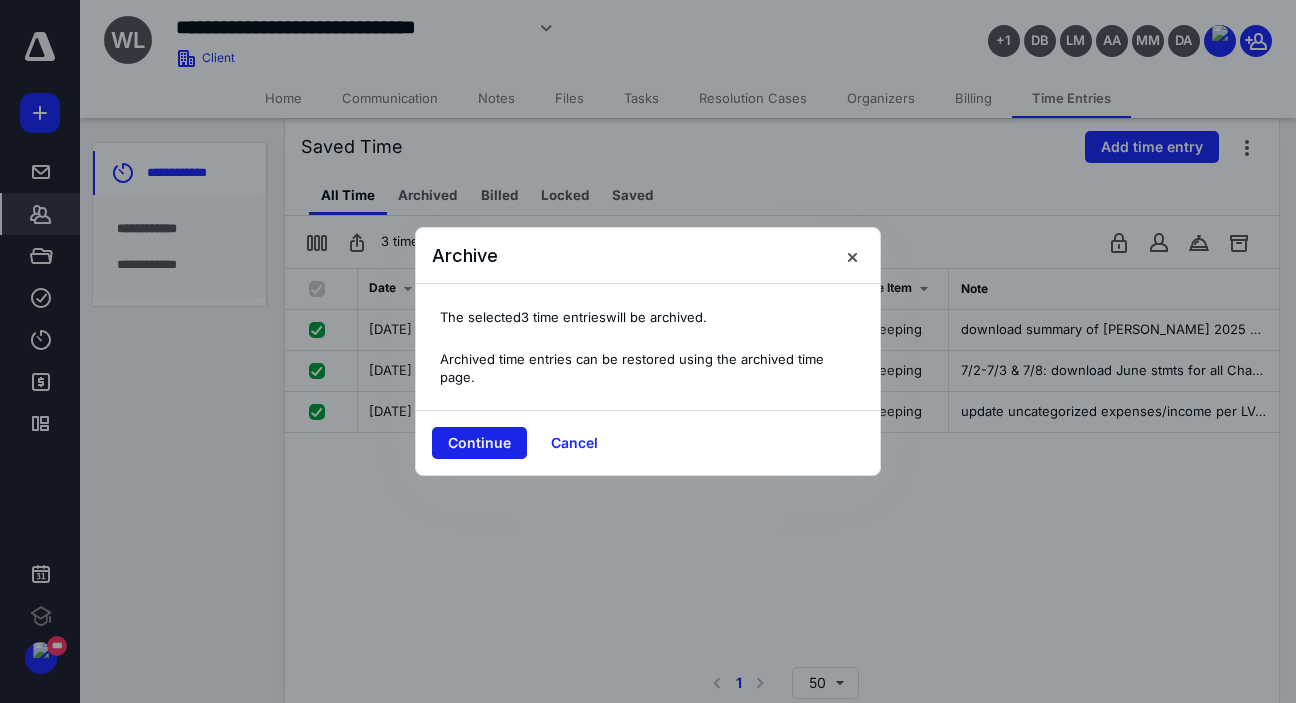 click on "Continue" at bounding box center (479, 443) 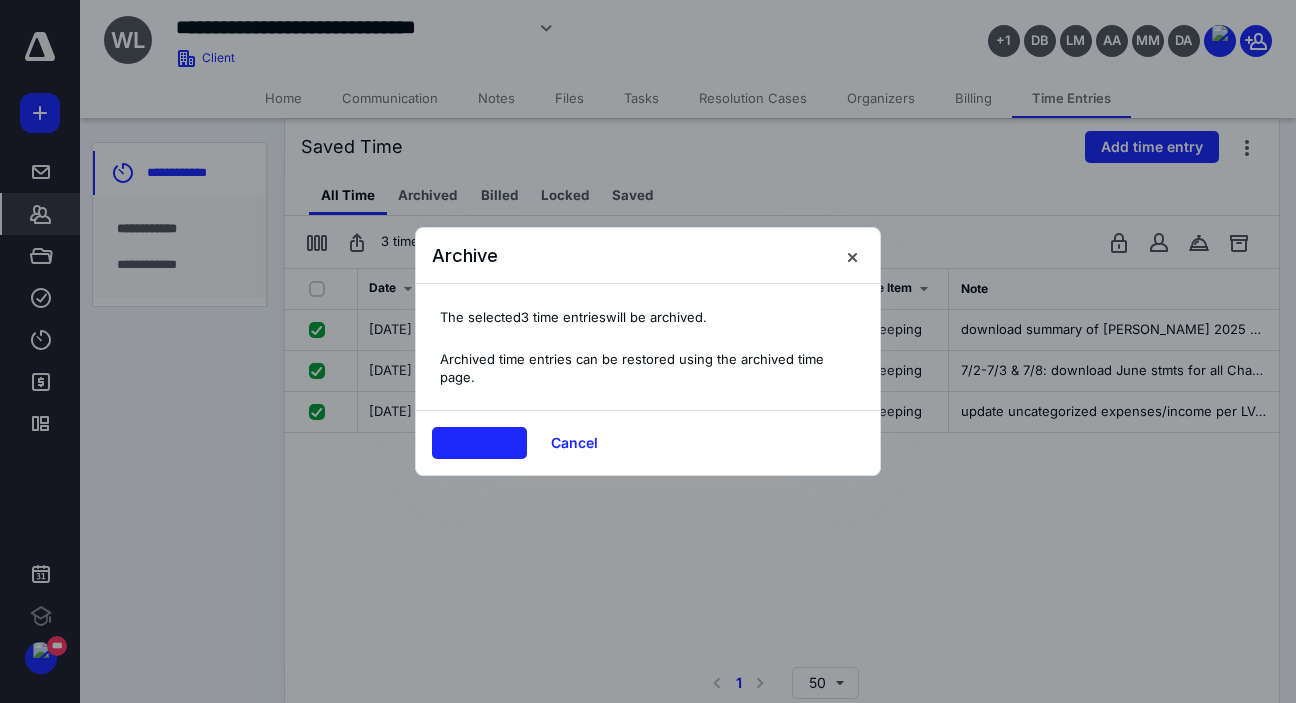 checkbox on "false" 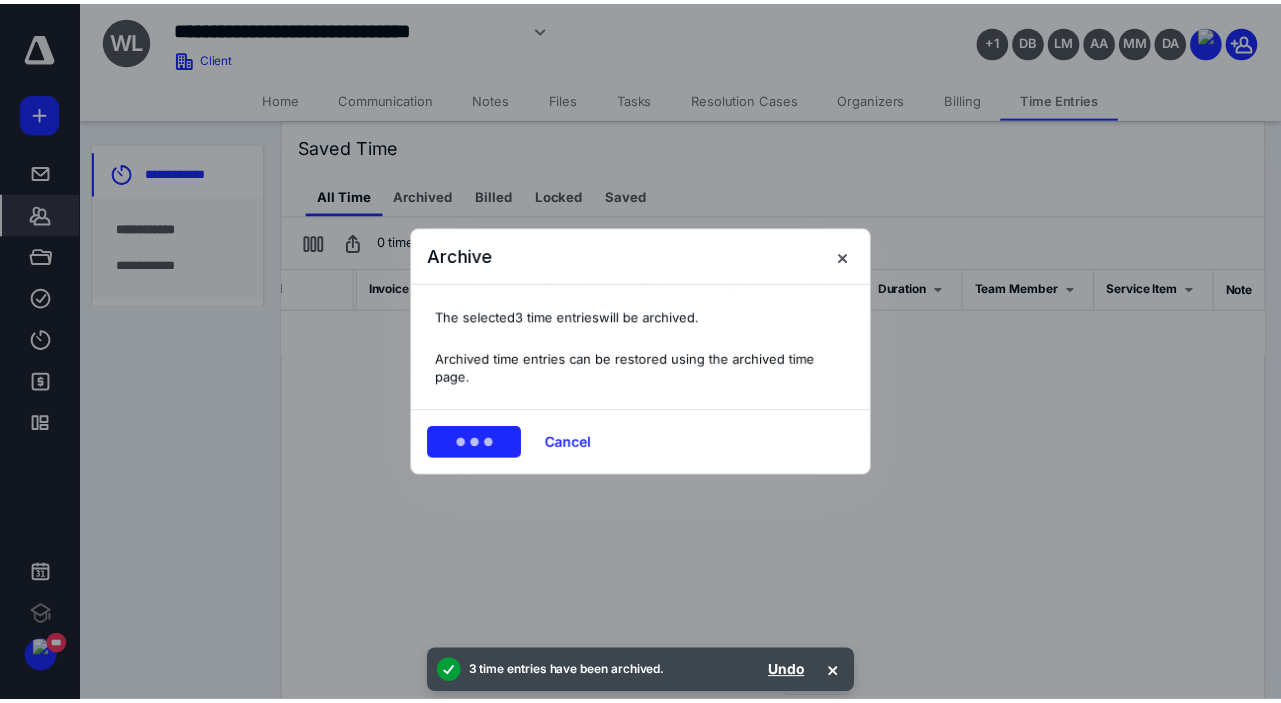 scroll, scrollTop: 0, scrollLeft: 210, axis: horizontal 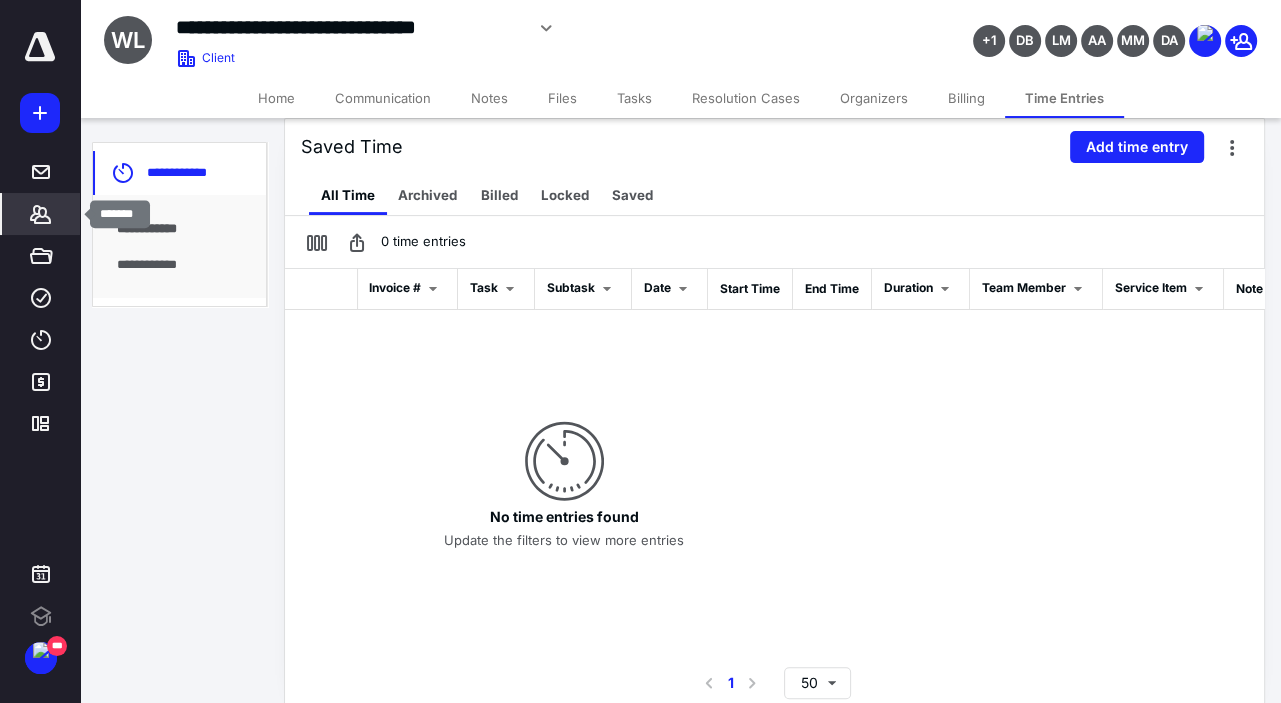 click 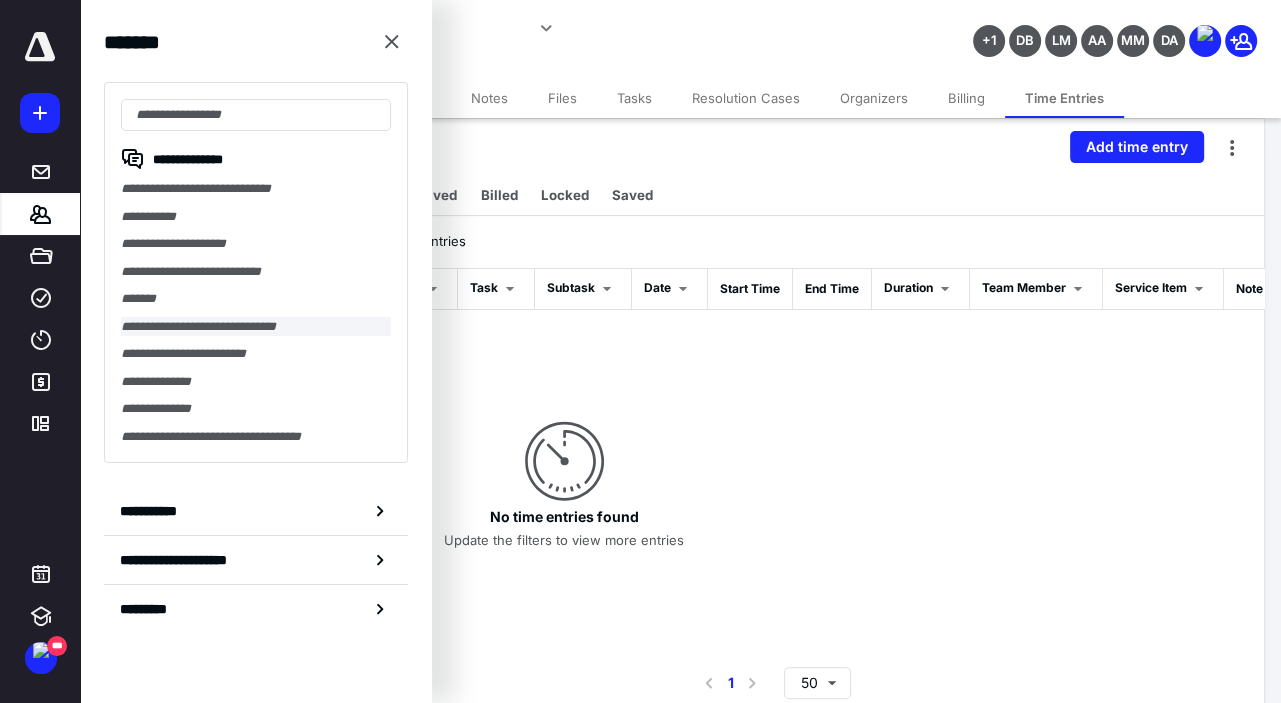 click on "**********" at bounding box center (256, 327) 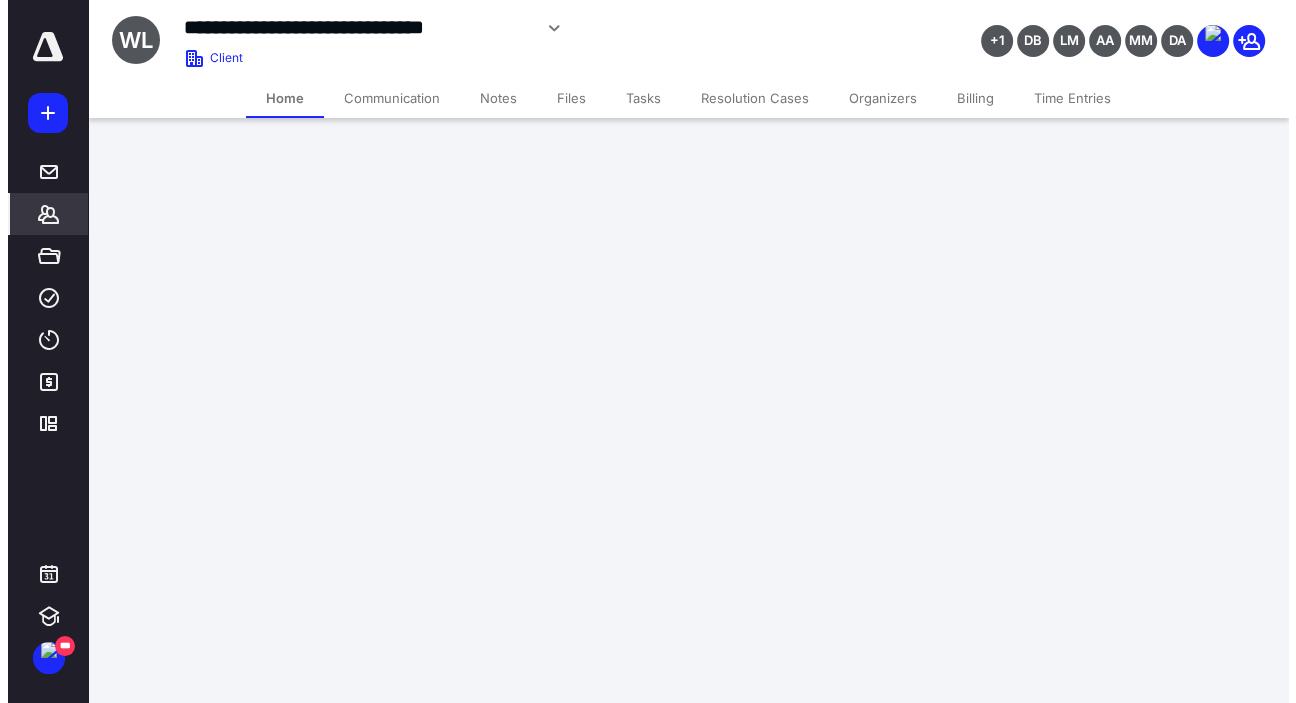 scroll, scrollTop: 0, scrollLeft: 0, axis: both 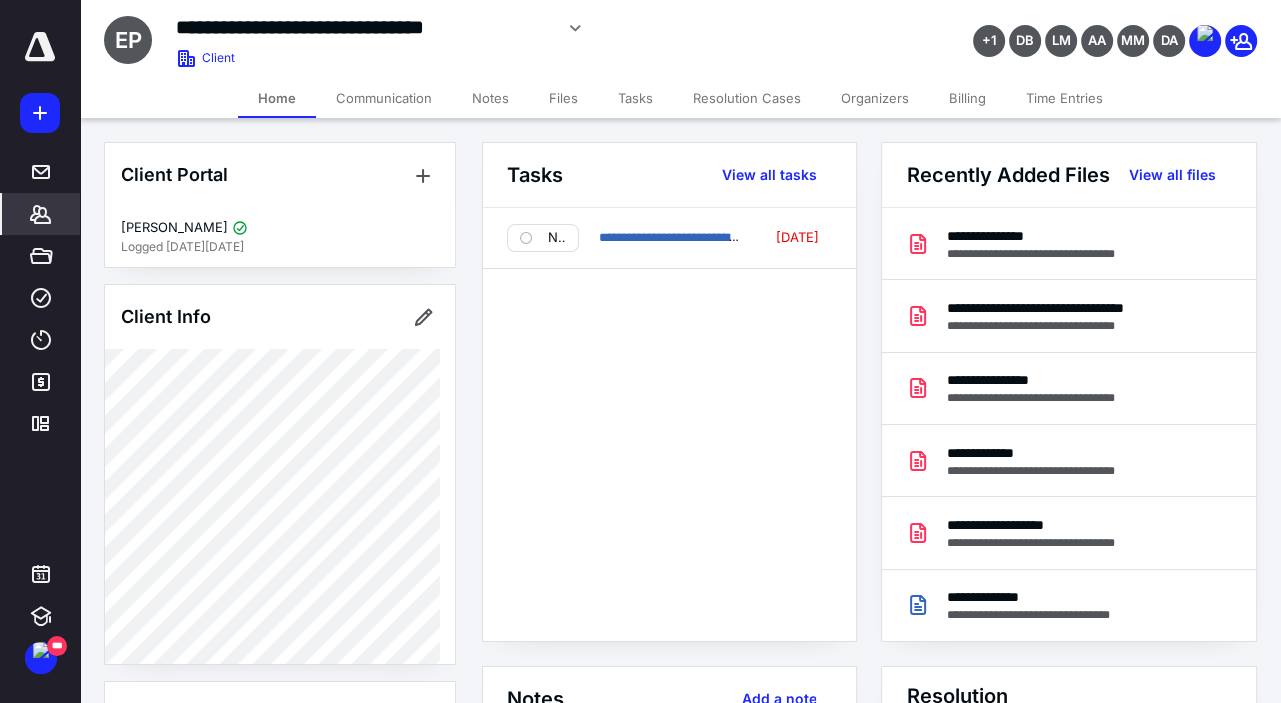 click on "Files" at bounding box center [563, 98] 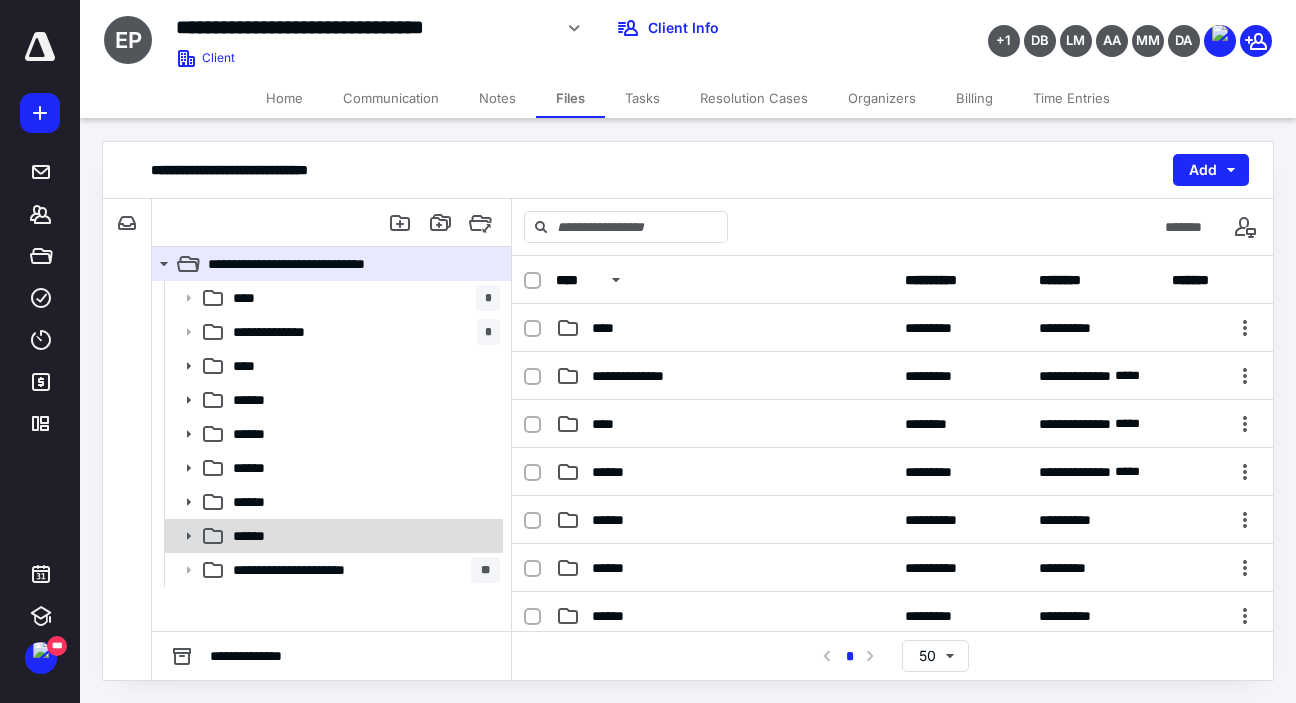 click 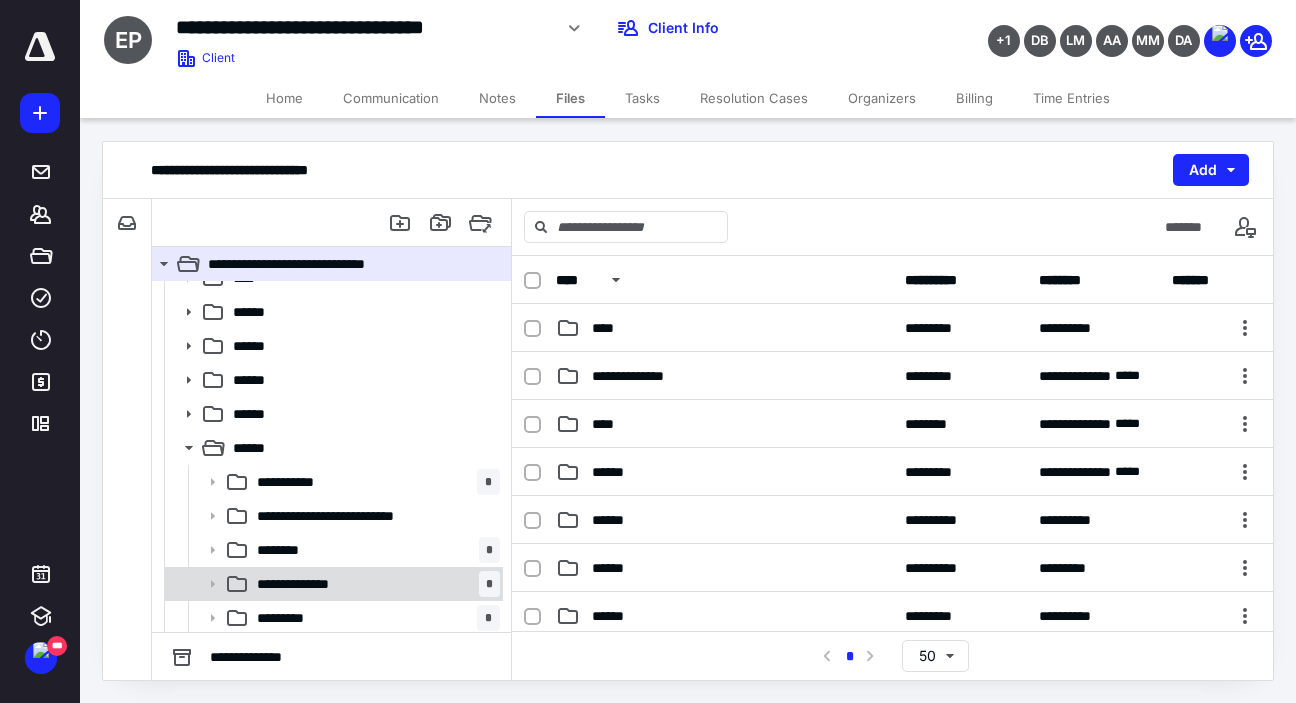 scroll, scrollTop: 200, scrollLeft: 0, axis: vertical 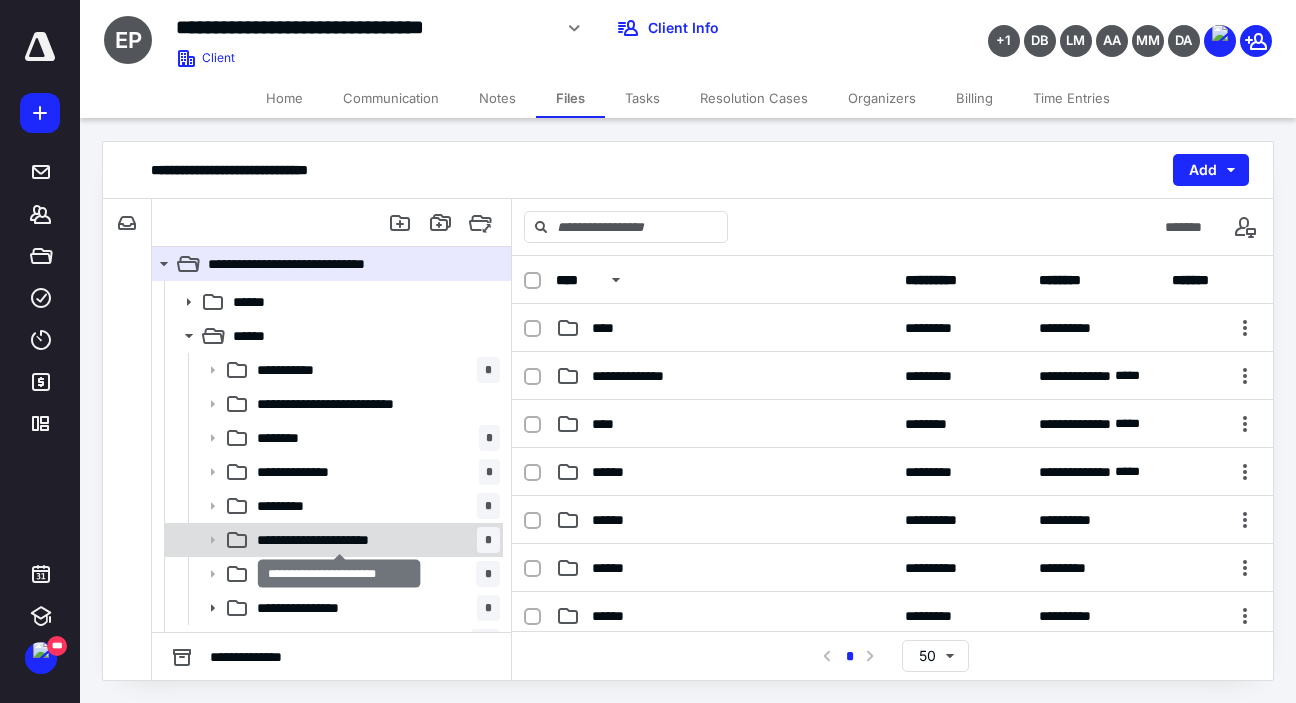 click on "**********" at bounding box center (339, 540) 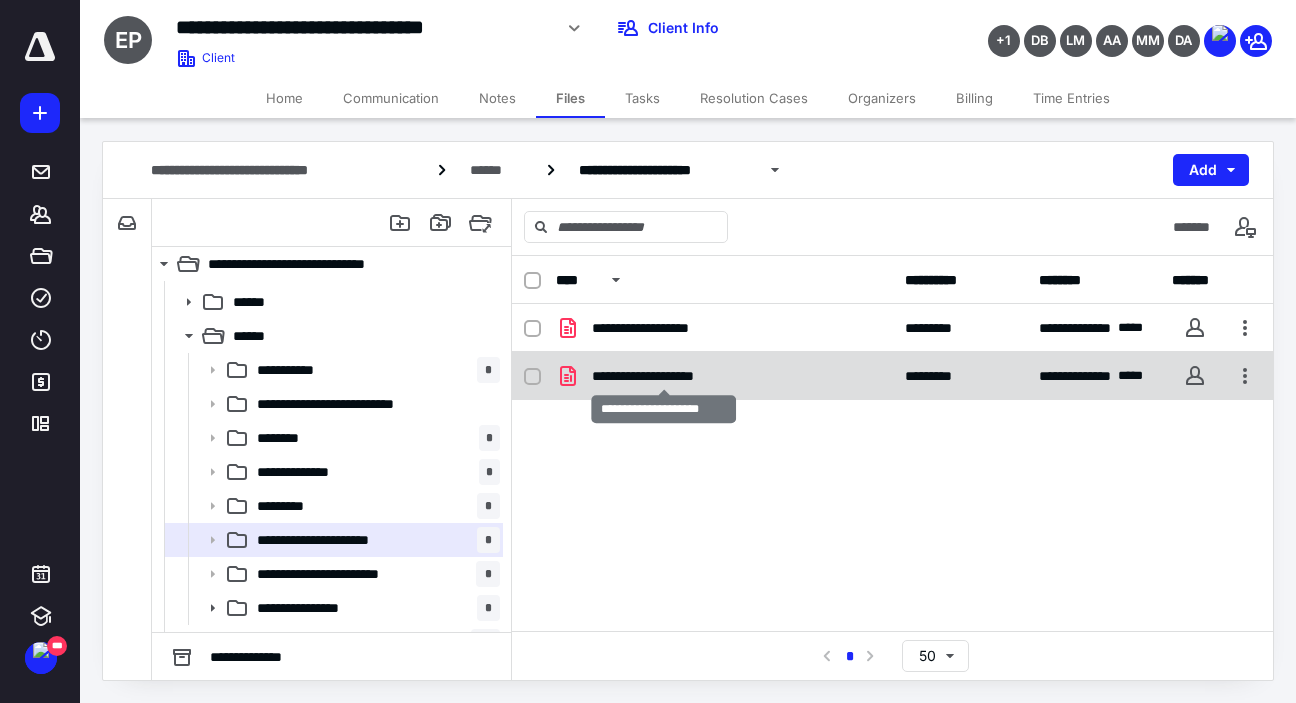 click on "**********" at bounding box center [664, 376] 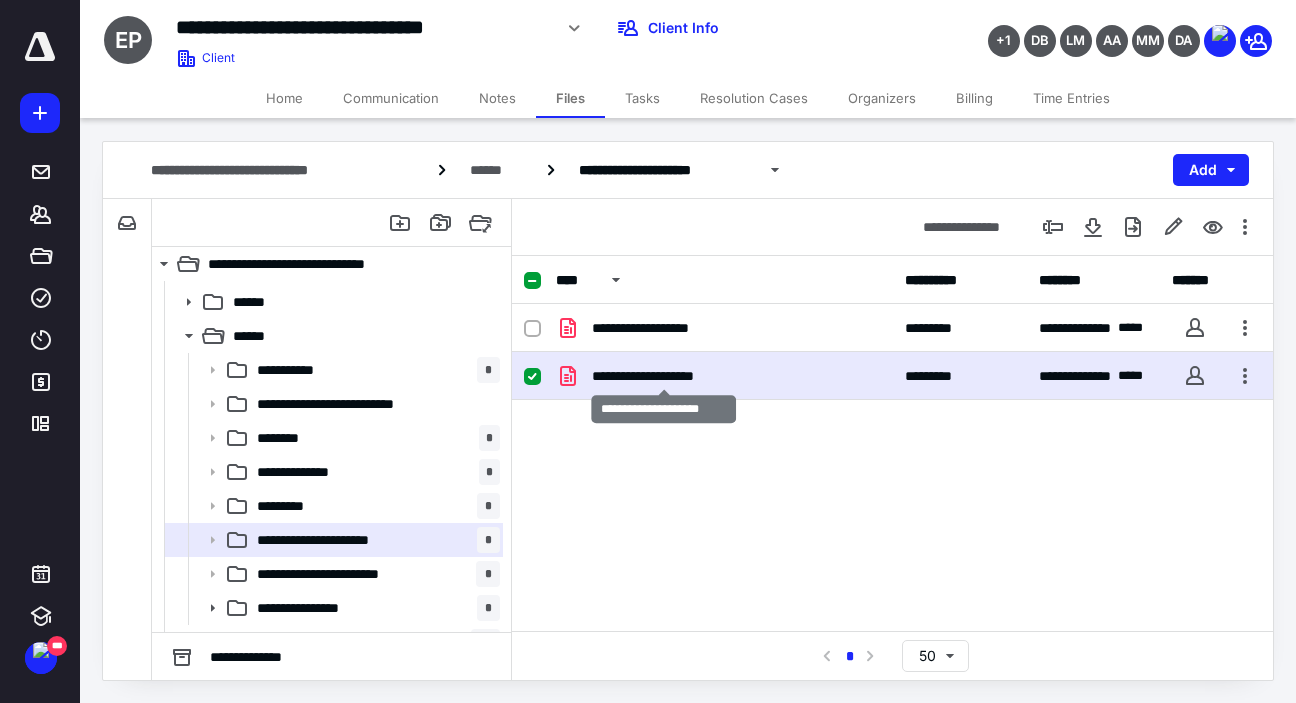 click on "**********" at bounding box center (664, 376) 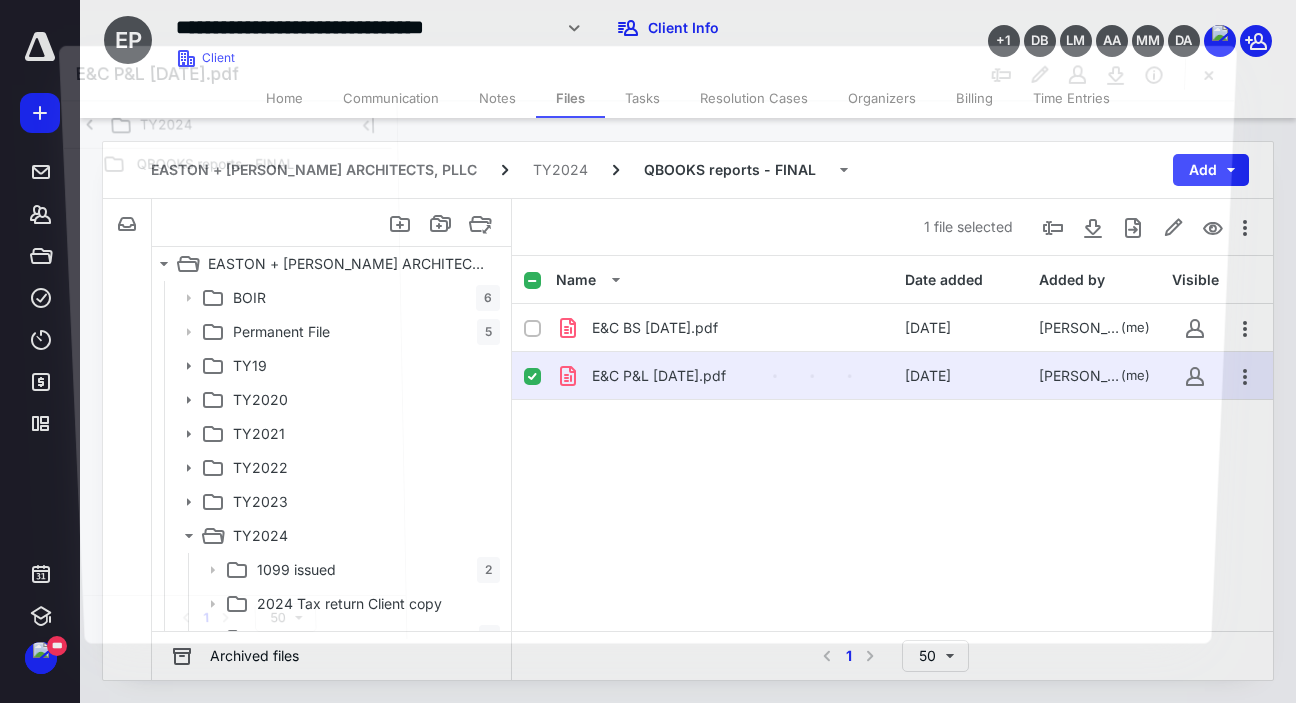 scroll, scrollTop: 200, scrollLeft: 0, axis: vertical 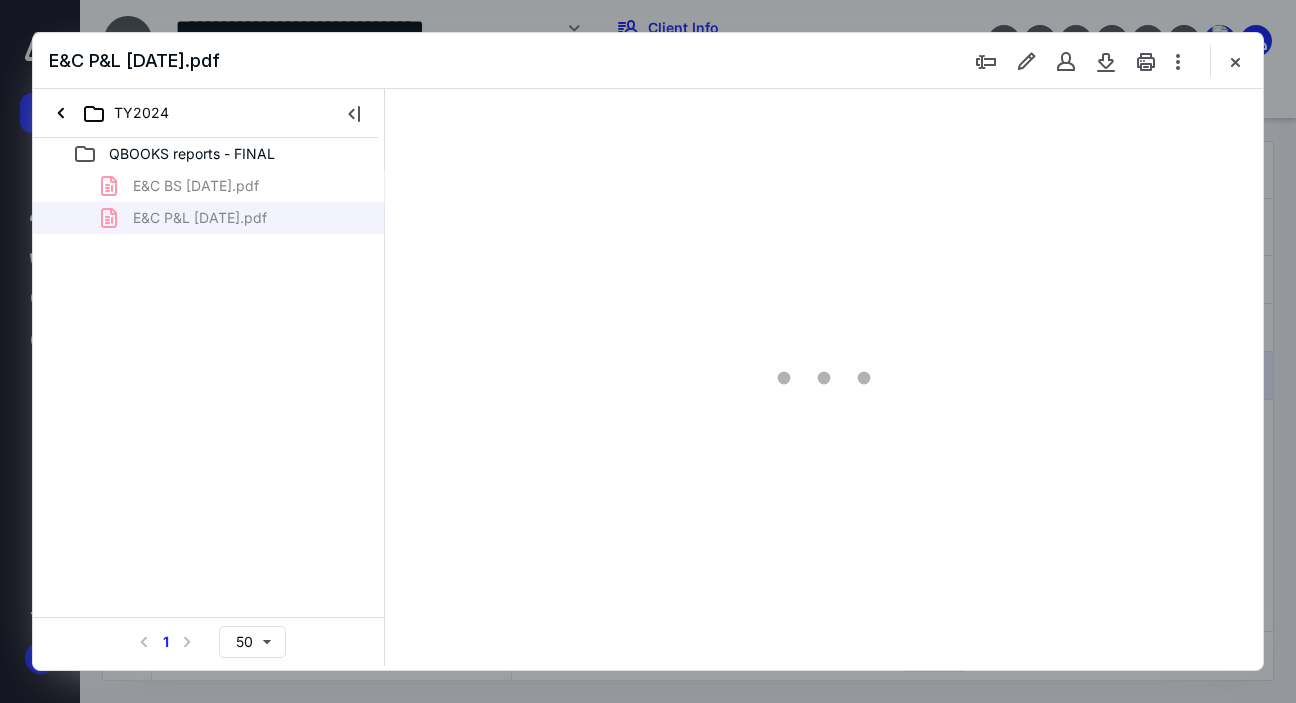 type on "140" 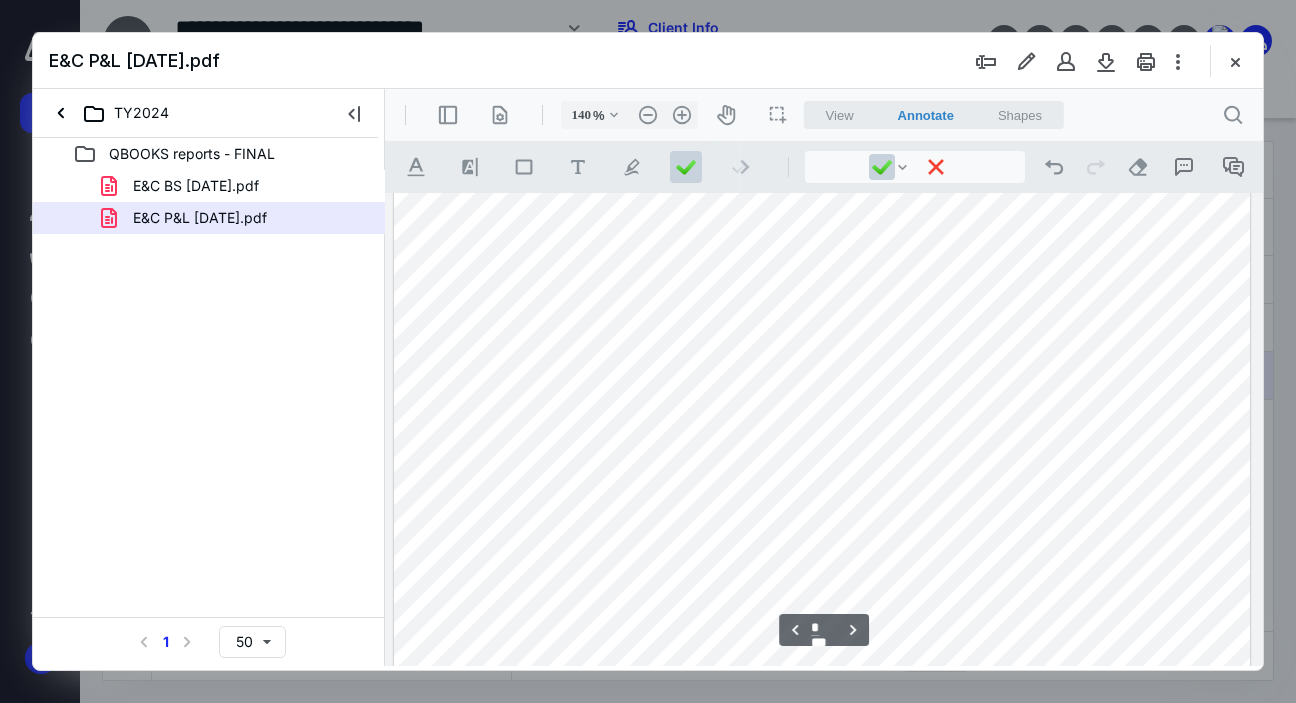 scroll, scrollTop: 1810, scrollLeft: 0, axis: vertical 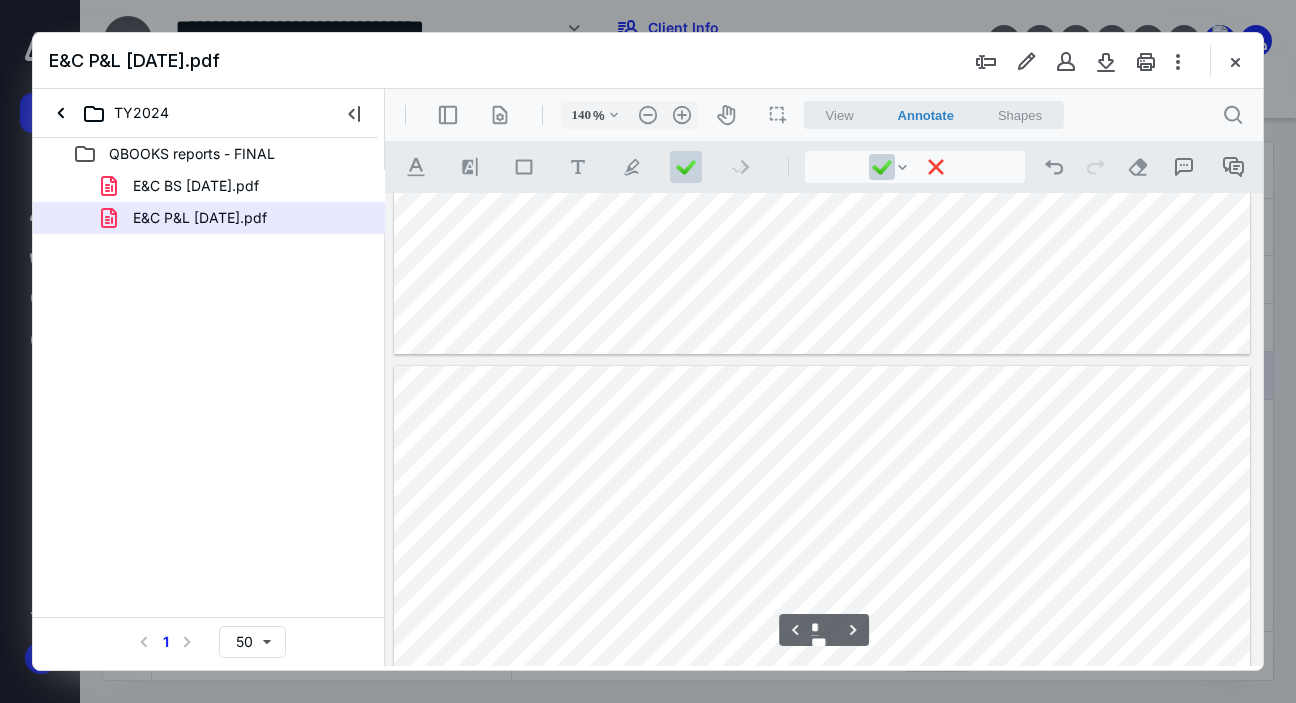 type on "*" 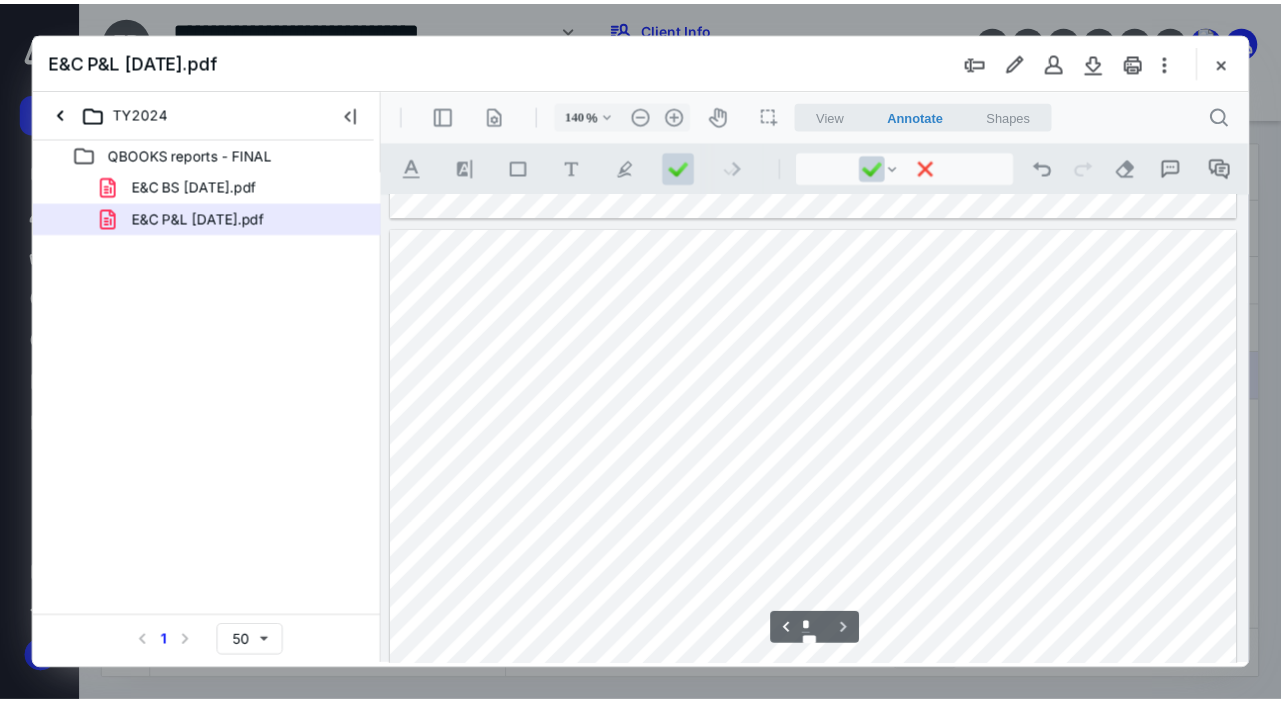 scroll, scrollTop: 2310, scrollLeft: 0, axis: vertical 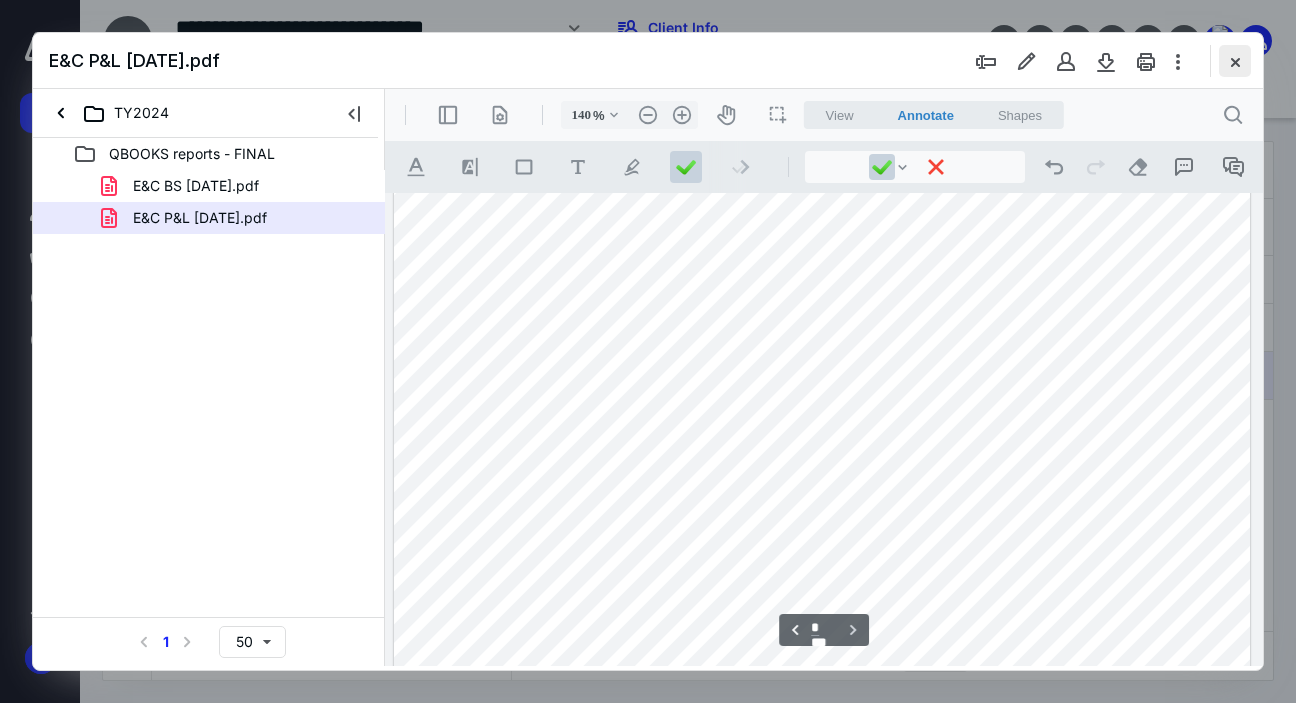 click at bounding box center (1235, 61) 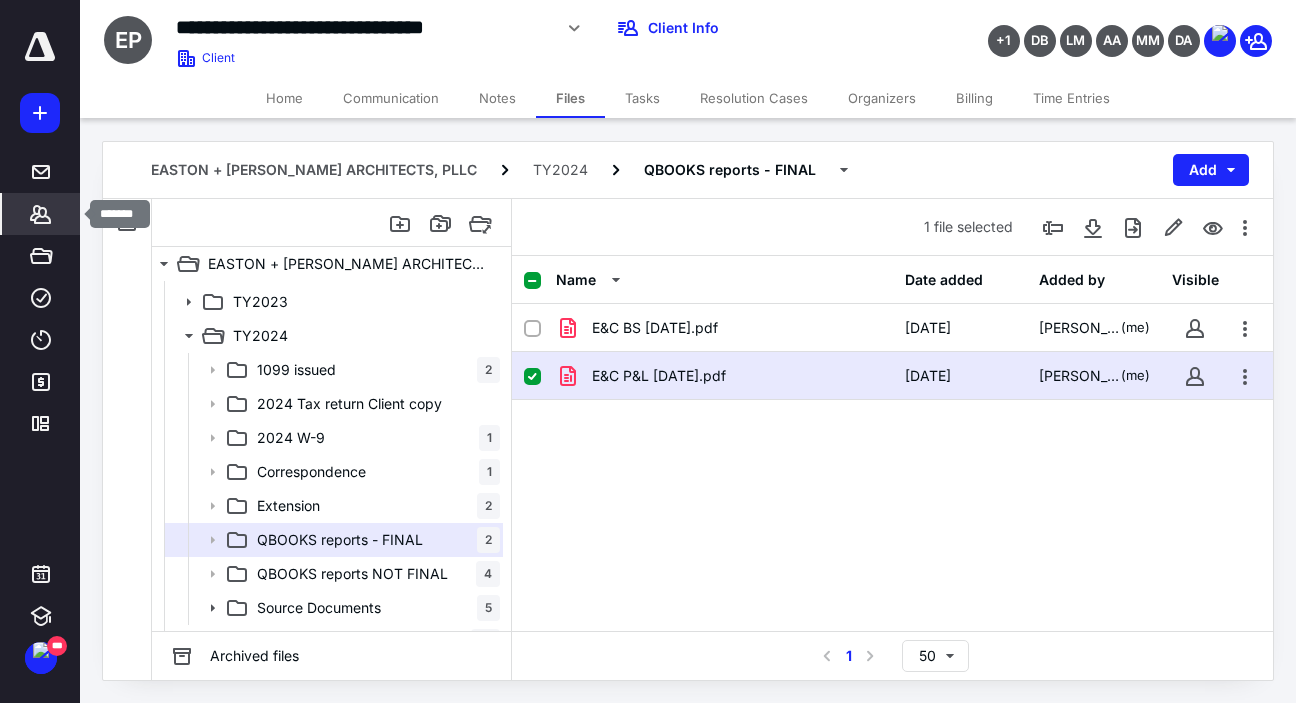 click 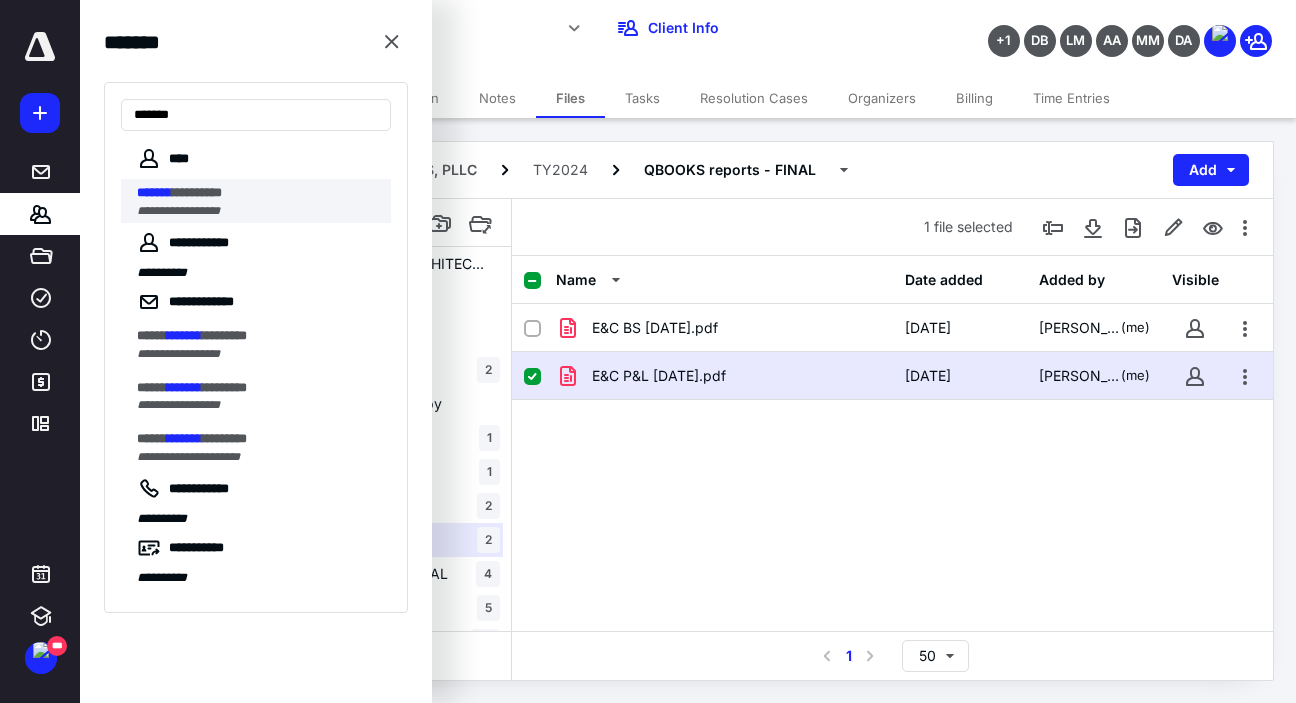 type on "*******" 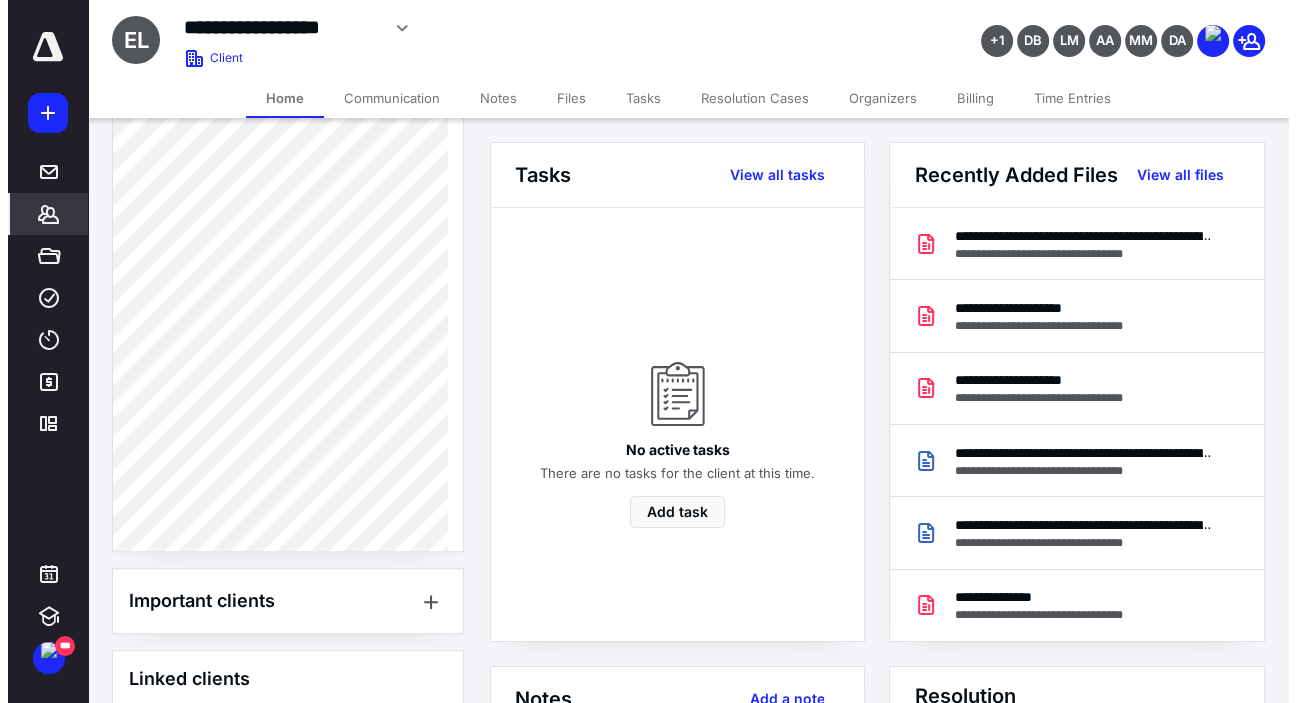 scroll, scrollTop: 900, scrollLeft: 0, axis: vertical 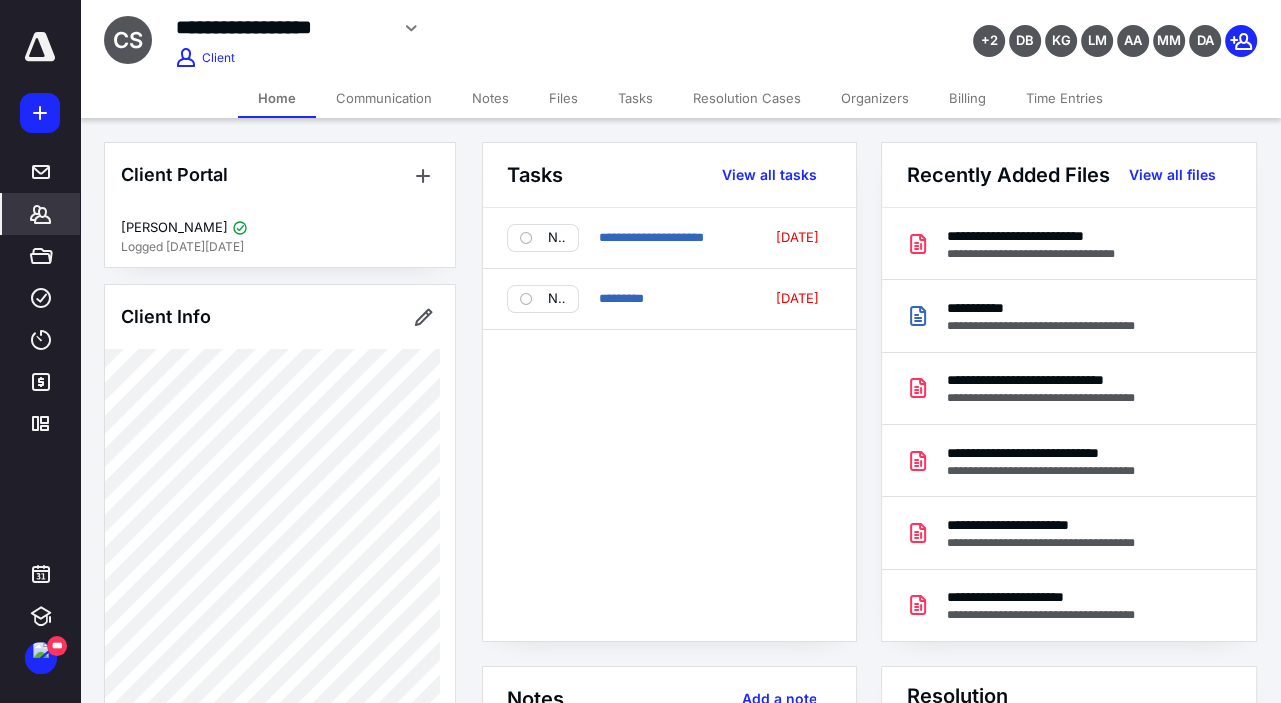click on "Files" at bounding box center (563, 98) 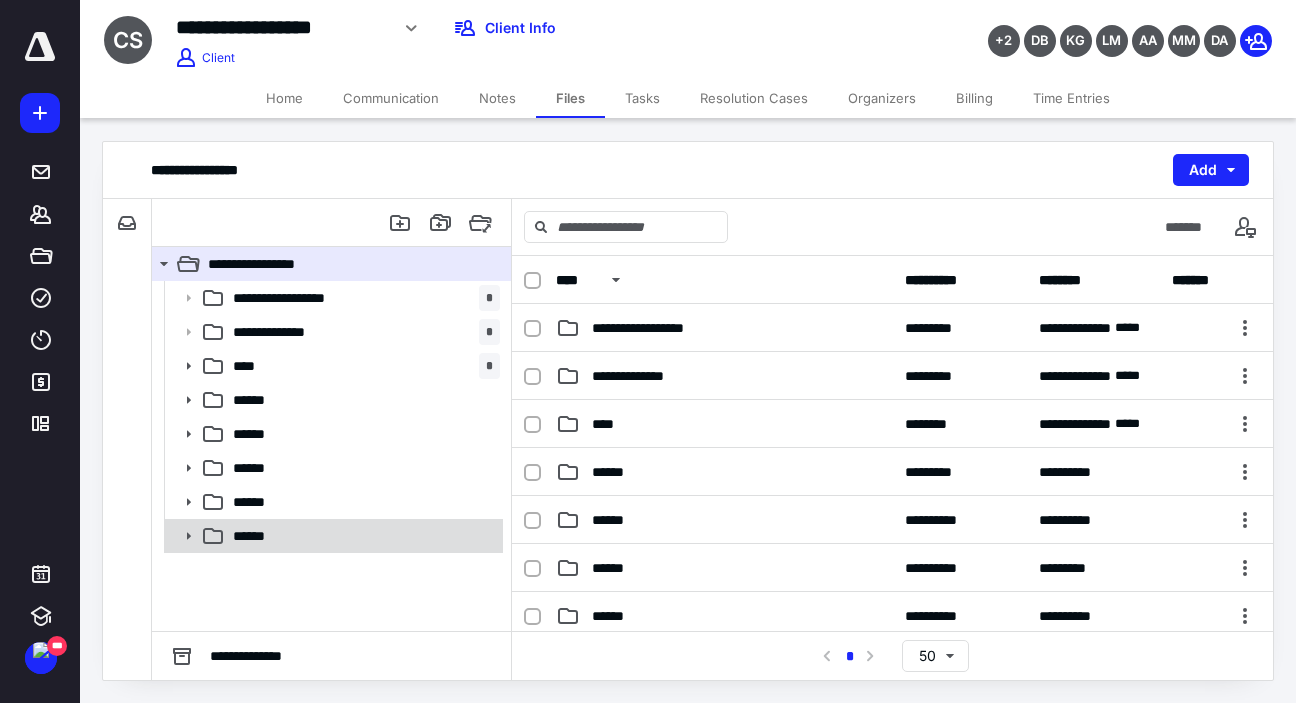 drag, startPoint x: 179, startPoint y: 537, endPoint x: 315, endPoint y: 530, distance: 136.18002 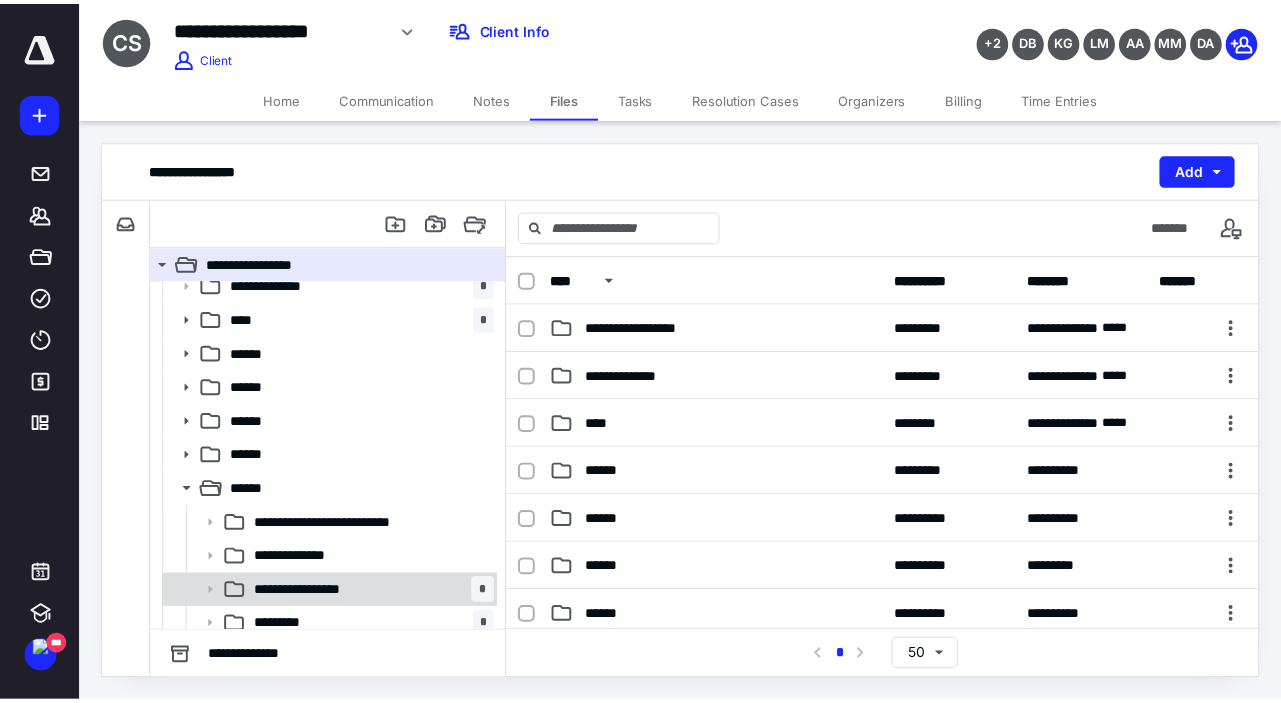 scroll, scrollTop: 90, scrollLeft: 0, axis: vertical 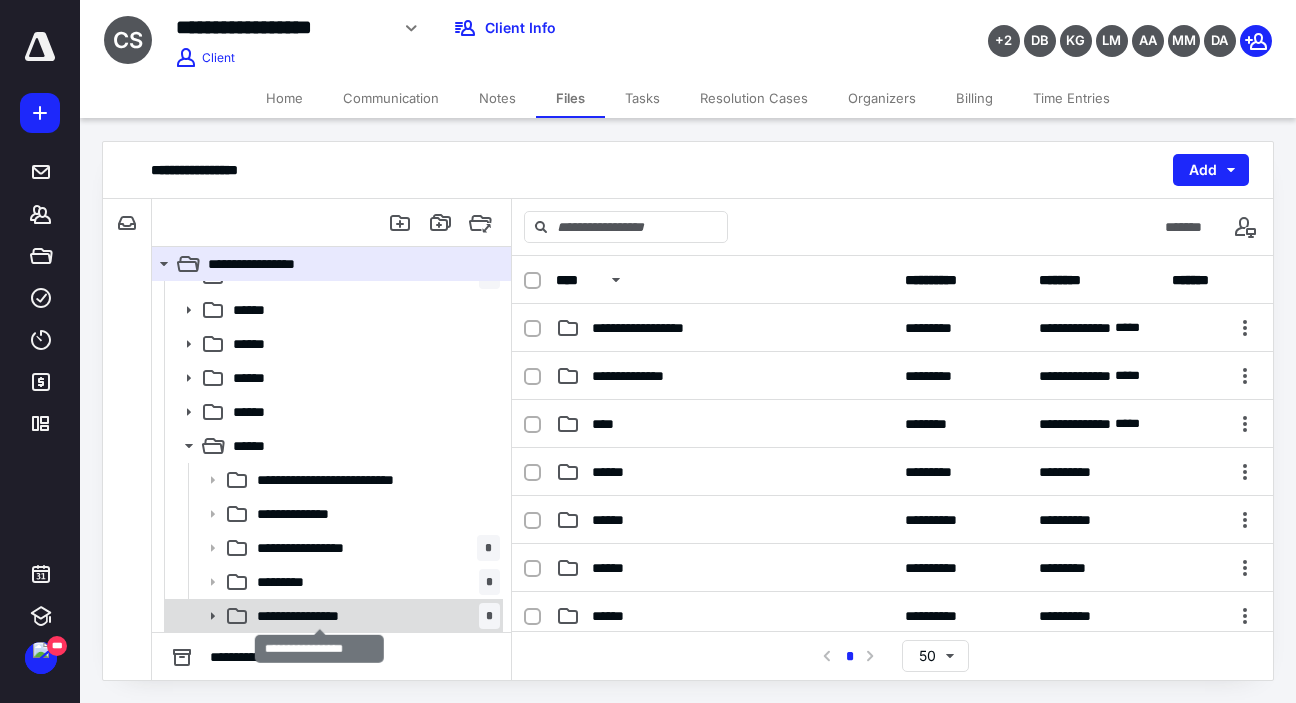 click on "**********" at bounding box center (320, 616) 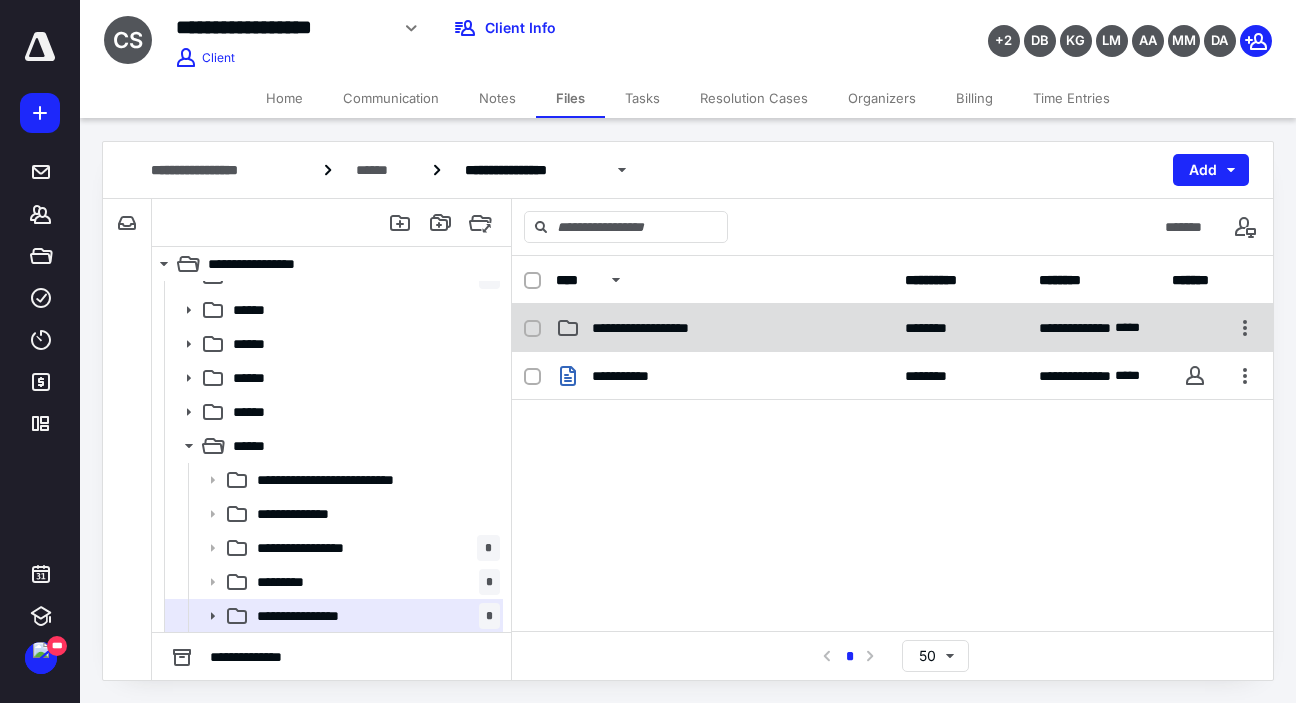 click on "**********" at bounding box center (658, 328) 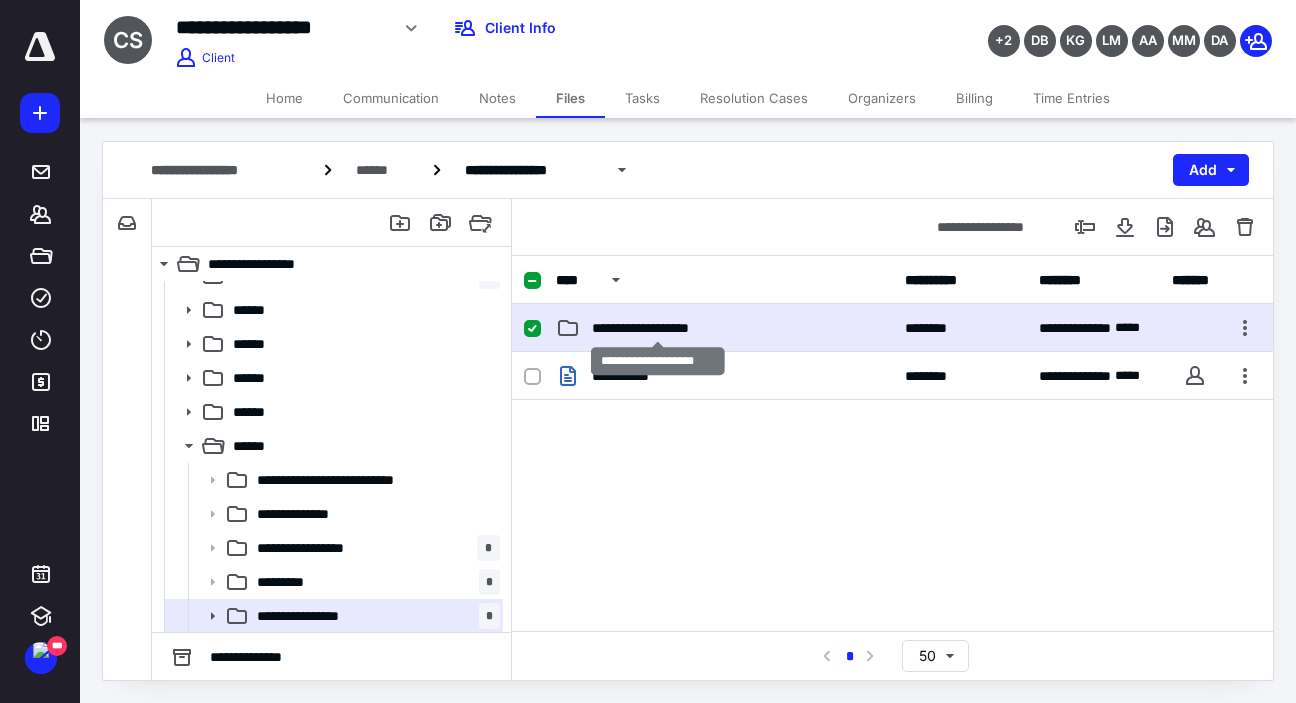 click on "**********" at bounding box center (658, 328) 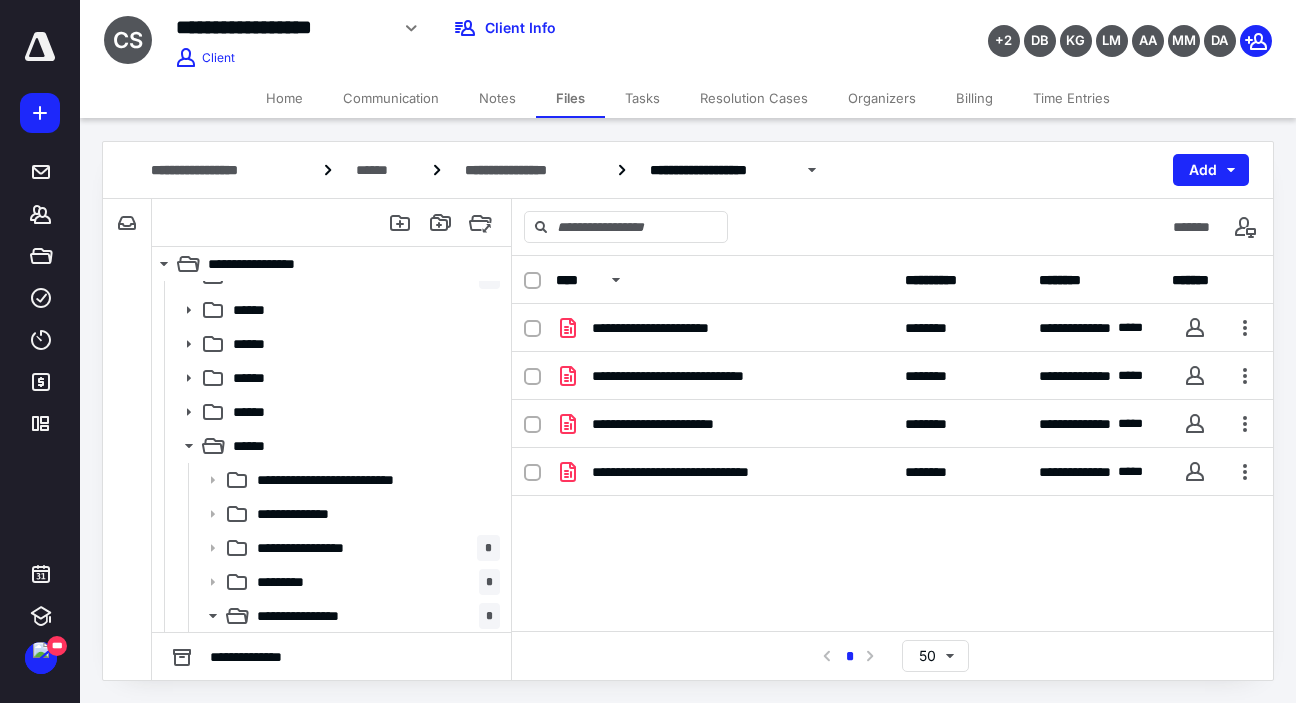 click on "Time Entries" at bounding box center (1071, 98) 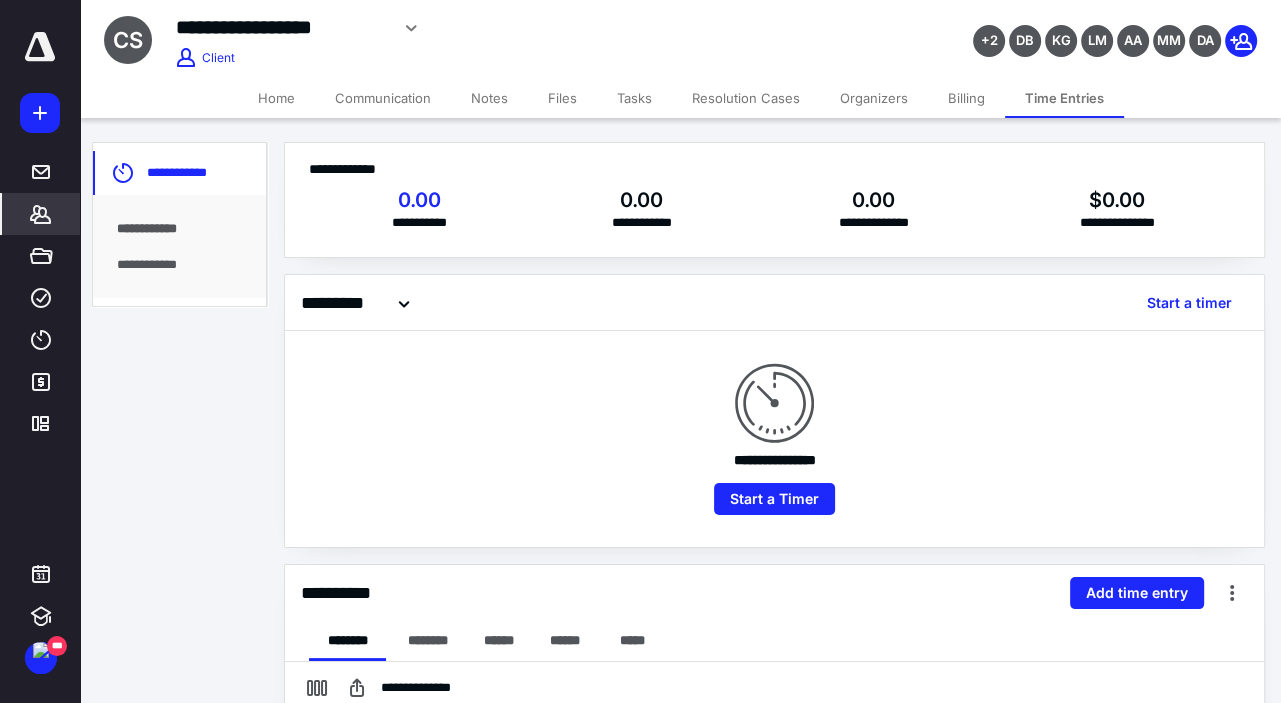 click on "Home" at bounding box center [276, 98] 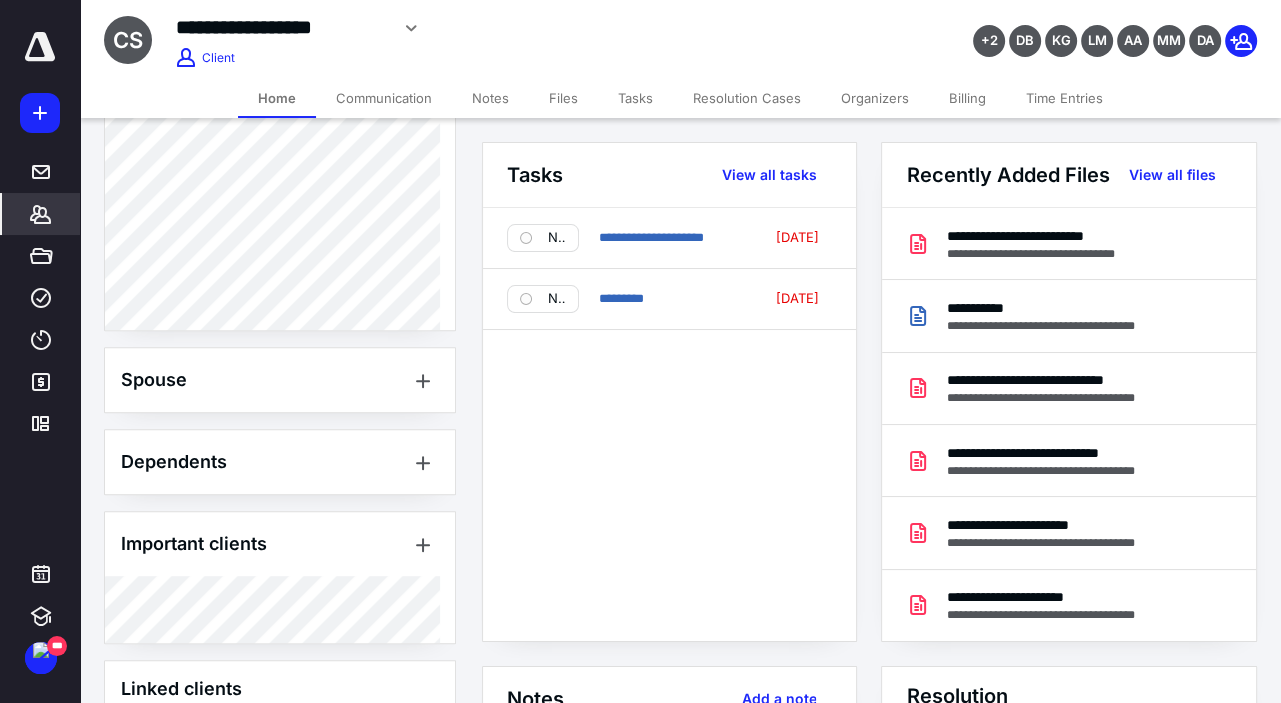 scroll, scrollTop: 1100, scrollLeft: 0, axis: vertical 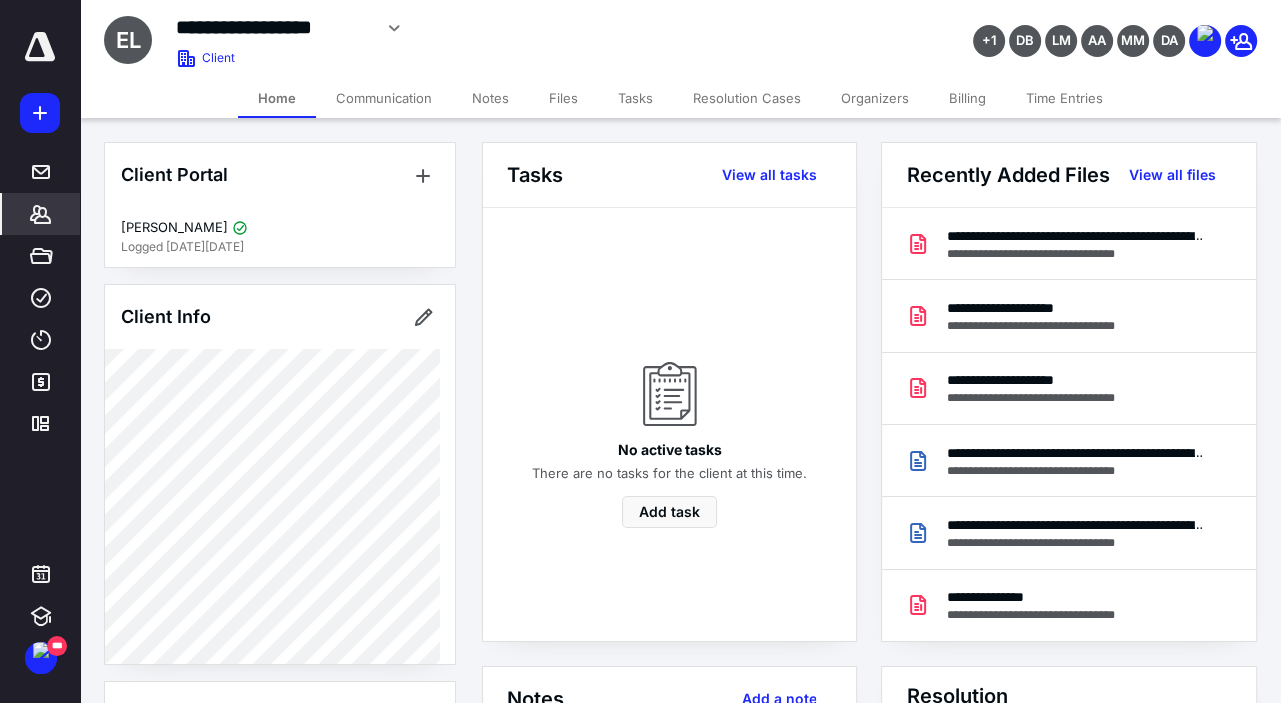 click on "Time Entries" at bounding box center (1064, 98) 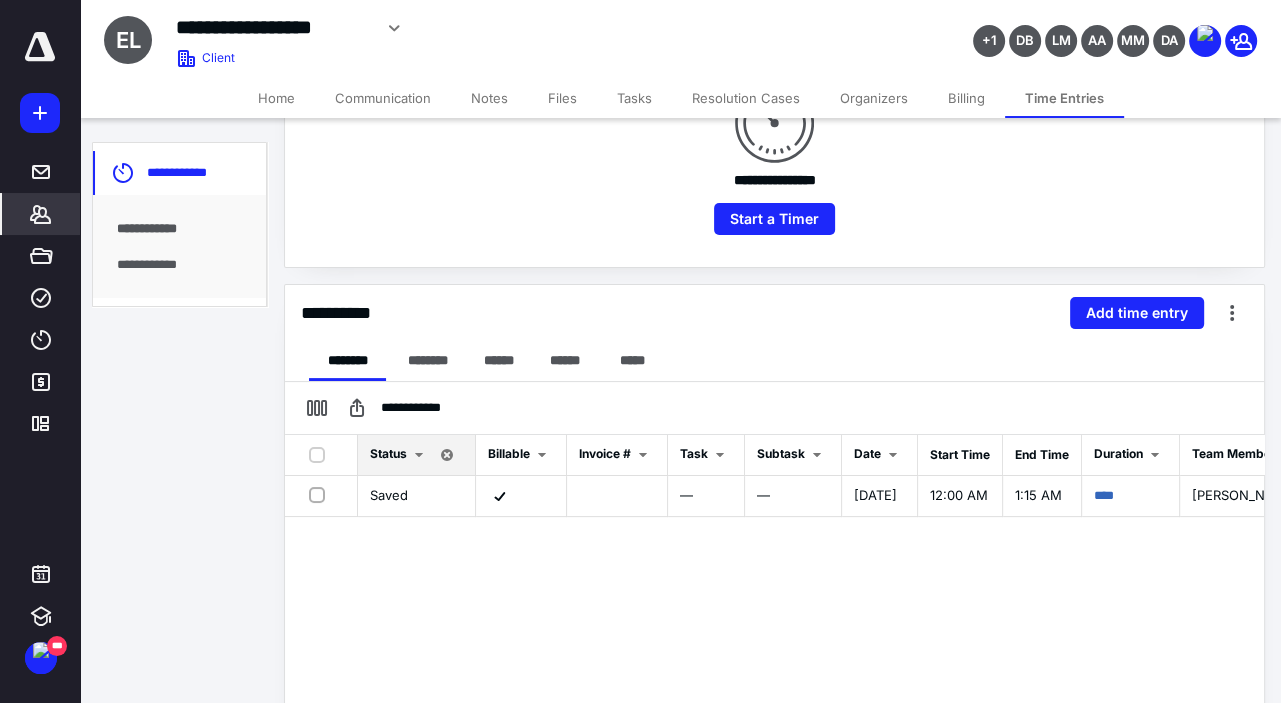 scroll, scrollTop: 400, scrollLeft: 0, axis: vertical 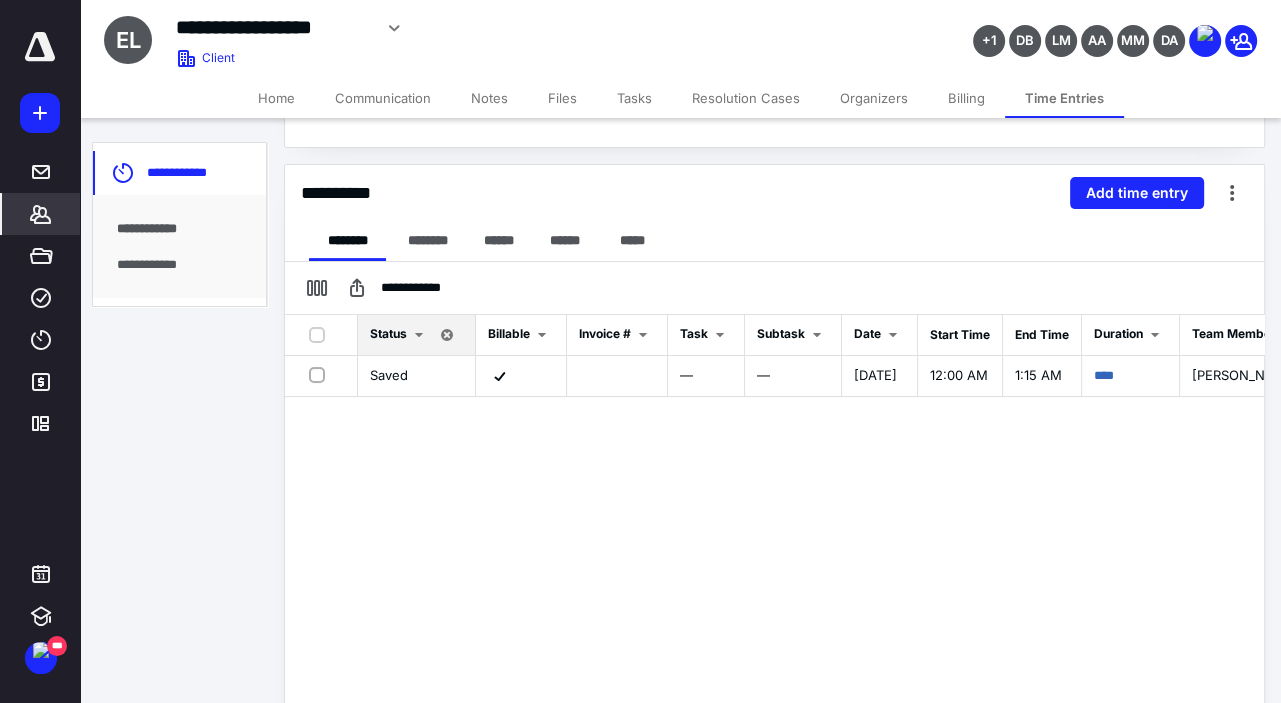 click on "Home" at bounding box center [276, 98] 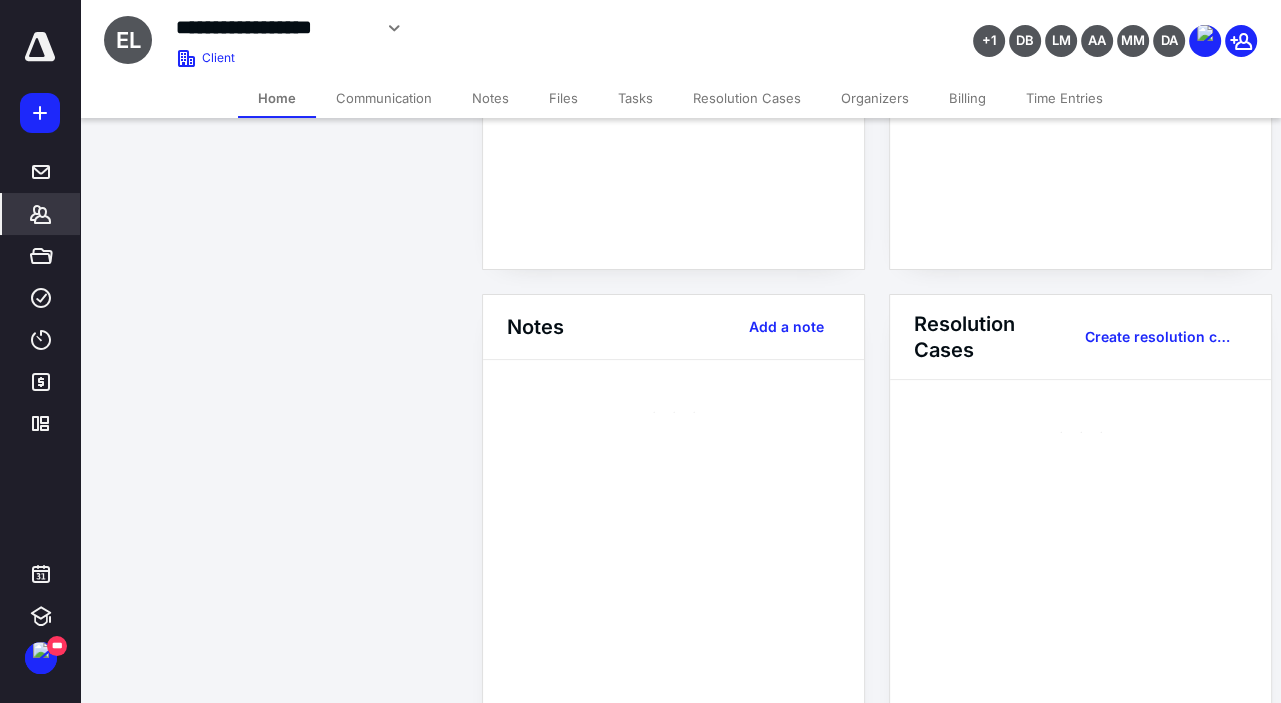 scroll, scrollTop: 0, scrollLeft: 0, axis: both 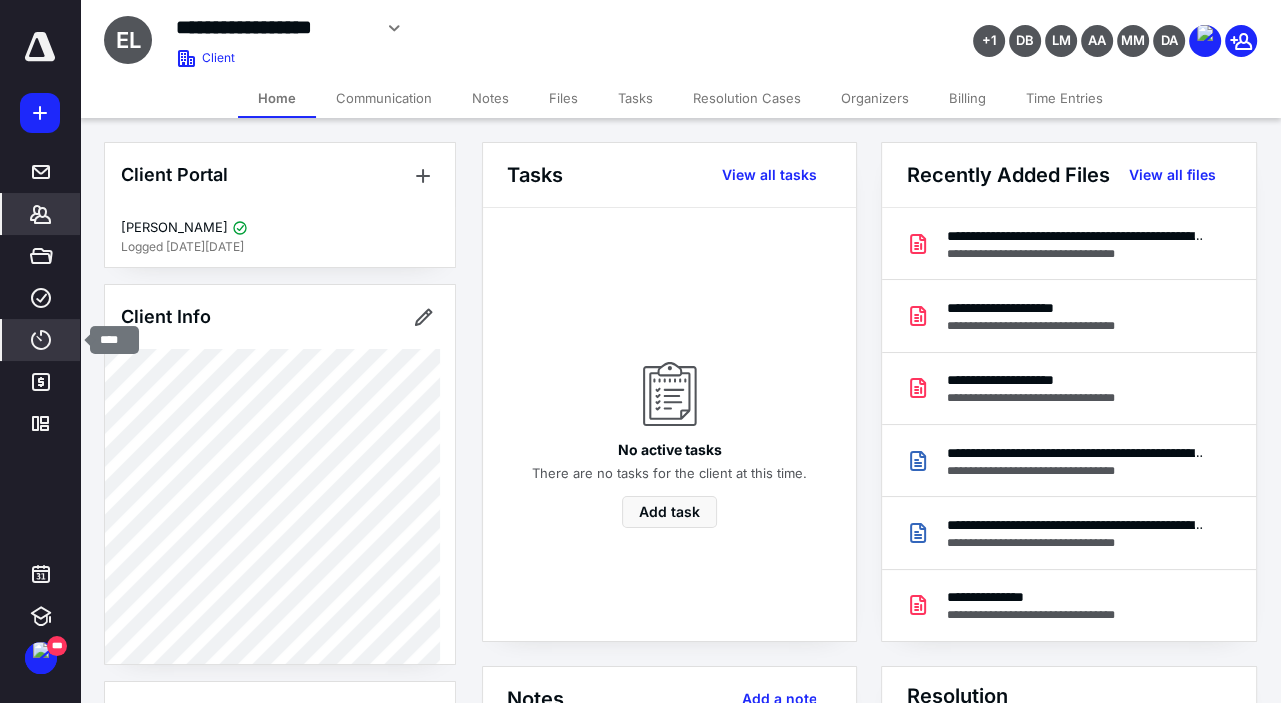 click 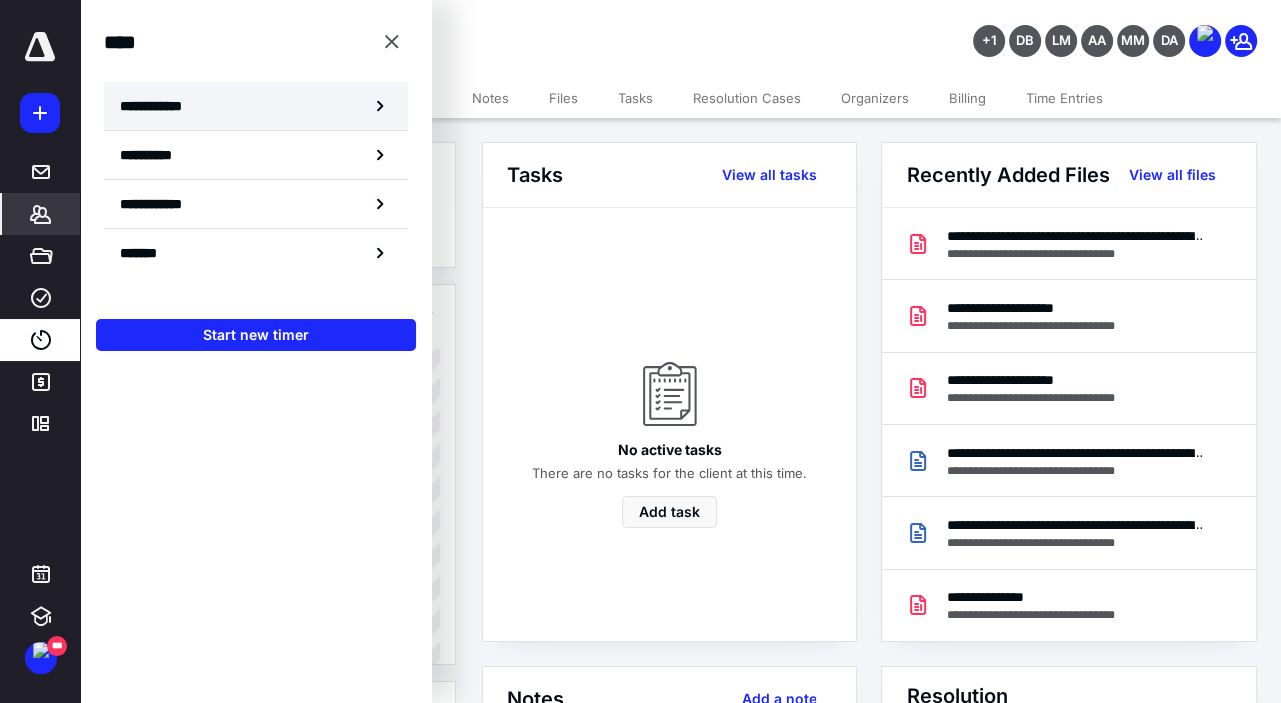 click on "**********" at bounding box center [162, 106] 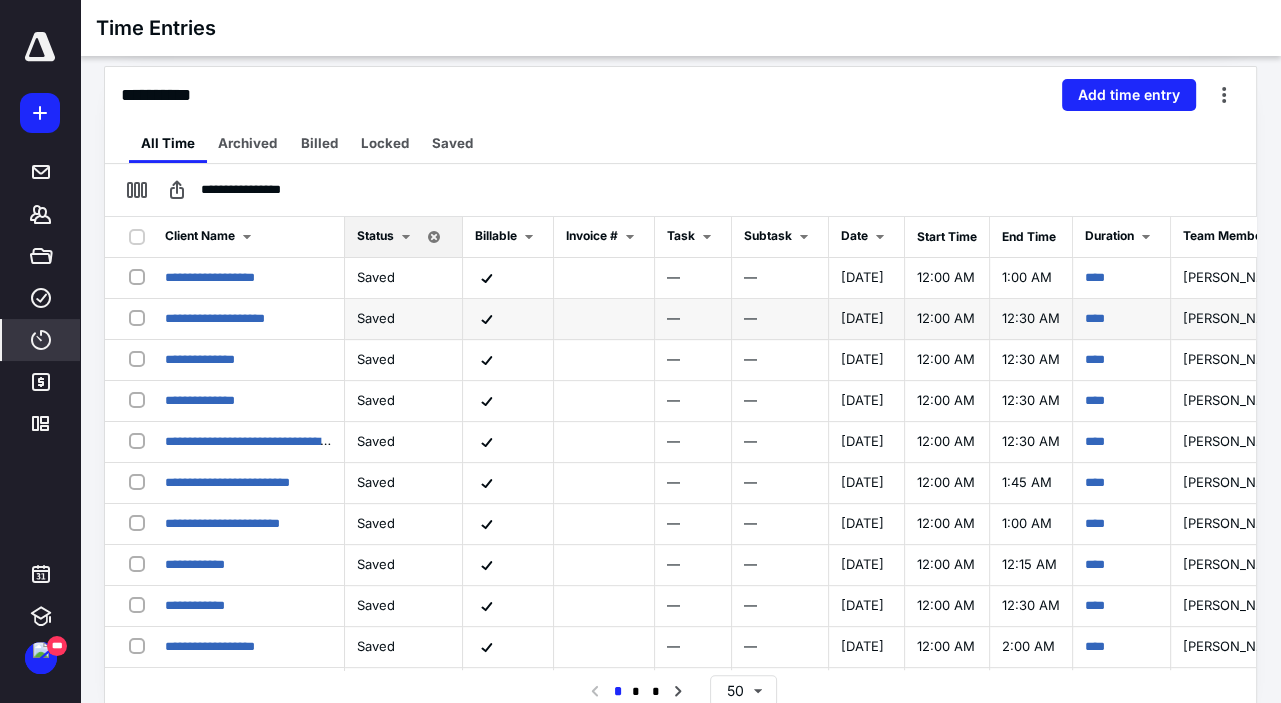 scroll, scrollTop: 443, scrollLeft: 0, axis: vertical 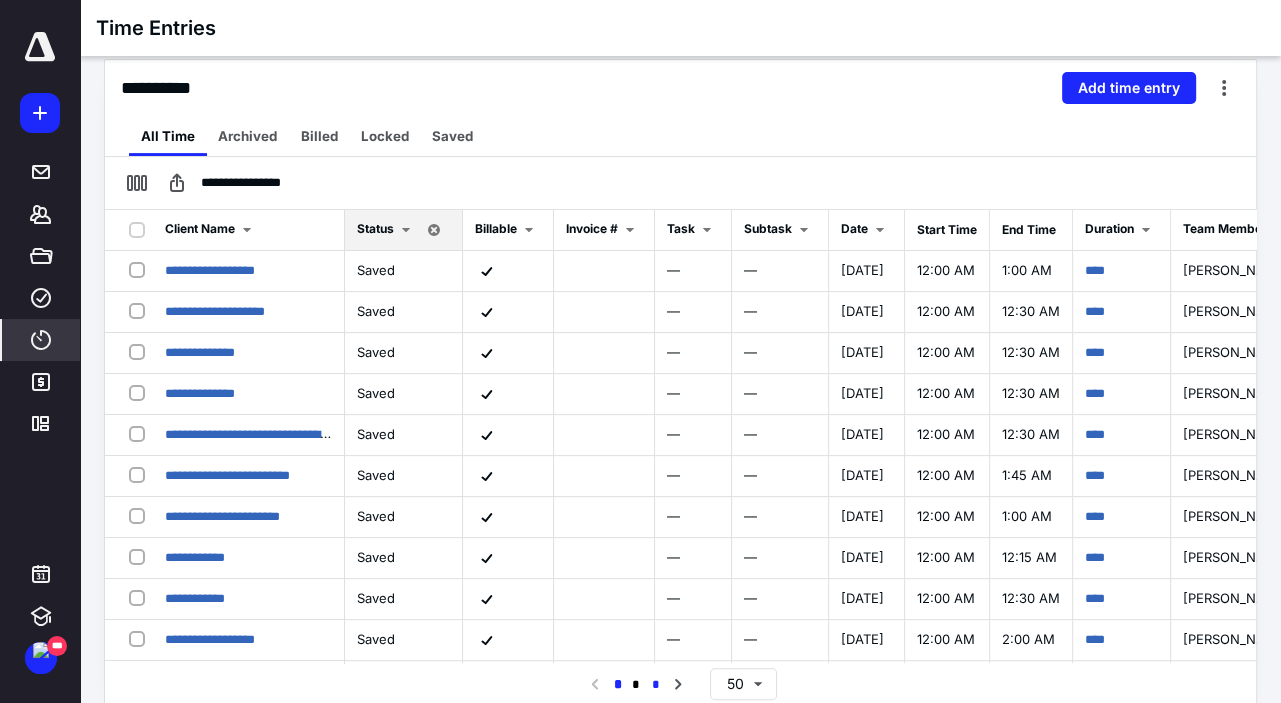 click on "*" at bounding box center (656, 685) 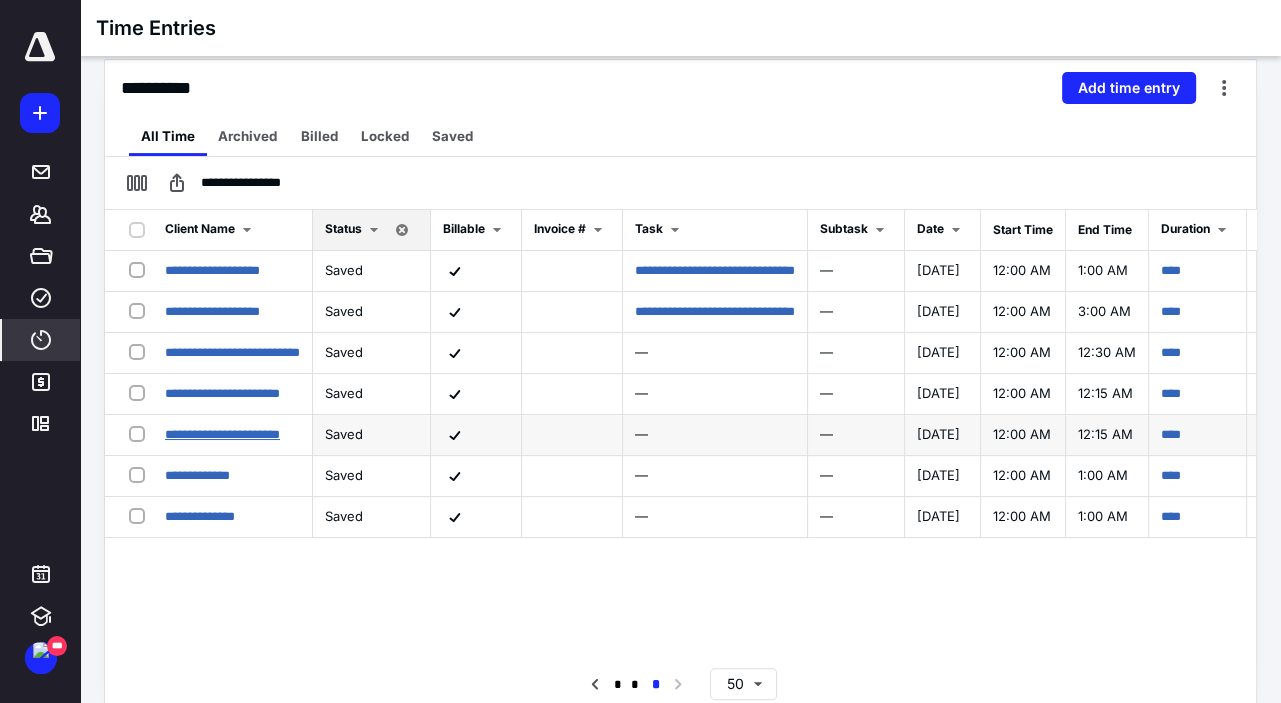 click on "**********" at bounding box center [222, 434] 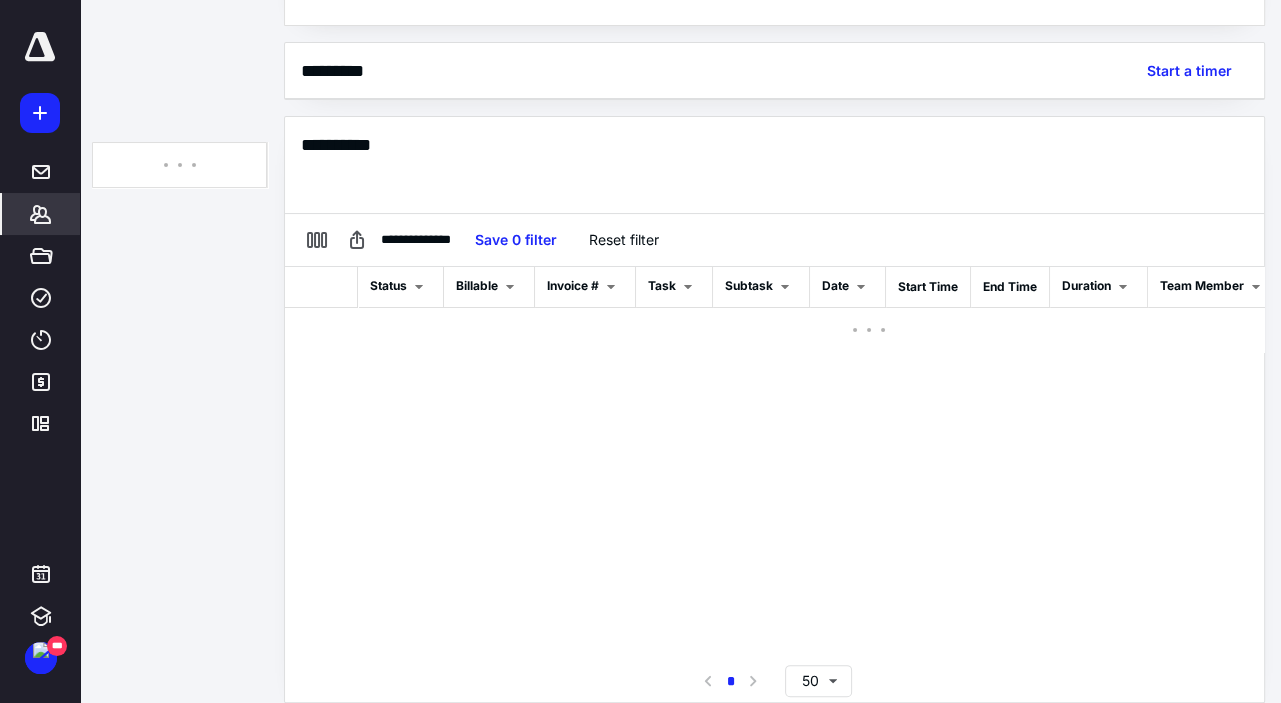 scroll, scrollTop: 445, scrollLeft: 0, axis: vertical 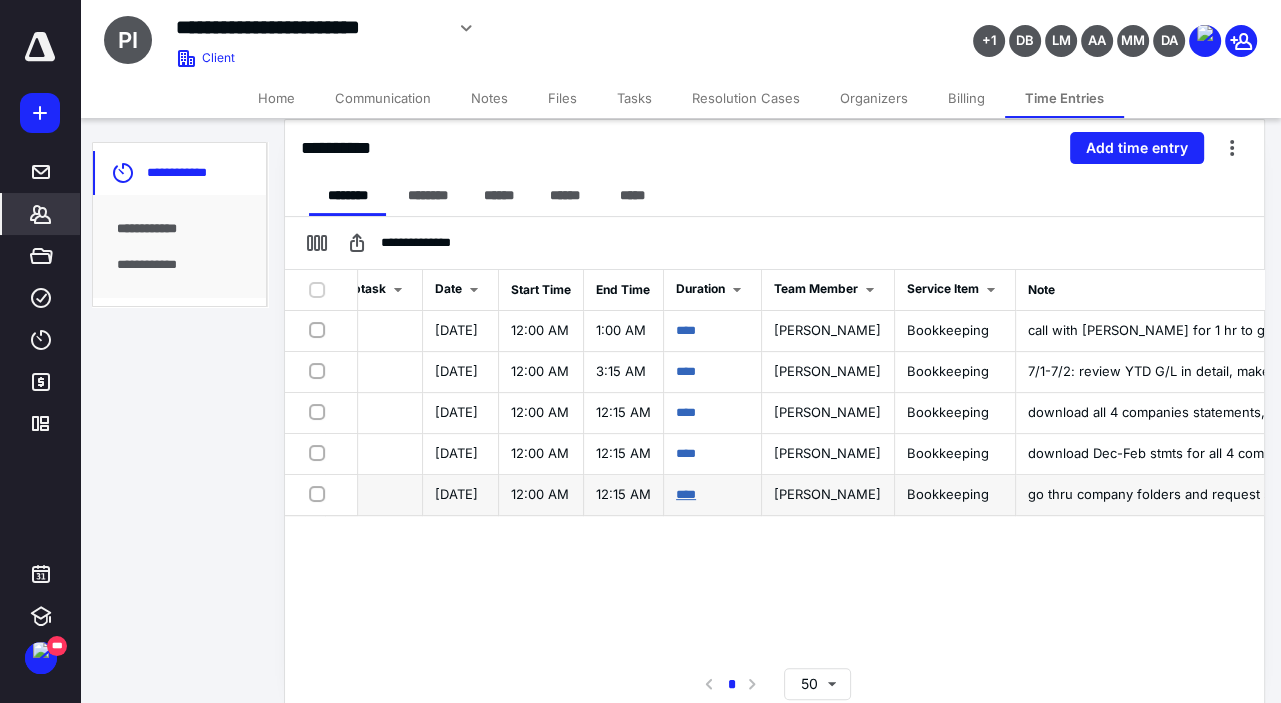 click on "****" at bounding box center (686, 494) 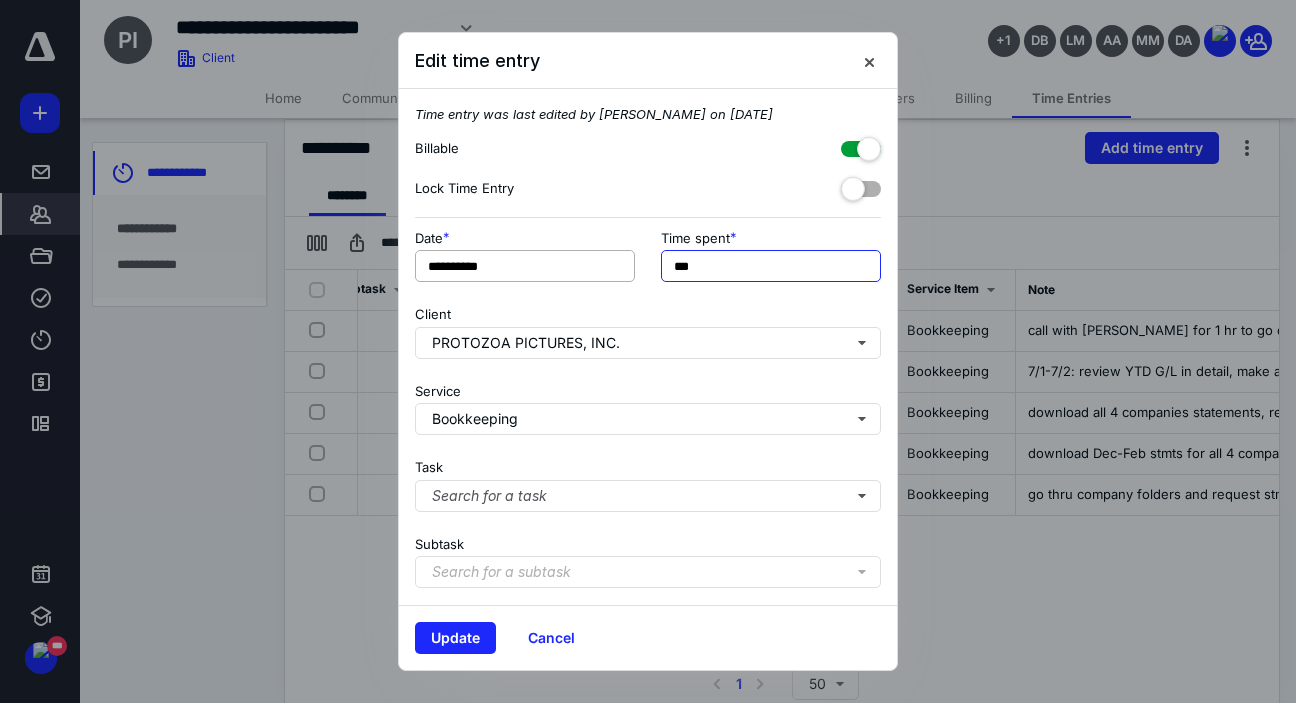 drag, startPoint x: 704, startPoint y: 273, endPoint x: 618, endPoint y: 272, distance: 86.00581 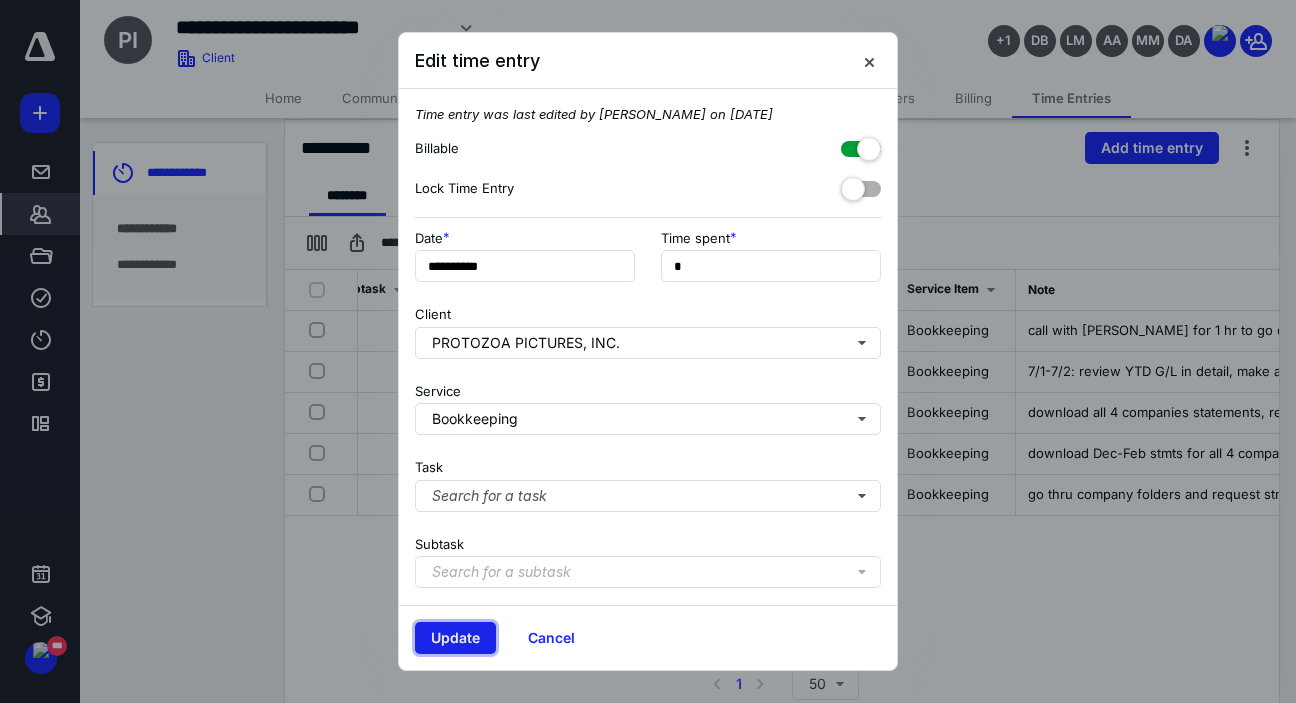 type on "**" 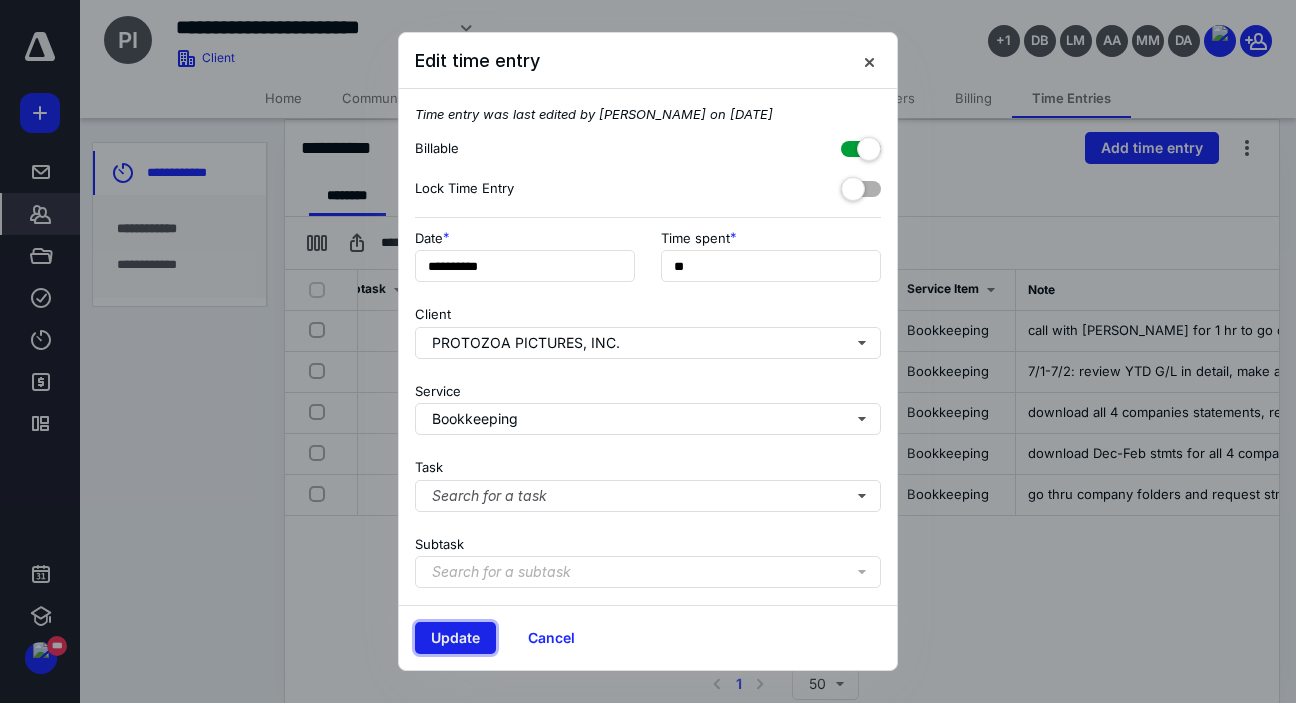 click on "Update" at bounding box center [455, 638] 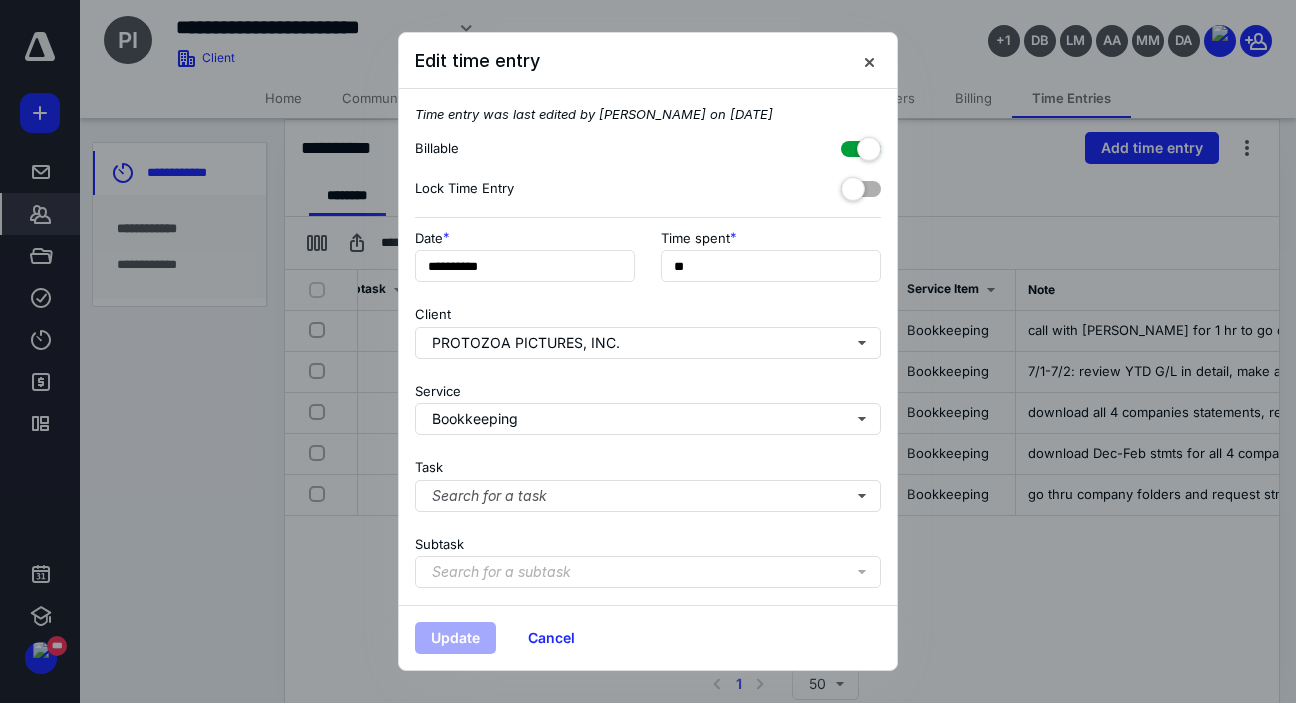scroll, scrollTop: 0, scrollLeft: 210, axis: horizontal 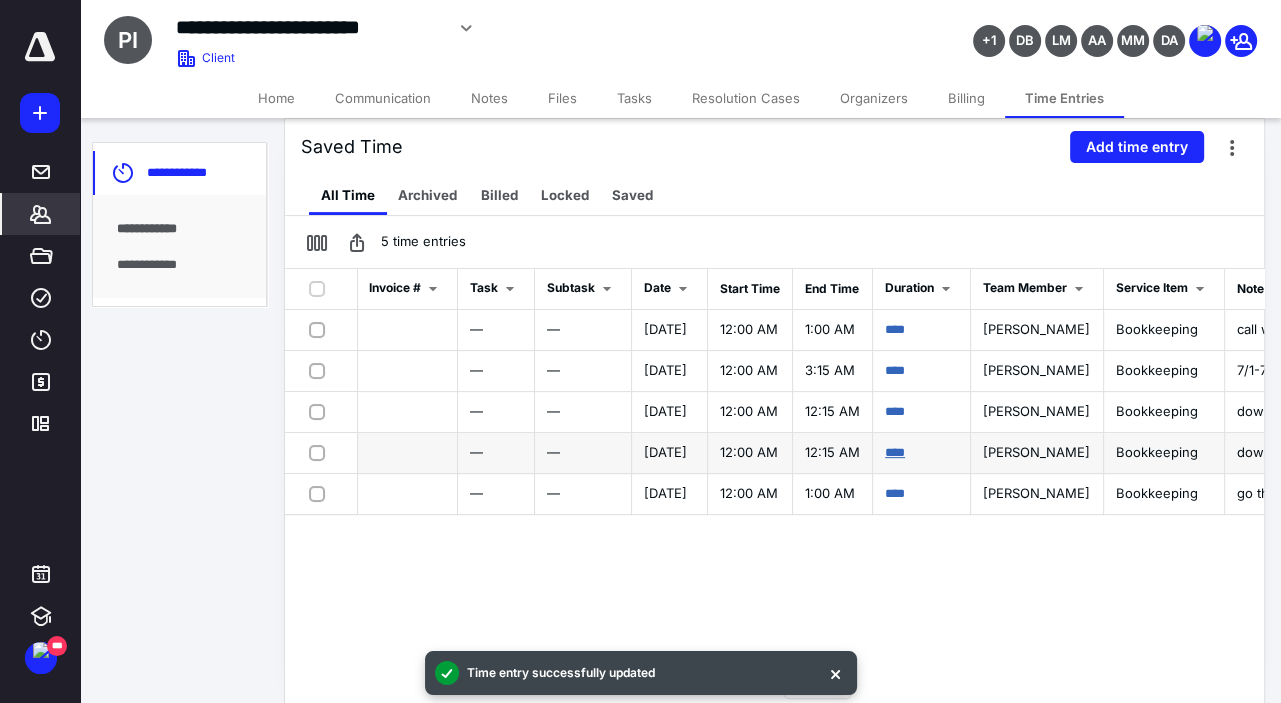 click on "****" at bounding box center [895, 452] 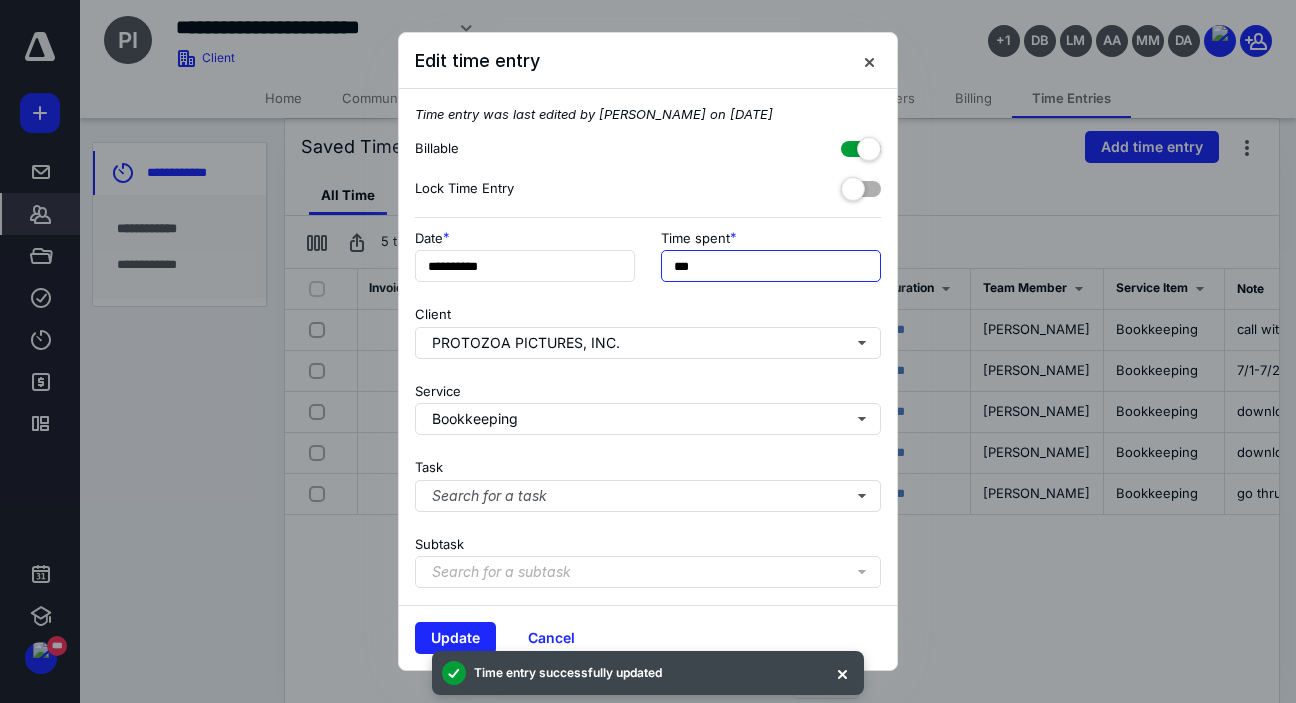 drag, startPoint x: 659, startPoint y: 270, endPoint x: 636, endPoint y: 271, distance: 23.021729 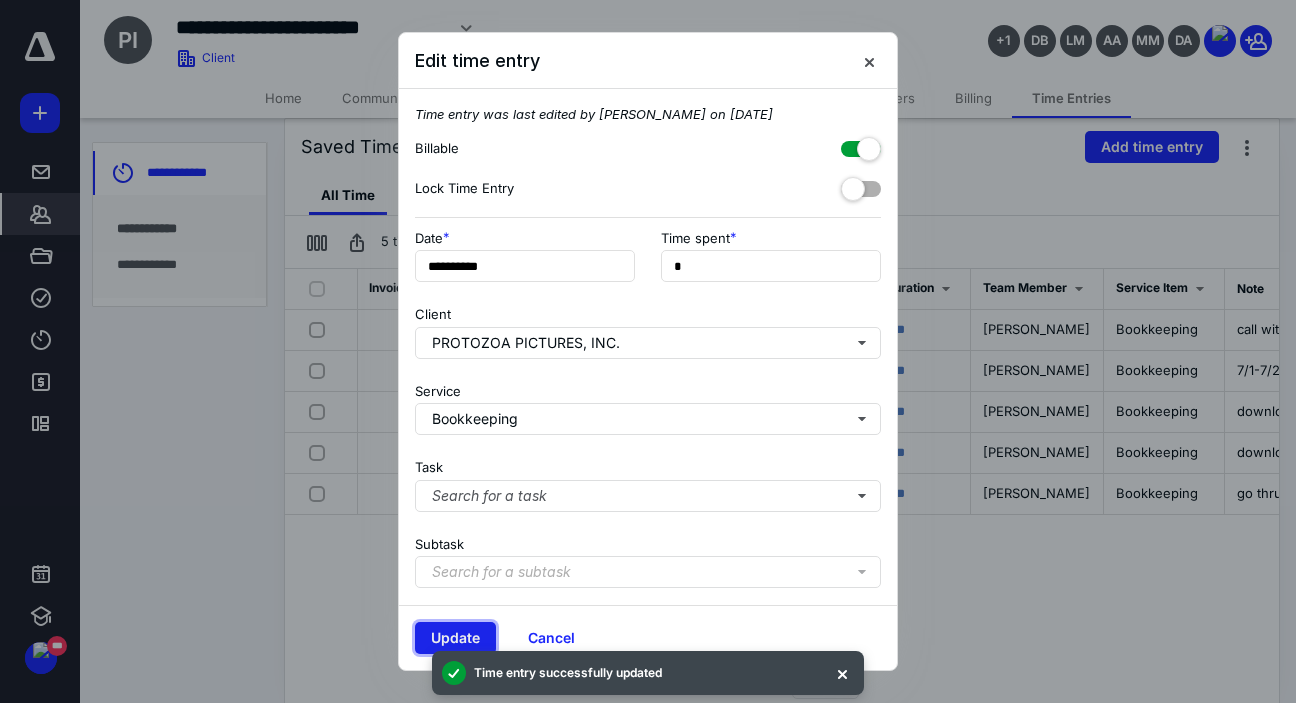 type on "**" 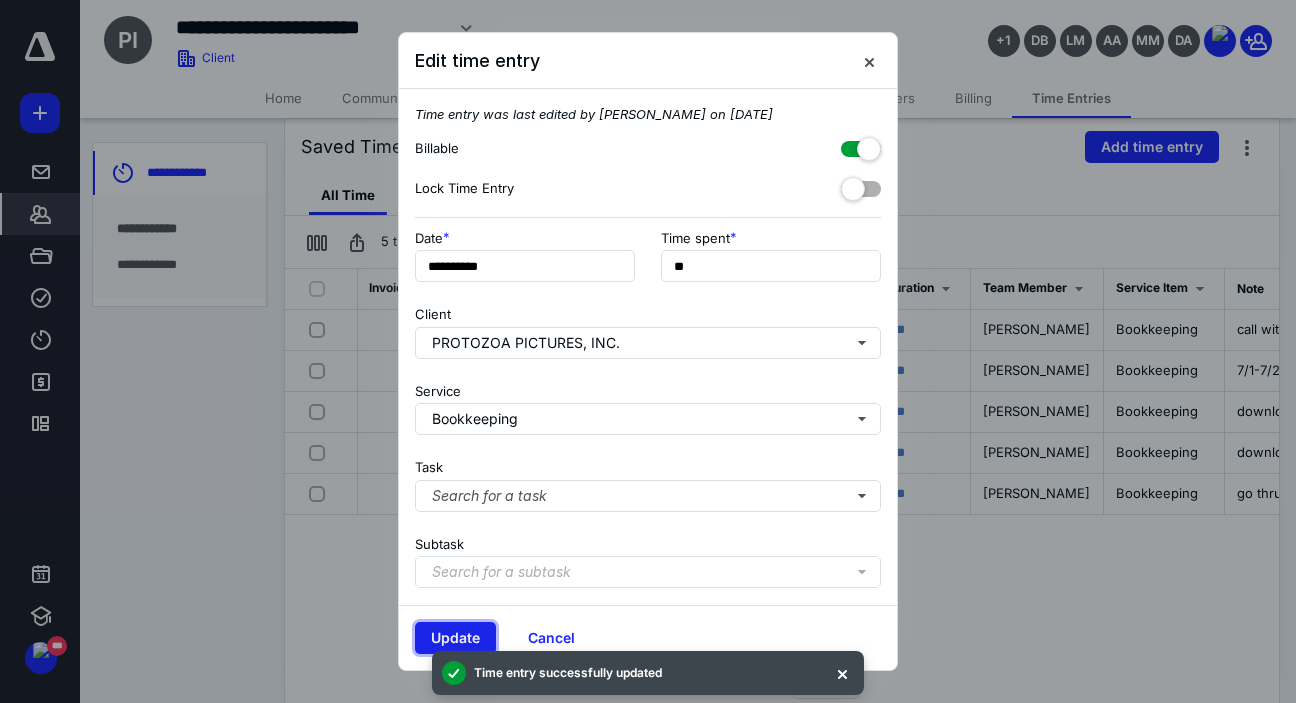 click on "Update" at bounding box center (455, 638) 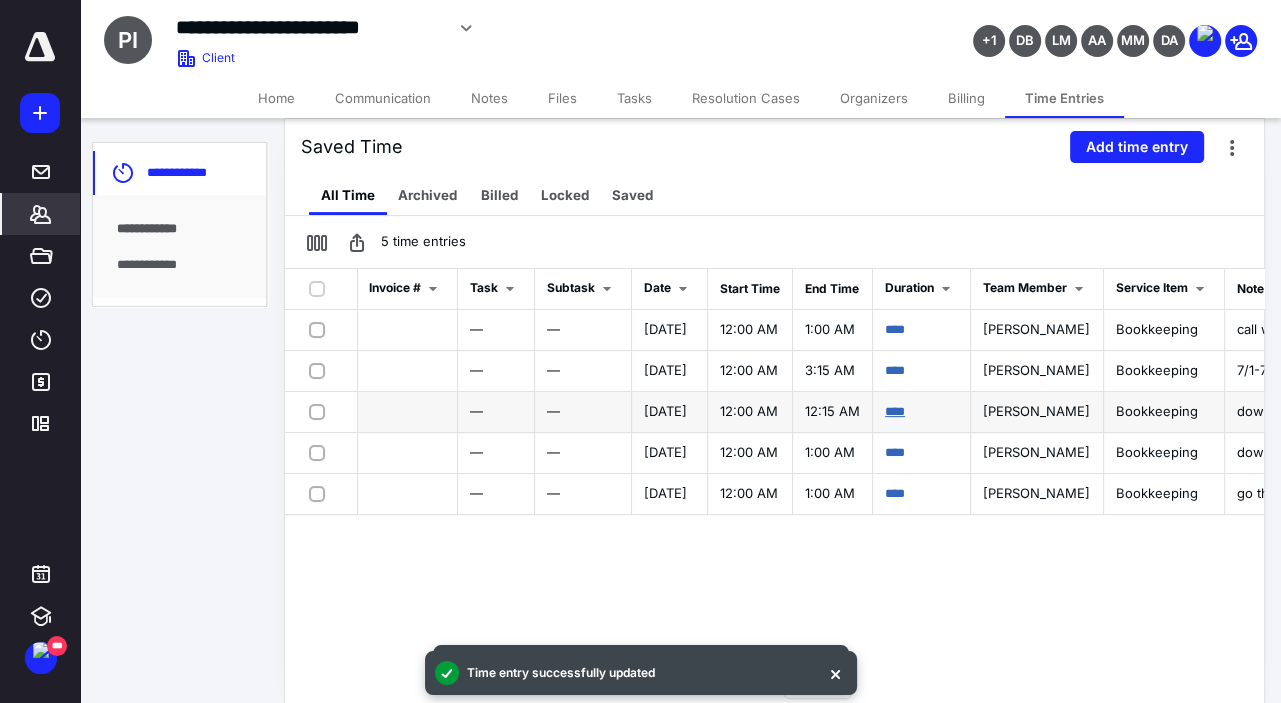 click on "****" at bounding box center (895, 411) 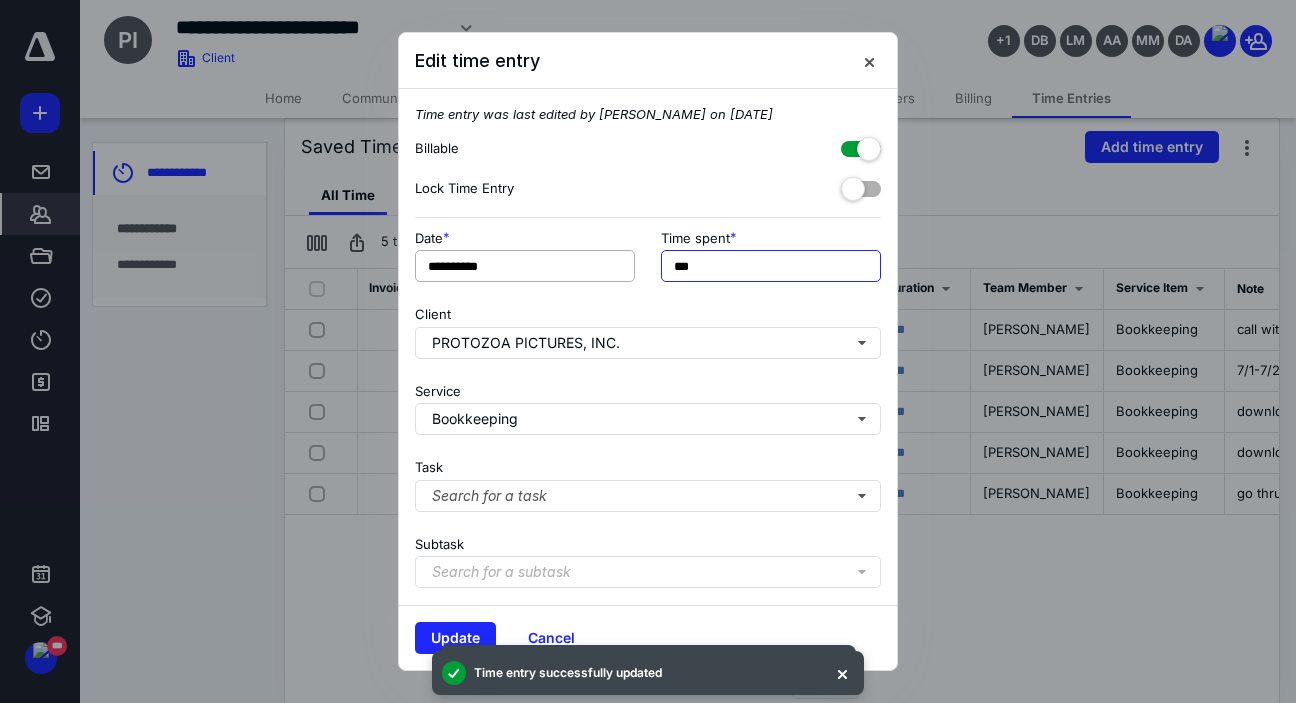 drag, startPoint x: 719, startPoint y: 262, endPoint x: 628, endPoint y: 266, distance: 91.08787 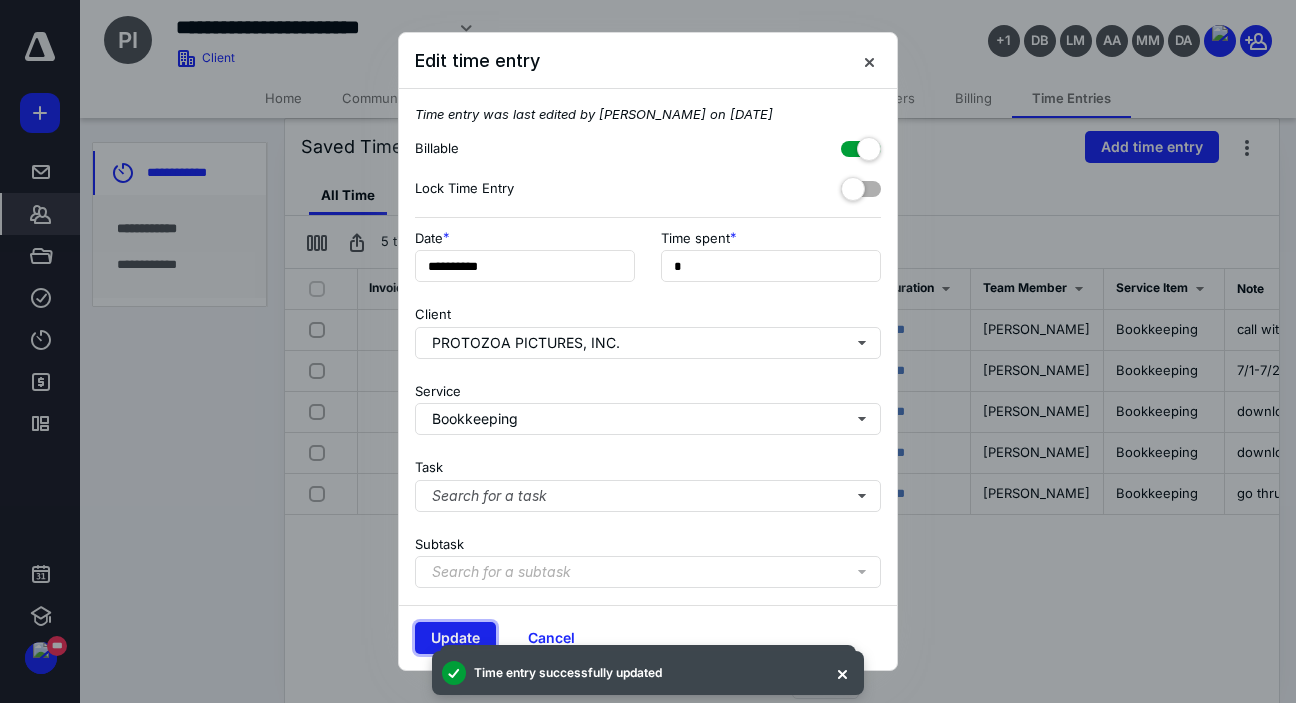 type on "**" 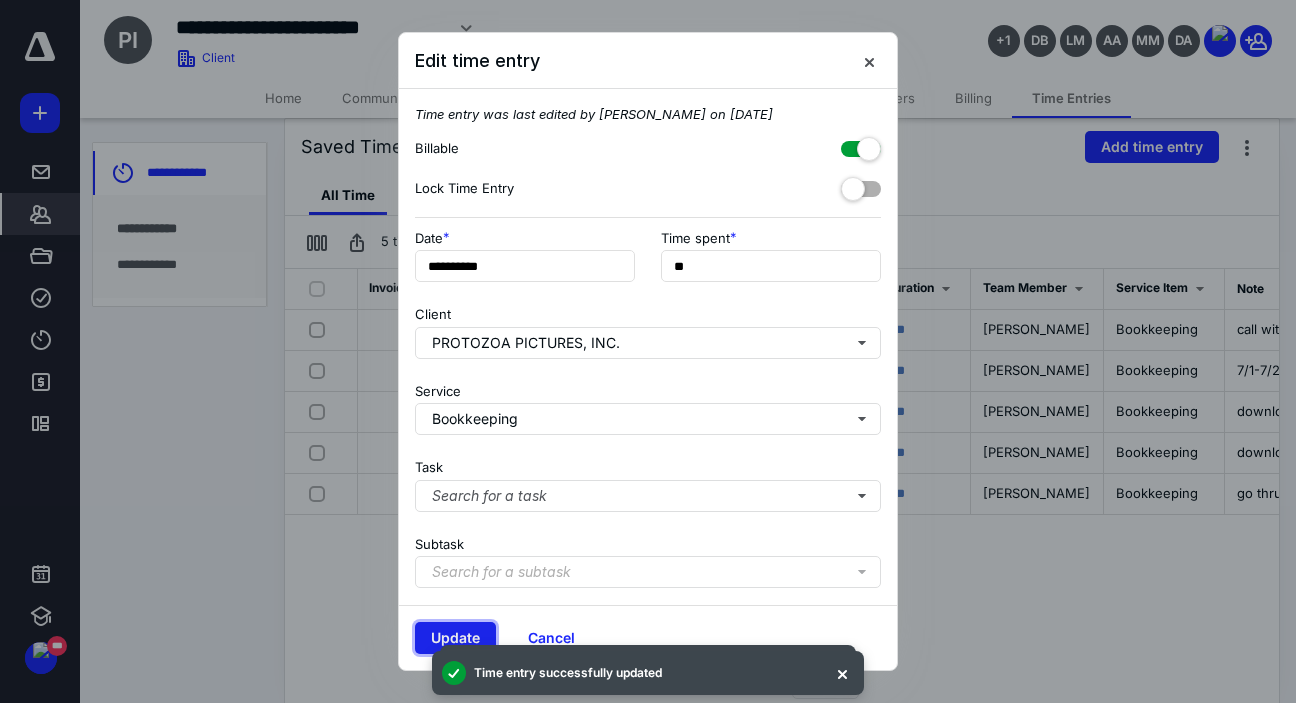 click on "Update" at bounding box center (455, 638) 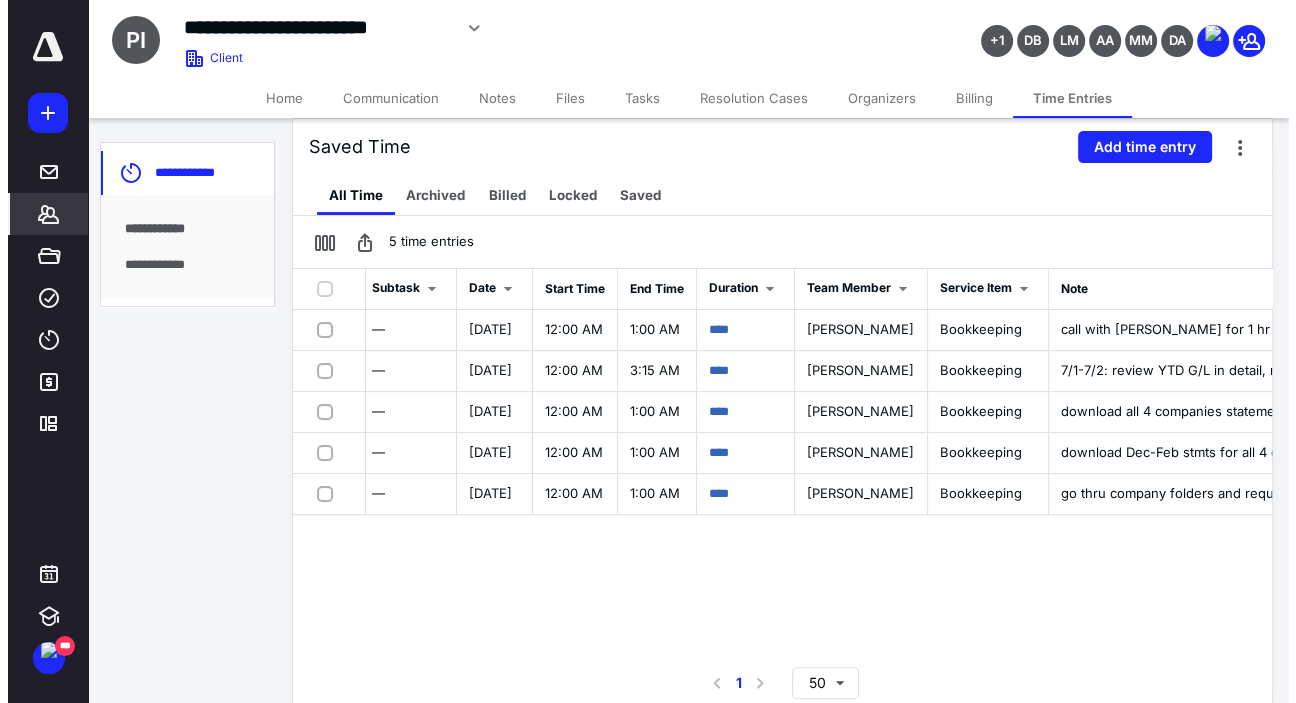 scroll, scrollTop: 0, scrollLeft: 525, axis: horizontal 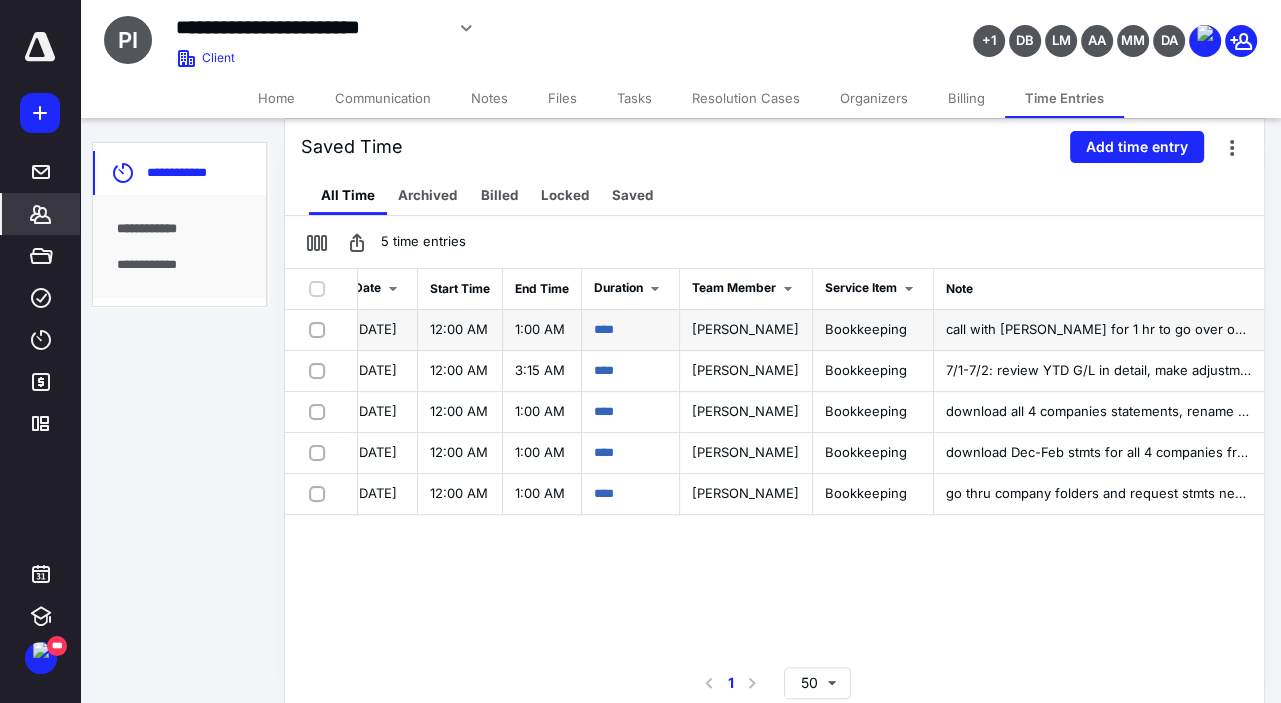 click at bounding box center (321, 329) 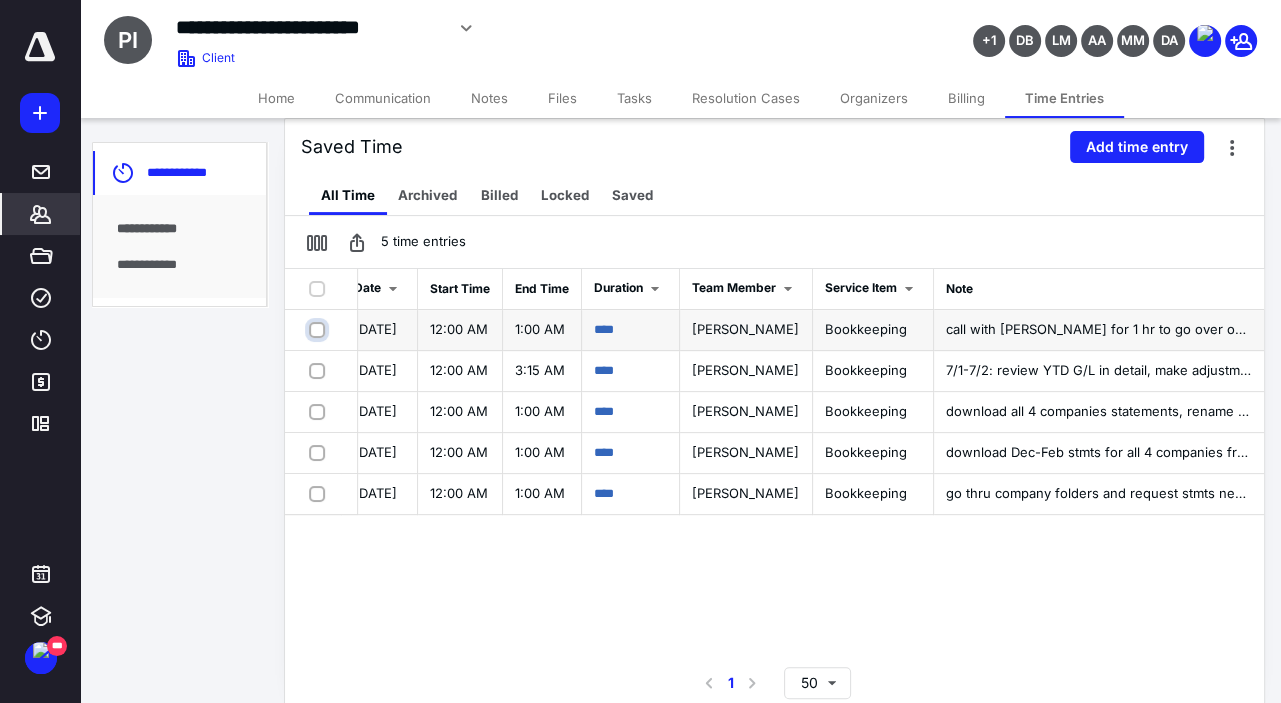 click at bounding box center [319, 329] 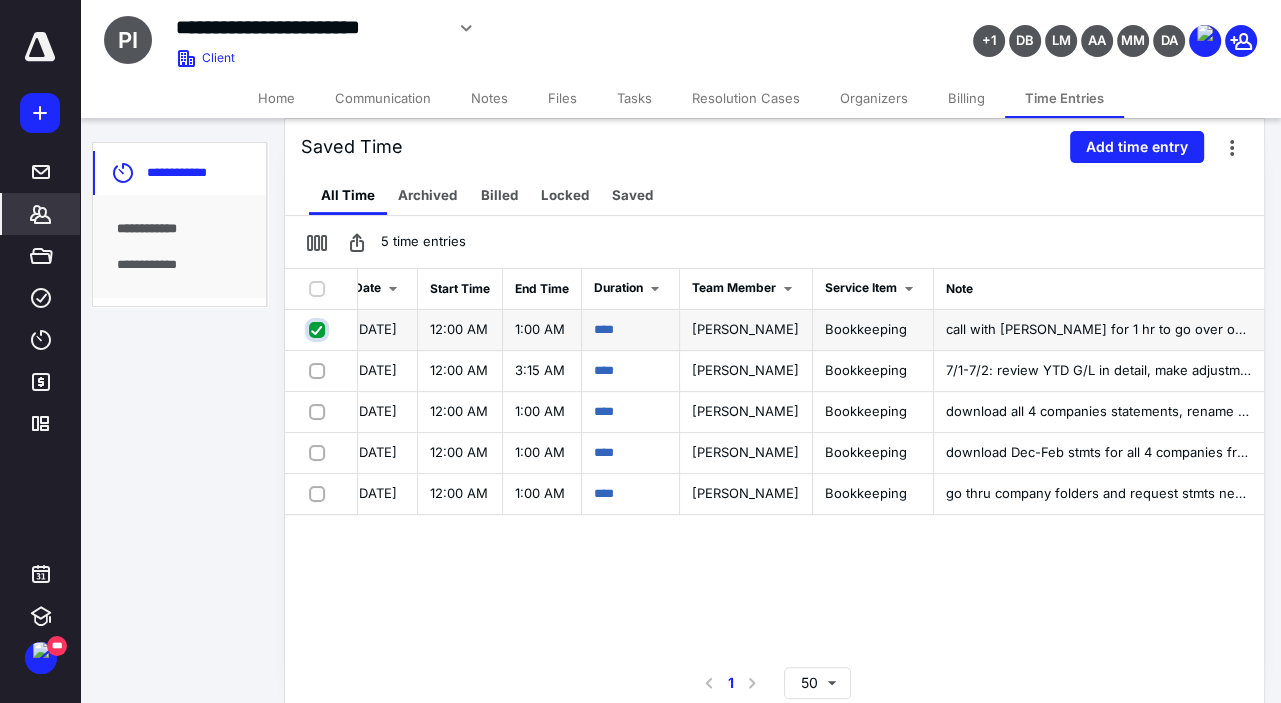 checkbox on "true" 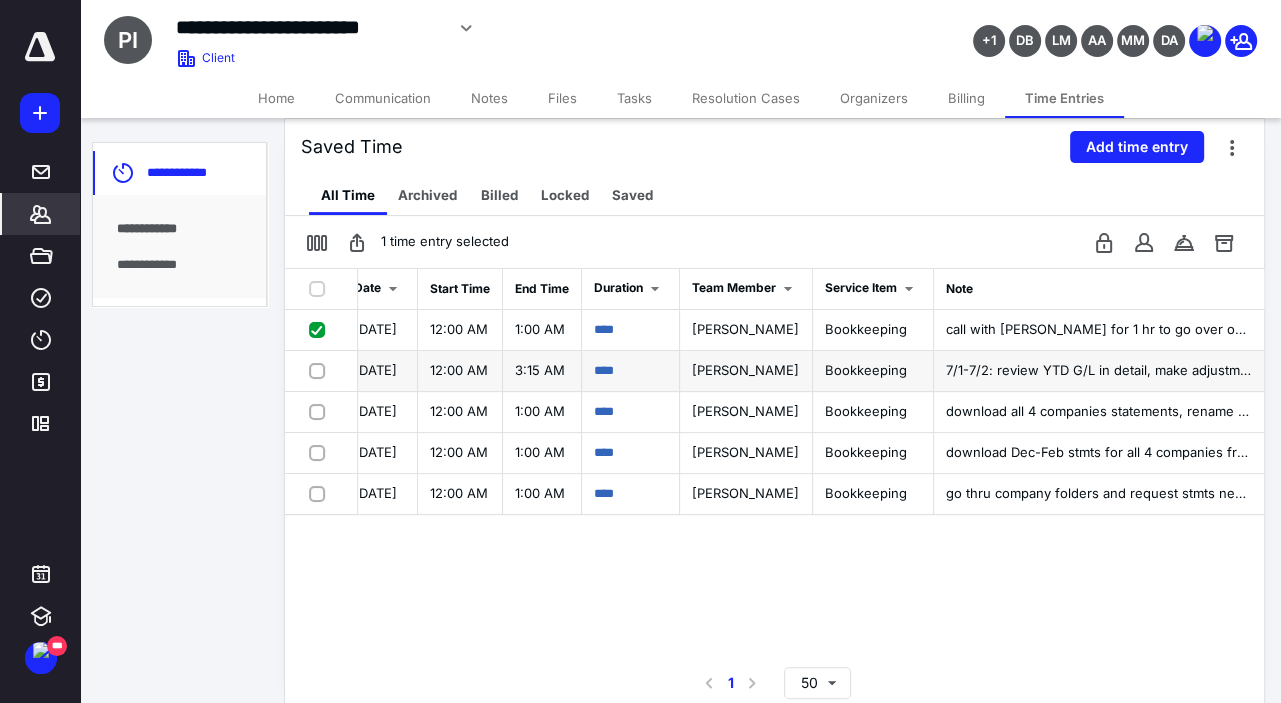 click at bounding box center (321, 370) 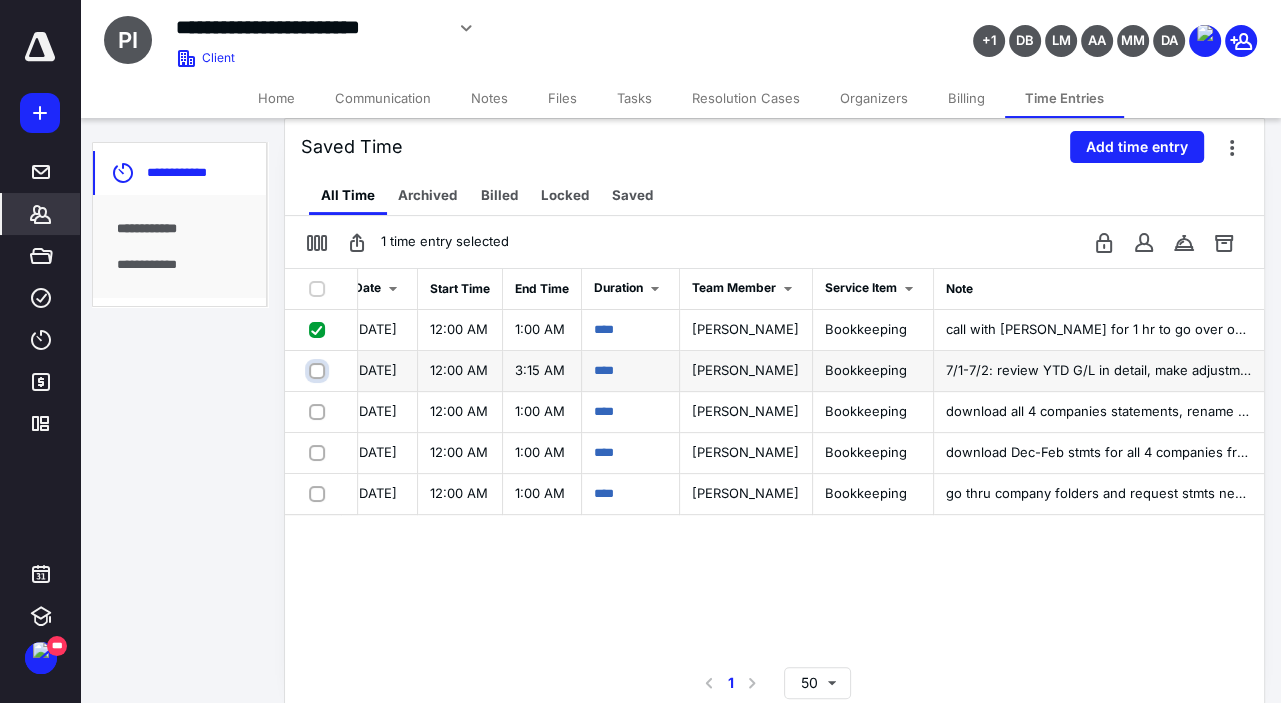 click at bounding box center [319, 370] 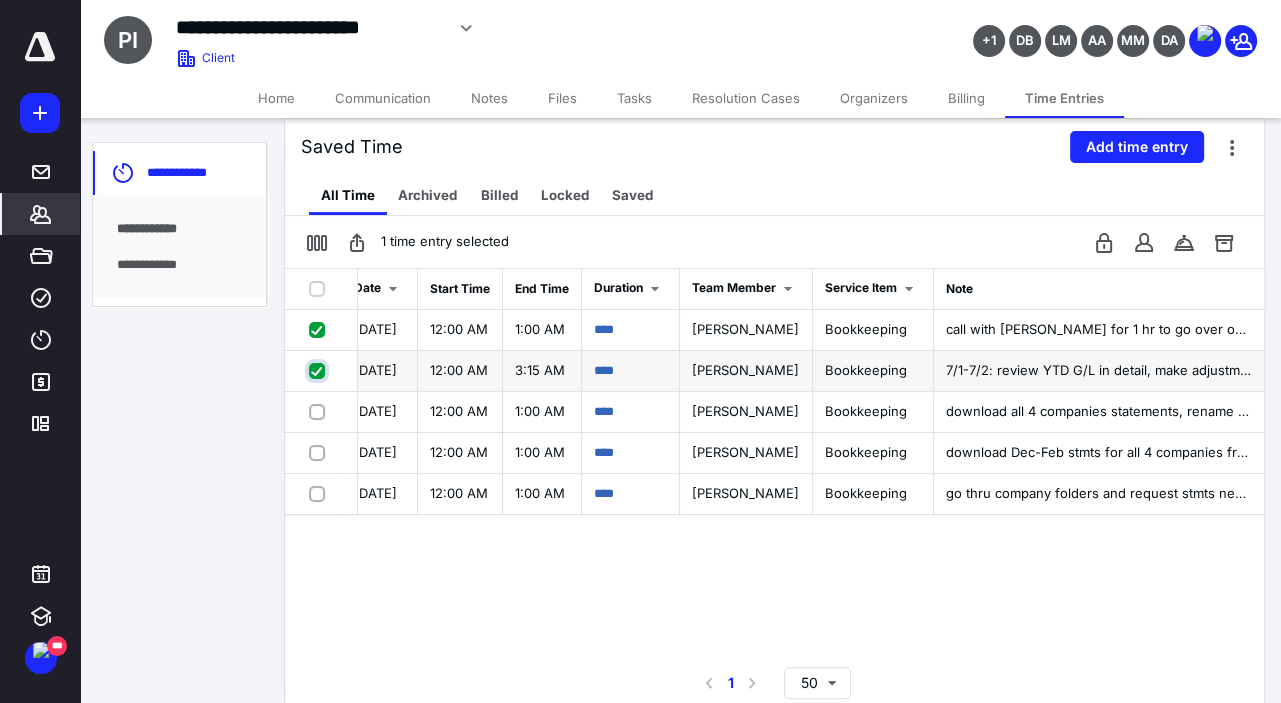 checkbox on "true" 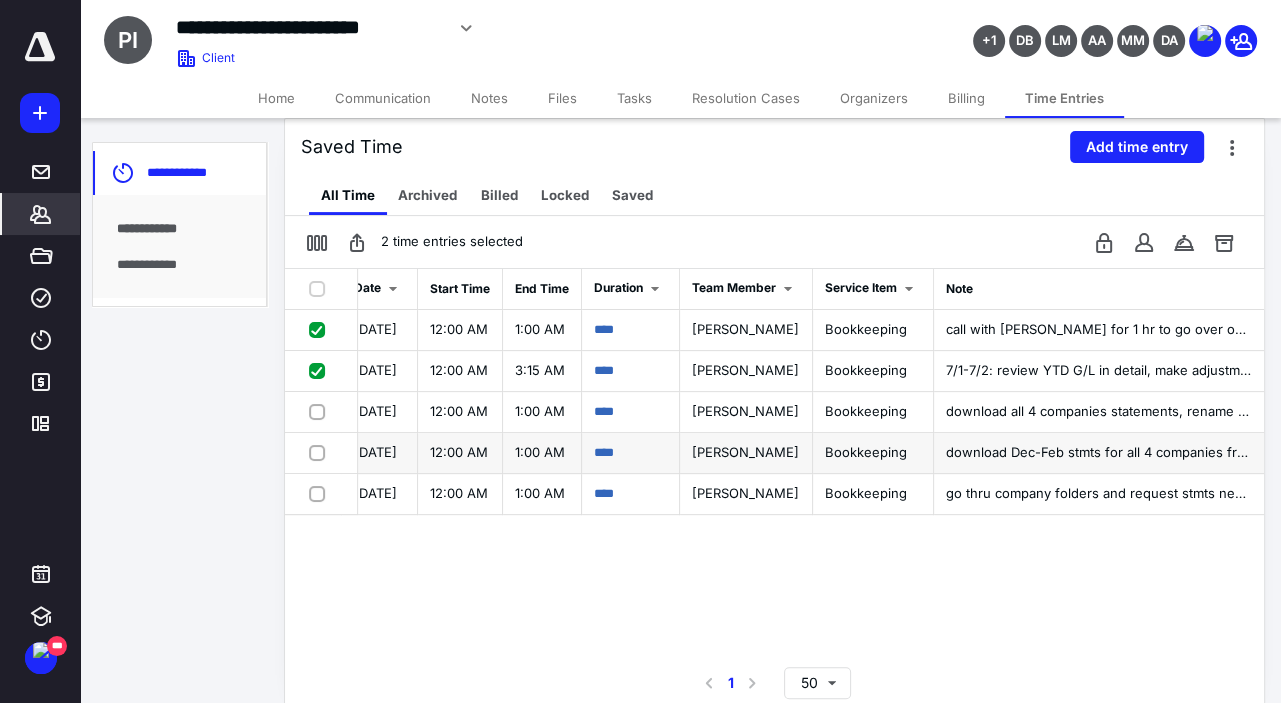 drag, startPoint x: 318, startPoint y: 409, endPoint x: 319, endPoint y: 444, distance: 35.014282 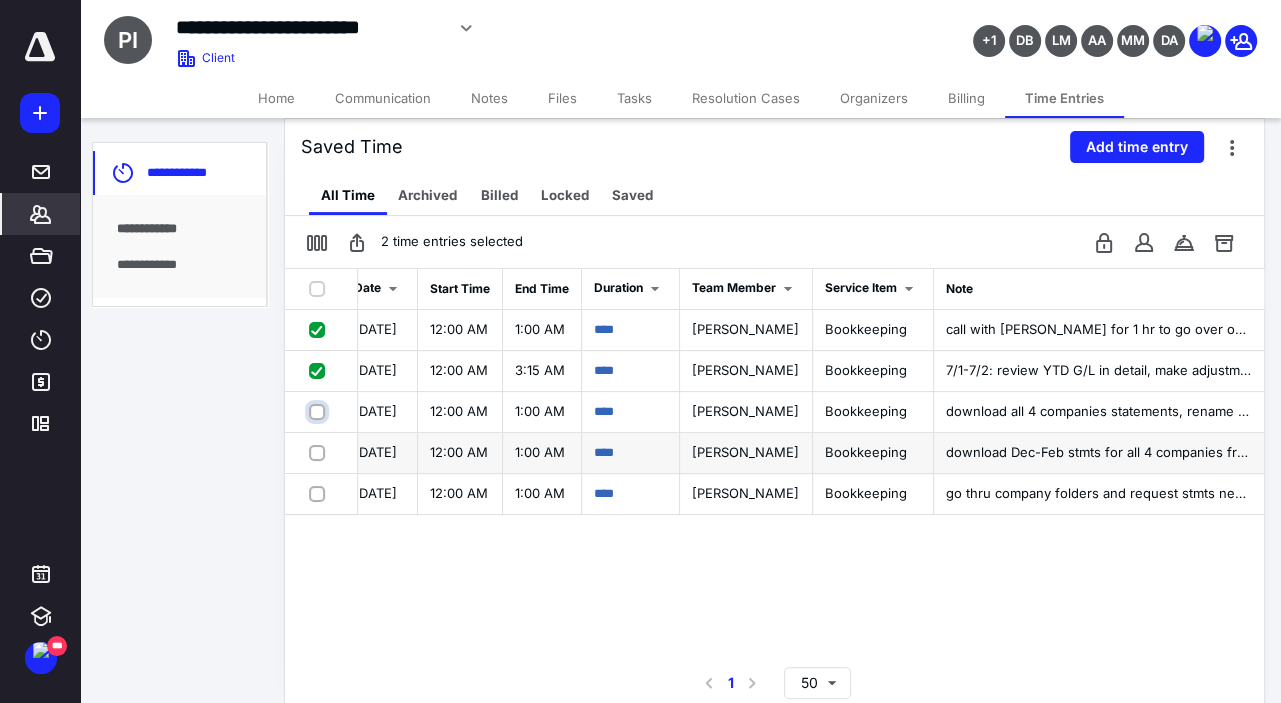 click at bounding box center [319, 411] 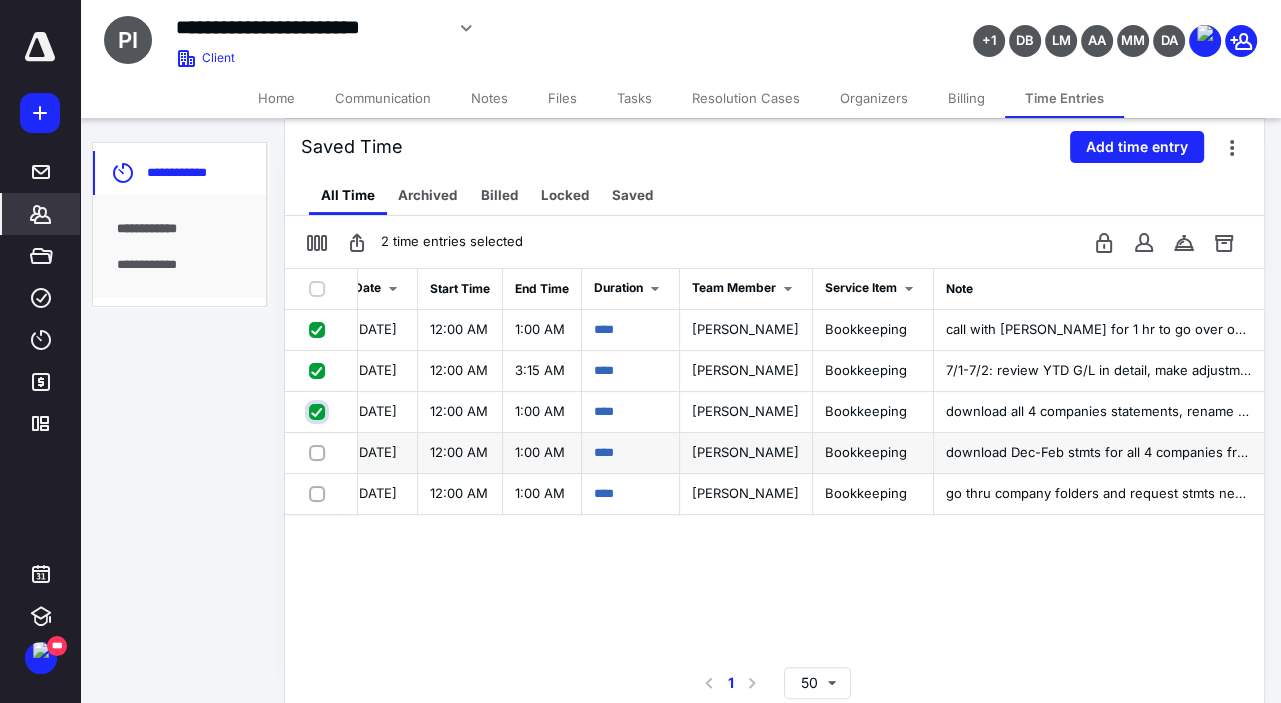 checkbox on "true" 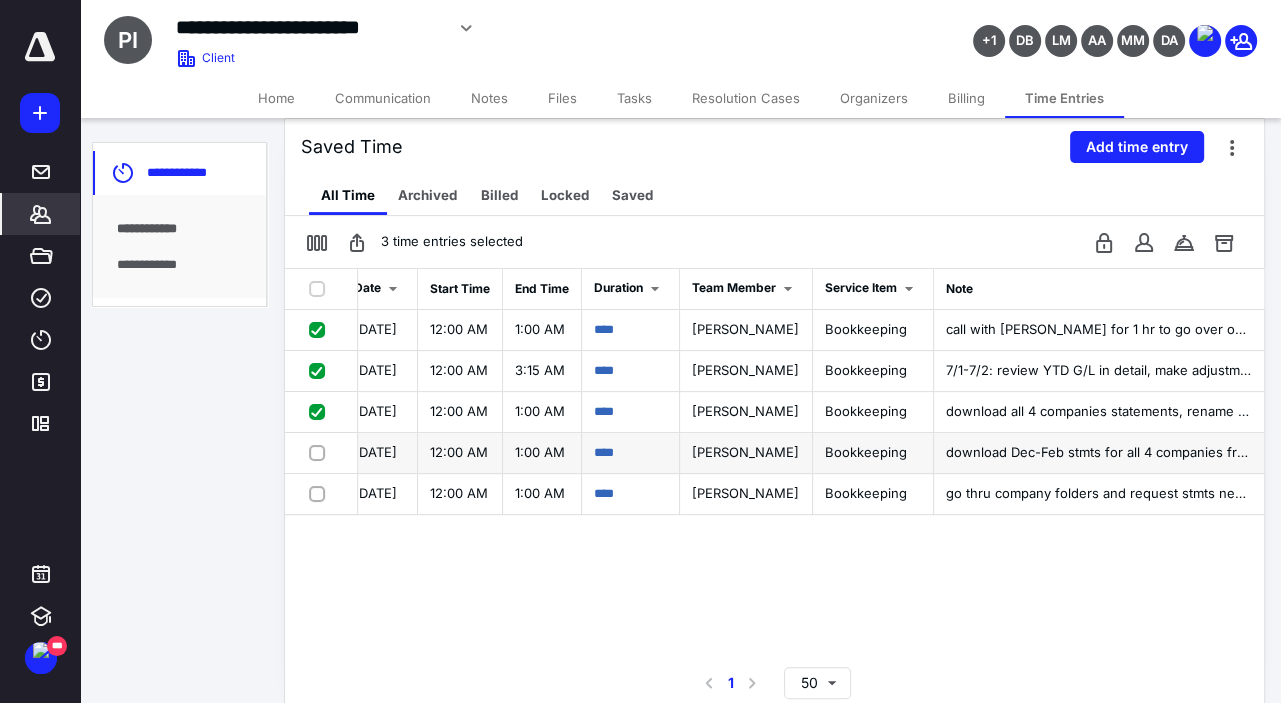 click at bounding box center (321, 452) 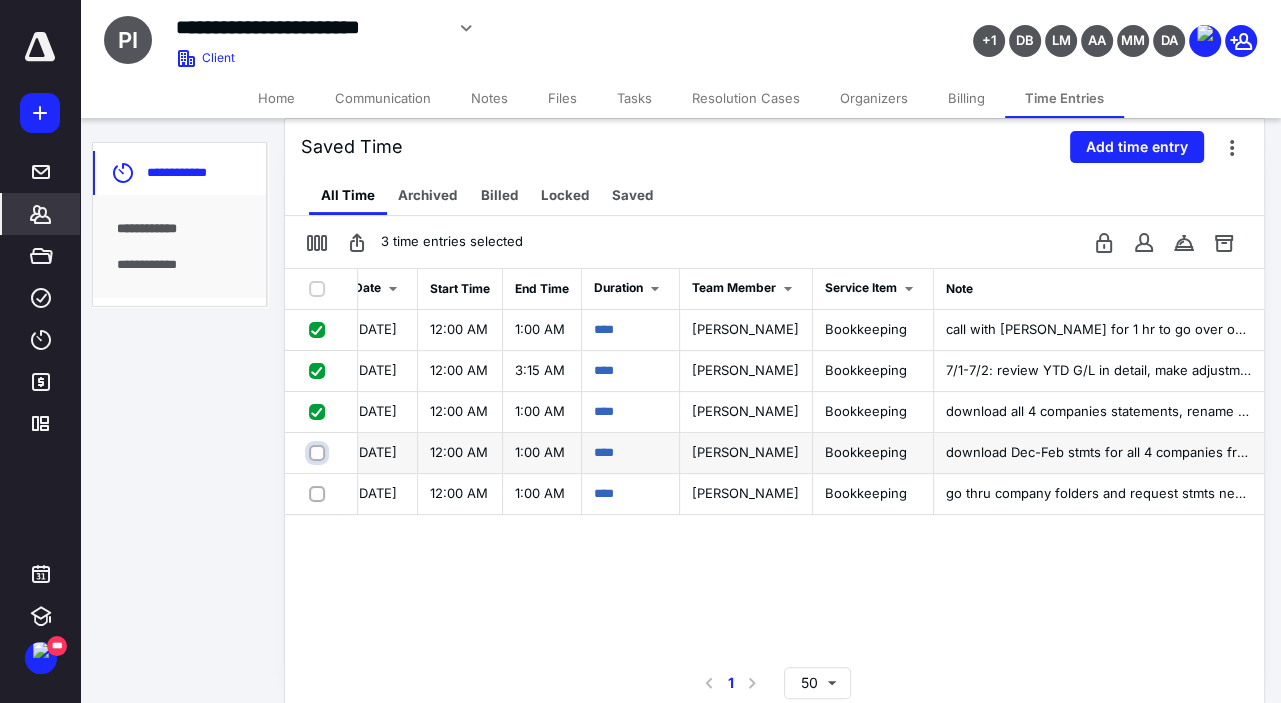 click at bounding box center [319, 452] 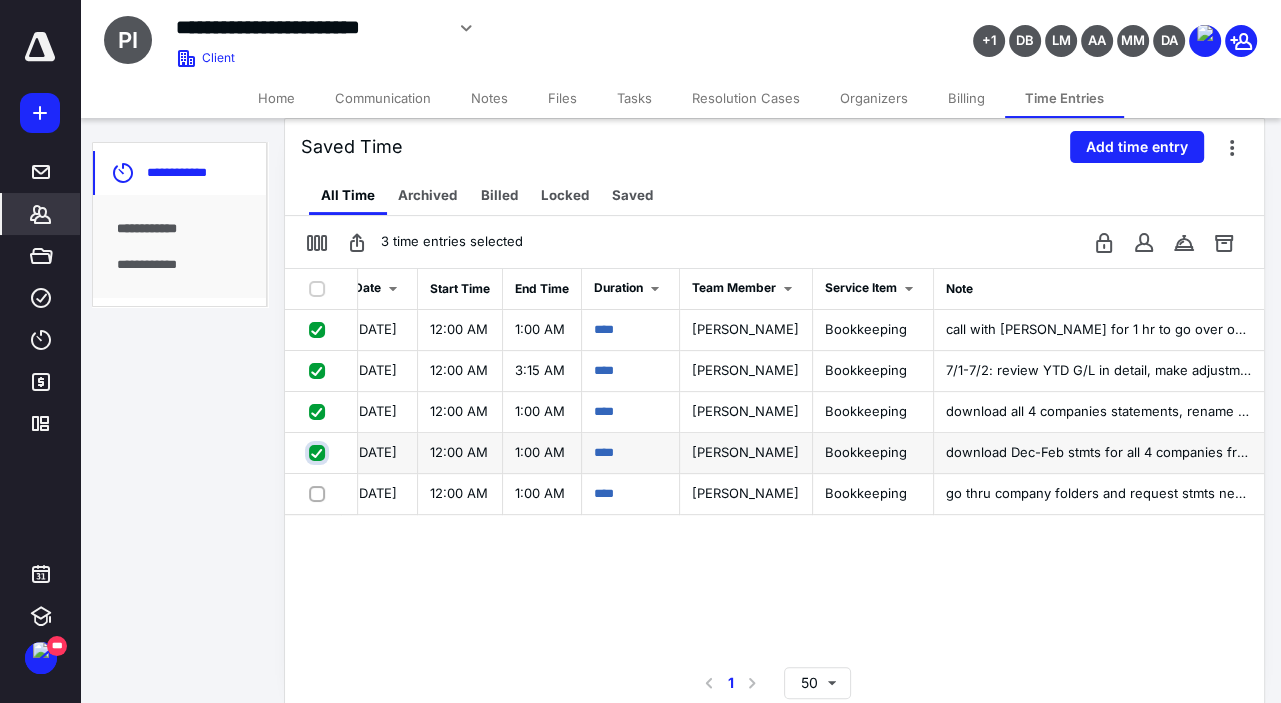 checkbox on "true" 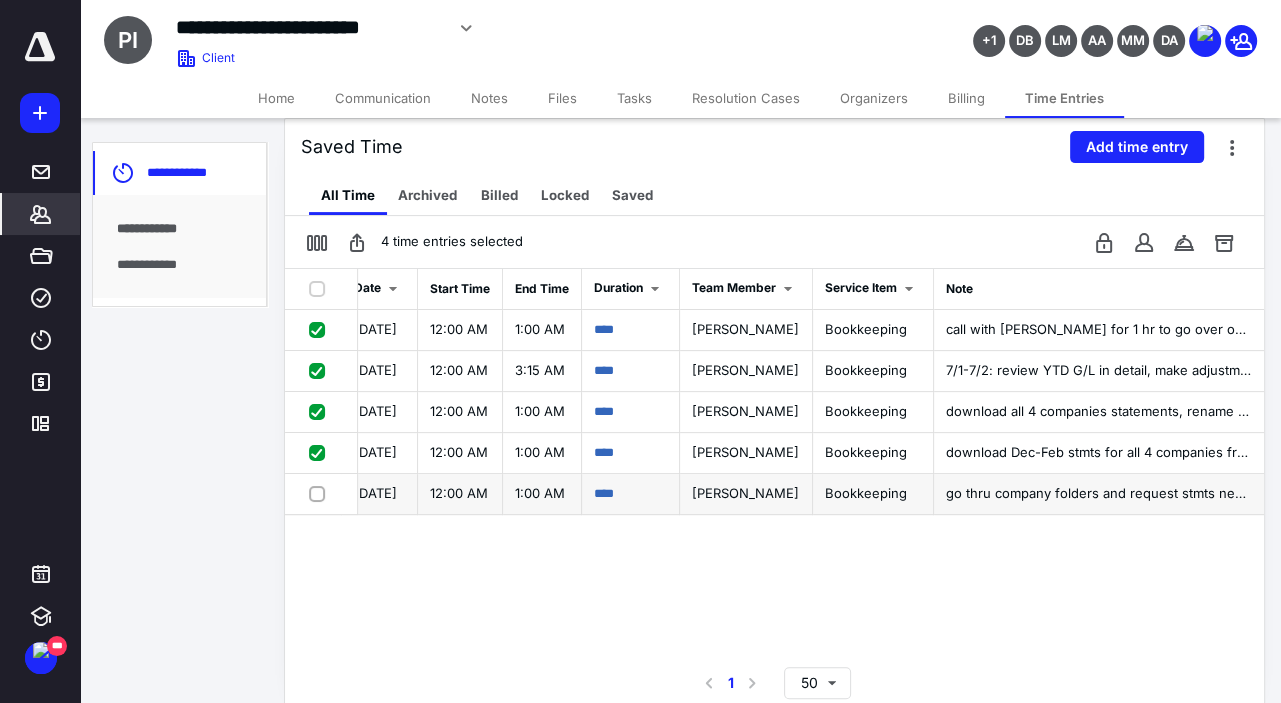 click at bounding box center [321, 493] 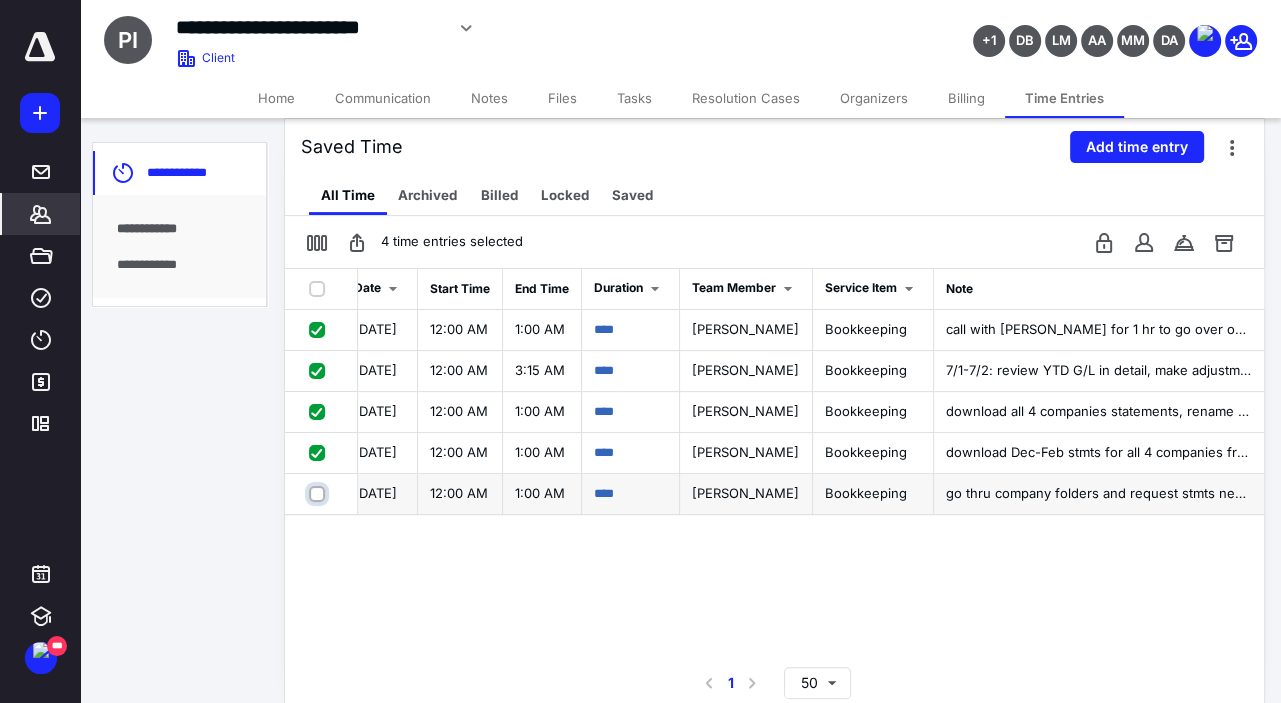 click at bounding box center (319, 493) 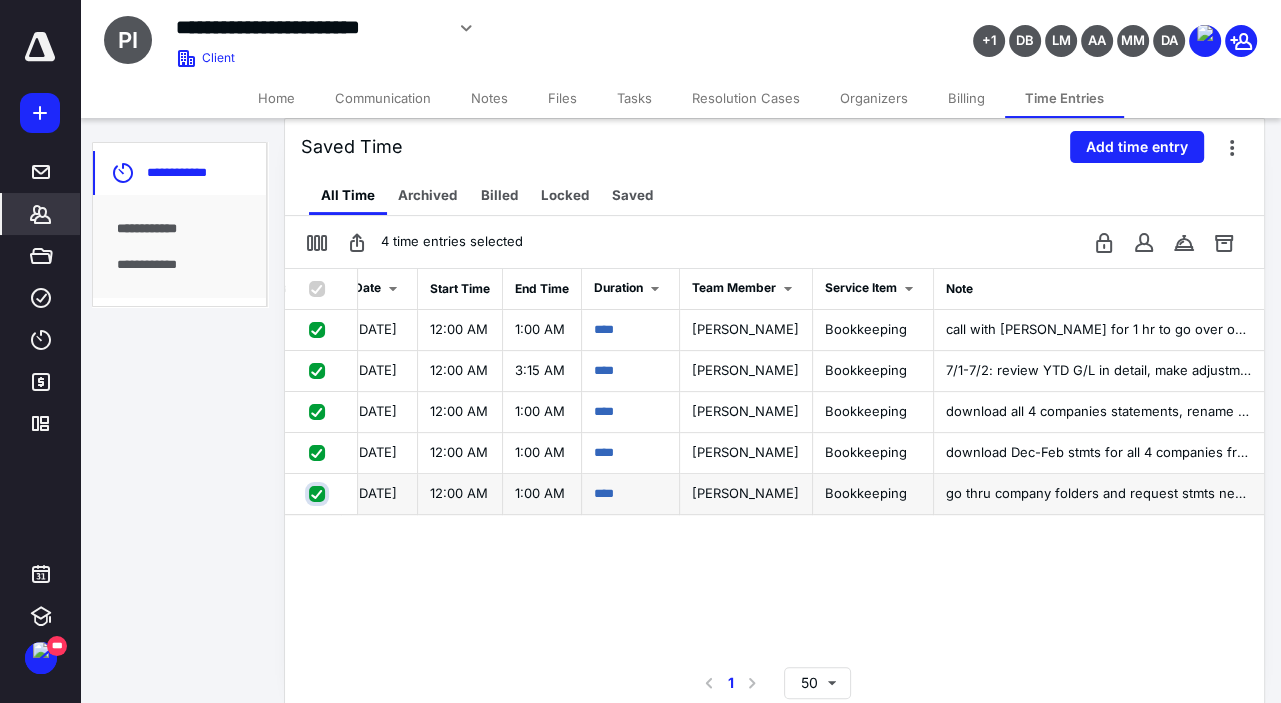 checkbox on "true" 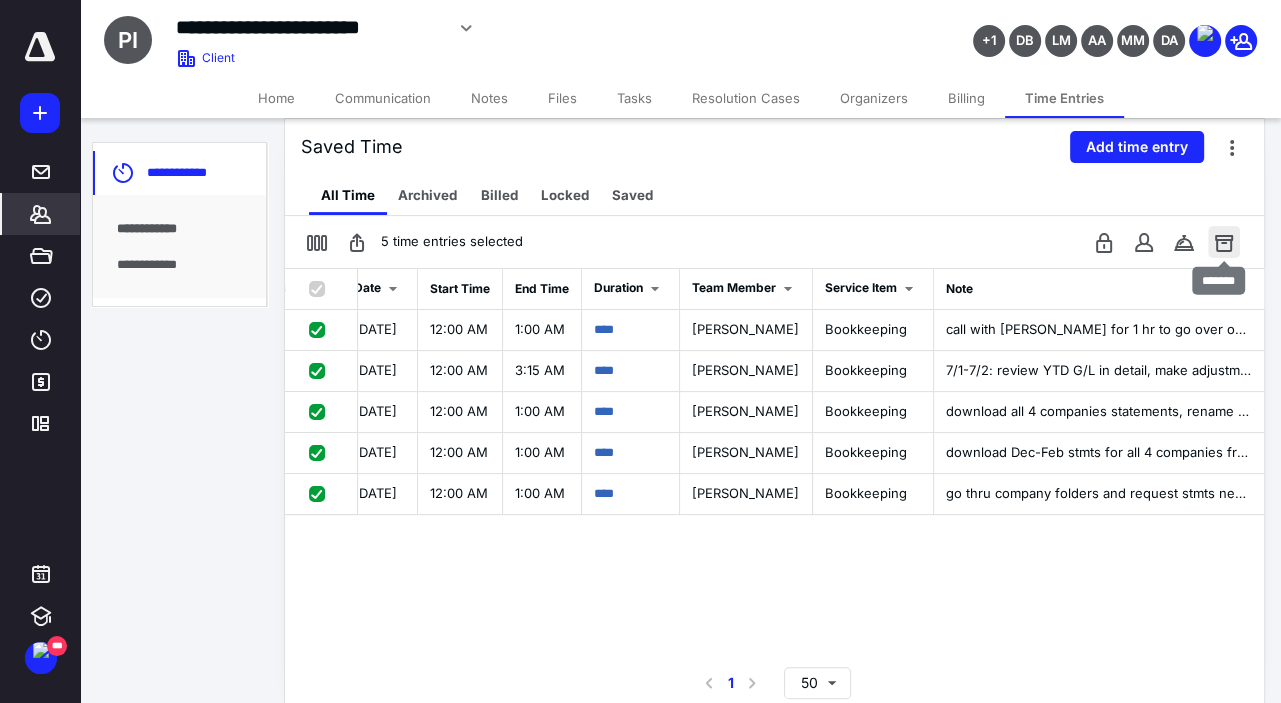 click at bounding box center (1224, 242) 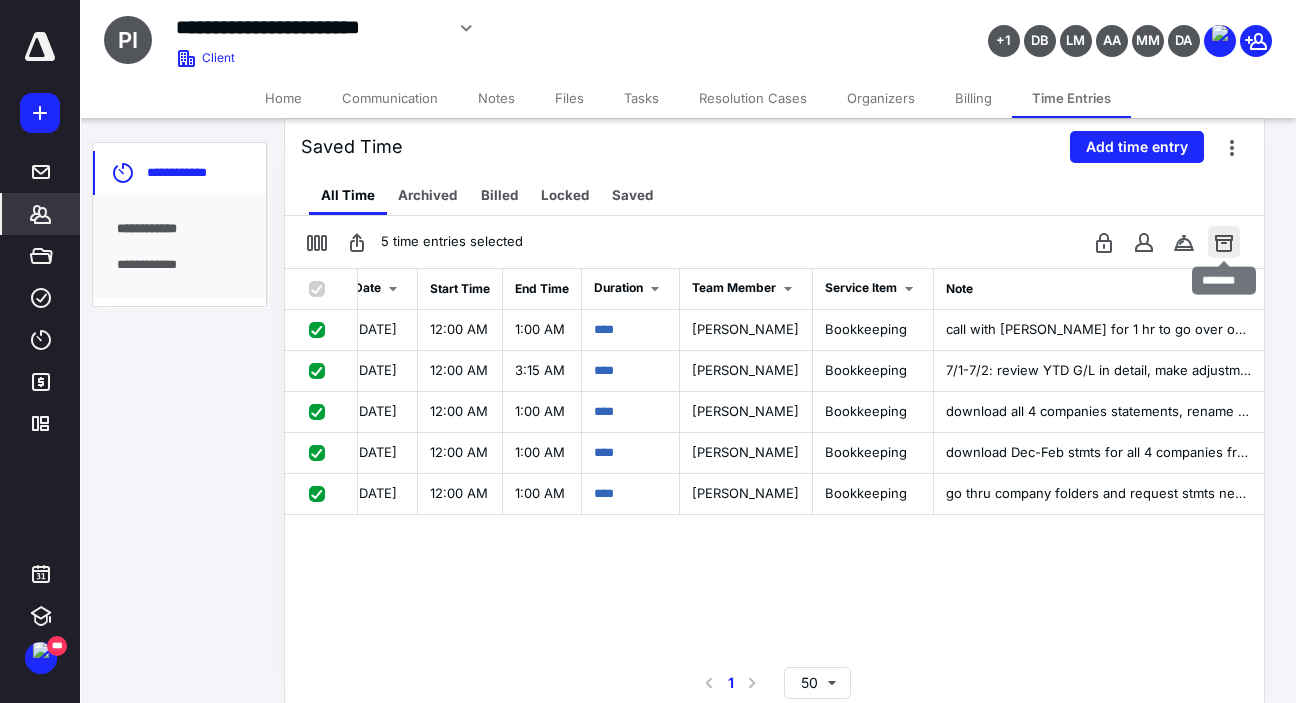 scroll, scrollTop: 0, scrollLeft: 510, axis: horizontal 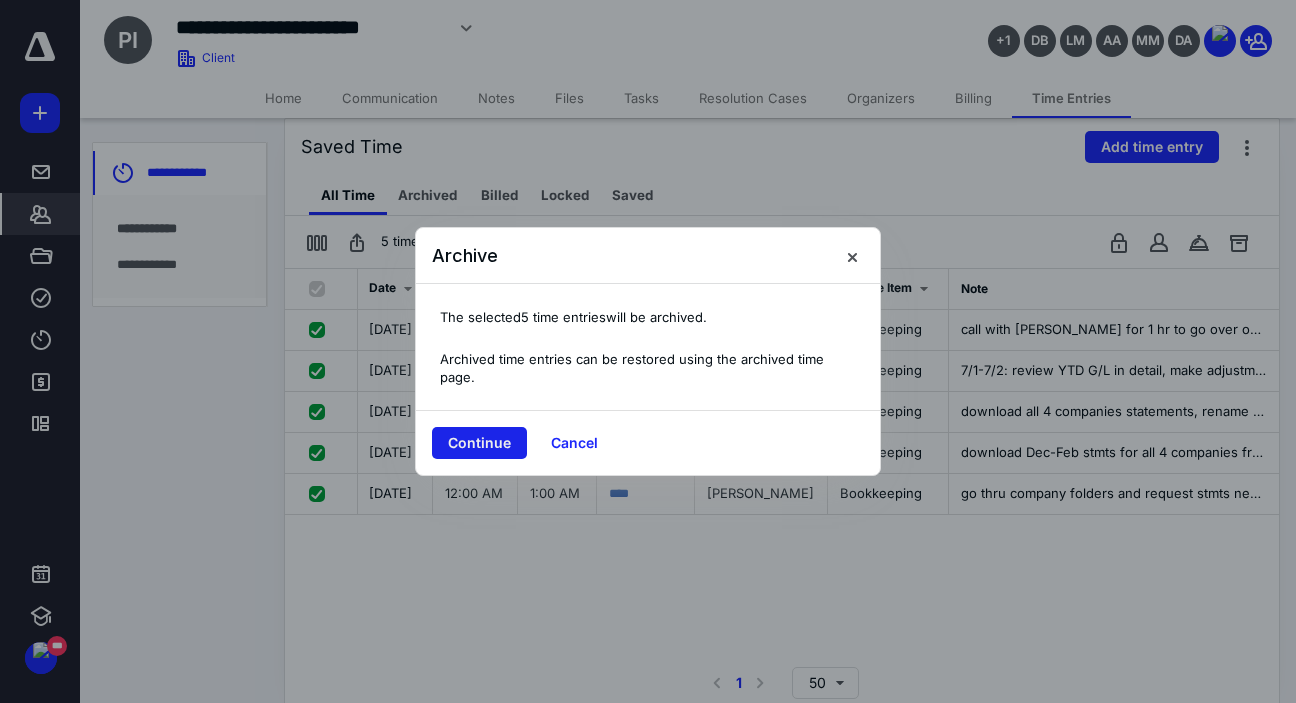 click on "Continue" at bounding box center [479, 443] 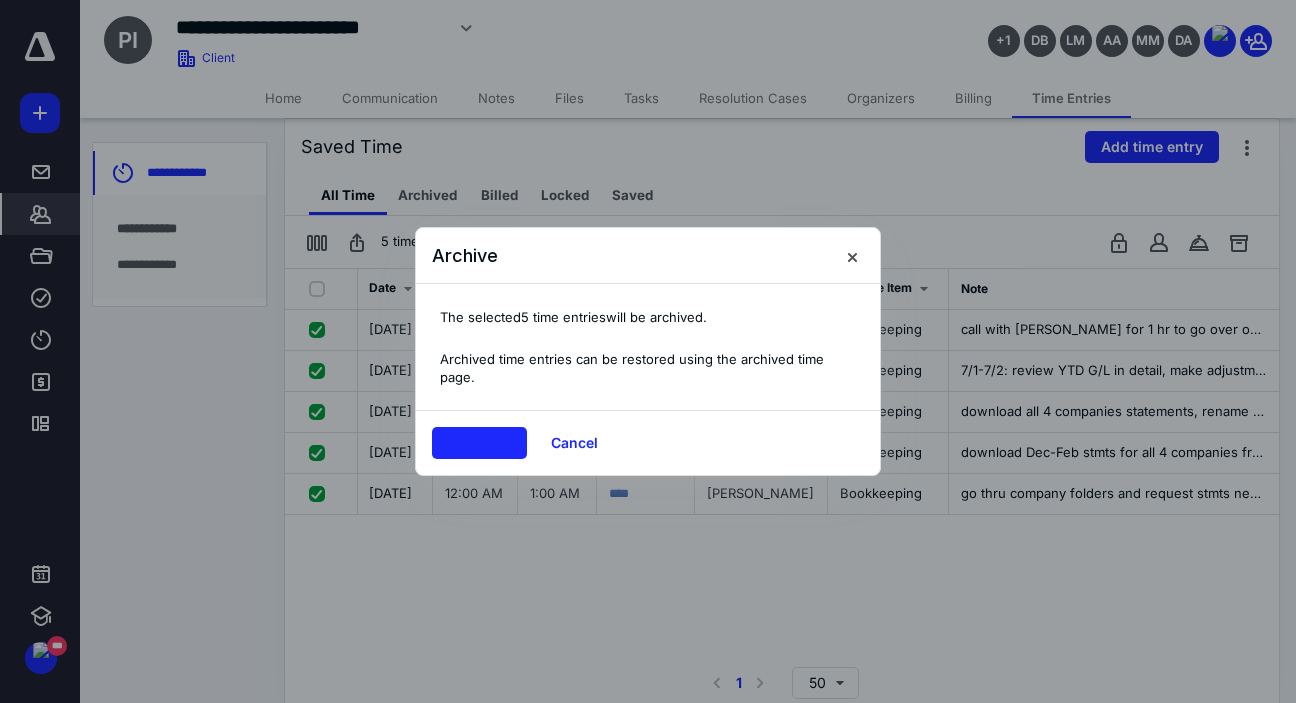 checkbox on "false" 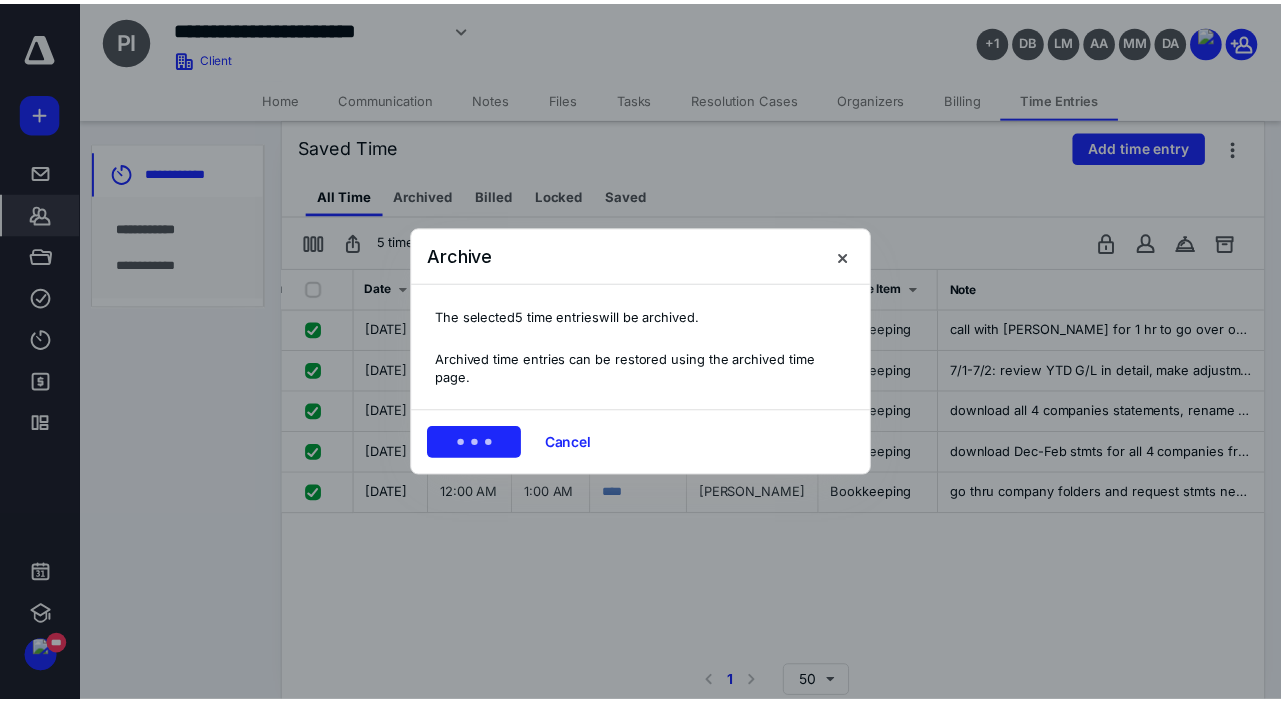 scroll, scrollTop: 0, scrollLeft: 210, axis: horizontal 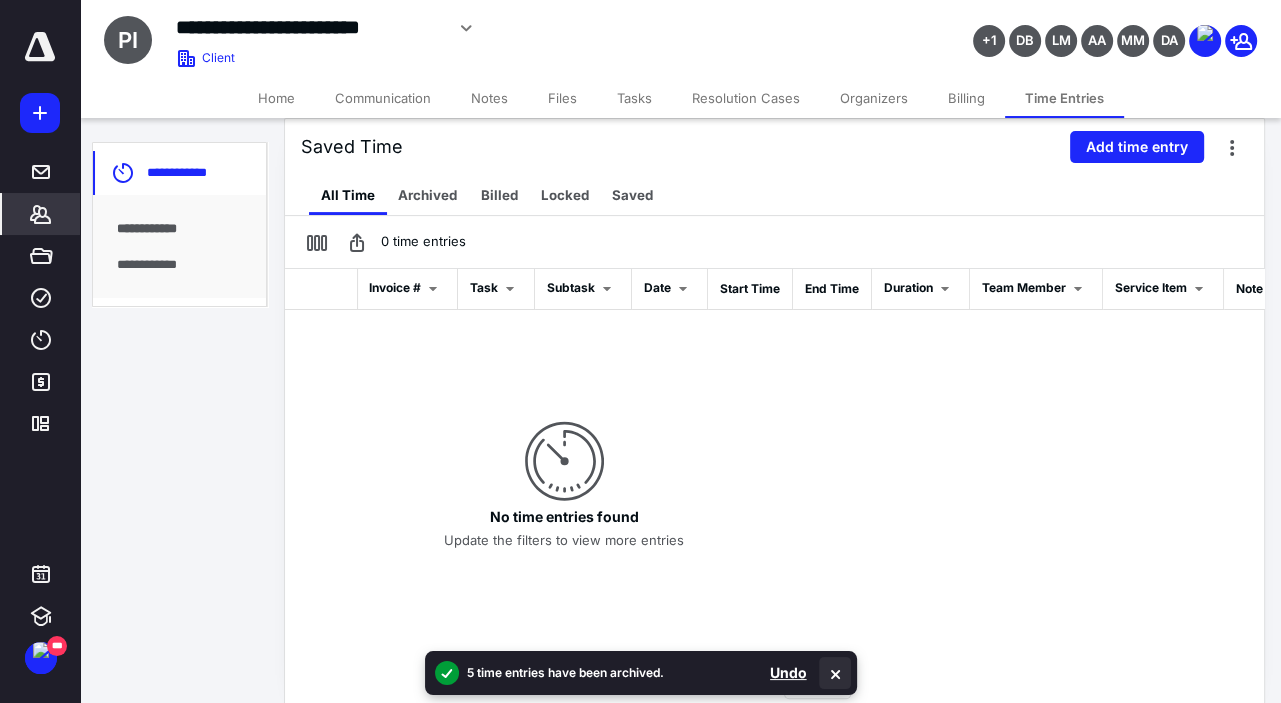 click at bounding box center (835, 673) 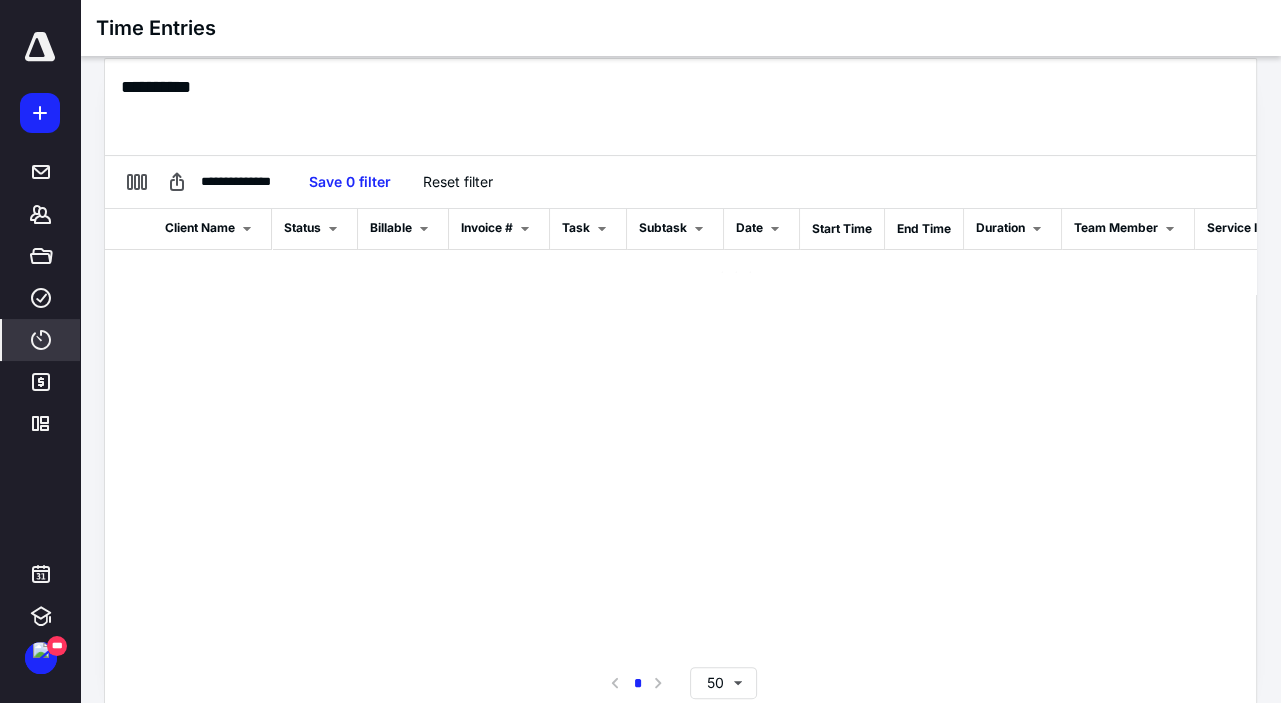 scroll, scrollTop: 381, scrollLeft: 0, axis: vertical 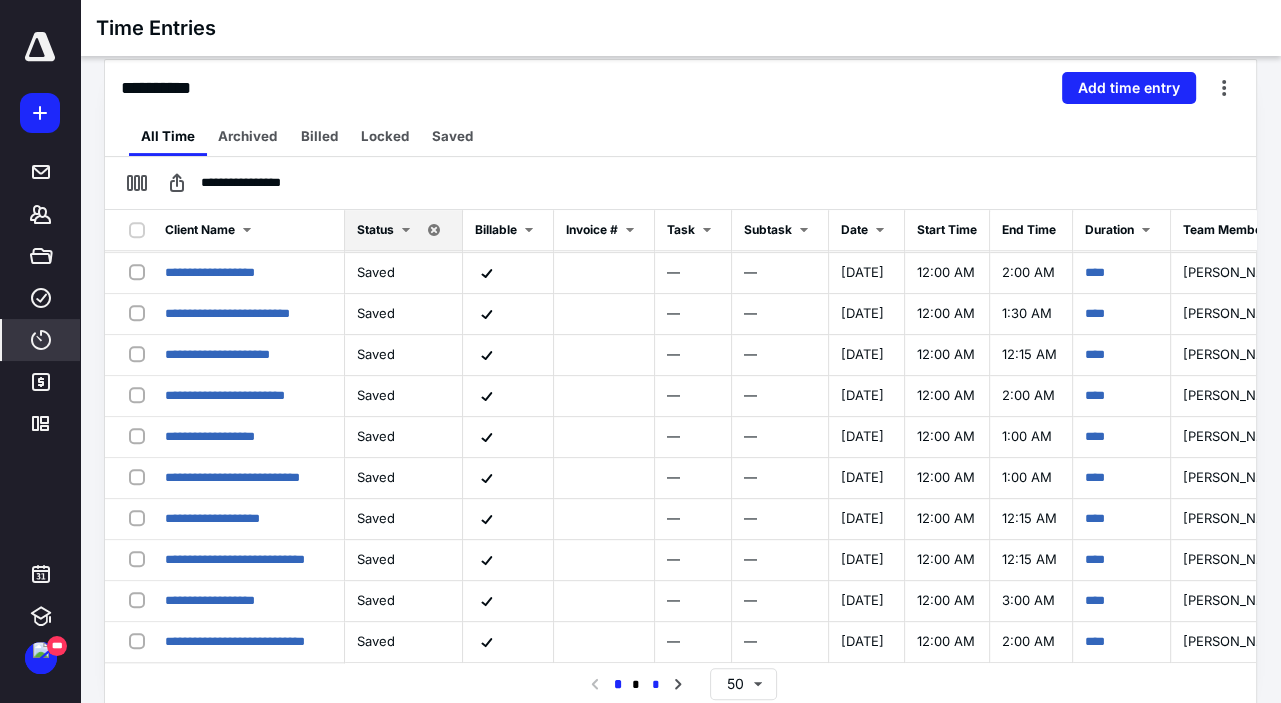 click on "*" at bounding box center (656, 685) 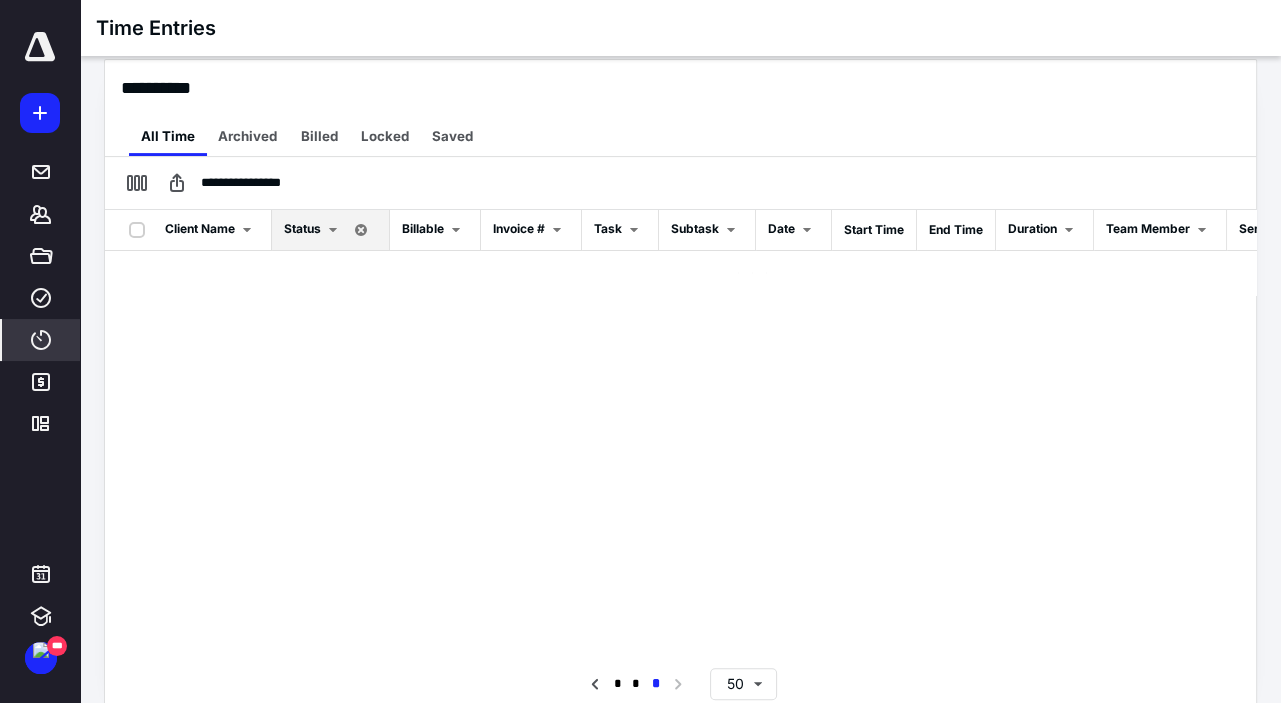 scroll, scrollTop: 0, scrollLeft: 0, axis: both 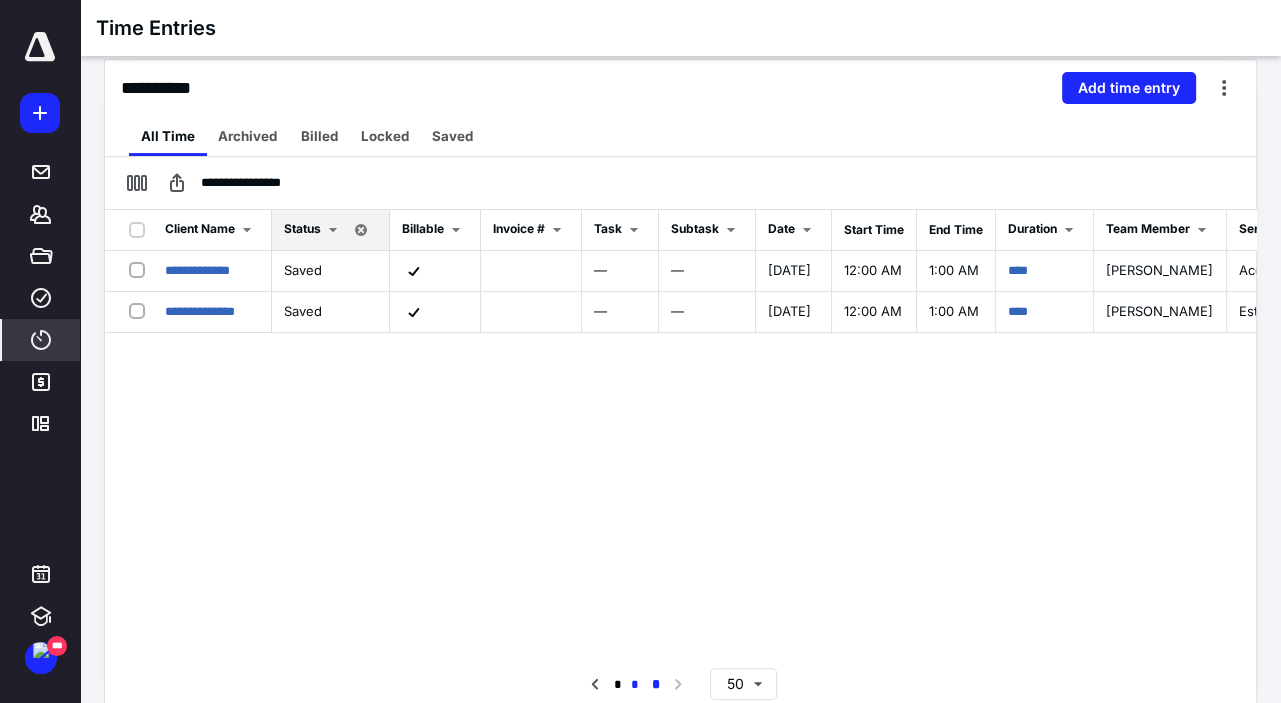 click on "*" at bounding box center (635, 685) 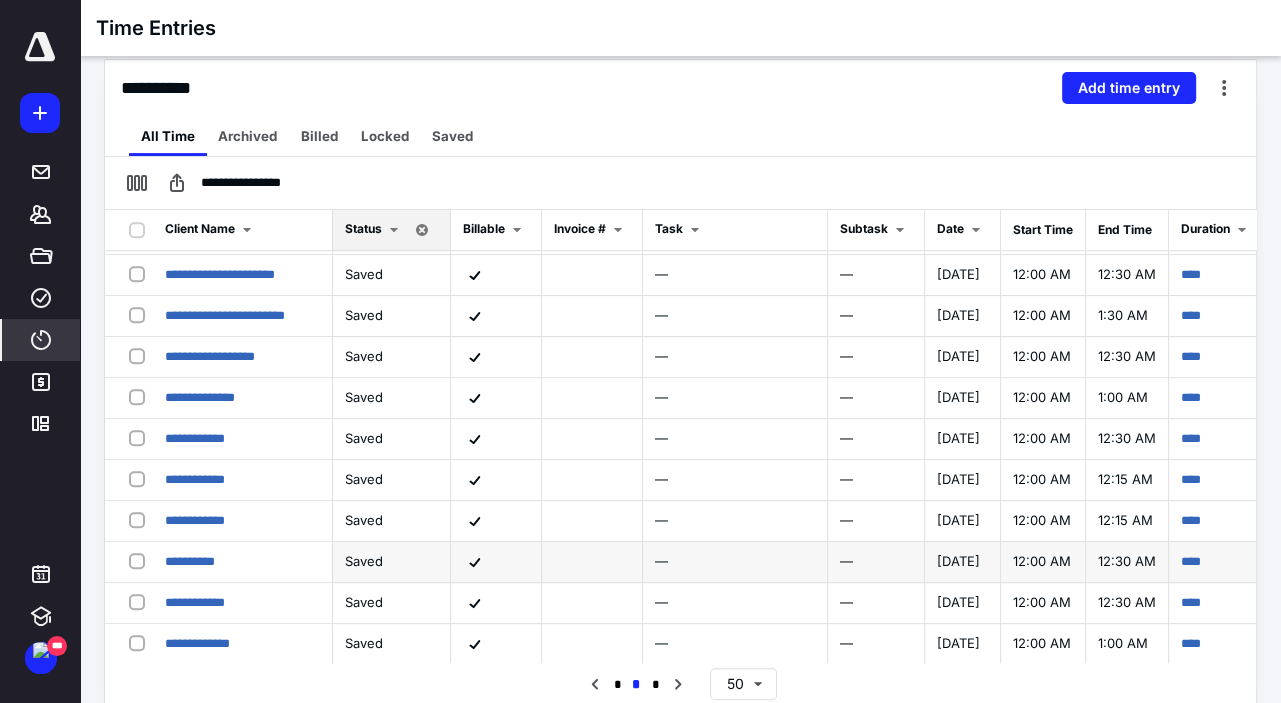 scroll, scrollTop: 1642, scrollLeft: 0, axis: vertical 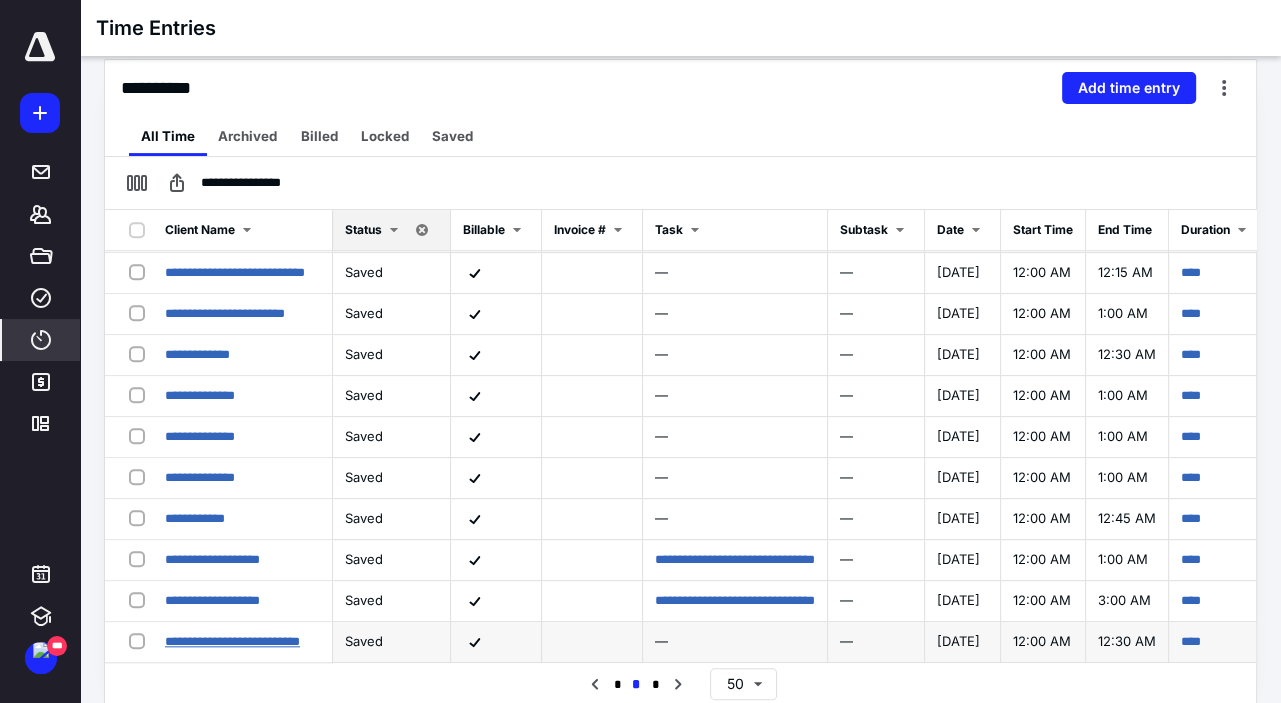 click on "**********" at bounding box center (232, 641) 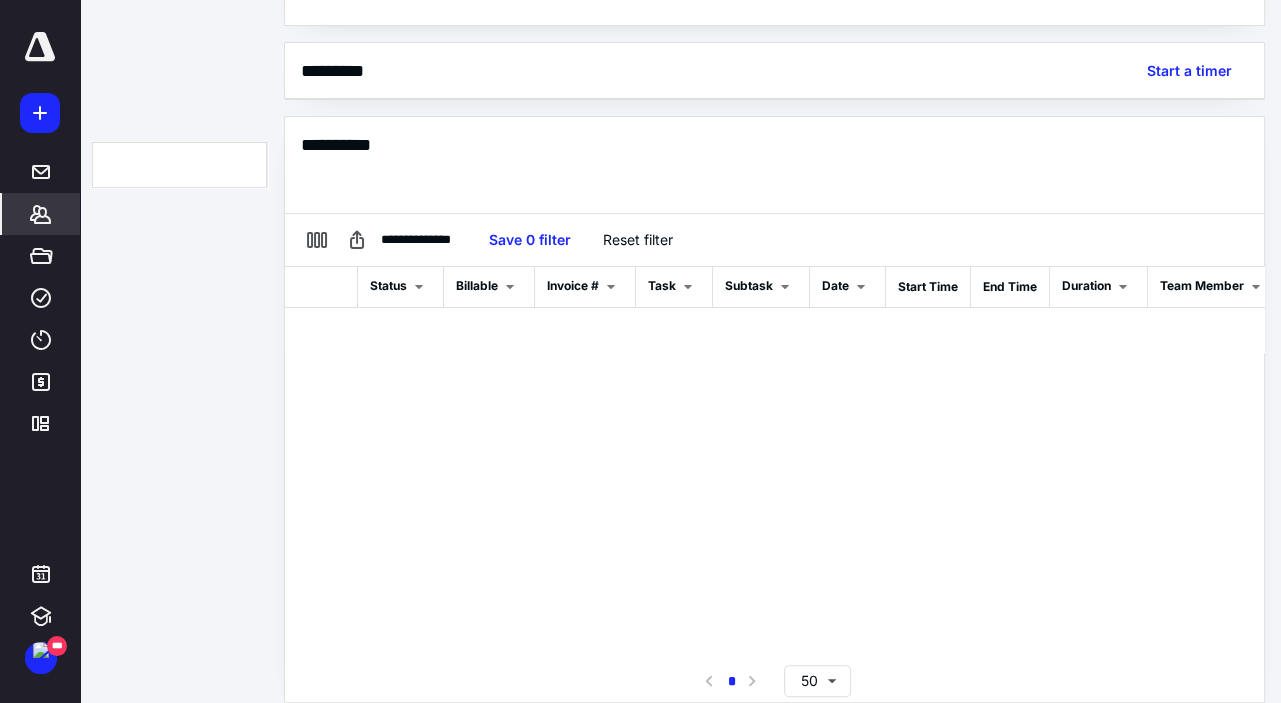 scroll, scrollTop: 445, scrollLeft: 0, axis: vertical 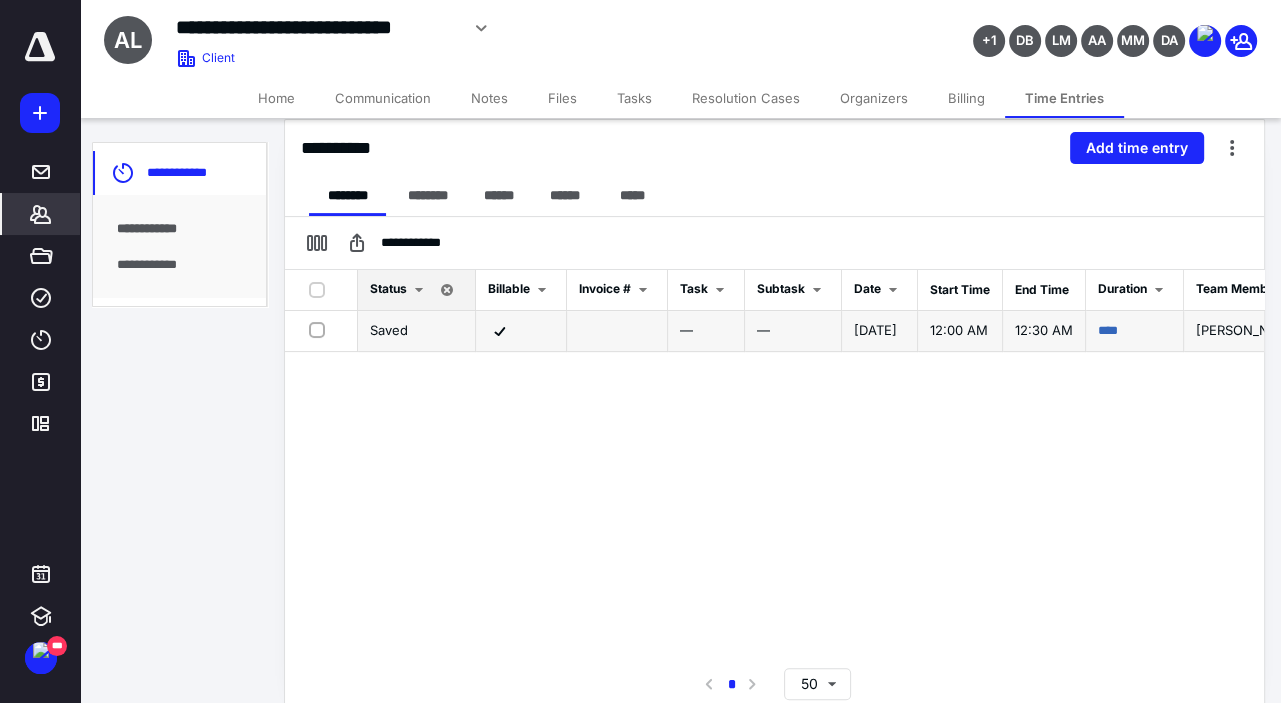 click at bounding box center [321, 329] 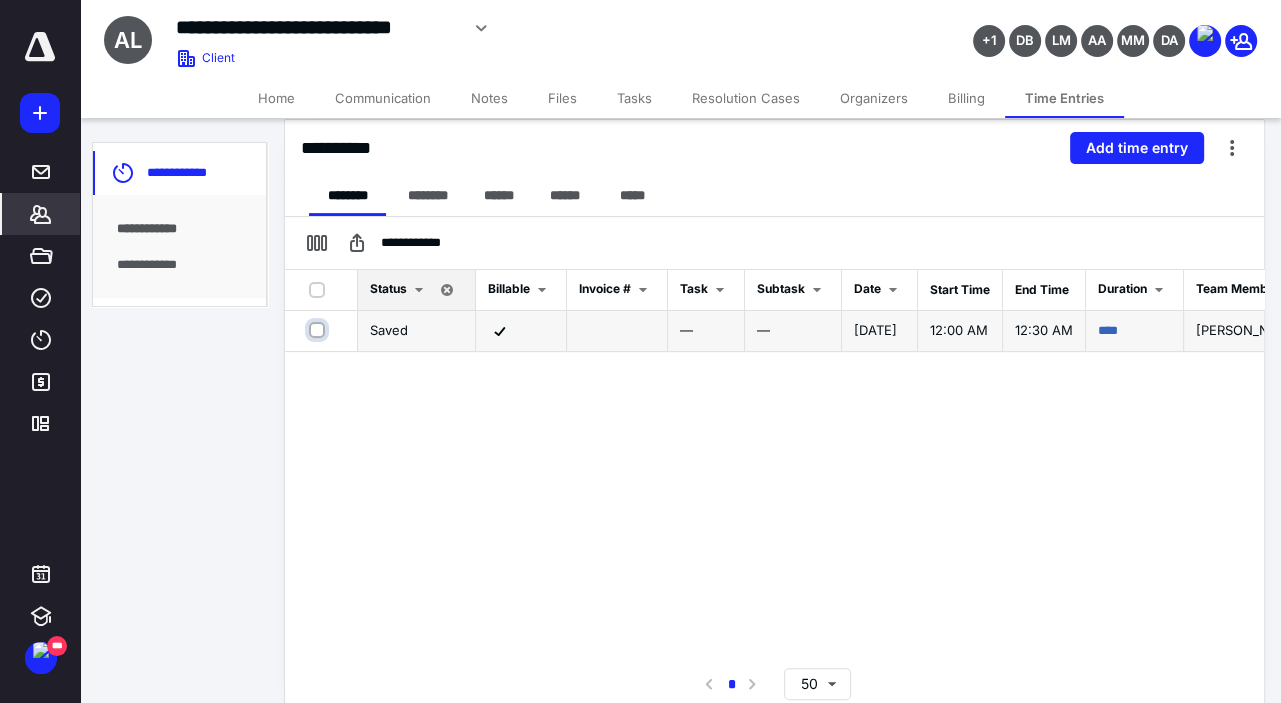 click at bounding box center (319, 330) 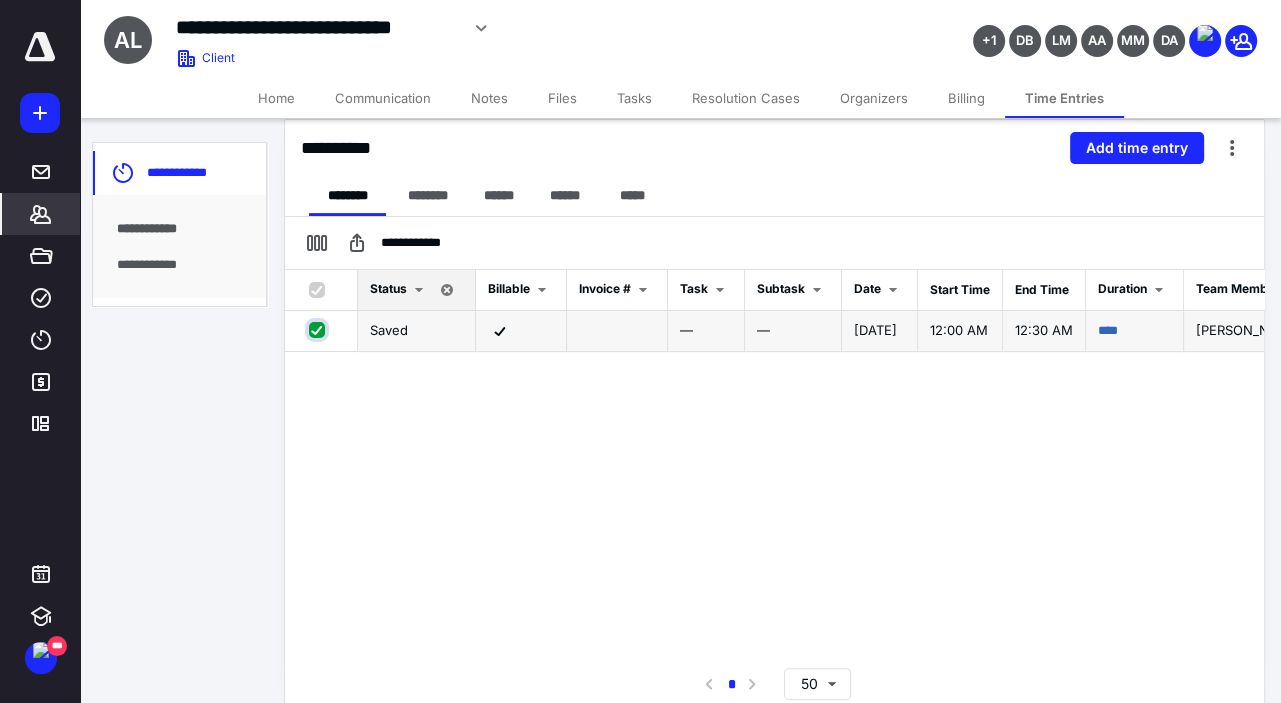 checkbox on "true" 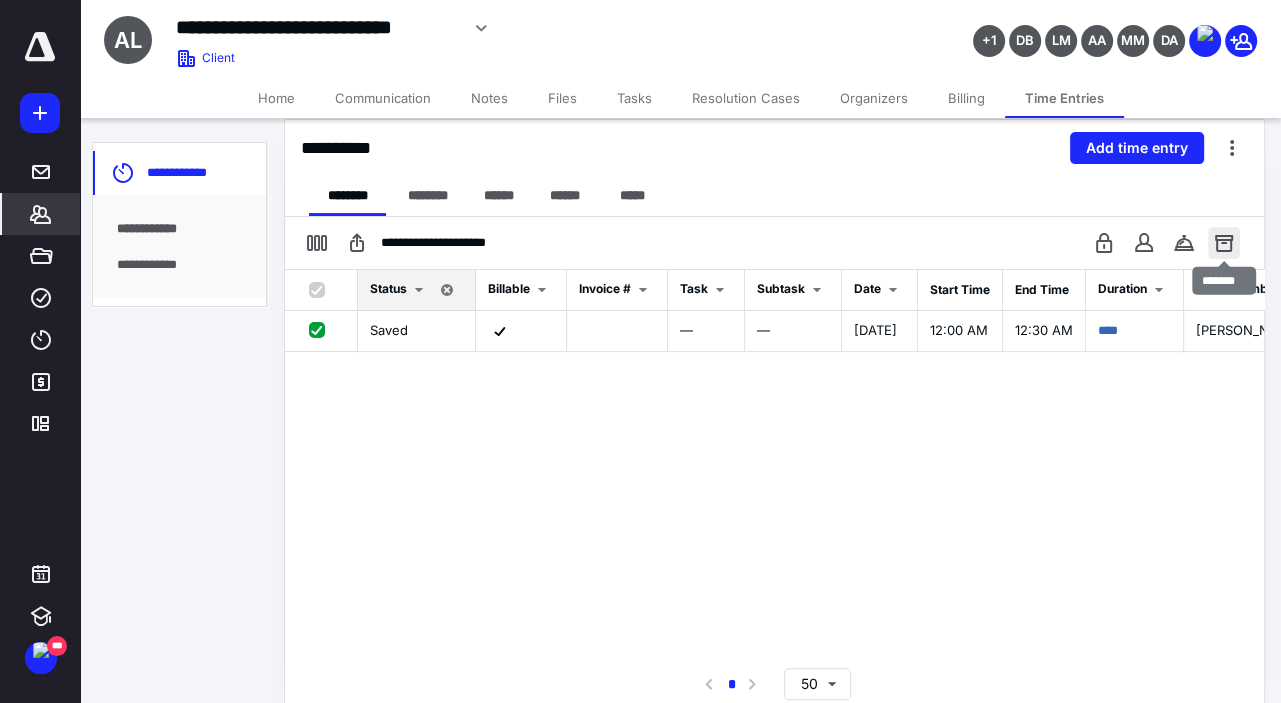 click at bounding box center (1224, 243) 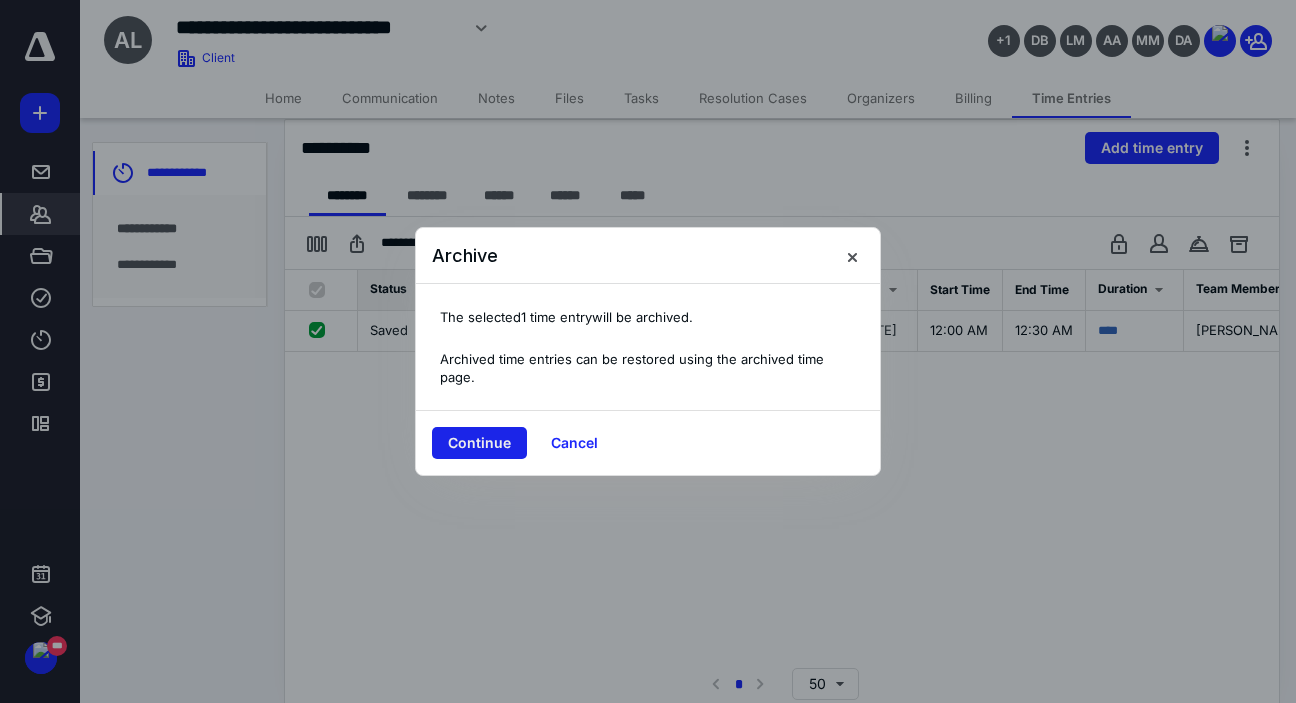 click on "Continue" at bounding box center (479, 443) 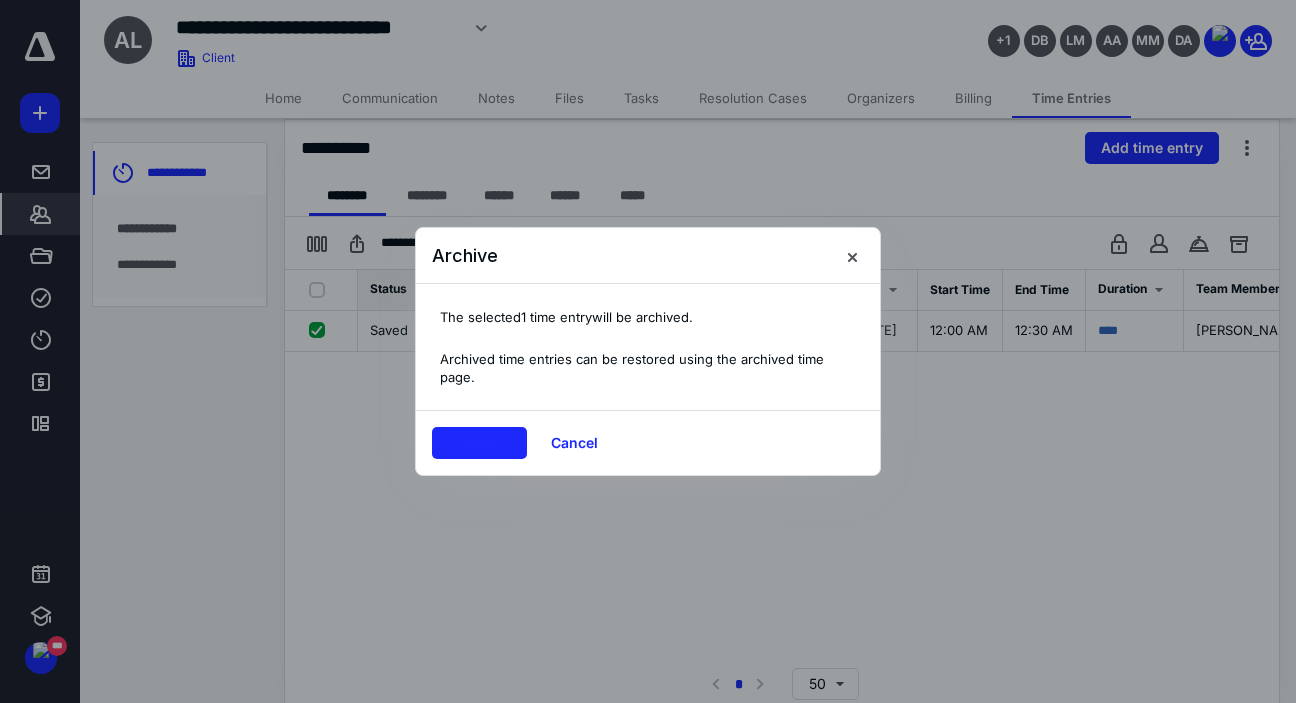 checkbox on "false" 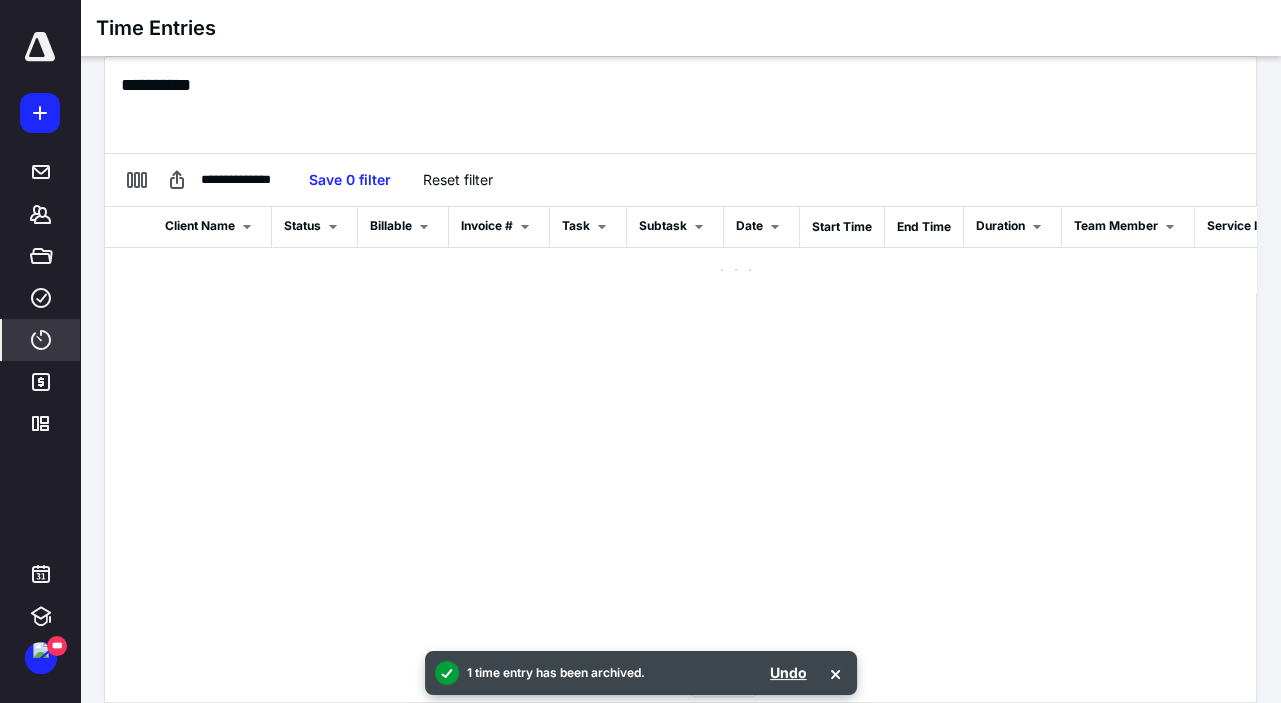 scroll, scrollTop: 381, scrollLeft: 0, axis: vertical 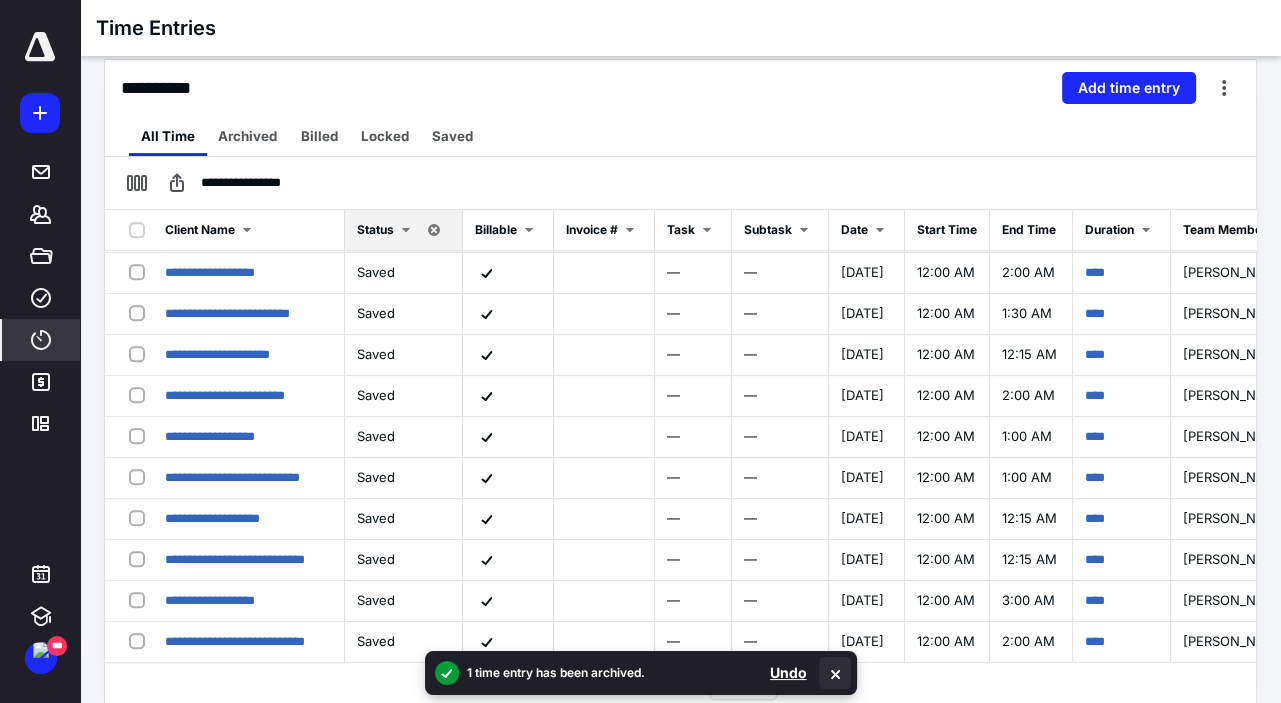 click at bounding box center (835, 673) 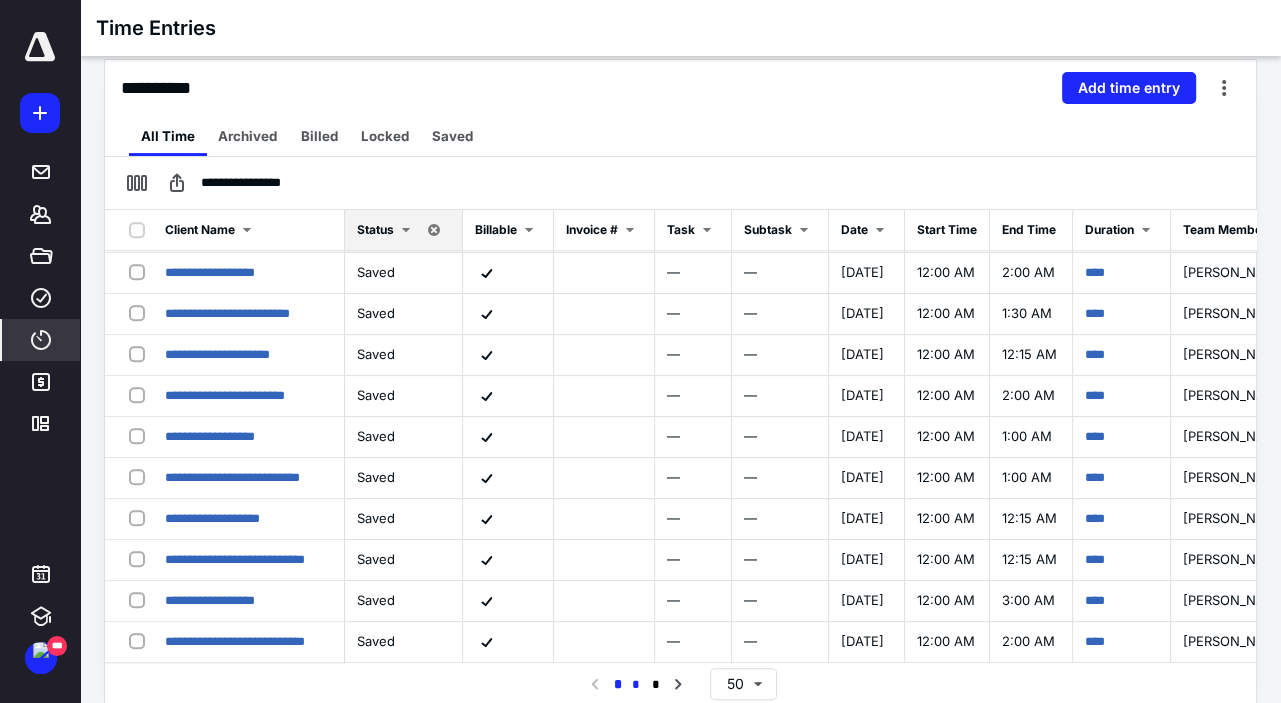 click on "*" at bounding box center (636, 685) 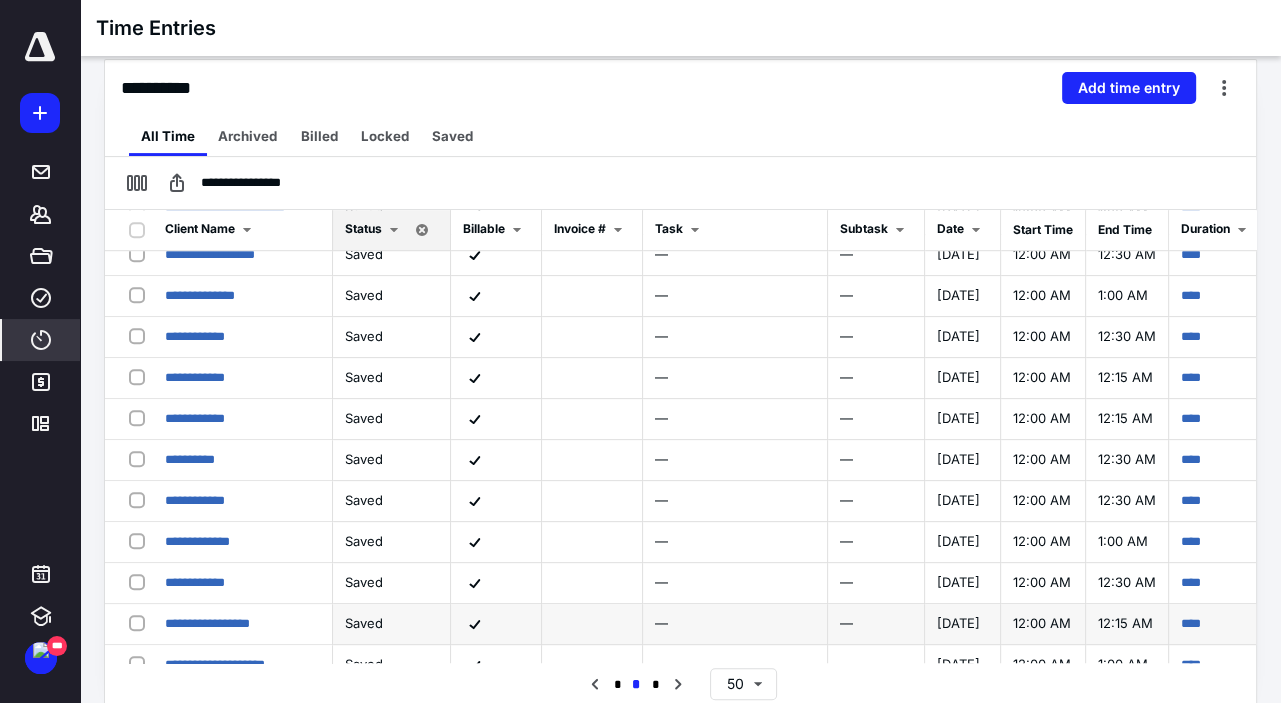 scroll, scrollTop: 1642, scrollLeft: 0, axis: vertical 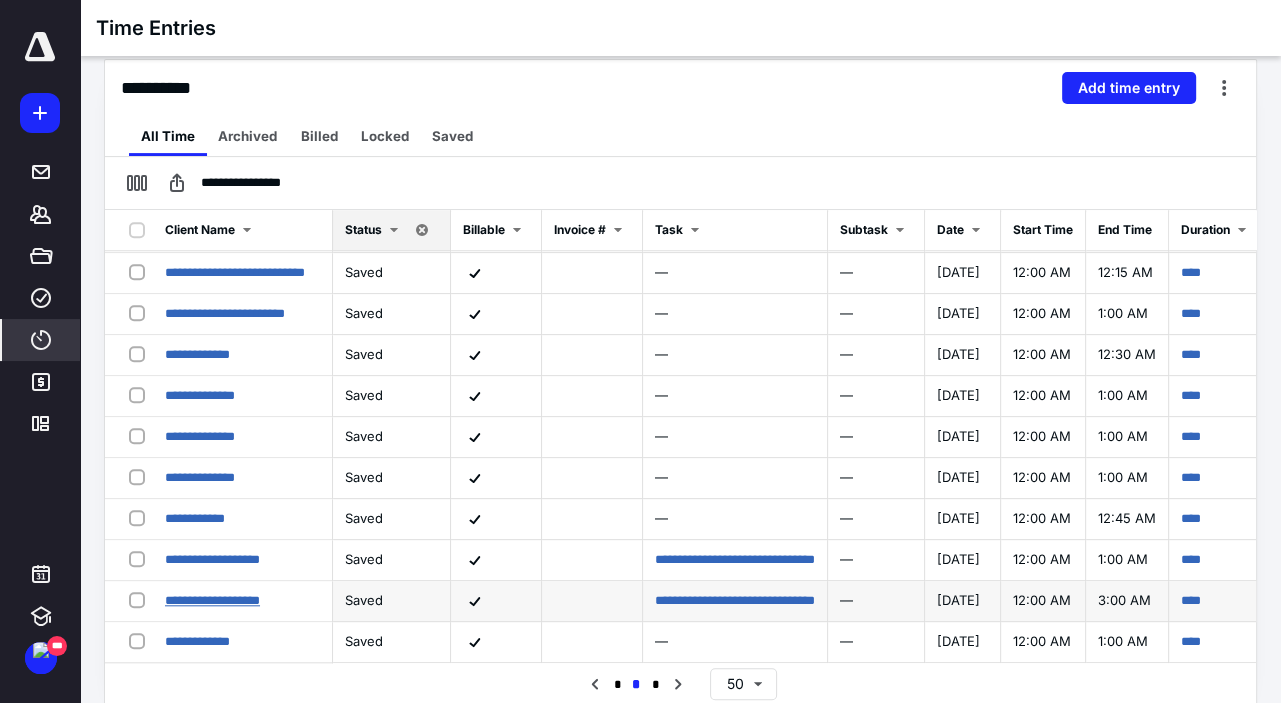 click on "**********" at bounding box center [212, 600] 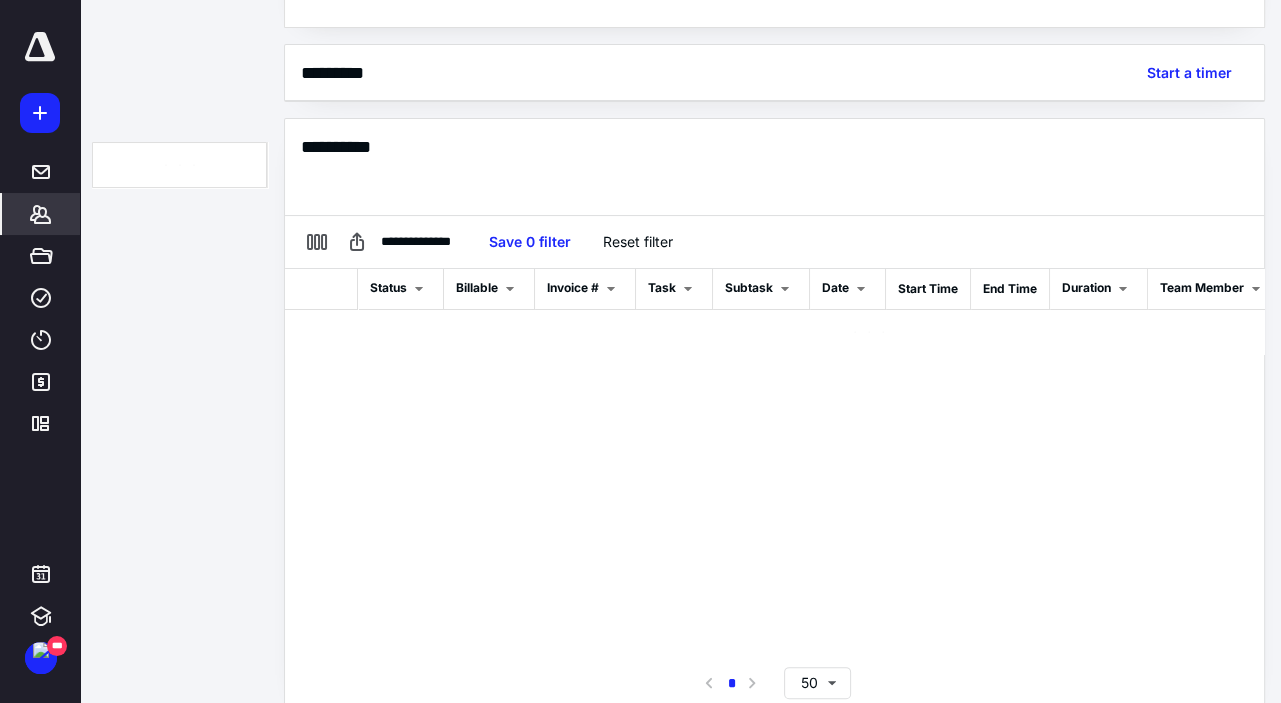 scroll, scrollTop: 445, scrollLeft: 0, axis: vertical 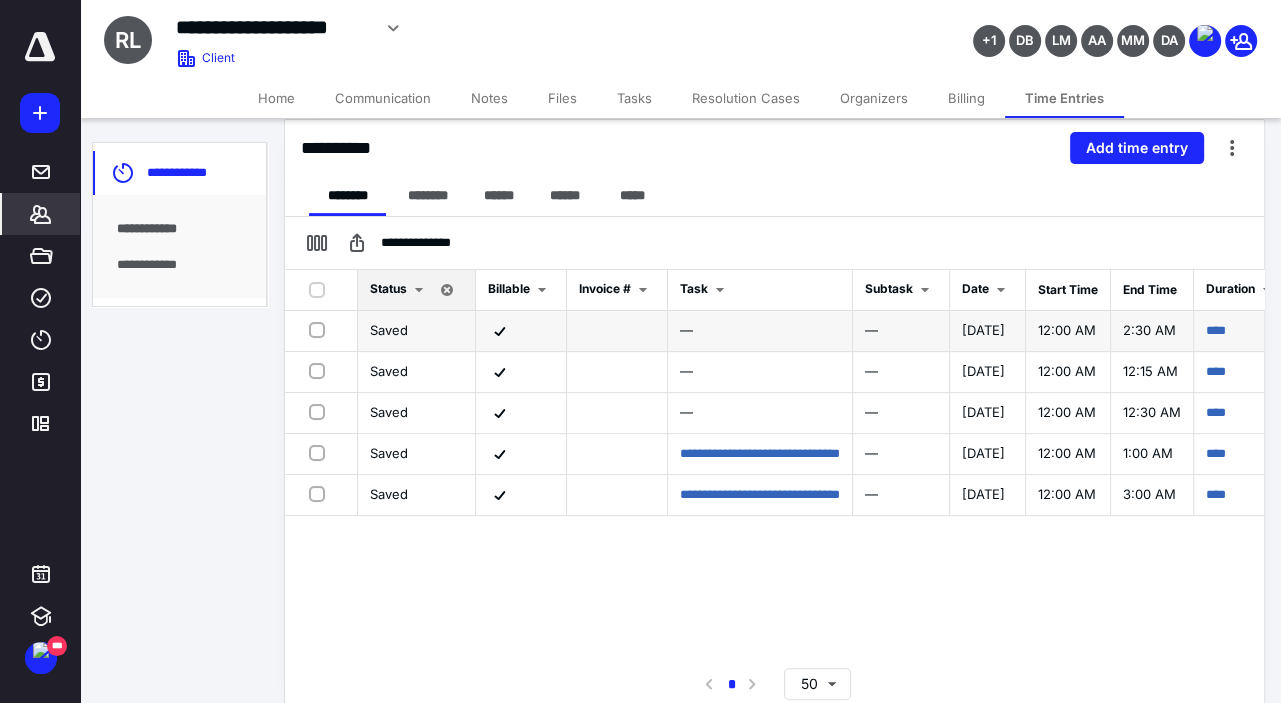 click at bounding box center [321, 329] 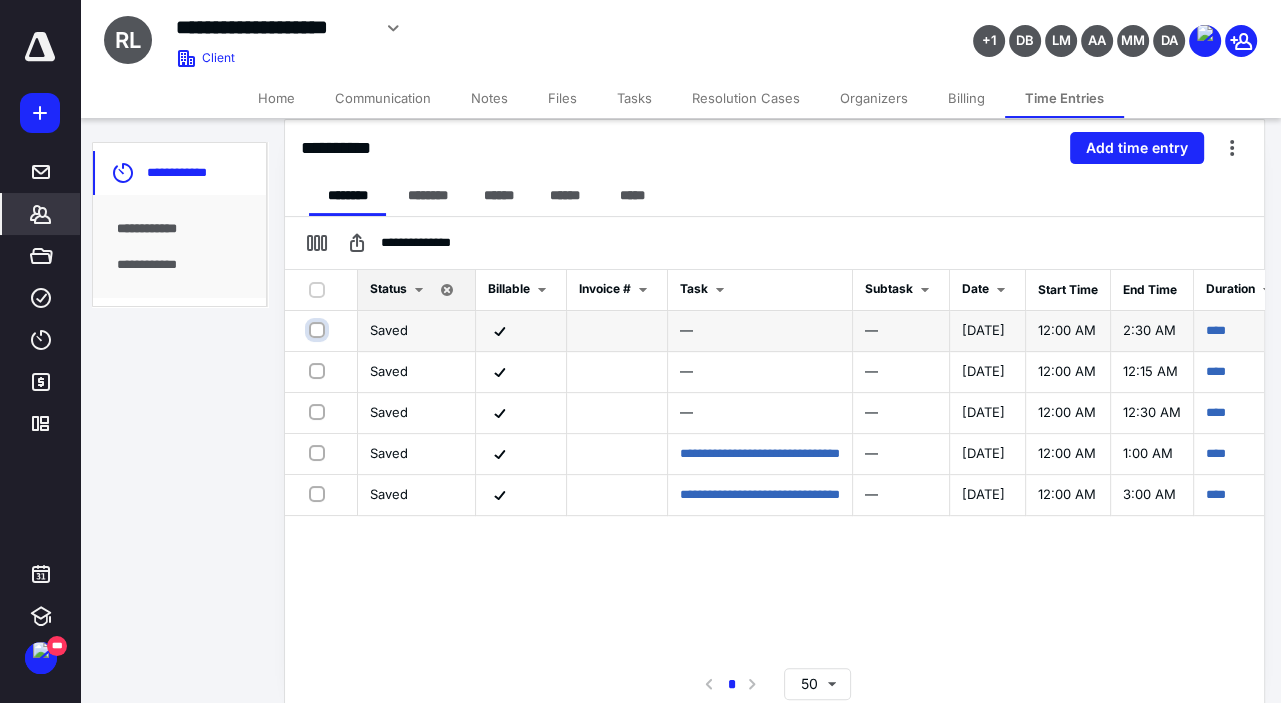 click at bounding box center (319, 330) 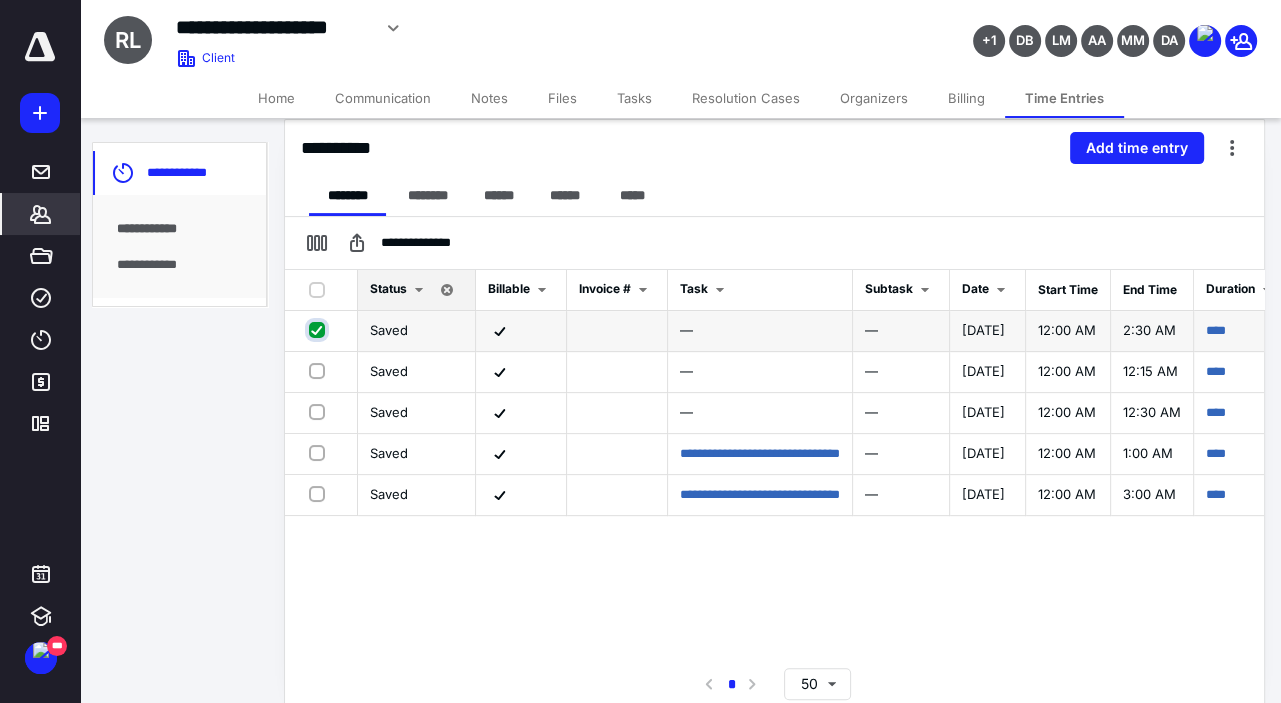 checkbox on "true" 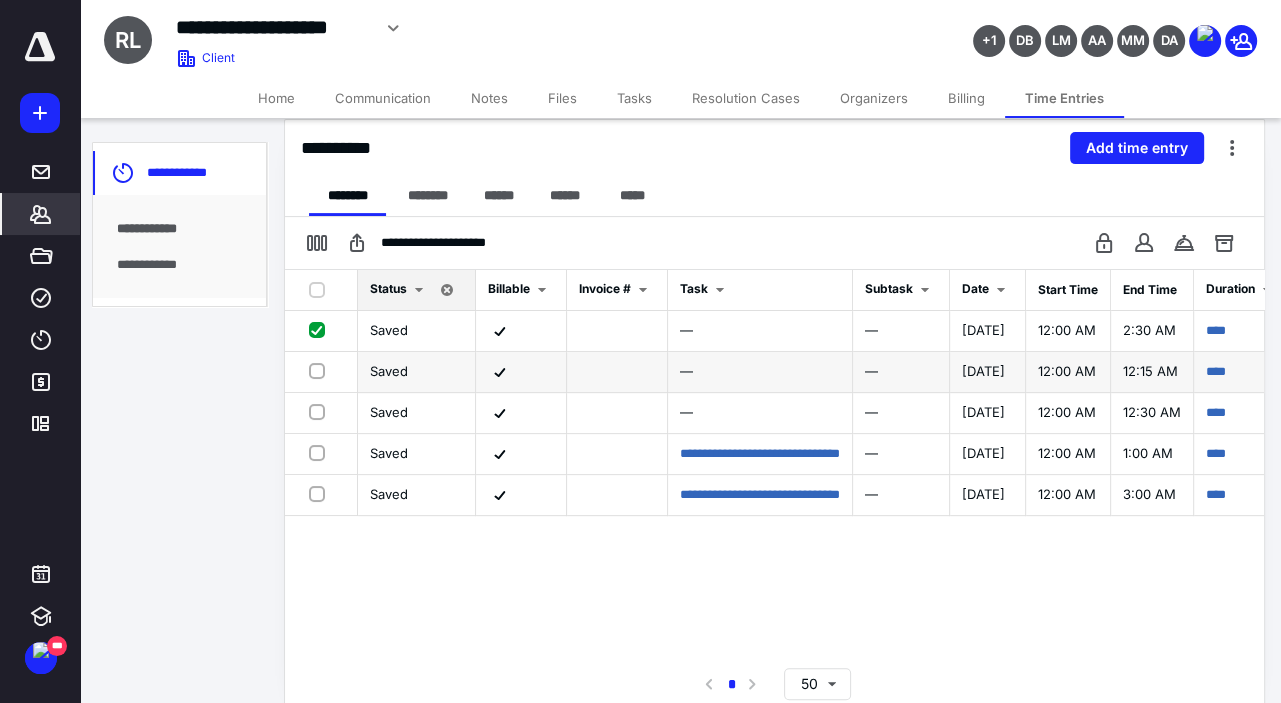 click at bounding box center [321, 370] 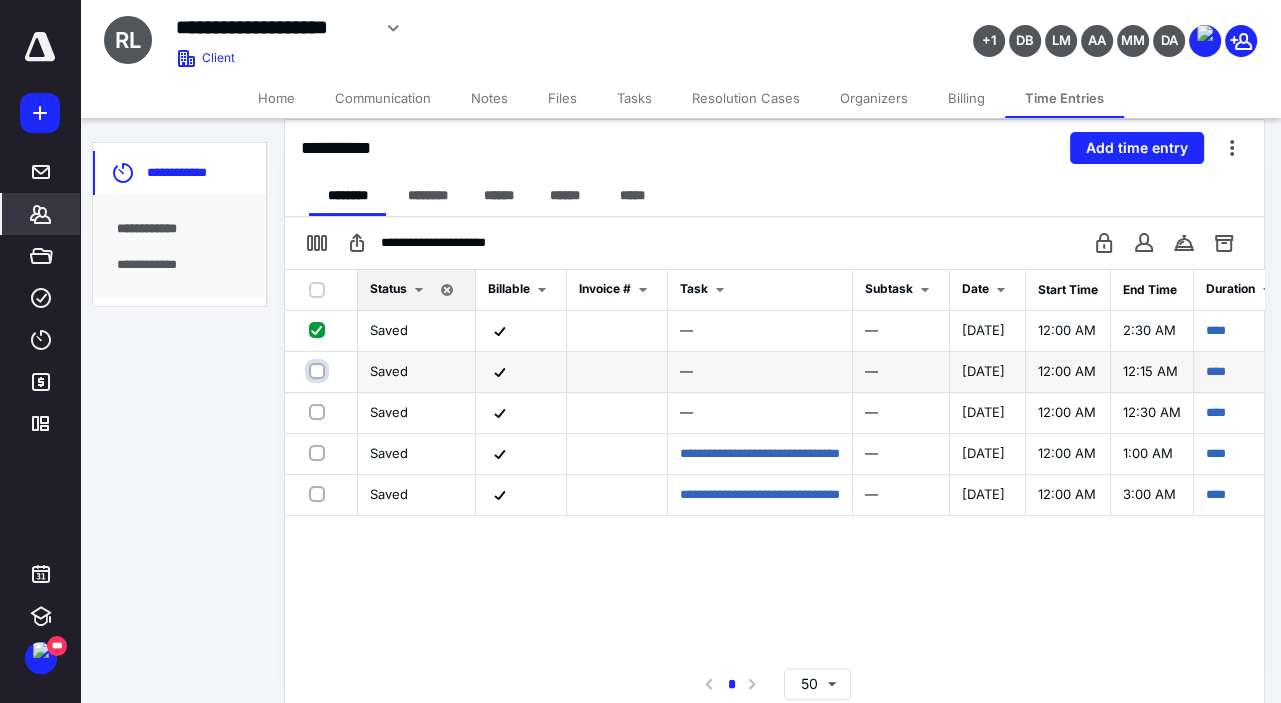 click at bounding box center (319, 371) 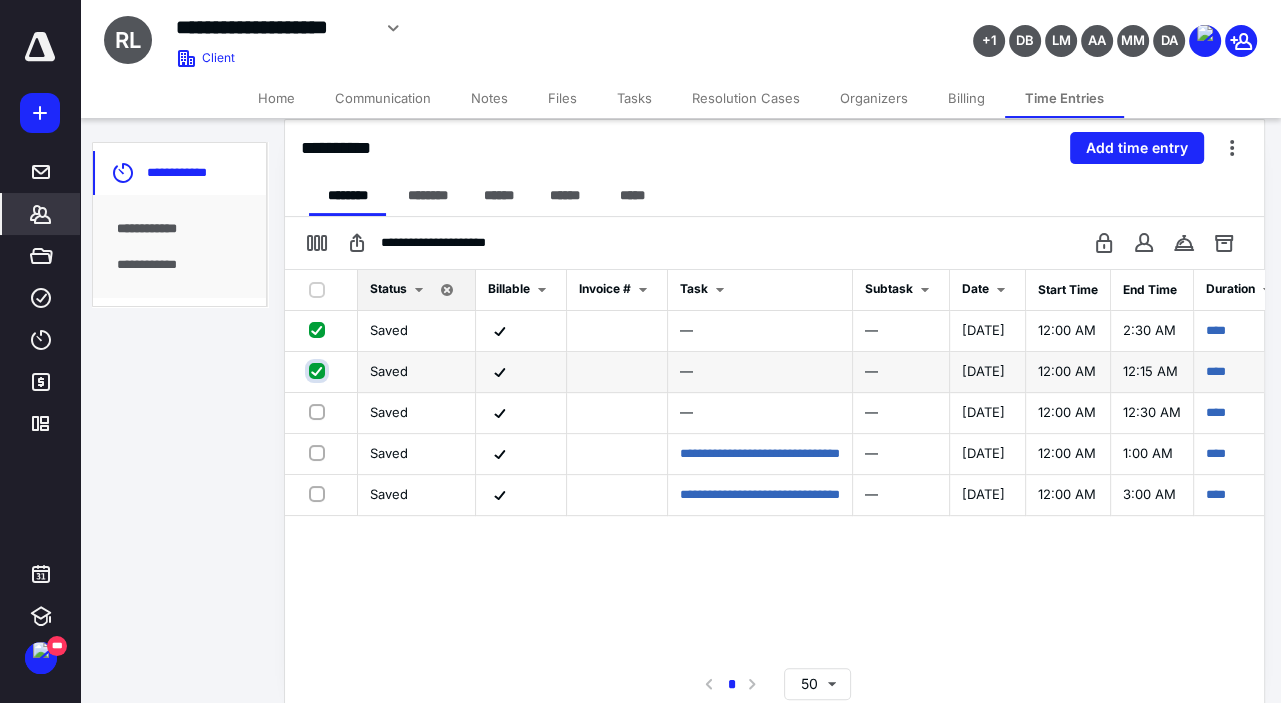 checkbox on "true" 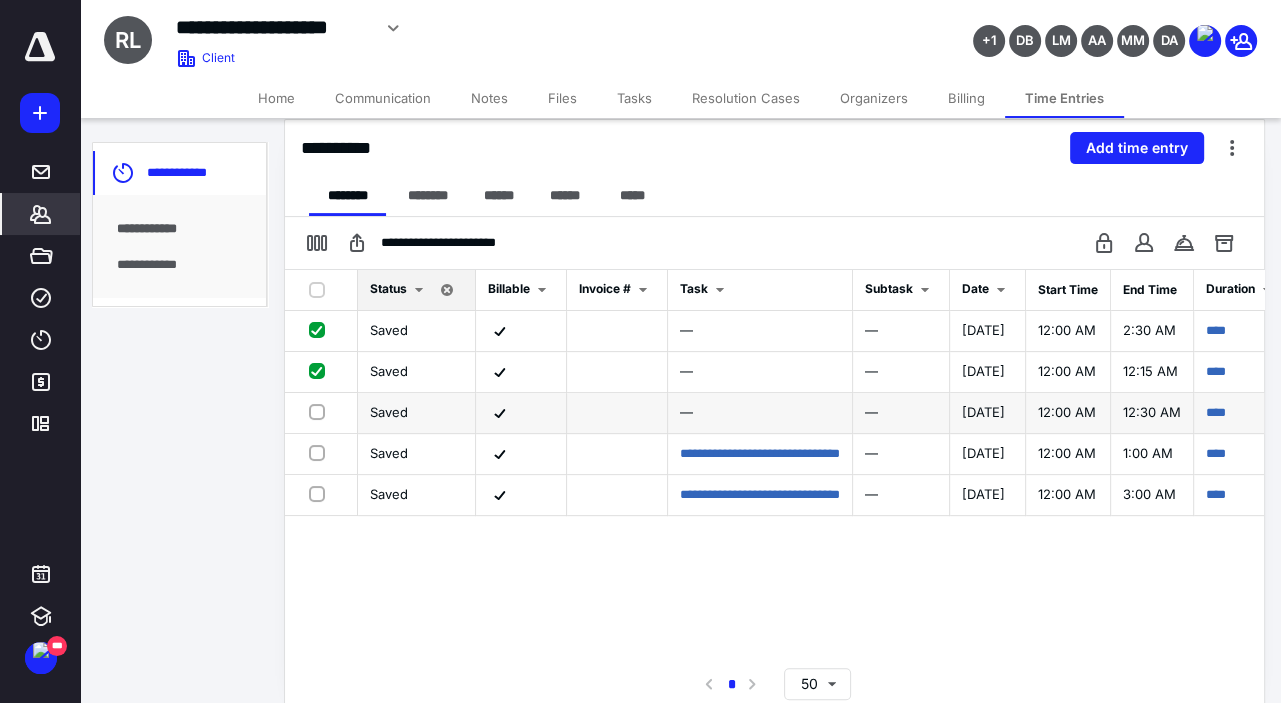 click at bounding box center [321, 411] 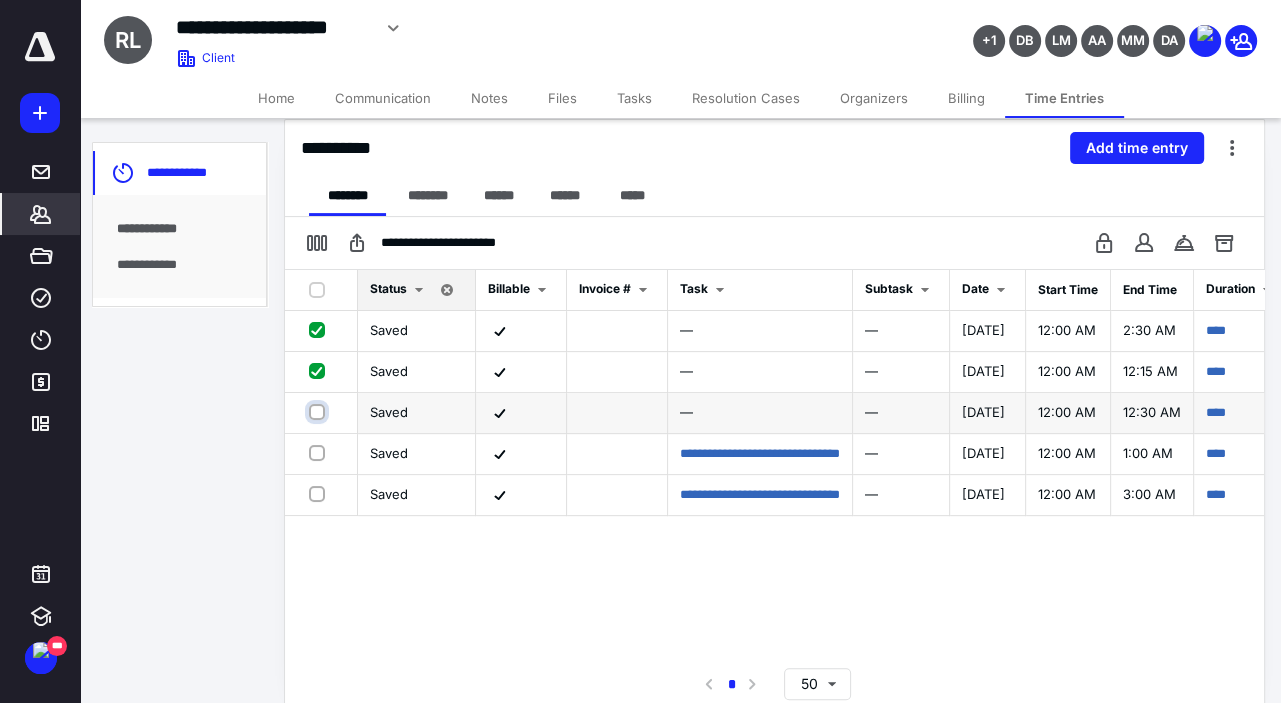click at bounding box center (319, 412) 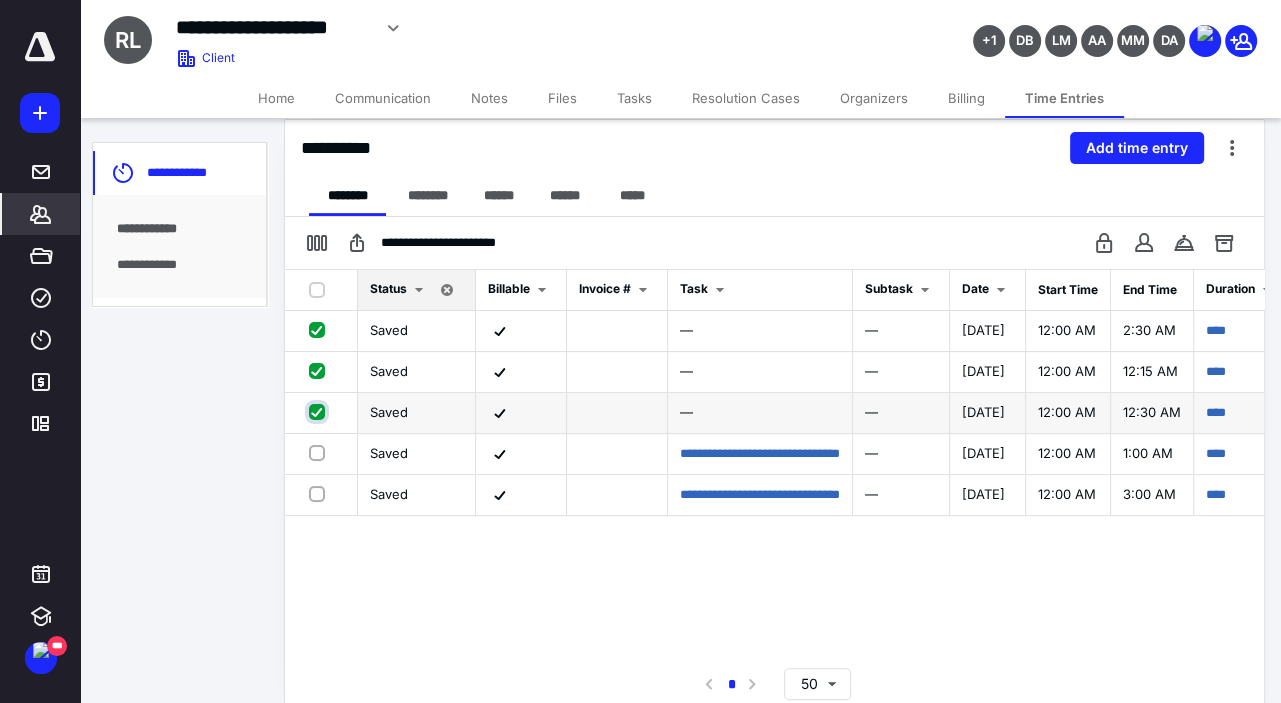 checkbox on "true" 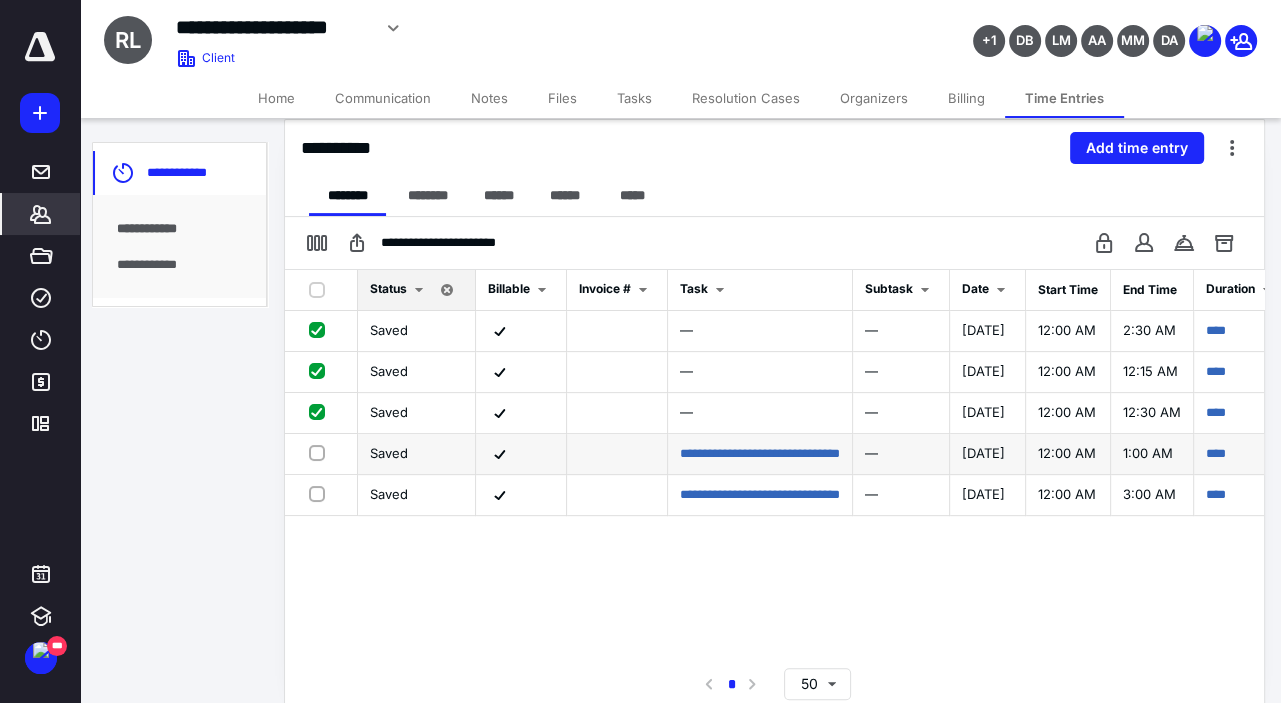click at bounding box center (321, 452) 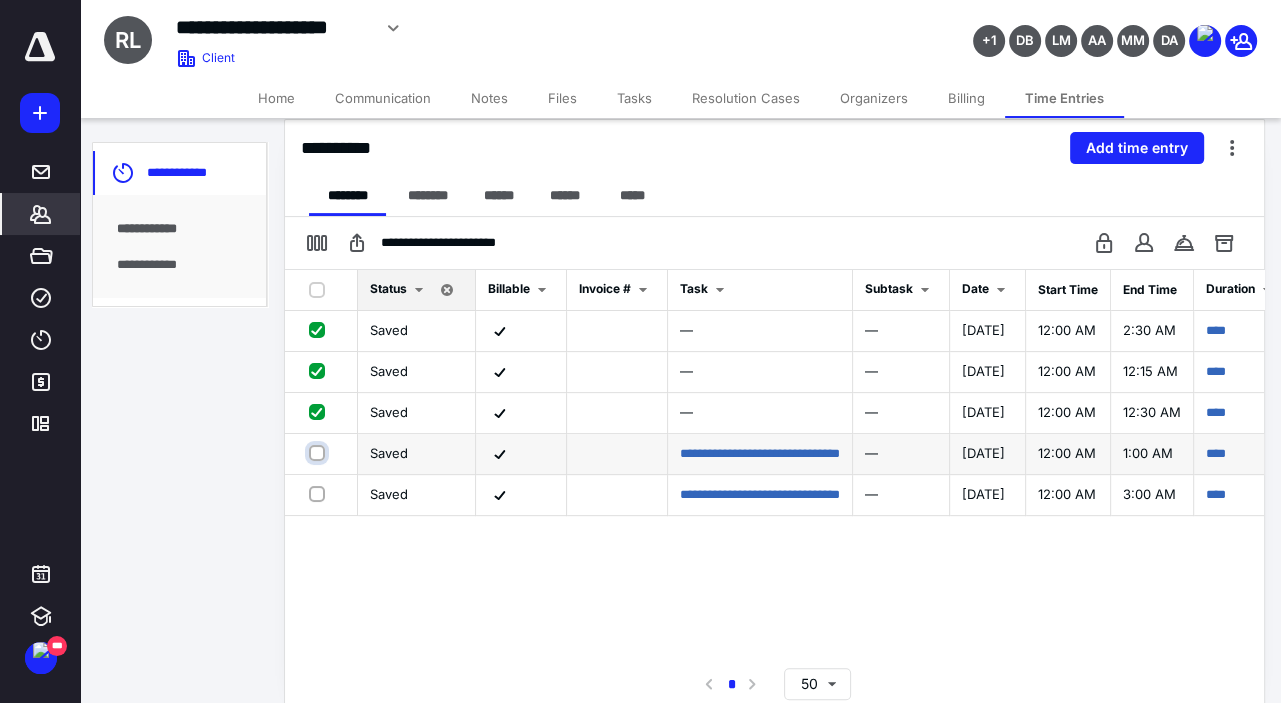 click at bounding box center (319, 453) 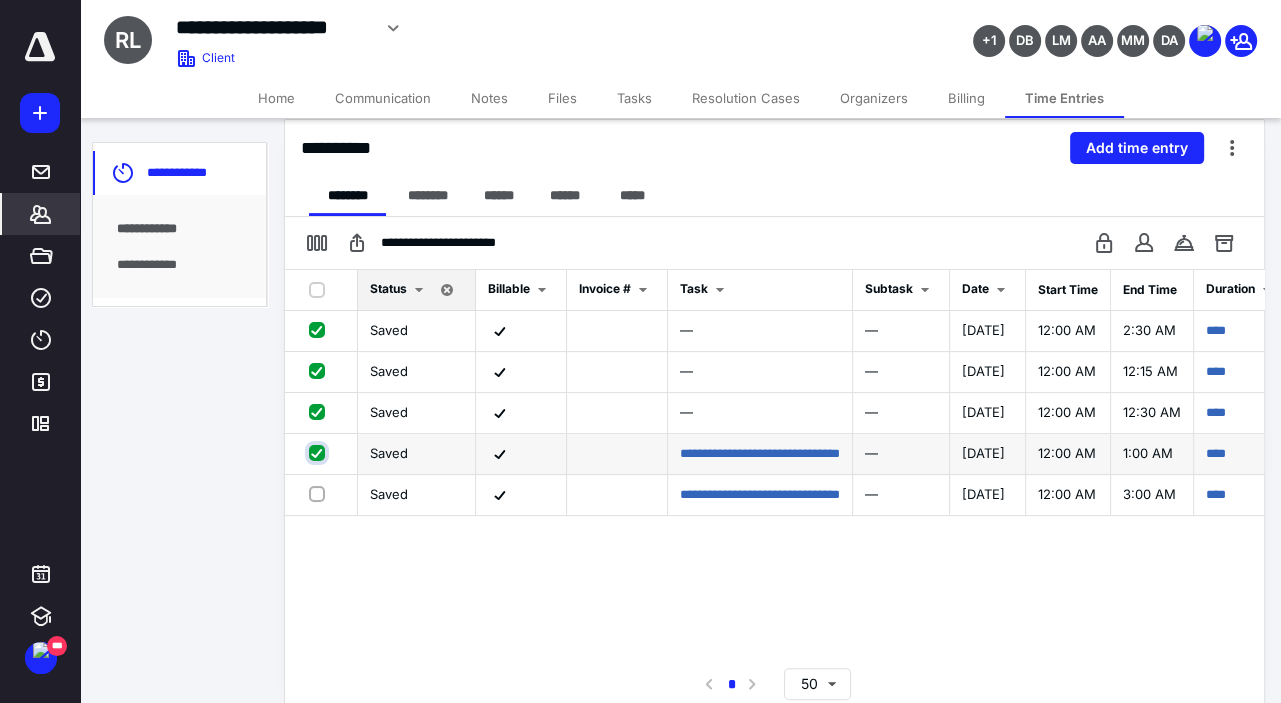 checkbox on "true" 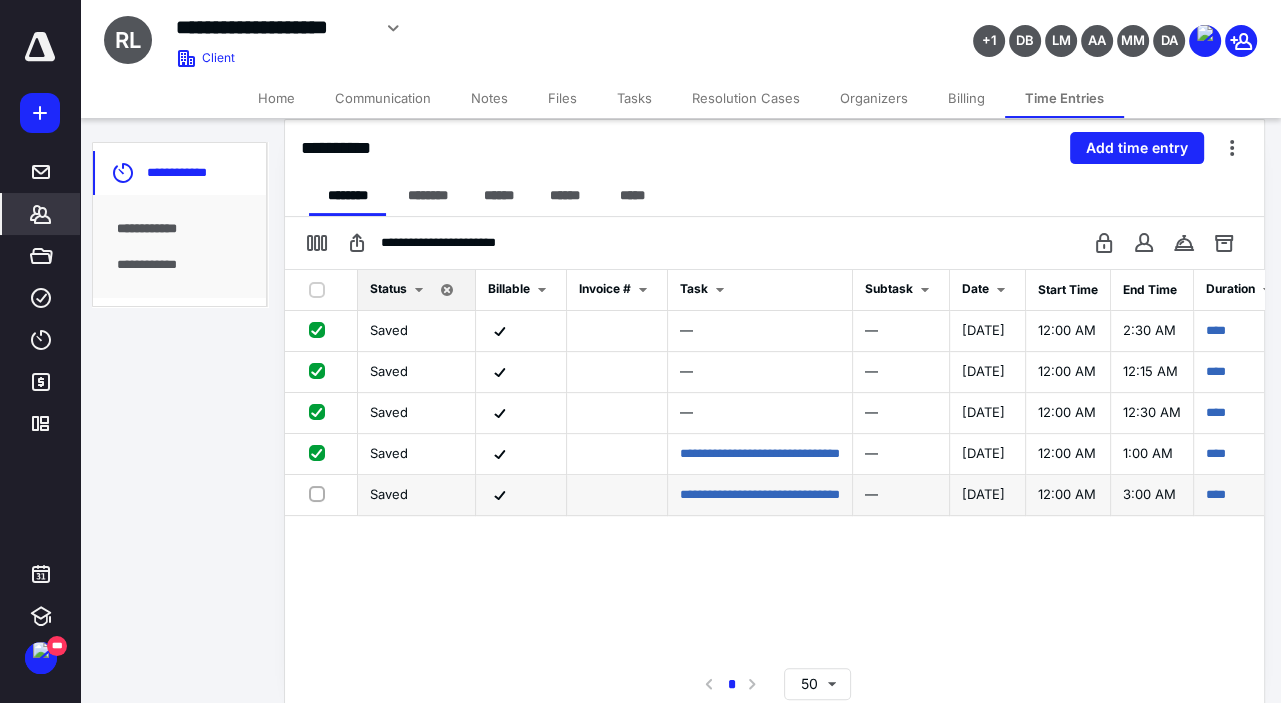 click at bounding box center (321, 493) 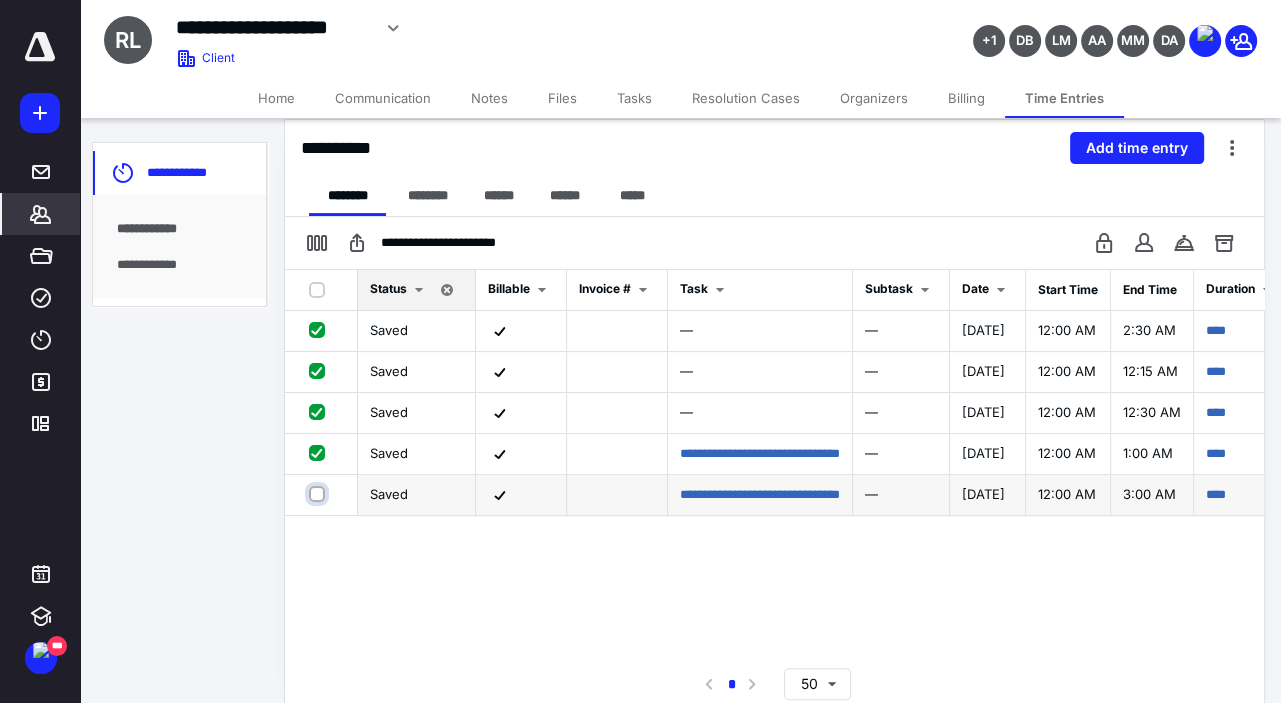 click at bounding box center (319, 494) 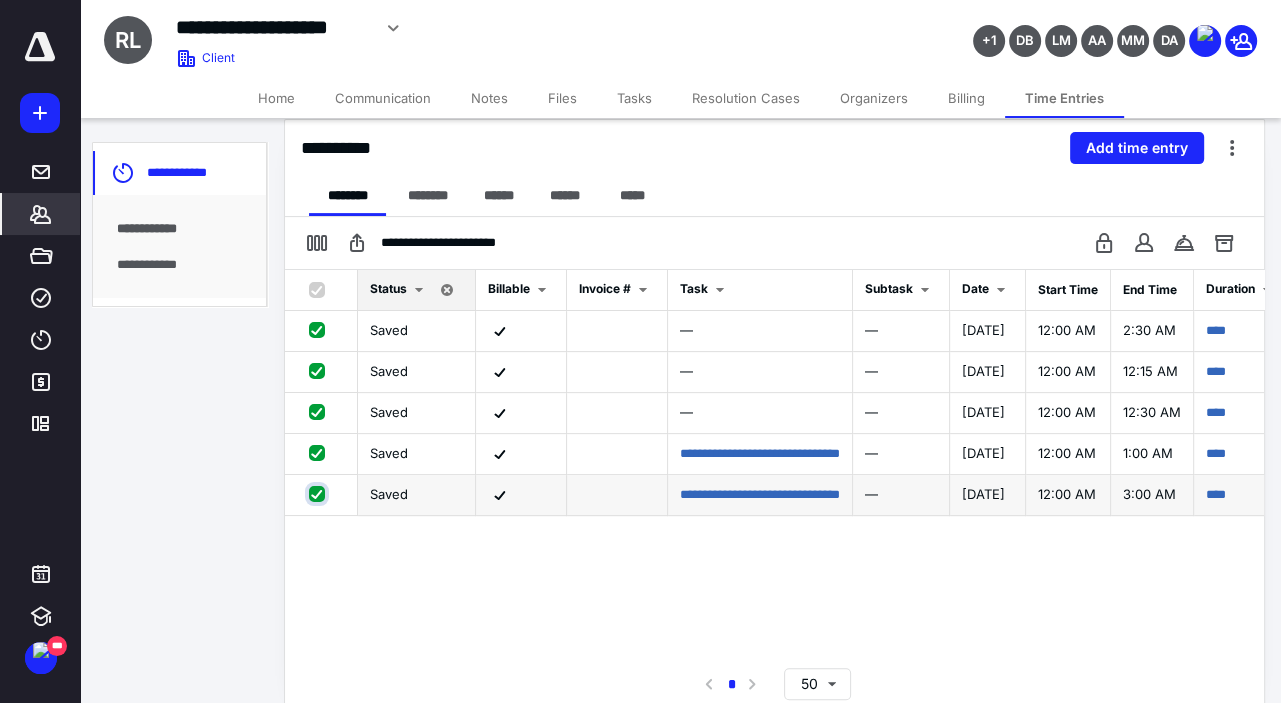 checkbox on "true" 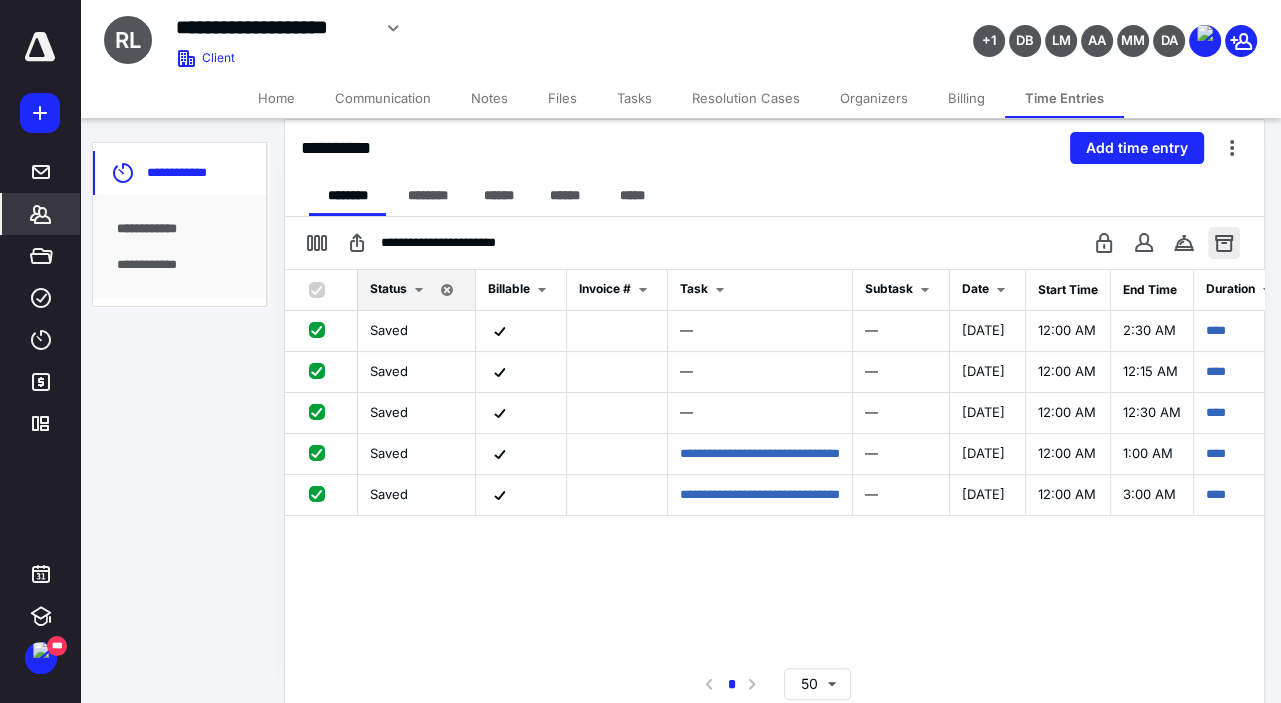 click at bounding box center [1224, 243] 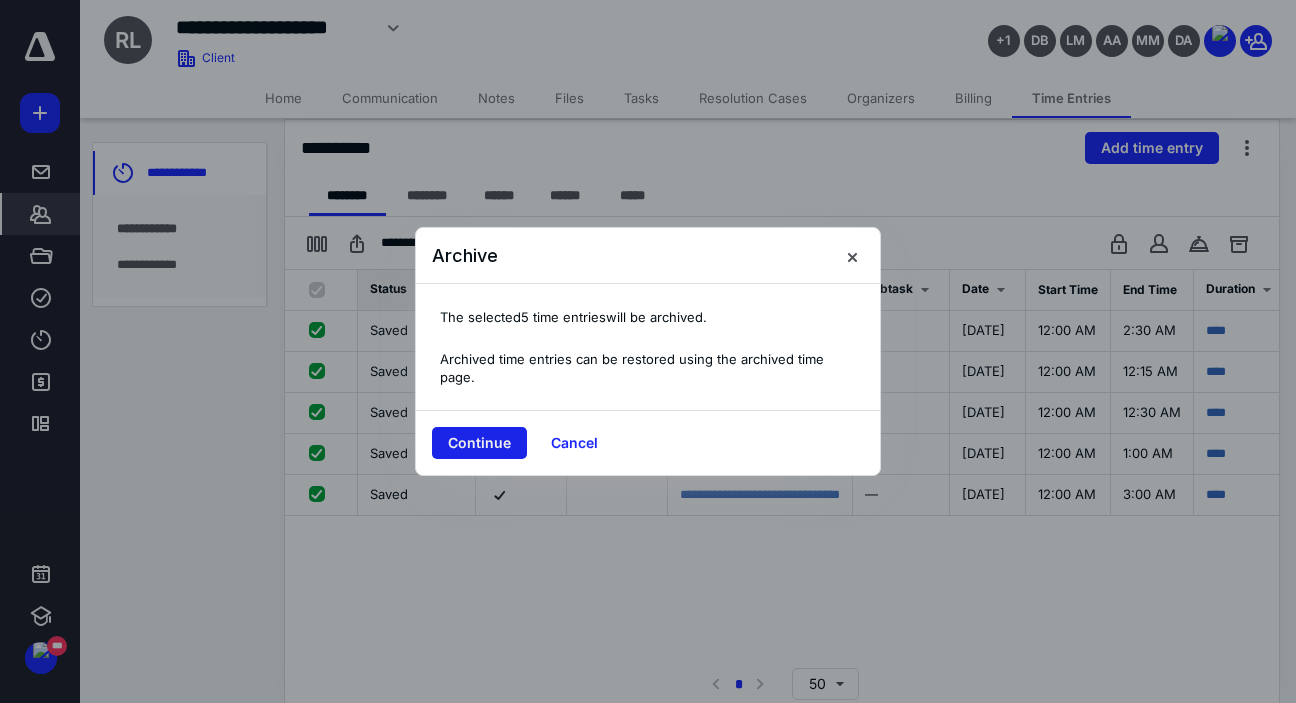 click on "Continue" at bounding box center [479, 443] 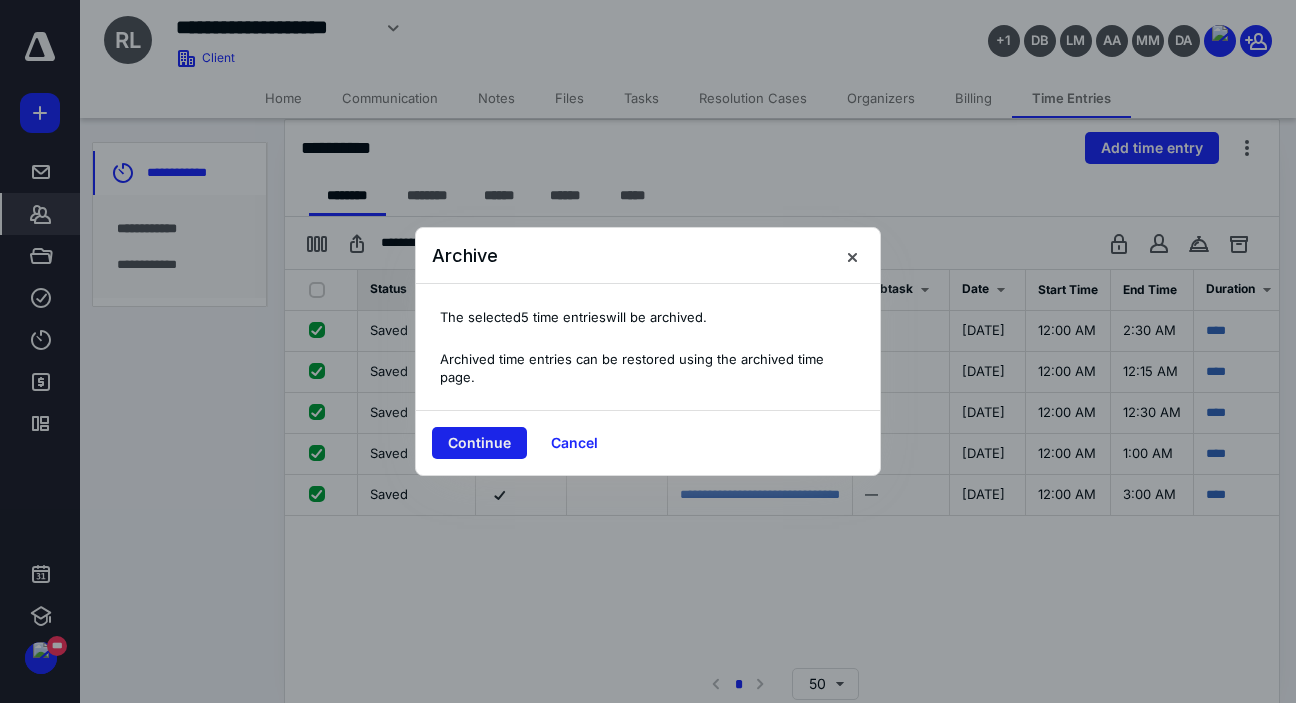 checkbox on "false" 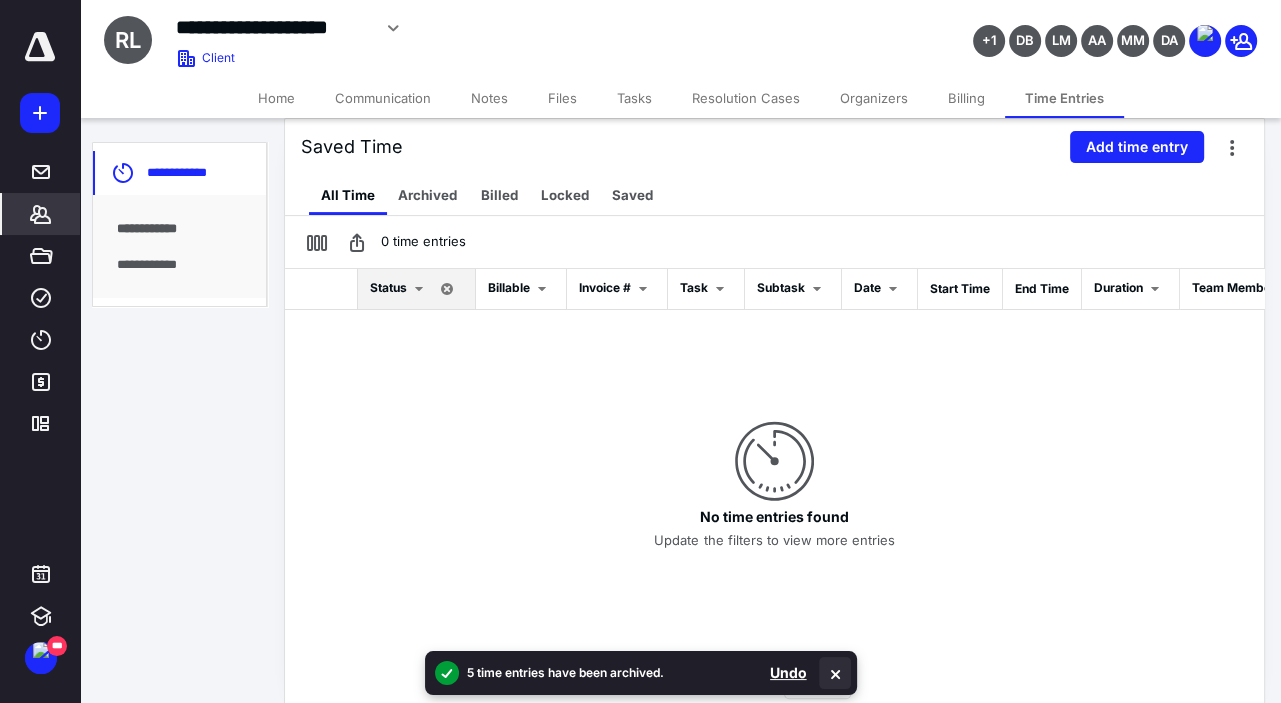click at bounding box center (835, 673) 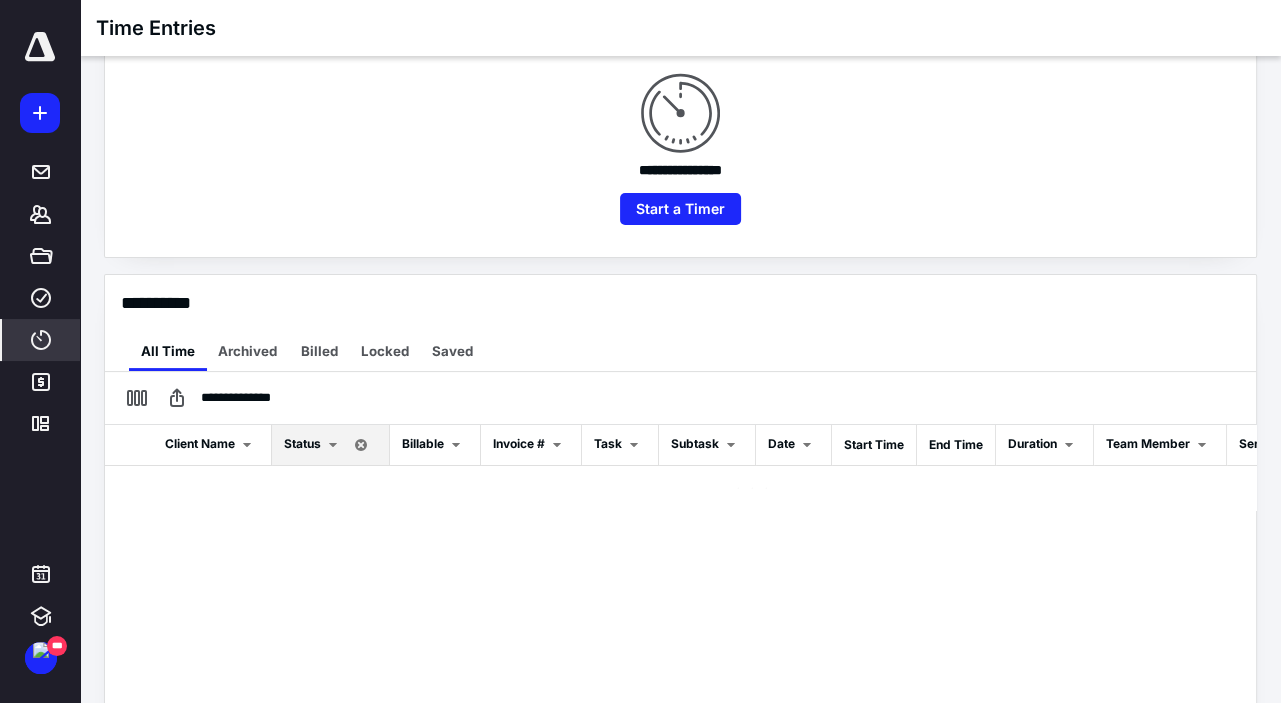 scroll, scrollTop: 381, scrollLeft: 0, axis: vertical 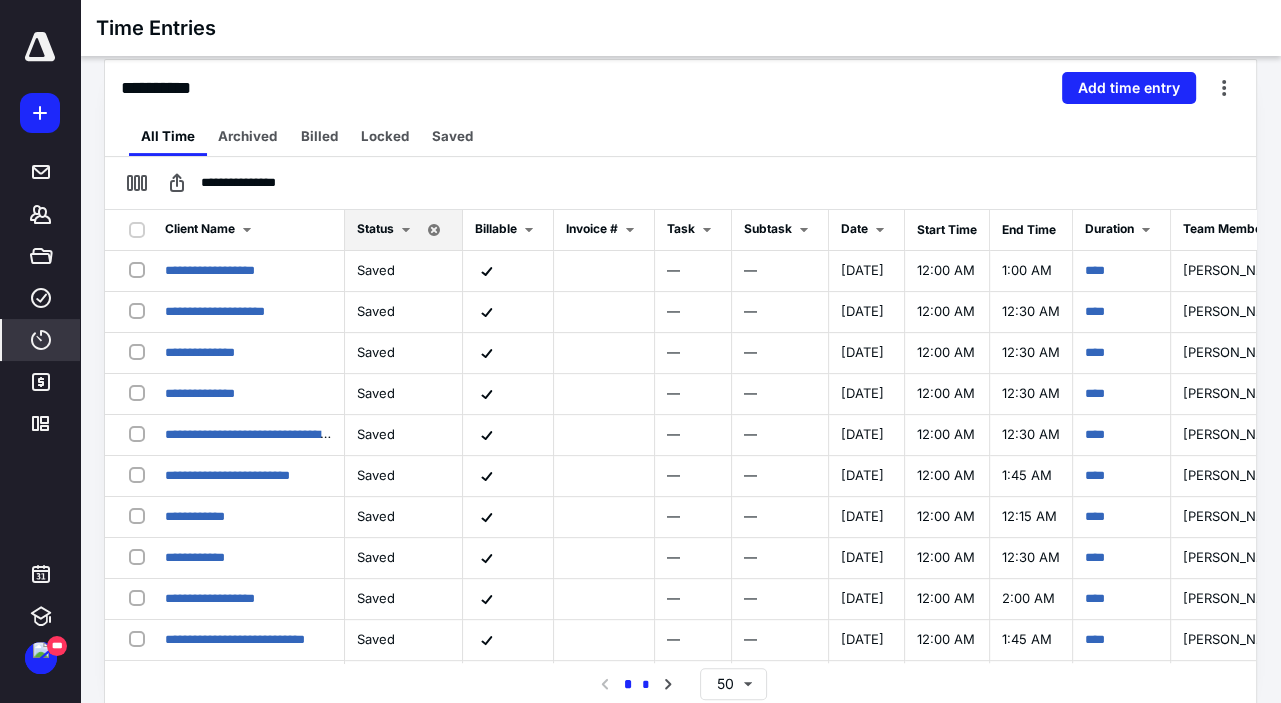 click on "*" at bounding box center (646, 685) 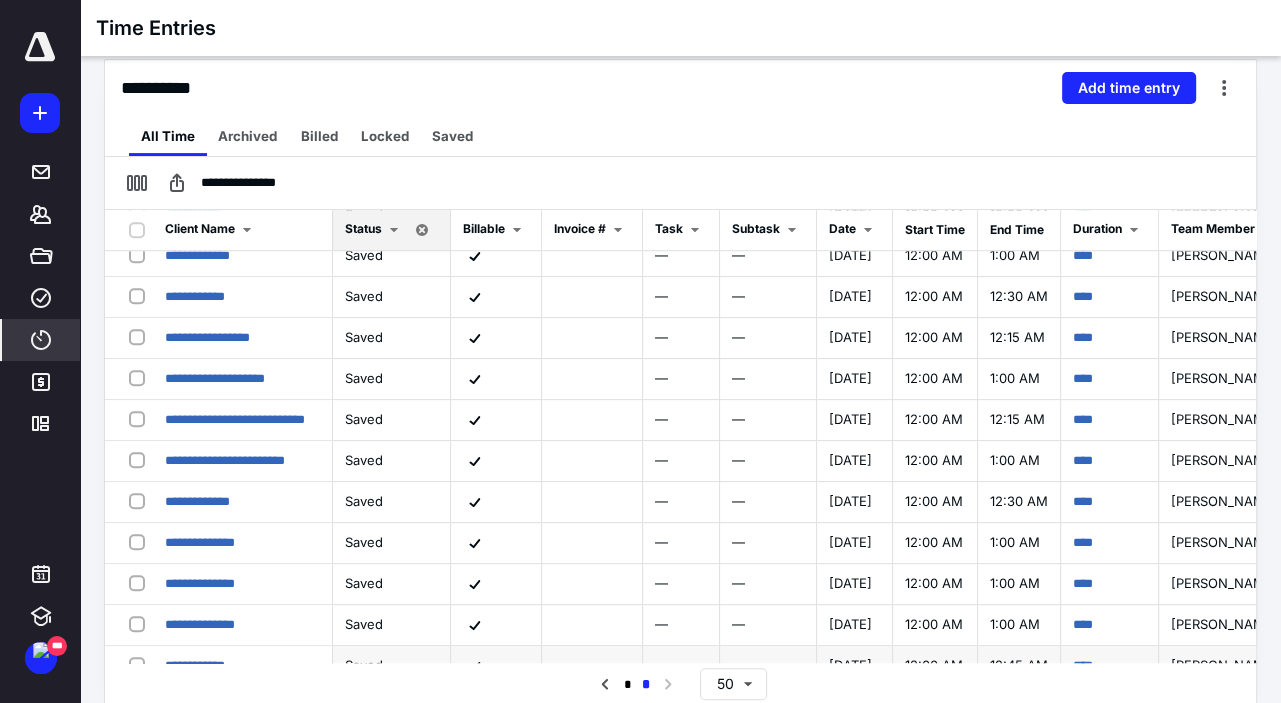 scroll, scrollTop: 1479, scrollLeft: 0, axis: vertical 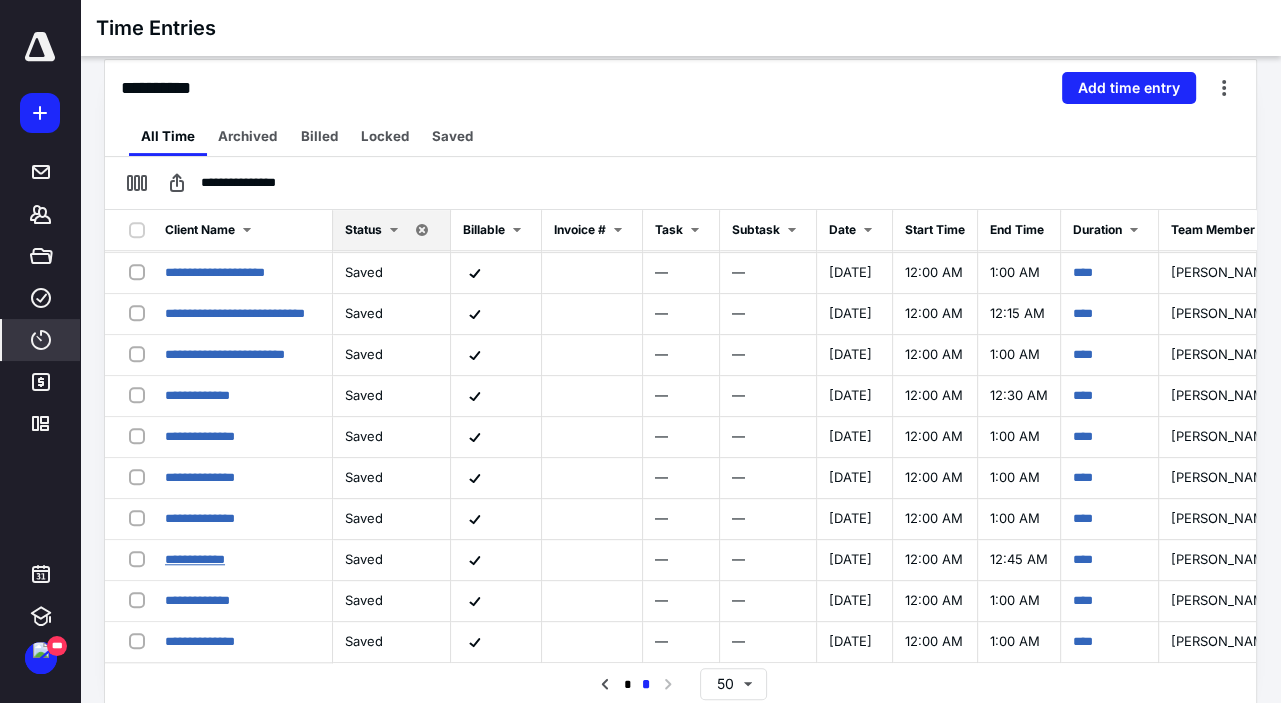 drag, startPoint x: 196, startPoint y: 546, endPoint x: 222, endPoint y: 548, distance: 26.076809 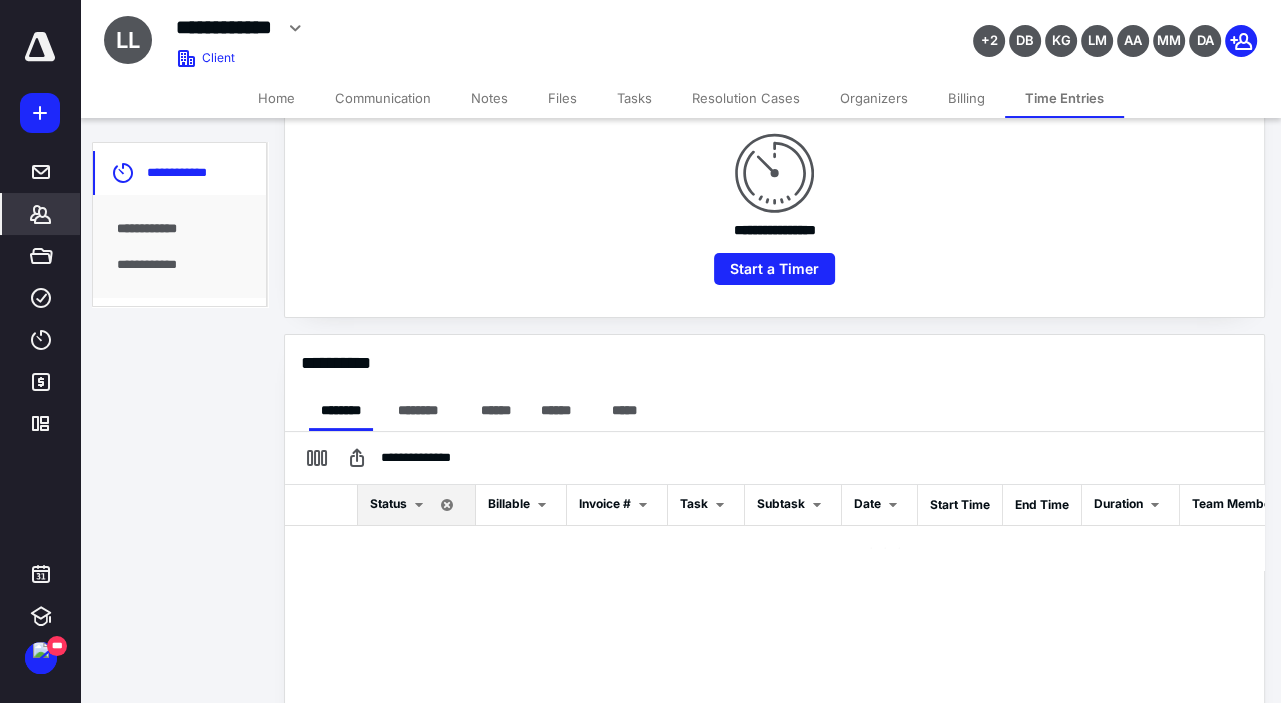 scroll, scrollTop: 445, scrollLeft: 0, axis: vertical 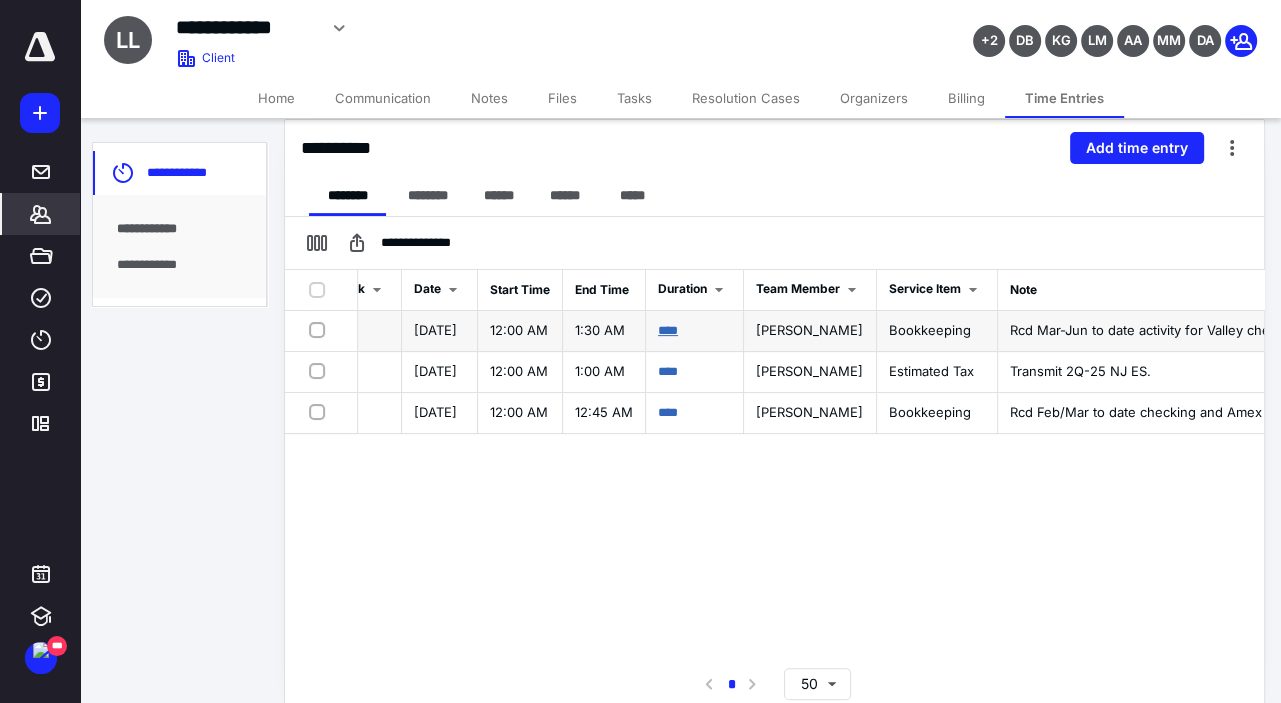 click on "****" at bounding box center [668, 330] 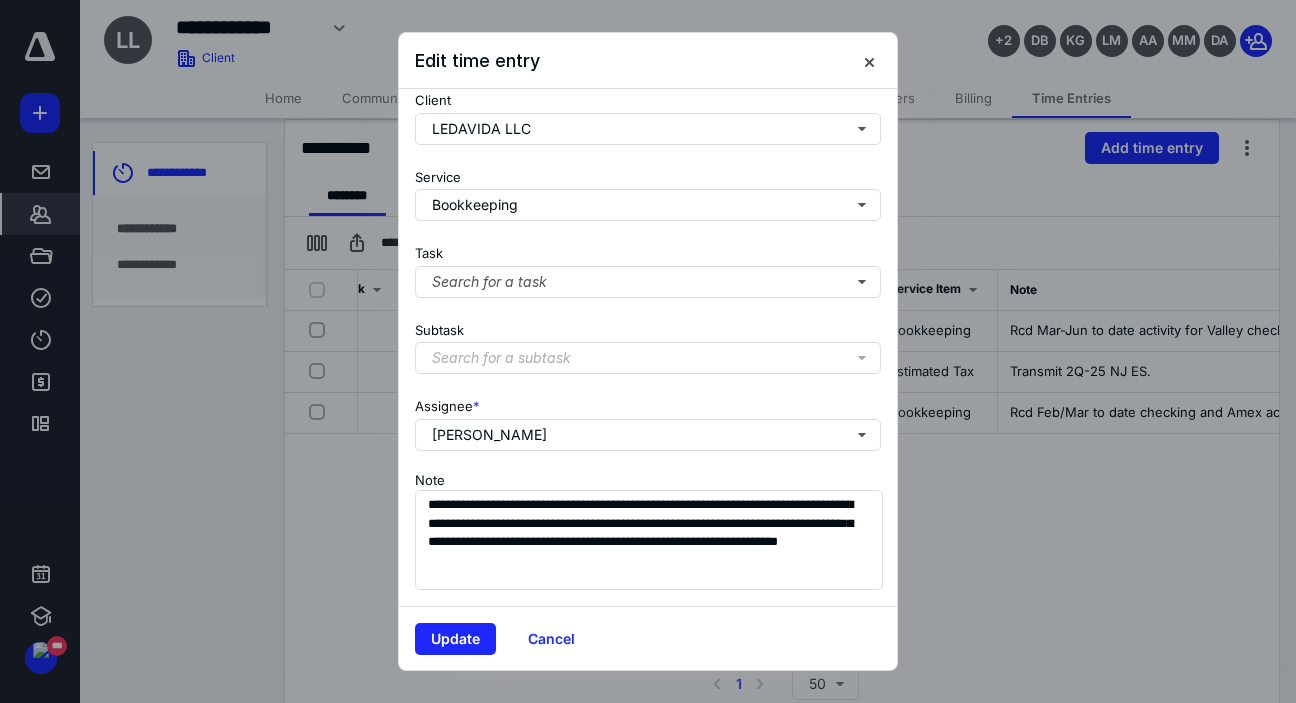 scroll, scrollTop: 229, scrollLeft: 0, axis: vertical 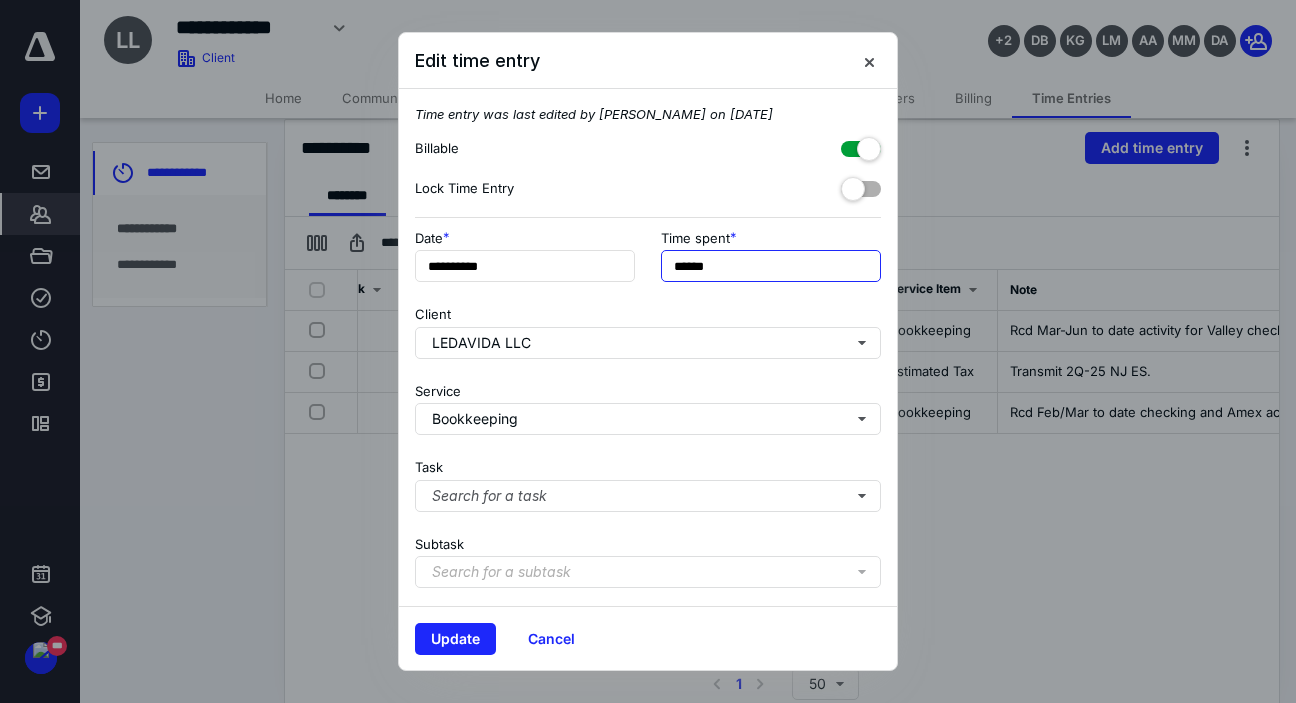 drag, startPoint x: 719, startPoint y: 259, endPoint x: 635, endPoint y: 263, distance: 84.095184 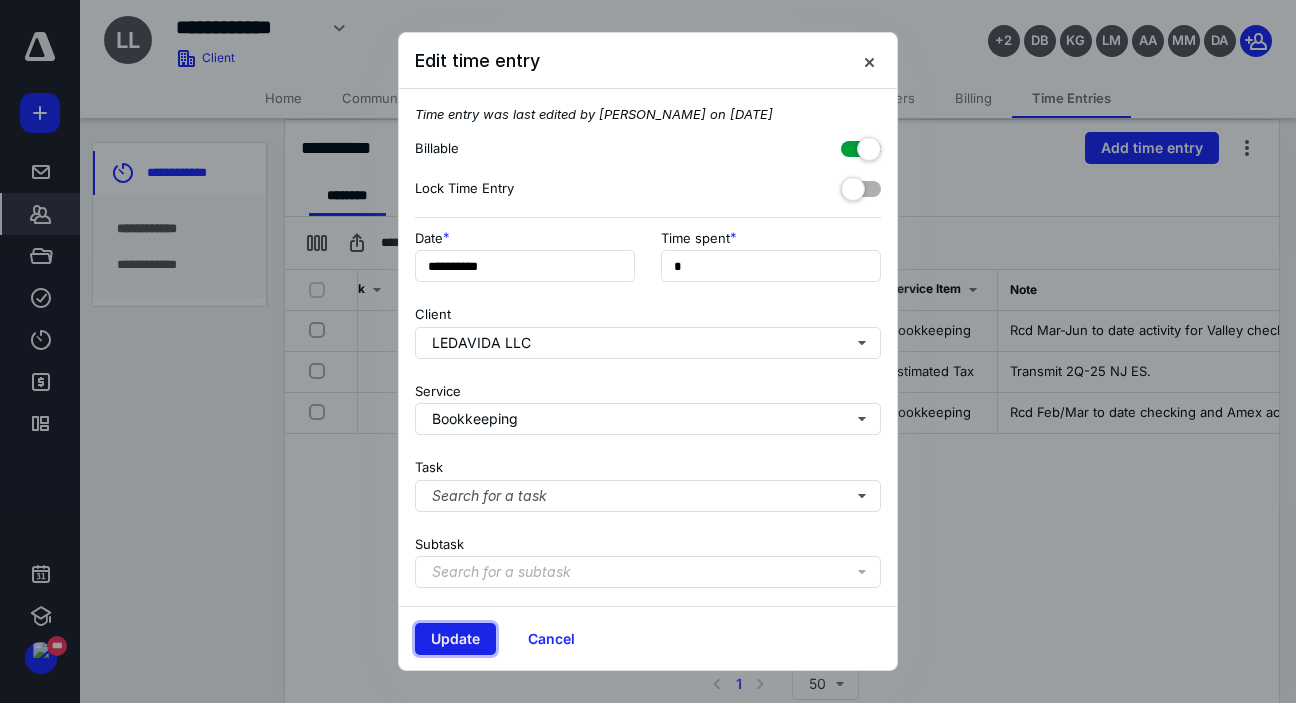 type on "**" 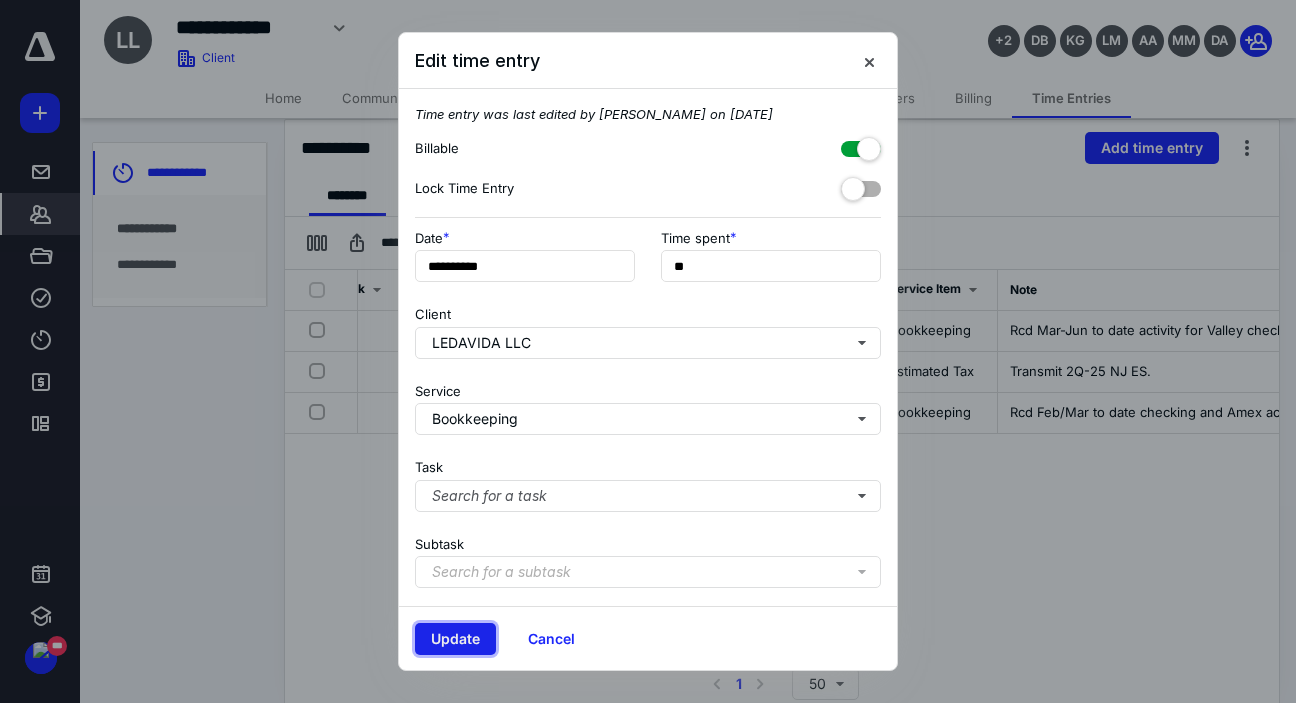 click on "Update" at bounding box center (455, 639) 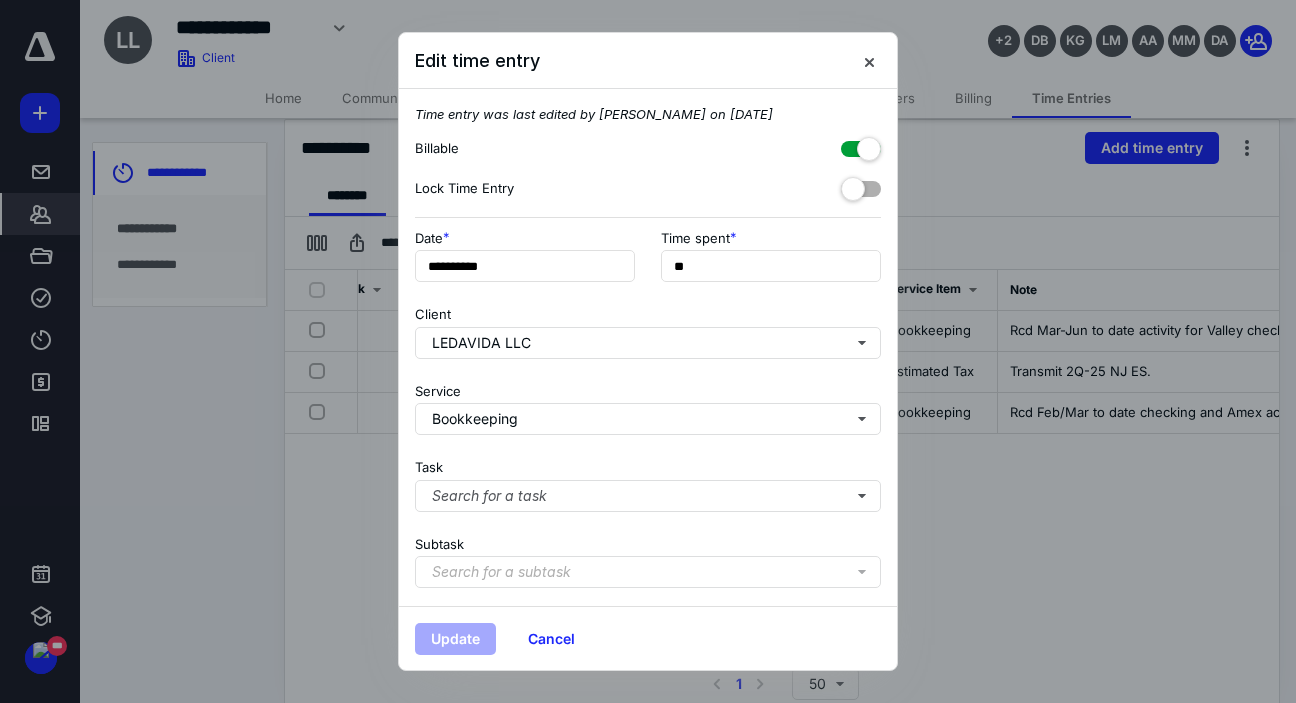 scroll, scrollTop: 0, scrollLeft: 210, axis: horizontal 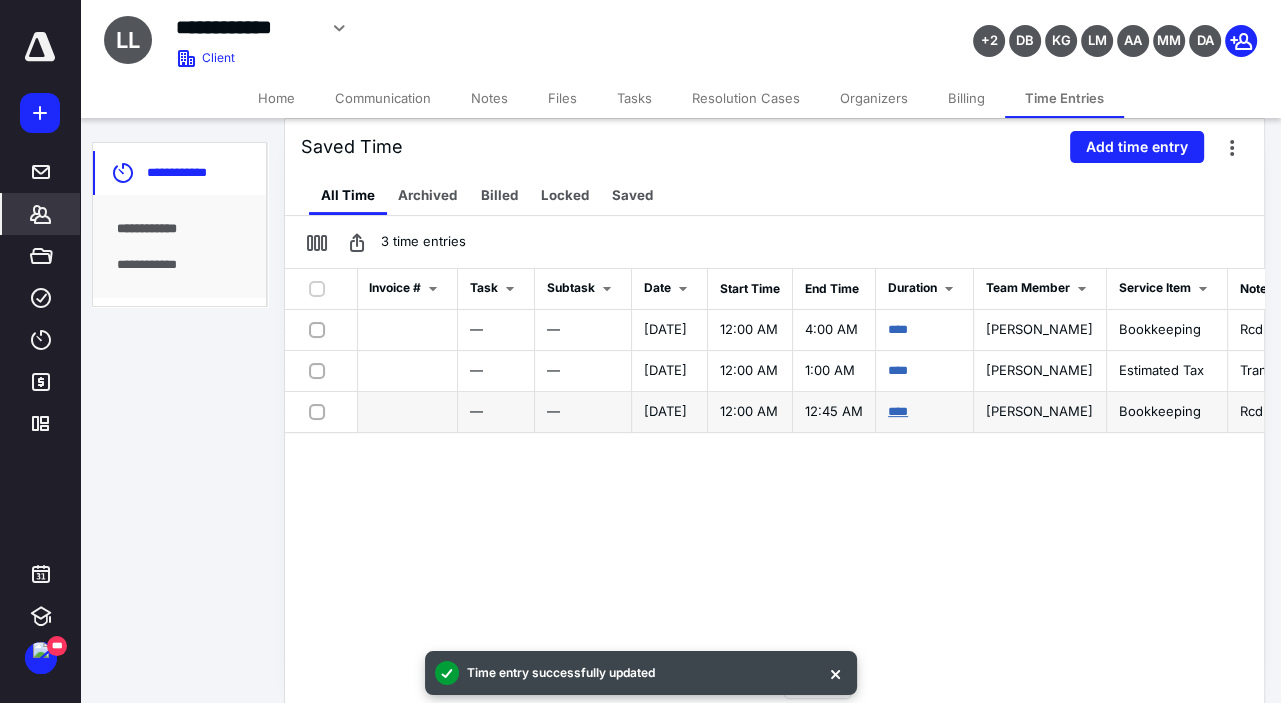click on "****" at bounding box center (898, 411) 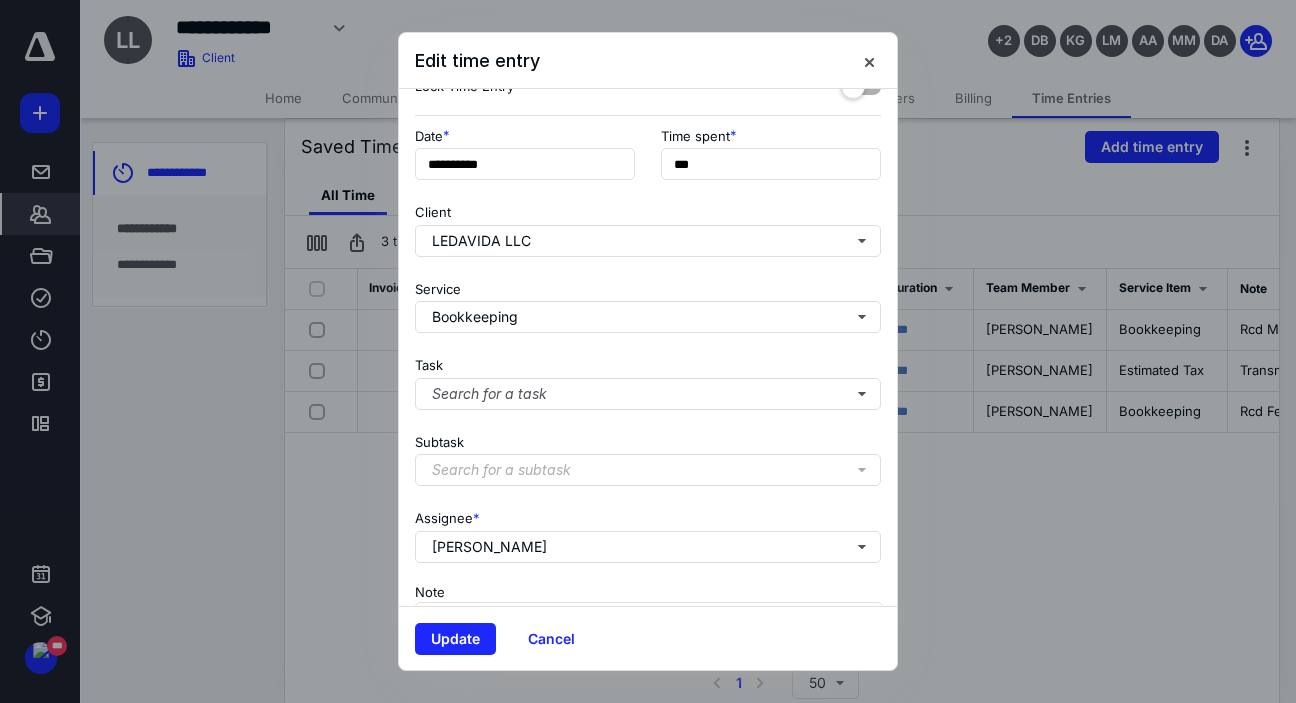 scroll, scrollTop: 29, scrollLeft: 0, axis: vertical 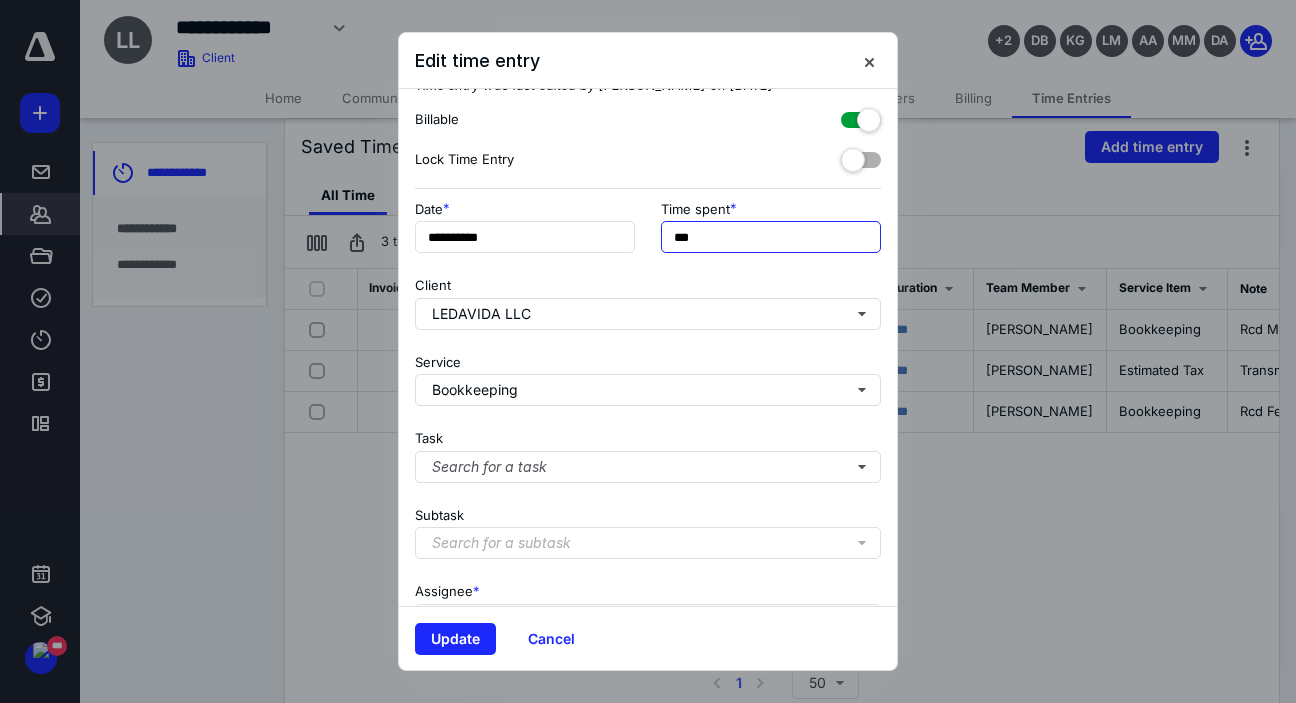 drag, startPoint x: 708, startPoint y: 234, endPoint x: 650, endPoint y: 243, distance: 58.694122 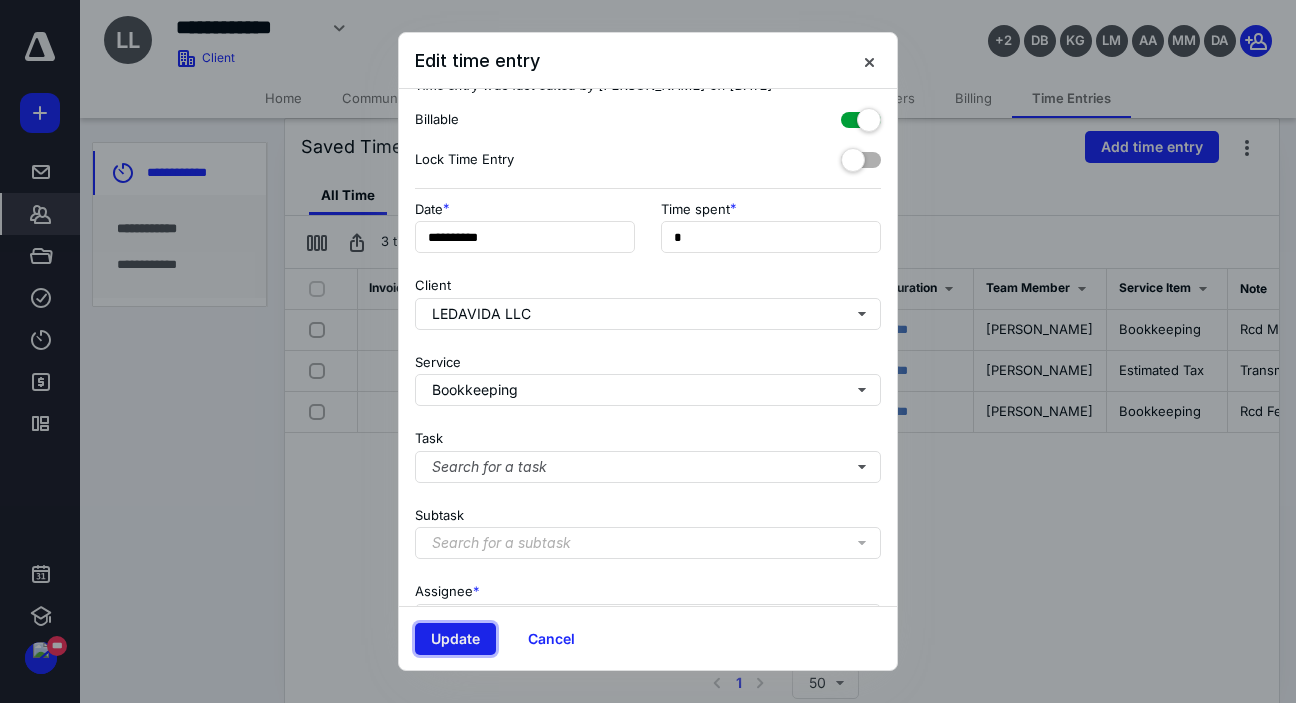 type on "**" 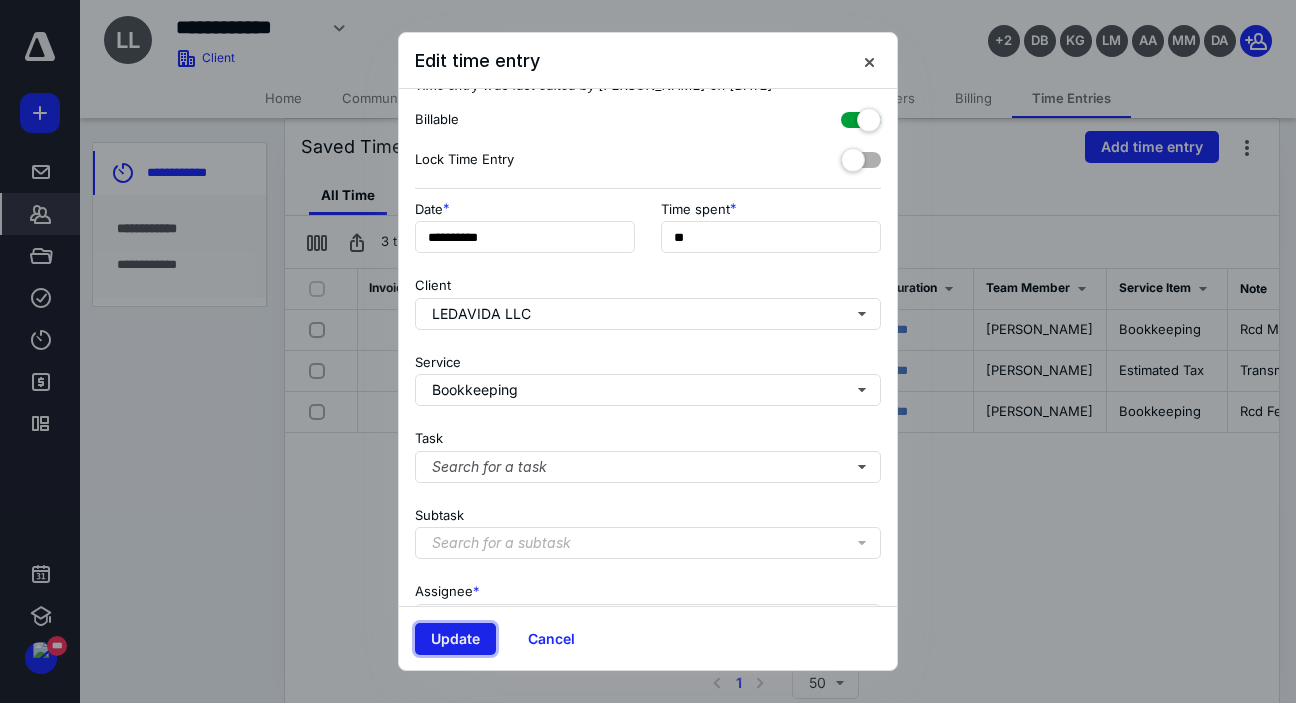 click on "Update" at bounding box center (455, 639) 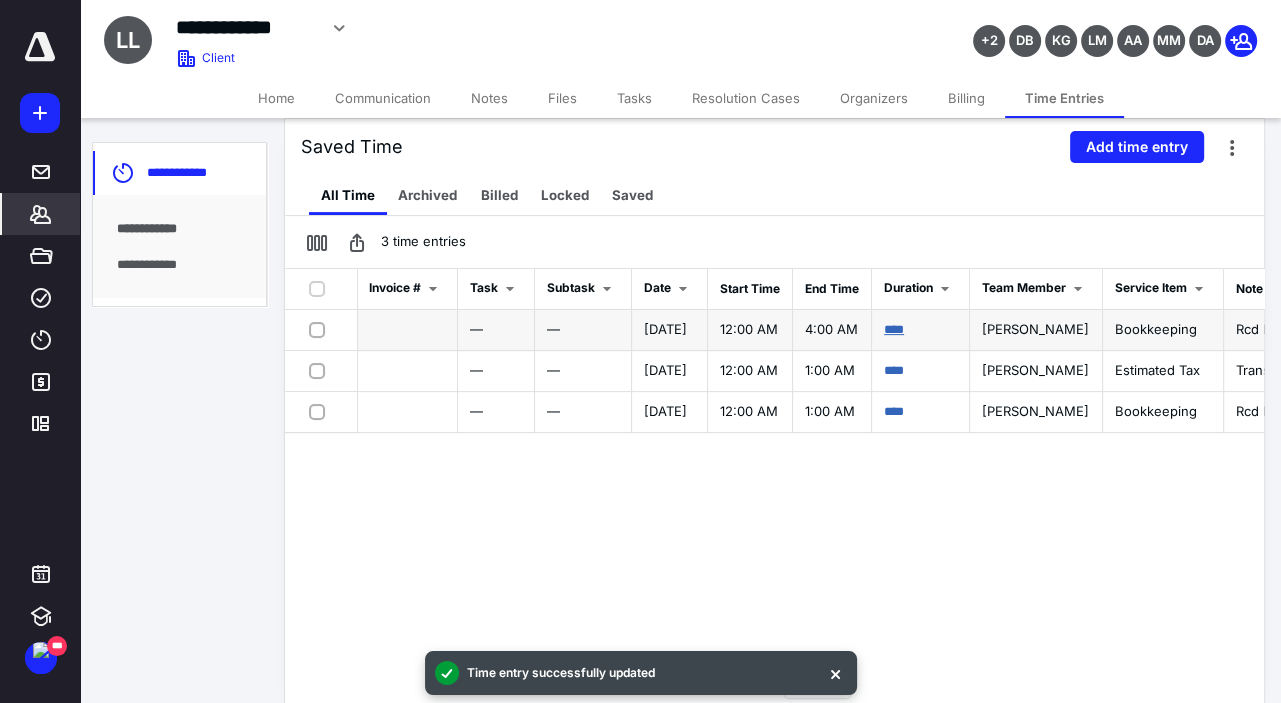 click on "****" at bounding box center [894, 329] 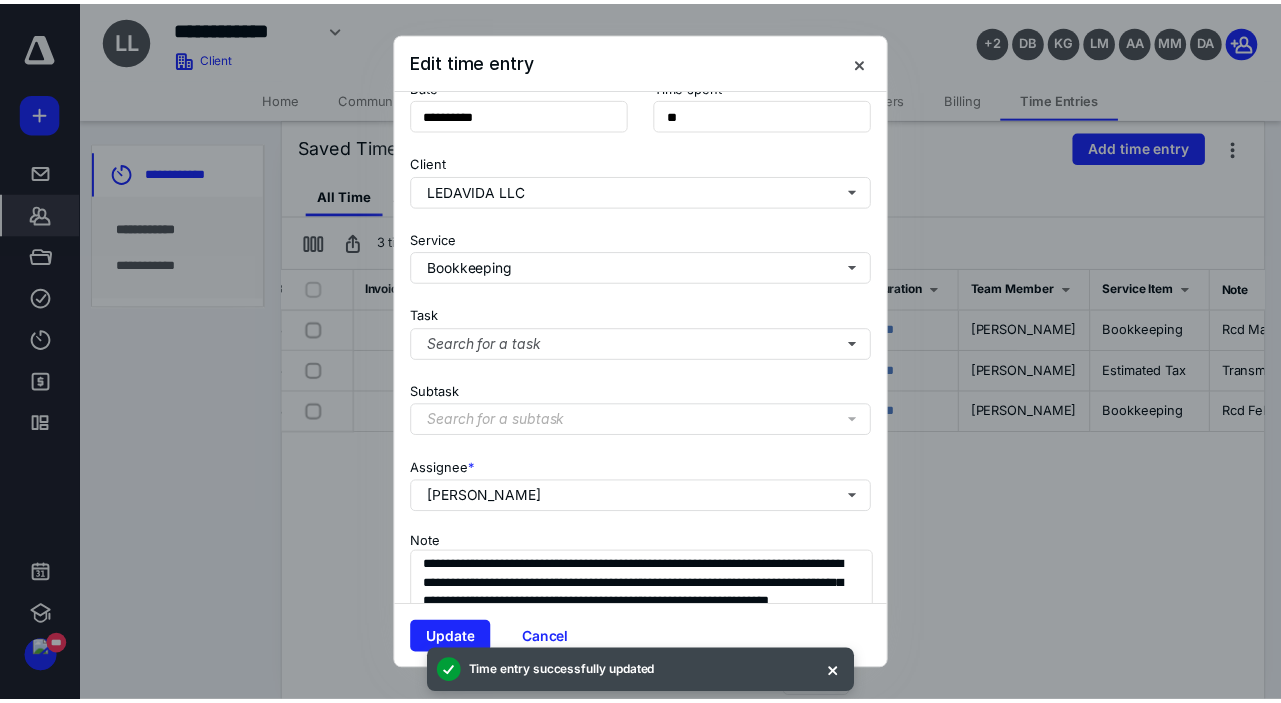 scroll, scrollTop: 229, scrollLeft: 0, axis: vertical 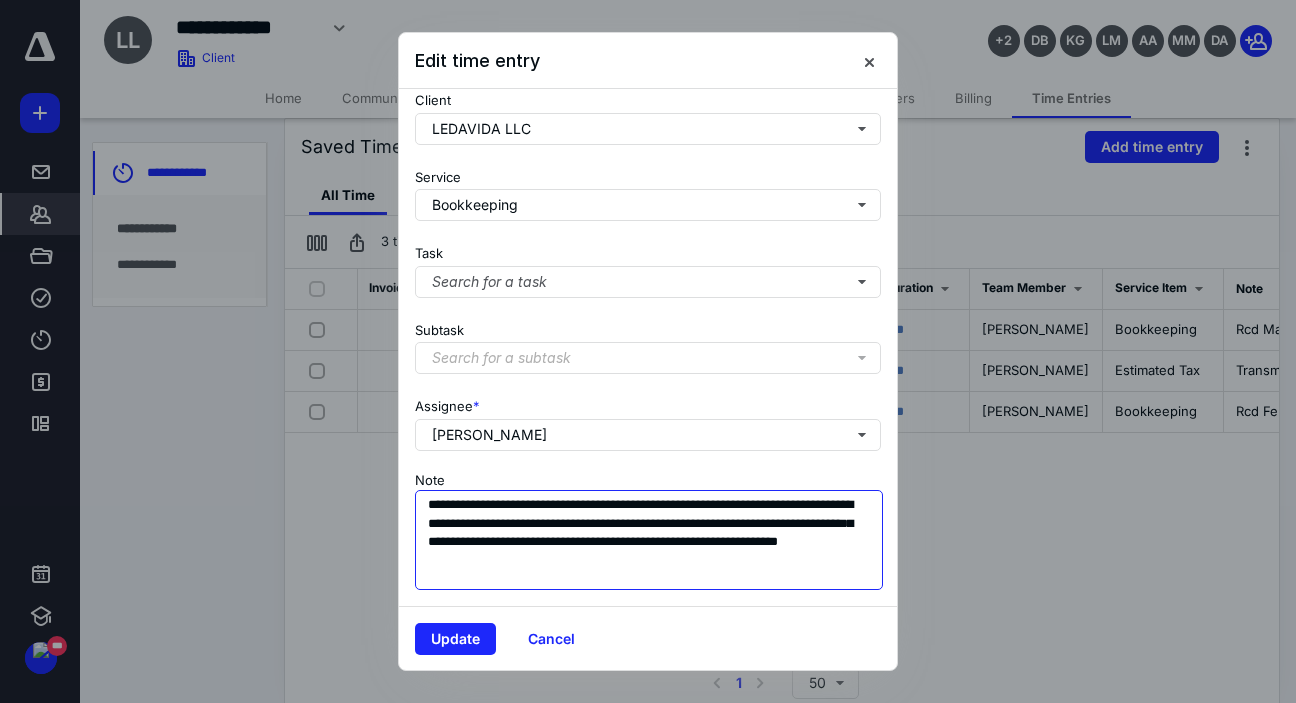drag, startPoint x: 425, startPoint y: 484, endPoint x: 722, endPoint y: 541, distance: 302.42023 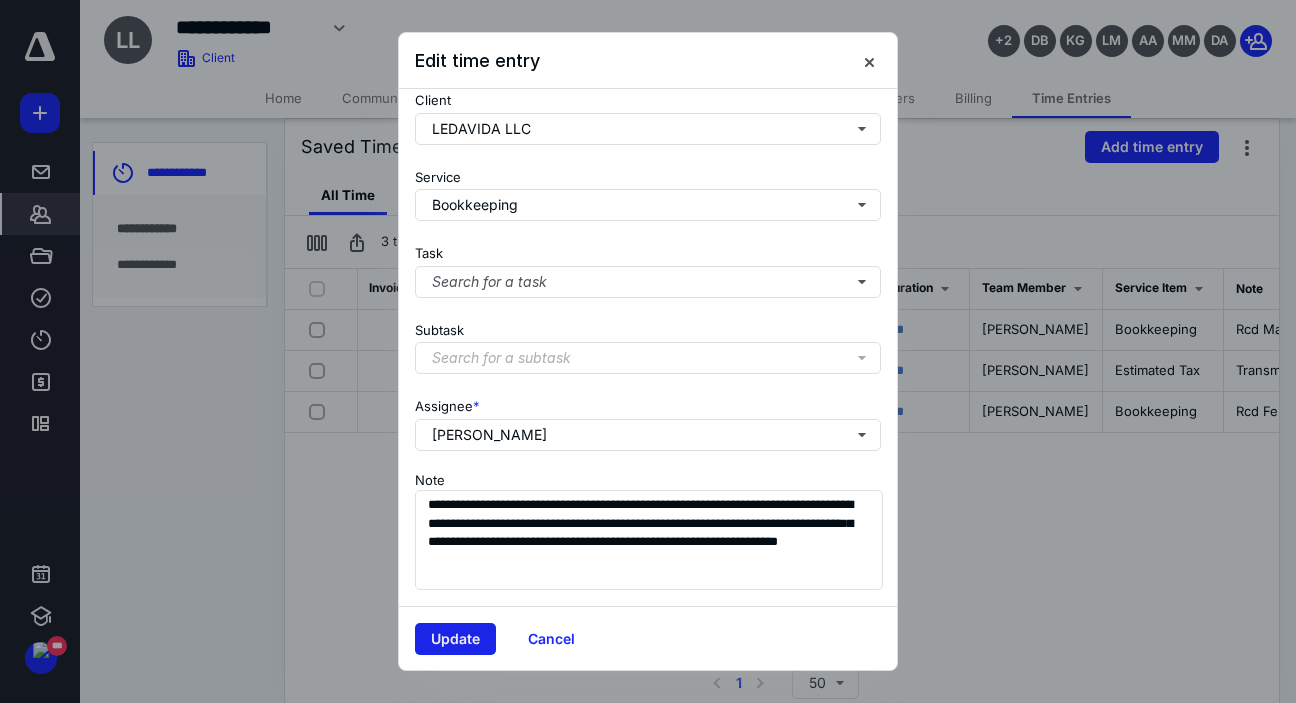 click on "Update" at bounding box center (455, 639) 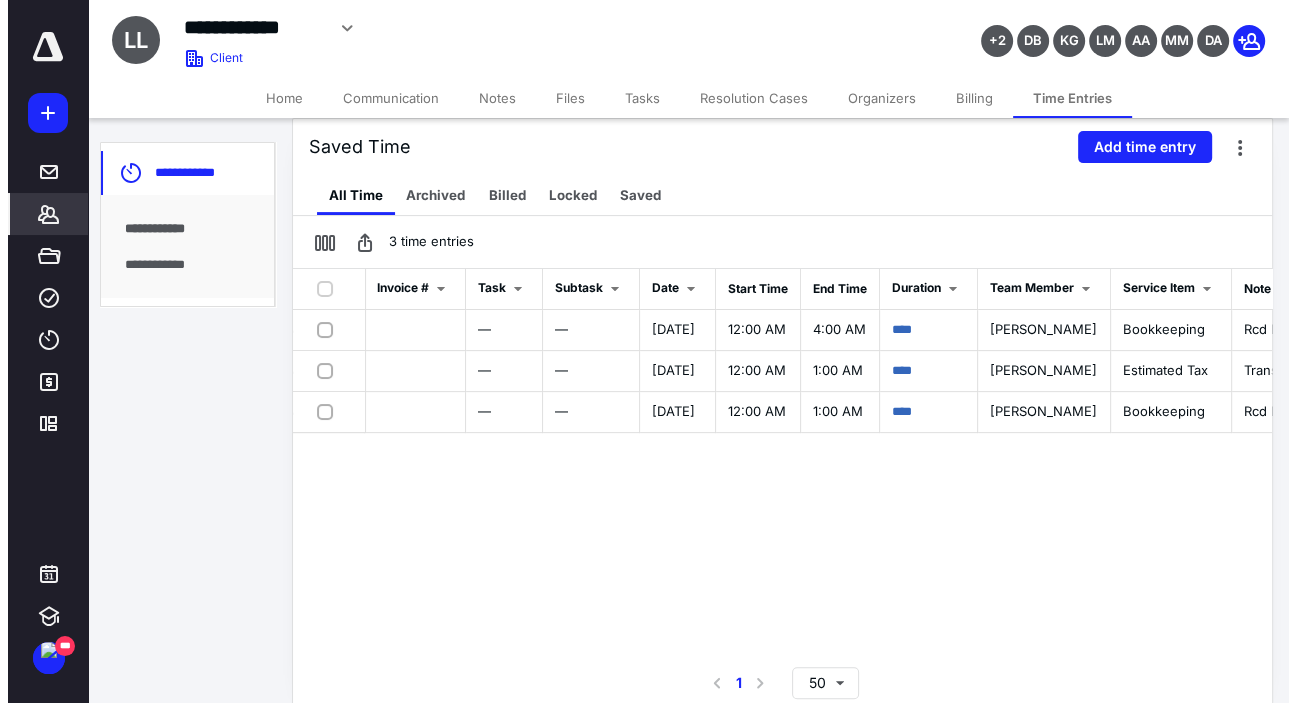 scroll, scrollTop: 384, scrollLeft: 0, axis: vertical 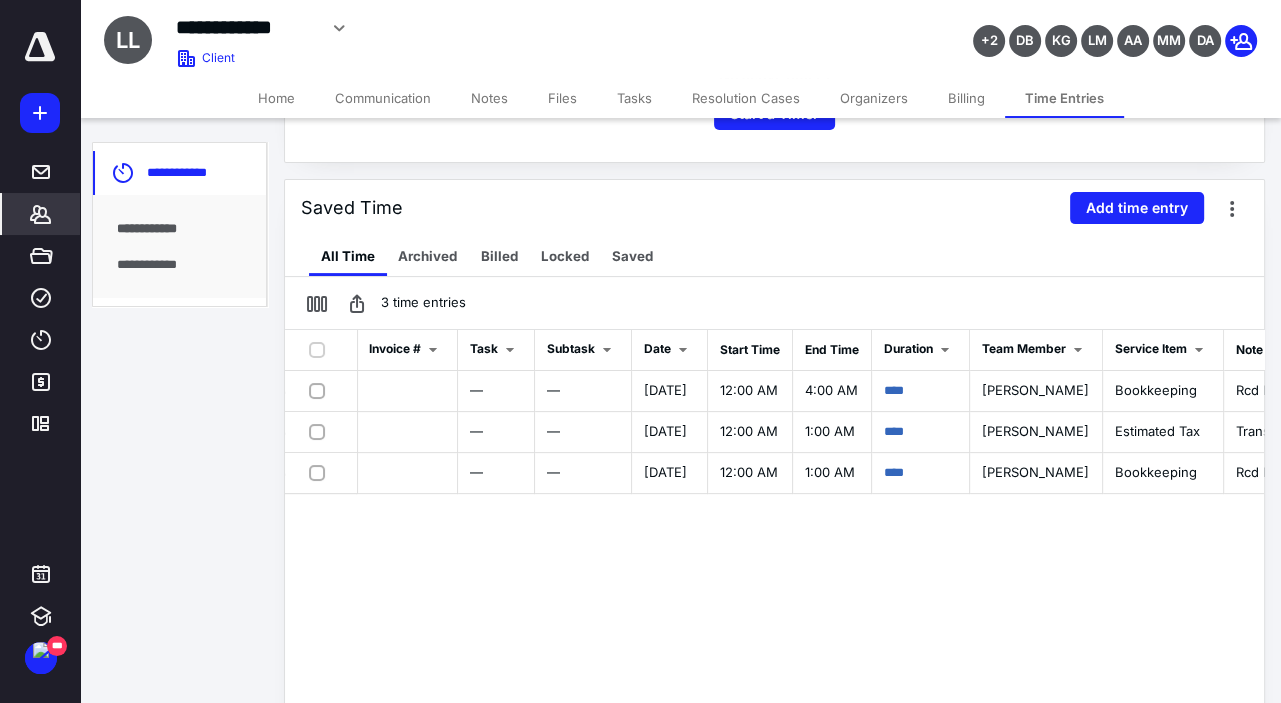 click on "Status Billable Invoice # Task Subtask Date Start Time End Time Duration Team Member Service Item Note Saved — — 6/23/2025 12:00 AM 4:00 AM **** Danielle Appelblatt Bookkeeping Rcd Mar-Jun to date activity for Valley checking and Amex accounts; review G/L YTD and make acct reclassifications for consistency; download list of uncategorized expenses/missing vendor names and email send follow up on 2025 missing stmts
Saved — — 6/2/2025 12:00 AM 1:00 AM **** Angela Lai Estimated Tax Transmit 2Q-25 NJ ES. Saved — — 3/11/2025 12:00 AM 1:00 AM **** Danielle Appelblatt Bookkeeping Rcd Feb/Mar to date checking and Amex activity; rcd Feb payroll/taxes for Angela" at bounding box center (774, 526) 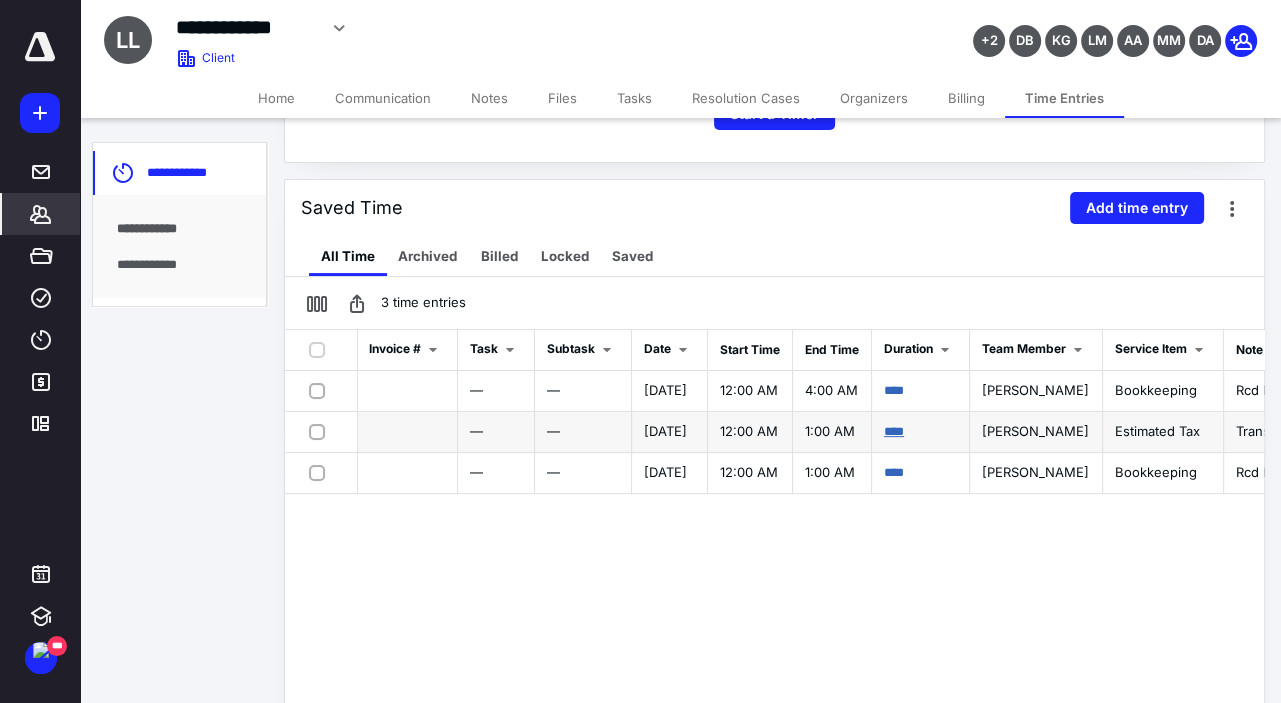click on "****" at bounding box center [894, 431] 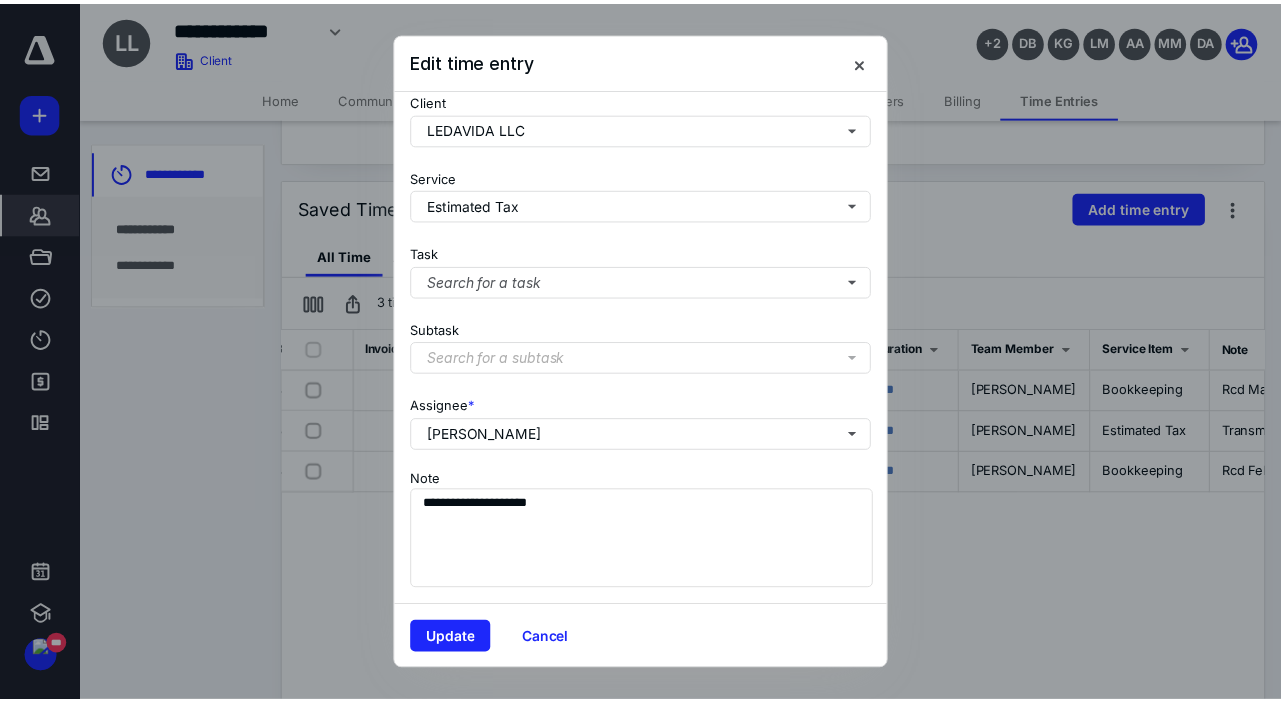 scroll, scrollTop: 229, scrollLeft: 0, axis: vertical 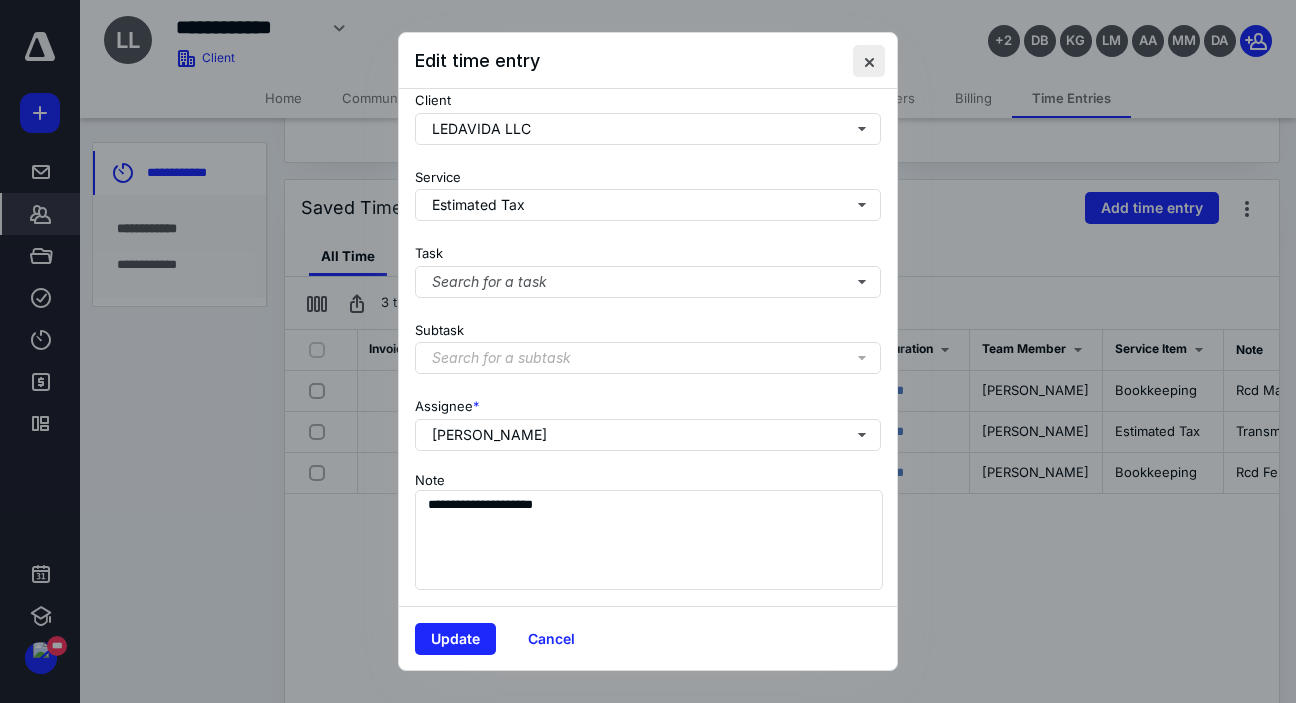 click at bounding box center (869, 61) 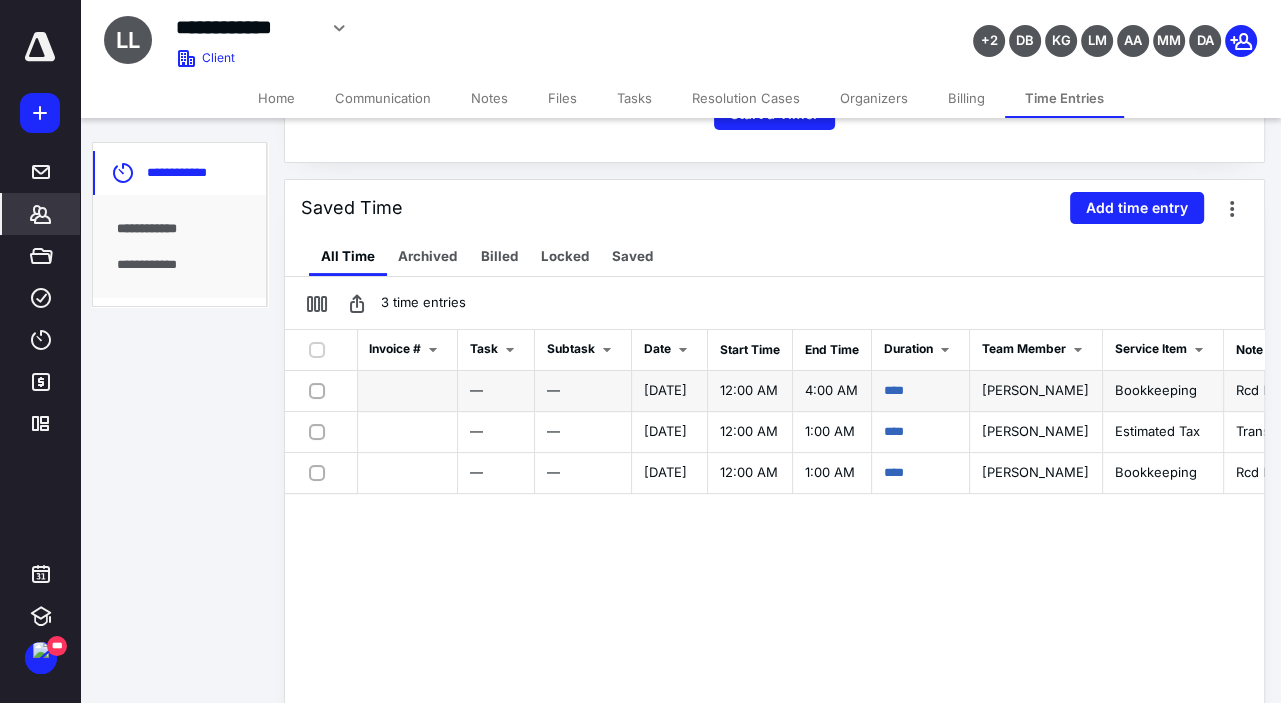 click at bounding box center (321, 390) 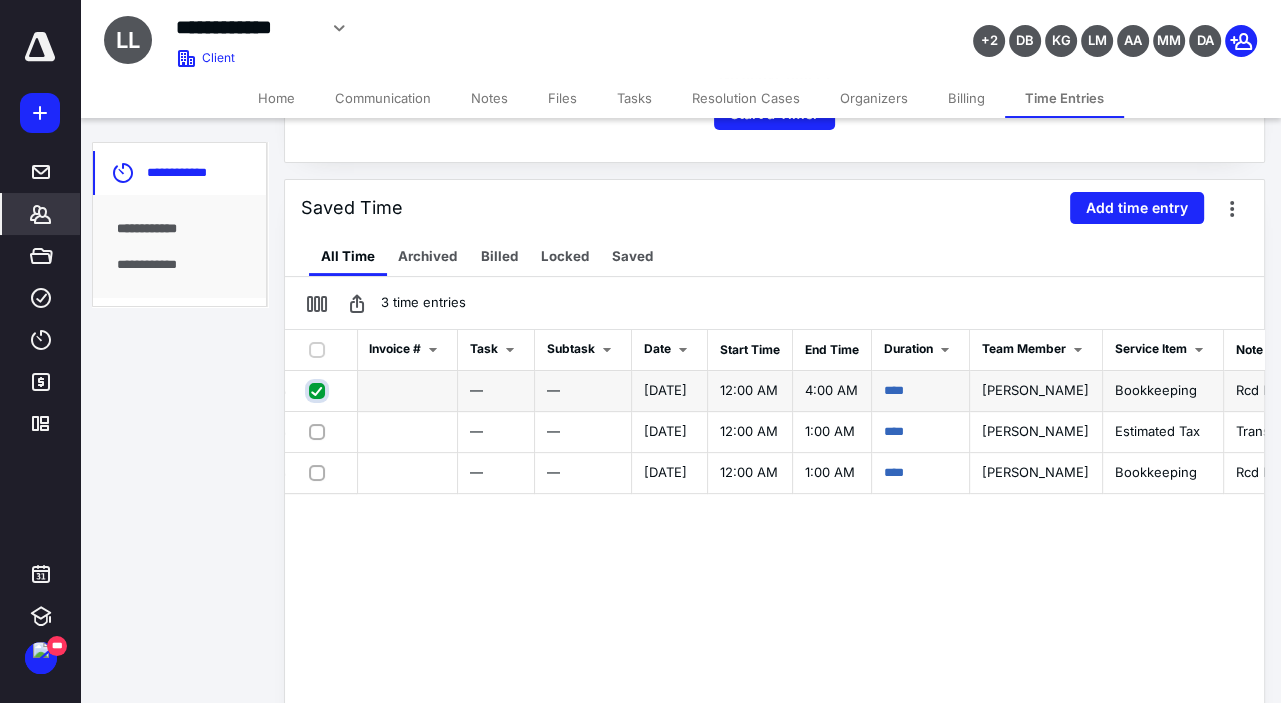 checkbox on "true" 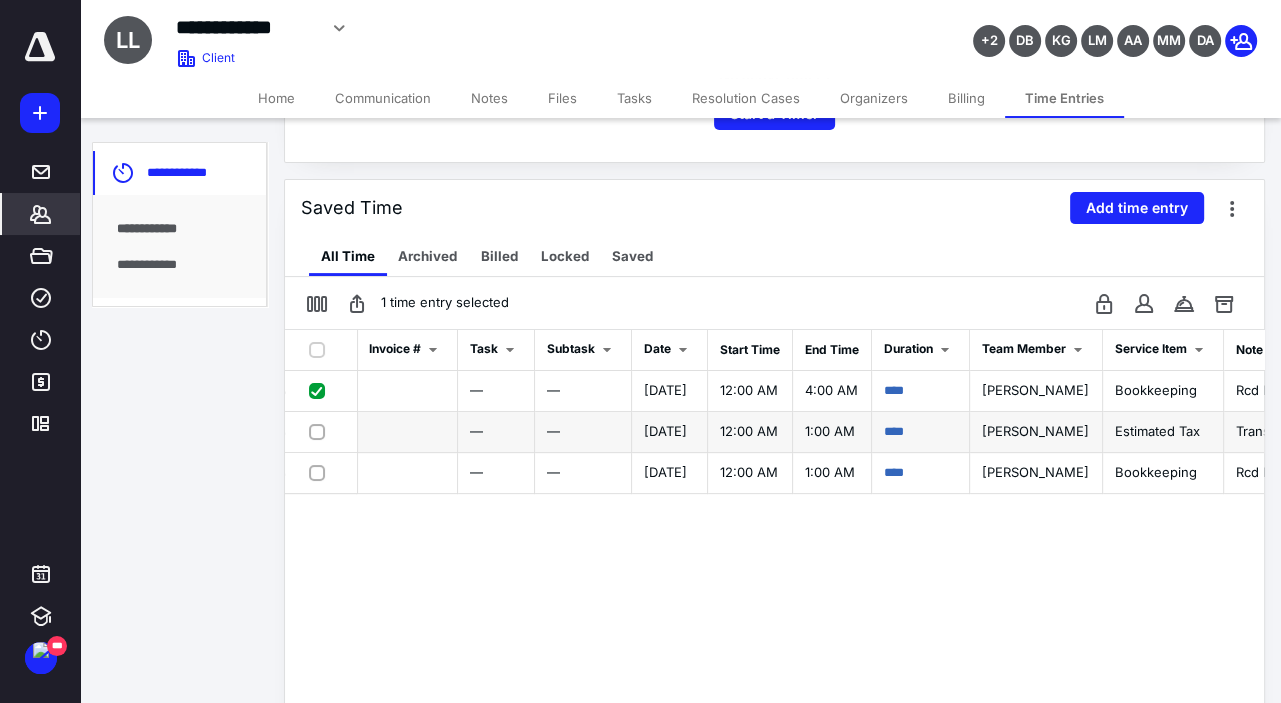 click at bounding box center (321, 431) 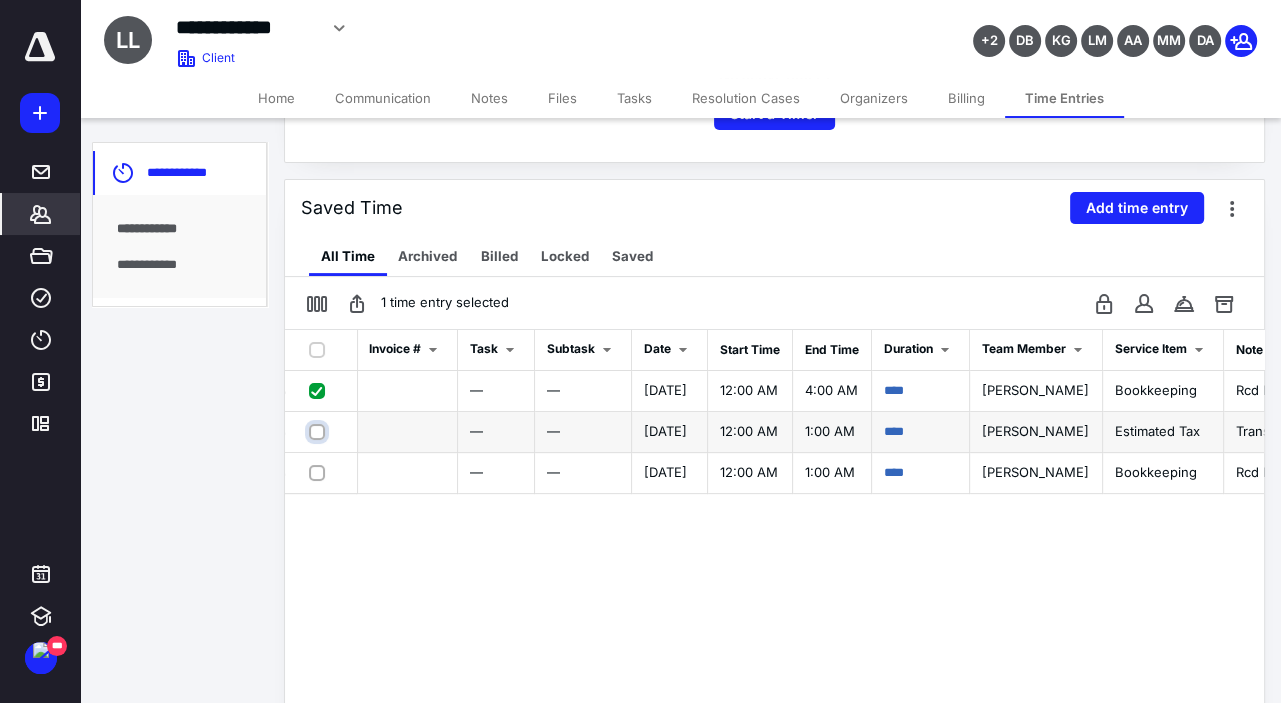 click at bounding box center (319, 431) 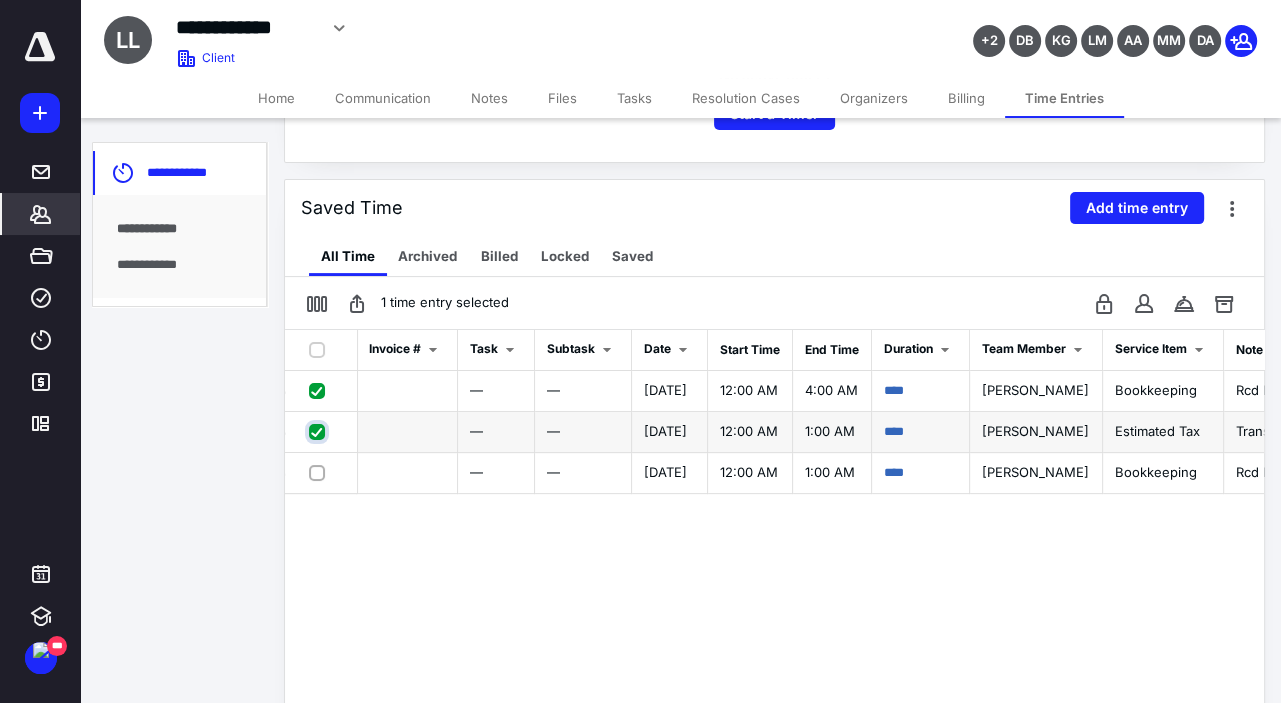 checkbox on "true" 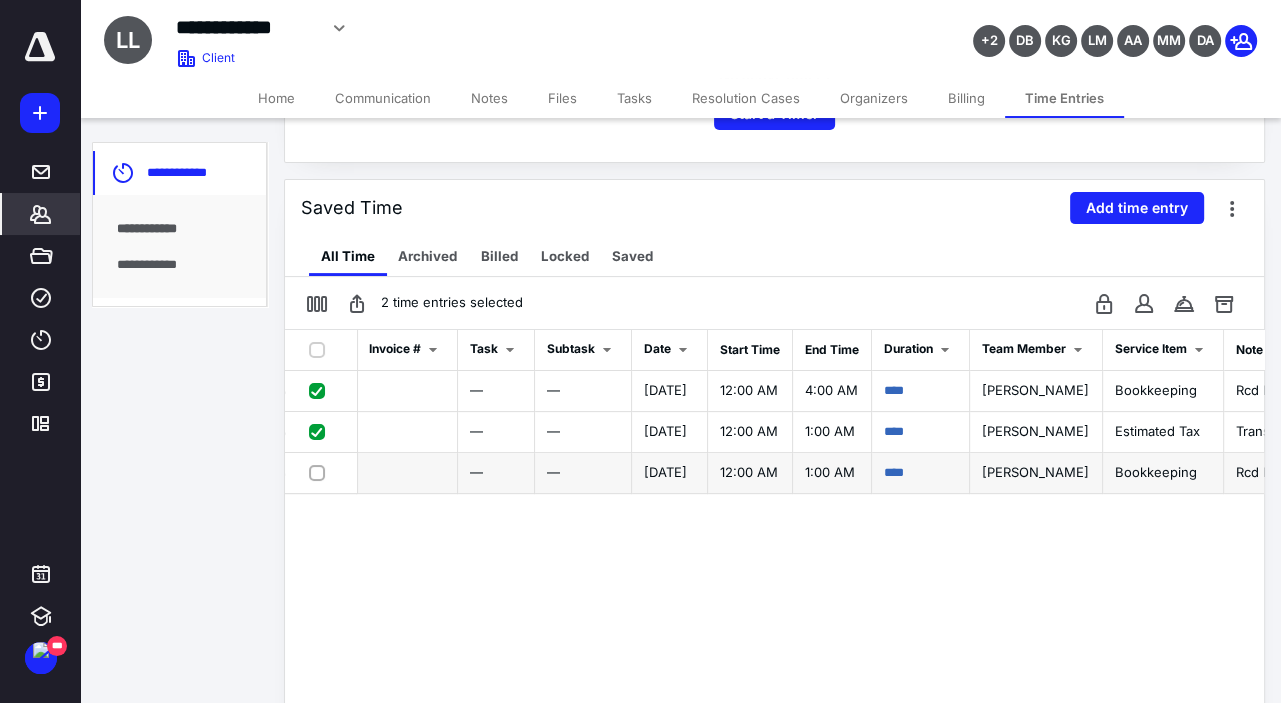 click at bounding box center [321, 472] 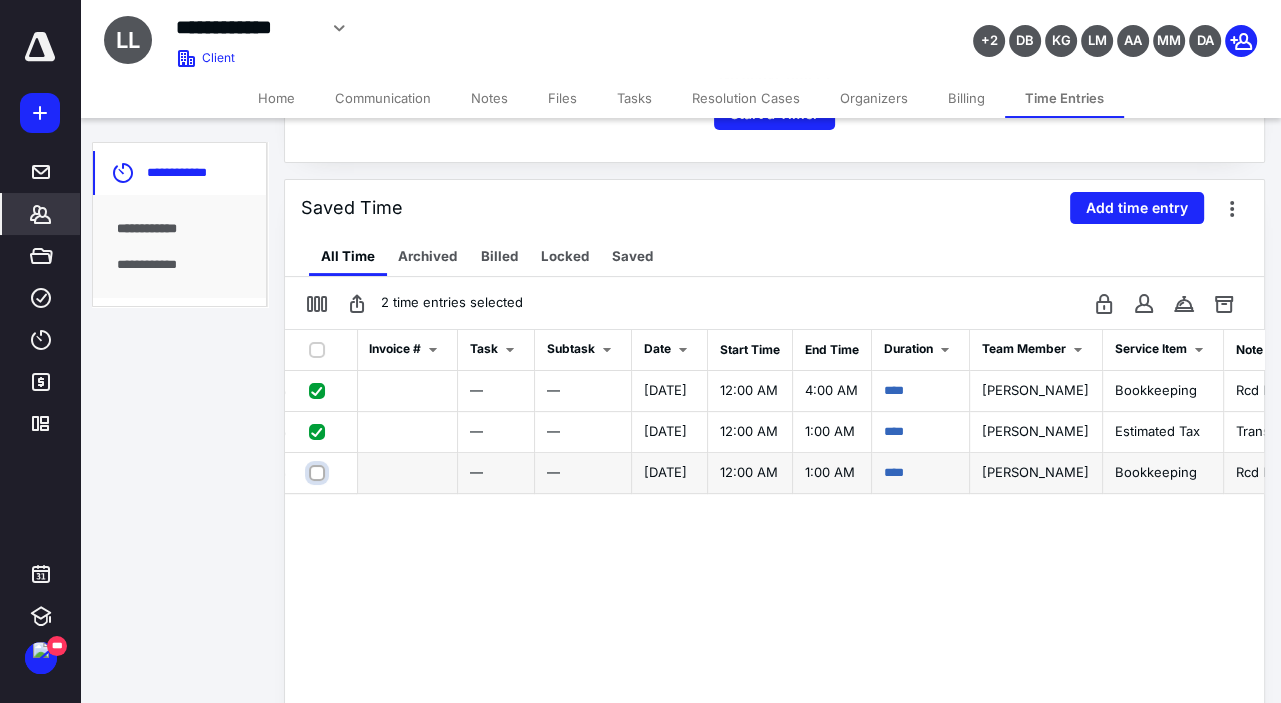click at bounding box center [319, 472] 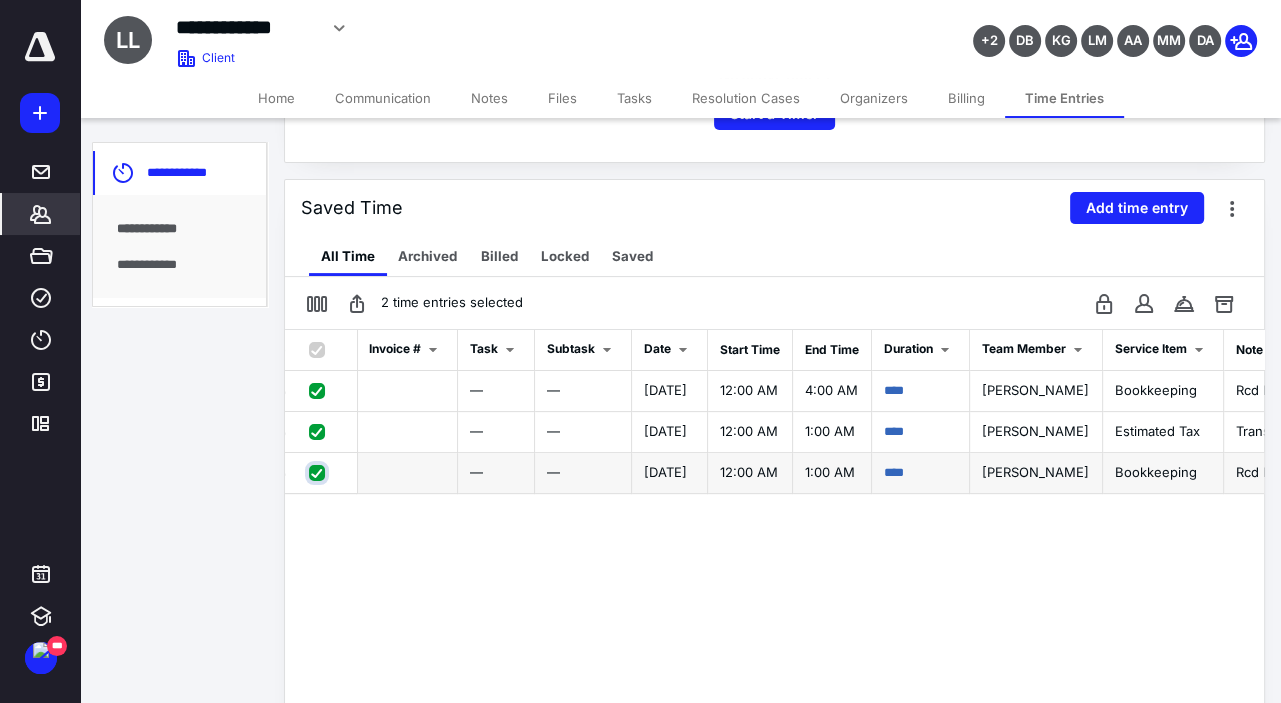 checkbox on "true" 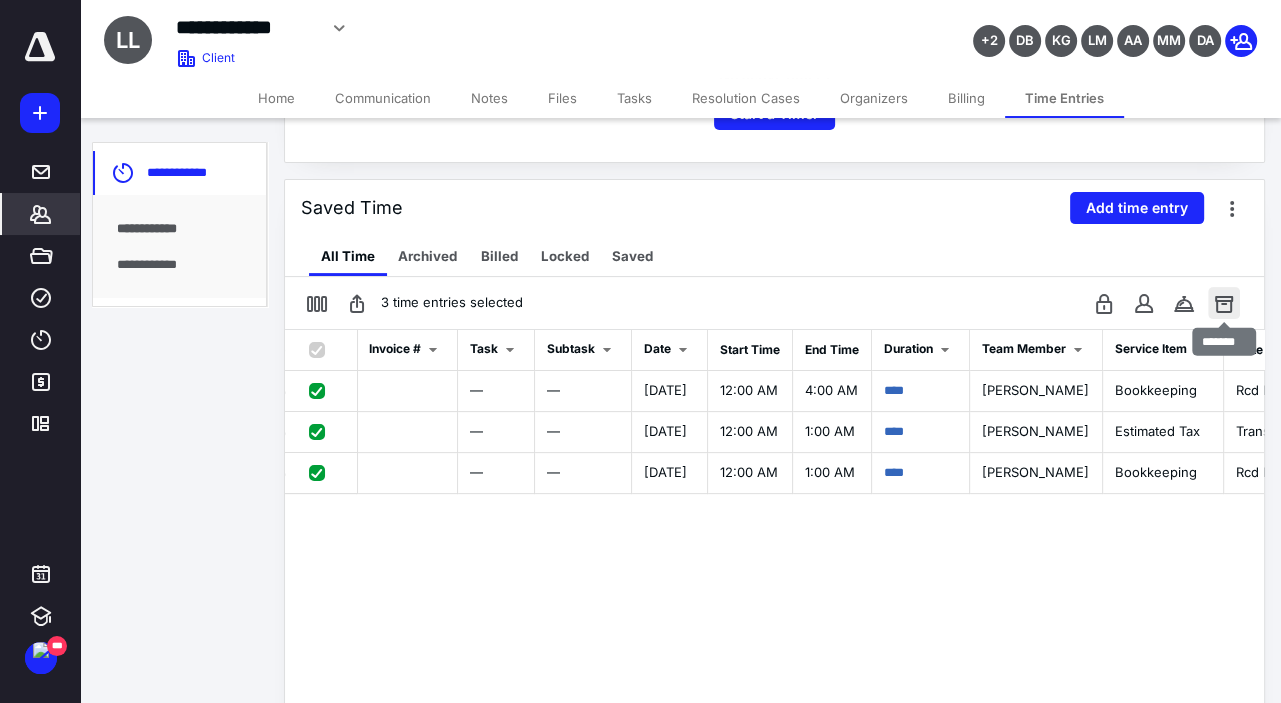 click at bounding box center [1224, 303] 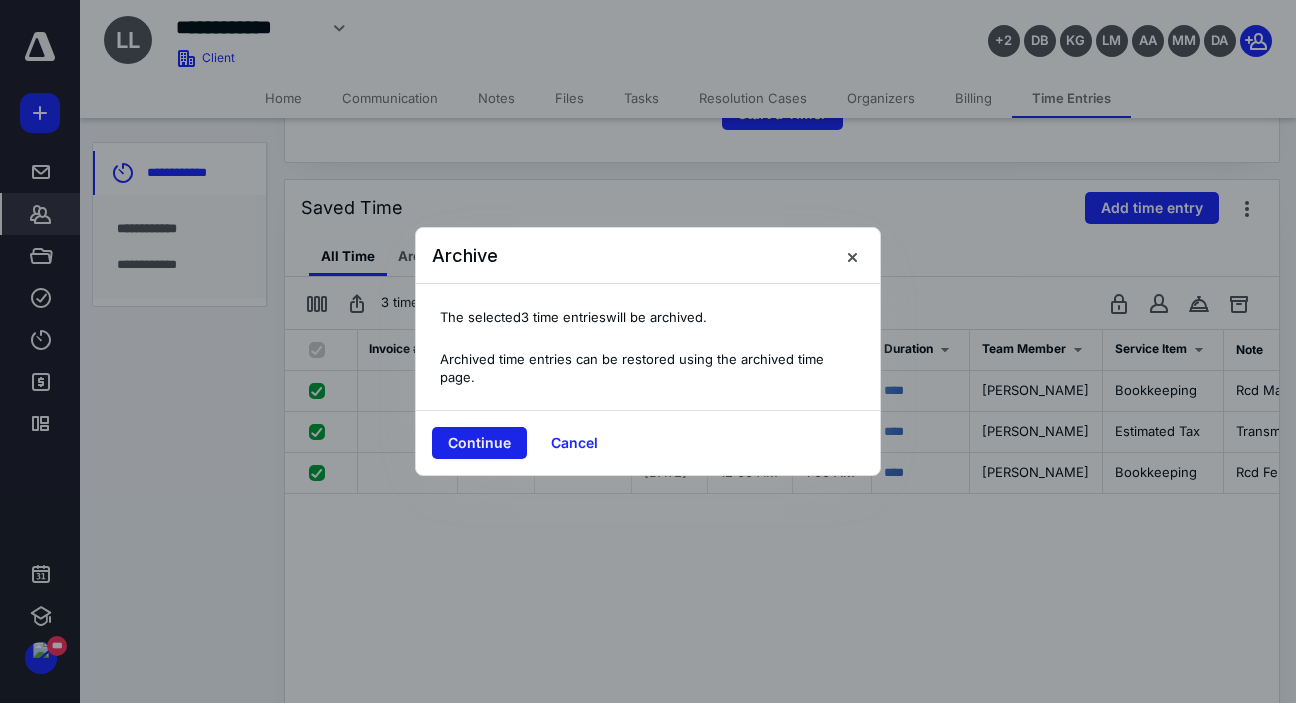 click on "Continue" at bounding box center (479, 443) 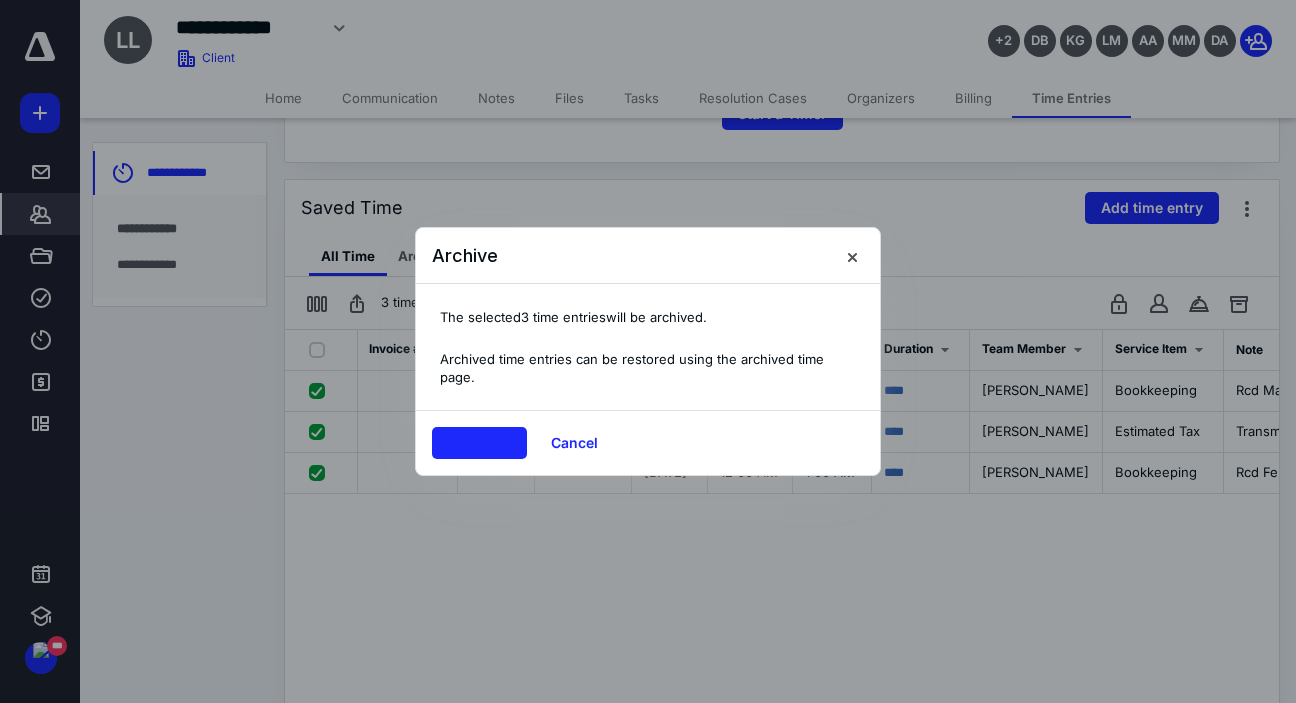 checkbox on "false" 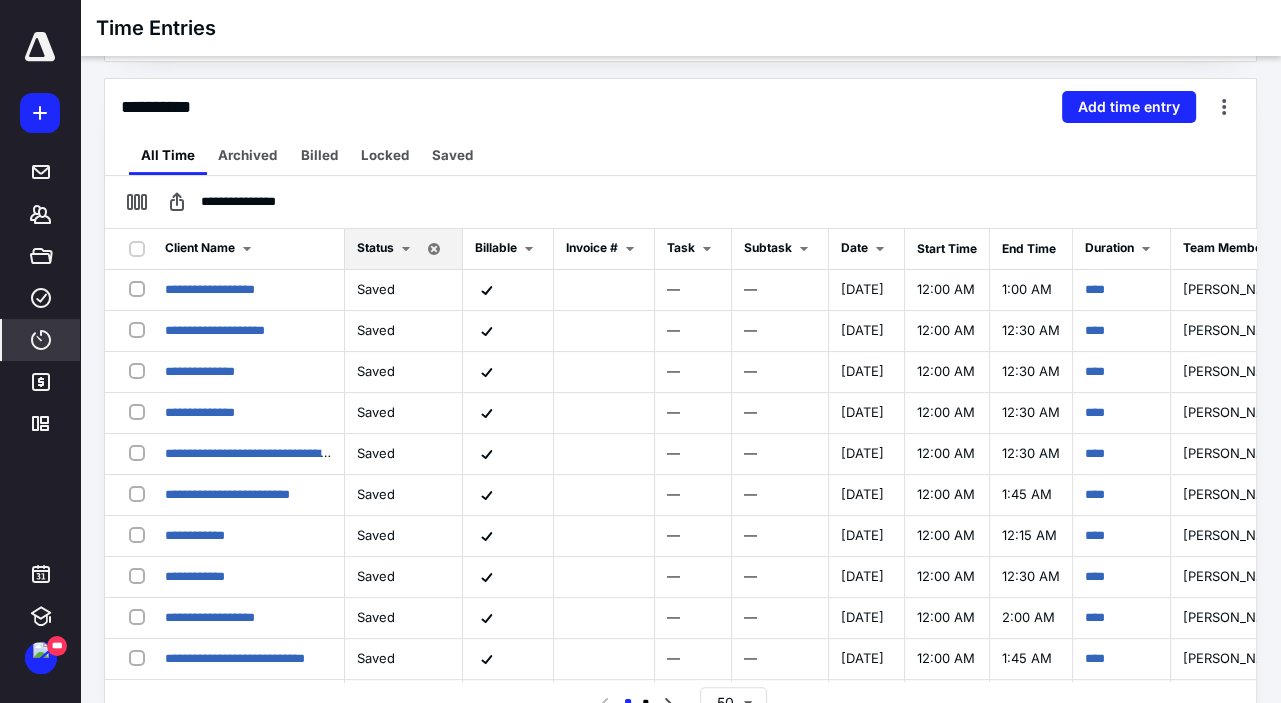 scroll, scrollTop: 443, scrollLeft: 0, axis: vertical 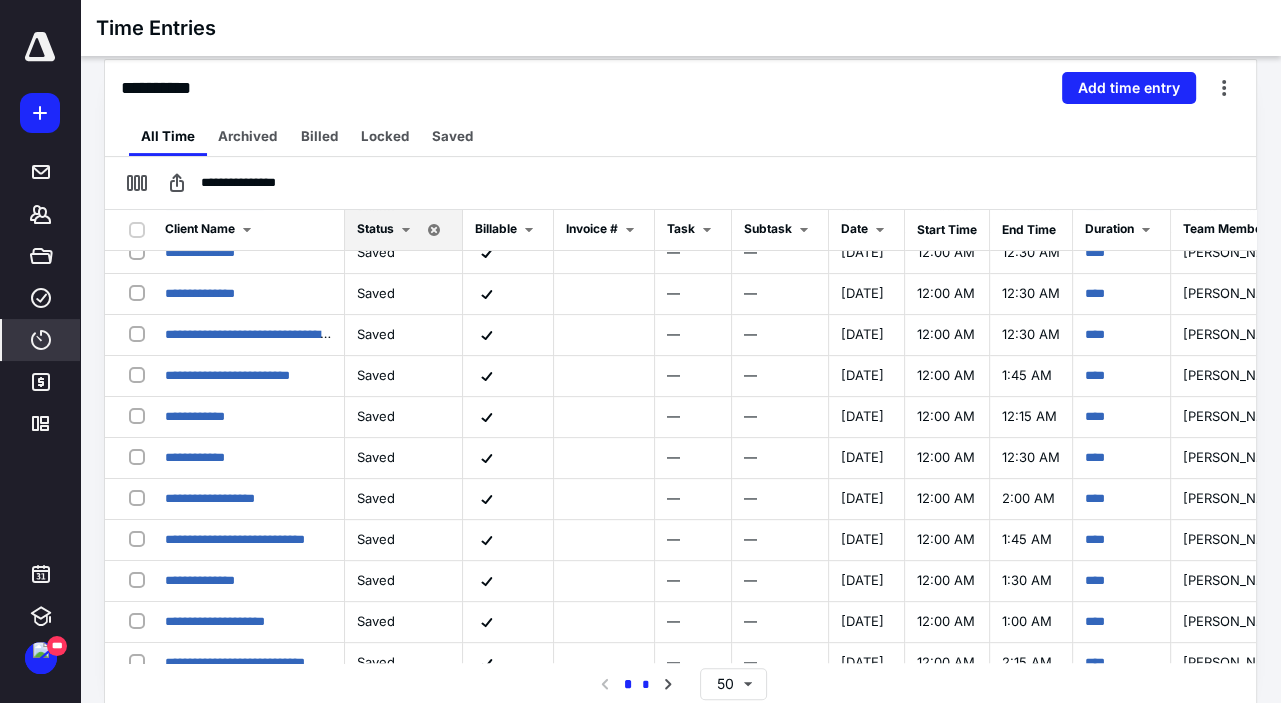 drag, startPoint x: 651, startPoint y: 681, endPoint x: 652, endPoint y: 665, distance: 16.03122 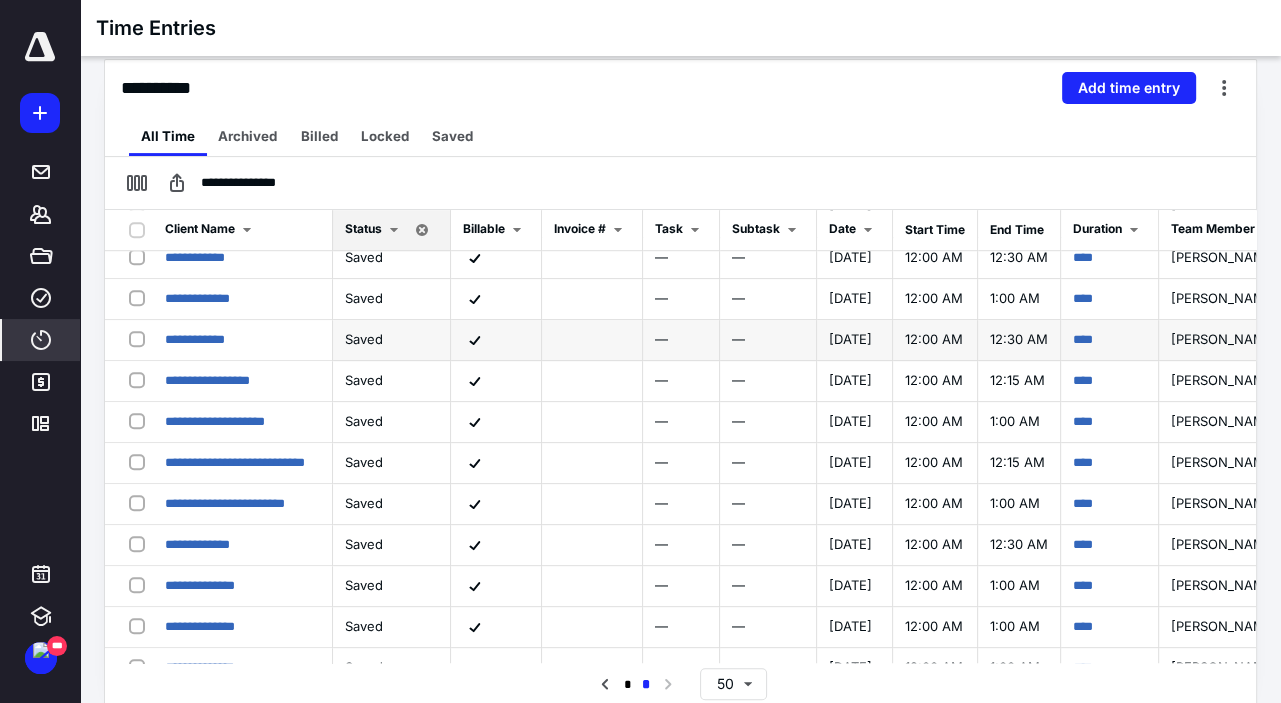 scroll, scrollTop: 1357, scrollLeft: 0, axis: vertical 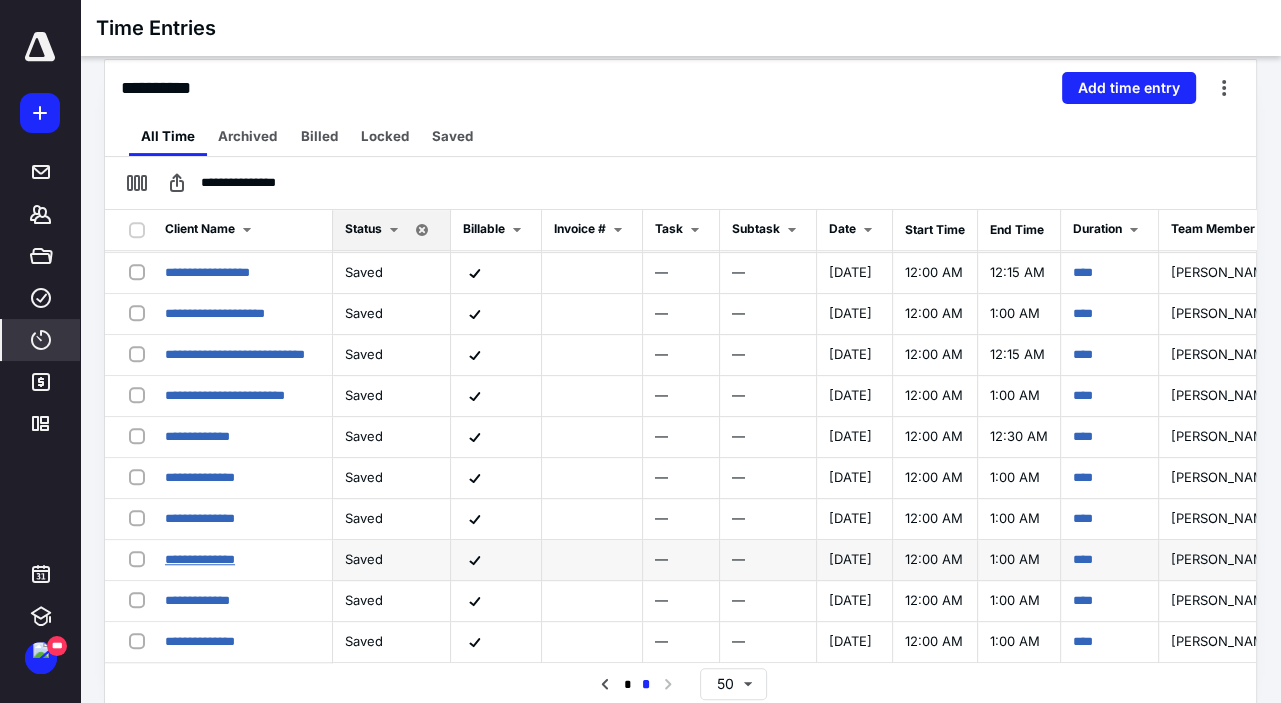click on "**********" at bounding box center (200, 559) 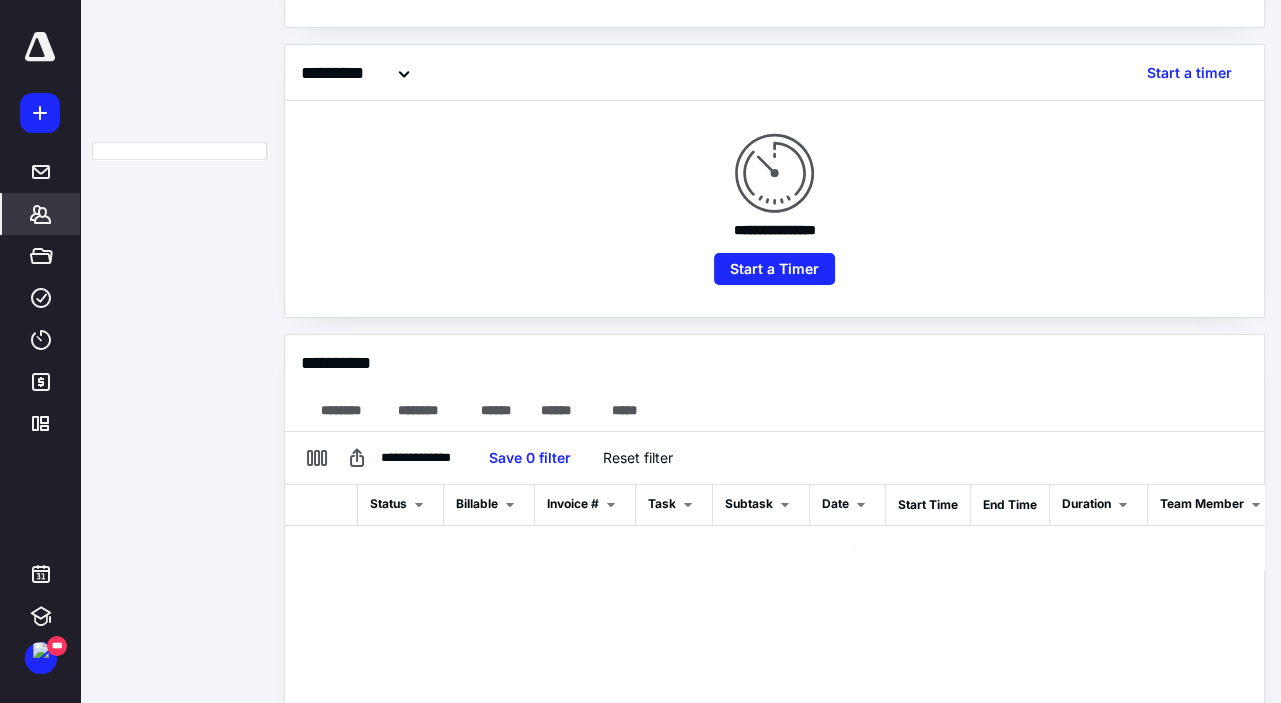 scroll, scrollTop: 445, scrollLeft: 0, axis: vertical 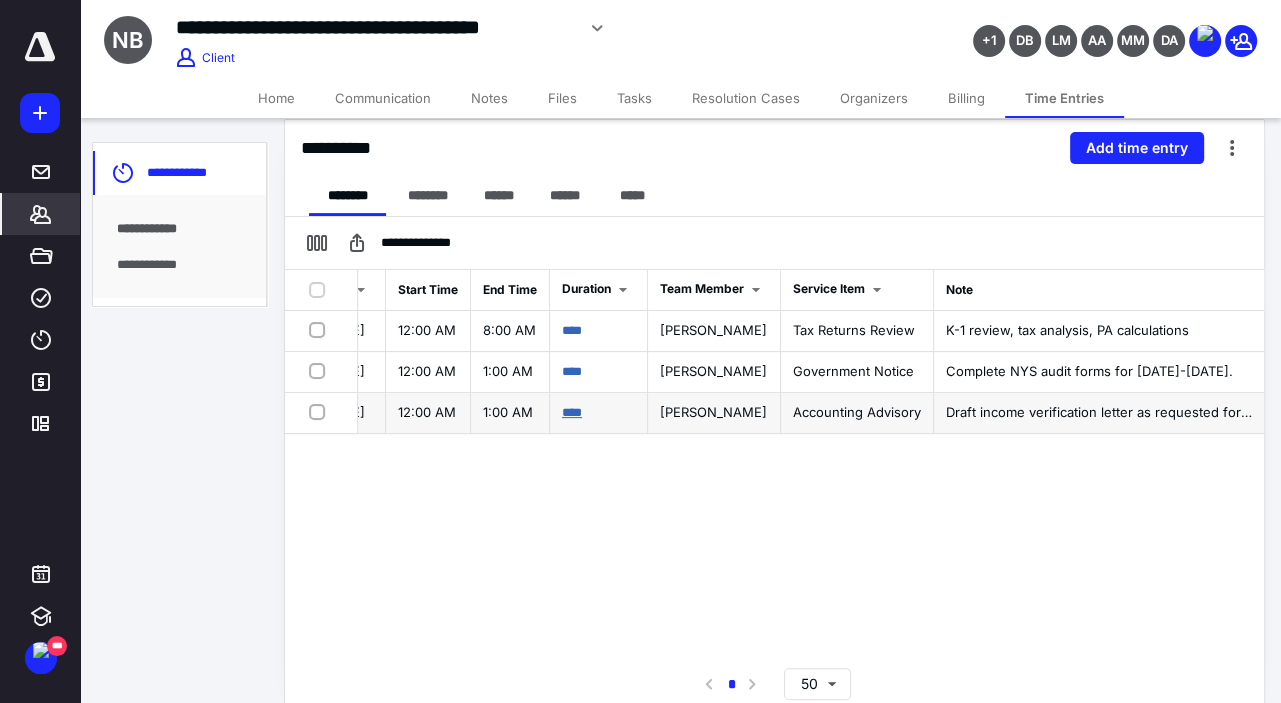 click on "****" at bounding box center [572, 412] 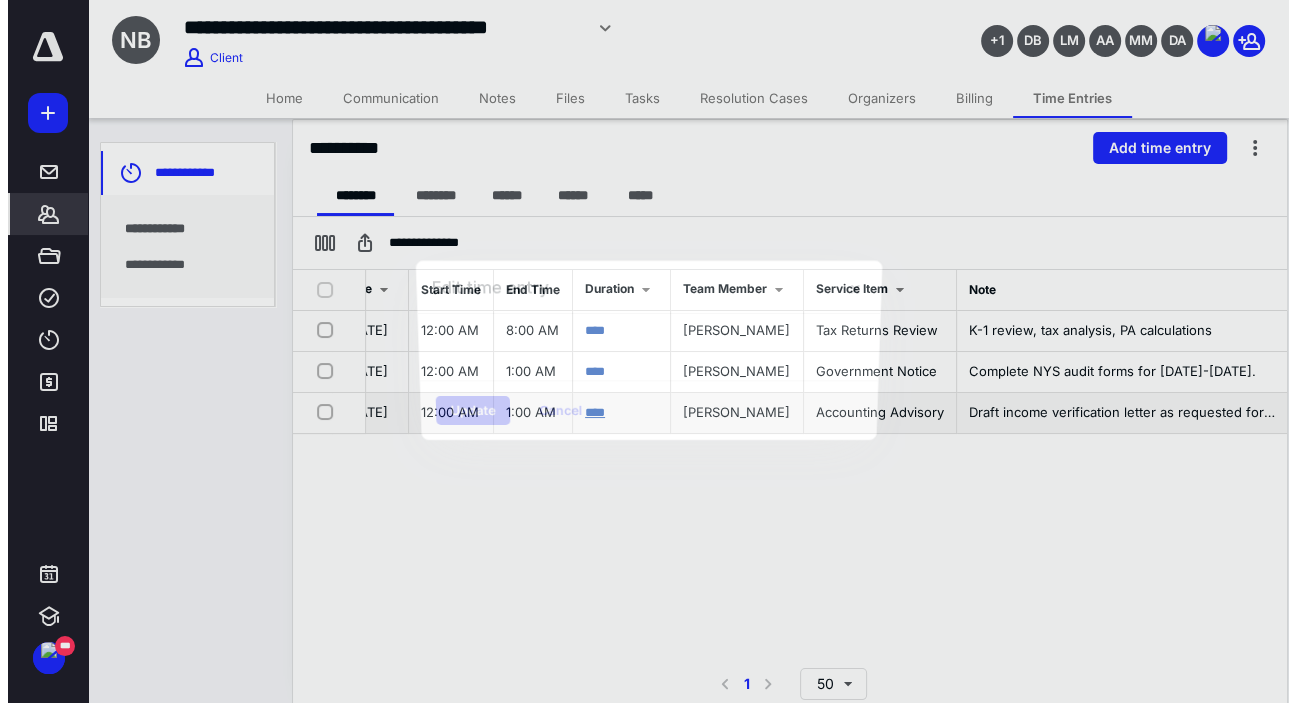 scroll, scrollTop: 0, scrollLeft: 531, axis: horizontal 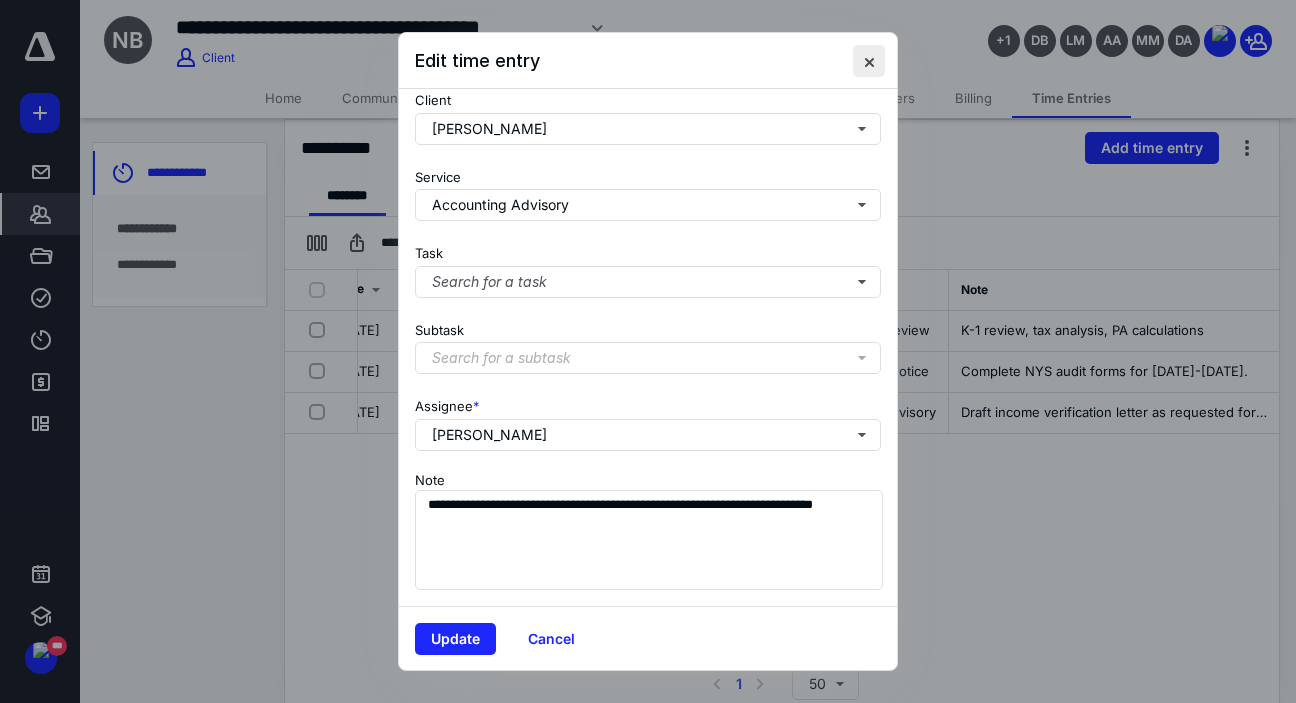 click at bounding box center (869, 61) 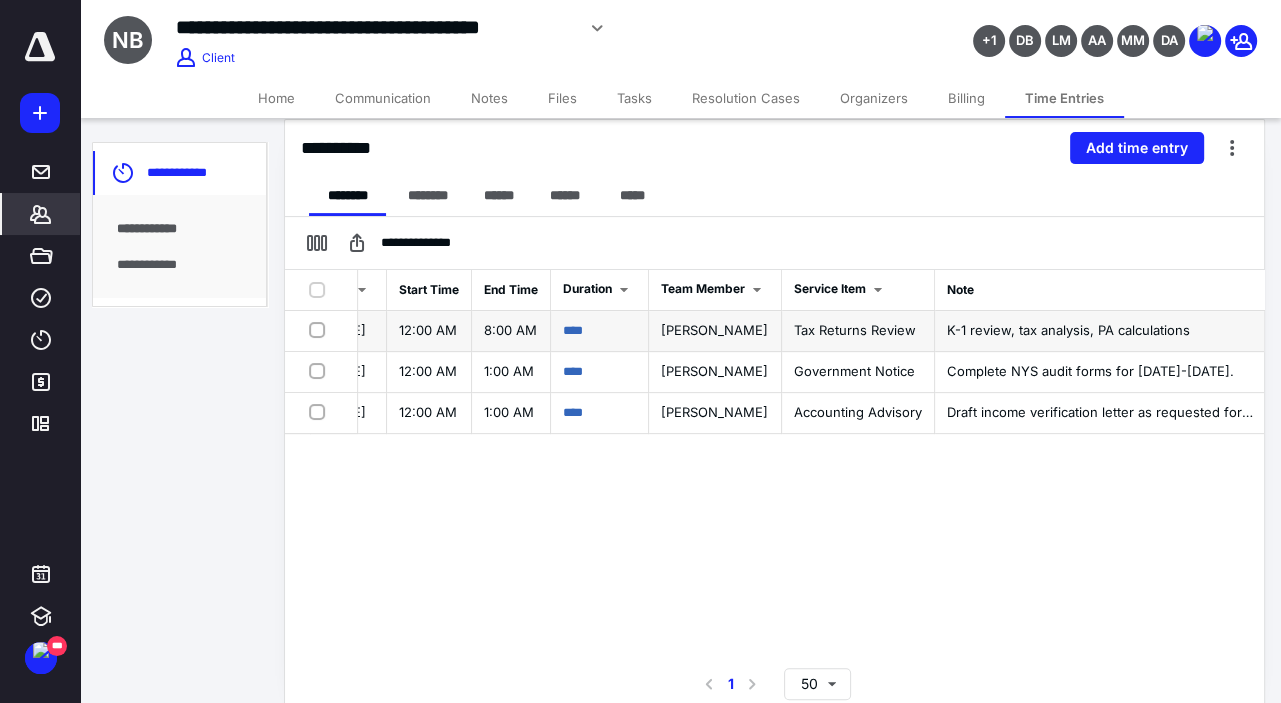 click on "****" at bounding box center (600, 331) 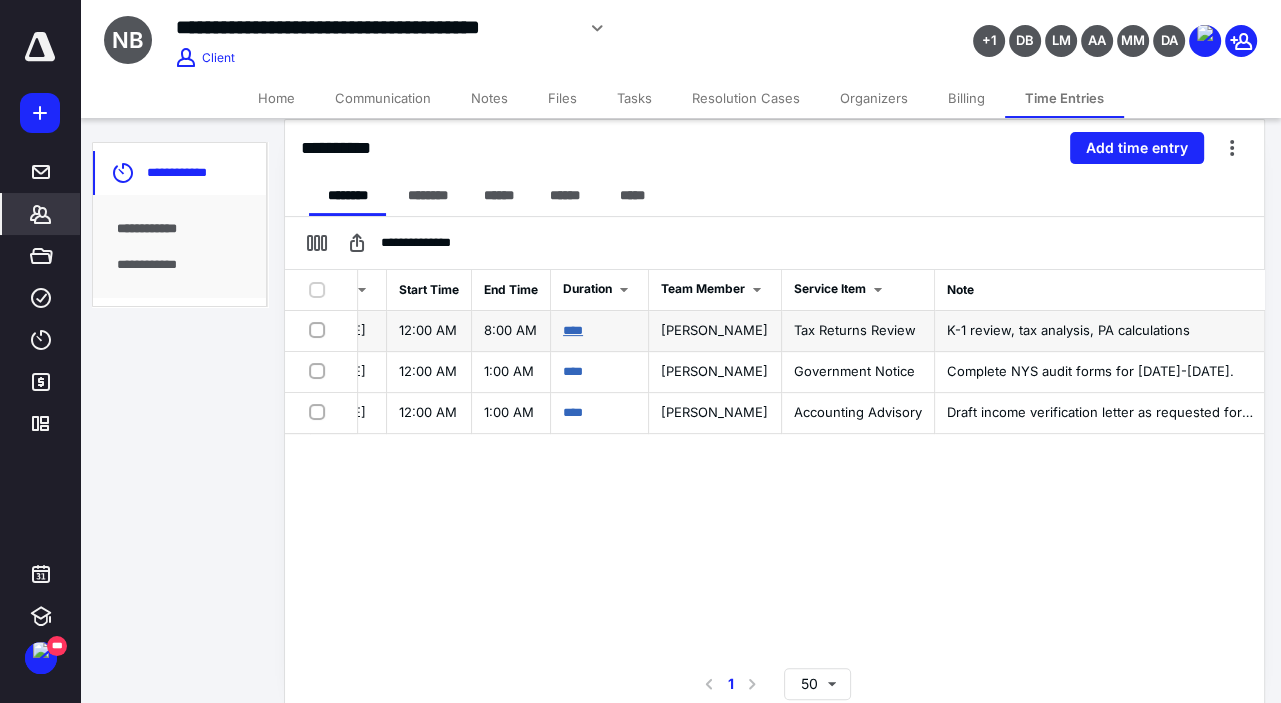 click on "****" at bounding box center (573, 330) 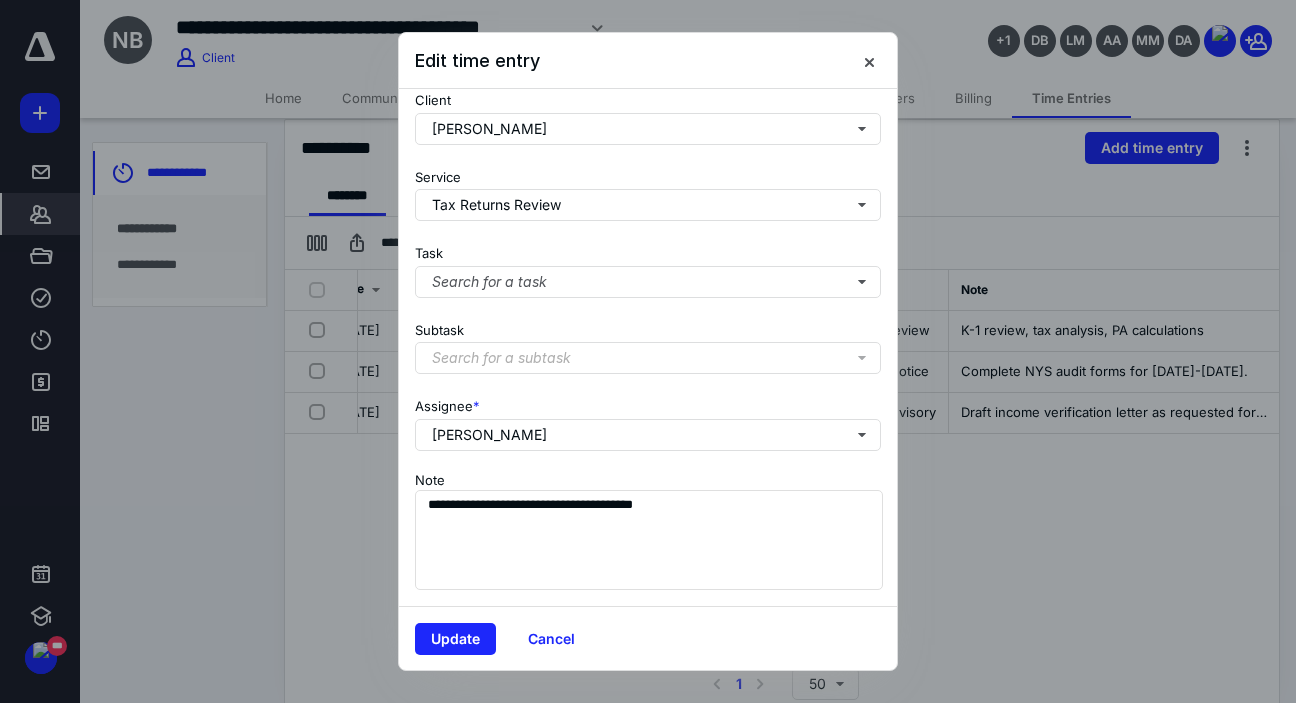 scroll, scrollTop: 229, scrollLeft: 0, axis: vertical 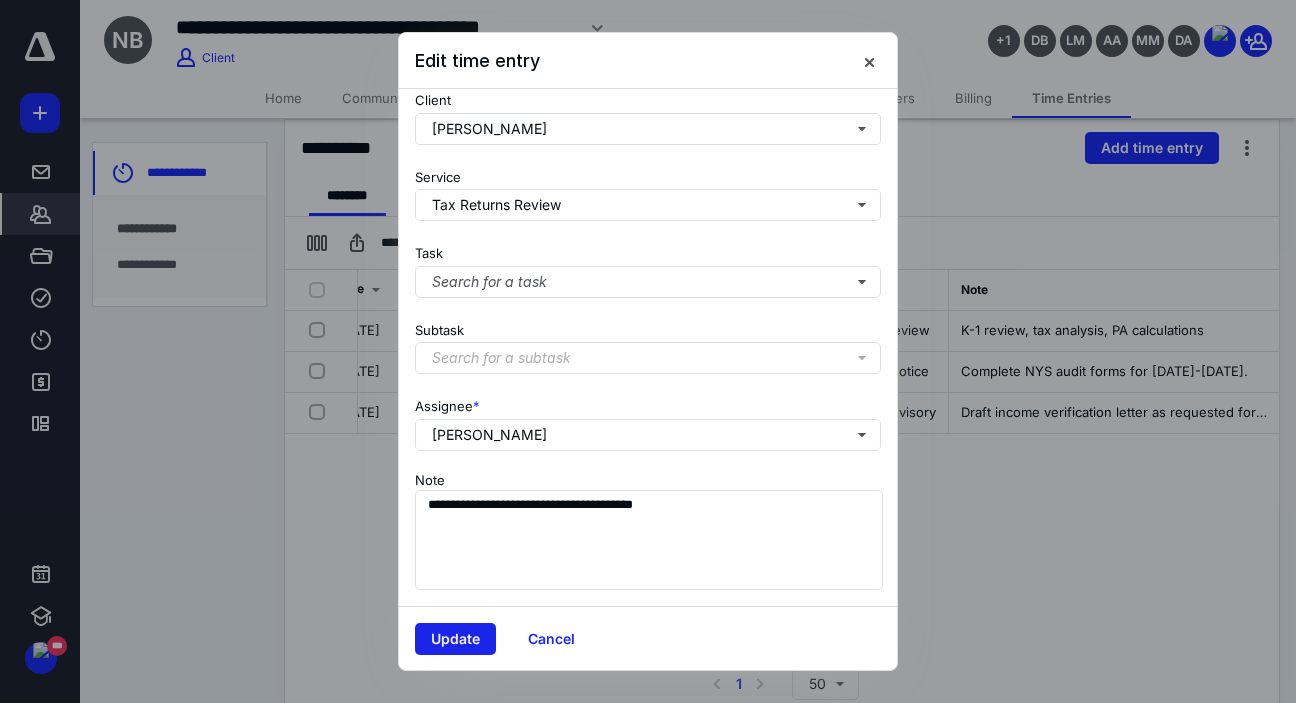 click on "Update" at bounding box center (455, 639) 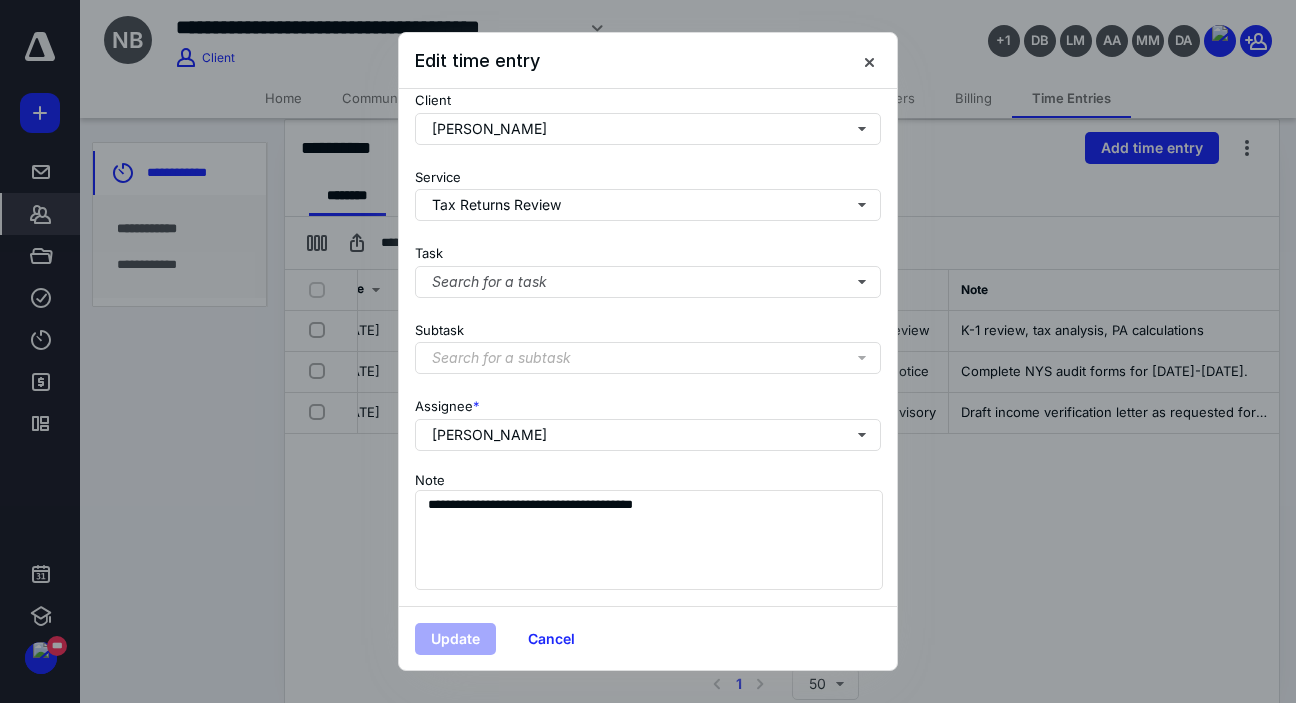 scroll, scrollTop: 0, scrollLeft: 210, axis: horizontal 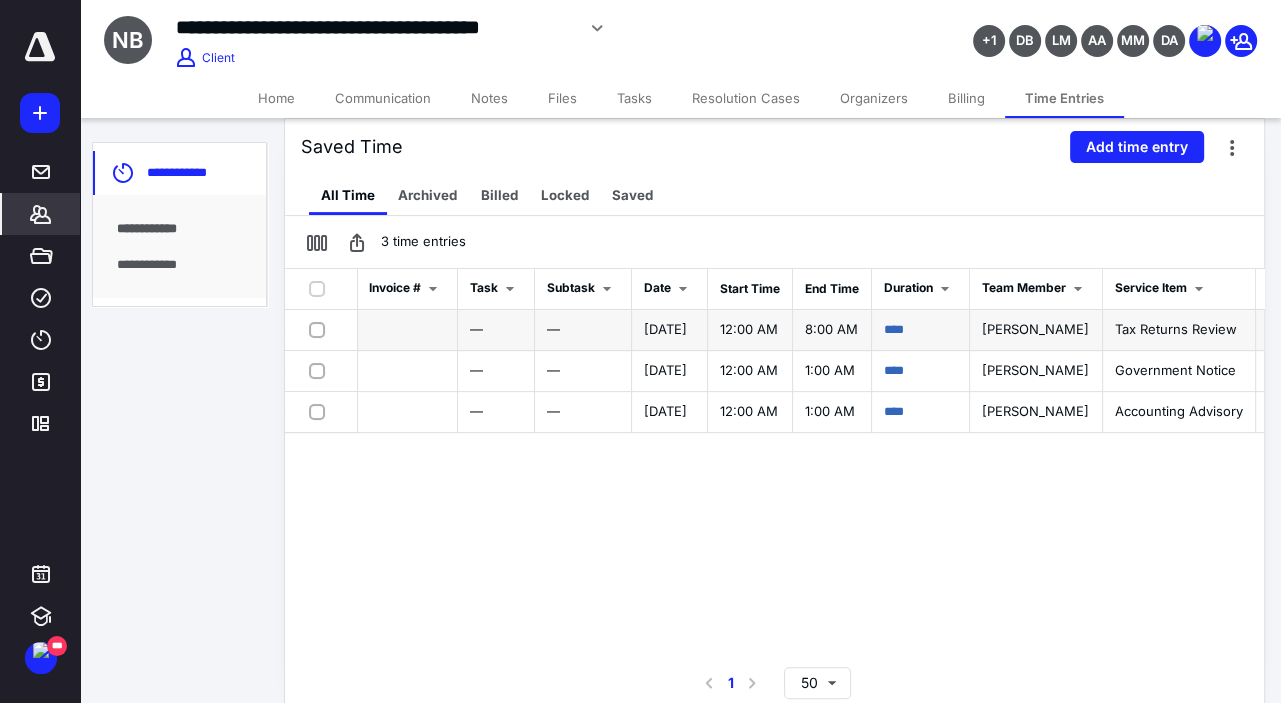 click at bounding box center [321, 329] 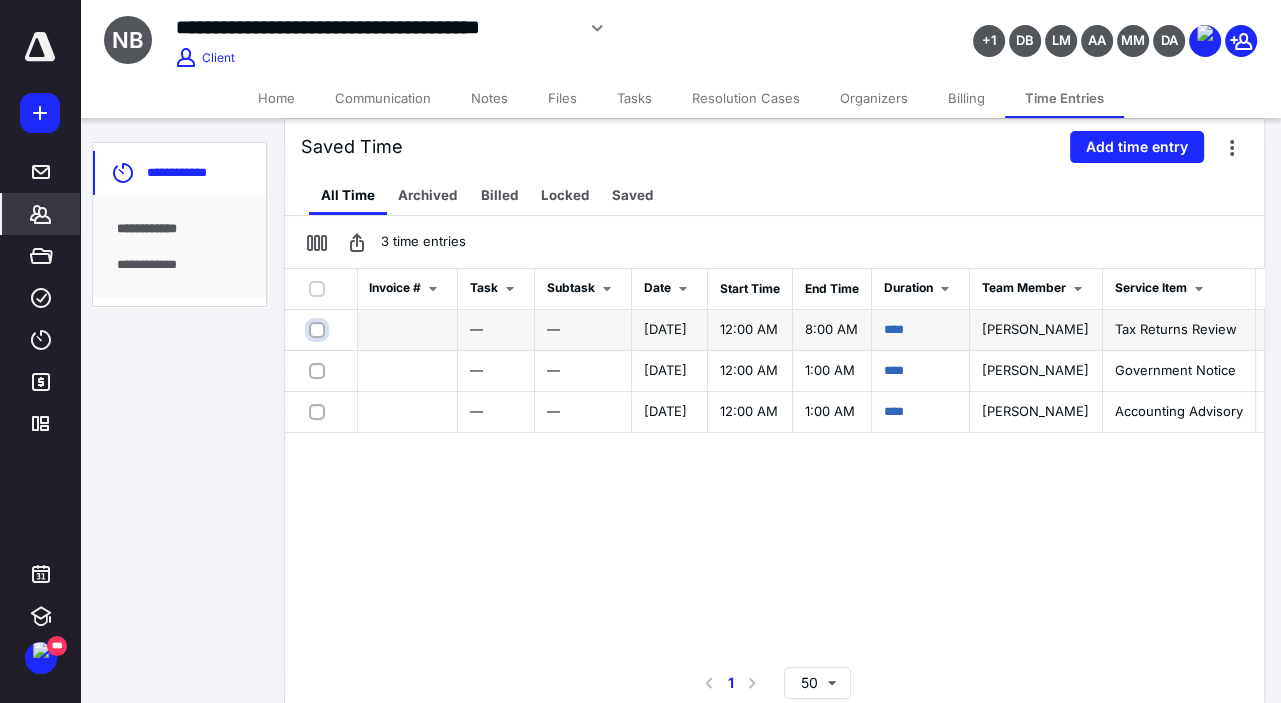 click at bounding box center (319, 329) 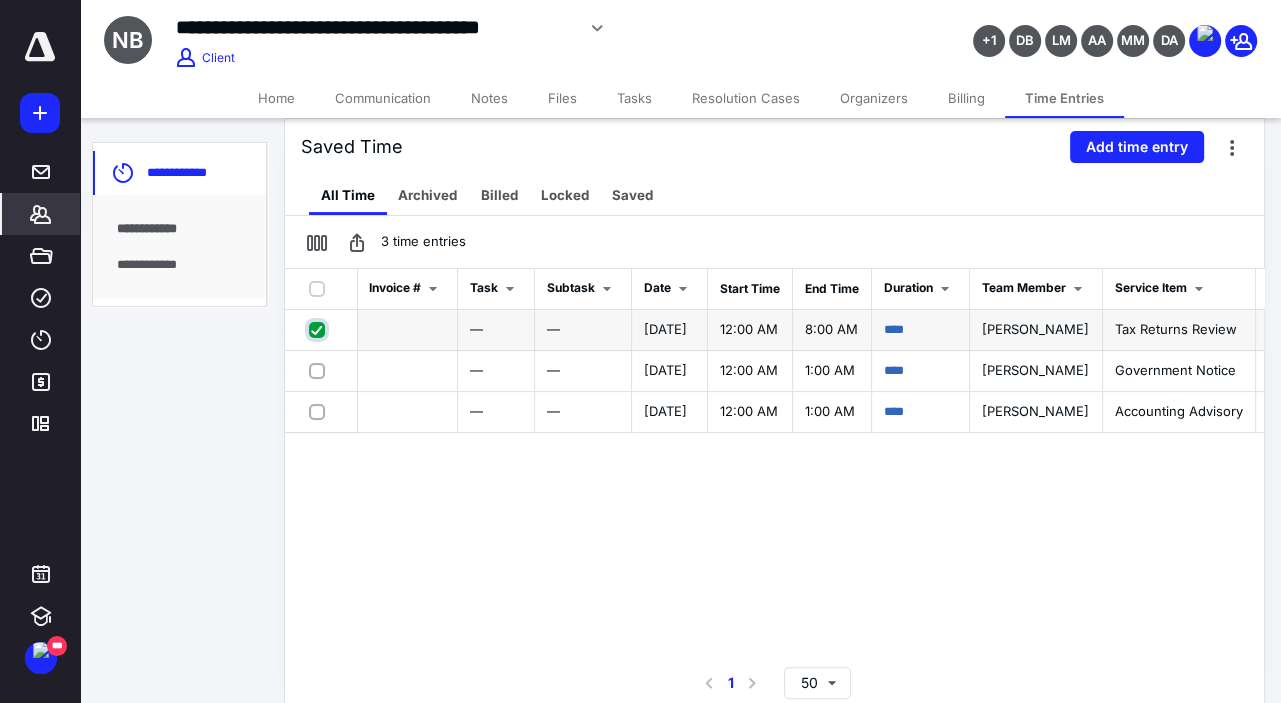 checkbox on "true" 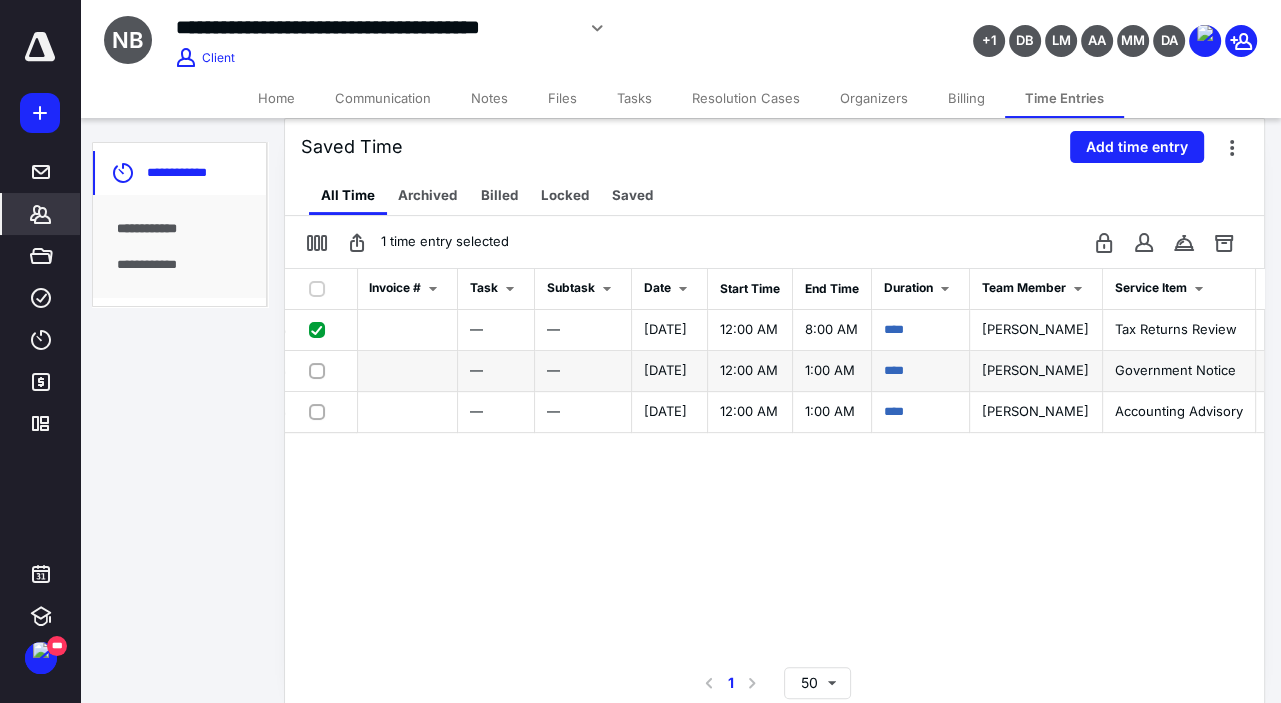 click at bounding box center [321, 370] 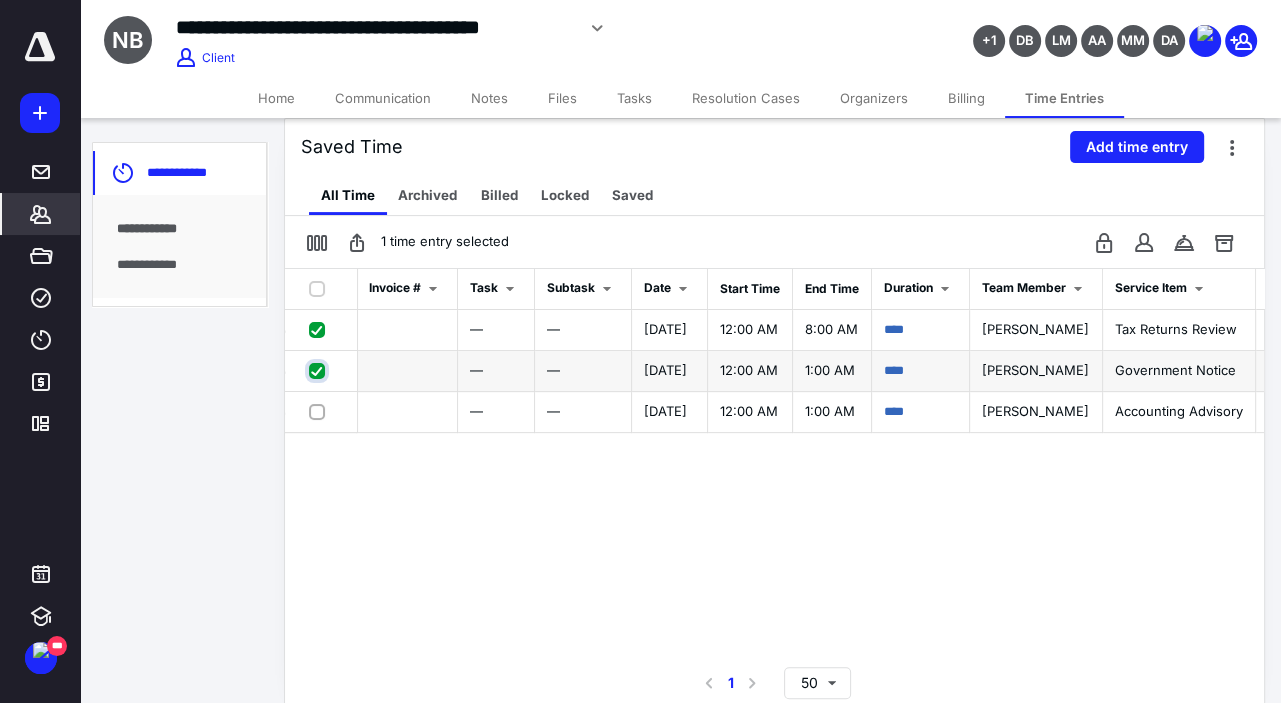 checkbox on "true" 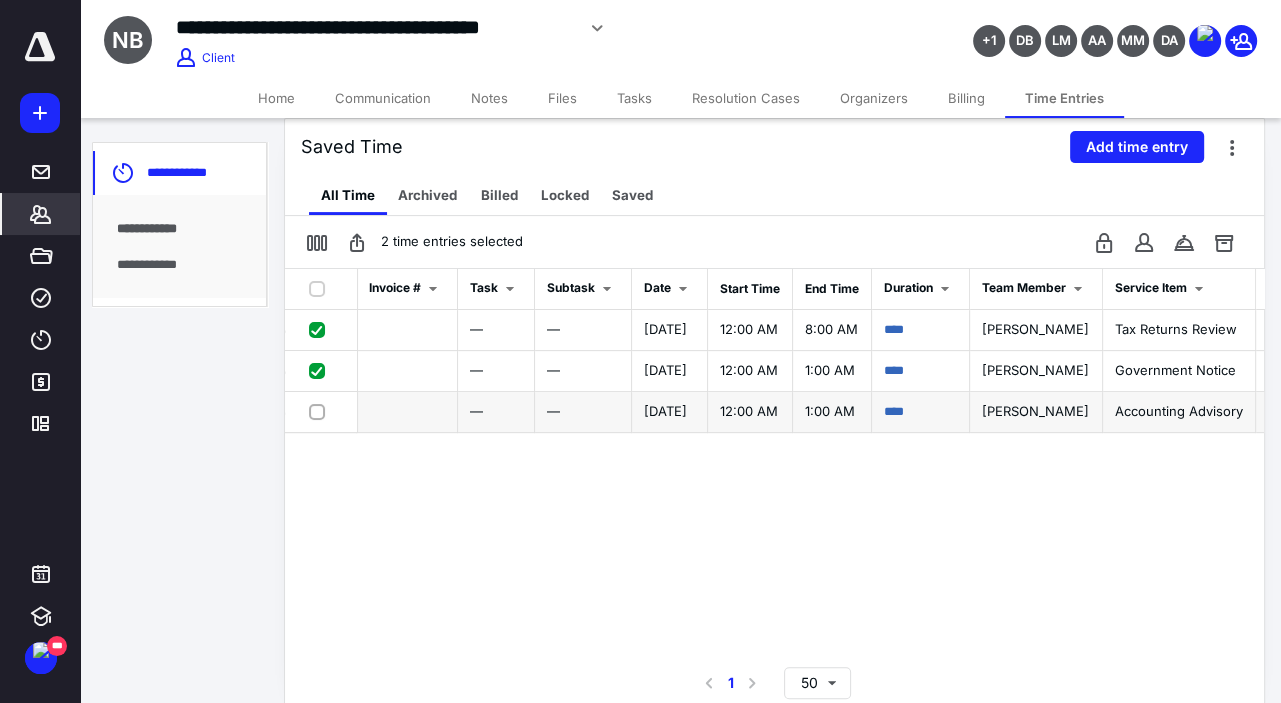 click at bounding box center (321, 411) 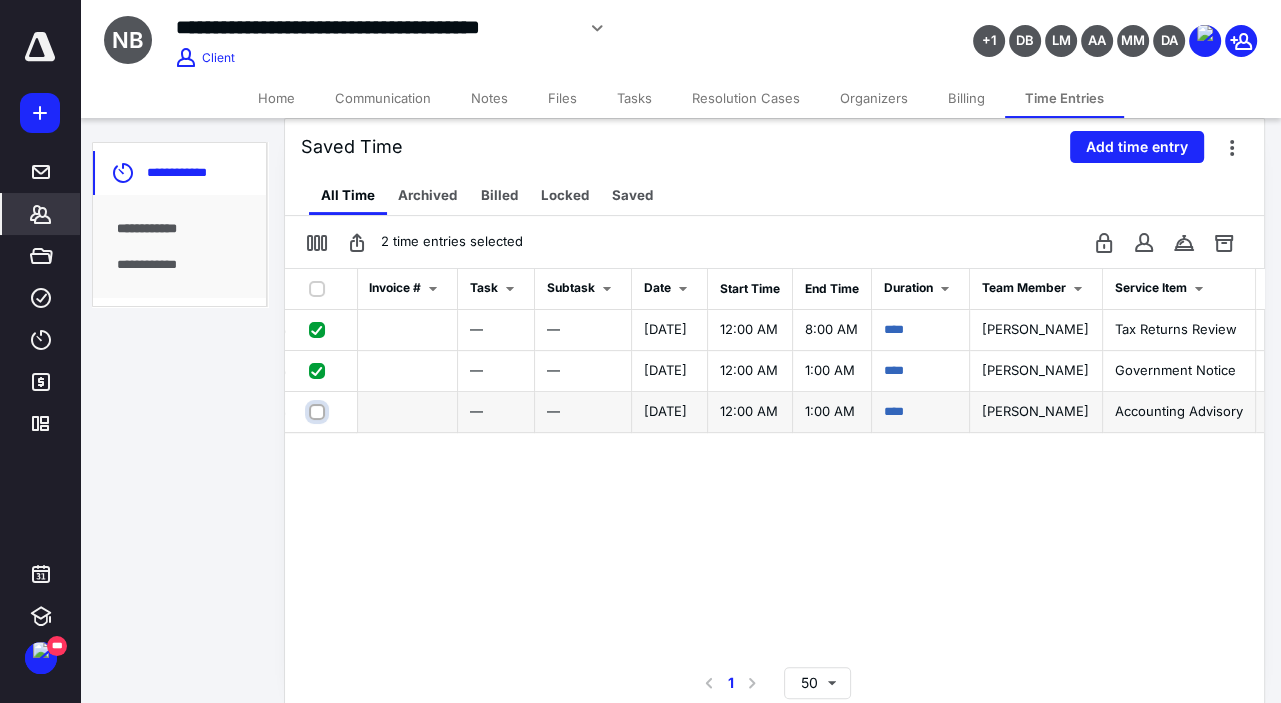 click at bounding box center (319, 411) 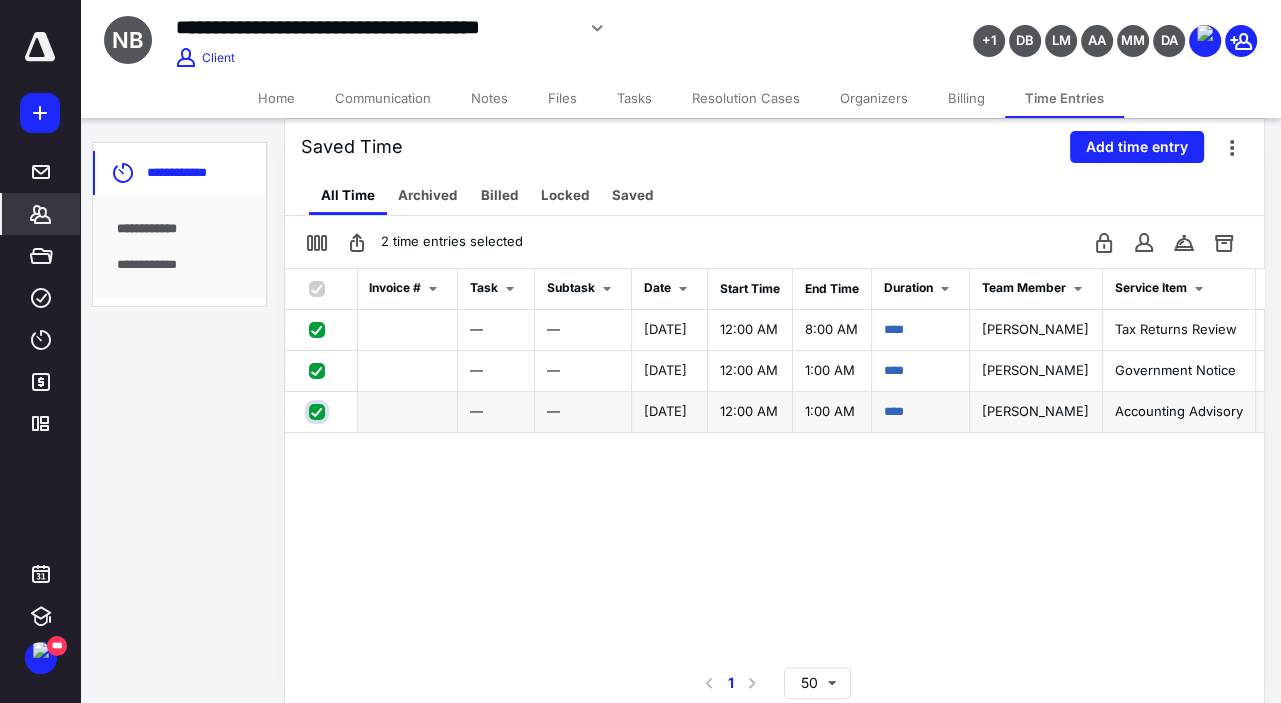 checkbox on "true" 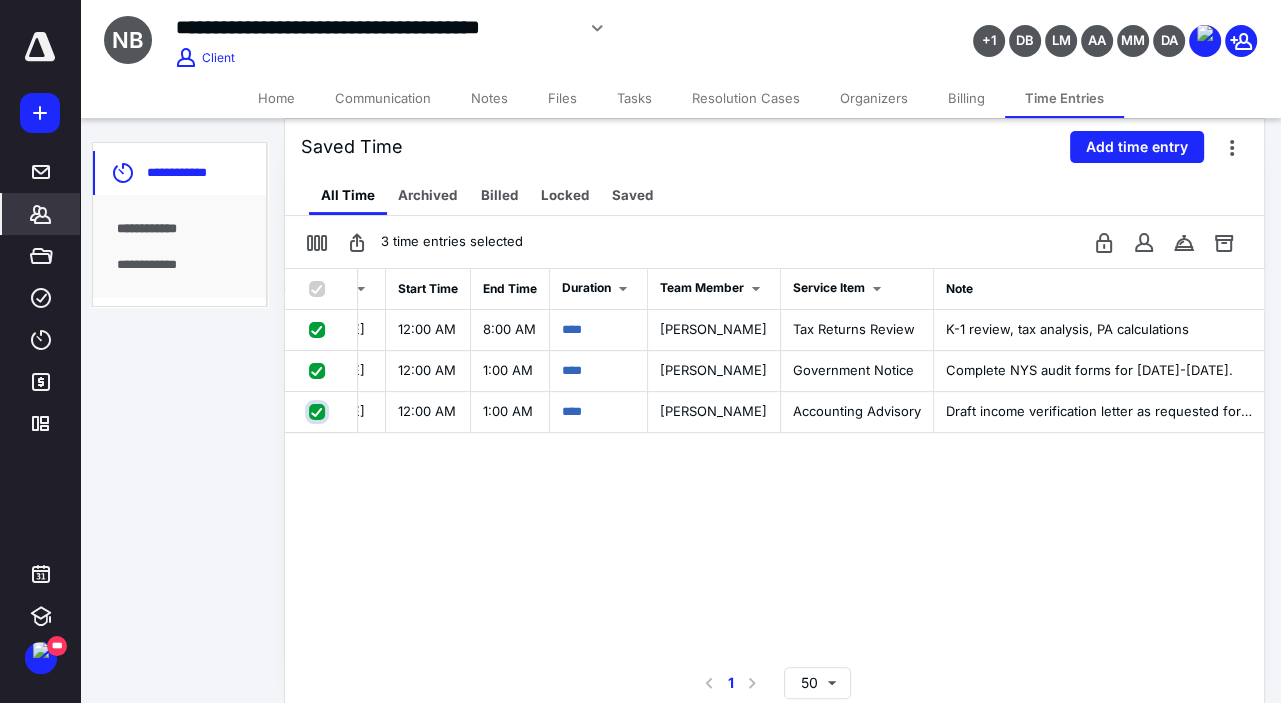scroll, scrollTop: 0, scrollLeft: 546, axis: horizontal 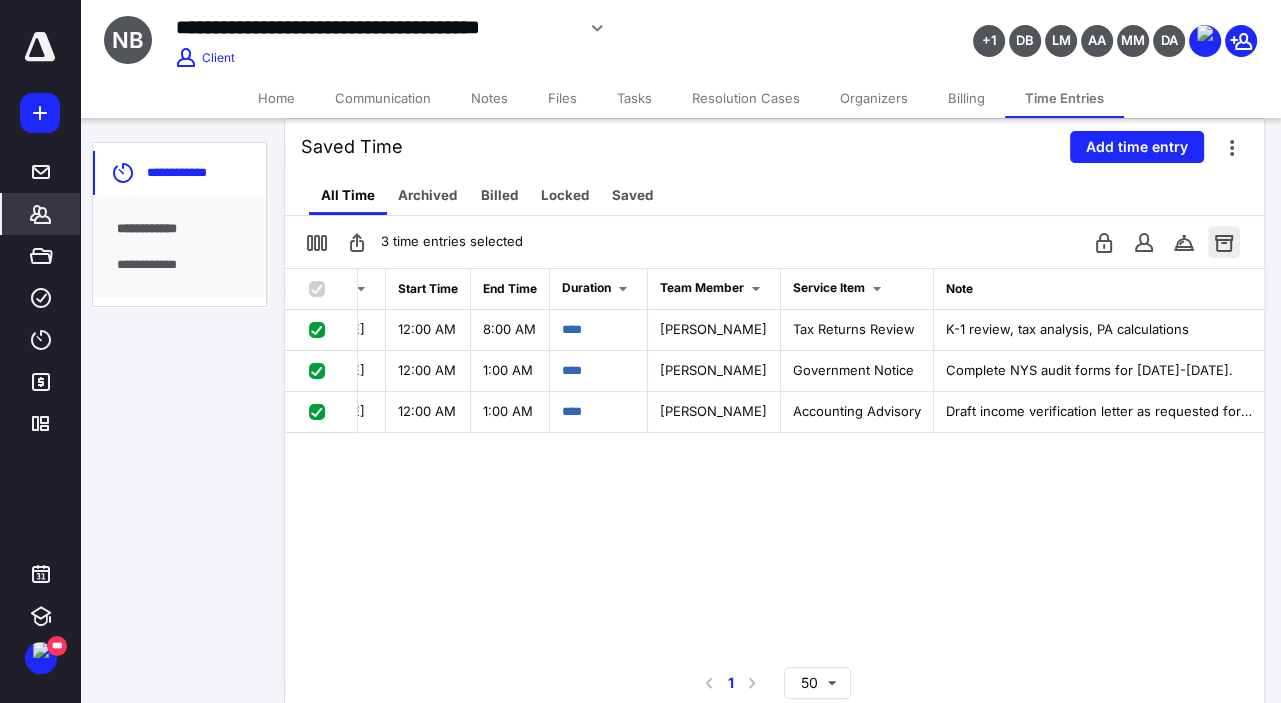 click at bounding box center (1224, 242) 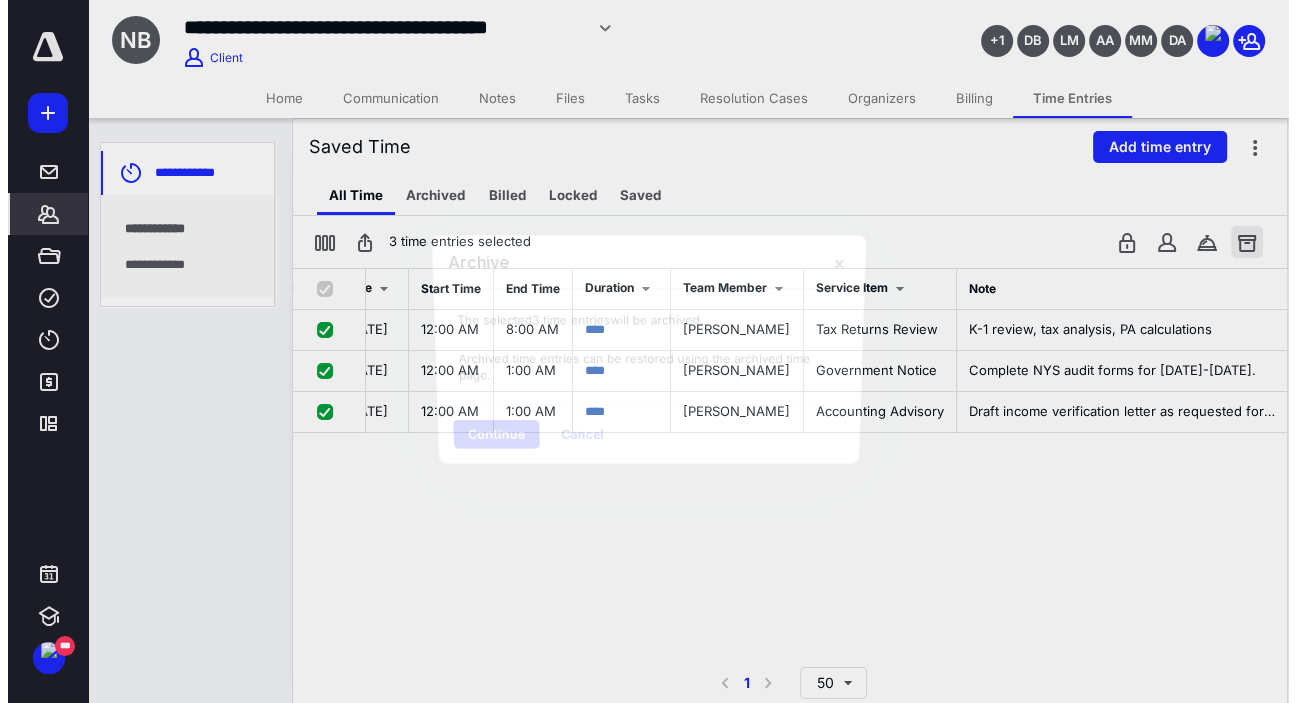 scroll, scrollTop: 0, scrollLeft: 531, axis: horizontal 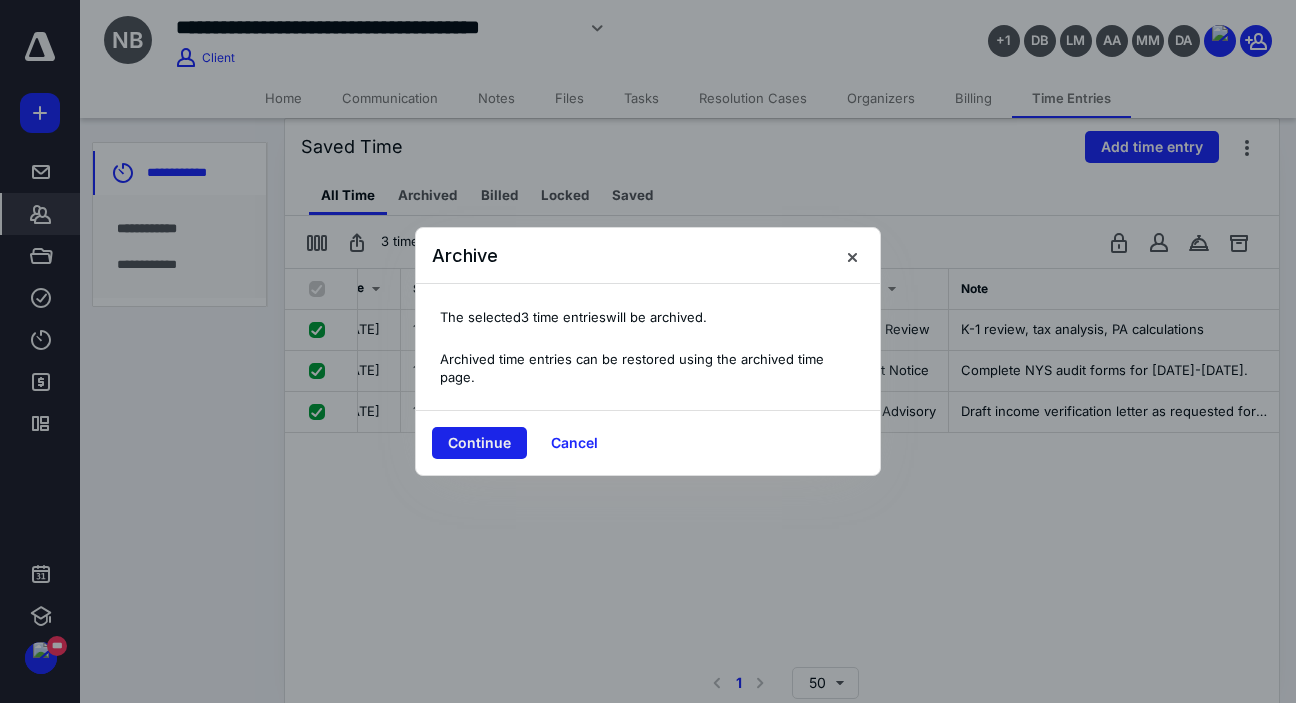 click on "Continue" at bounding box center [479, 443] 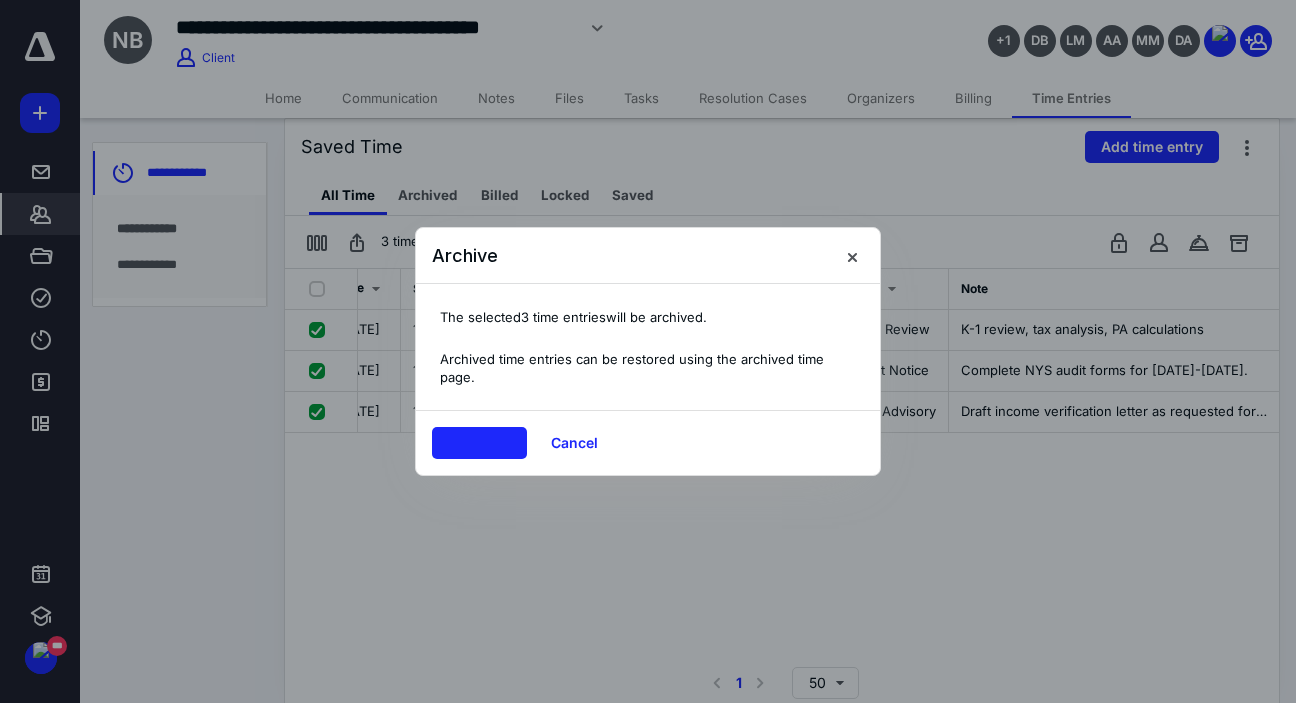 checkbox on "false" 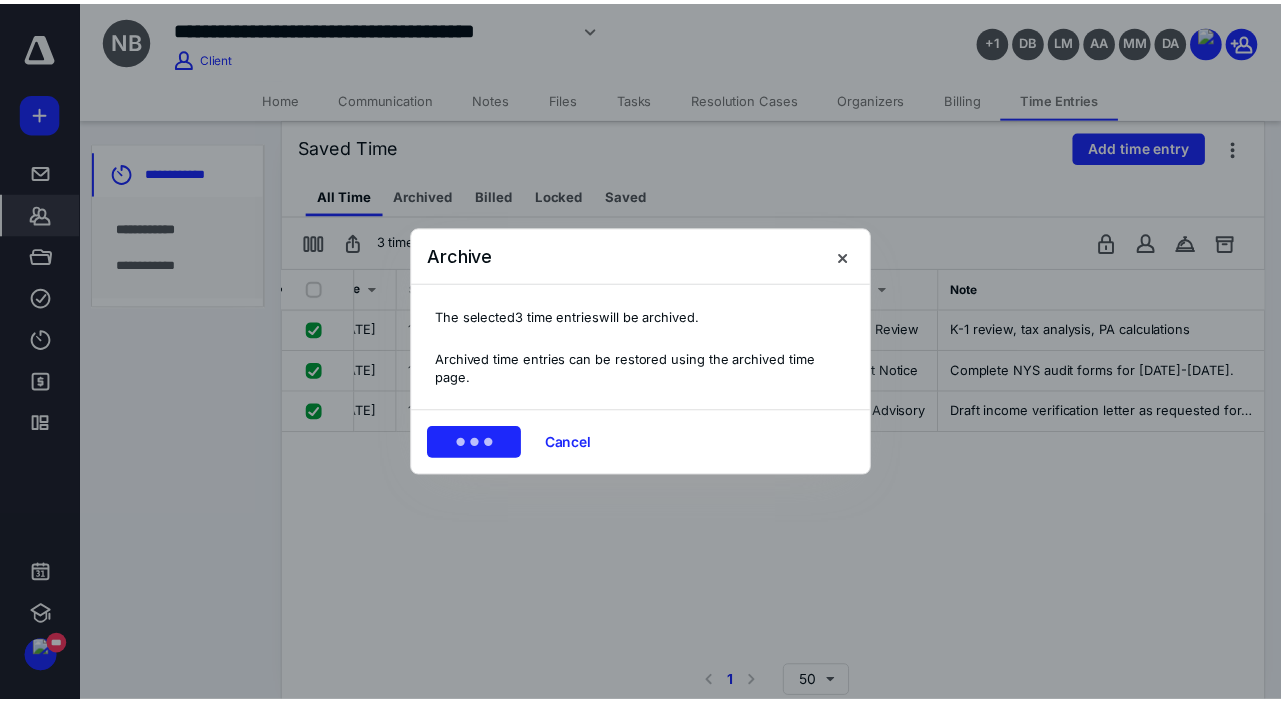 scroll, scrollTop: 0, scrollLeft: 210, axis: horizontal 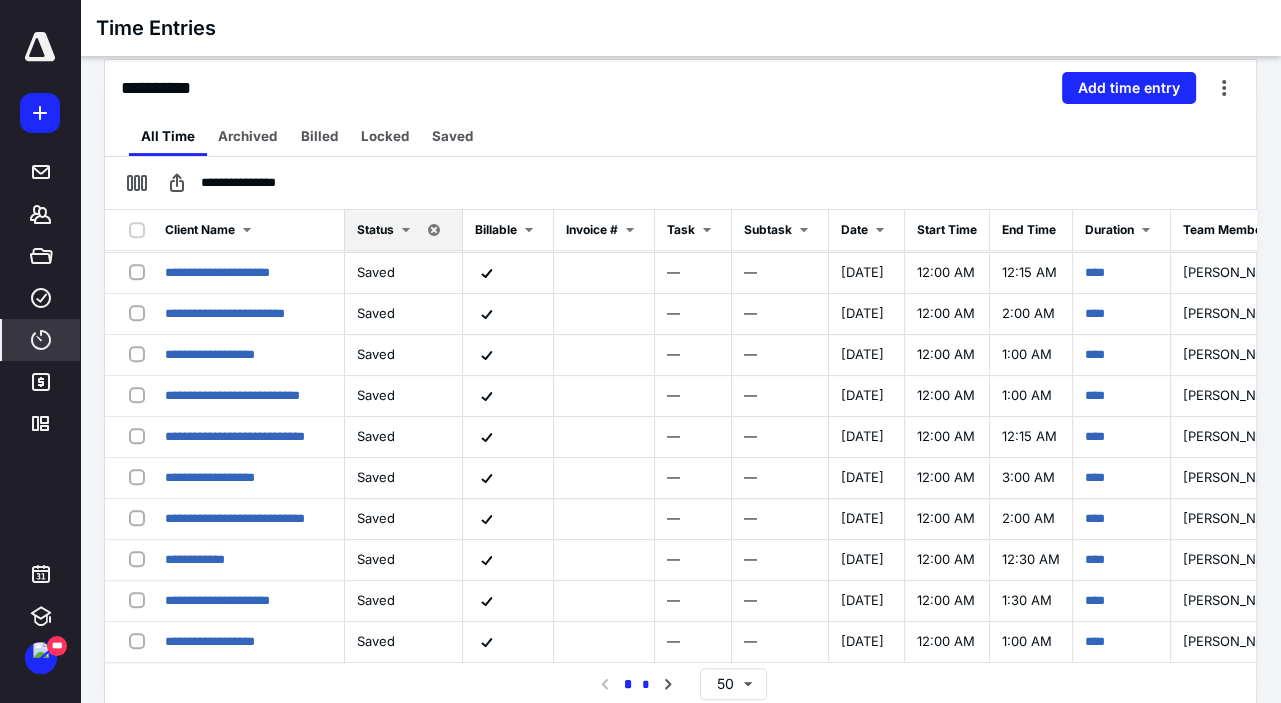 click on "*" at bounding box center (646, 685) 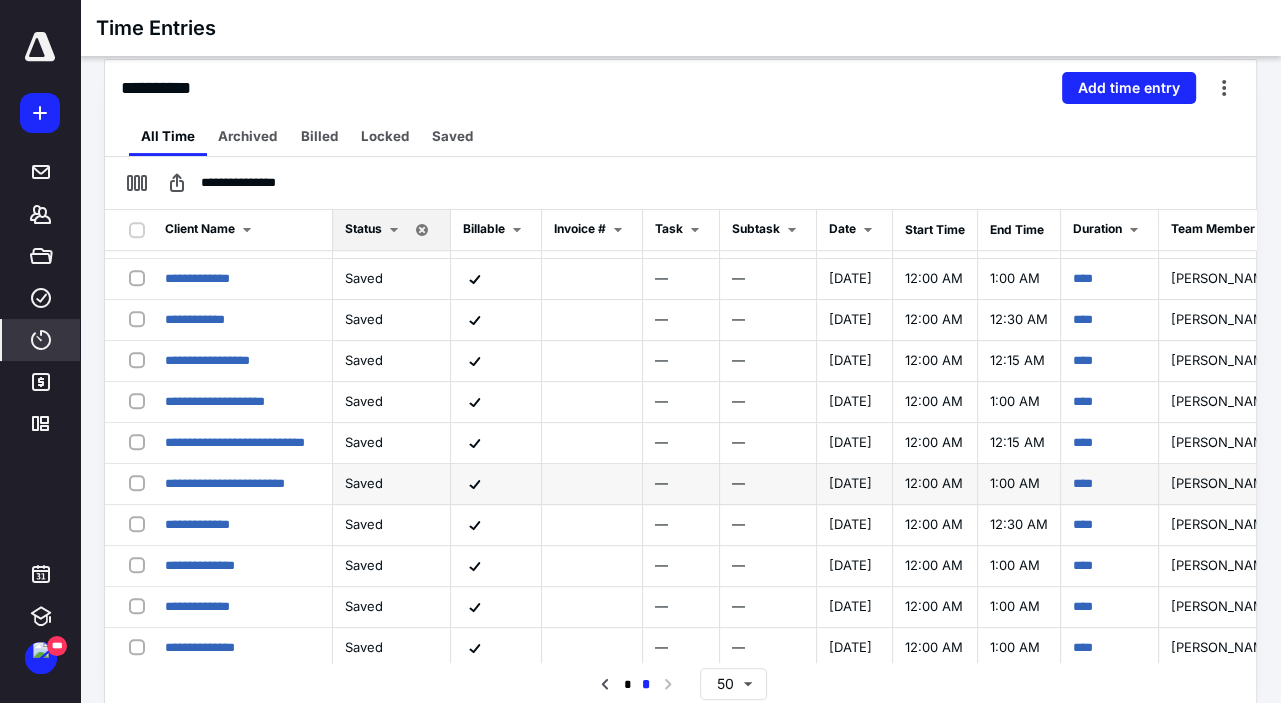 scroll, scrollTop: 1234, scrollLeft: 0, axis: vertical 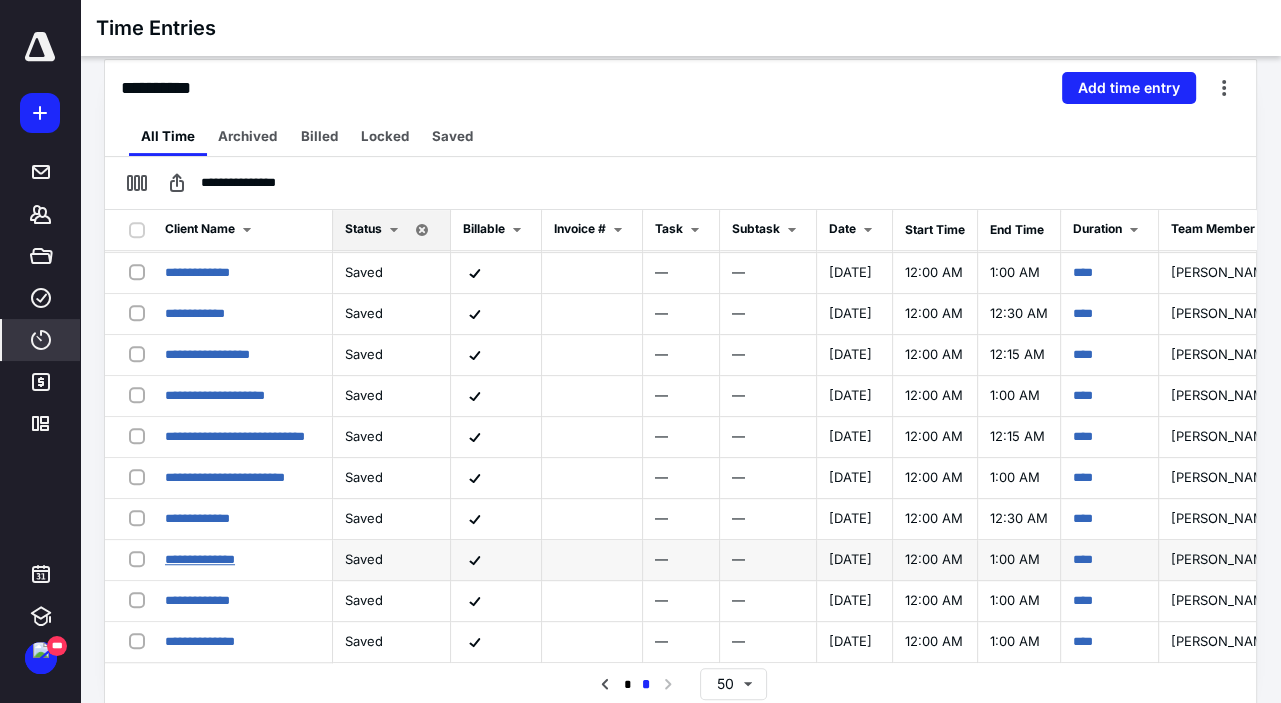 click on "**********" at bounding box center [200, 559] 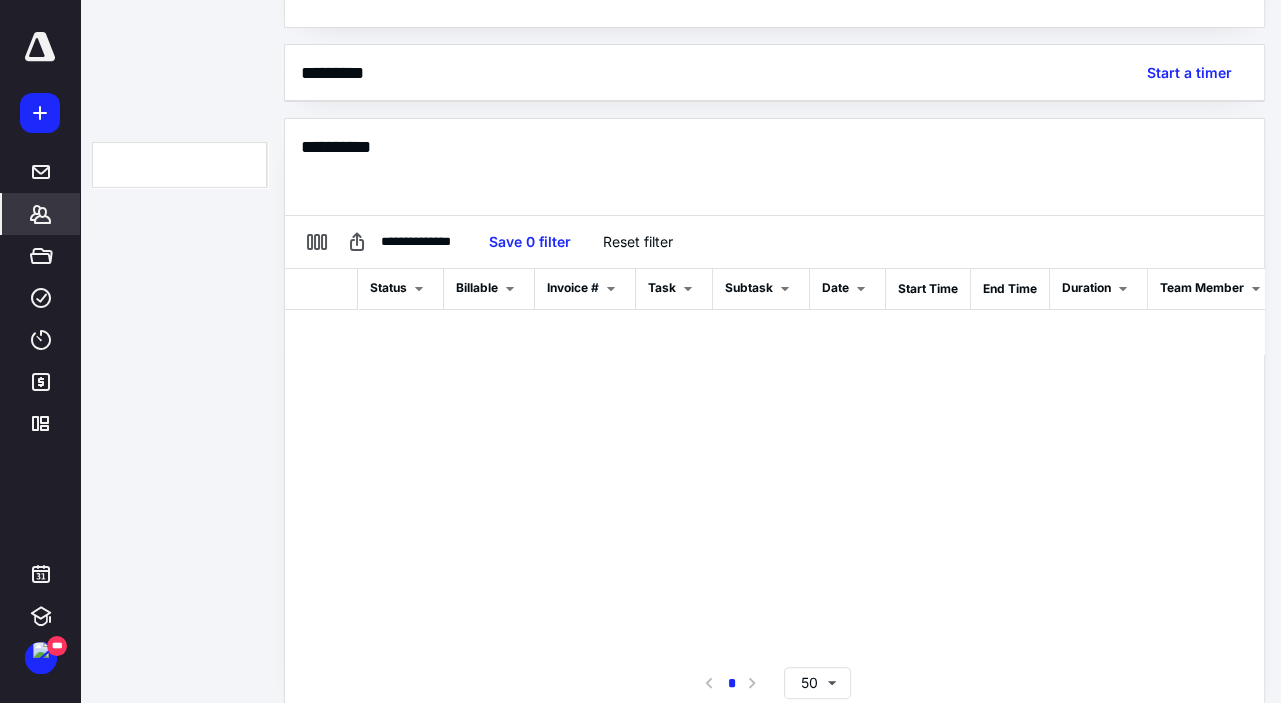 scroll, scrollTop: 445, scrollLeft: 0, axis: vertical 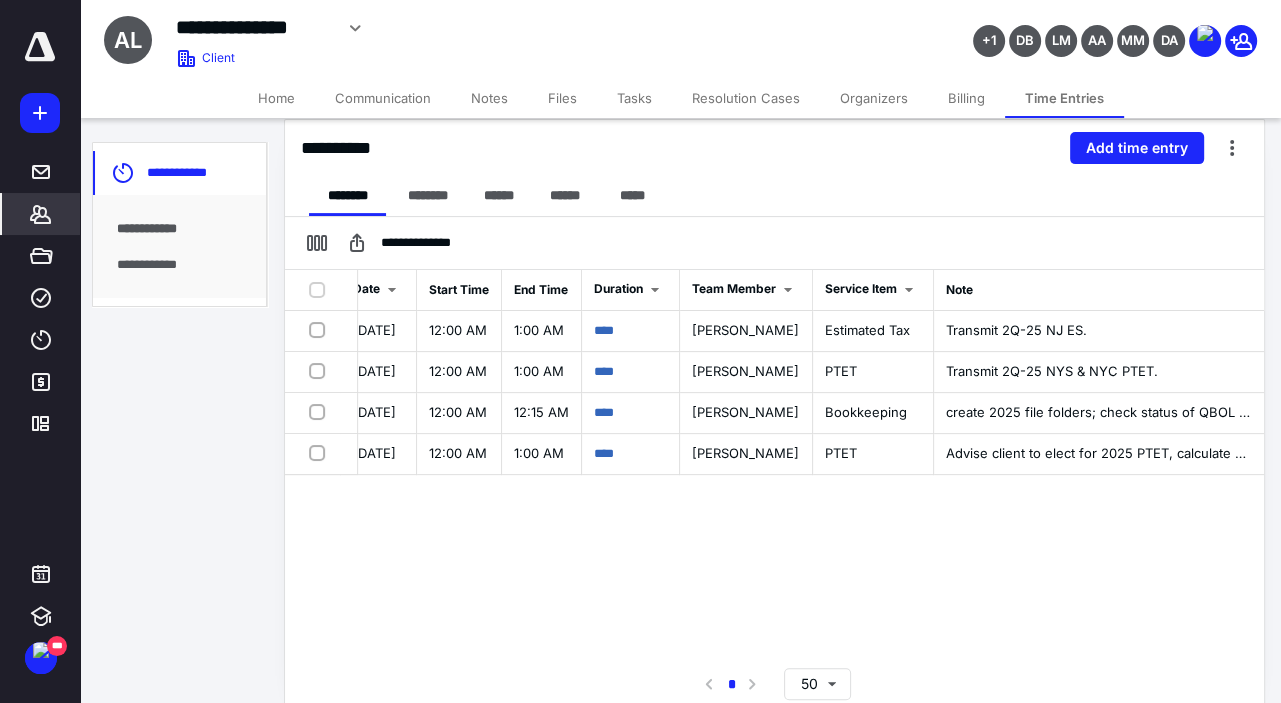 click on "Files" at bounding box center [562, 98] 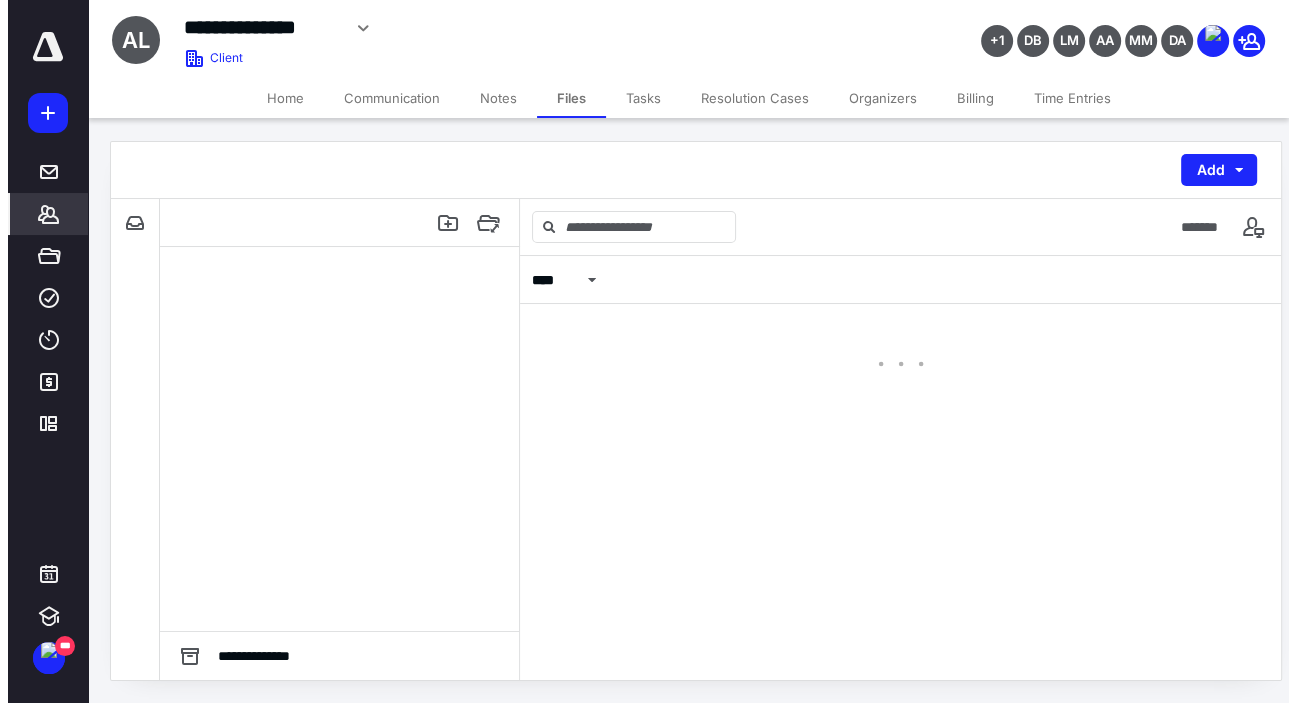 scroll, scrollTop: 0, scrollLeft: 0, axis: both 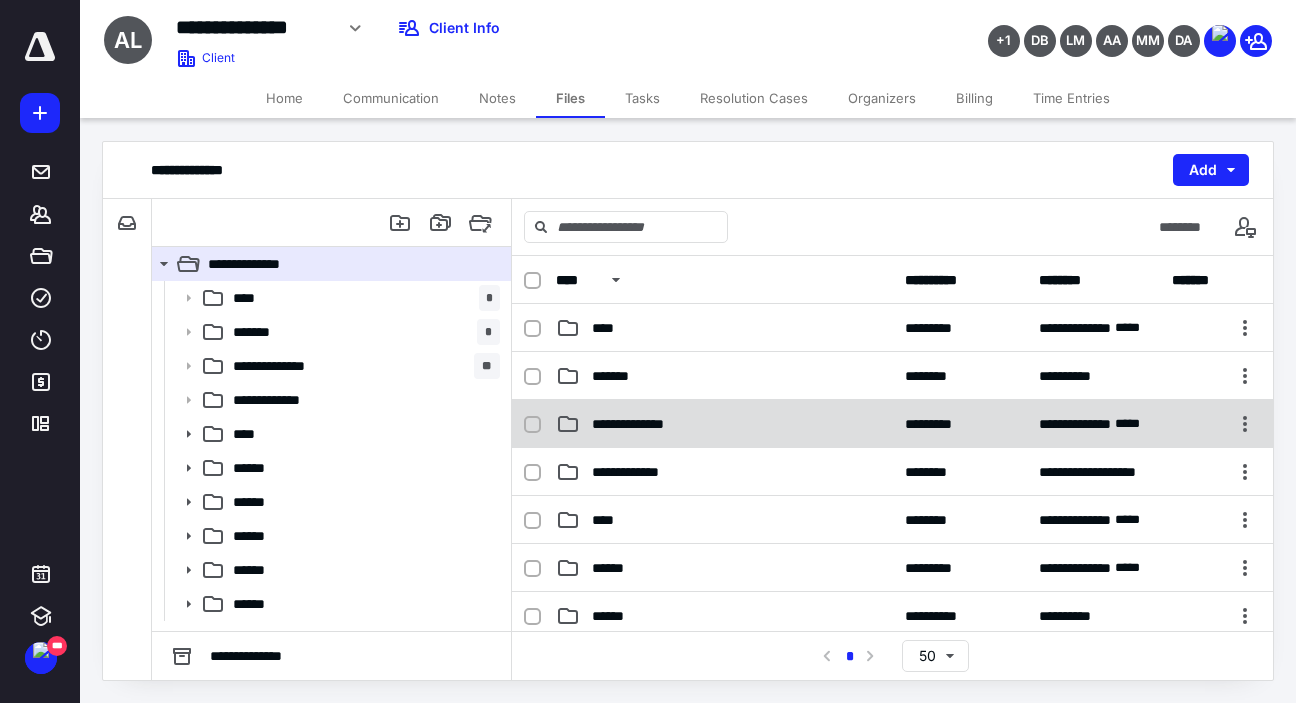 click on "**********" at bounding box center [641, 424] 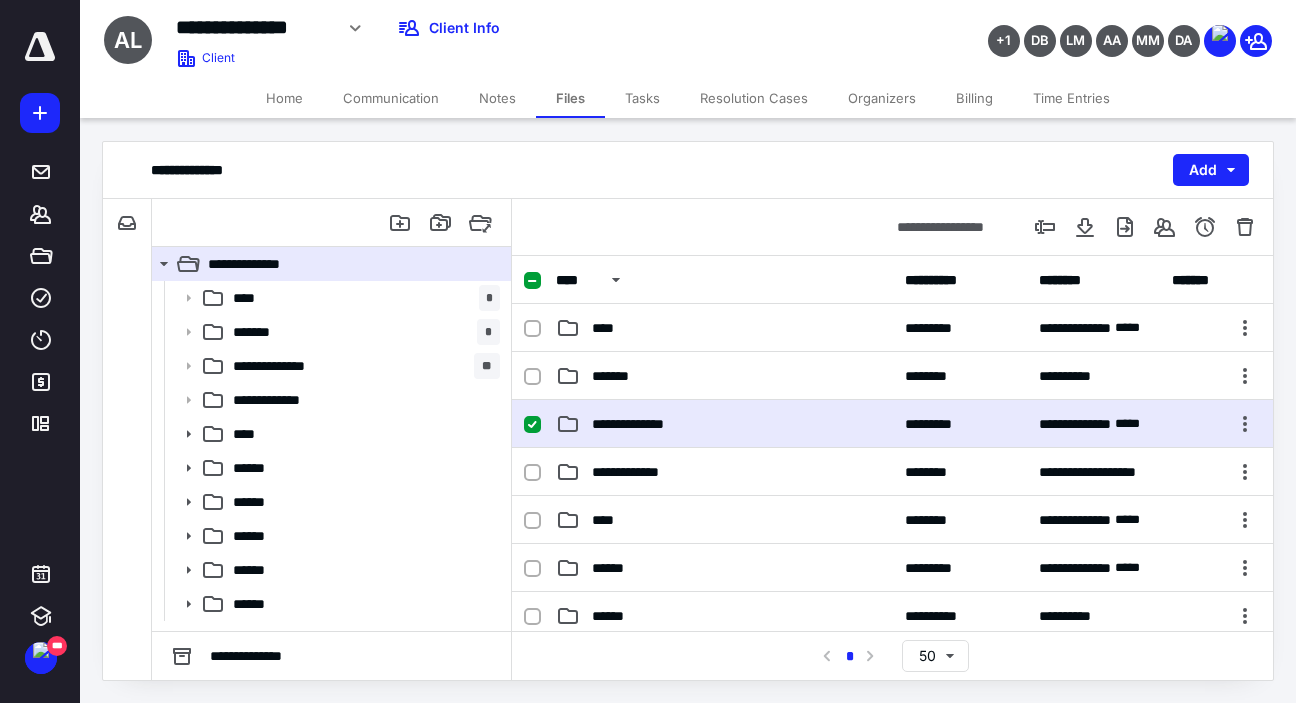 click on "**********" at bounding box center (641, 424) 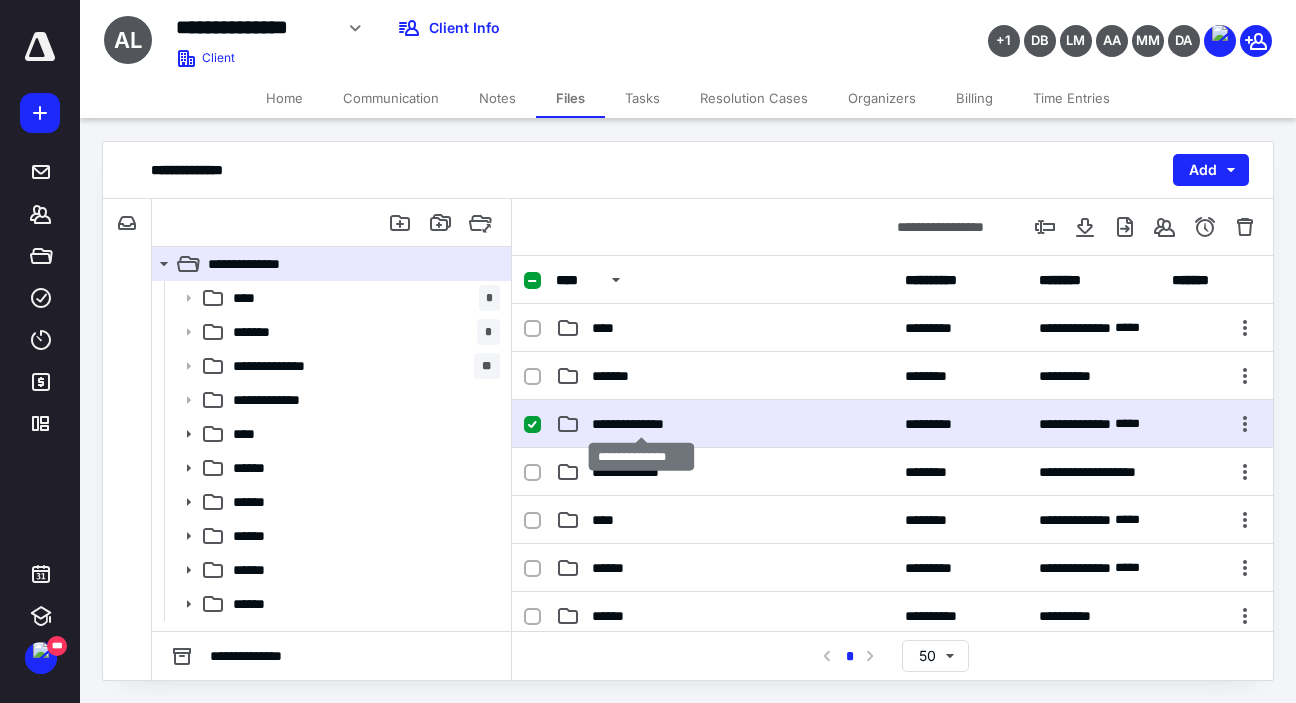 click on "**********" at bounding box center [641, 424] 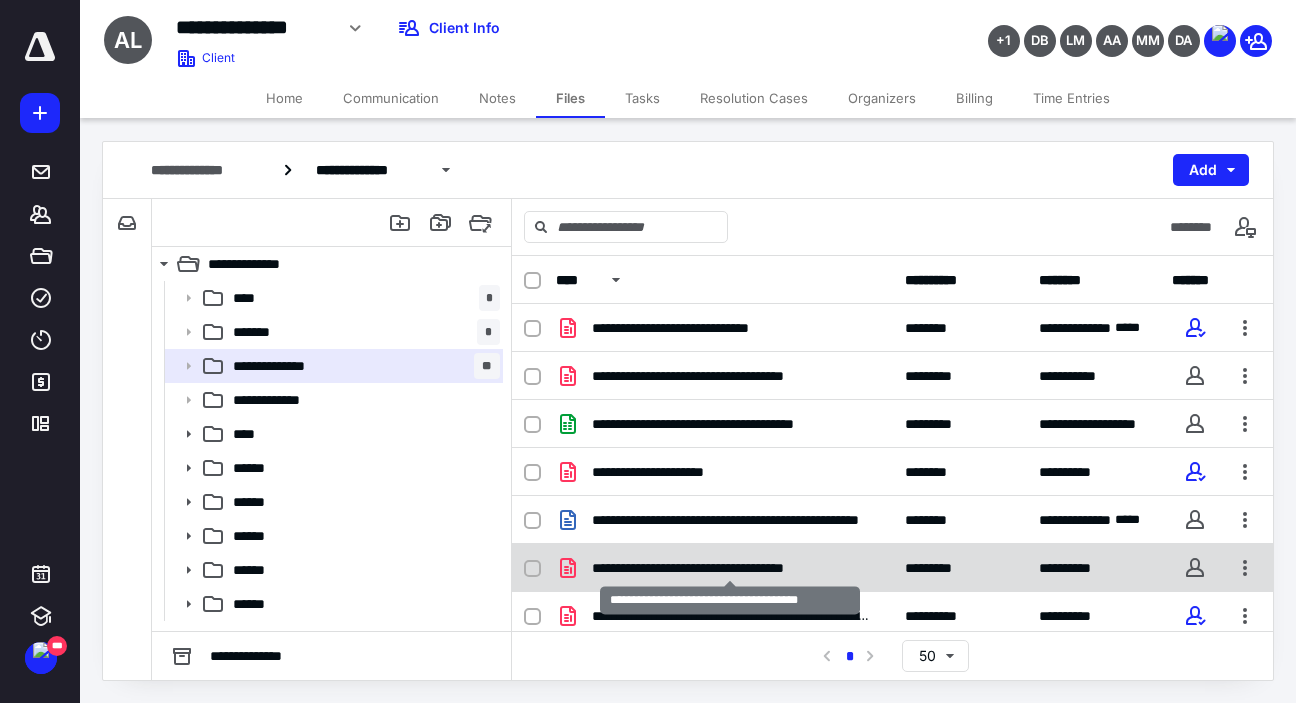 click on "**********" at bounding box center (730, 568) 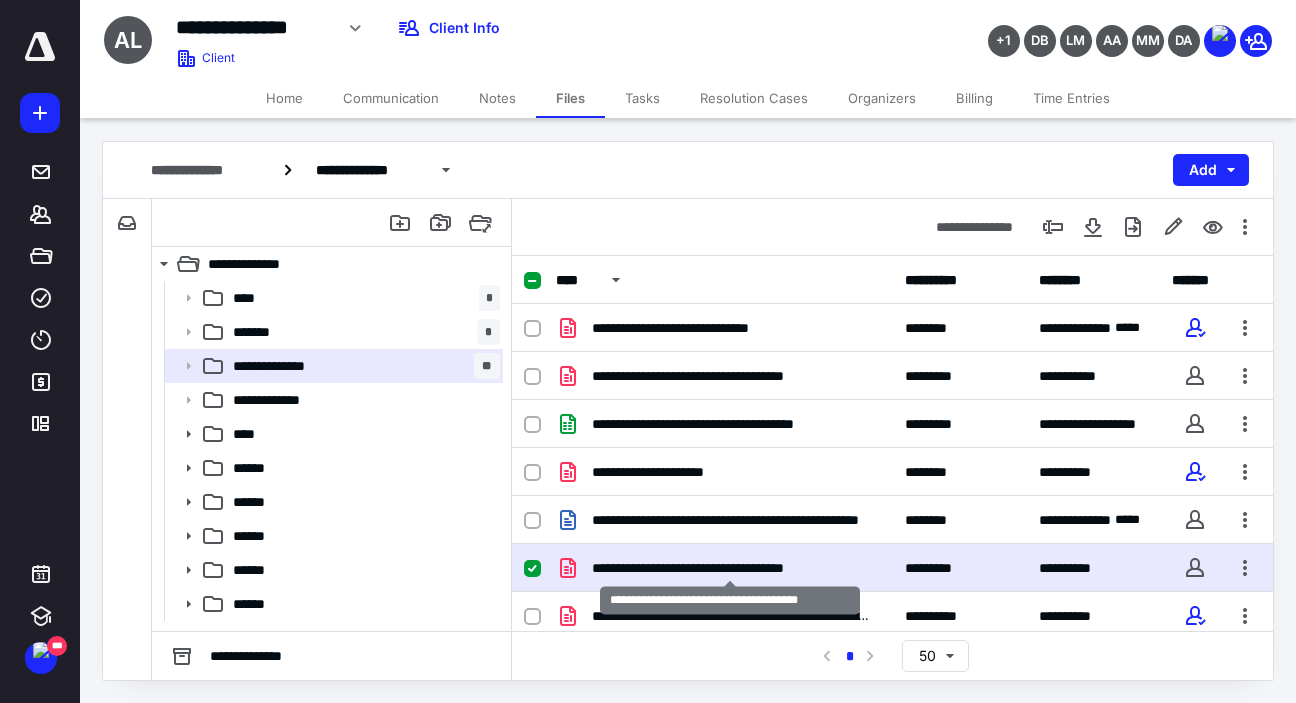 click on "**********" at bounding box center (730, 568) 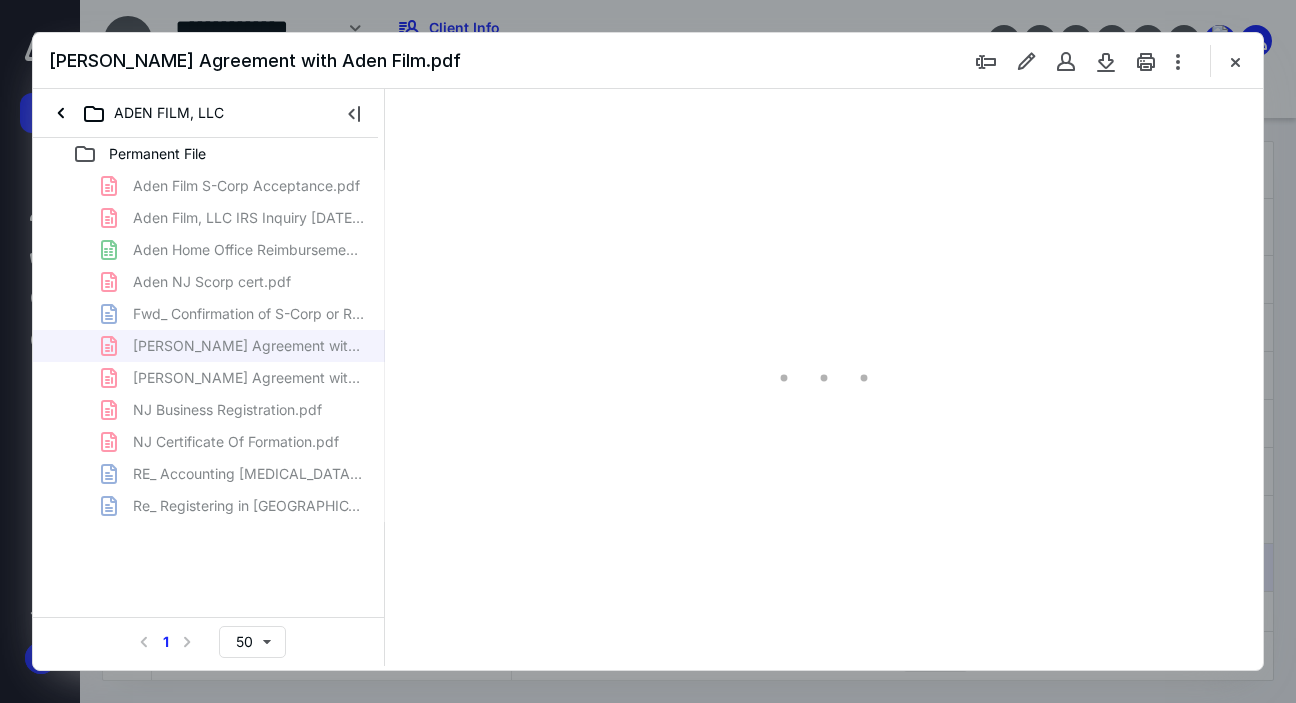 scroll, scrollTop: 0, scrollLeft: 0, axis: both 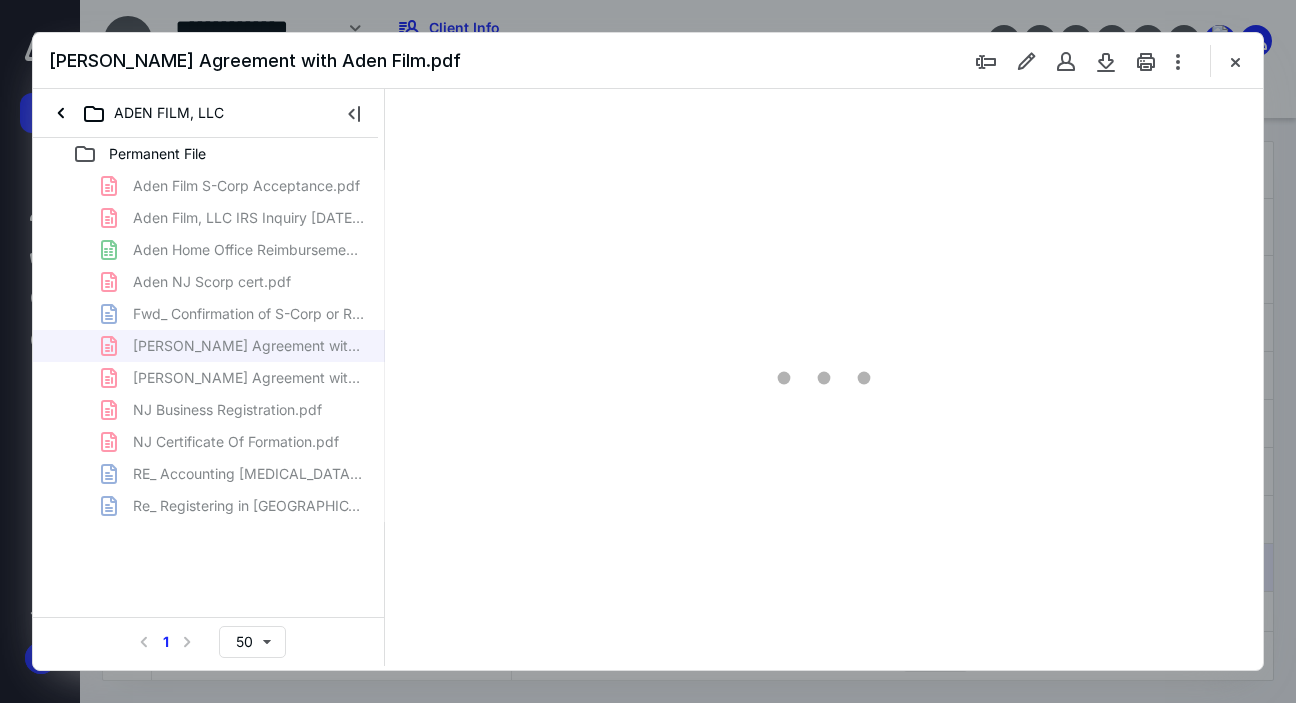 type on "140" 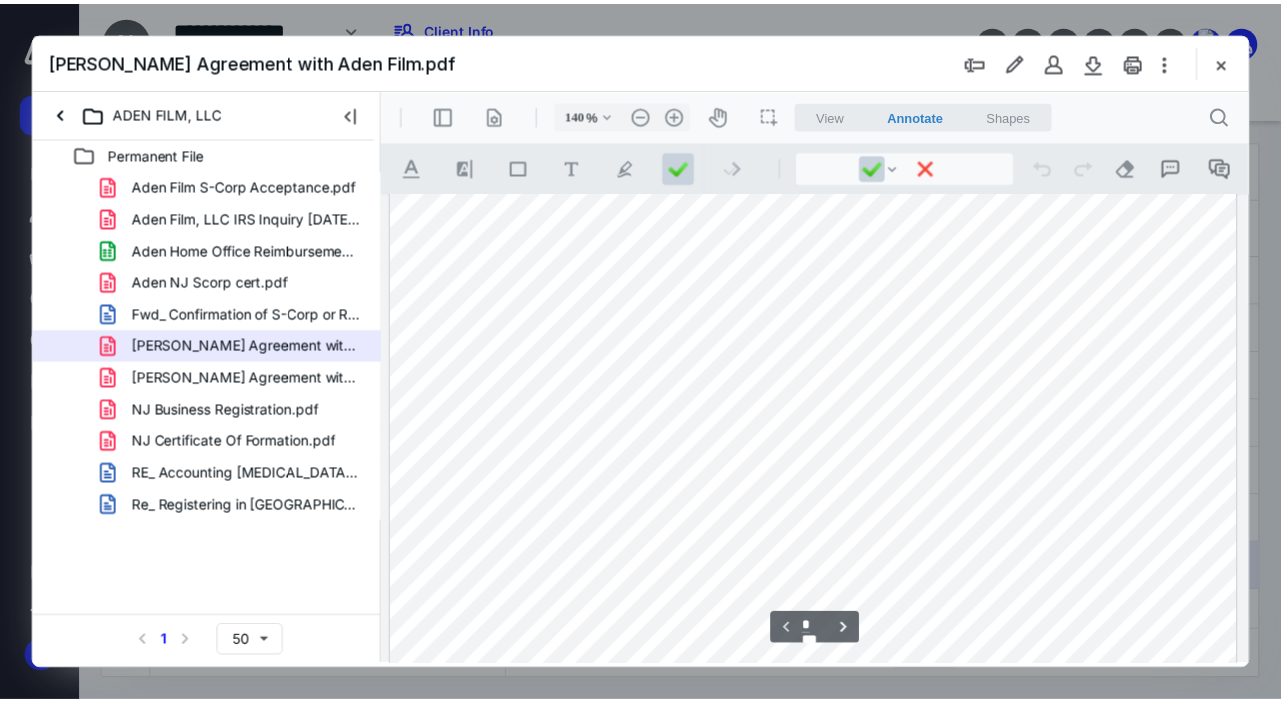 scroll, scrollTop: 610, scrollLeft: 0, axis: vertical 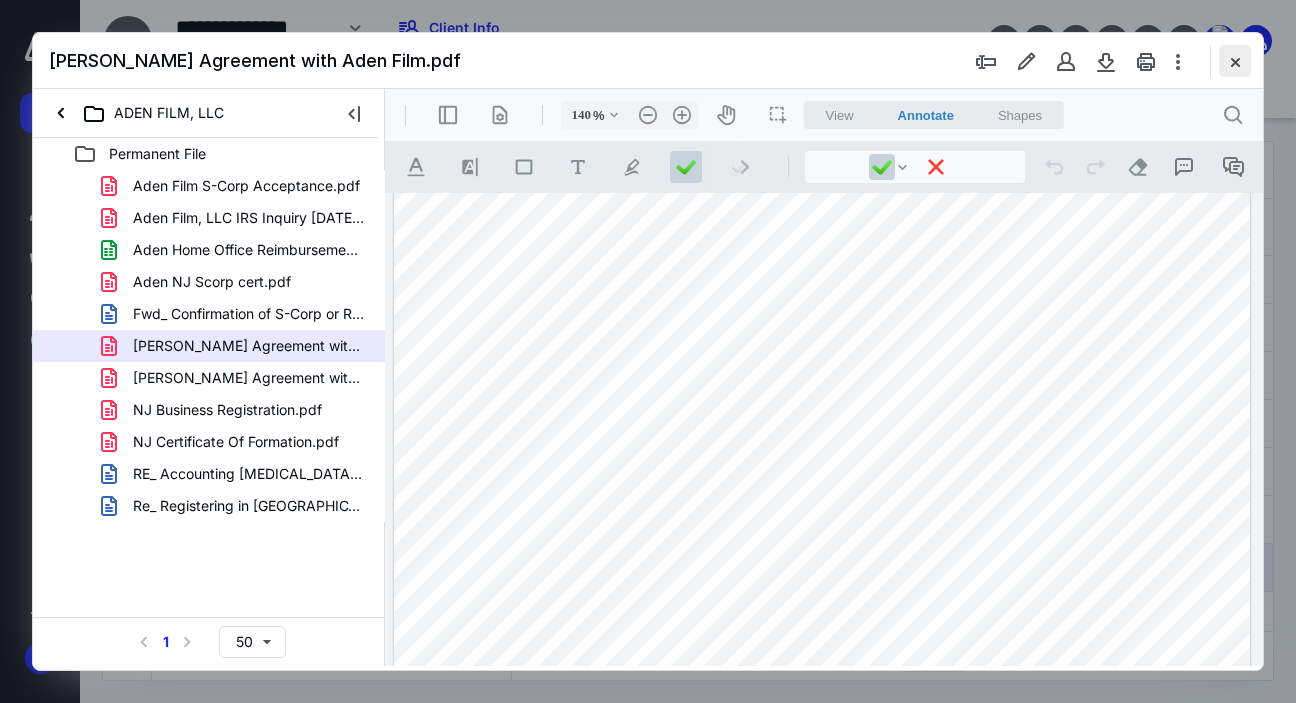 click at bounding box center (1235, 61) 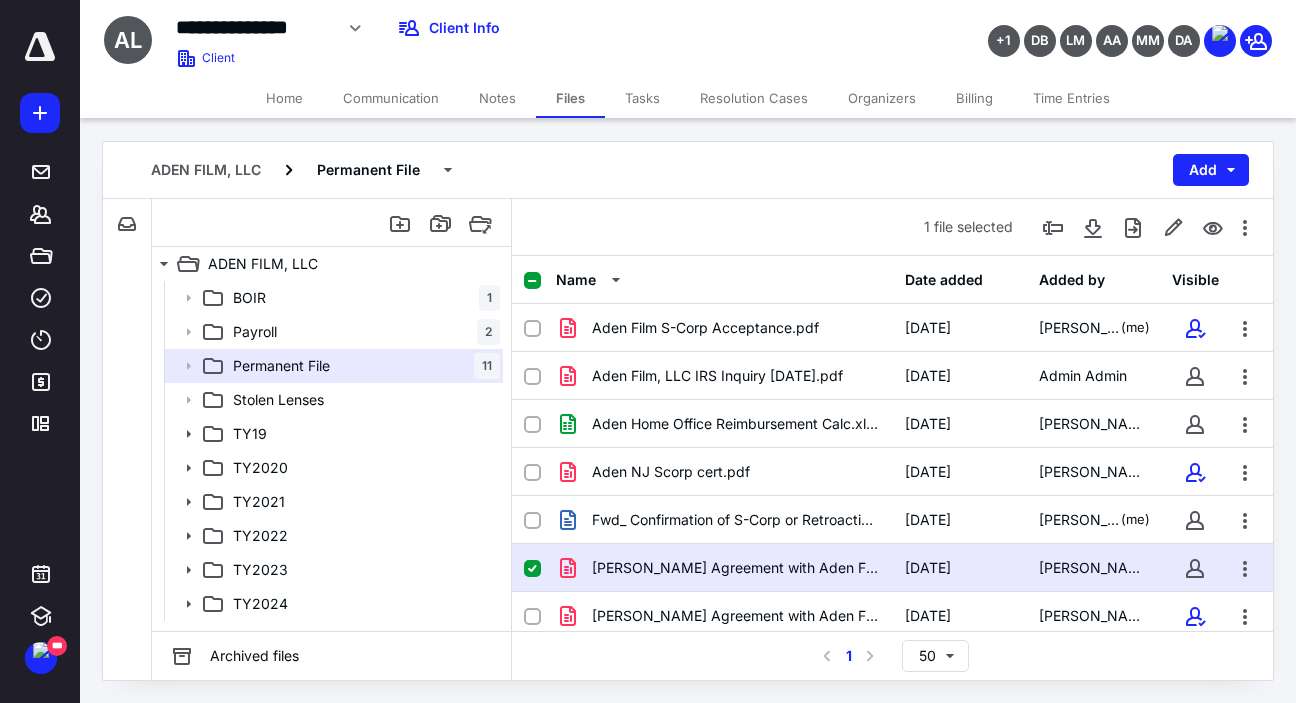 click on "Time Entries" at bounding box center (1071, 98) 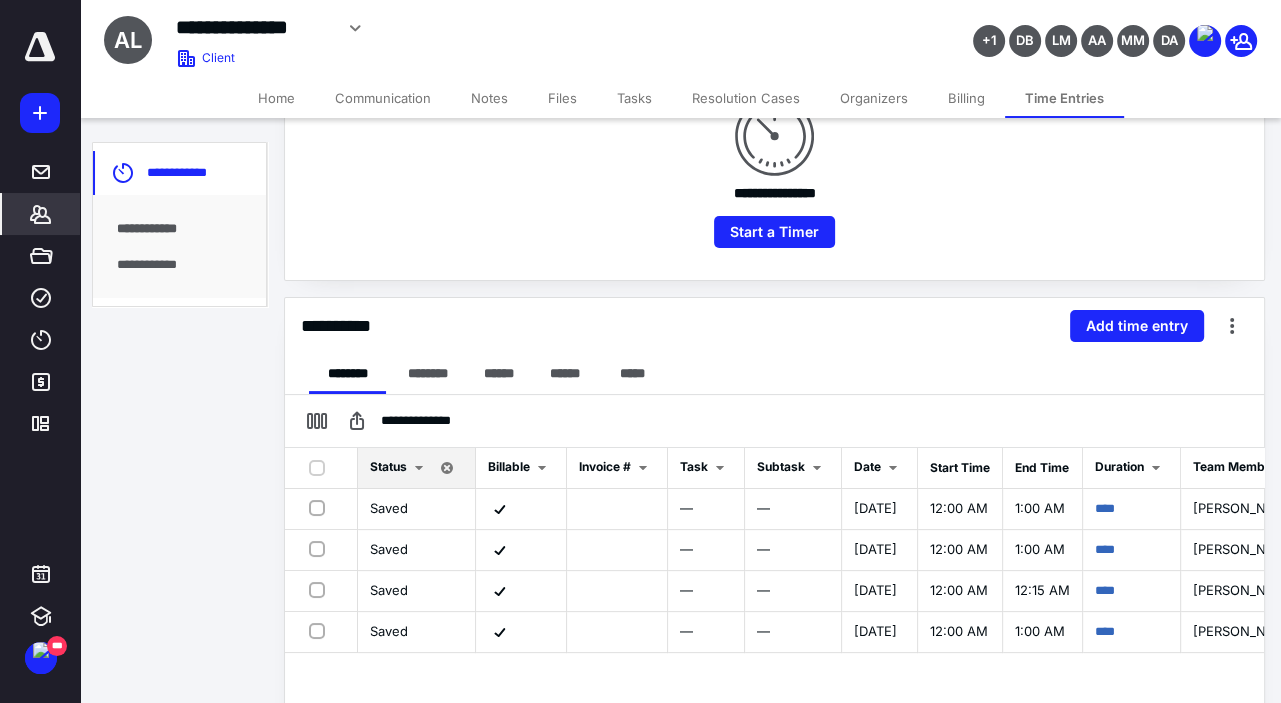 scroll, scrollTop: 445, scrollLeft: 0, axis: vertical 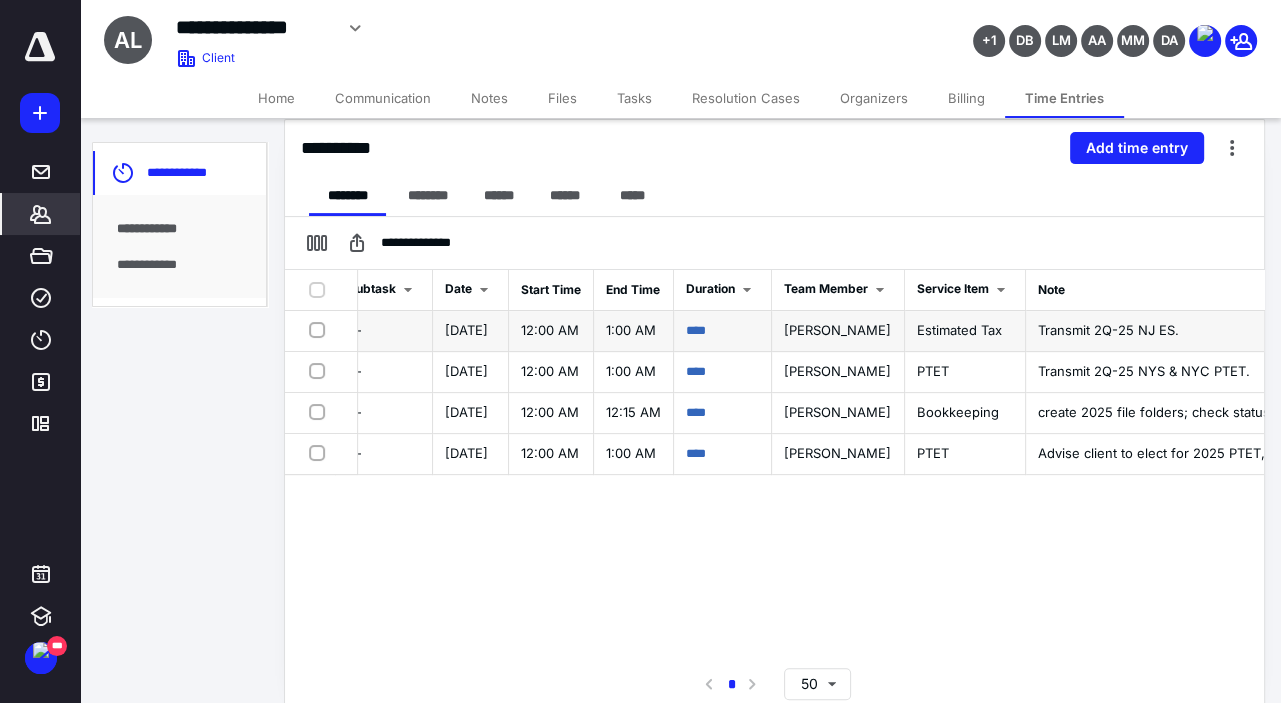 click at bounding box center (321, 329) 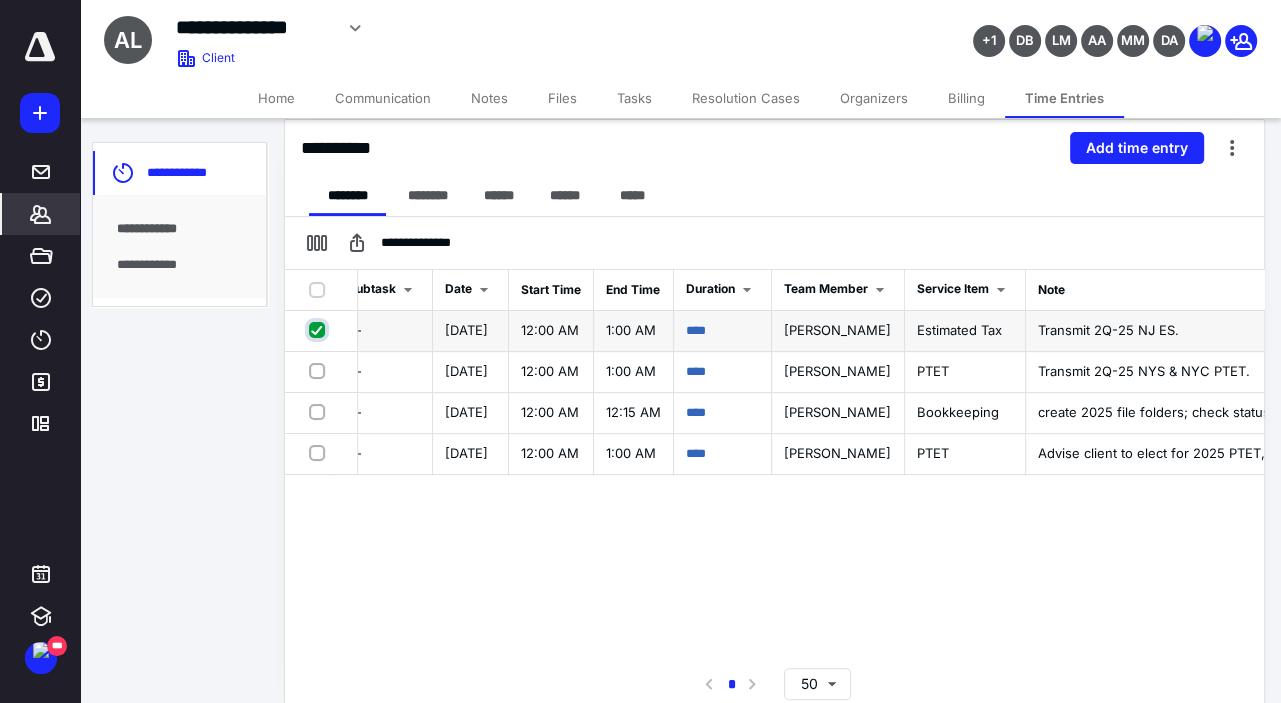 checkbox on "true" 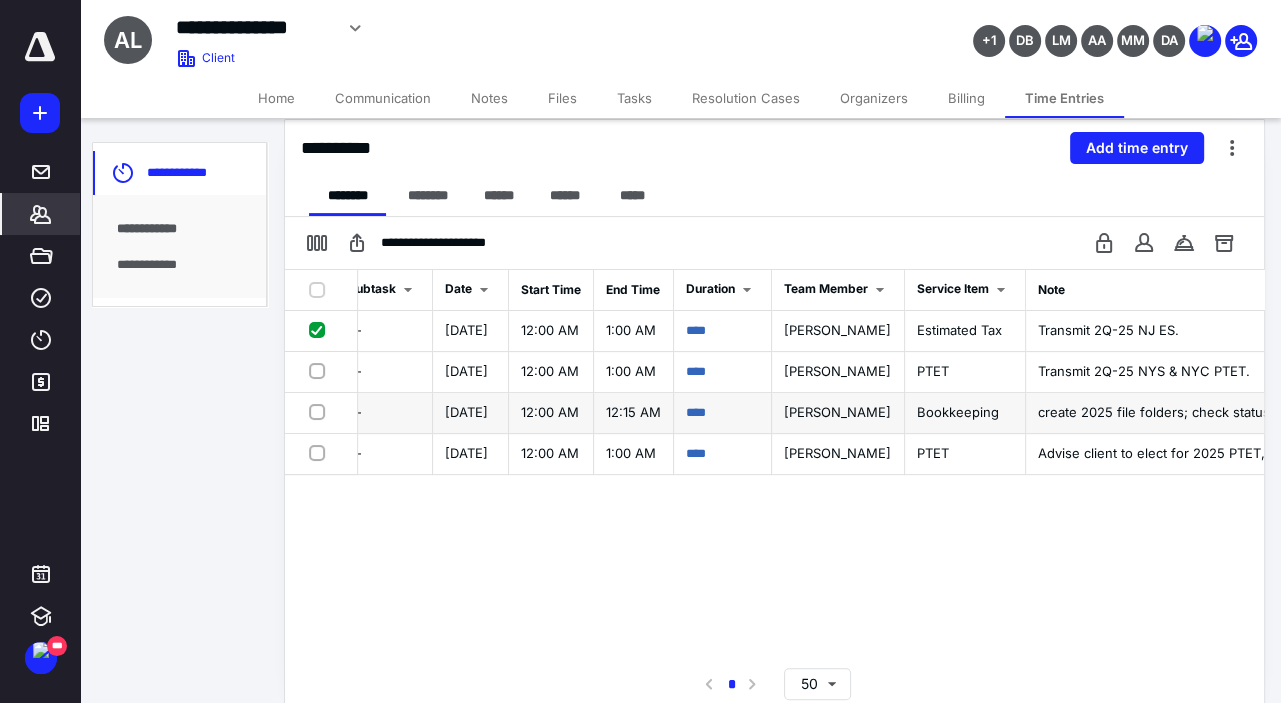 click at bounding box center (321, 411) 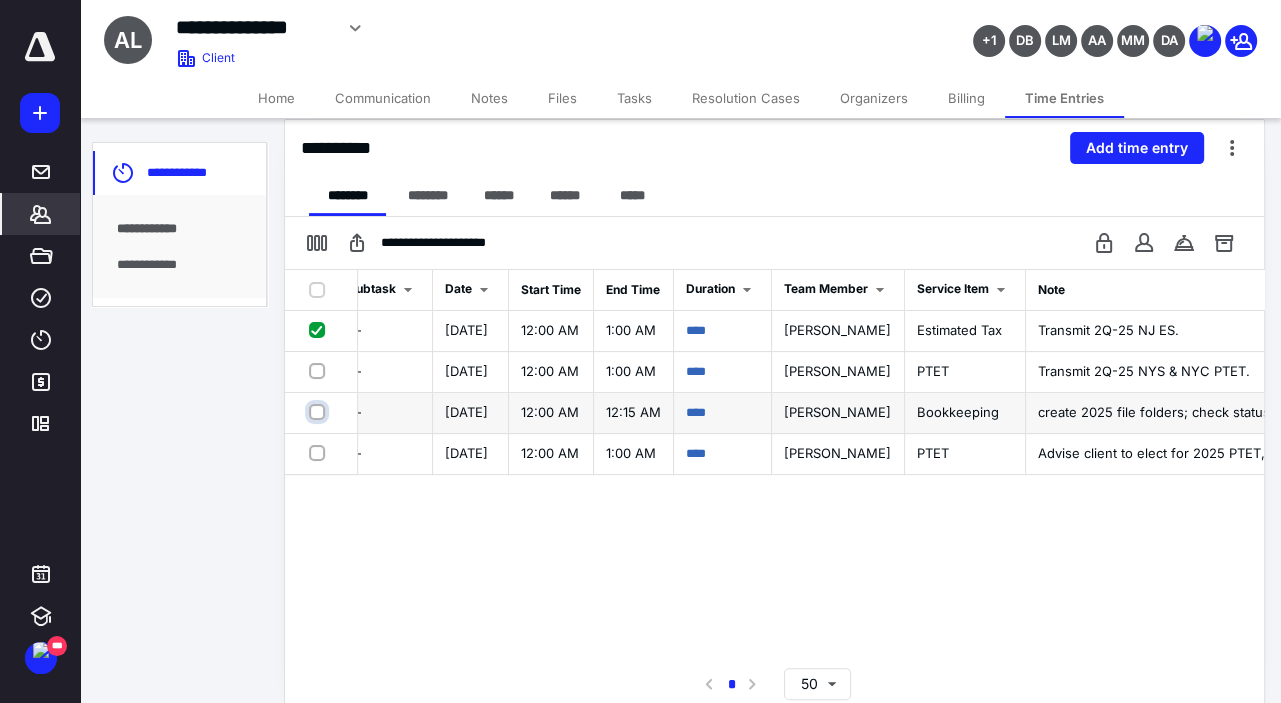 click at bounding box center (319, 412) 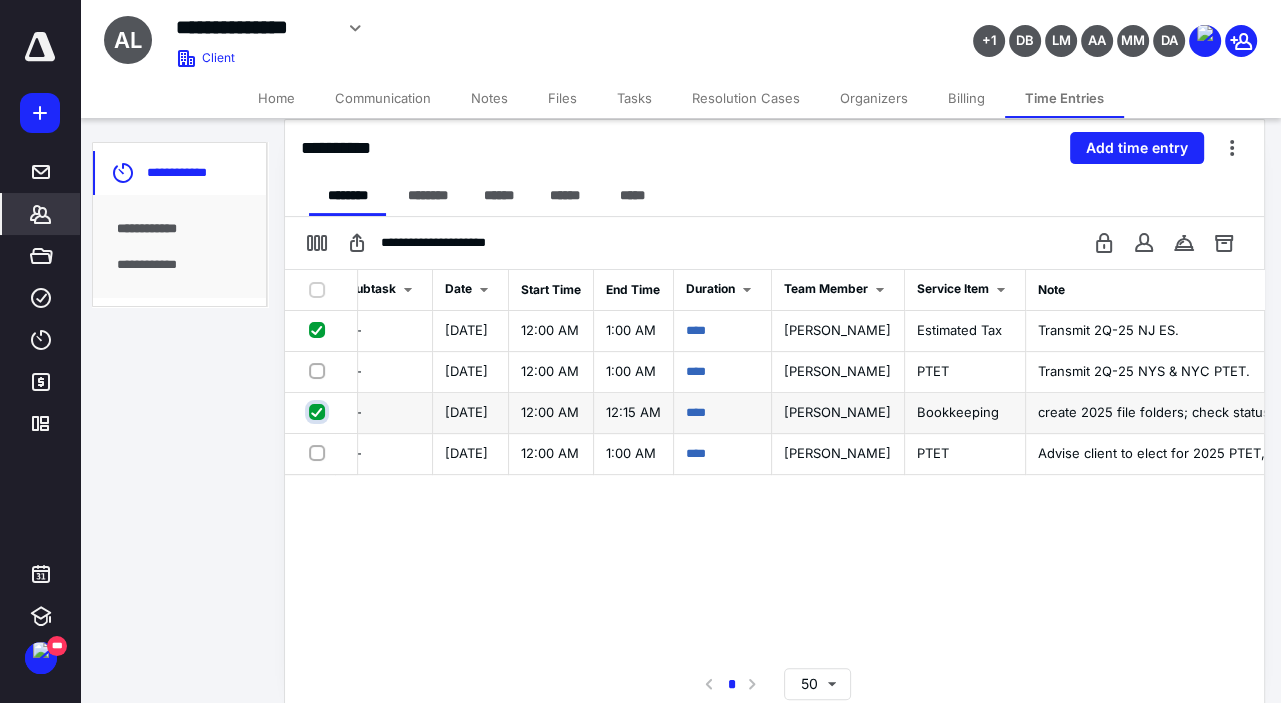 checkbox on "true" 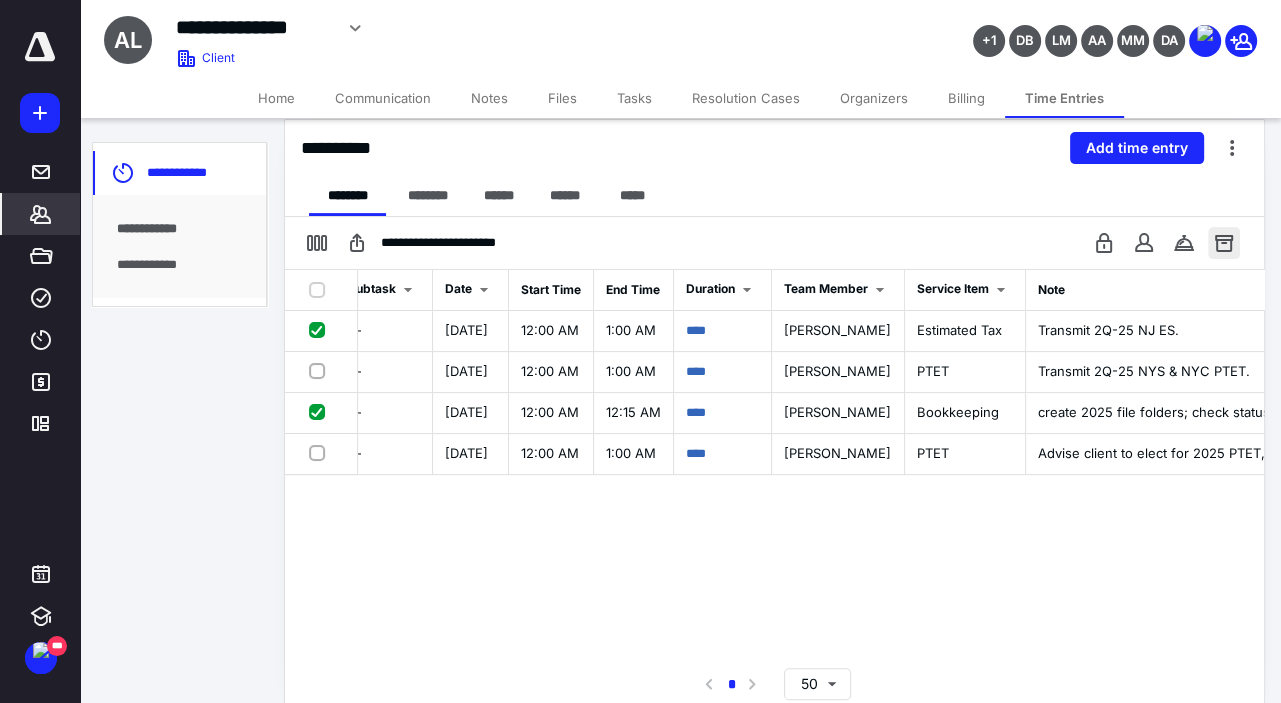 click at bounding box center [1224, 243] 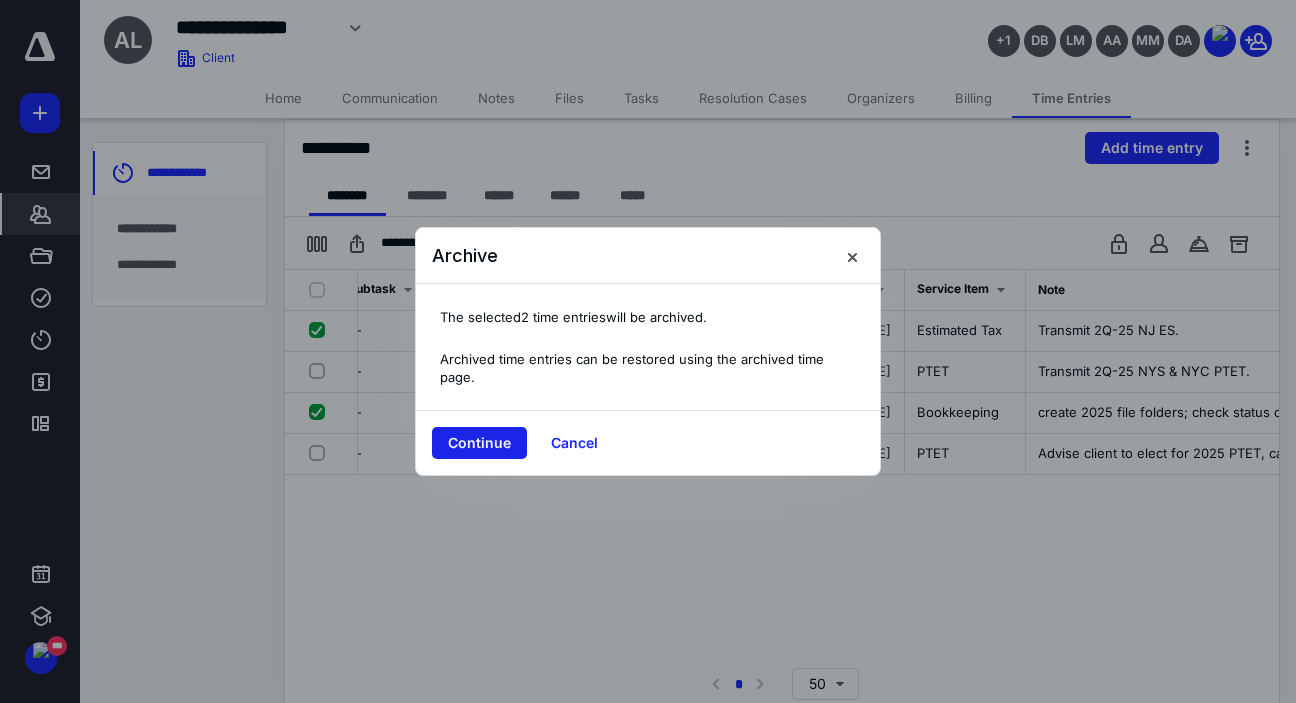 click on "Continue" at bounding box center [479, 443] 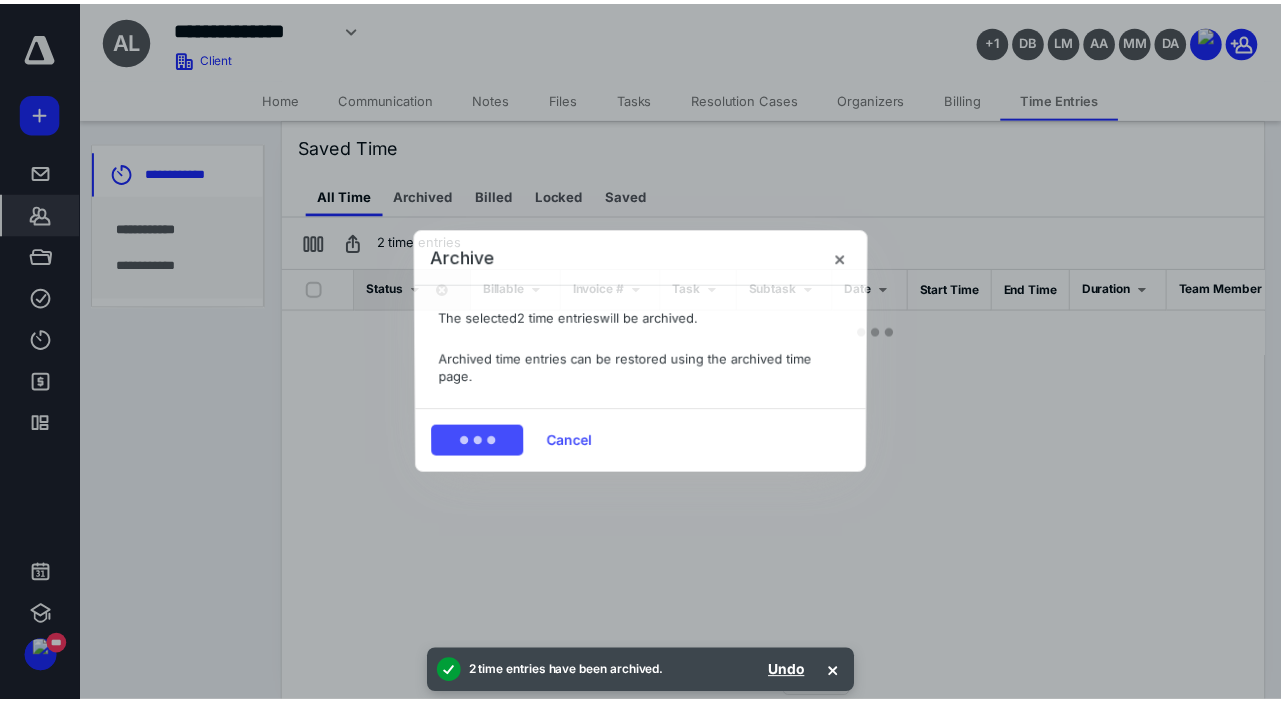scroll, scrollTop: 0, scrollLeft: 210, axis: horizontal 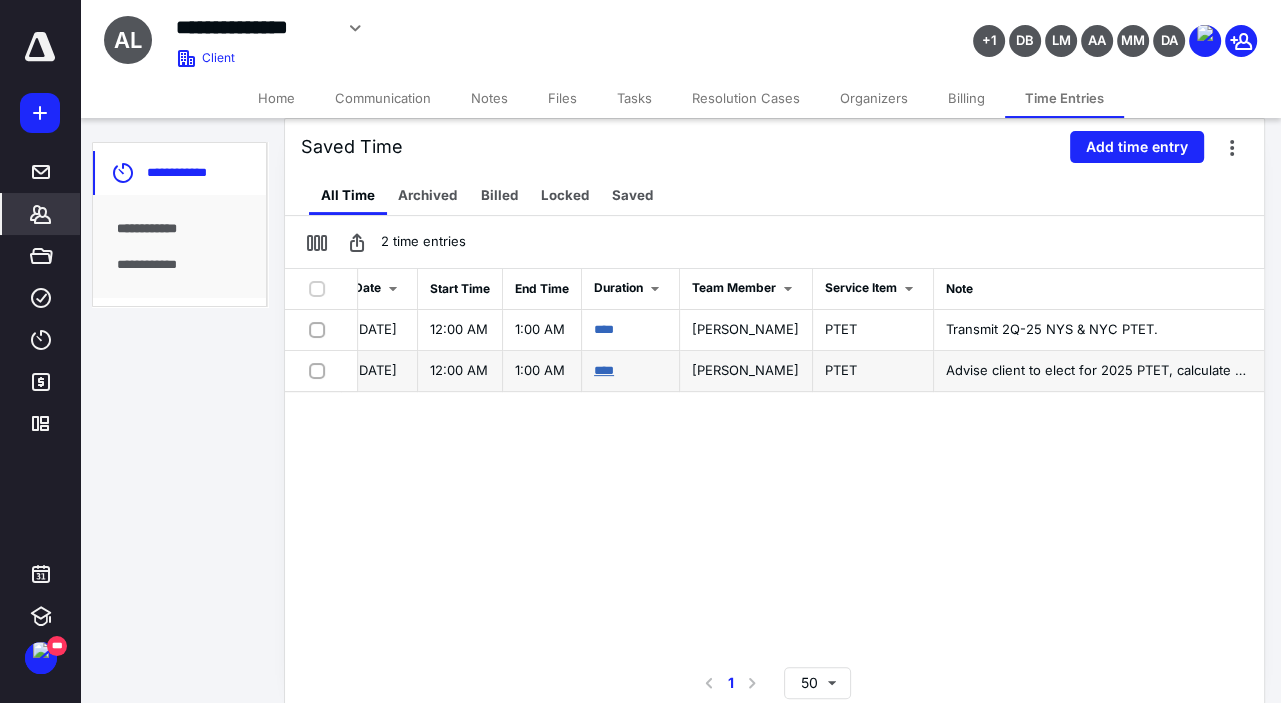 click on "****" at bounding box center [604, 370] 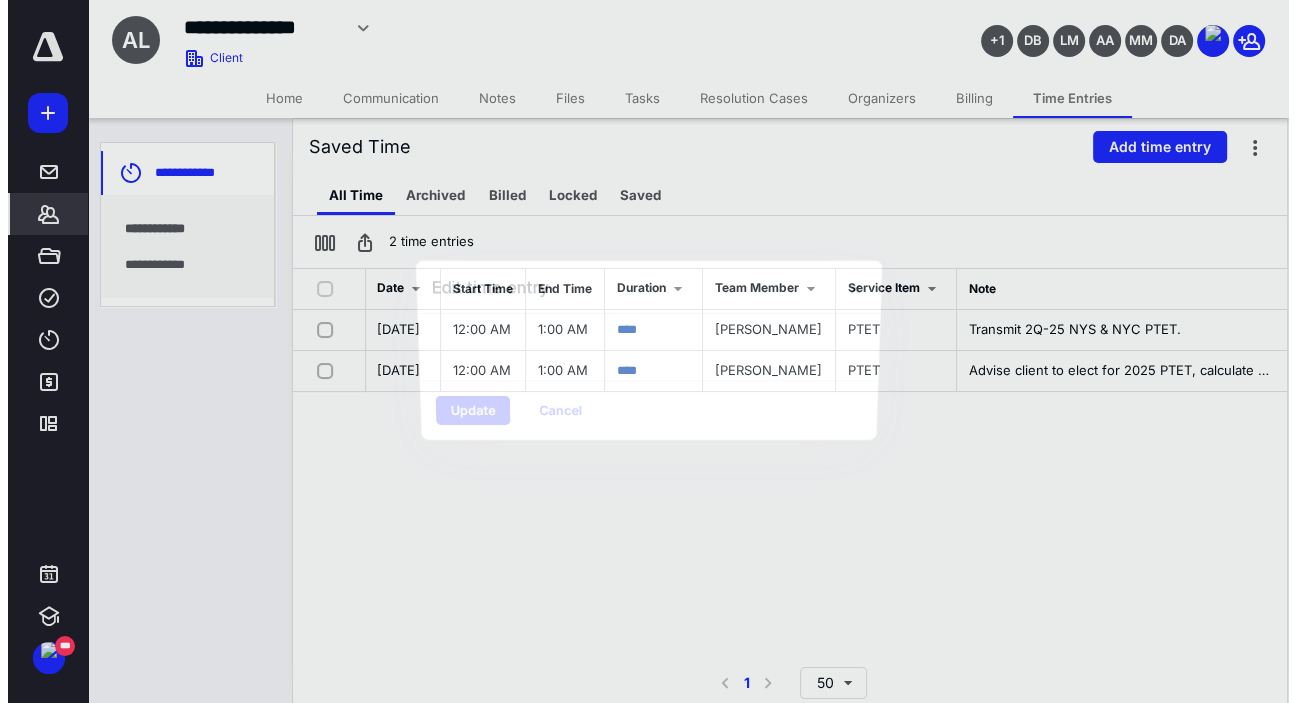 scroll, scrollTop: 0, scrollLeft: 502, axis: horizontal 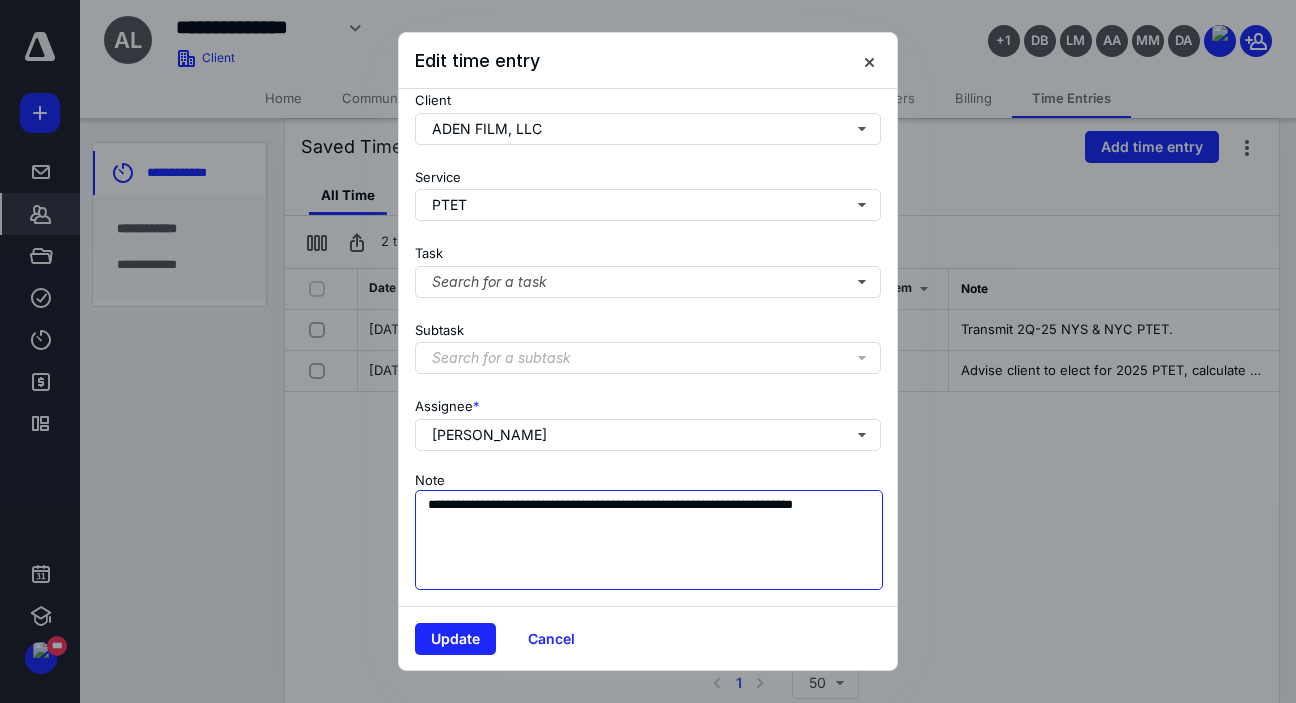 drag, startPoint x: 476, startPoint y: 507, endPoint x: 426, endPoint y: 485, distance: 54.626 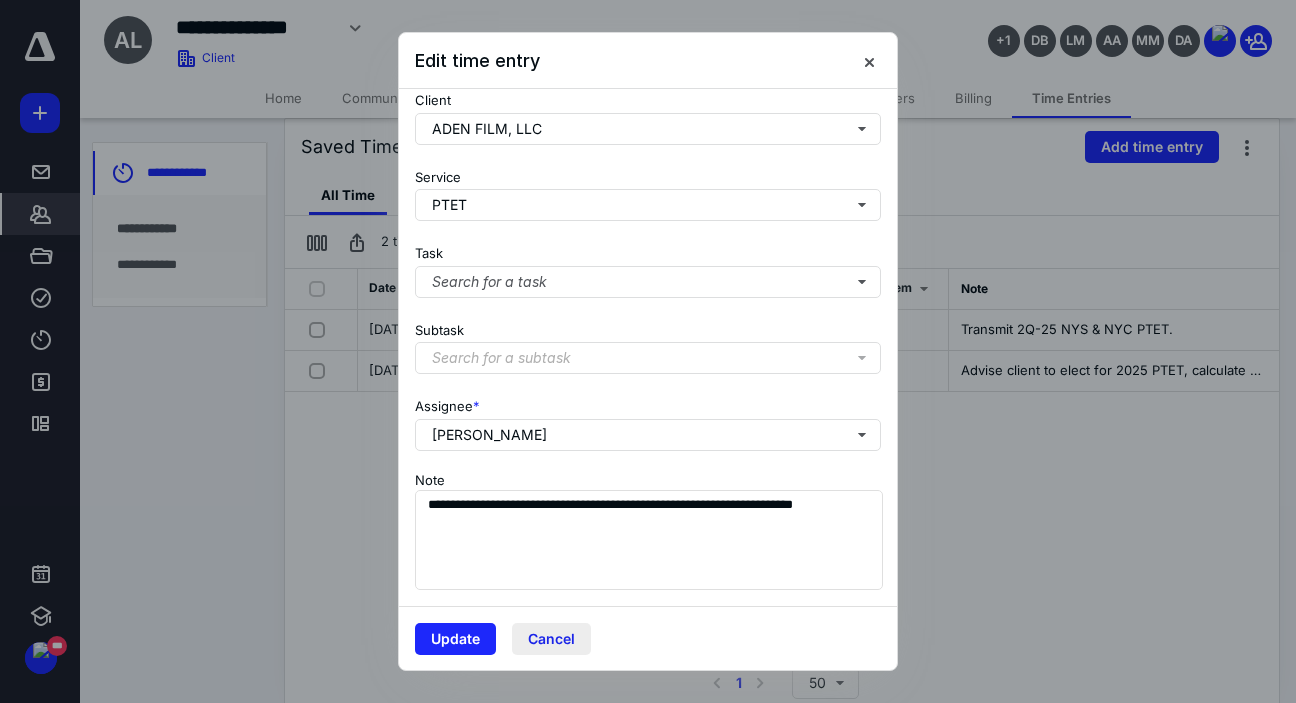 click on "Cancel" at bounding box center [551, 639] 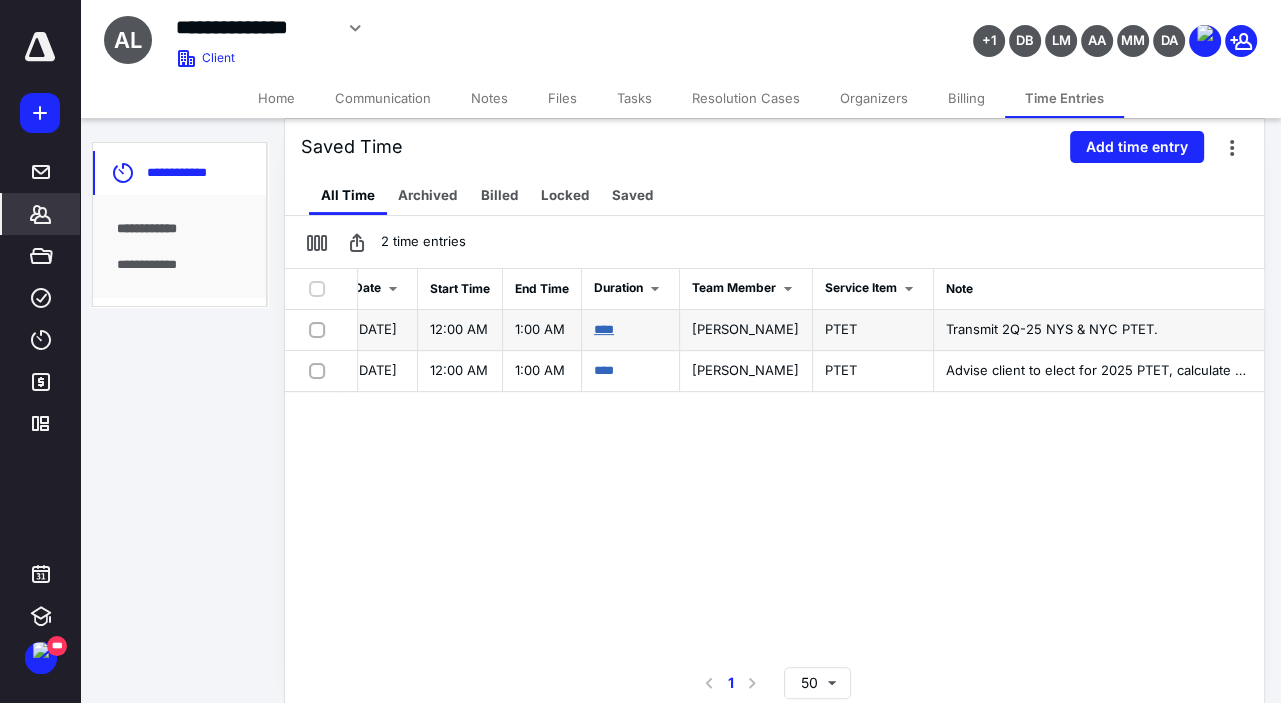 click on "****" at bounding box center (604, 329) 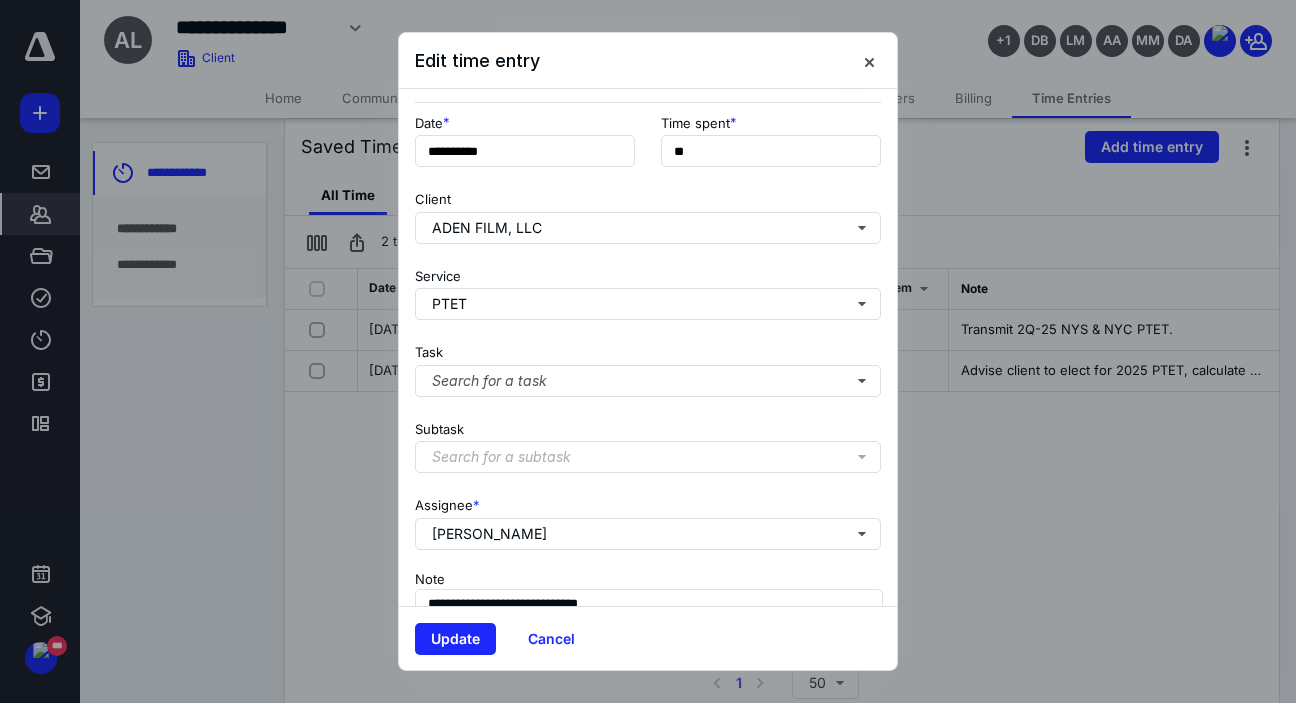 scroll, scrollTop: 229, scrollLeft: 0, axis: vertical 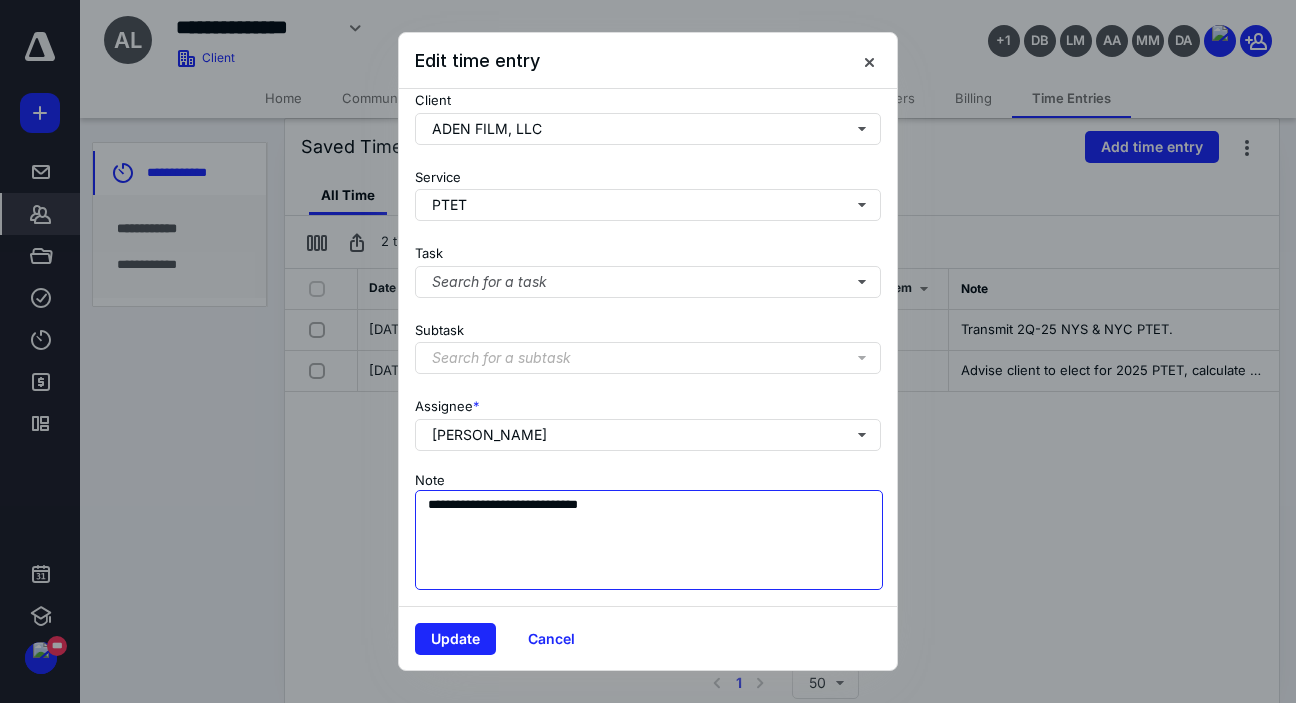 drag, startPoint x: 669, startPoint y: 489, endPoint x: 399, endPoint y: 497, distance: 270.1185 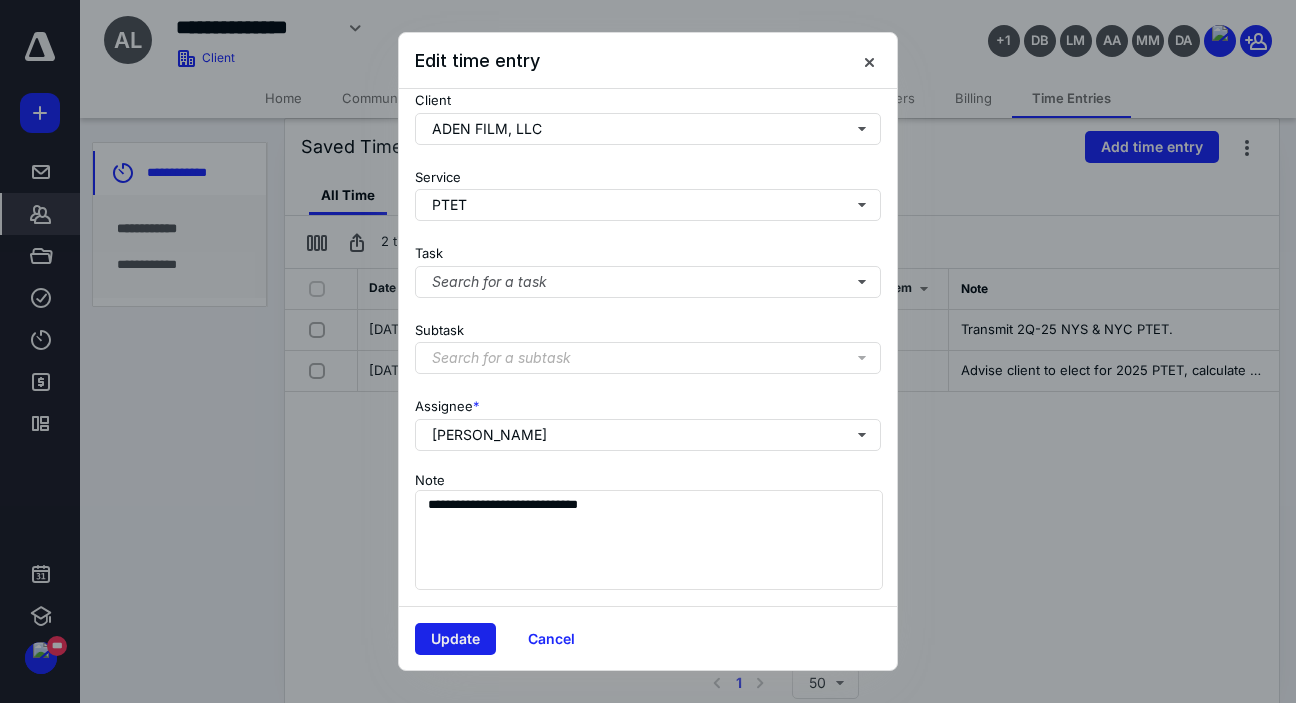 drag, startPoint x: 438, startPoint y: 643, endPoint x: 452, endPoint y: 637, distance: 15.231546 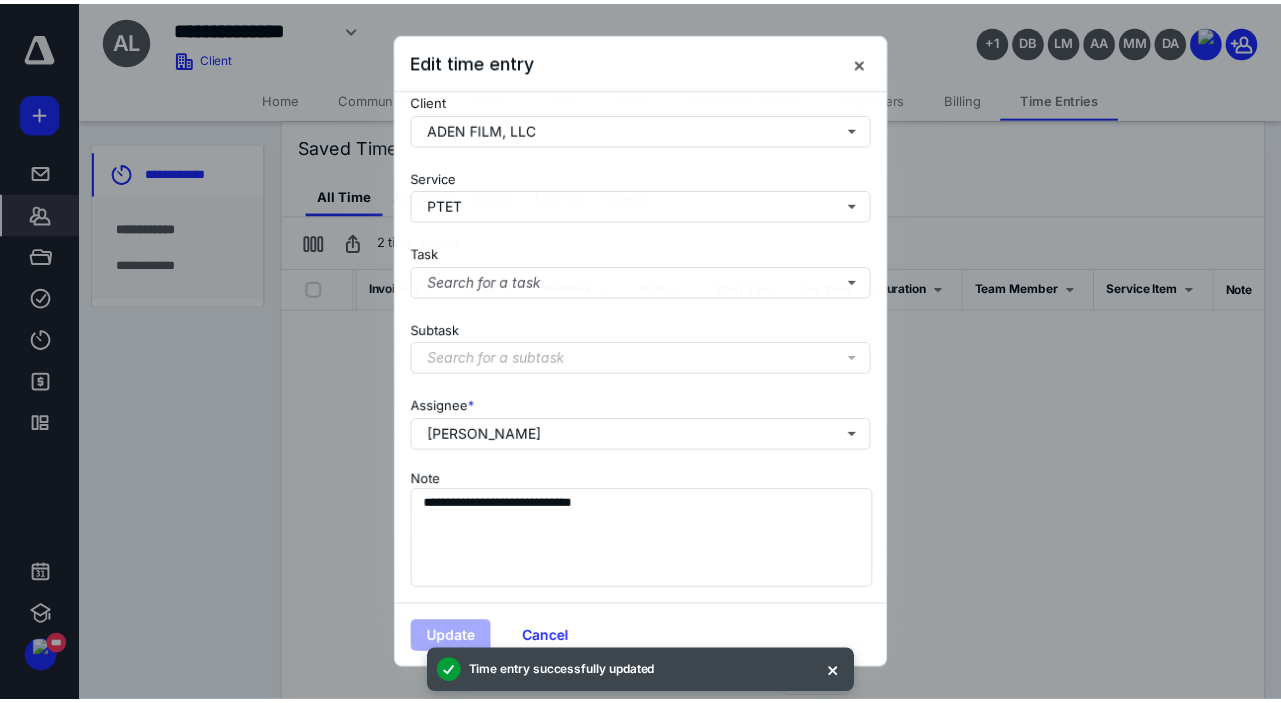 scroll, scrollTop: 0, scrollLeft: 210, axis: horizontal 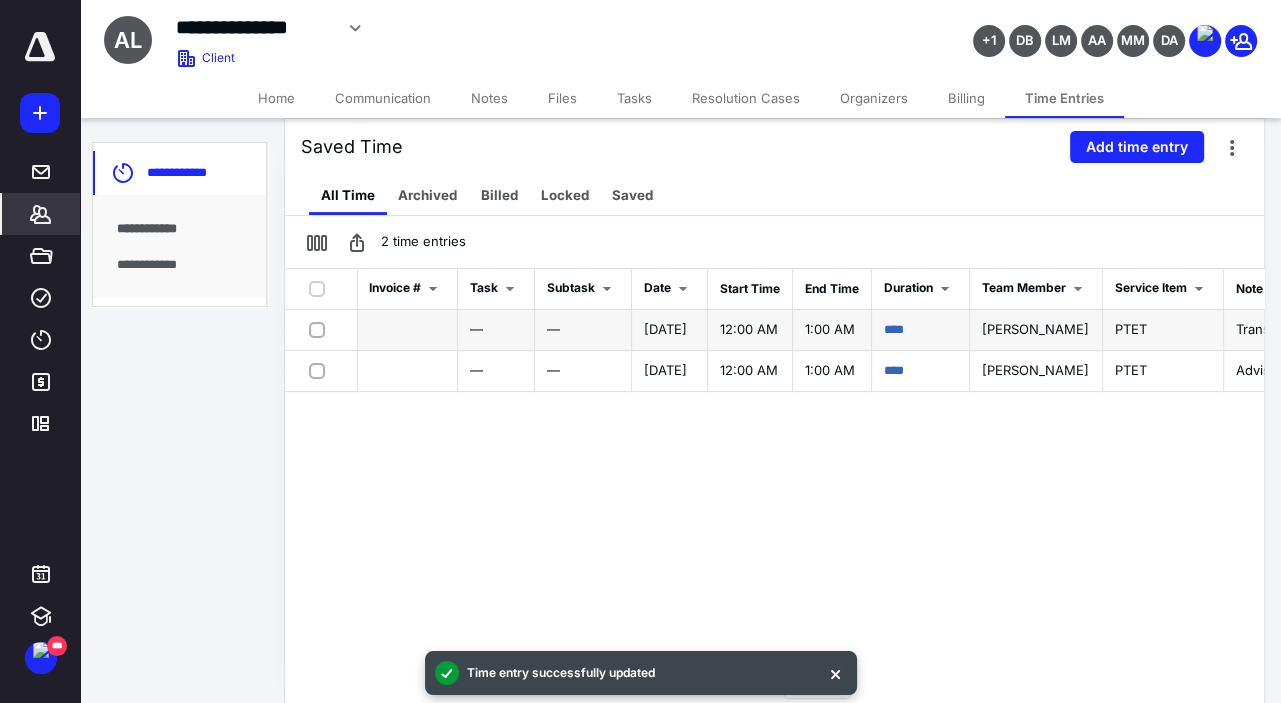 click at bounding box center (321, 329) 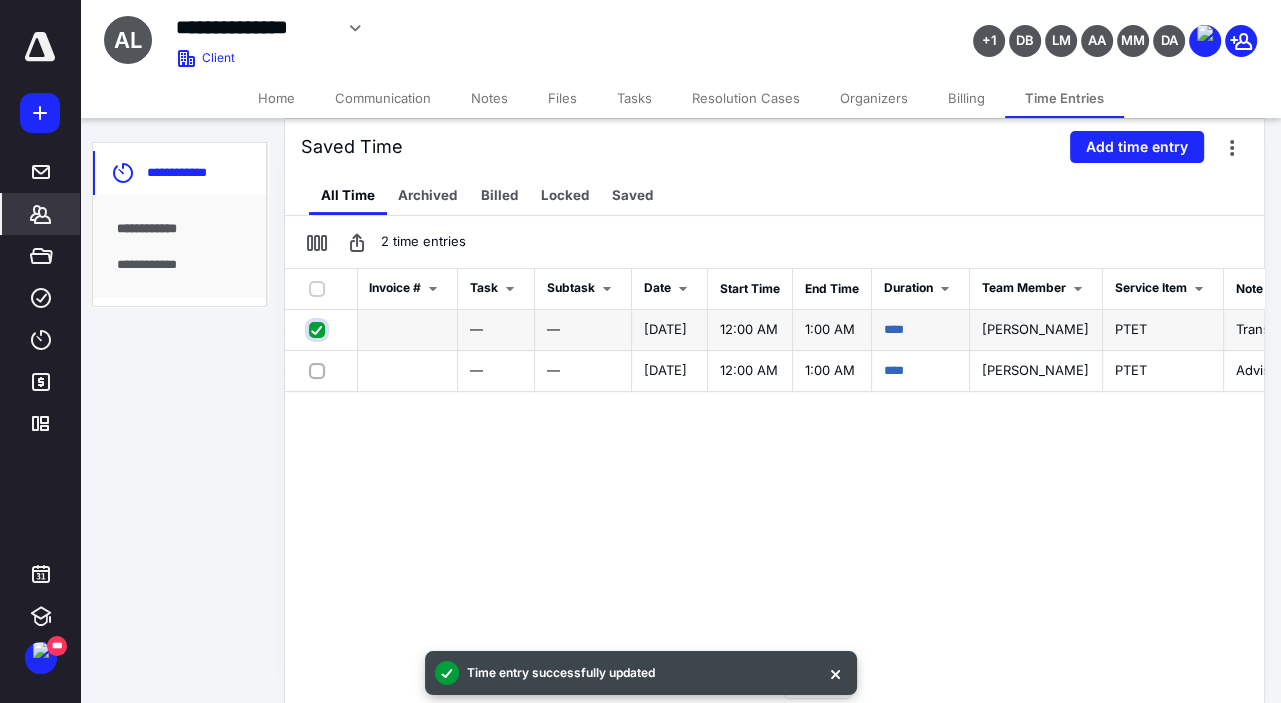 checkbox on "true" 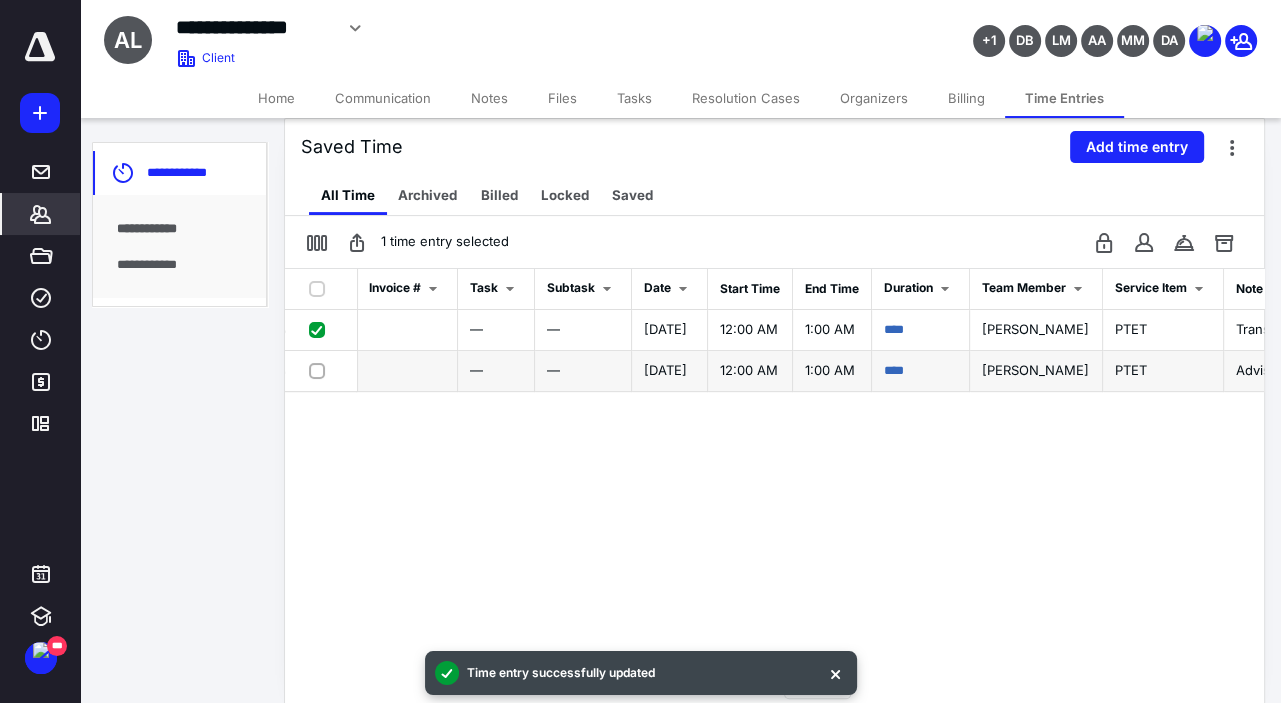 click at bounding box center [321, 370] 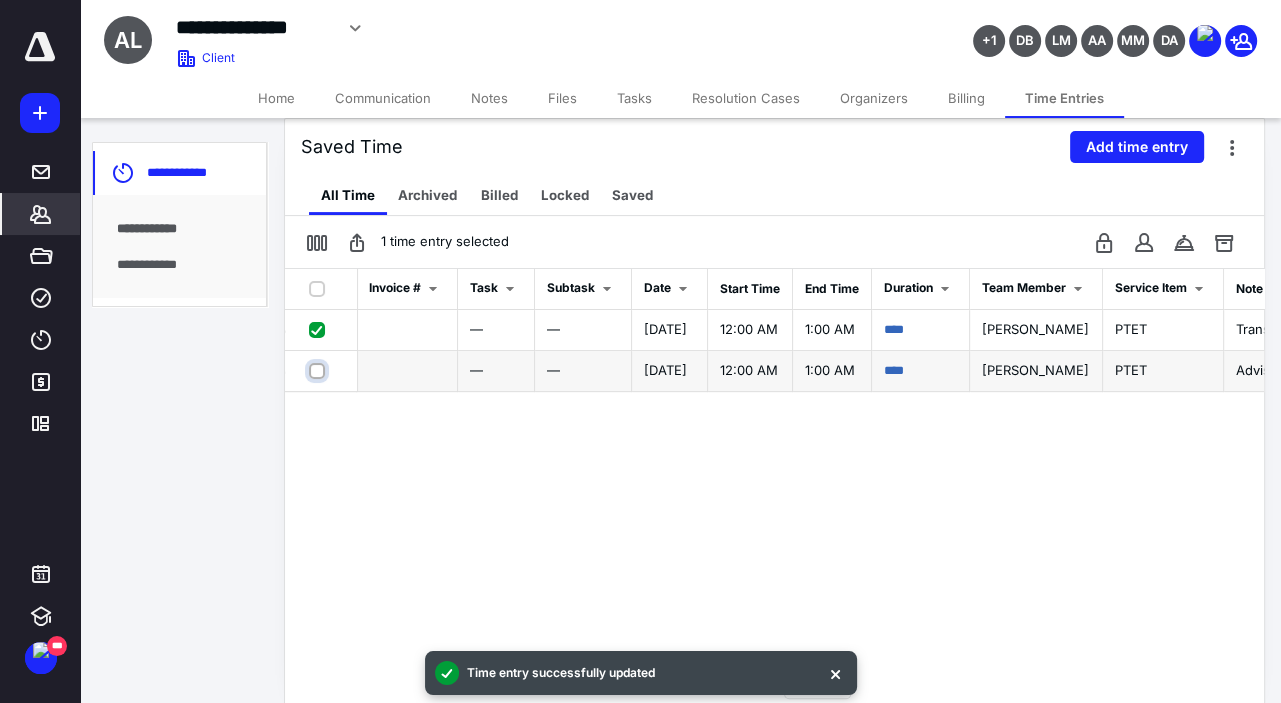 click at bounding box center (319, 370) 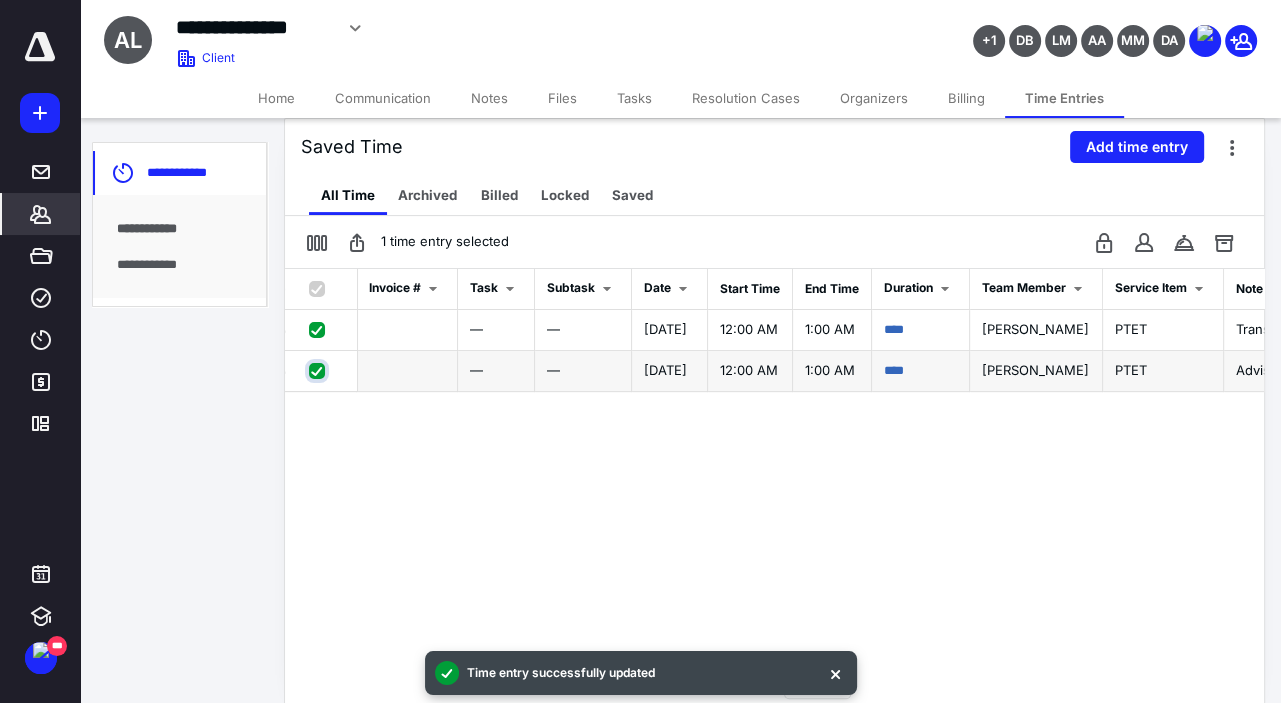 checkbox on "true" 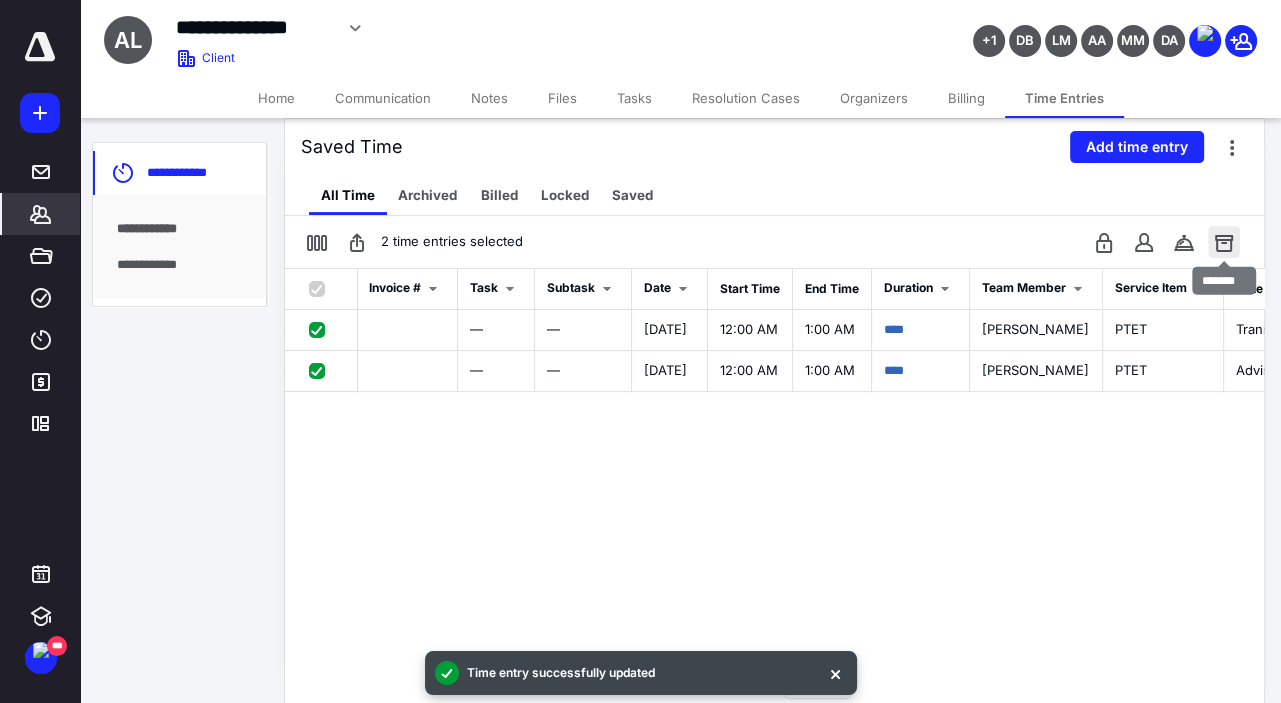 click at bounding box center (1224, 242) 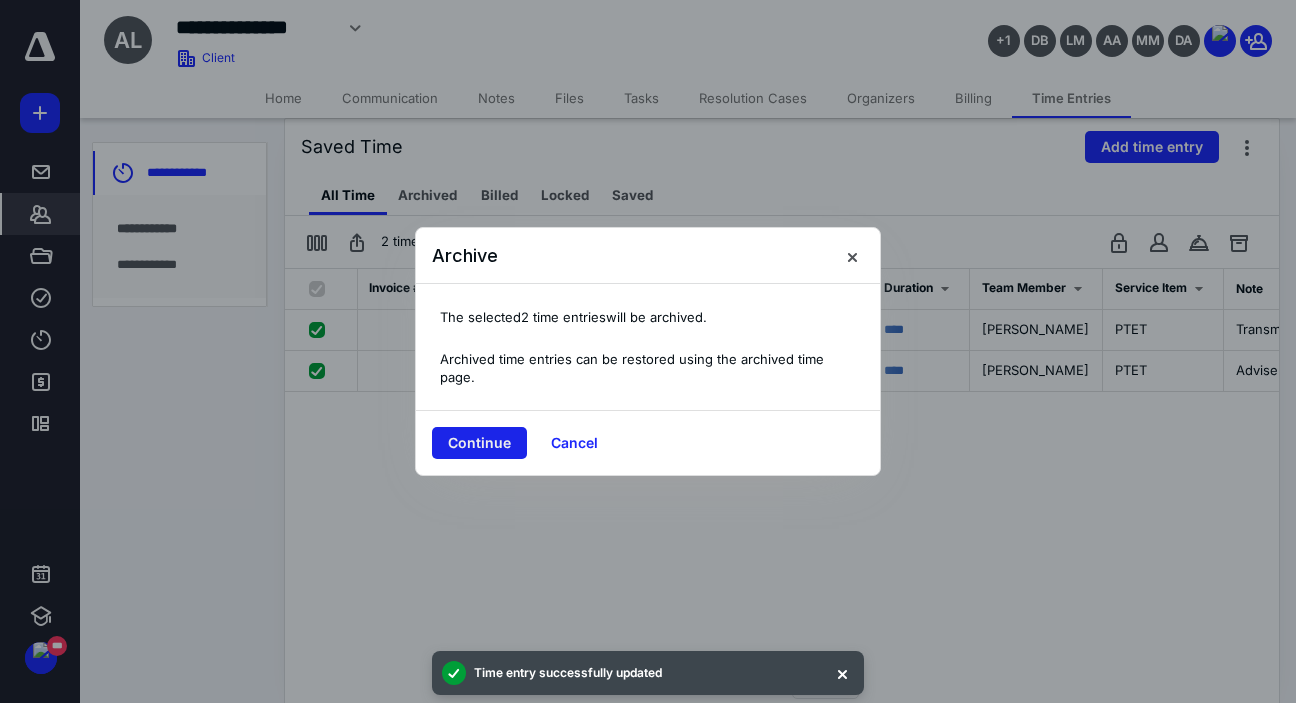 click on "Continue" at bounding box center (479, 443) 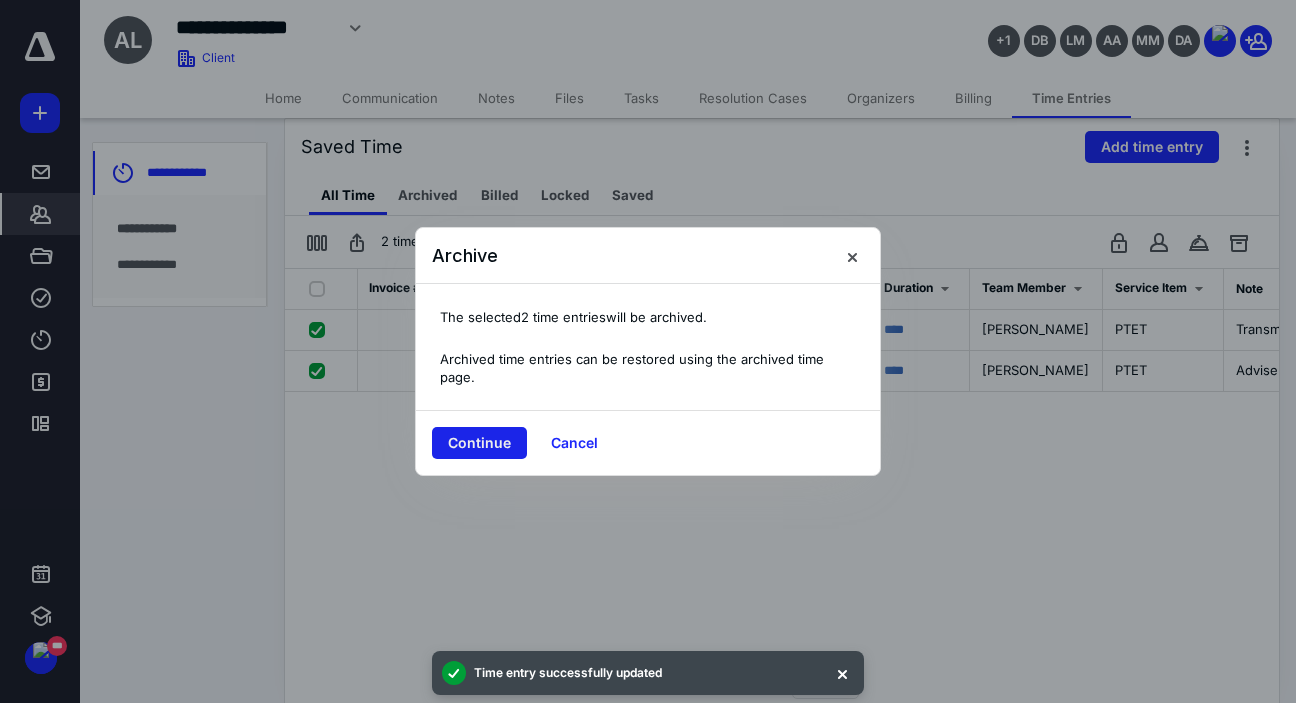 checkbox on "false" 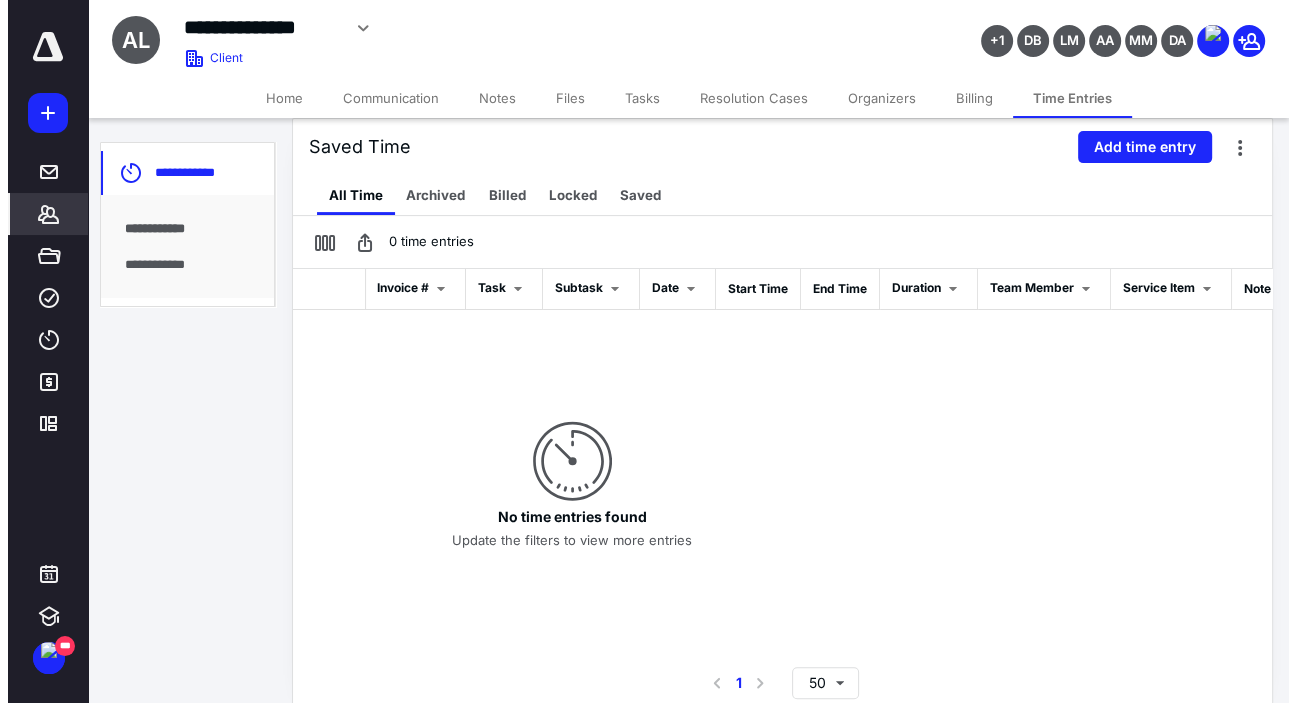 scroll, scrollTop: 0, scrollLeft: 0, axis: both 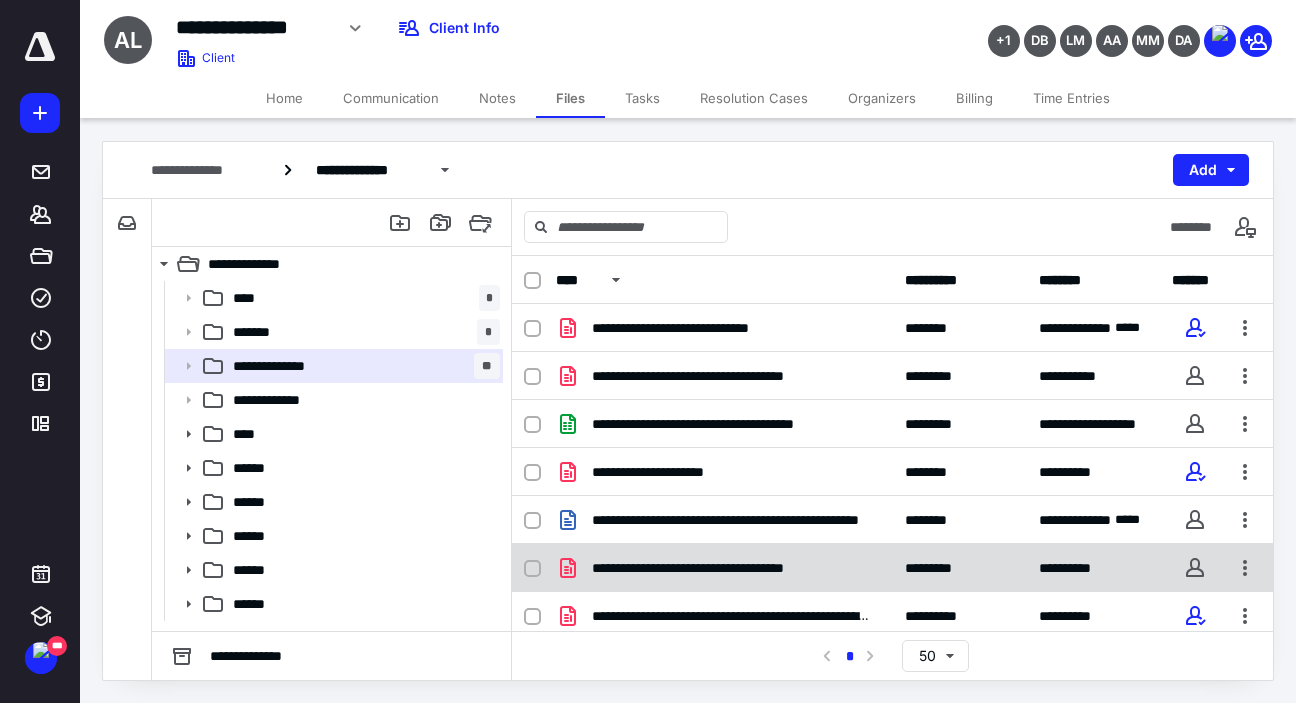 click on "**********" at bounding box center (730, 568) 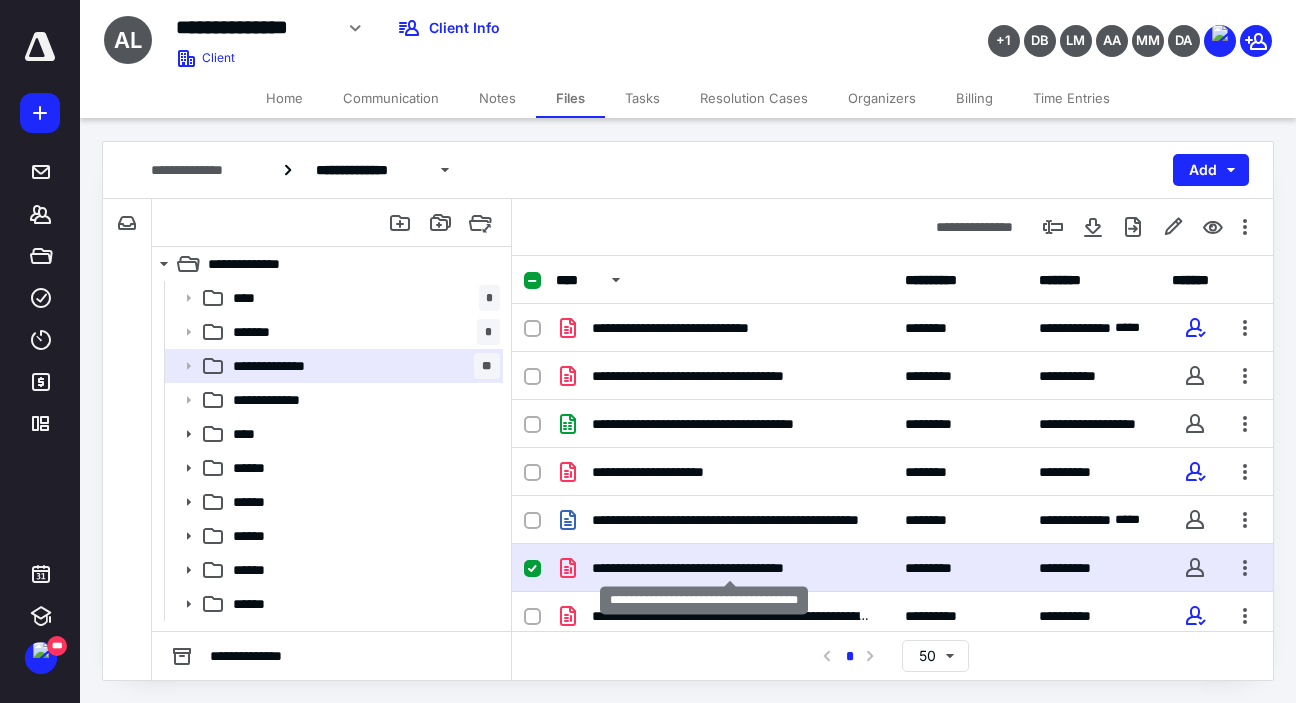 checkbox on "true" 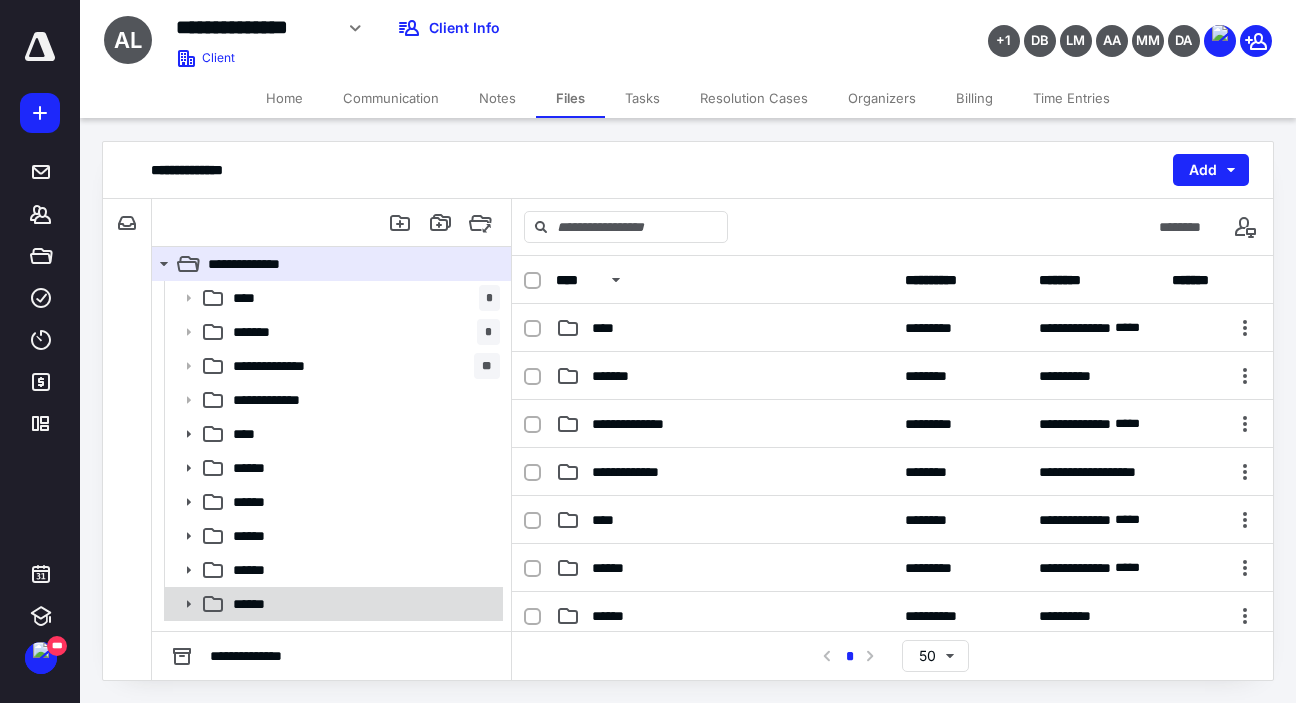 click 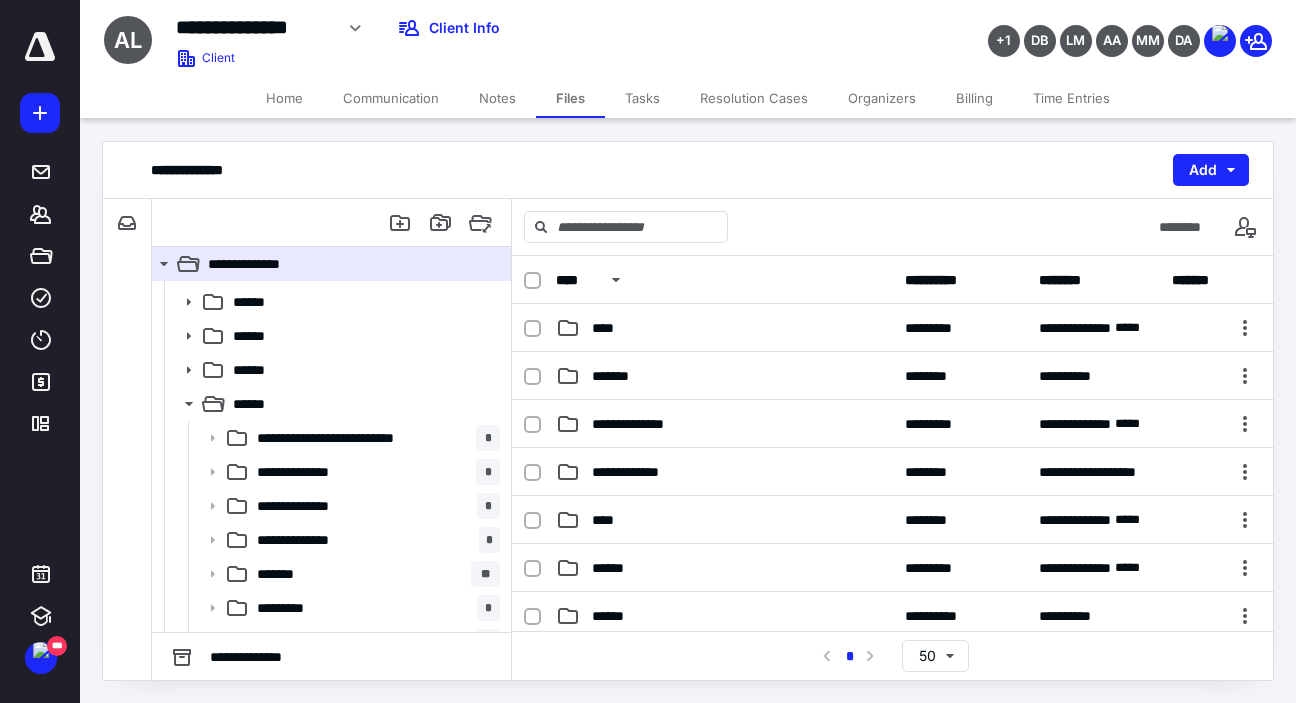 scroll, scrollTop: 328, scrollLeft: 0, axis: vertical 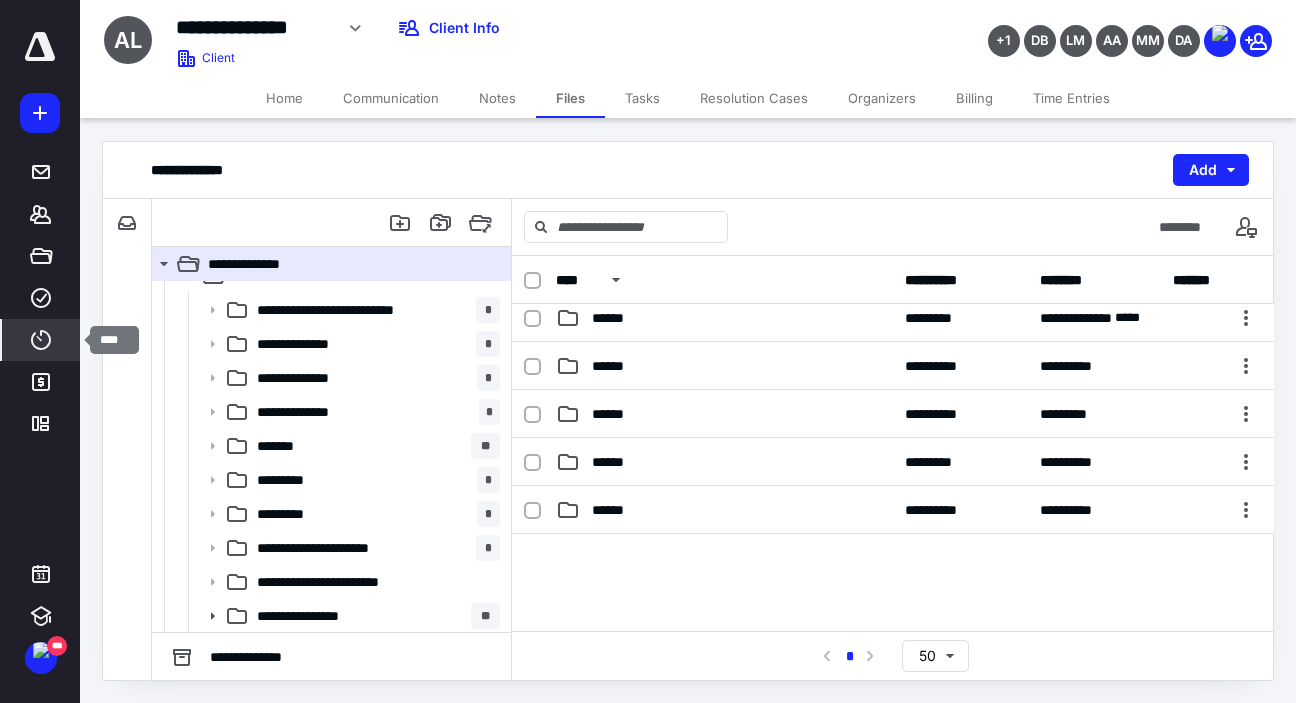 click 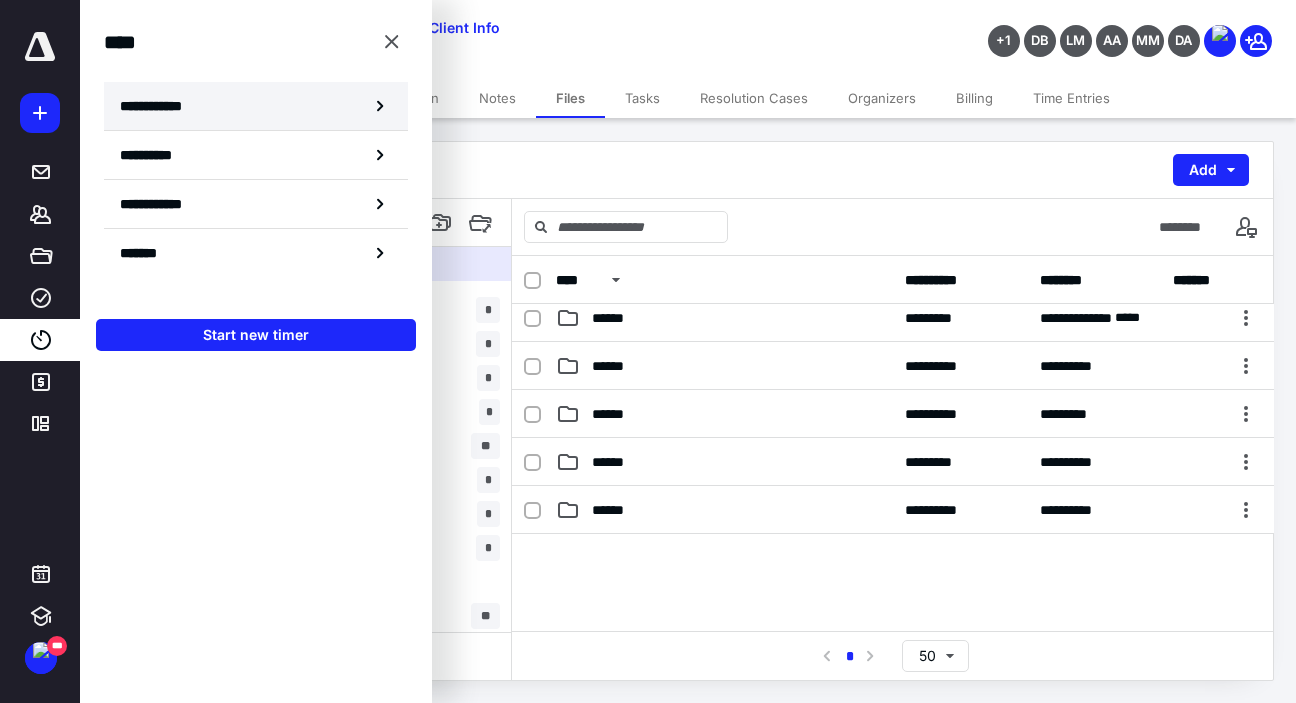 click on "**********" at bounding box center (256, 106) 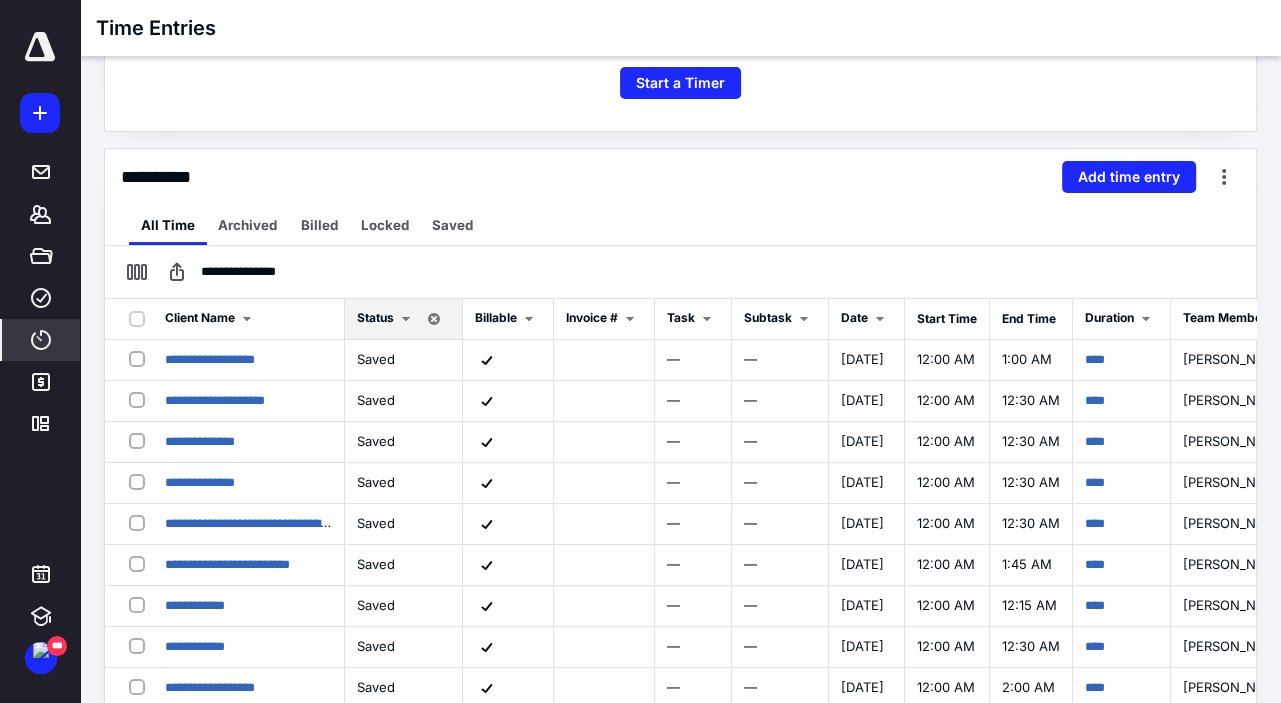scroll, scrollTop: 400, scrollLeft: 0, axis: vertical 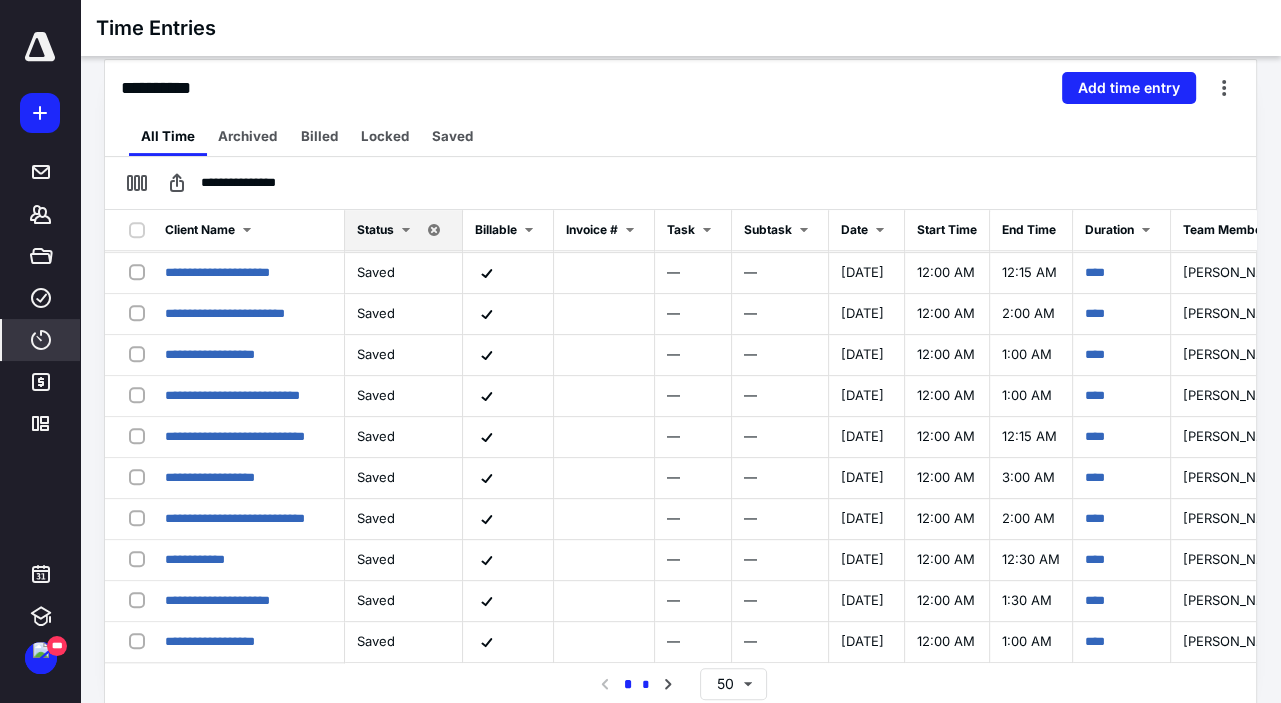 click on "*" at bounding box center (646, 685) 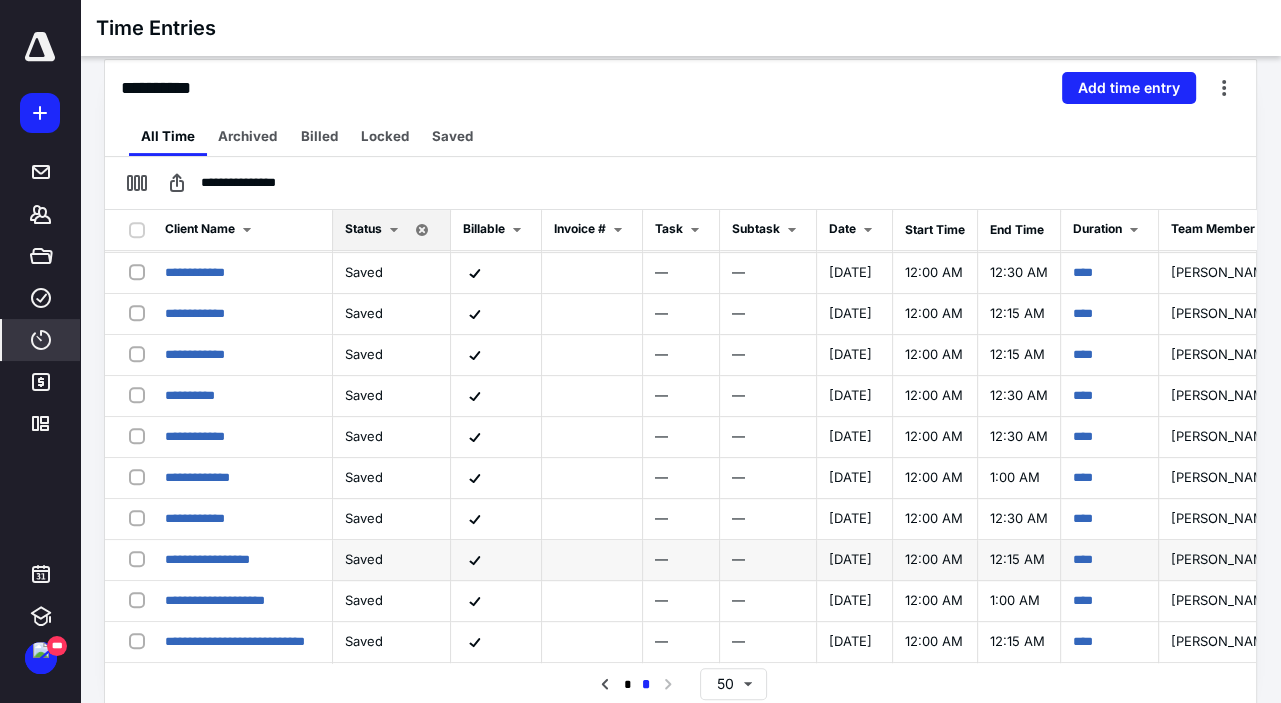 scroll, scrollTop: 1071, scrollLeft: 0, axis: vertical 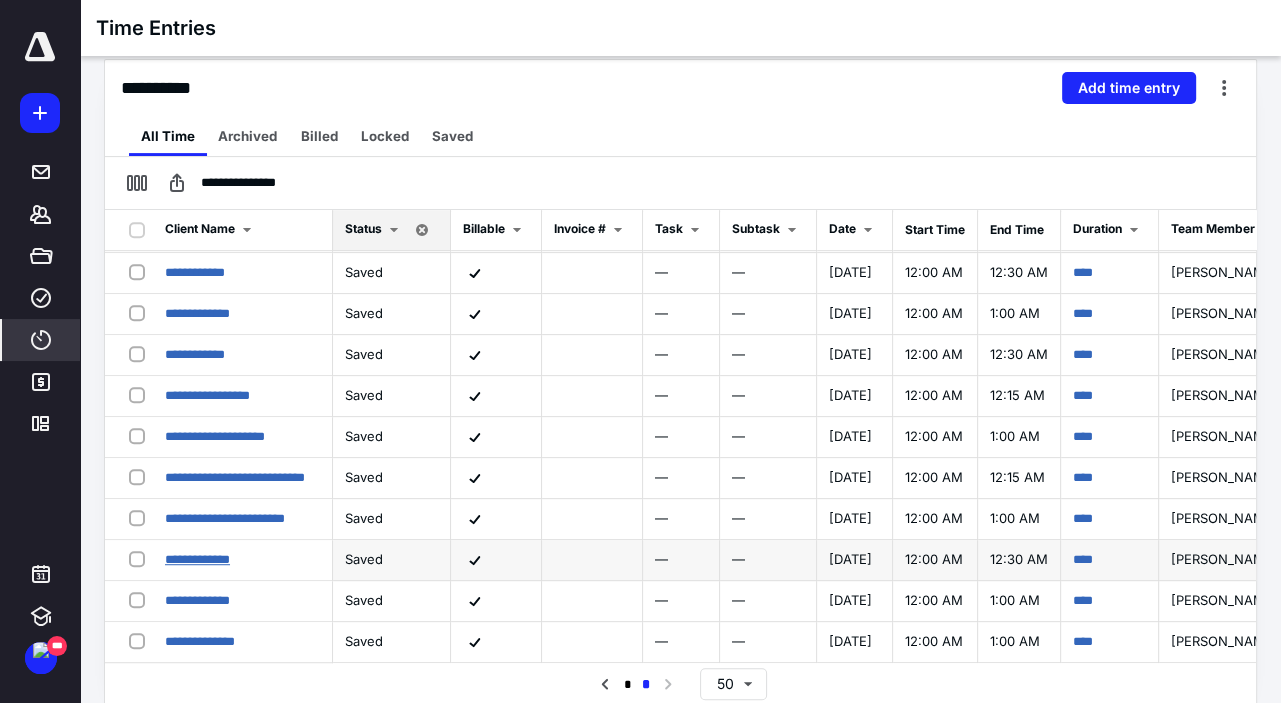 click on "**********" at bounding box center (197, 559) 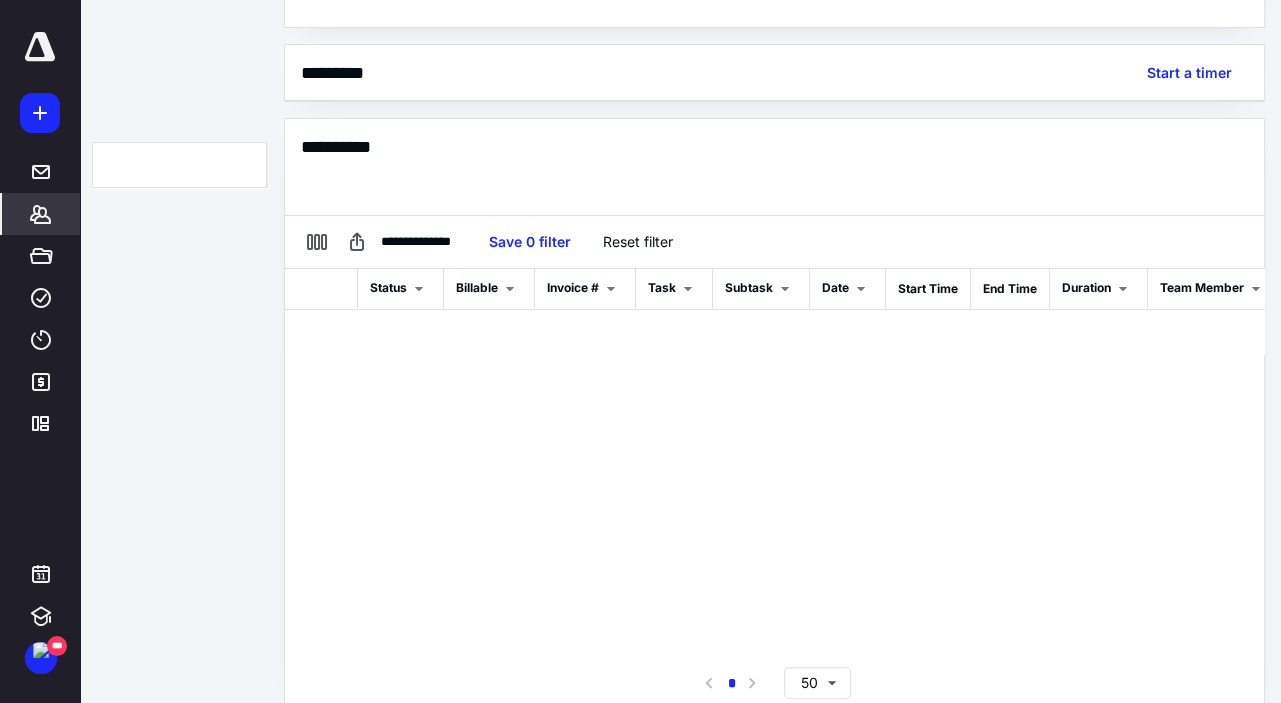 scroll, scrollTop: 445, scrollLeft: 0, axis: vertical 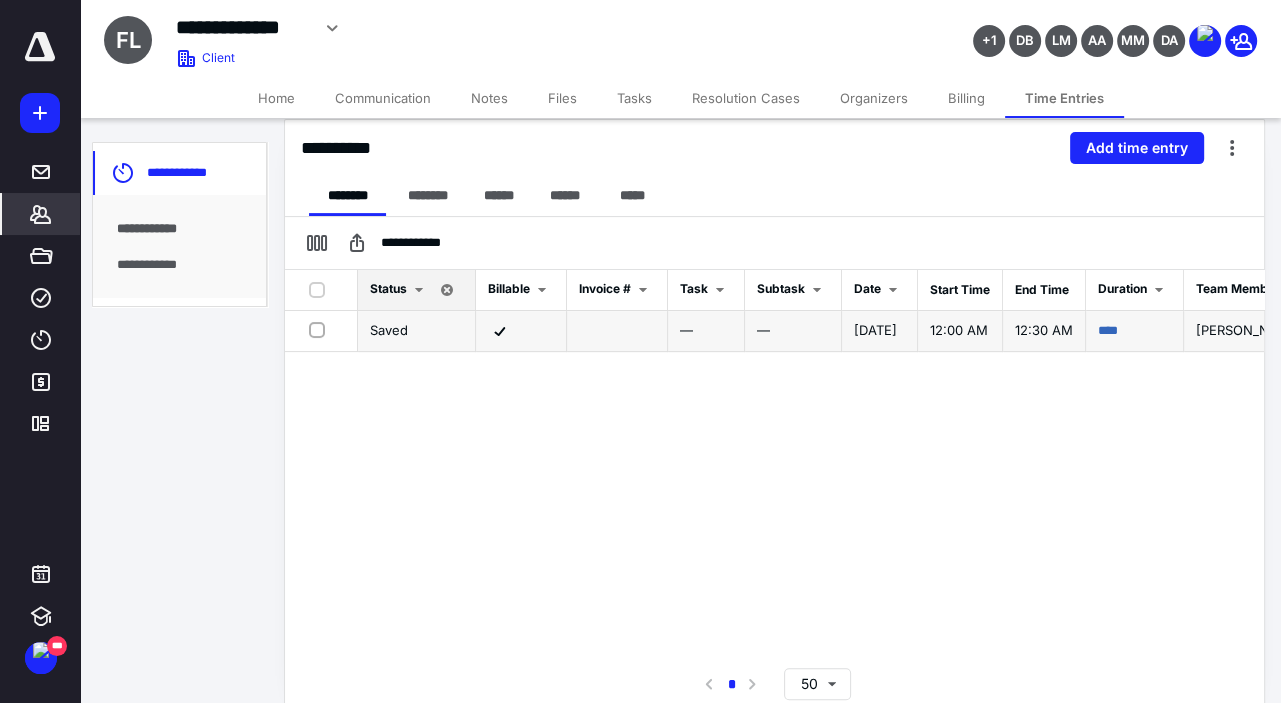 click at bounding box center [321, 329] 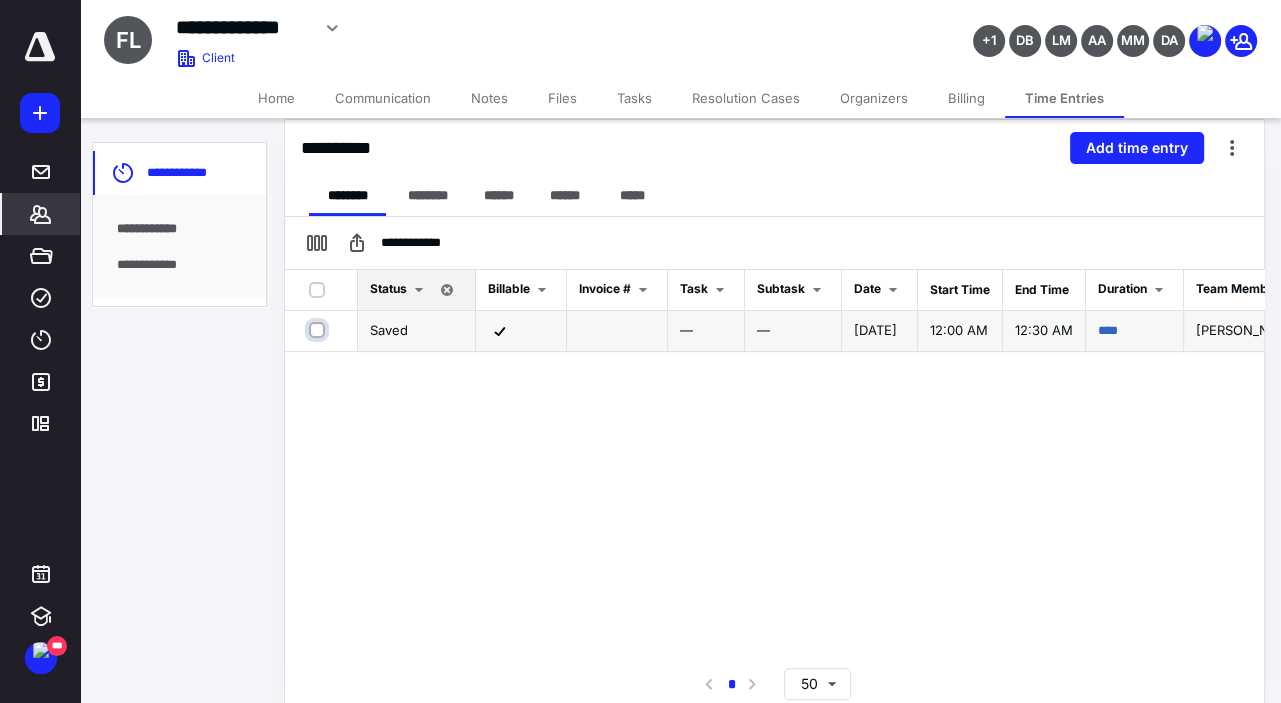 click at bounding box center (319, 330) 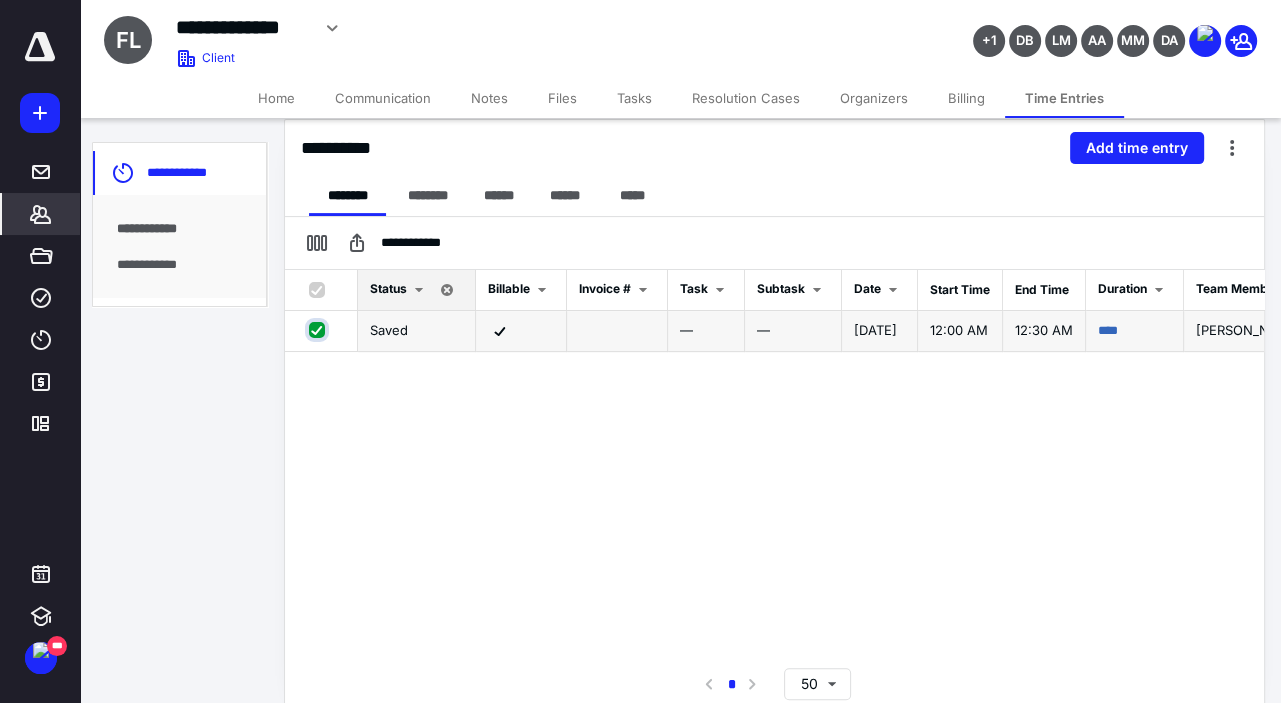 checkbox on "true" 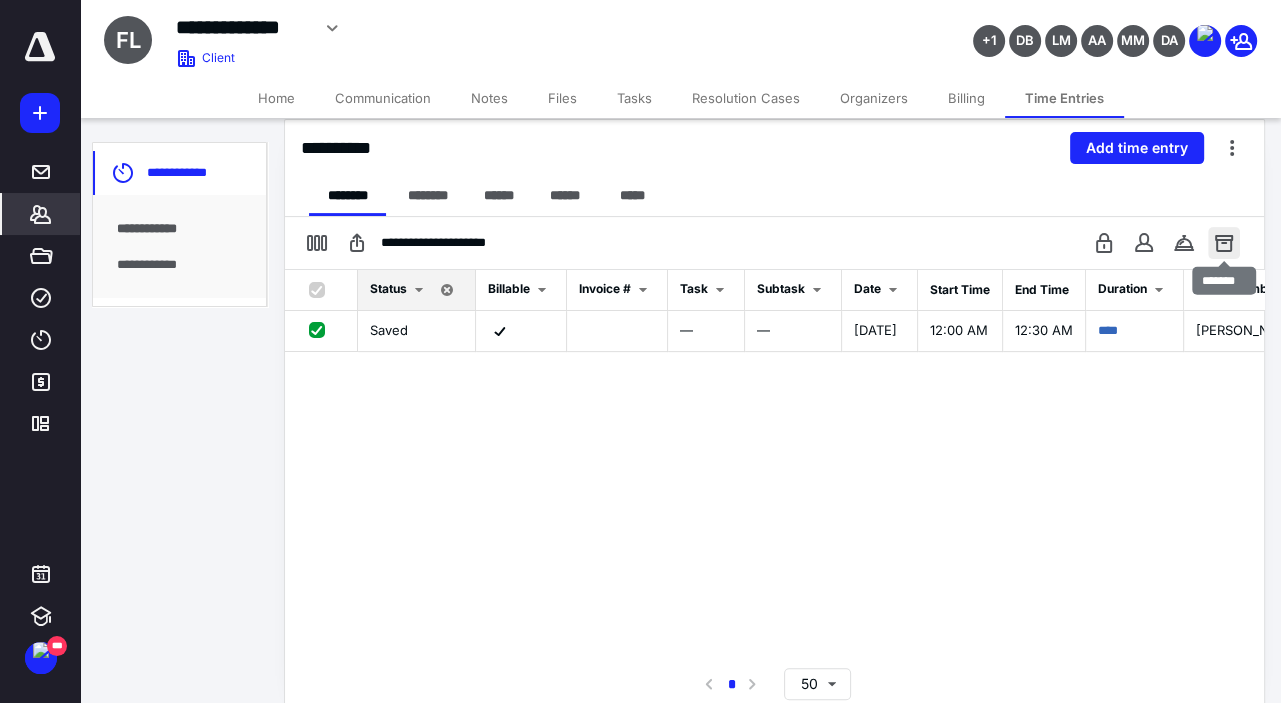 click at bounding box center [1224, 243] 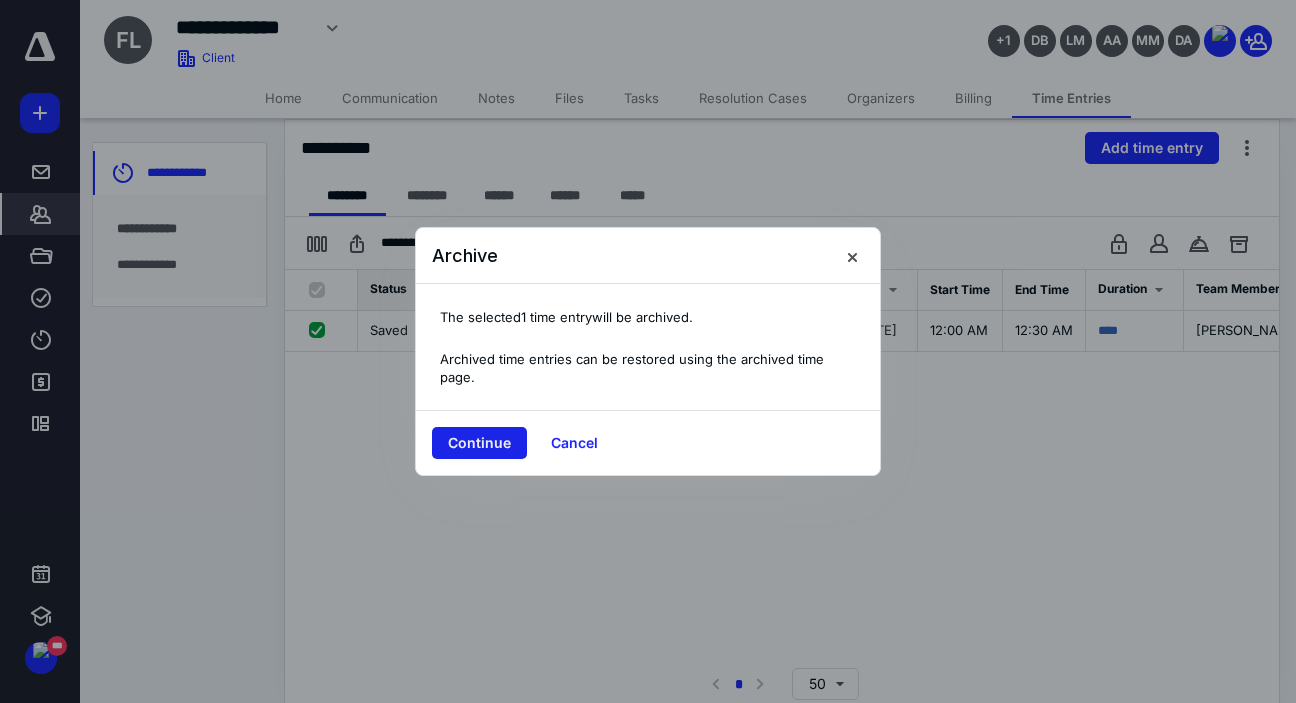 click on "Continue" at bounding box center (479, 443) 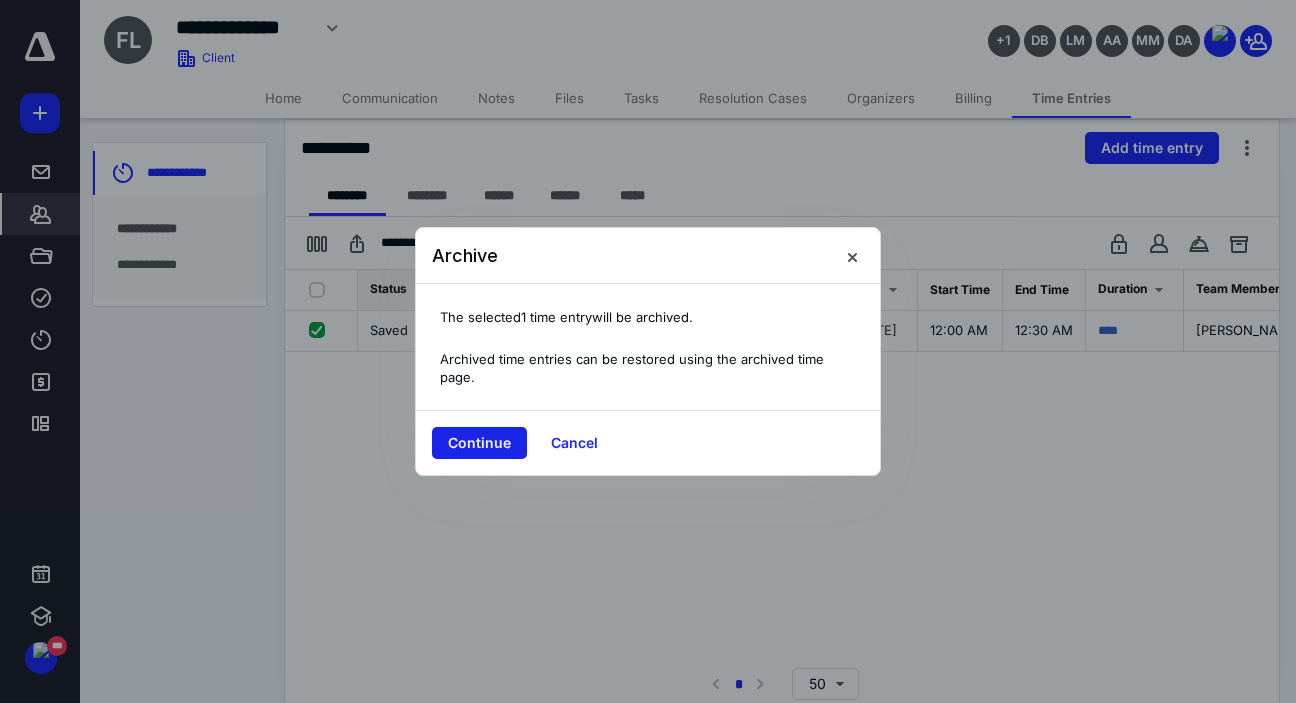 checkbox on "false" 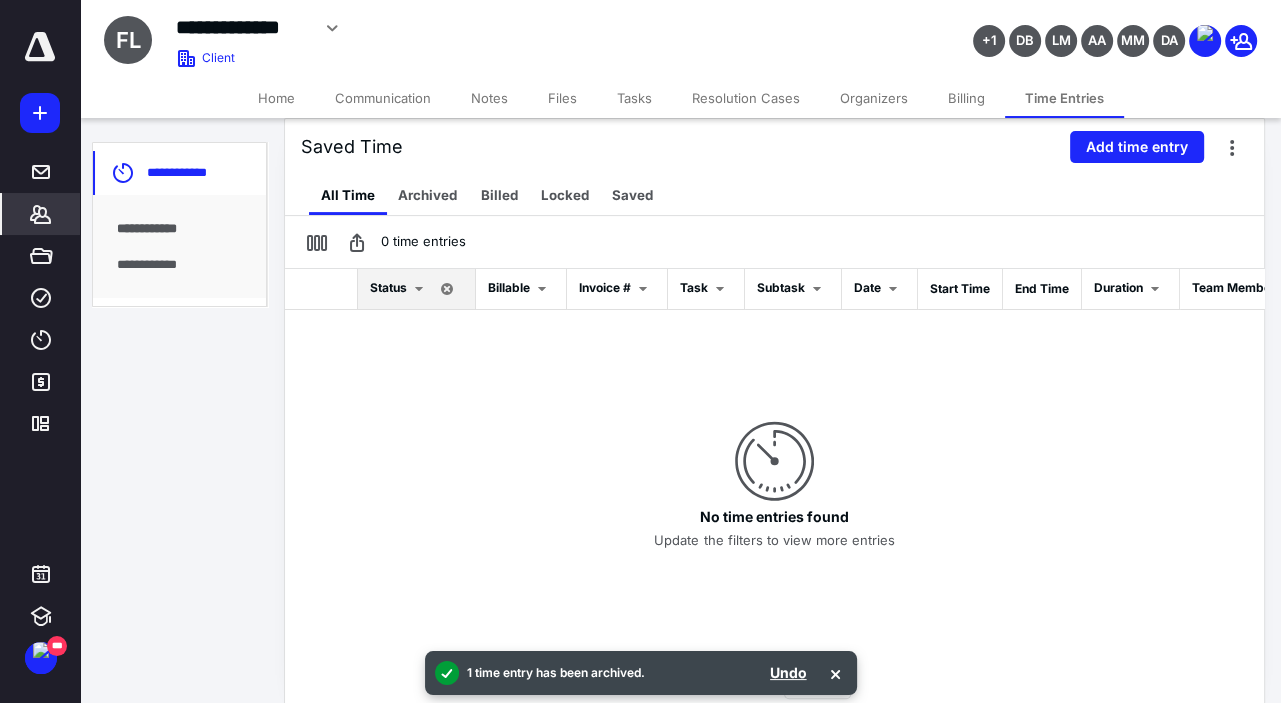 click on "Home" at bounding box center [276, 98] 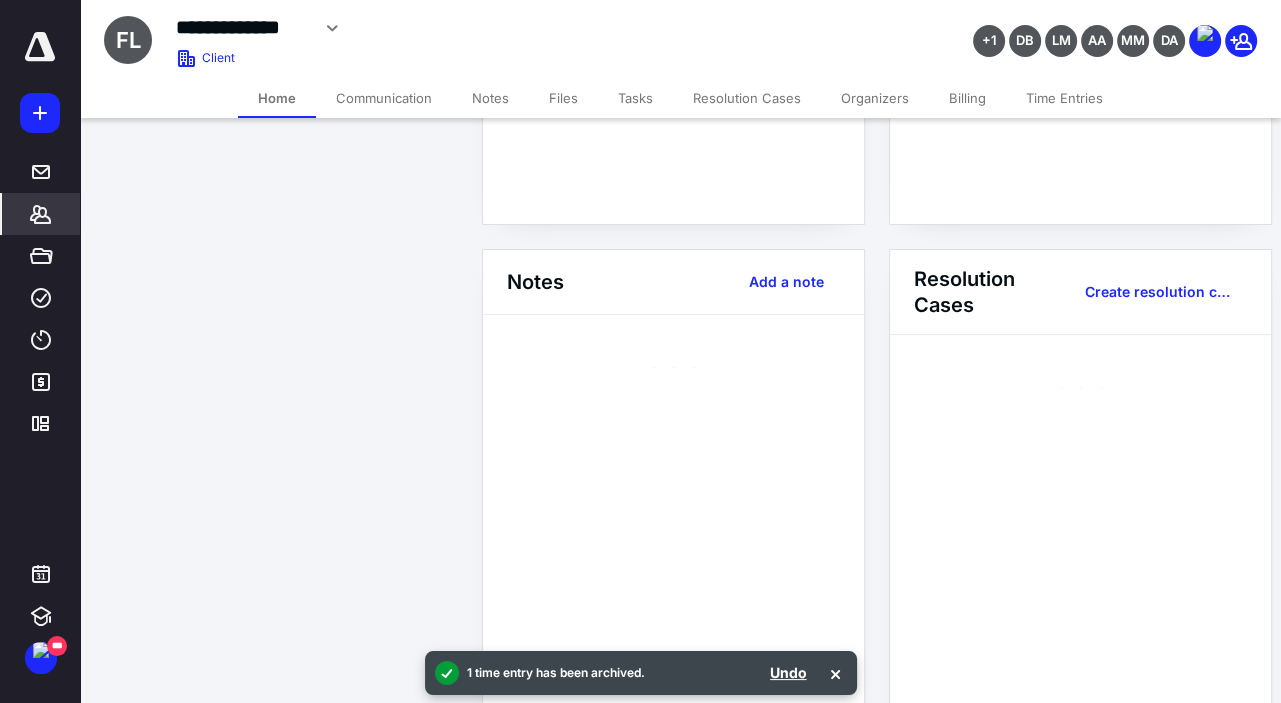 scroll, scrollTop: 0, scrollLeft: 0, axis: both 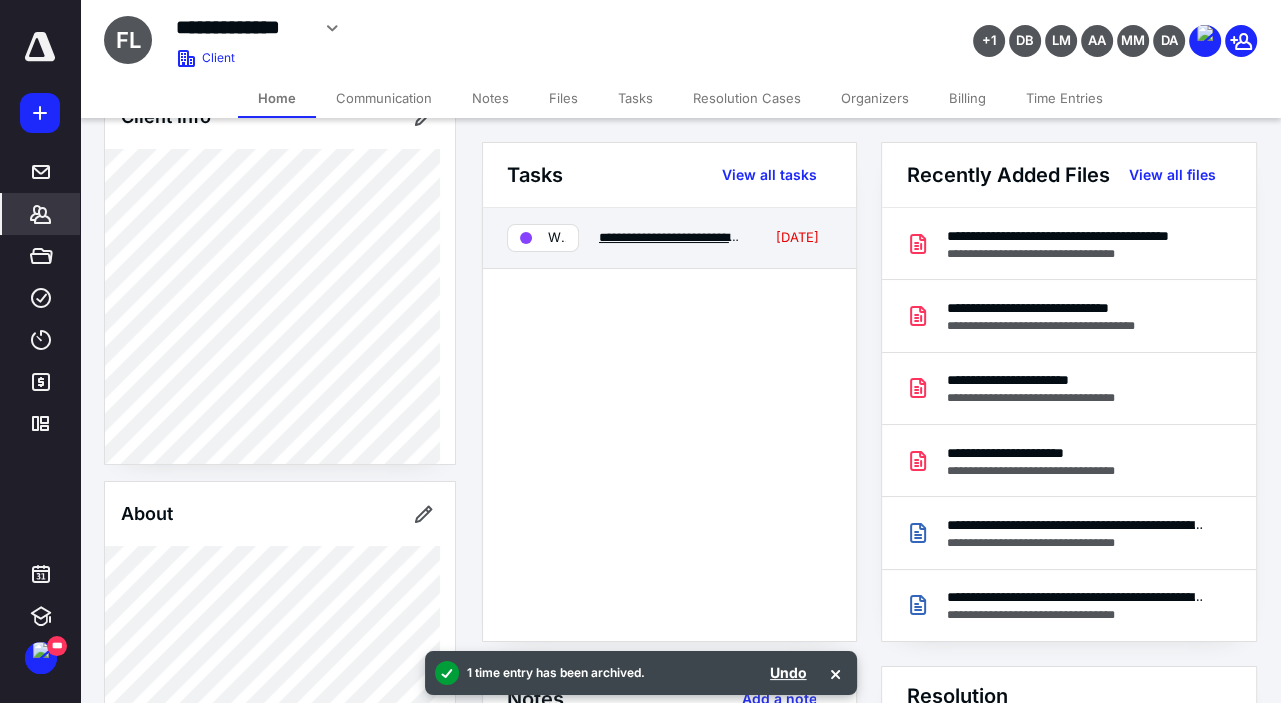 click on "**********" at bounding box center (746, 237) 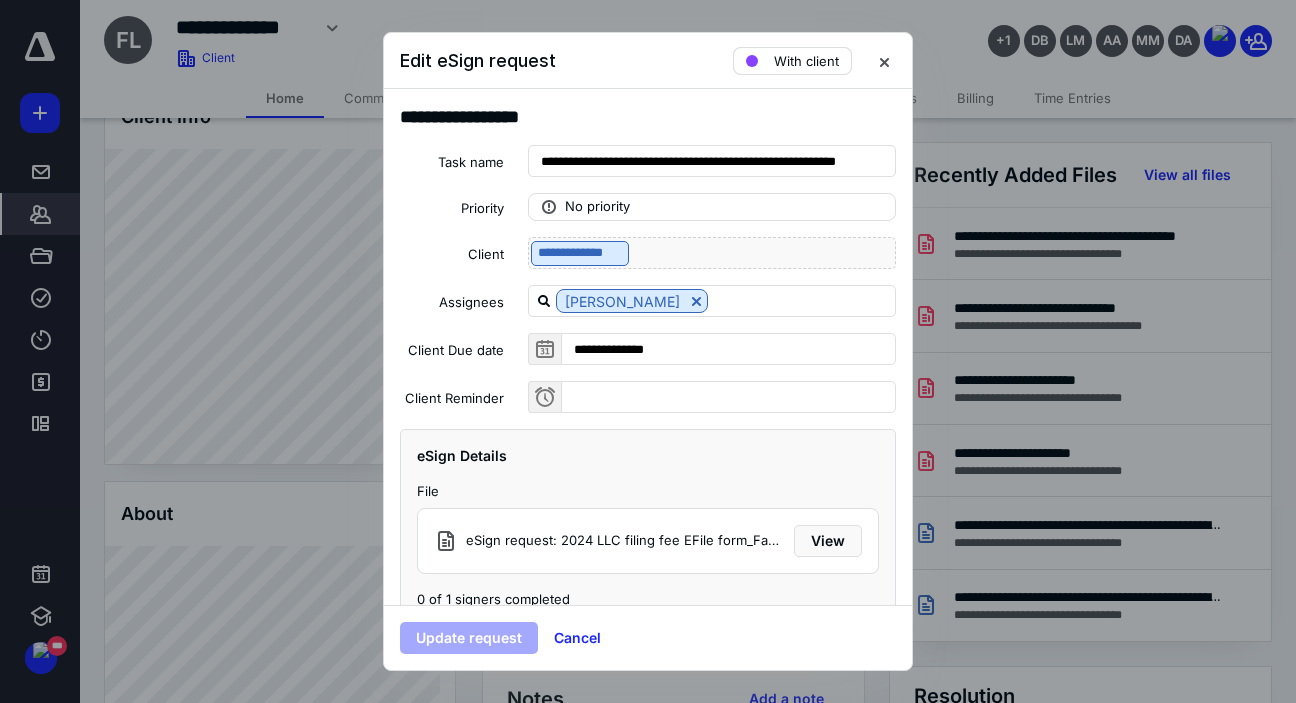 click on "With client" at bounding box center (806, 61) 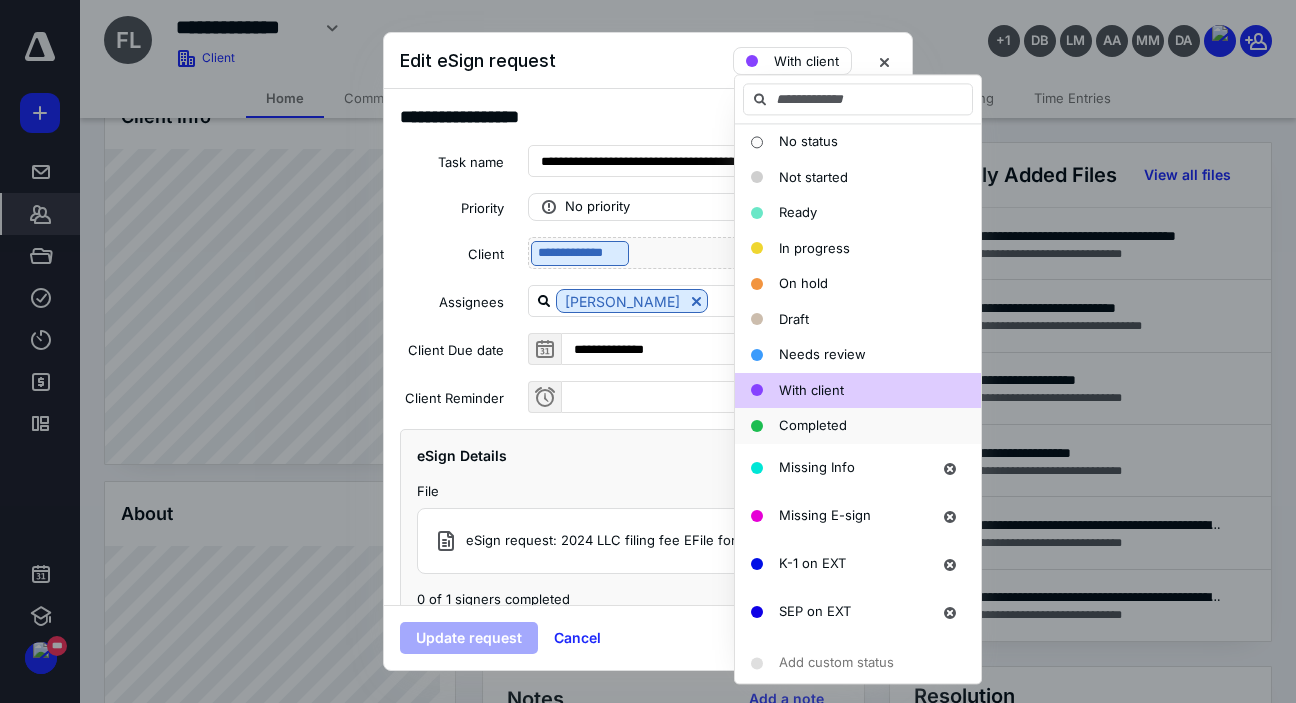 click on "Completed" at bounding box center (813, 425) 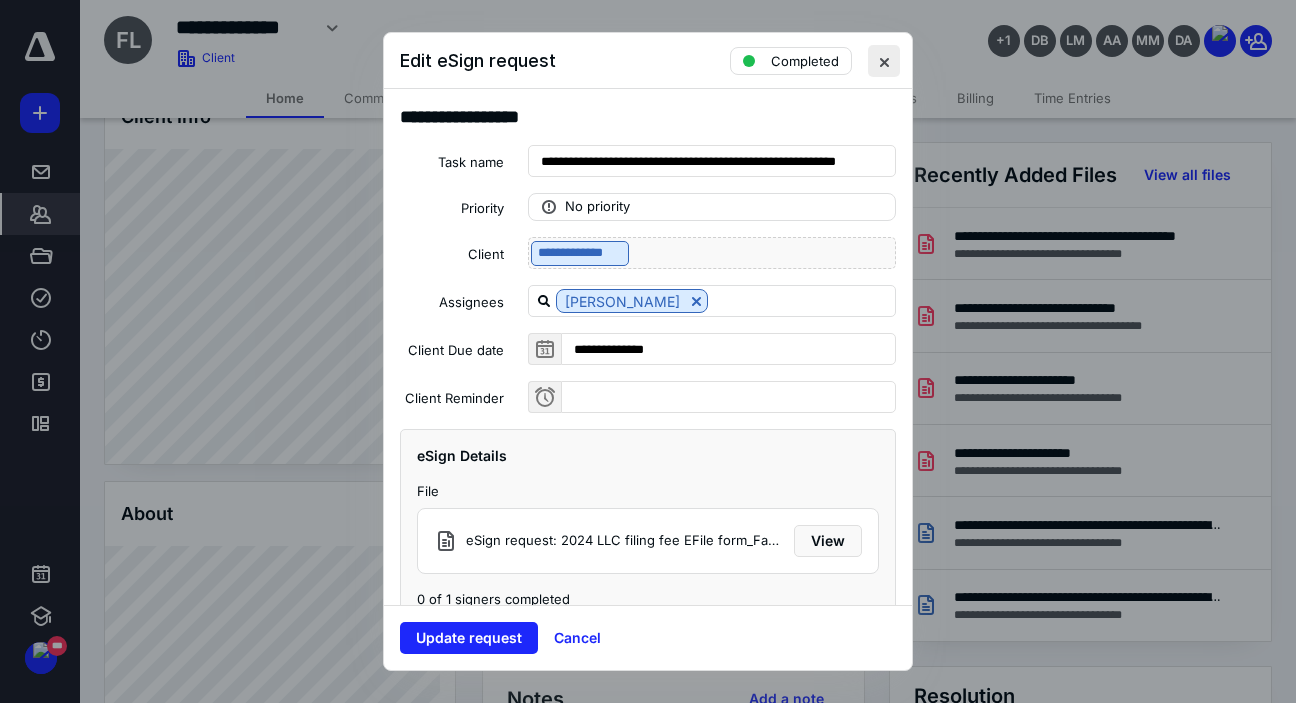 click at bounding box center [884, 61] 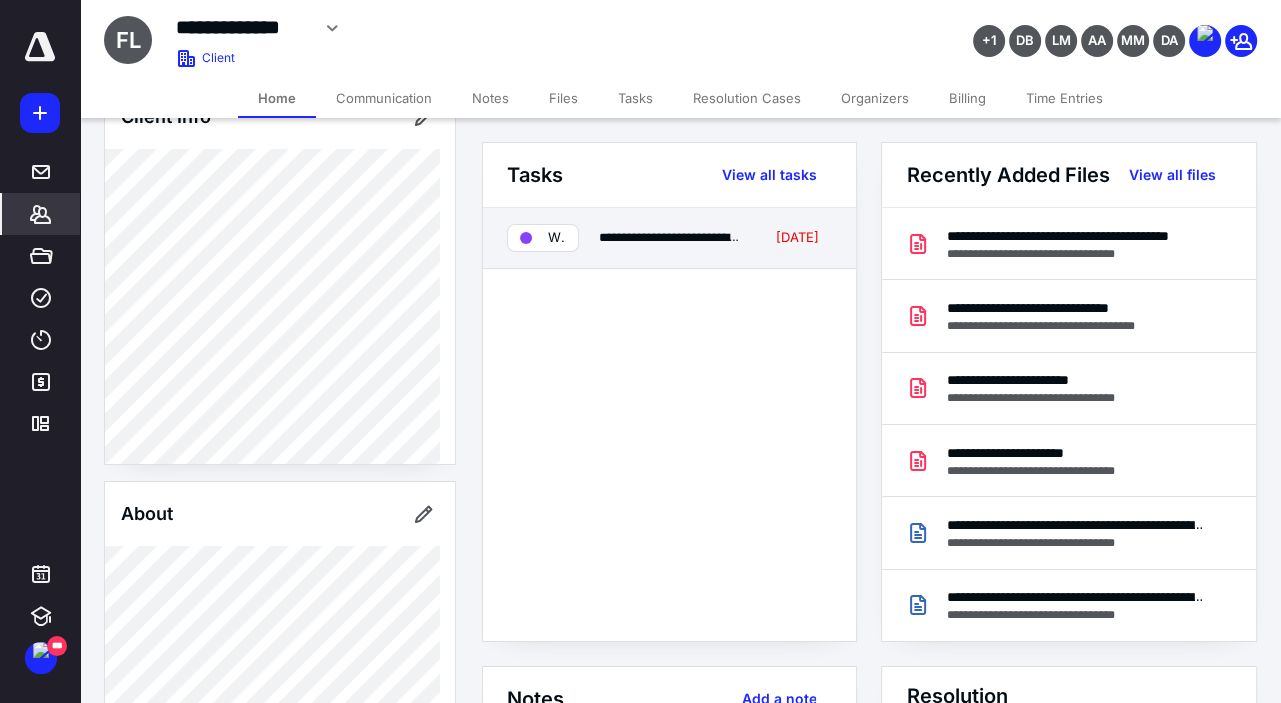 click on "With client" at bounding box center [557, 238] 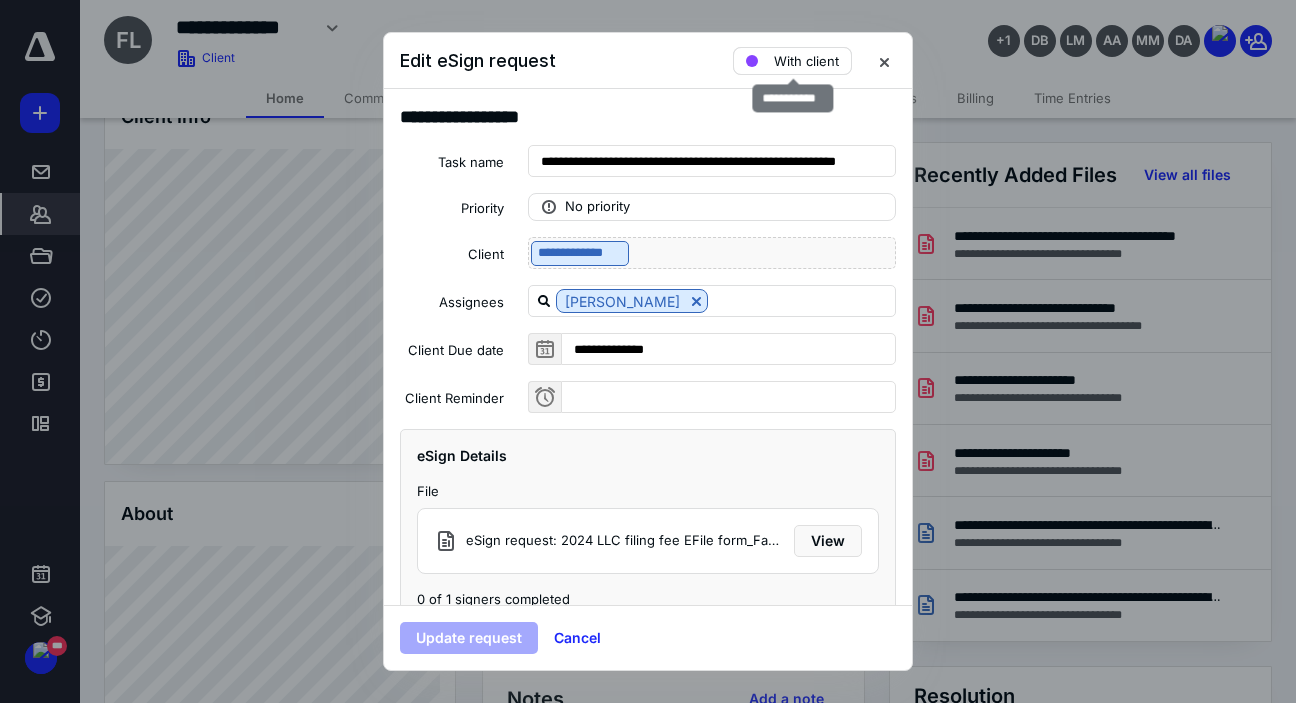 click on "With client" at bounding box center (806, 61) 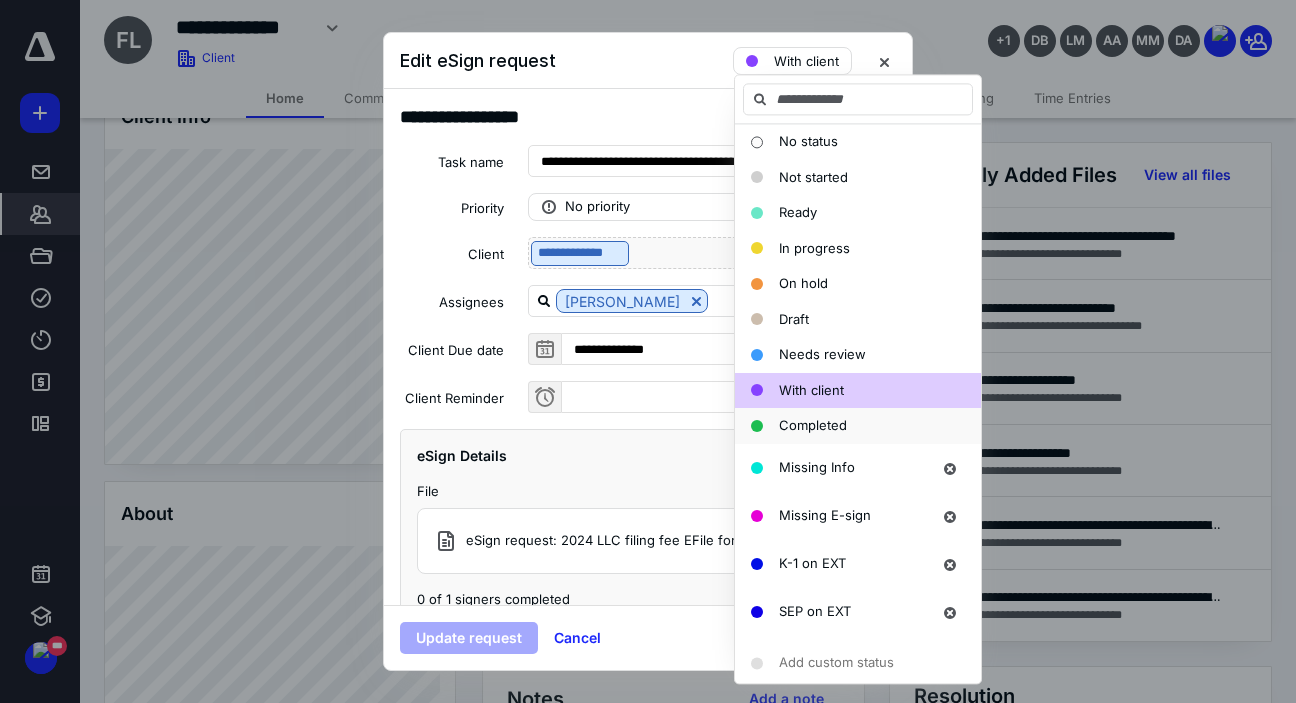 click on "Completed" at bounding box center (813, 426) 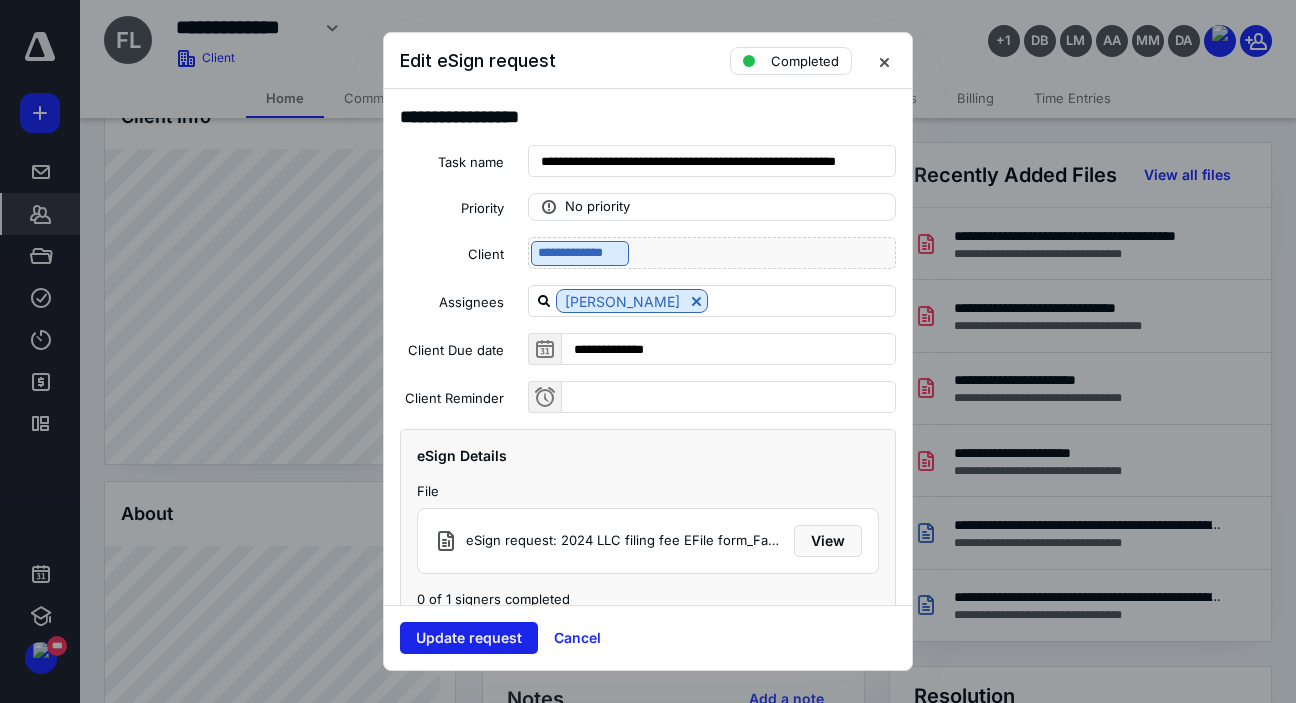 click on "Update request" at bounding box center (469, 638) 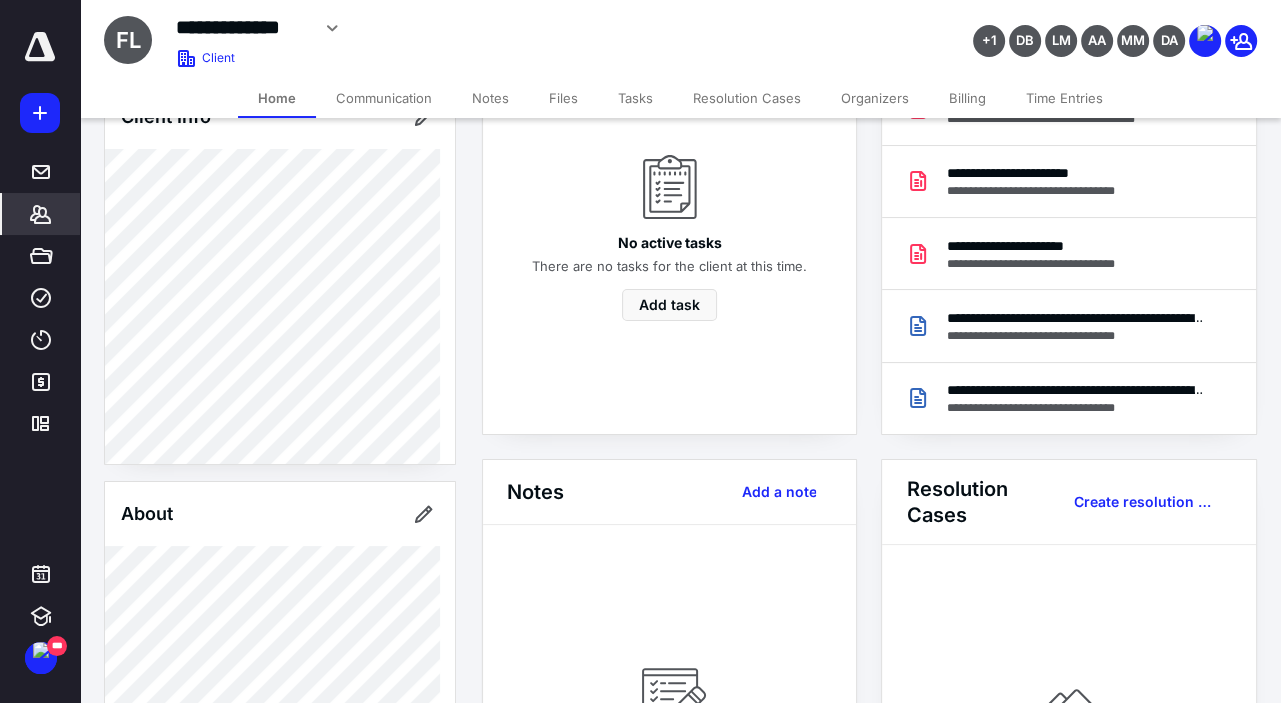 scroll, scrollTop: 0, scrollLeft: 0, axis: both 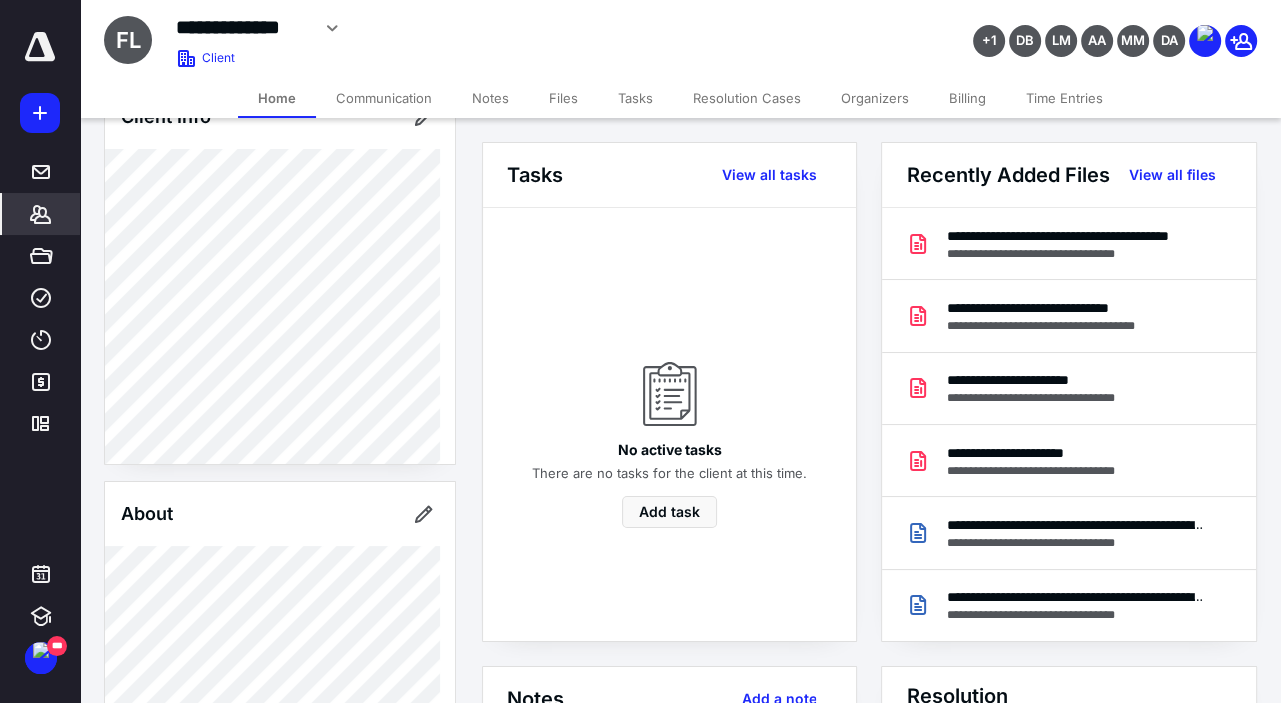 click on "Files" at bounding box center (563, 98) 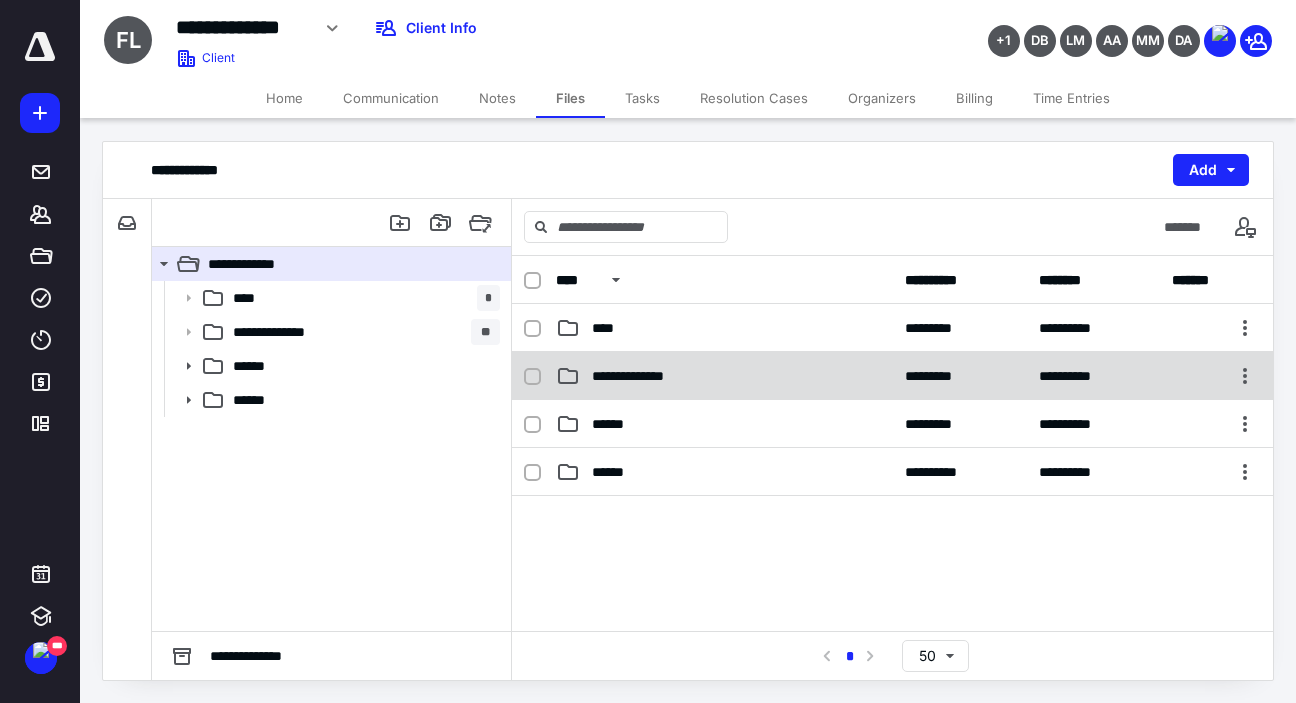 click on "**********" at bounding box center (724, 376) 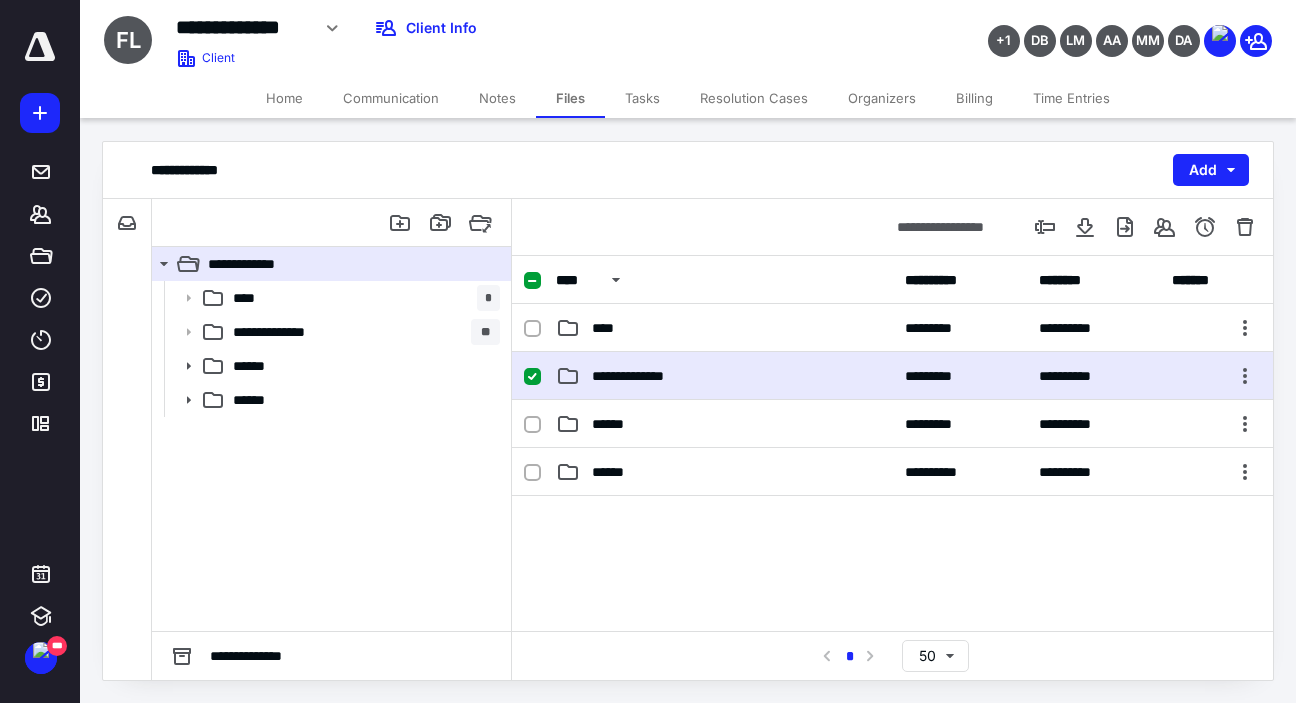 click on "**********" at bounding box center [724, 376] 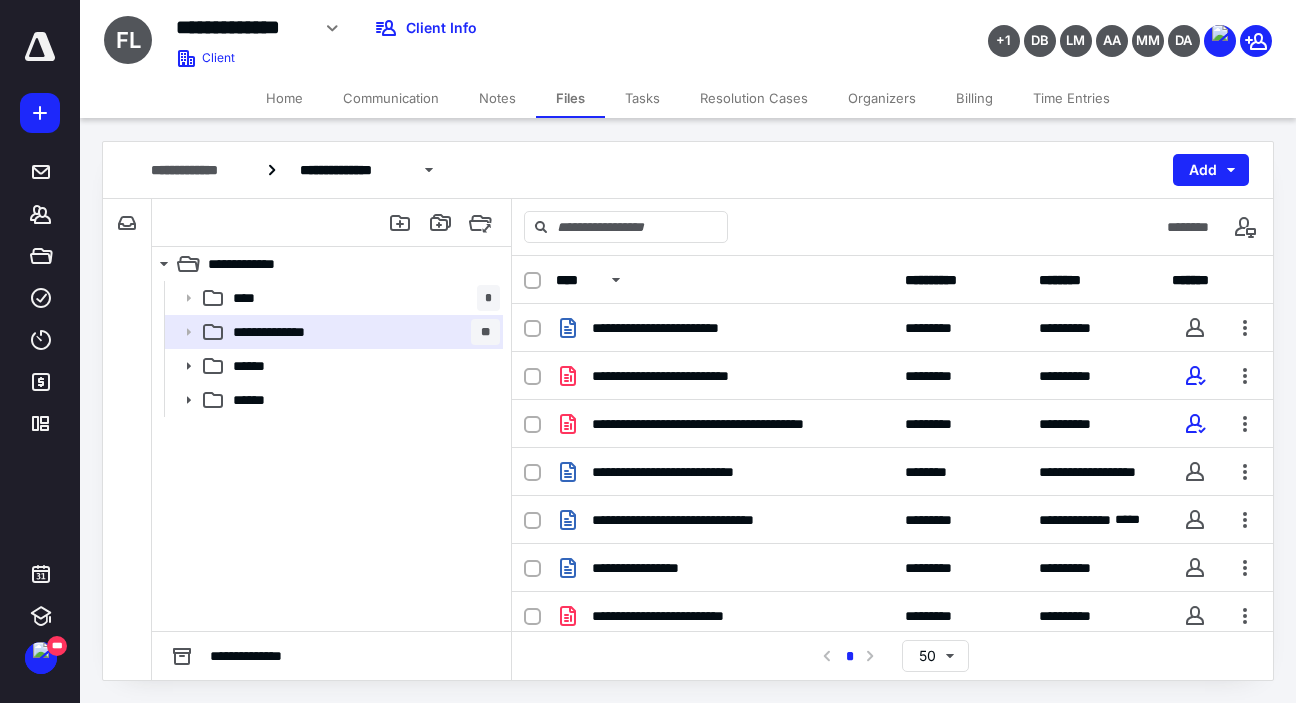 click on "Home" at bounding box center (284, 98) 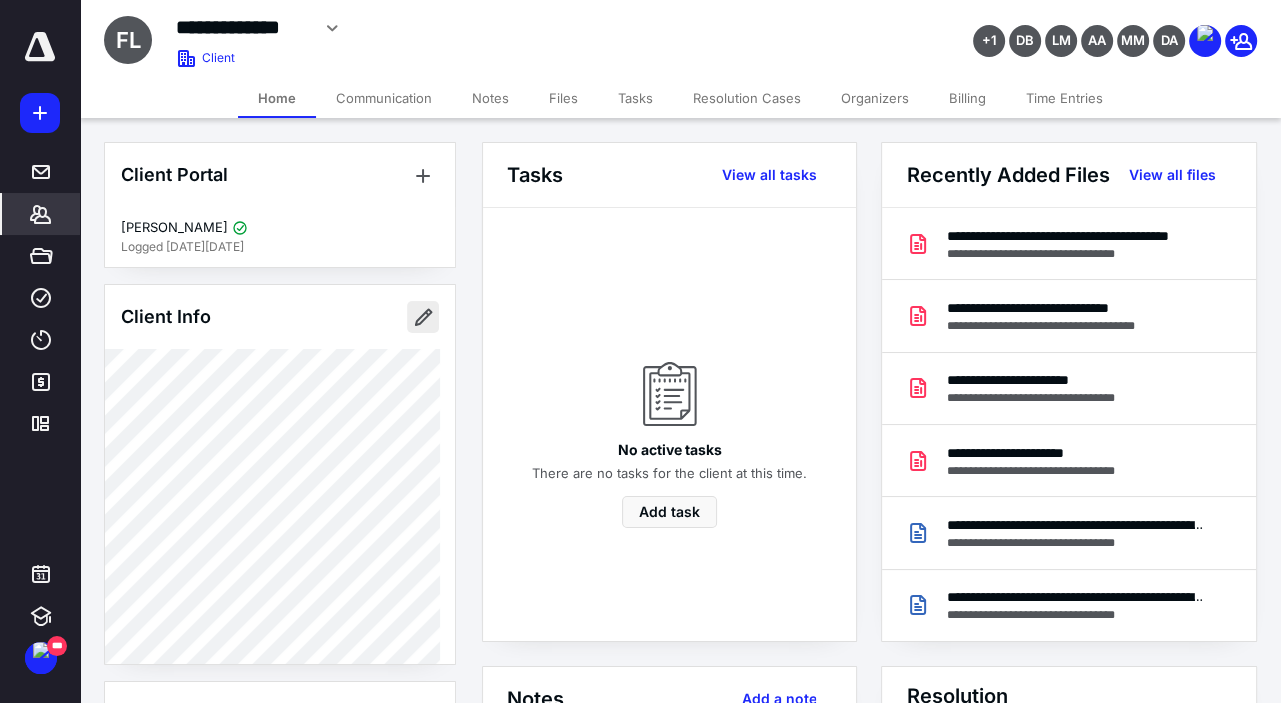click at bounding box center (423, 317) 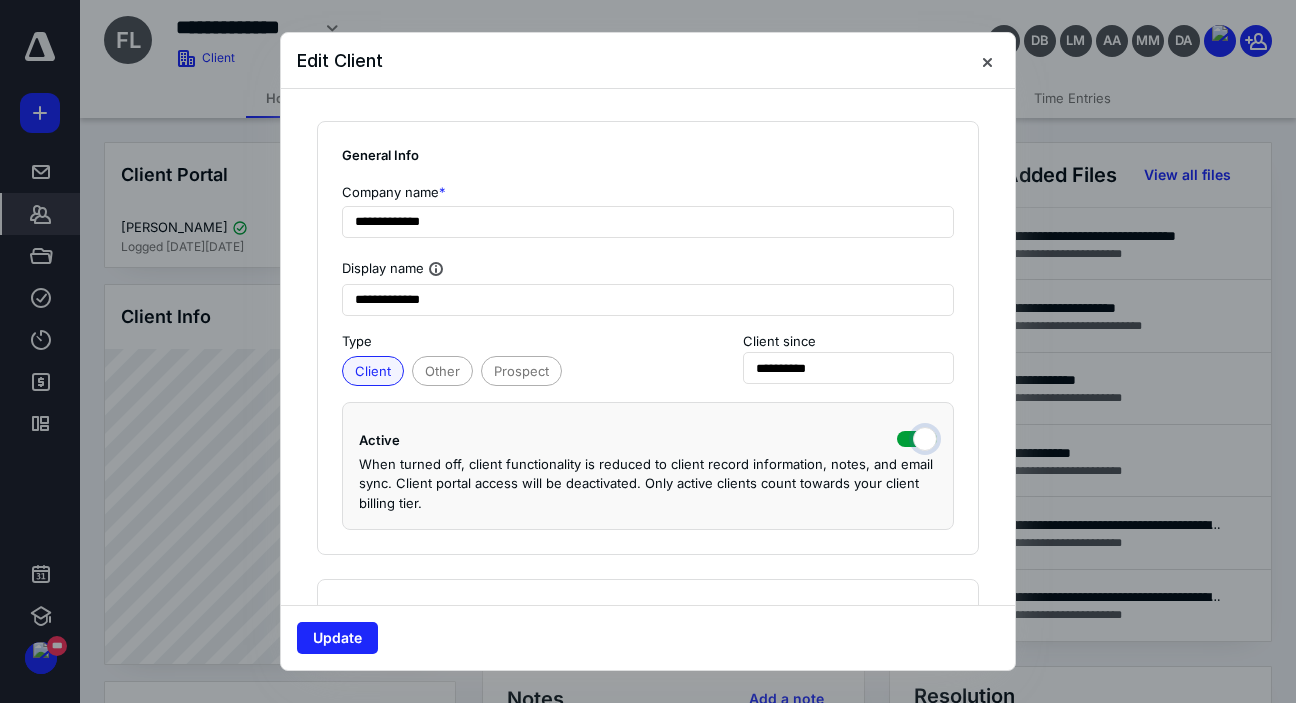 drag, startPoint x: 888, startPoint y: 436, endPoint x: 867, endPoint y: 436, distance: 21 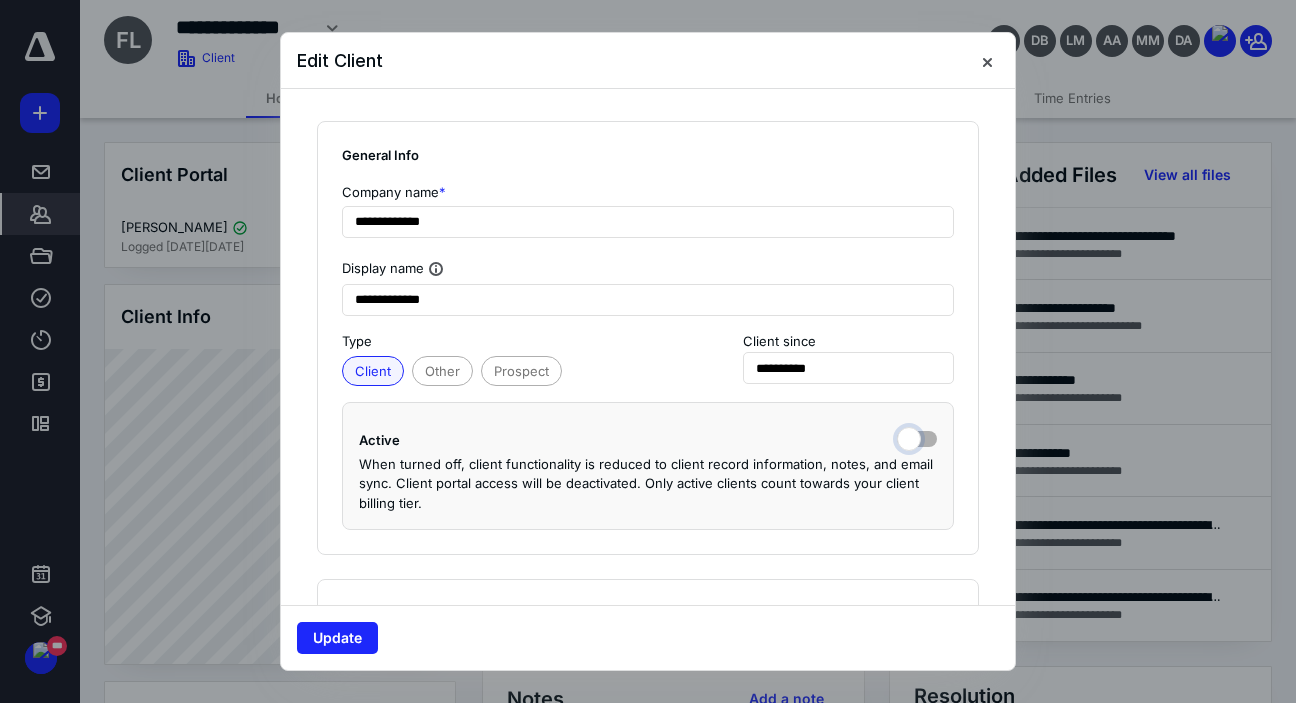 checkbox on "false" 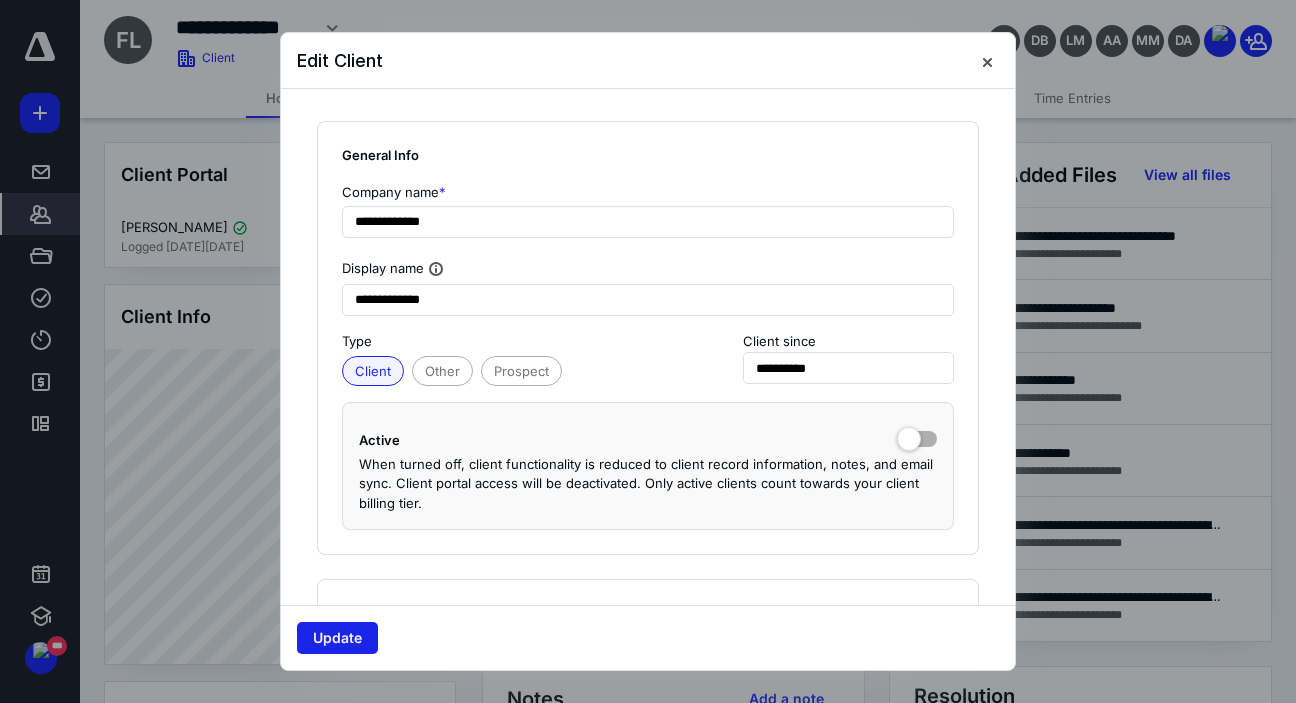 click on "Update" at bounding box center [337, 638] 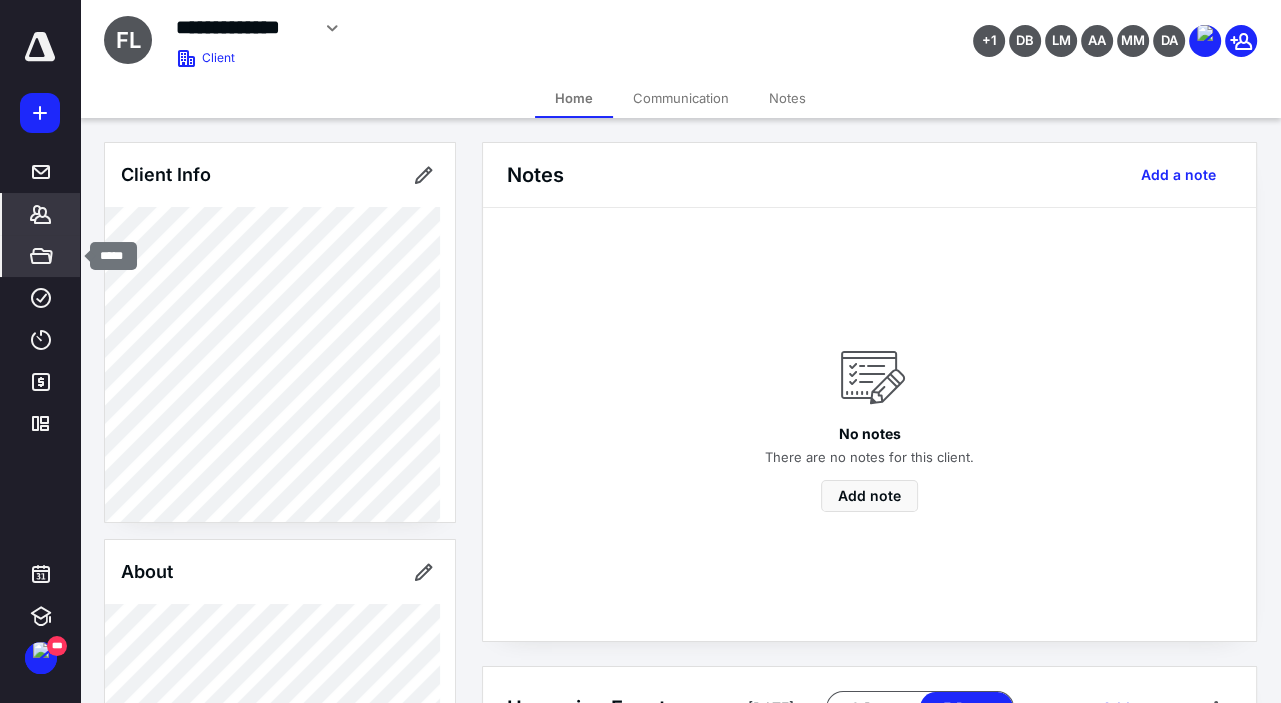 click 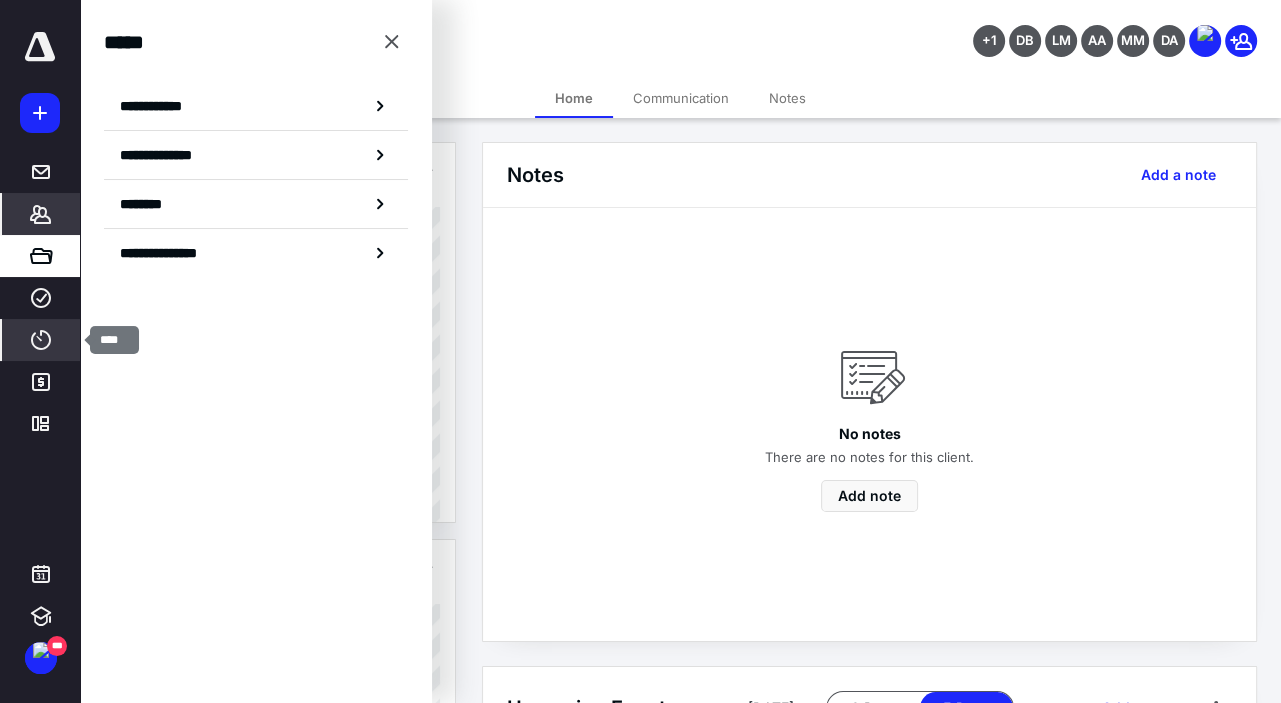click 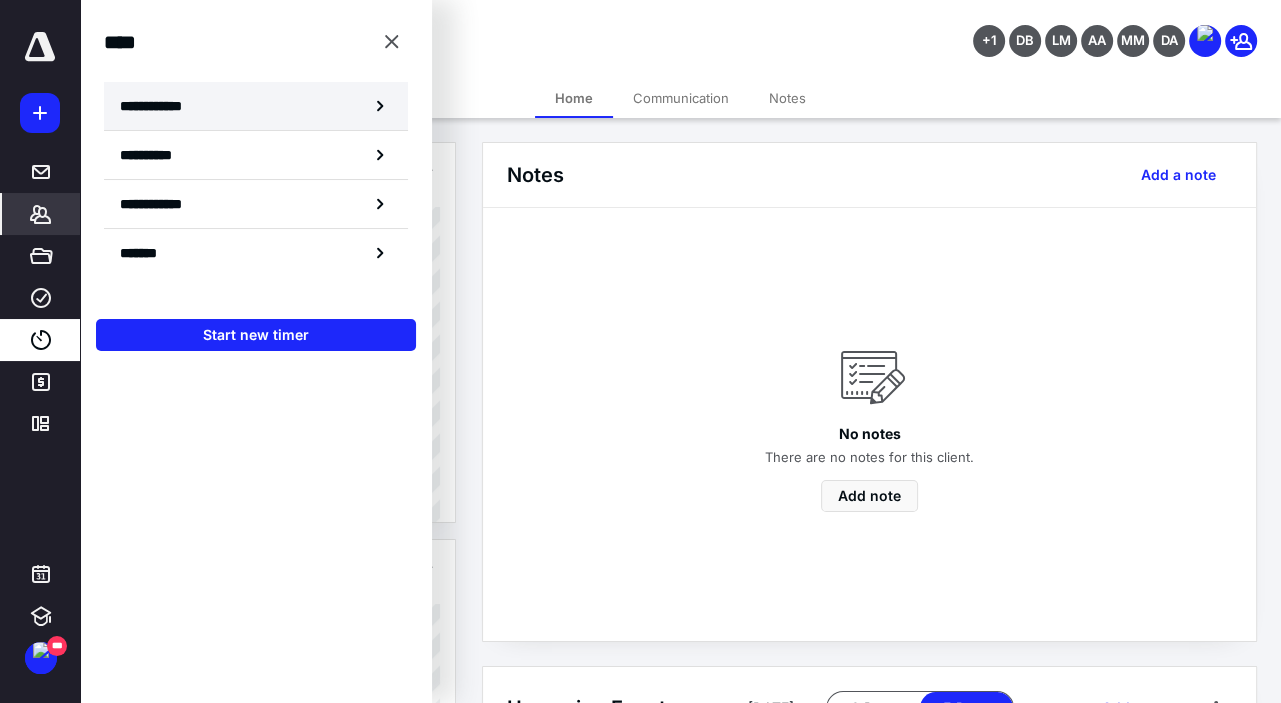 click on "**********" at bounding box center (162, 106) 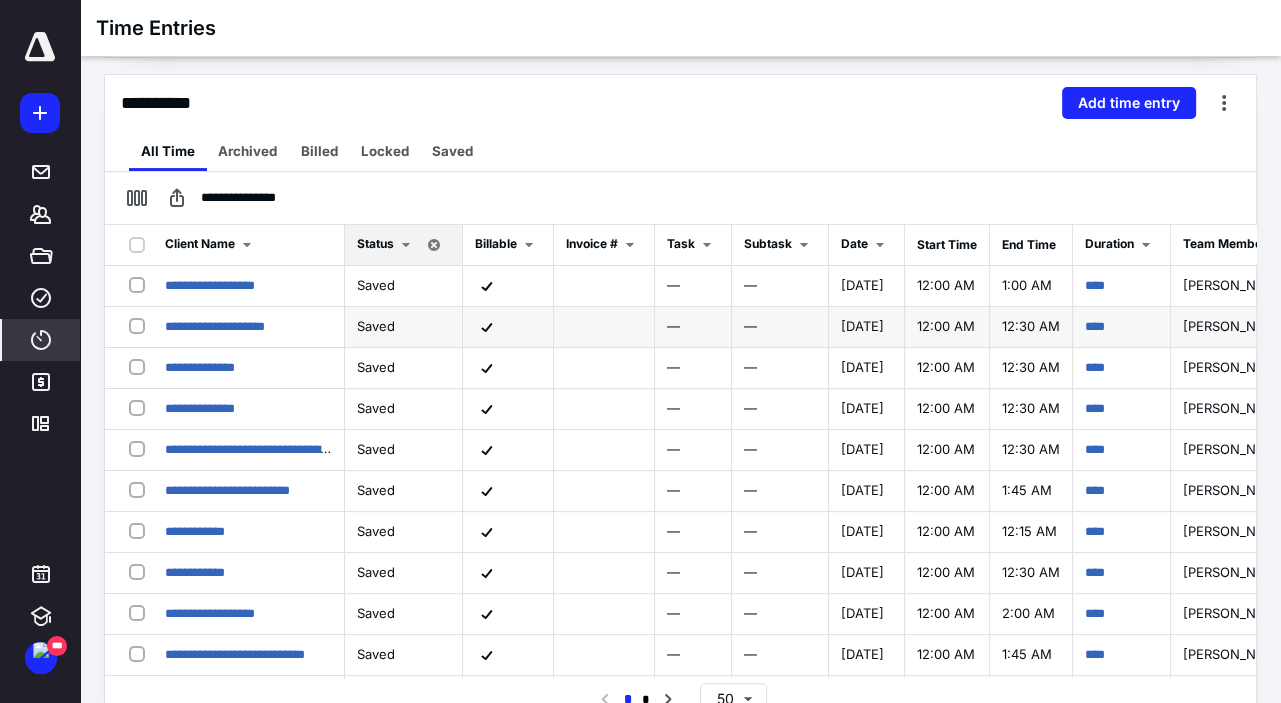 scroll, scrollTop: 443, scrollLeft: 0, axis: vertical 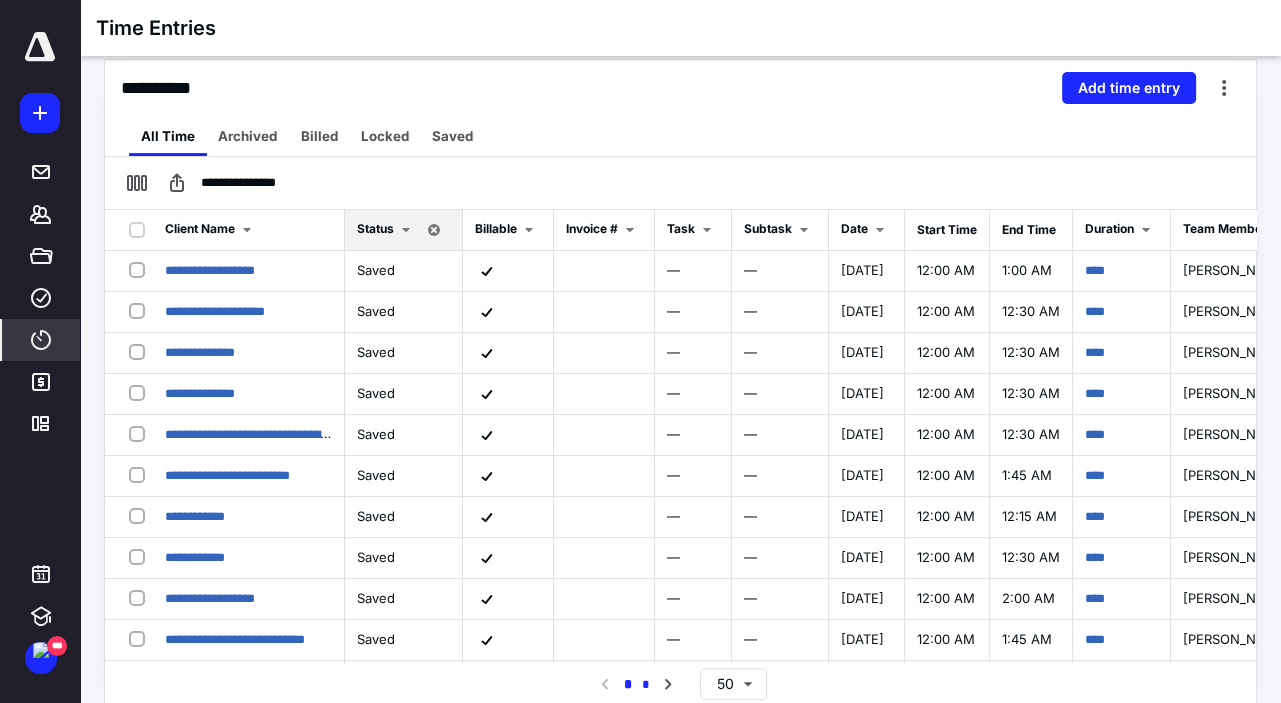 click on "*" at bounding box center [646, 685] 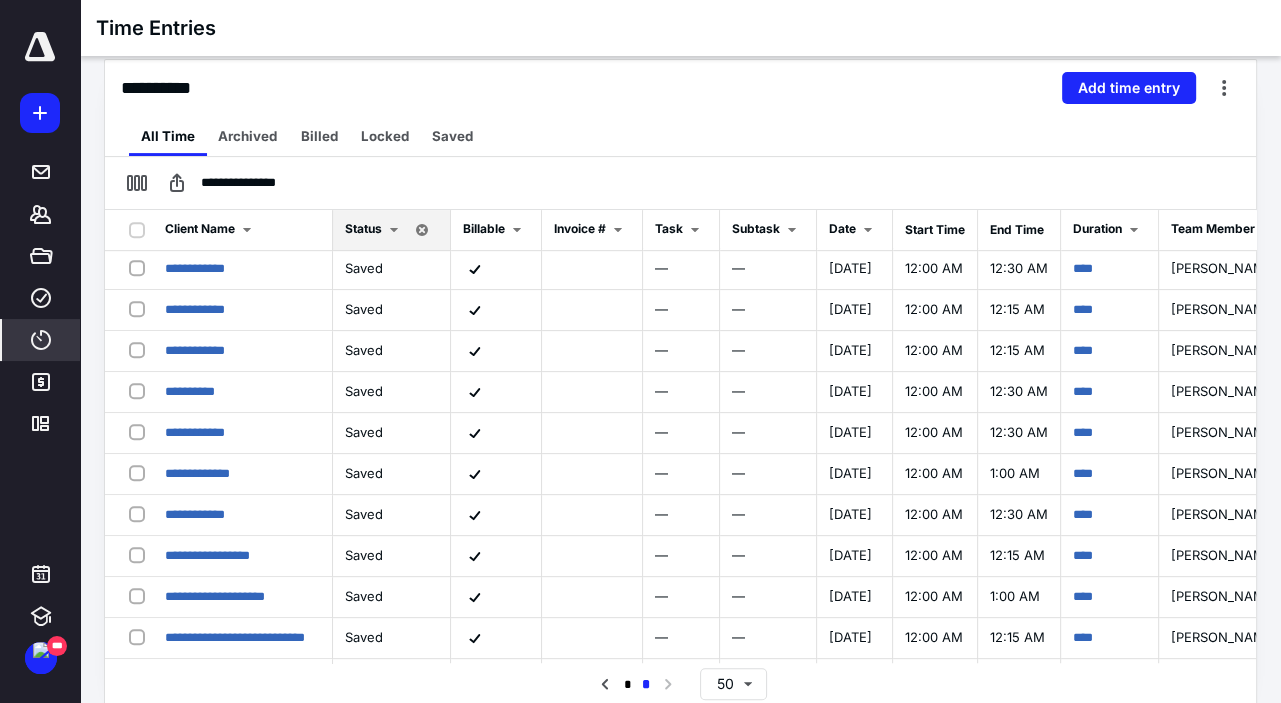 scroll, scrollTop: 1030, scrollLeft: 0, axis: vertical 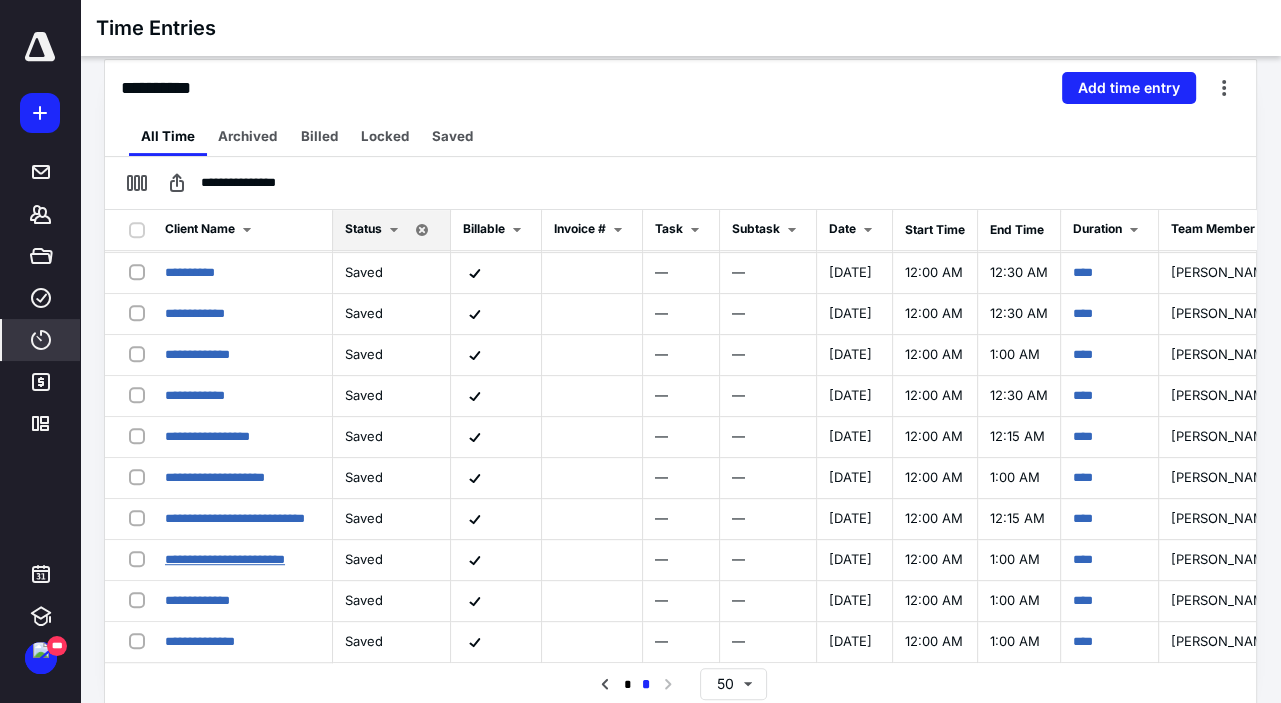 drag, startPoint x: 250, startPoint y: 539, endPoint x: 267, endPoint y: 539, distance: 17 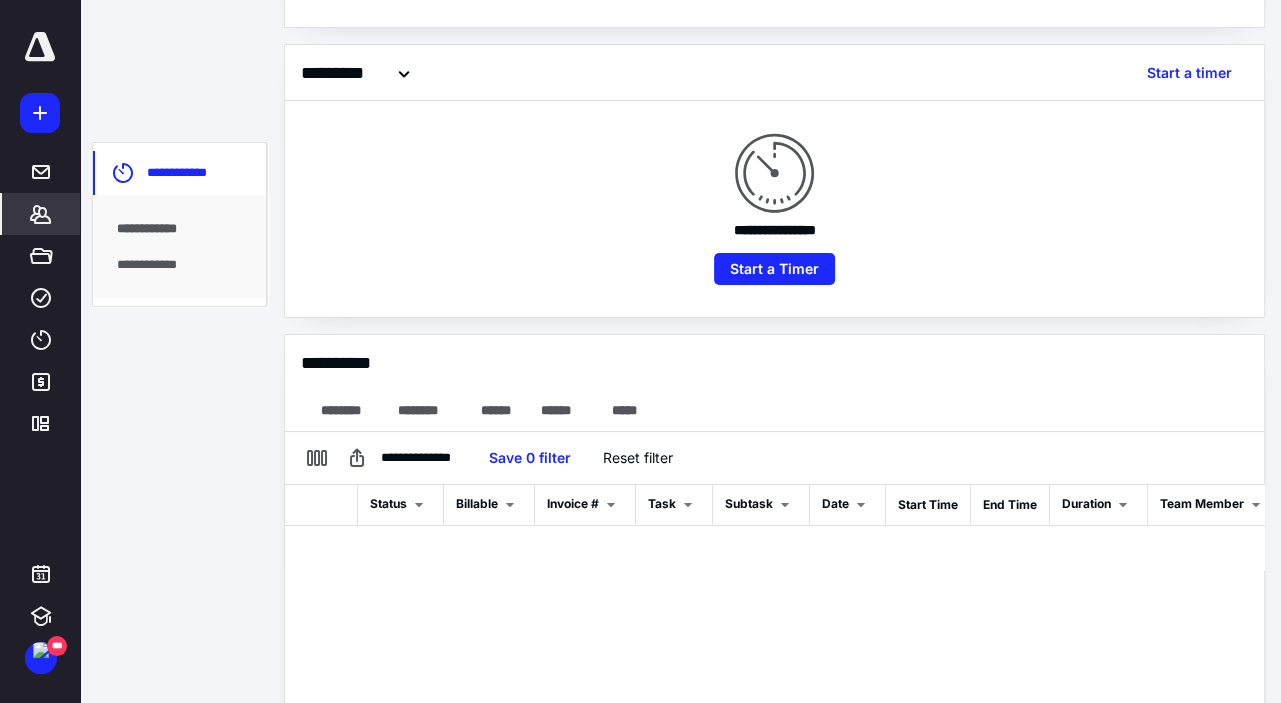 scroll, scrollTop: 445, scrollLeft: 0, axis: vertical 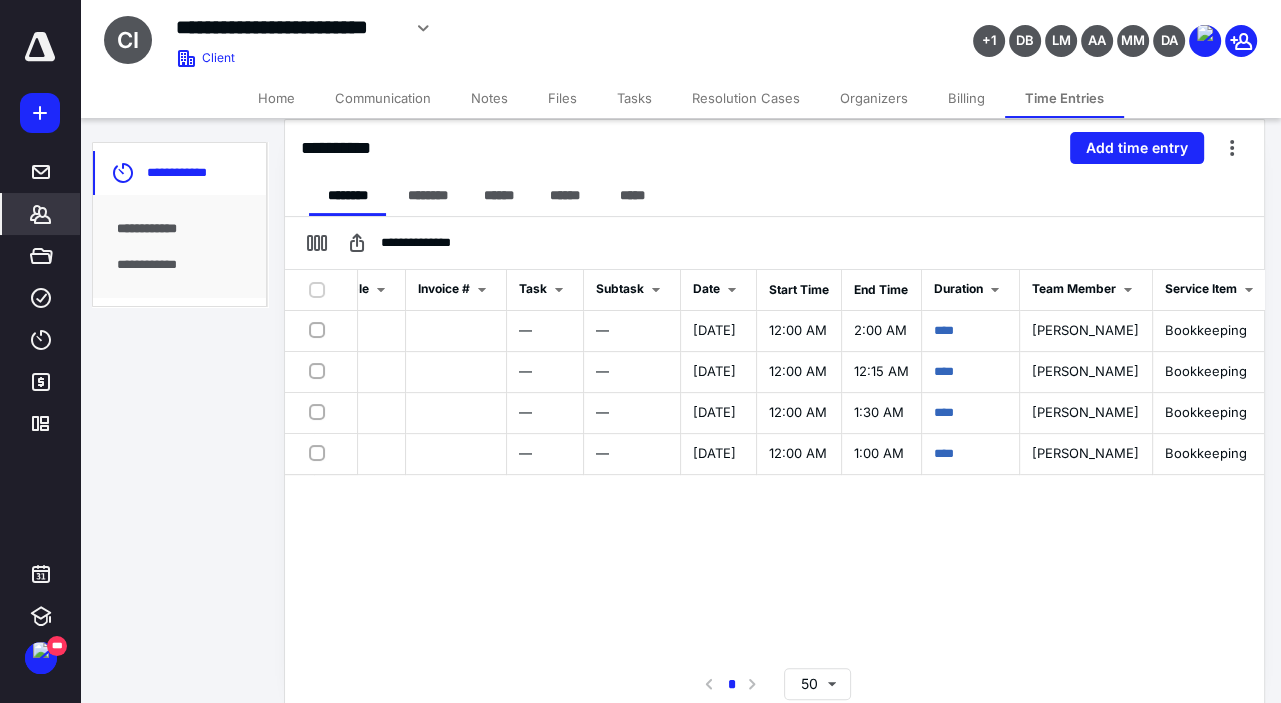 click on "Files" at bounding box center [562, 98] 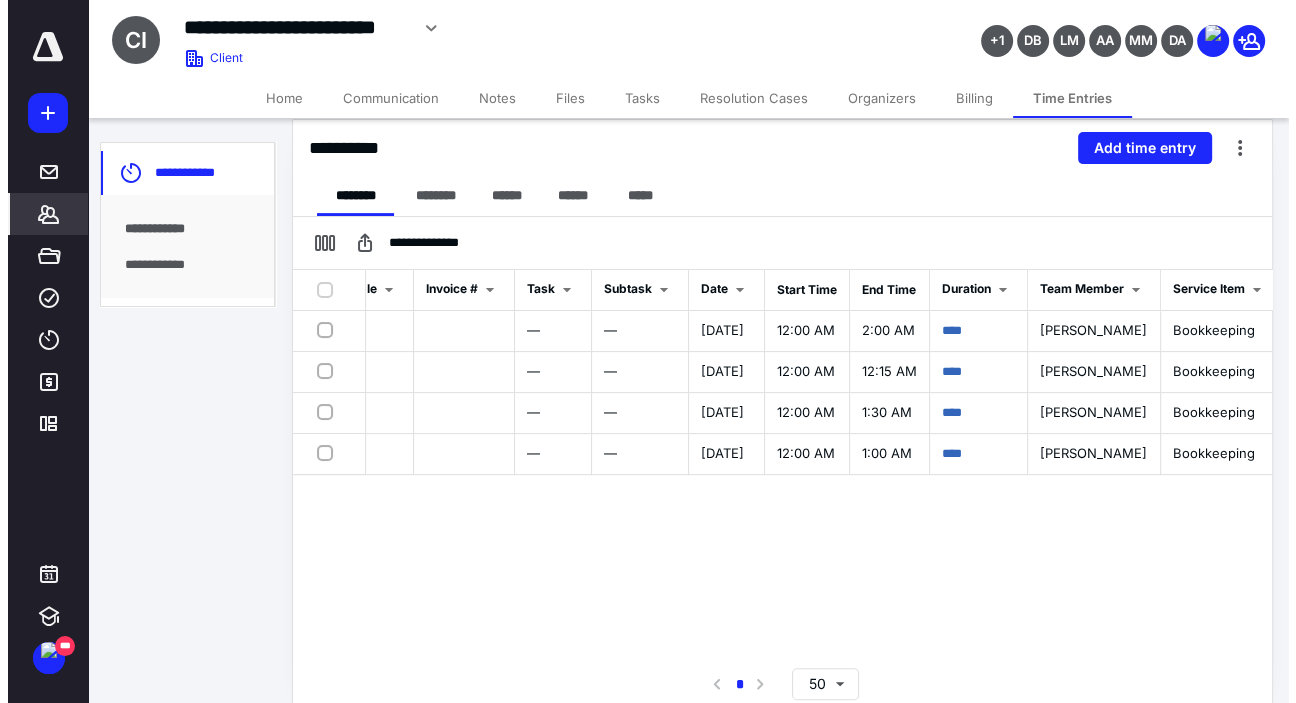 scroll, scrollTop: 0, scrollLeft: 0, axis: both 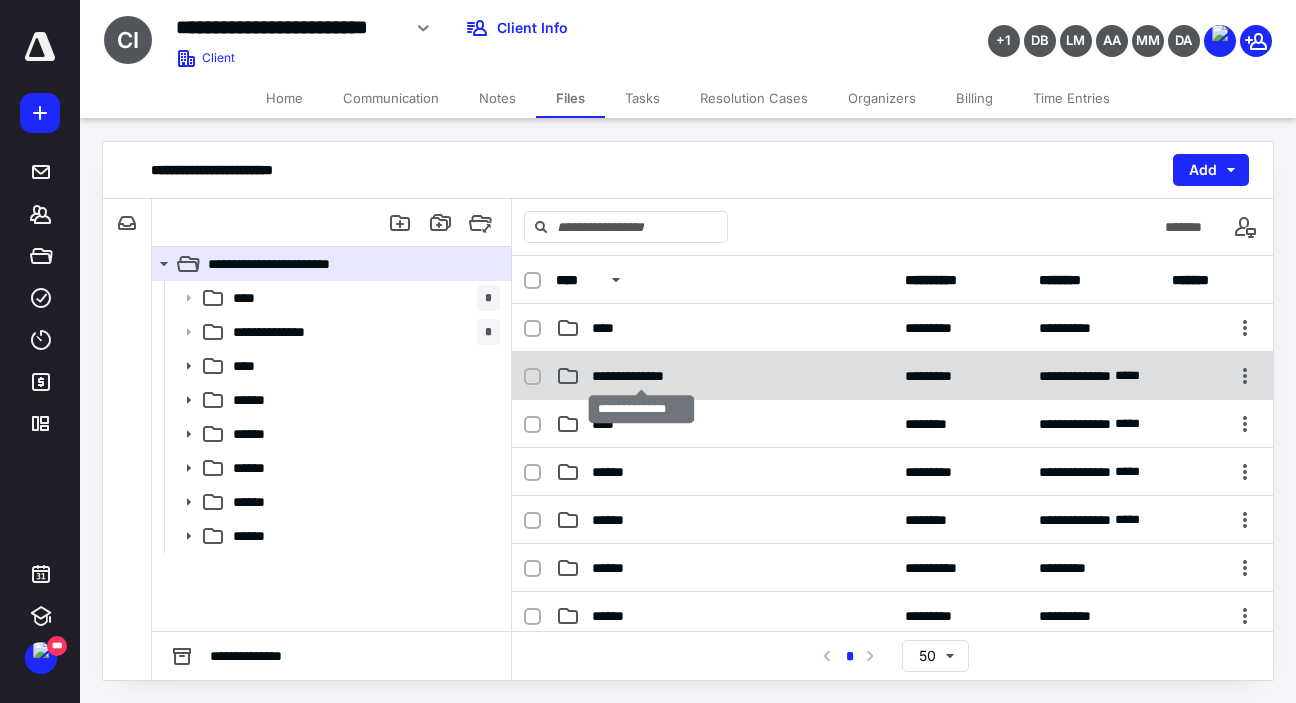 click on "**********" at bounding box center (641, 376) 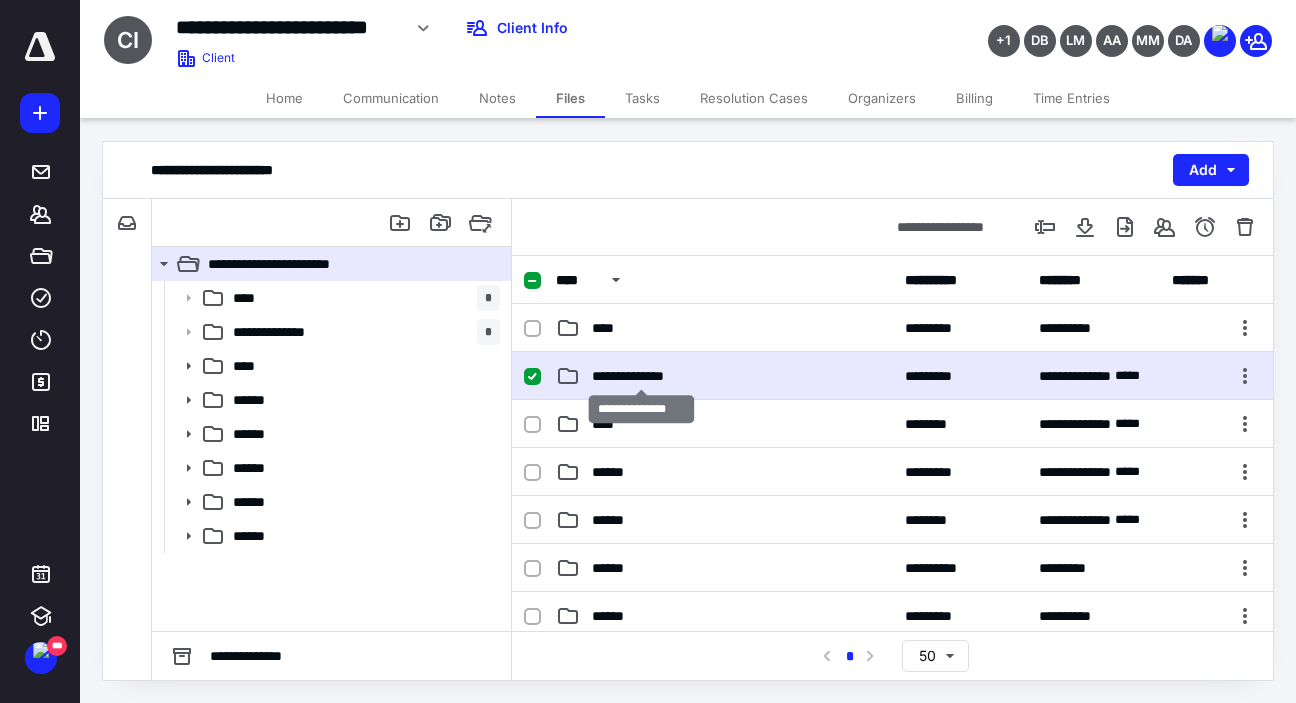 click on "**********" at bounding box center [641, 376] 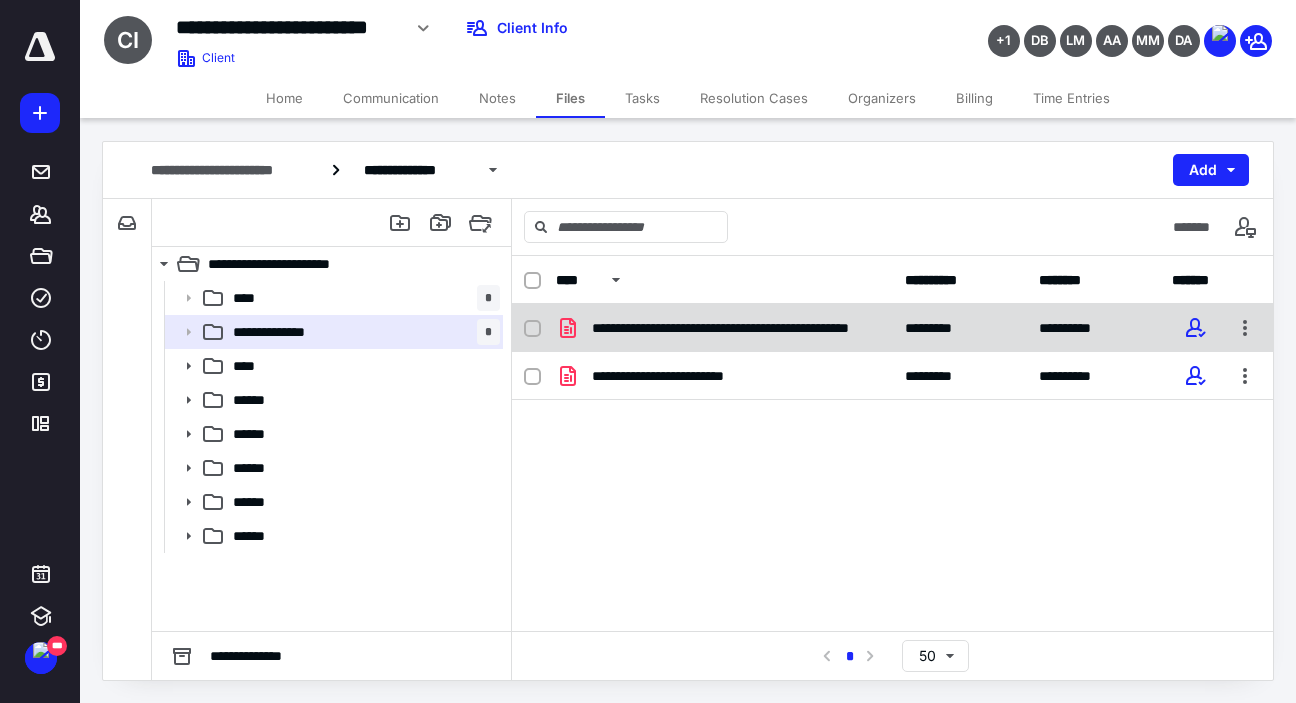 click on "**********" at bounding box center [736, 328] 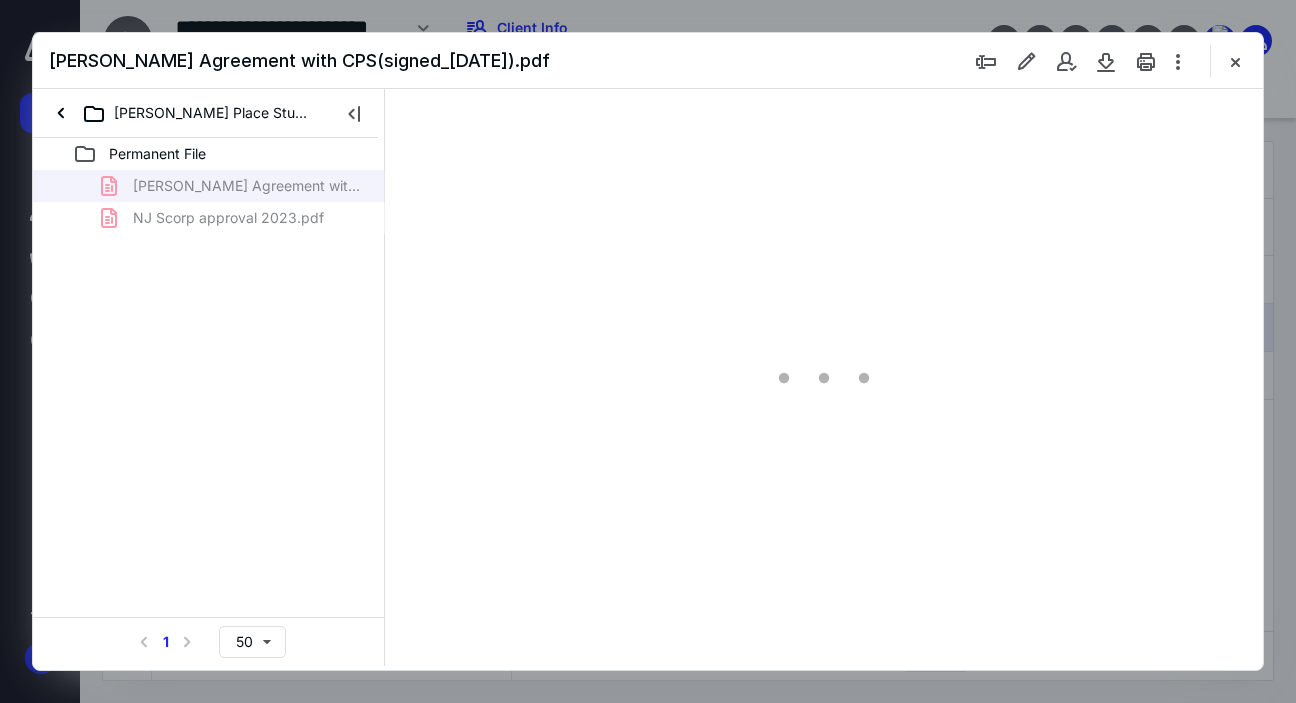 scroll, scrollTop: 0, scrollLeft: 0, axis: both 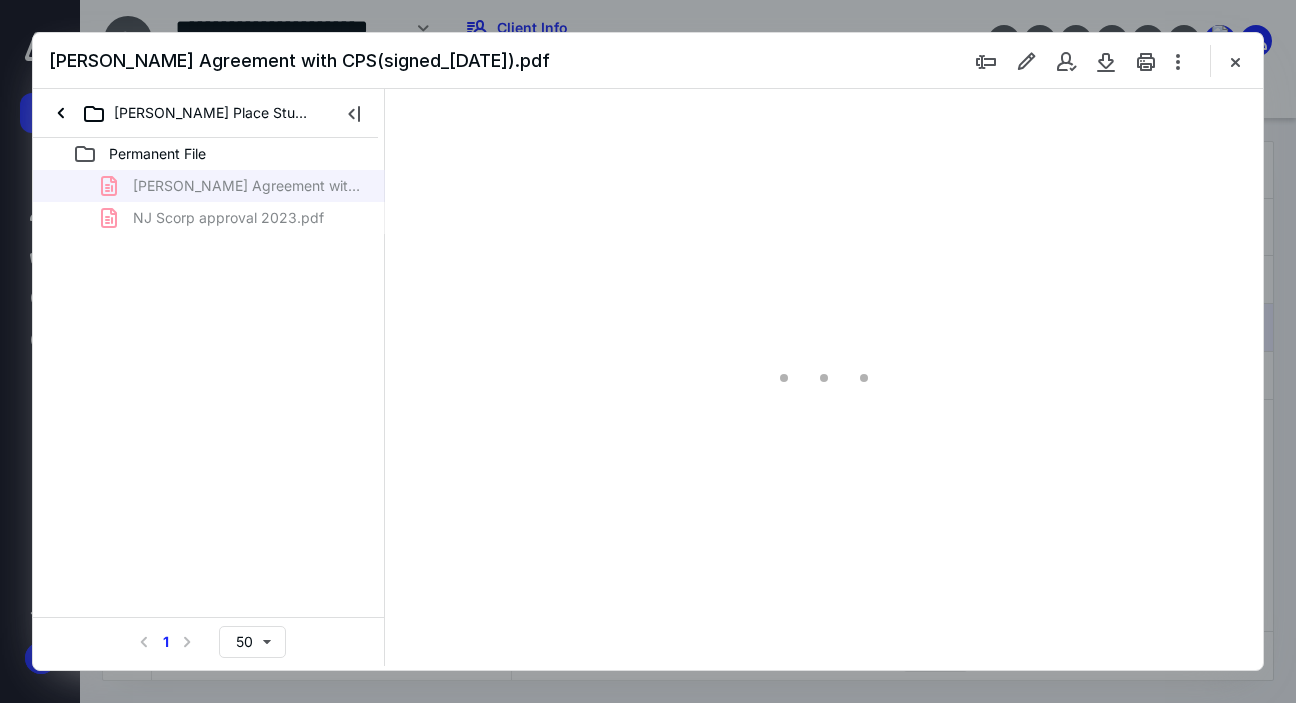type on "140" 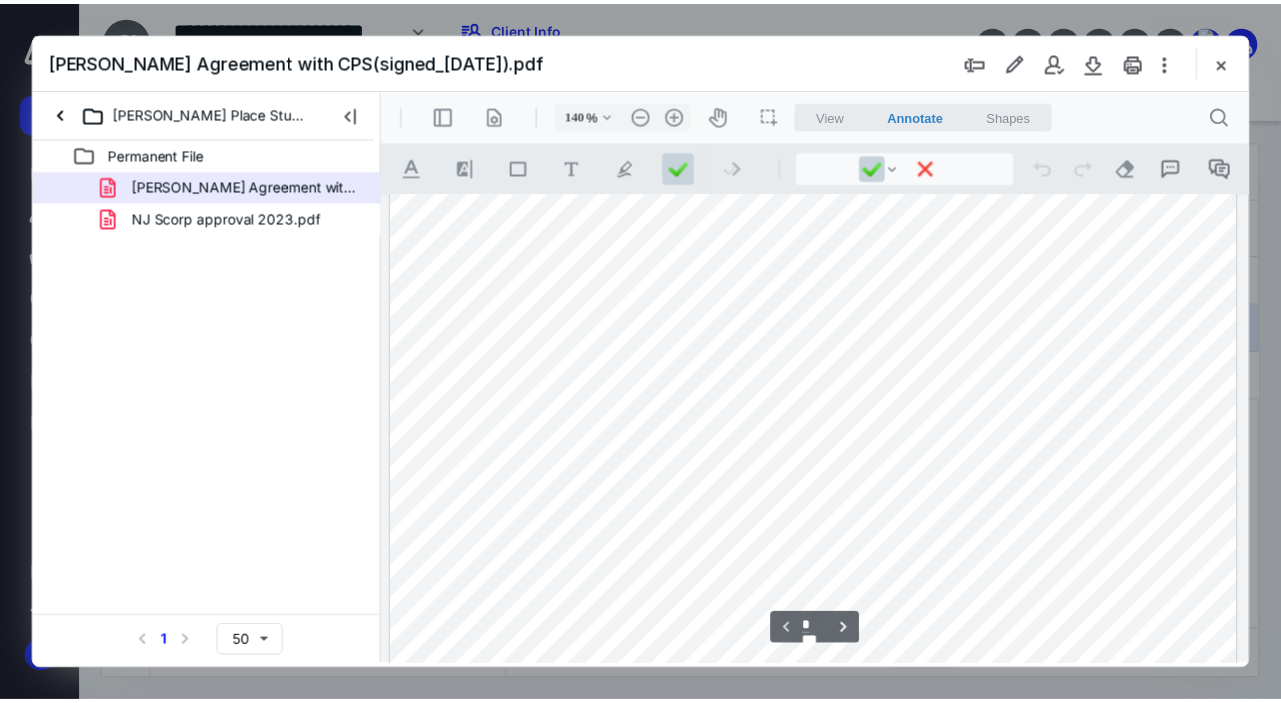 scroll, scrollTop: 510, scrollLeft: 0, axis: vertical 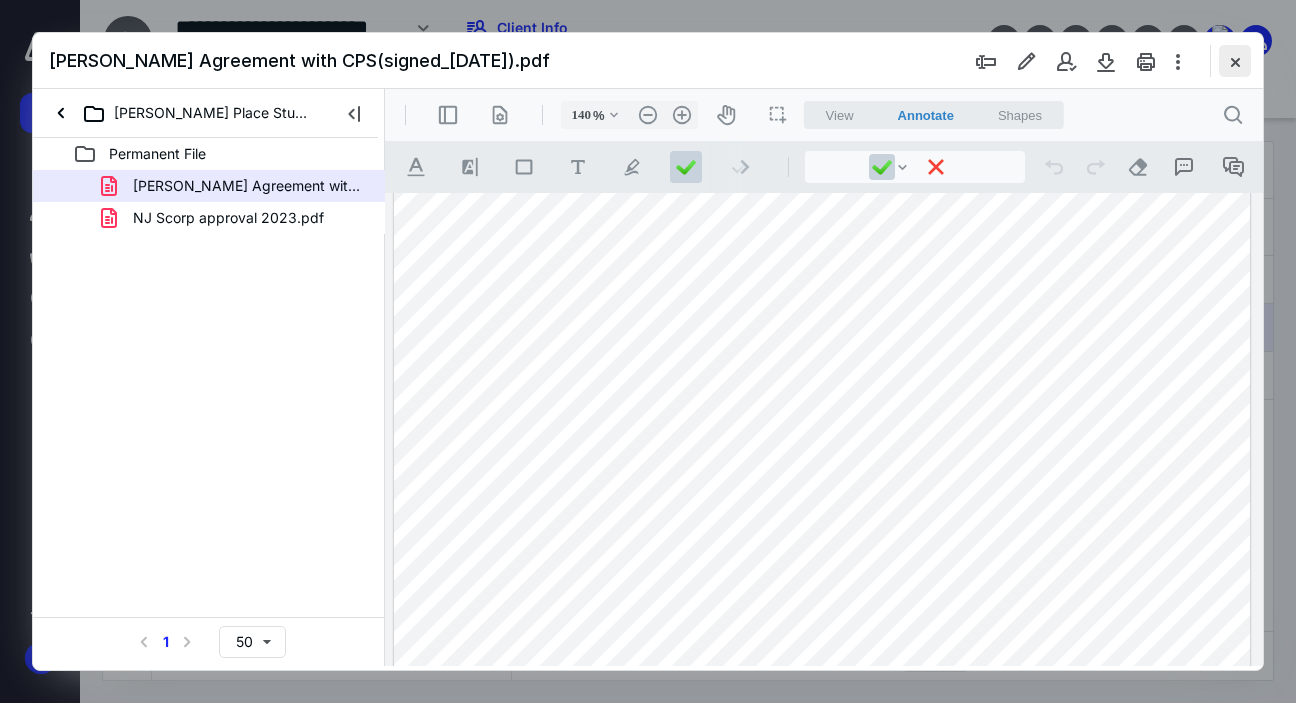click at bounding box center (1235, 61) 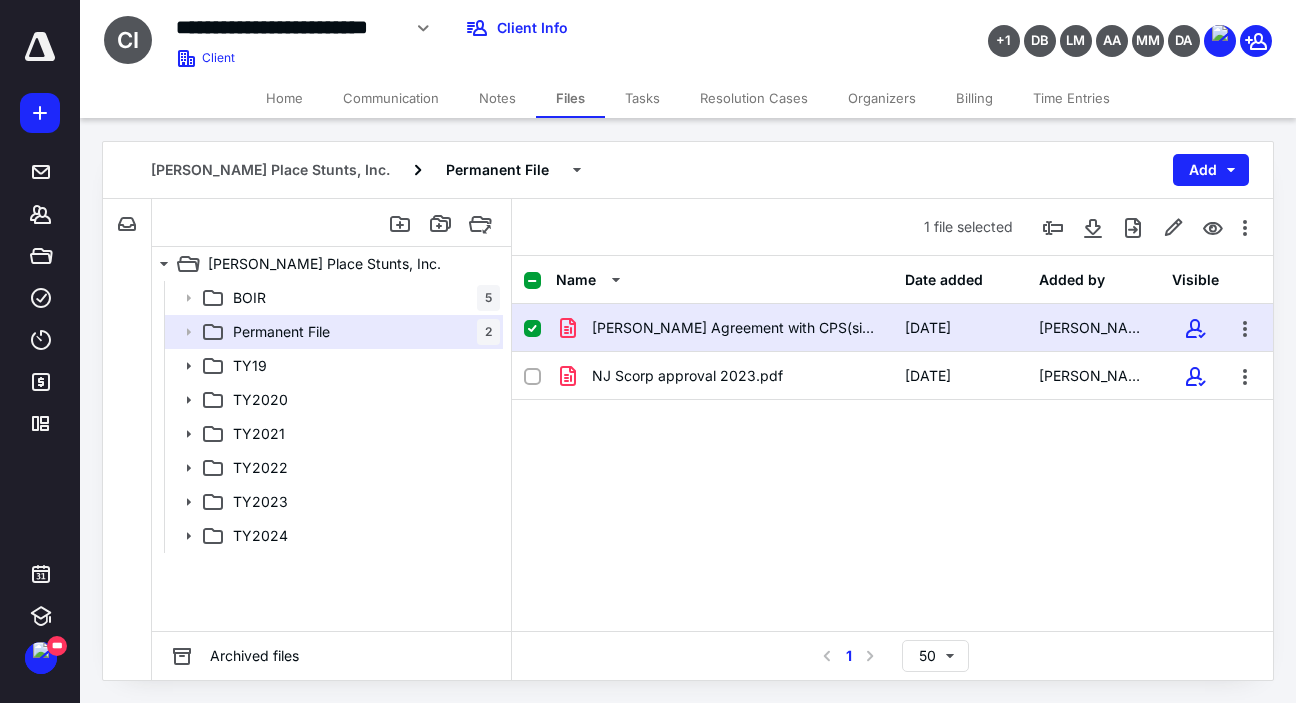 click on "Tasks" at bounding box center [642, 98] 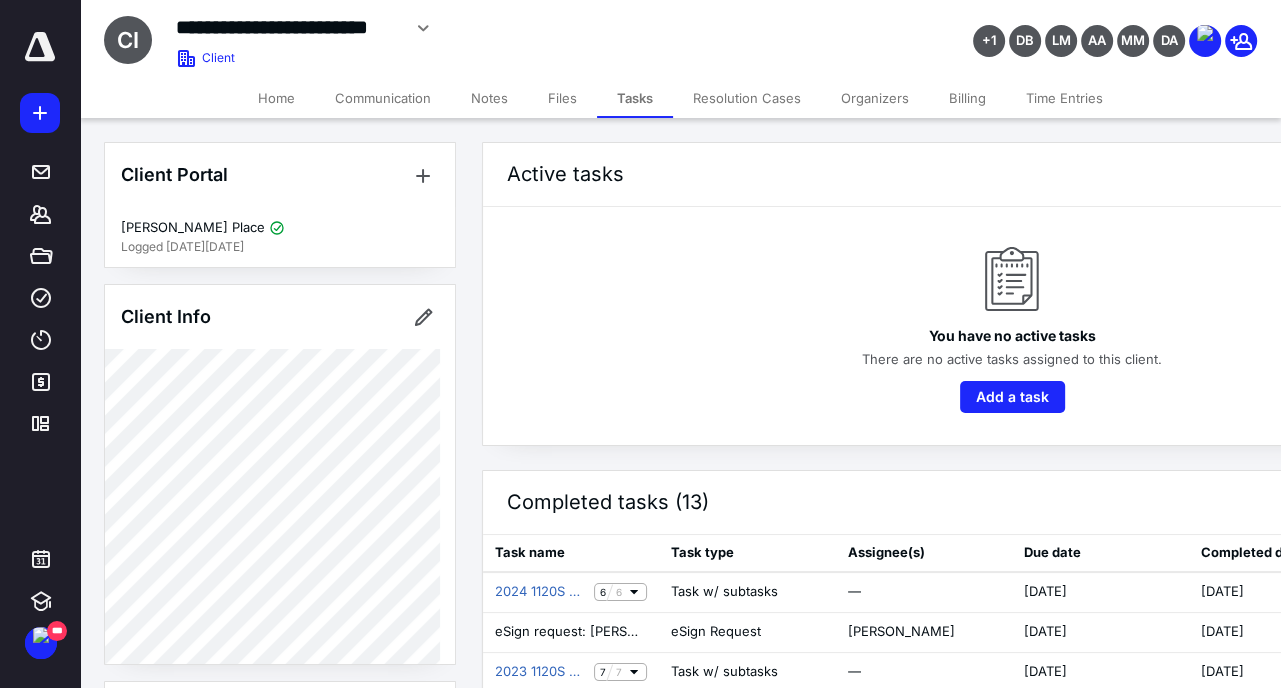 click on "Time Entries" at bounding box center [1064, 98] 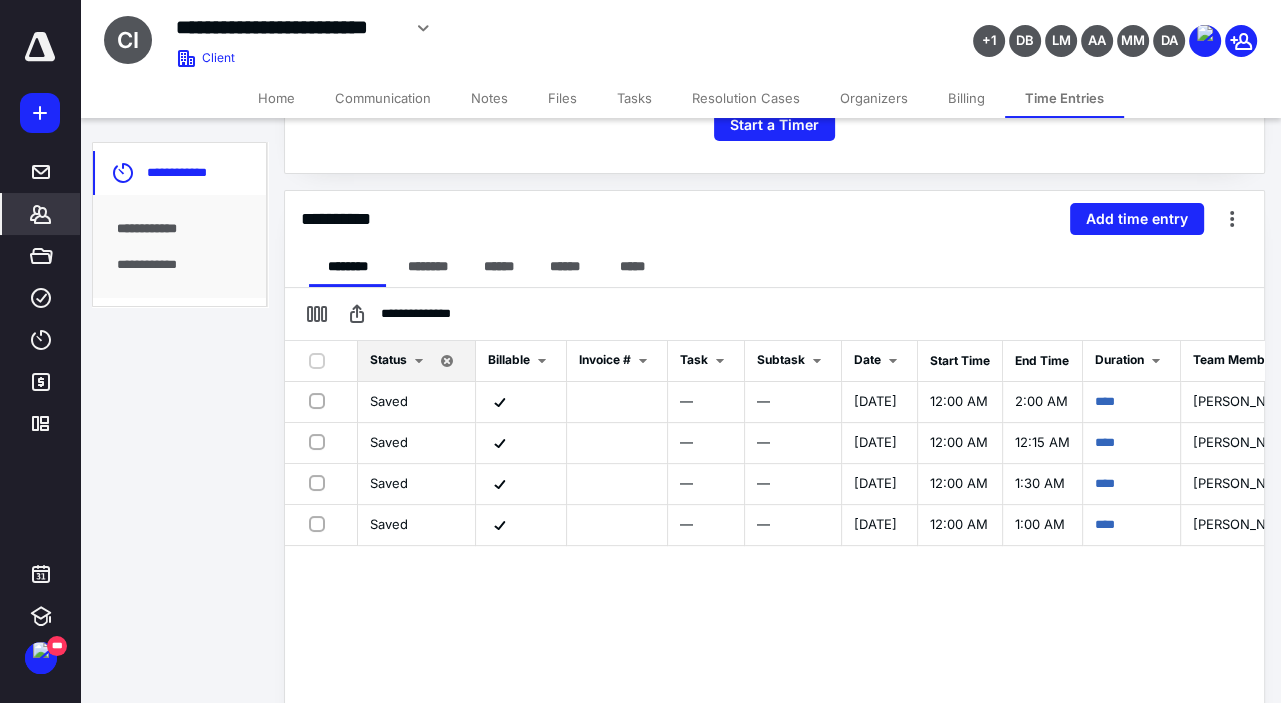 scroll, scrollTop: 400, scrollLeft: 0, axis: vertical 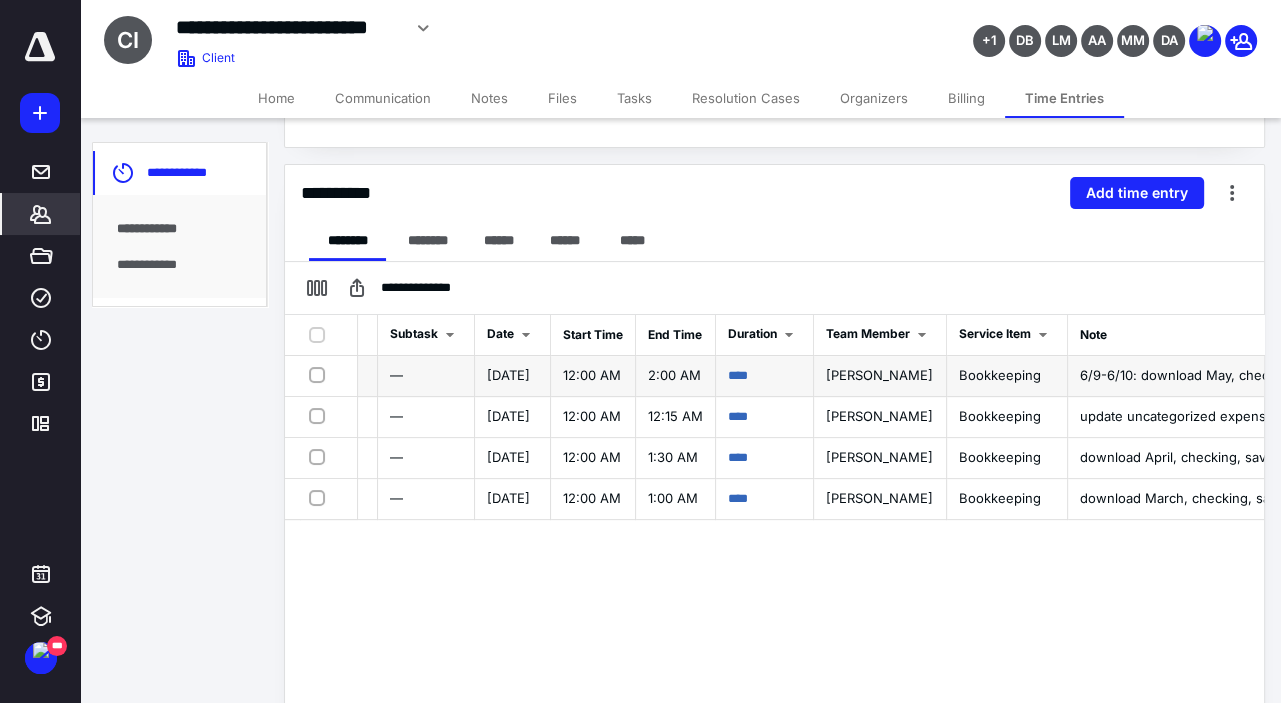 click at bounding box center [321, 374] 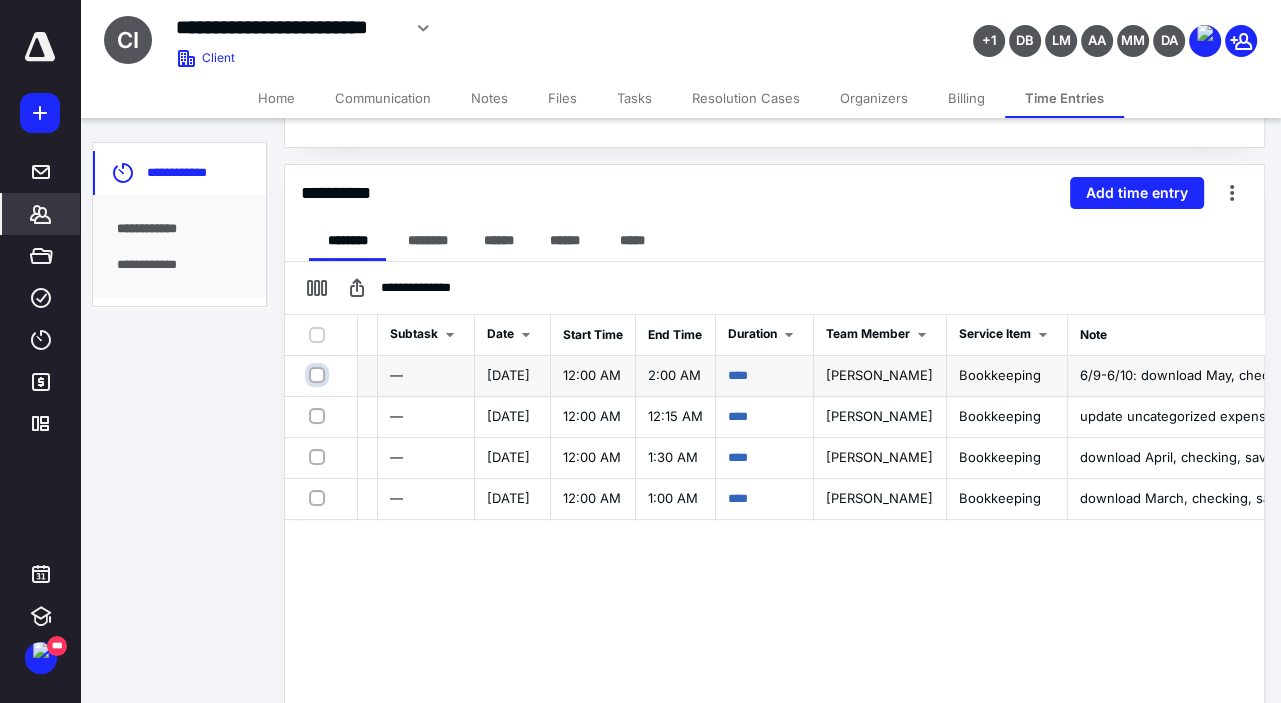 click at bounding box center (319, 375) 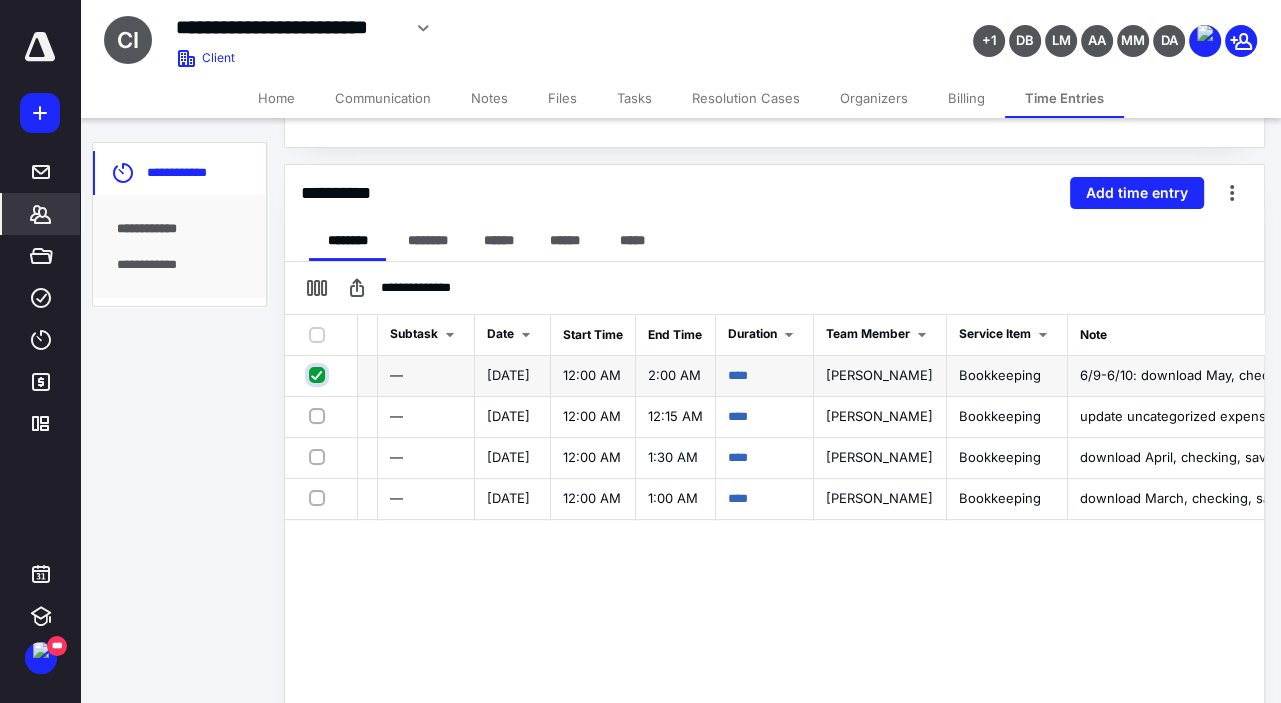 checkbox on "true" 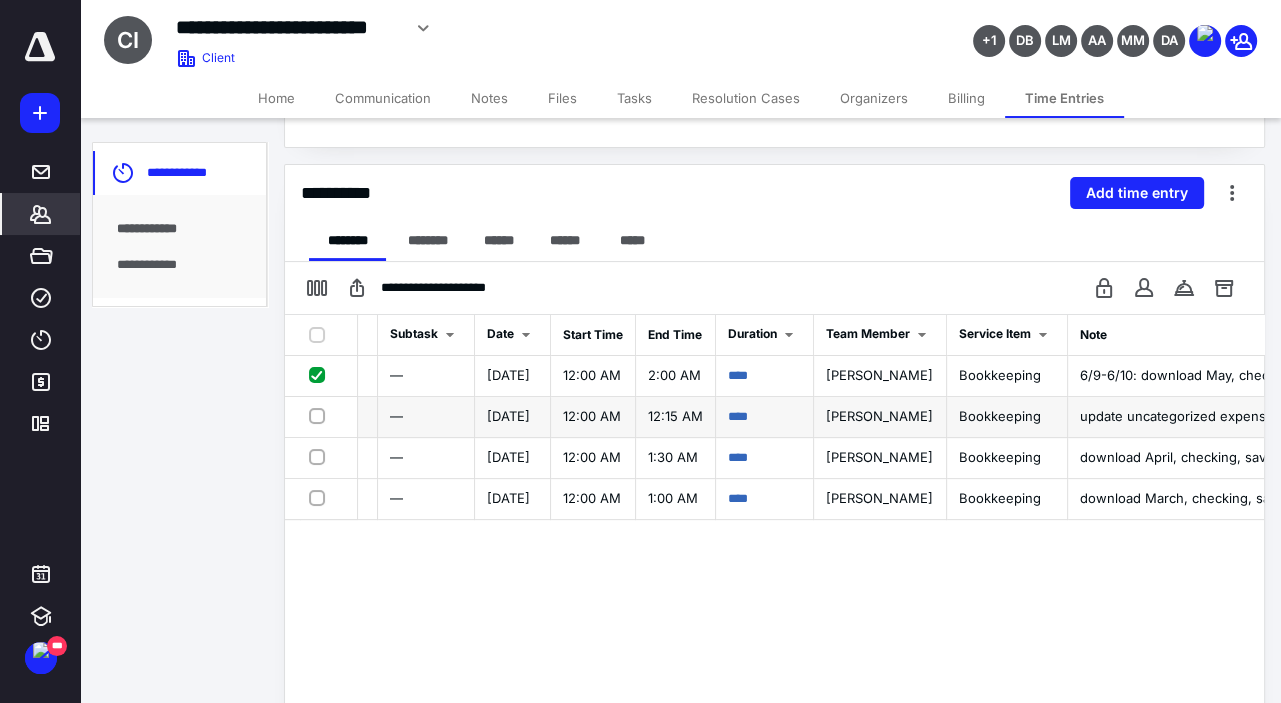 click at bounding box center [321, 415] 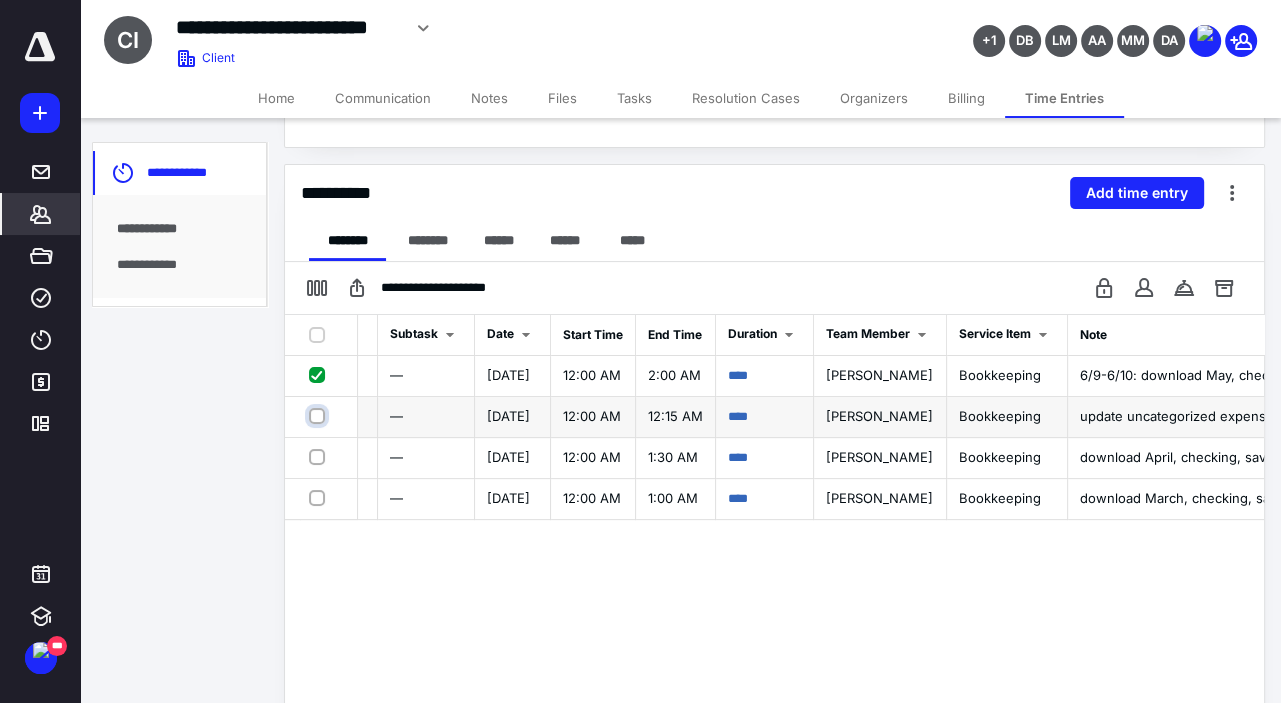 click at bounding box center [319, 416] 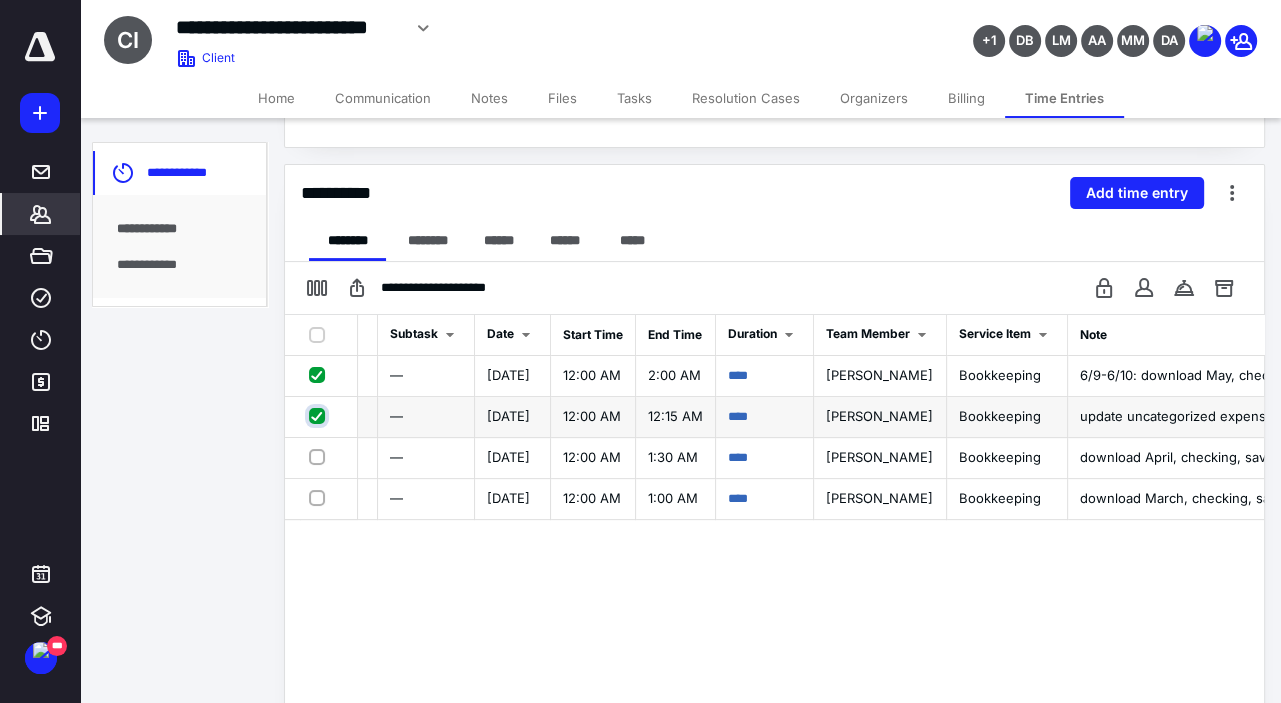 checkbox on "true" 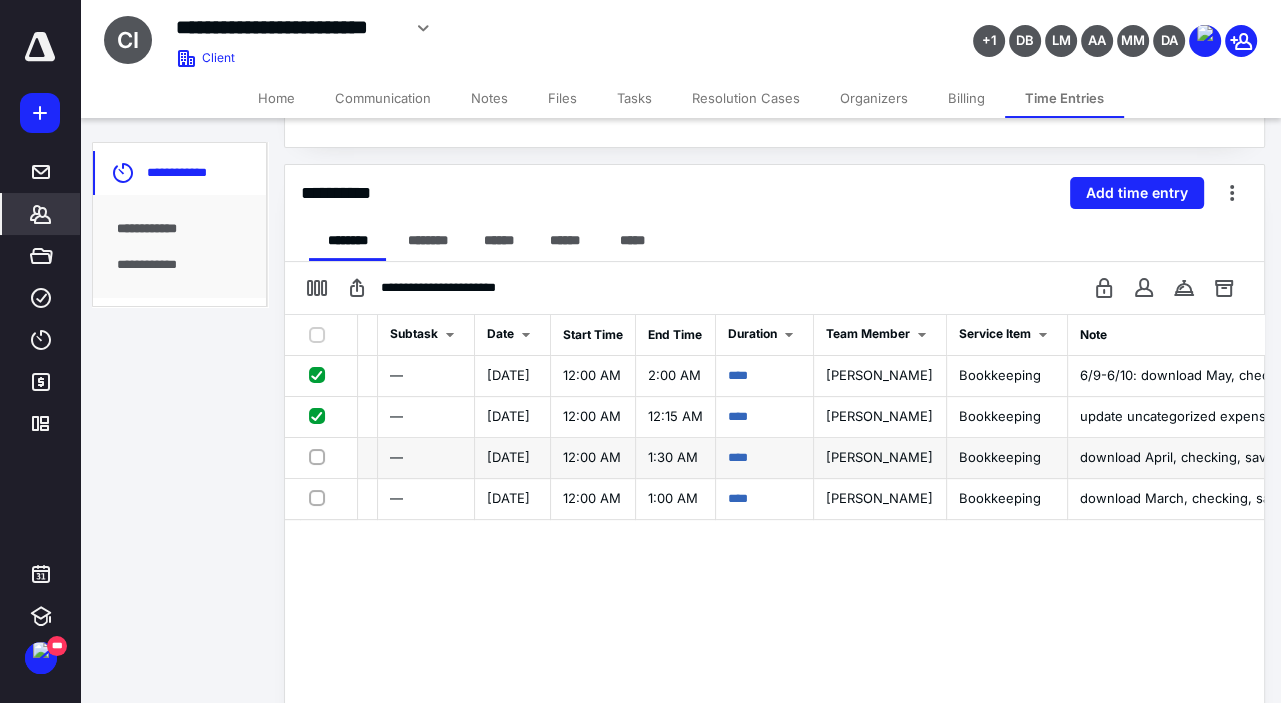 click at bounding box center [321, 456] 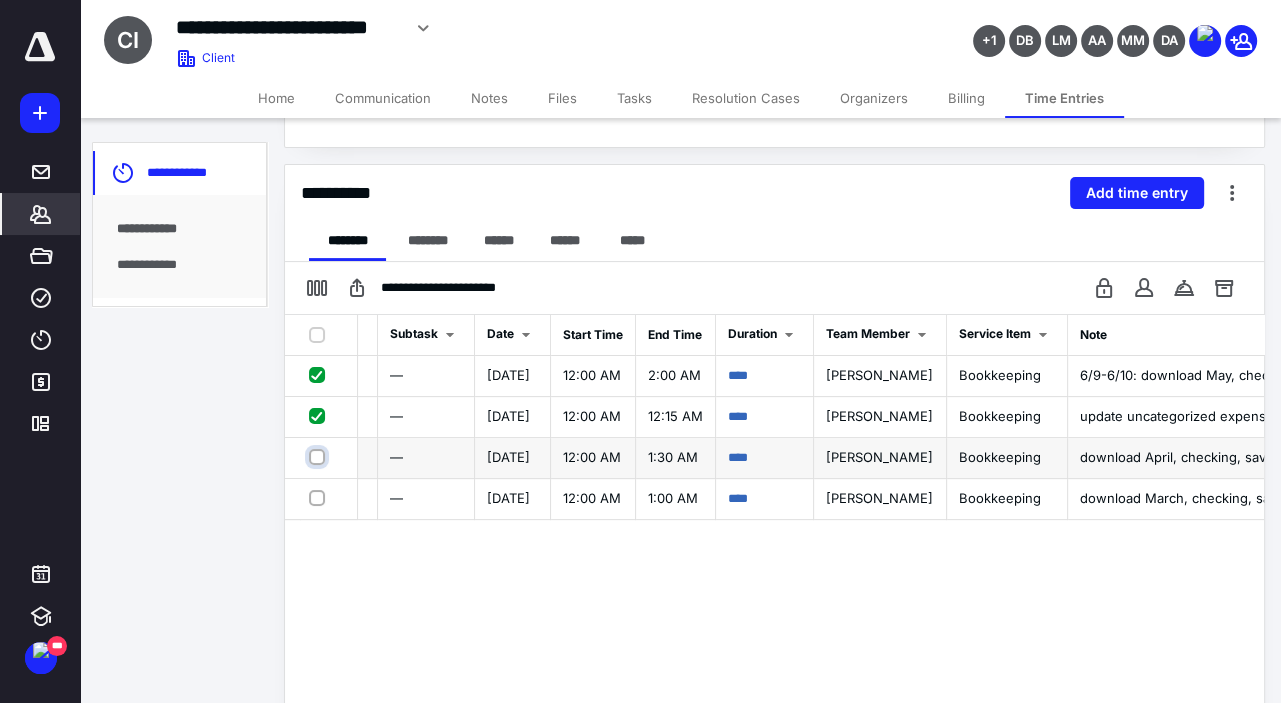 click at bounding box center [319, 457] 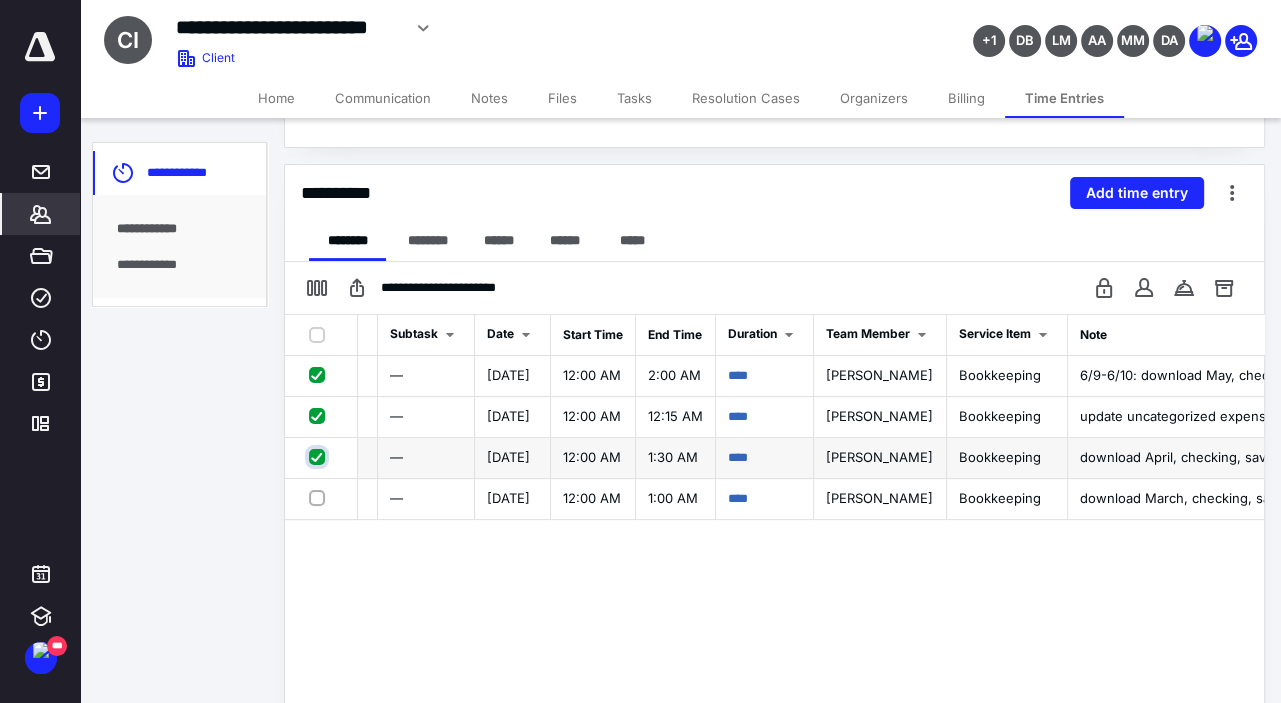 checkbox on "true" 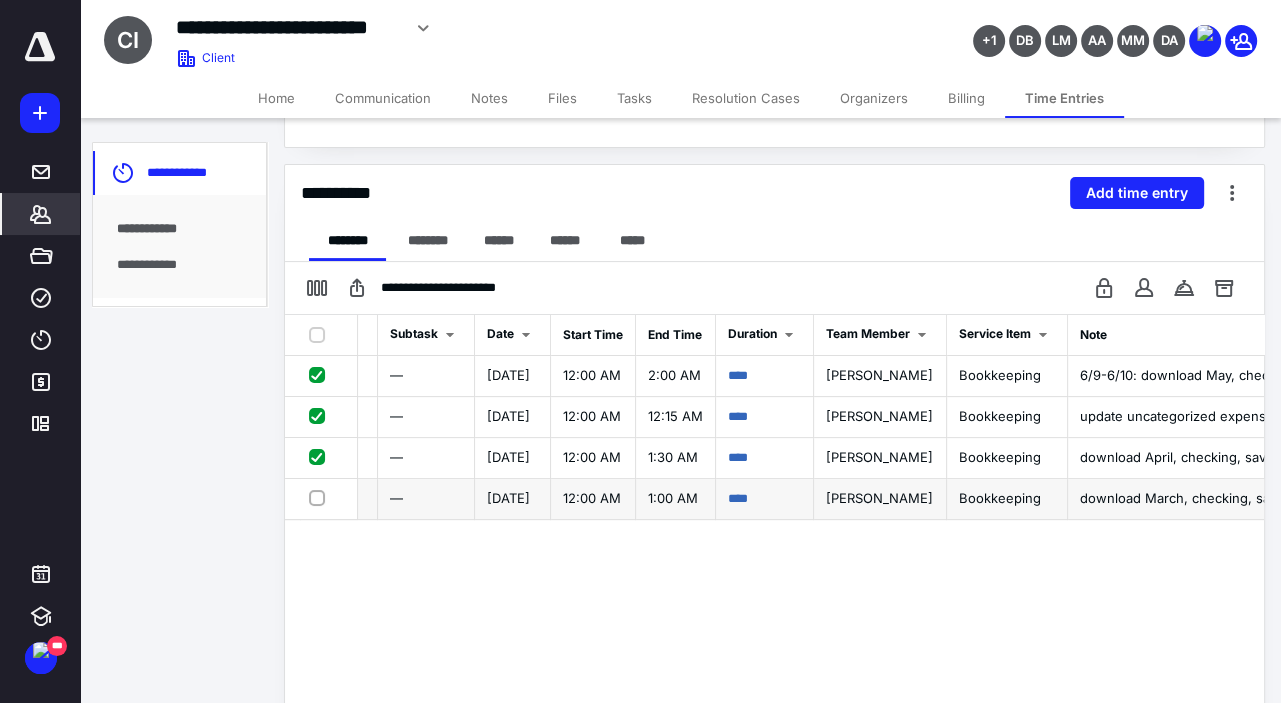 click at bounding box center (321, 497) 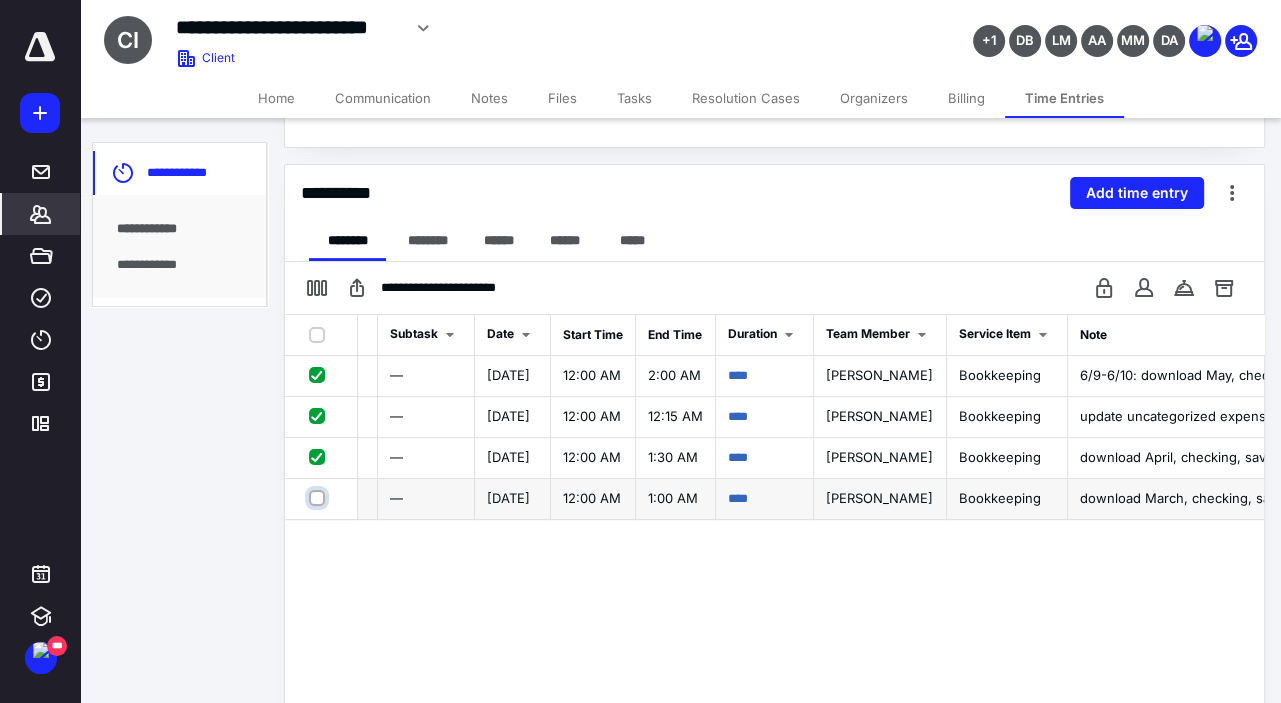 click at bounding box center [319, 498] 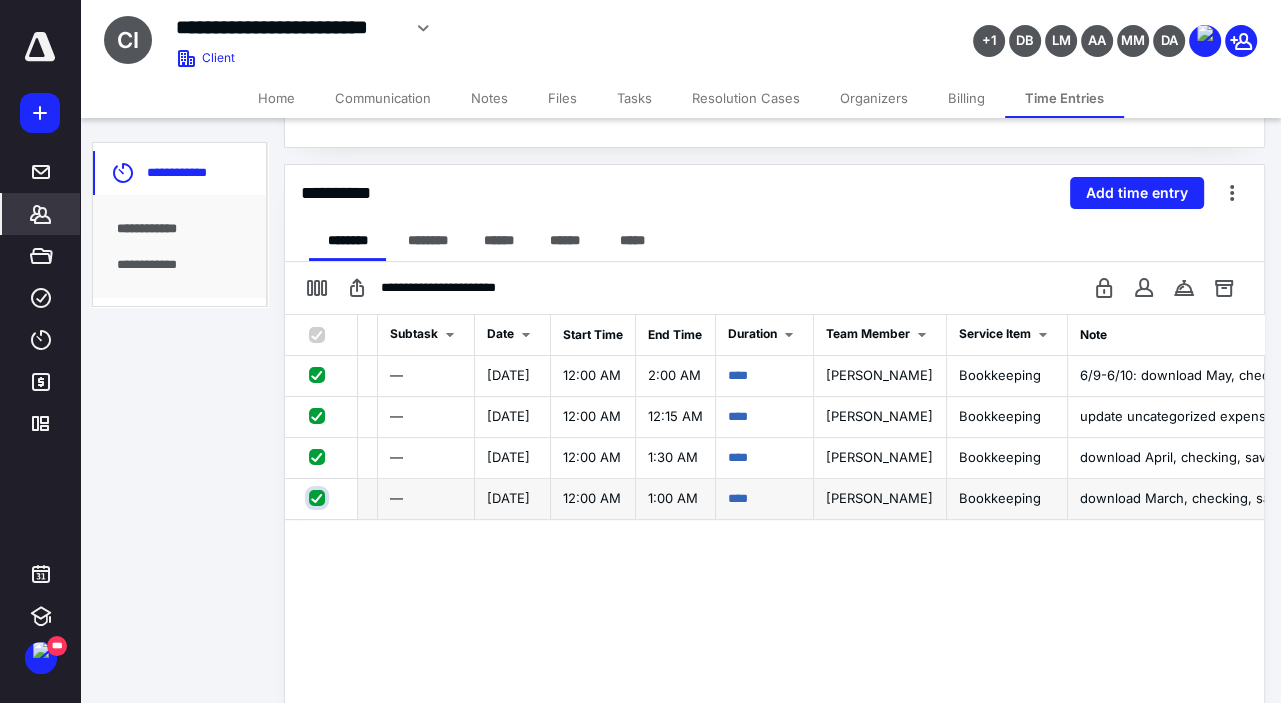 checkbox on "true" 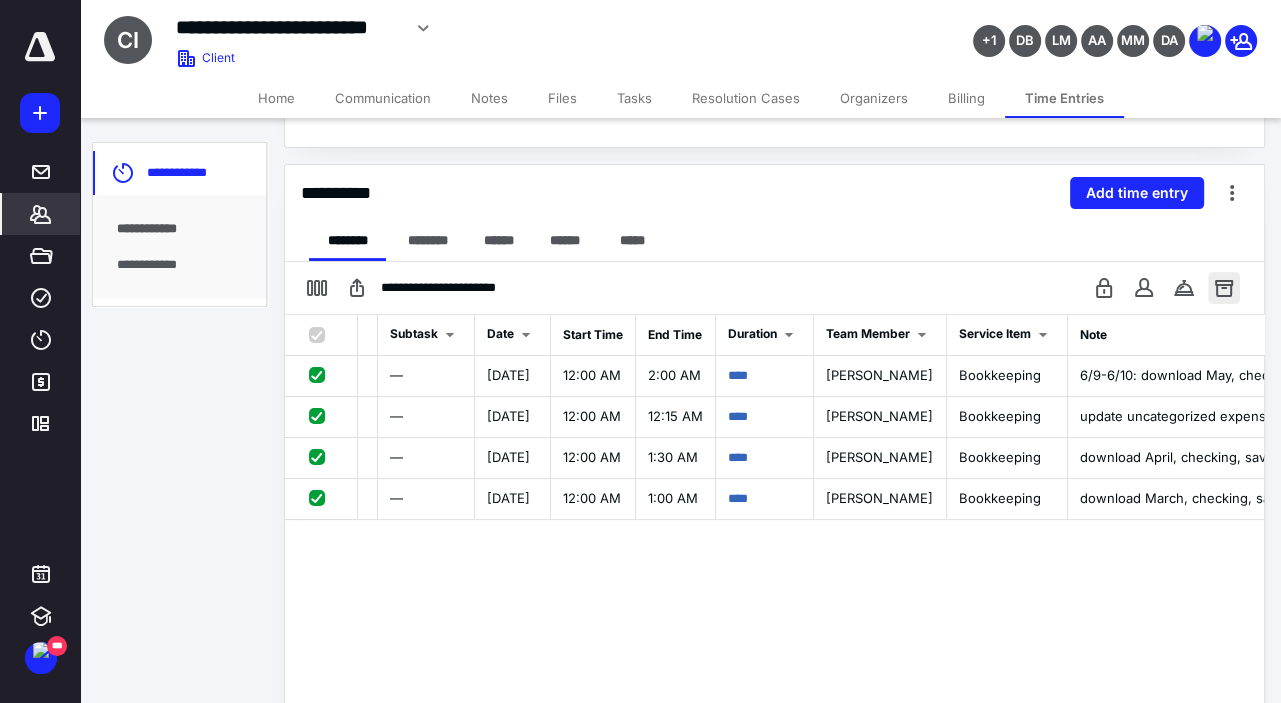 click at bounding box center [1224, 288] 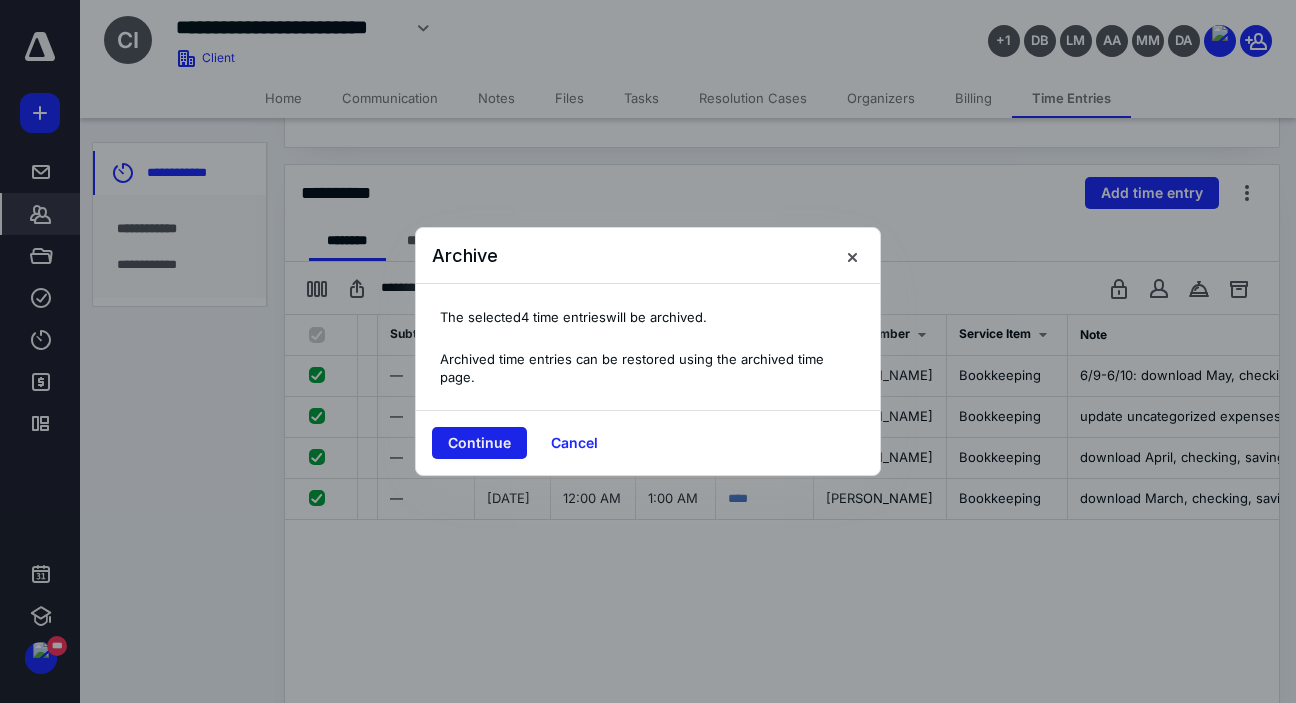 click on "Continue" at bounding box center (479, 443) 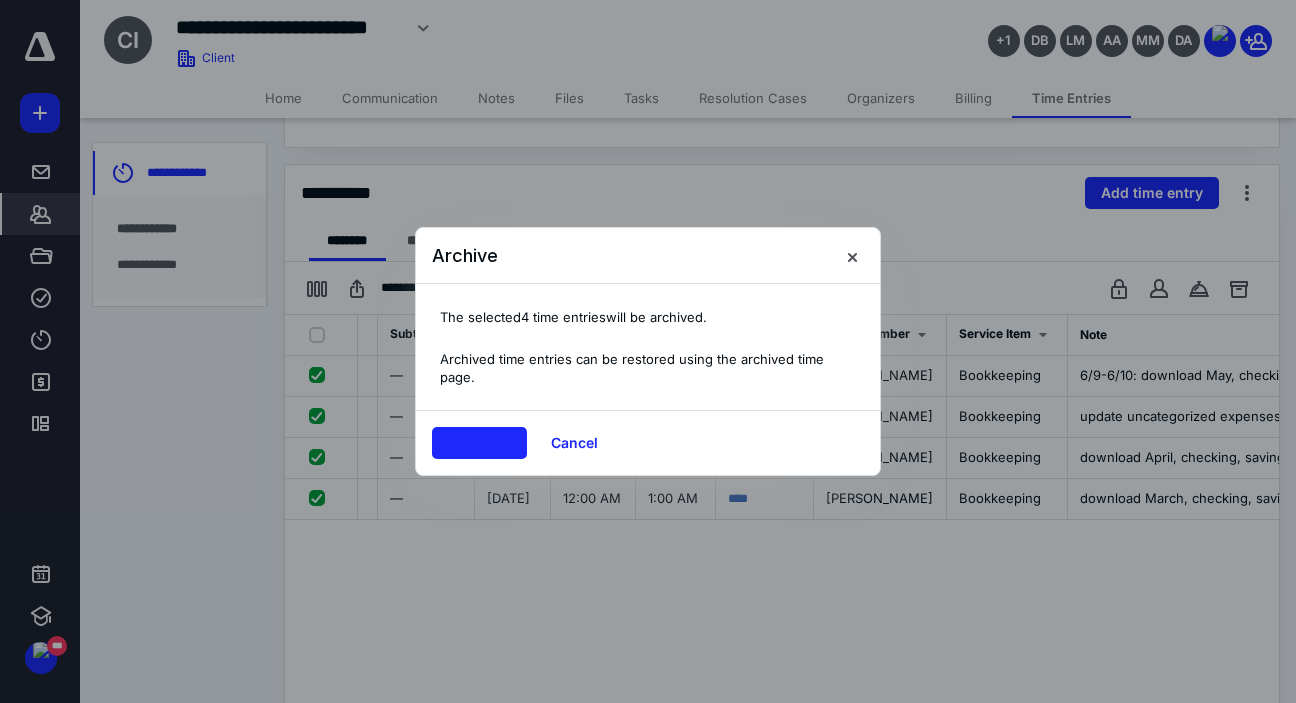 checkbox on "false" 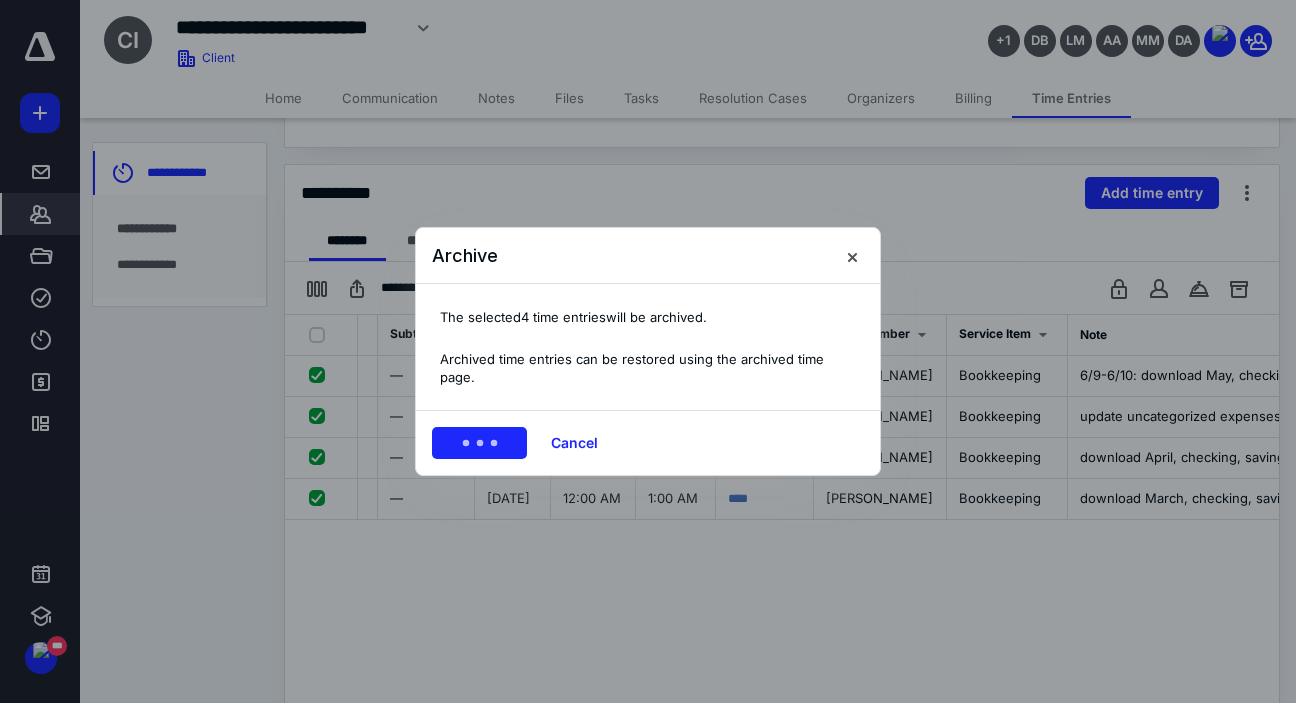scroll, scrollTop: 0, scrollLeft: 210, axis: horizontal 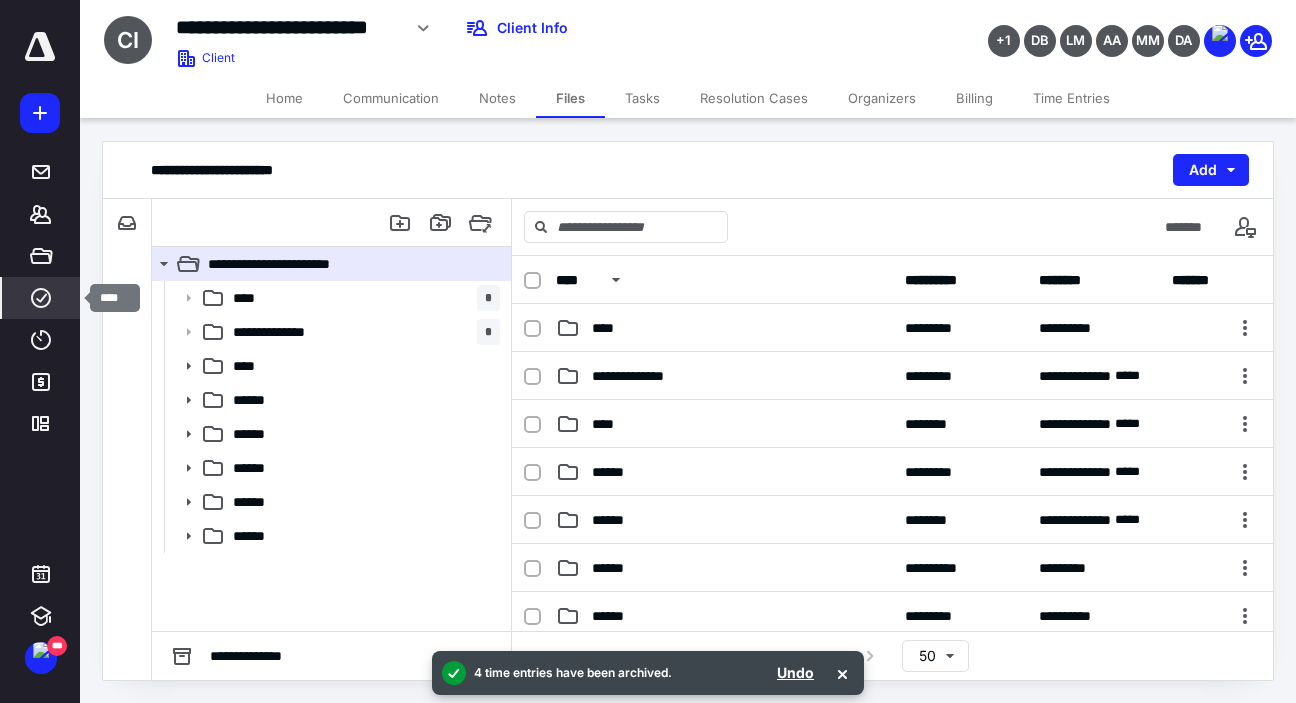 click 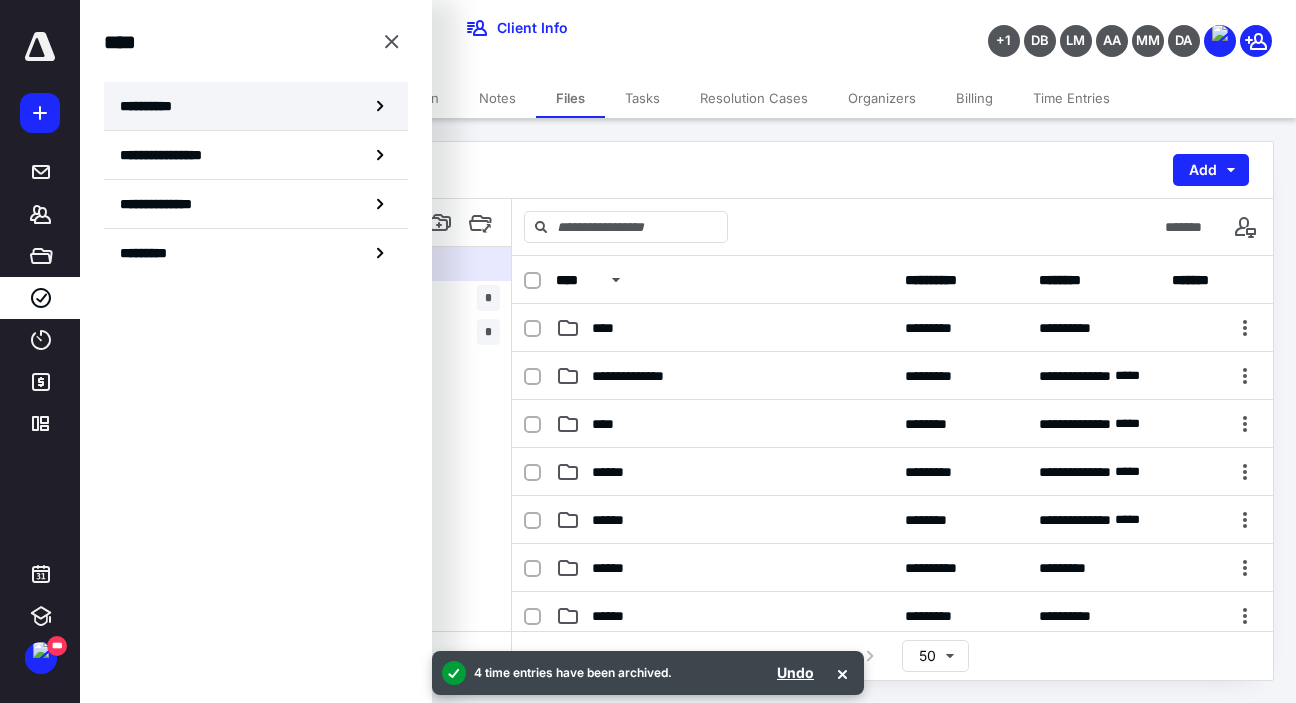 click on "**********" at bounding box center (153, 106) 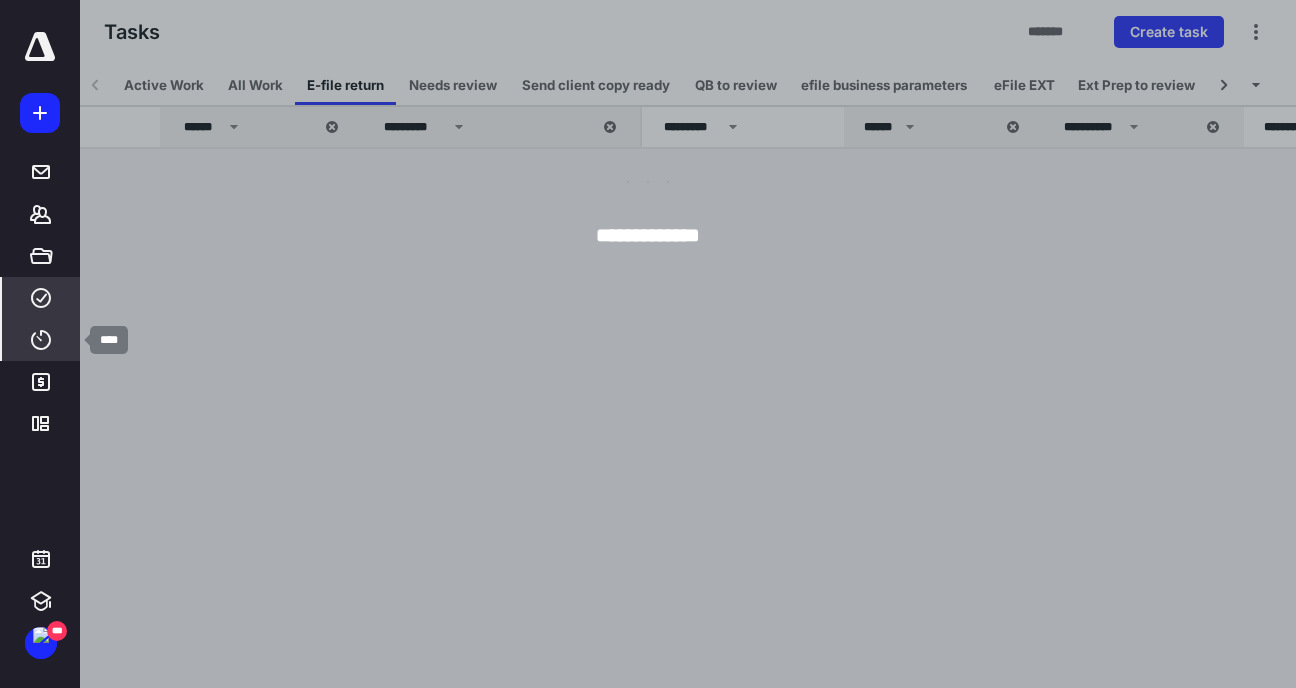 click 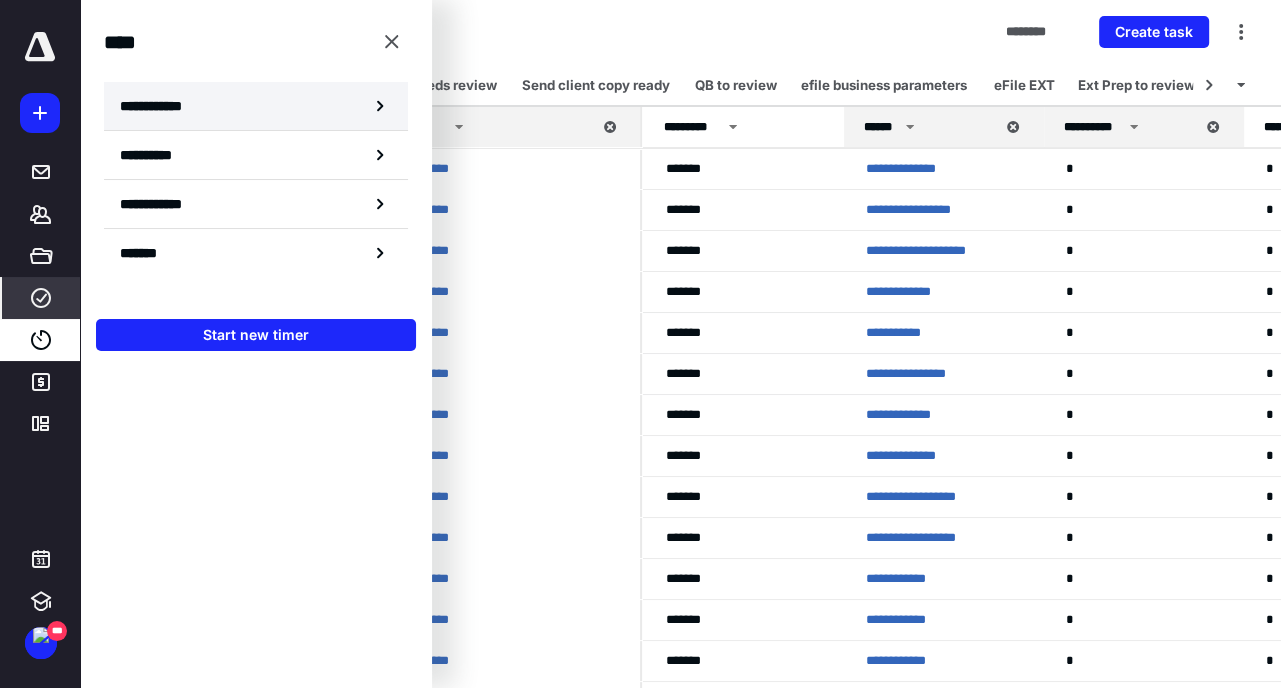 click on "**********" at bounding box center [256, 106] 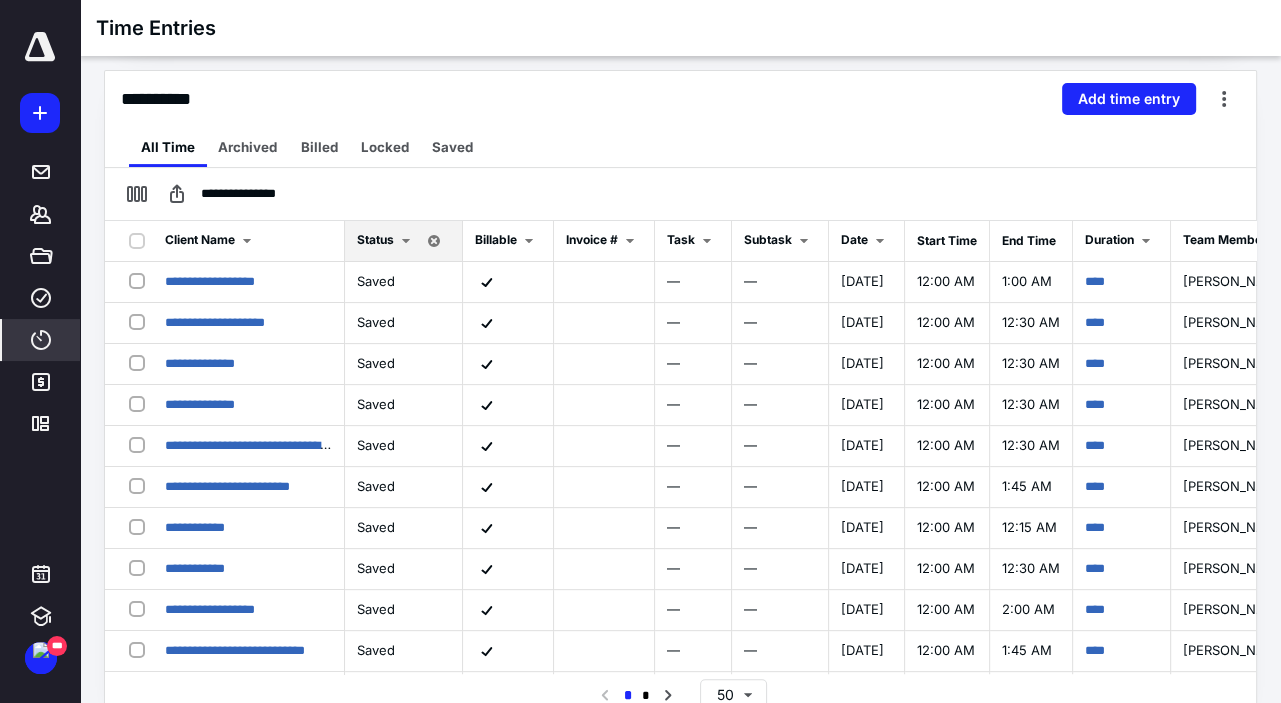 scroll, scrollTop: 443, scrollLeft: 0, axis: vertical 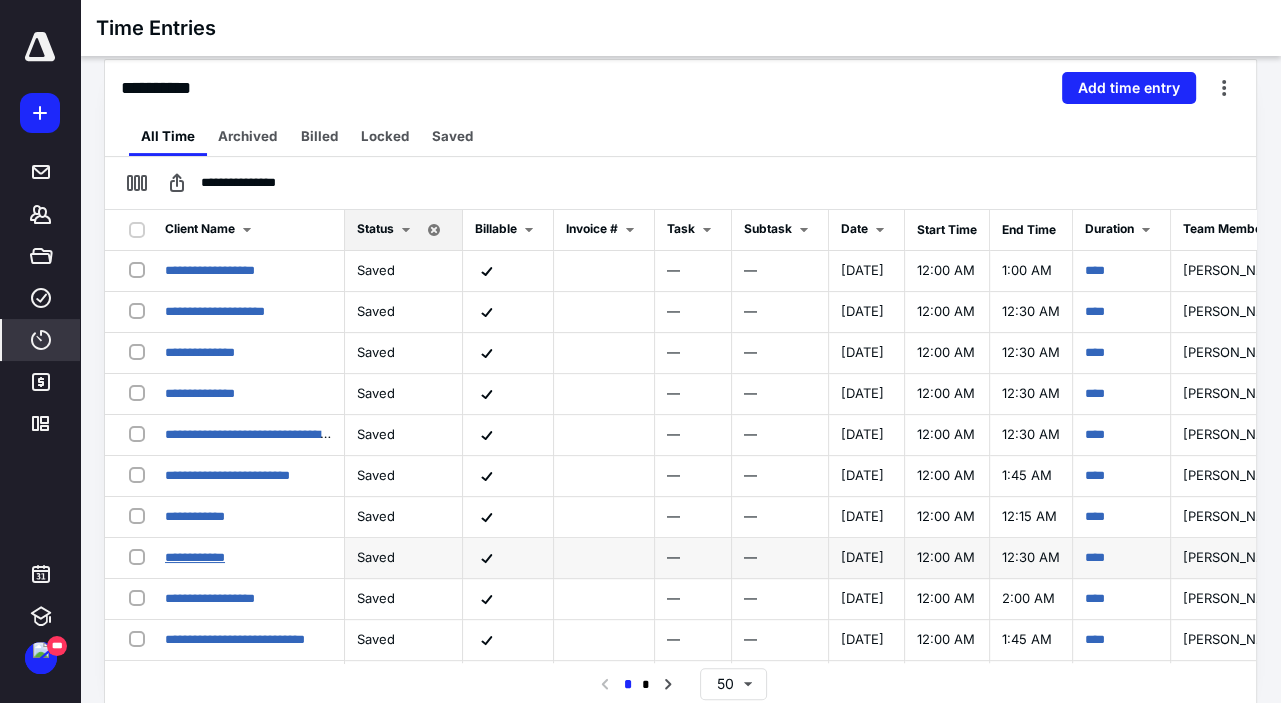 click on "**********" at bounding box center [195, 557] 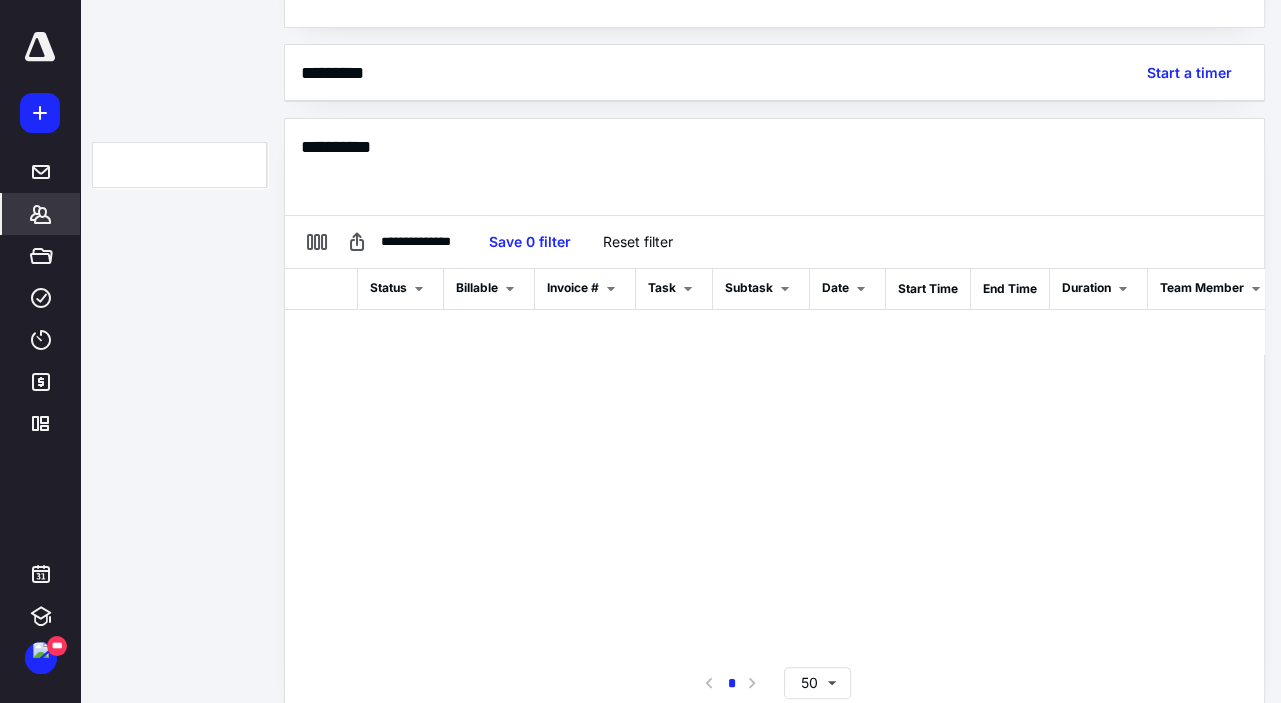 scroll, scrollTop: 445, scrollLeft: 0, axis: vertical 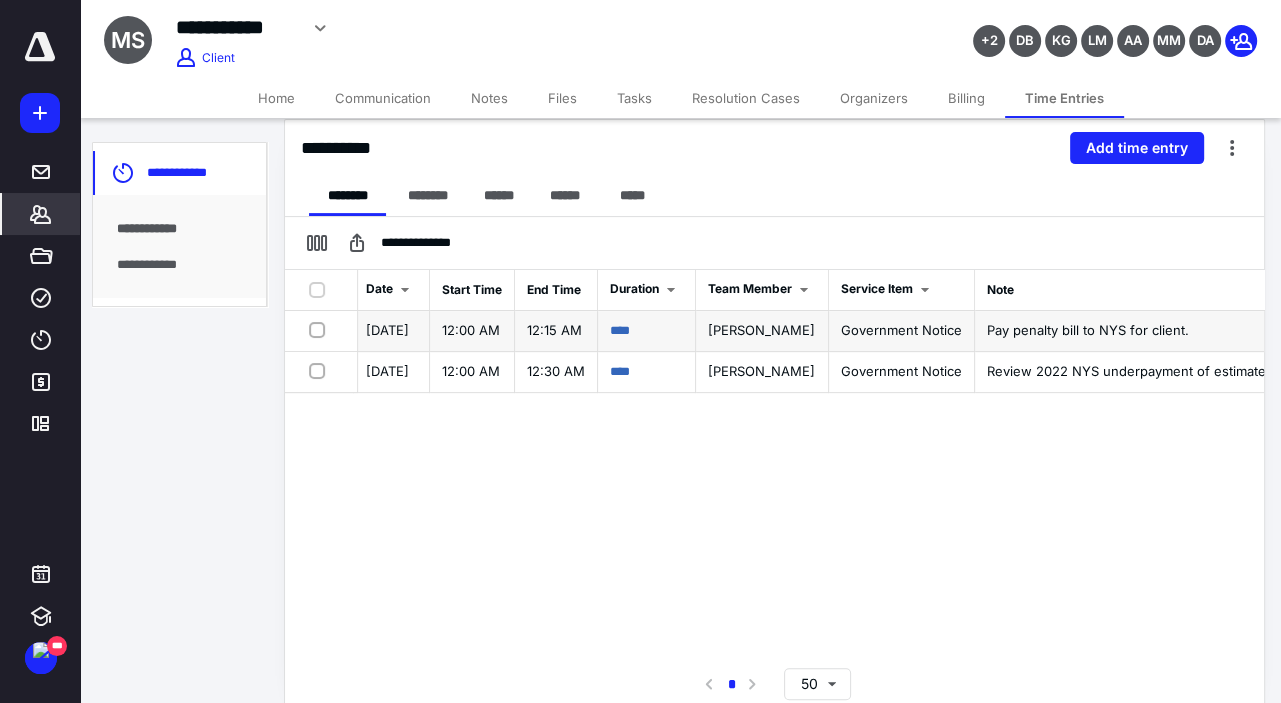 drag, startPoint x: 322, startPoint y: 321, endPoint x: 317, endPoint y: 333, distance: 13 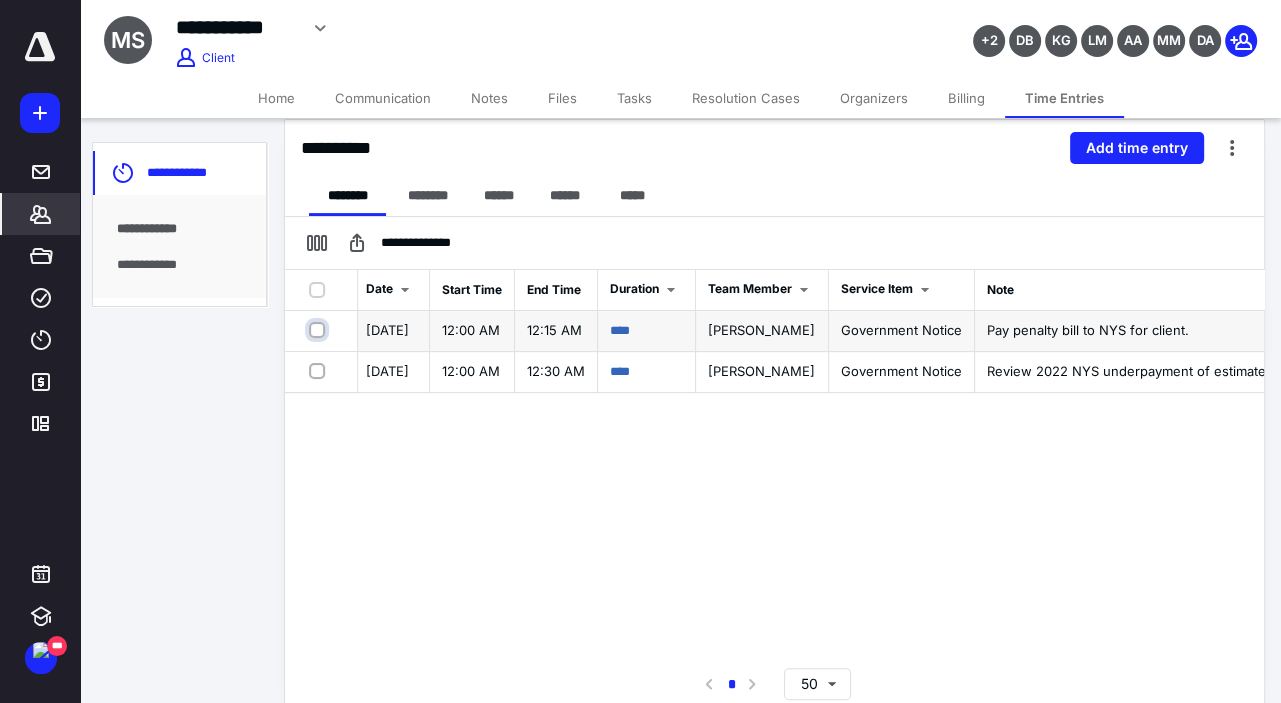click at bounding box center [319, 330] 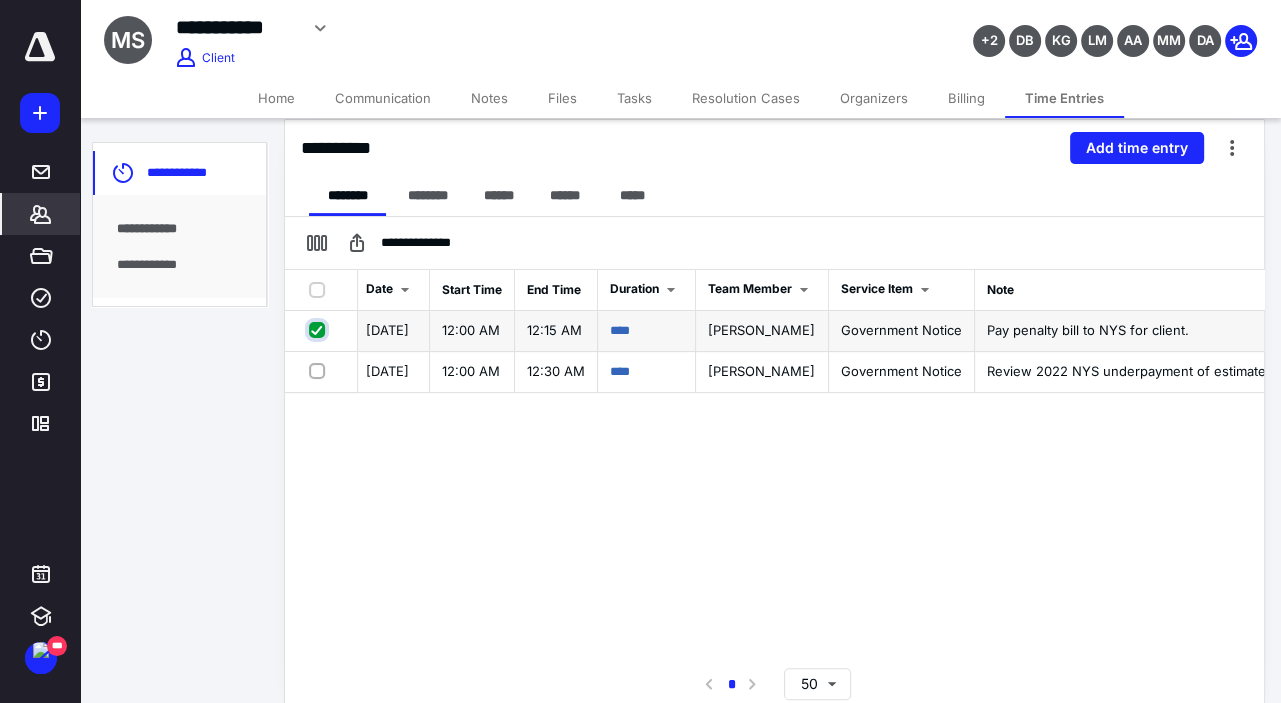 checkbox on "true" 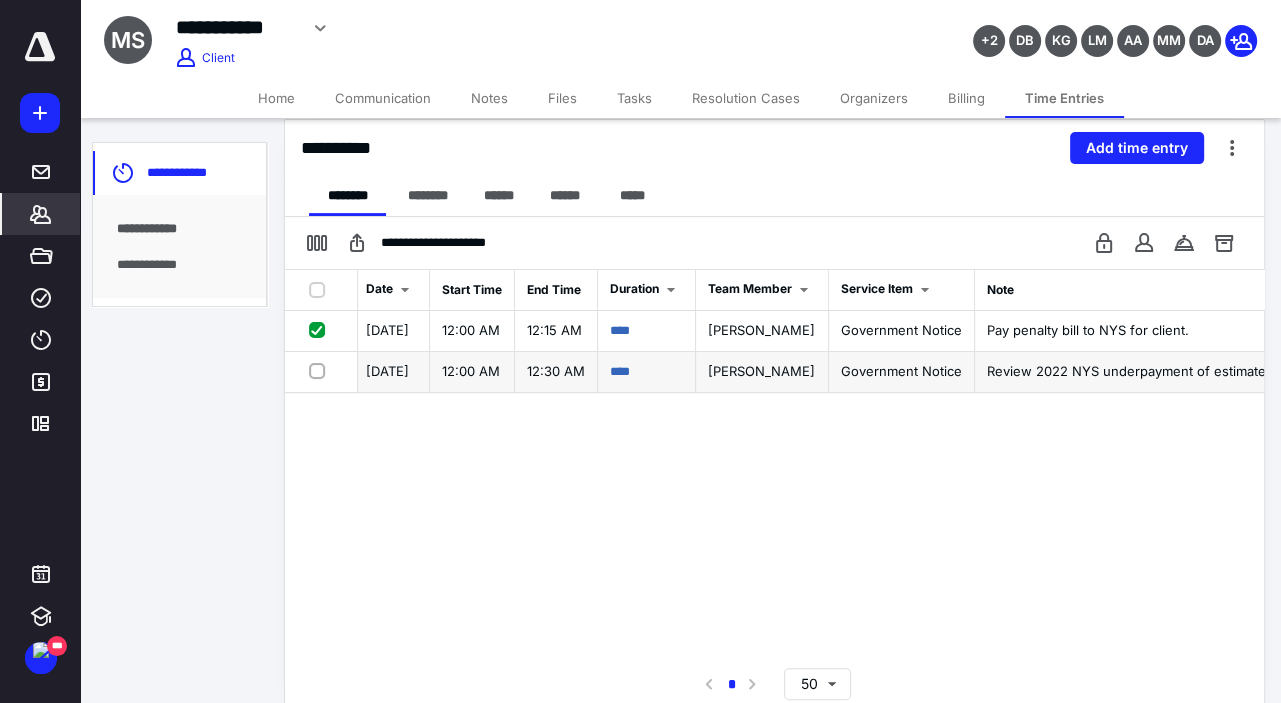 drag, startPoint x: 319, startPoint y: 364, endPoint x: 349, endPoint y: 361, distance: 30.149628 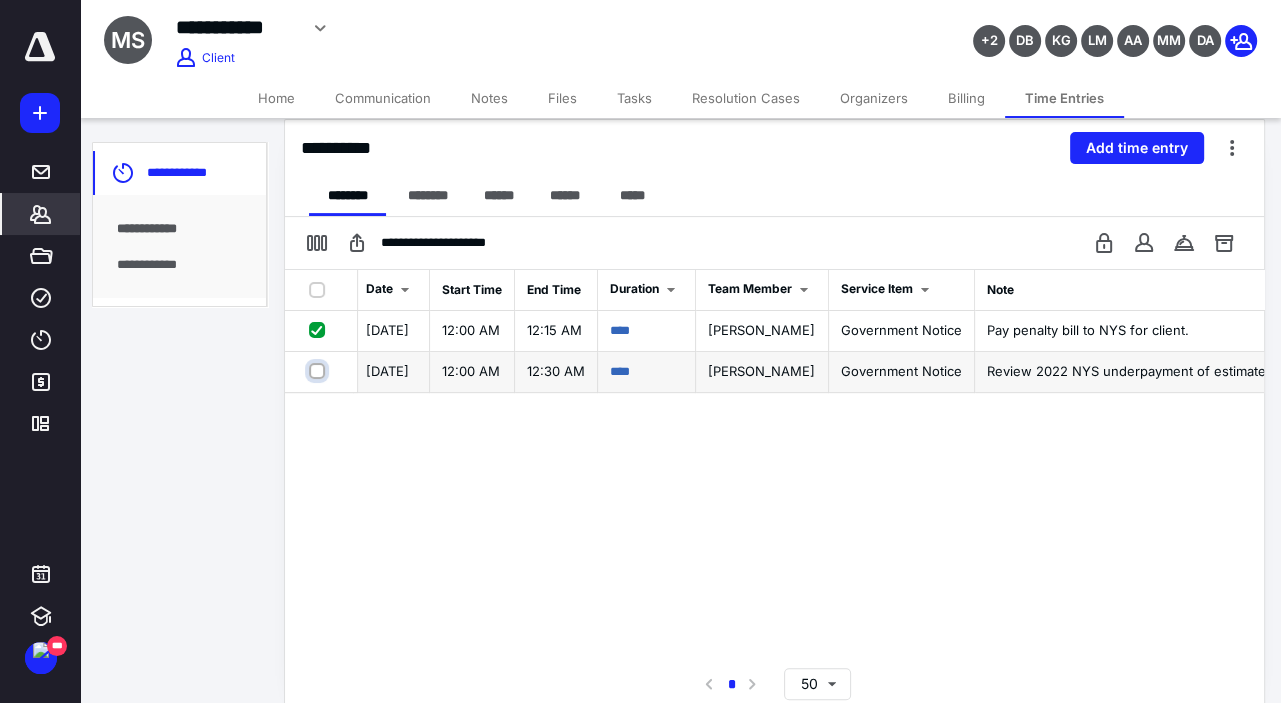 click at bounding box center (319, 371) 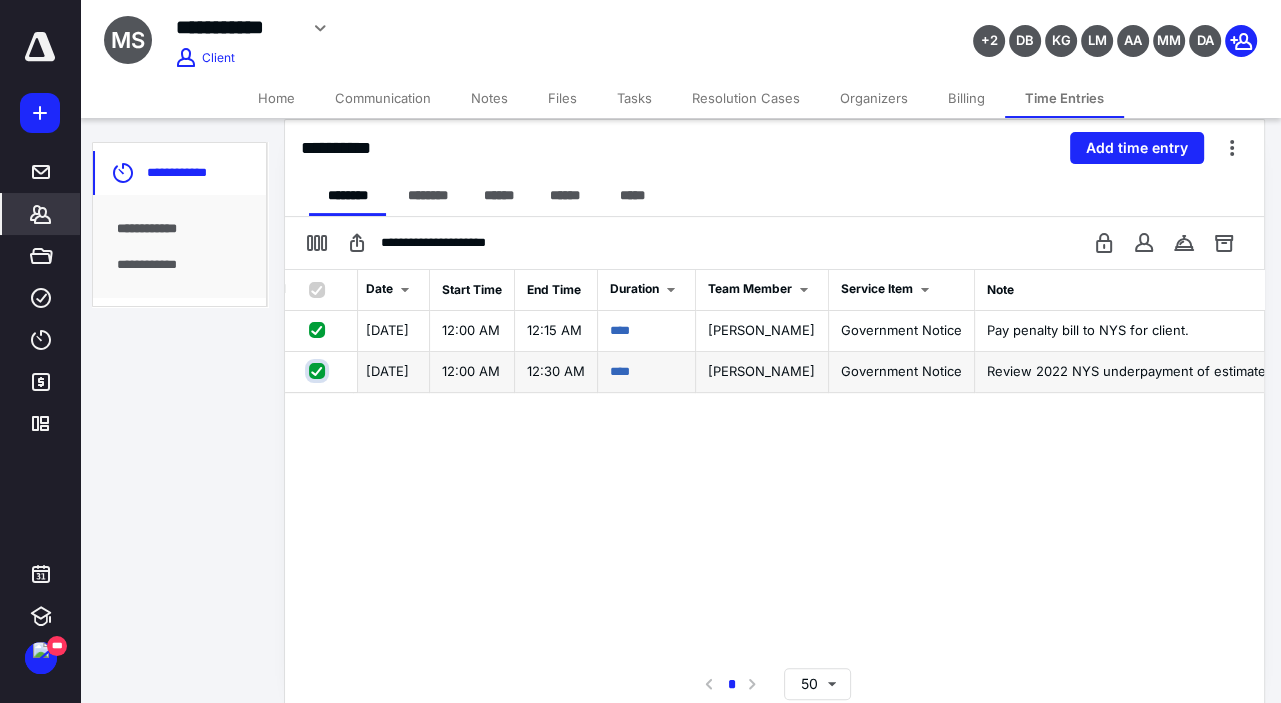 checkbox on "true" 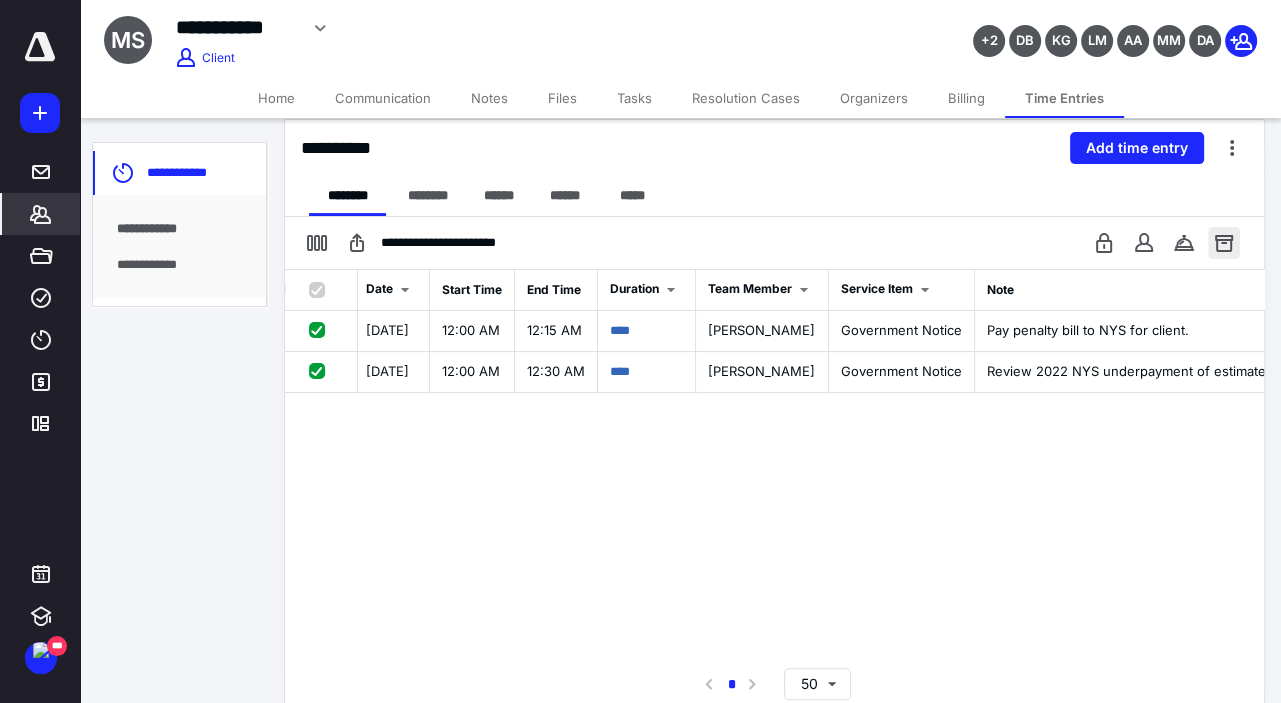 click at bounding box center [1224, 243] 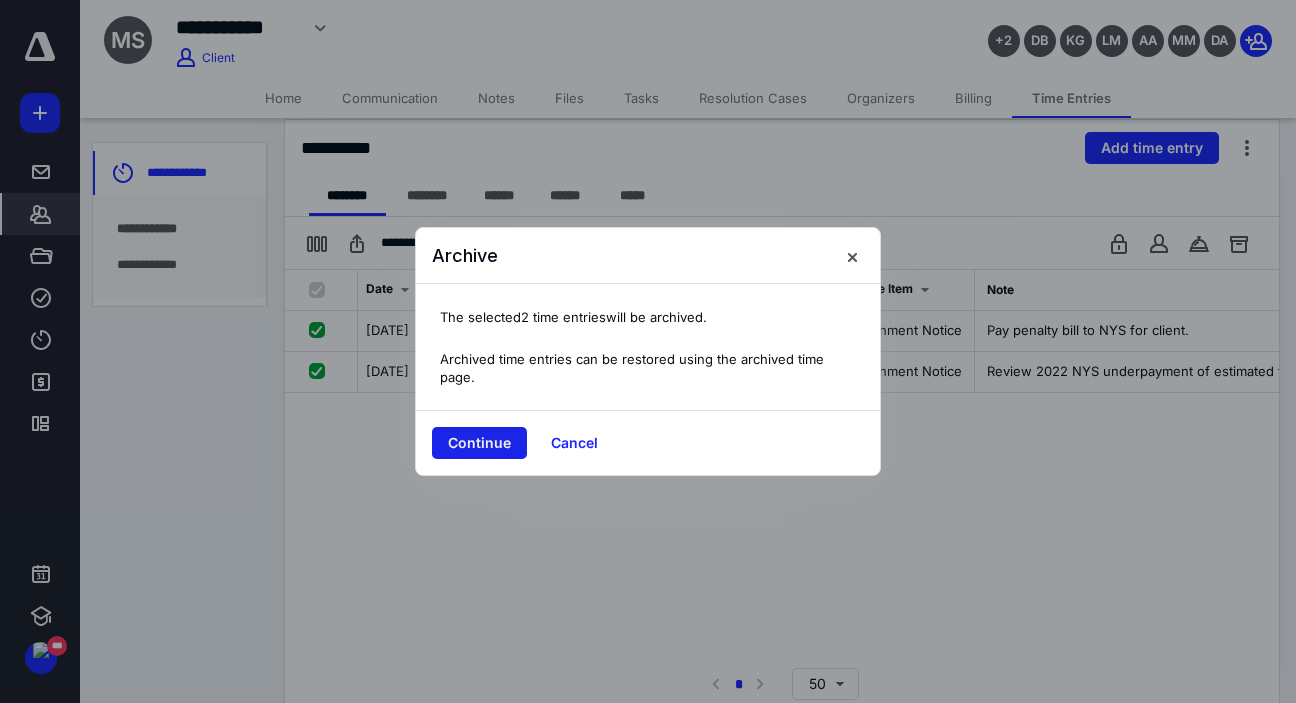 click on "Continue" at bounding box center (479, 443) 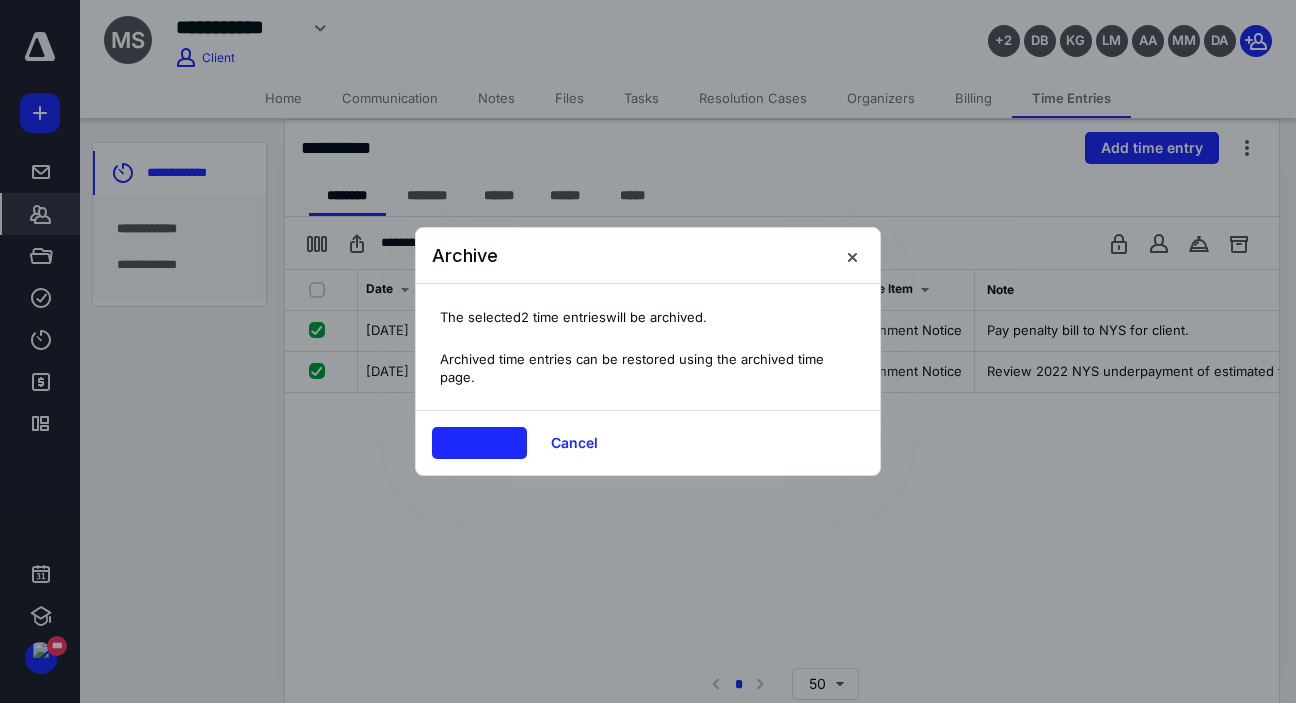 checkbox on "false" 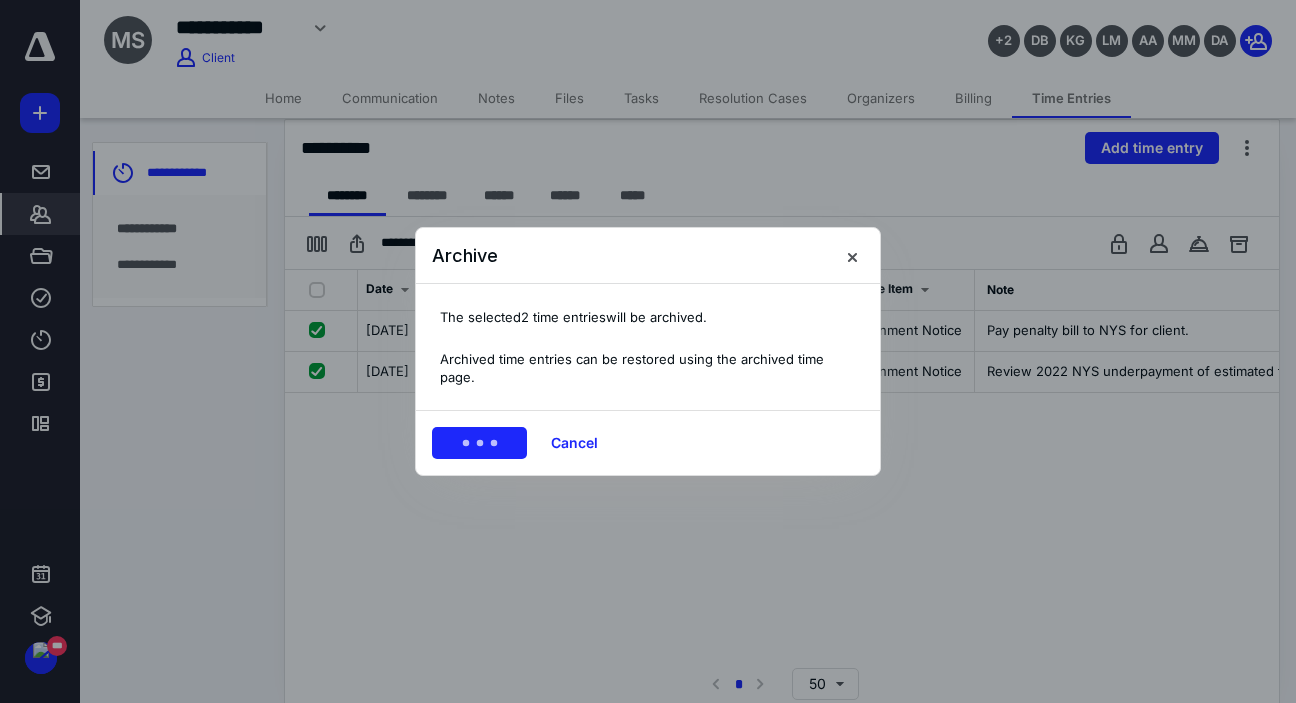 scroll, scrollTop: 0, scrollLeft: 210, axis: horizontal 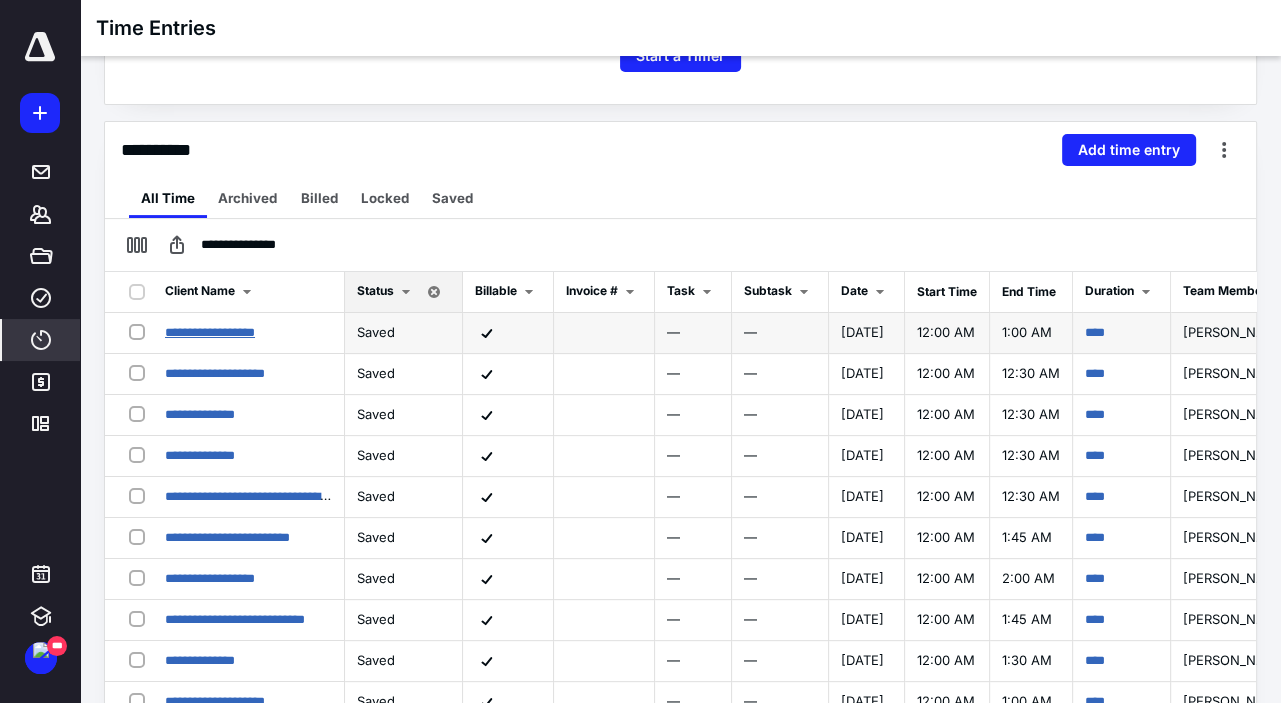 click on "**********" at bounding box center (210, 332) 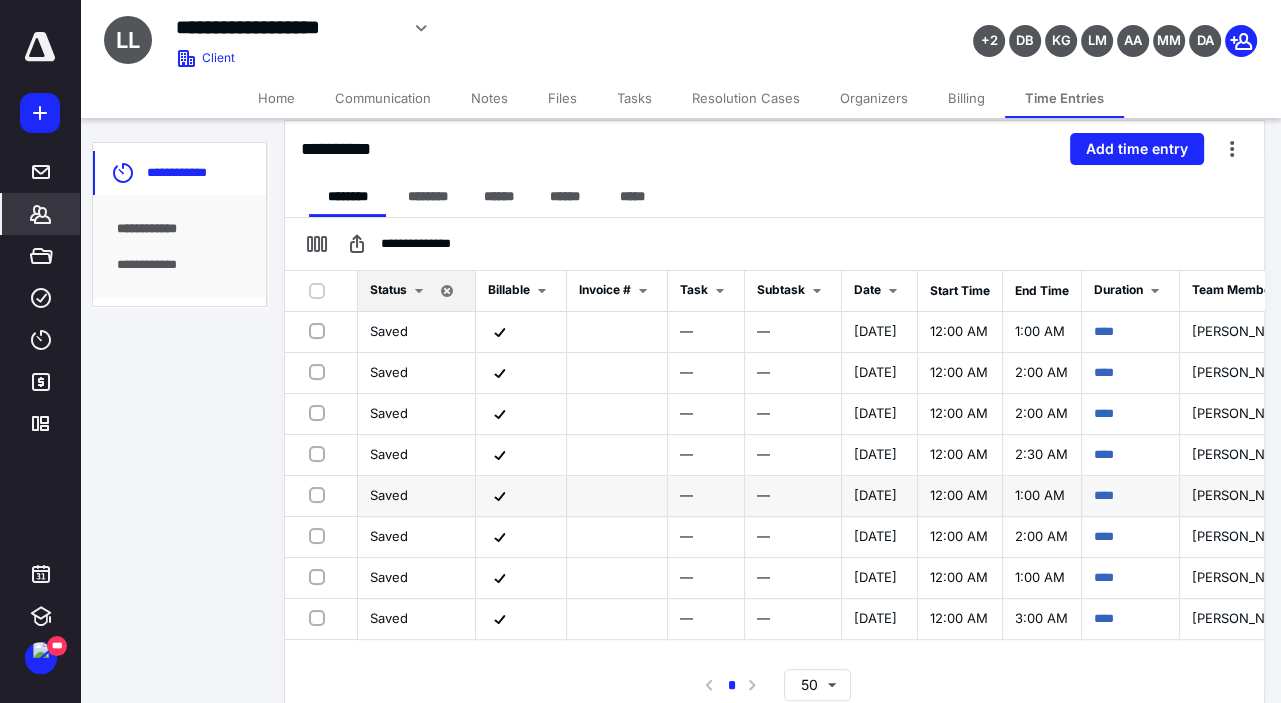scroll, scrollTop: 445, scrollLeft: 0, axis: vertical 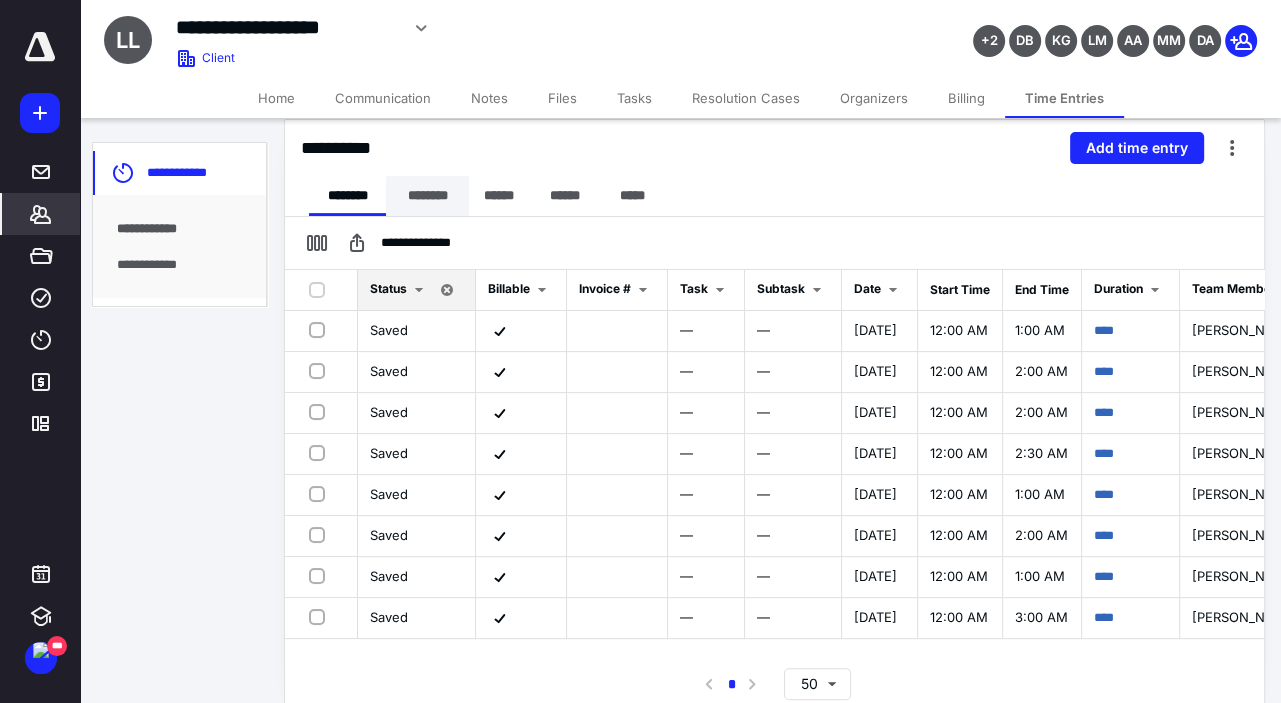 click on "********" at bounding box center [427, 196] 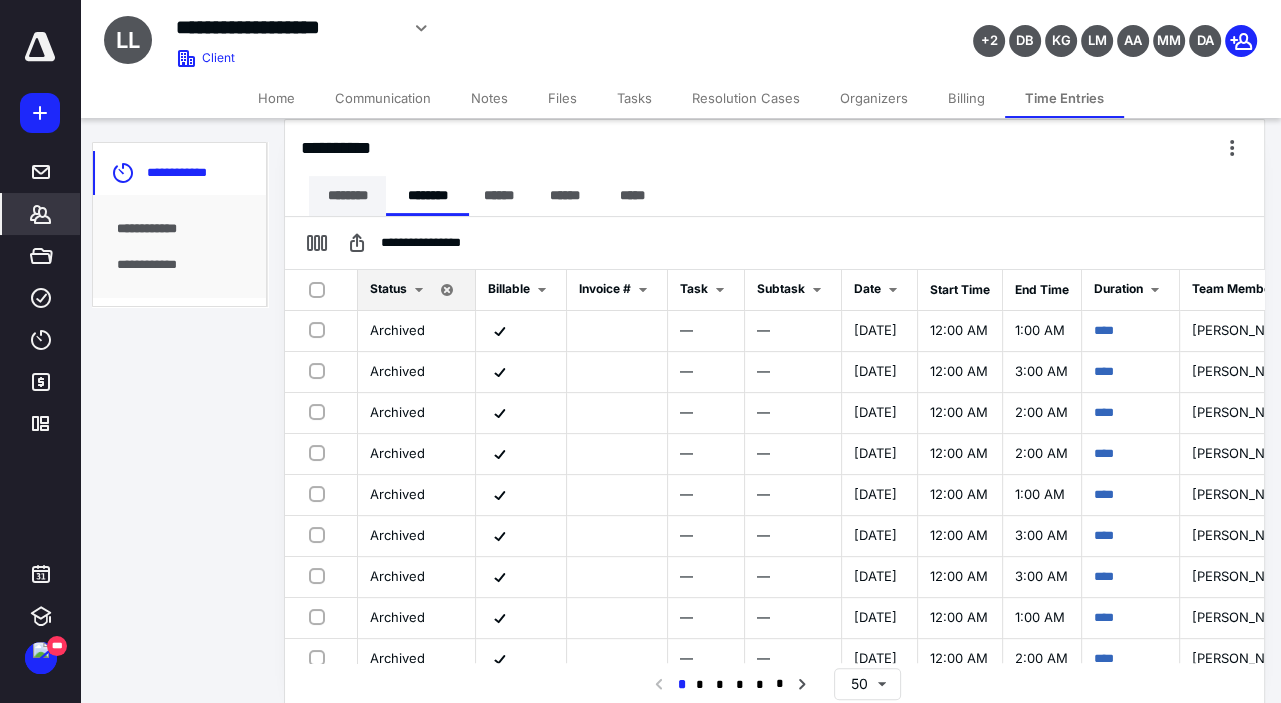 click on "********" at bounding box center [347, 196] 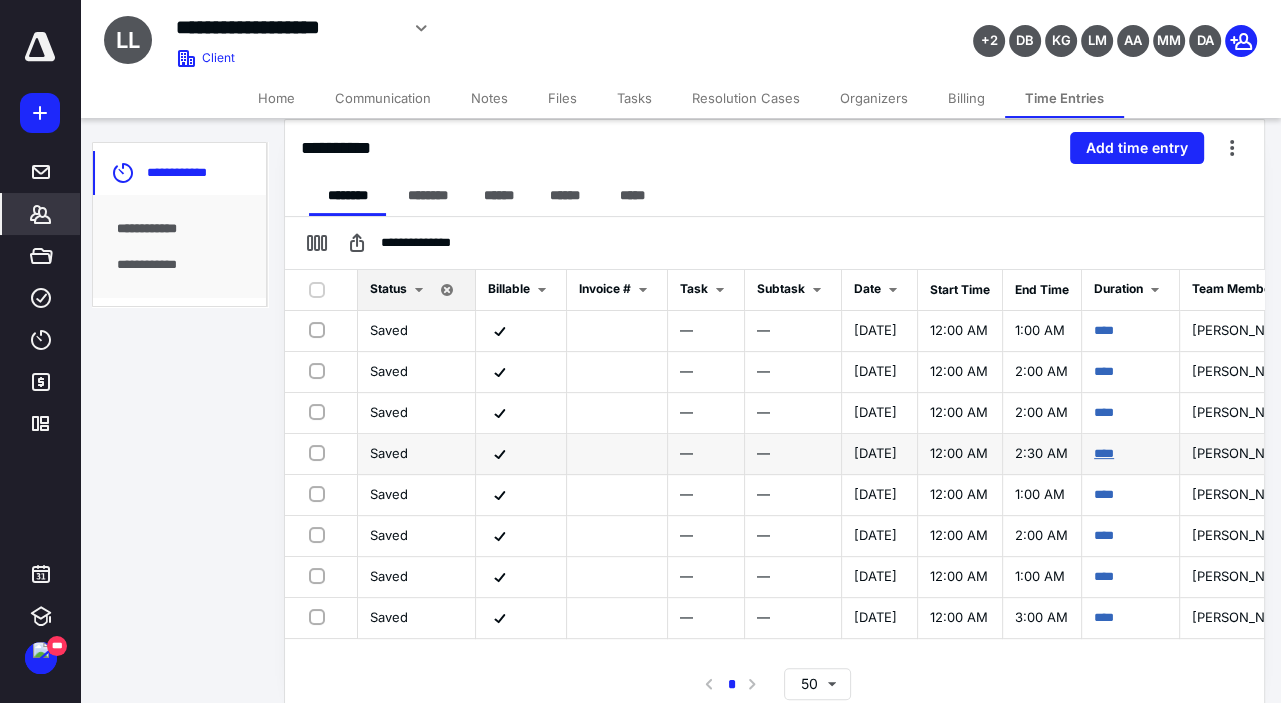 click on "****" at bounding box center [1104, 453] 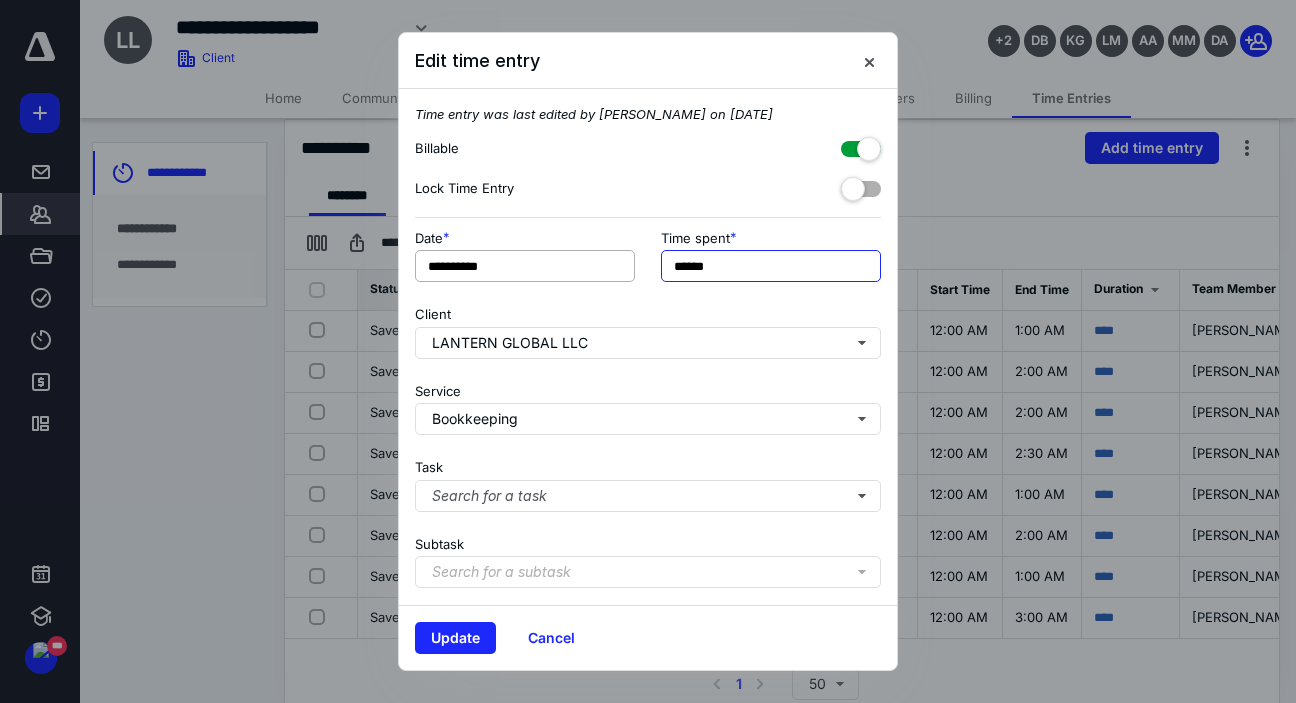 drag, startPoint x: 751, startPoint y: 270, endPoint x: 602, endPoint y: 268, distance: 149.01343 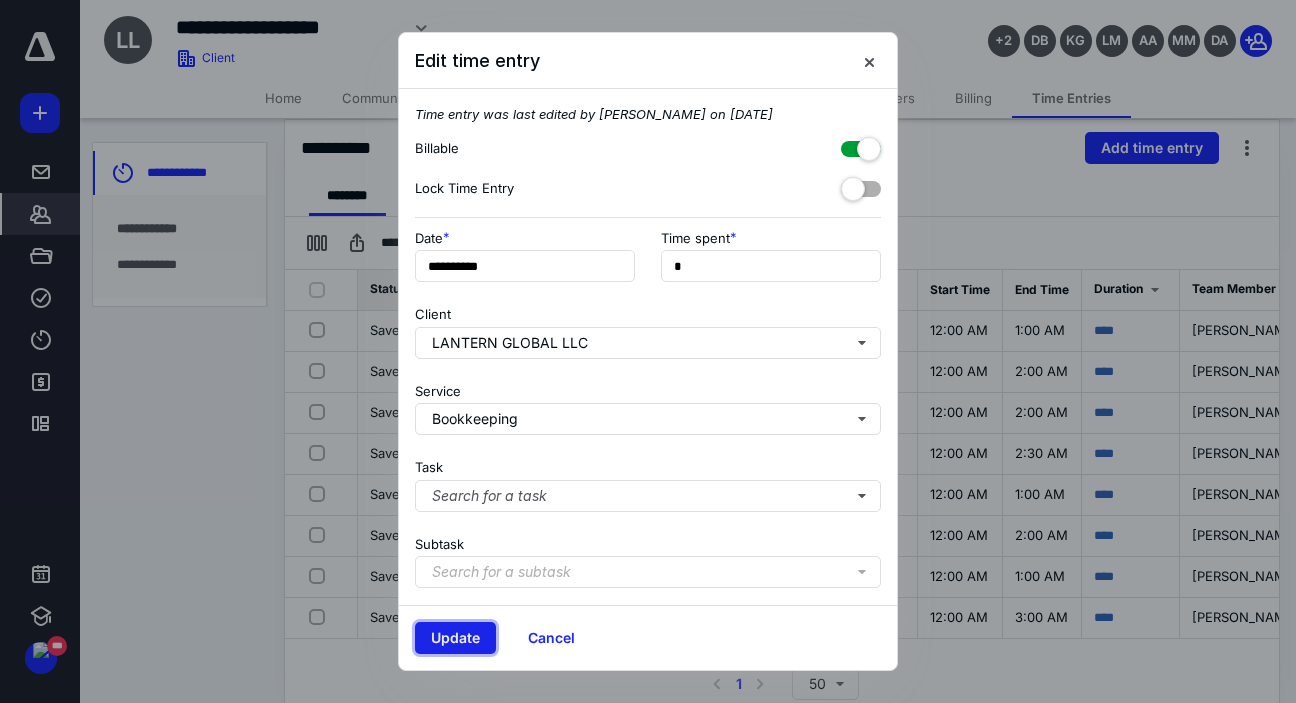 type on "**" 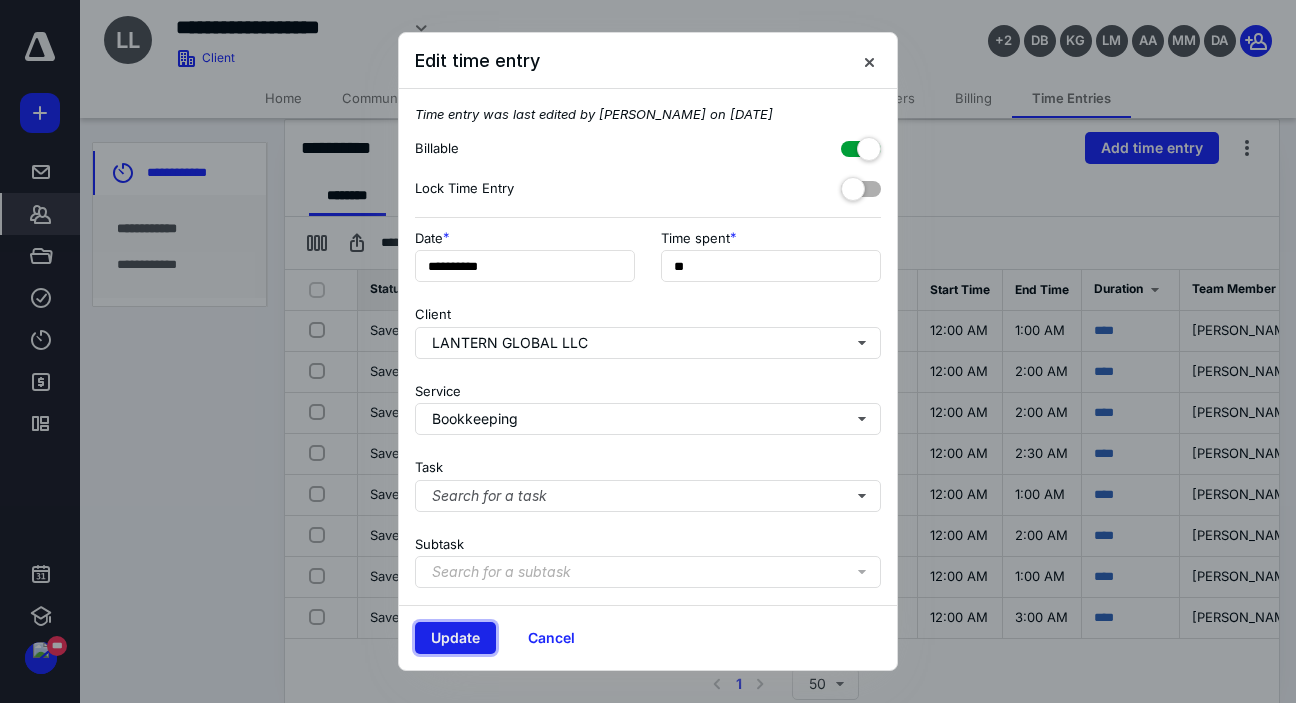 click on "Update" at bounding box center [455, 638] 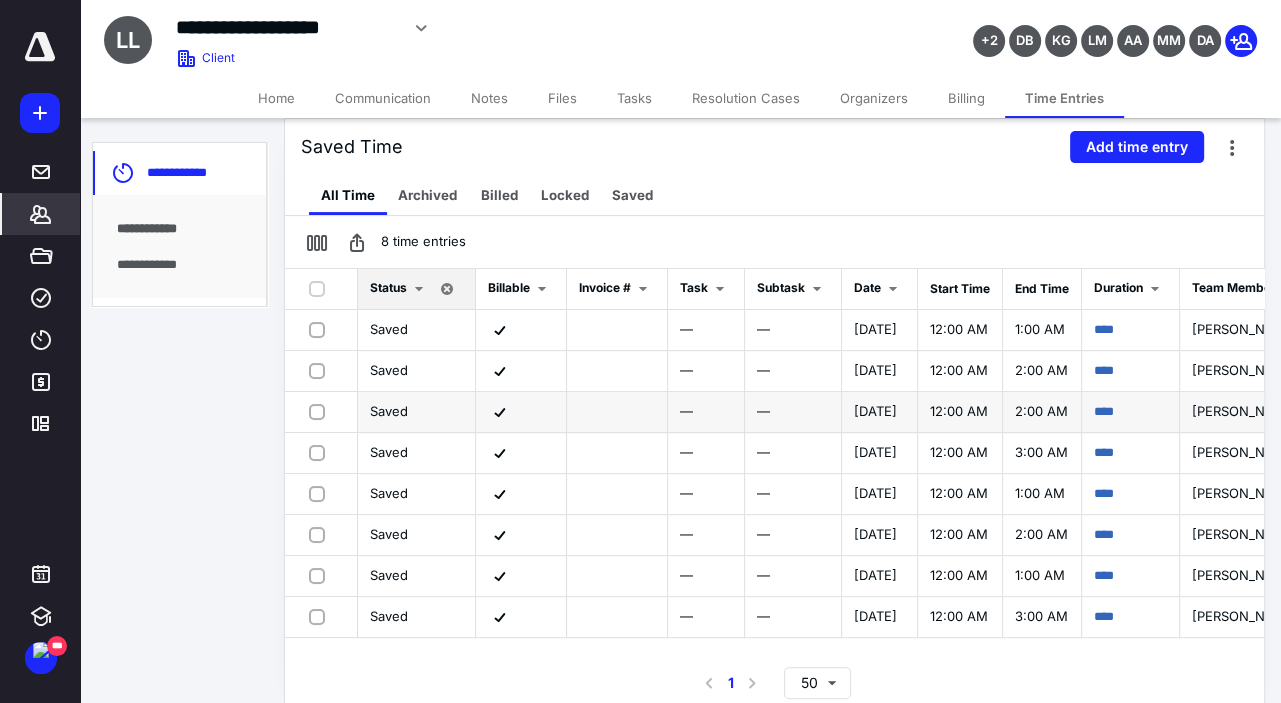 click at bounding box center (321, 411) 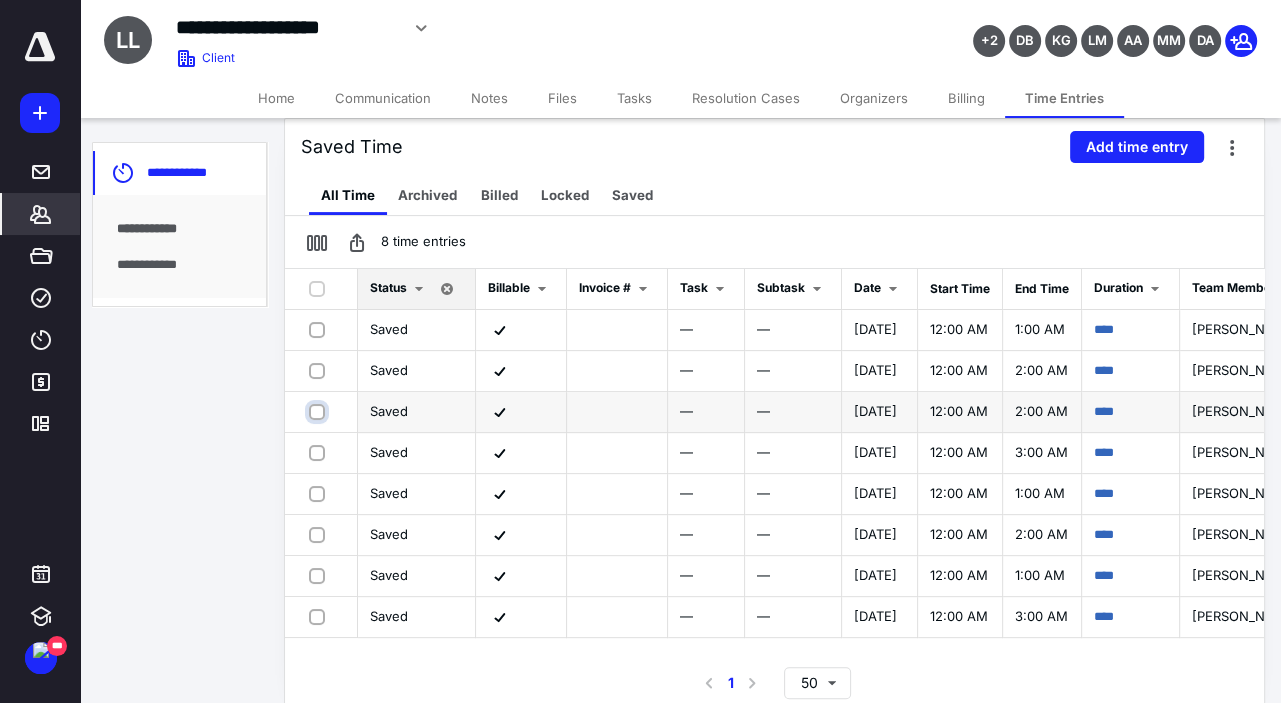 click at bounding box center [319, 411] 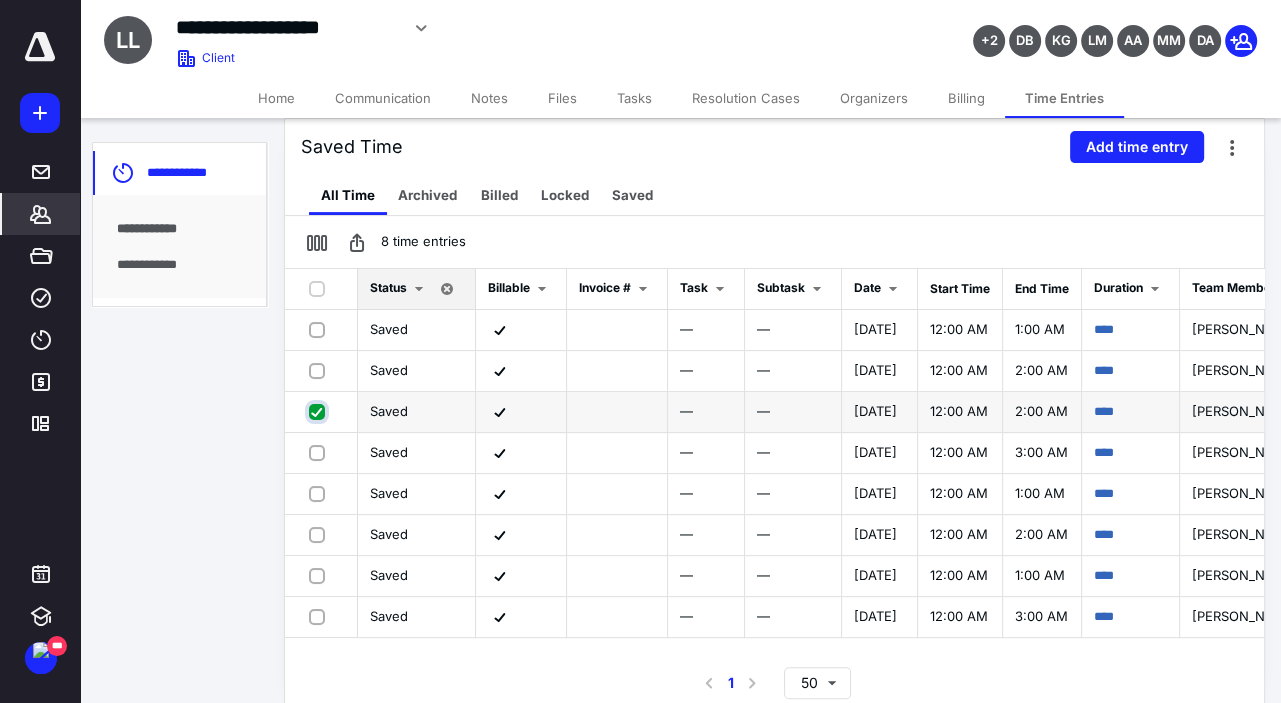 checkbox on "true" 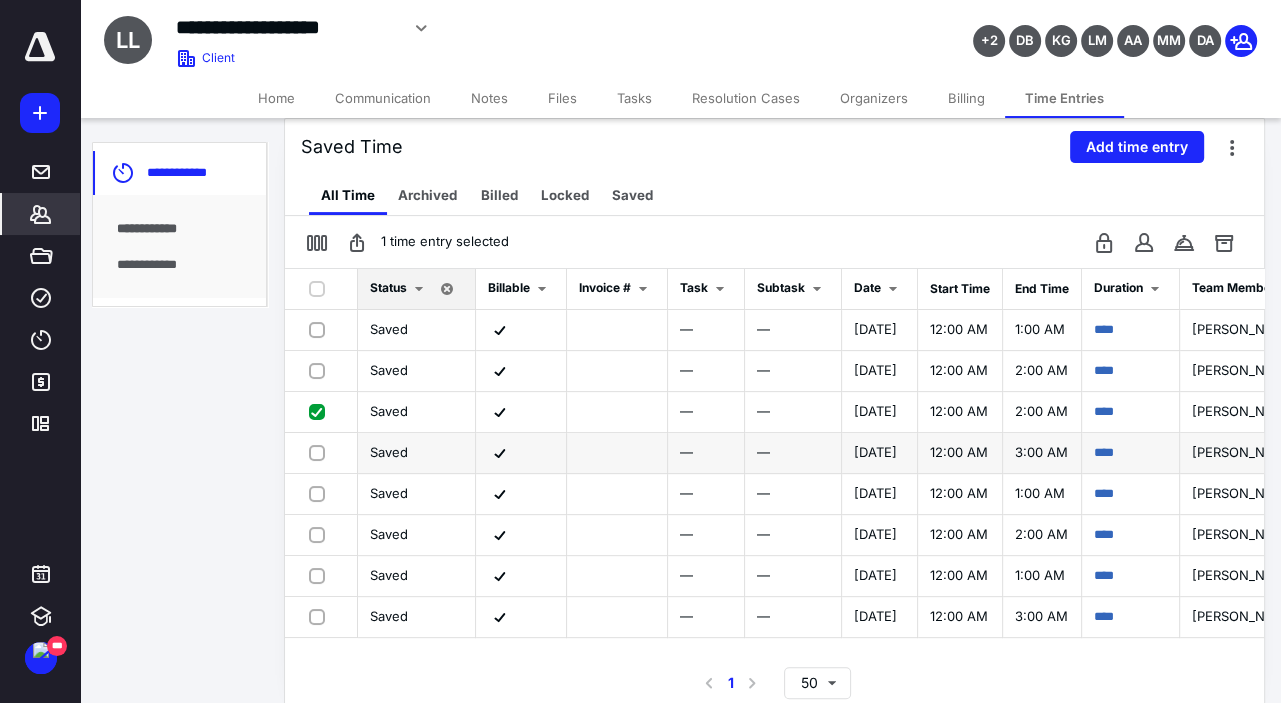 click at bounding box center [321, 452] 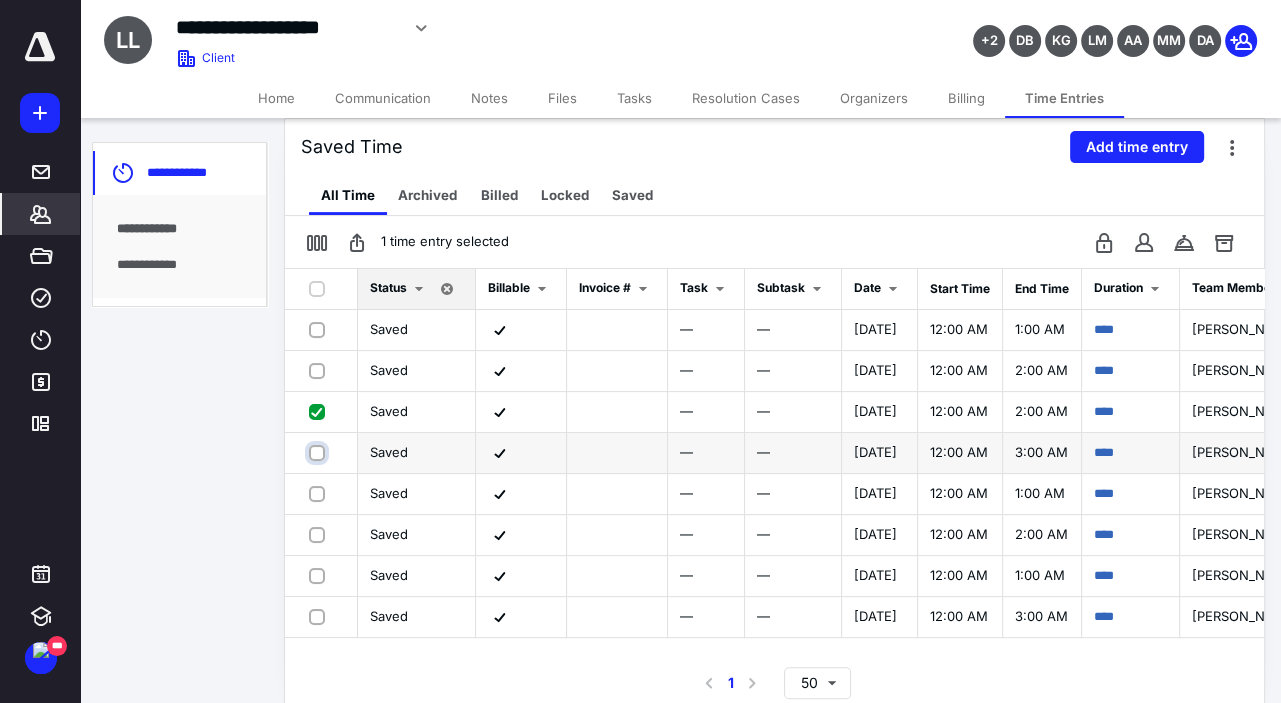 click at bounding box center [319, 452] 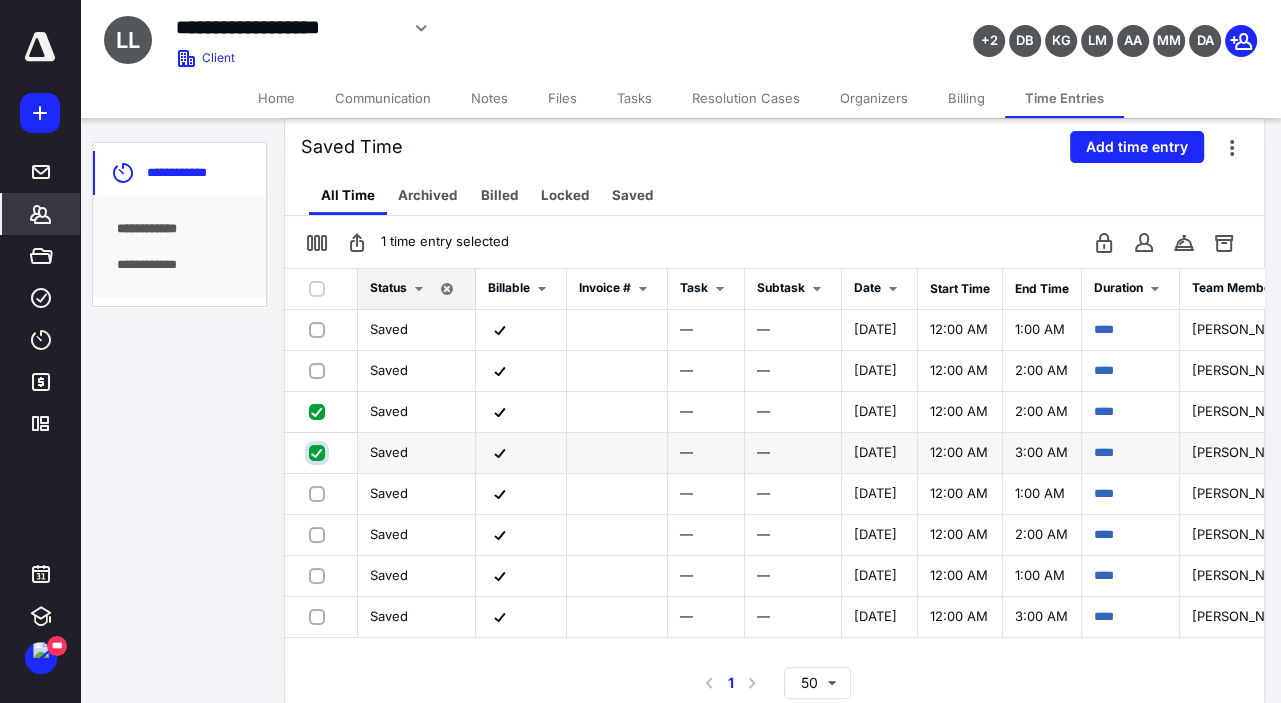 checkbox on "true" 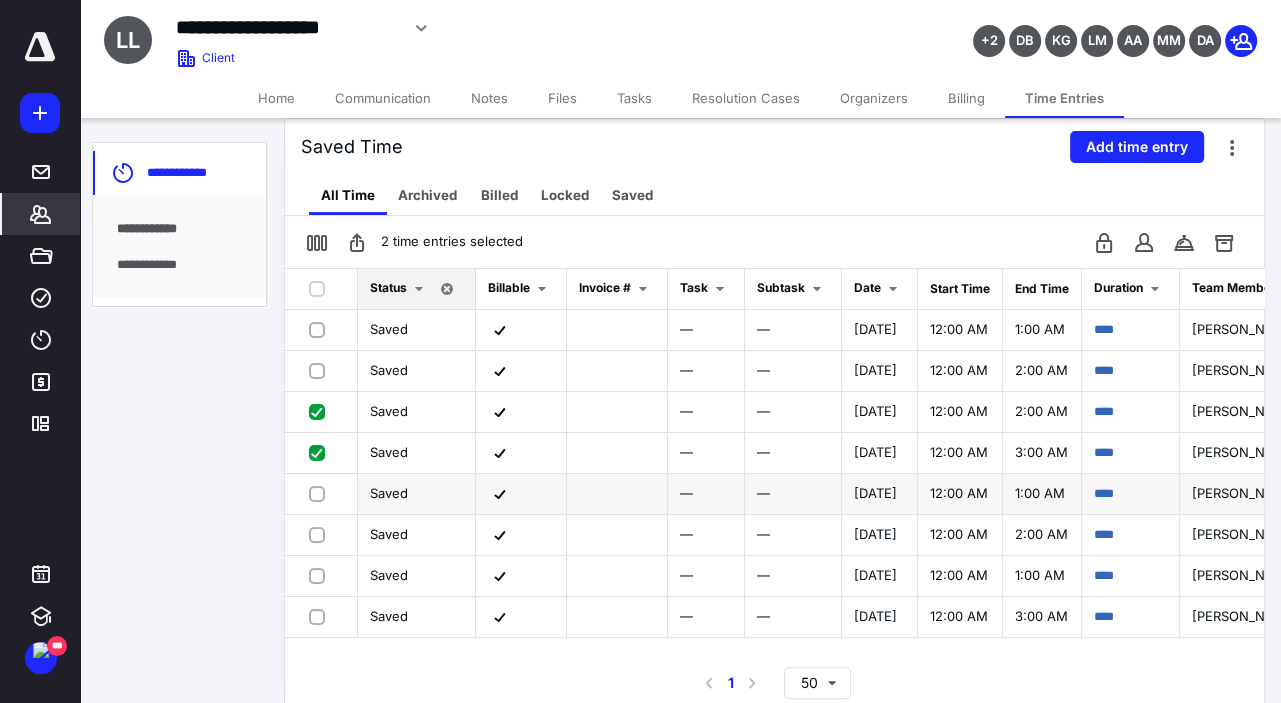 click at bounding box center (321, 493) 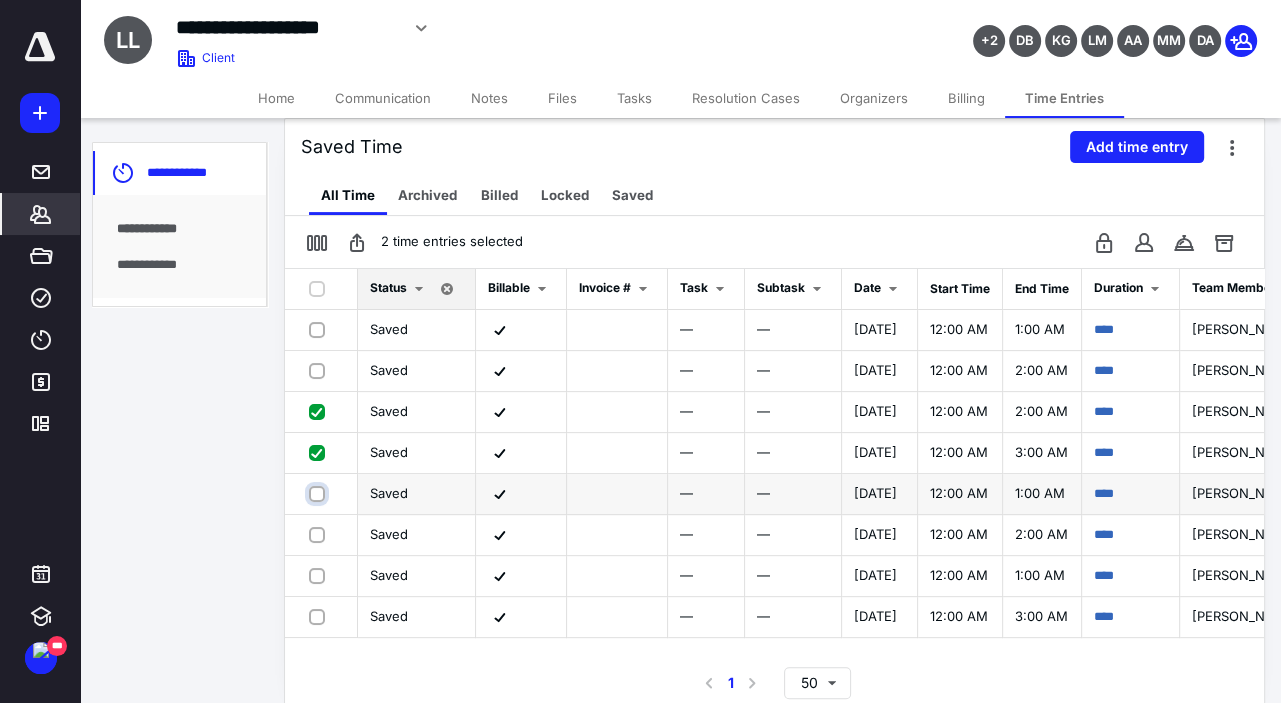 click at bounding box center [319, 493] 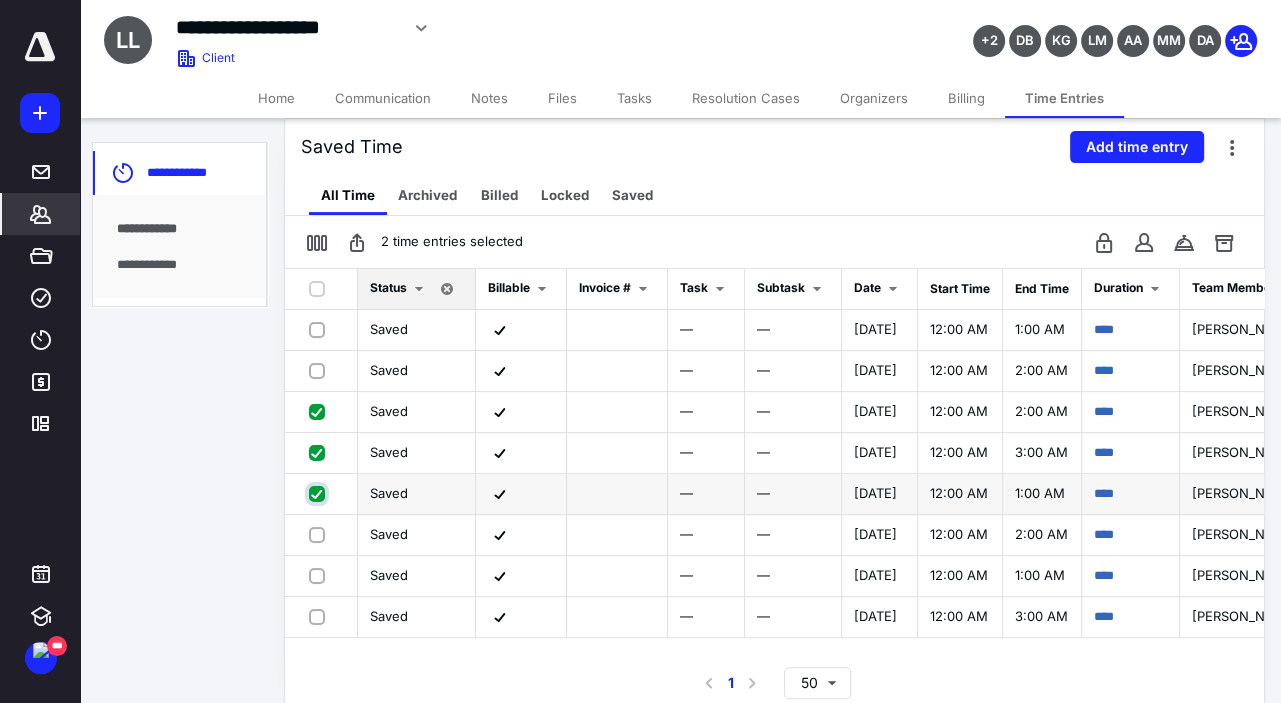 checkbox on "true" 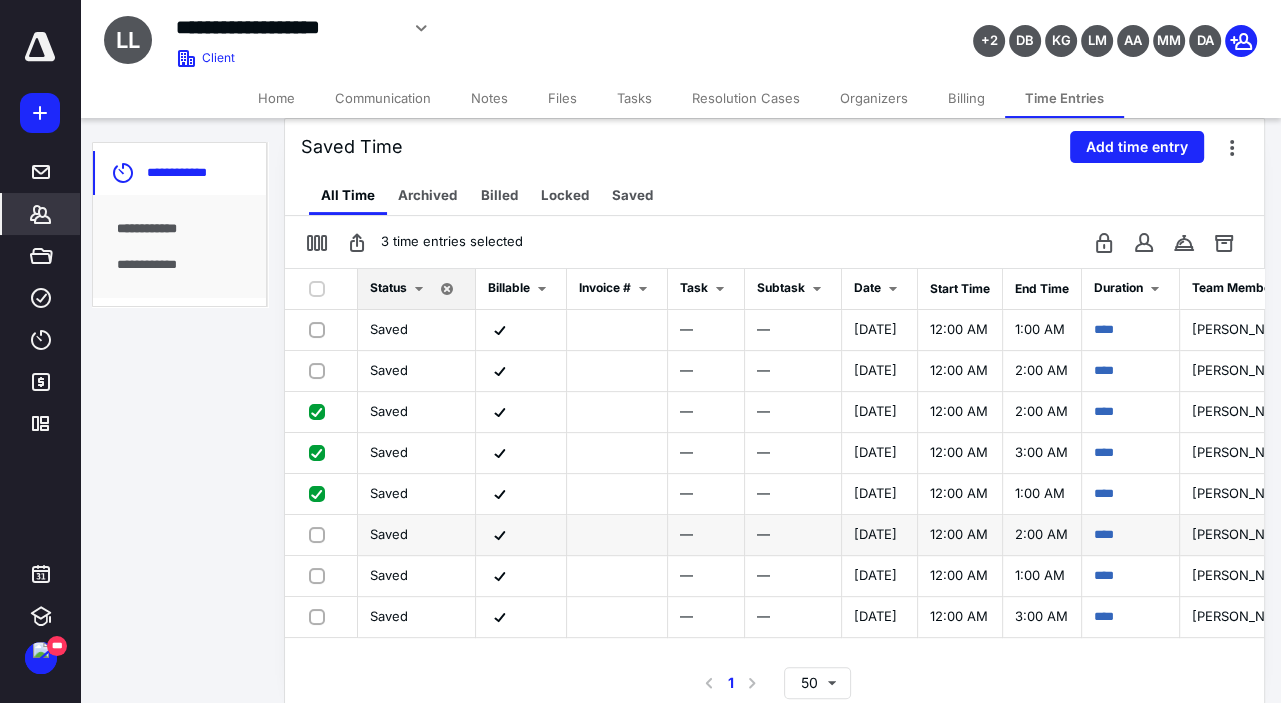click at bounding box center (321, 534) 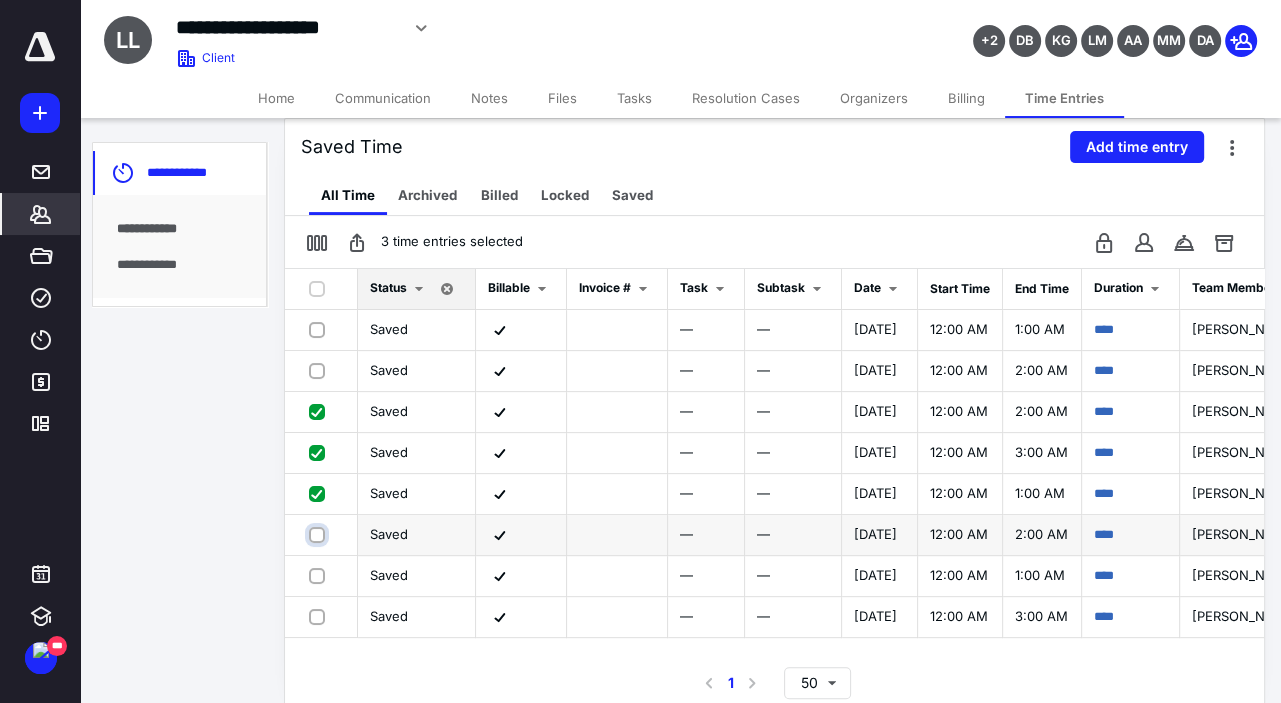 click at bounding box center [319, 534] 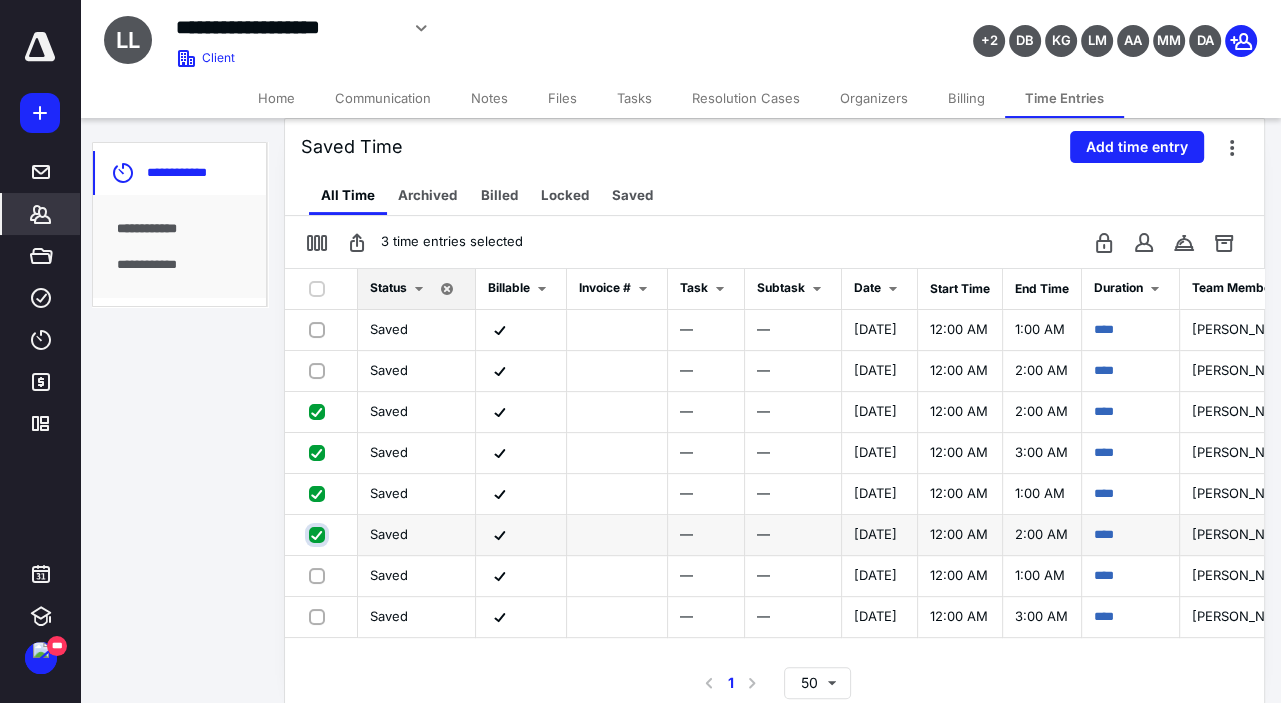 checkbox on "true" 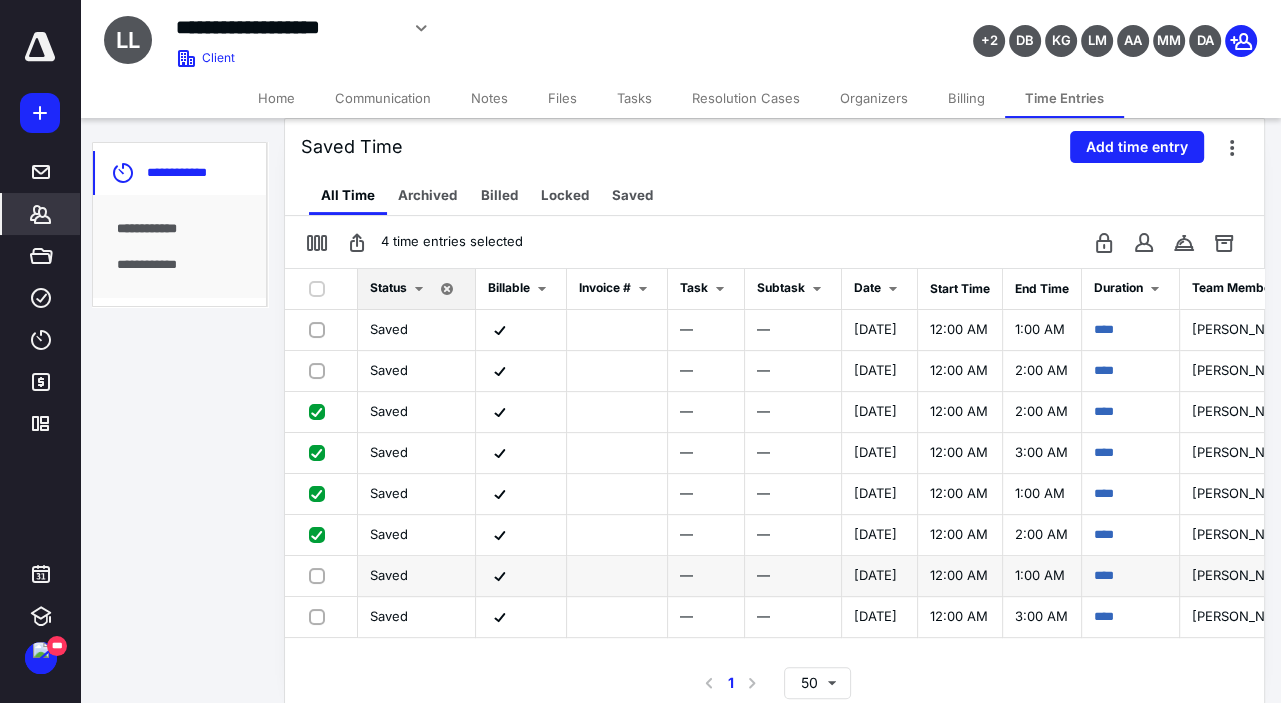 click at bounding box center [321, 575] 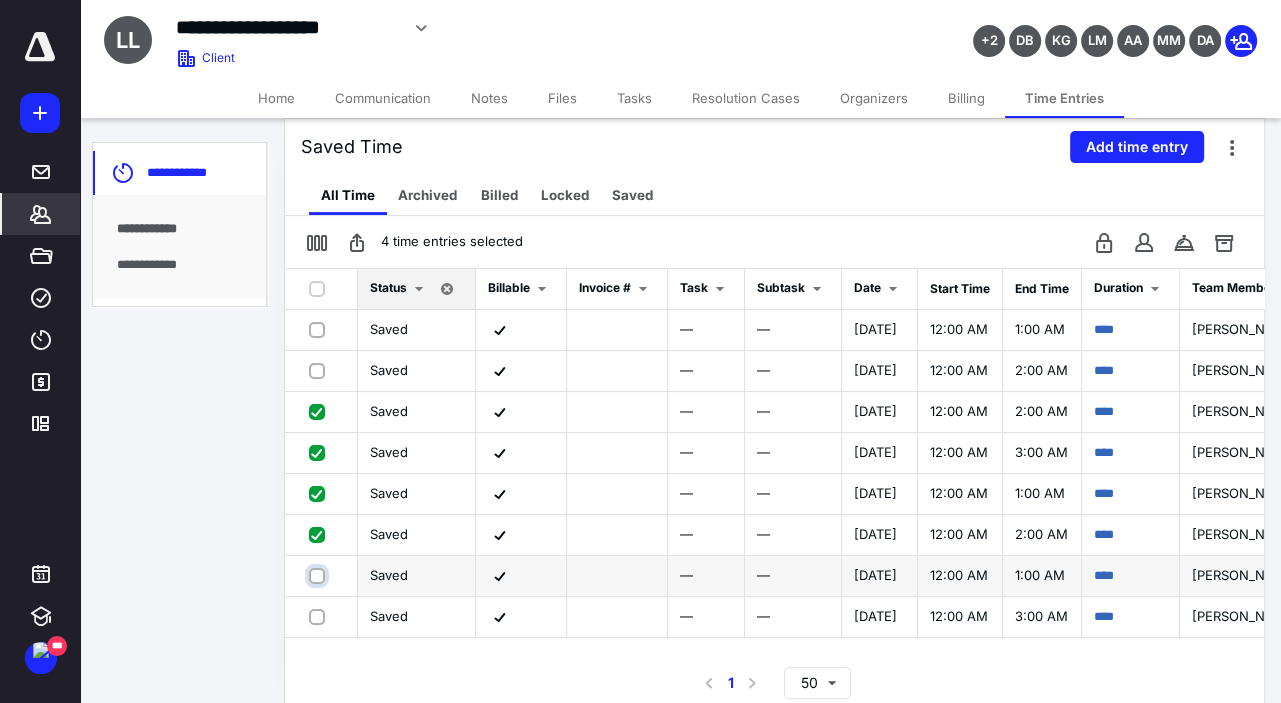 click at bounding box center [319, 575] 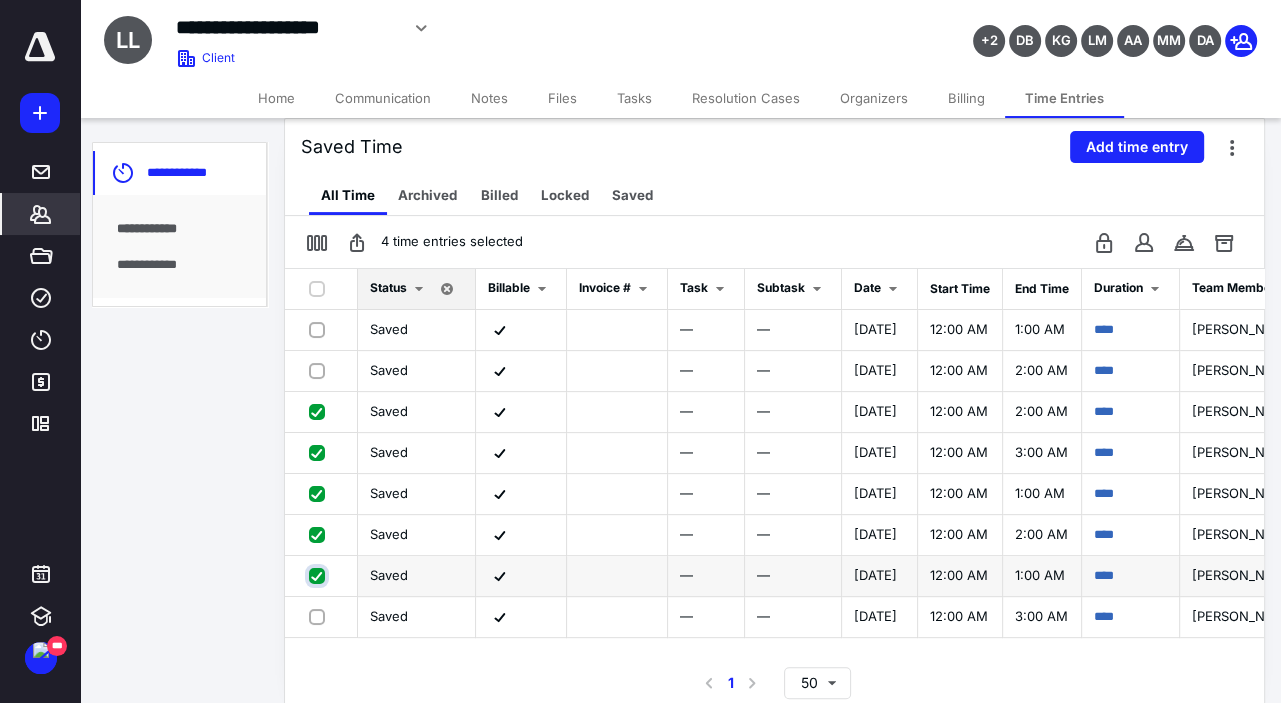 checkbox on "true" 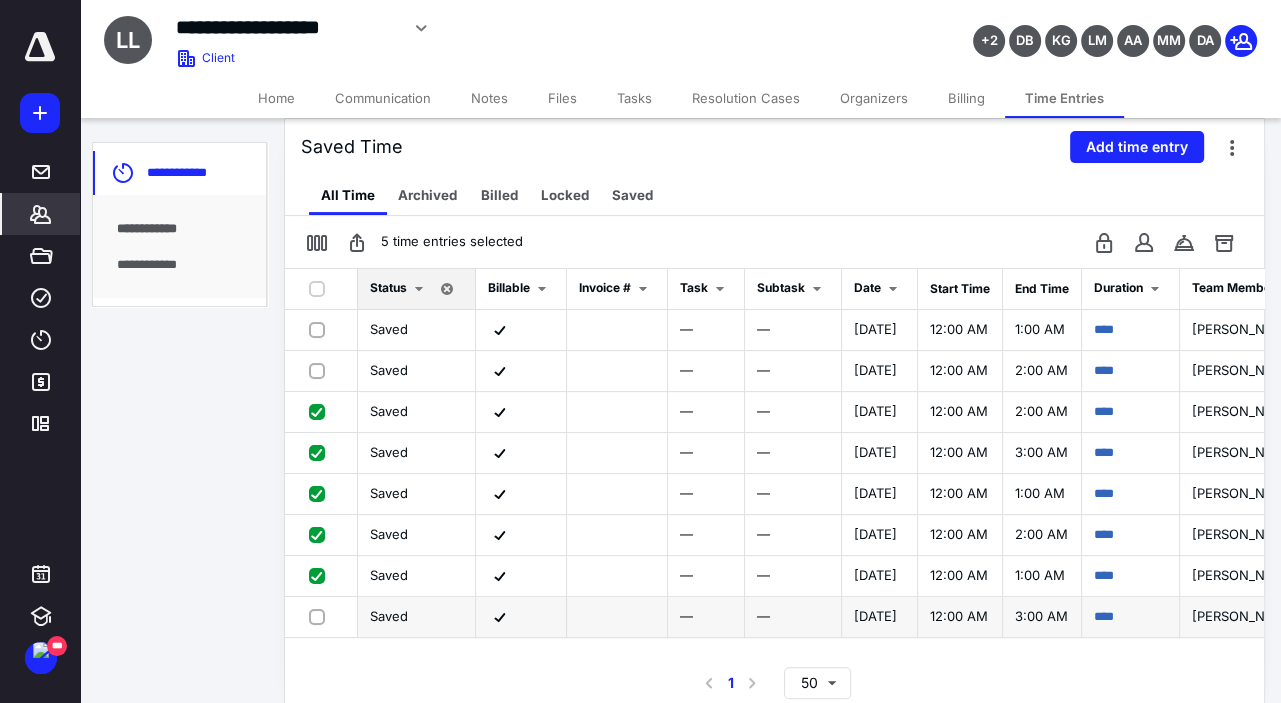 click at bounding box center (321, 616) 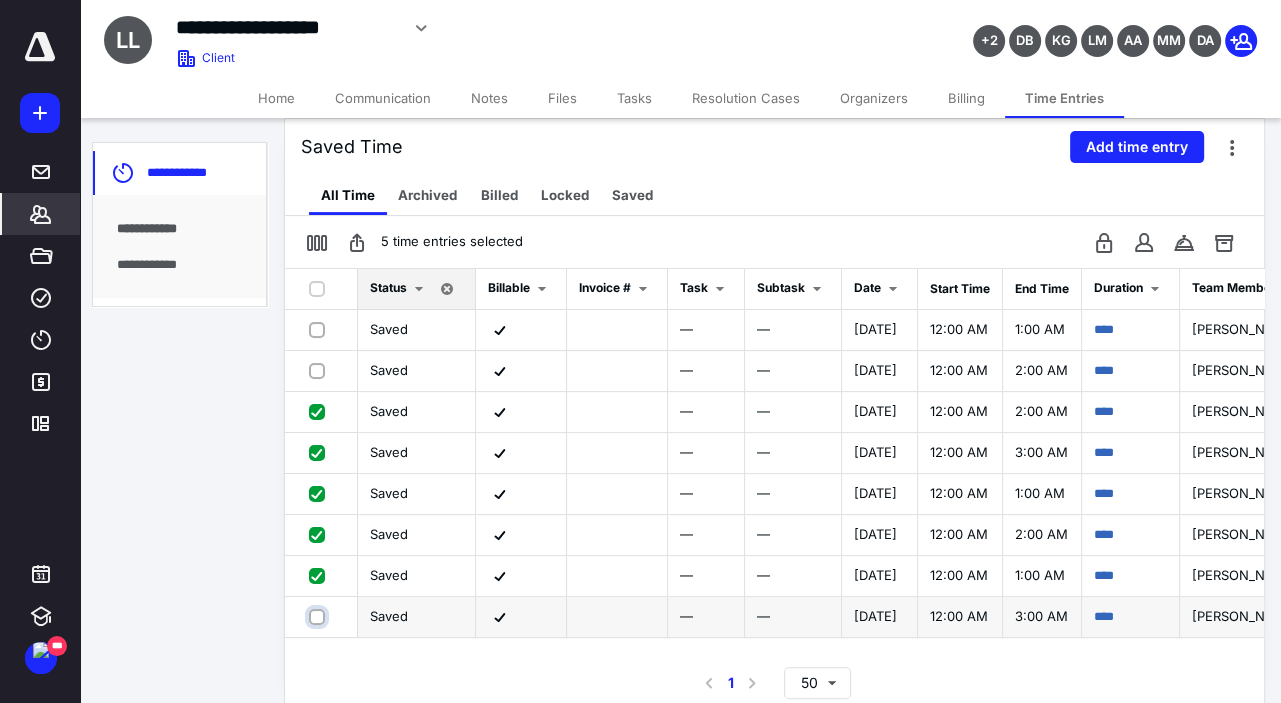 click at bounding box center [319, 616] 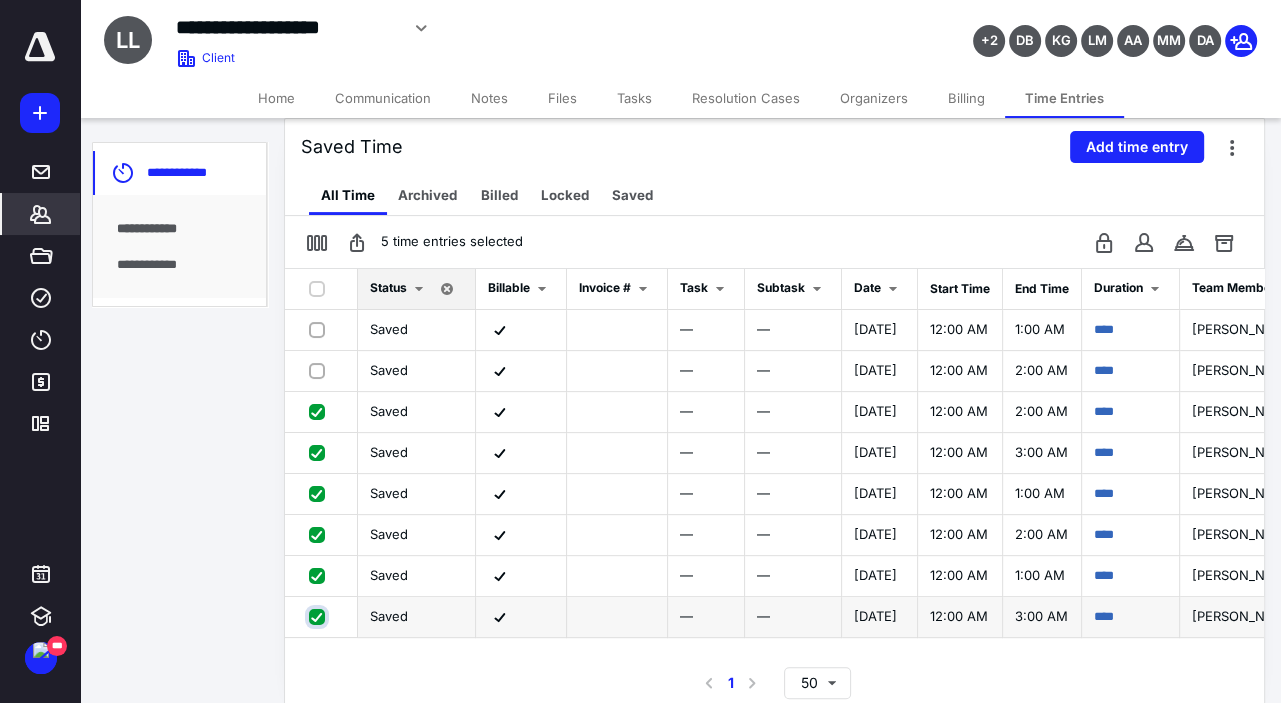 checkbox on "true" 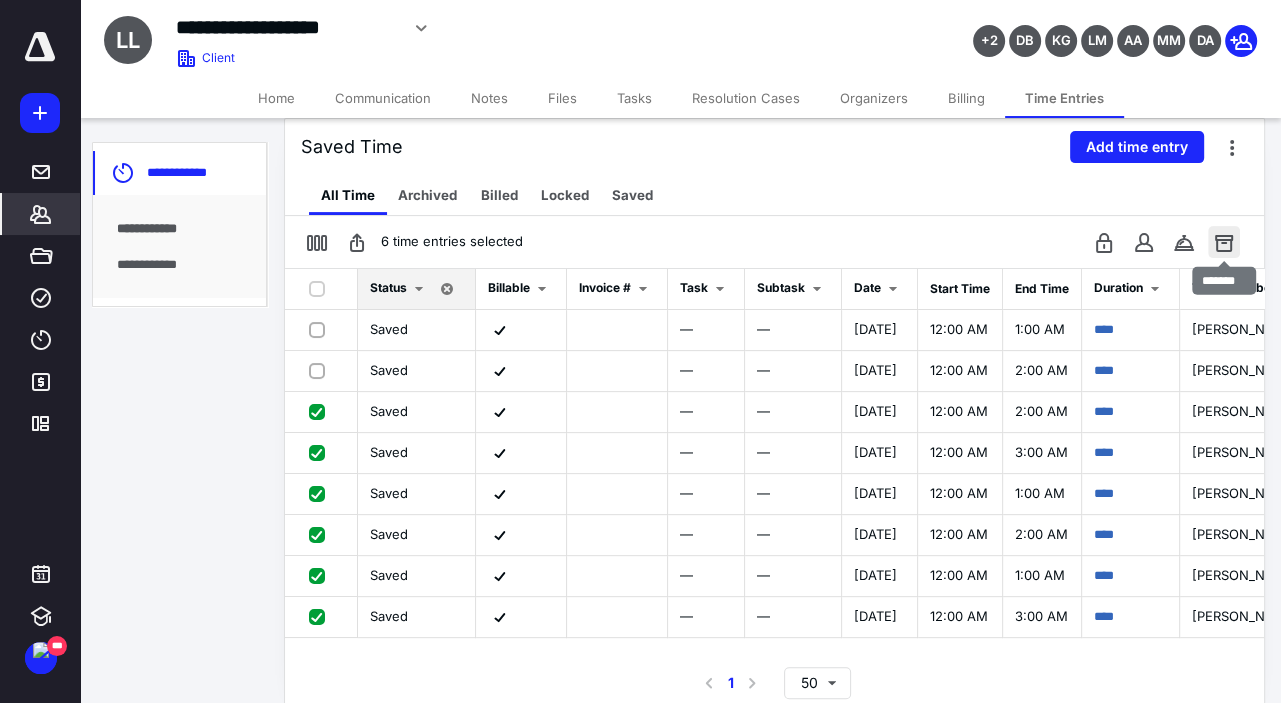 click at bounding box center (1224, 242) 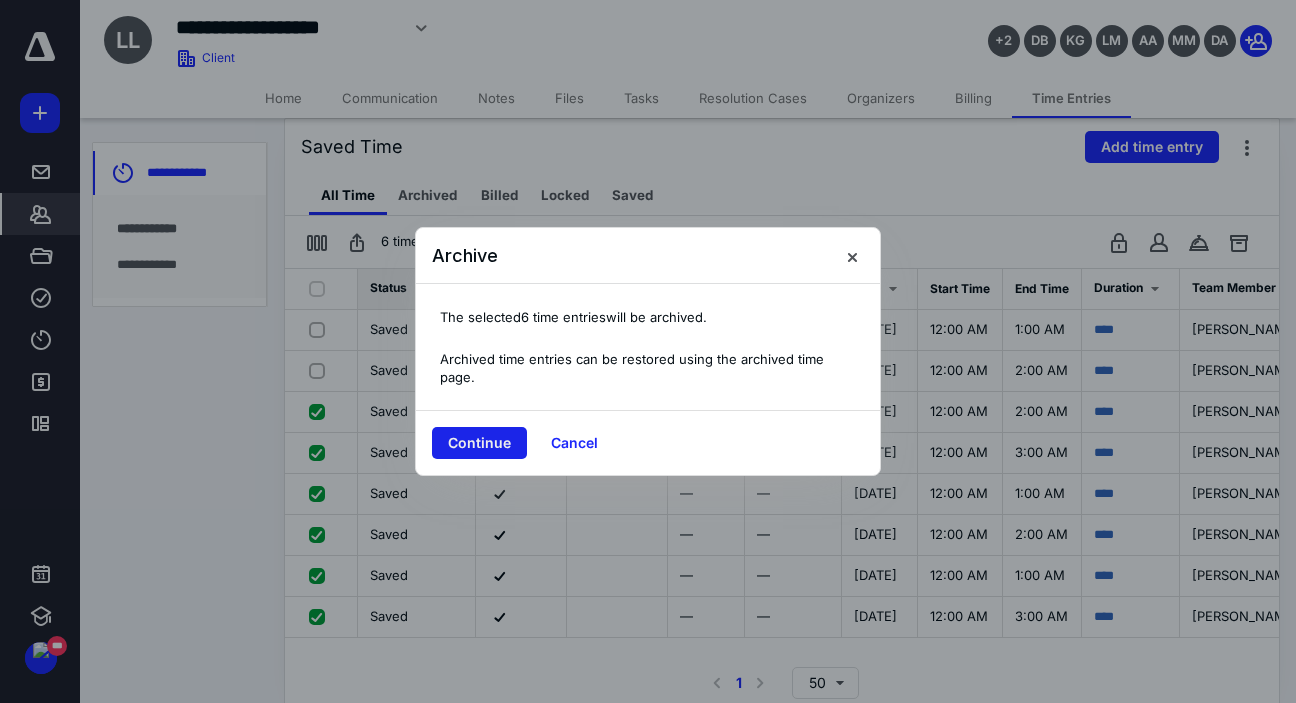 click on "Continue" at bounding box center [479, 443] 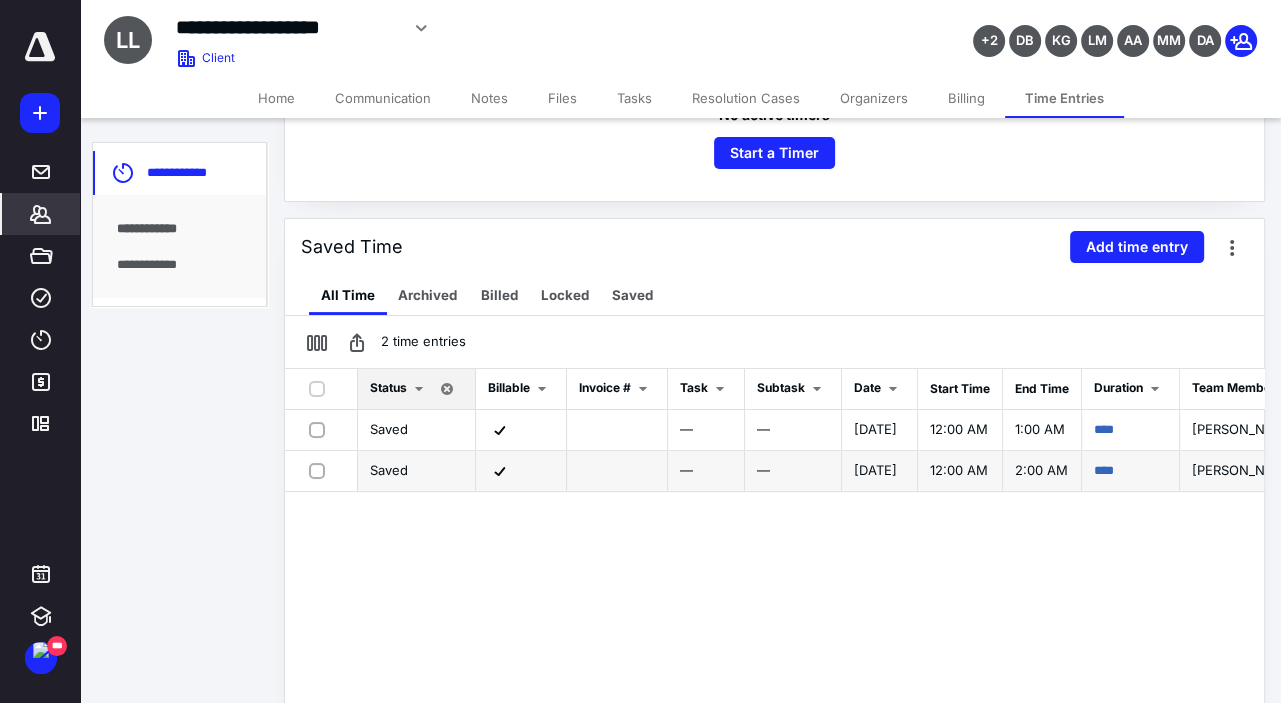 scroll, scrollTop: 245, scrollLeft: 0, axis: vertical 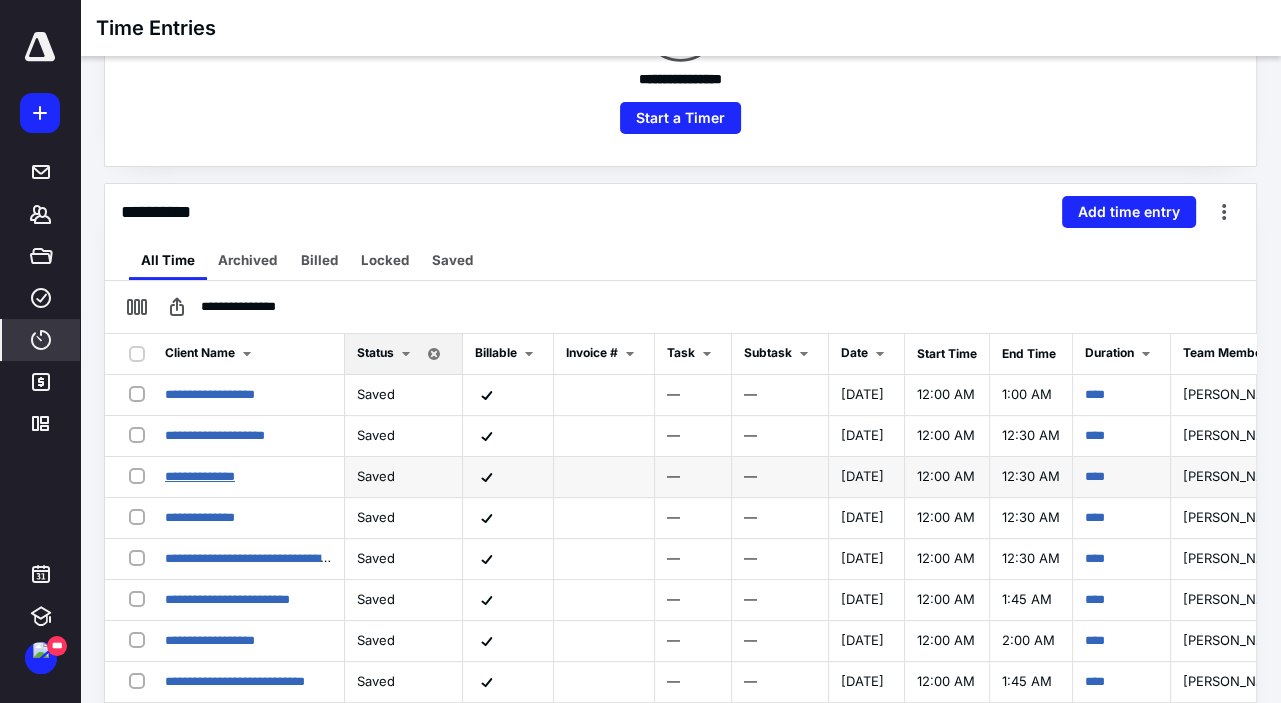 click on "**********" at bounding box center (200, 476) 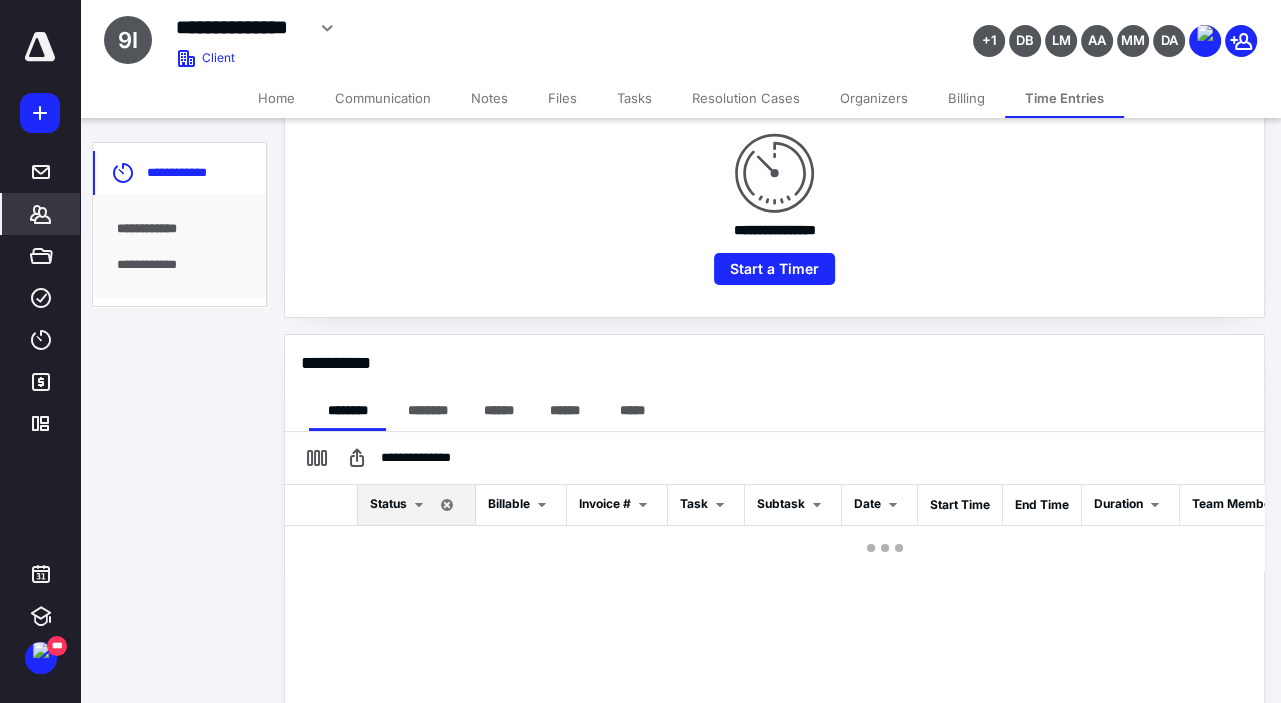 scroll, scrollTop: 381, scrollLeft: 0, axis: vertical 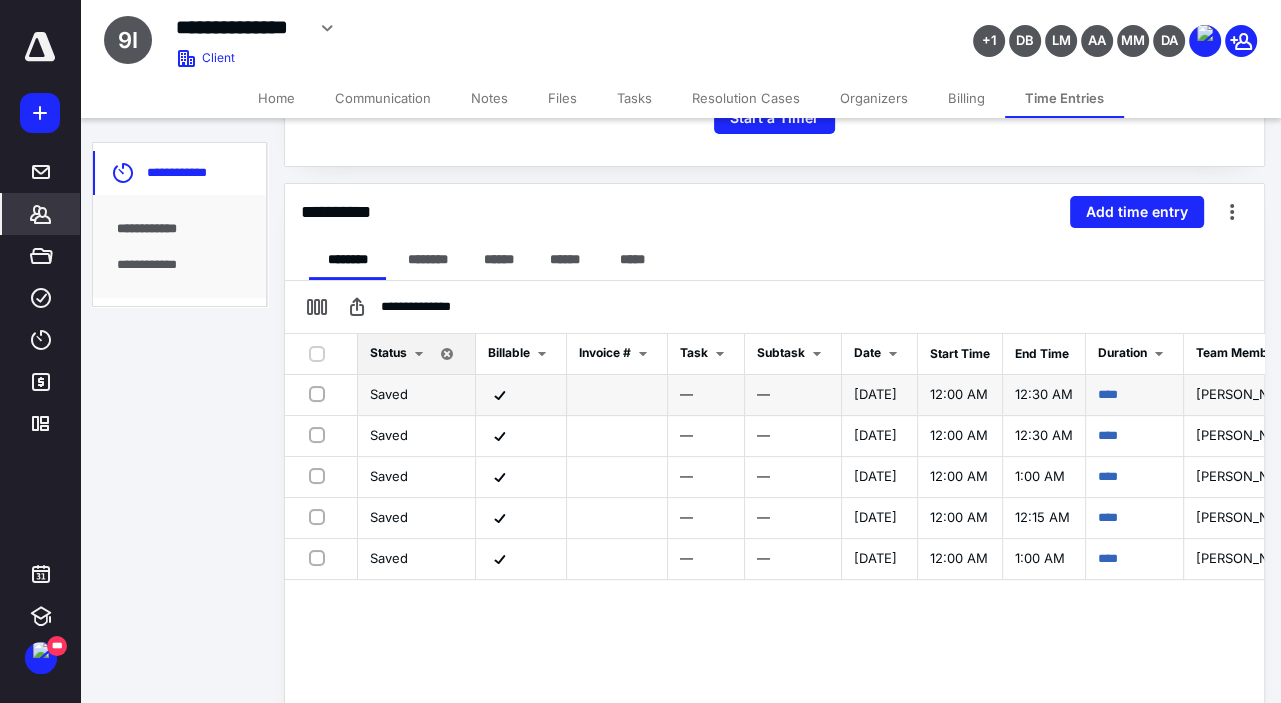 click at bounding box center [321, 393] 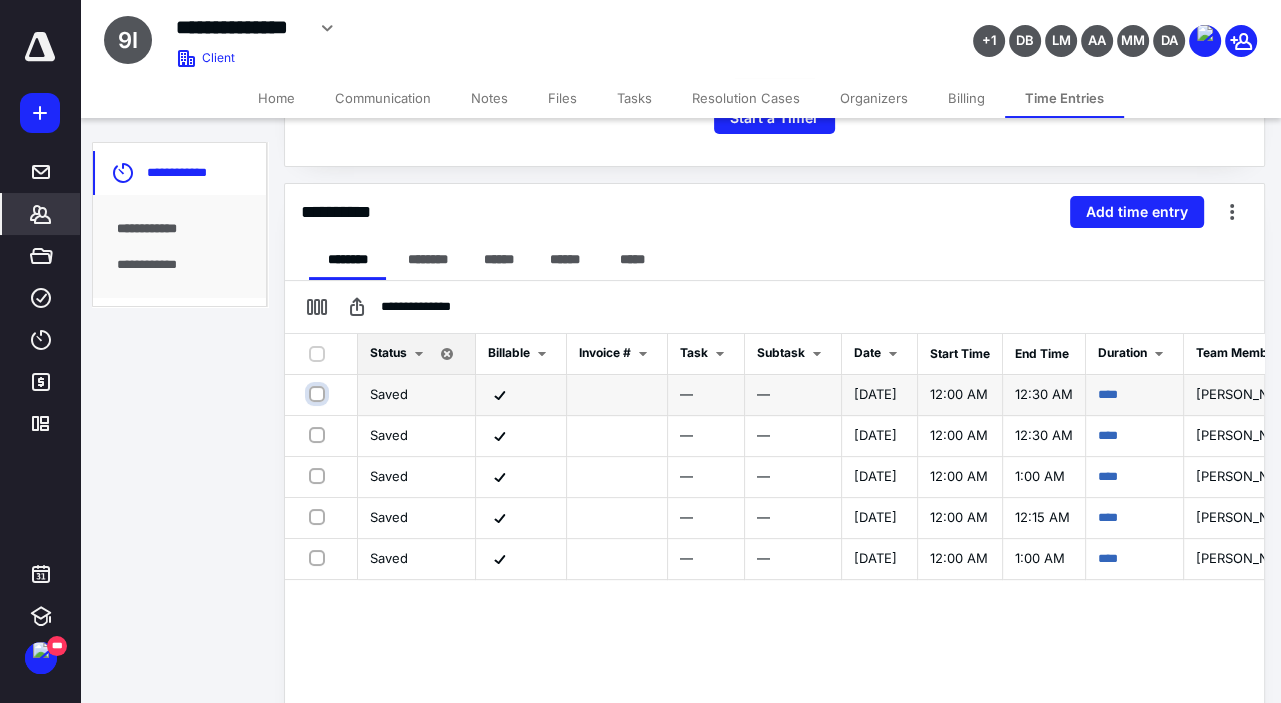 click at bounding box center (319, 394) 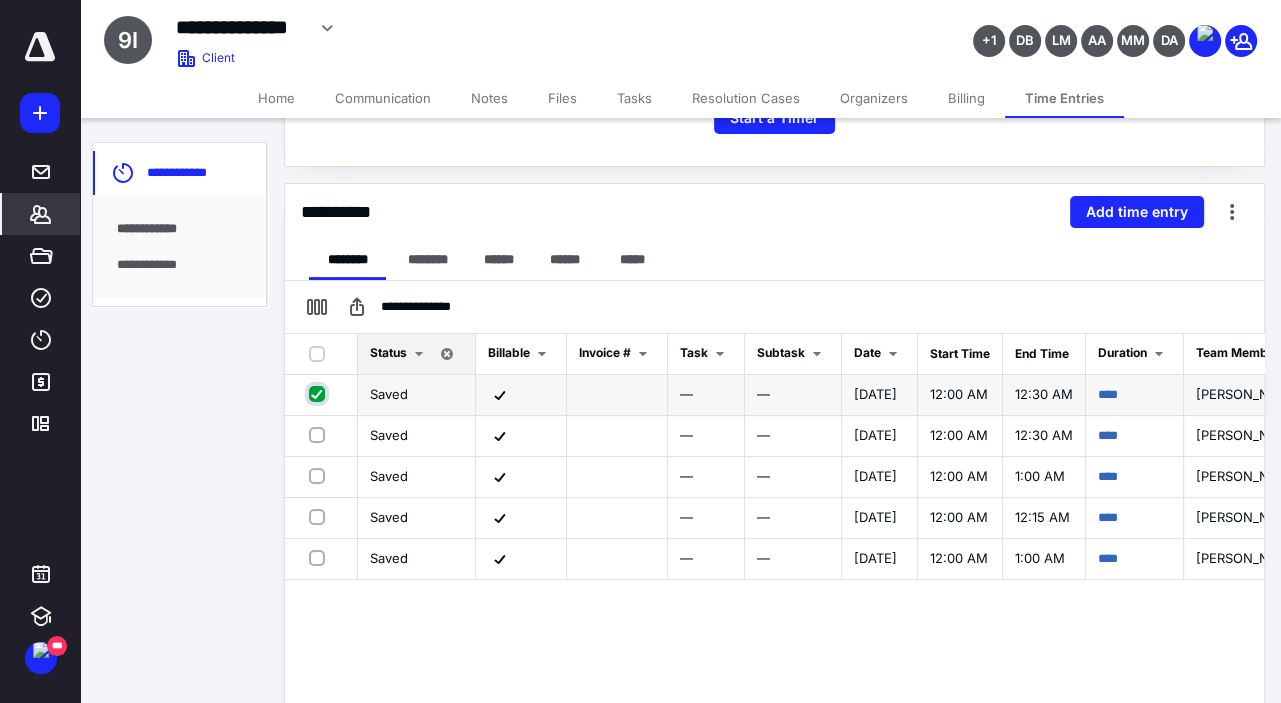 checkbox on "true" 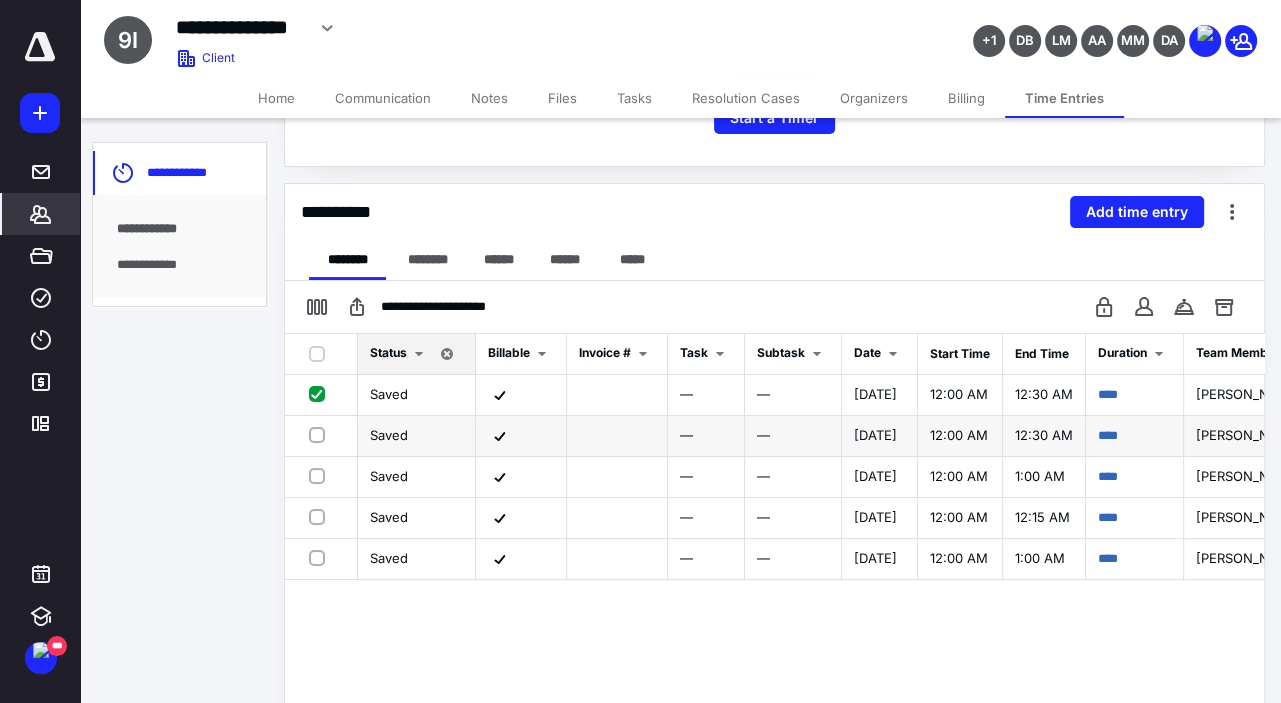 click at bounding box center [321, 434] 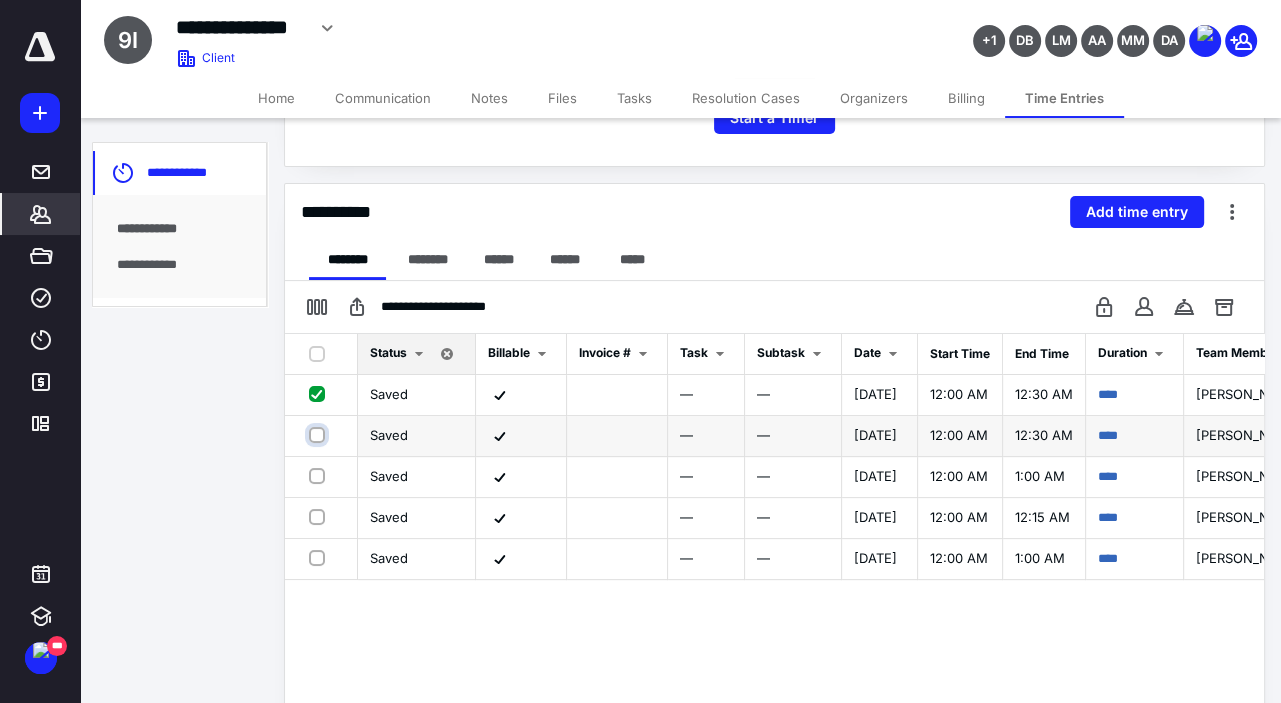 click at bounding box center (319, 435) 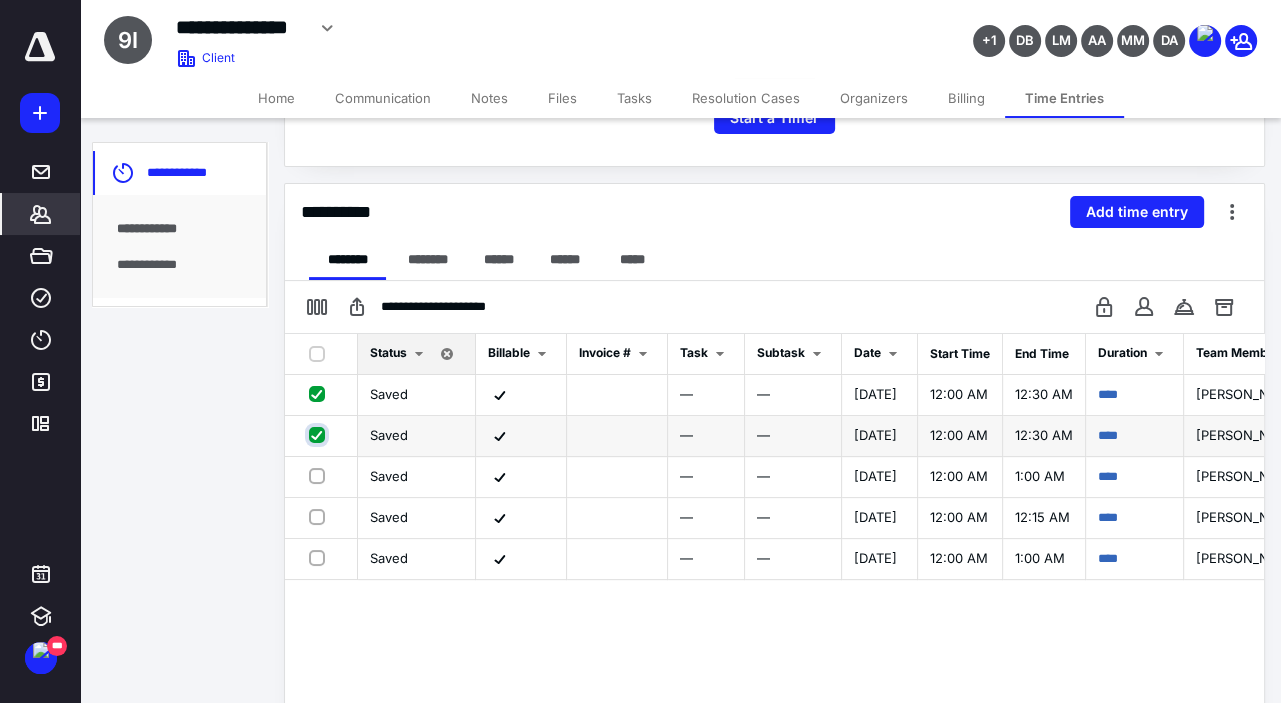 checkbox on "true" 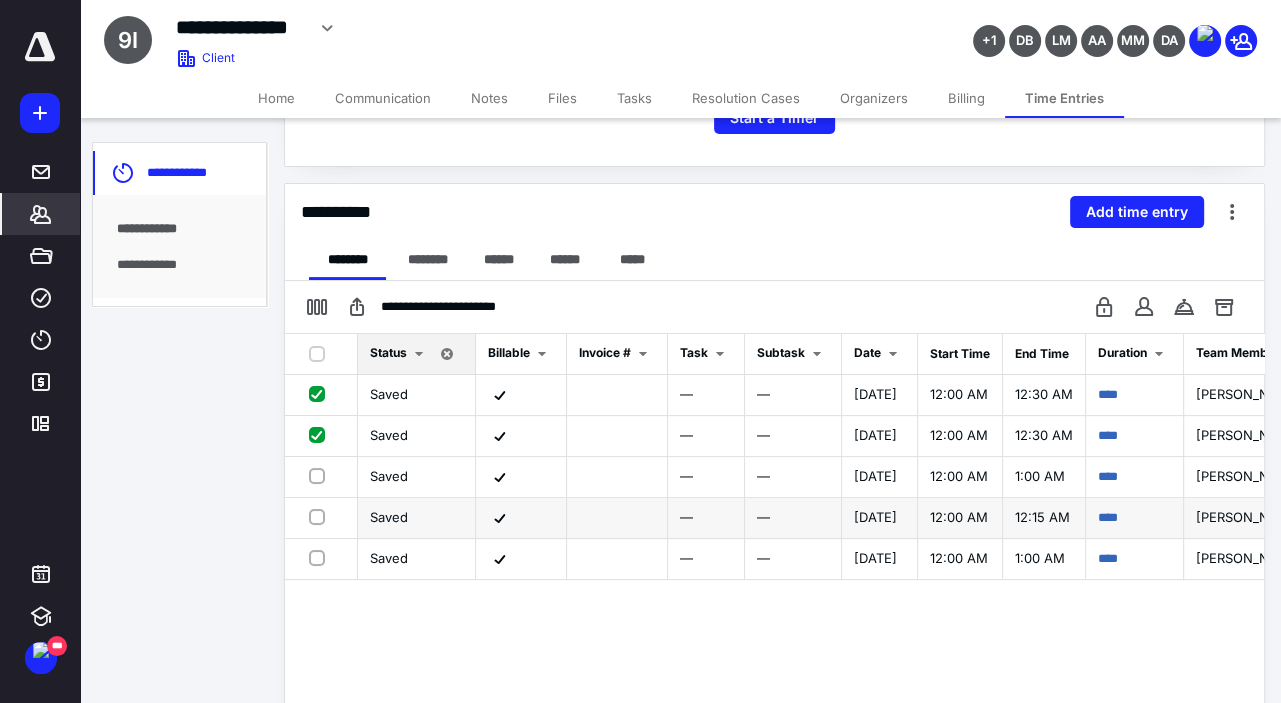 drag, startPoint x: 310, startPoint y: 469, endPoint x: 320, endPoint y: 495, distance: 27.856777 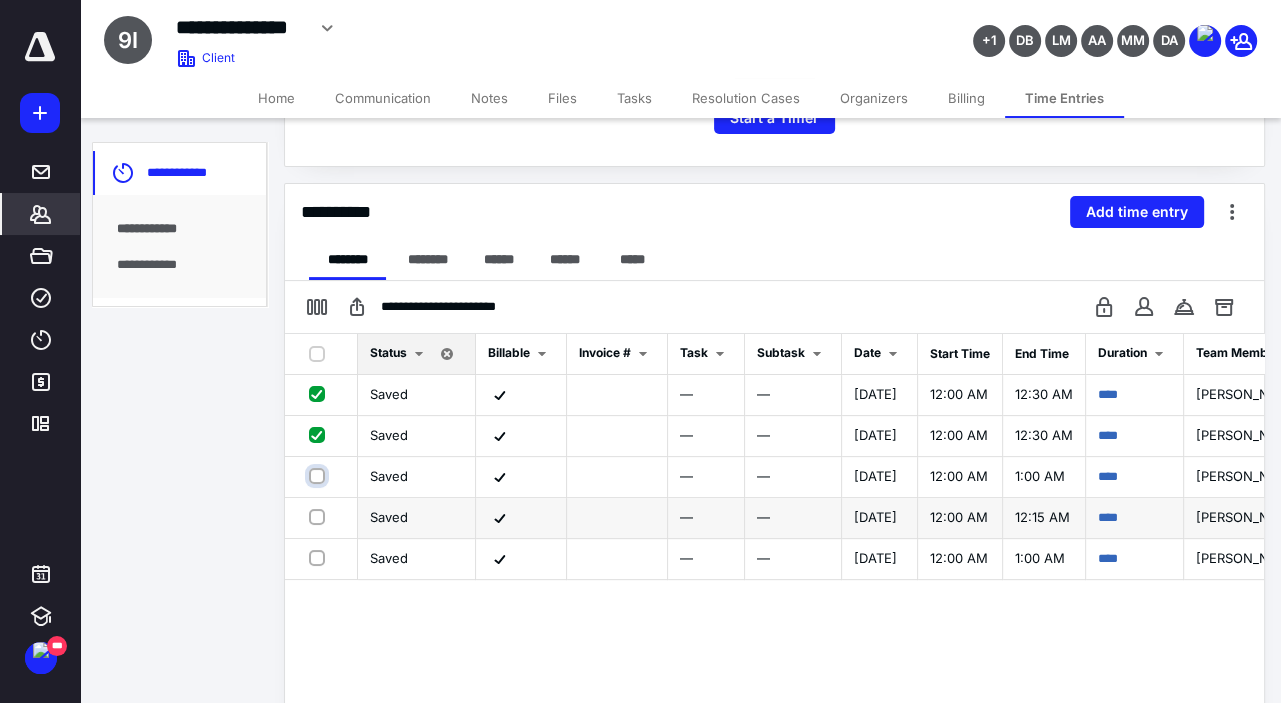 click at bounding box center (319, 476) 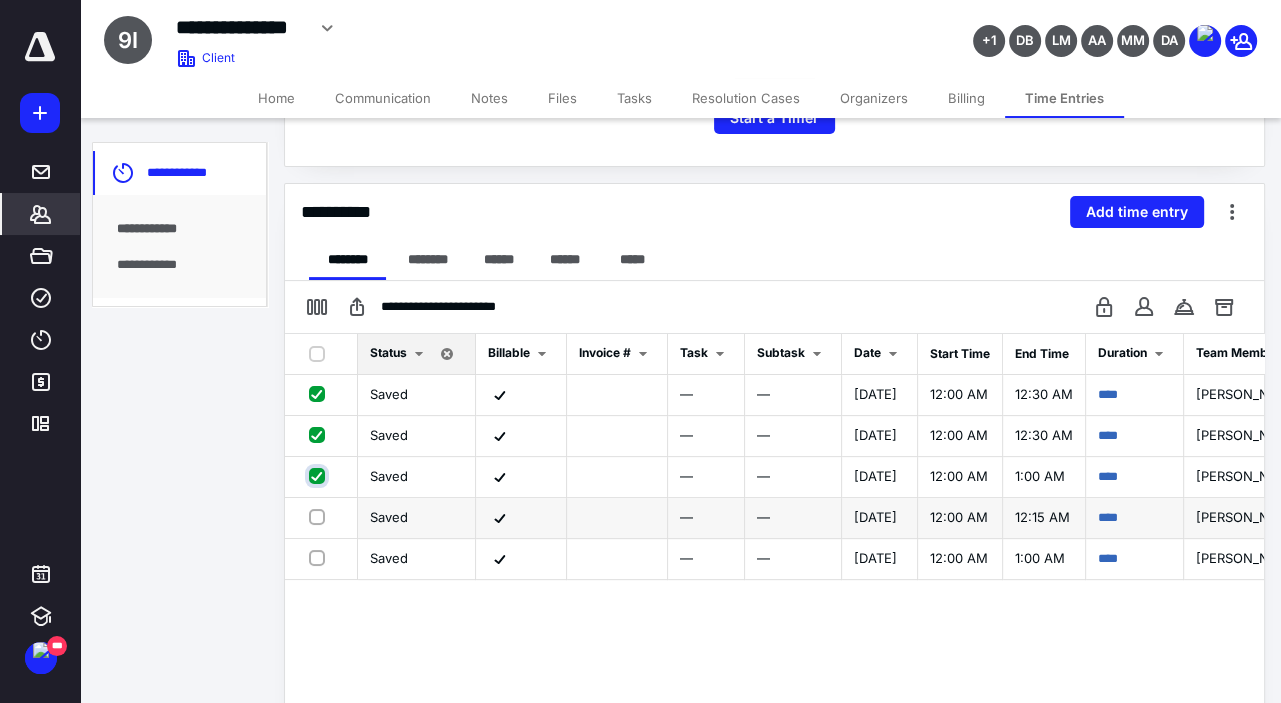 checkbox on "true" 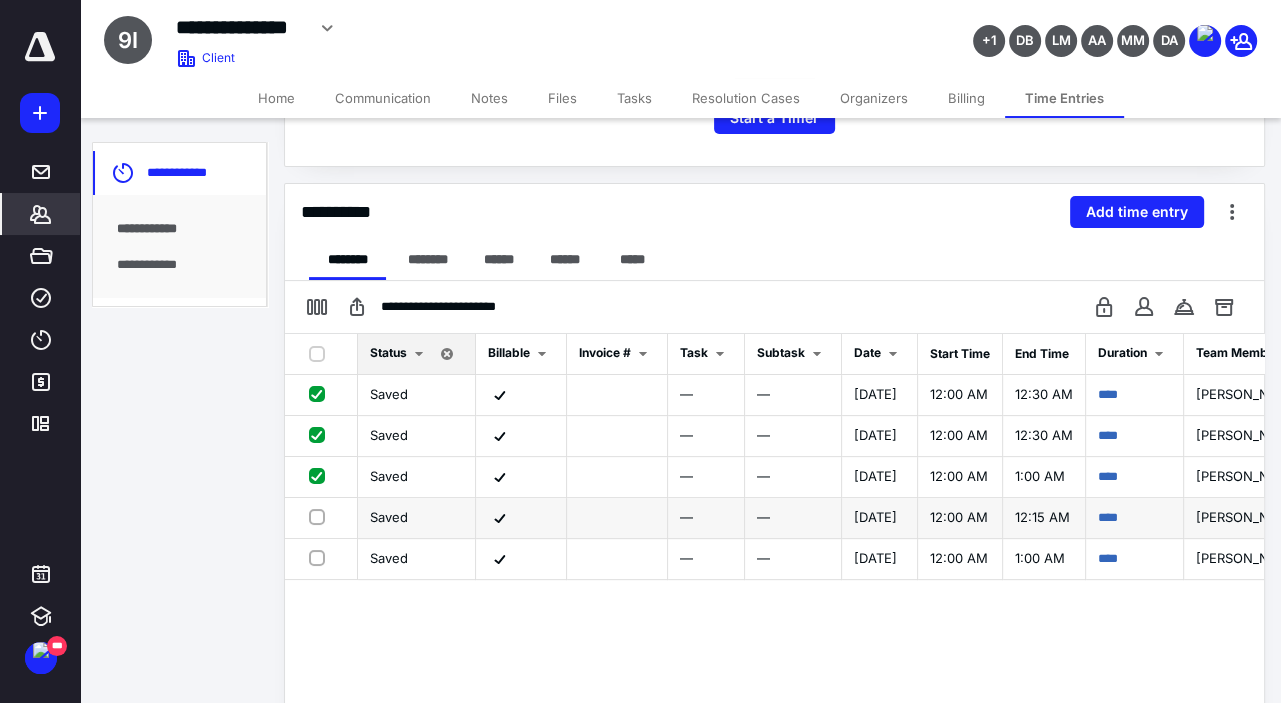 click at bounding box center (321, 518) 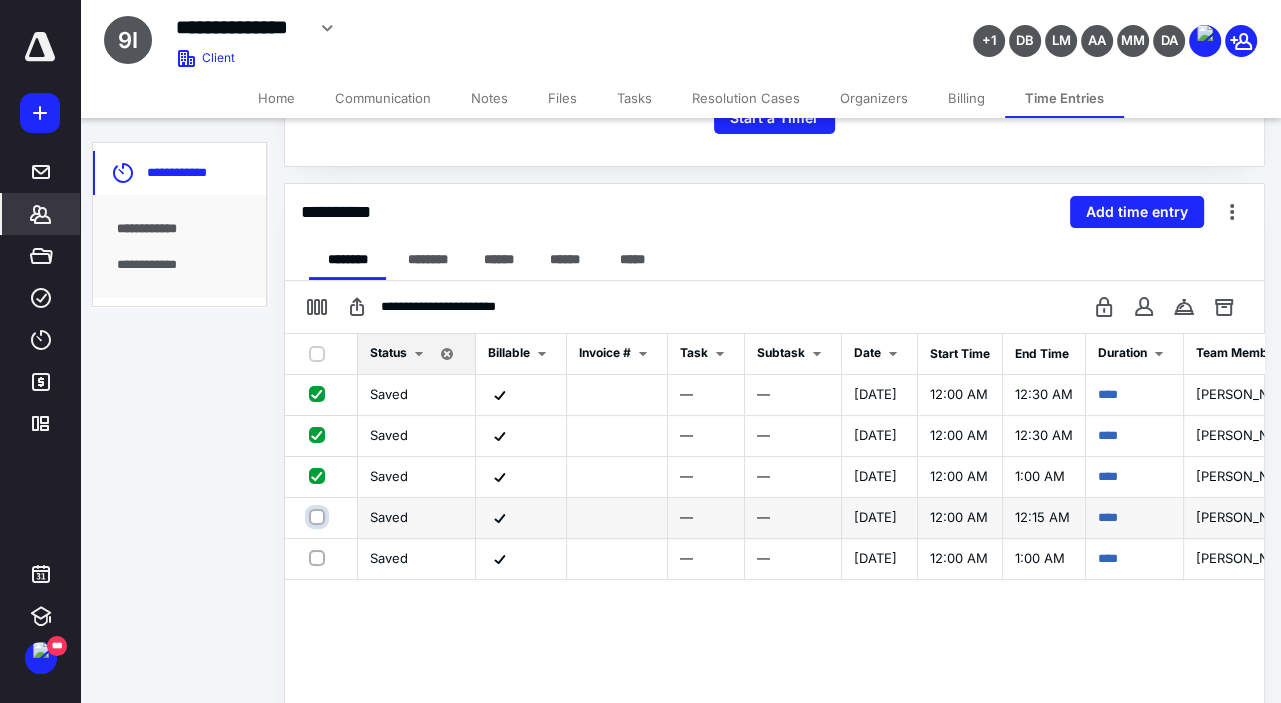 click at bounding box center (319, 517) 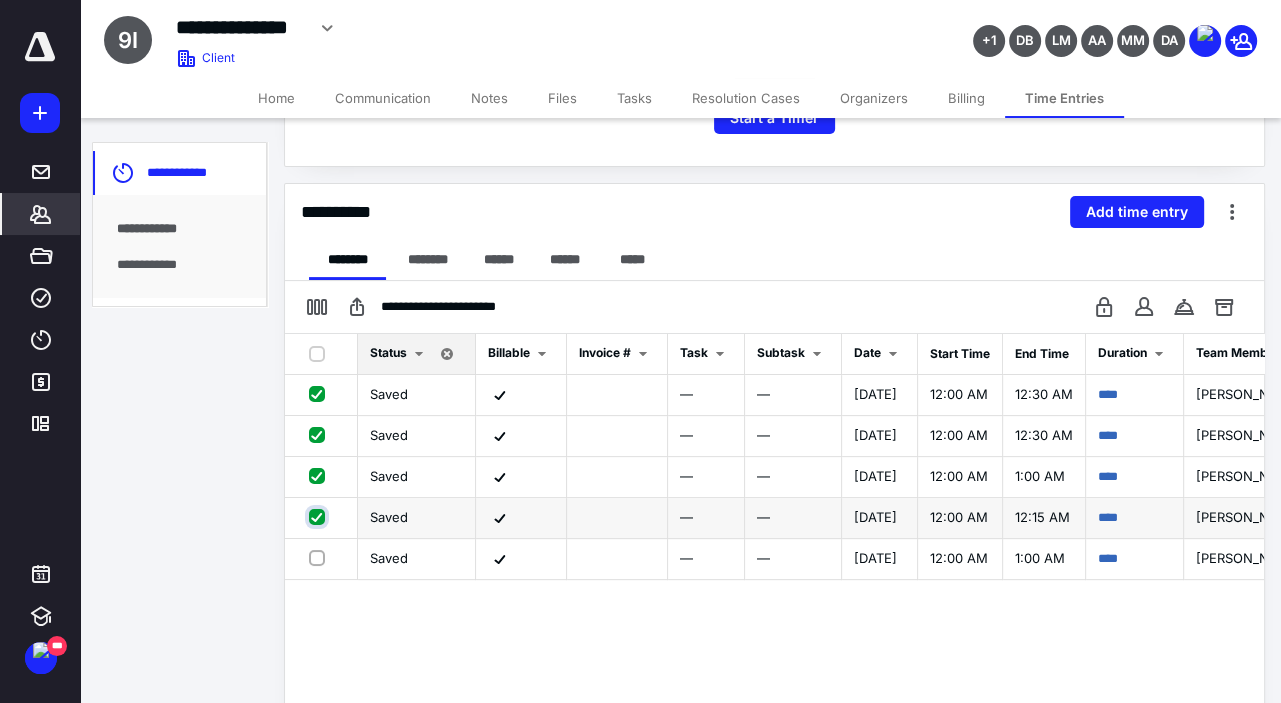 checkbox on "true" 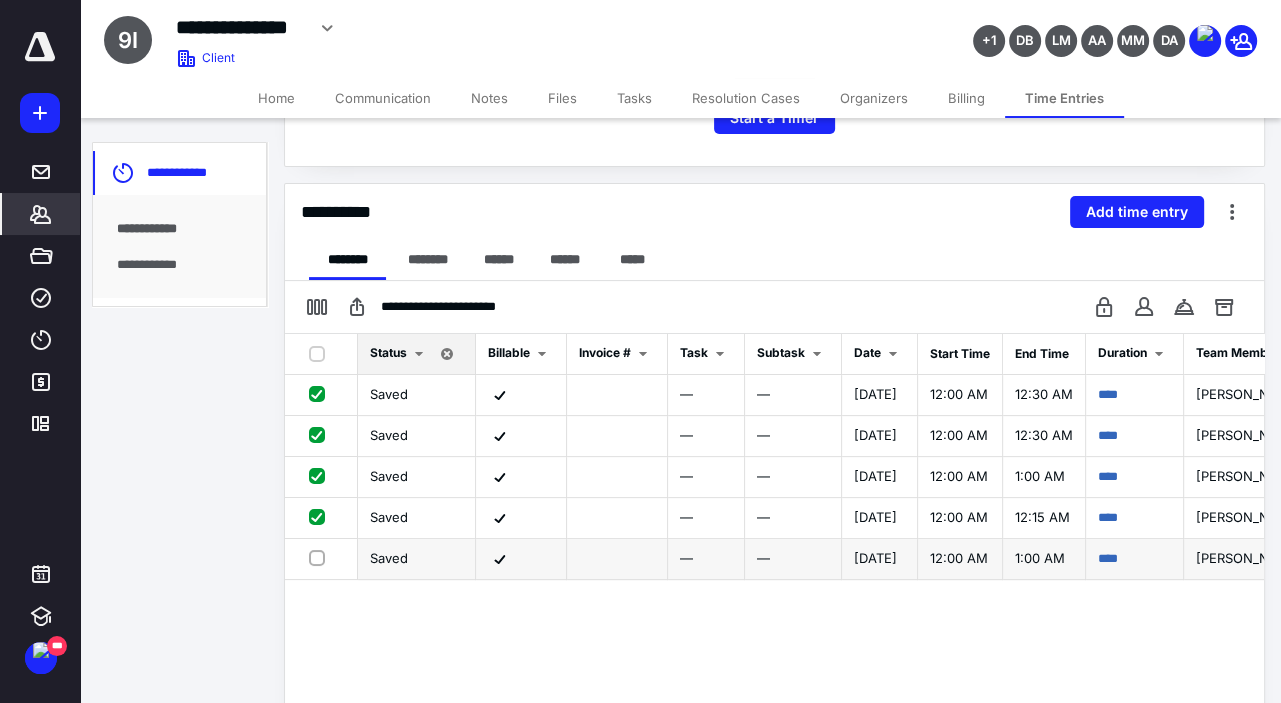 drag, startPoint x: 315, startPoint y: 550, endPoint x: 507, endPoint y: 535, distance: 192.58505 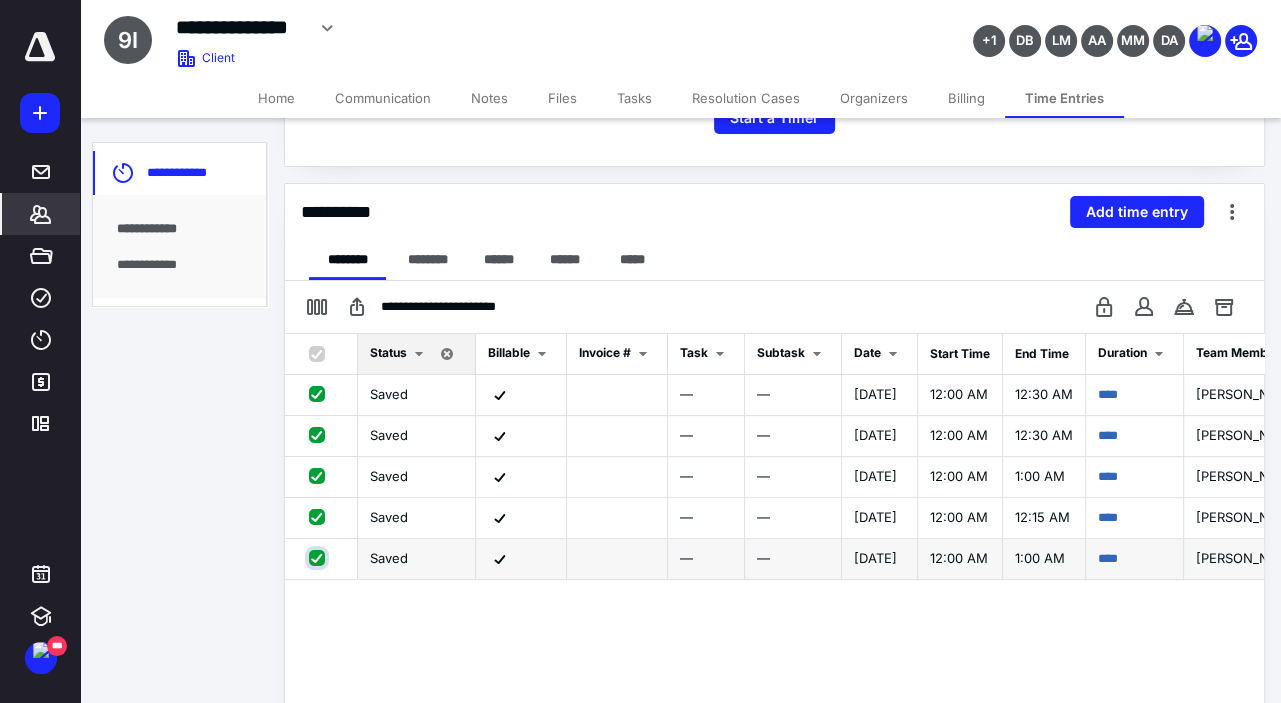 checkbox on "true" 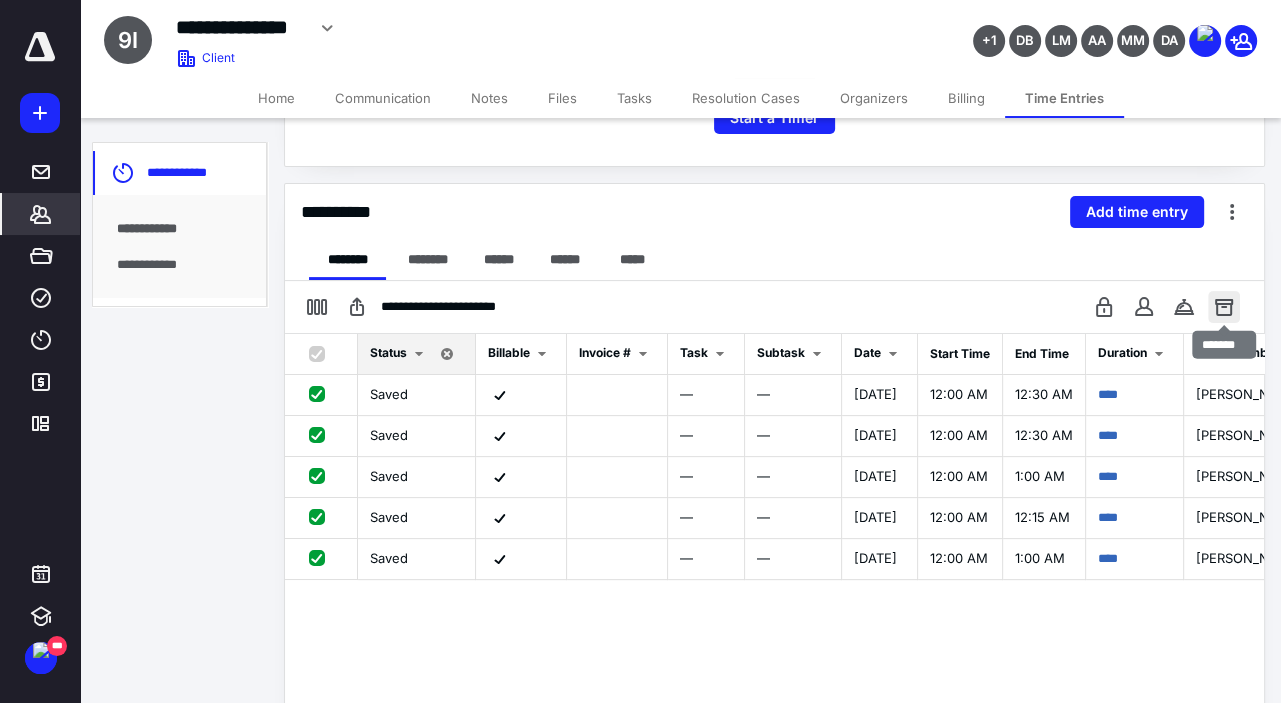 click at bounding box center (1224, 307) 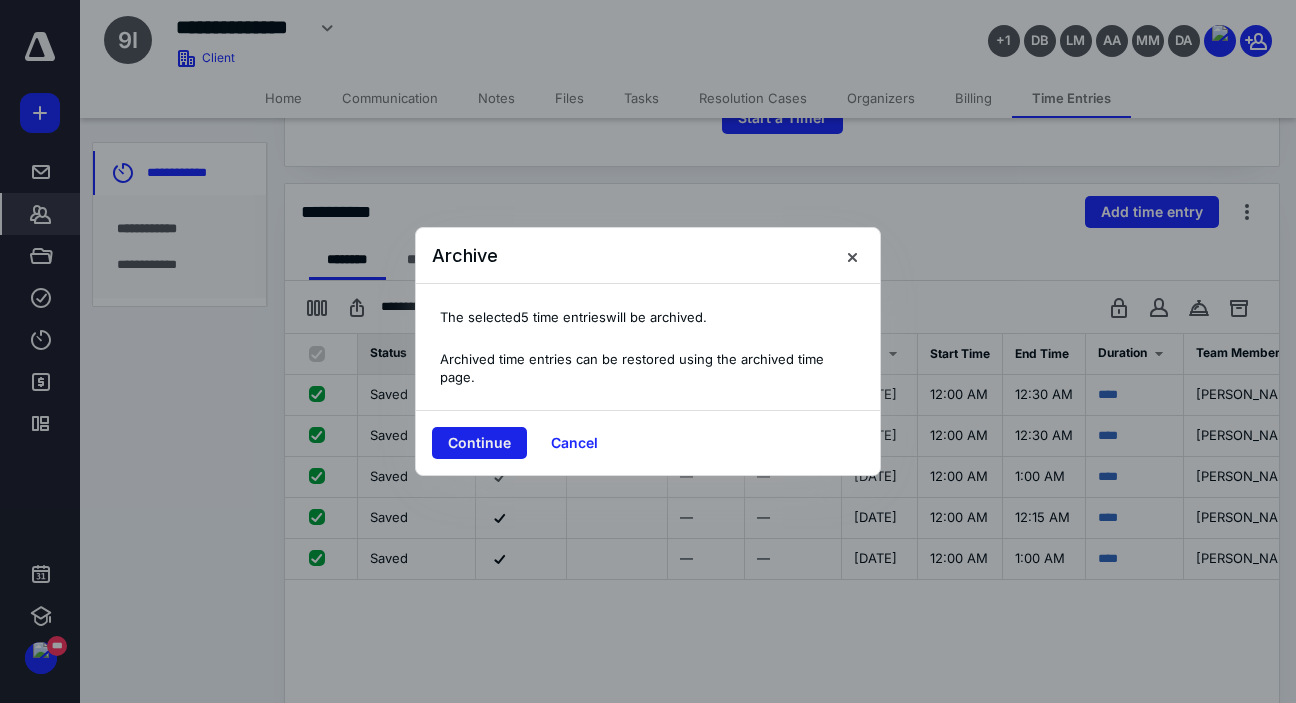 click on "Continue" at bounding box center (479, 443) 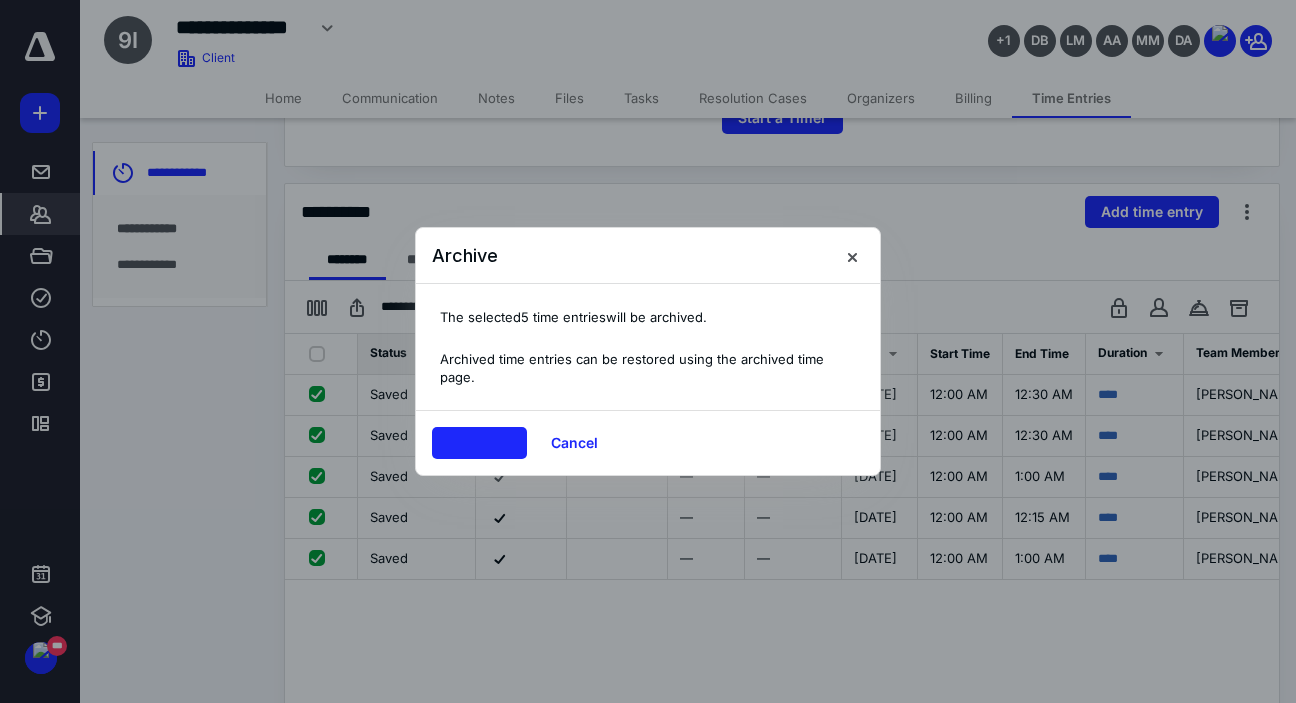 checkbox on "false" 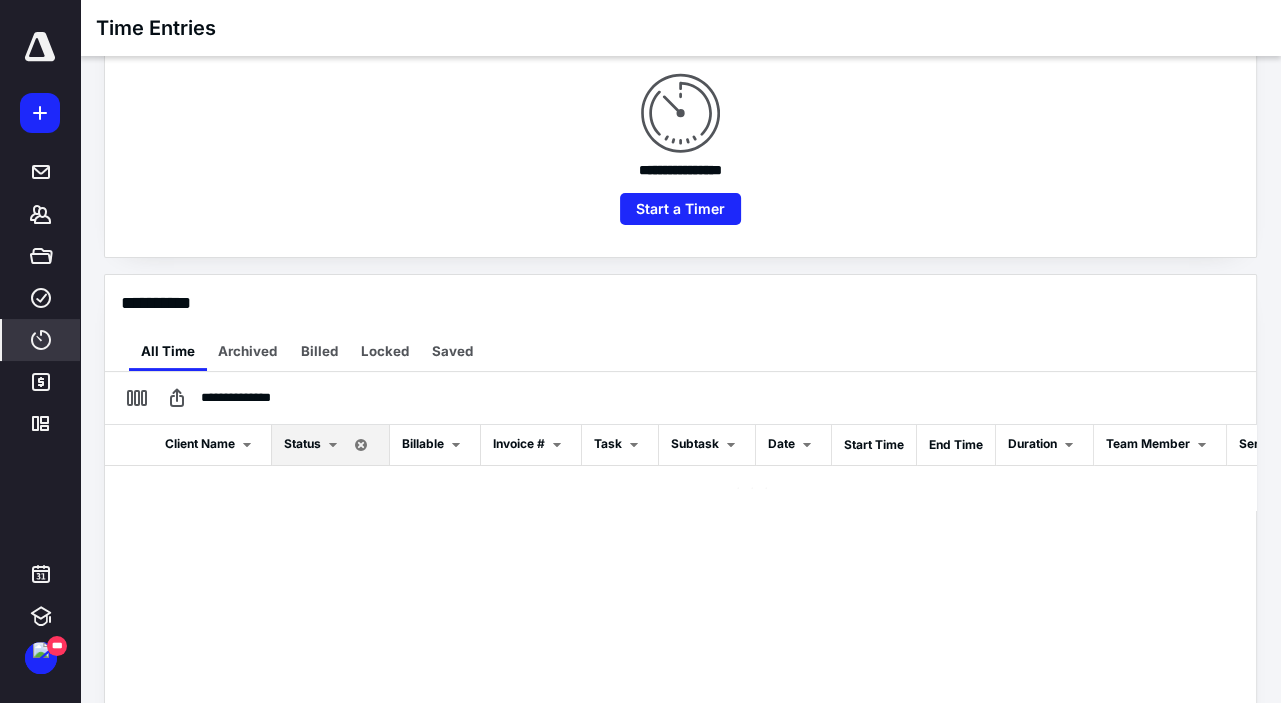 scroll, scrollTop: 257, scrollLeft: 0, axis: vertical 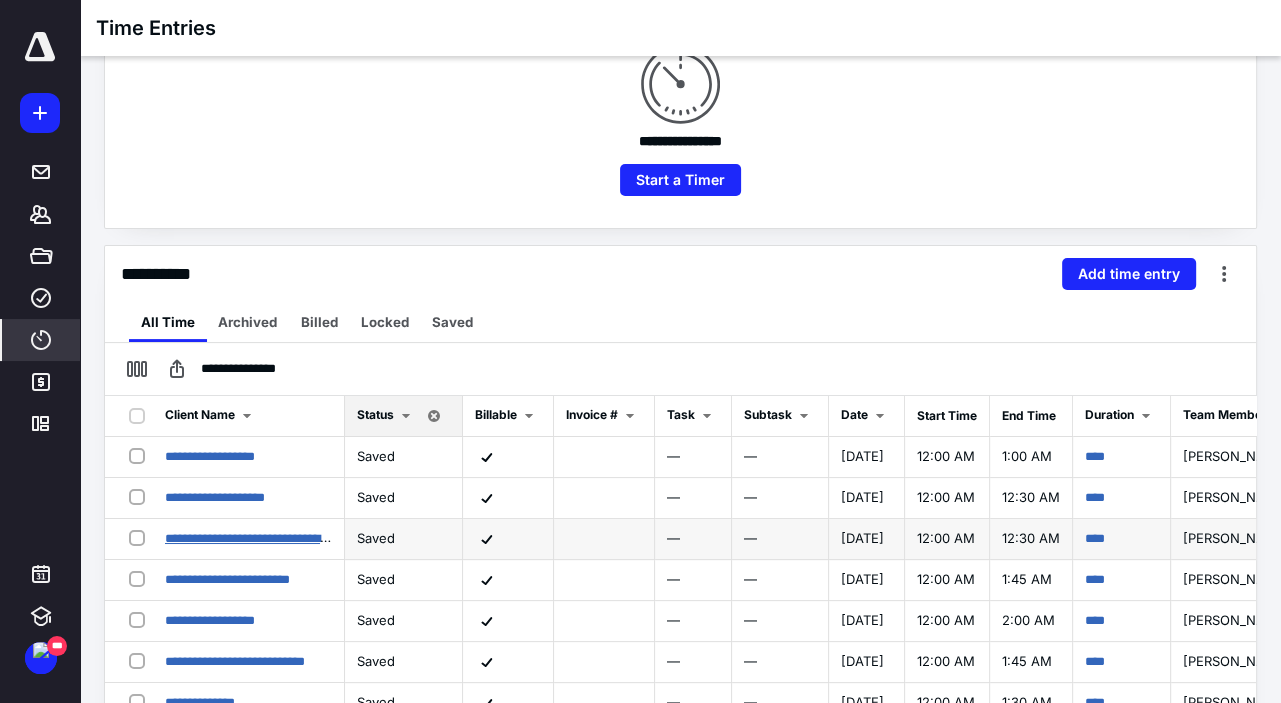 click on "**********" at bounding box center [265, 537] 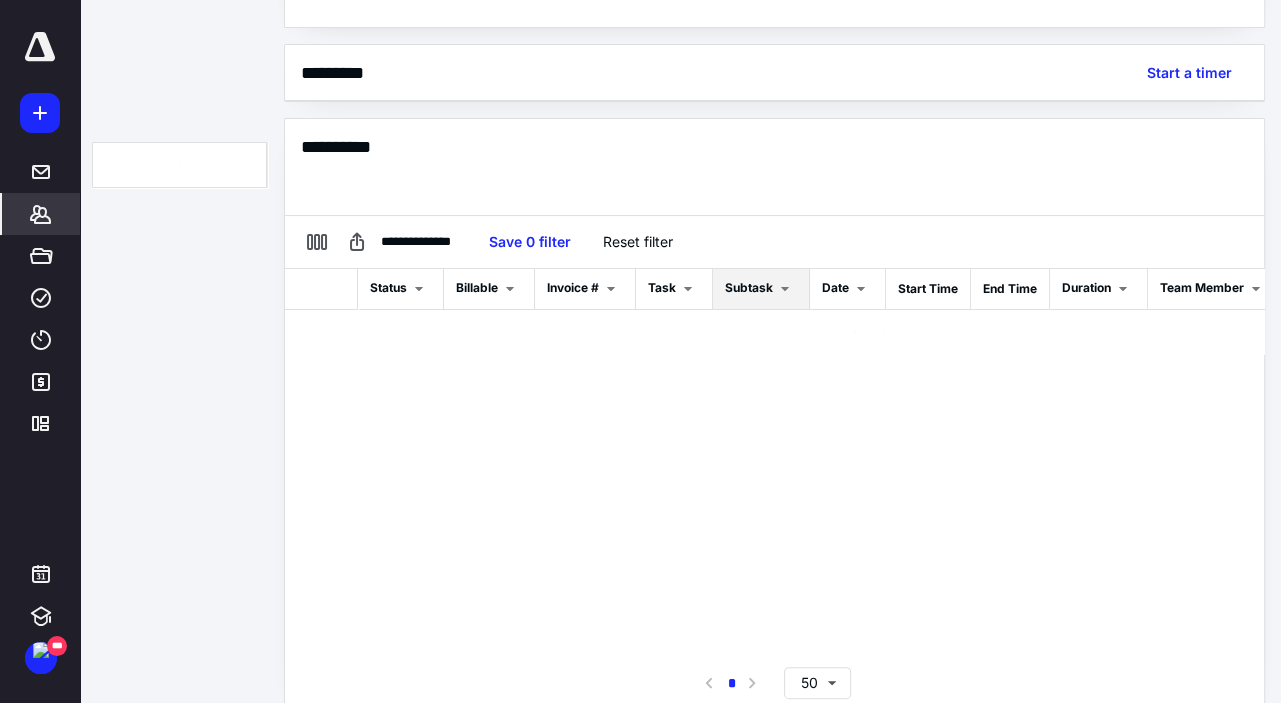 scroll, scrollTop: 319, scrollLeft: 0, axis: vertical 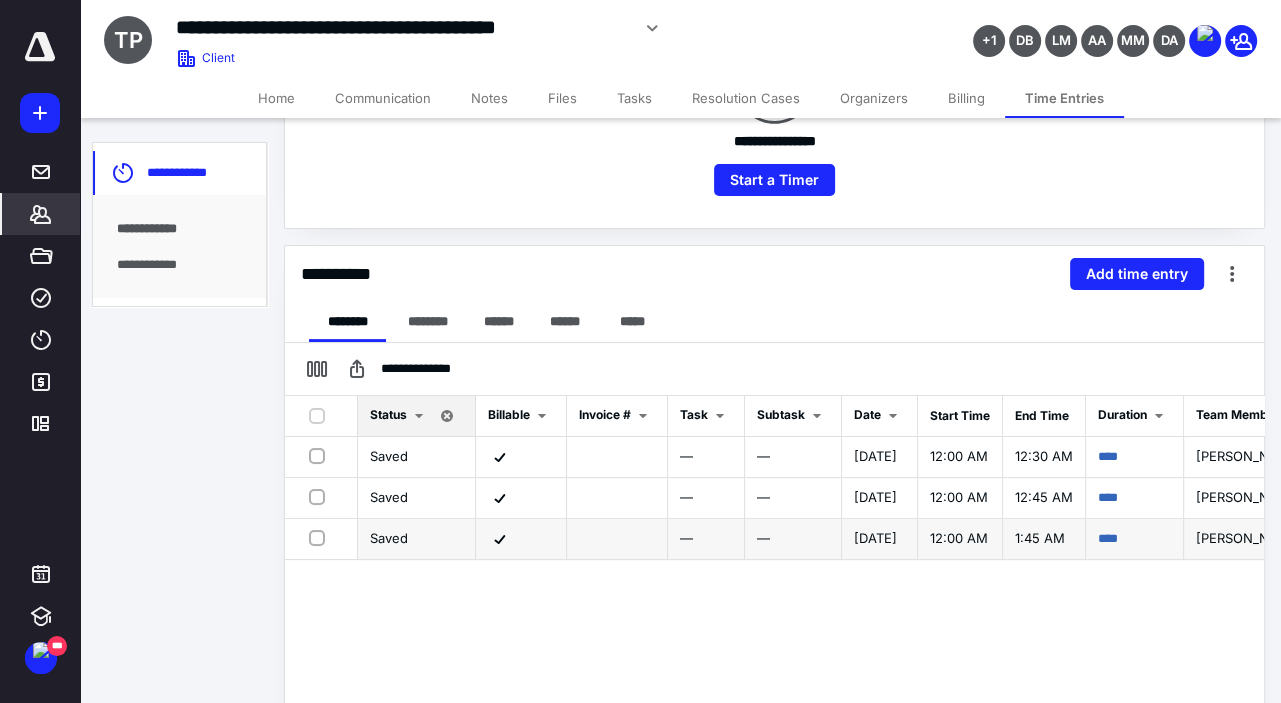 click on "****" at bounding box center (1135, 539) 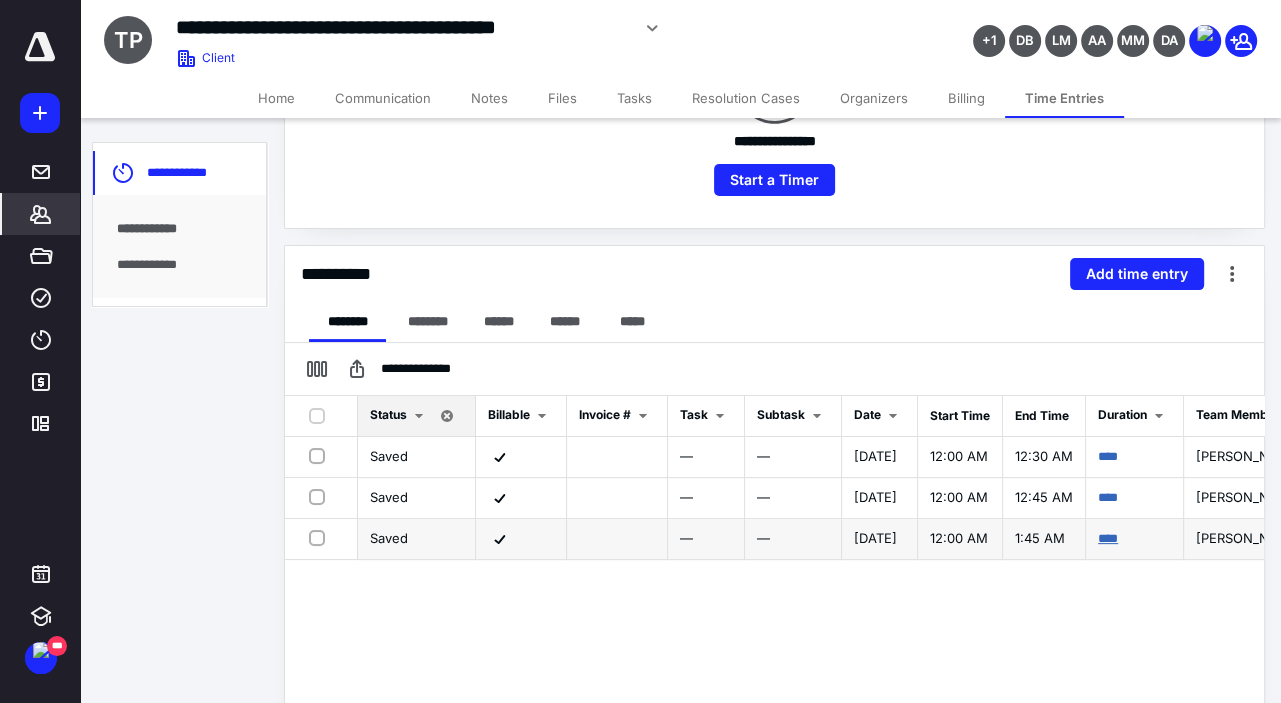 click on "****" at bounding box center [1108, 538] 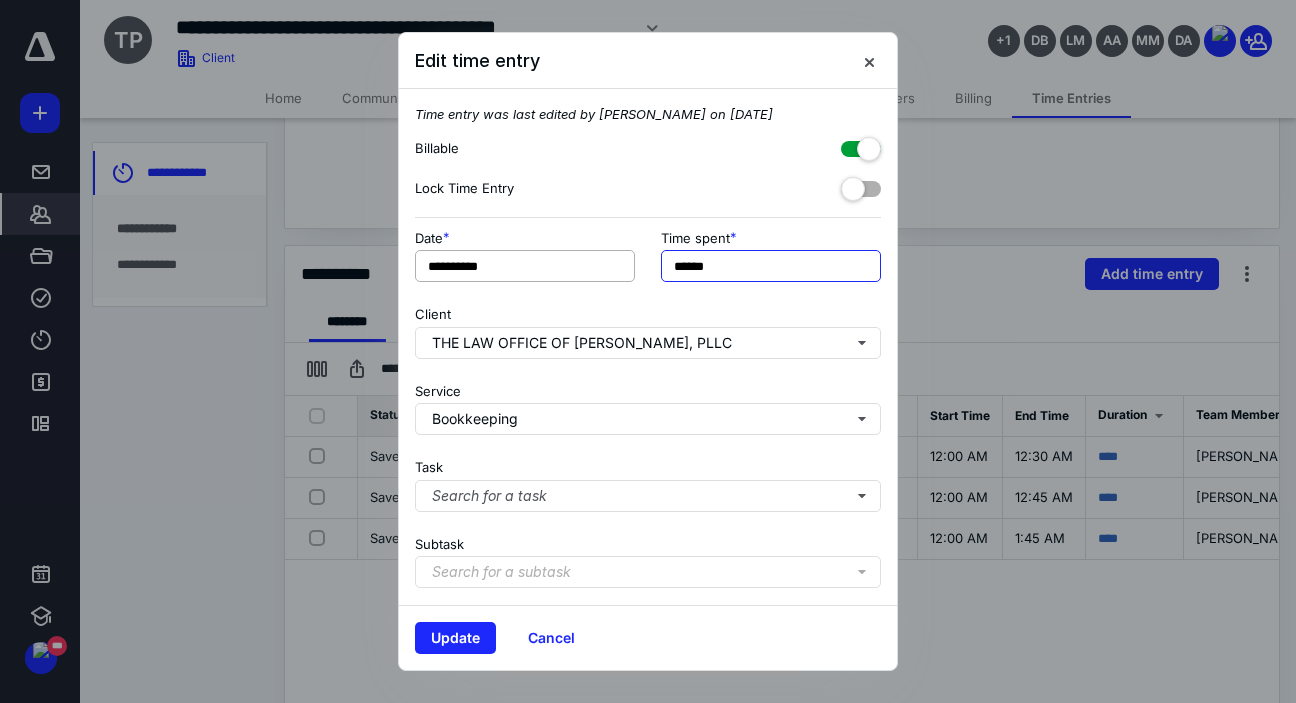 drag, startPoint x: 744, startPoint y: 269, endPoint x: 620, endPoint y: 267, distance: 124.01613 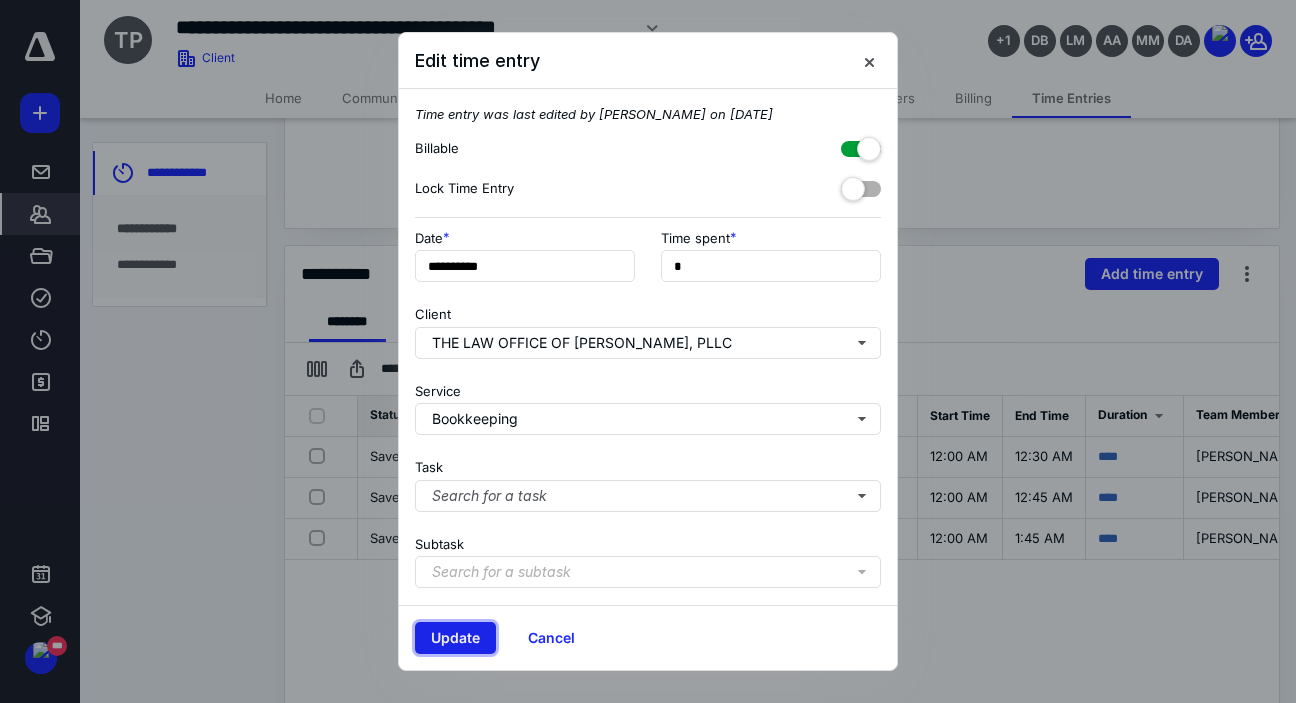 type on "**" 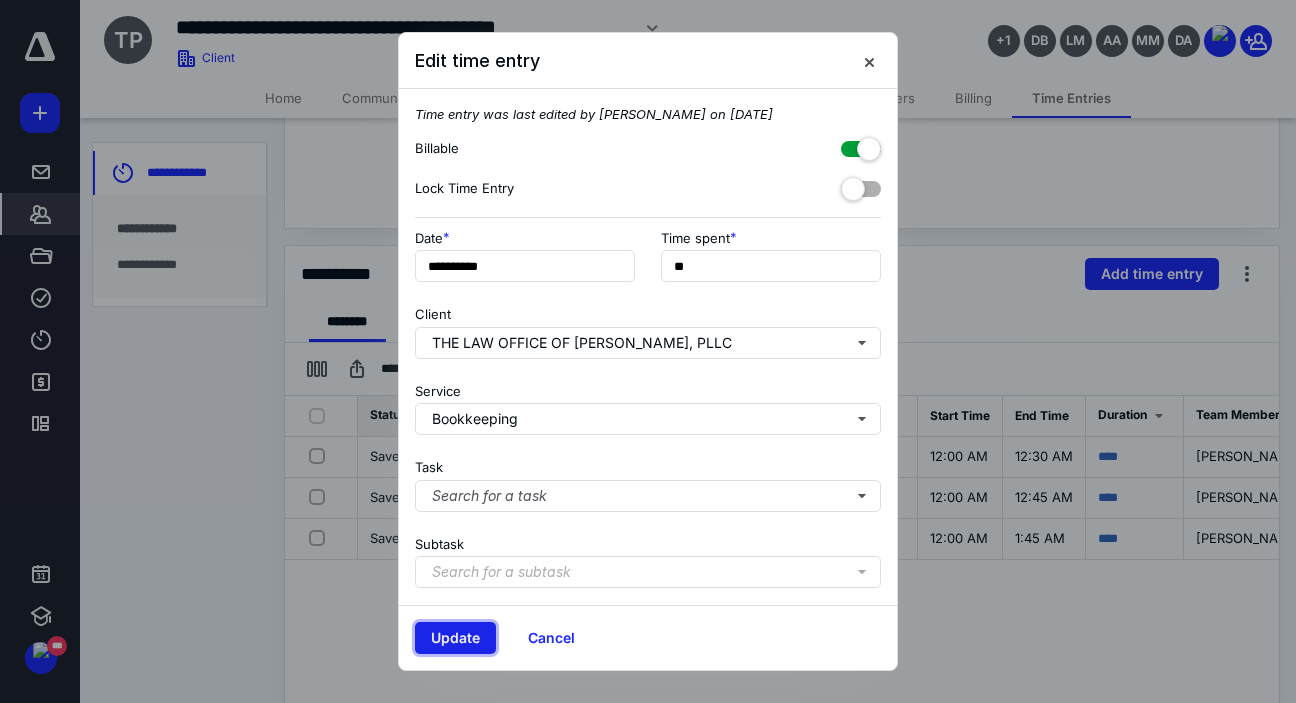 click on "Update" at bounding box center (455, 638) 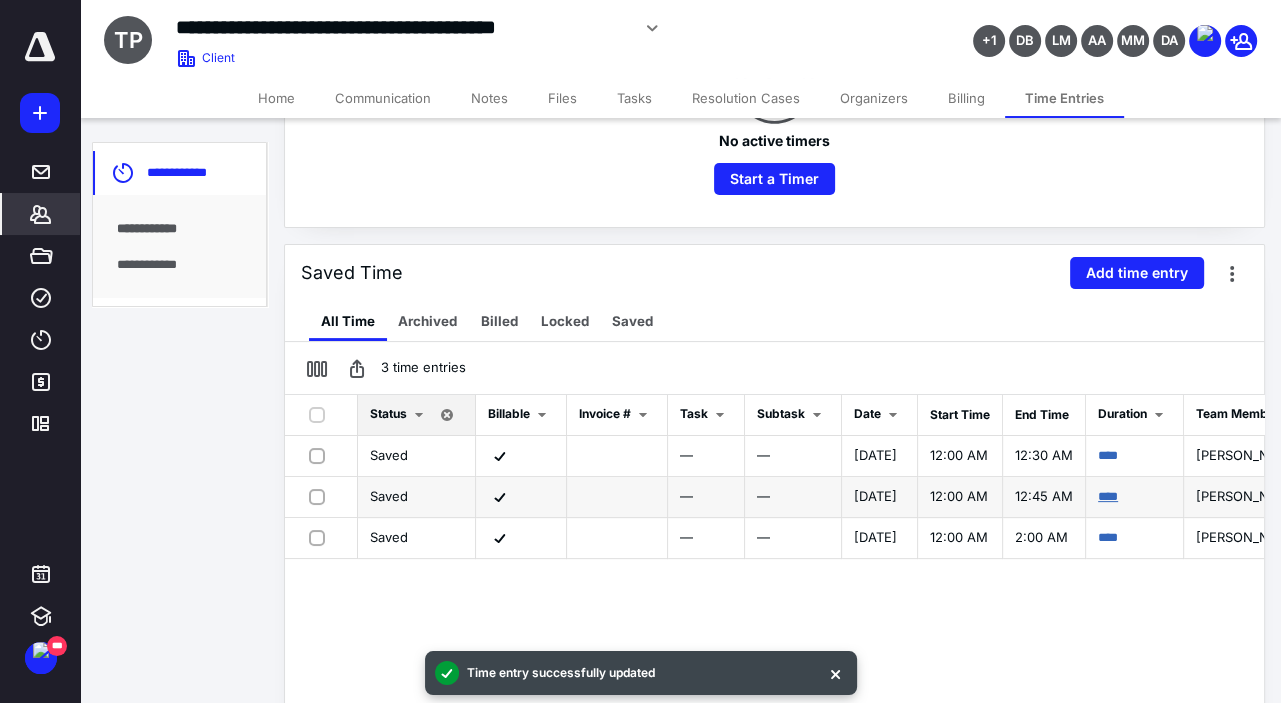 click on "****" at bounding box center [1108, 496] 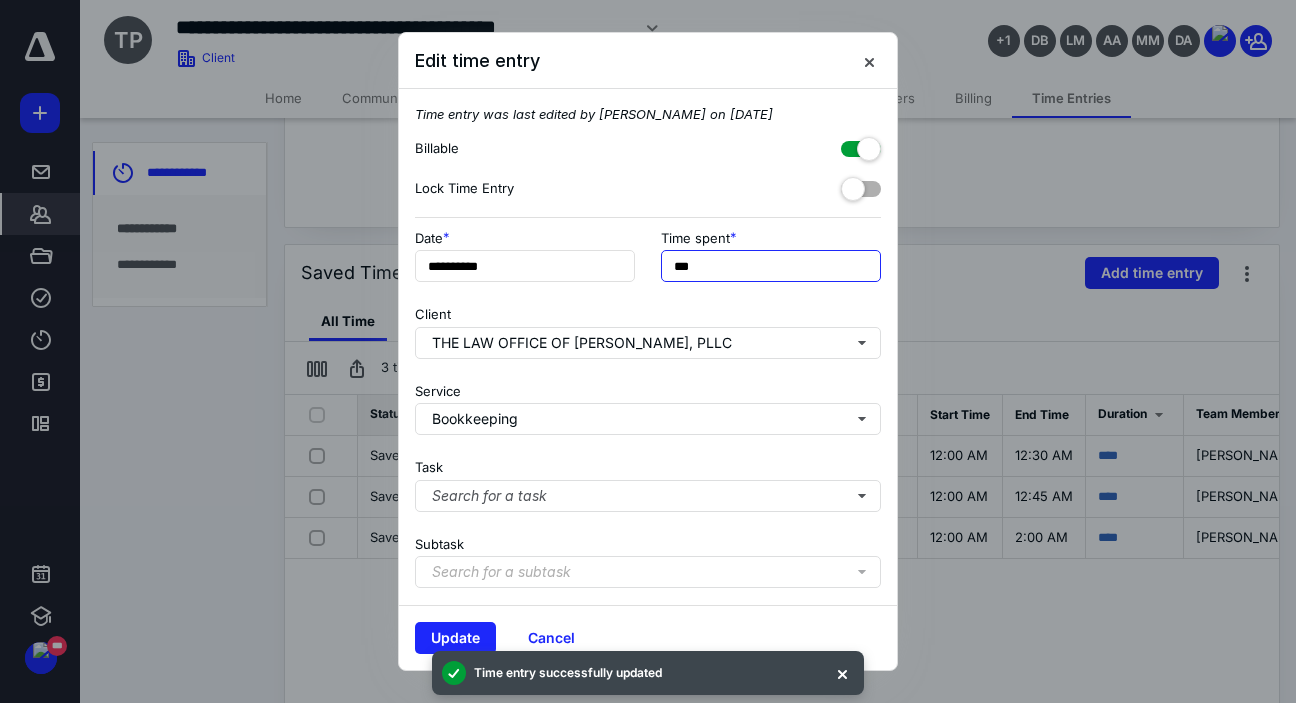 drag, startPoint x: 663, startPoint y: 268, endPoint x: 647, endPoint y: 268, distance: 16 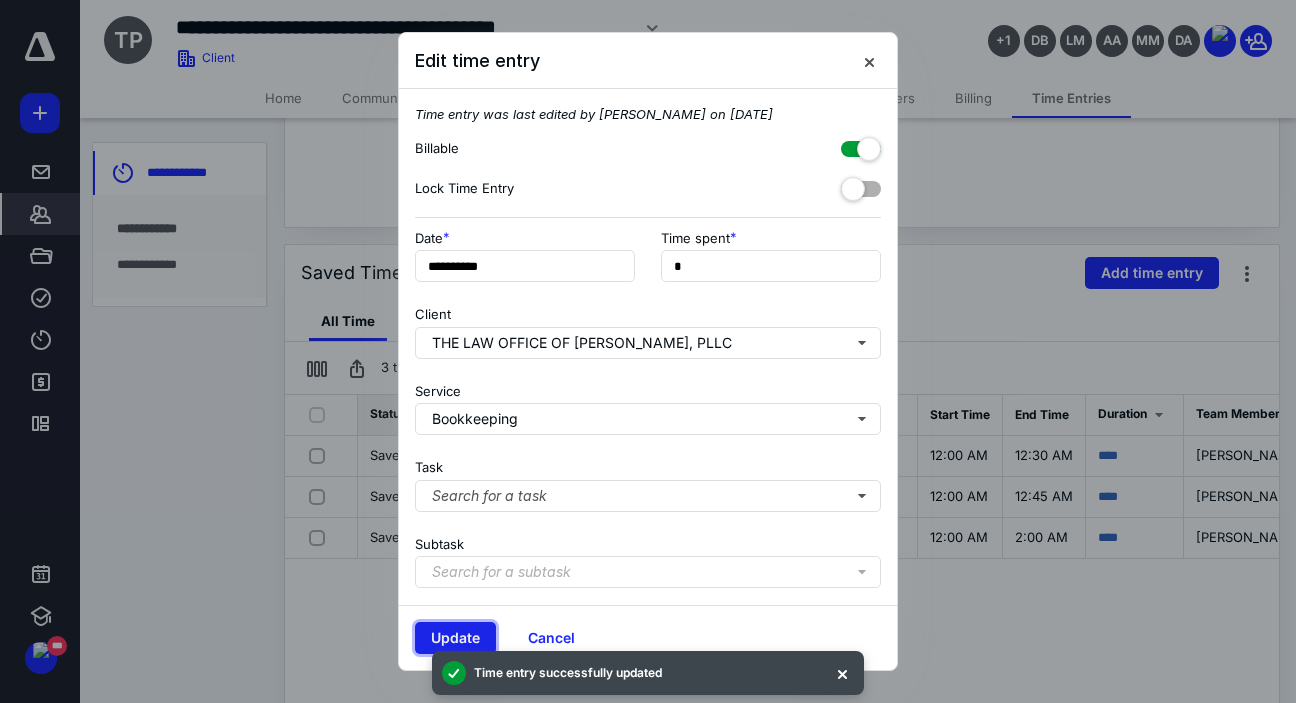 type on "**" 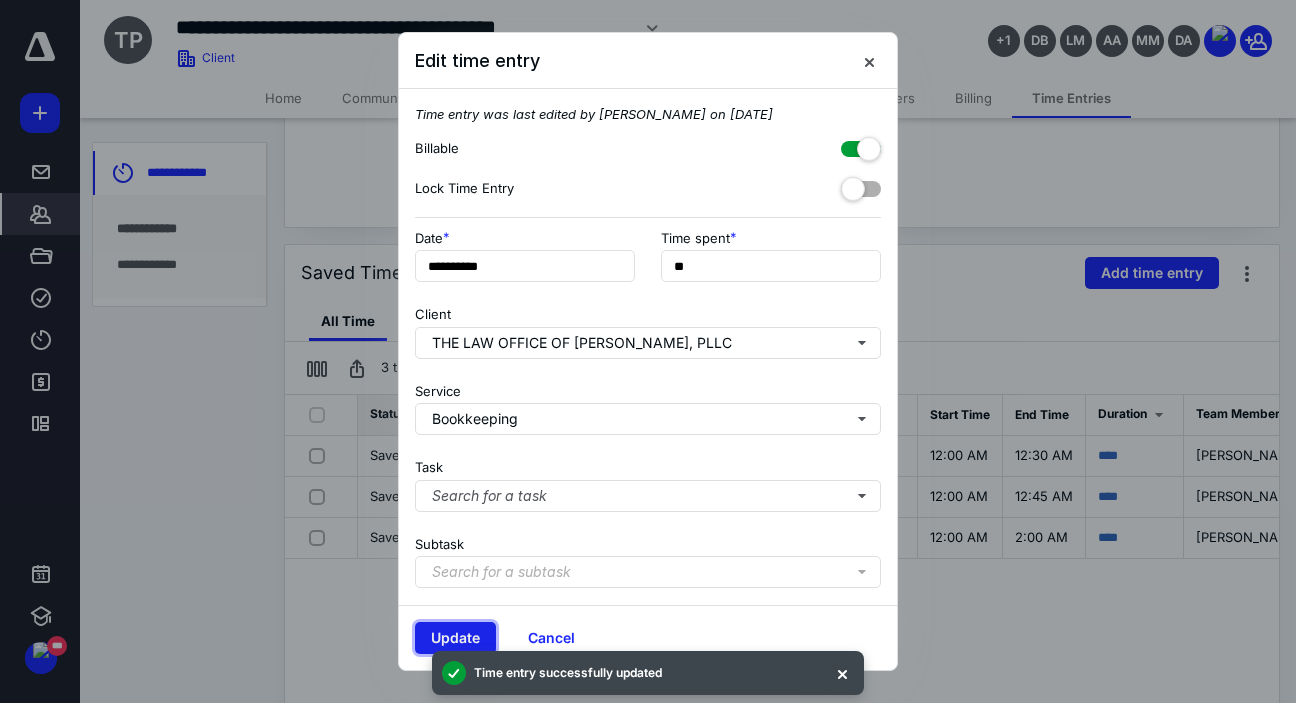 click on "Update" at bounding box center [455, 638] 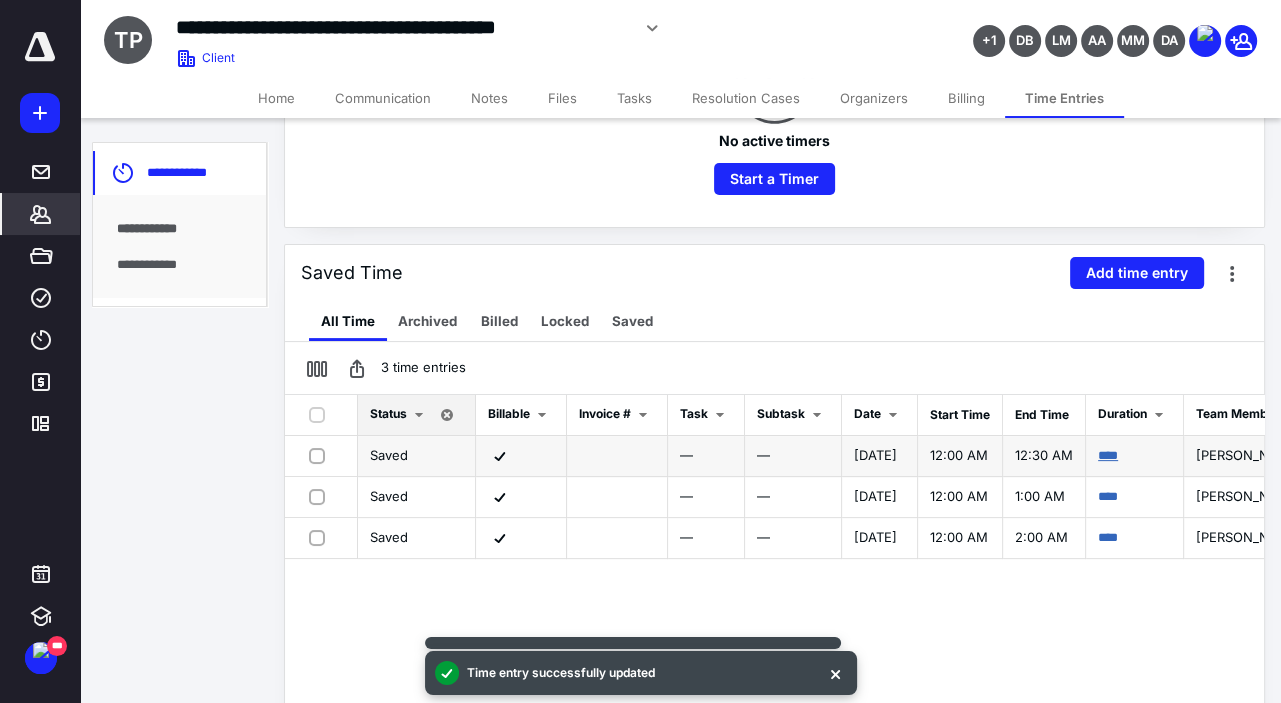 click on "****" at bounding box center (1108, 455) 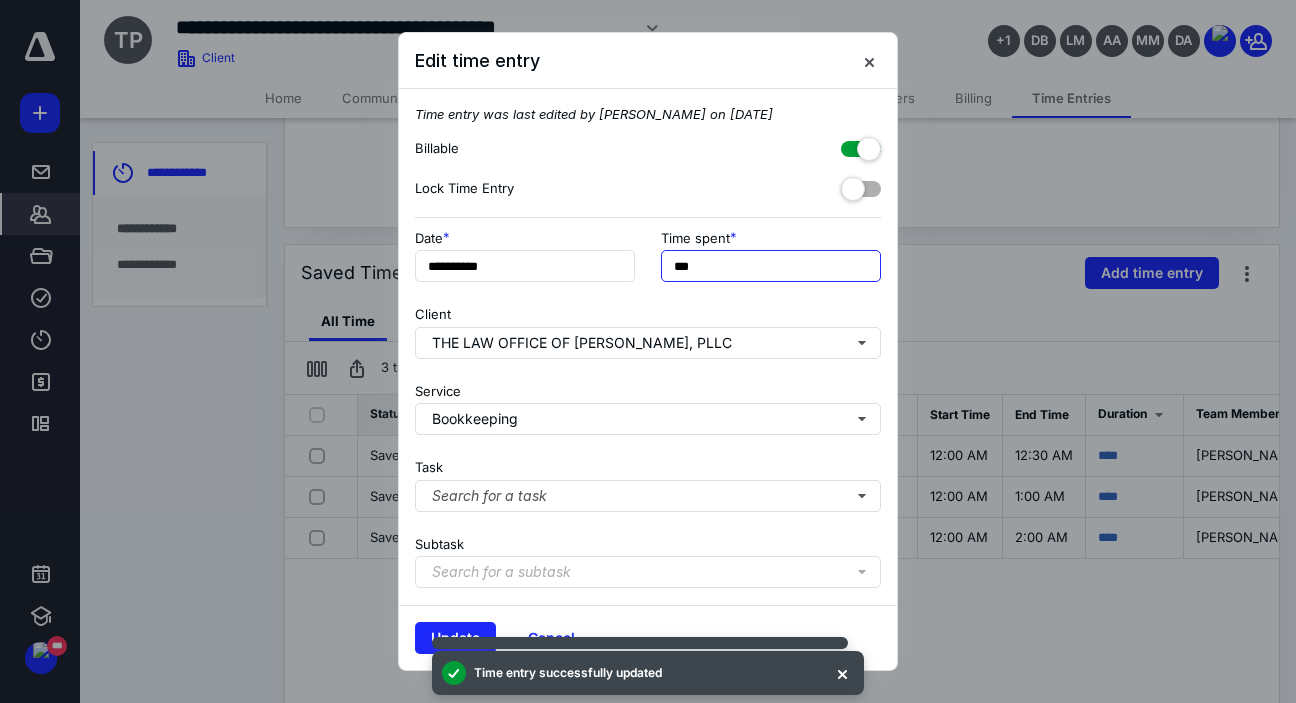 drag, startPoint x: 712, startPoint y: 269, endPoint x: 674, endPoint y: 268, distance: 38.013157 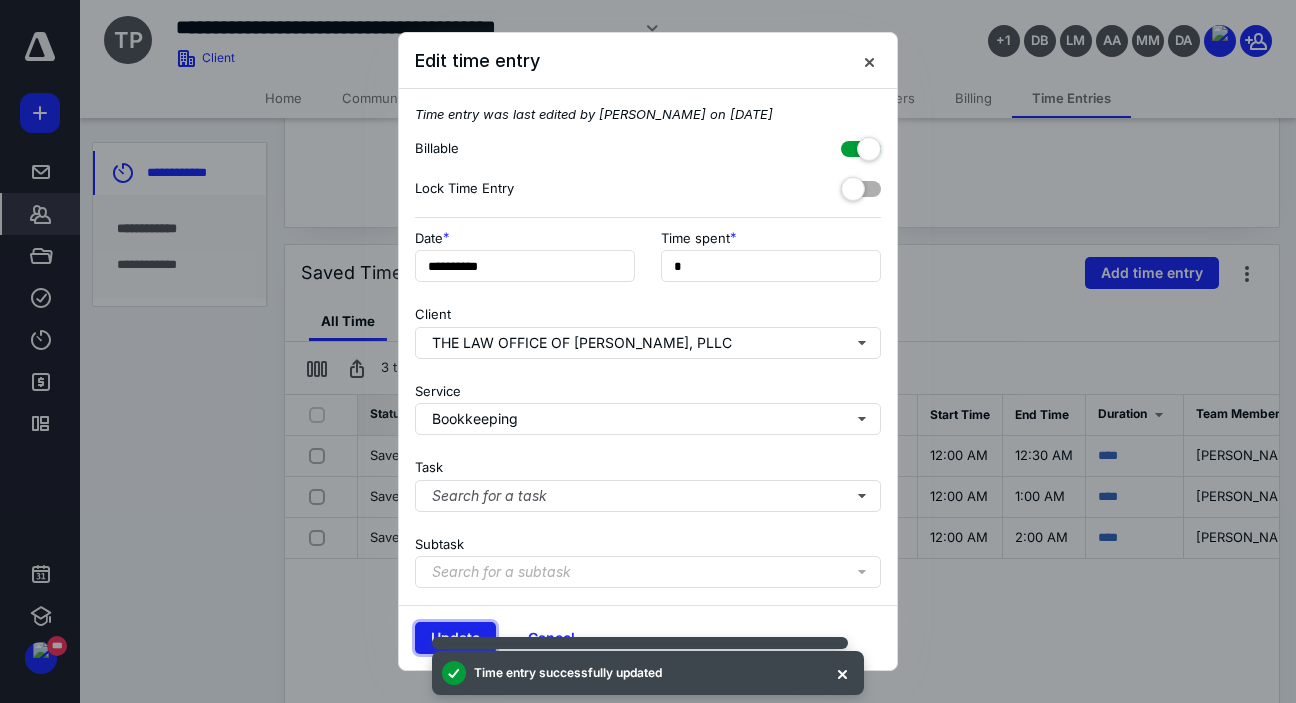 type on "**" 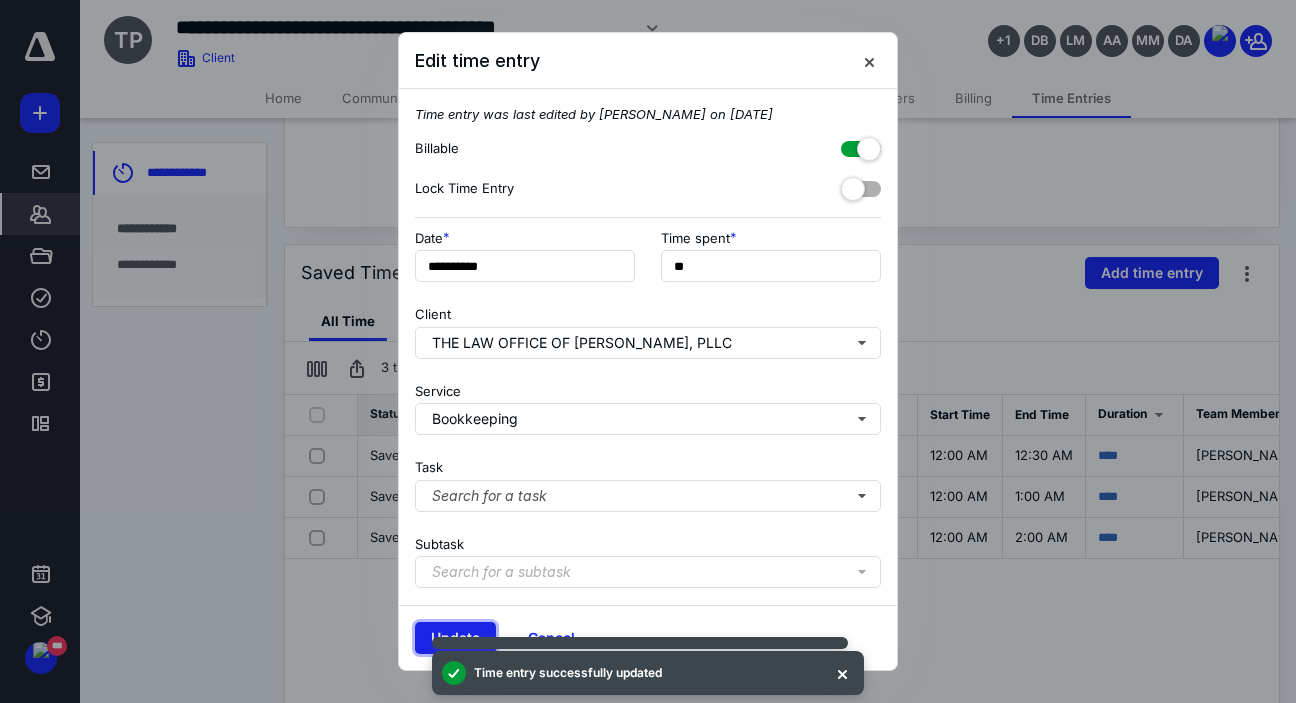 click on "Update" at bounding box center (455, 638) 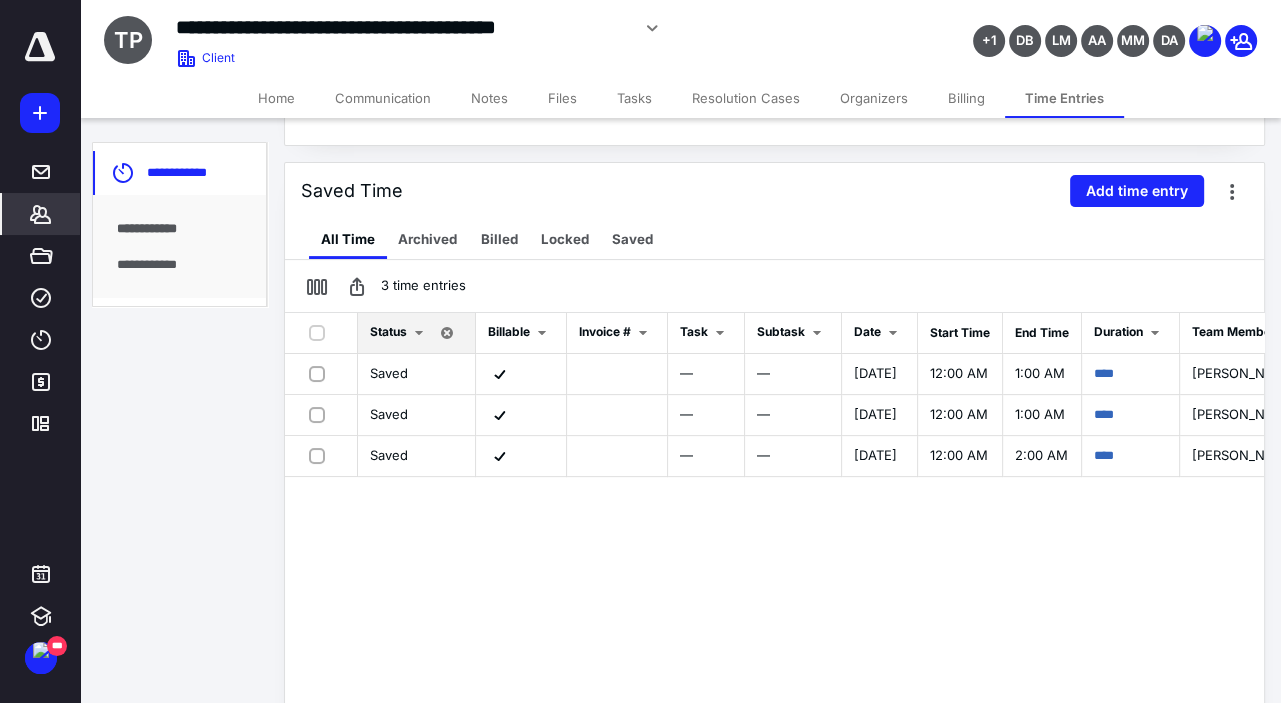 scroll, scrollTop: 445, scrollLeft: 0, axis: vertical 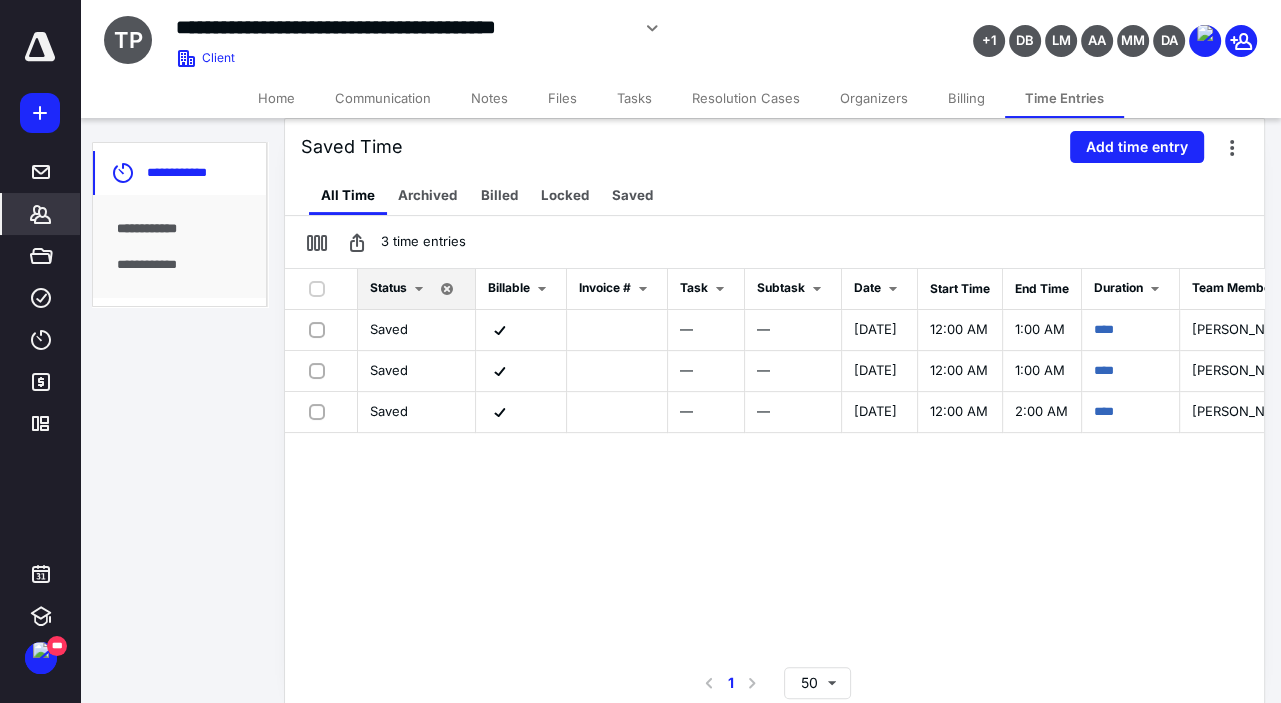 click on "Home" at bounding box center (276, 98) 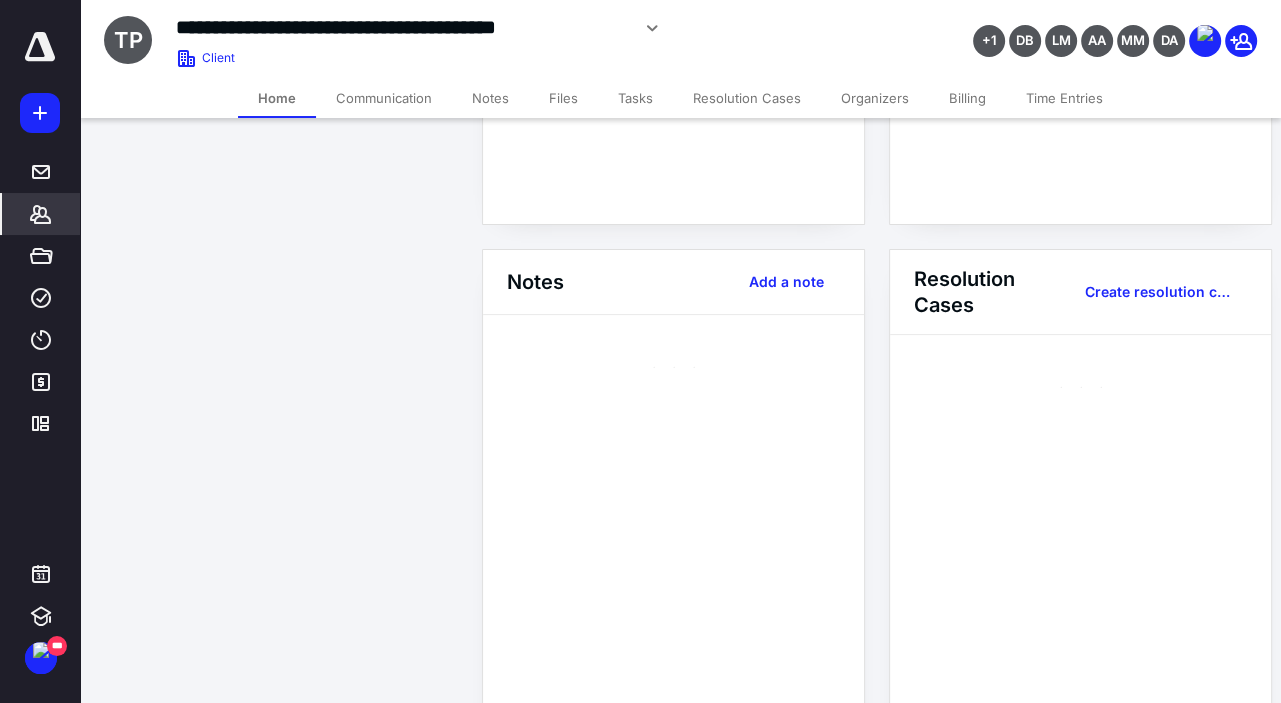 scroll, scrollTop: 0, scrollLeft: 0, axis: both 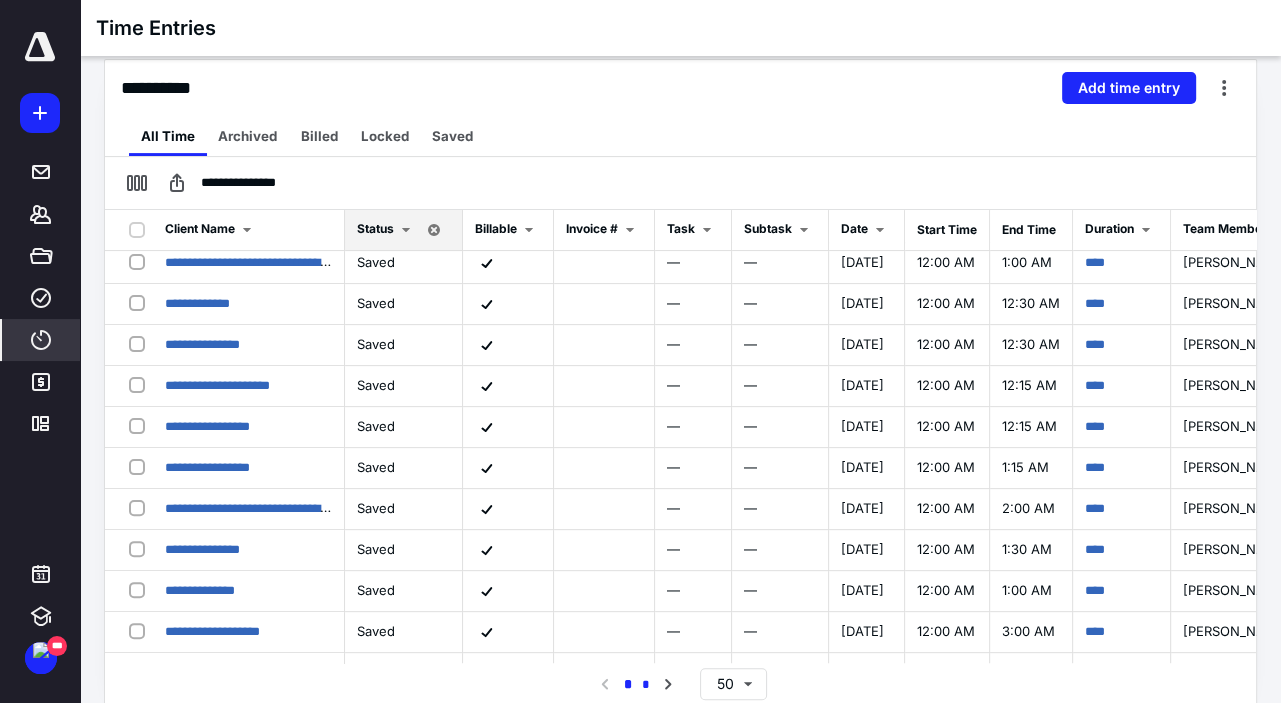 click on "*" at bounding box center [646, 685] 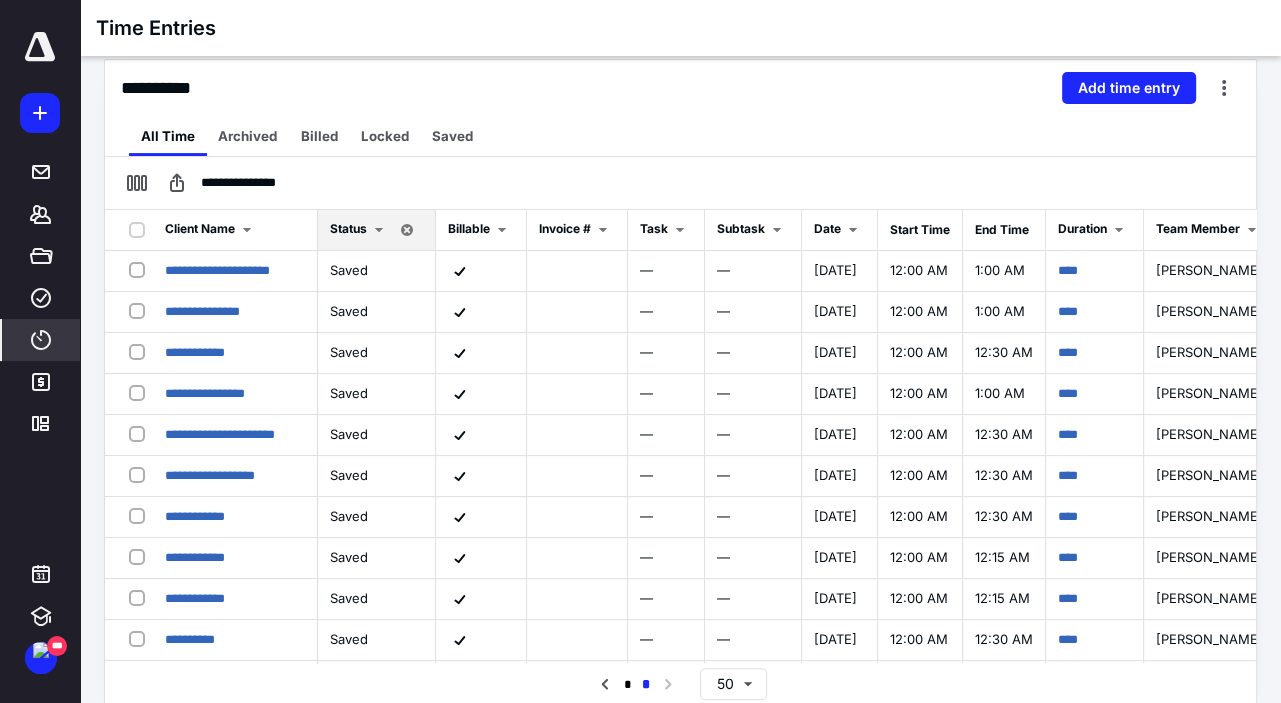 scroll, scrollTop: 337, scrollLeft: 0, axis: vertical 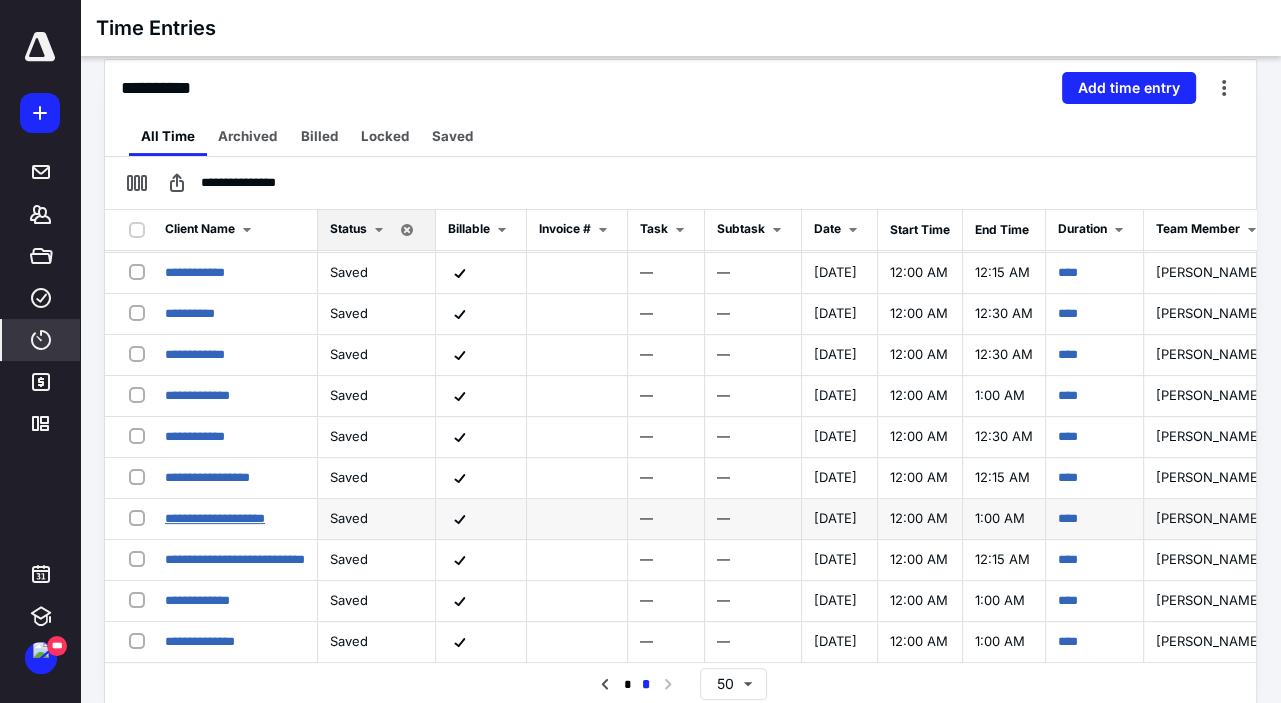 click on "**********" at bounding box center (215, 518) 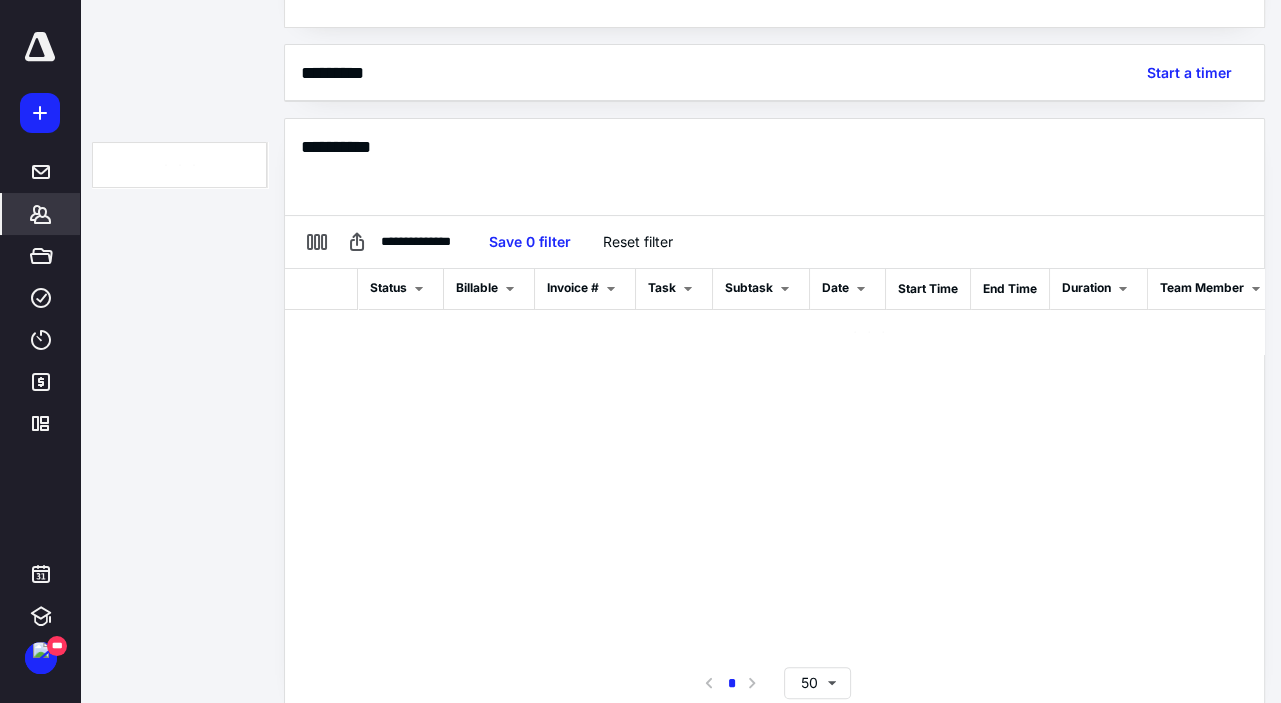 scroll, scrollTop: 445, scrollLeft: 0, axis: vertical 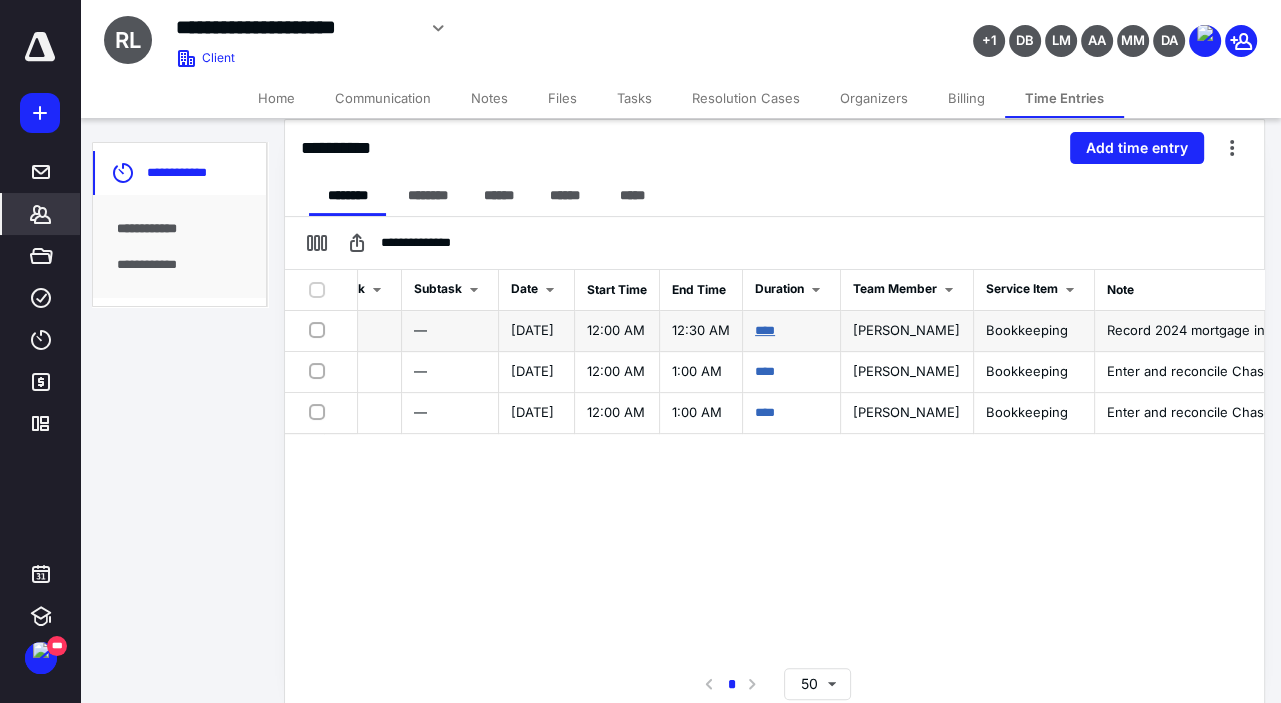 click on "****" at bounding box center (765, 330) 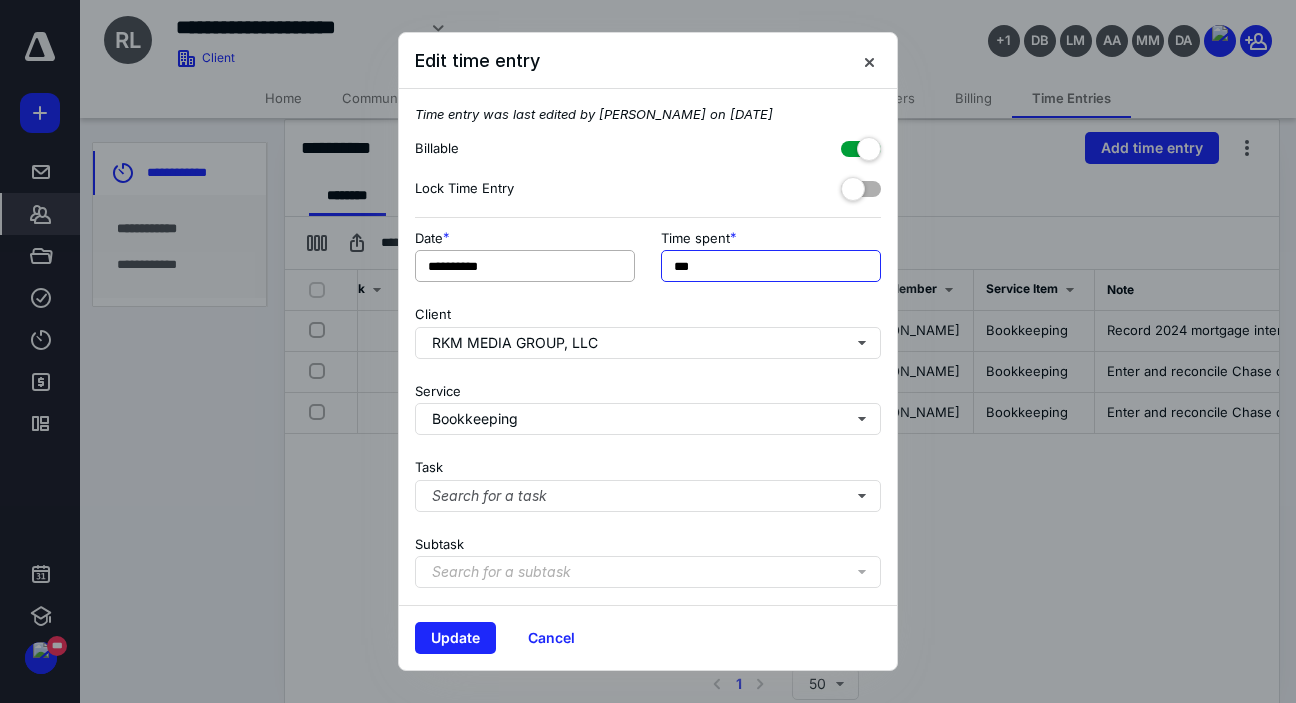 drag, startPoint x: 729, startPoint y: 271, endPoint x: 612, endPoint y: 265, distance: 117.15375 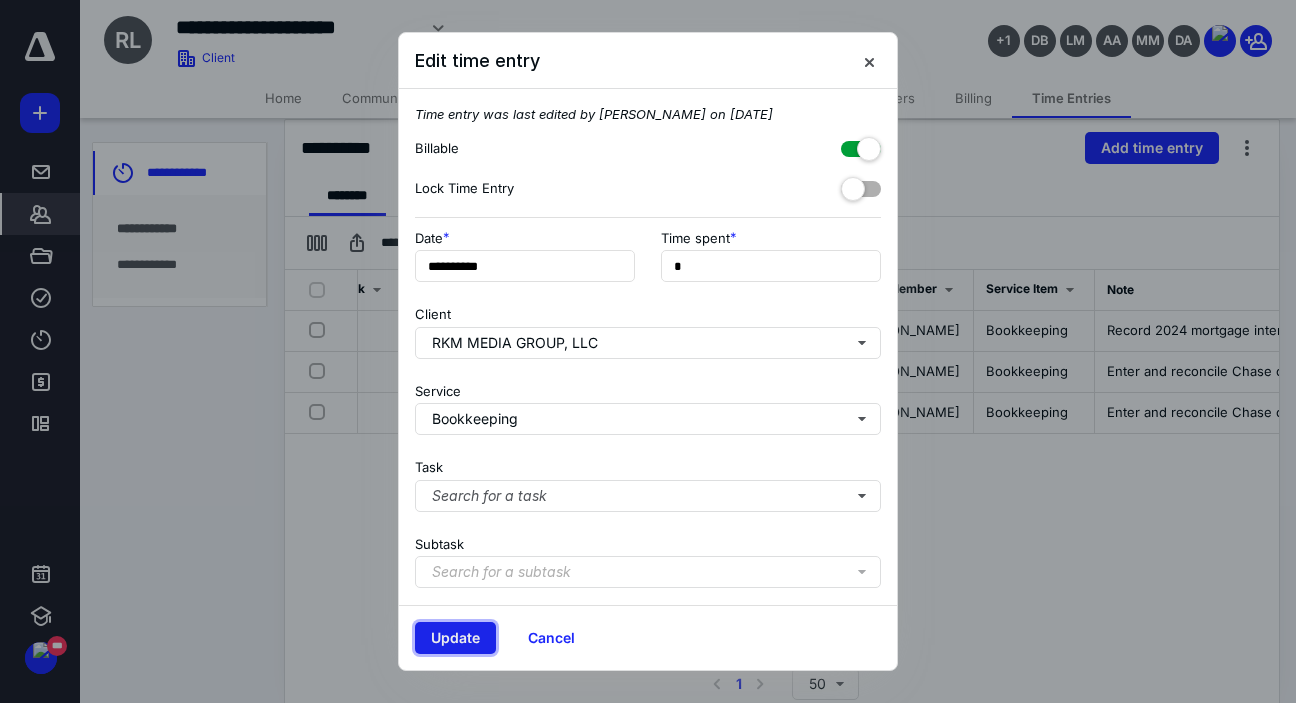 type on "**" 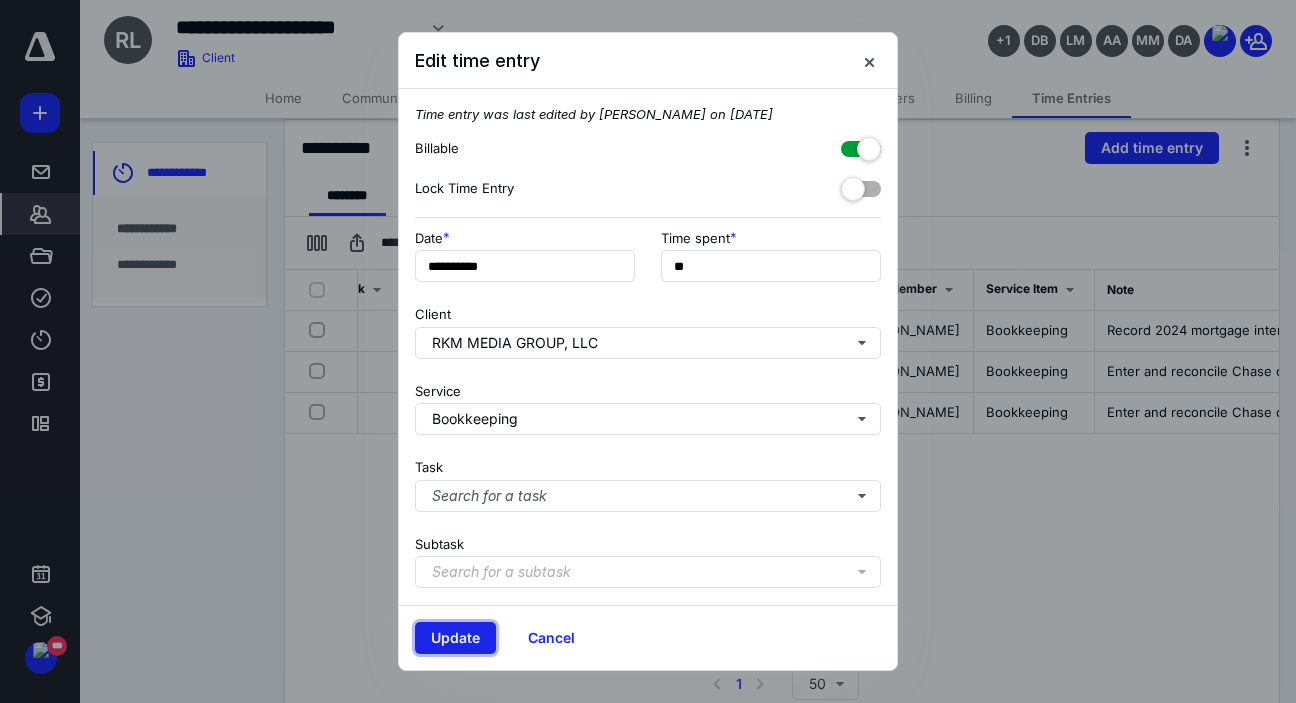 click on "Update" at bounding box center [455, 638] 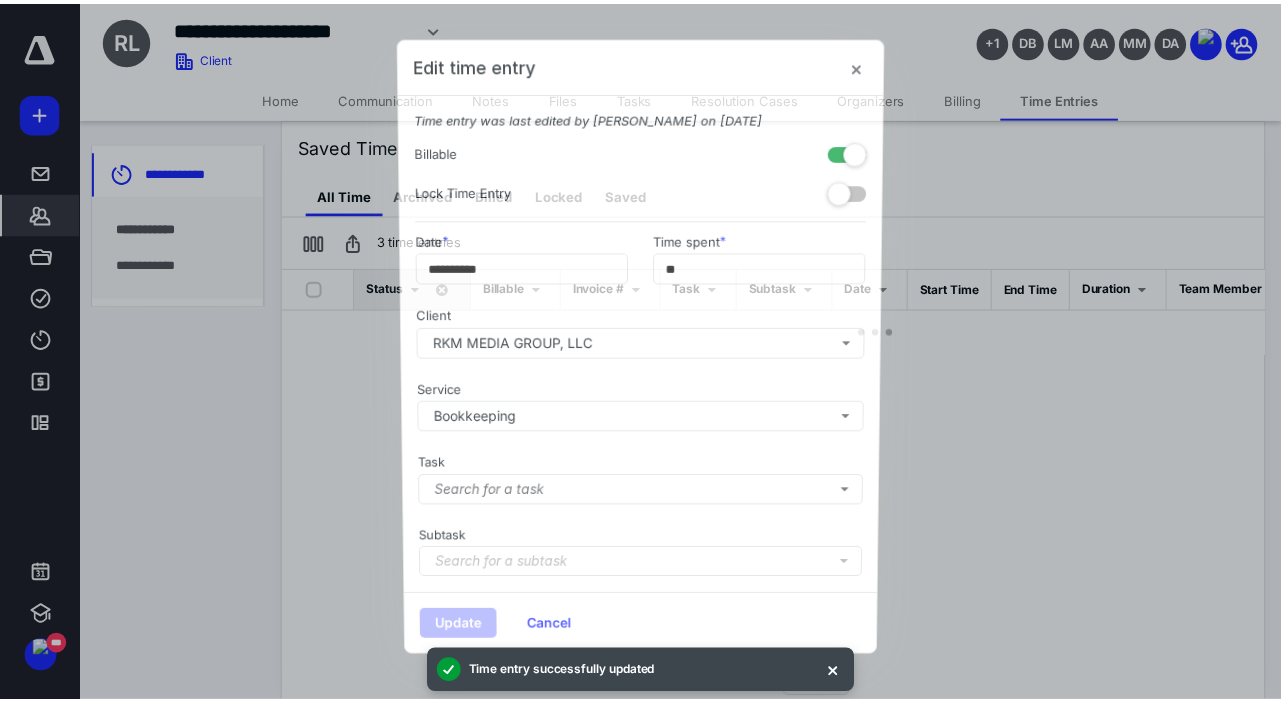 scroll, scrollTop: 0, scrollLeft: 210, axis: horizontal 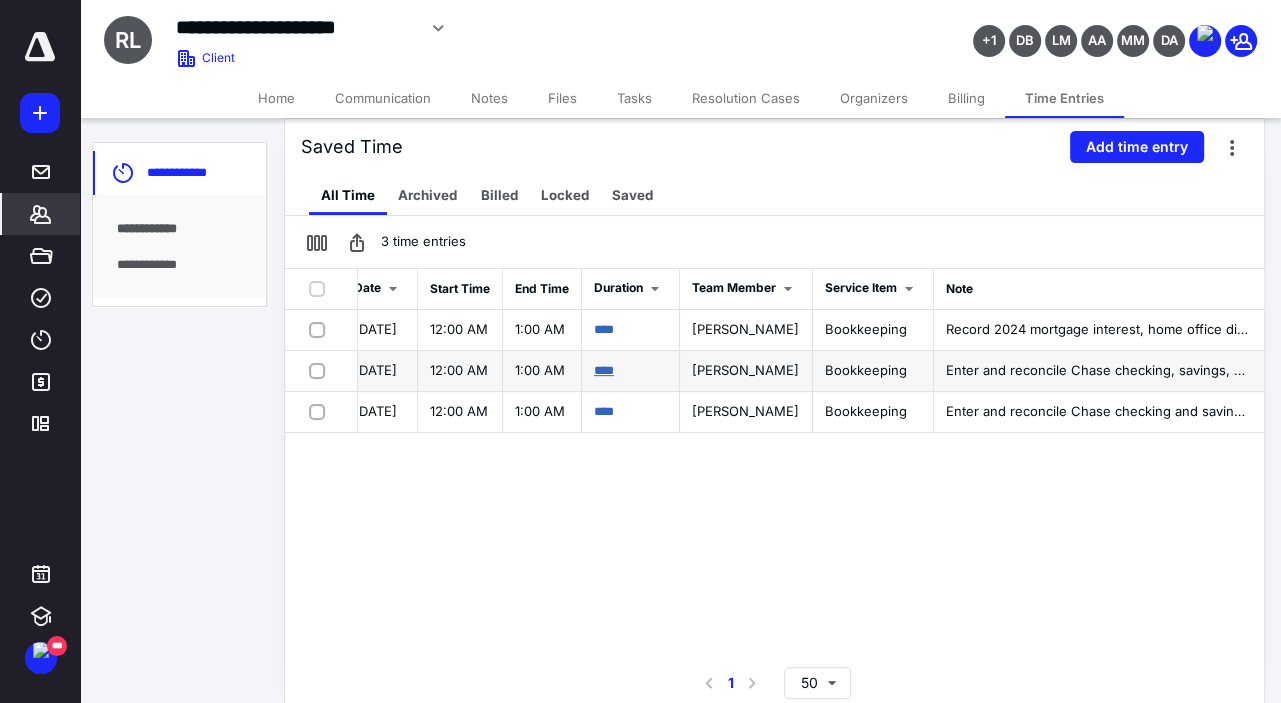 click on "****" at bounding box center [604, 370] 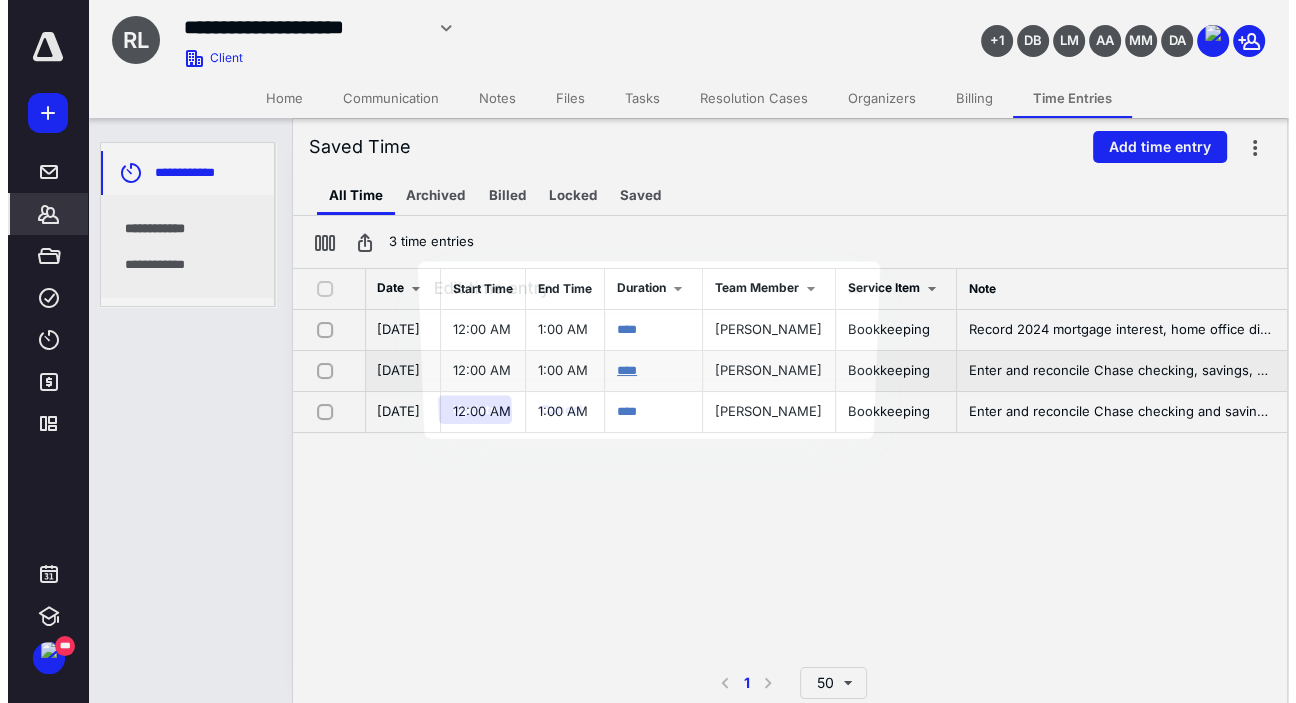 scroll, scrollTop: 0, scrollLeft: 496, axis: horizontal 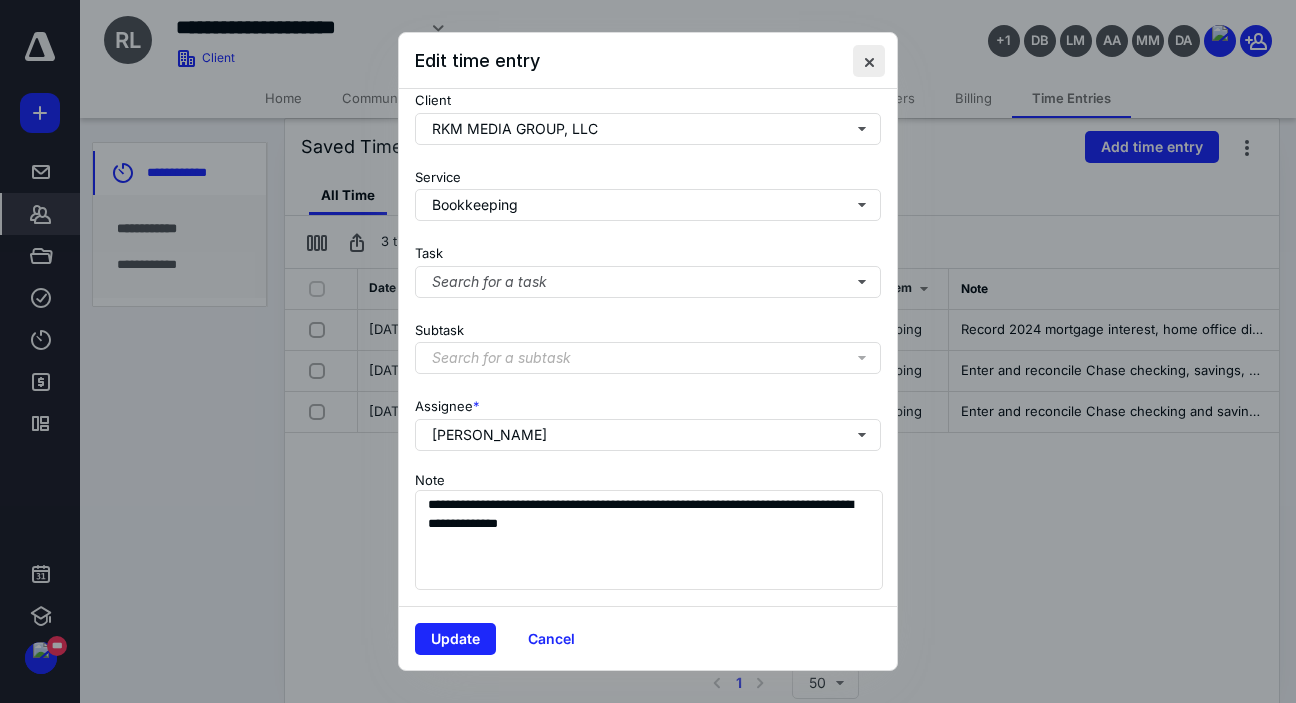 click at bounding box center [869, 61] 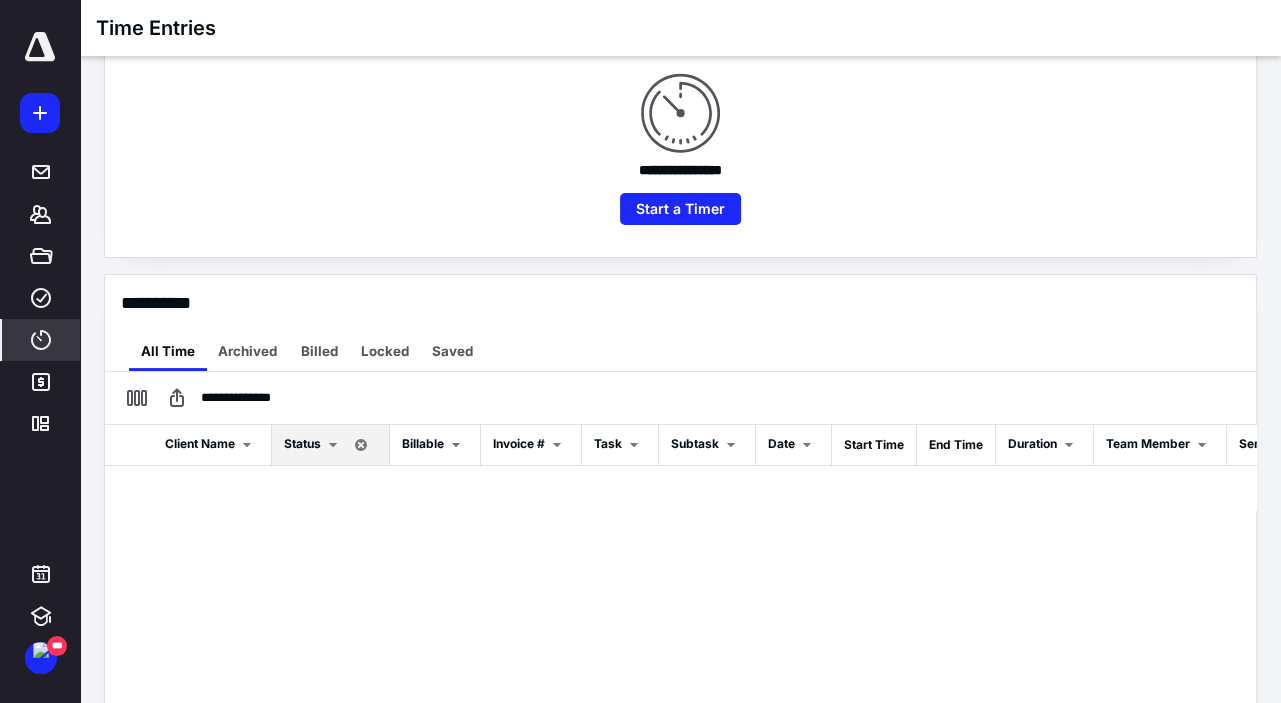 scroll, scrollTop: 381, scrollLeft: 0, axis: vertical 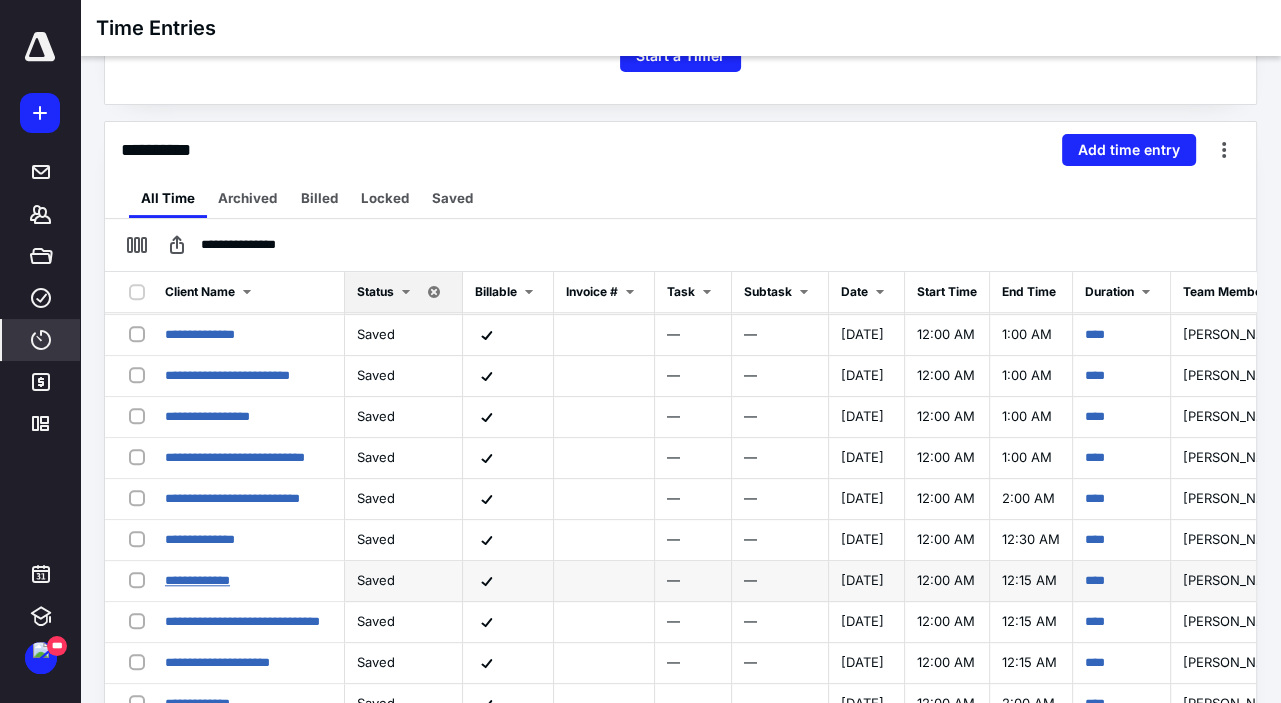 click on "**********" at bounding box center [197, 580] 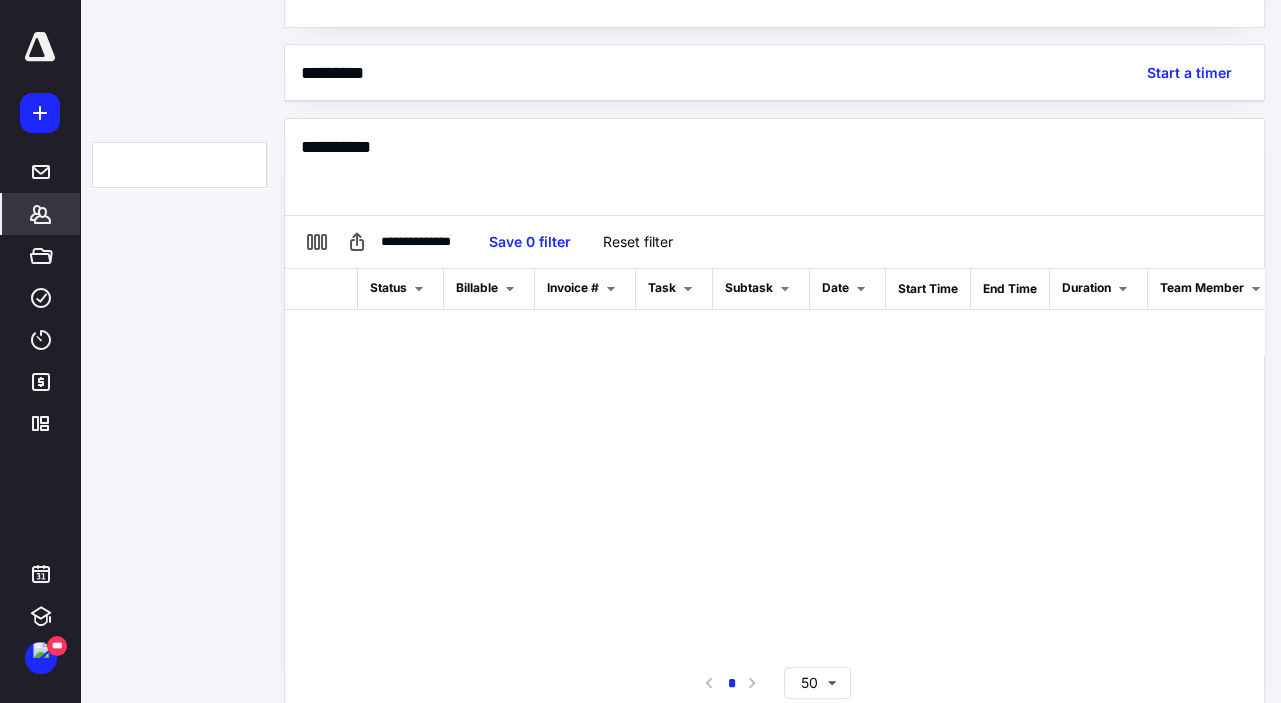 scroll, scrollTop: 443, scrollLeft: 0, axis: vertical 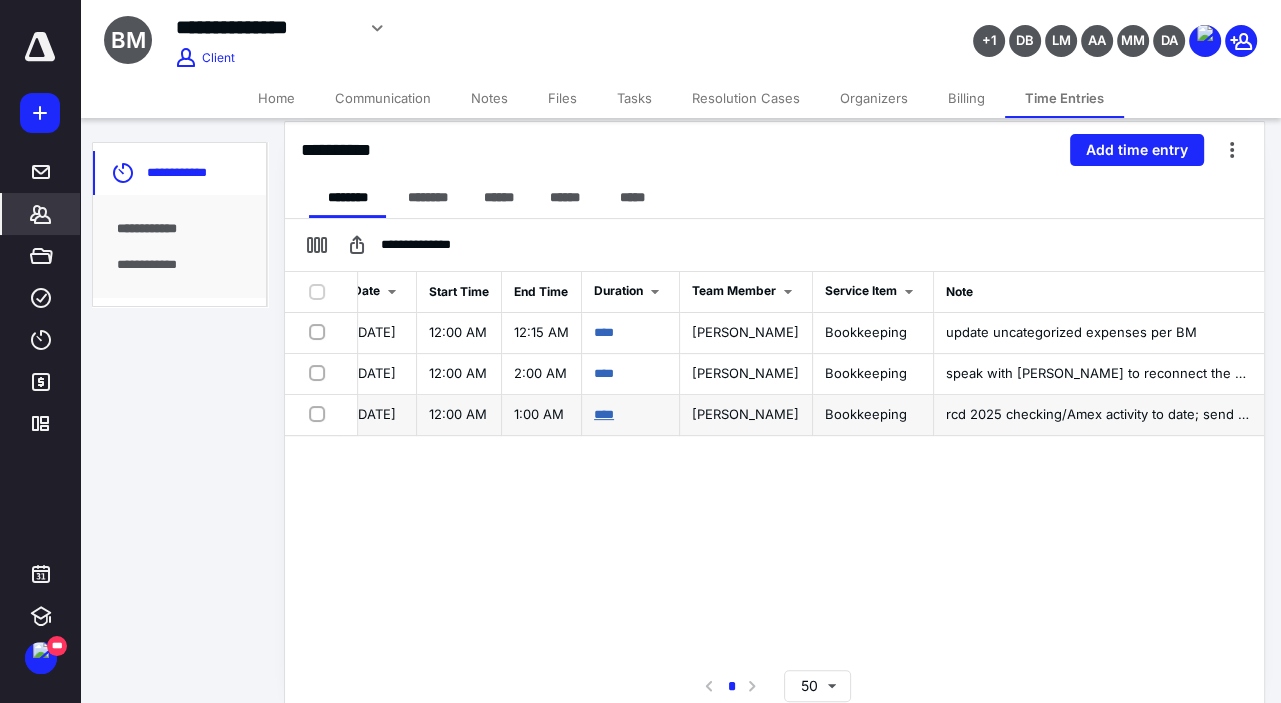 click on "****" at bounding box center [604, 414] 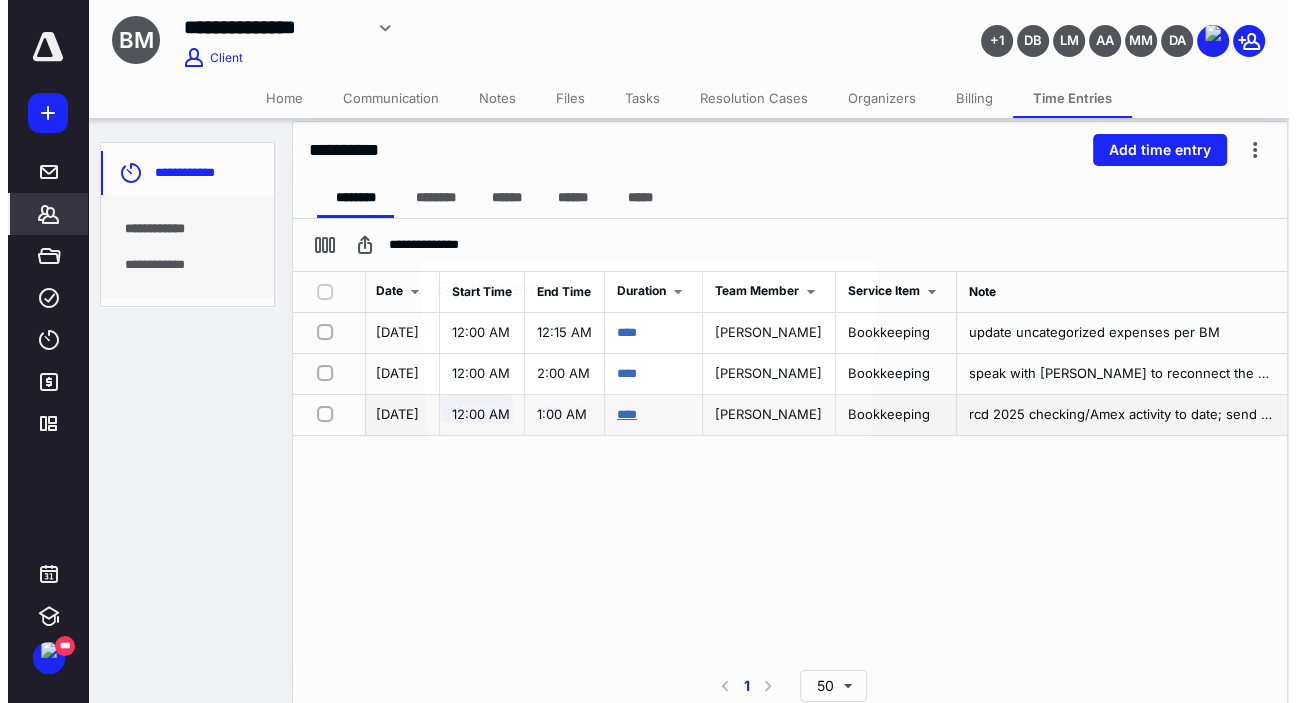 scroll, scrollTop: 0, scrollLeft: 508, axis: horizontal 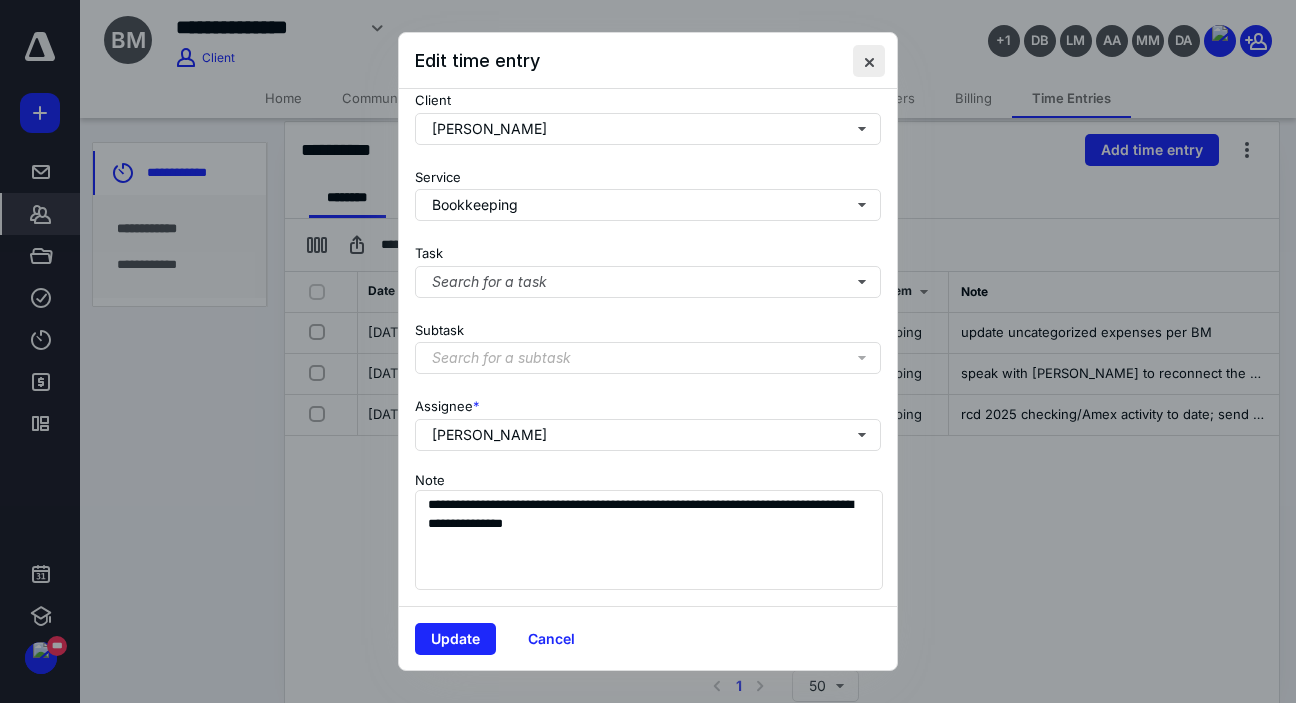 click at bounding box center [869, 61] 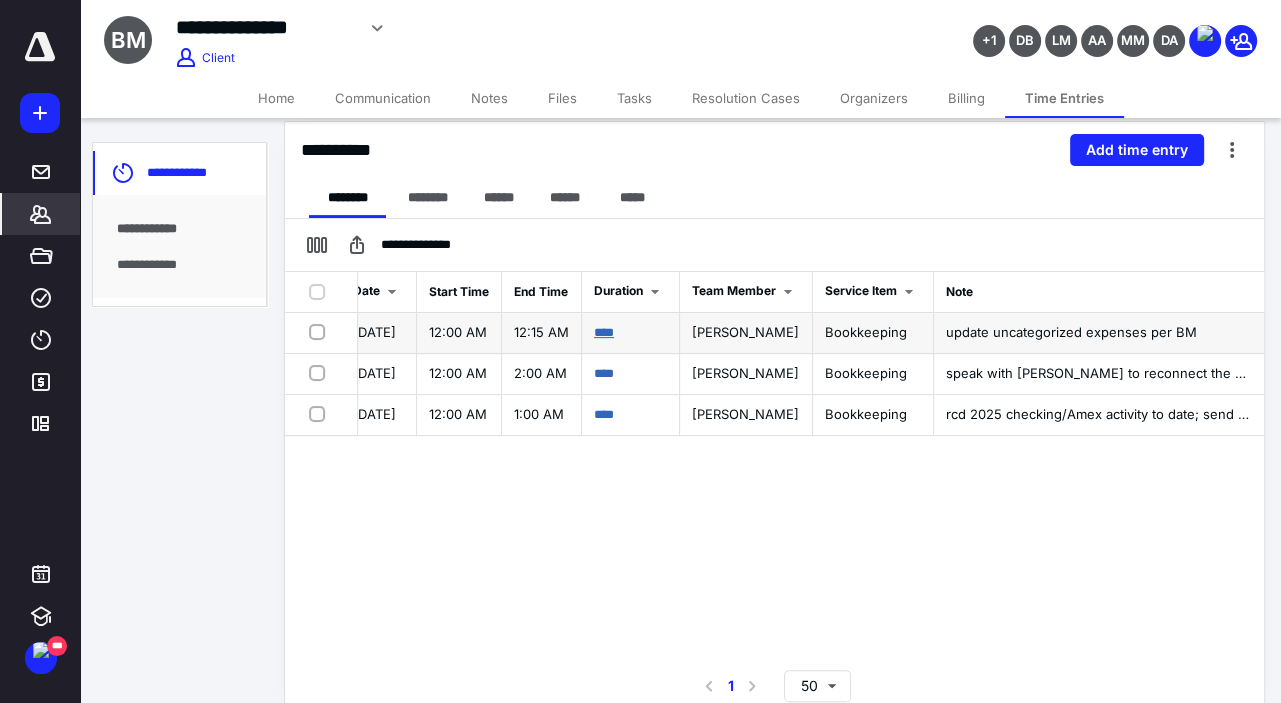 click on "****" at bounding box center [604, 332] 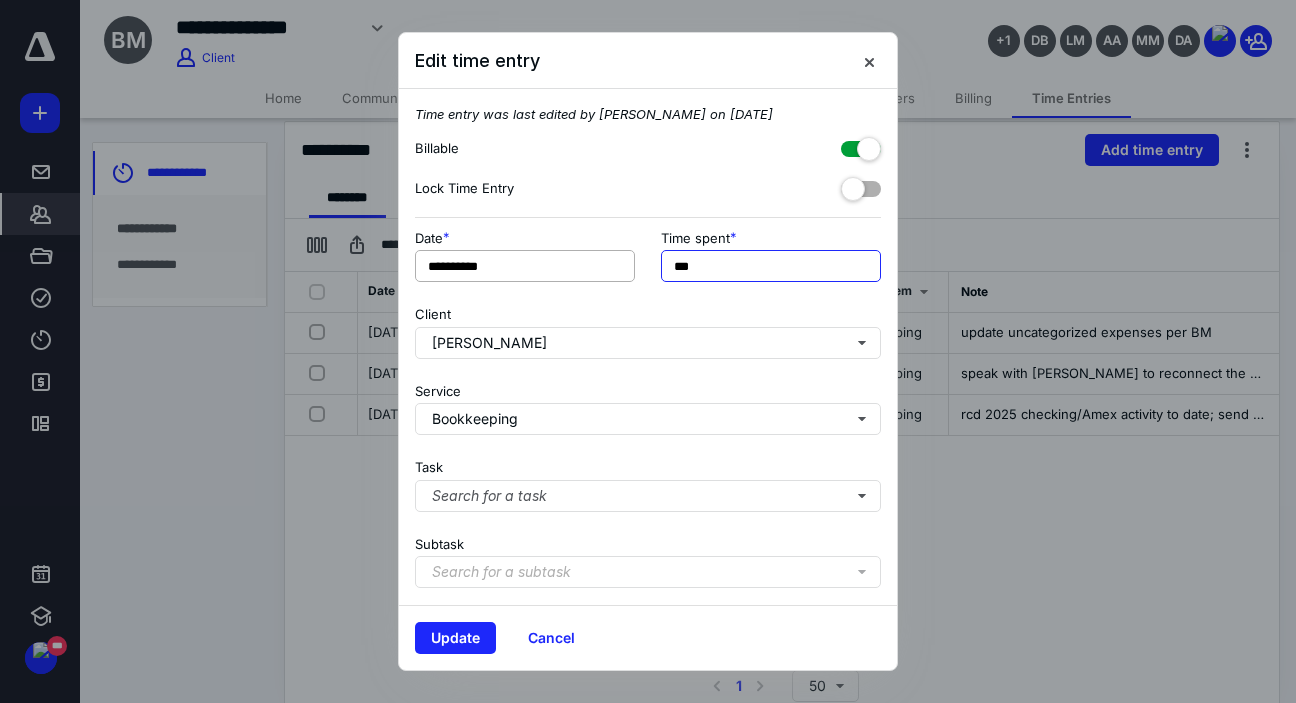 drag, startPoint x: 713, startPoint y: 265, endPoint x: 633, endPoint y: 266, distance: 80.00625 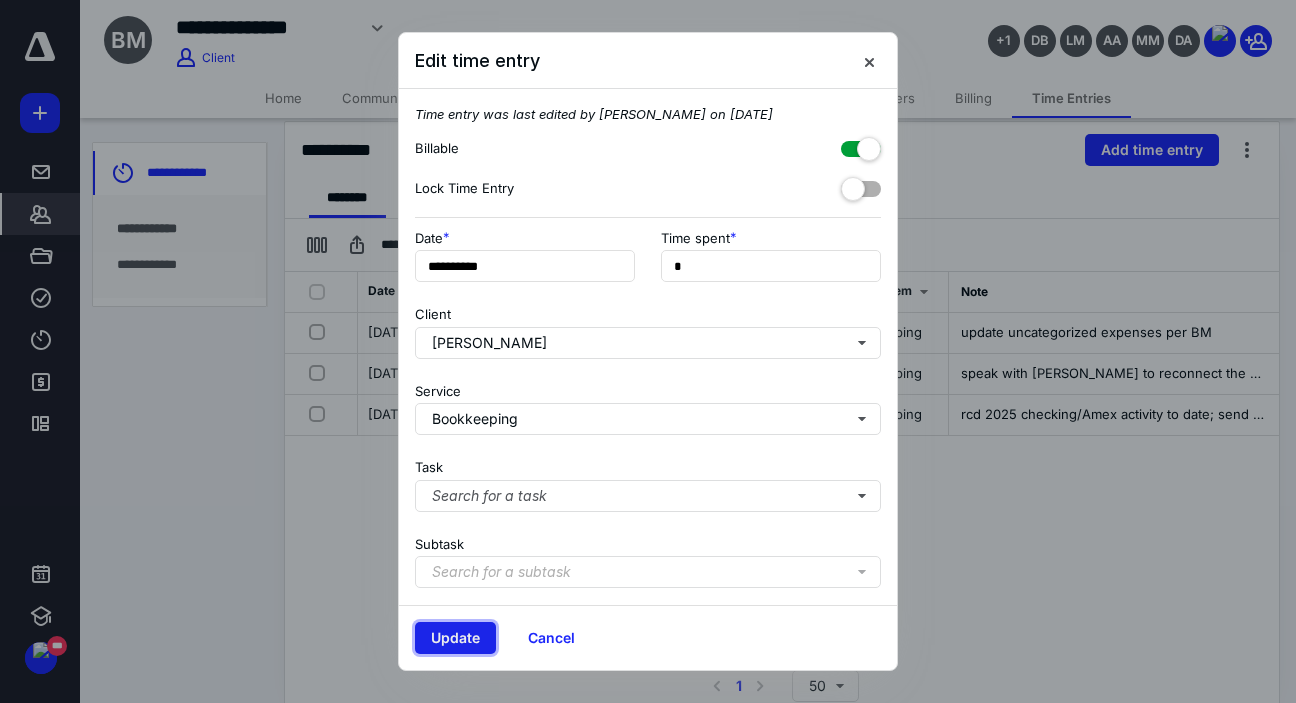 type on "**" 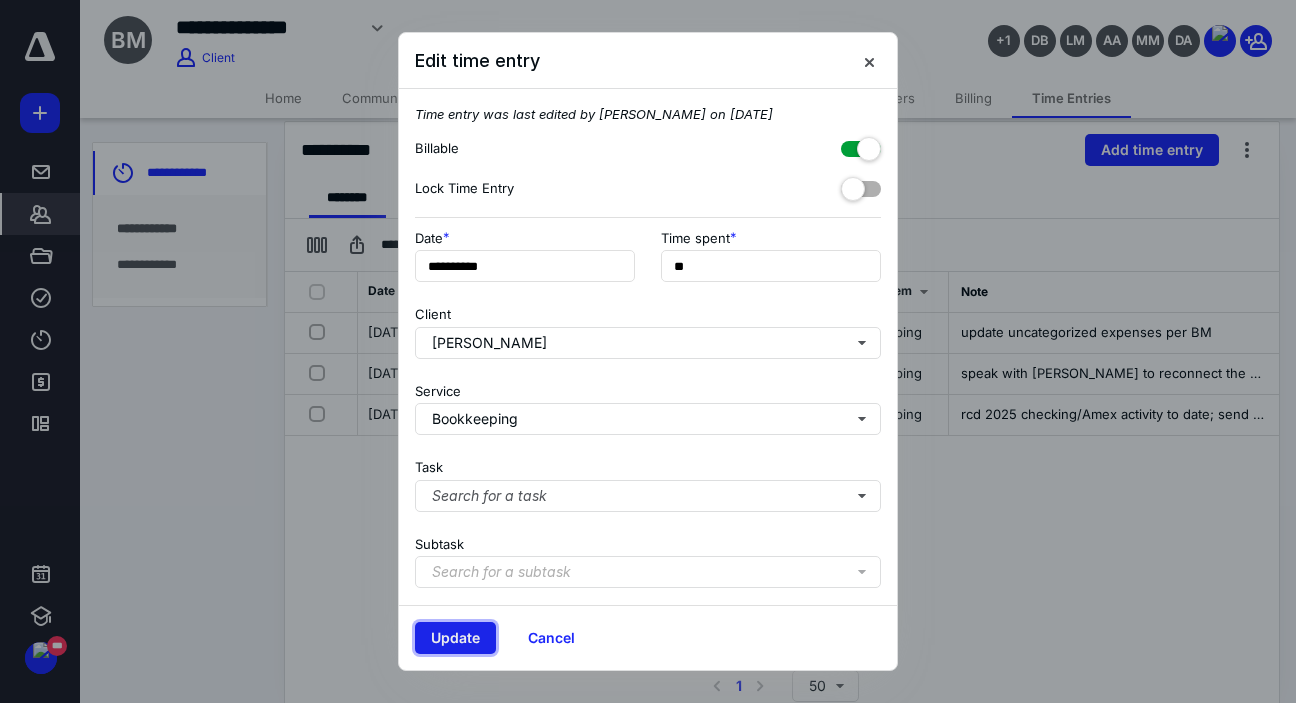 click on "Update" at bounding box center [455, 638] 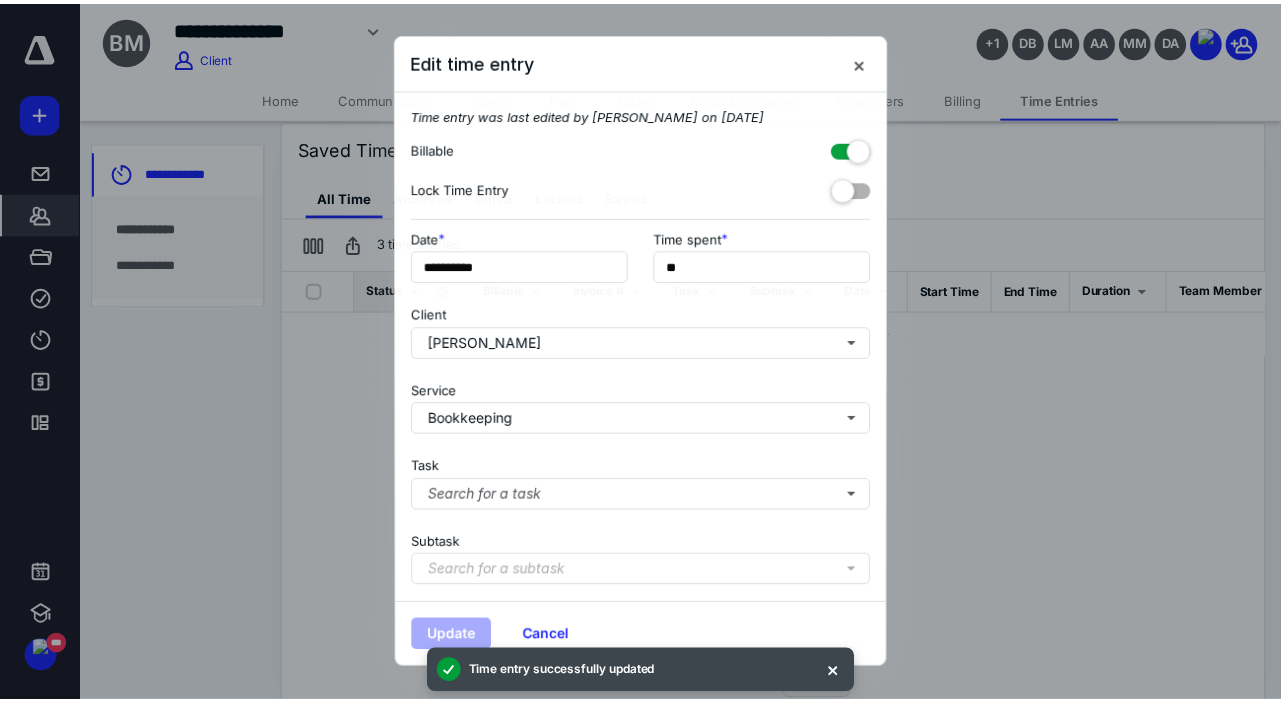 scroll, scrollTop: 0, scrollLeft: 210, axis: horizontal 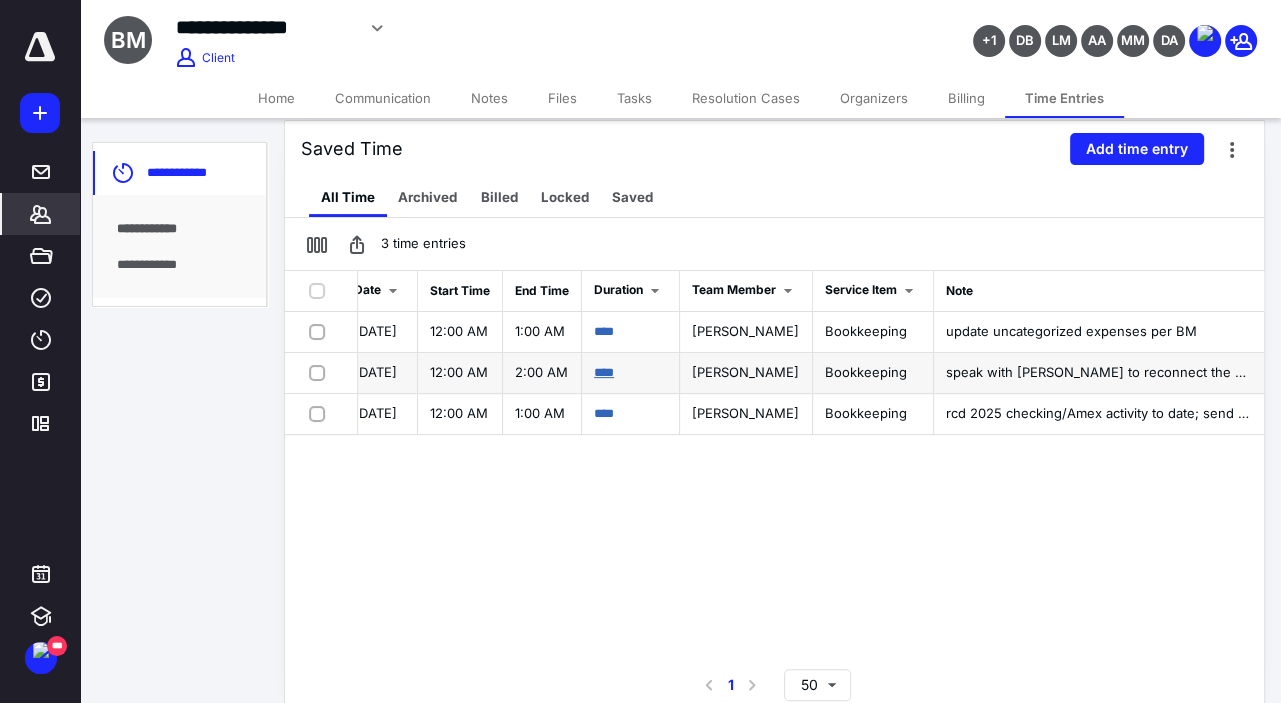 click on "****" at bounding box center [604, 372] 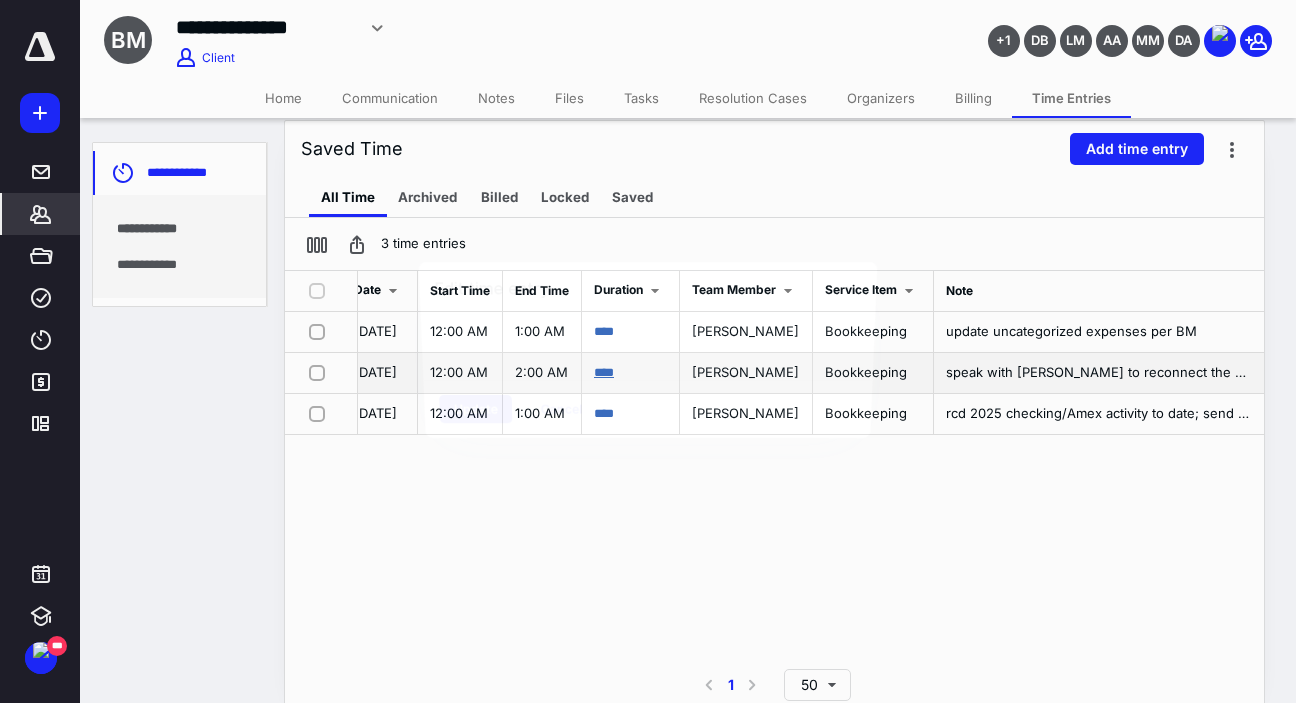 scroll, scrollTop: 0, scrollLeft: 508, axis: horizontal 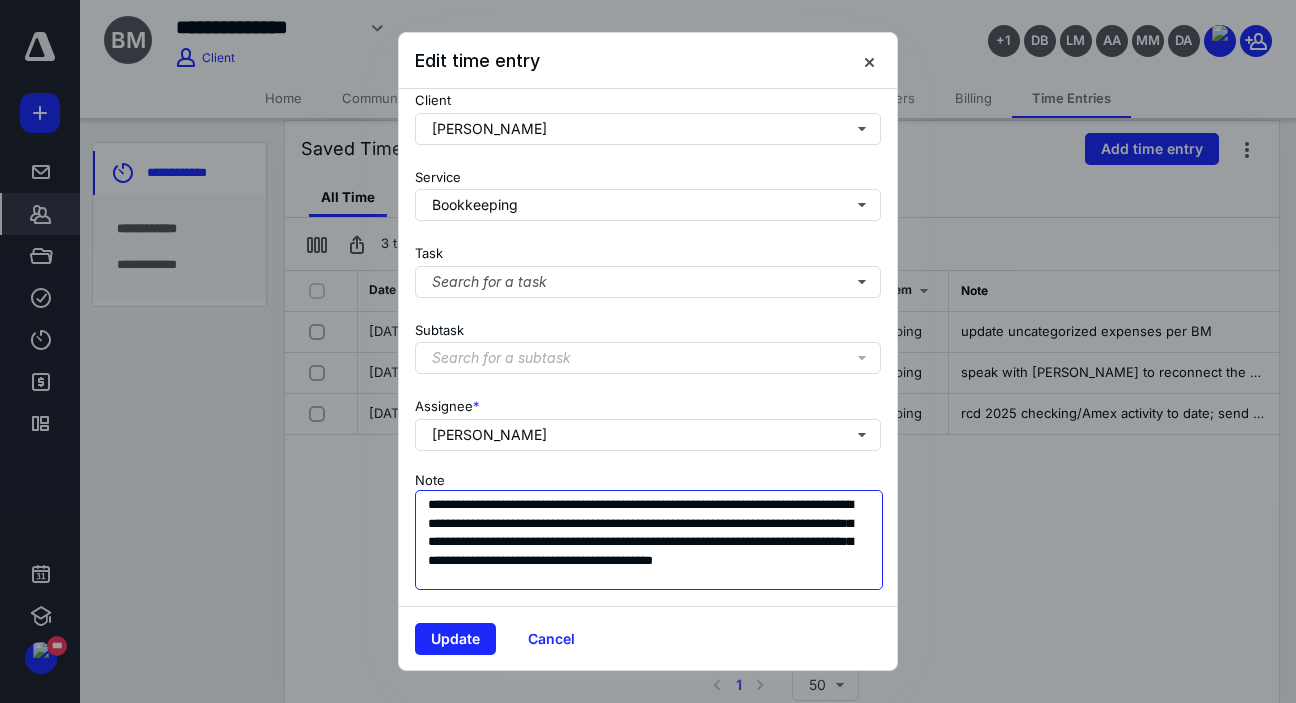 drag, startPoint x: 759, startPoint y: 549, endPoint x: 395, endPoint y: 467, distance: 373.12198 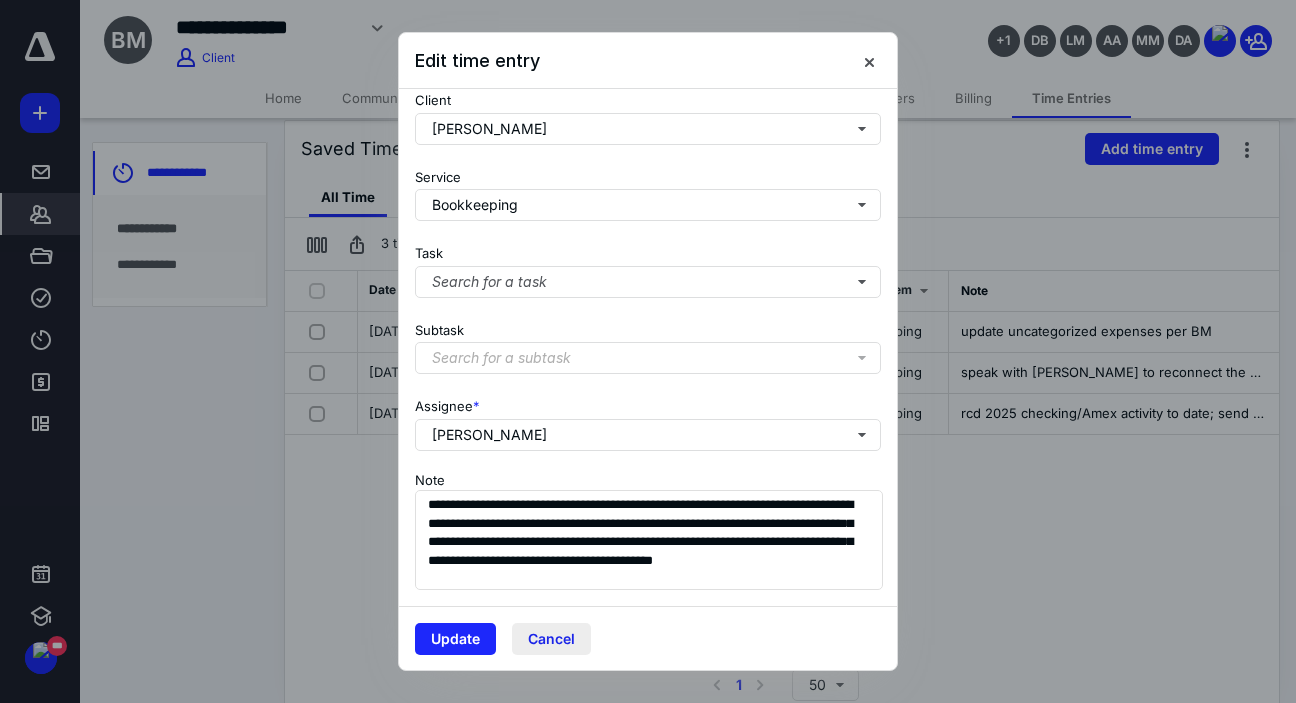 click on "Cancel" at bounding box center [551, 639] 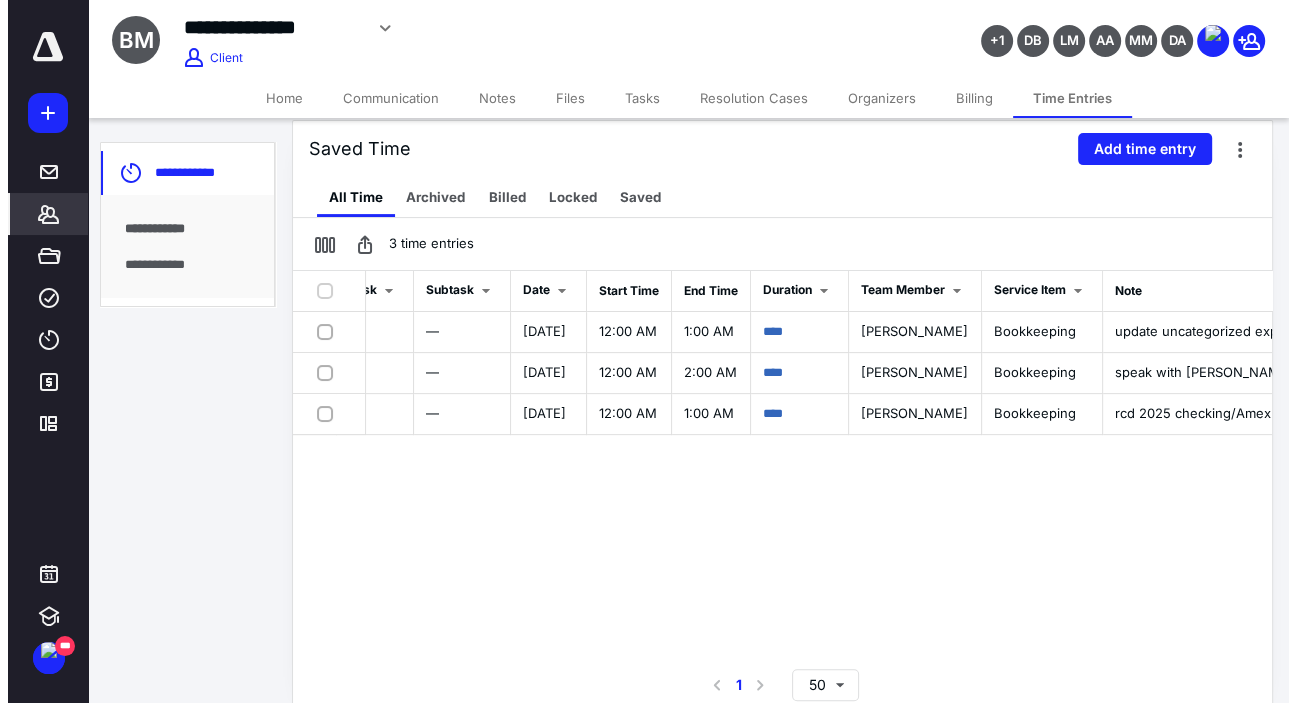 scroll, scrollTop: 0, scrollLeft: 297, axis: horizontal 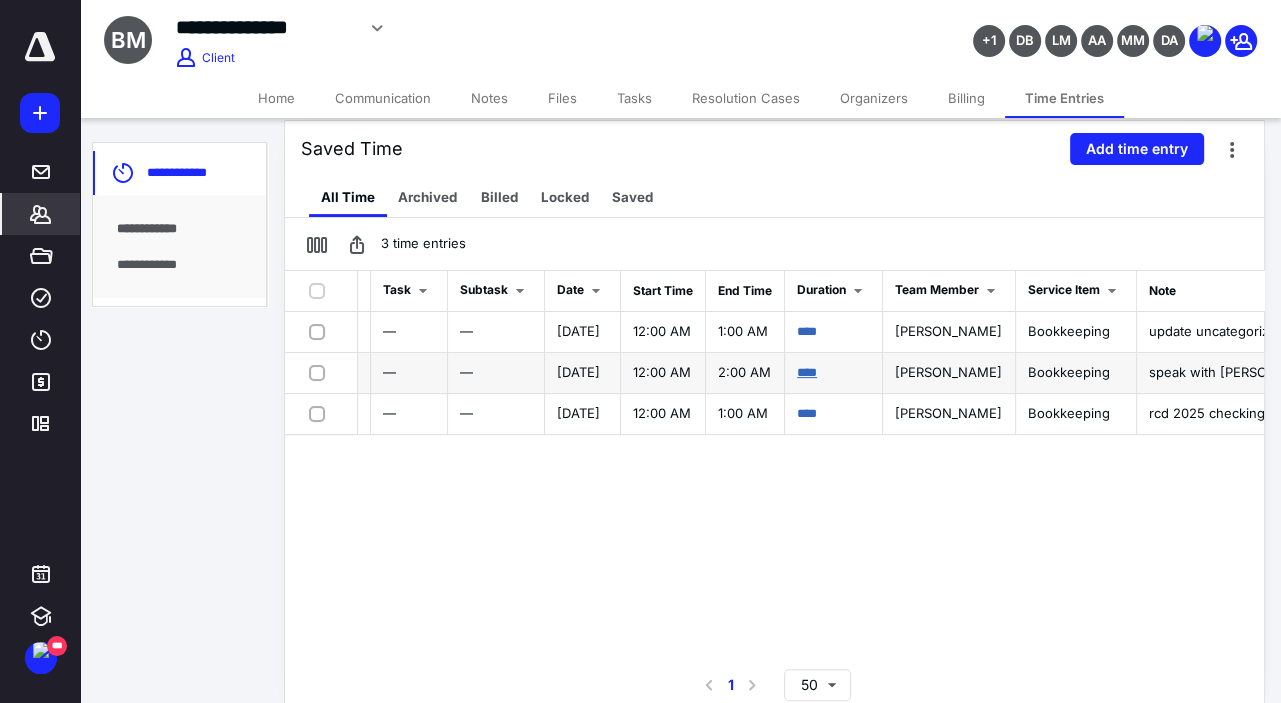 click on "****" at bounding box center (807, 372) 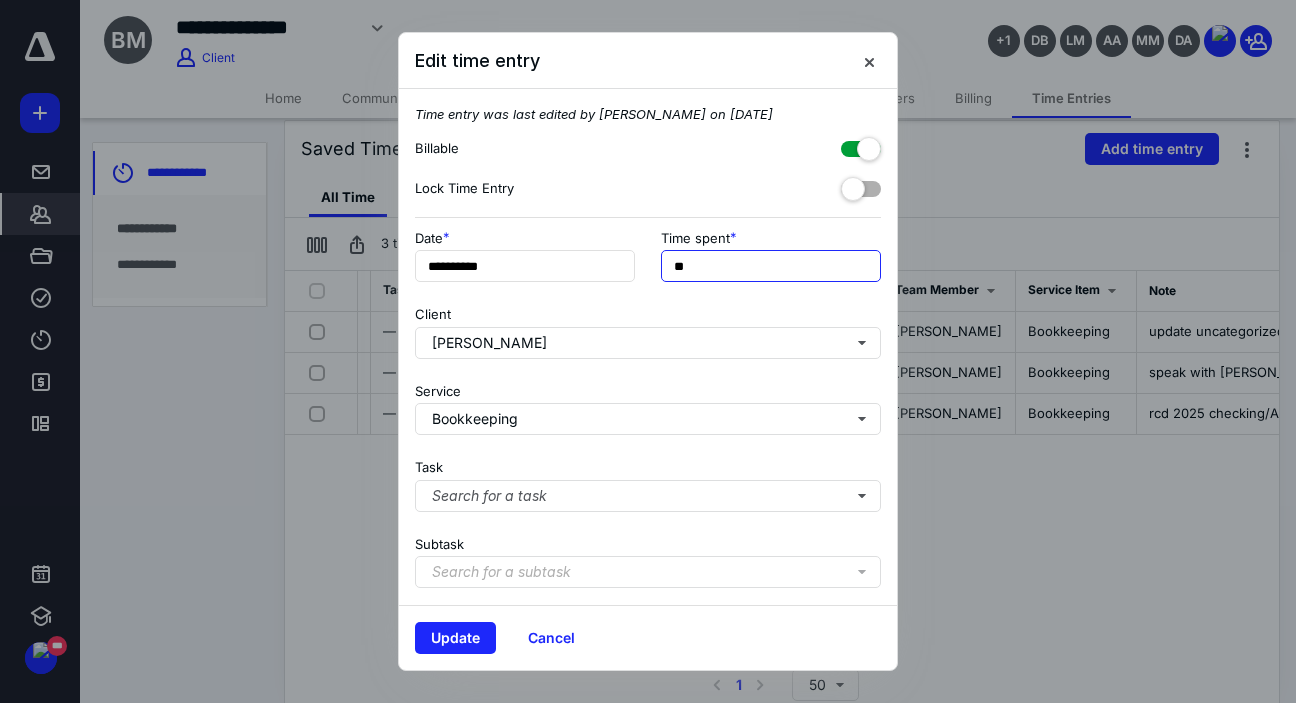 drag, startPoint x: 714, startPoint y: 271, endPoint x: 648, endPoint y: 271, distance: 66 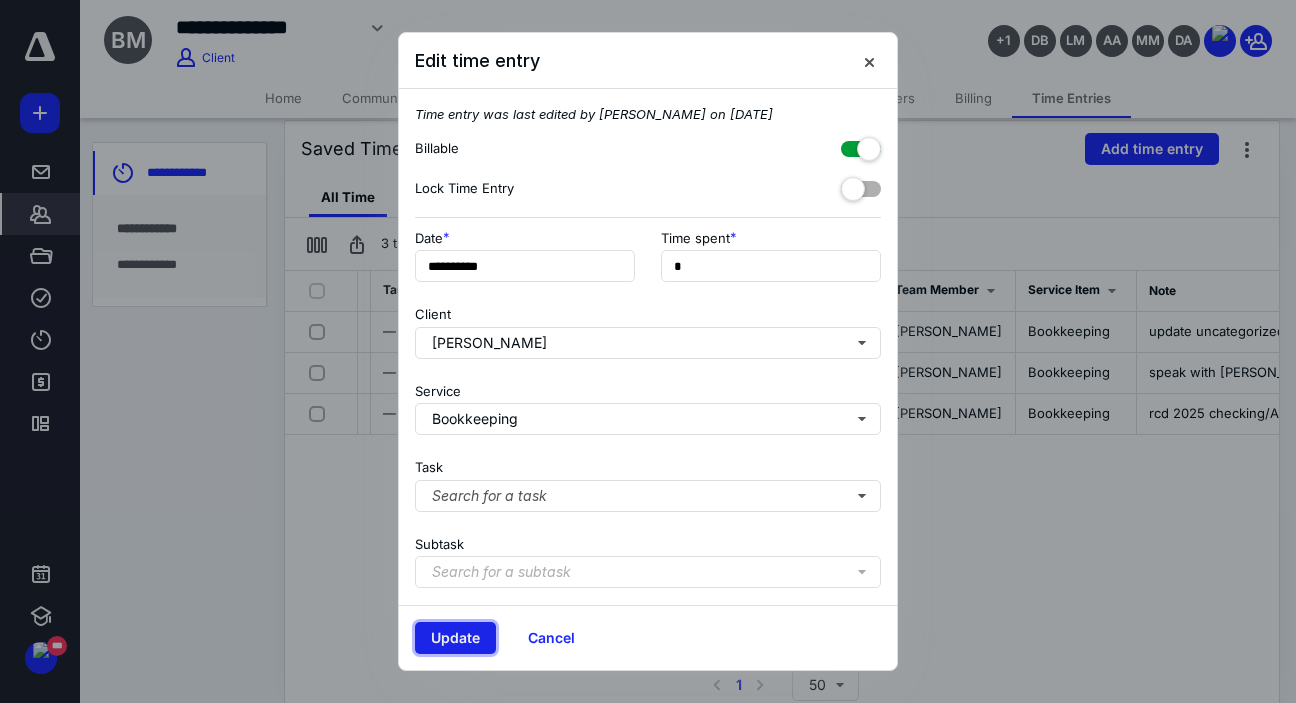 type on "**" 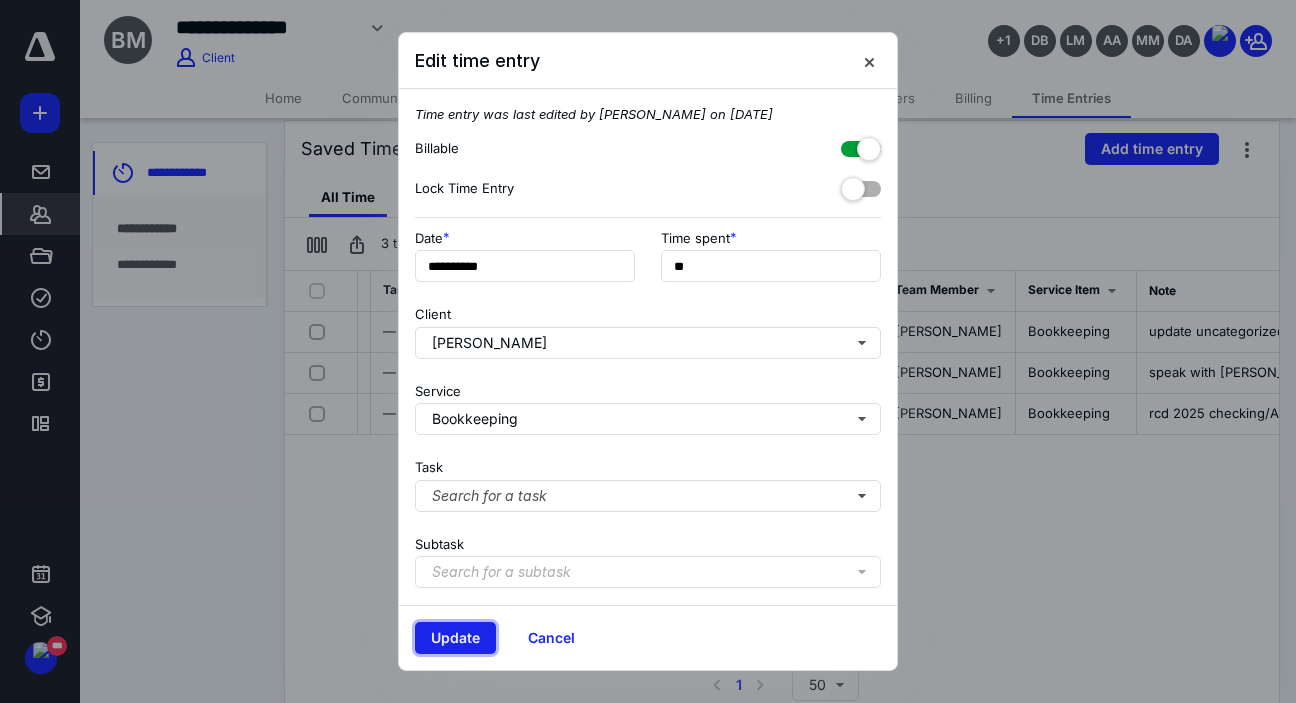 click on "Update" at bounding box center (455, 638) 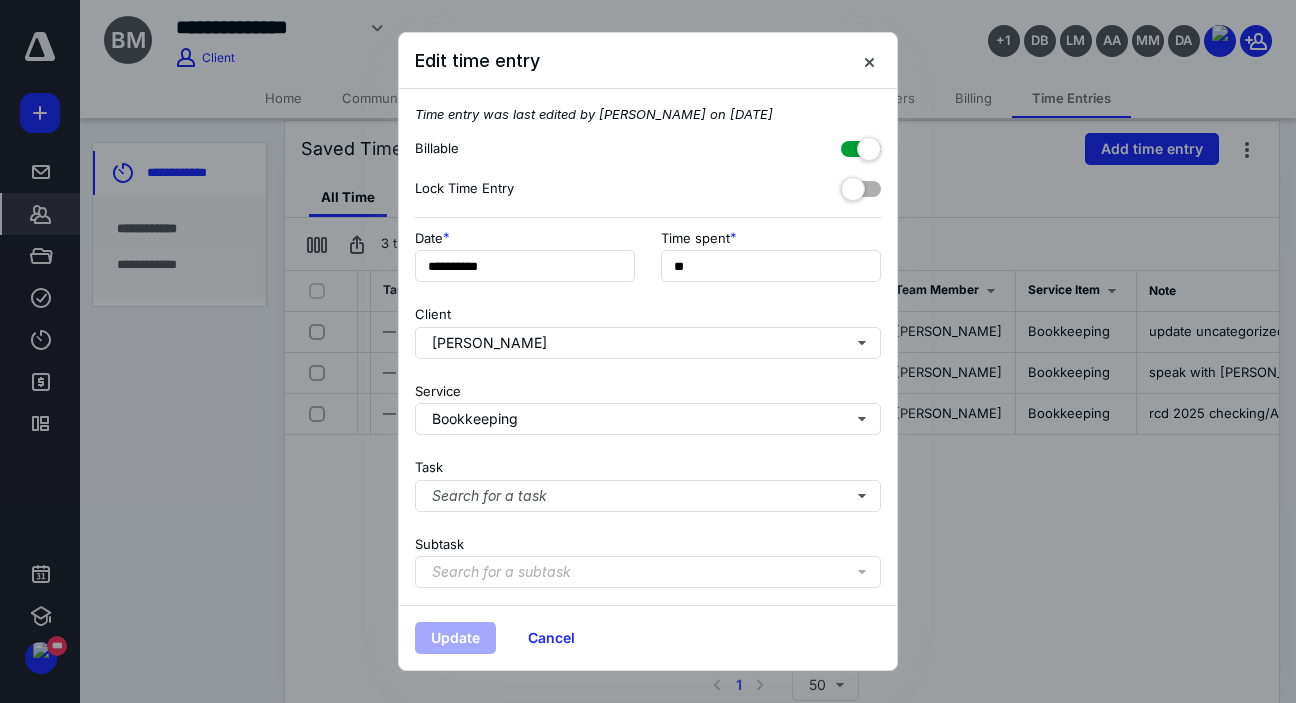 scroll, scrollTop: 0, scrollLeft: 210, axis: horizontal 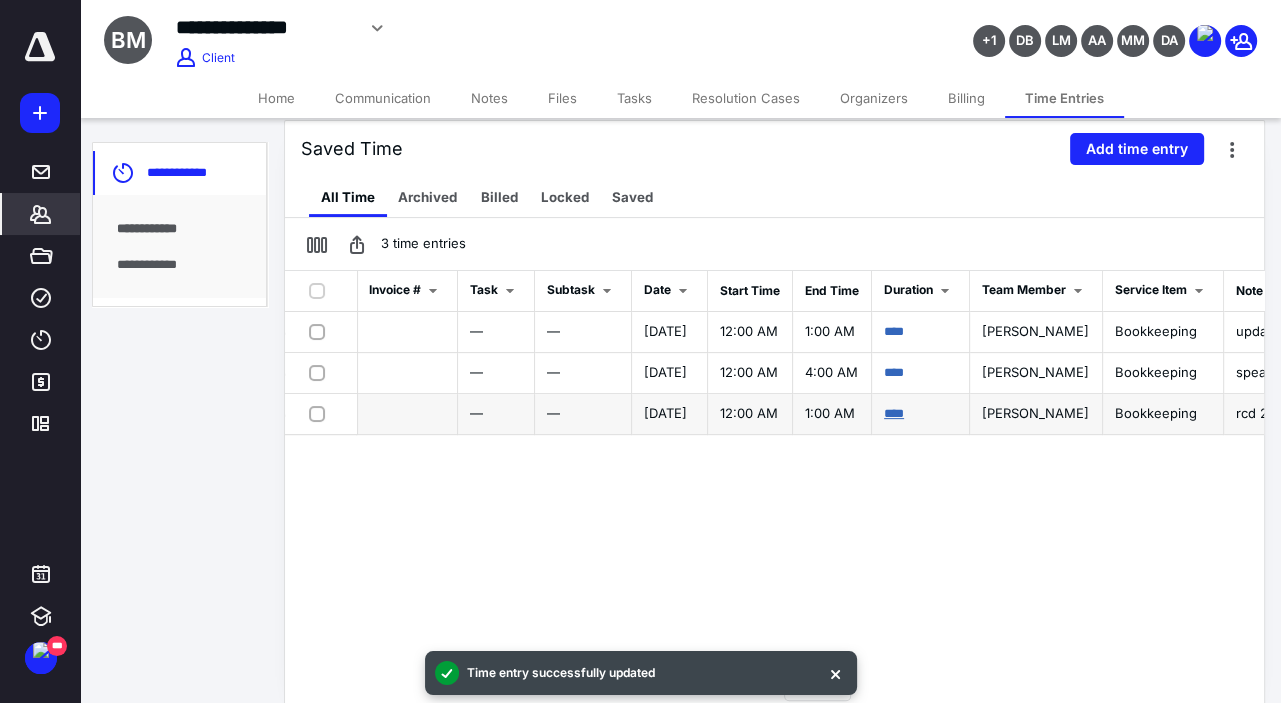 click on "****" at bounding box center (894, 413) 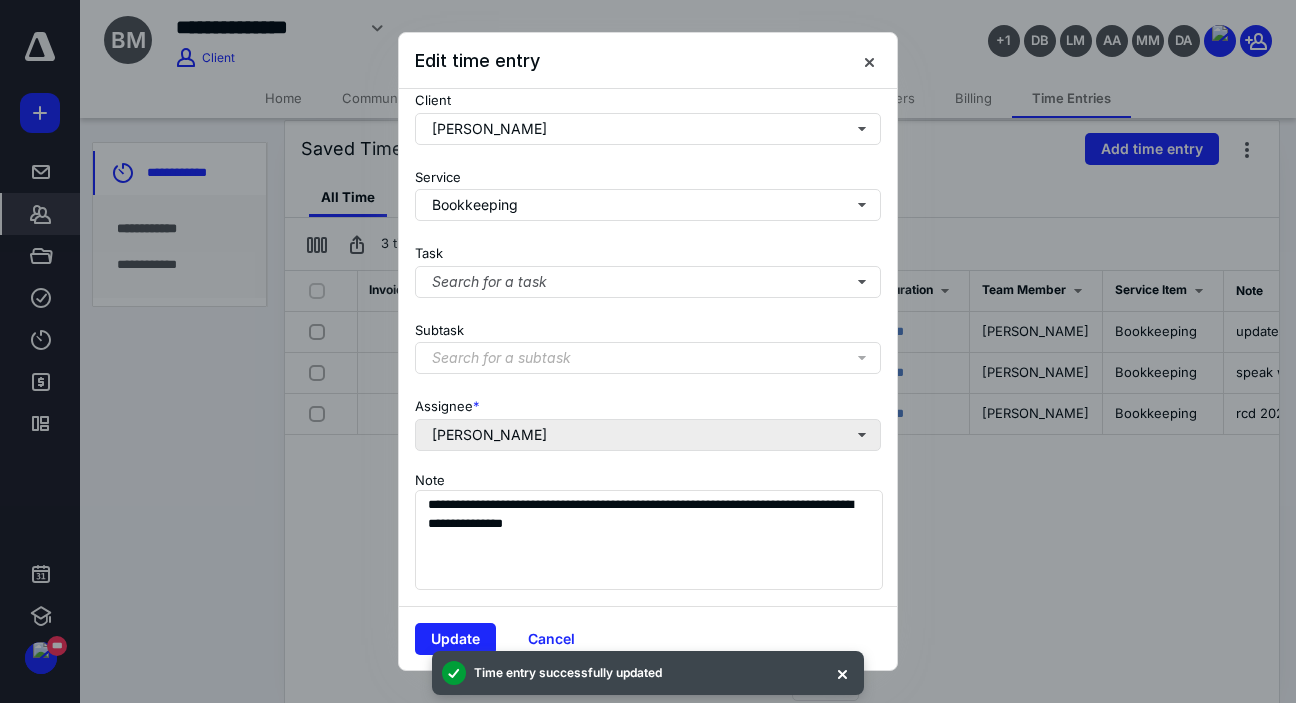 scroll, scrollTop: 229, scrollLeft: 0, axis: vertical 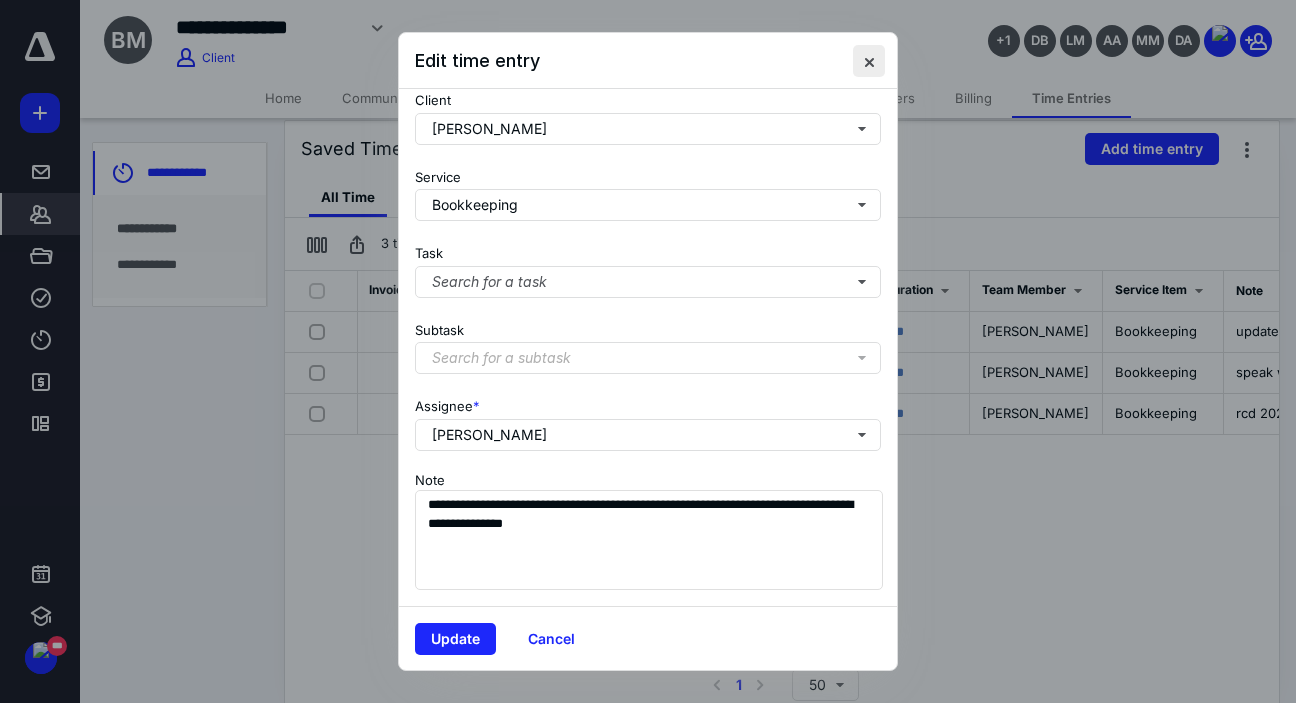 click at bounding box center [869, 61] 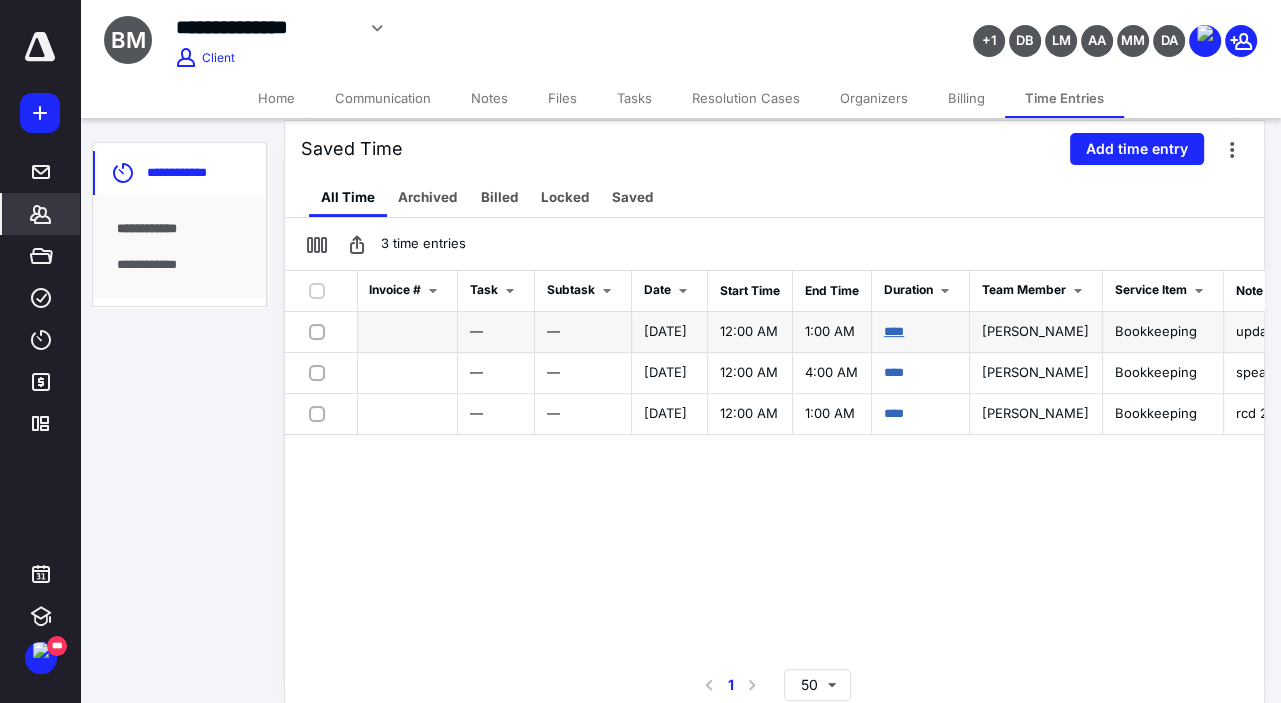 click on "****" at bounding box center [894, 331] 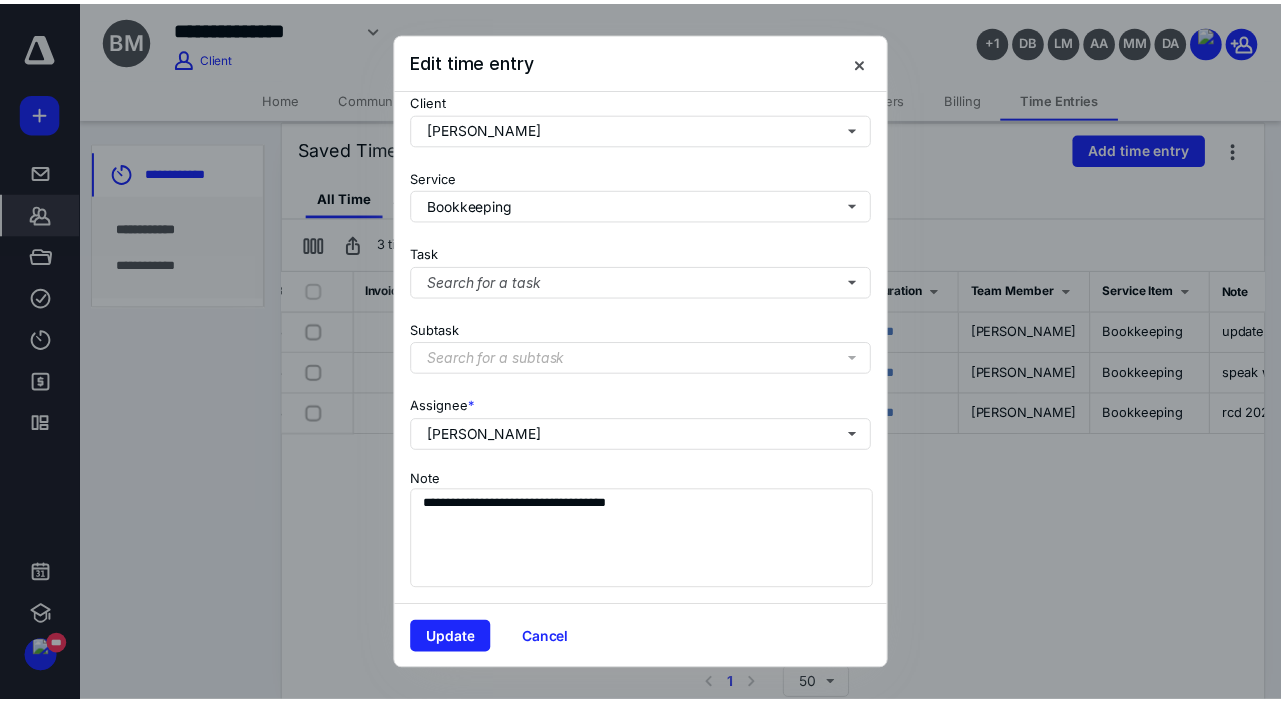 scroll, scrollTop: 229, scrollLeft: 0, axis: vertical 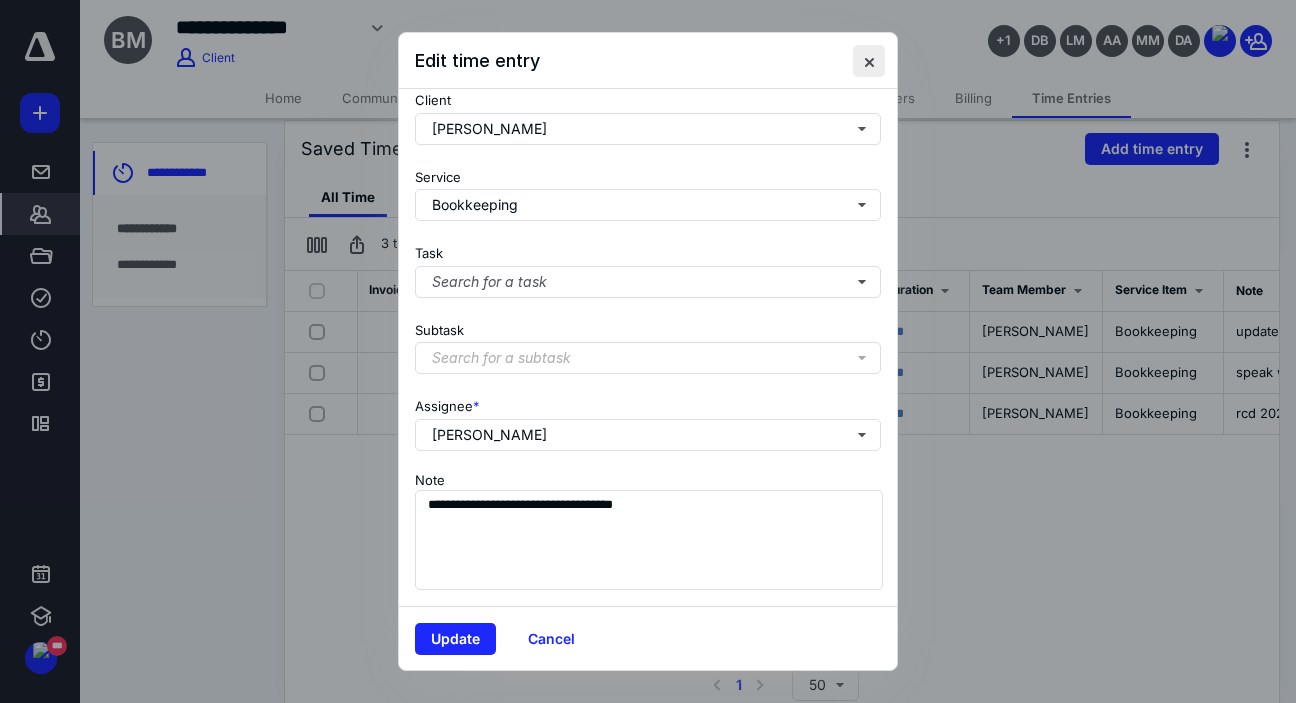click at bounding box center (869, 61) 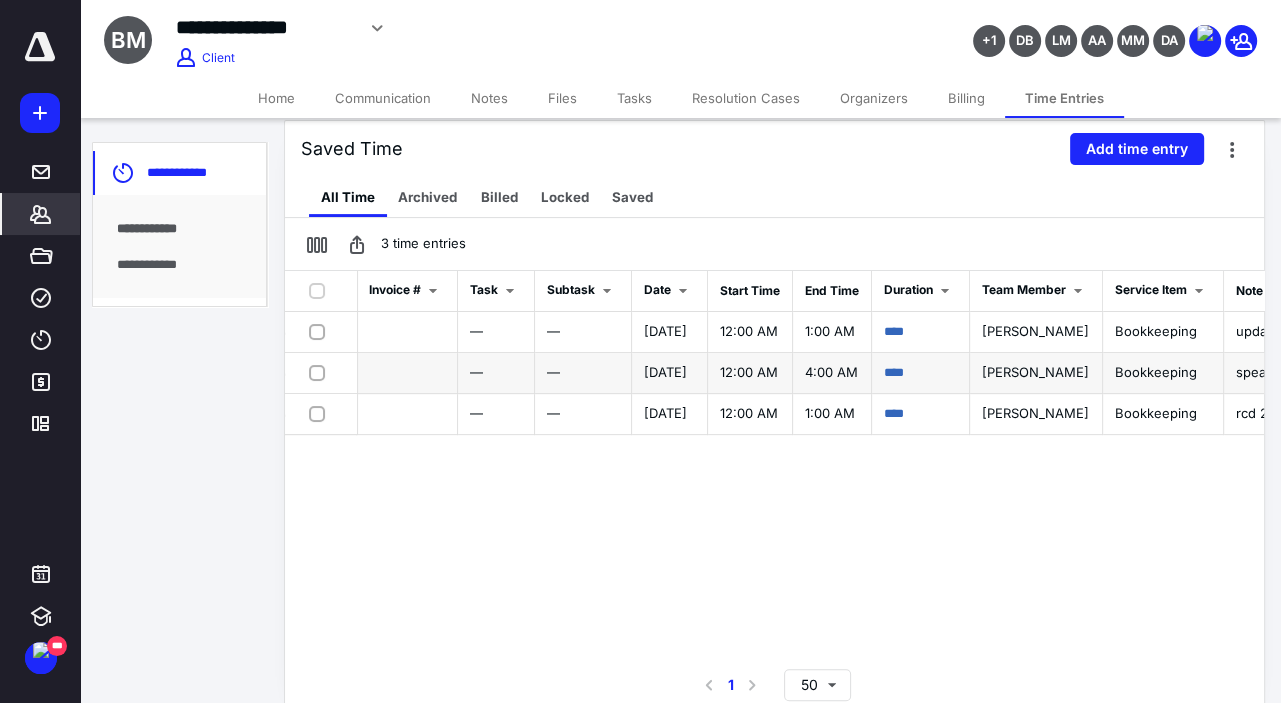 drag, startPoint x: 316, startPoint y: 330, endPoint x: 310, endPoint y: 368, distance: 38.470768 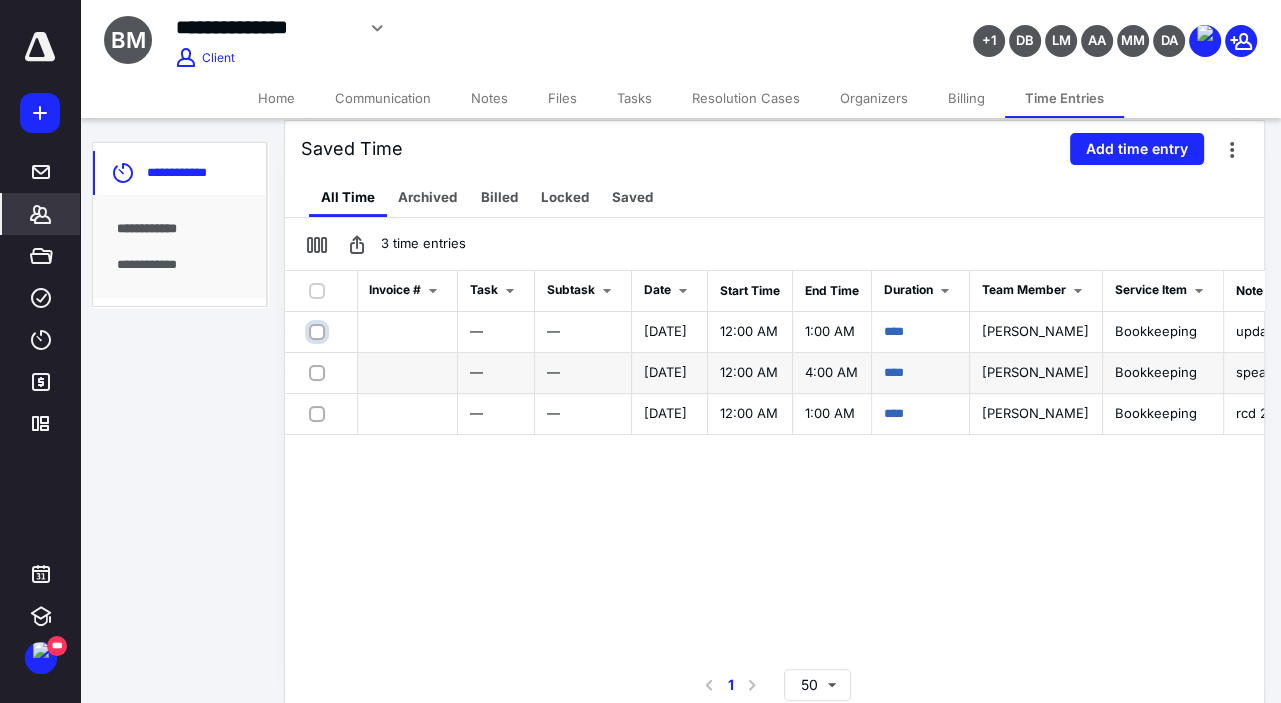 click at bounding box center (319, 331) 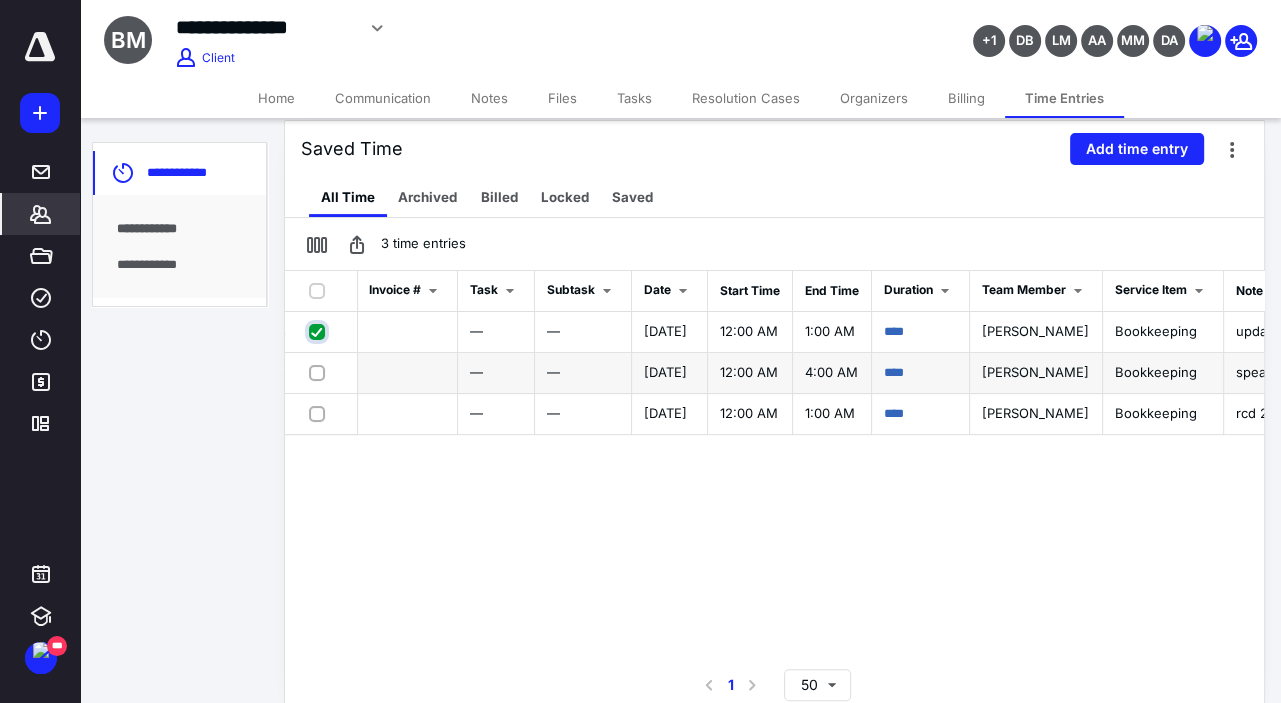checkbox on "true" 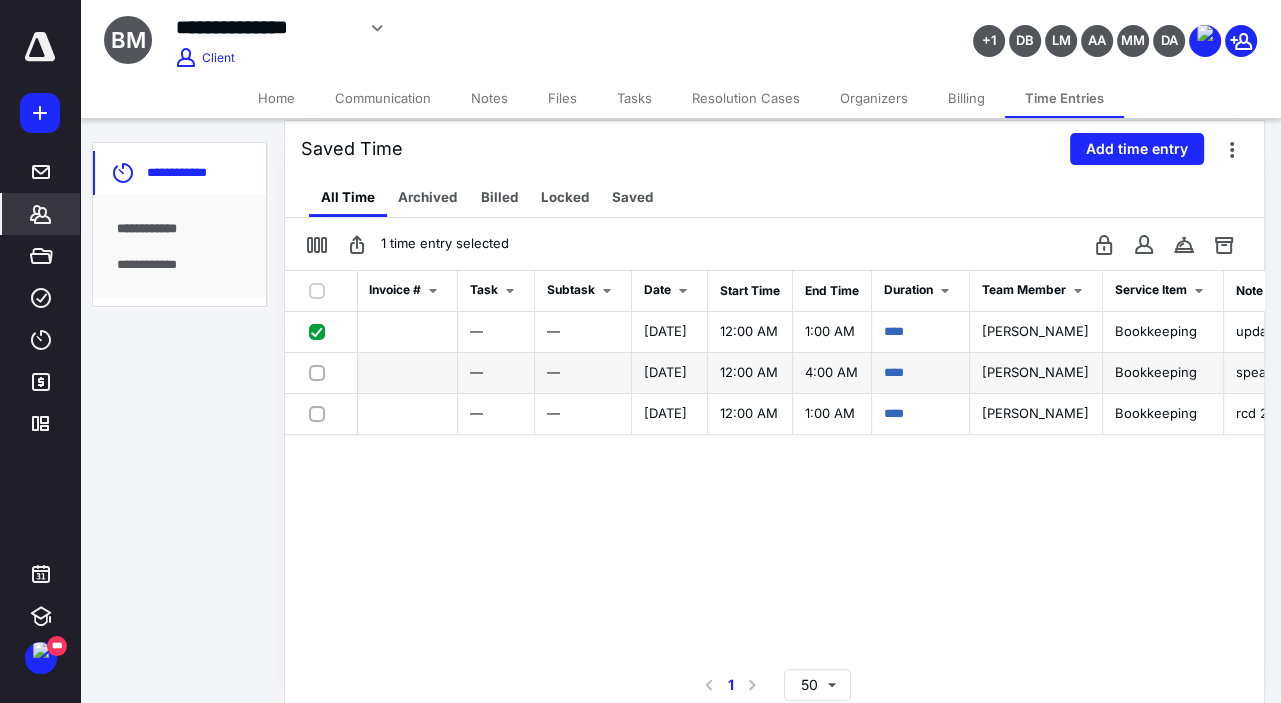 click at bounding box center [321, 373] 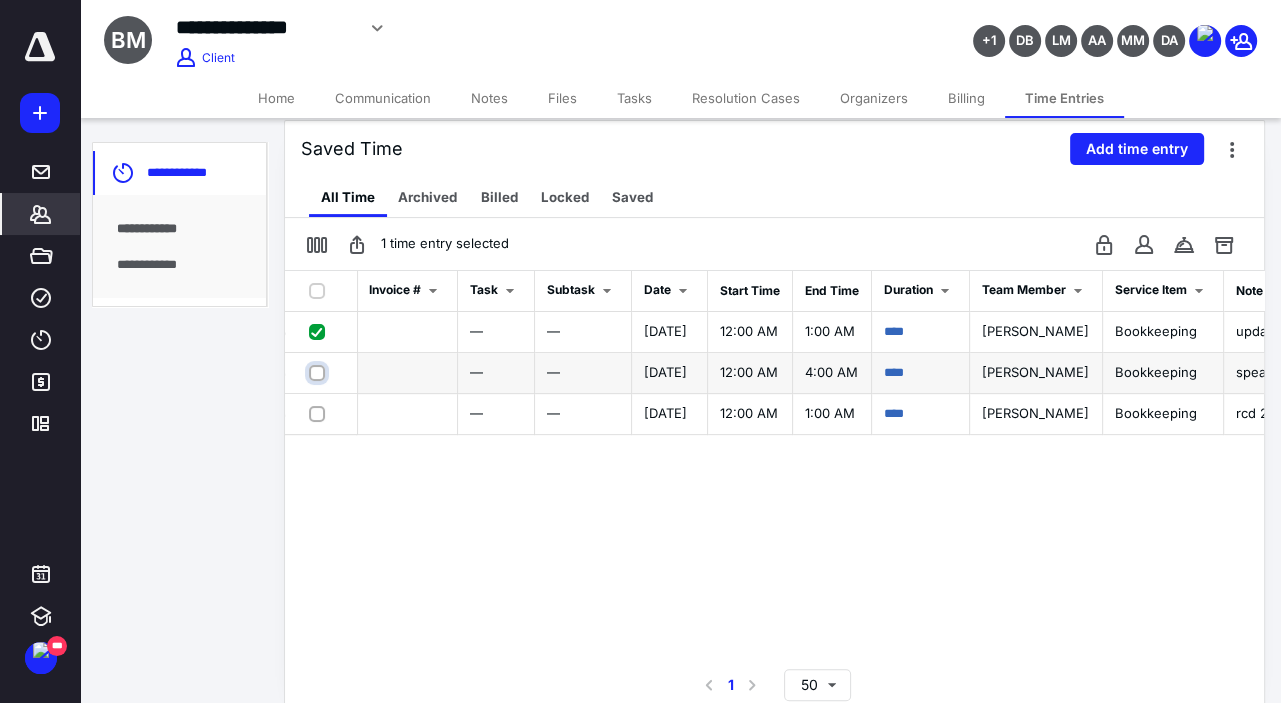 click at bounding box center [319, 372] 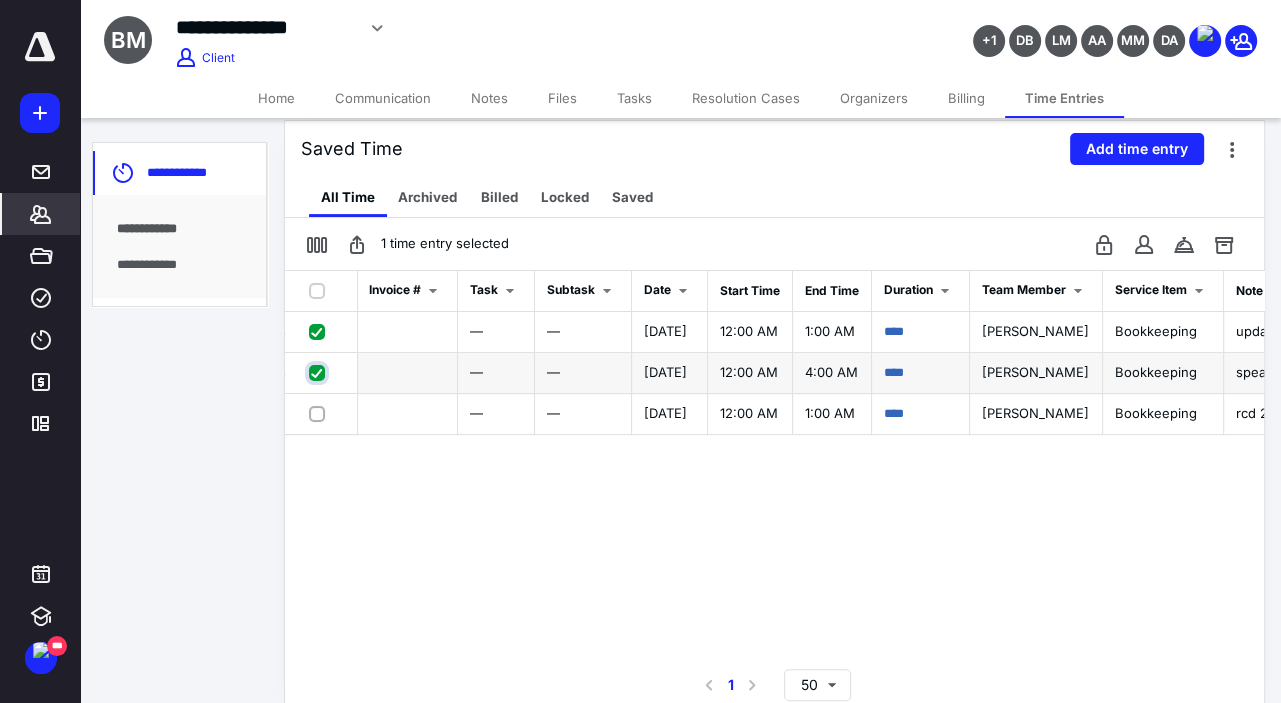 checkbox on "true" 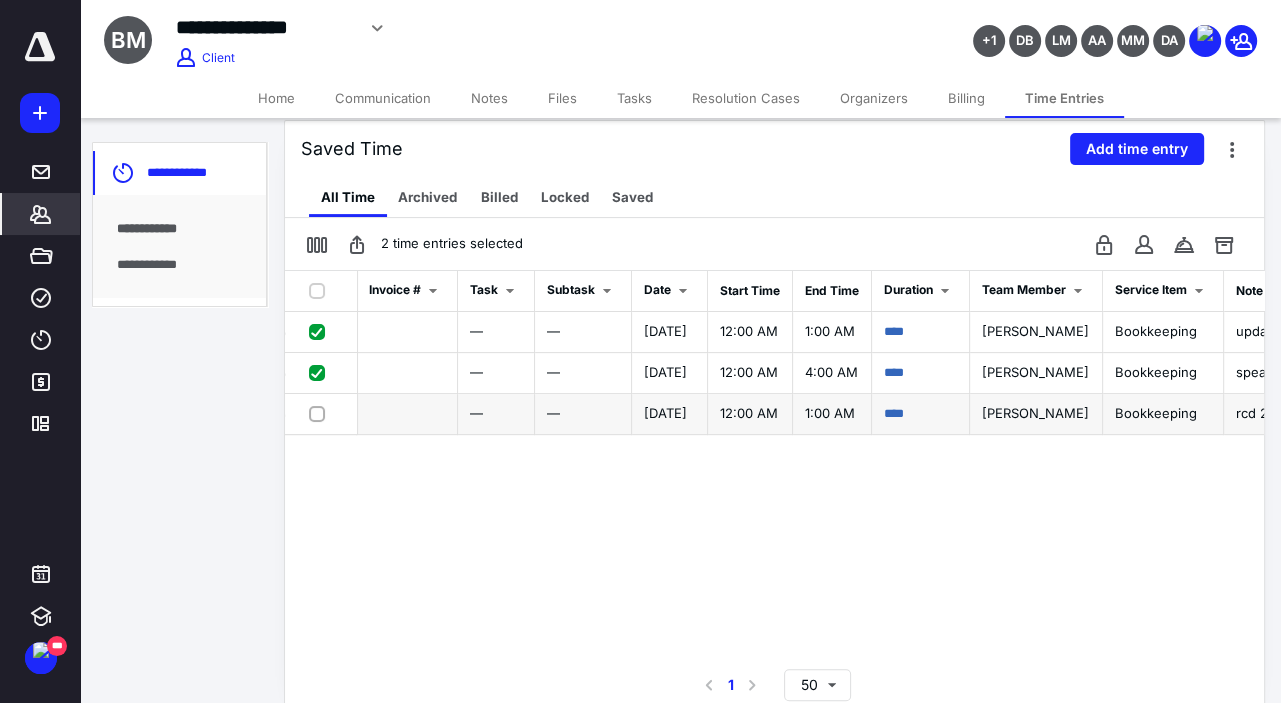 click at bounding box center (321, 413) 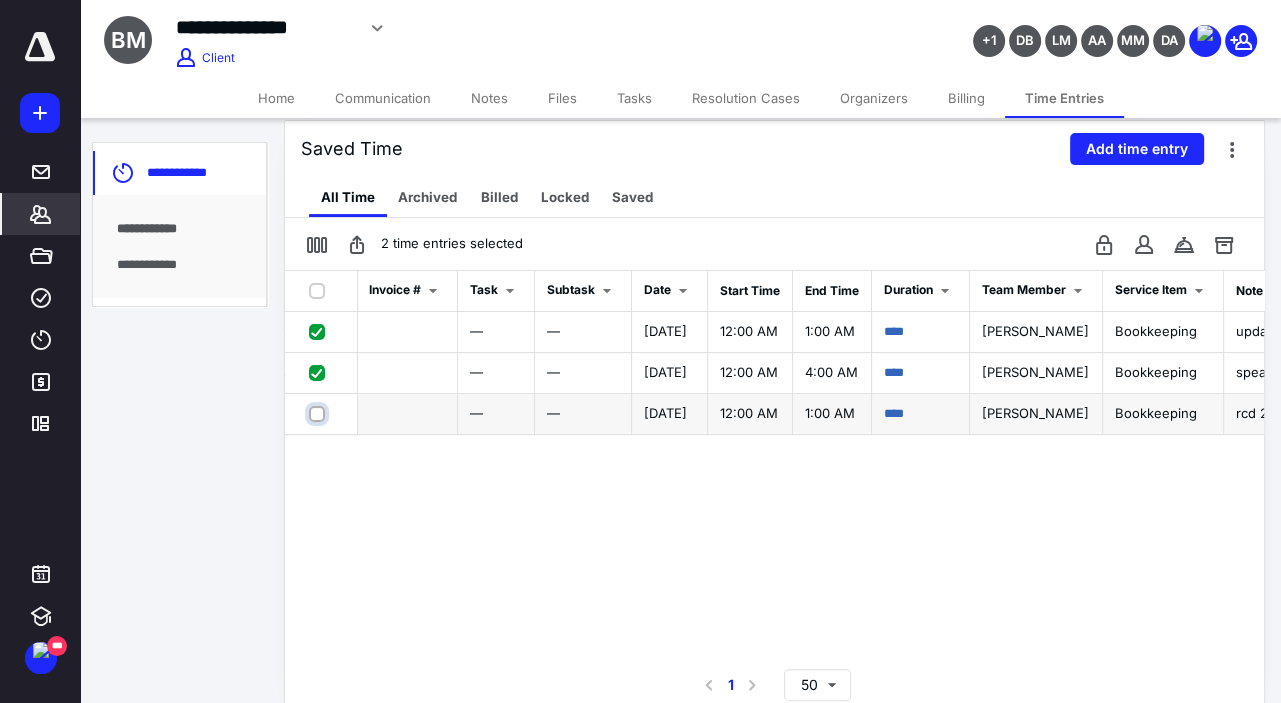 click at bounding box center (319, 413) 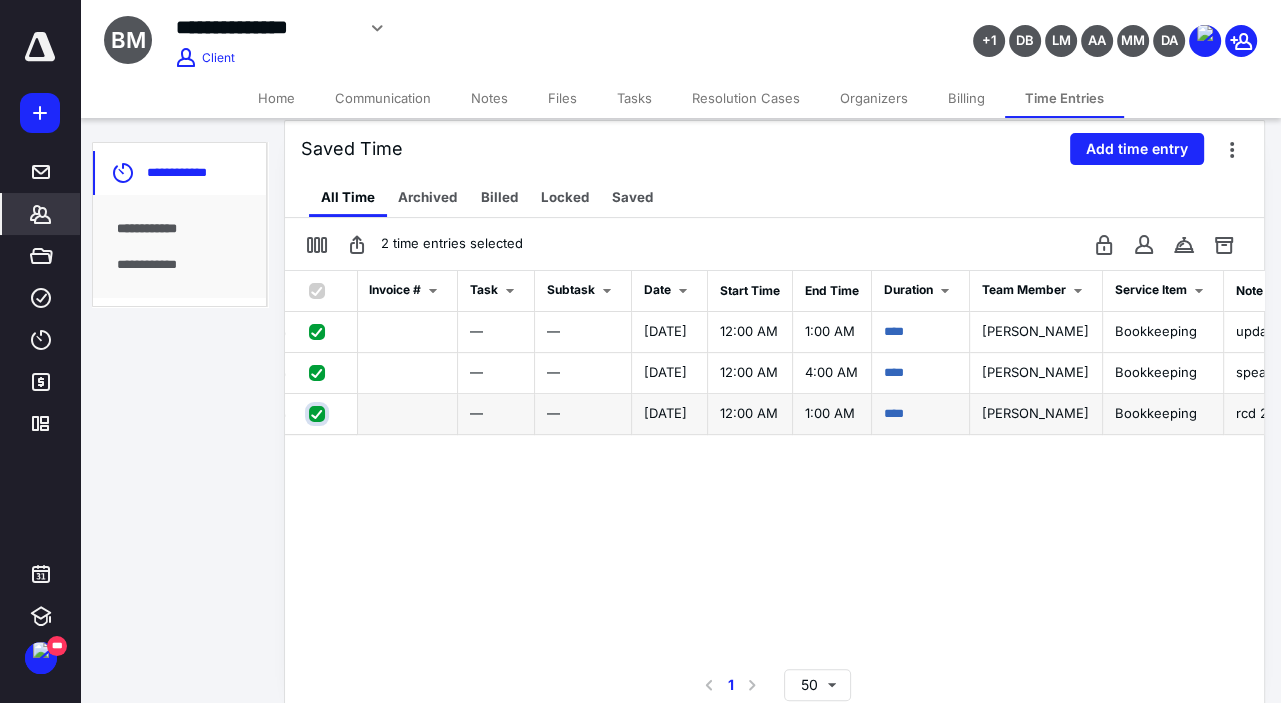 checkbox on "true" 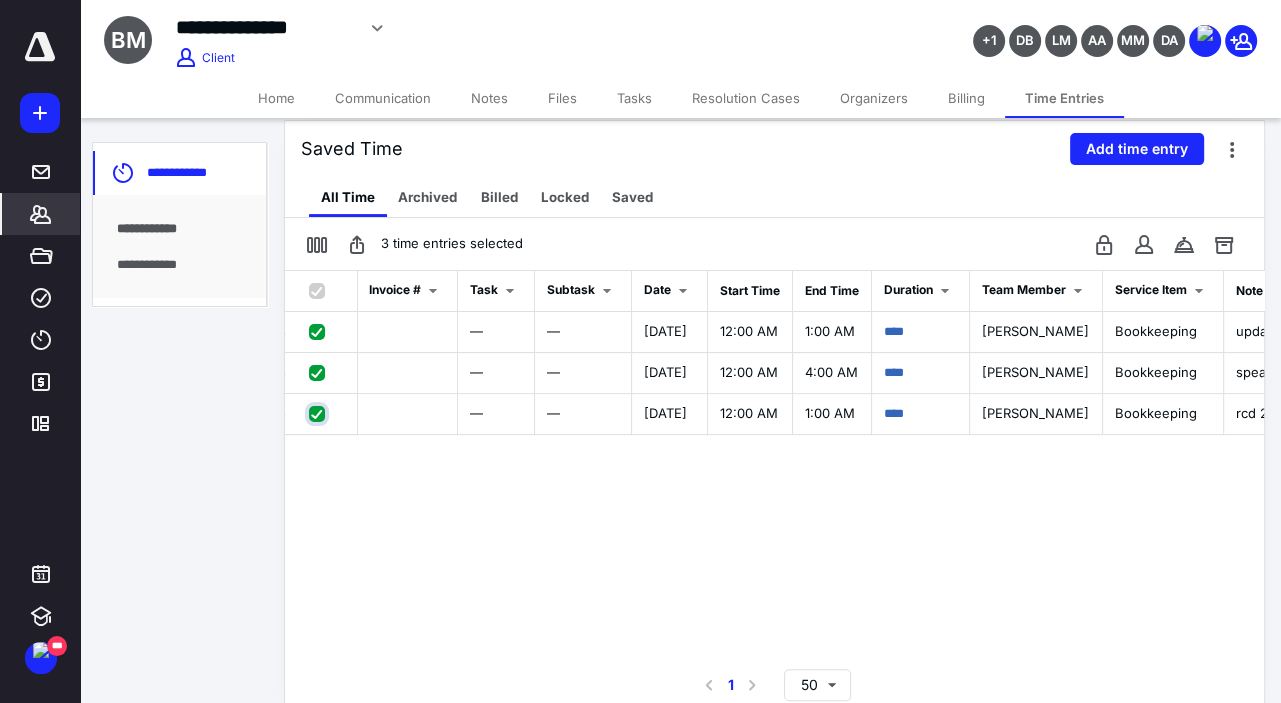 scroll, scrollTop: 445, scrollLeft: 0, axis: vertical 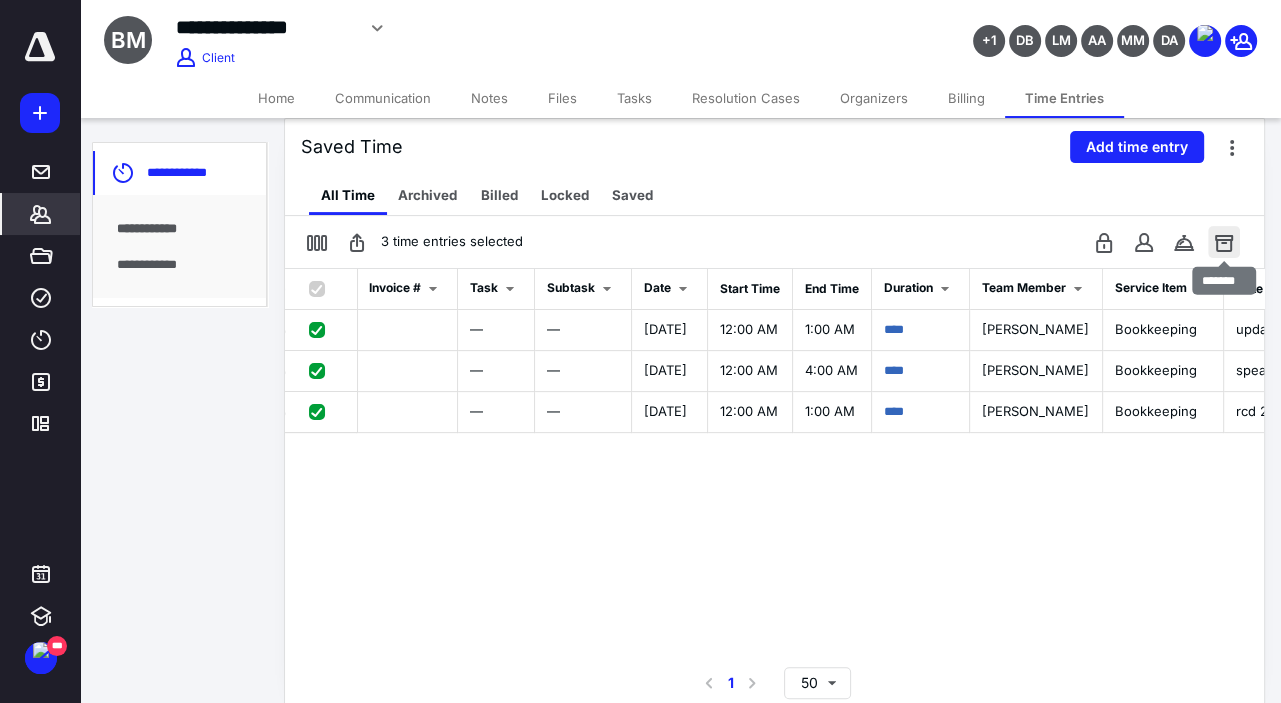 click at bounding box center (1224, 242) 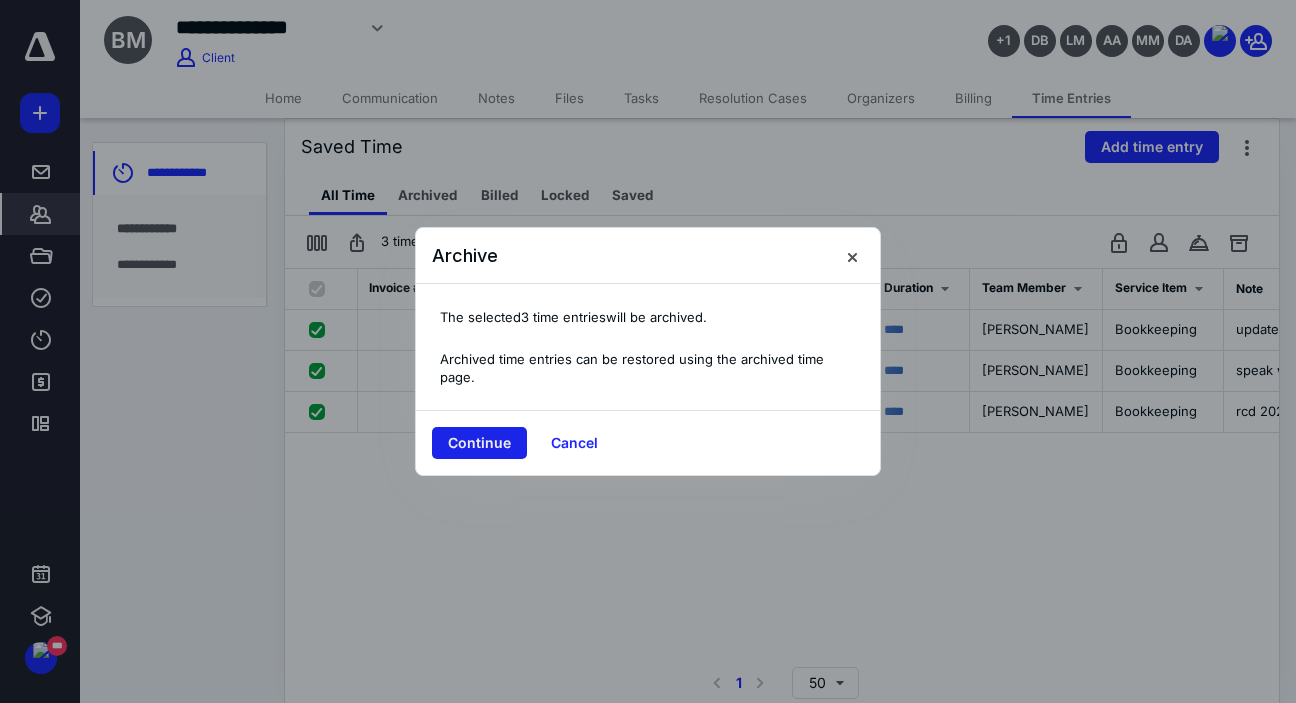 click on "Continue" at bounding box center [479, 443] 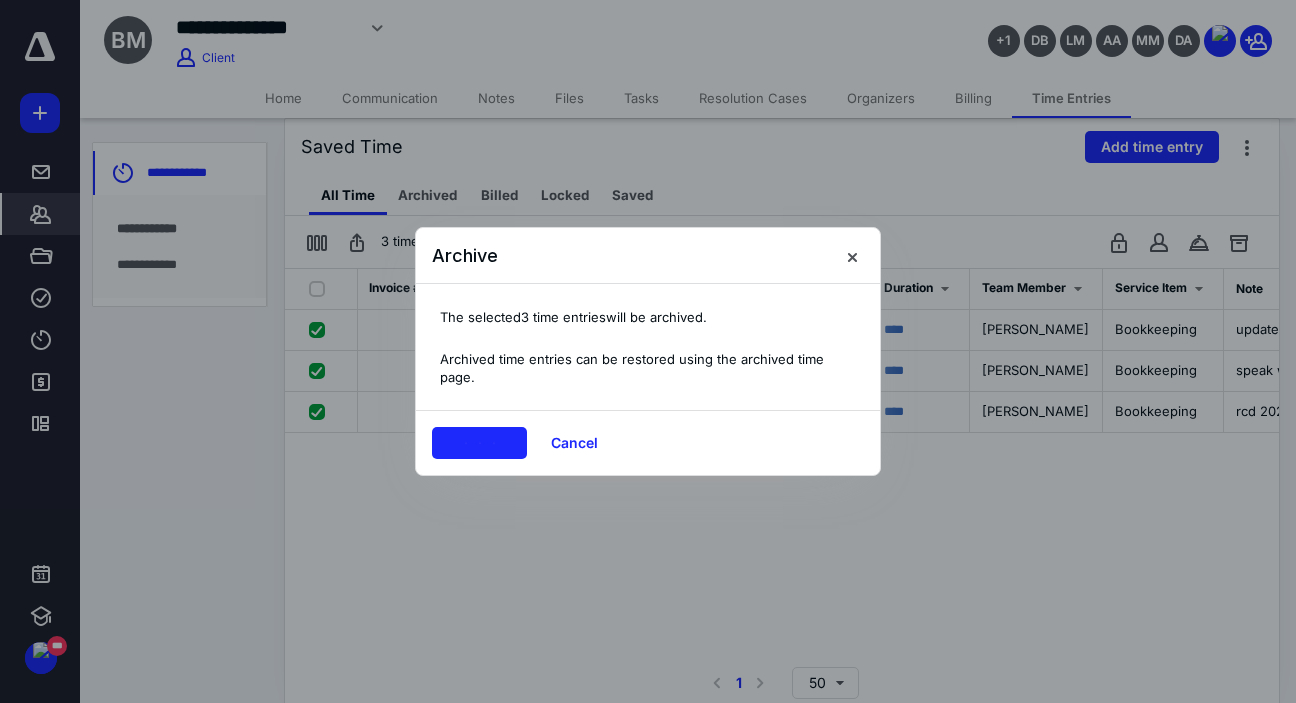 checkbox on "false" 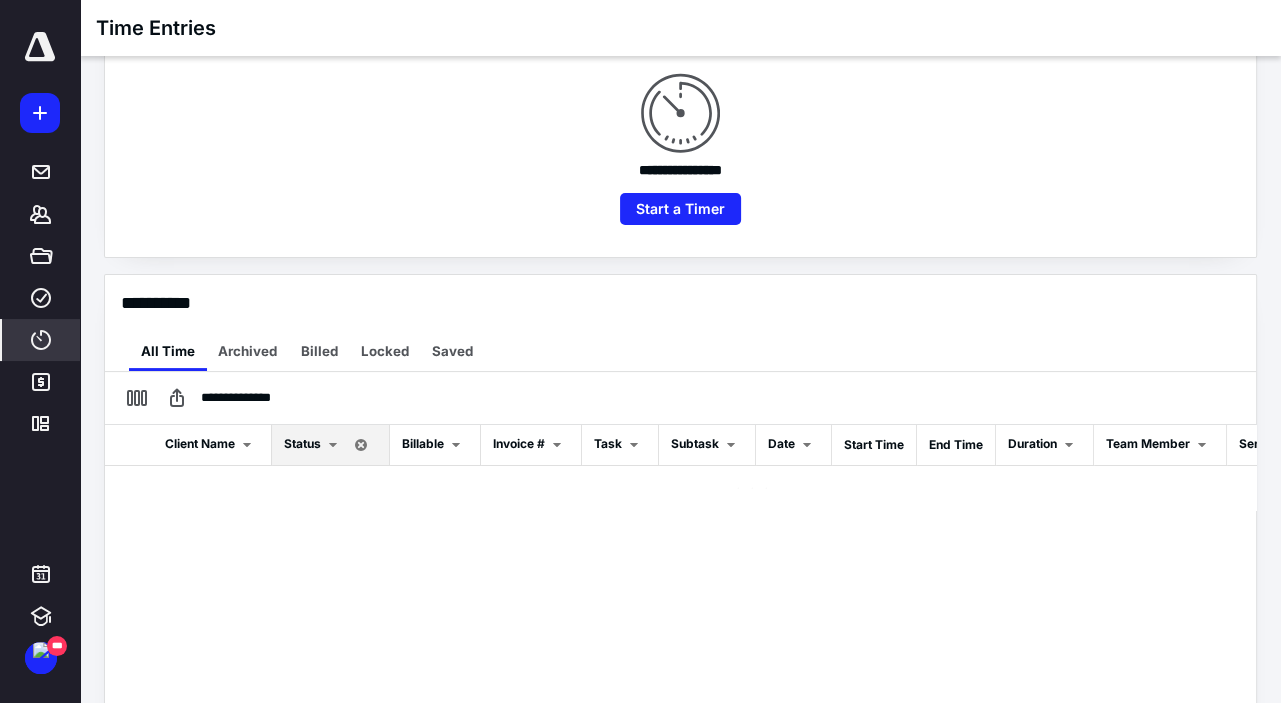 scroll, scrollTop: 319, scrollLeft: 0, axis: vertical 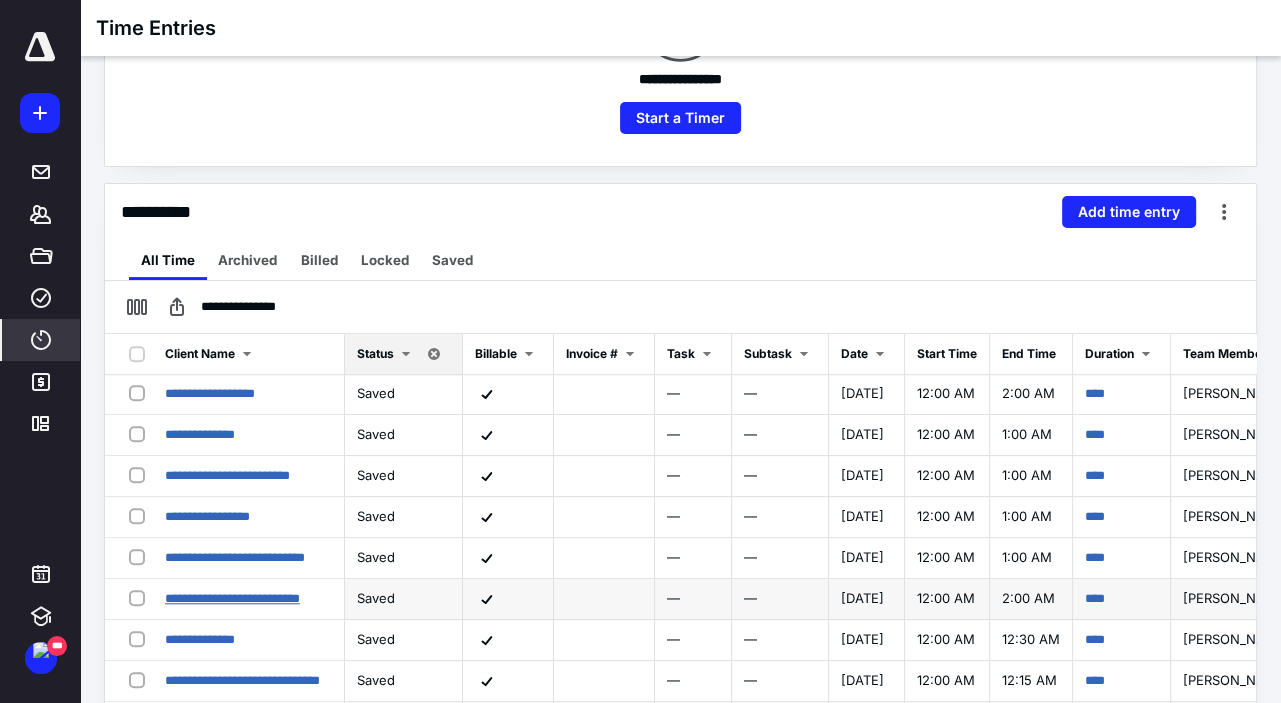 click on "**********" at bounding box center (232, 598) 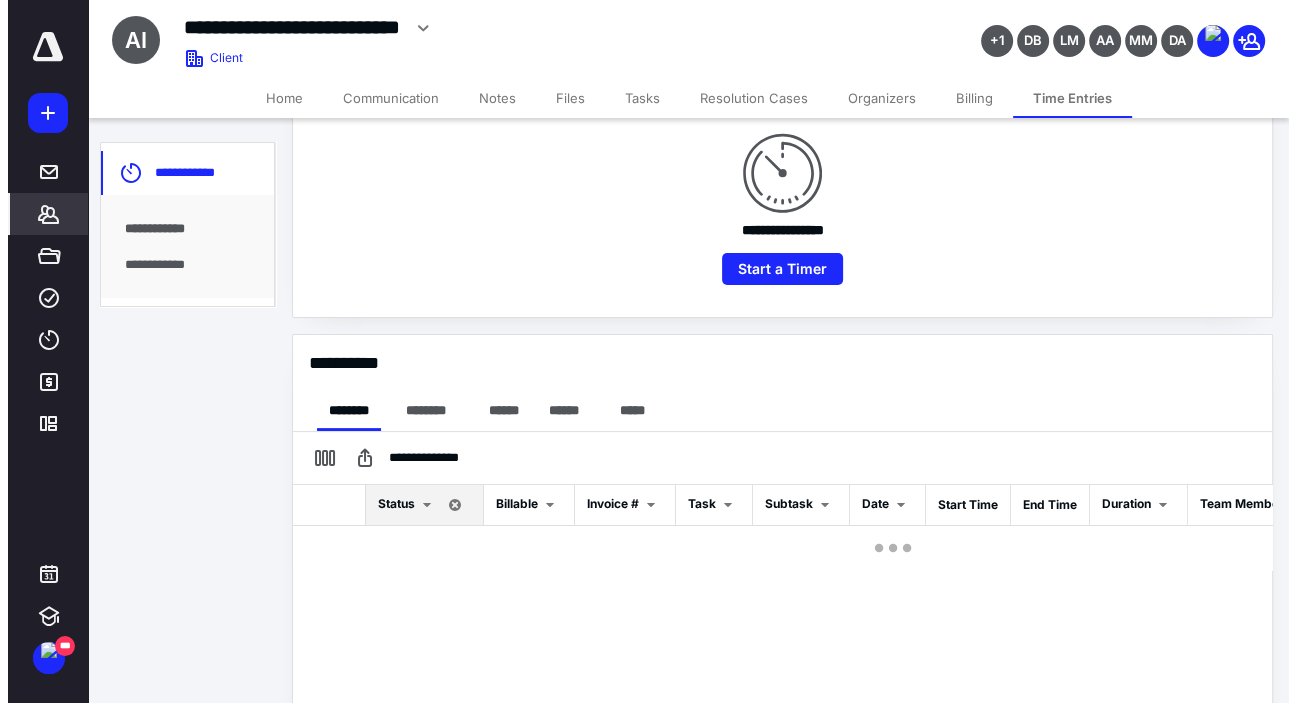 scroll, scrollTop: 381, scrollLeft: 0, axis: vertical 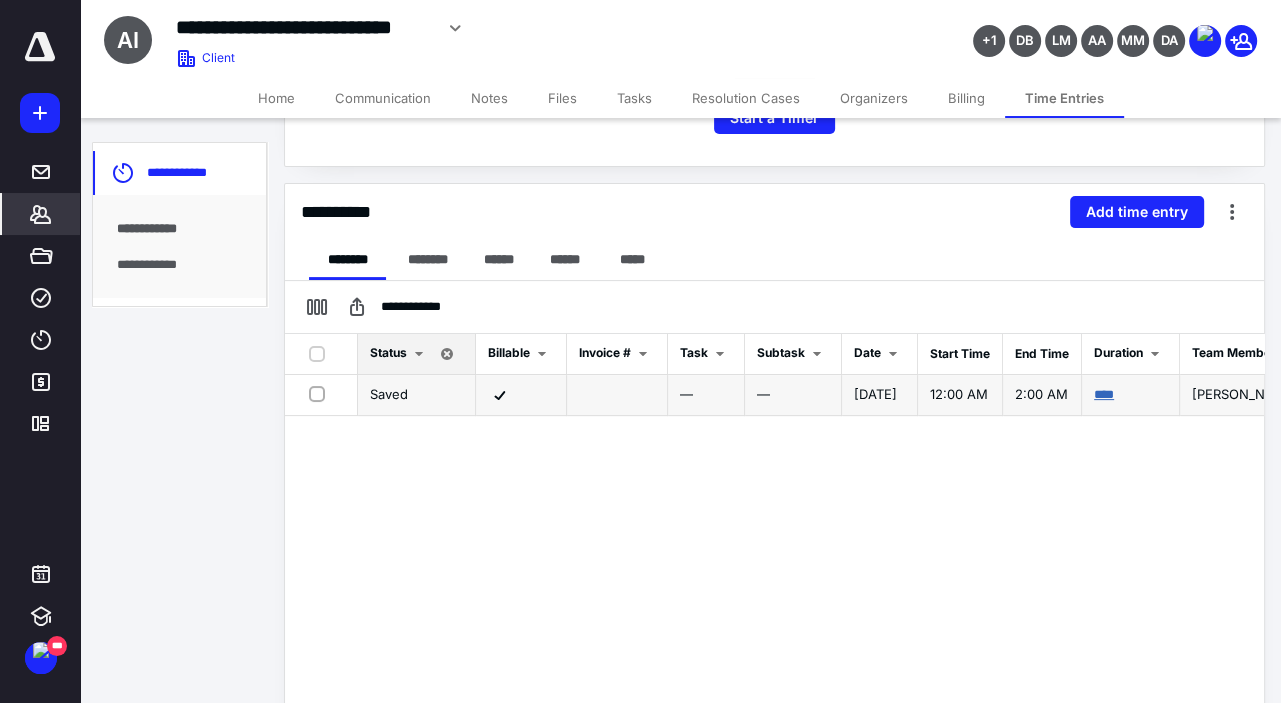 click on "****" at bounding box center (1104, 394) 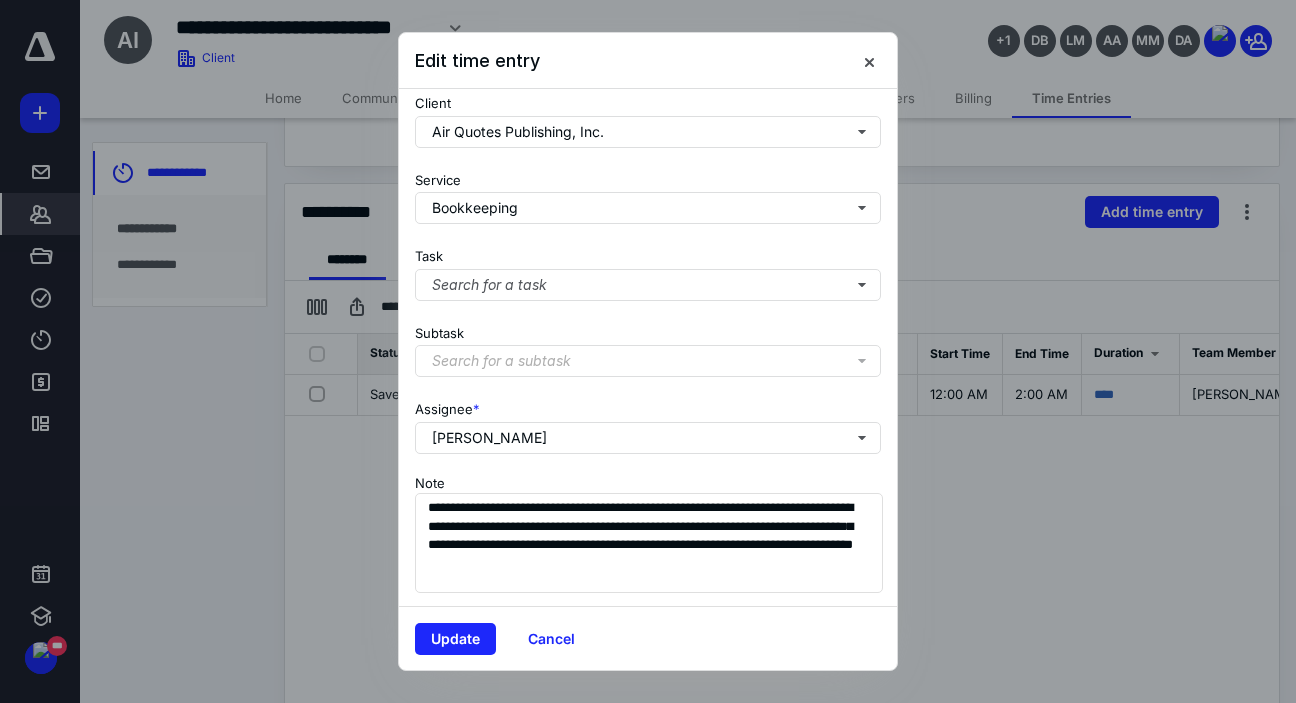 scroll, scrollTop: 229, scrollLeft: 0, axis: vertical 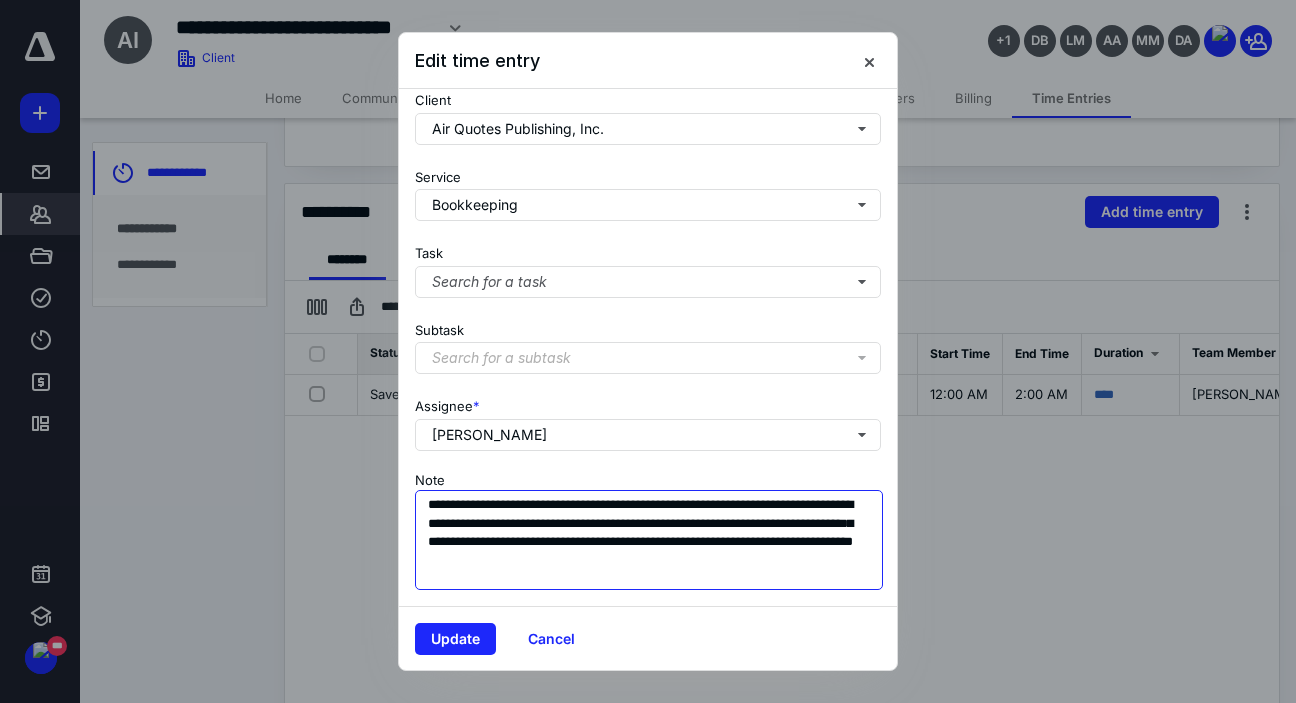 drag, startPoint x: 426, startPoint y: 487, endPoint x: 435, endPoint y: 573, distance: 86.46965 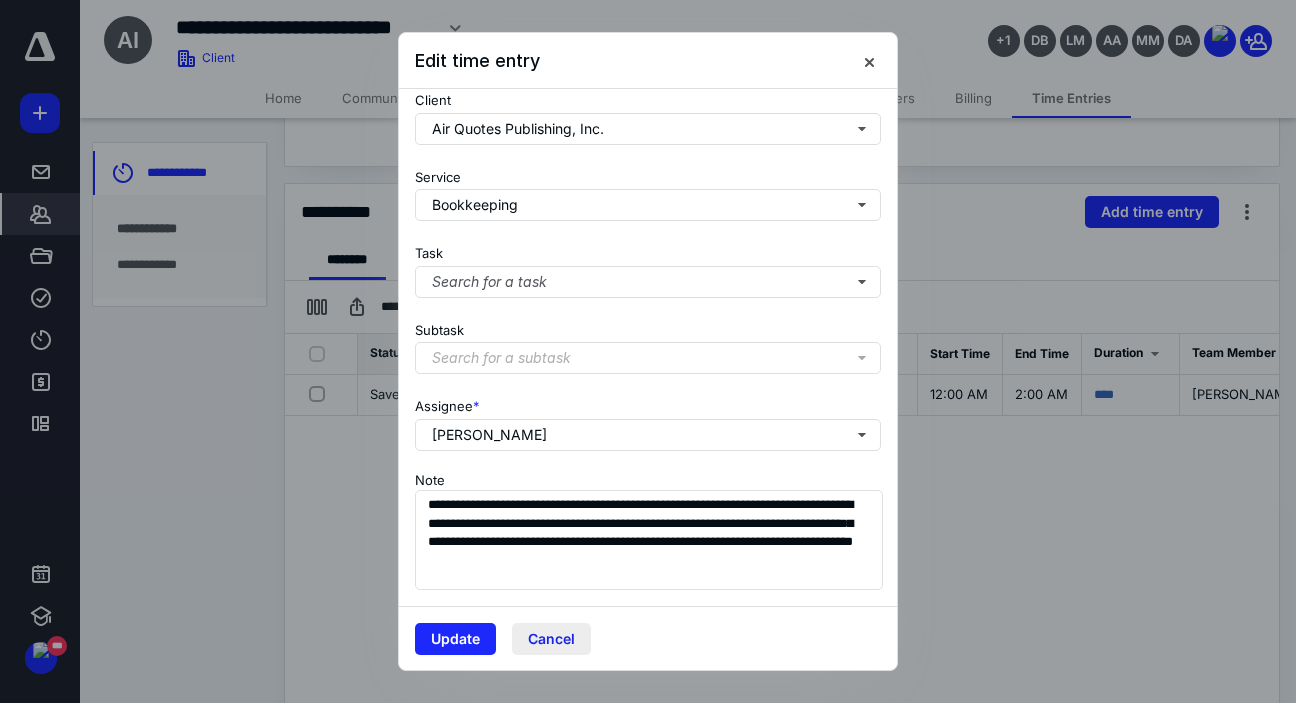 click on "Cancel" at bounding box center (551, 639) 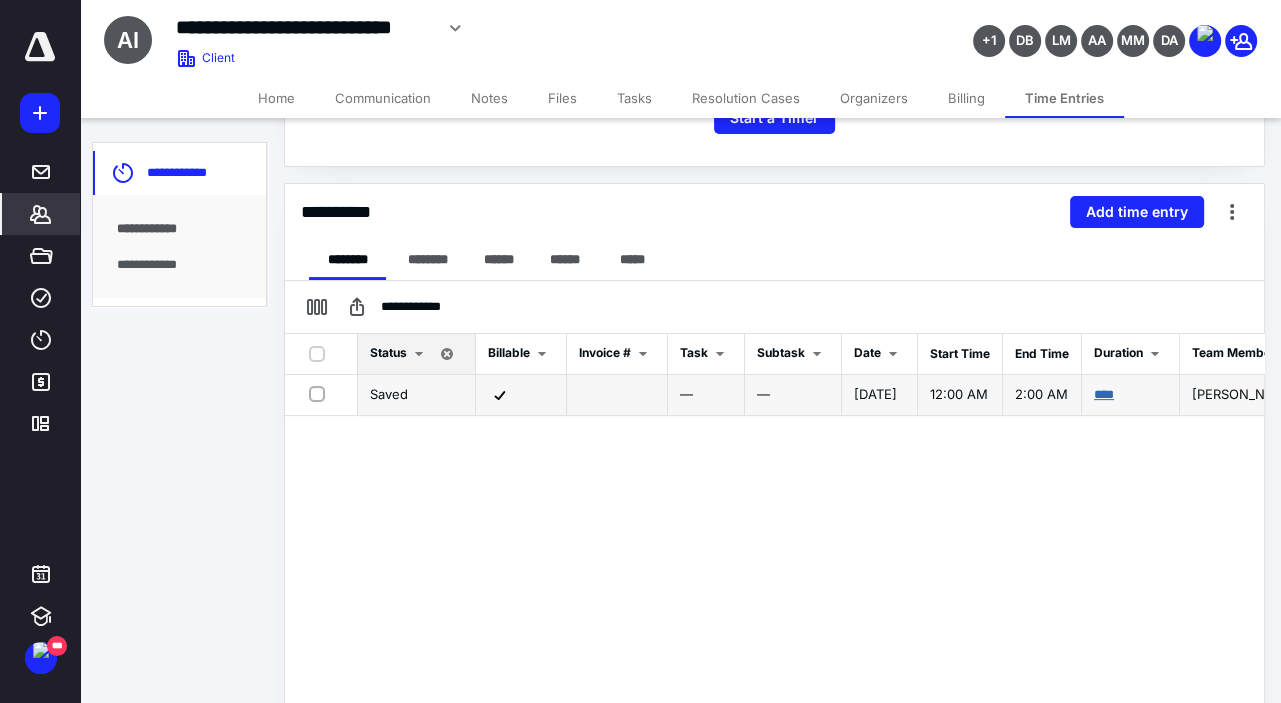 click on "****" at bounding box center (1104, 394) 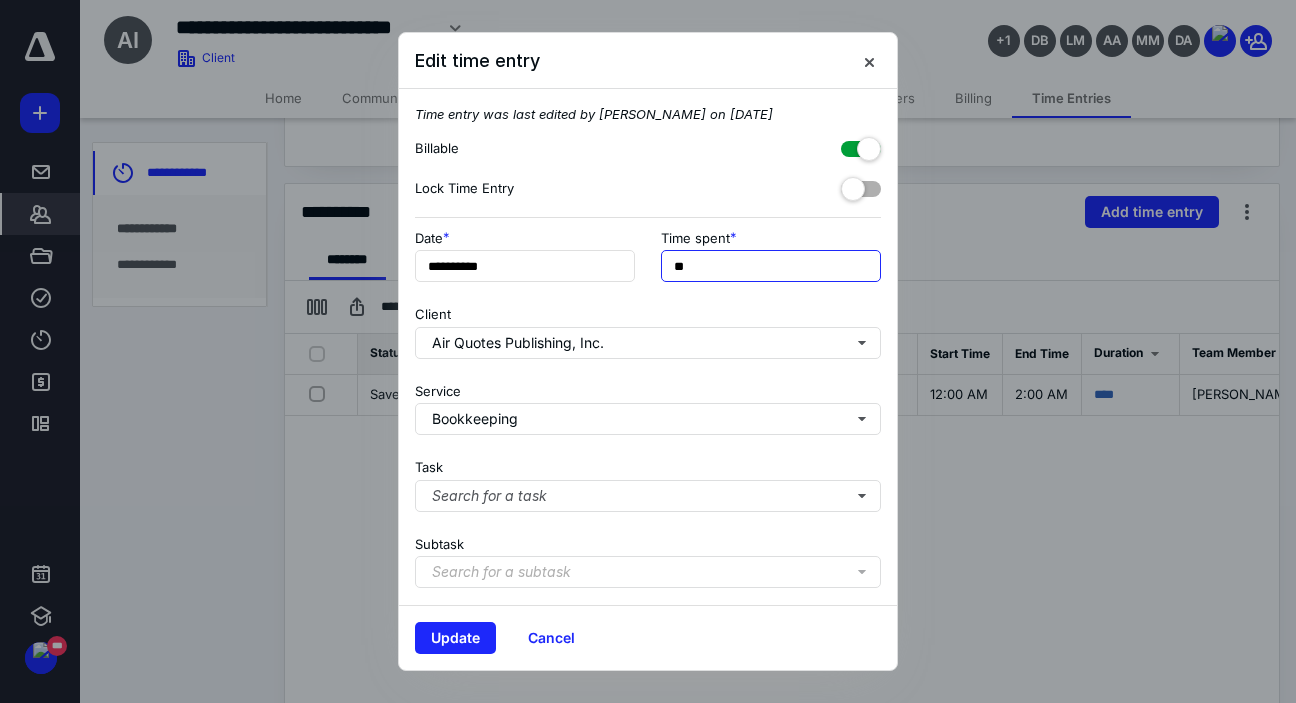 drag, startPoint x: 700, startPoint y: 267, endPoint x: 640, endPoint y: 272, distance: 60.207973 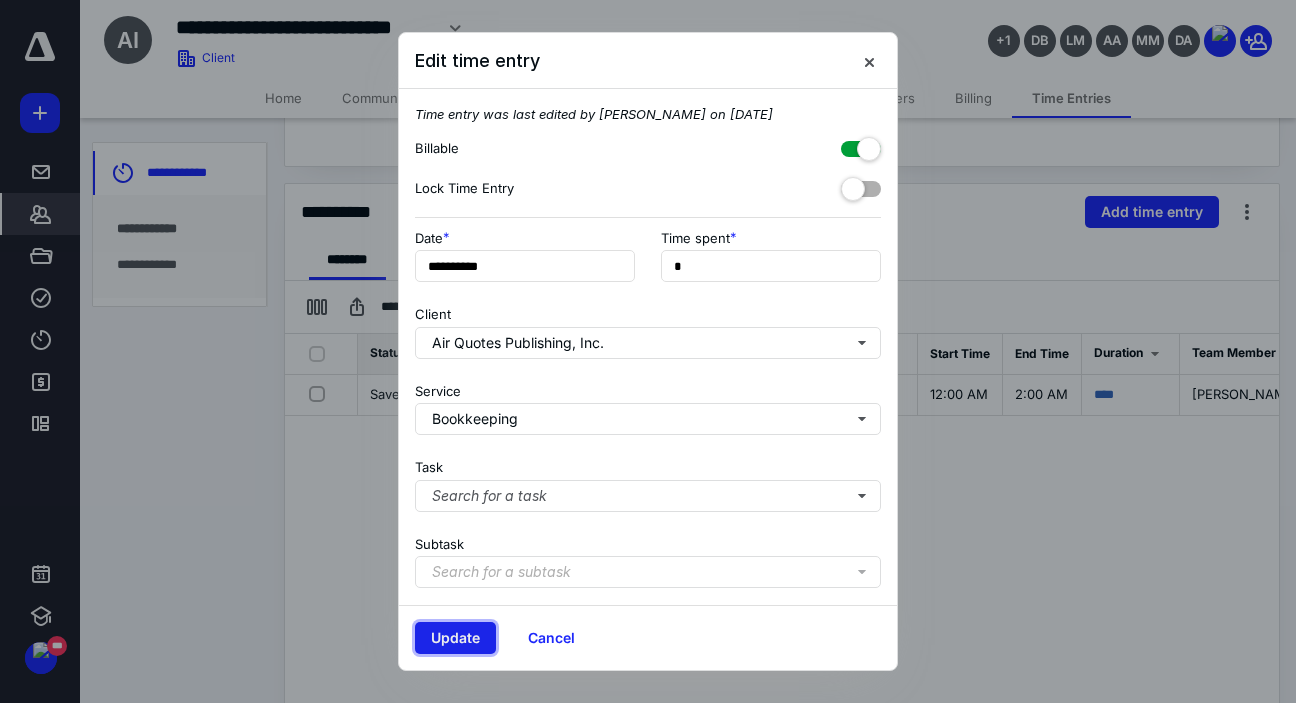 type on "**" 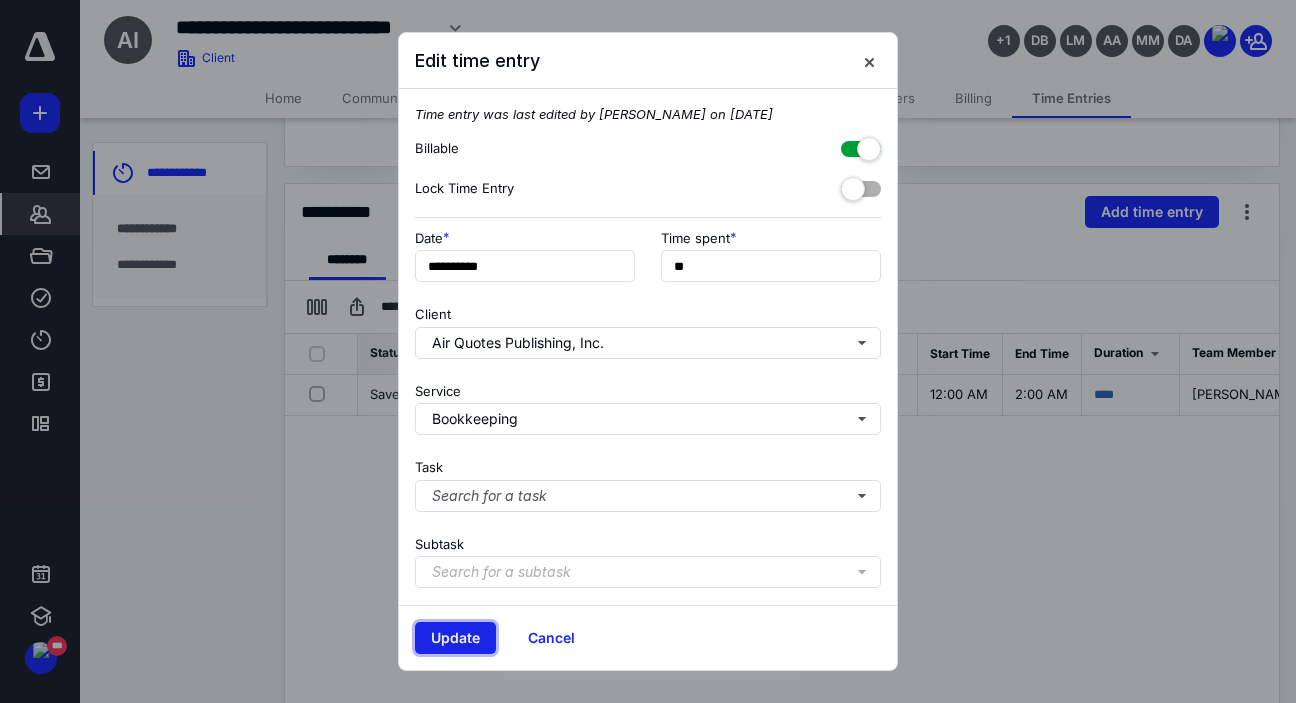 click on "Update" at bounding box center [455, 638] 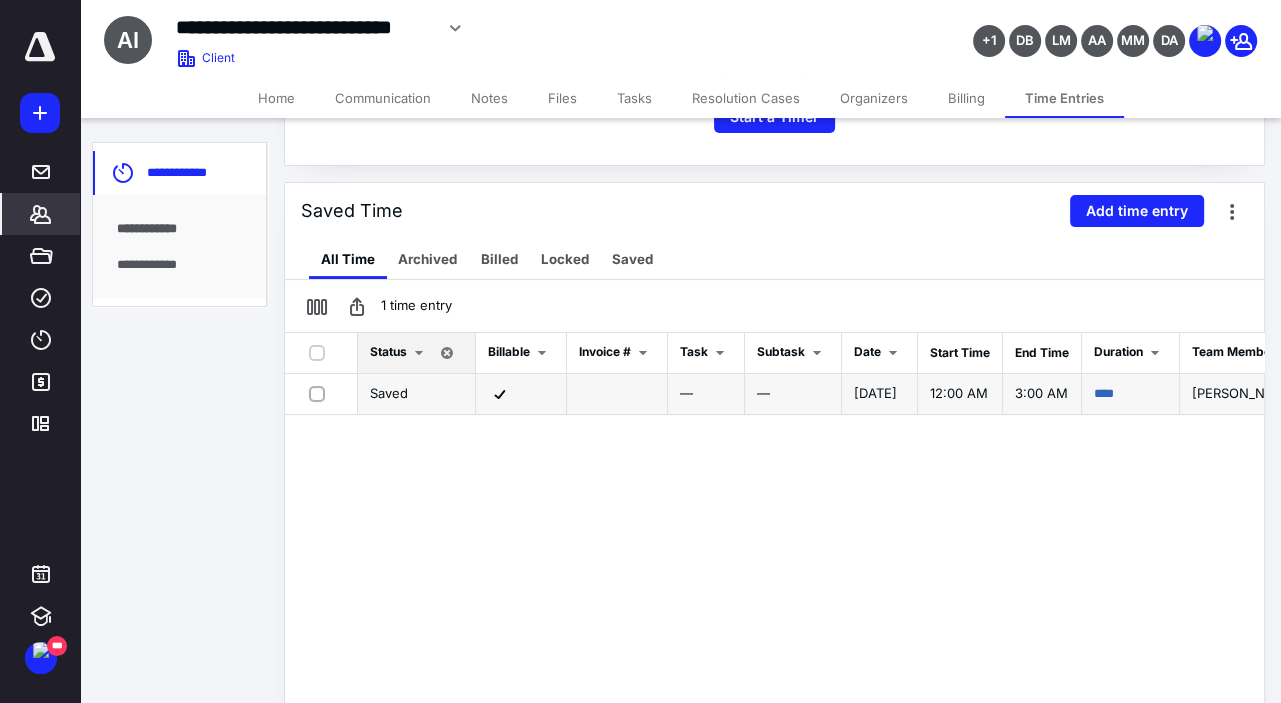 drag, startPoint x: 313, startPoint y: 392, endPoint x: 376, endPoint y: 385, distance: 63.387695 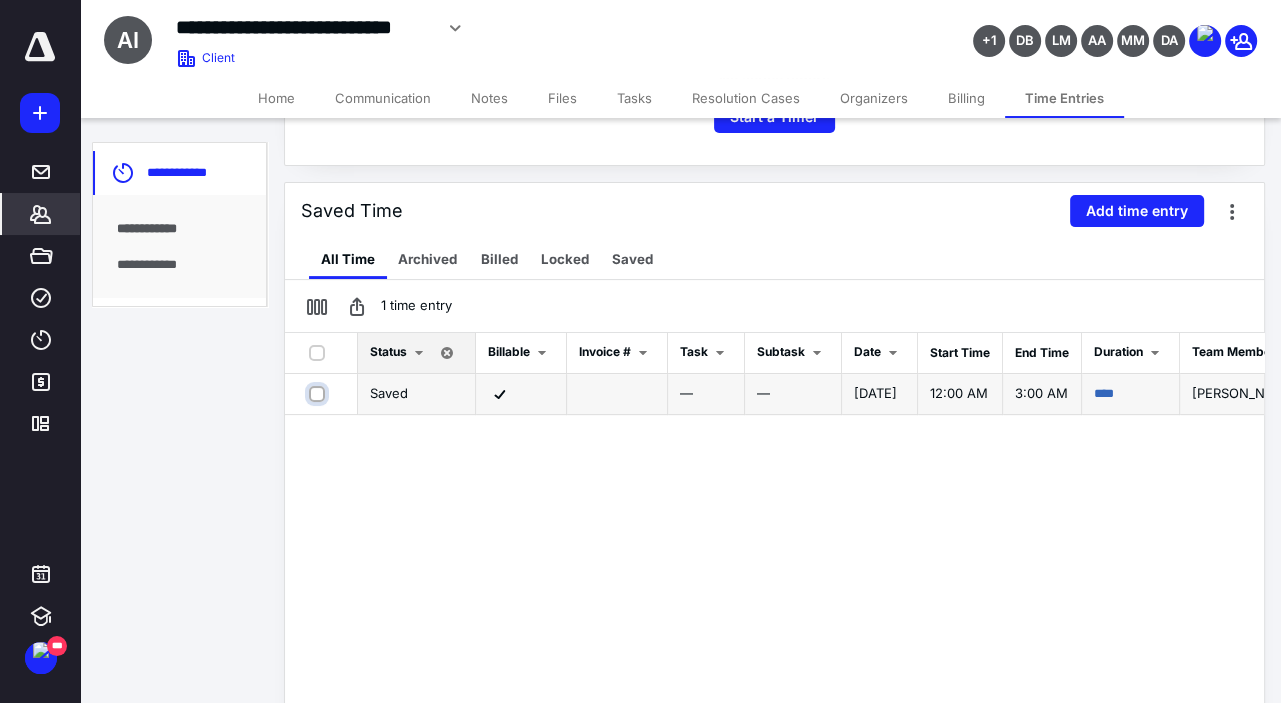 click at bounding box center (319, 393) 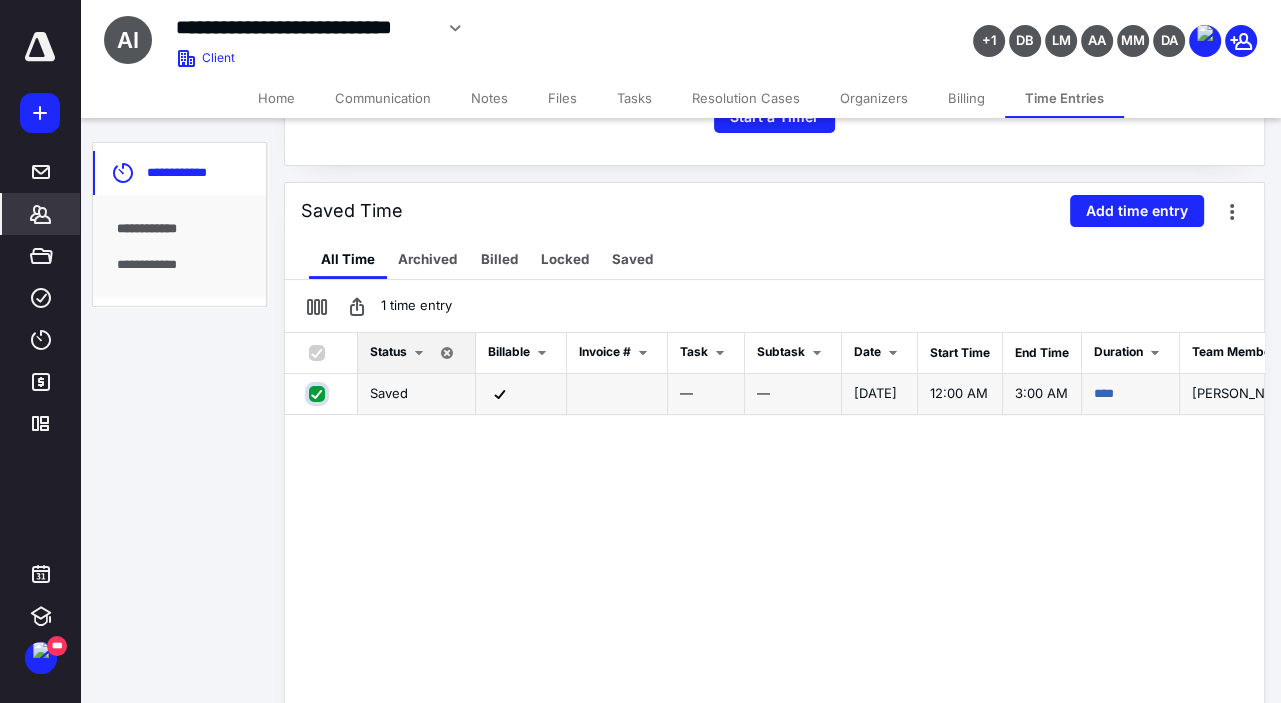 checkbox on "true" 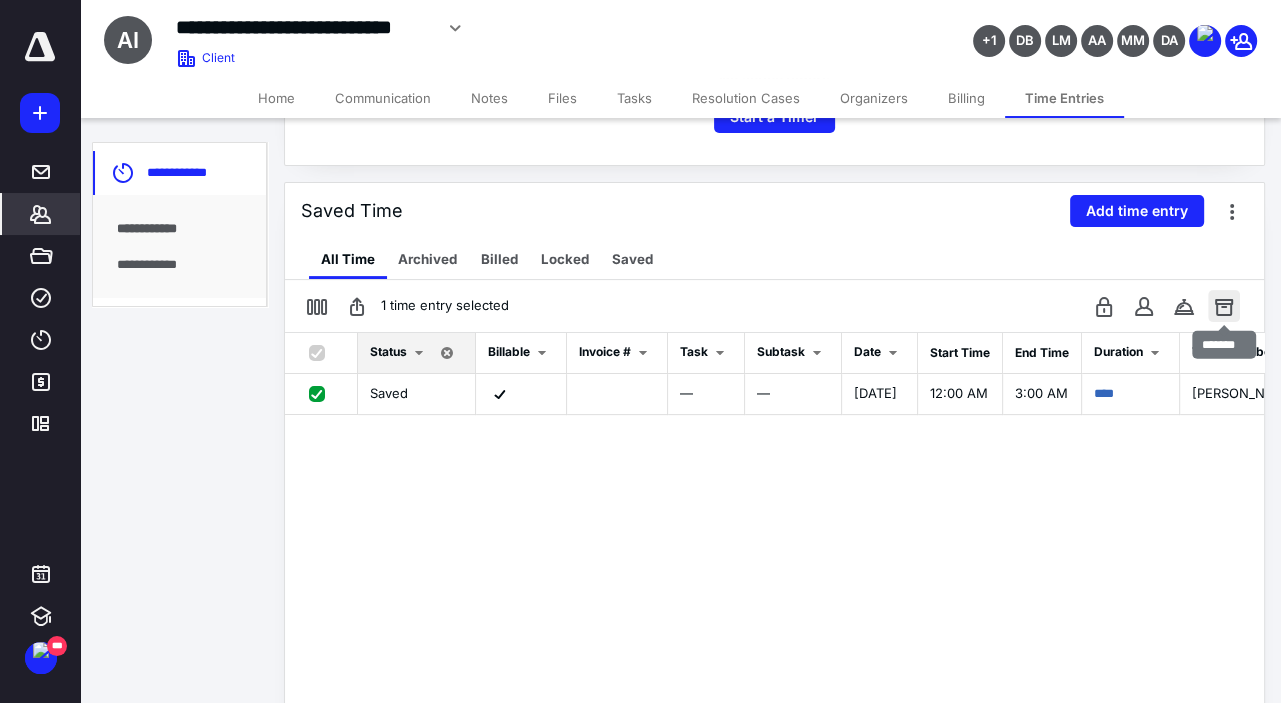 click at bounding box center (1224, 306) 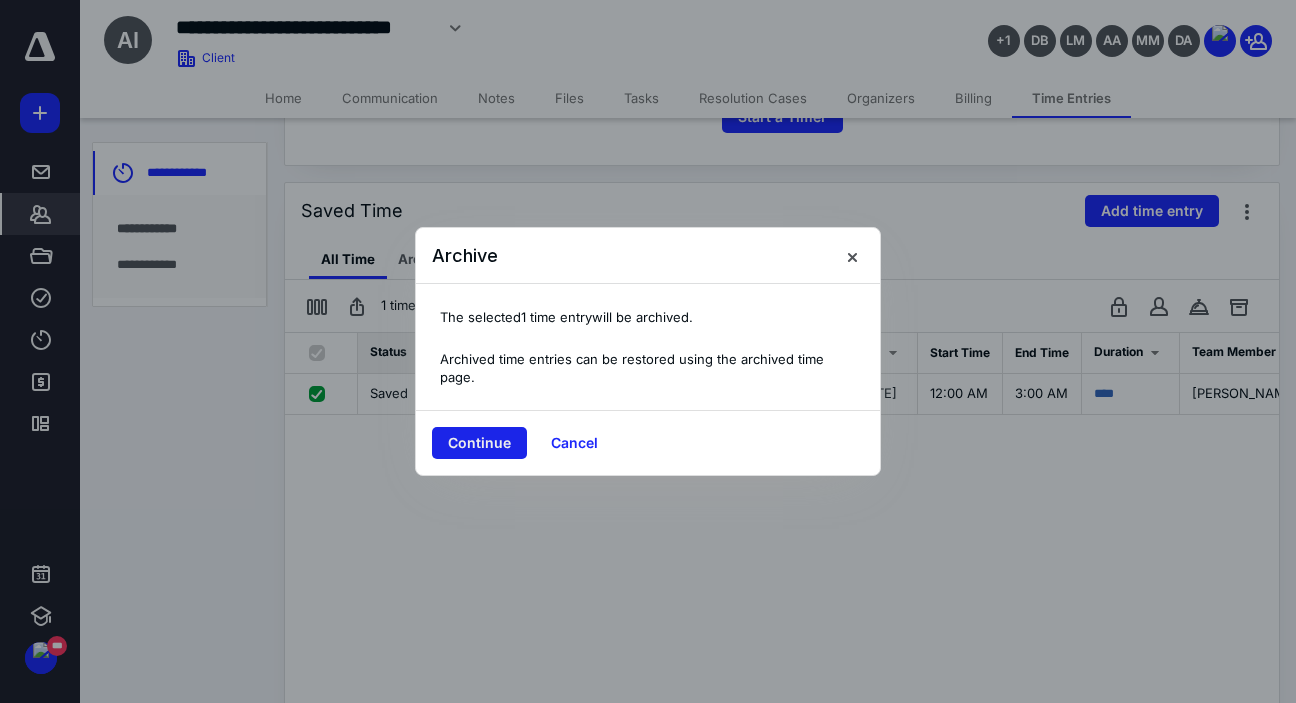 click on "Continue" at bounding box center (479, 443) 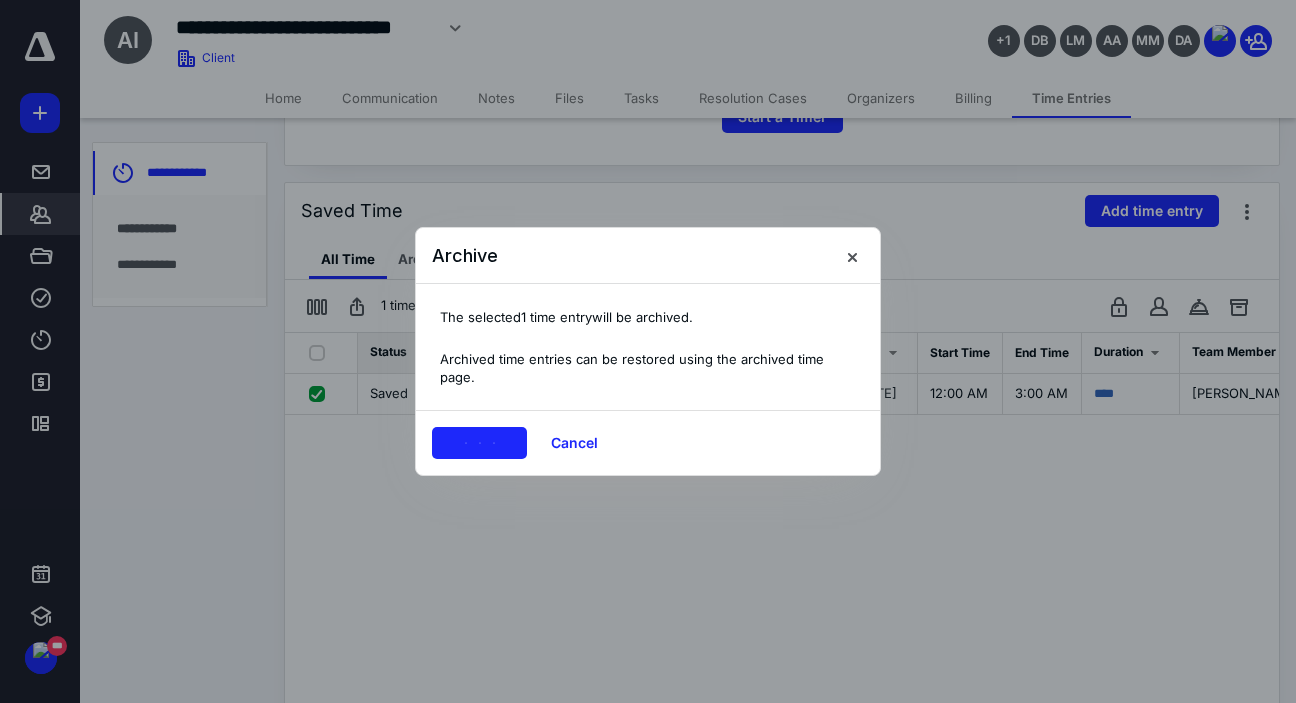 checkbox on "false" 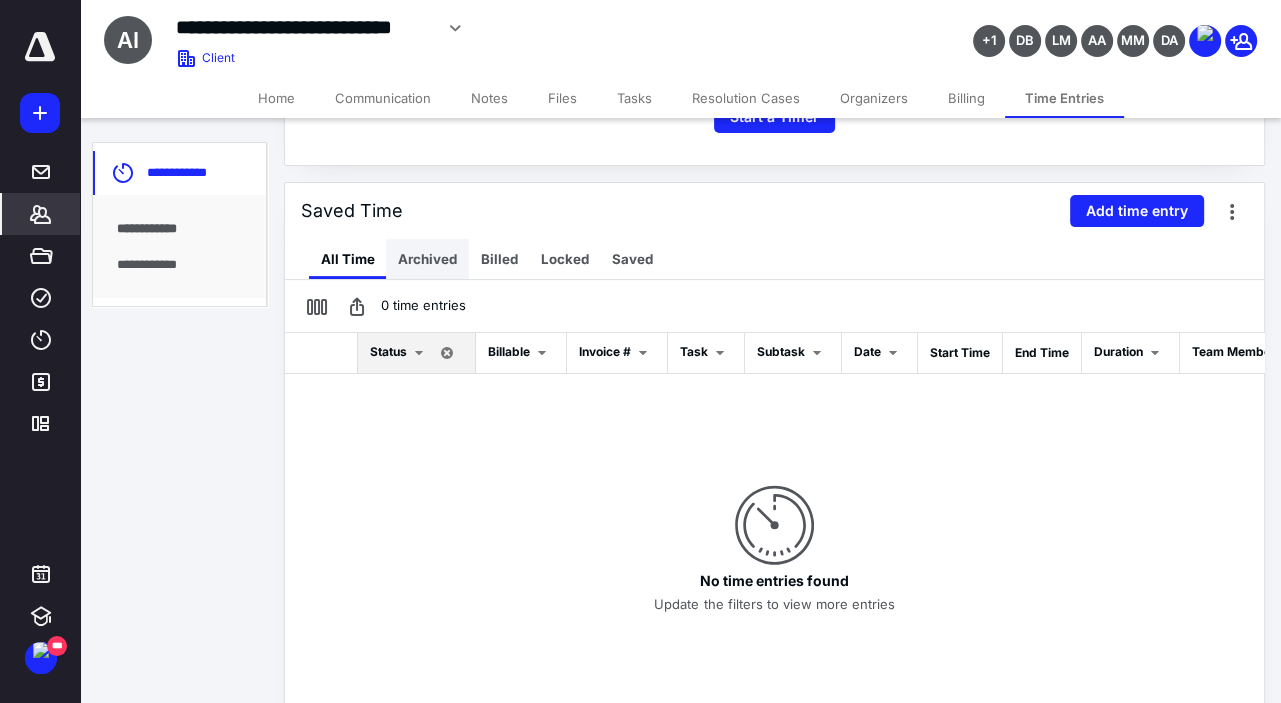 click on "Archived" at bounding box center [427, 259] 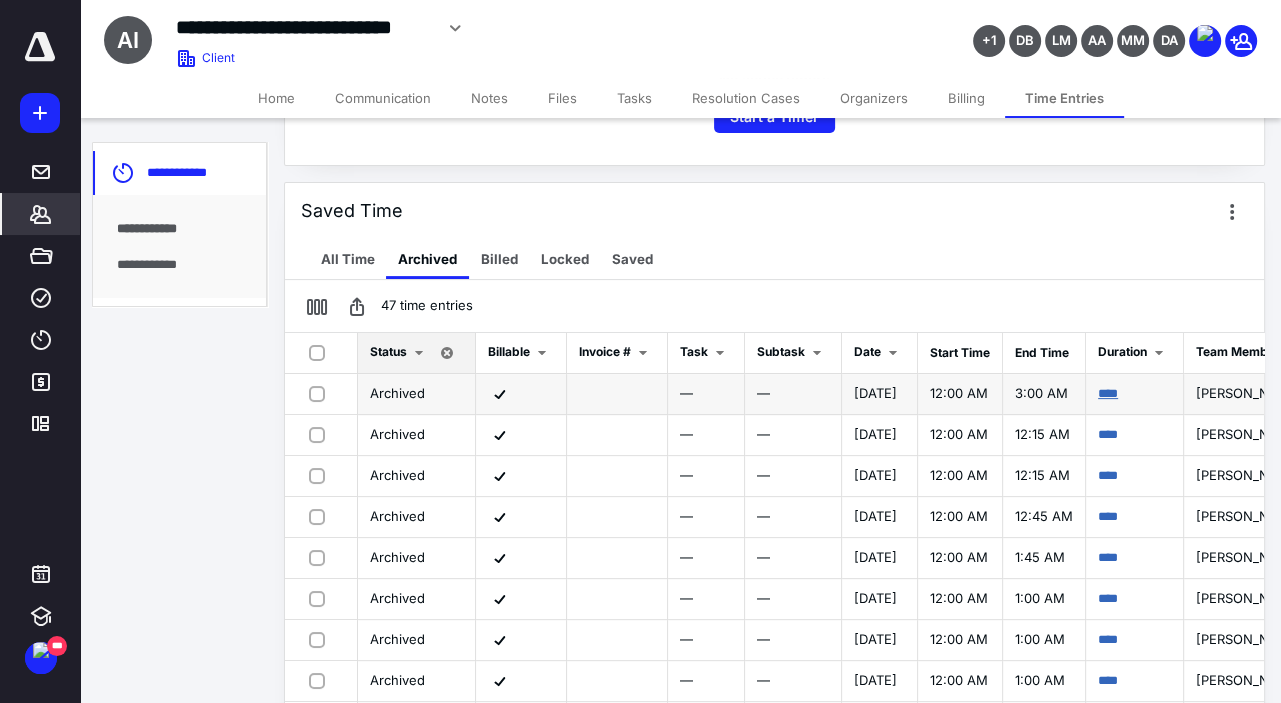 click on "****" at bounding box center (1108, 393) 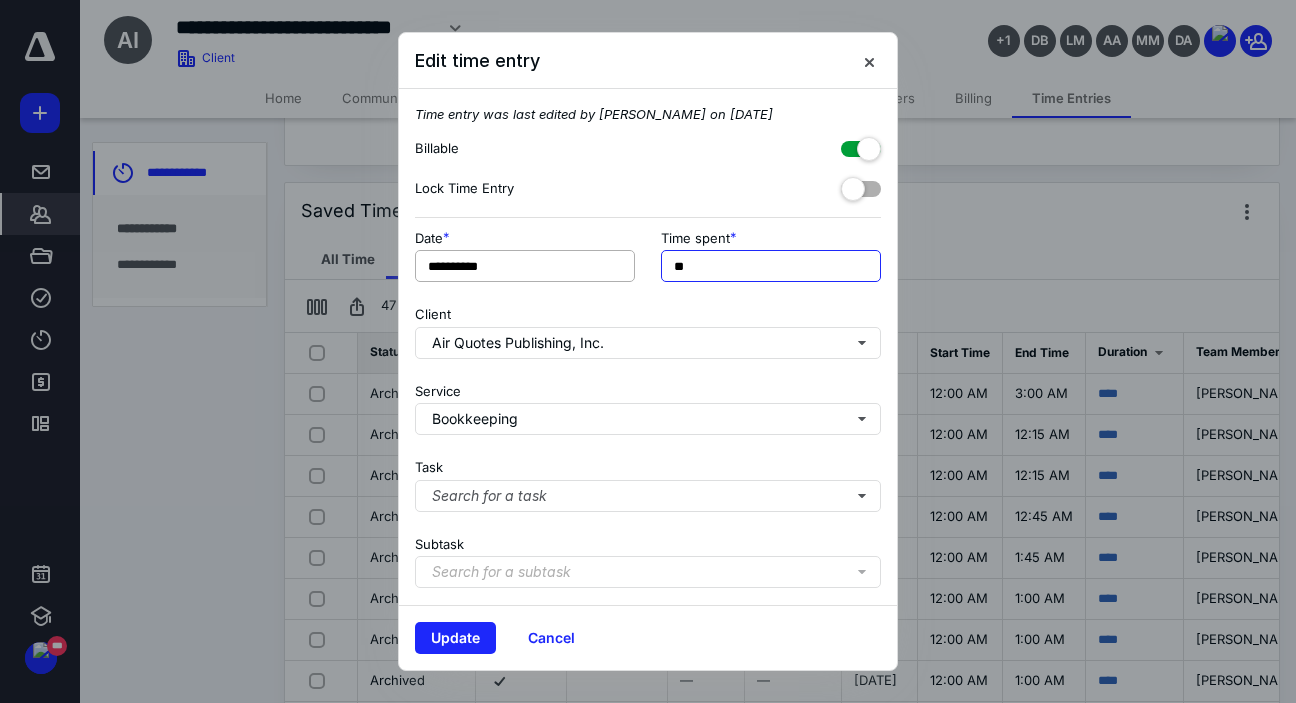 drag, startPoint x: 692, startPoint y: 269, endPoint x: 632, endPoint y: 265, distance: 60.133186 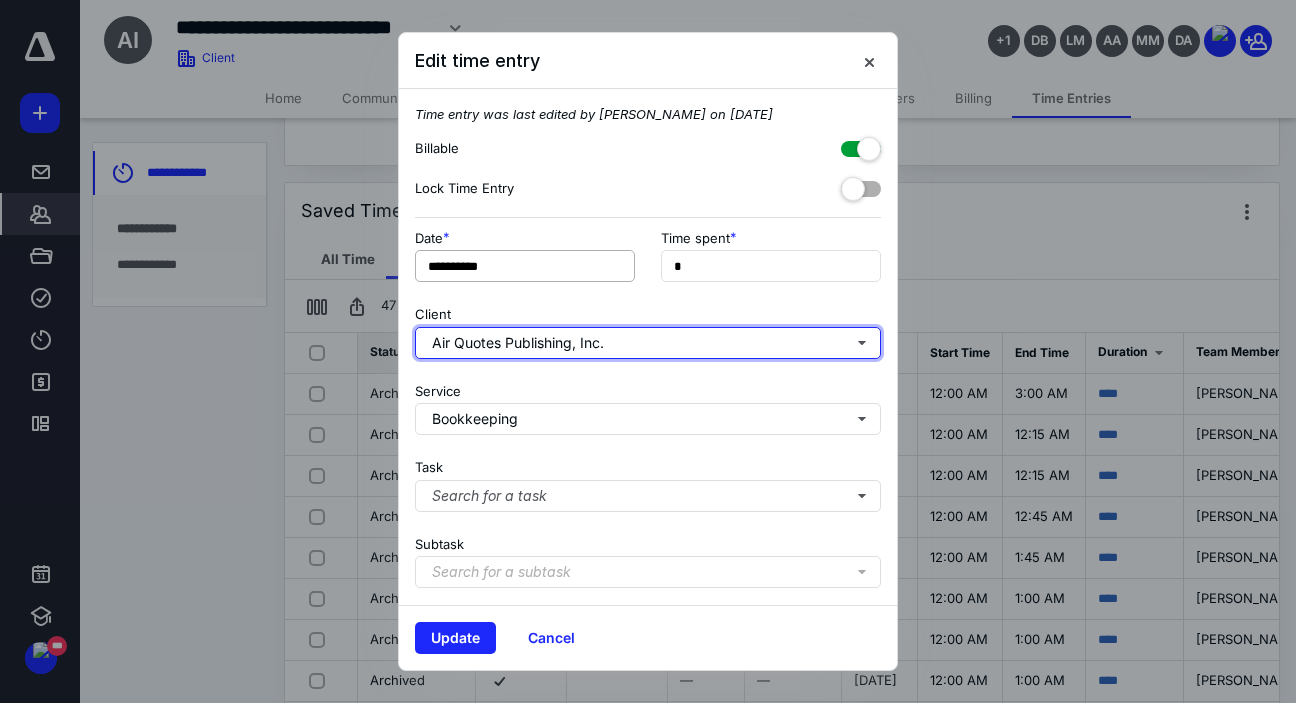 type on "**" 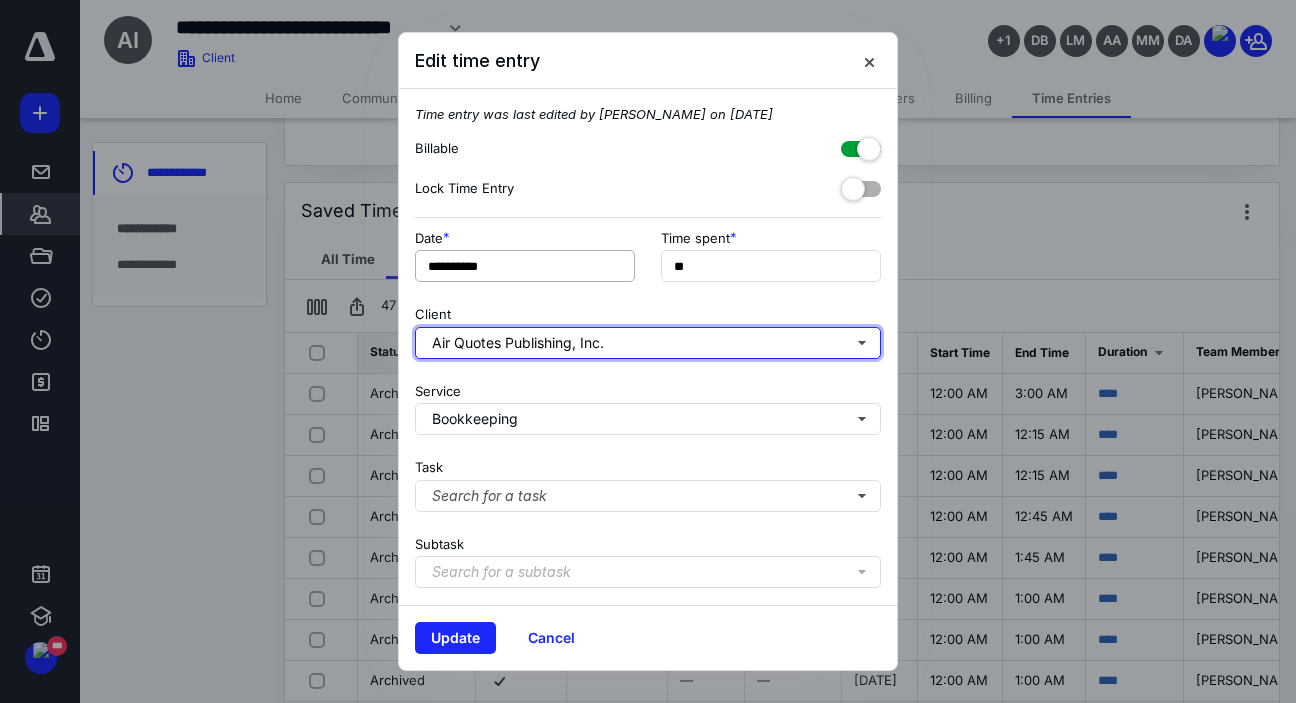 type 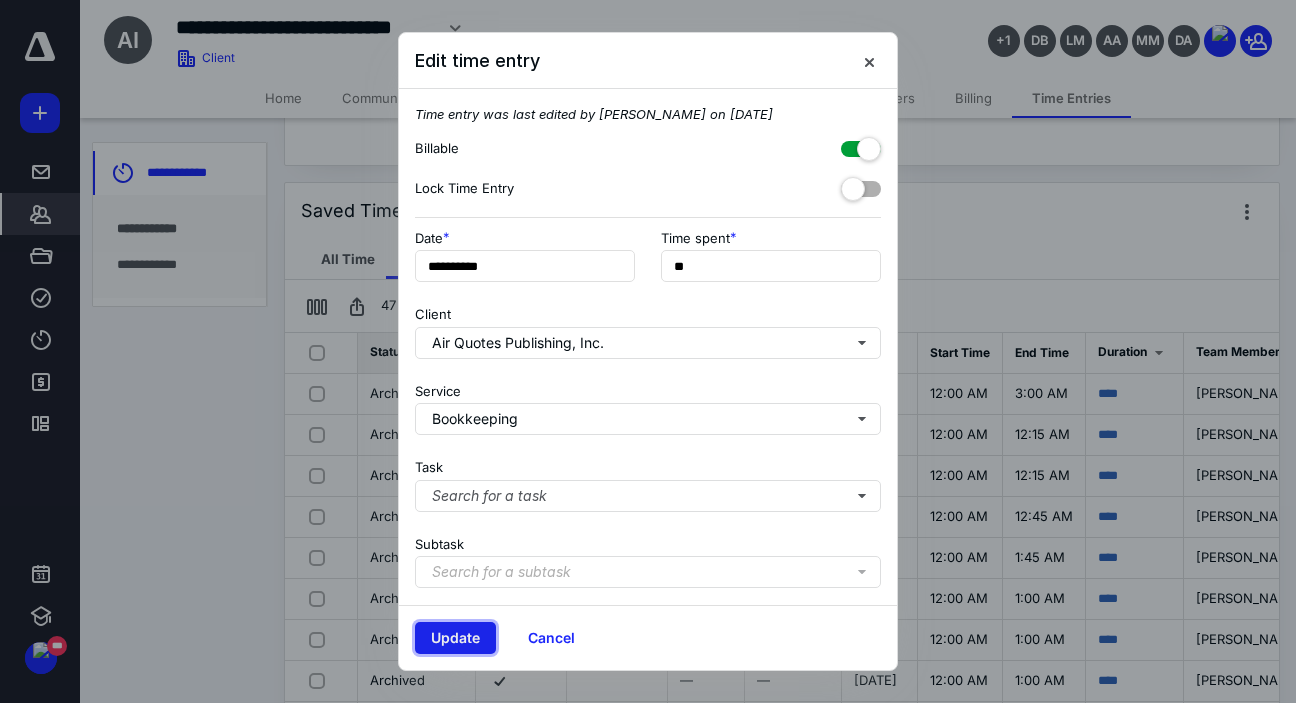 click on "Update" at bounding box center [455, 638] 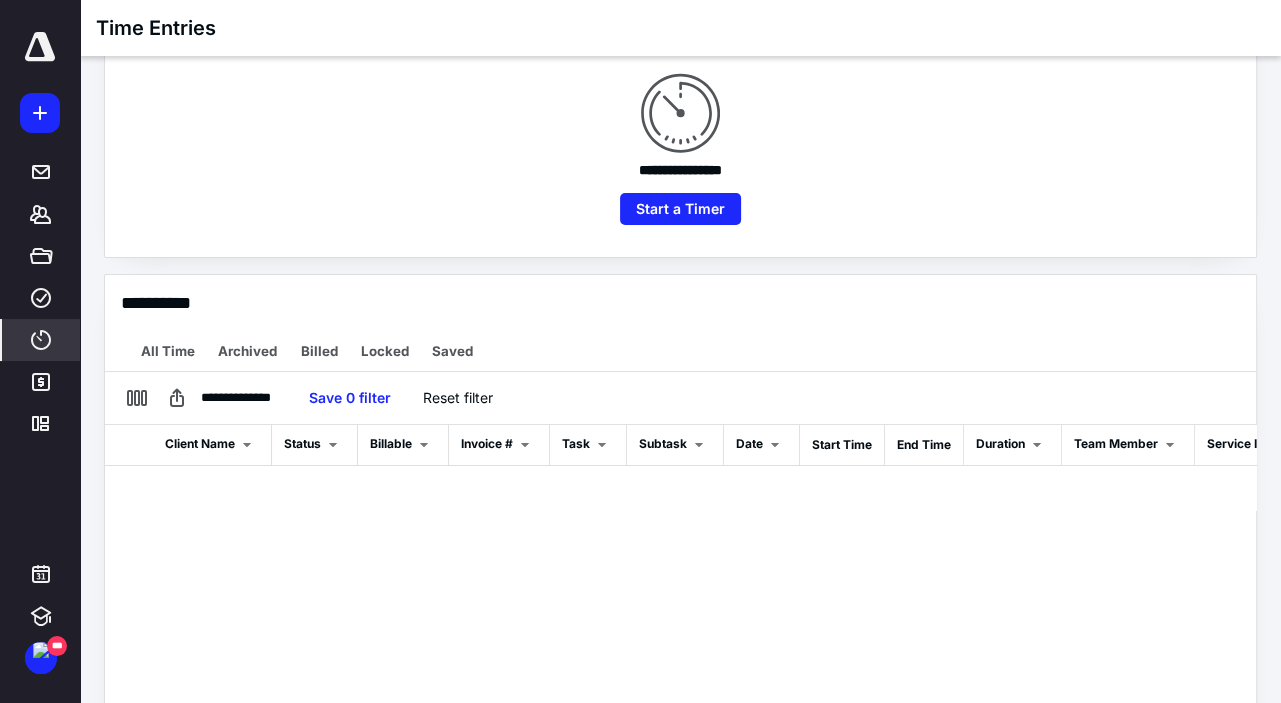 scroll, scrollTop: 257, scrollLeft: 0, axis: vertical 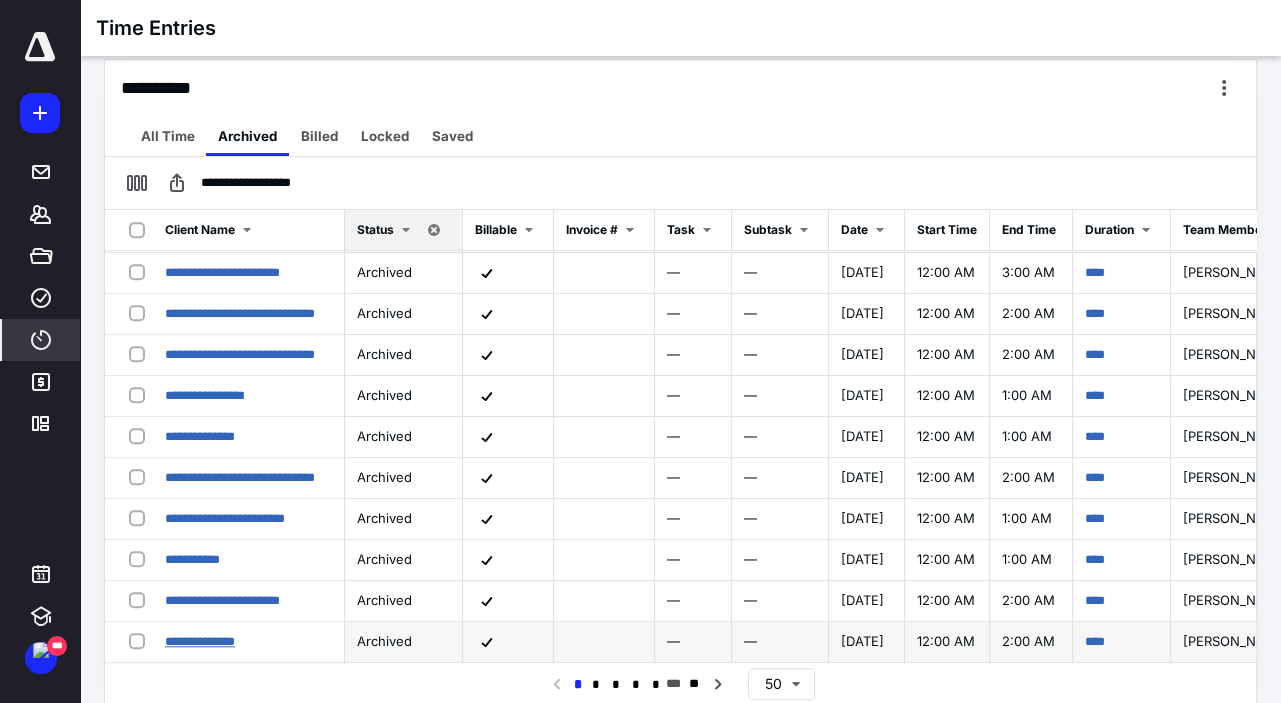 drag, startPoint x: 217, startPoint y: 613, endPoint x: 210, endPoint y: 621, distance: 10.630146 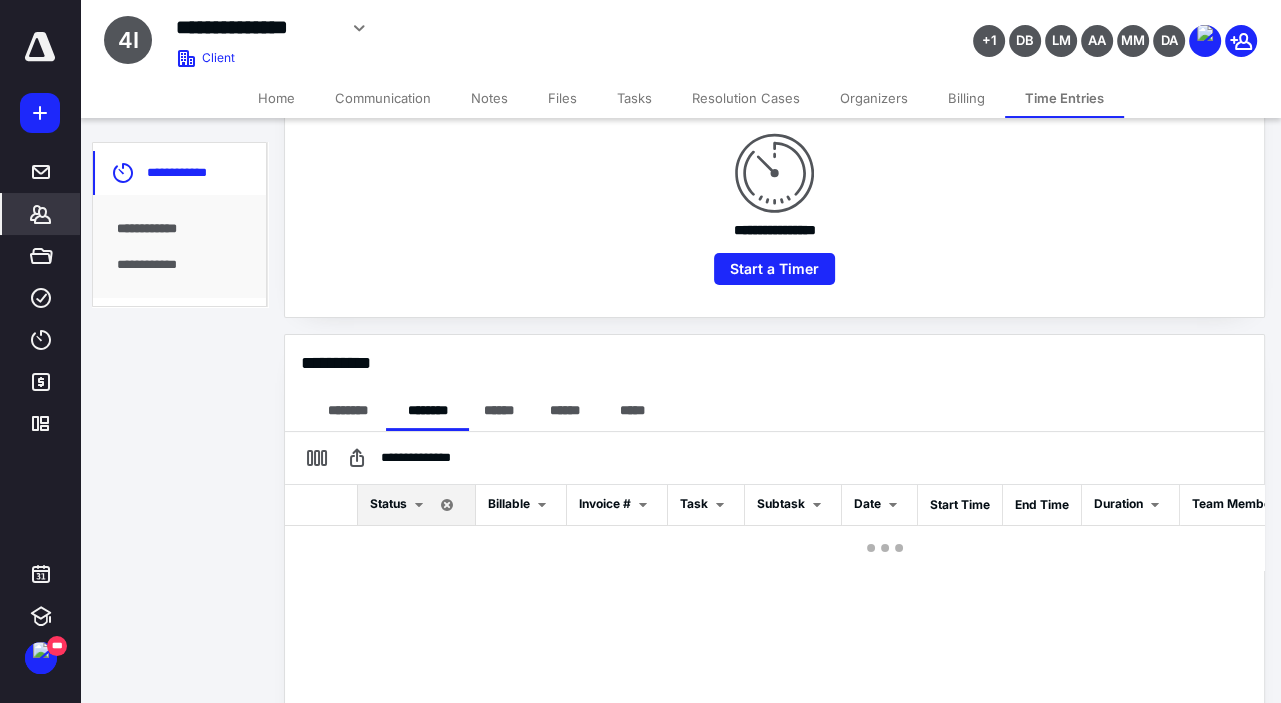 scroll, scrollTop: 445, scrollLeft: 0, axis: vertical 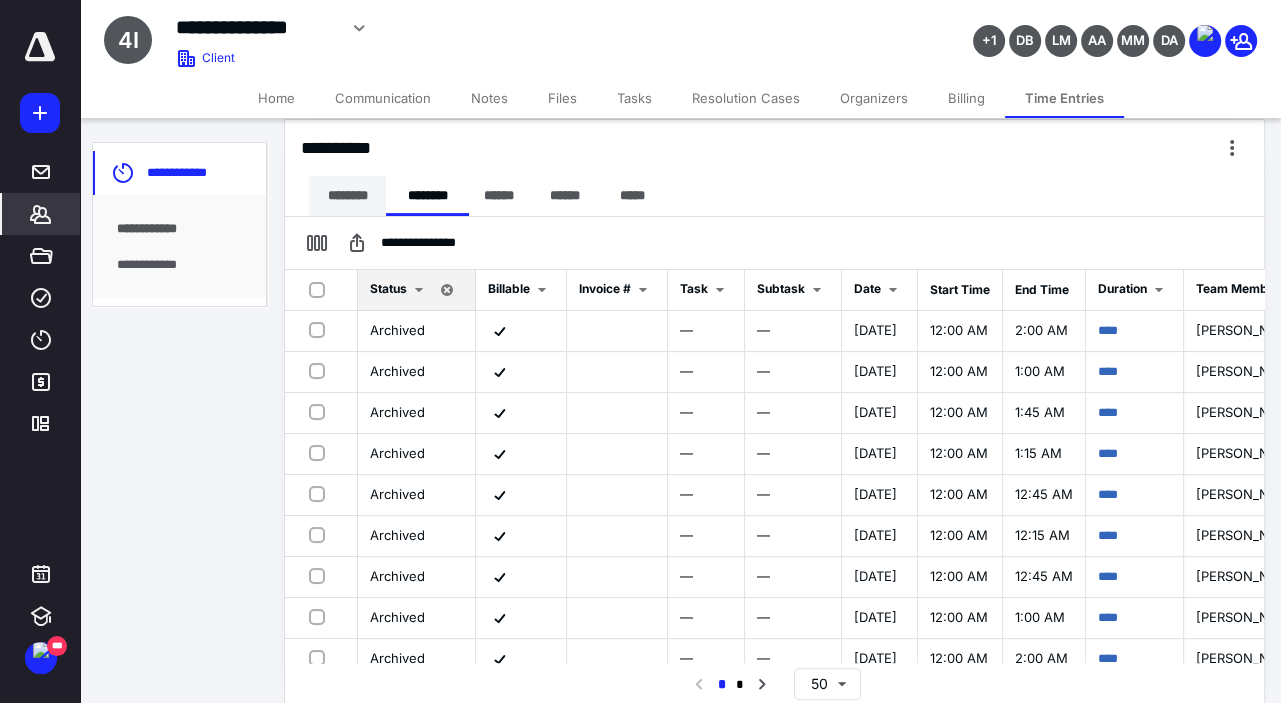 click on "********" at bounding box center [347, 196] 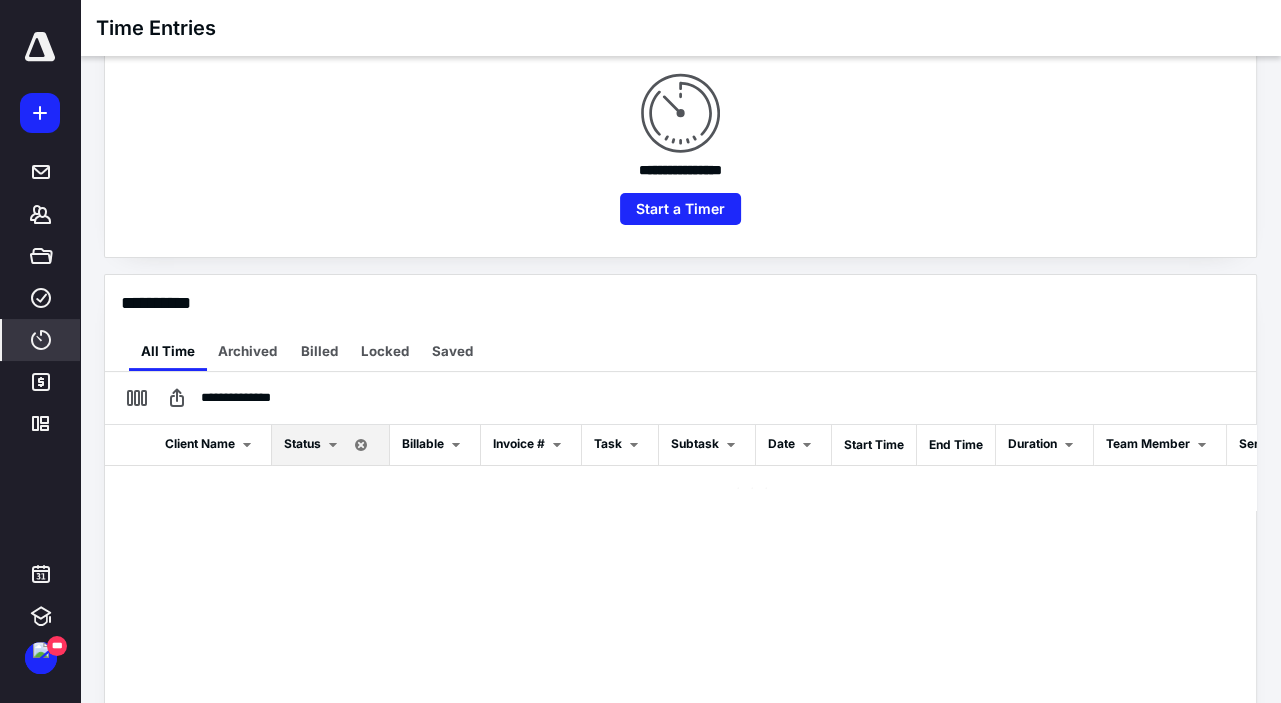 scroll, scrollTop: 381, scrollLeft: 0, axis: vertical 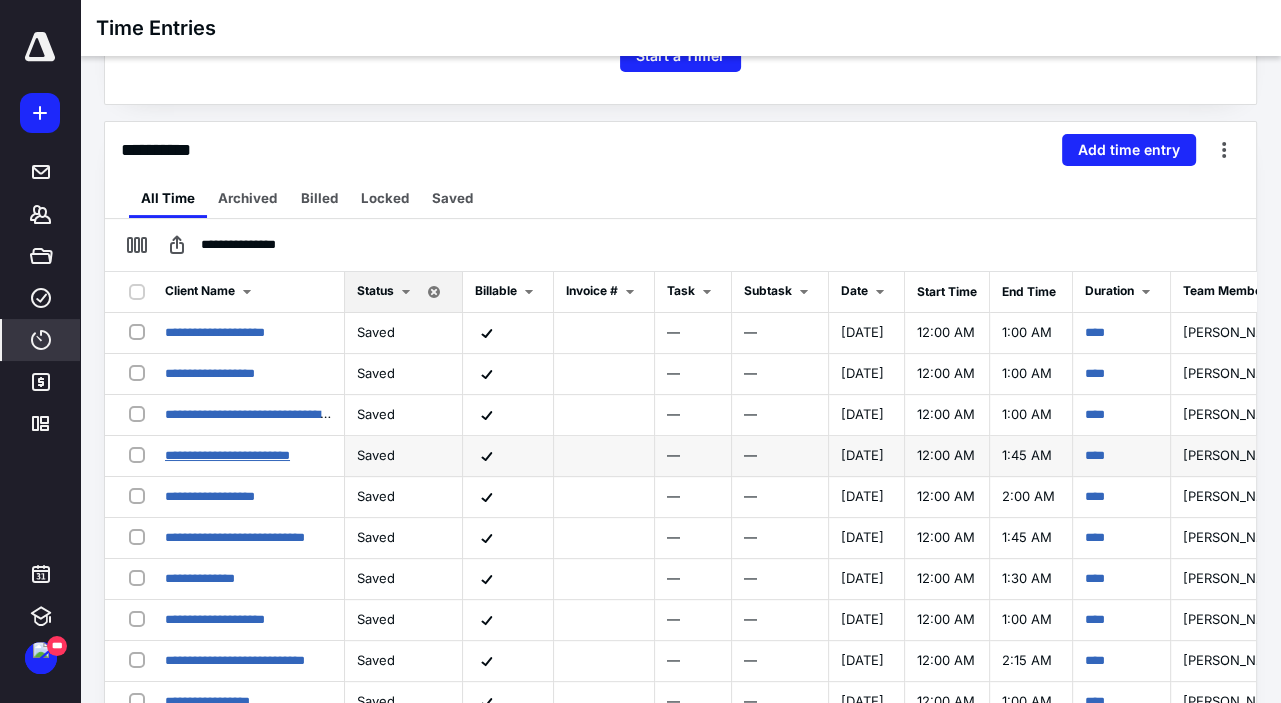 click on "**********" at bounding box center [227, 455] 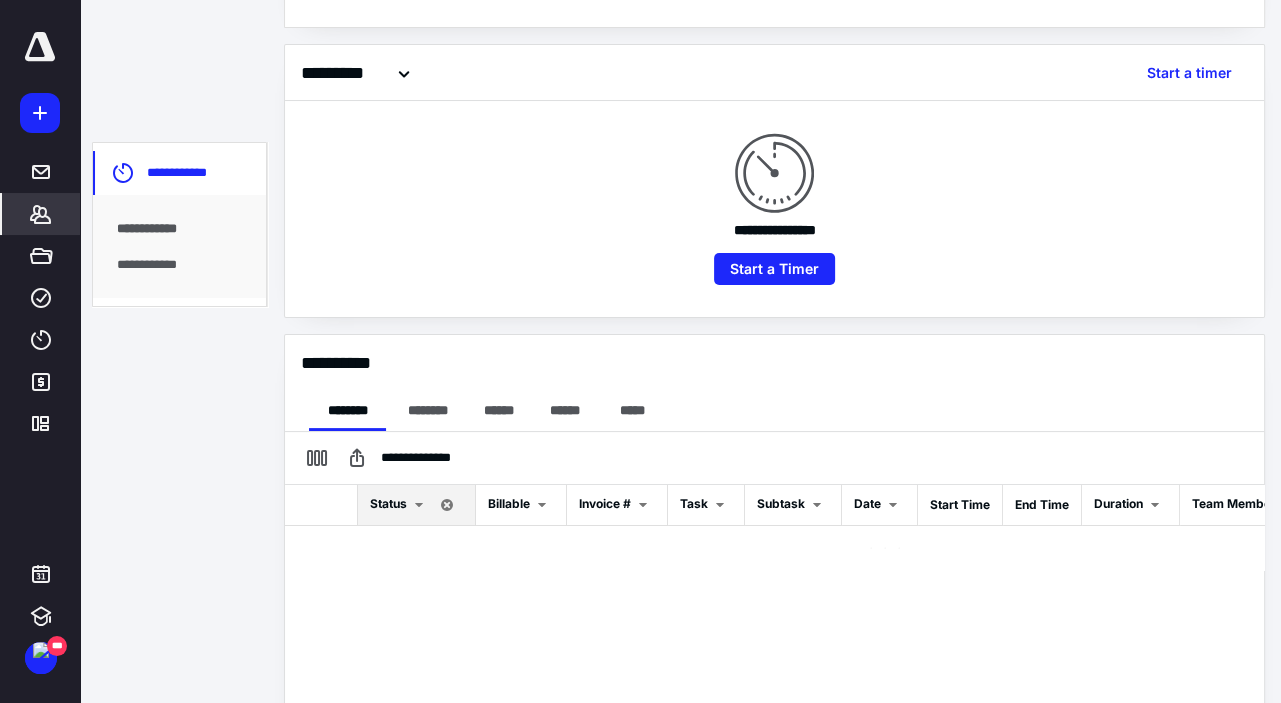 scroll, scrollTop: 443, scrollLeft: 0, axis: vertical 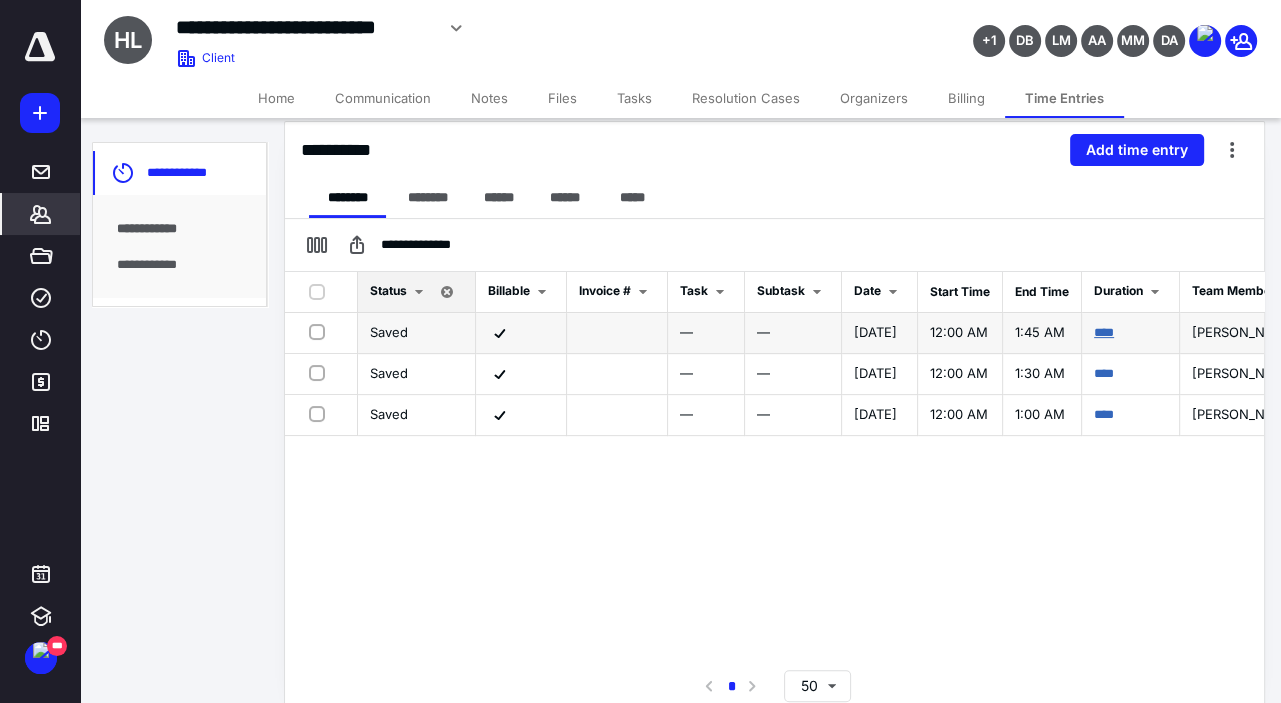 click on "****" at bounding box center (1104, 332) 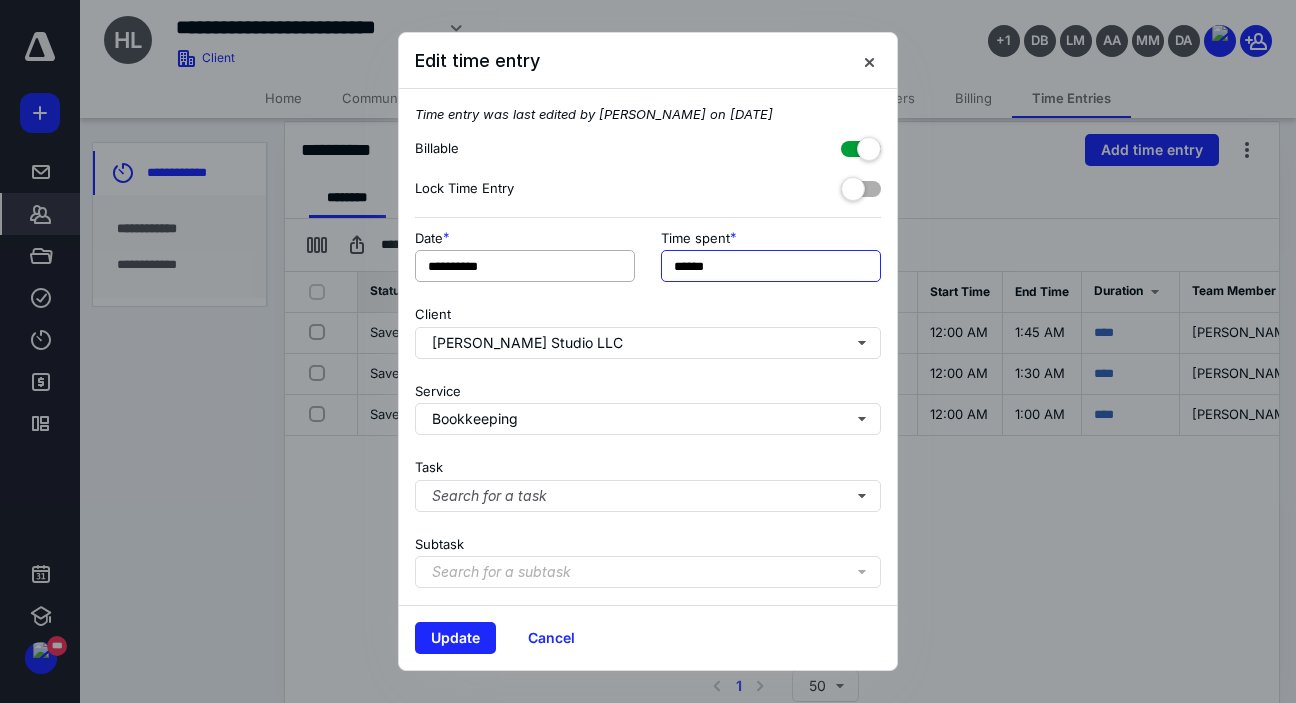 drag, startPoint x: 726, startPoint y: 263, endPoint x: 601, endPoint y: 259, distance: 125.06398 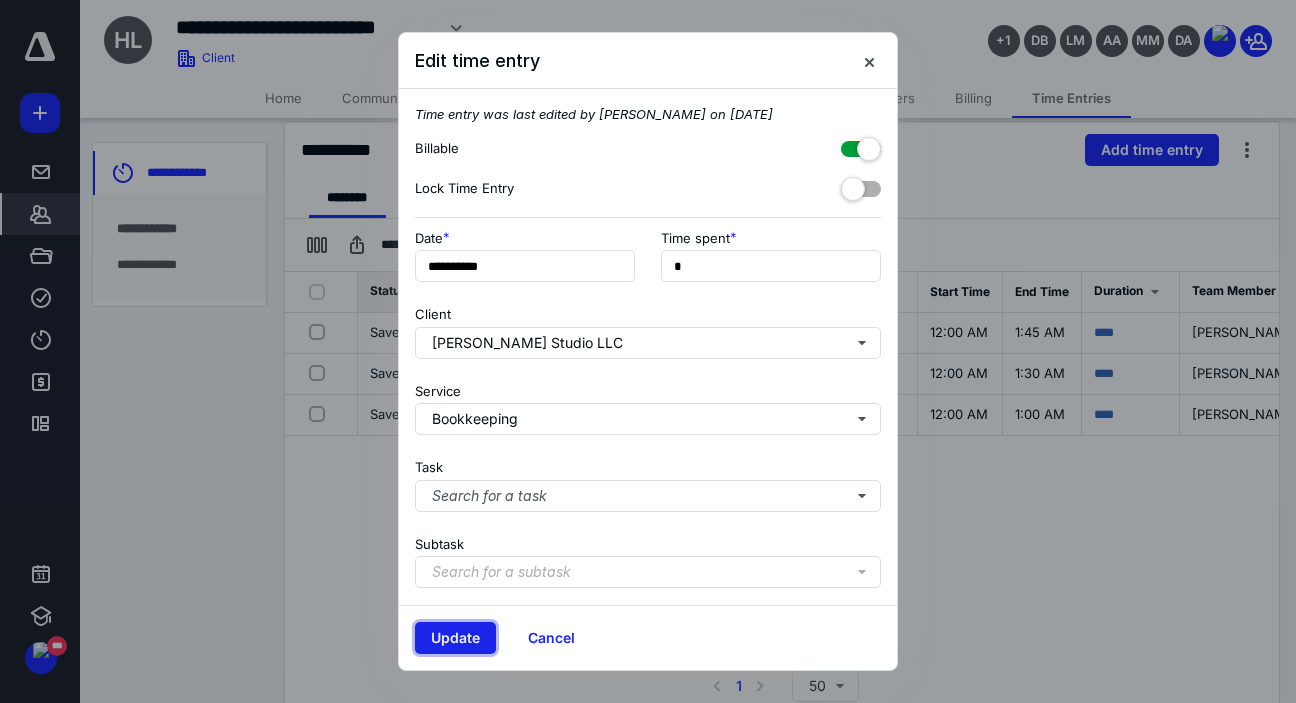 type on "**" 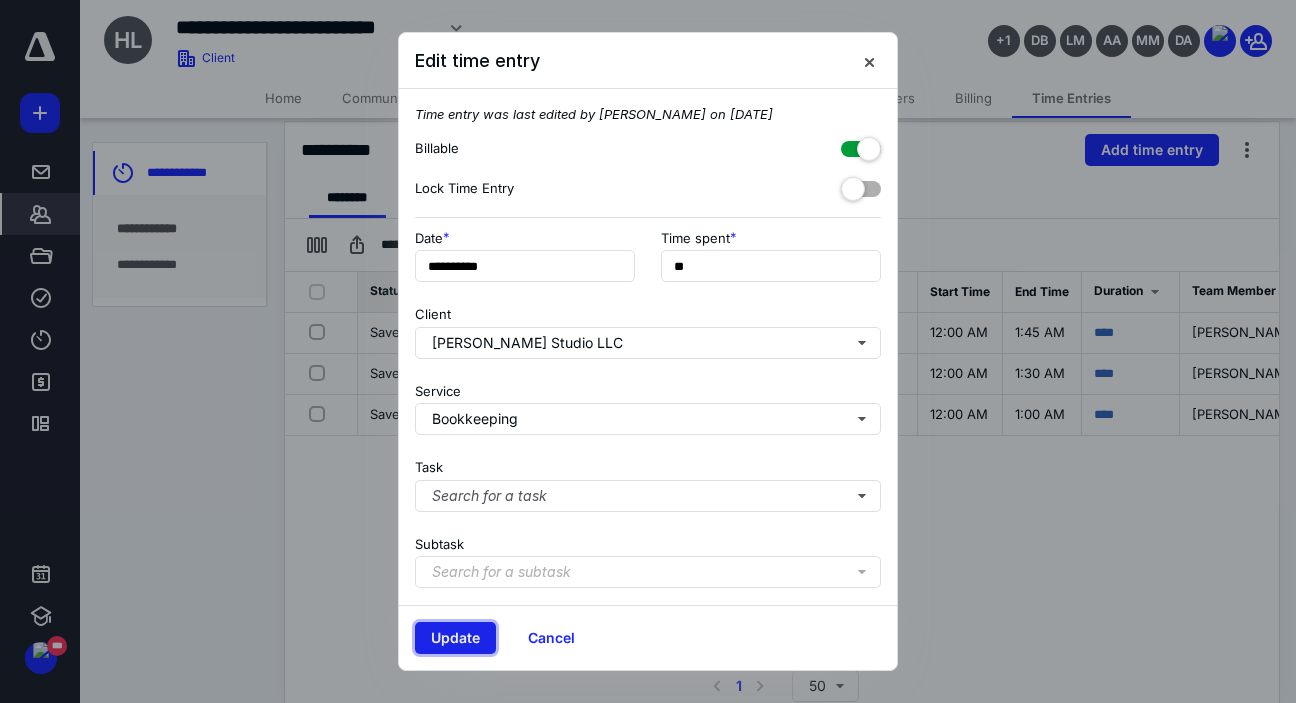 click on "Update" at bounding box center [455, 638] 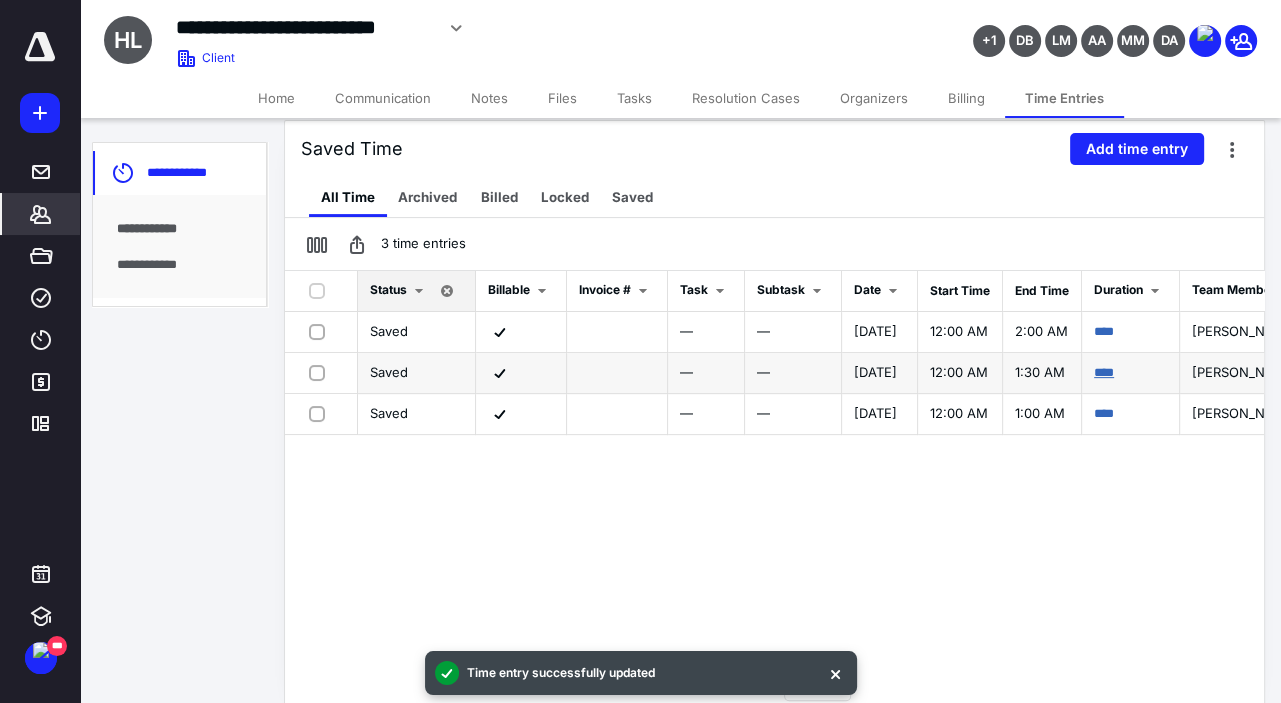 click on "****" at bounding box center (1104, 372) 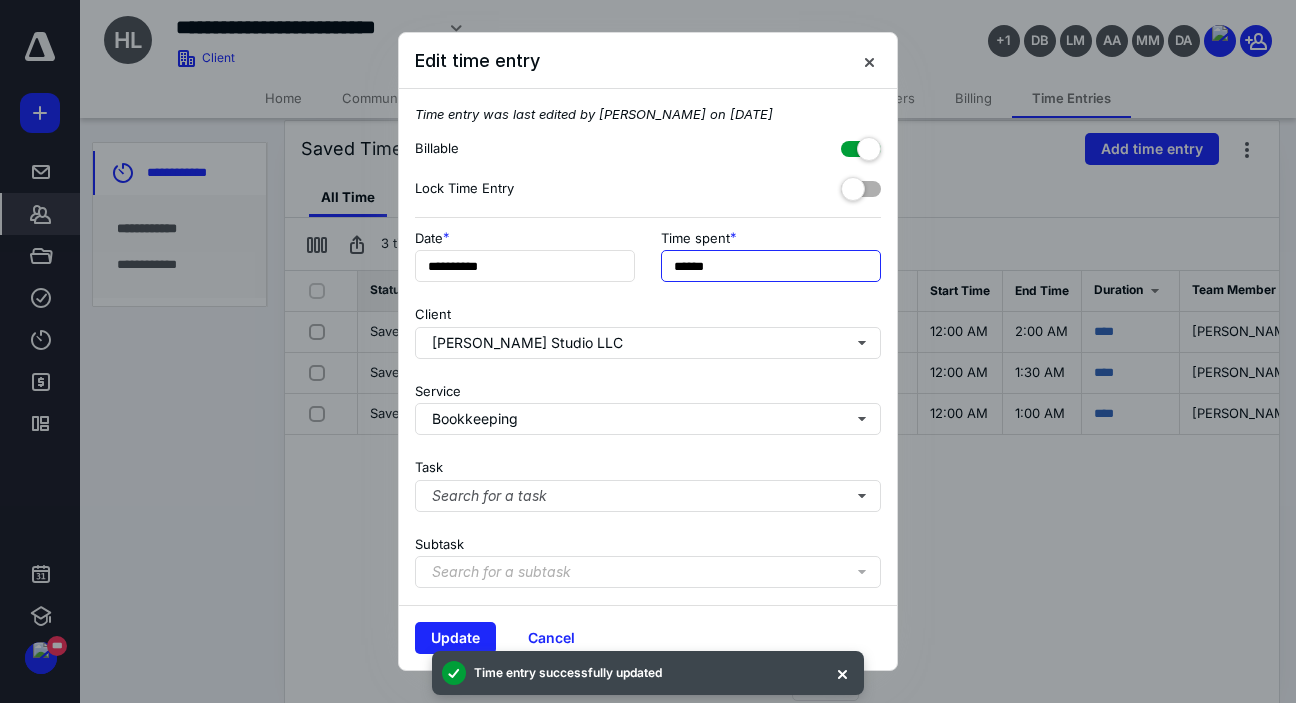 drag, startPoint x: 696, startPoint y: 273, endPoint x: 648, endPoint y: 273, distance: 48 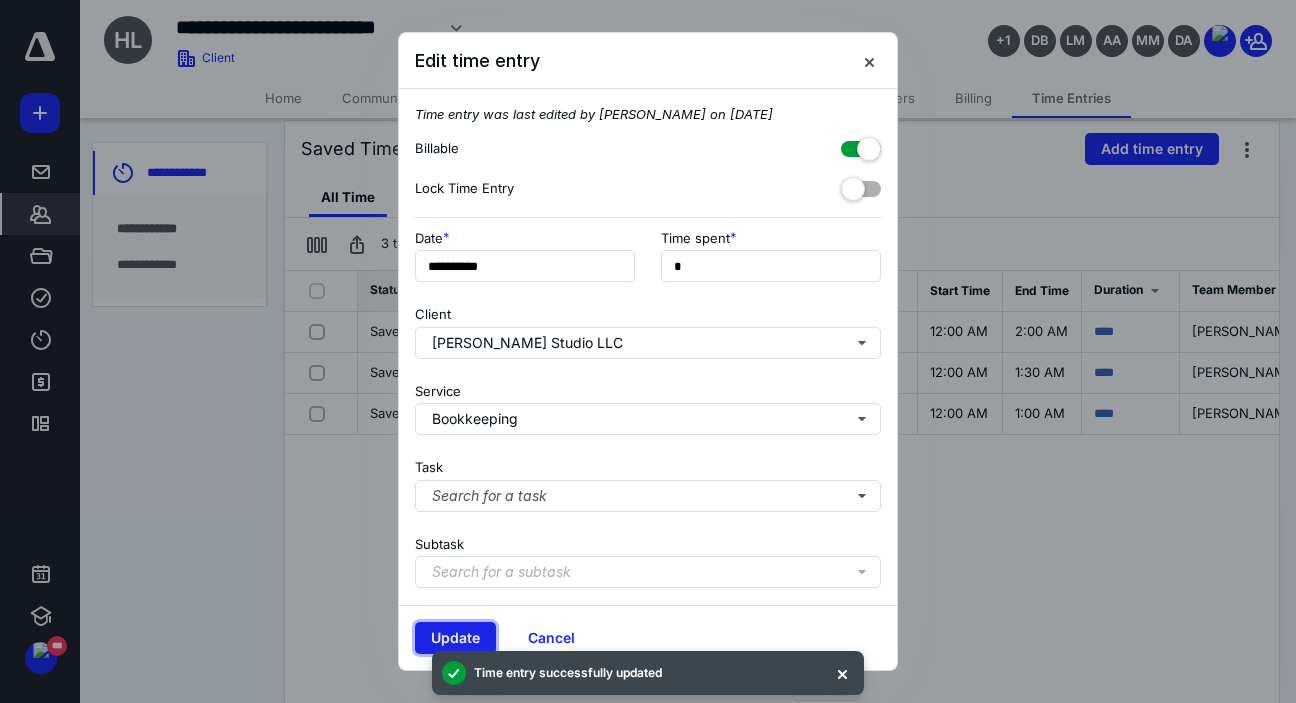 type on "**" 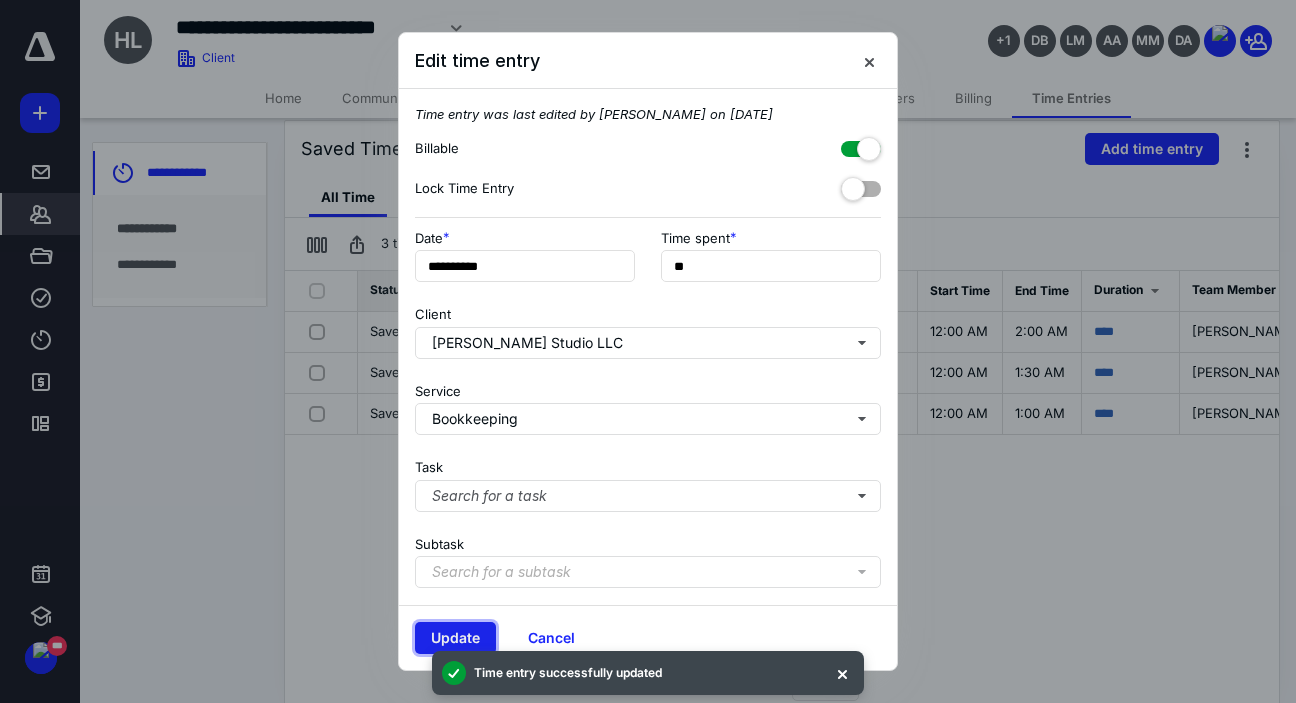 click on "Update" at bounding box center [455, 638] 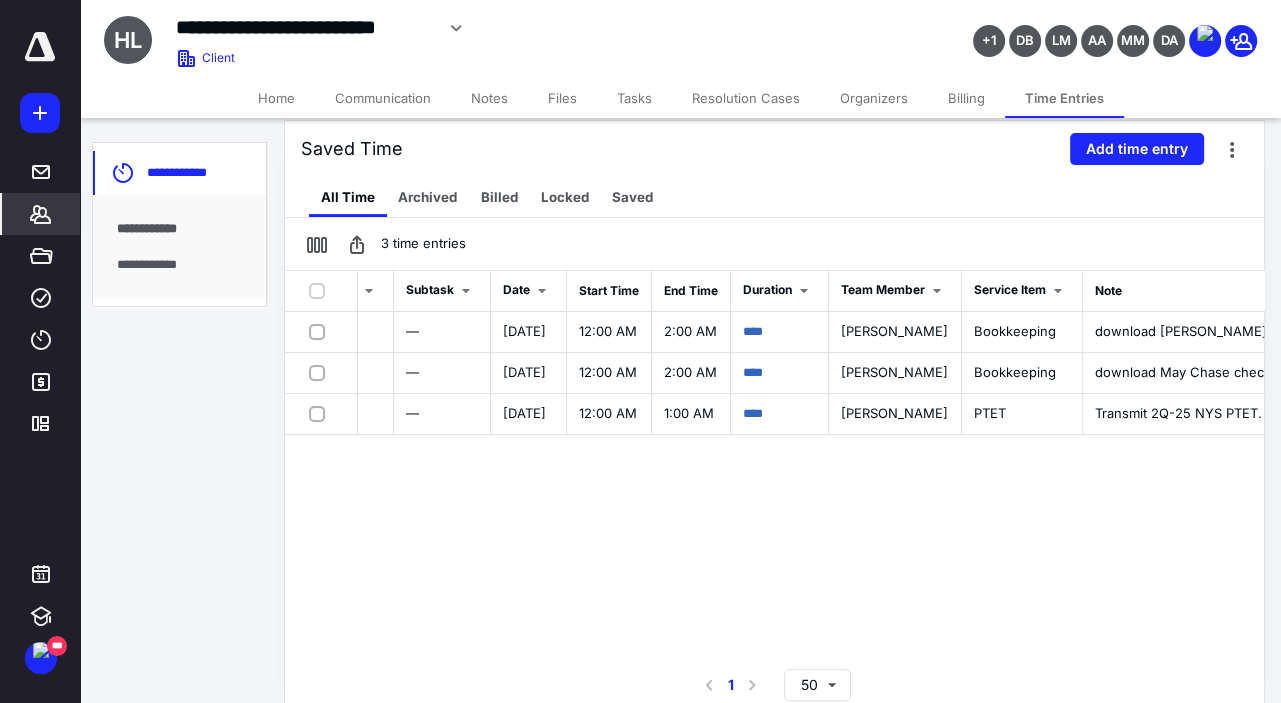 scroll, scrollTop: 0, scrollLeft: 346, axis: horizontal 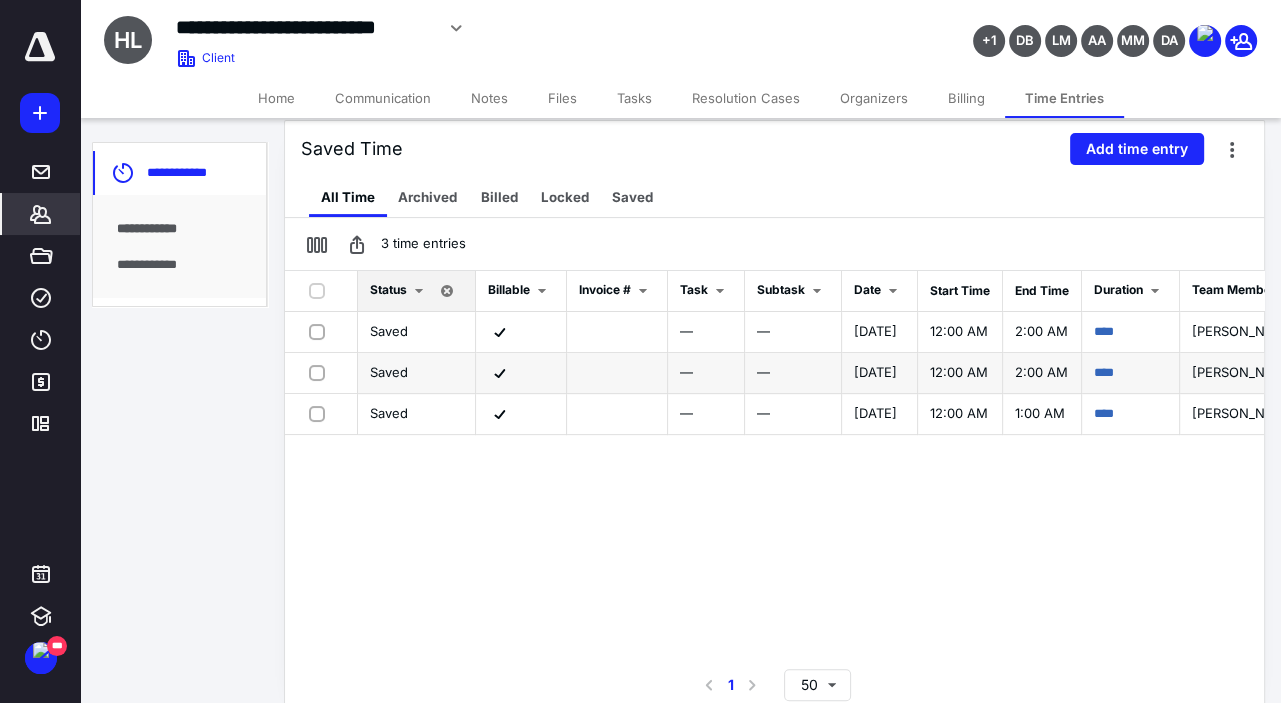 click at bounding box center [321, 372] 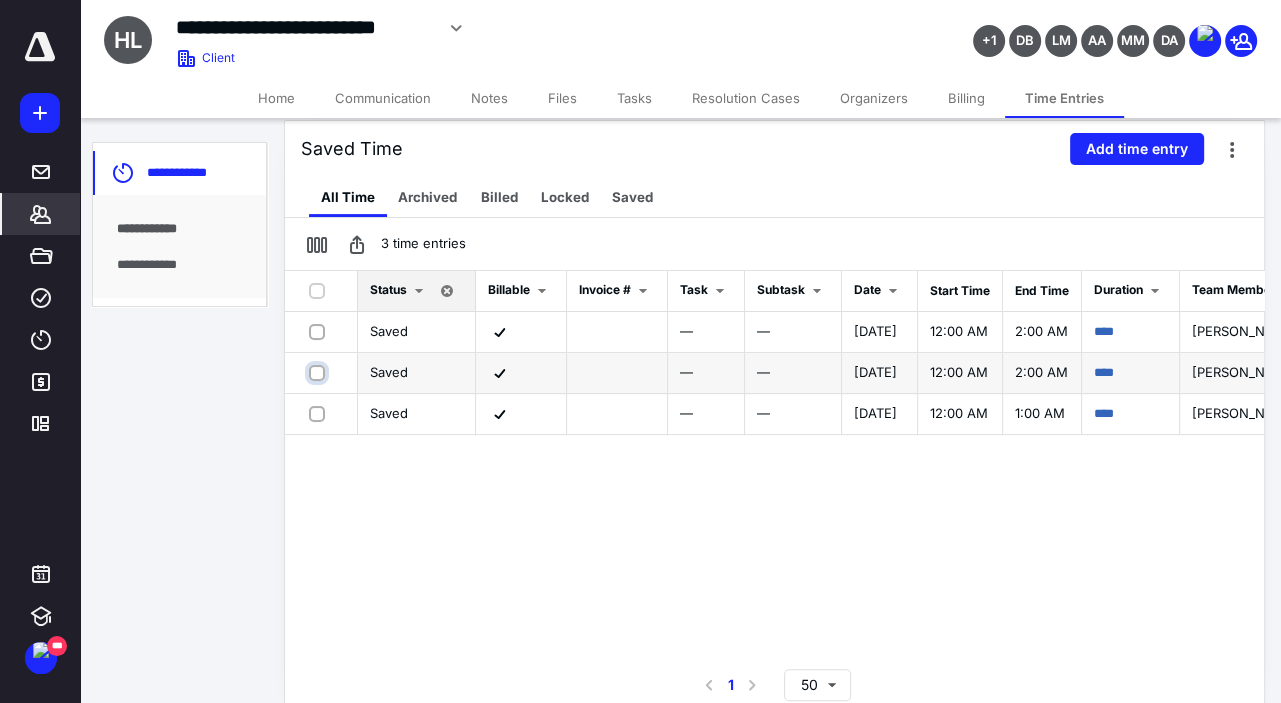 click at bounding box center (319, 372) 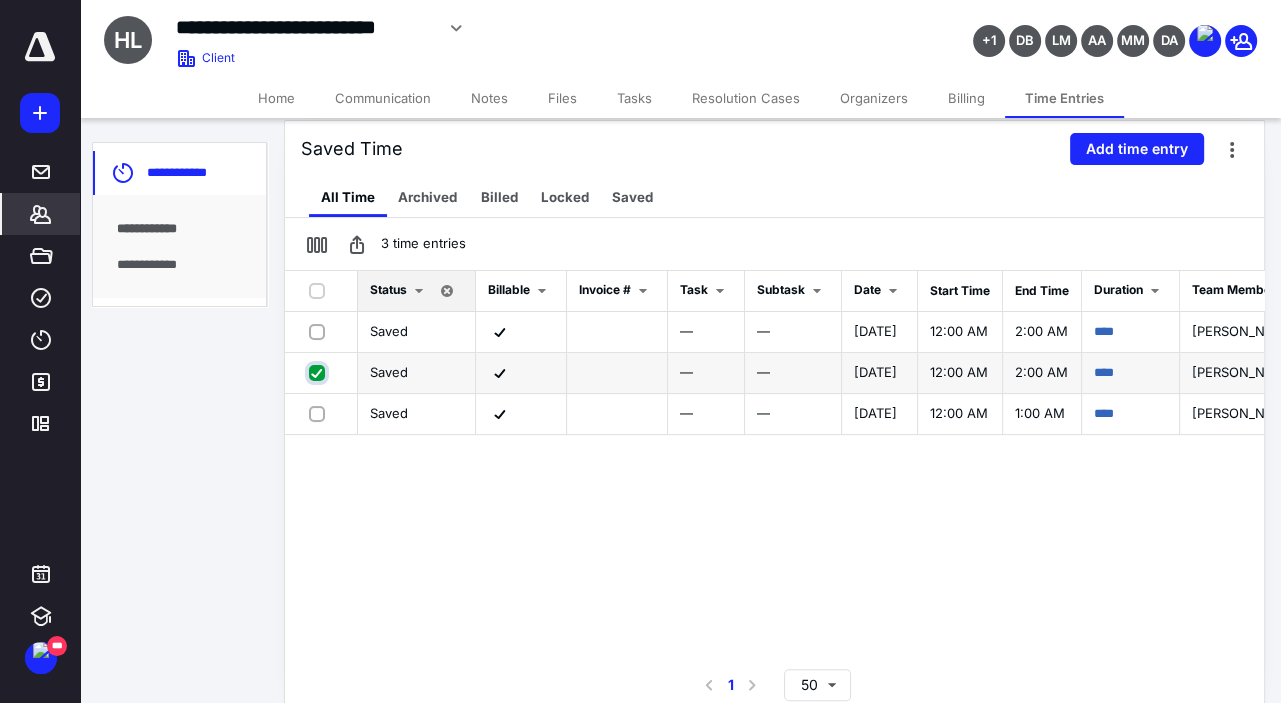 checkbox on "true" 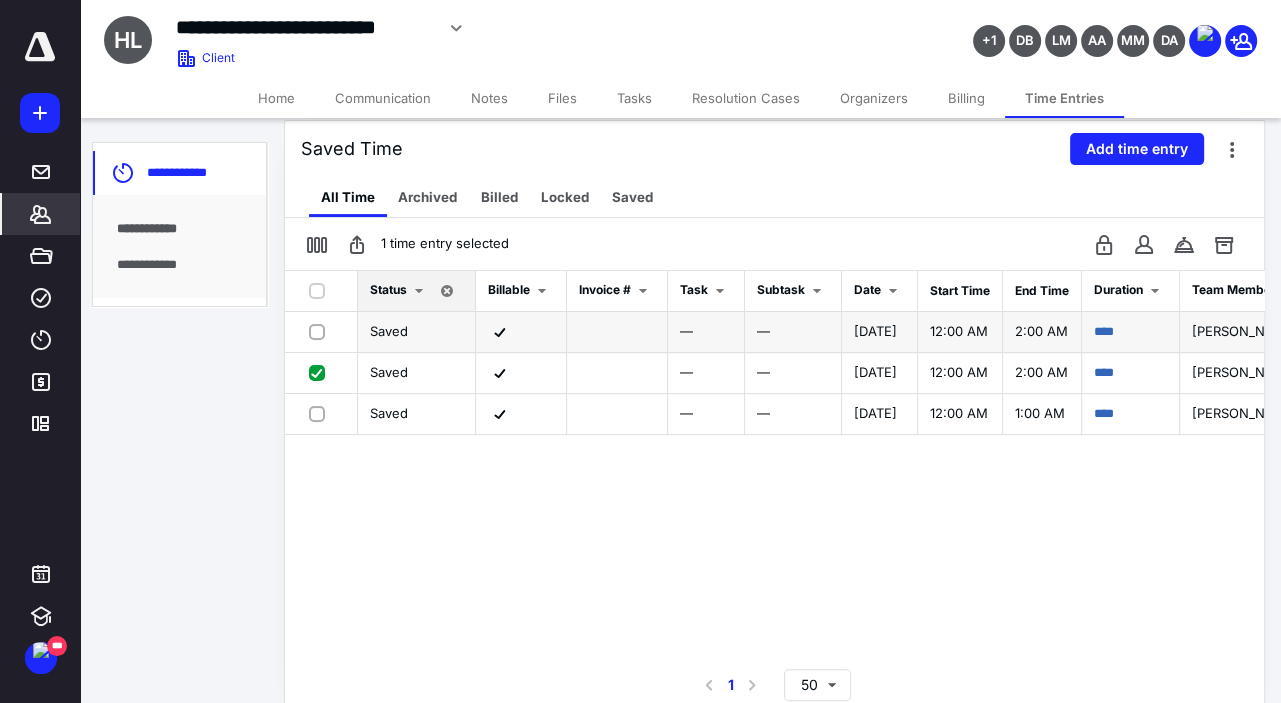 click at bounding box center [321, 331] 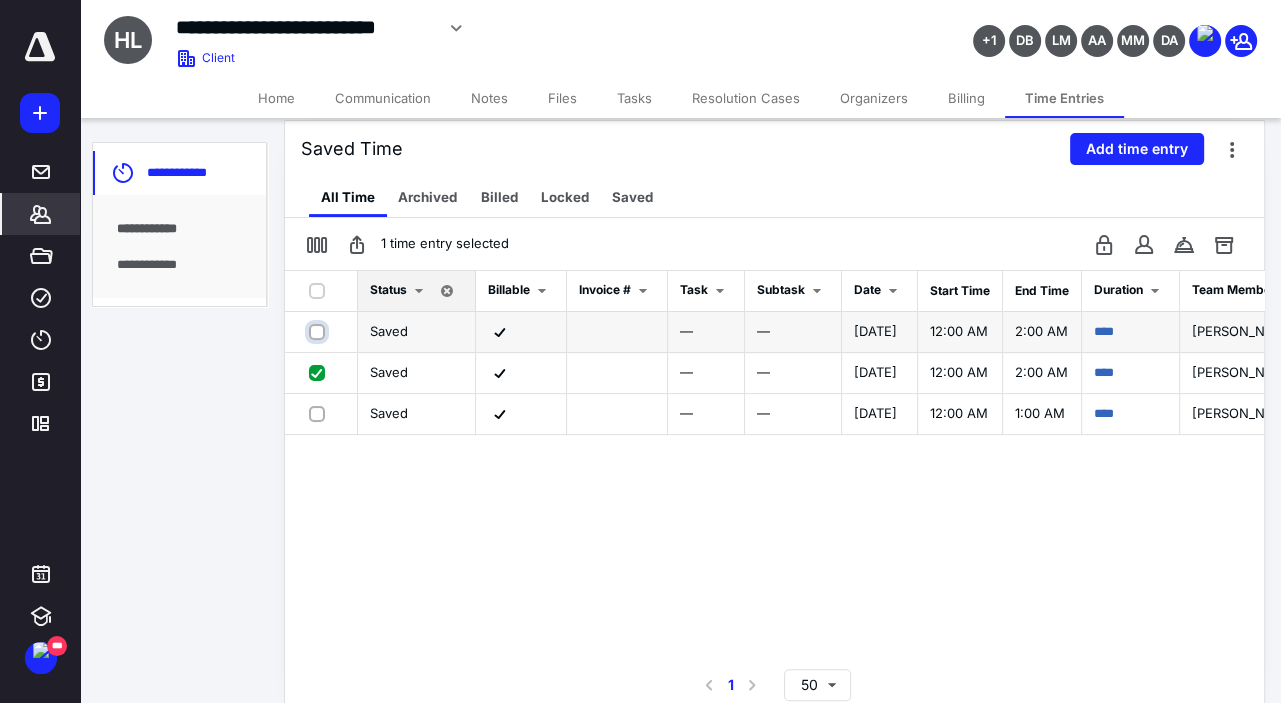 click at bounding box center [319, 331] 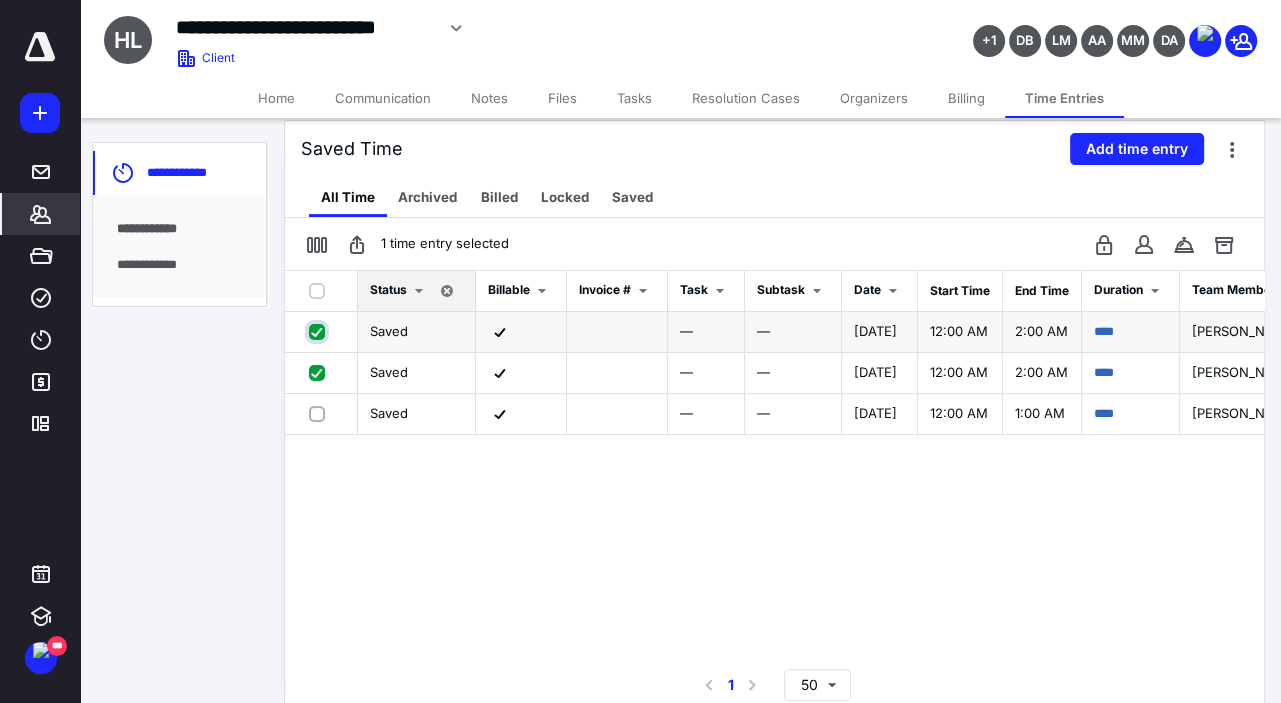 checkbox on "true" 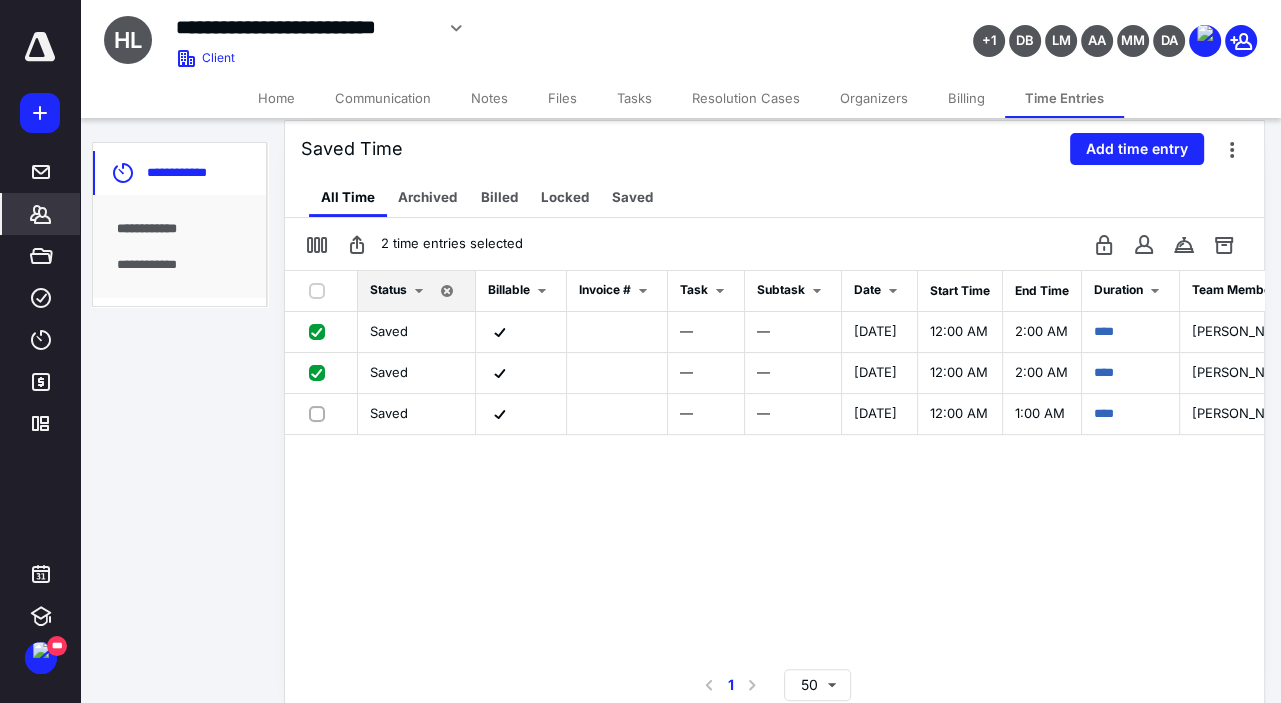 click on "2 time entries selected" at bounding box center [774, 244] 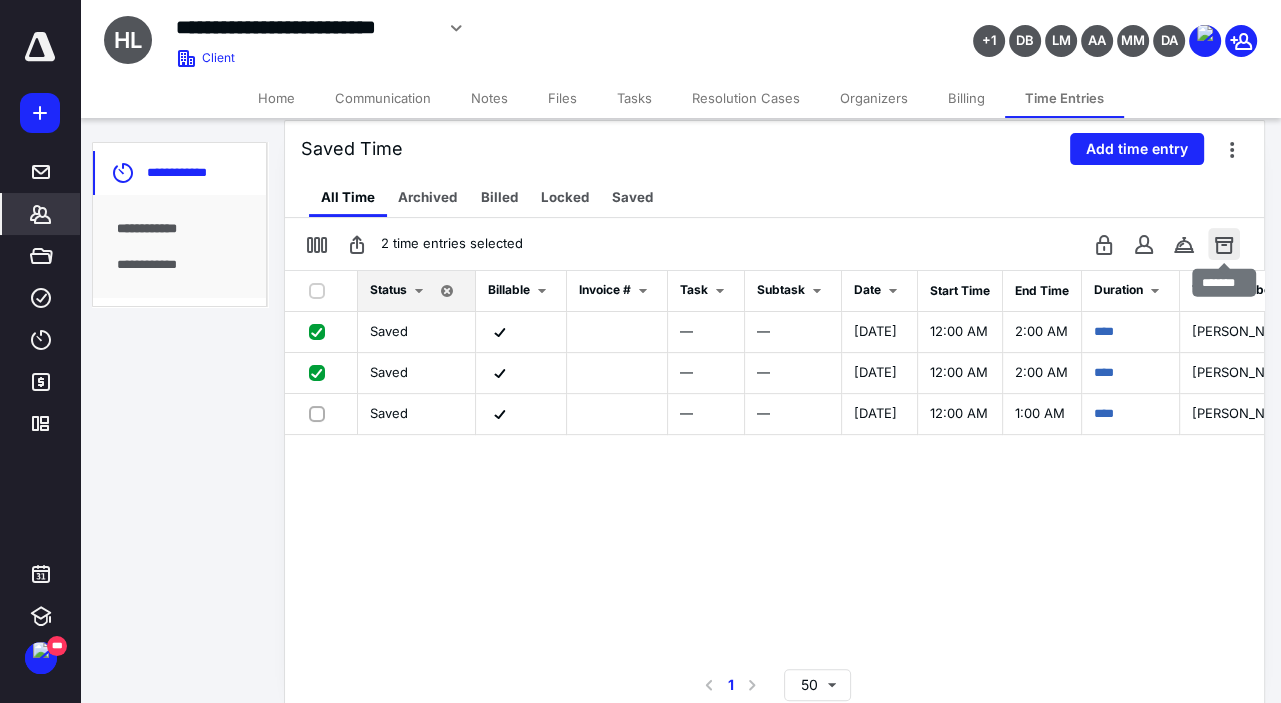 click at bounding box center [1224, 244] 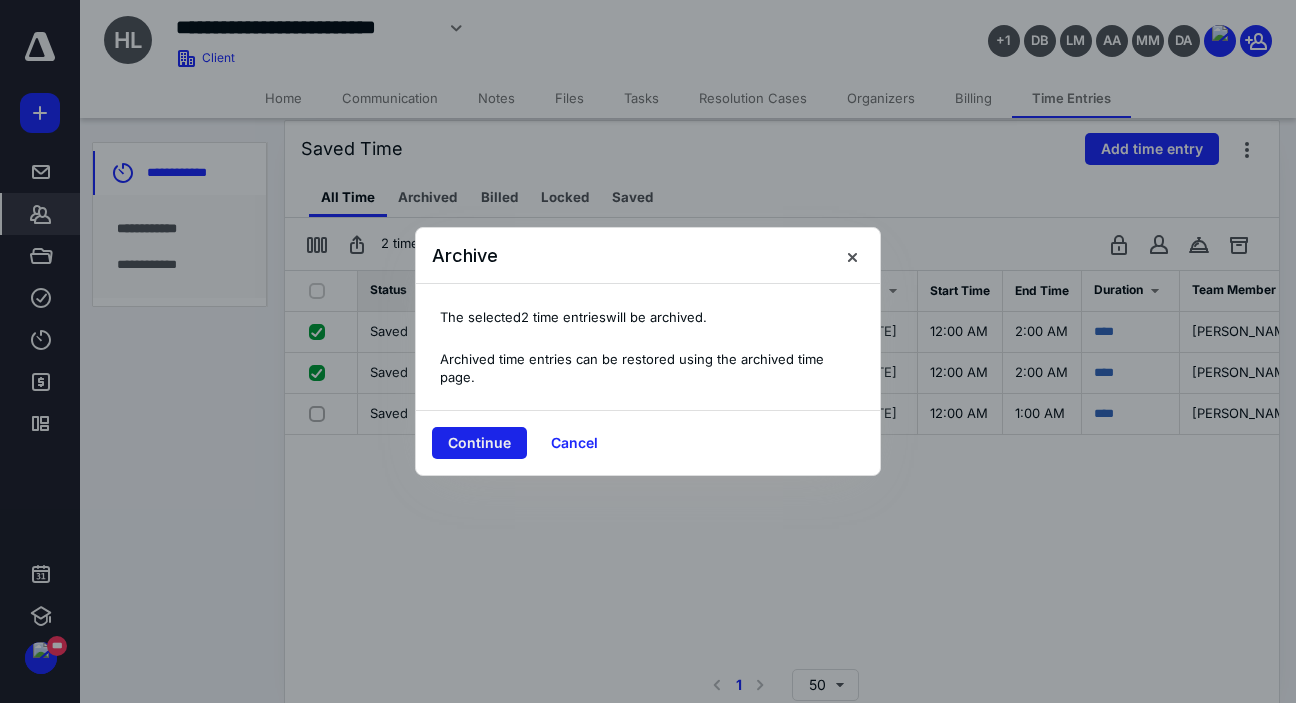 click on "Continue" at bounding box center [479, 443] 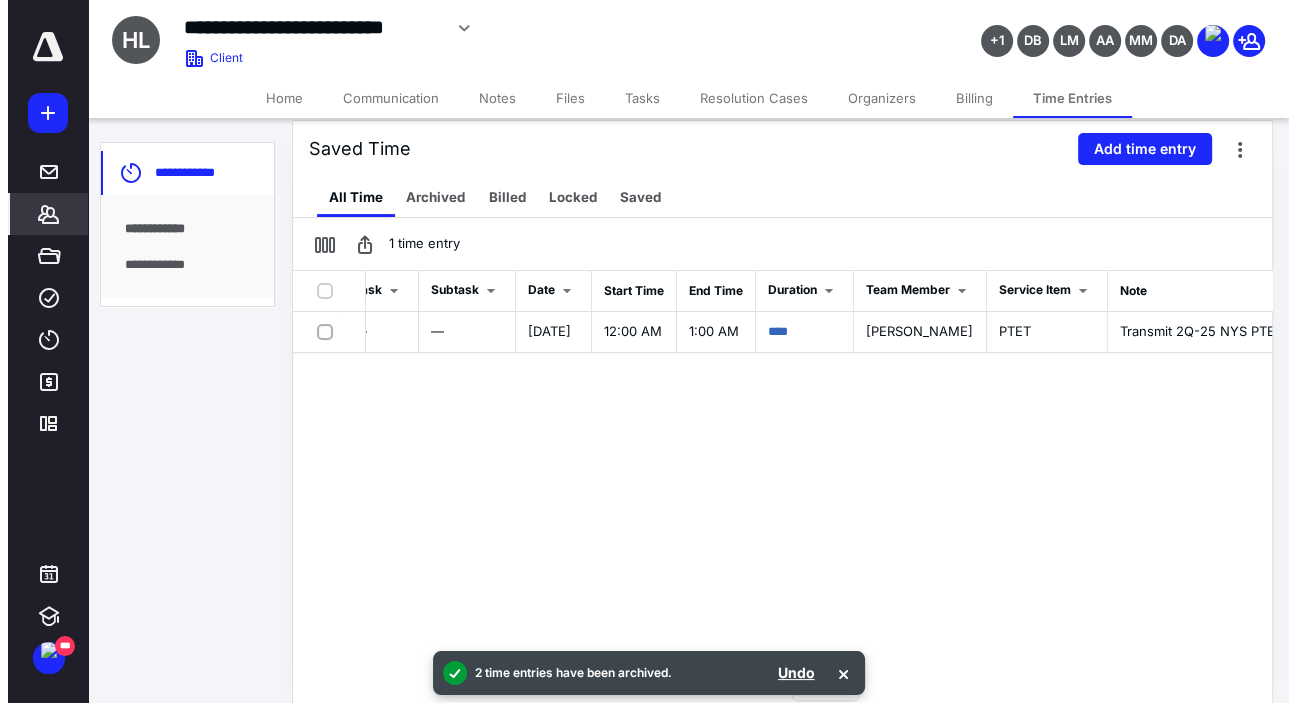 scroll, scrollTop: 0, scrollLeft: 340, axis: horizontal 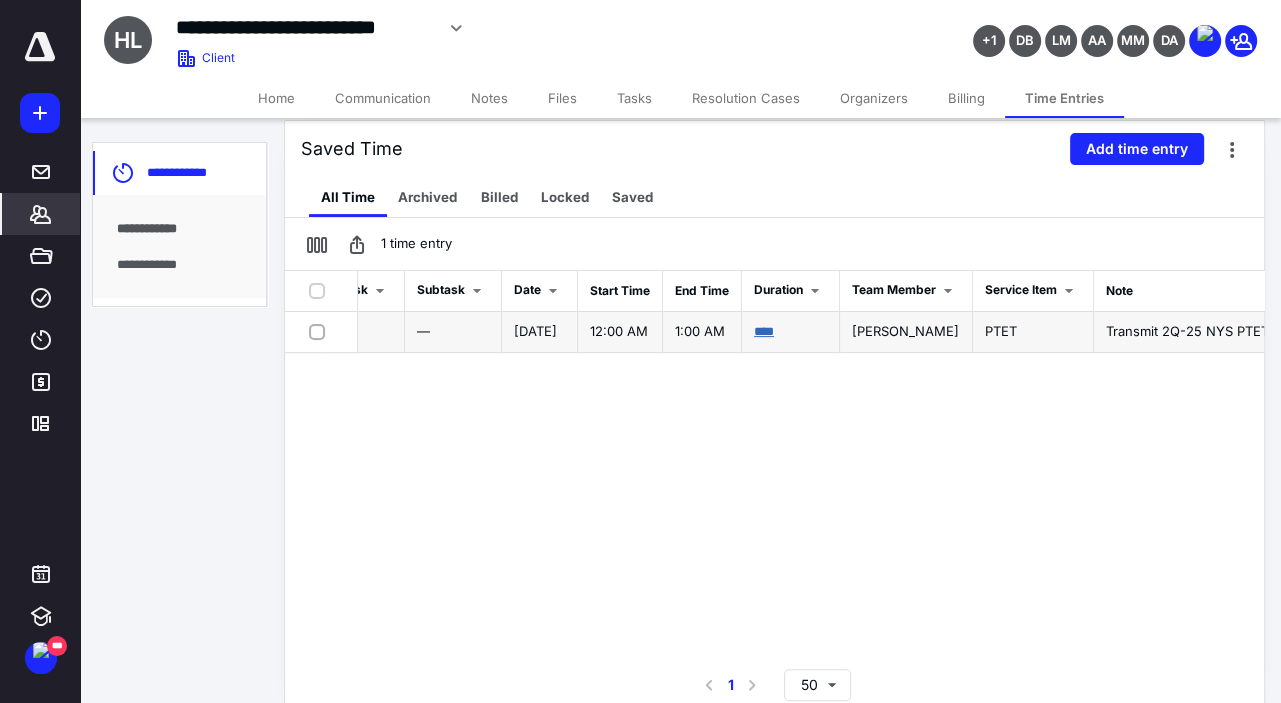 click on "****" at bounding box center [764, 331] 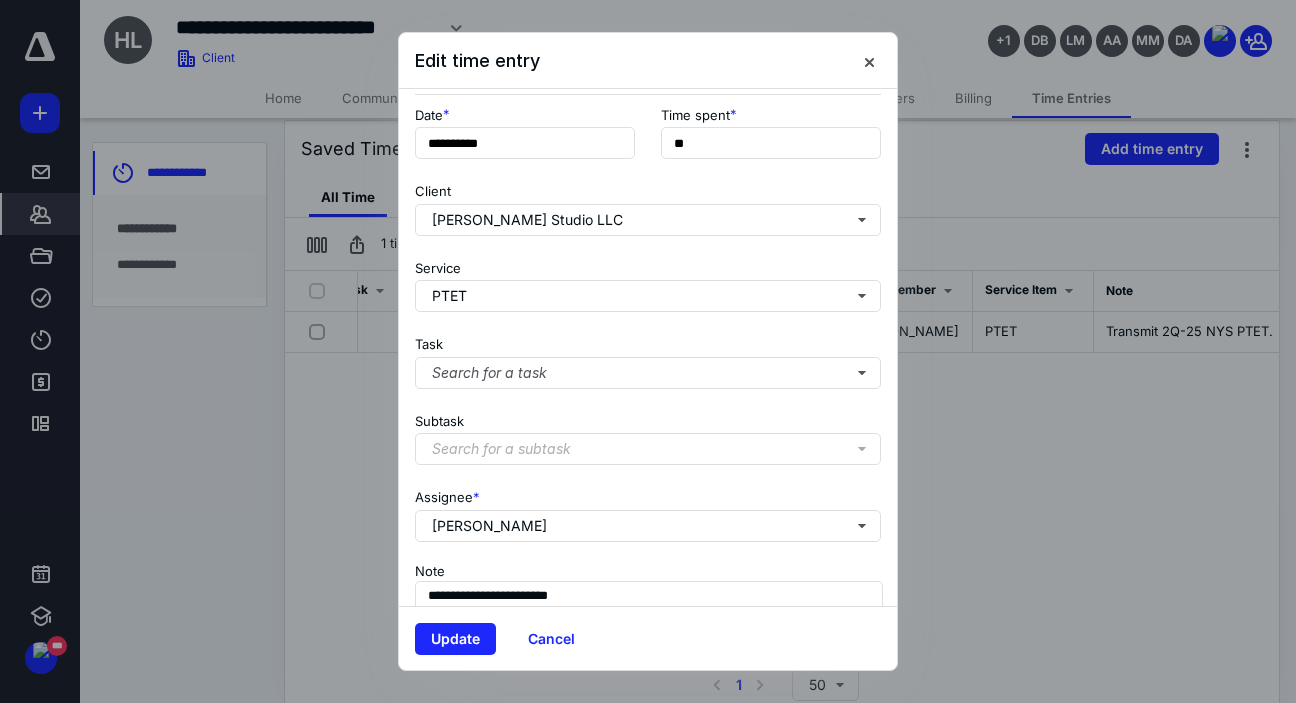 scroll, scrollTop: 229, scrollLeft: 0, axis: vertical 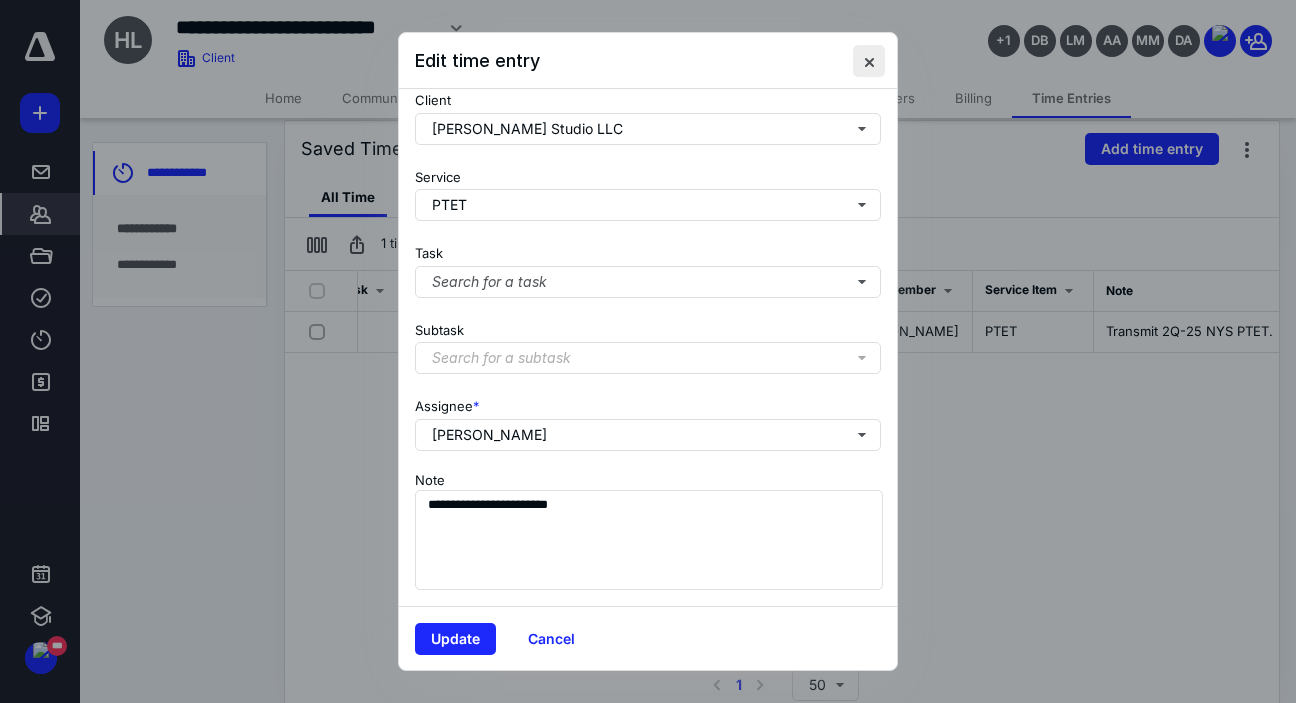 click at bounding box center (869, 61) 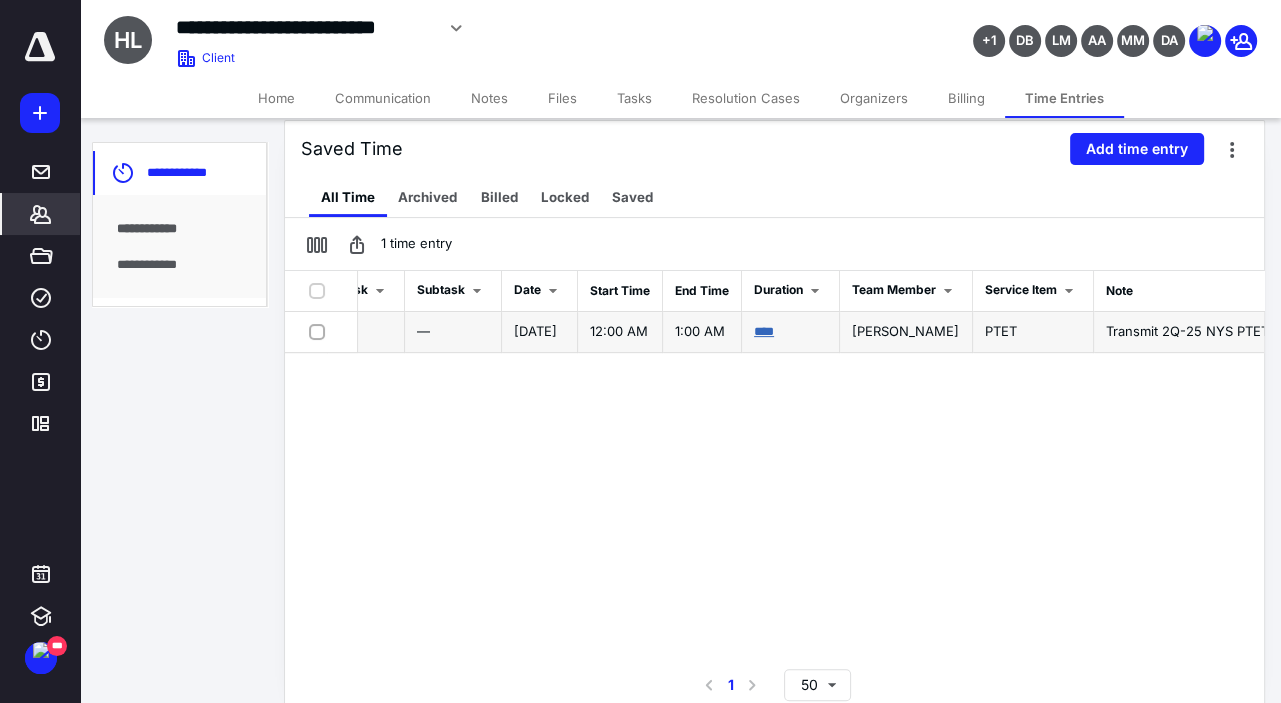 click on "****" at bounding box center [764, 331] 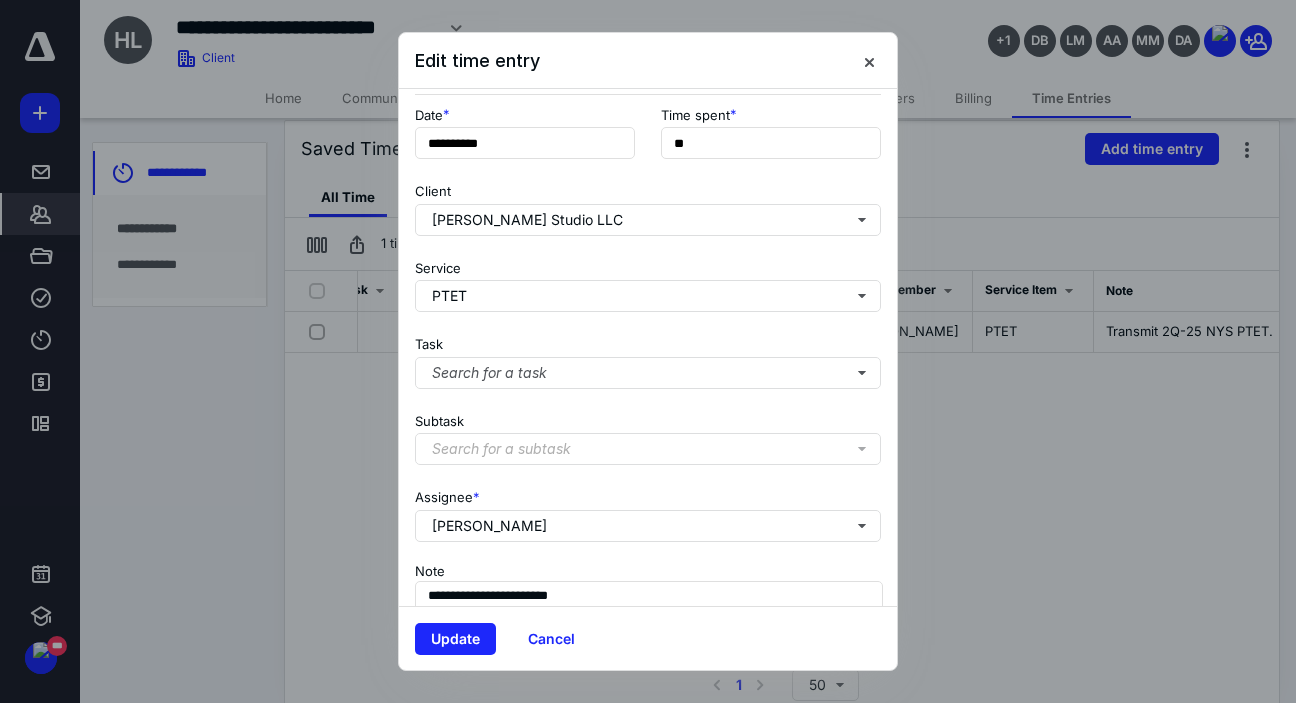 scroll, scrollTop: 229, scrollLeft: 0, axis: vertical 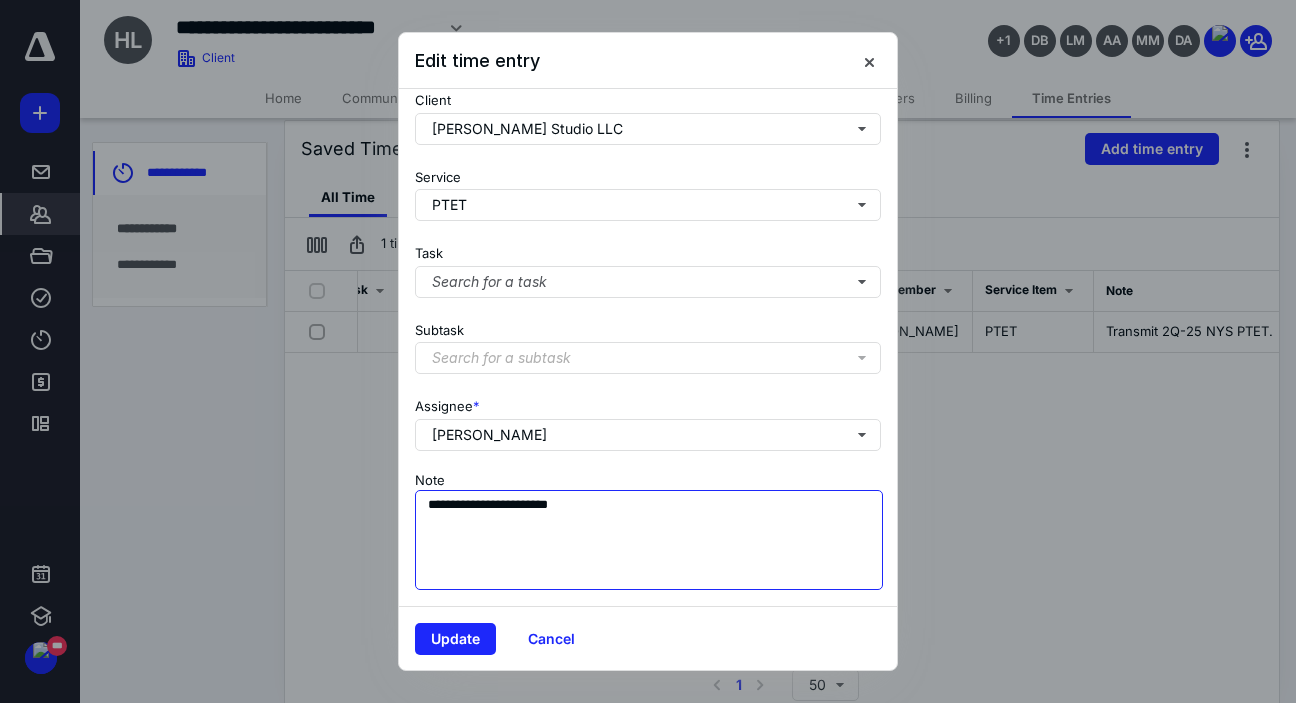 drag, startPoint x: 612, startPoint y: 489, endPoint x: 399, endPoint y: 491, distance: 213.00938 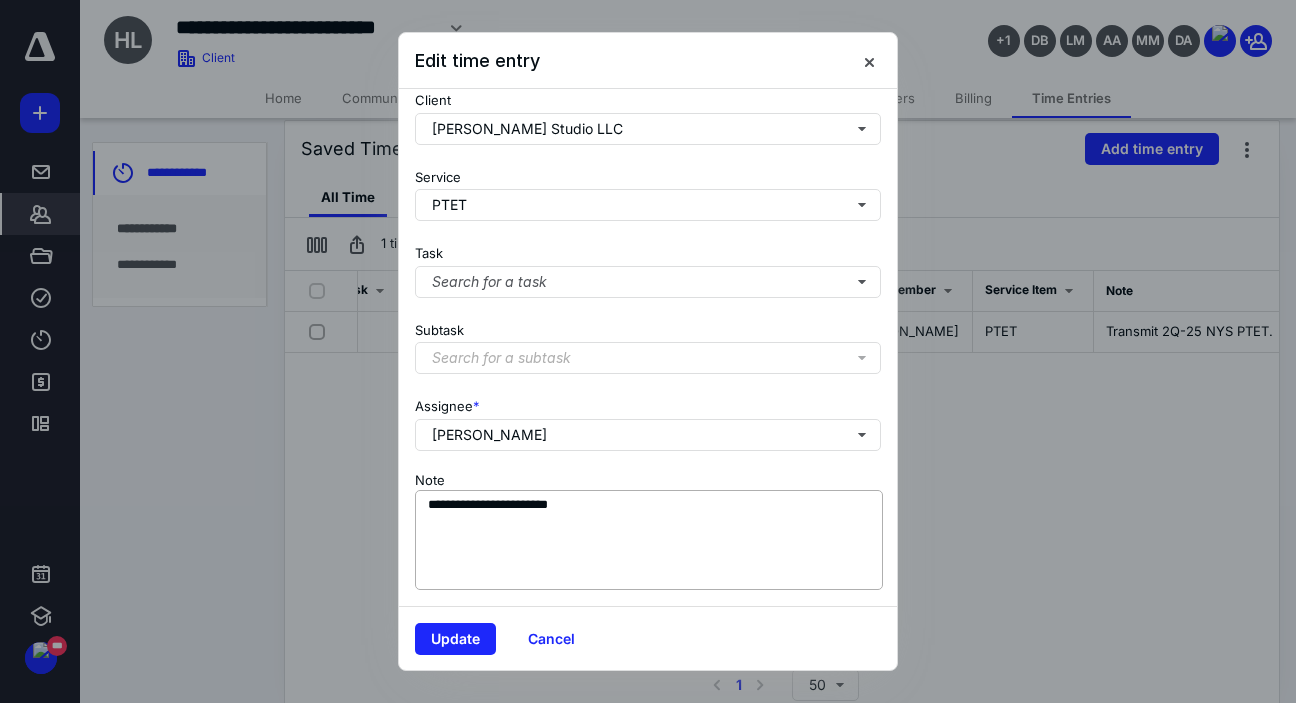 drag, startPoint x: 539, startPoint y: 639, endPoint x: 638, endPoint y: 555, distance: 129.8345 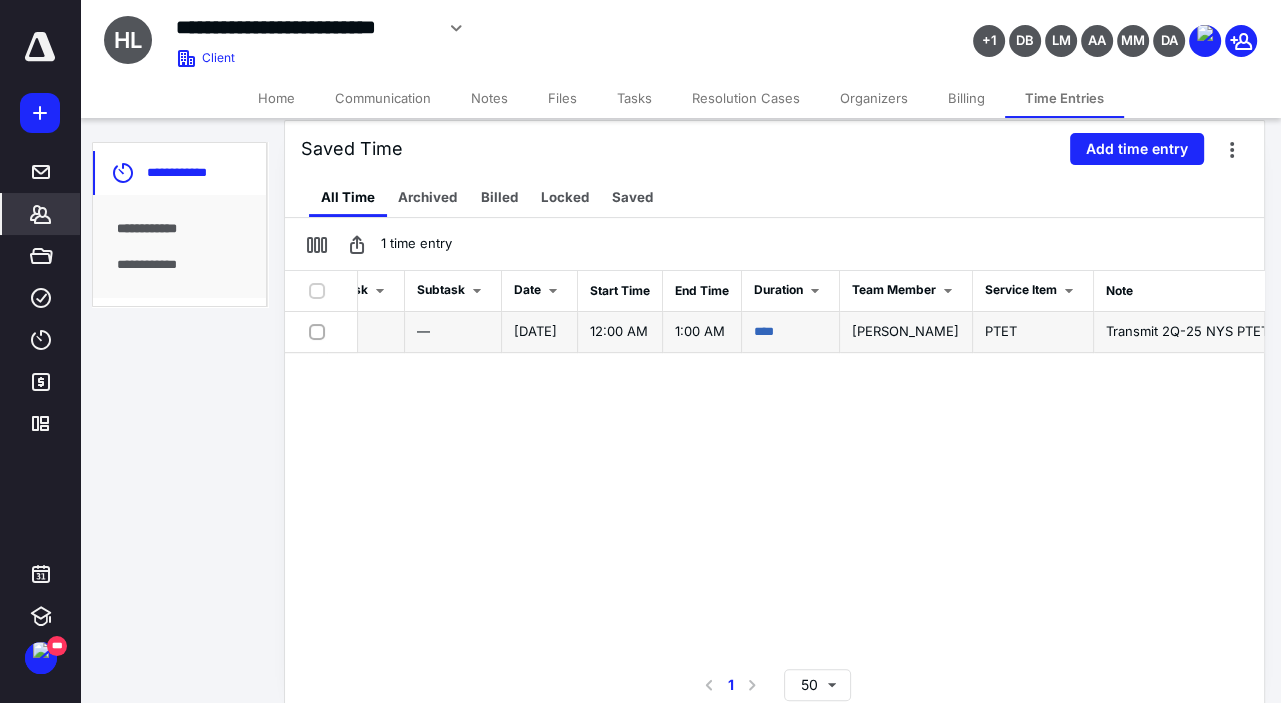 click at bounding box center [321, 331] 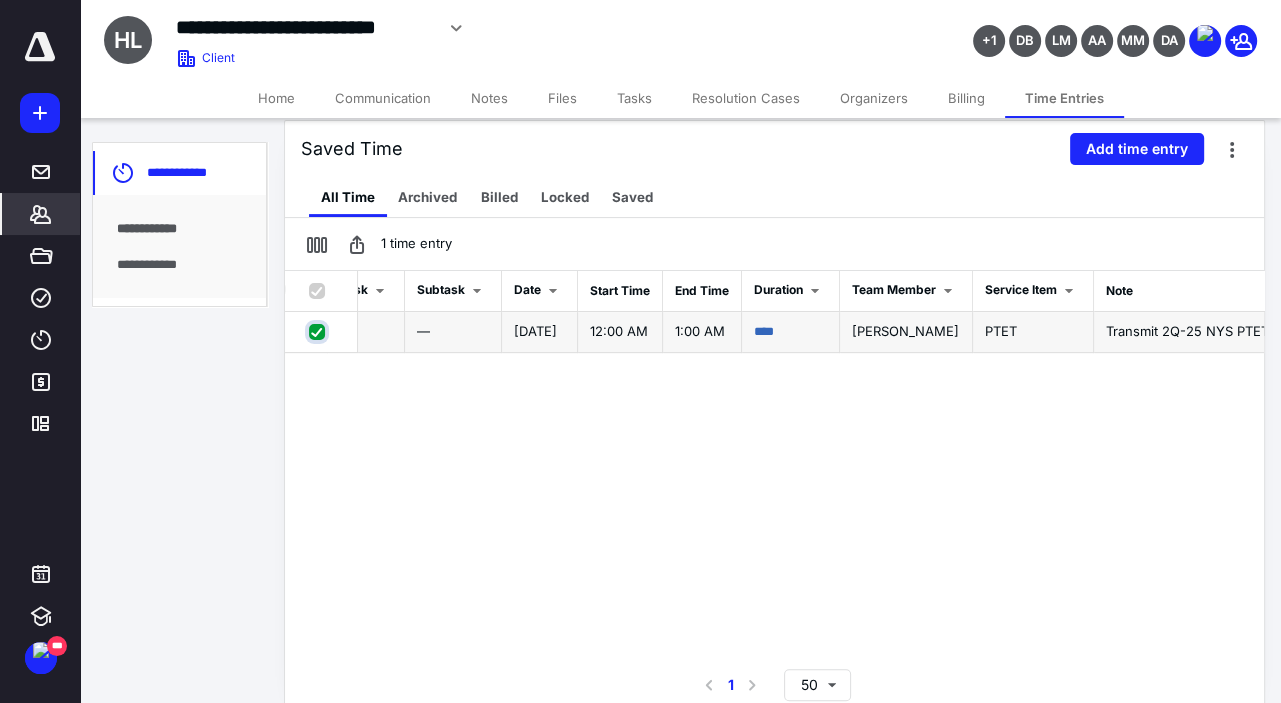 checkbox on "true" 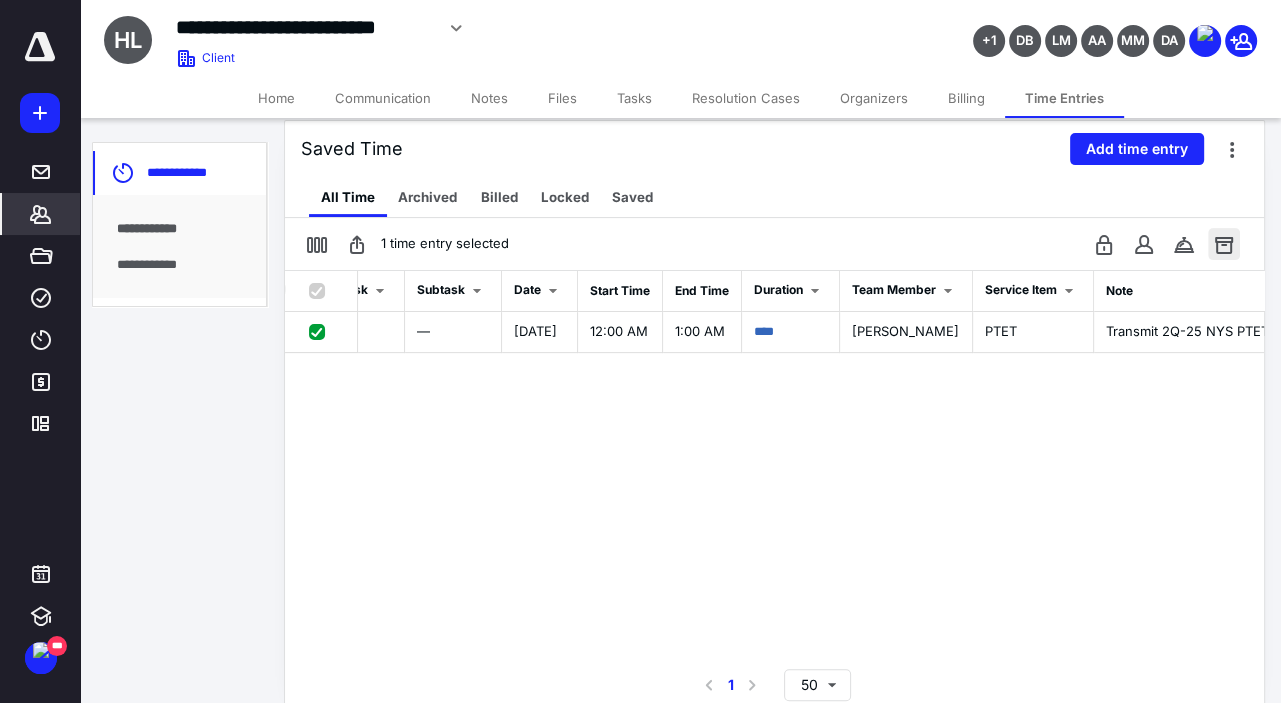 click at bounding box center (1224, 244) 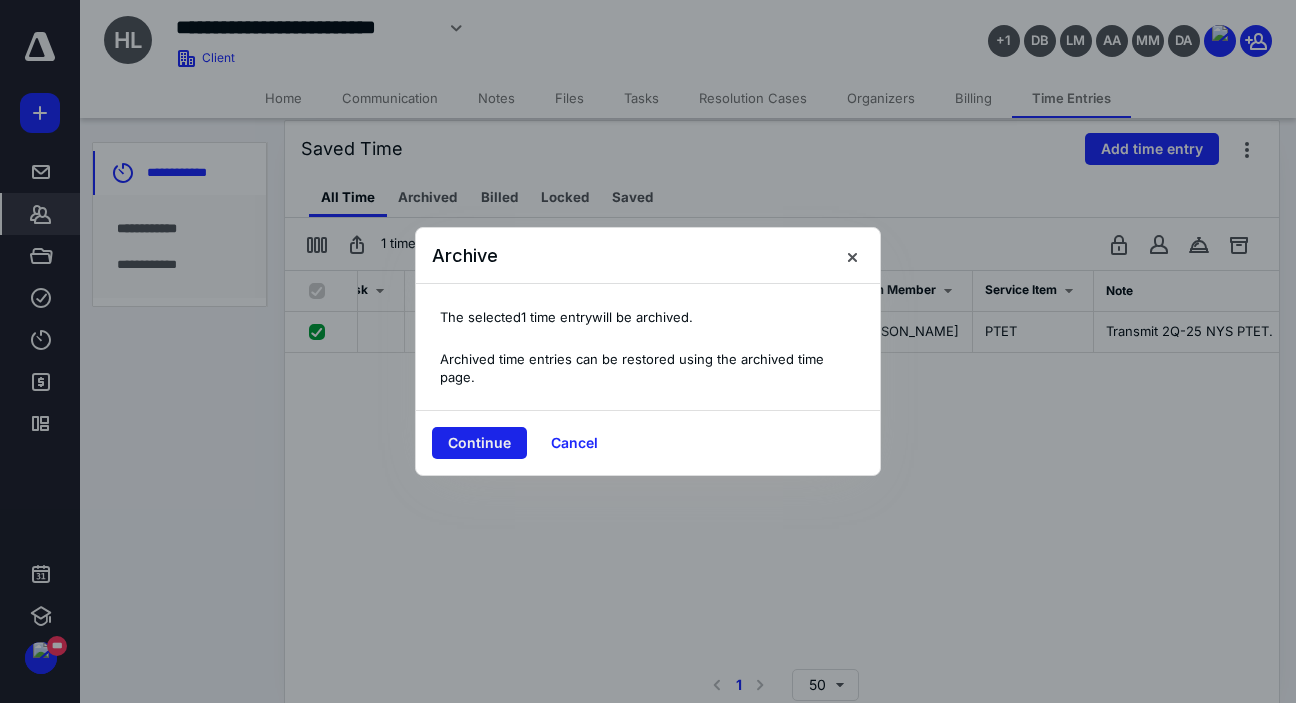 click on "Continue" at bounding box center (479, 443) 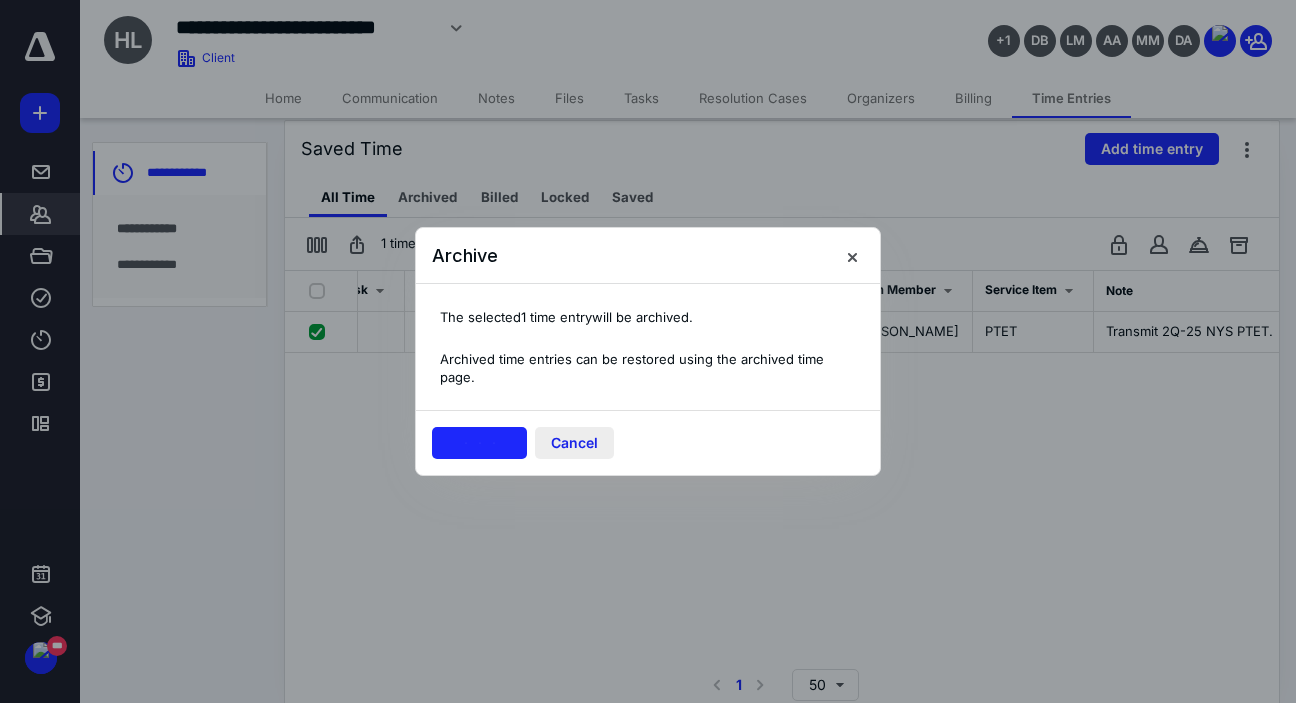 checkbox on "false" 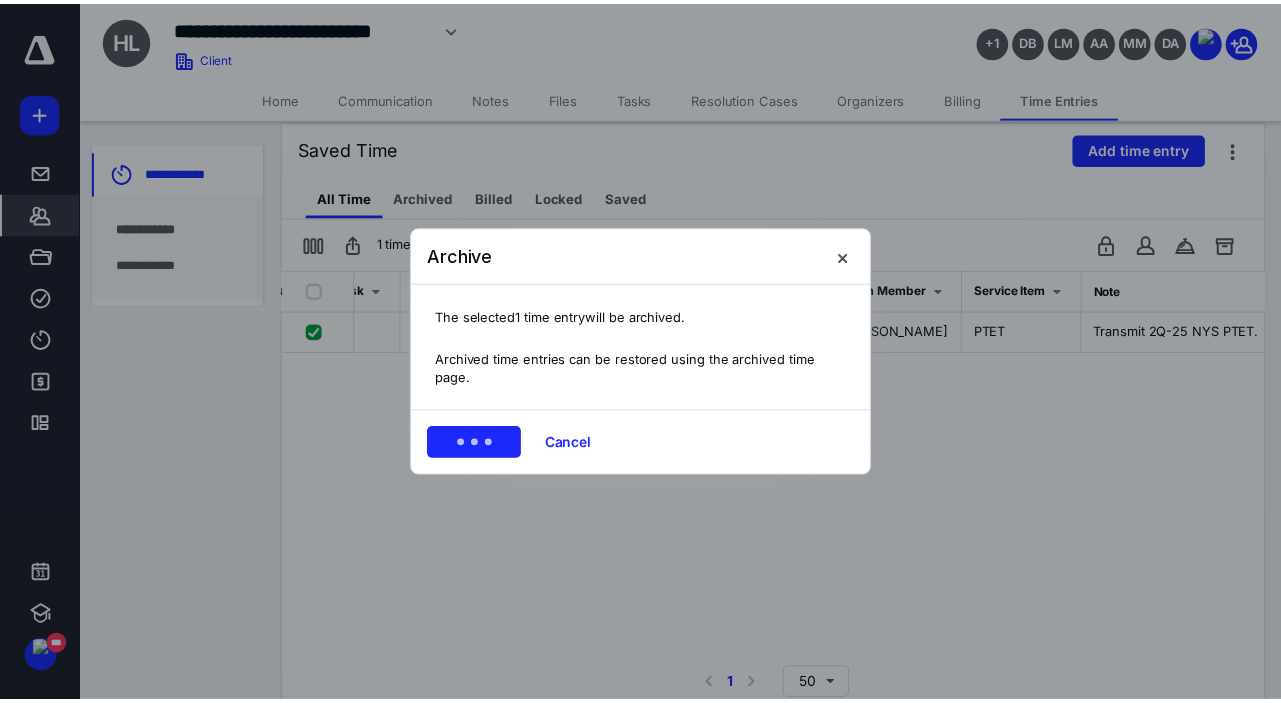 scroll, scrollTop: 0, scrollLeft: 210, axis: horizontal 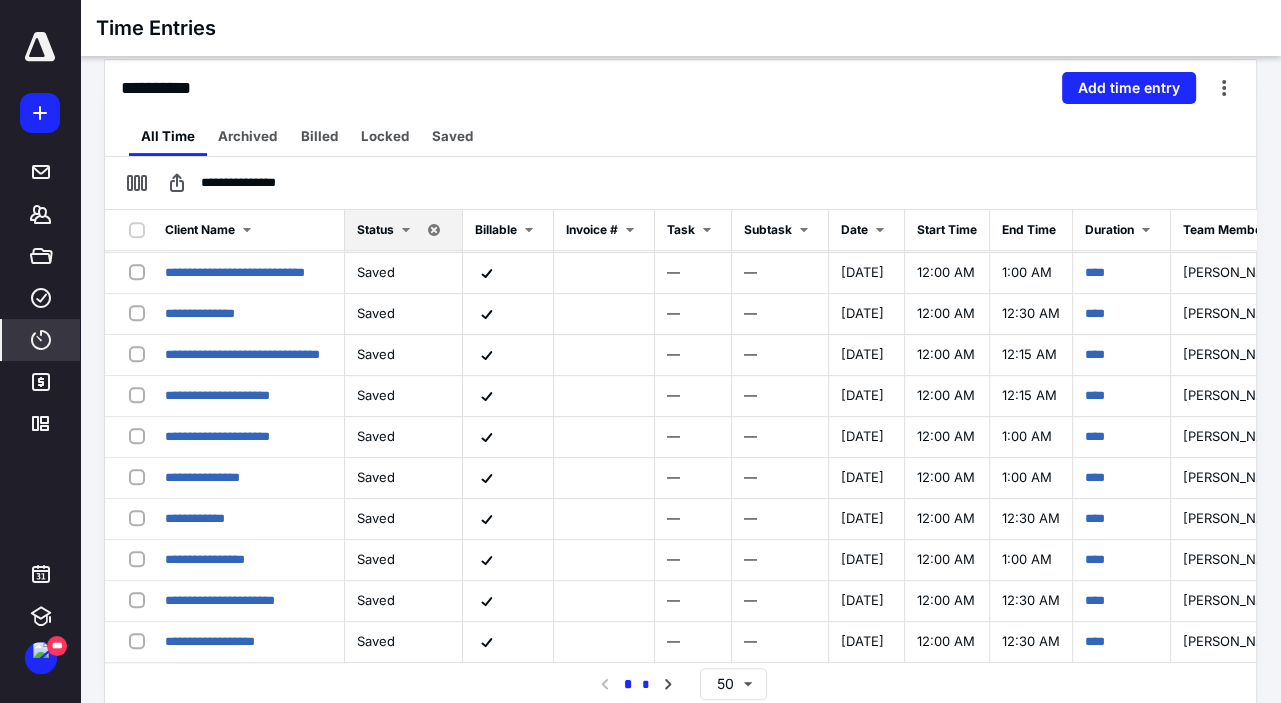 click on "*" at bounding box center [646, 685] 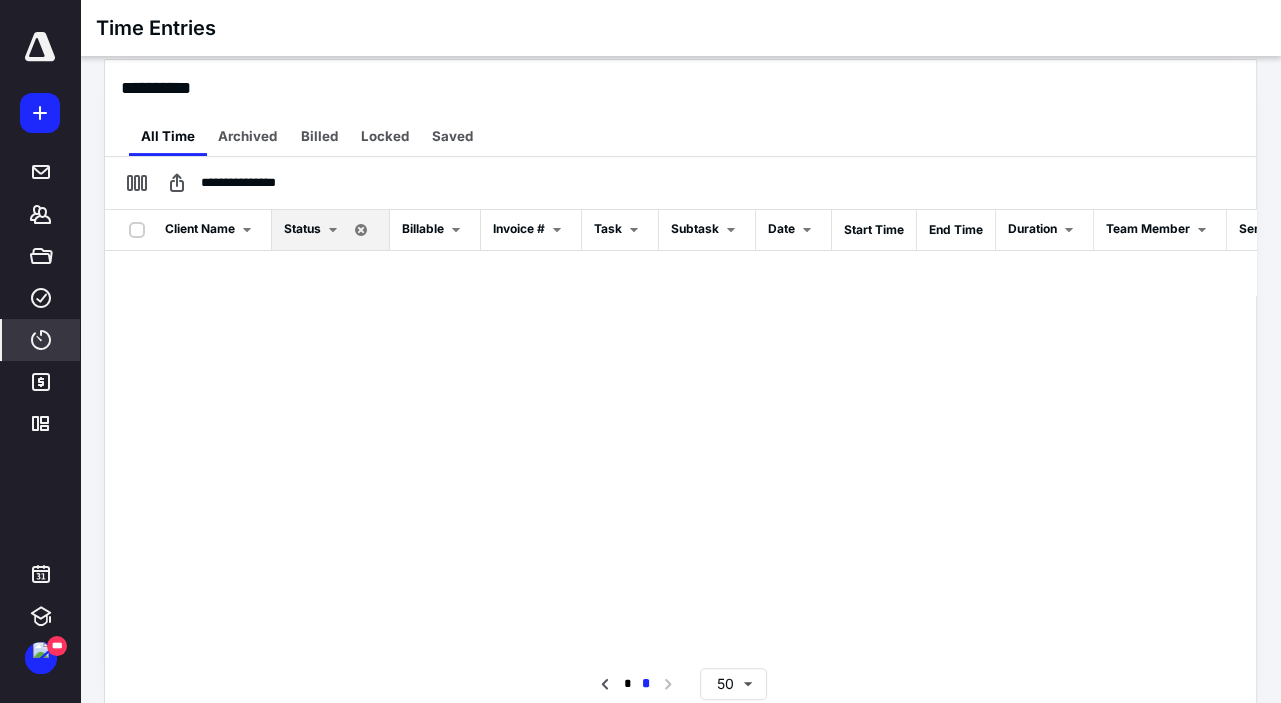 scroll, scrollTop: 0, scrollLeft: 0, axis: both 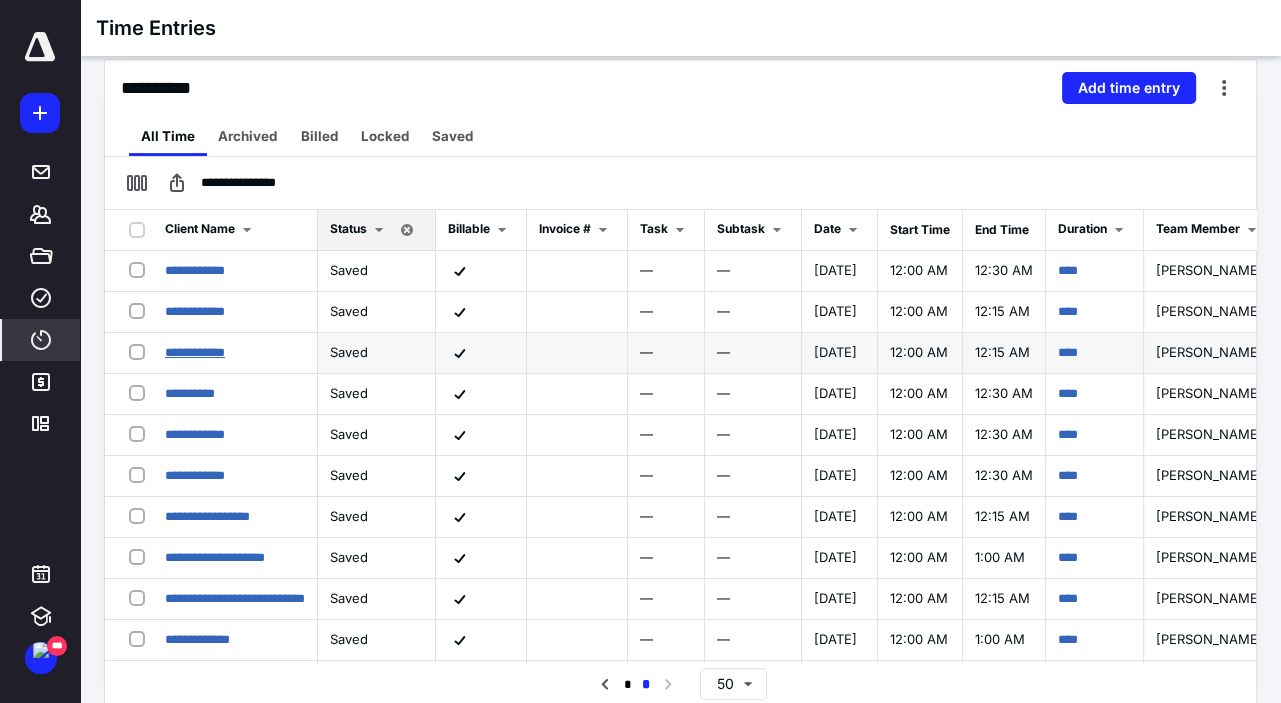 click on "**********" at bounding box center [195, 352] 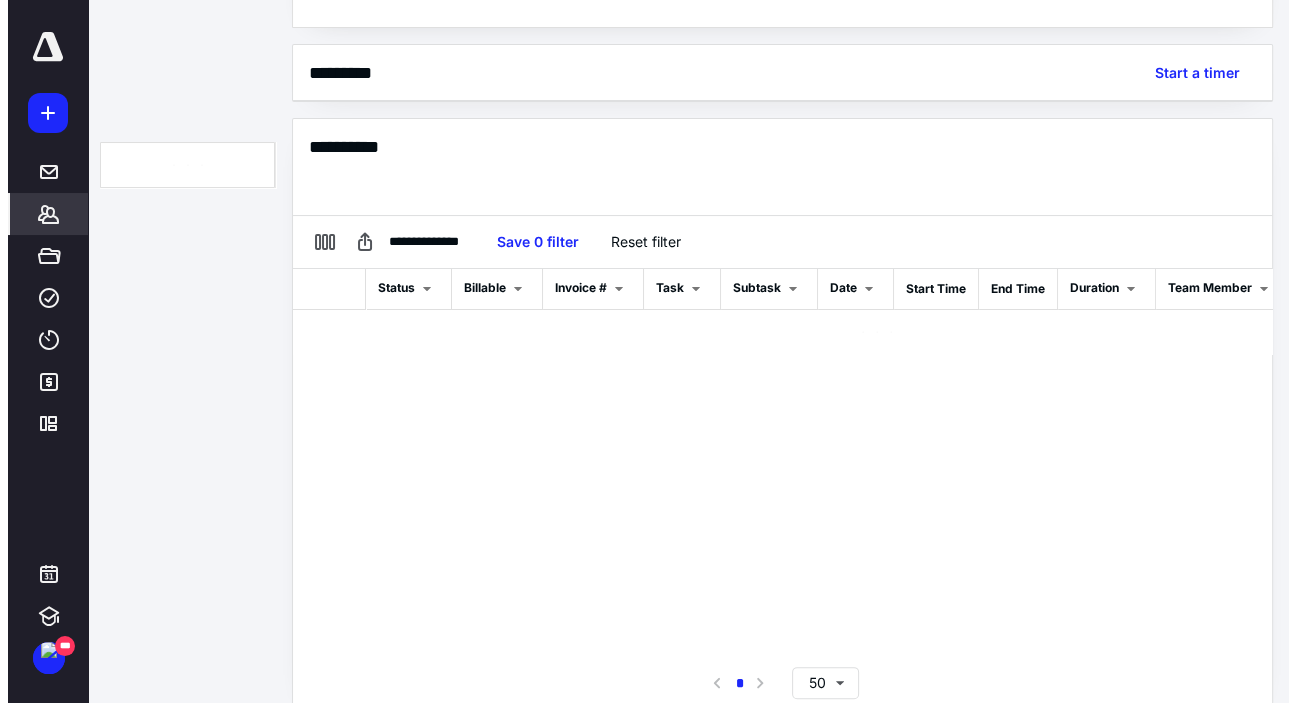 scroll, scrollTop: 445, scrollLeft: 0, axis: vertical 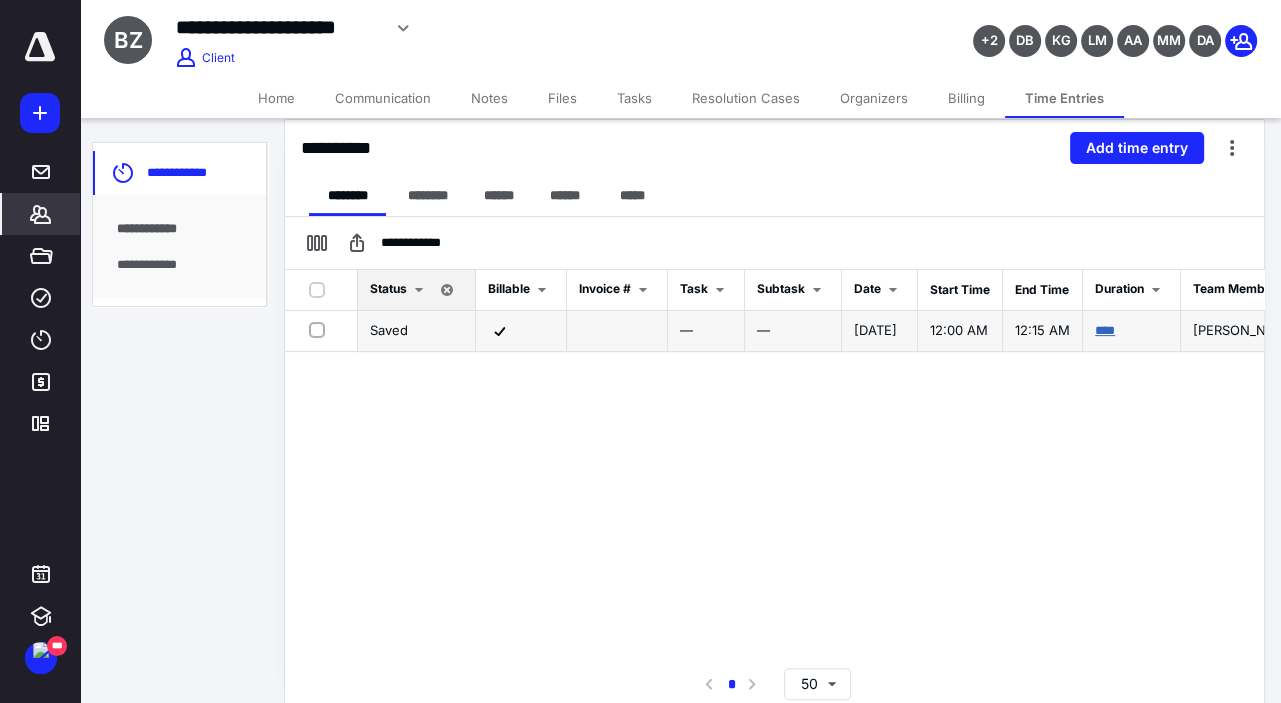 click on "****" at bounding box center (1105, 330) 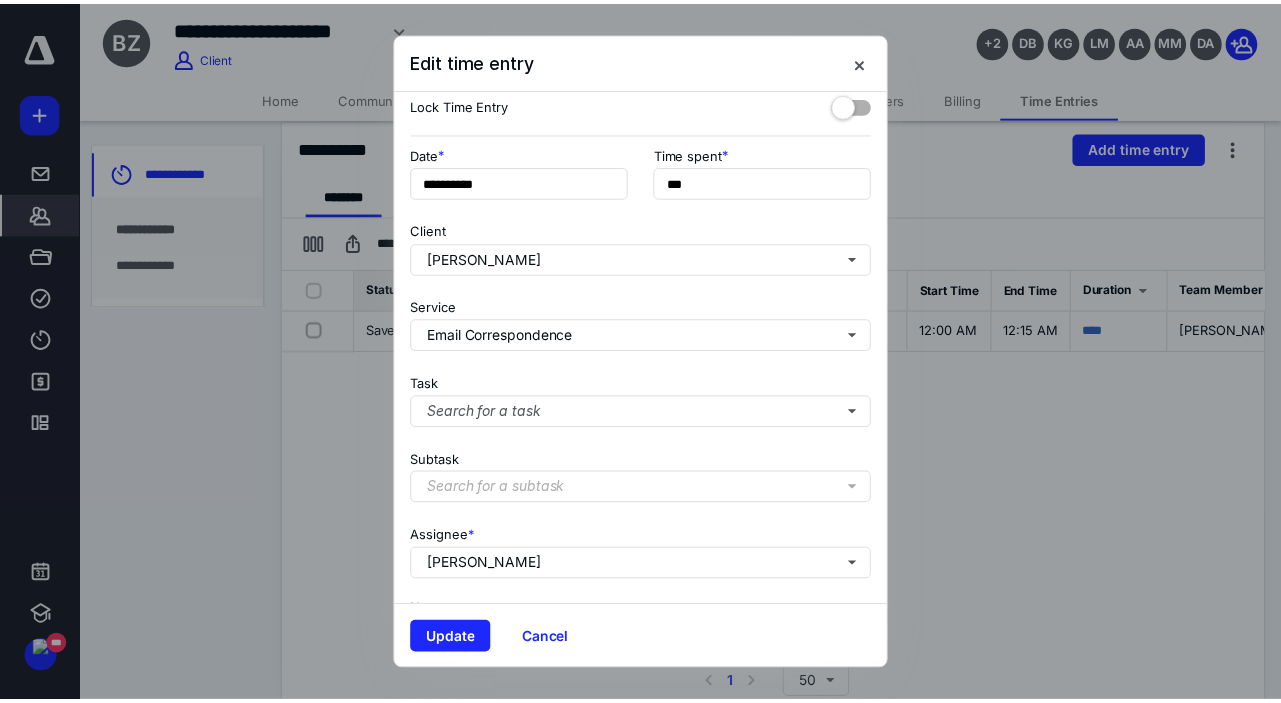 scroll, scrollTop: 229, scrollLeft: 0, axis: vertical 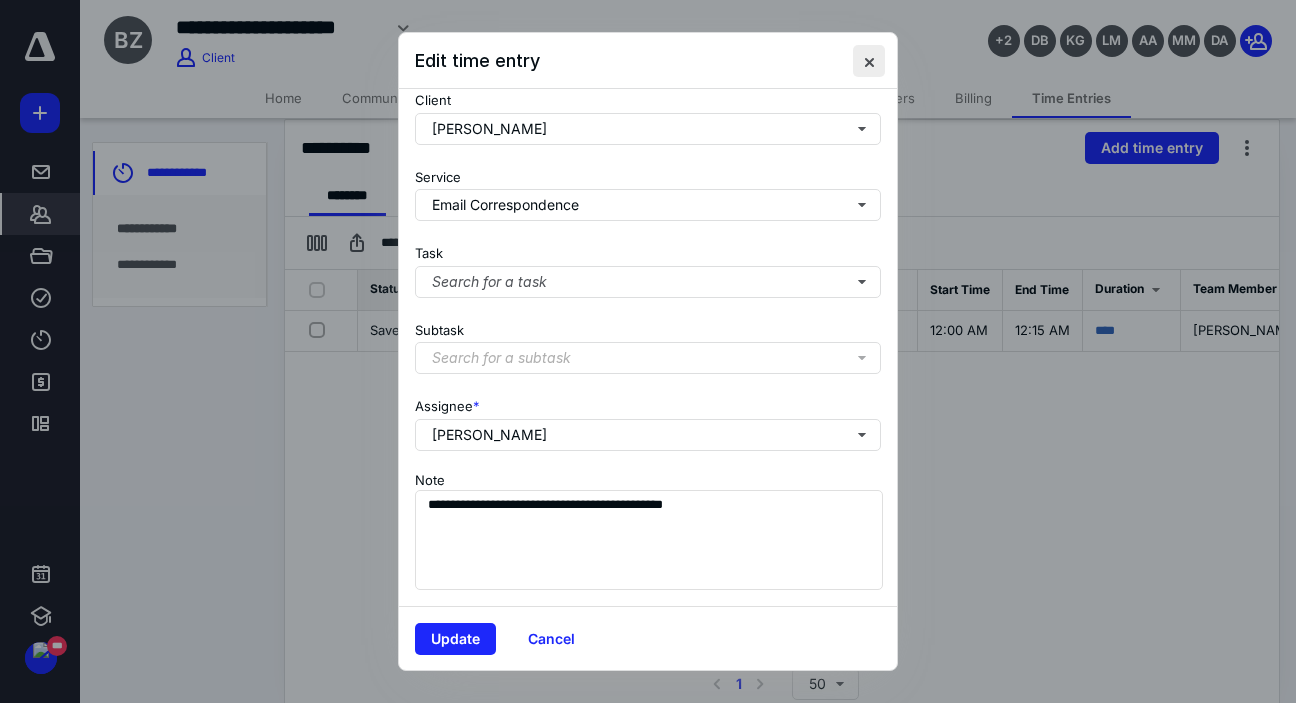 click at bounding box center (869, 61) 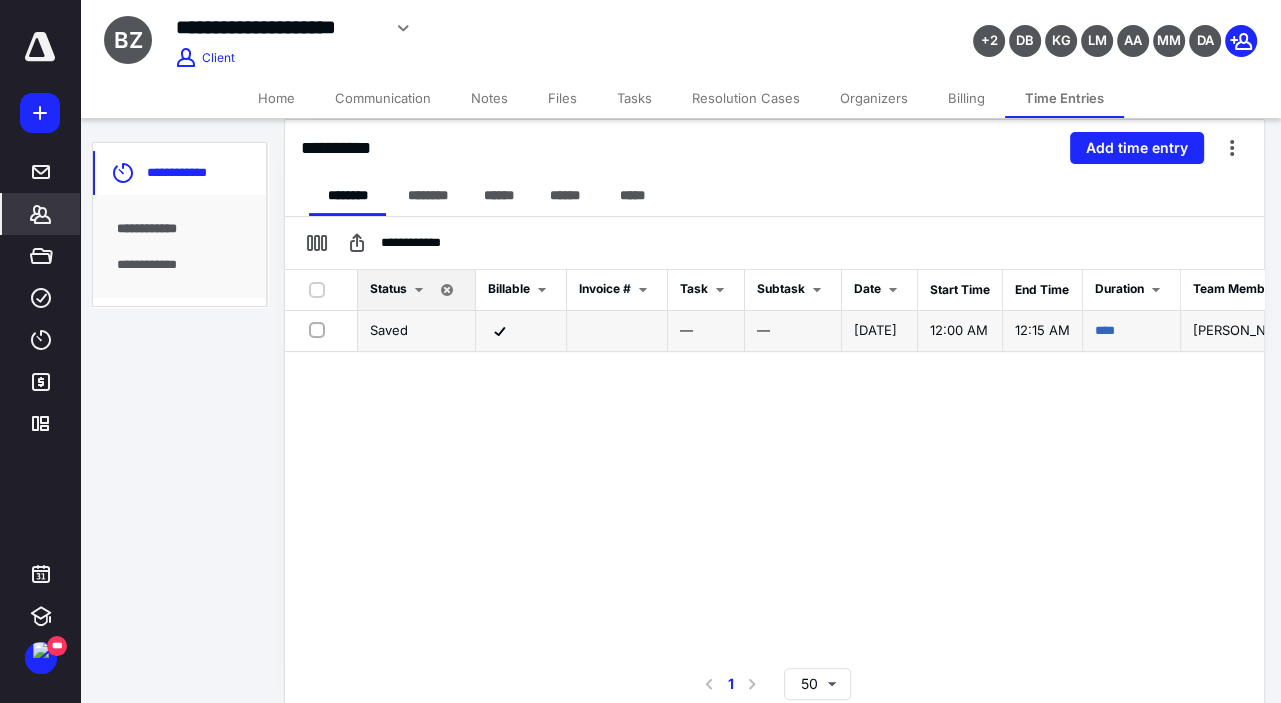 click at bounding box center (321, 329) 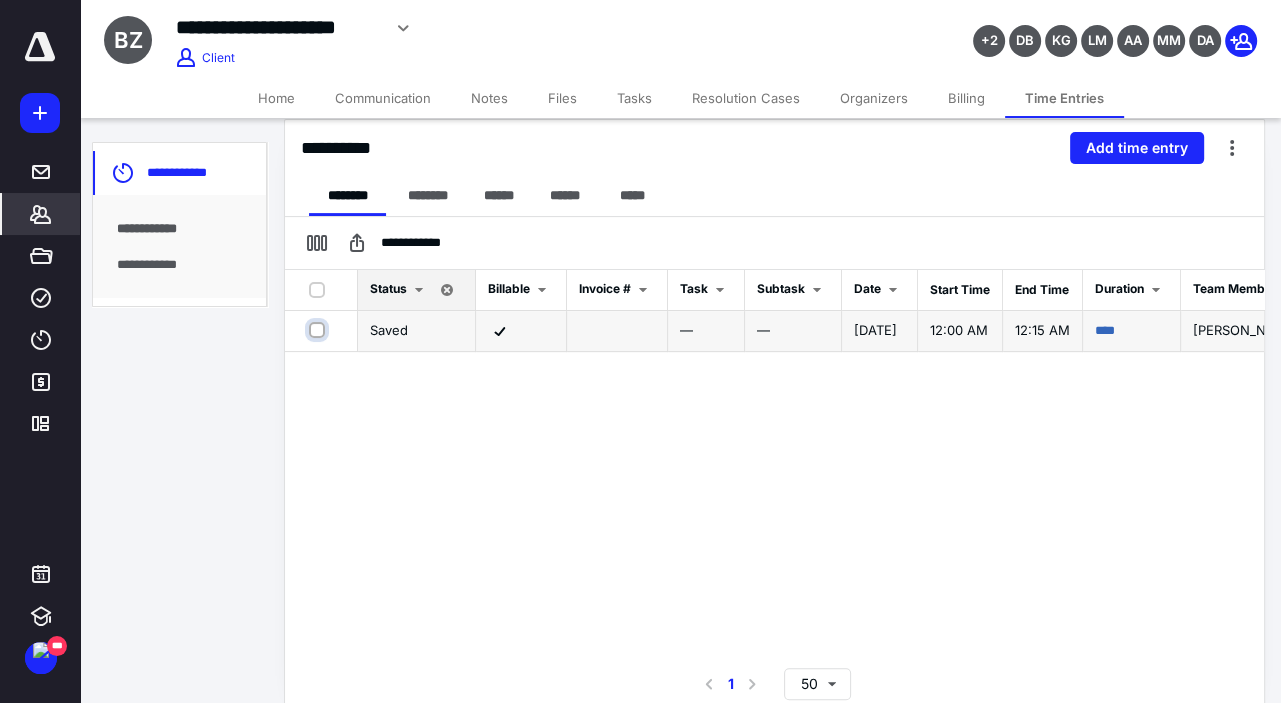 click at bounding box center (319, 330) 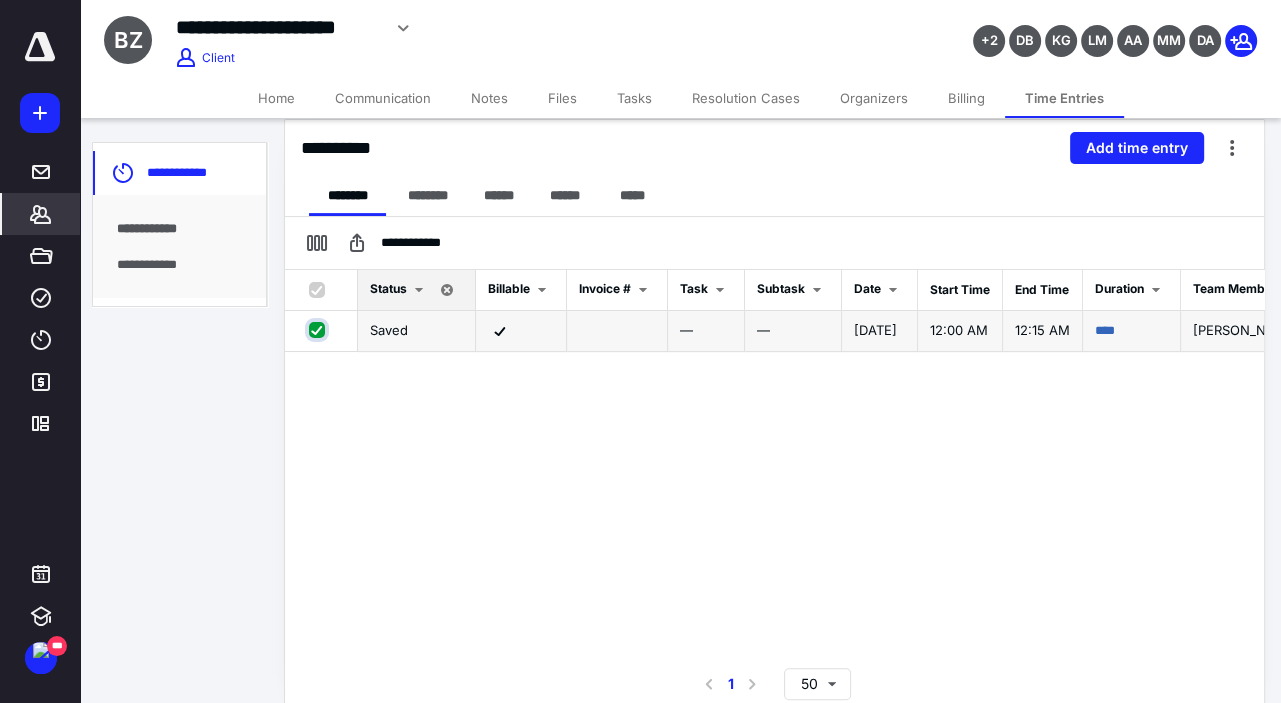 checkbox on "true" 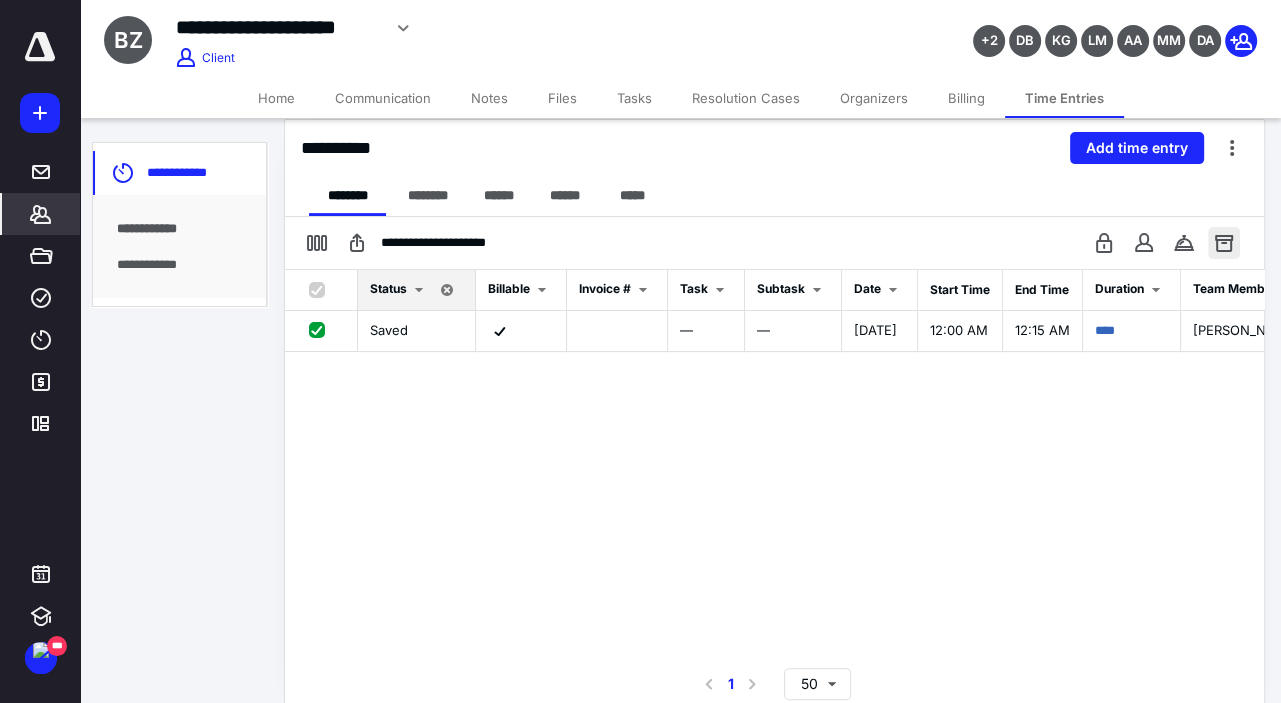click at bounding box center (1224, 243) 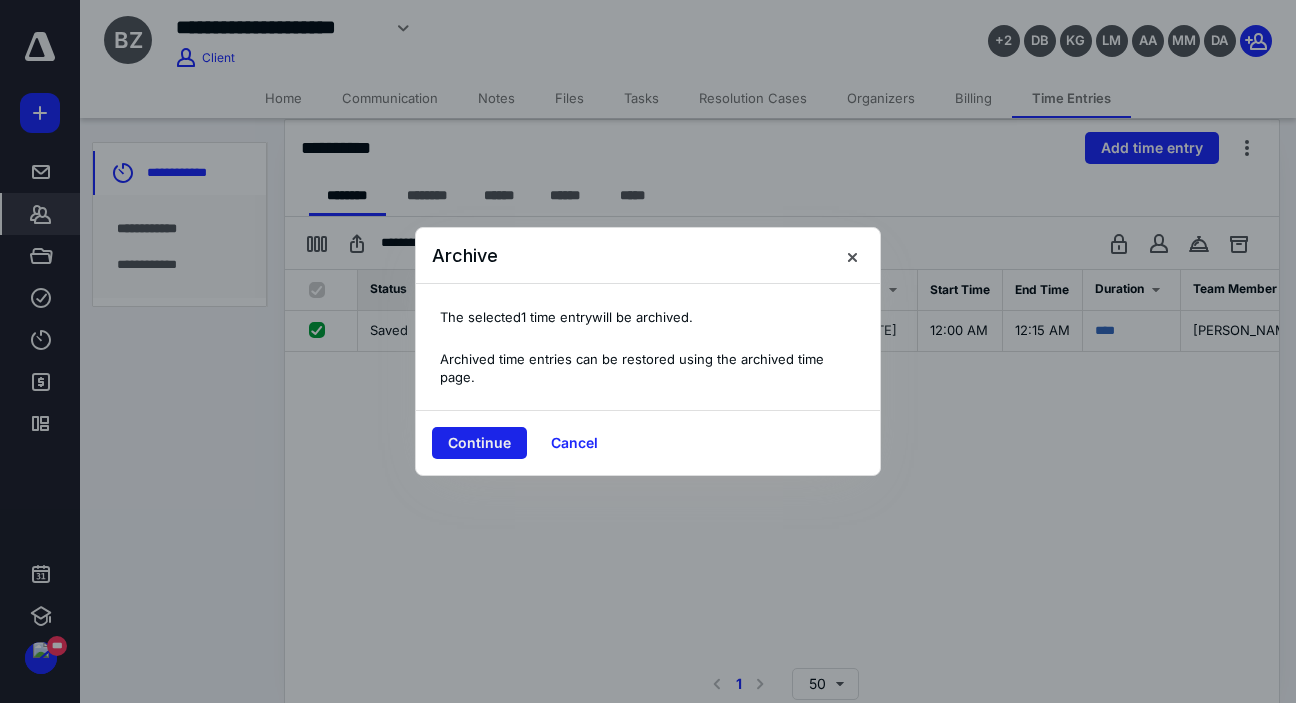 click on "Continue" at bounding box center [479, 443] 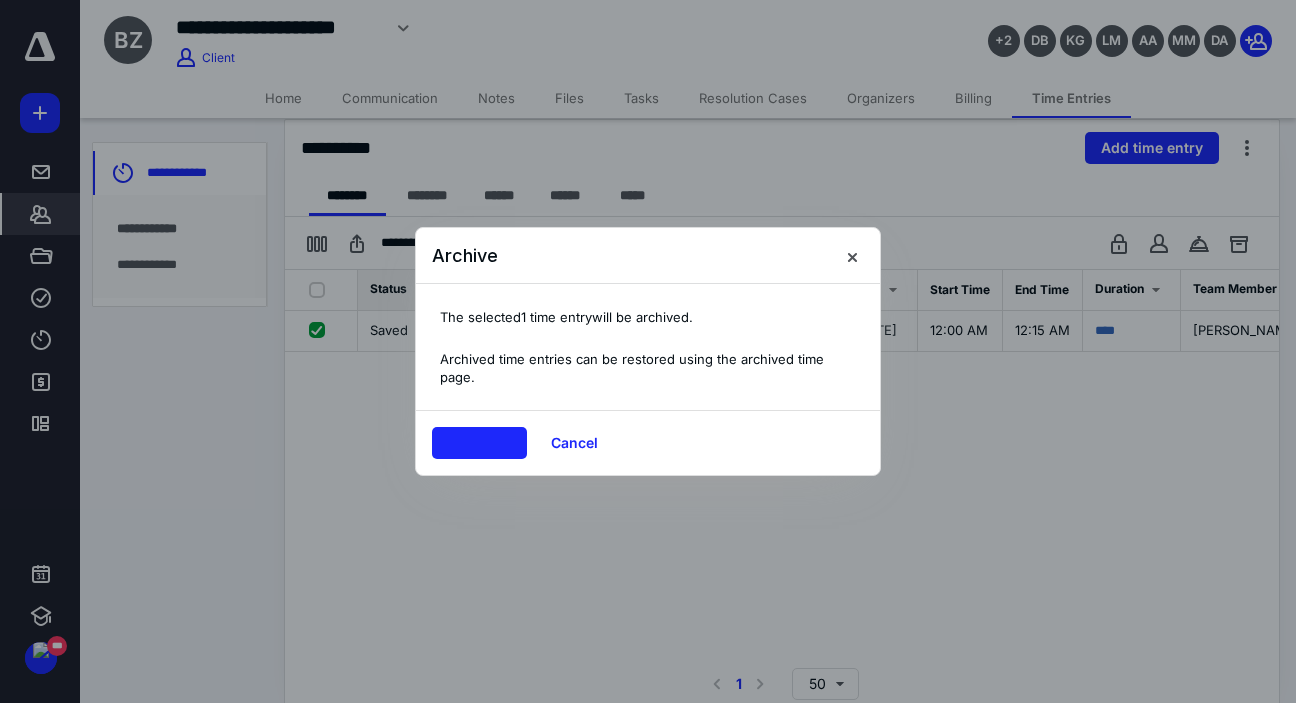 checkbox on "false" 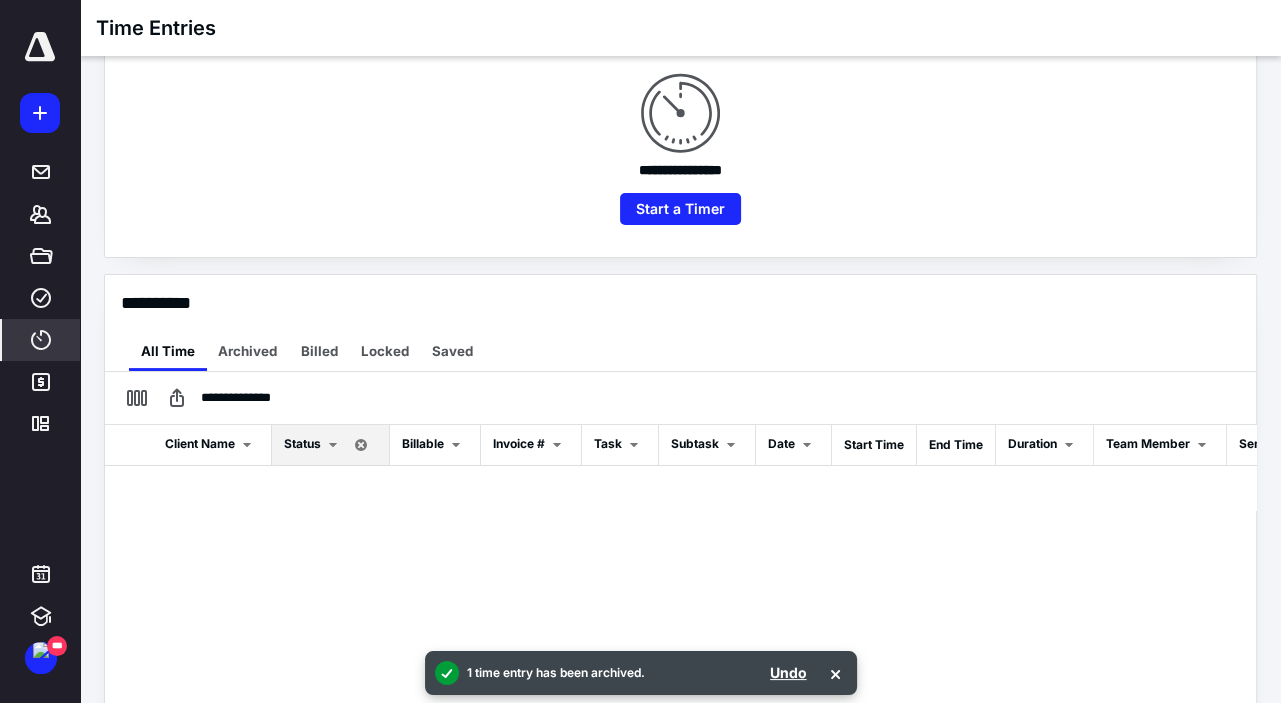 scroll, scrollTop: 381, scrollLeft: 0, axis: vertical 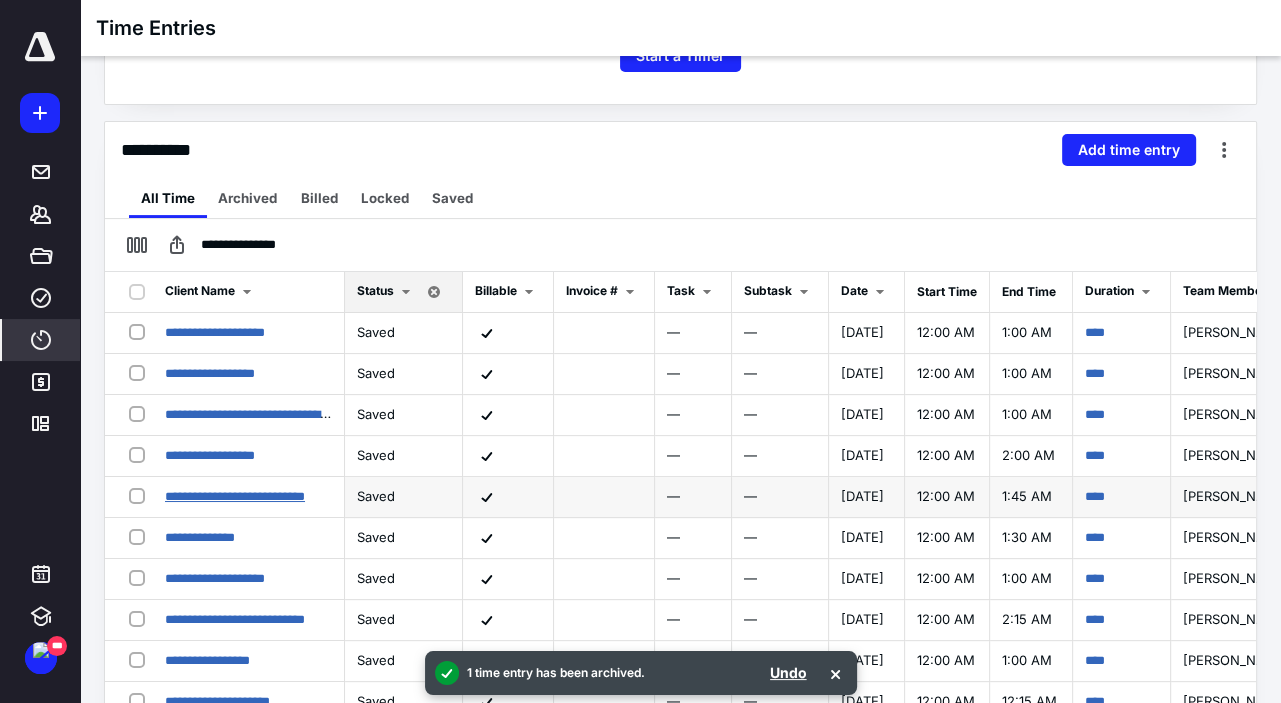 click on "**********" at bounding box center [235, 496] 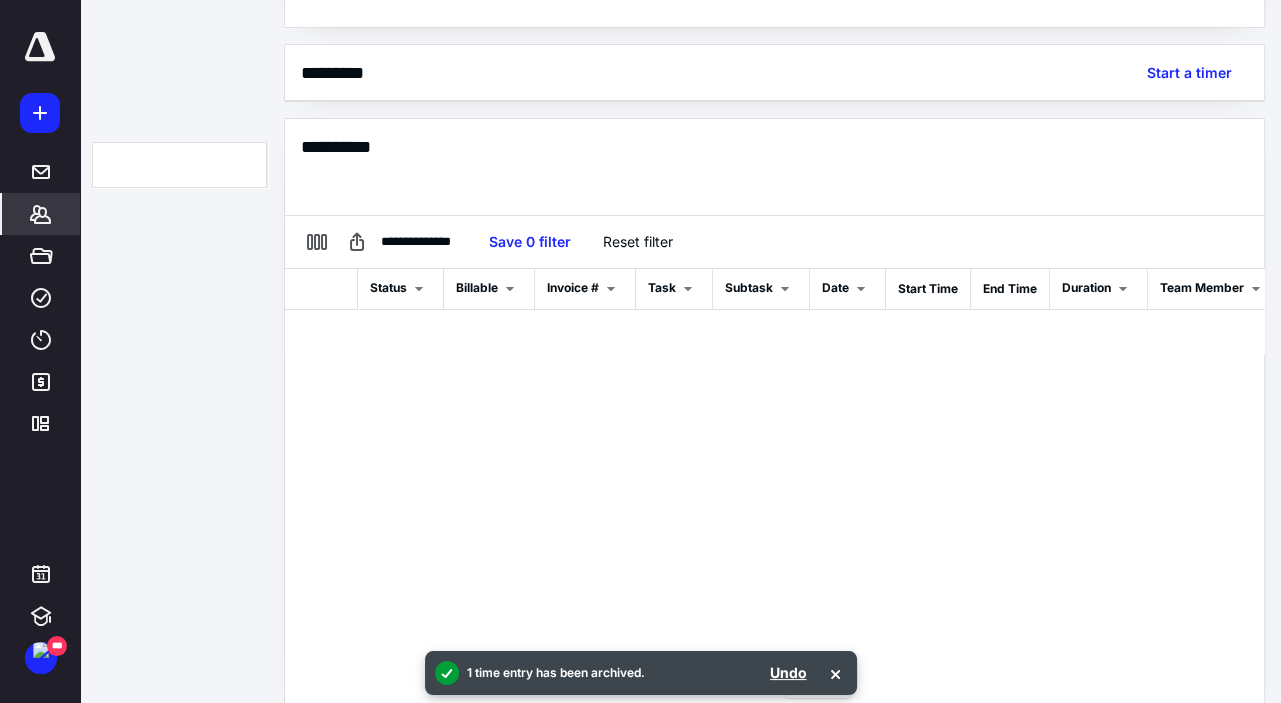 scroll, scrollTop: 443, scrollLeft: 0, axis: vertical 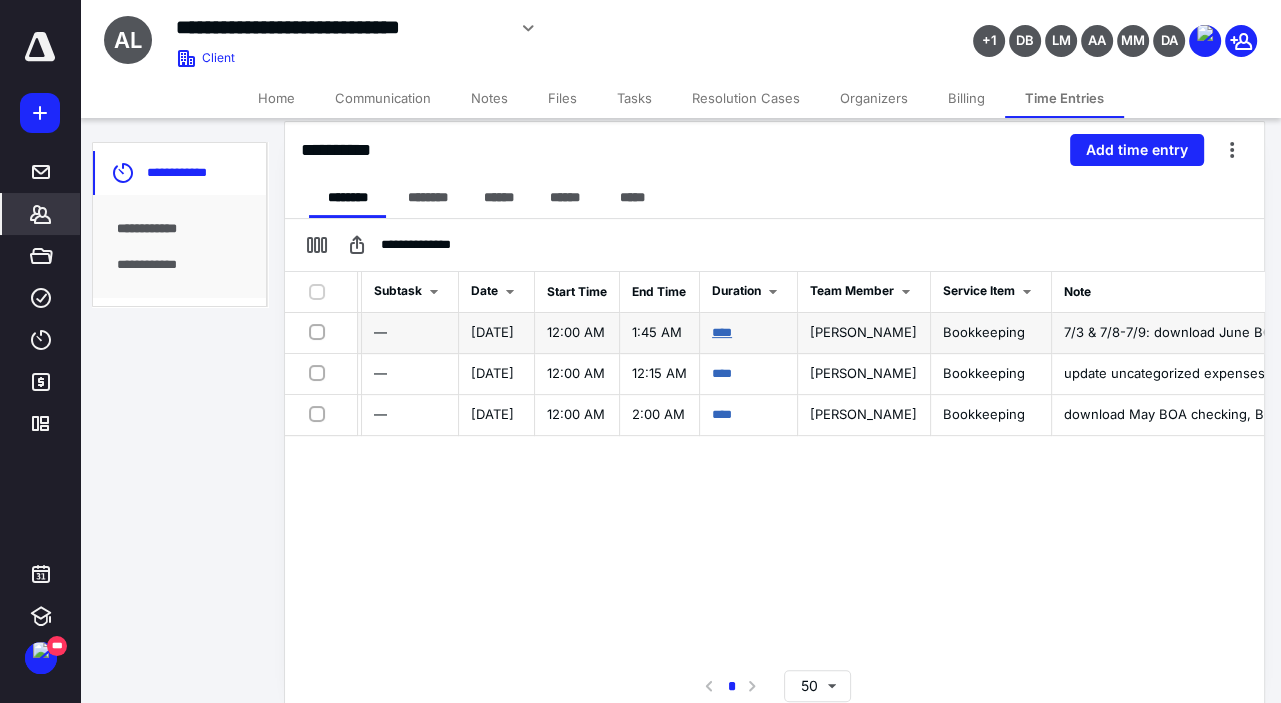 click on "****" at bounding box center [722, 332] 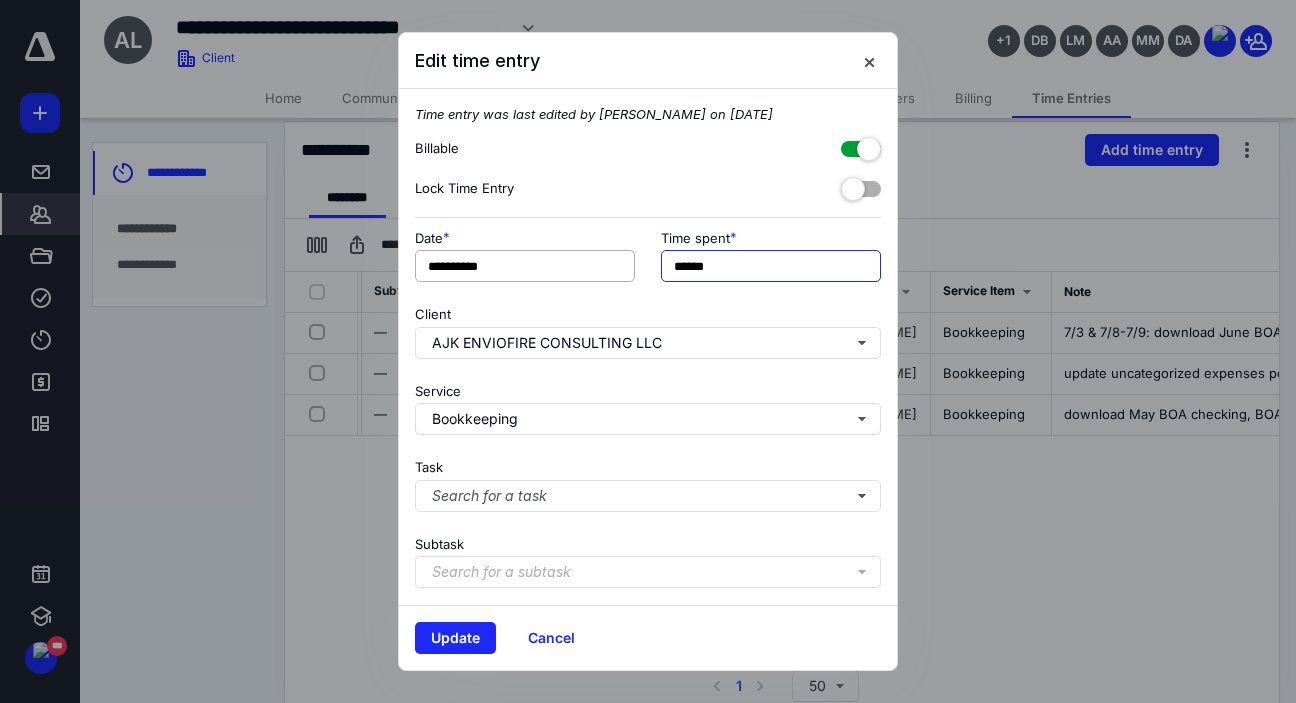 drag, startPoint x: 731, startPoint y: 264, endPoint x: 550, endPoint y: 268, distance: 181.04419 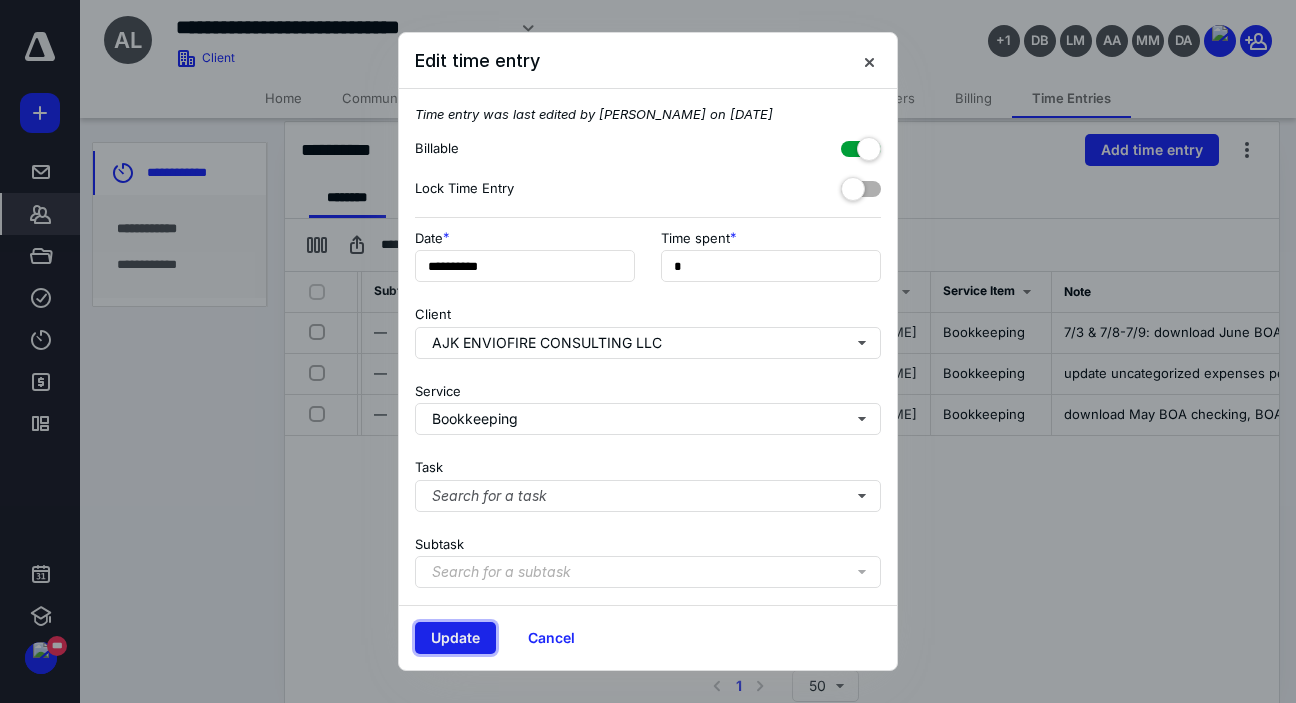 type on "**" 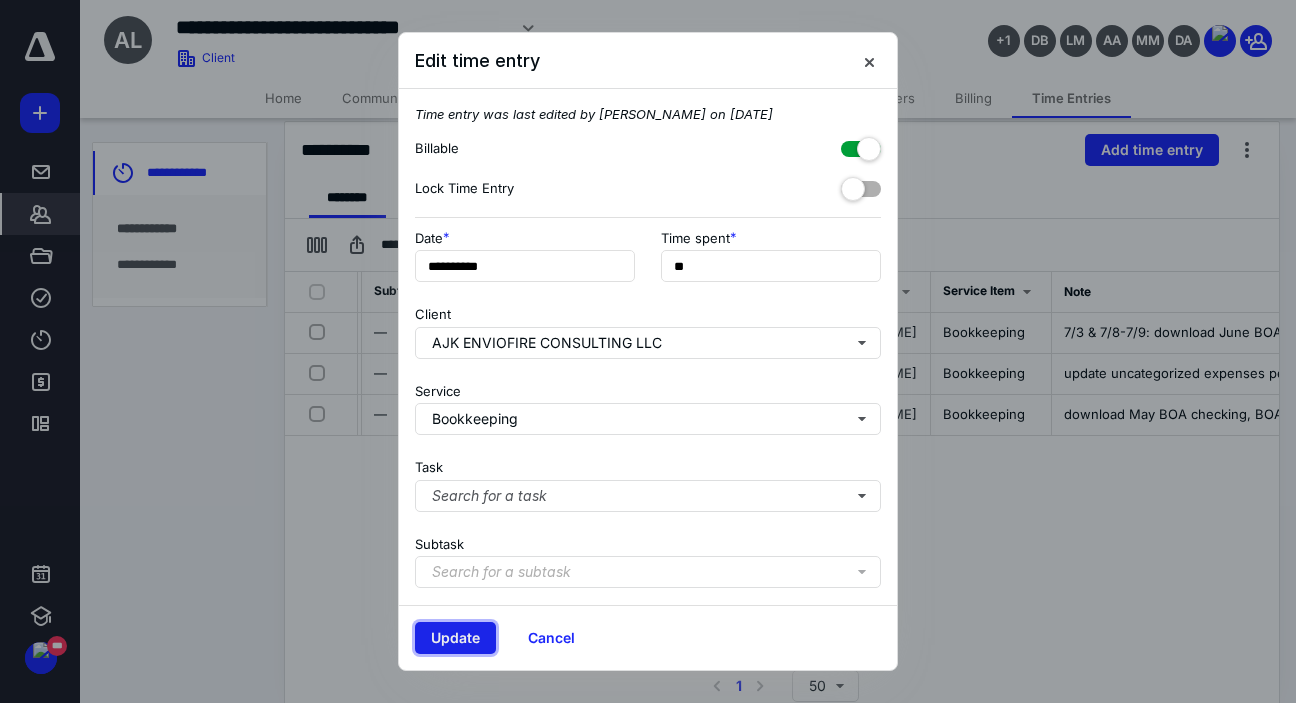 click on "Update" at bounding box center [455, 638] 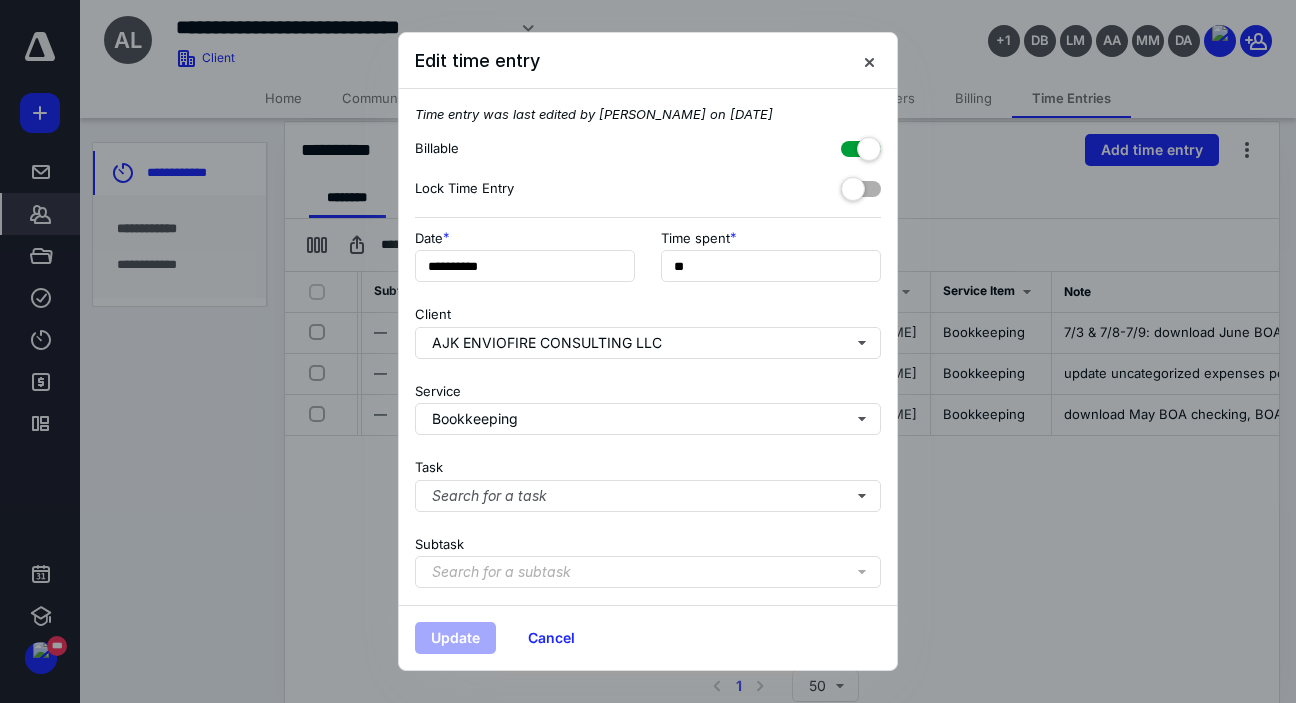 scroll, scrollTop: 0, scrollLeft: 210, axis: horizontal 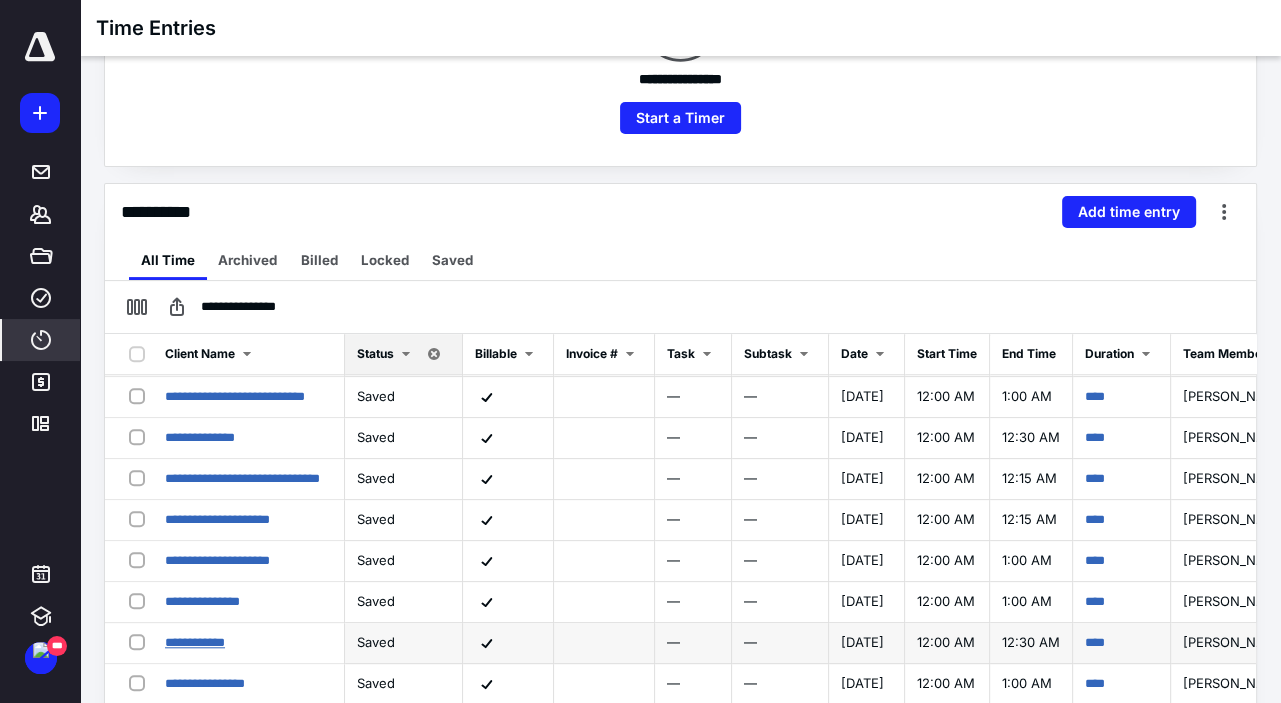 click on "**********" at bounding box center [195, 642] 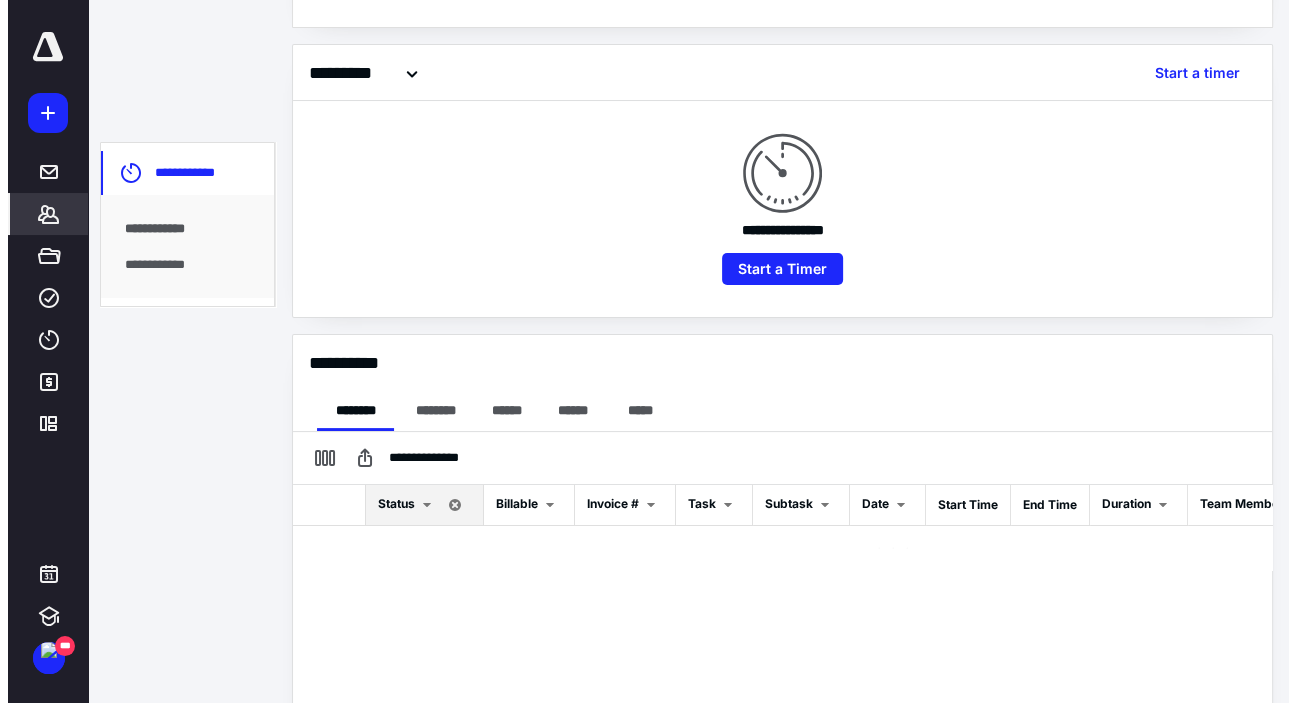 scroll, scrollTop: 381, scrollLeft: 0, axis: vertical 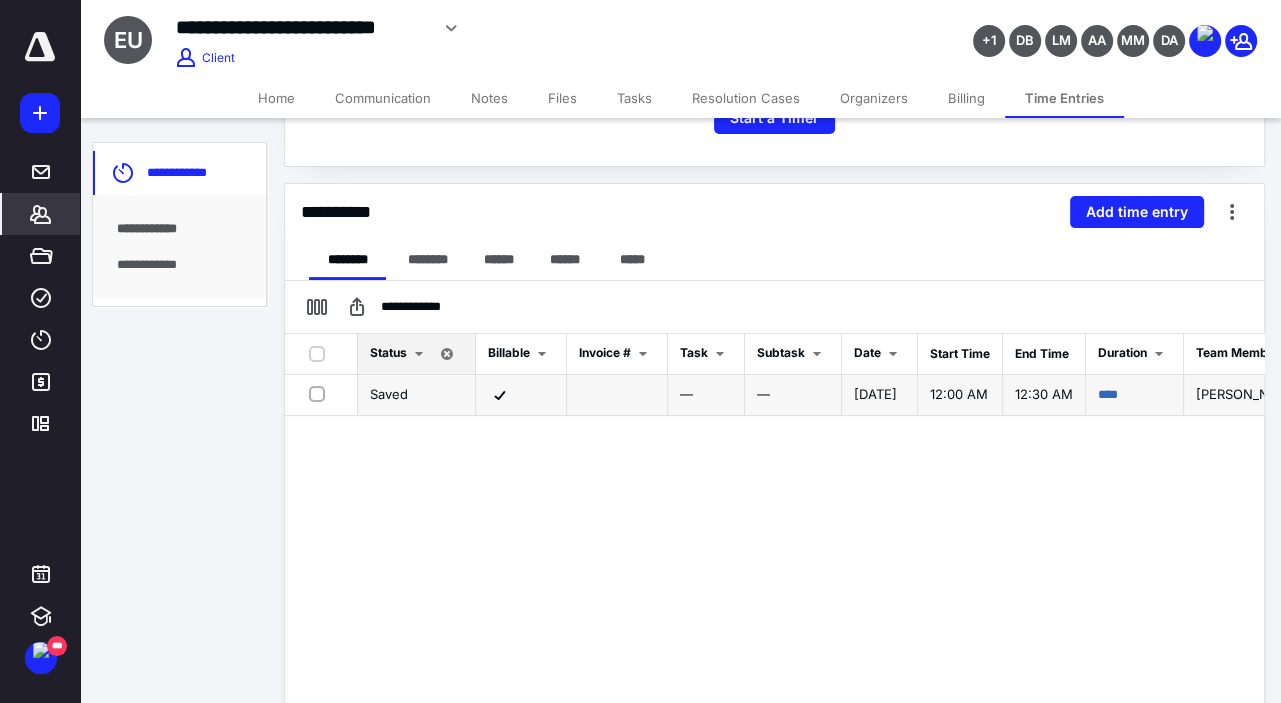 click on "5/13/2025" at bounding box center [875, 394] 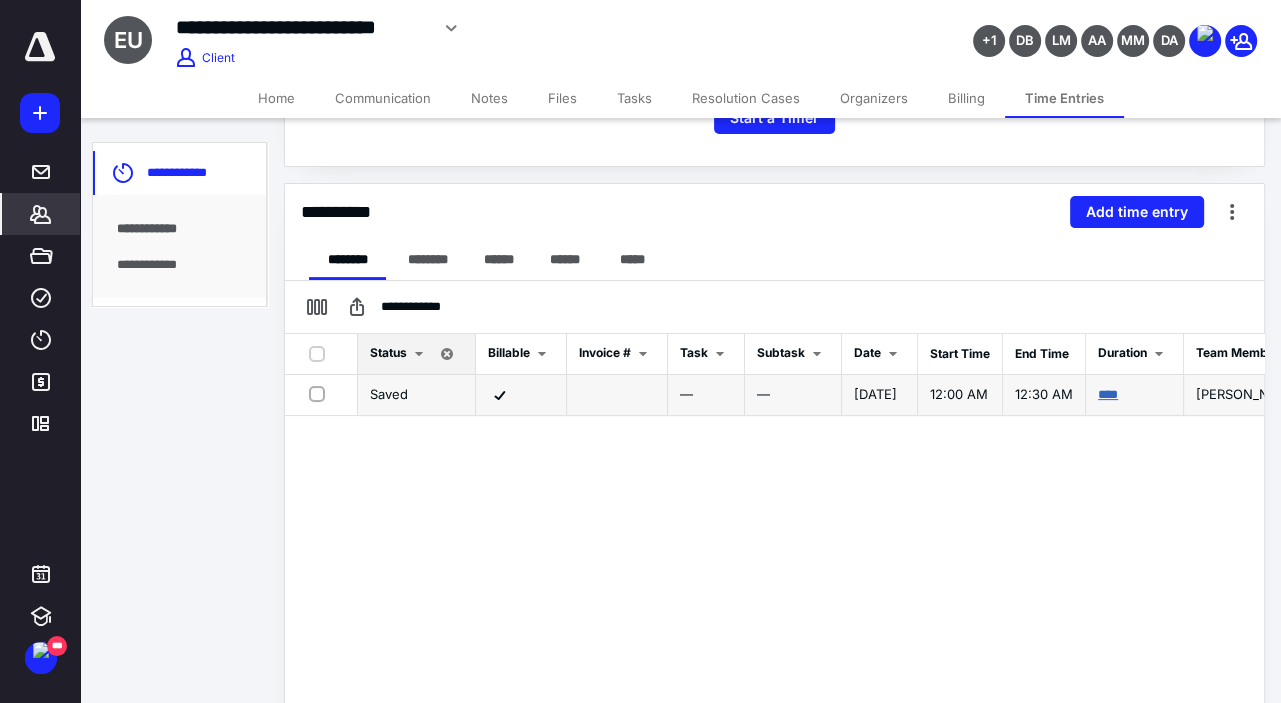 click on "****" at bounding box center (1135, 395) 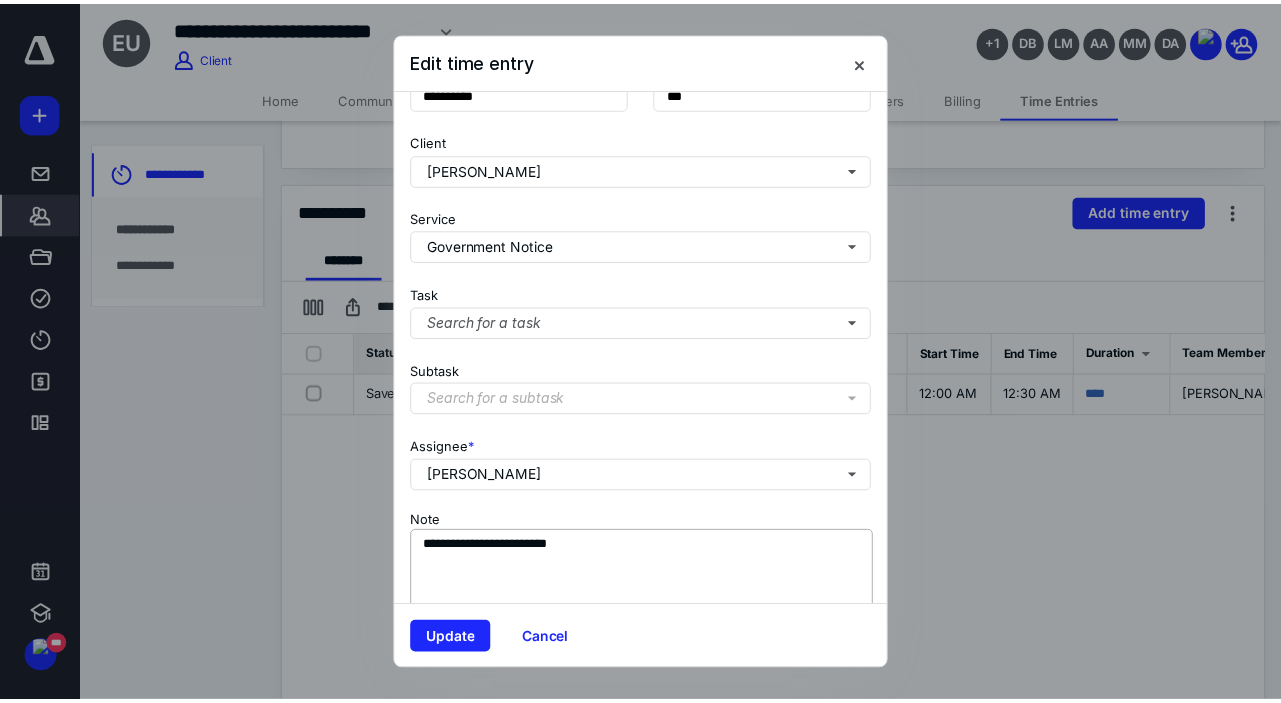 scroll, scrollTop: 229, scrollLeft: 0, axis: vertical 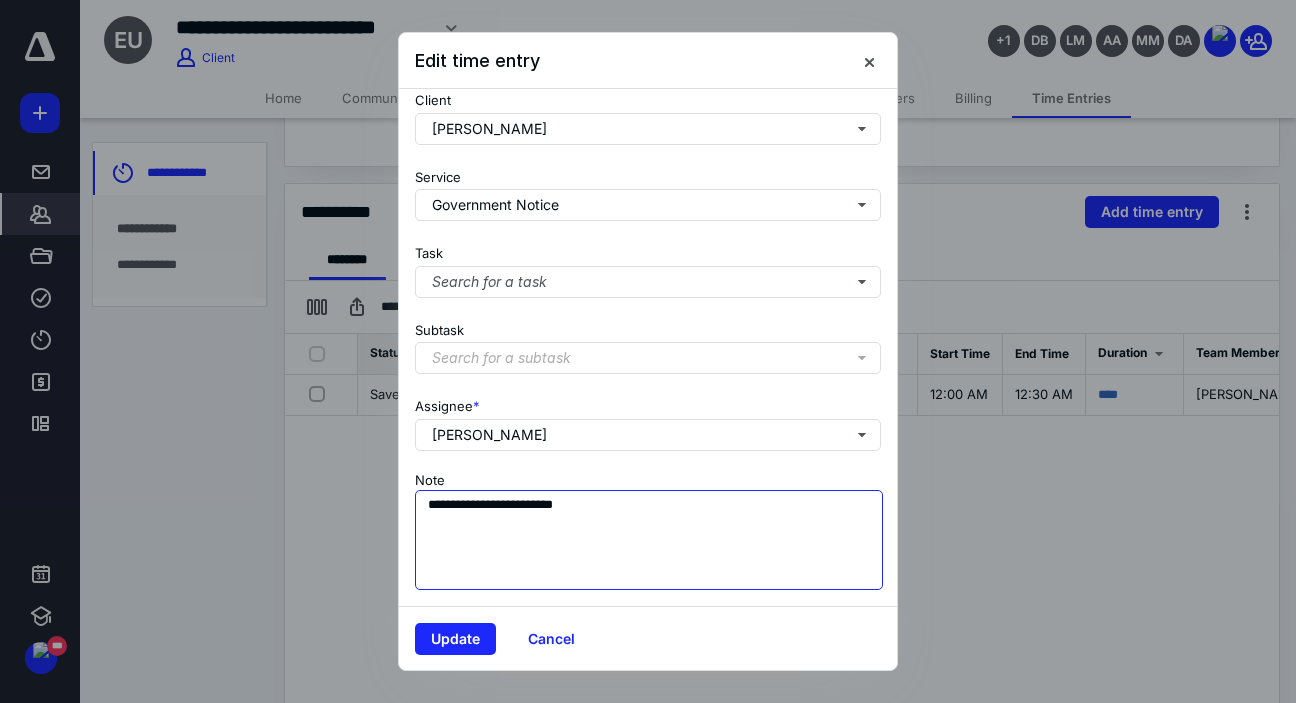click on "**********" at bounding box center (649, 540) 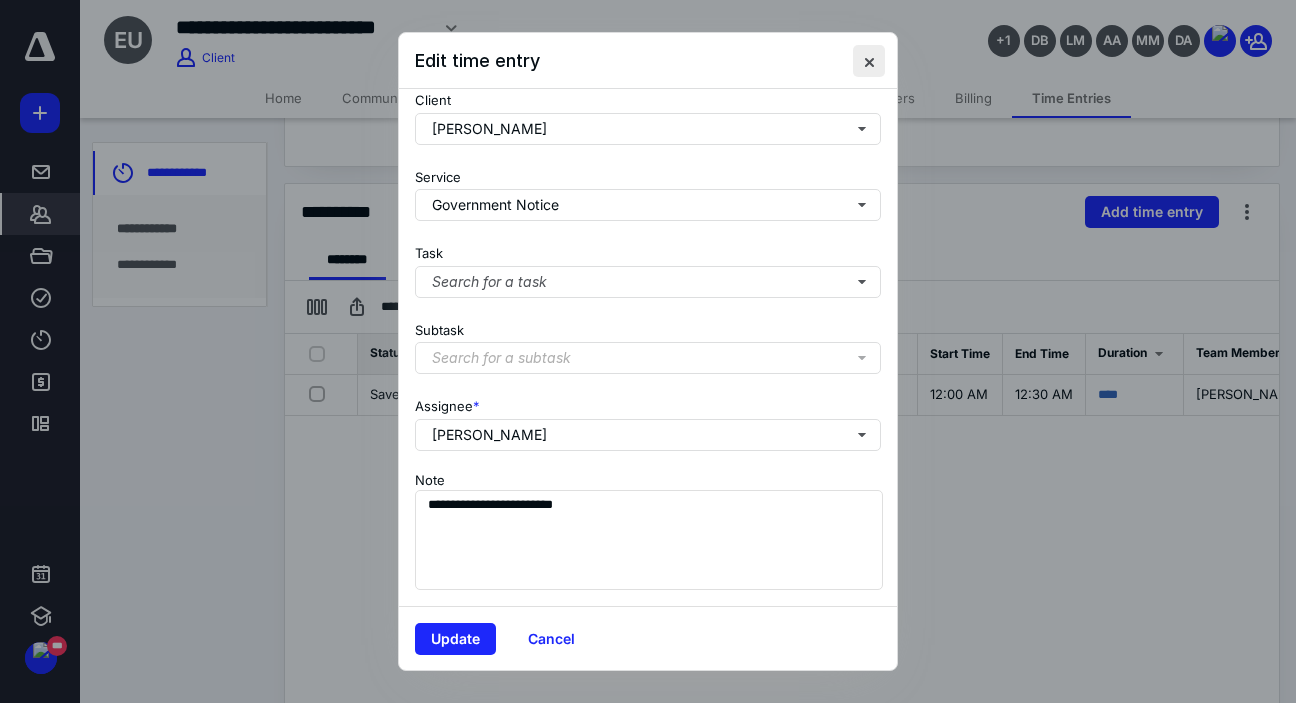 click at bounding box center [869, 61] 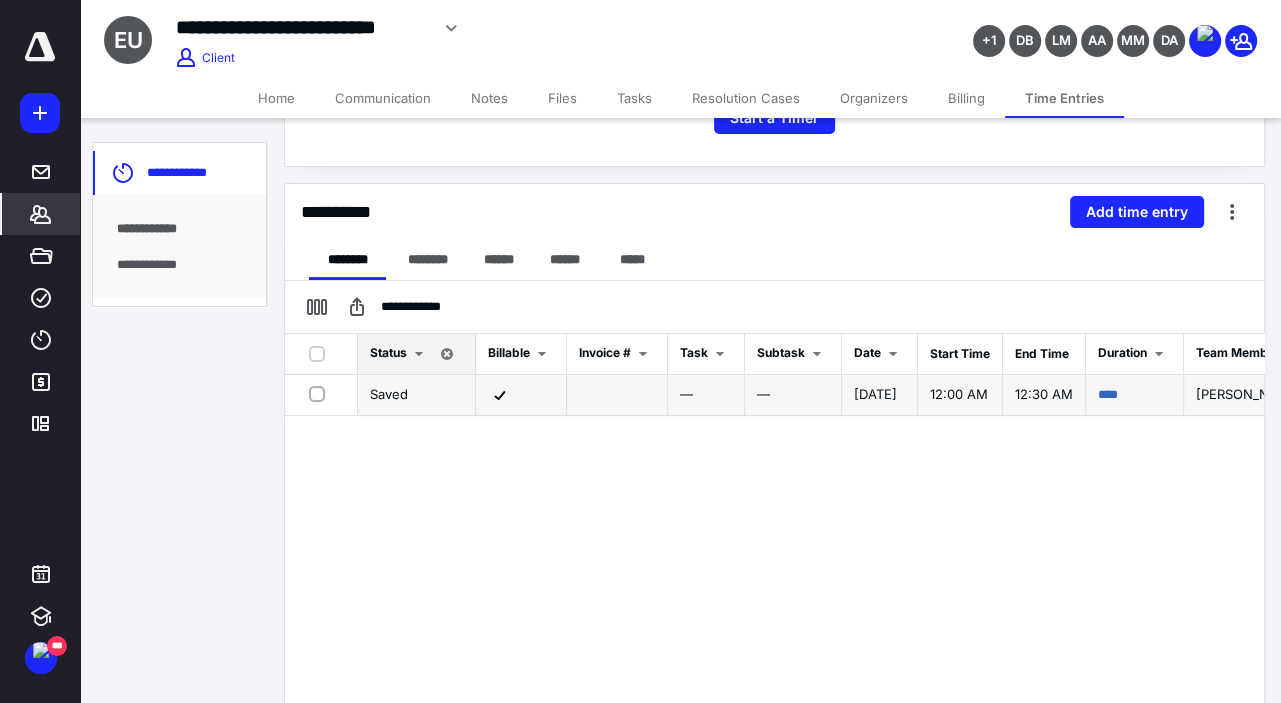 click at bounding box center (321, 393) 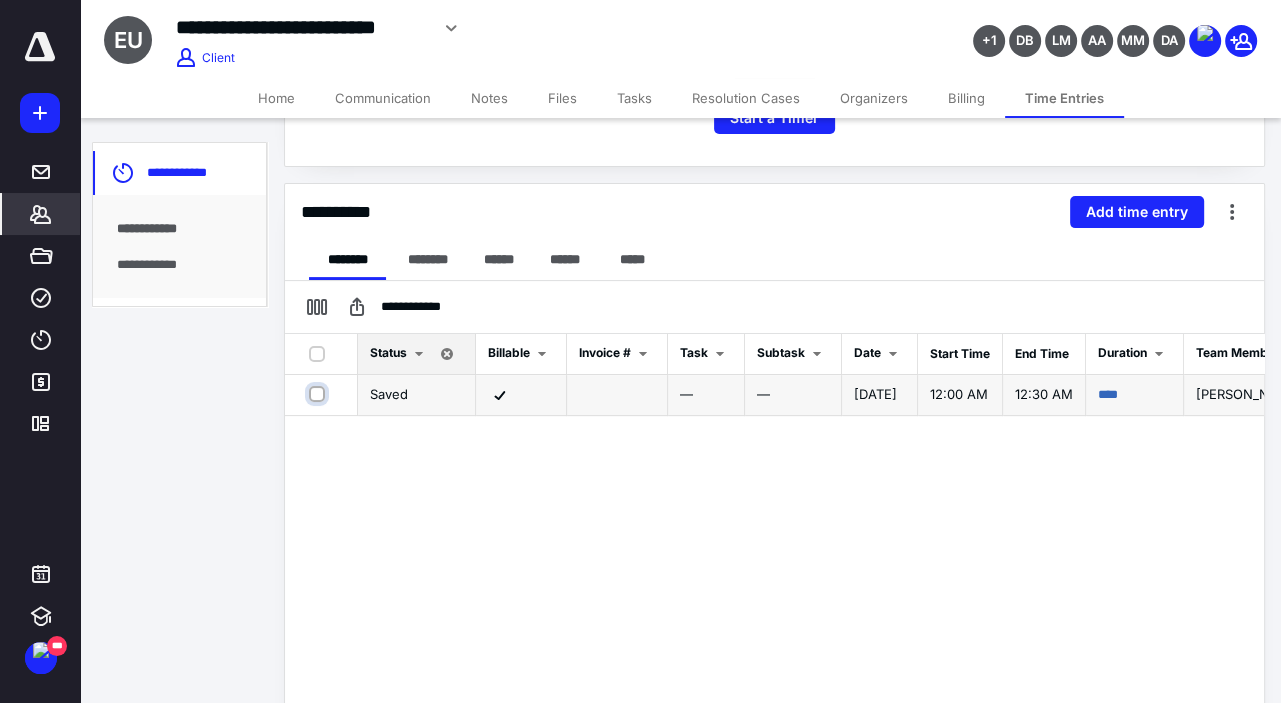 click at bounding box center (319, 394) 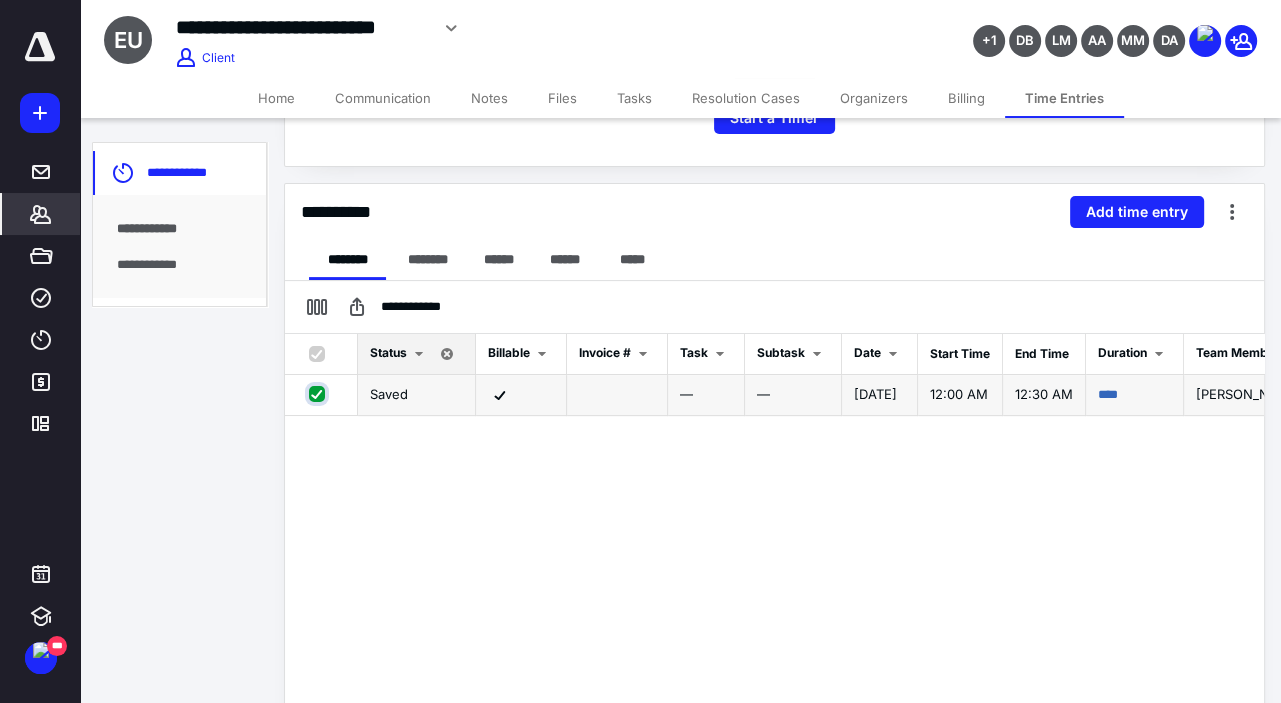 checkbox on "true" 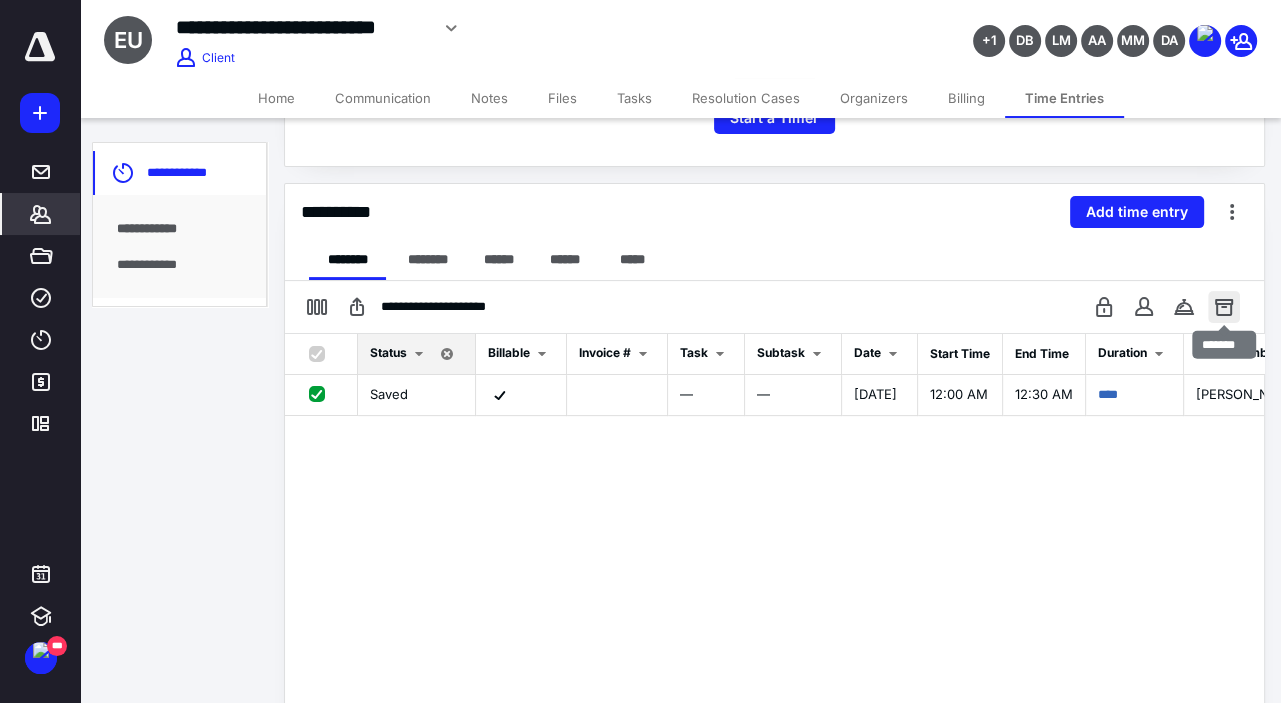 click at bounding box center (1224, 307) 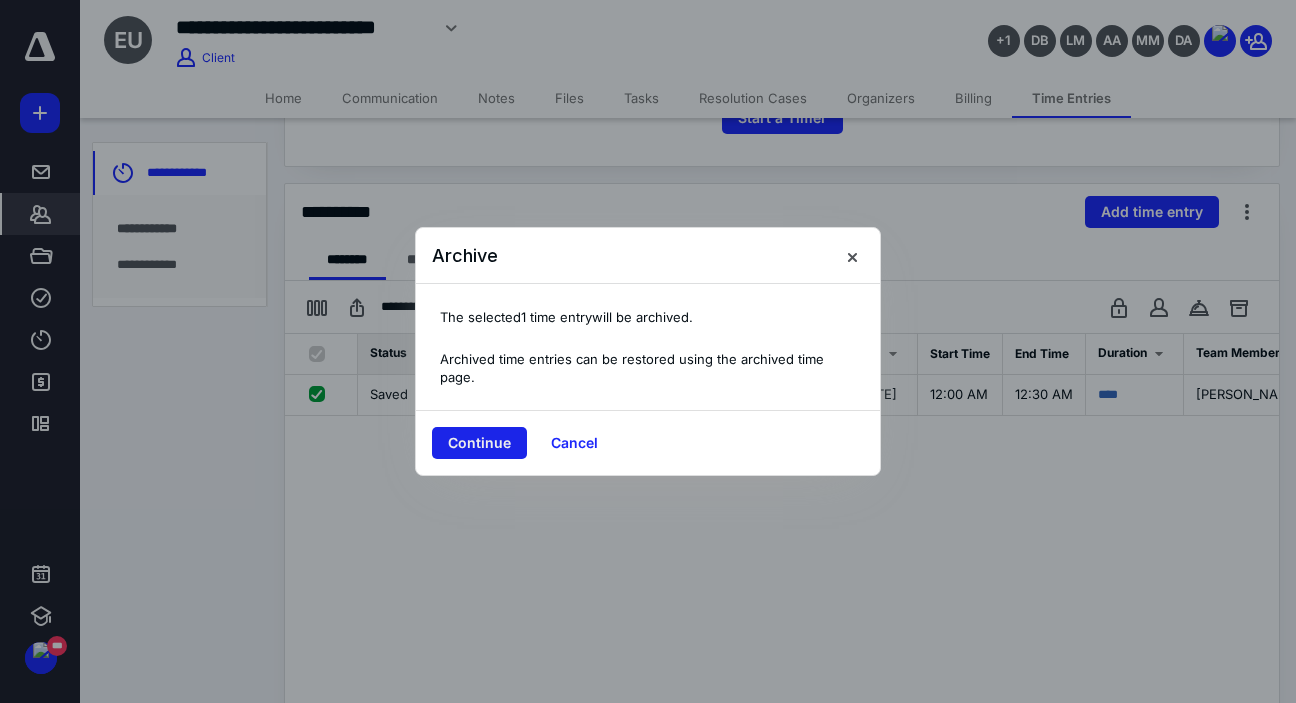 click on "Continue" at bounding box center (479, 443) 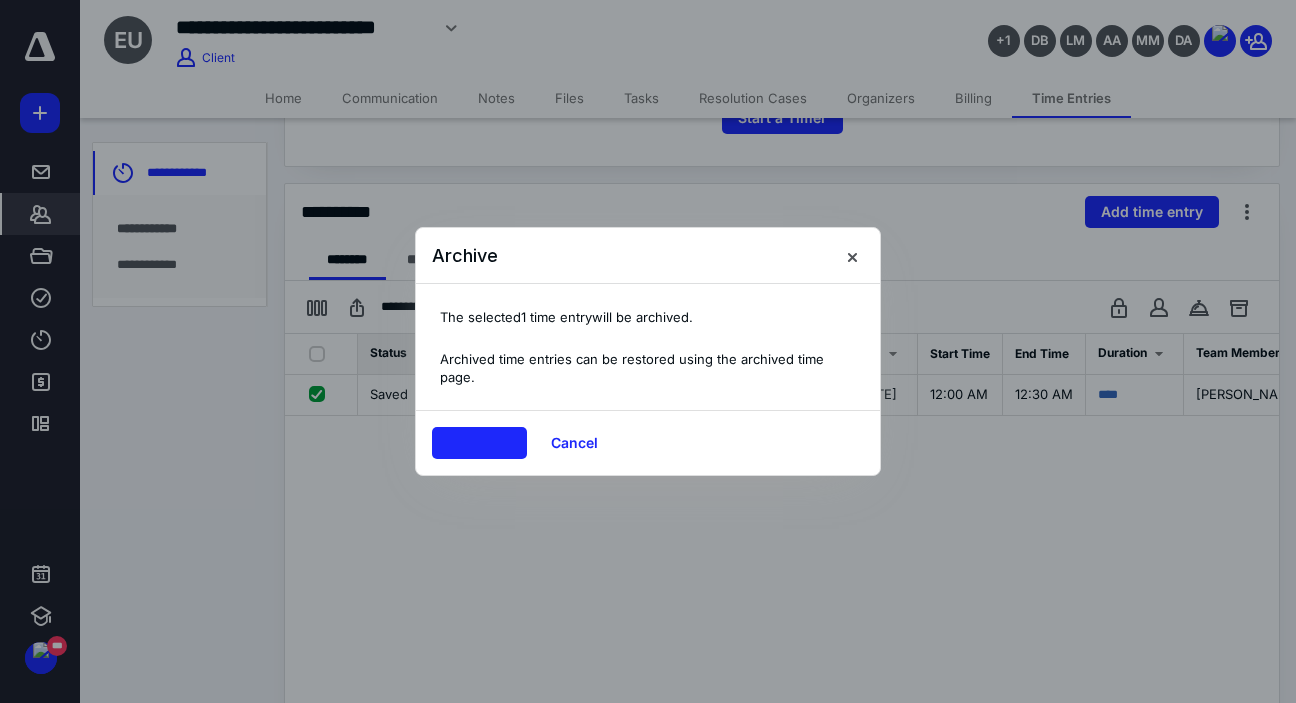 checkbox on "false" 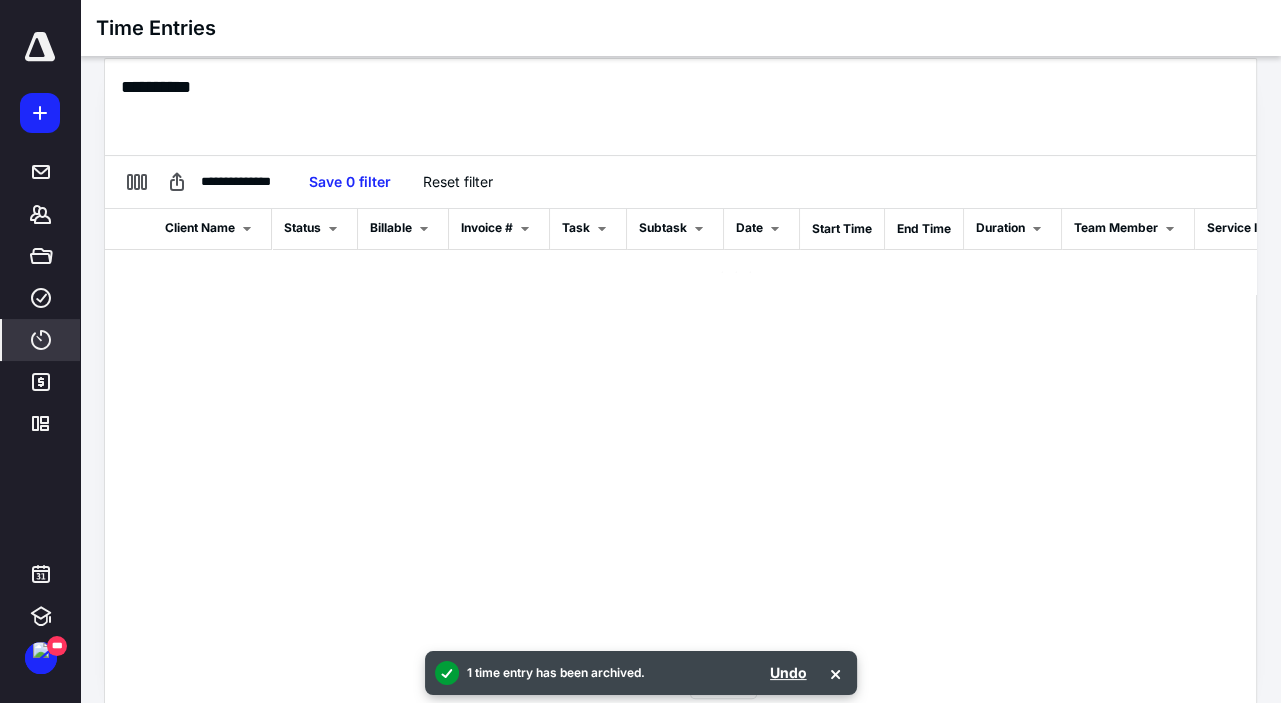 scroll, scrollTop: 257, scrollLeft: 0, axis: vertical 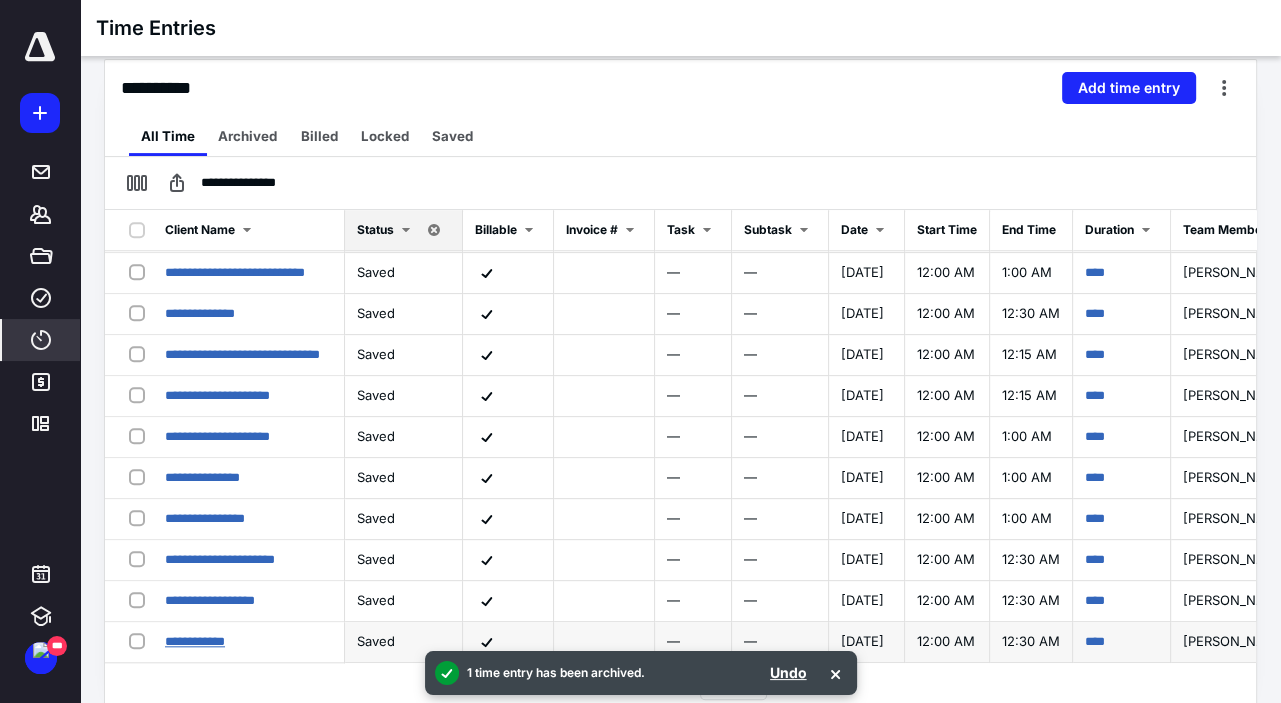 click on "**********" at bounding box center [195, 641] 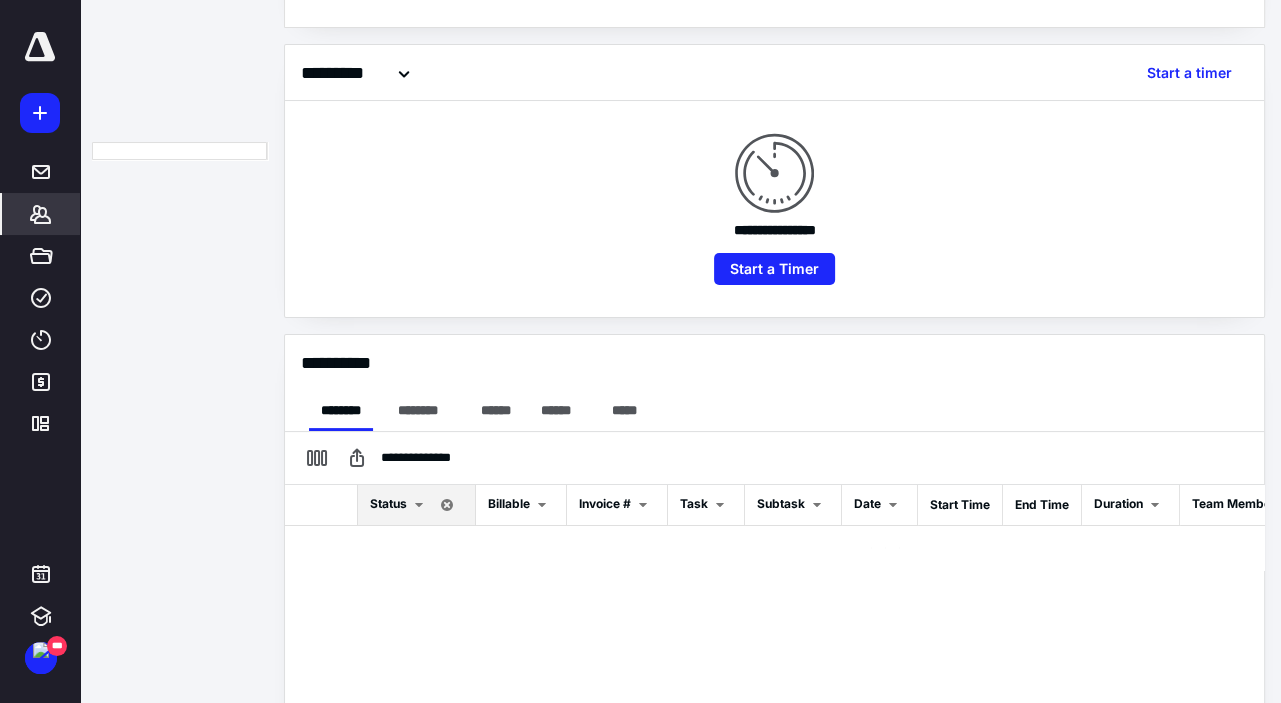 scroll, scrollTop: 445, scrollLeft: 0, axis: vertical 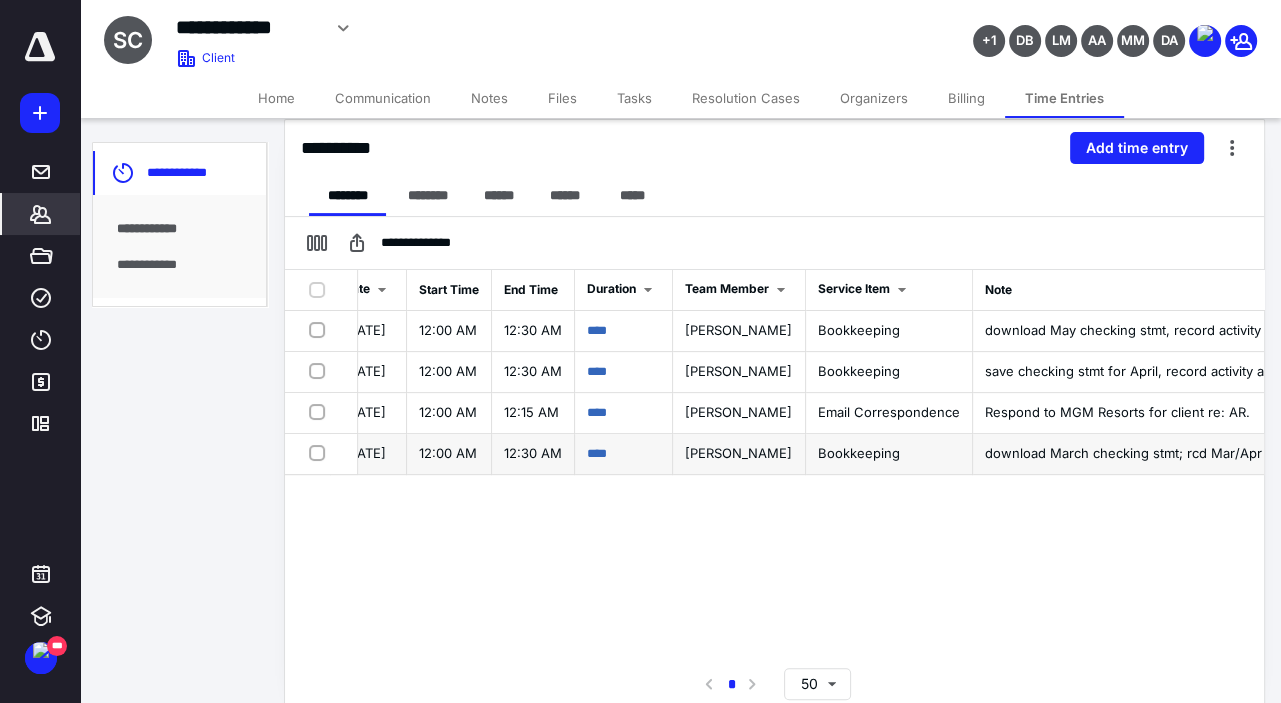 click at bounding box center (321, 452) 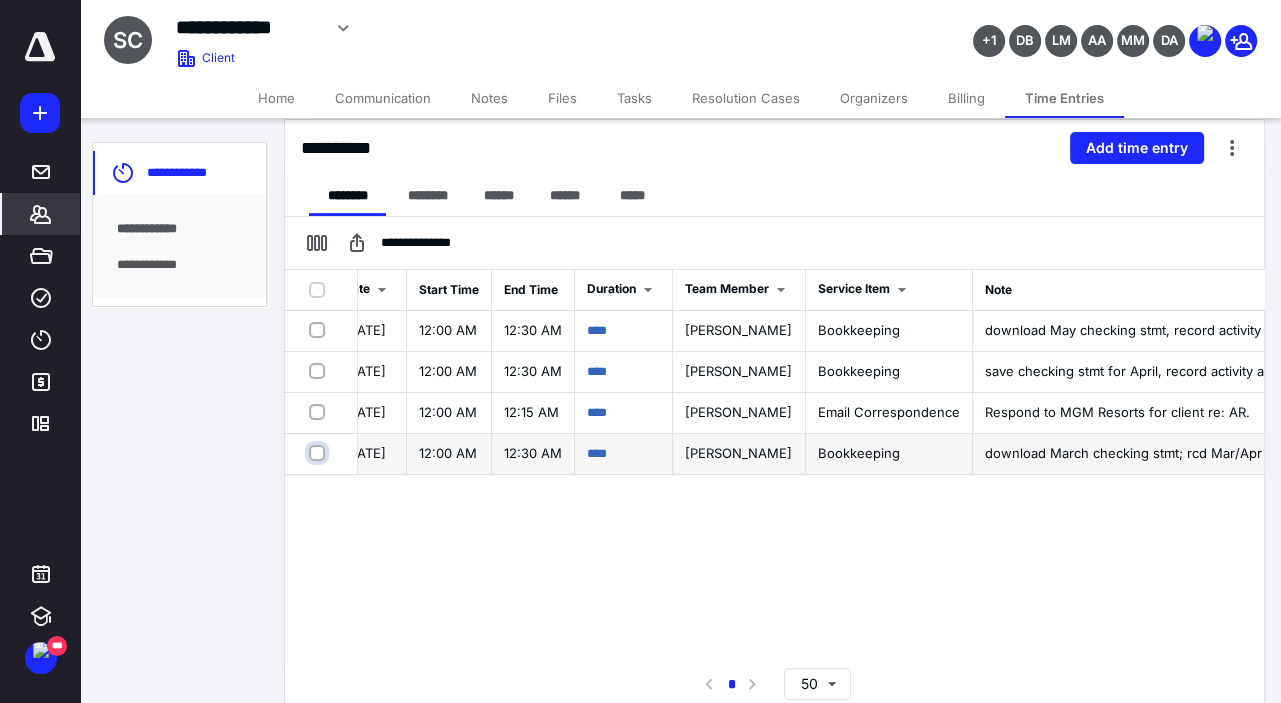 click at bounding box center [319, 453] 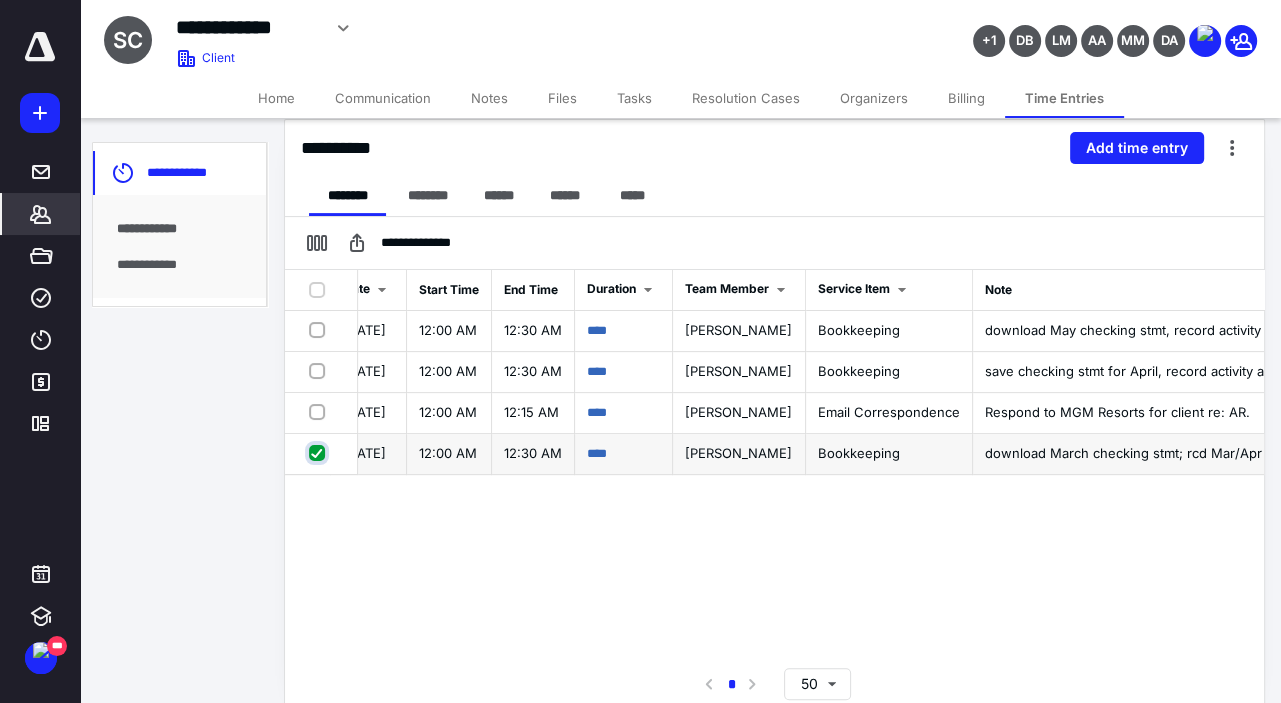 checkbox on "true" 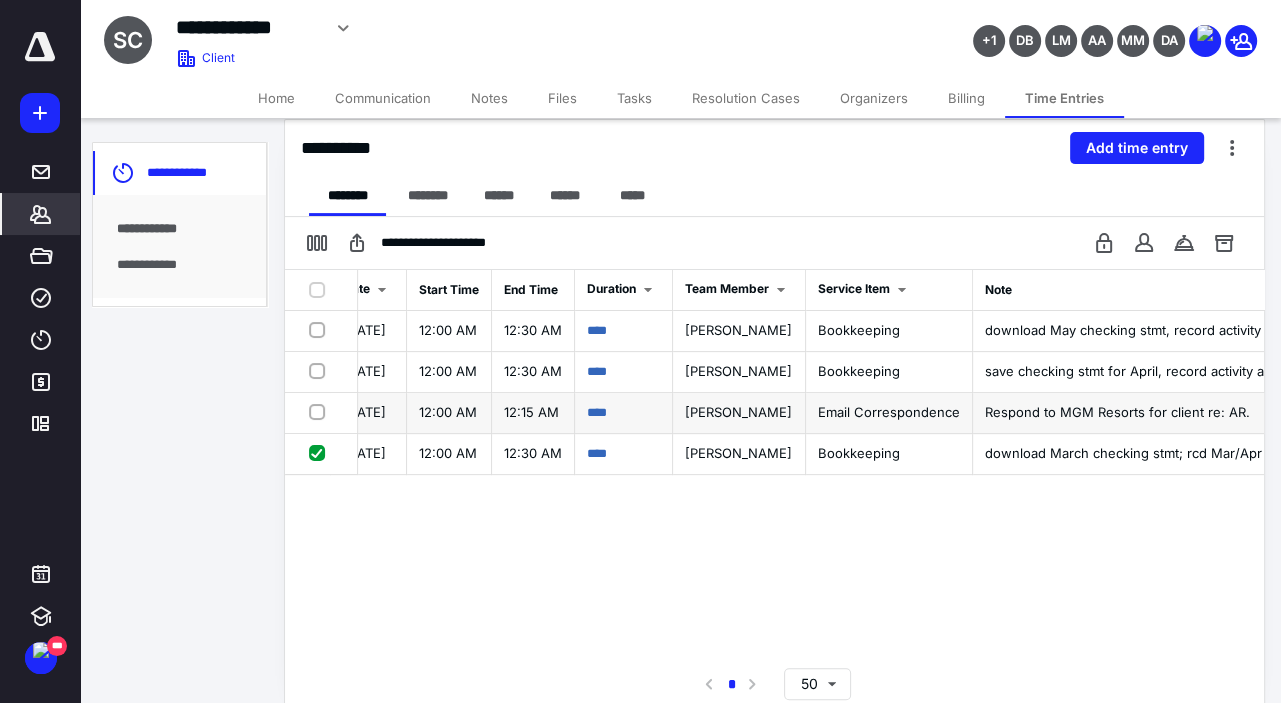 click at bounding box center [321, 413] 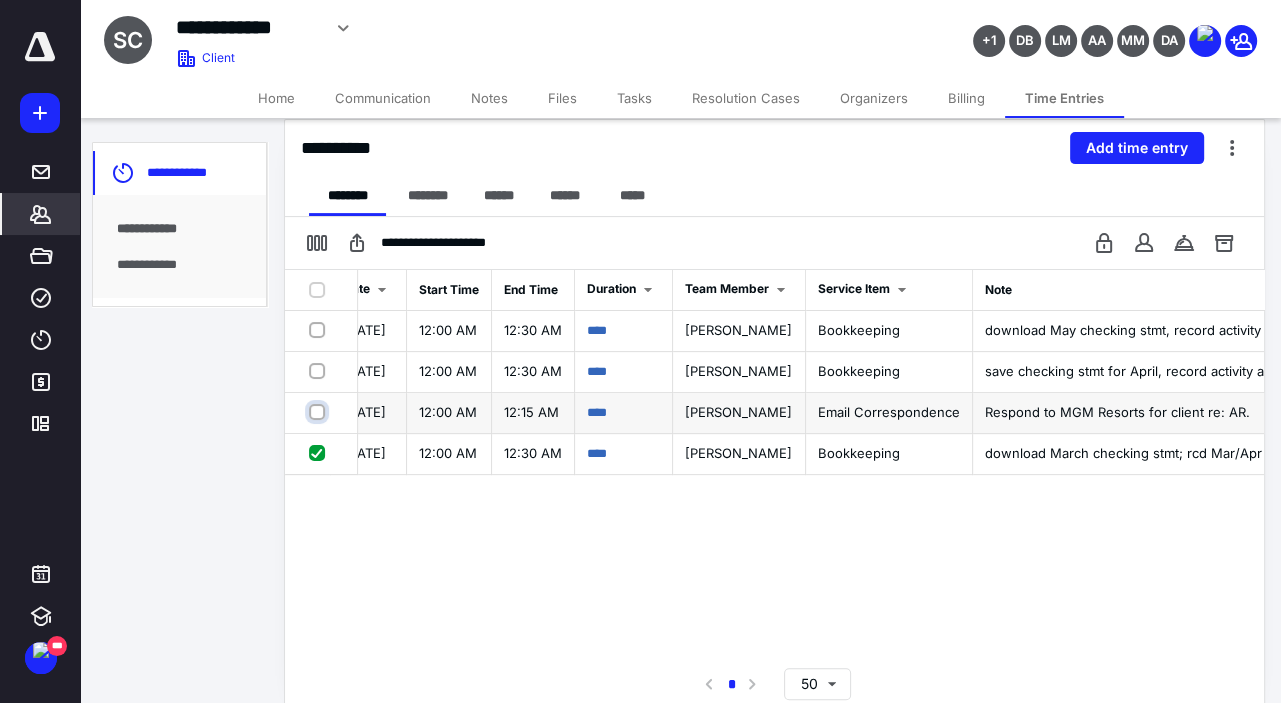 click at bounding box center [319, 412] 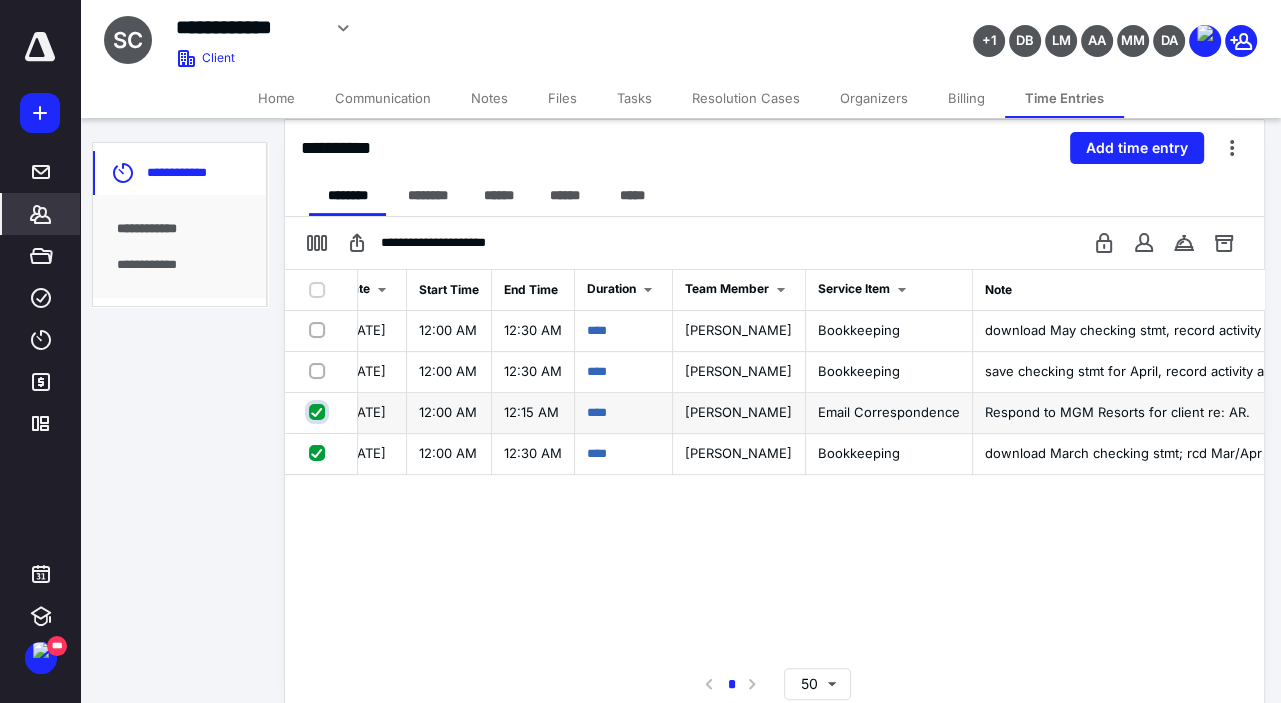 checkbox on "true" 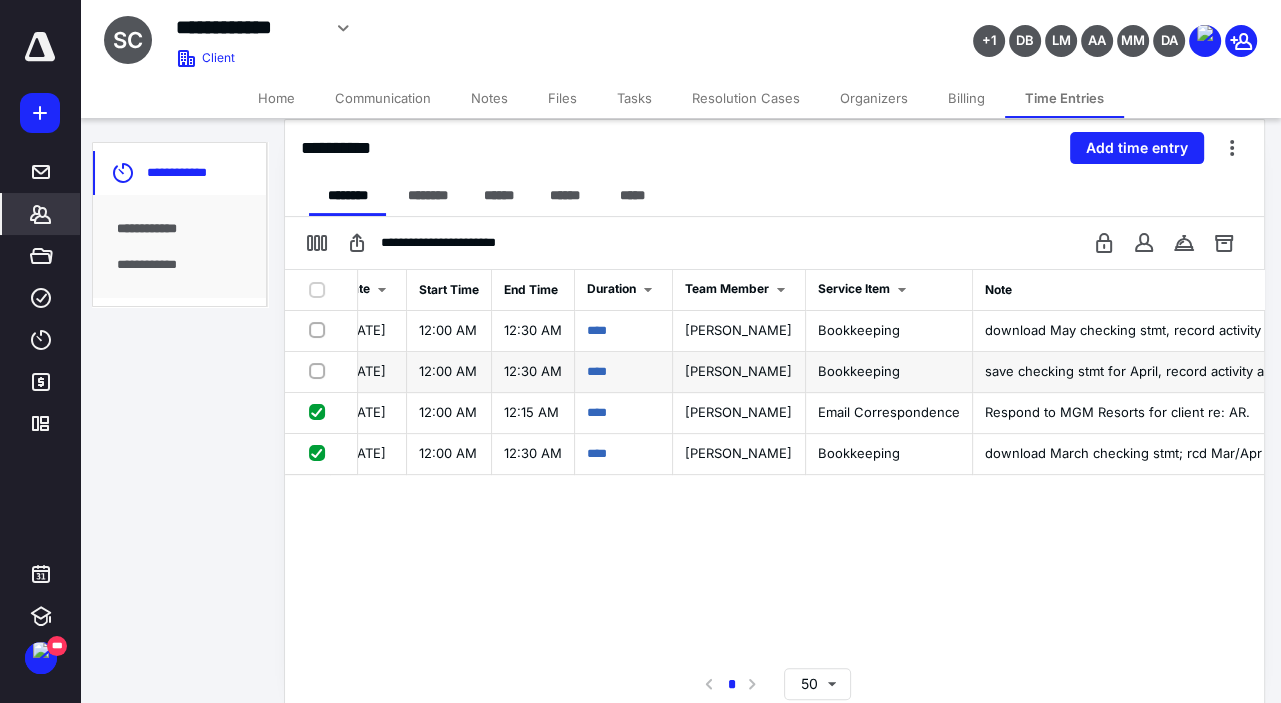 click at bounding box center [321, 370] 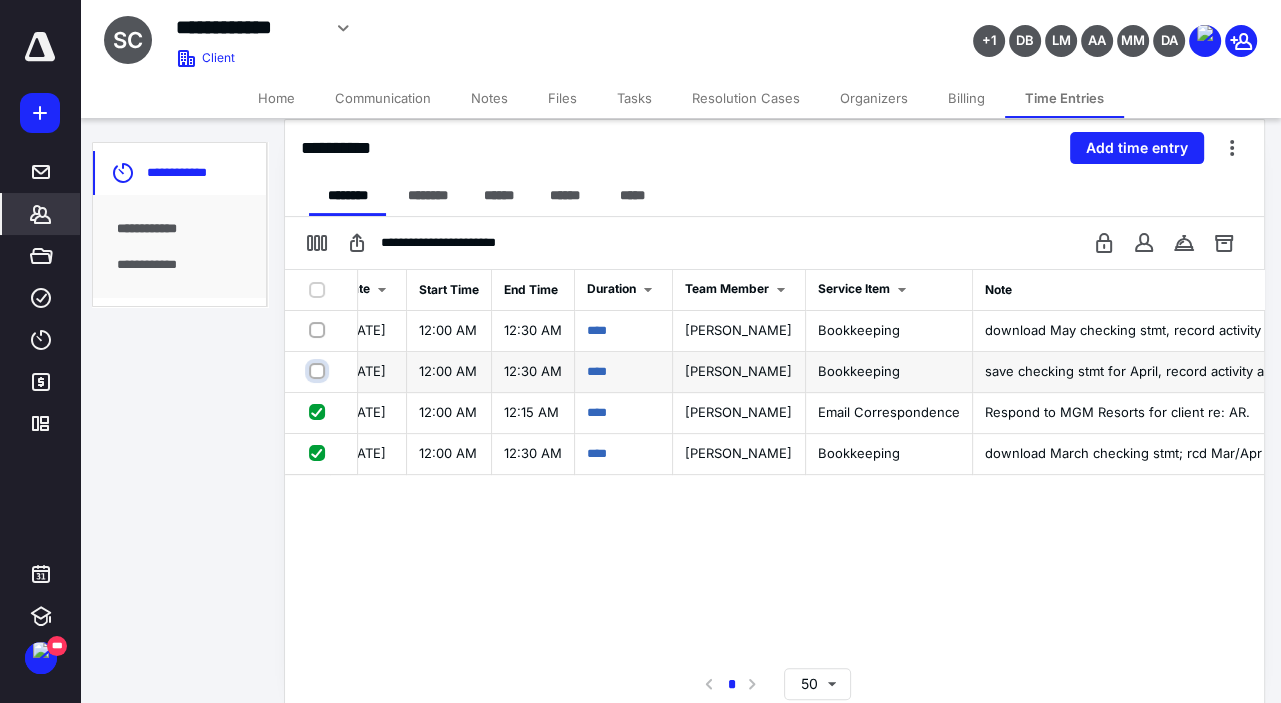 click at bounding box center (319, 371) 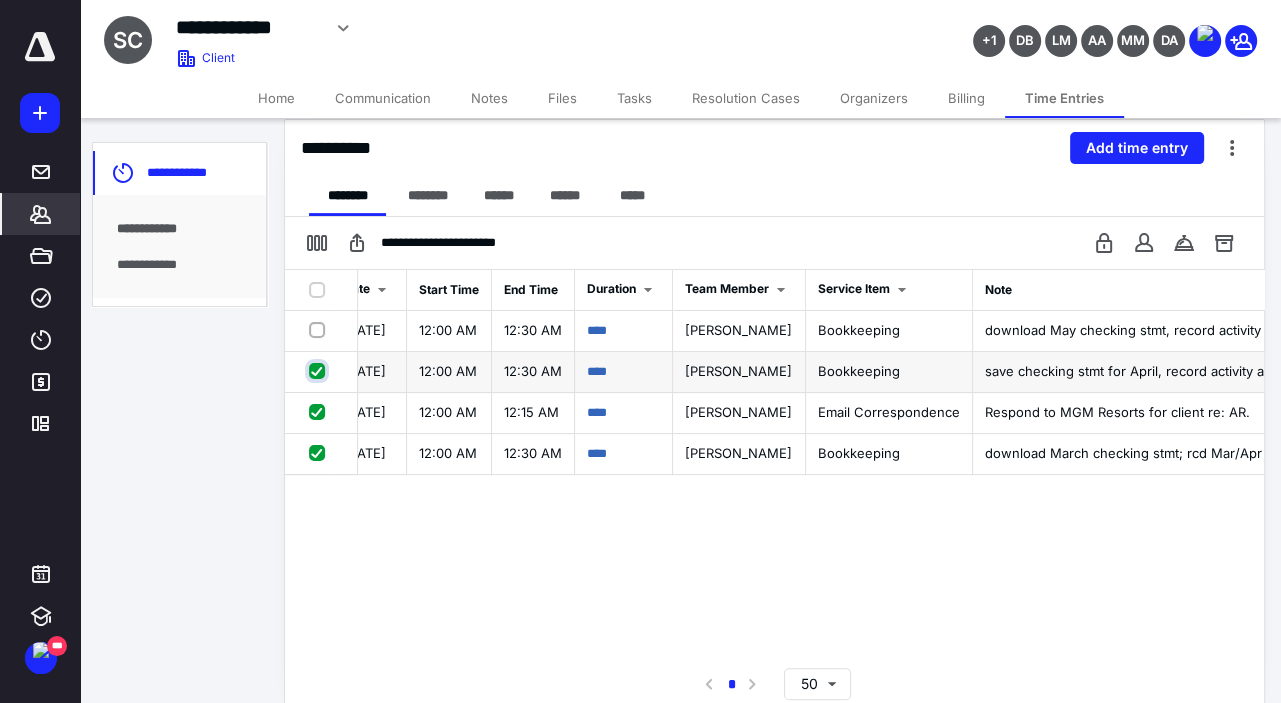 checkbox on "true" 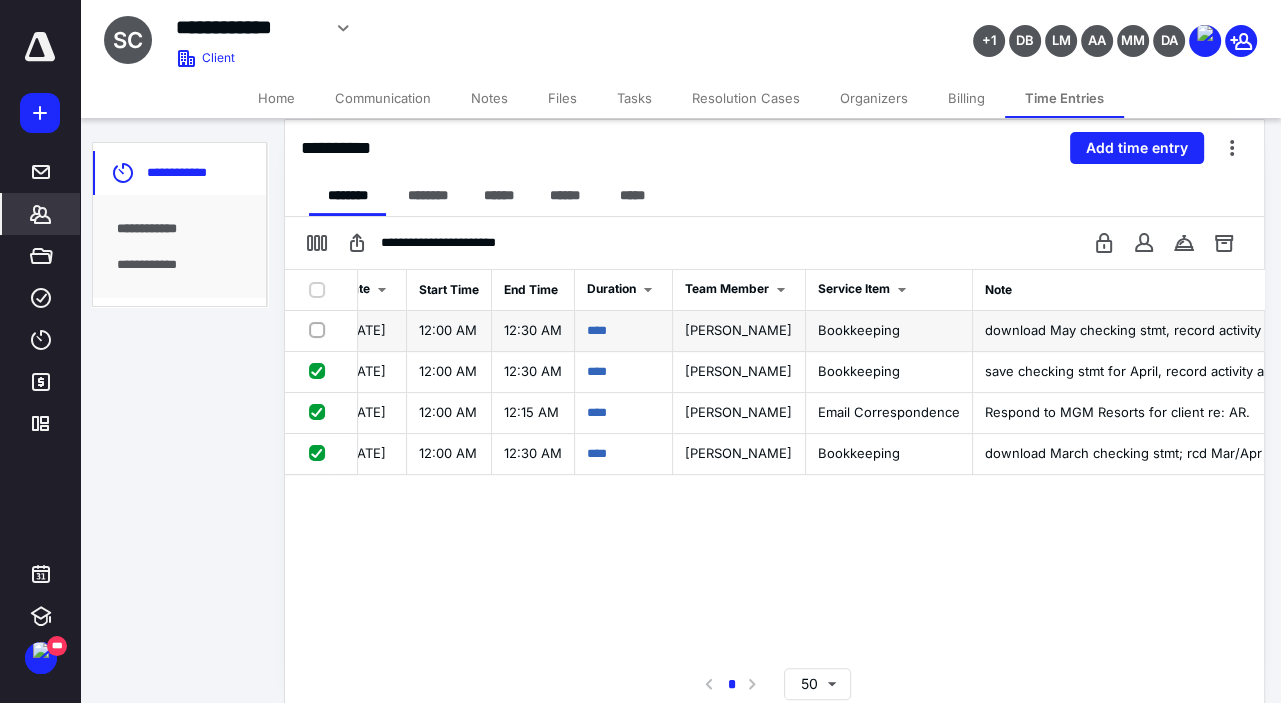 click at bounding box center [321, 329] 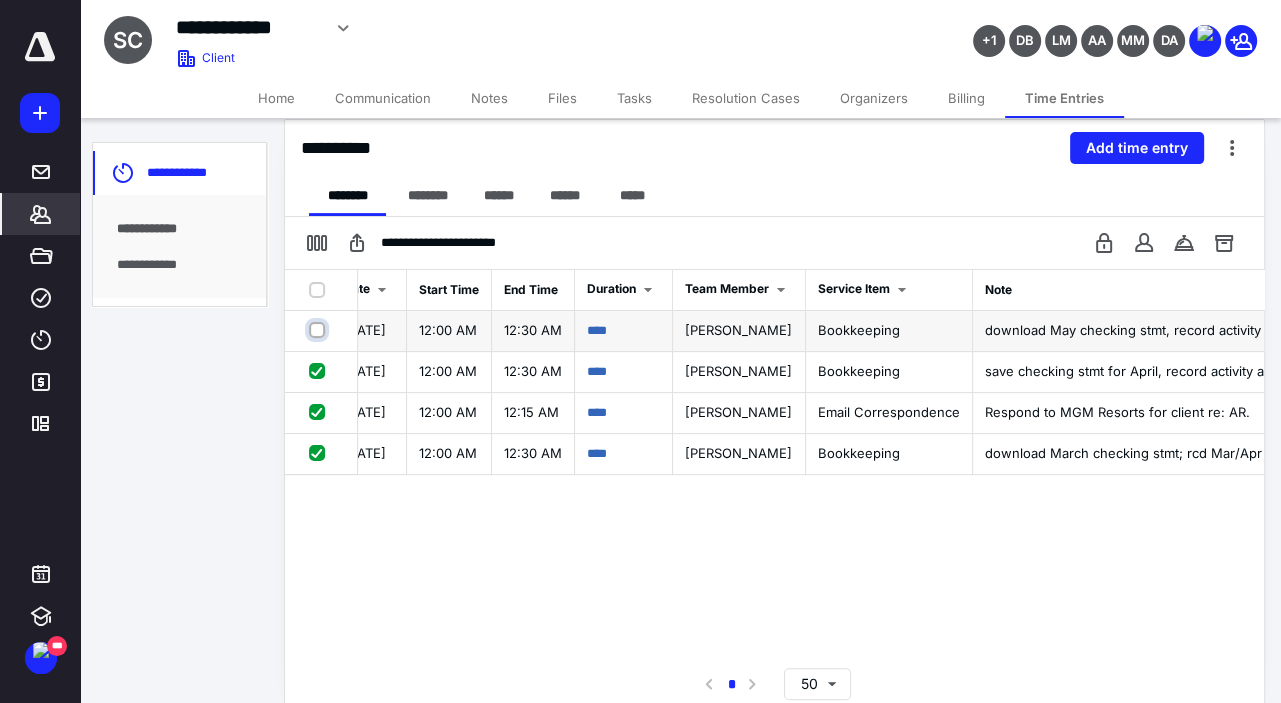 click at bounding box center (319, 330) 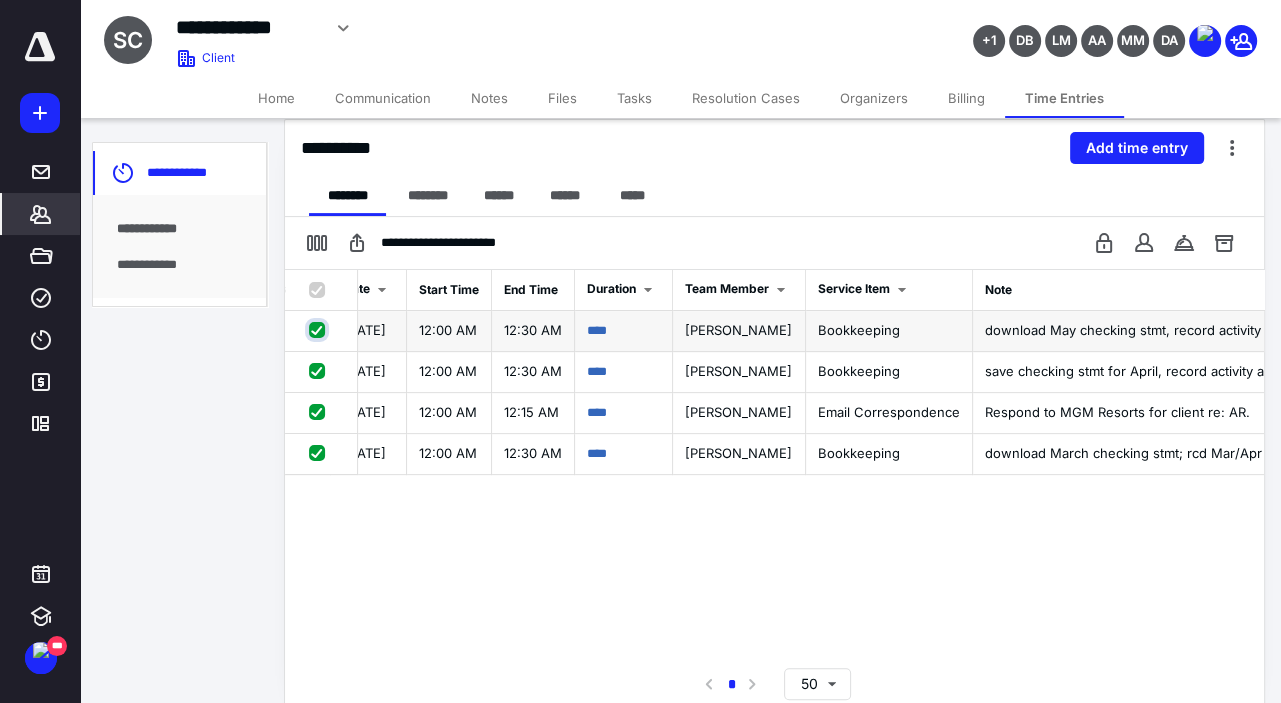 checkbox on "true" 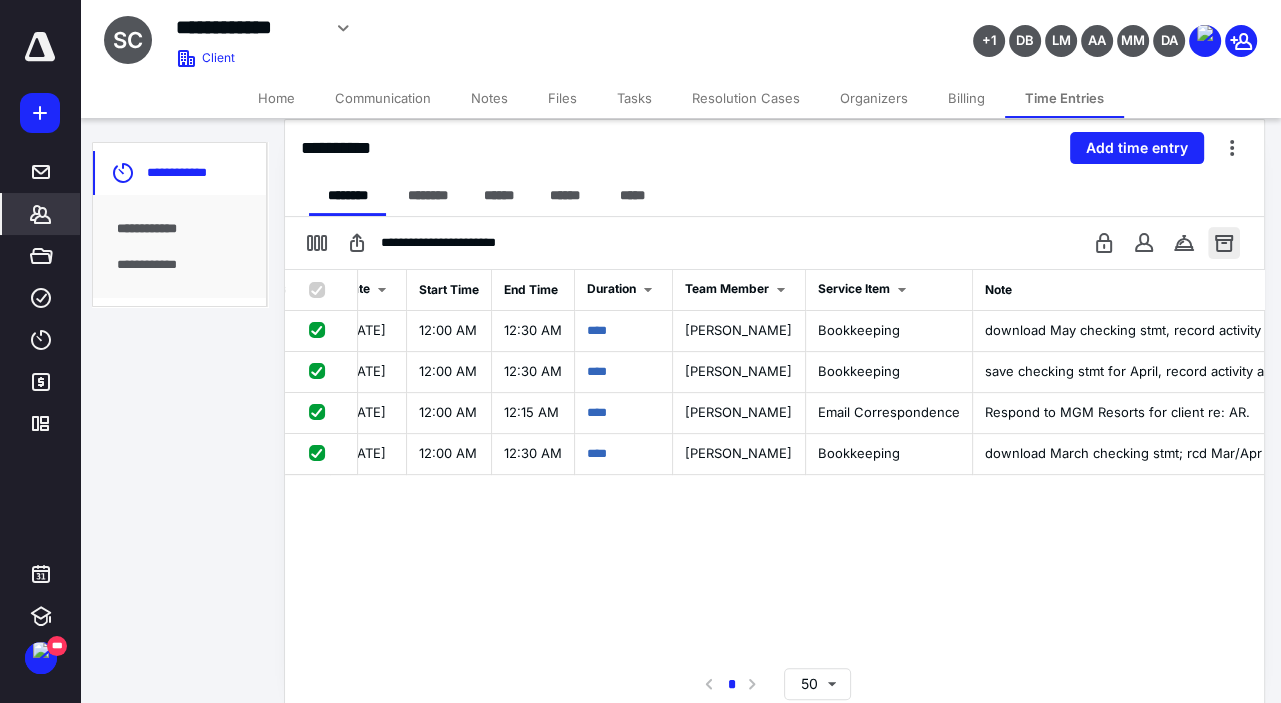drag, startPoint x: 1230, startPoint y: 277, endPoint x: 1230, endPoint y: 250, distance: 27 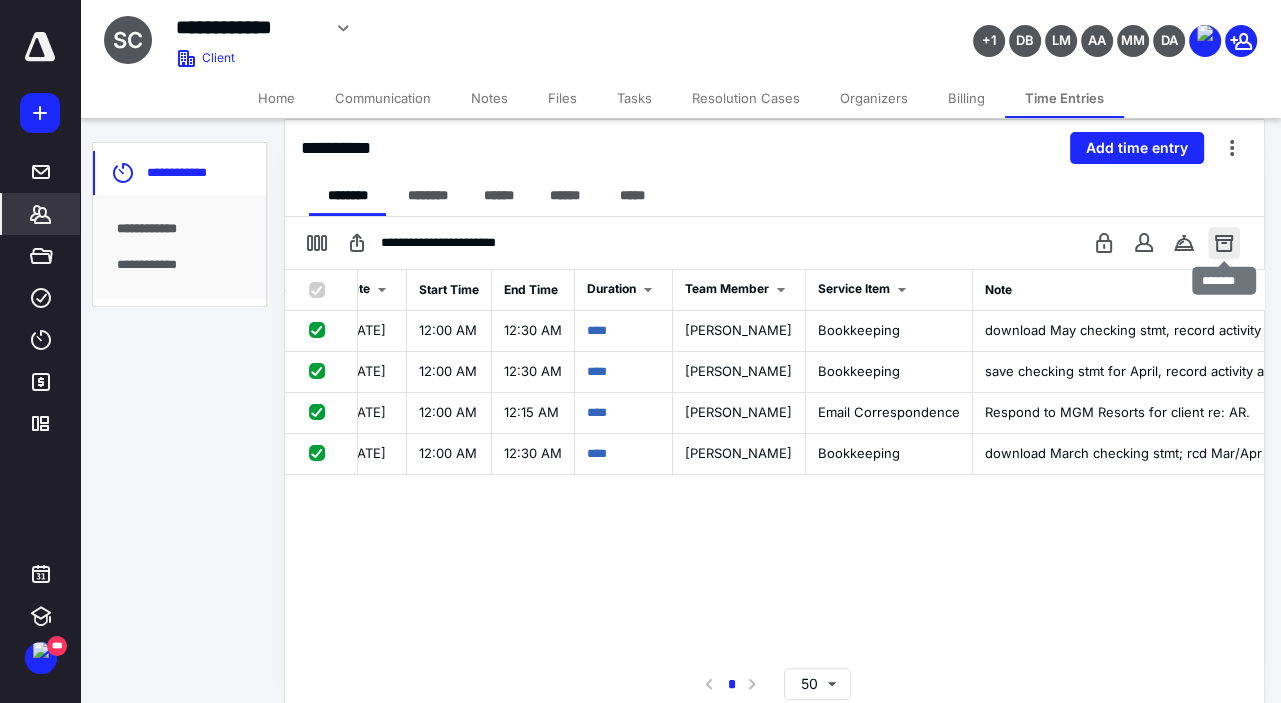 click at bounding box center (1224, 243) 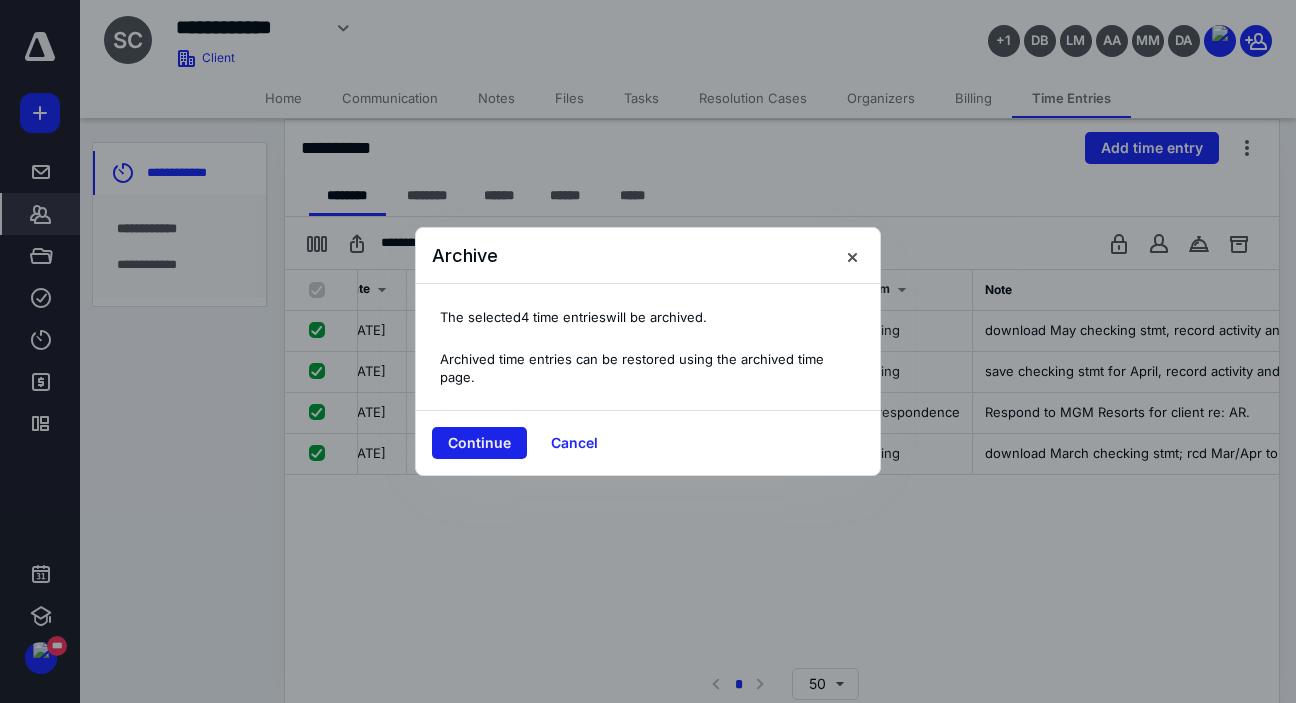 click on "Continue" at bounding box center (479, 443) 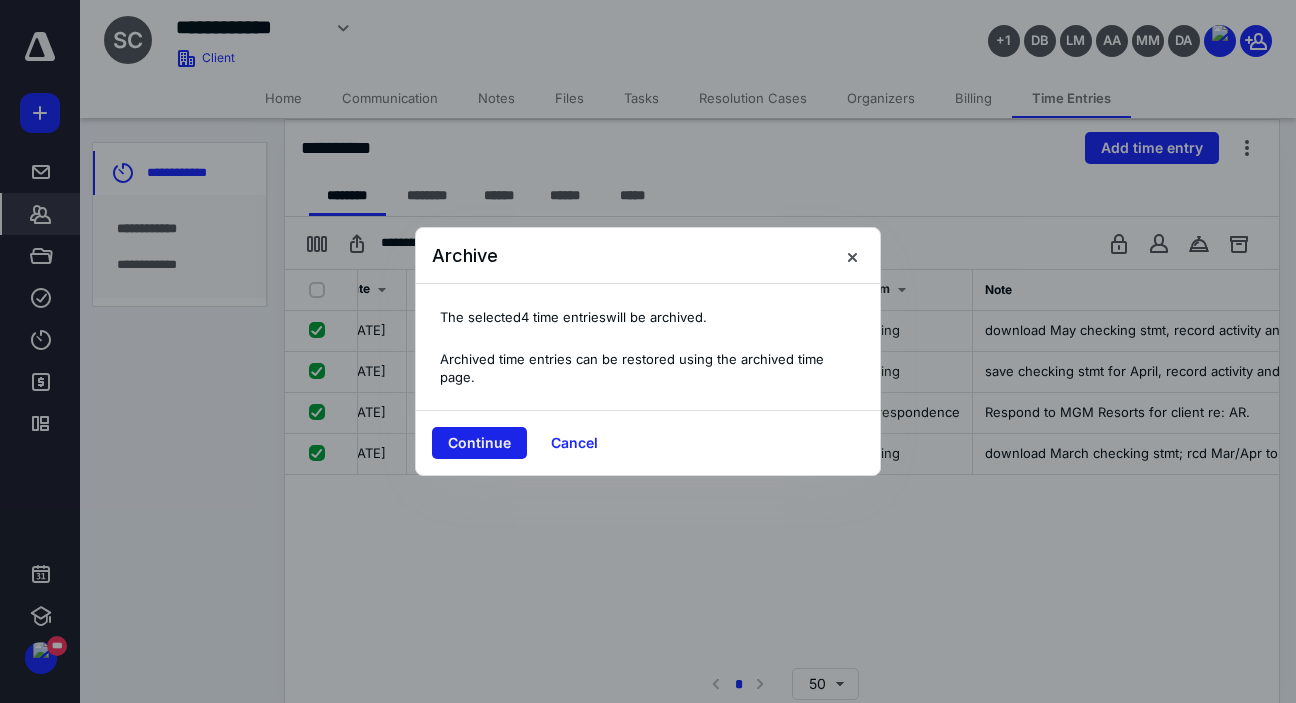 checkbox on "false" 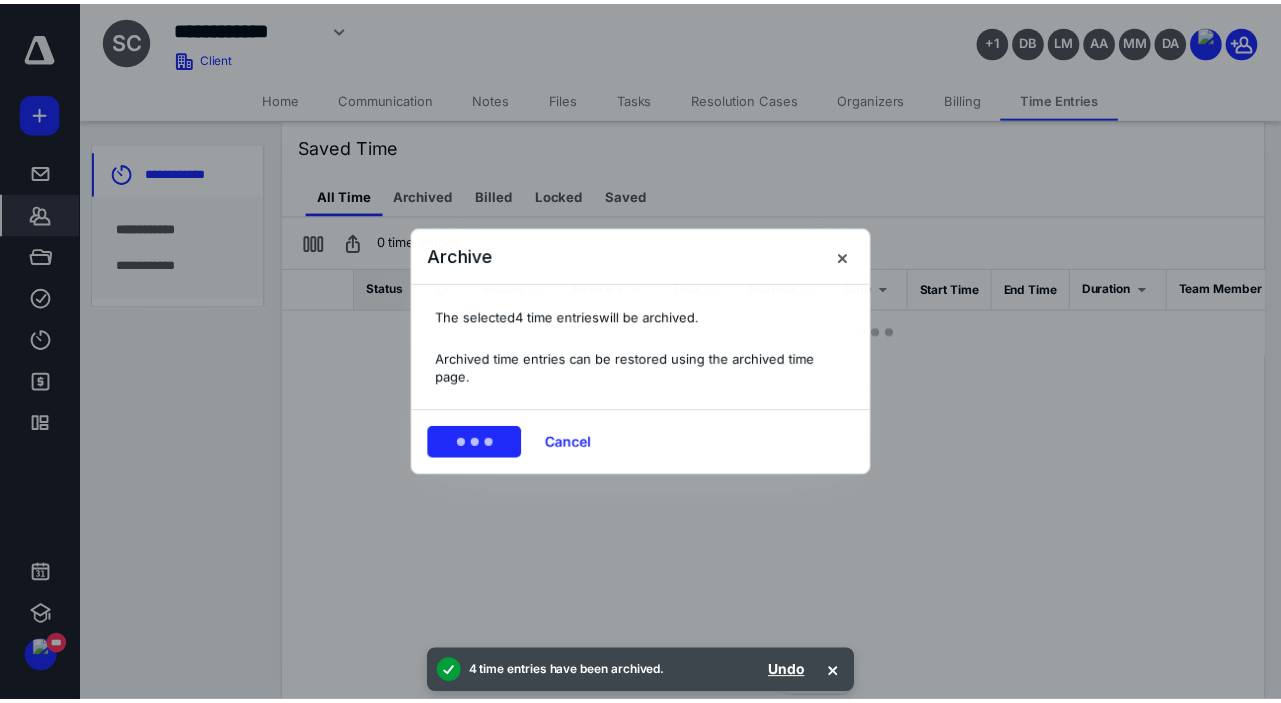 scroll, scrollTop: 0, scrollLeft: 210, axis: horizontal 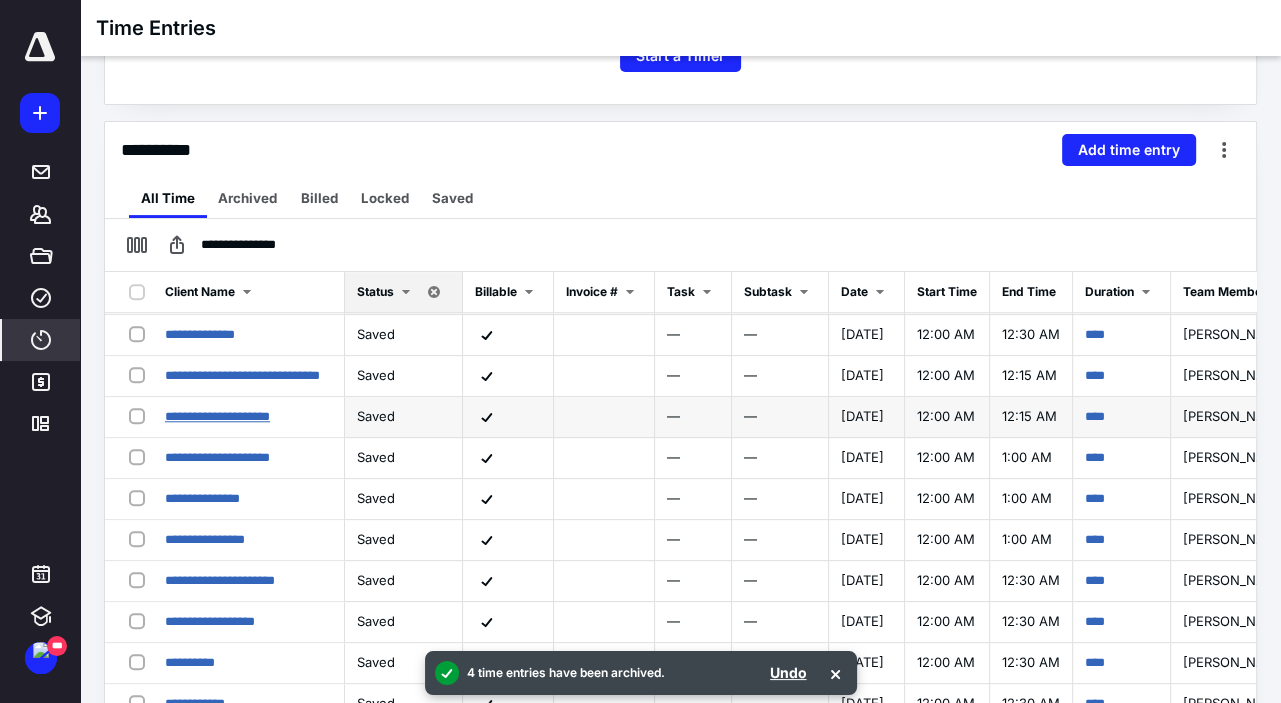 click on "**********" at bounding box center (217, 416) 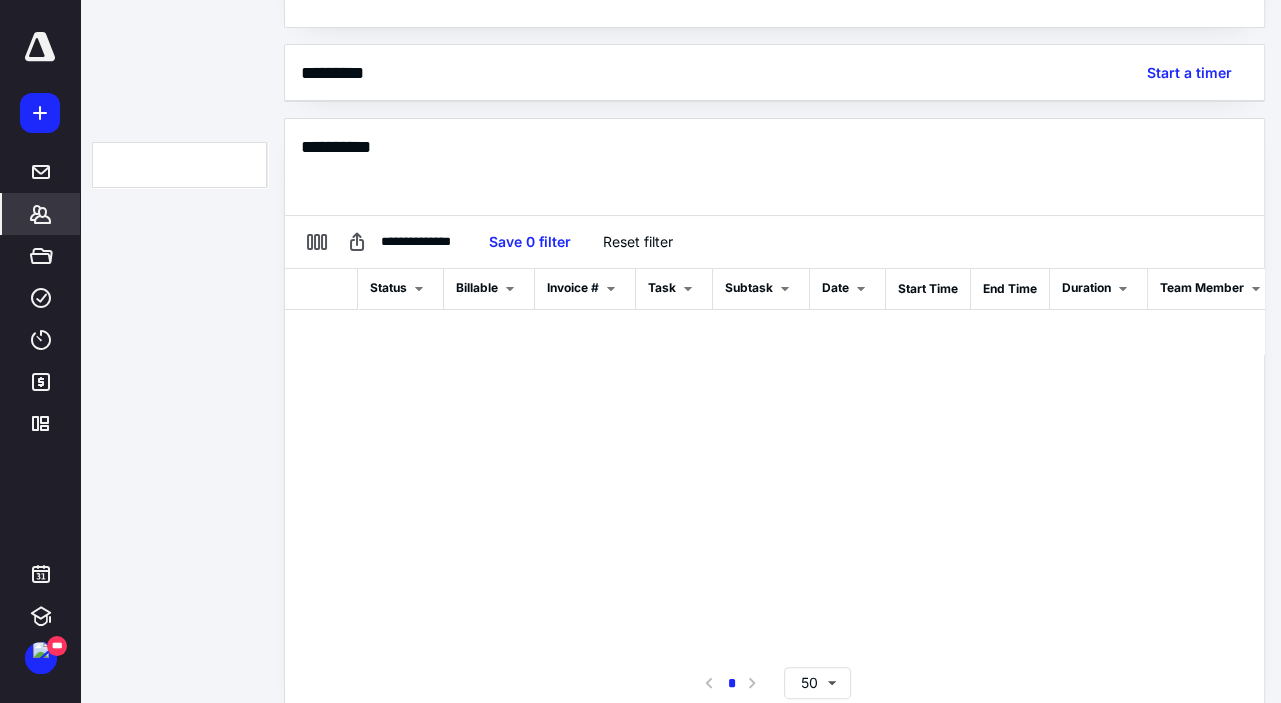 scroll, scrollTop: 443, scrollLeft: 0, axis: vertical 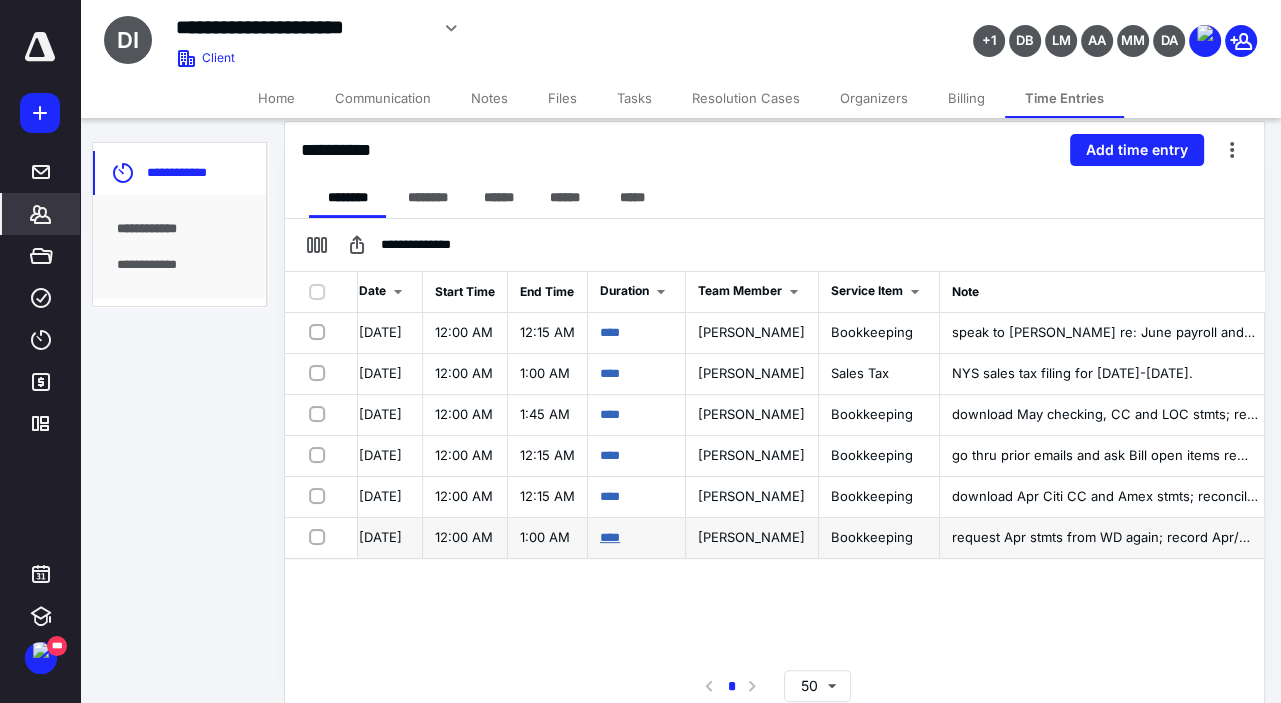 click on "****" at bounding box center [610, 537] 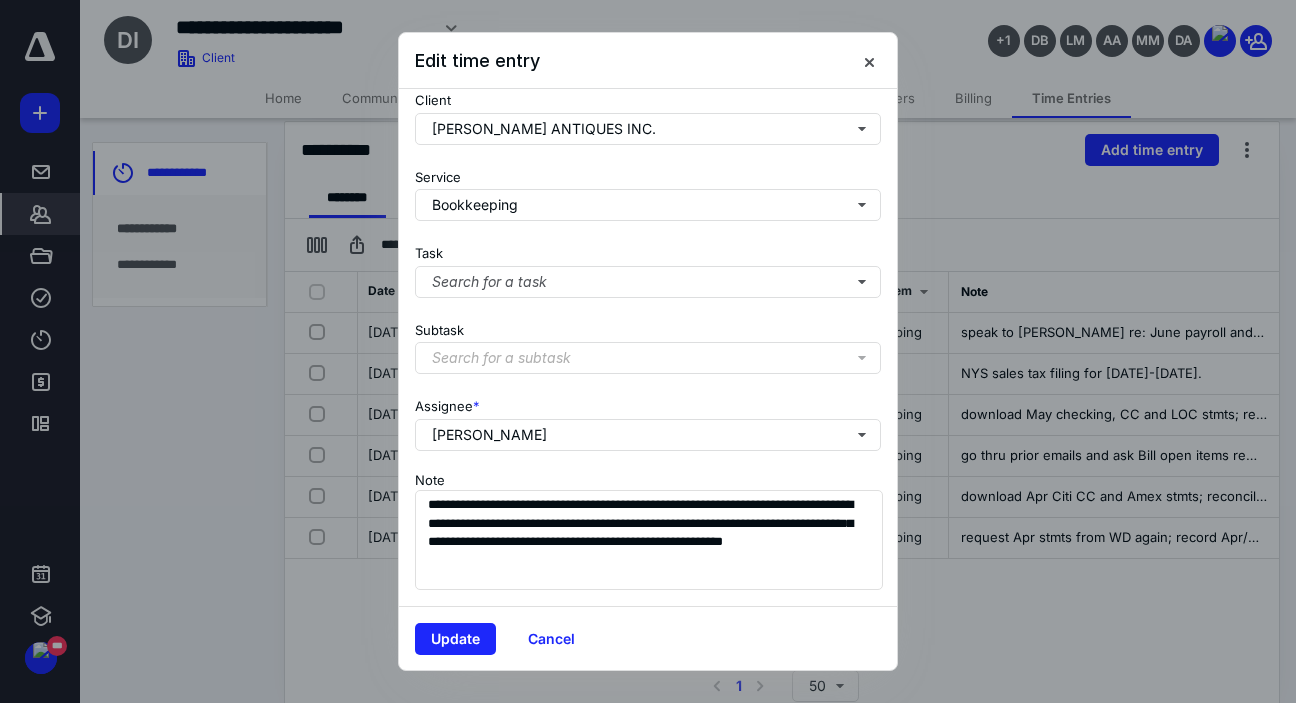 scroll, scrollTop: 229, scrollLeft: 0, axis: vertical 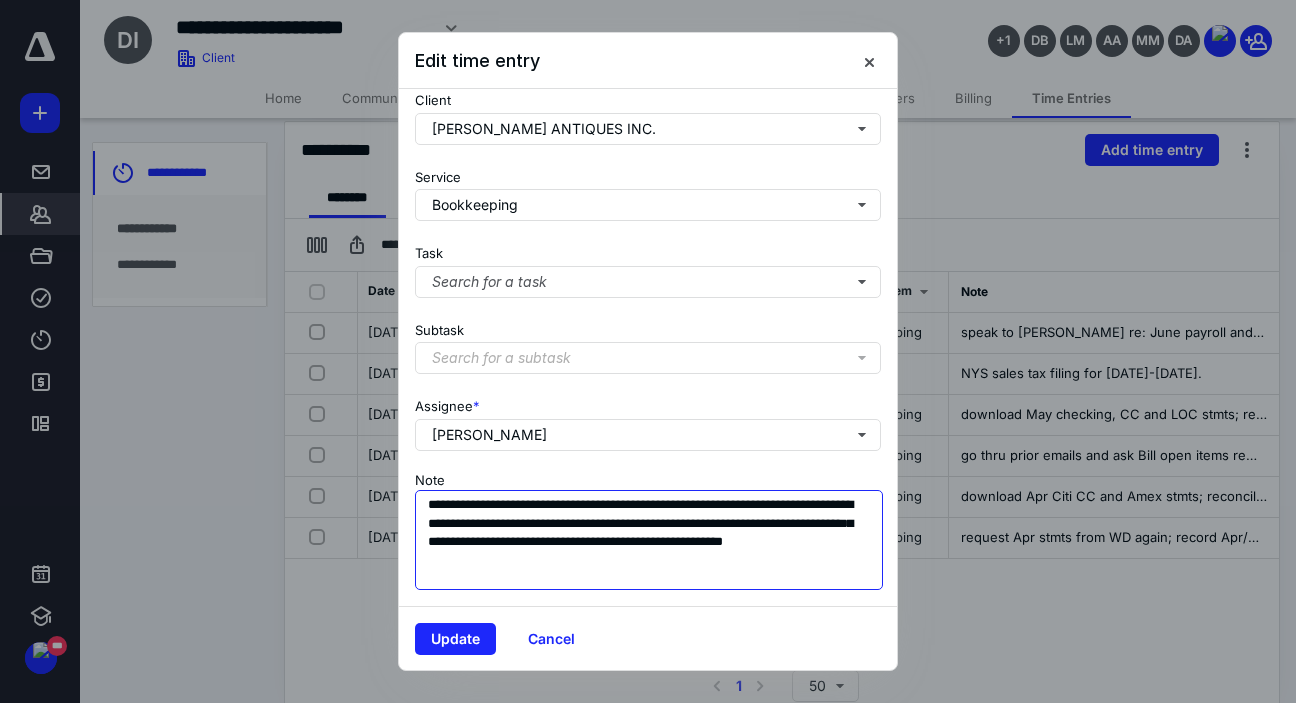 drag, startPoint x: 712, startPoint y: 493, endPoint x: 722, endPoint y: 495, distance: 10.198039 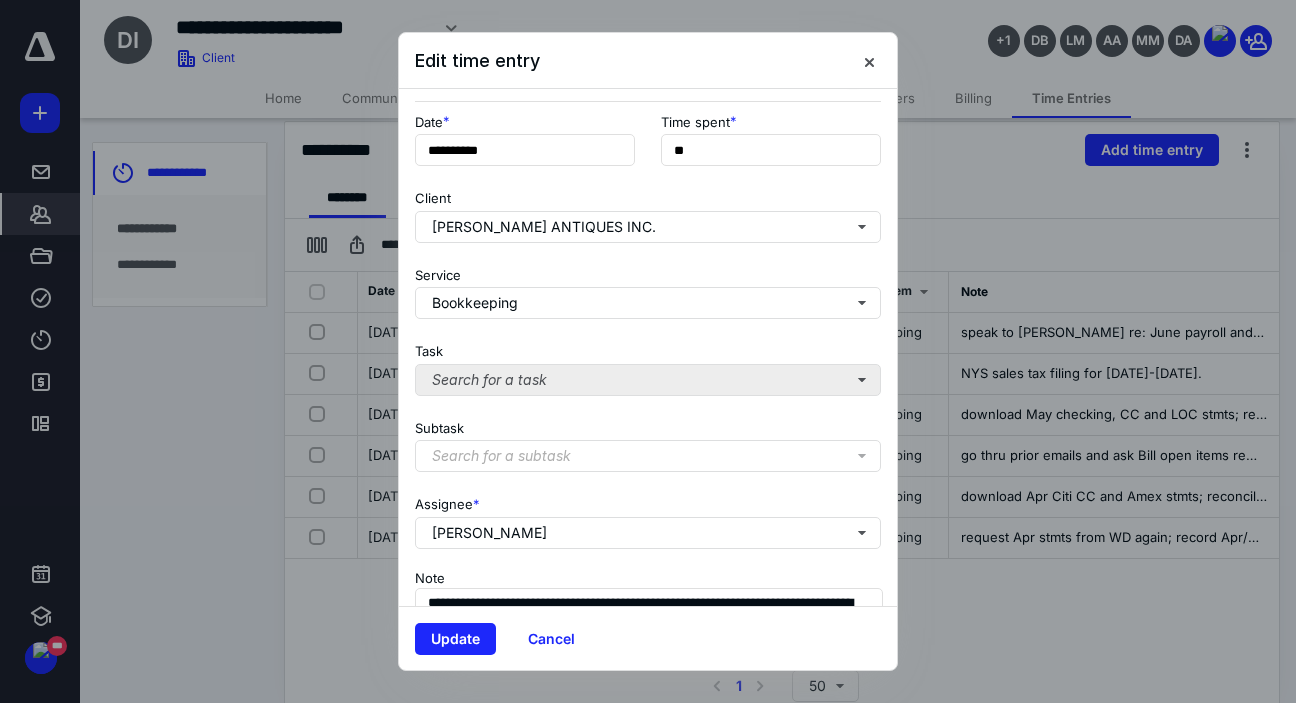 scroll, scrollTop: 0, scrollLeft: 0, axis: both 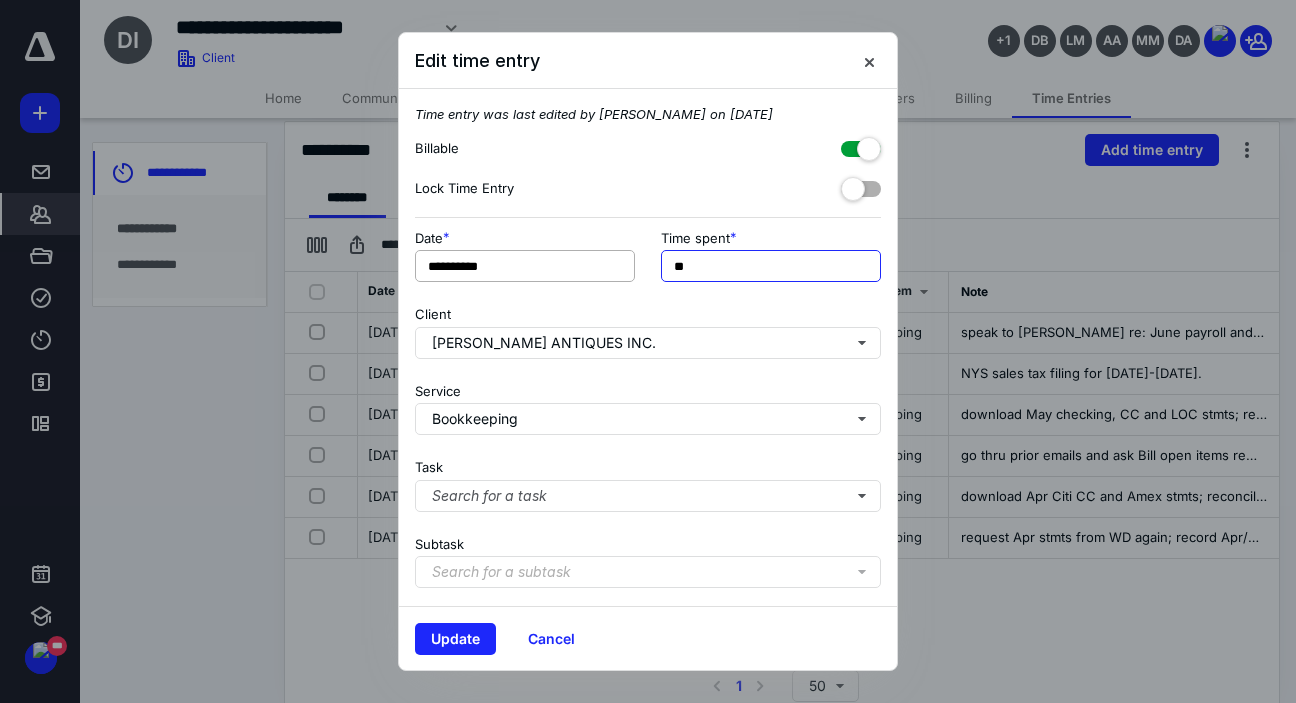 drag, startPoint x: 714, startPoint y: 260, endPoint x: 627, endPoint y: 265, distance: 87.14356 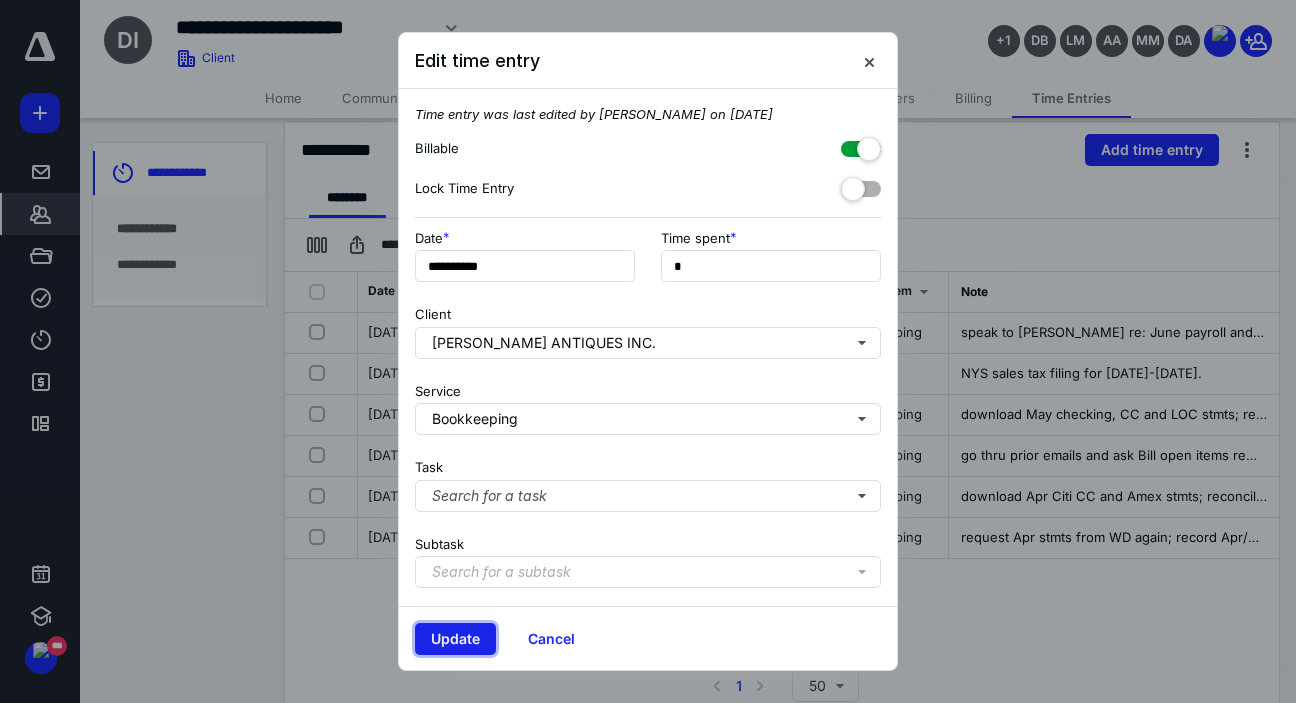 type on "**" 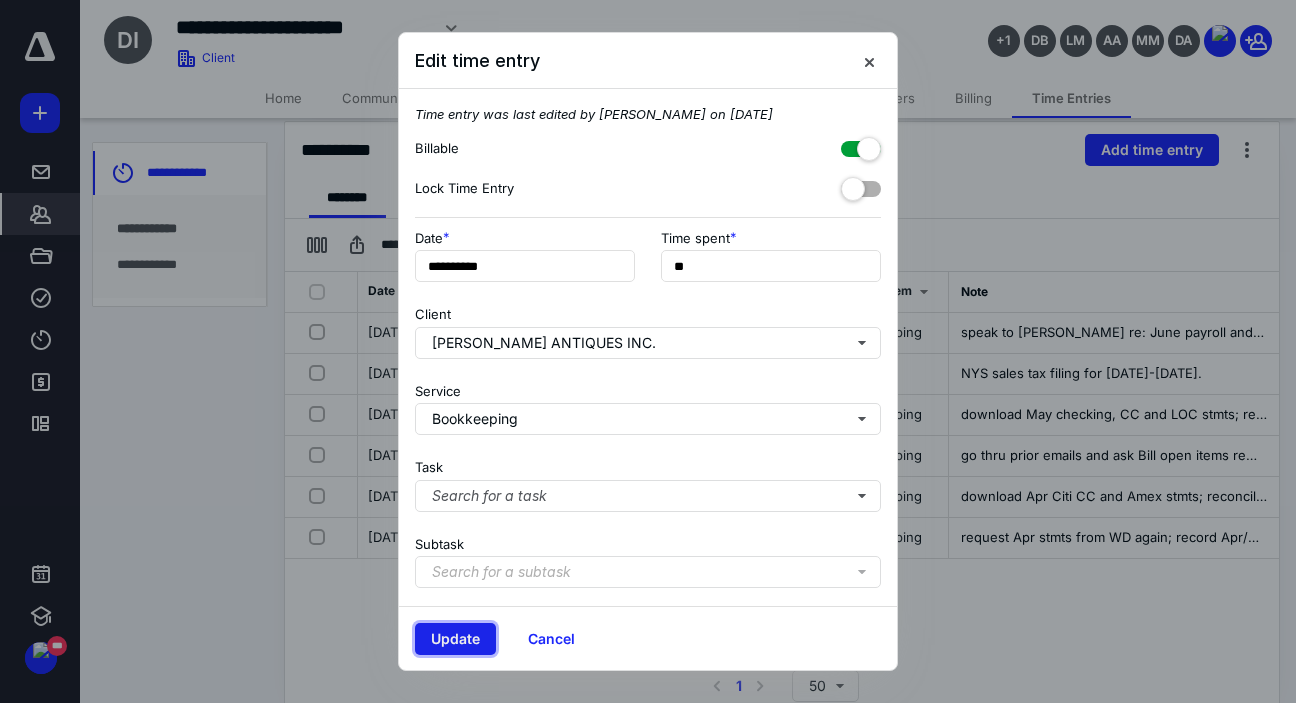click on "Update" at bounding box center [455, 639] 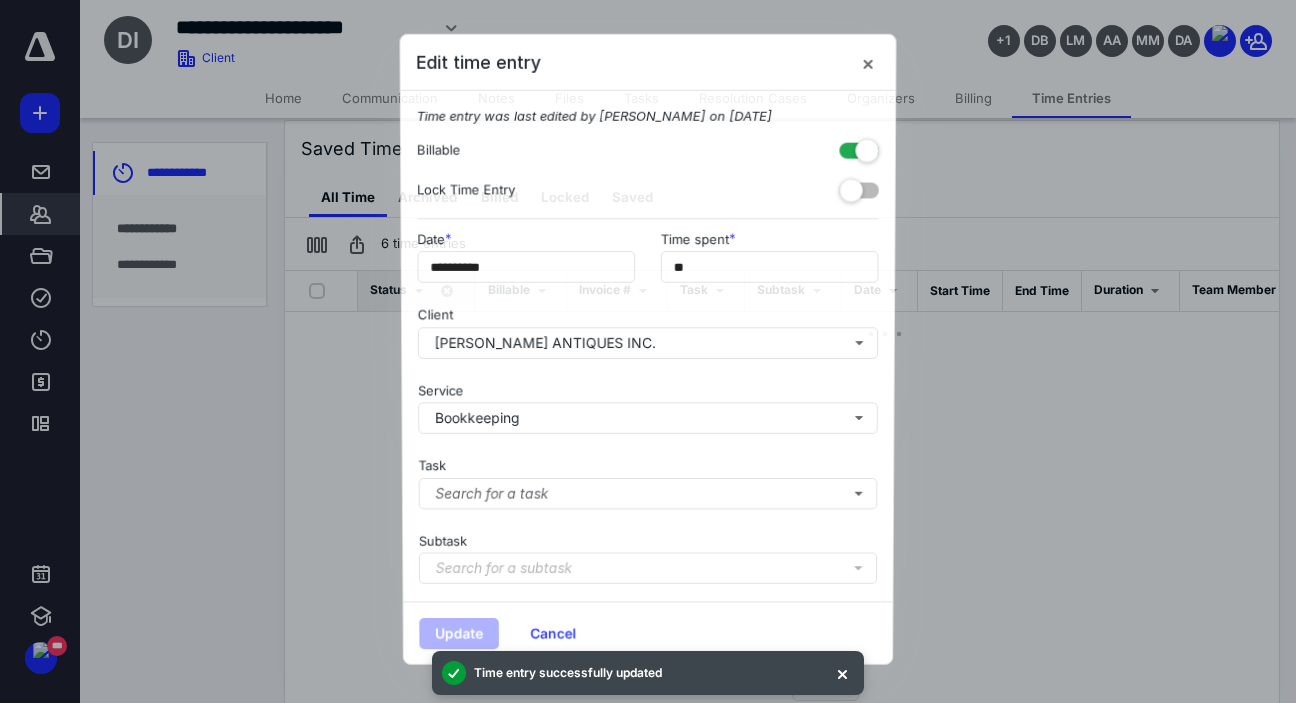 scroll, scrollTop: 0, scrollLeft: 210, axis: horizontal 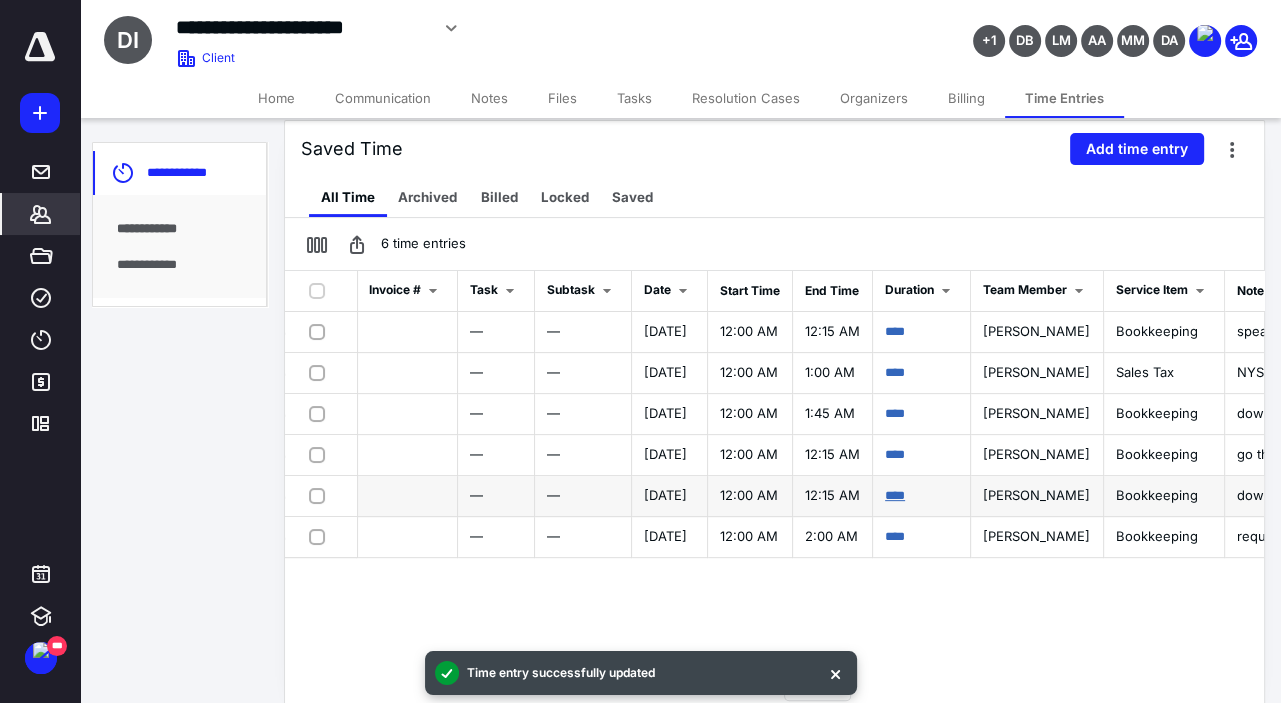click on "****" at bounding box center (895, 495) 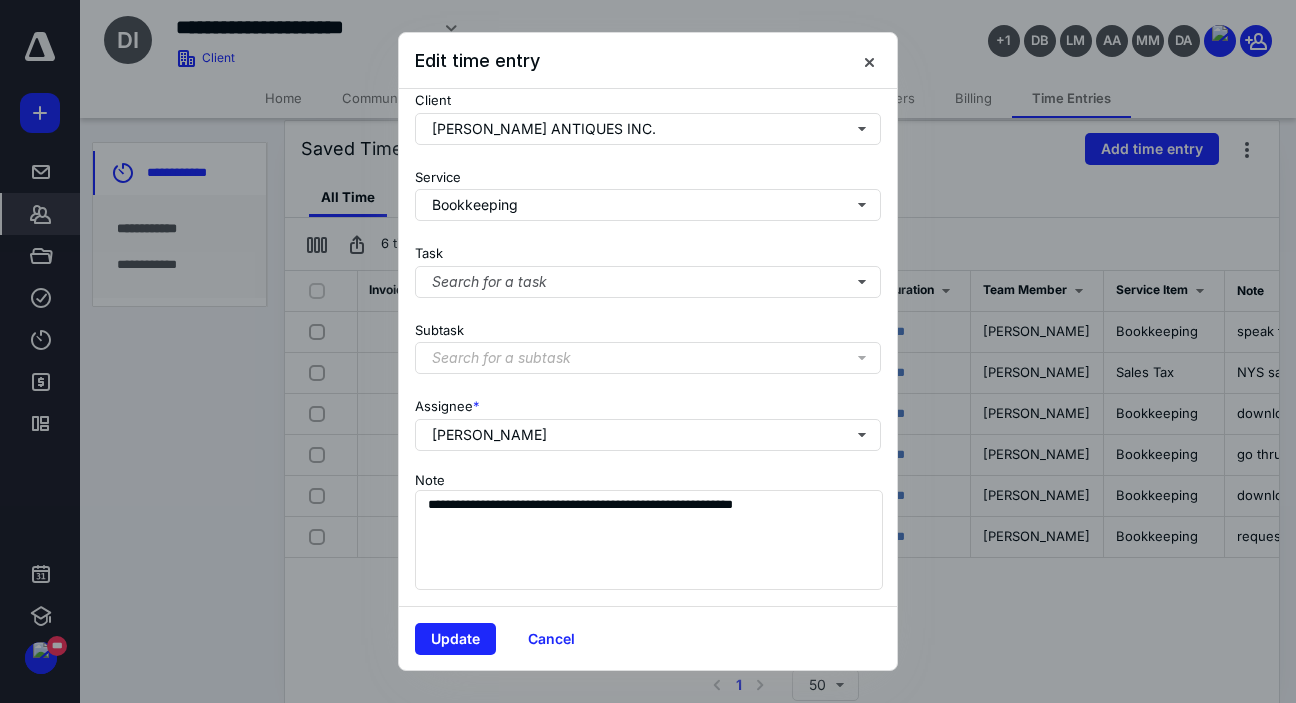 scroll, scrollTop: 0, scrollLeft: 0, axis: both 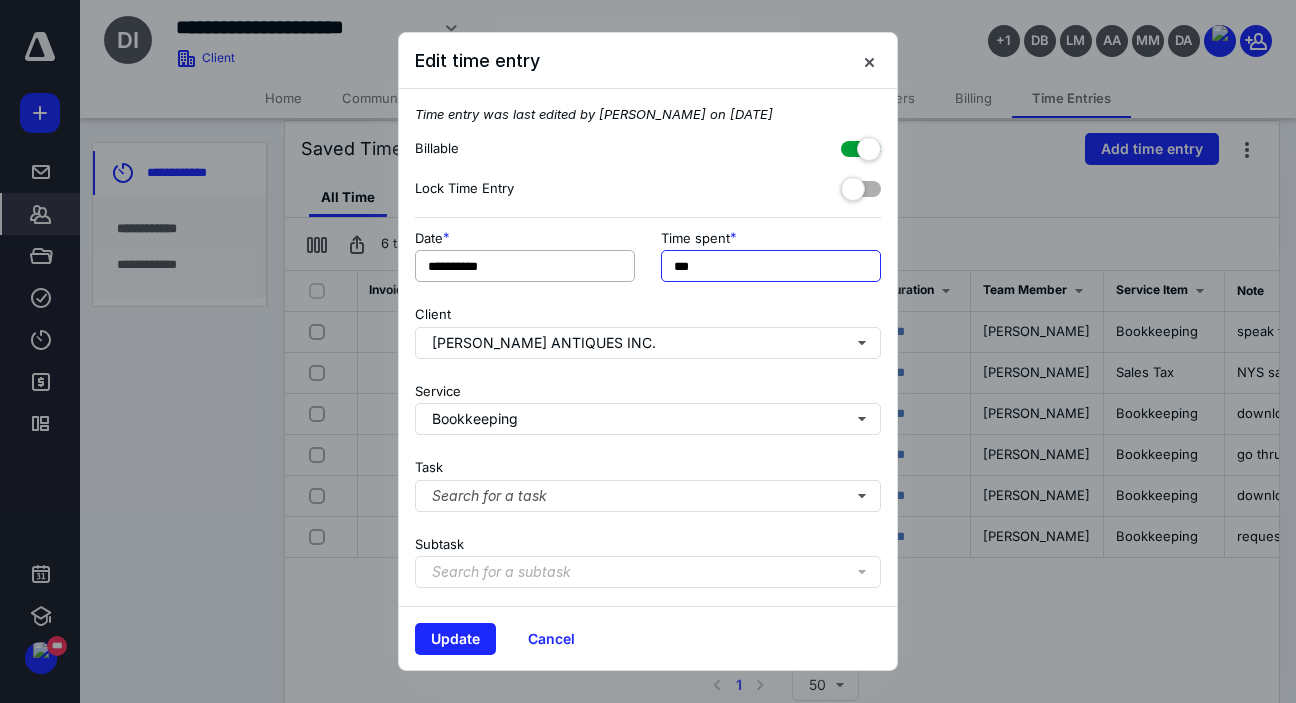 drag, startPoint x: 710, startPoint y: 264, endPoint x: 610, endPoint y: 265, distance: 100.005 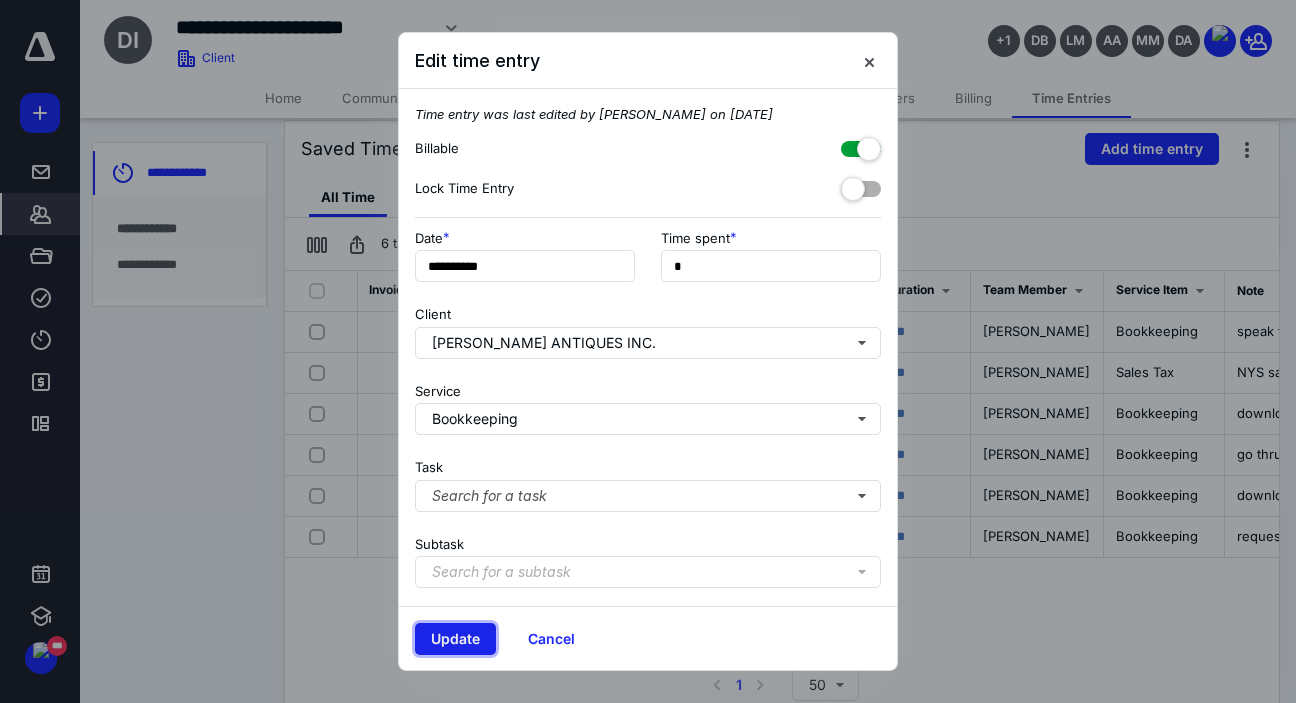 type on "**" 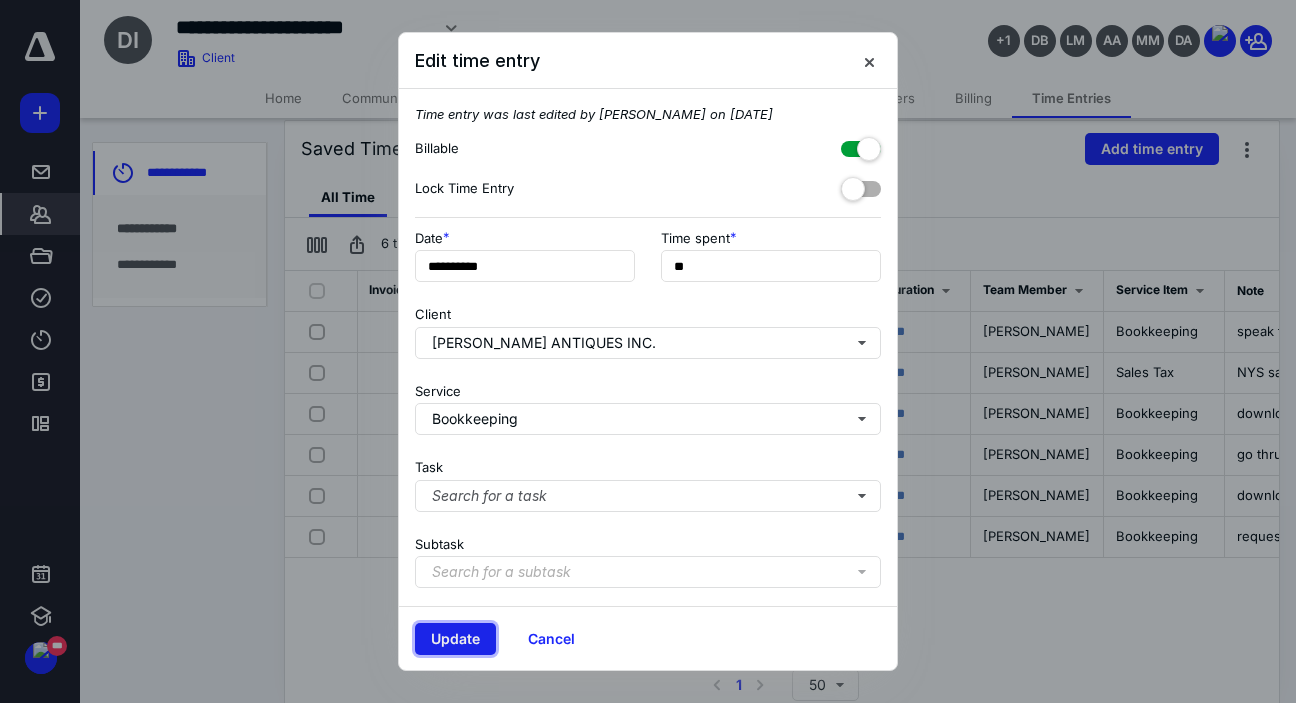 click on "Update" at bounding box center [455, 639] 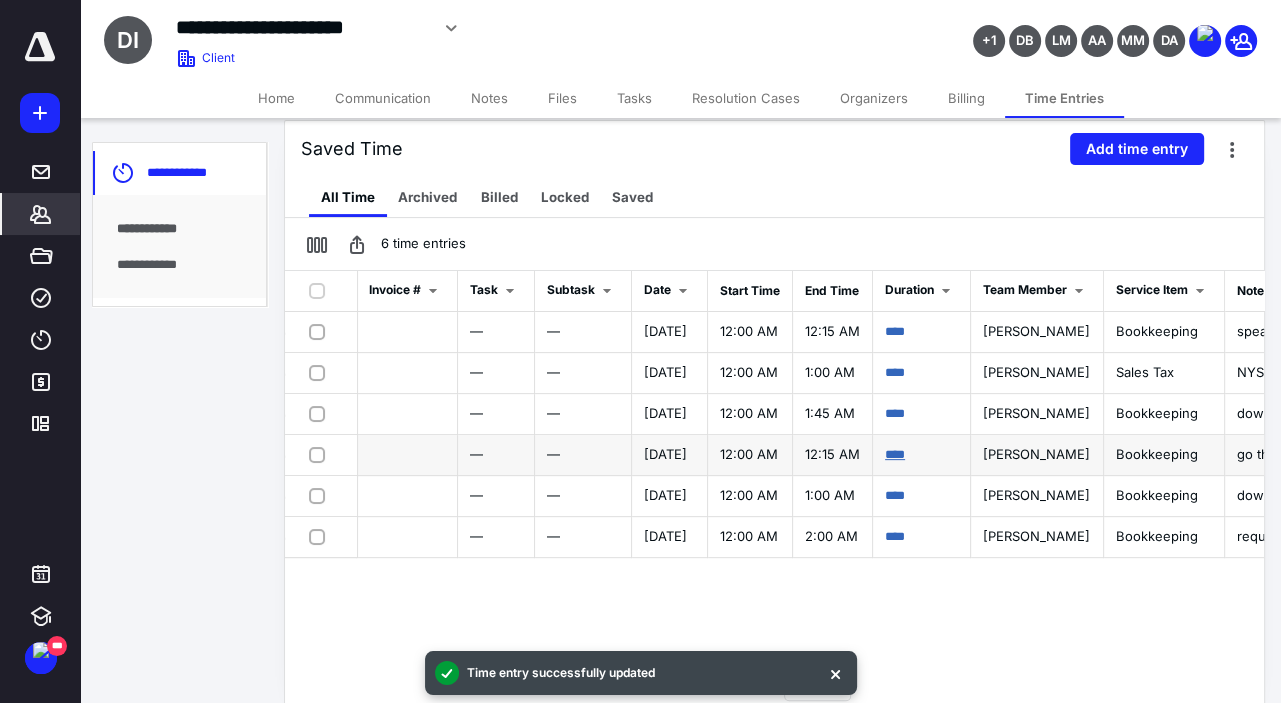 click on "****" at bounding box center (895, 454) 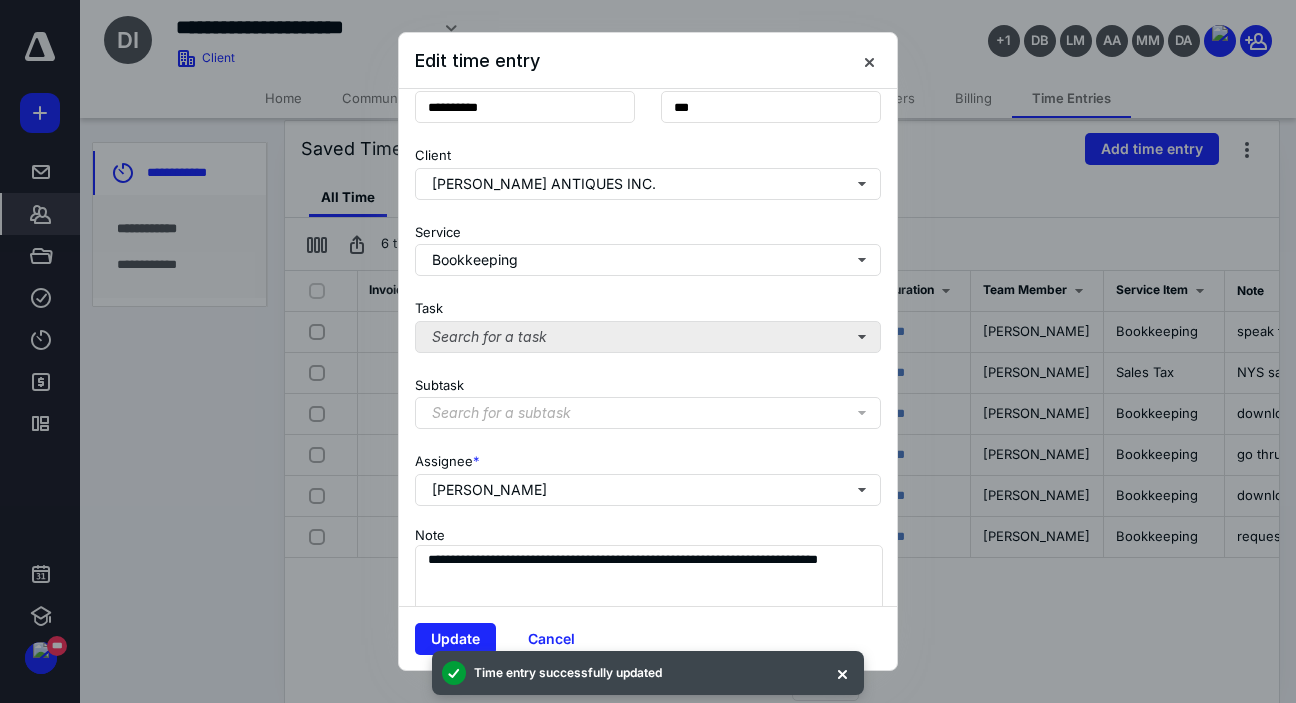 scroll, scrollTop: 229, scrollLeft: 0, axis: vertical 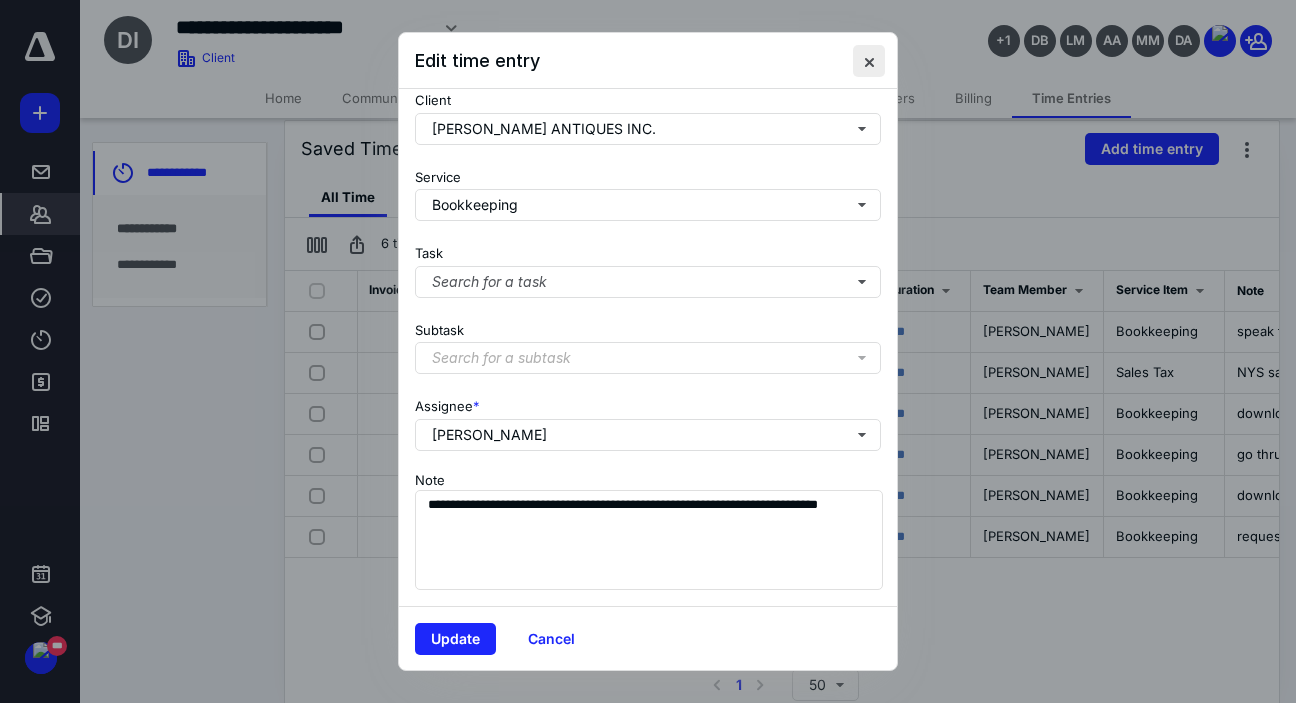 click at bounding box center (869, 61) 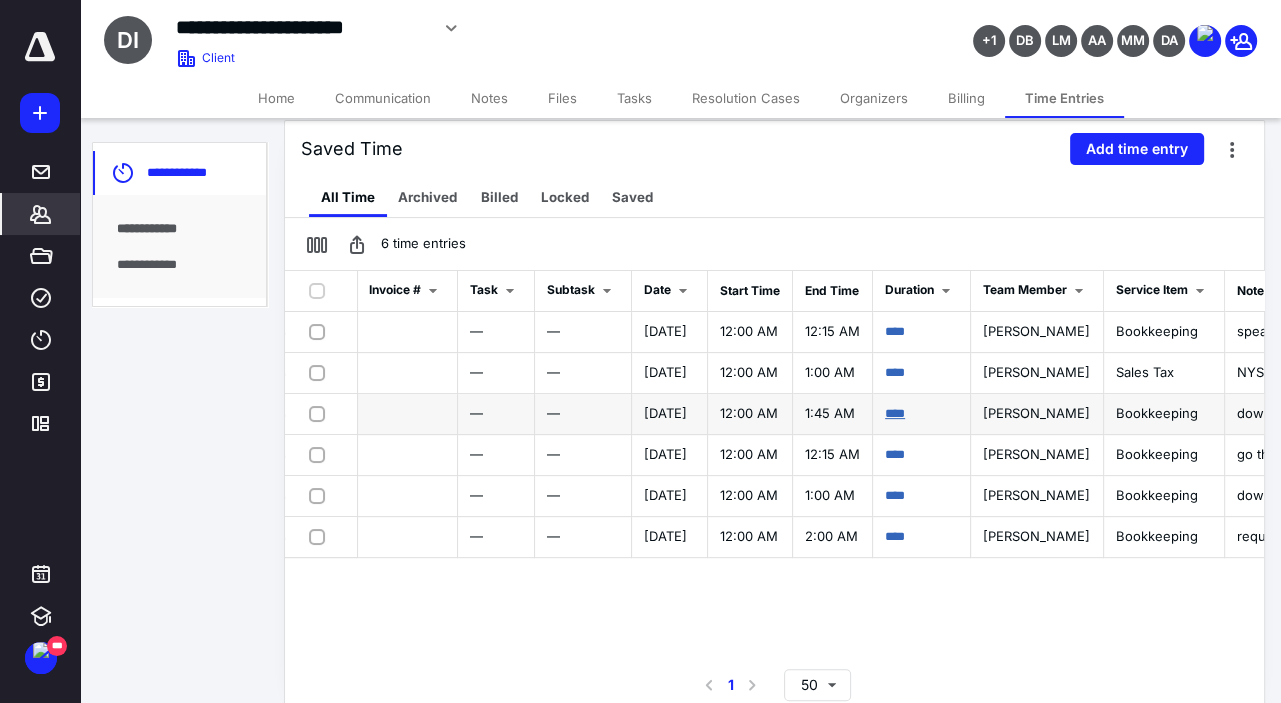 click on "****" at bounding box center (895, 413) 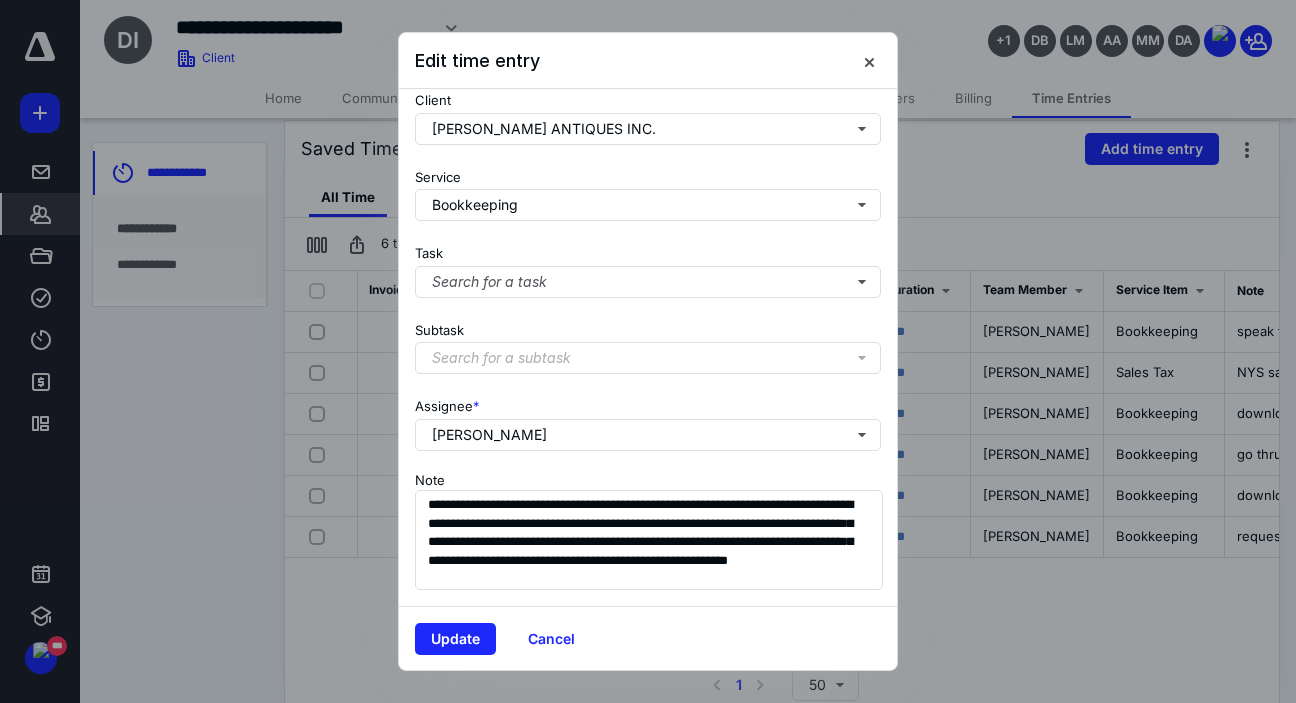 scroll, scrollTop: 229, scrollLeft: 0, axis: vertical 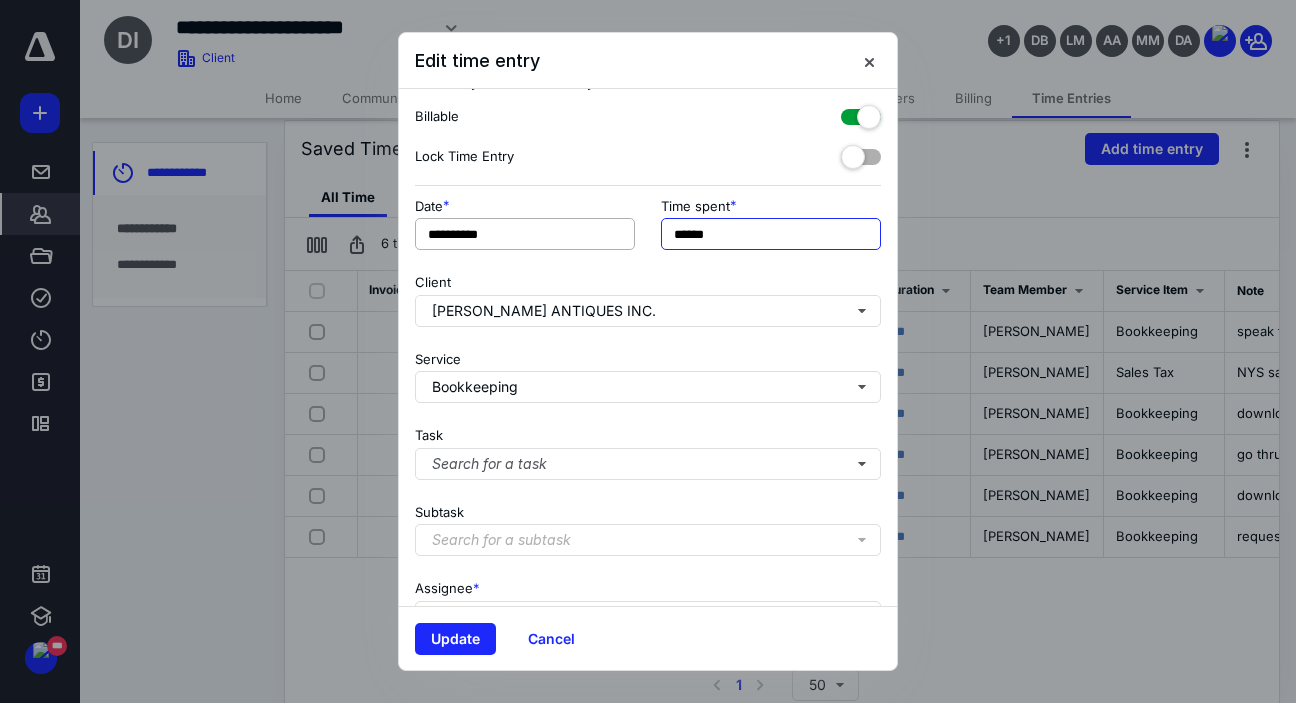 drag, startPoint x: 748, startPoint y: 229, endPoint x: 610, endPoint y: 231, distance: 138.0145 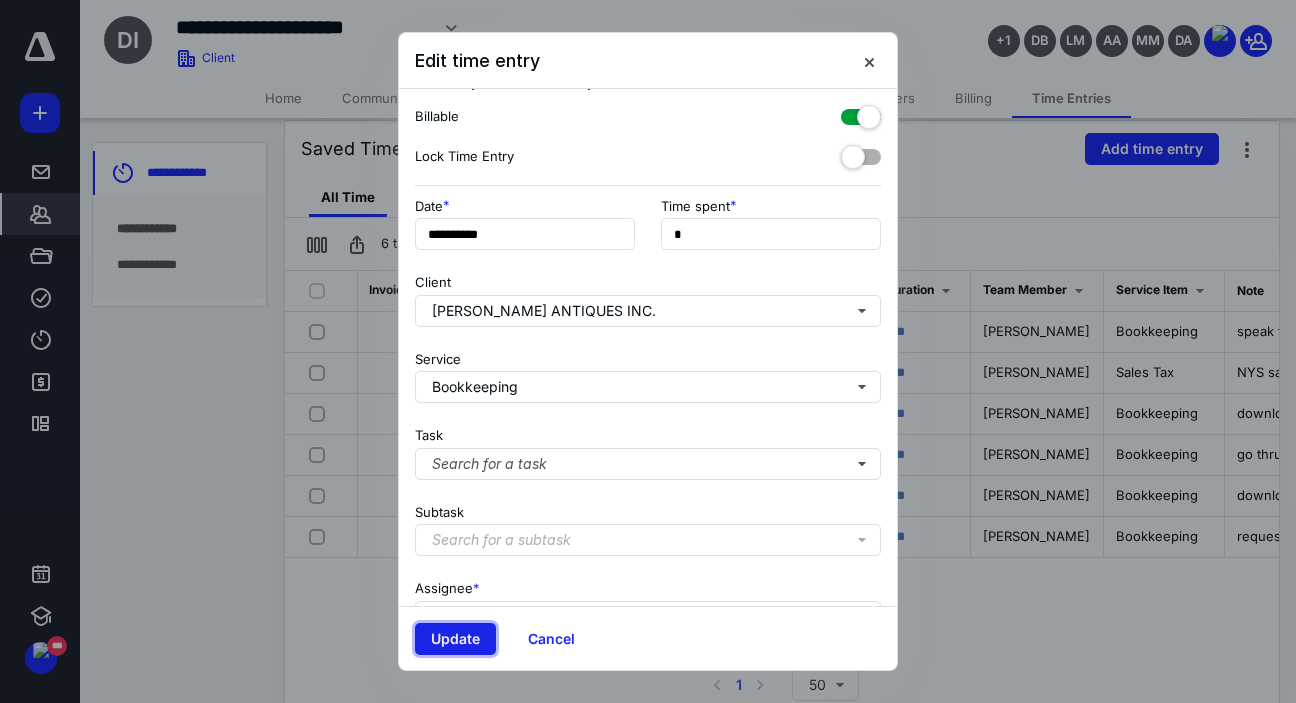type on "**" 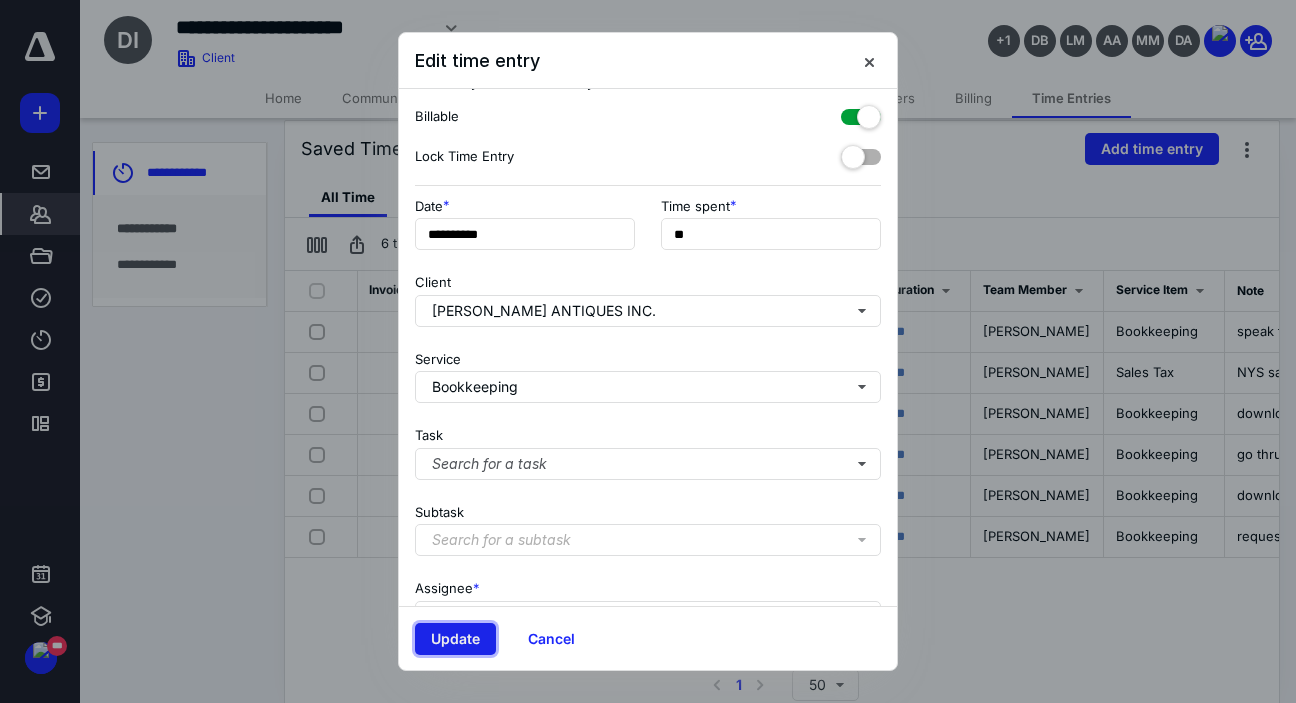 click on "Update" at bounding box center [455, 639] 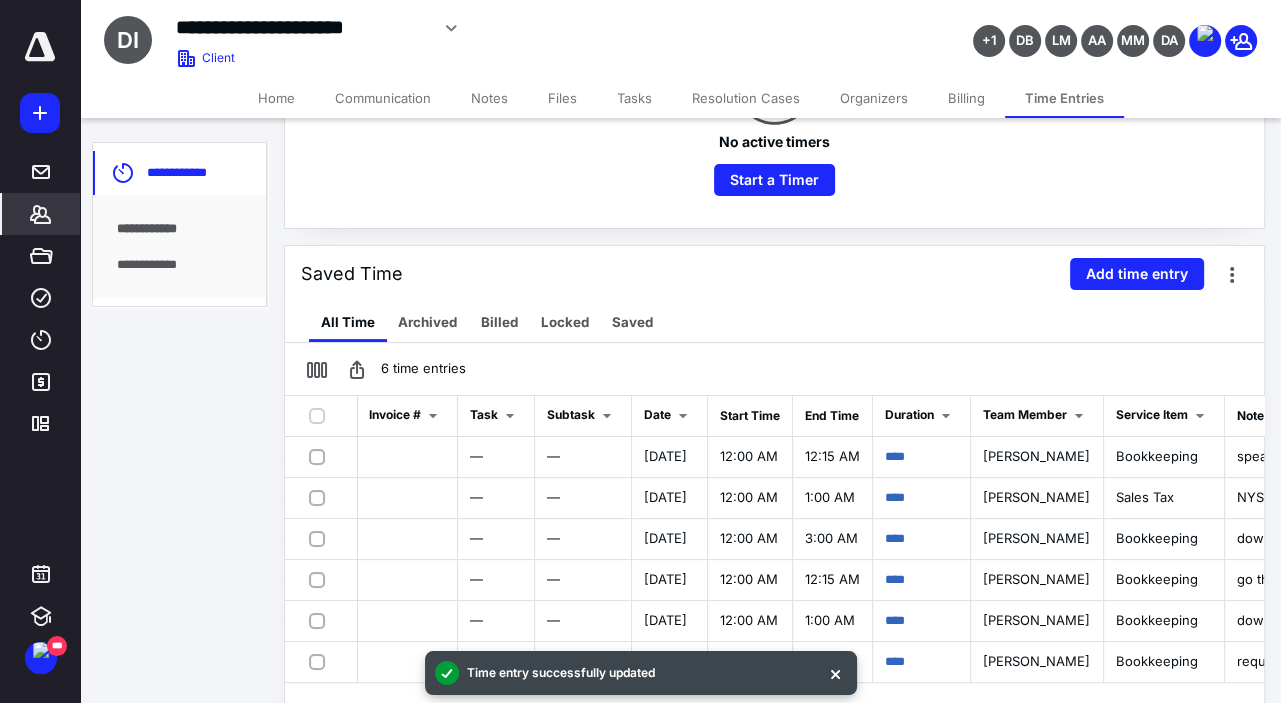 scroll, scrollTop: 443, scrollLeft: 0, axis: vertical 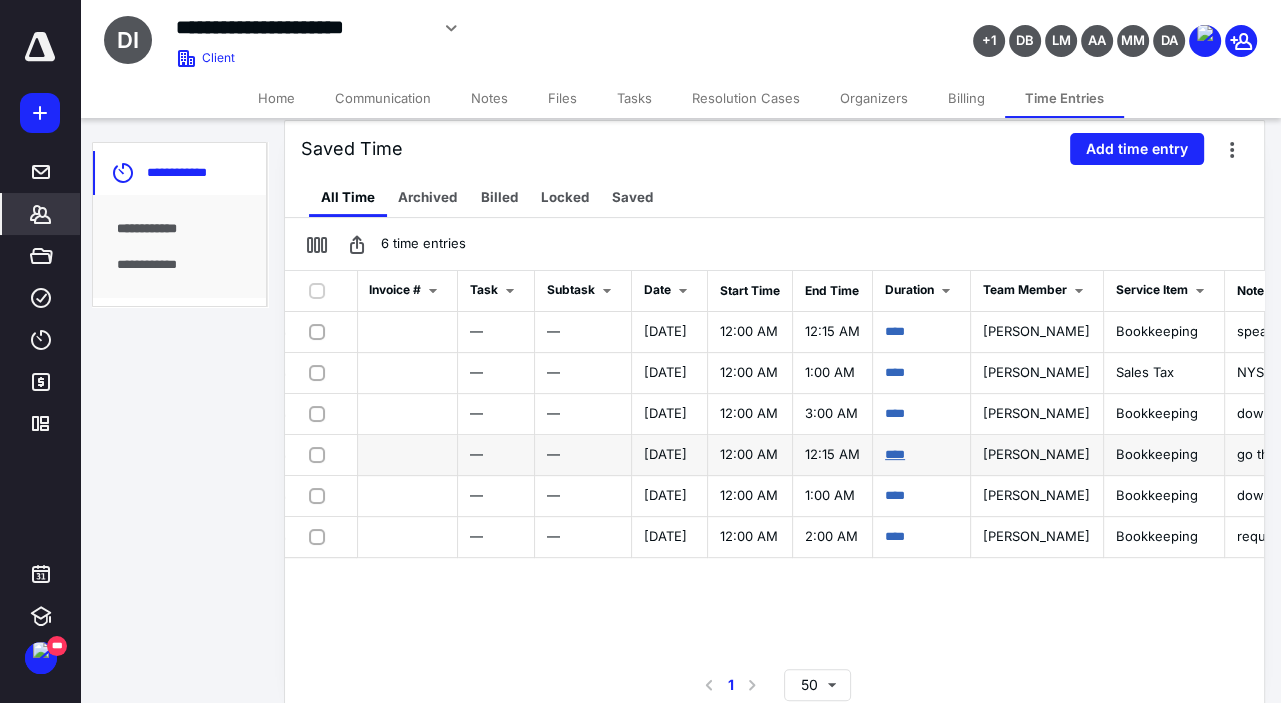 click on "****" at bounding box center (895, 454) 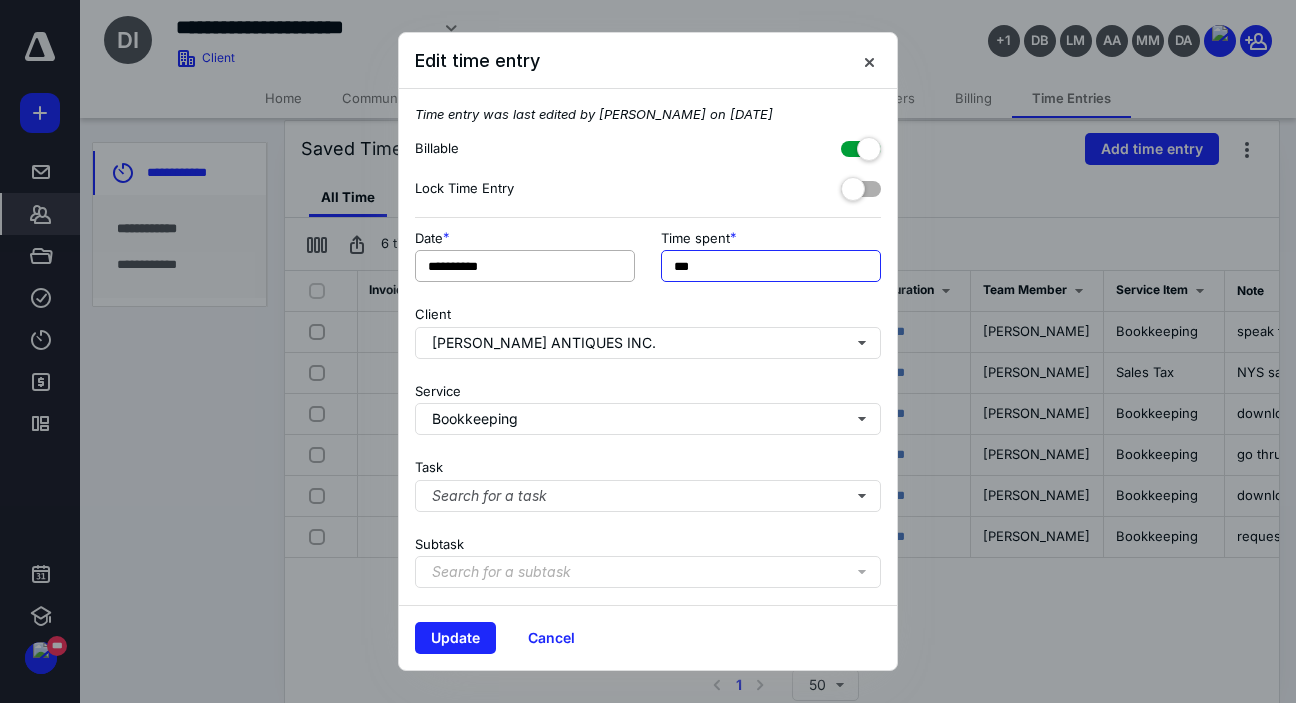 drag, startPoint x: 709, startPoint y: 265, endPoint x: 620, endPoint y: 264, distance: 89.005615 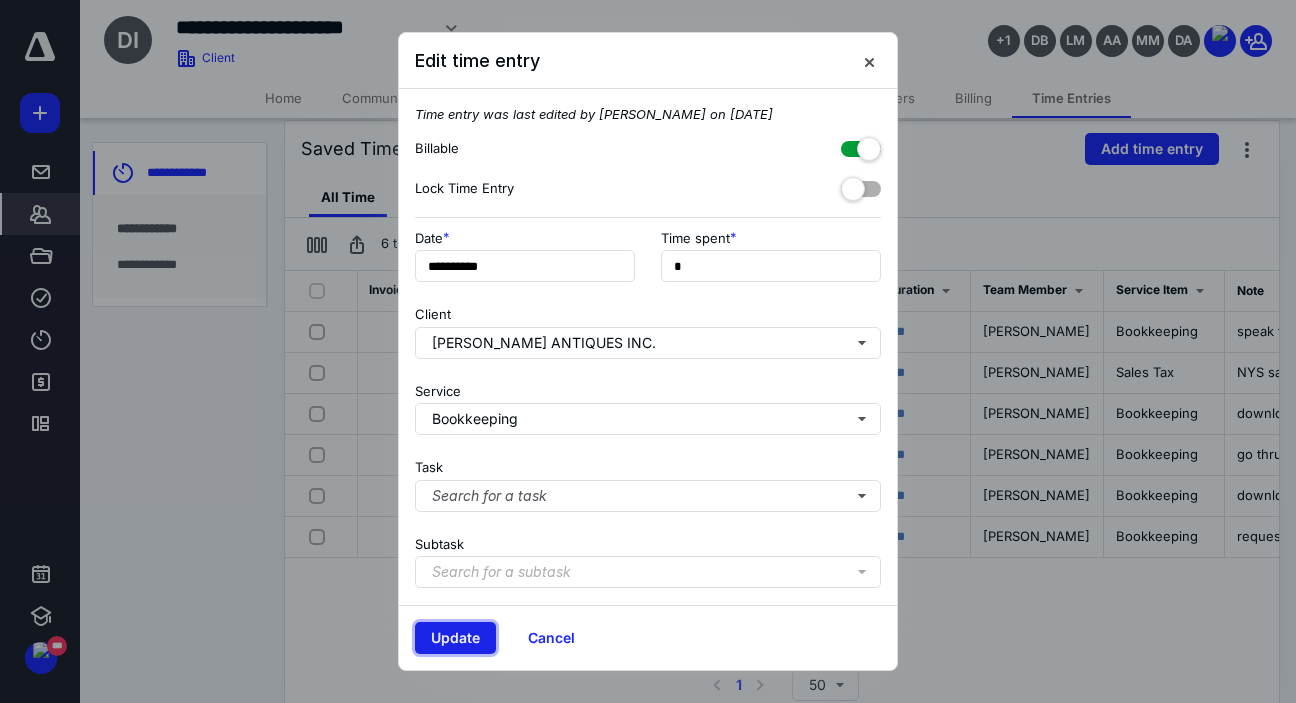type on "**" 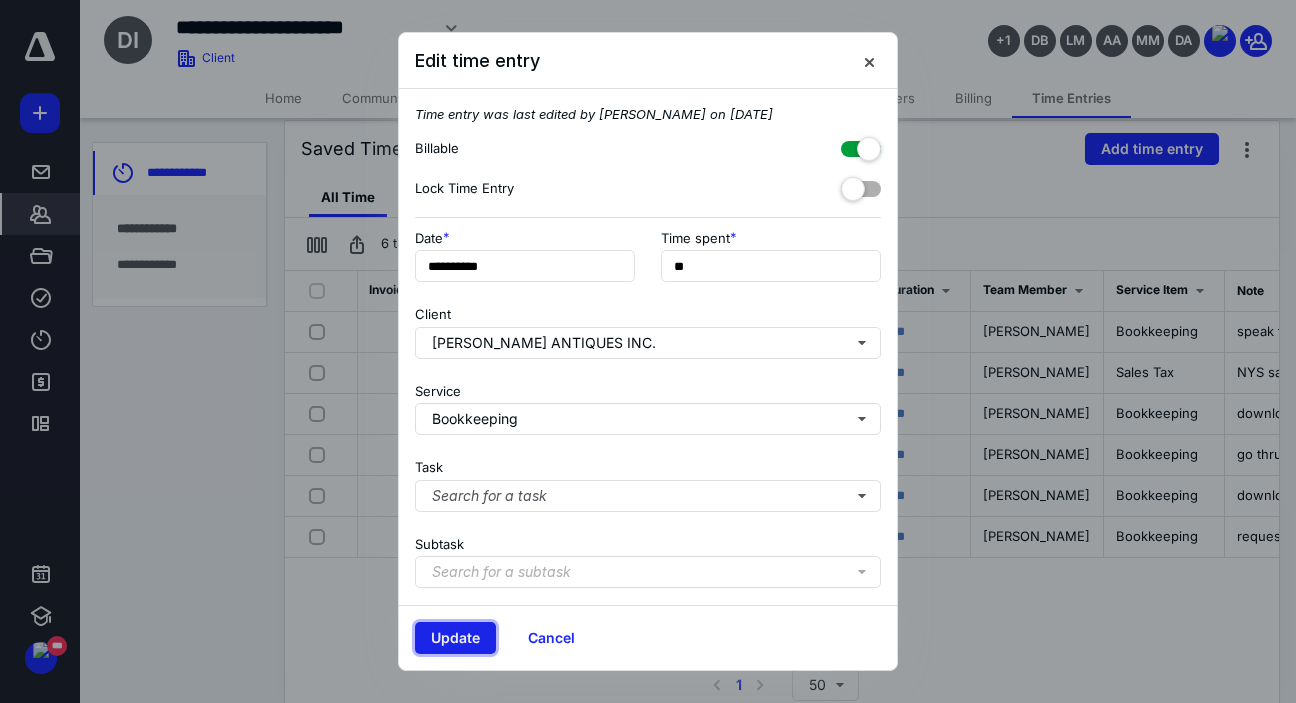 click on "Update" at bounding box center [455, 638] 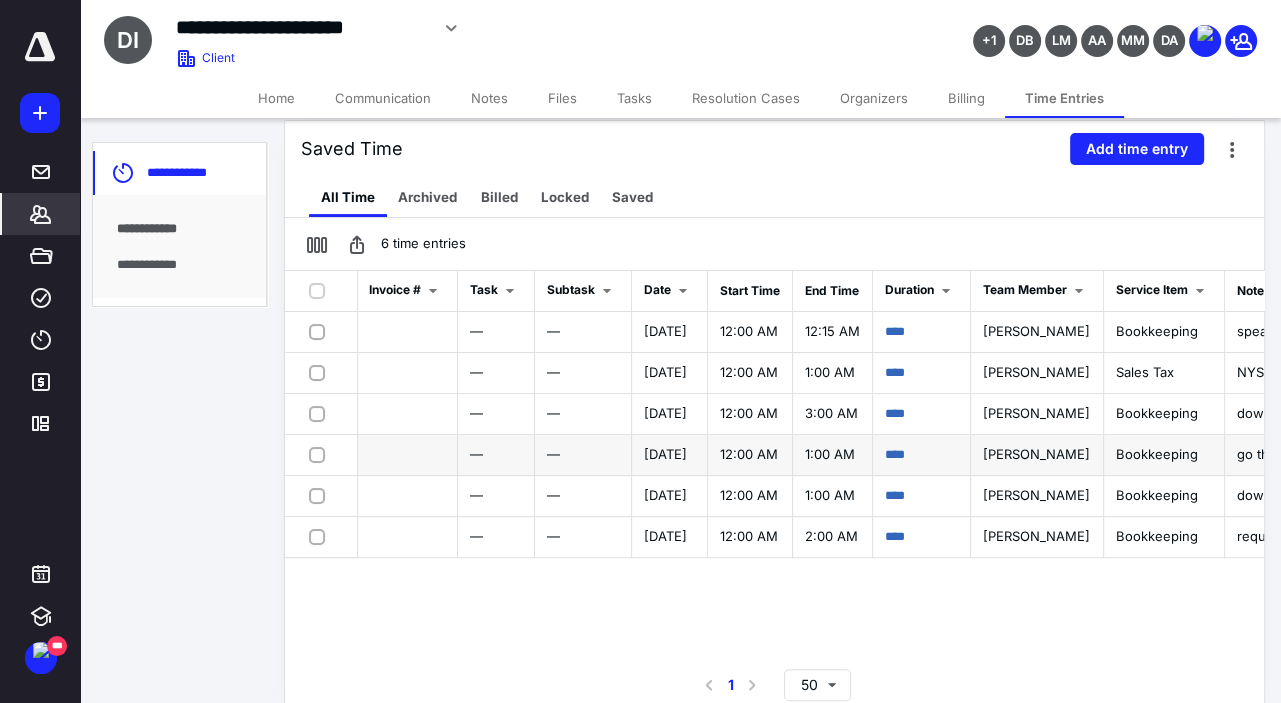 drag, startPoint x: 310, startPoint y: 409, endPoint x: 318, endPoint y: 444, distance: 35.902645 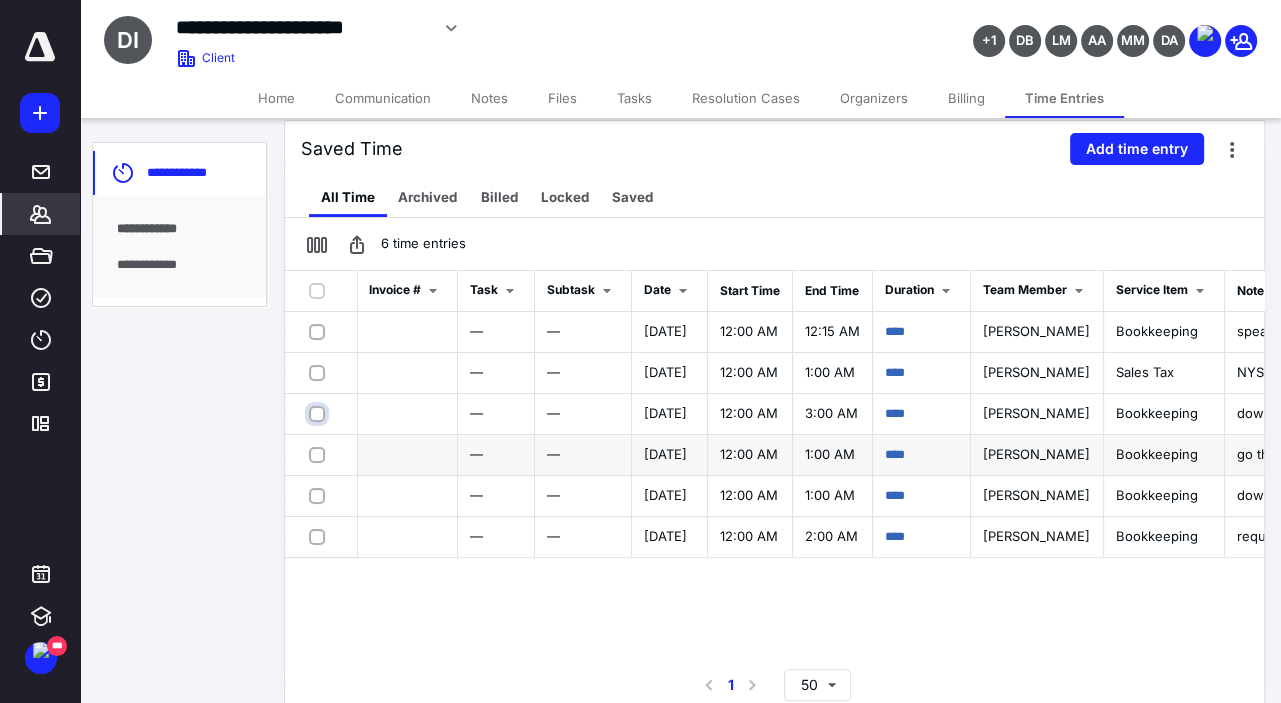 click at bounding box center (319, 413) 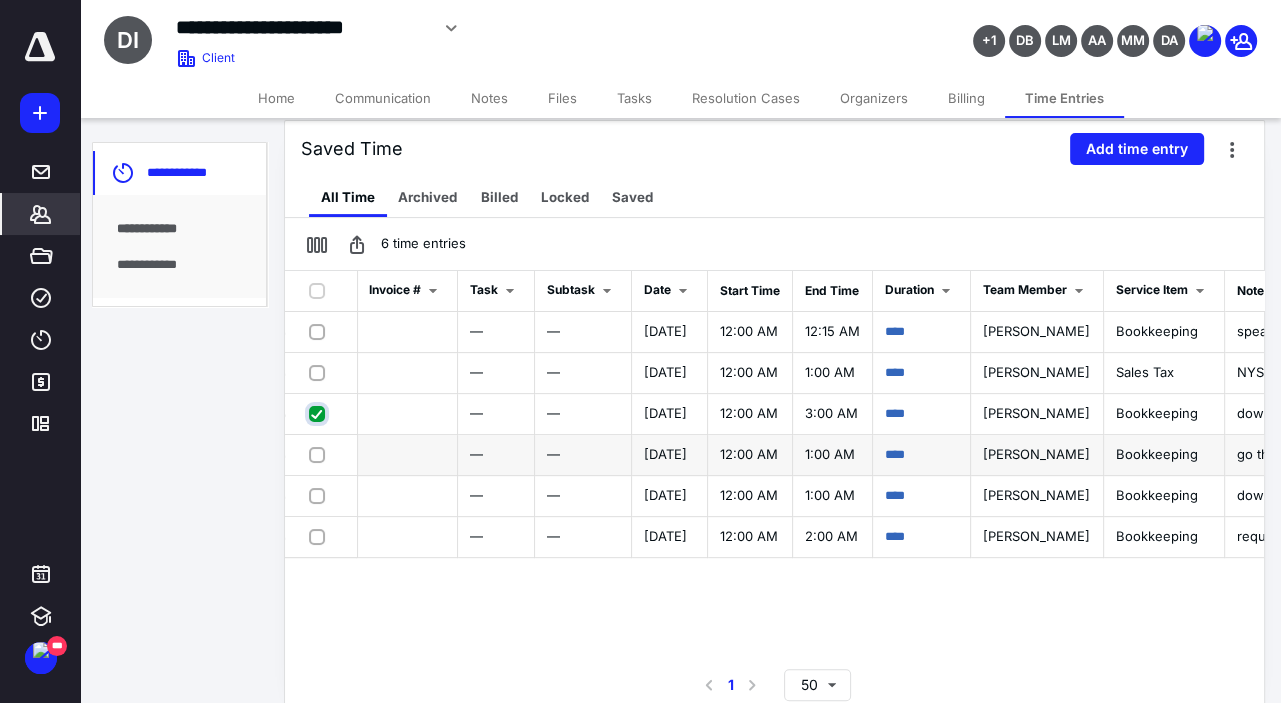 checkbox on "true" 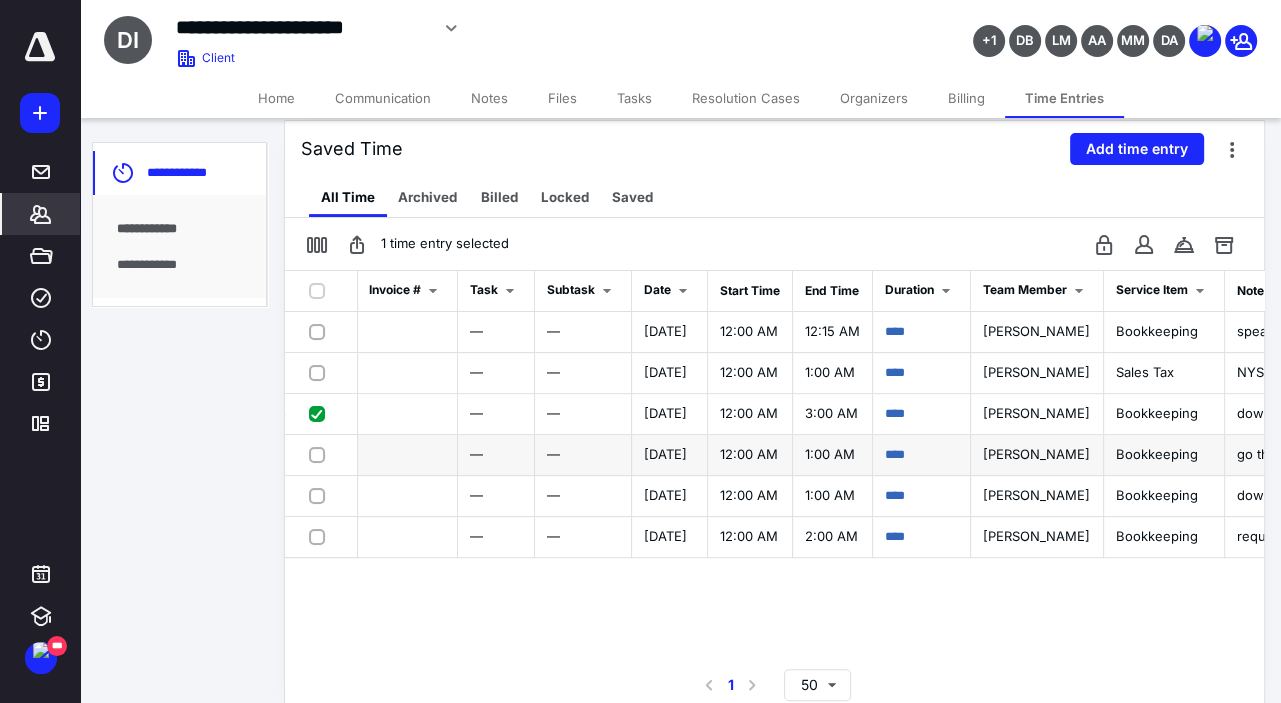 click at bounding box center (321, 454) 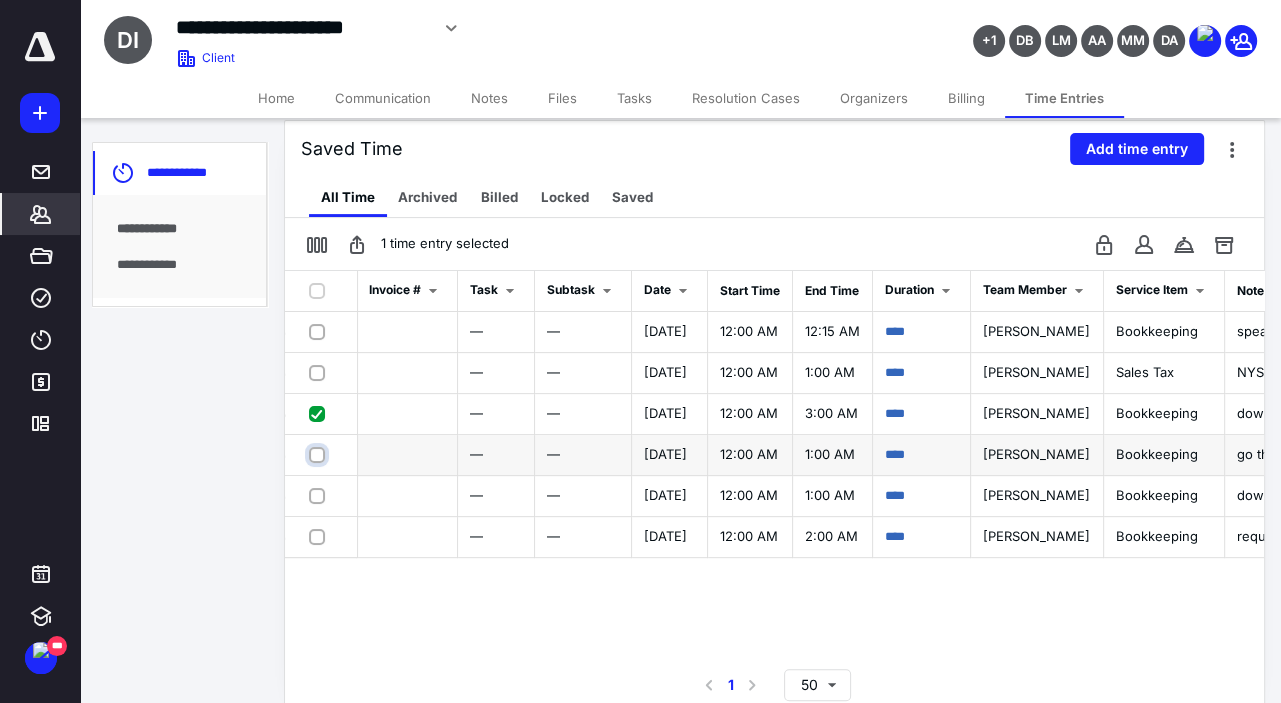 click at bounding box center [319, 454] 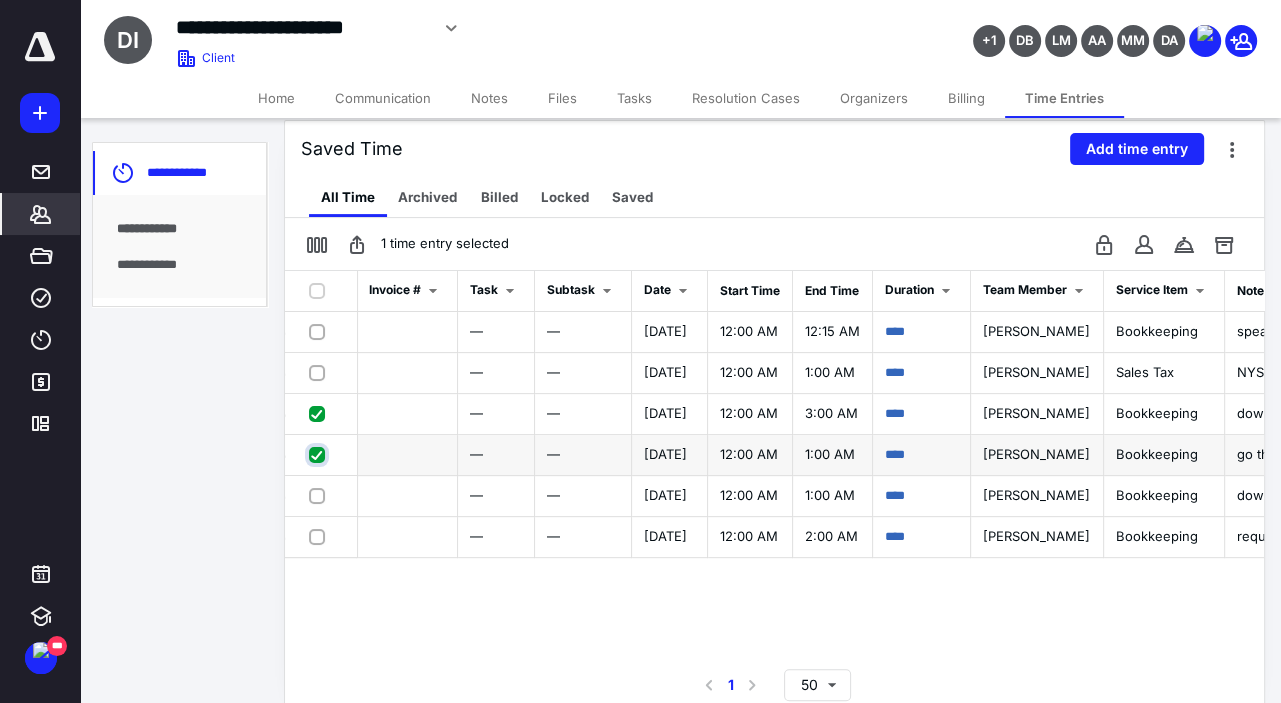 checkbox on "true" 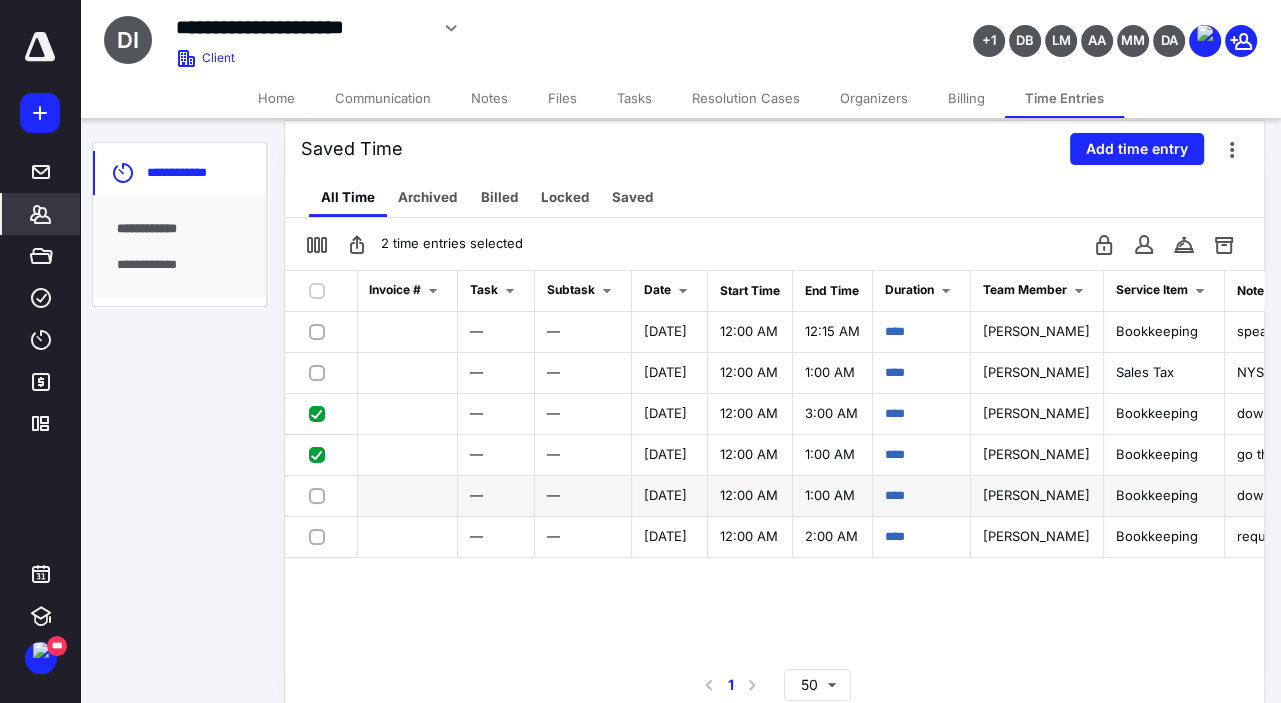click at bounding box center [321, 495] 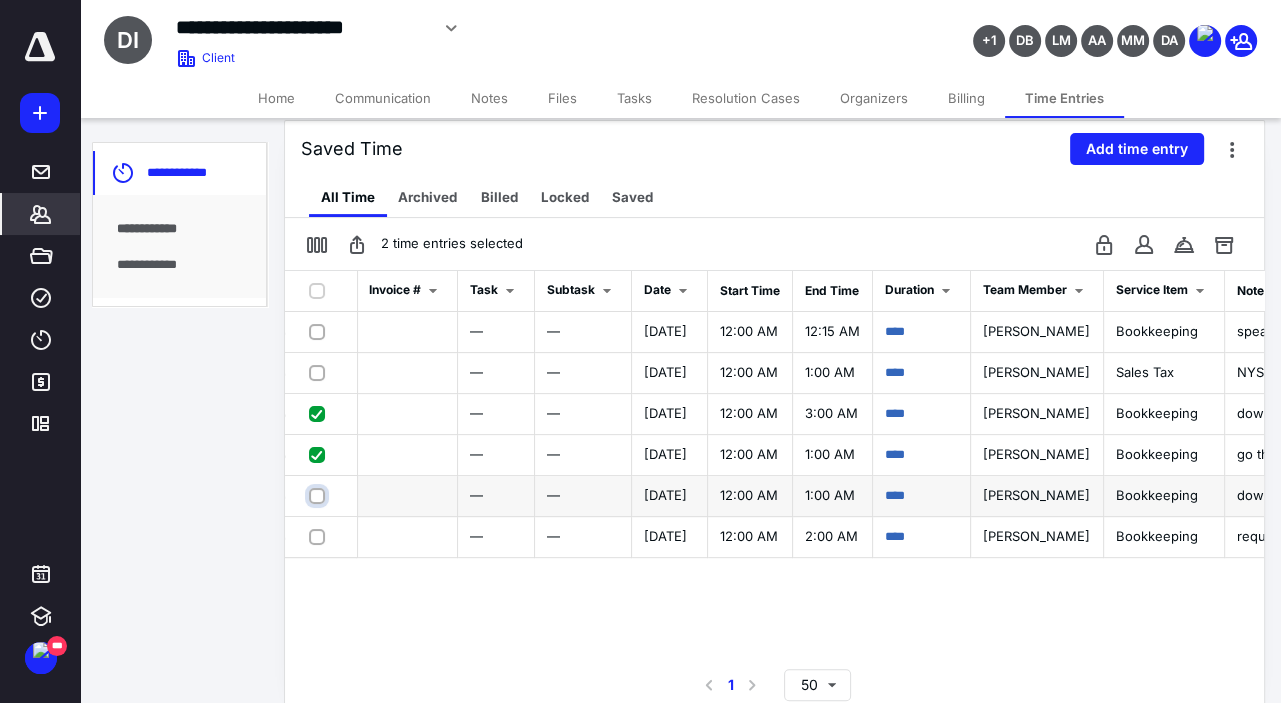 click at bounding box center (319, 495) 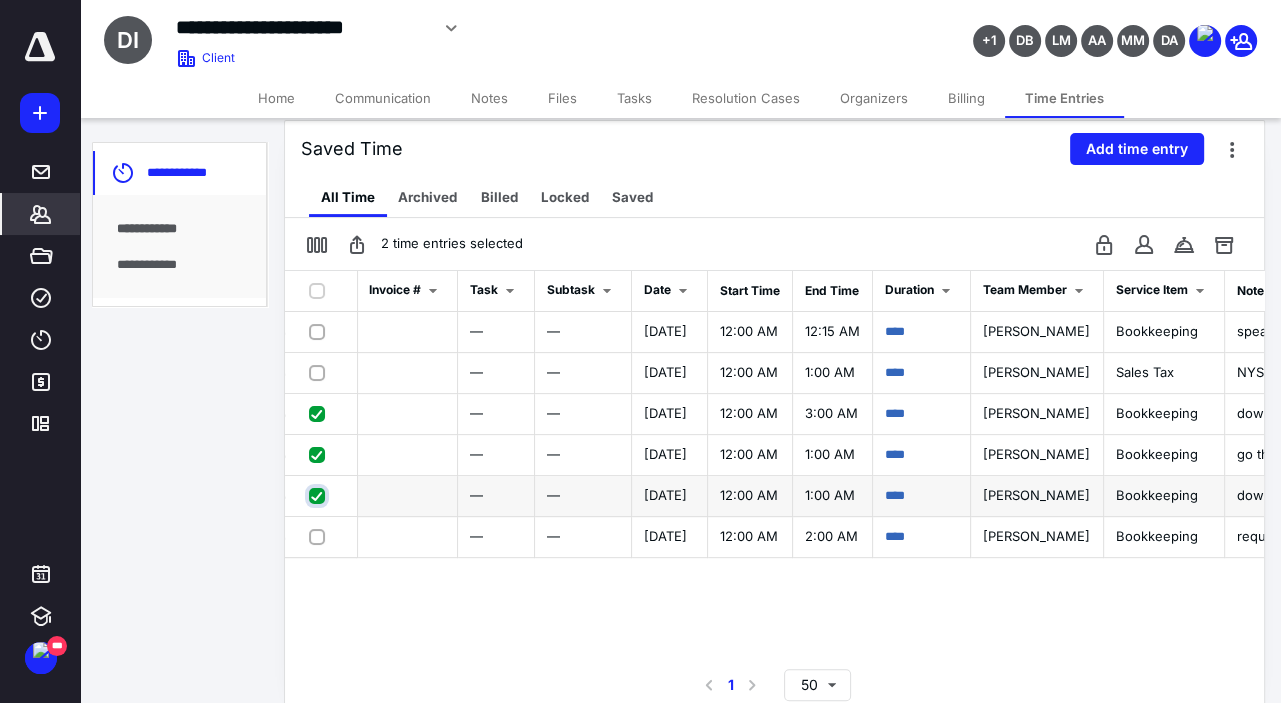 checkbox on "true" 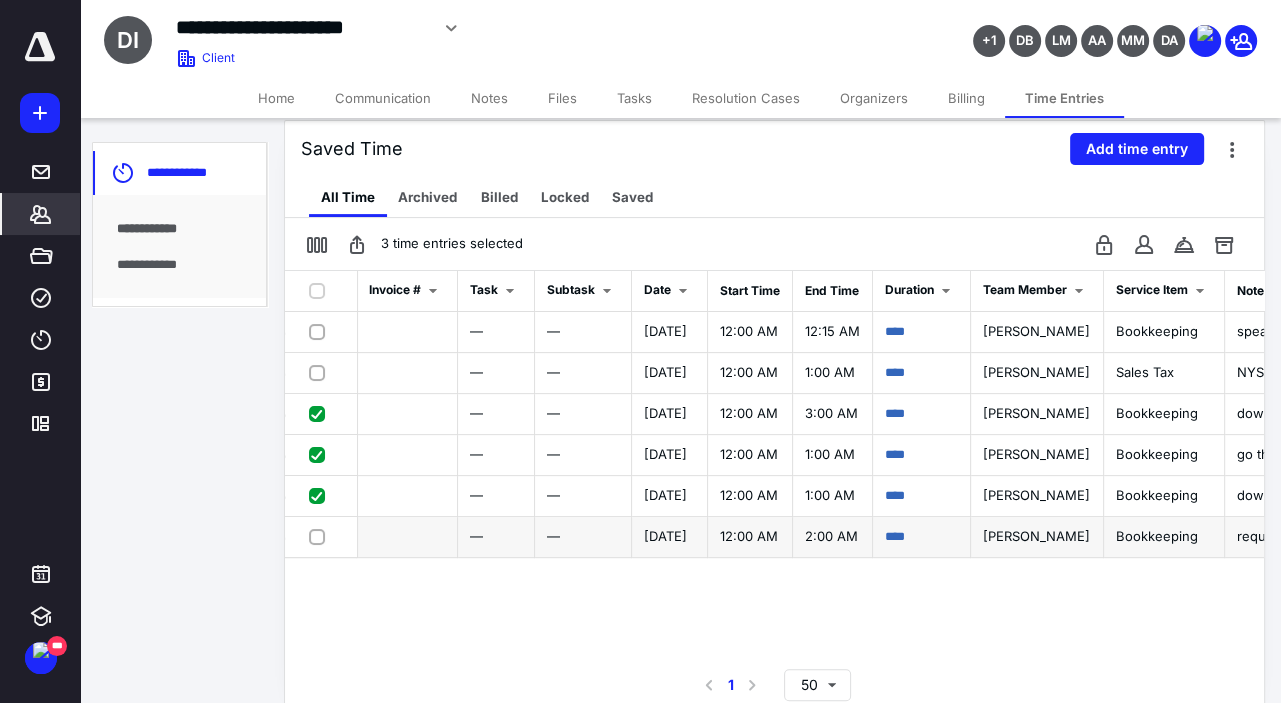 click at bounding box center (321, 536) 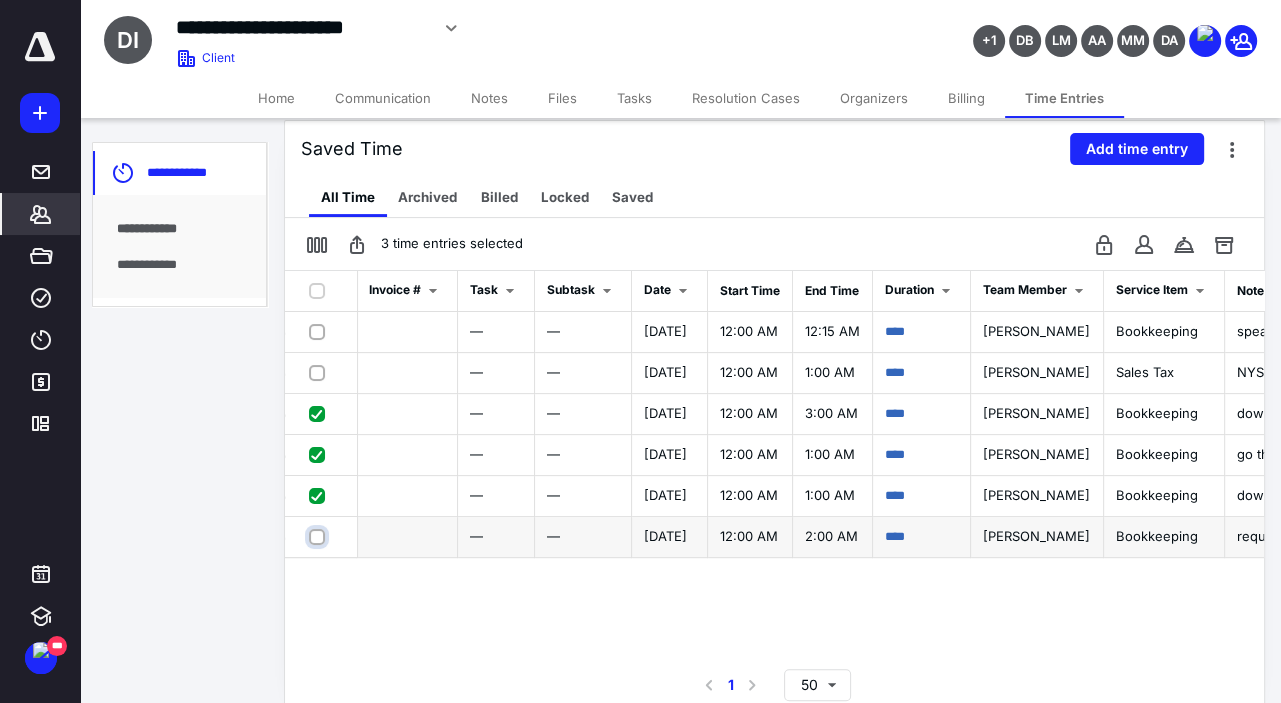 click at bounding box center [319, 536] 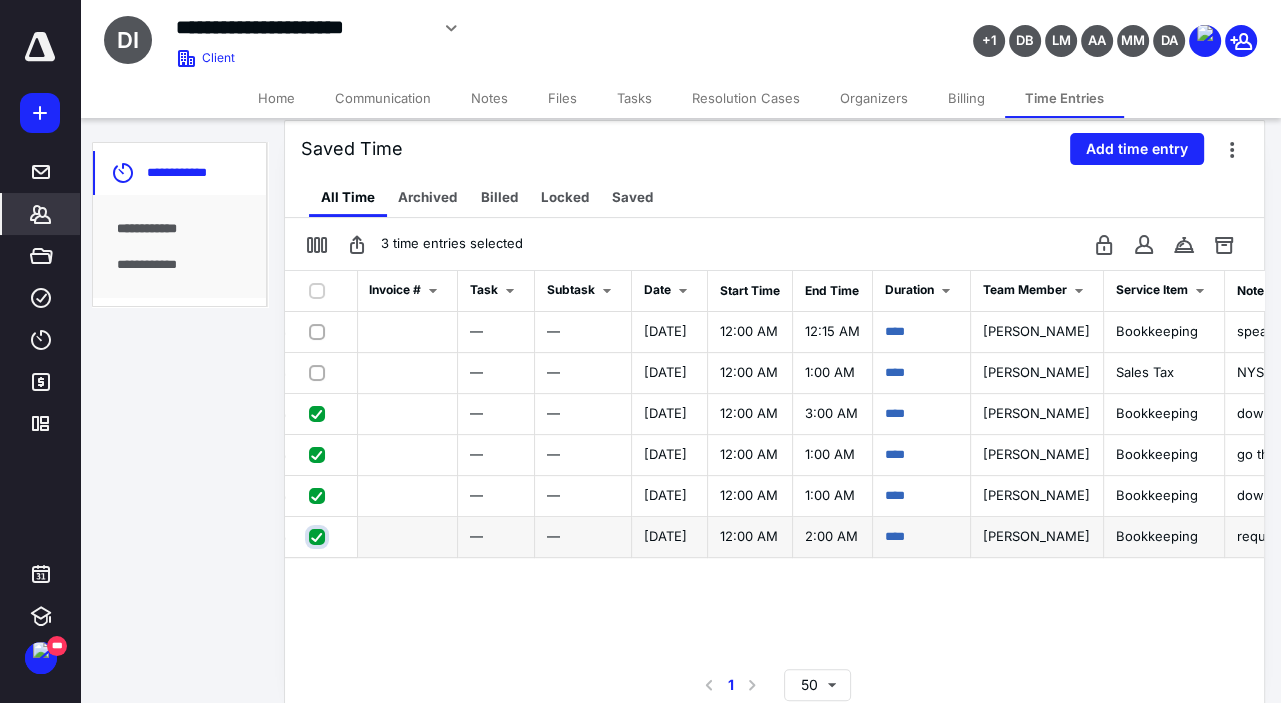 checkbox on "true" 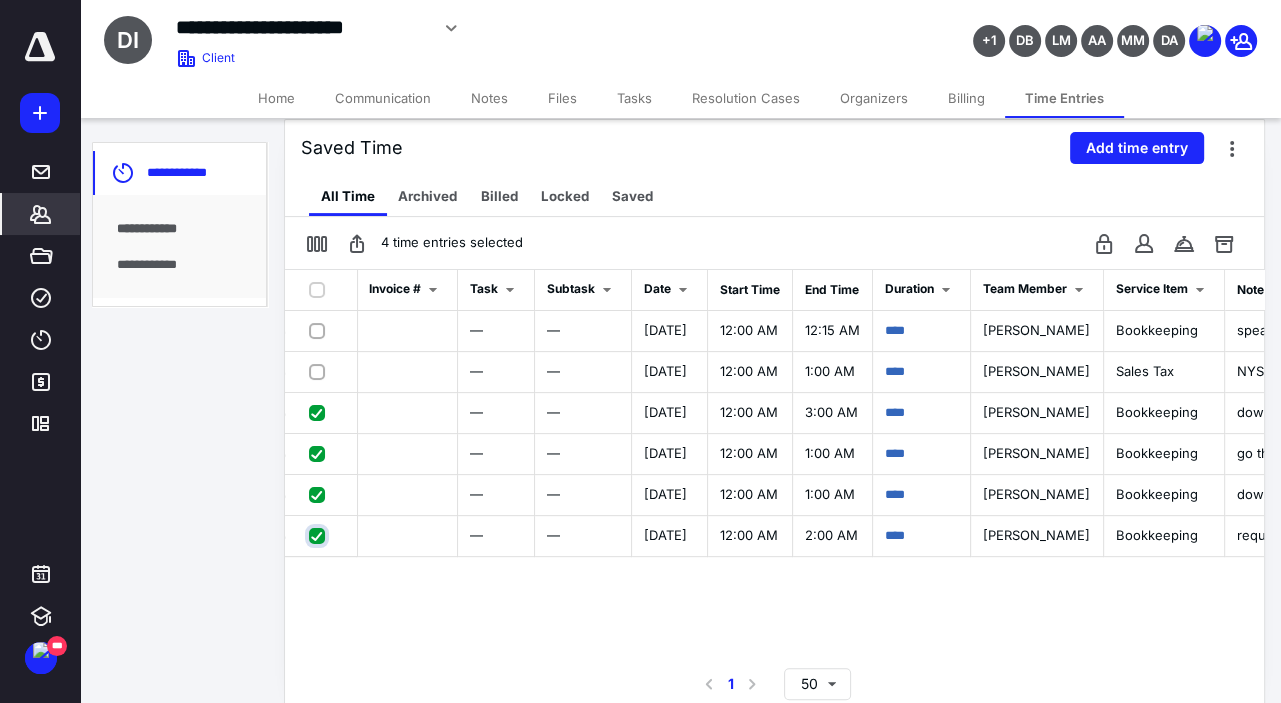 scroll, scrollTop: 445, scrollLeft: 0, axis: vertical 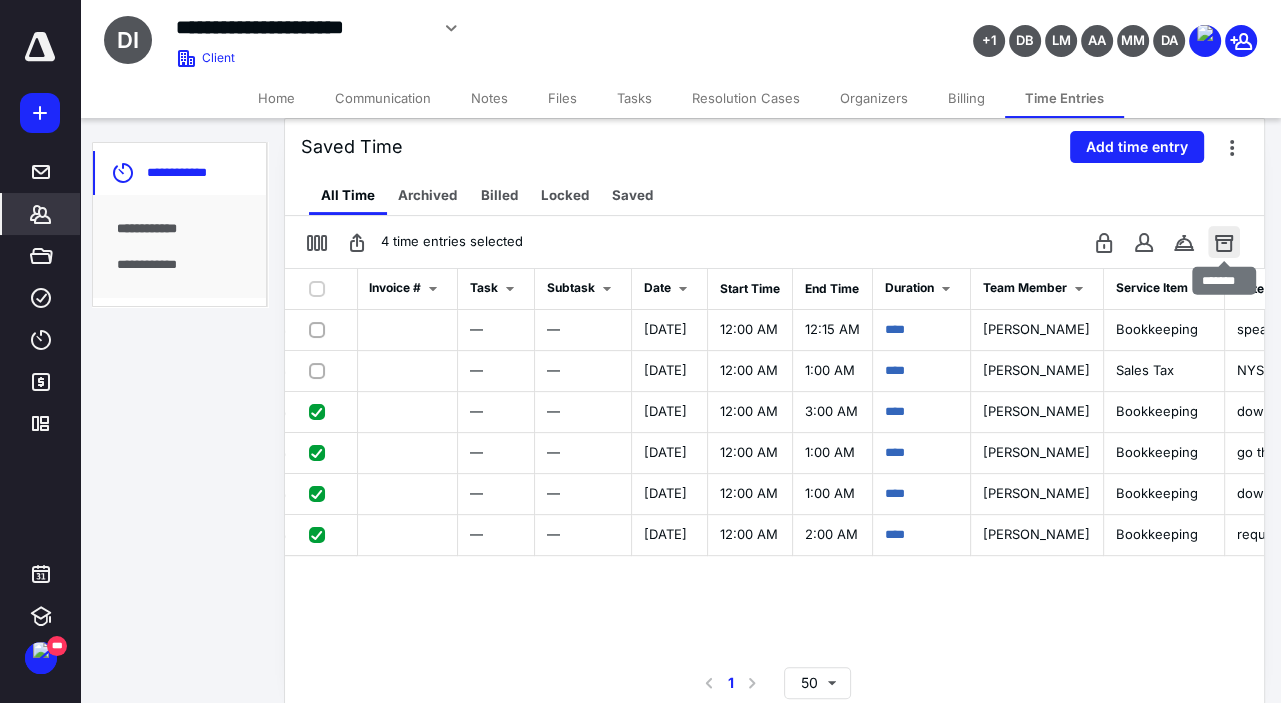 click at bounding box center [1224, 242] 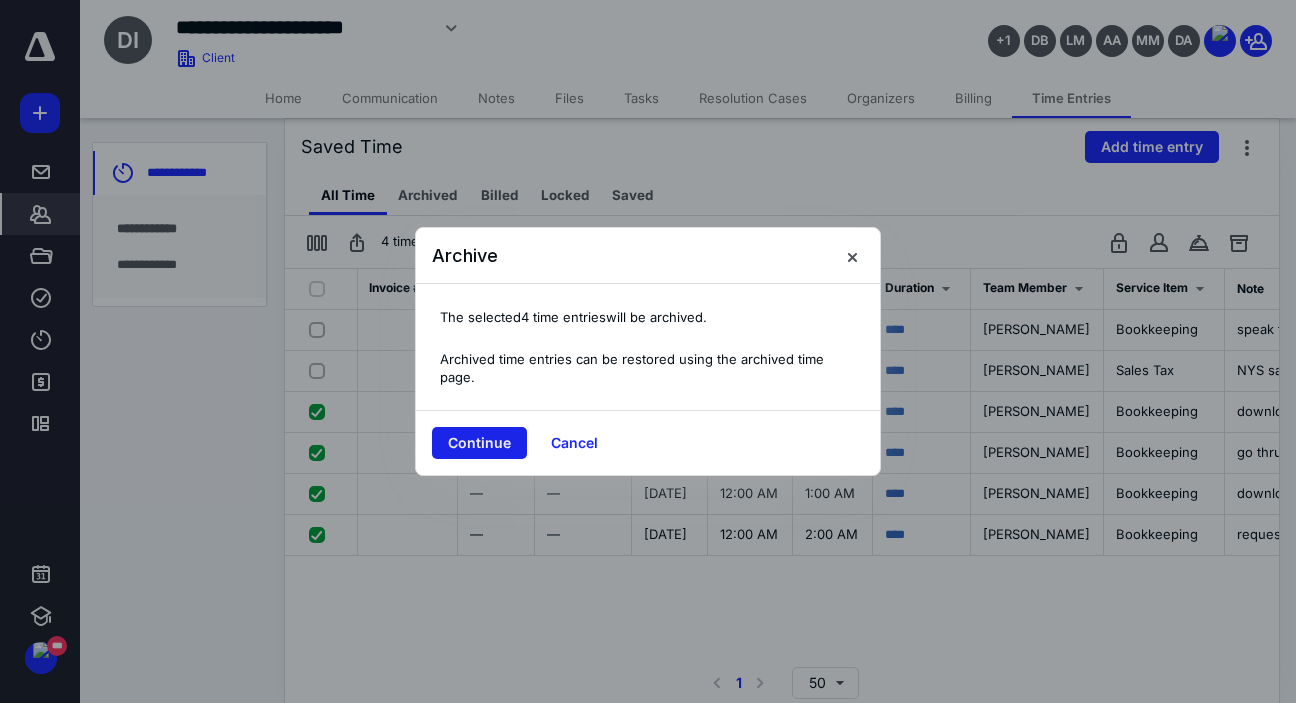 click on "Continue" at bounding box center (479, 443) 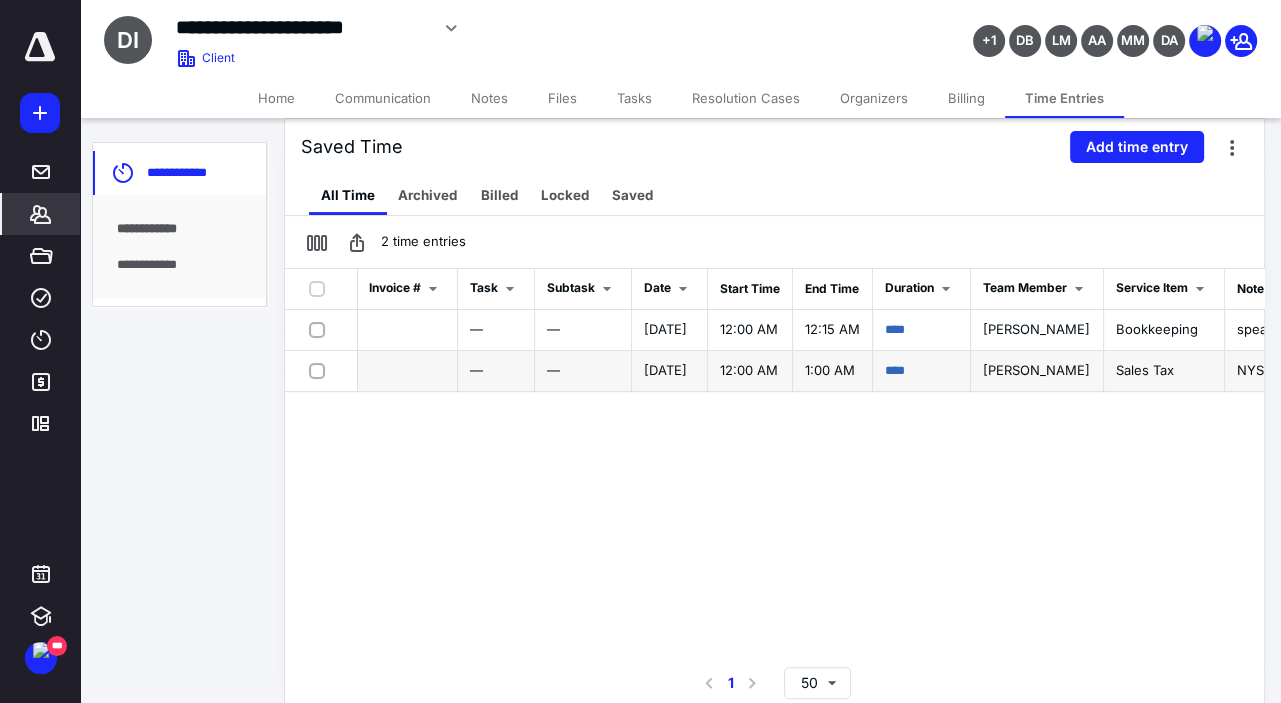 click at bounding box center [321, 370] 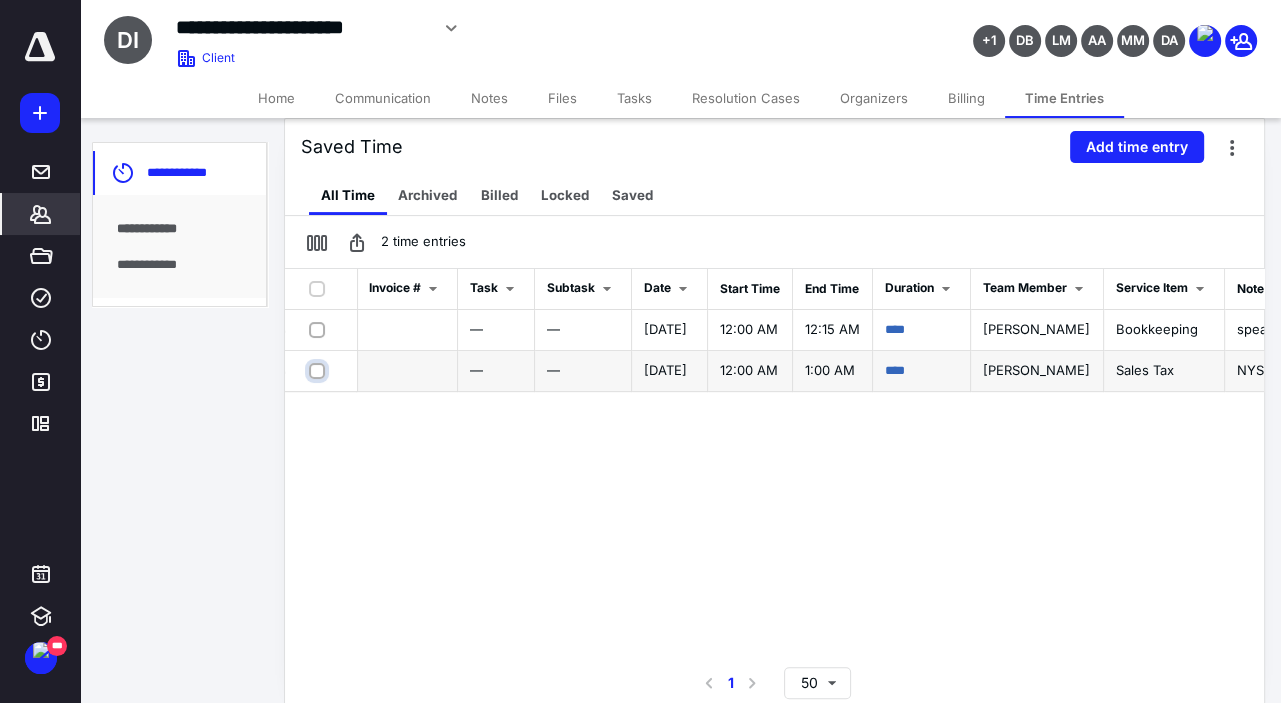 click at bounding box center (319, 370) 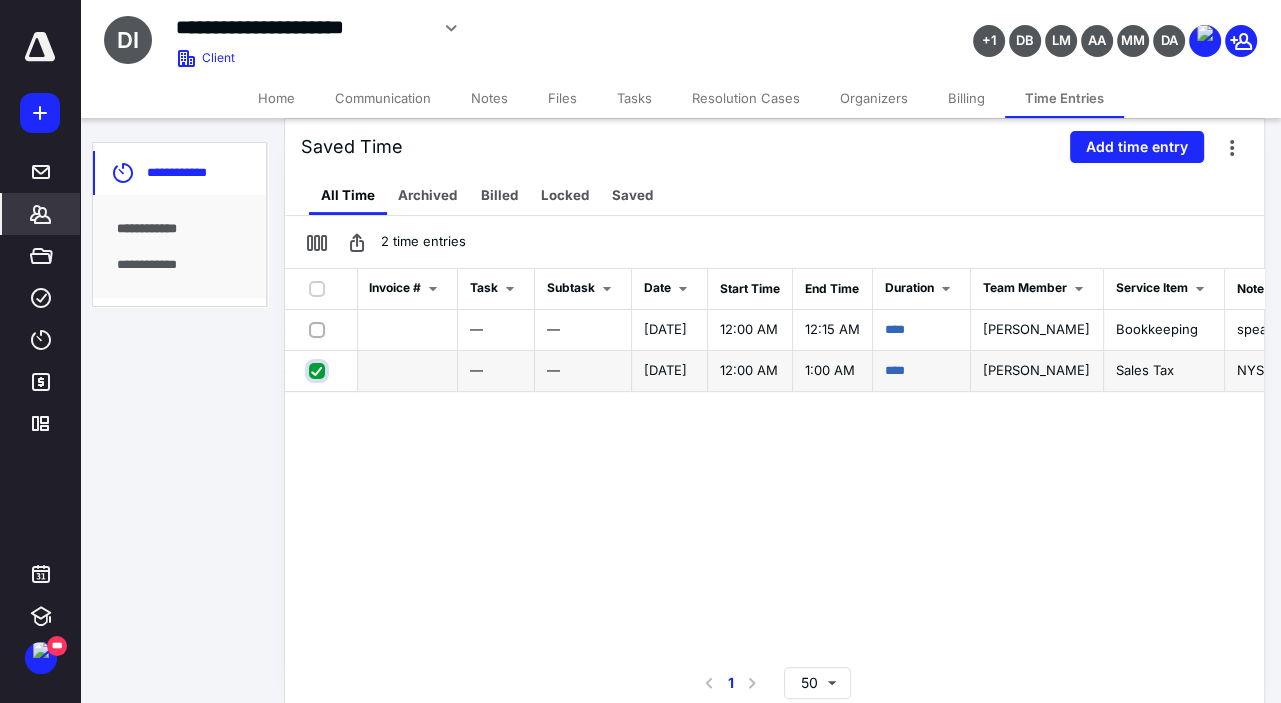 checkbox on "true" 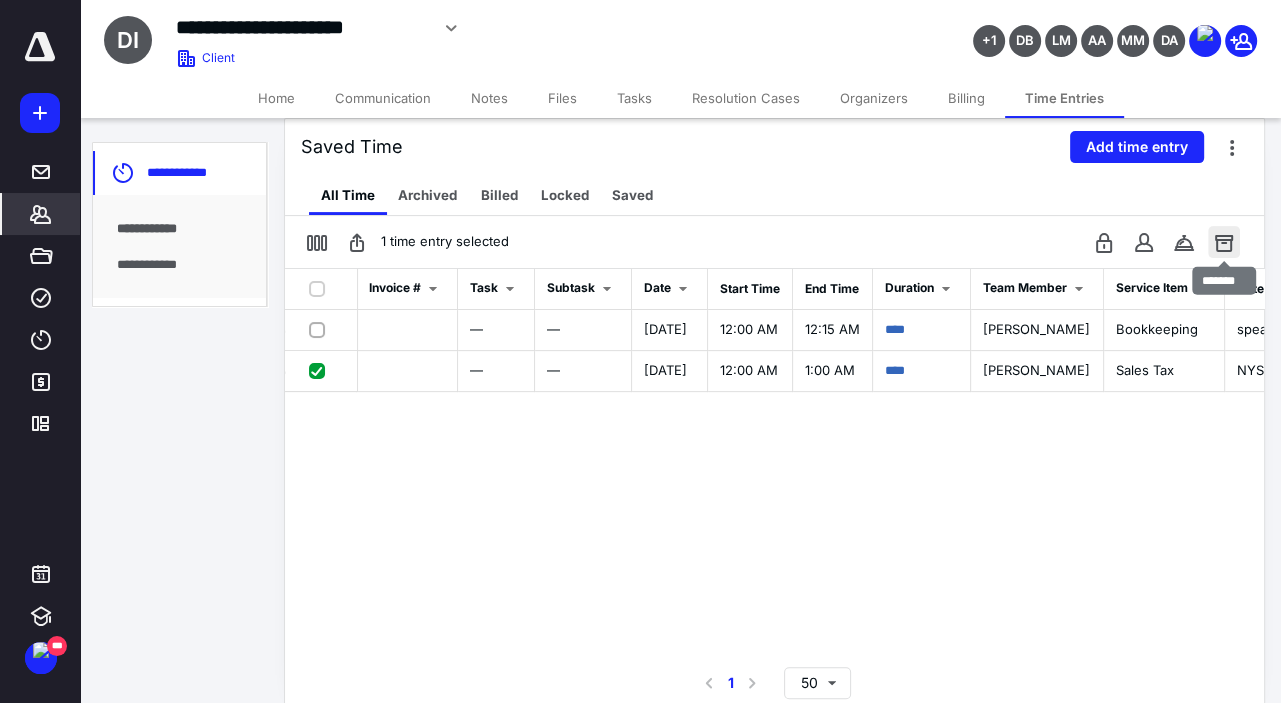 click at bounding box center (1224, 242) 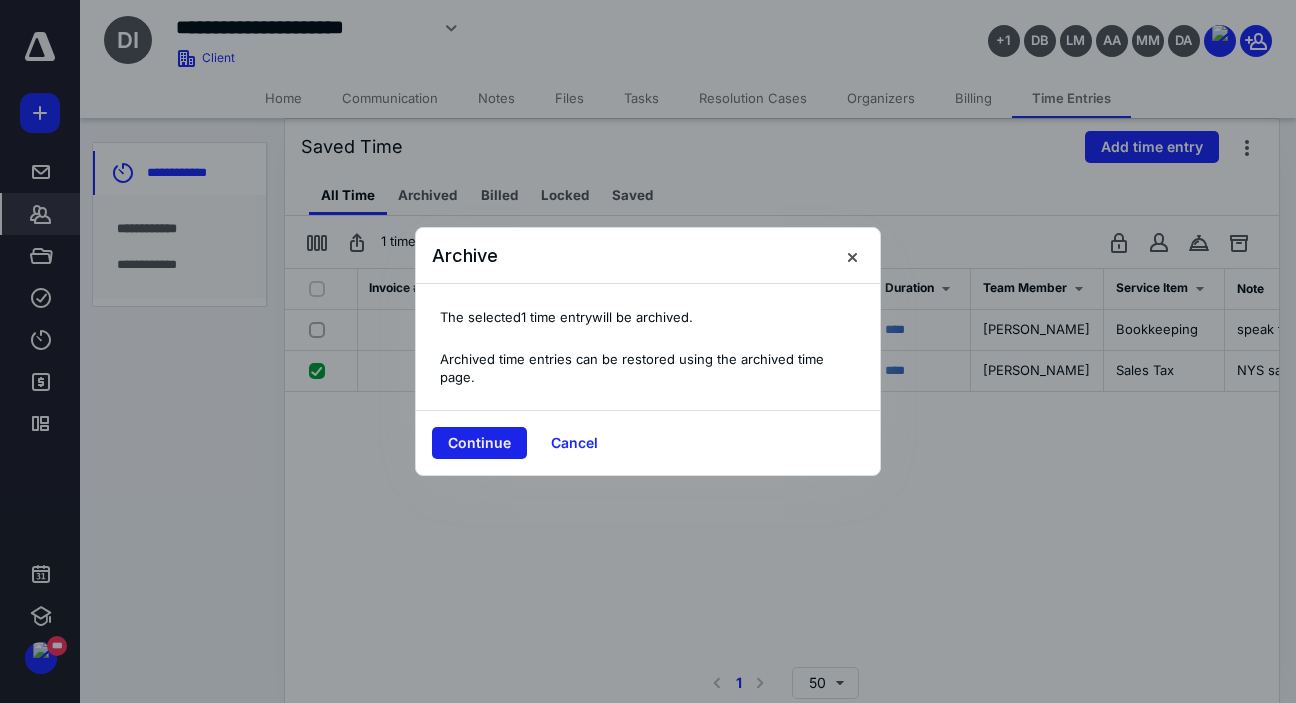 click on "Continue" at bounding box center [479, 443] 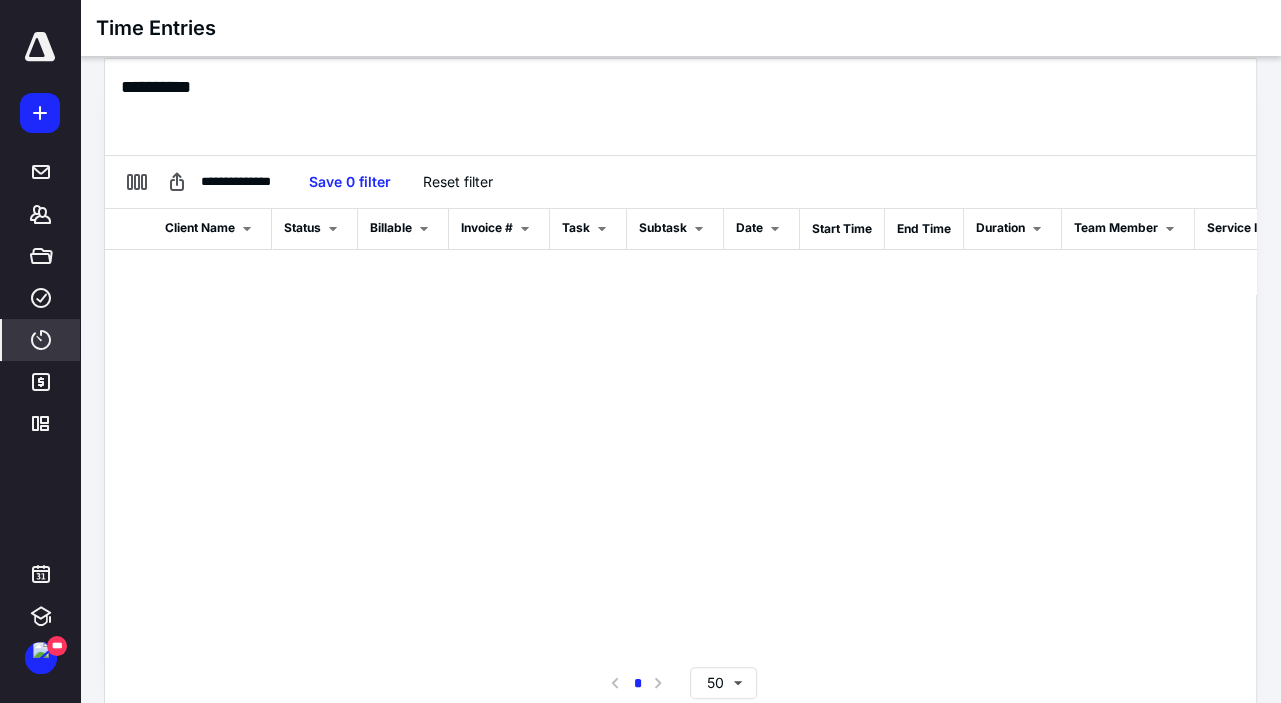 scroll, scrollTop: 319, scrollLeft: 0, axis: vertical 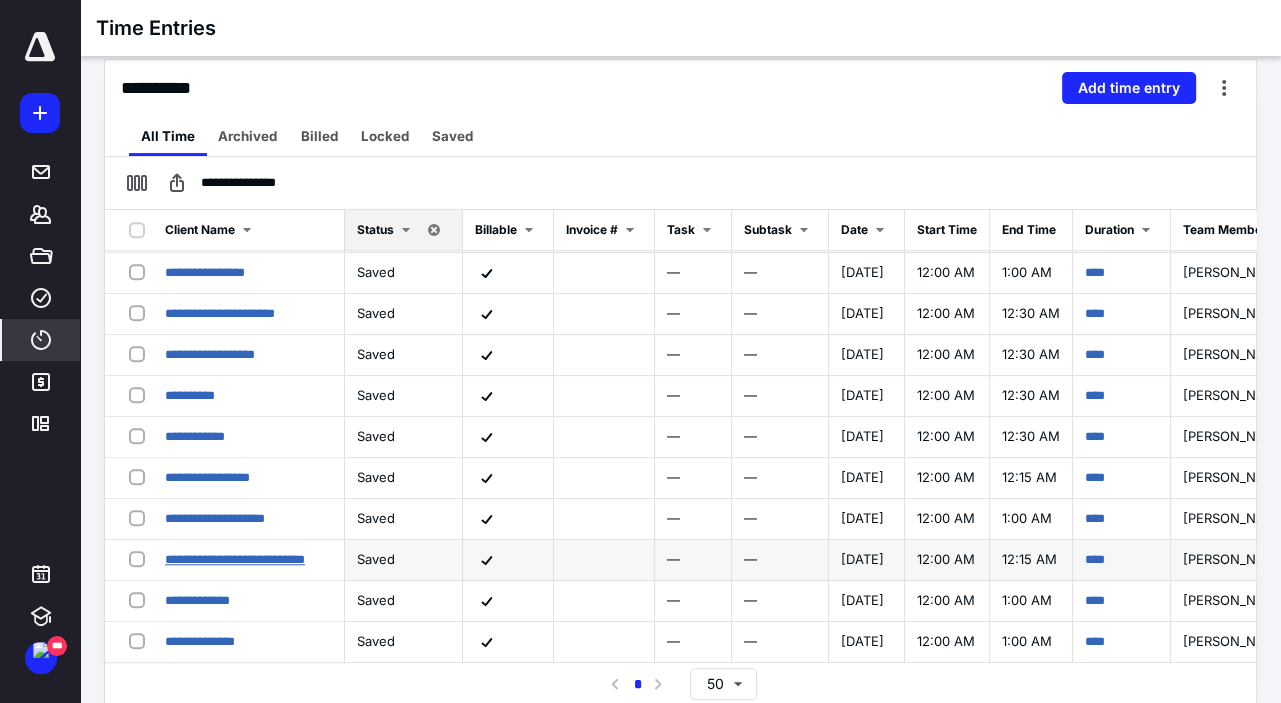 click on "**********" at bounding box center (235, 559) 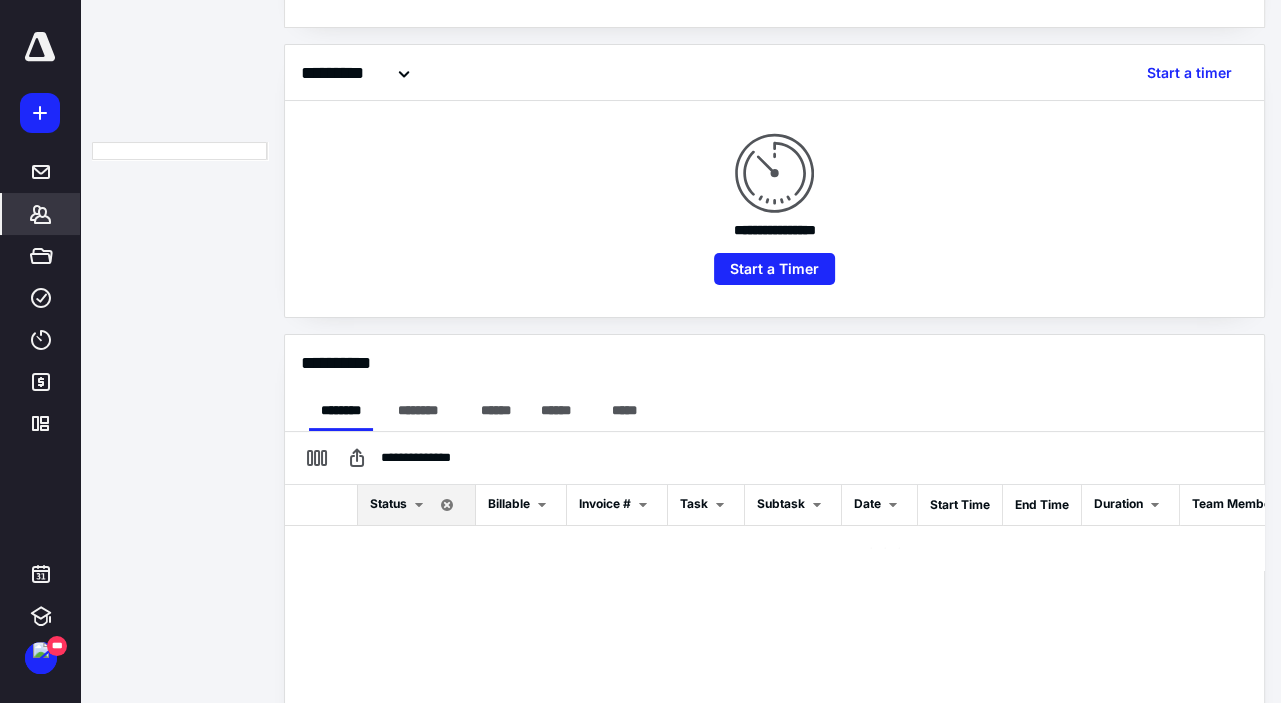 scroll, scrollTop: 445, scrollLeft: 0, axis: vertical 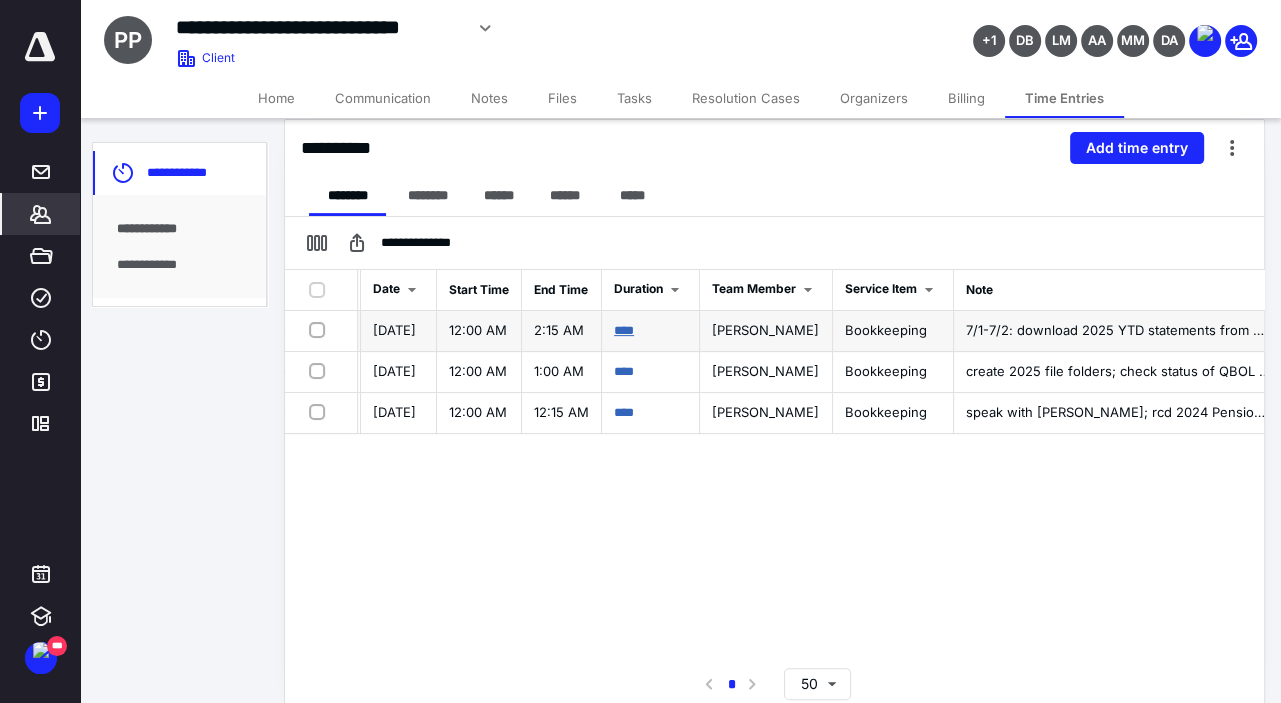 click on "****" at bounding box center [624, 330] 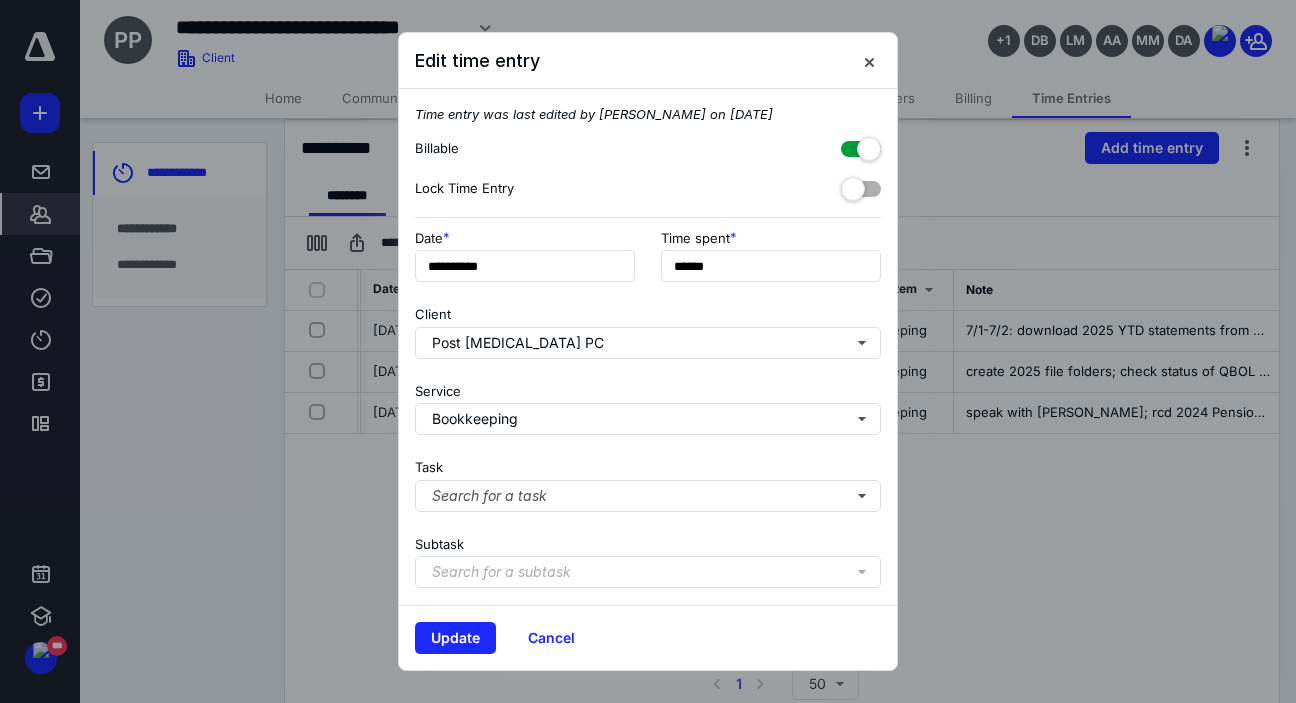 scroll, scrollTop: 229, scrollLeft: 0, axis: vertical 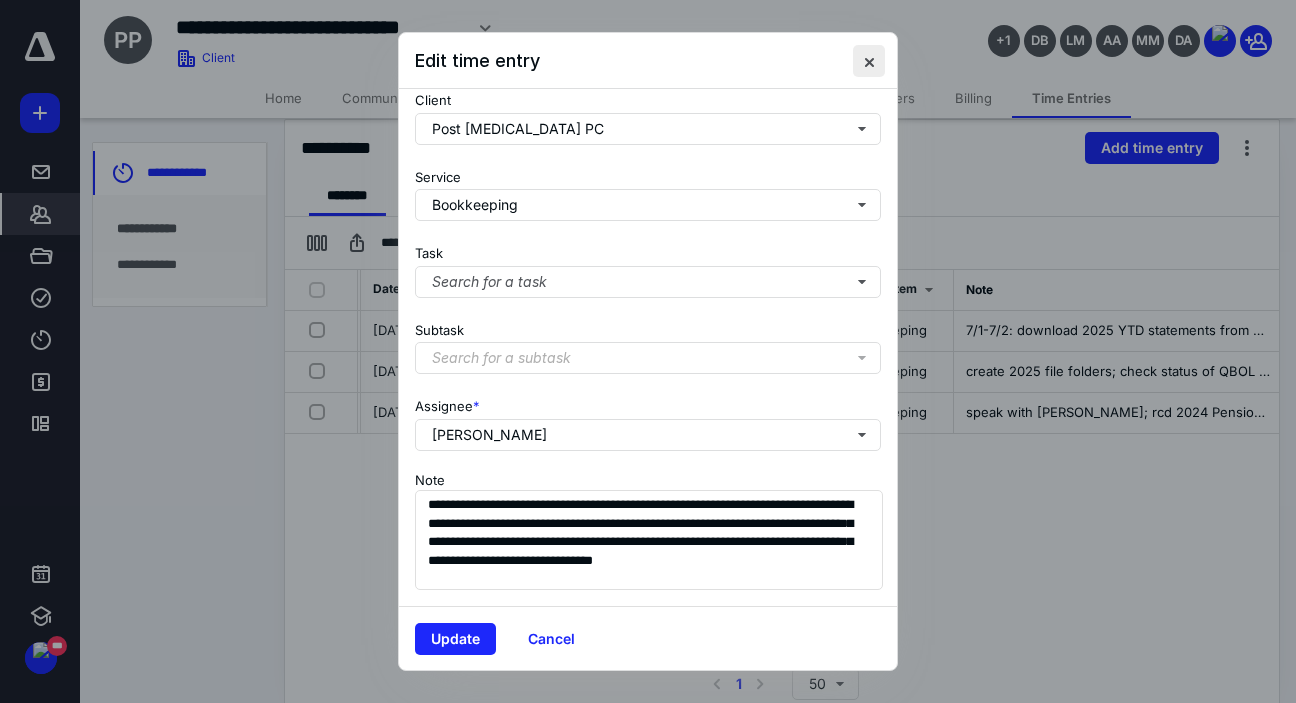 click at bounding box center [869, 61] 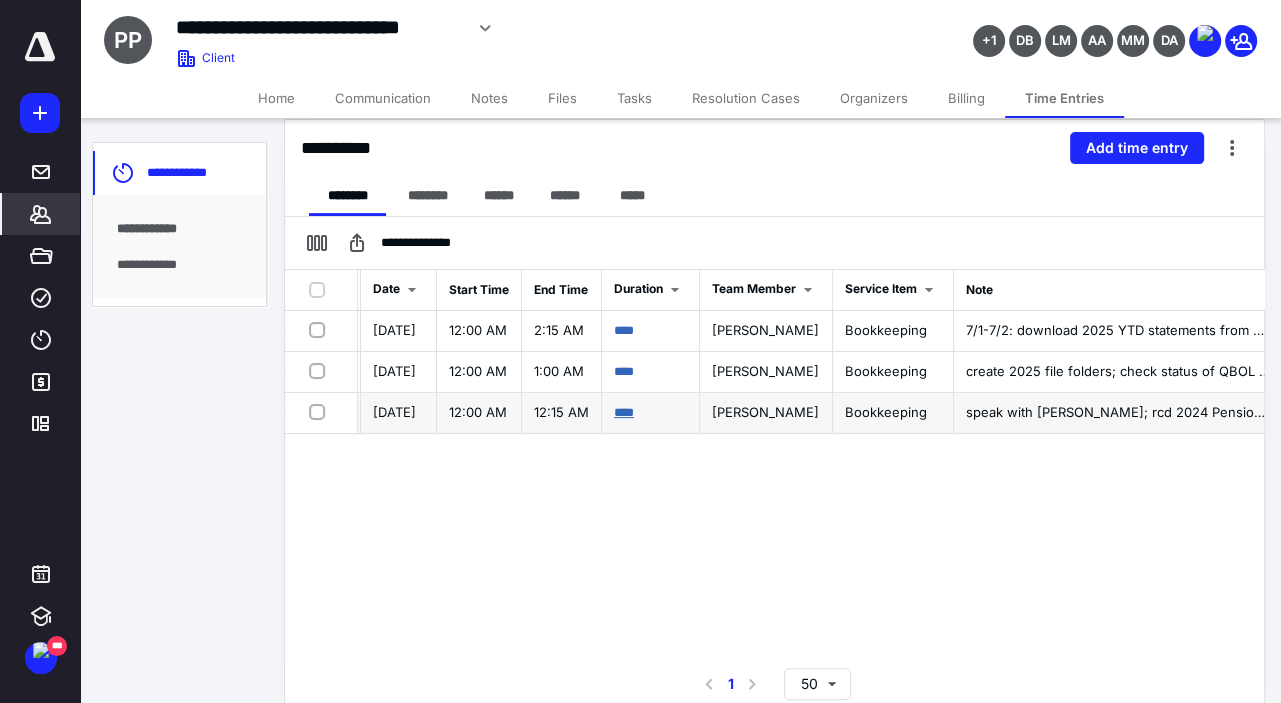 click on "****" at bounding box center [624, 412] 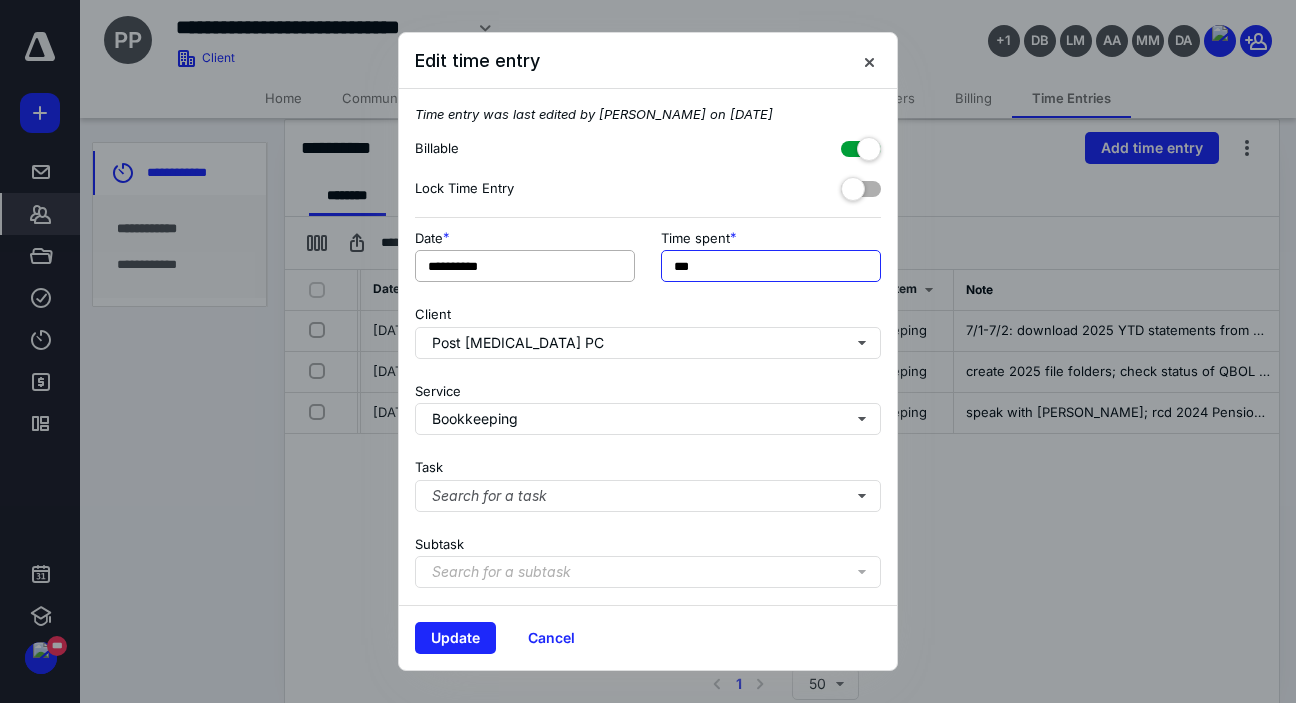 drag, startPoint x: 726, startPoint y: 257, endPoint x: 627, endPoint y: 258, distance: 99.00505 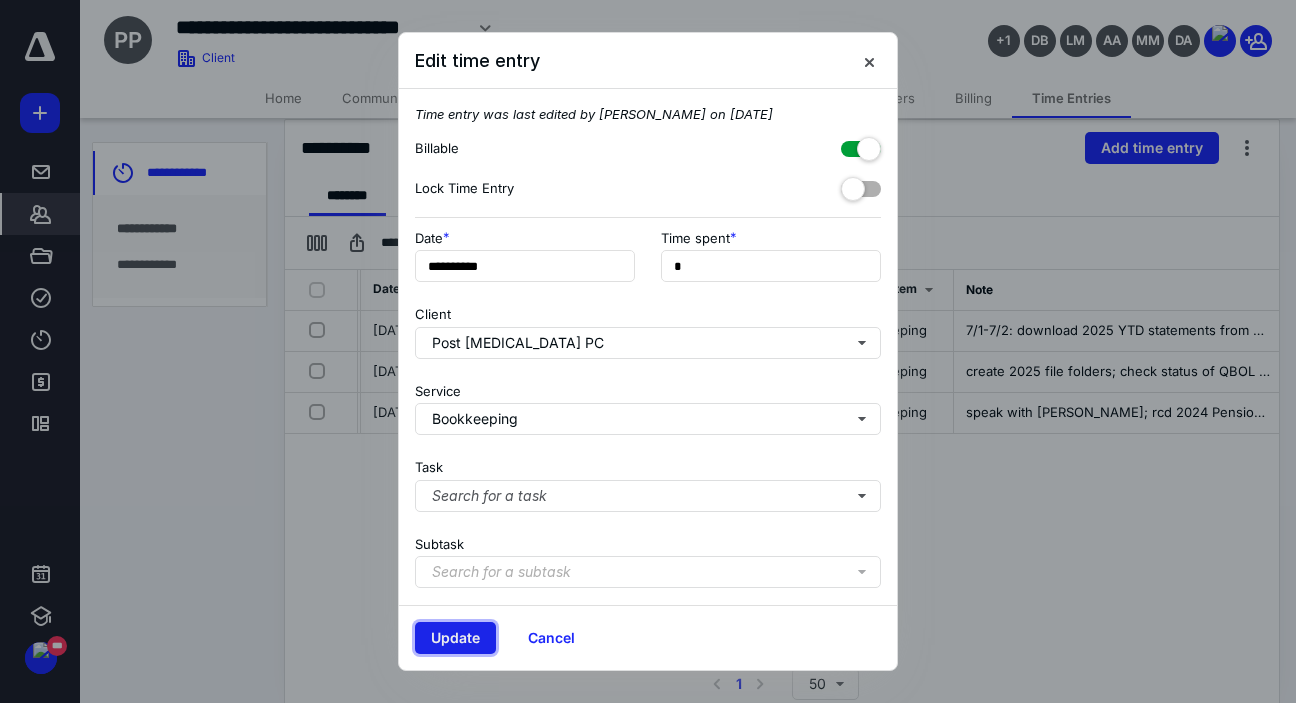 type on "**" 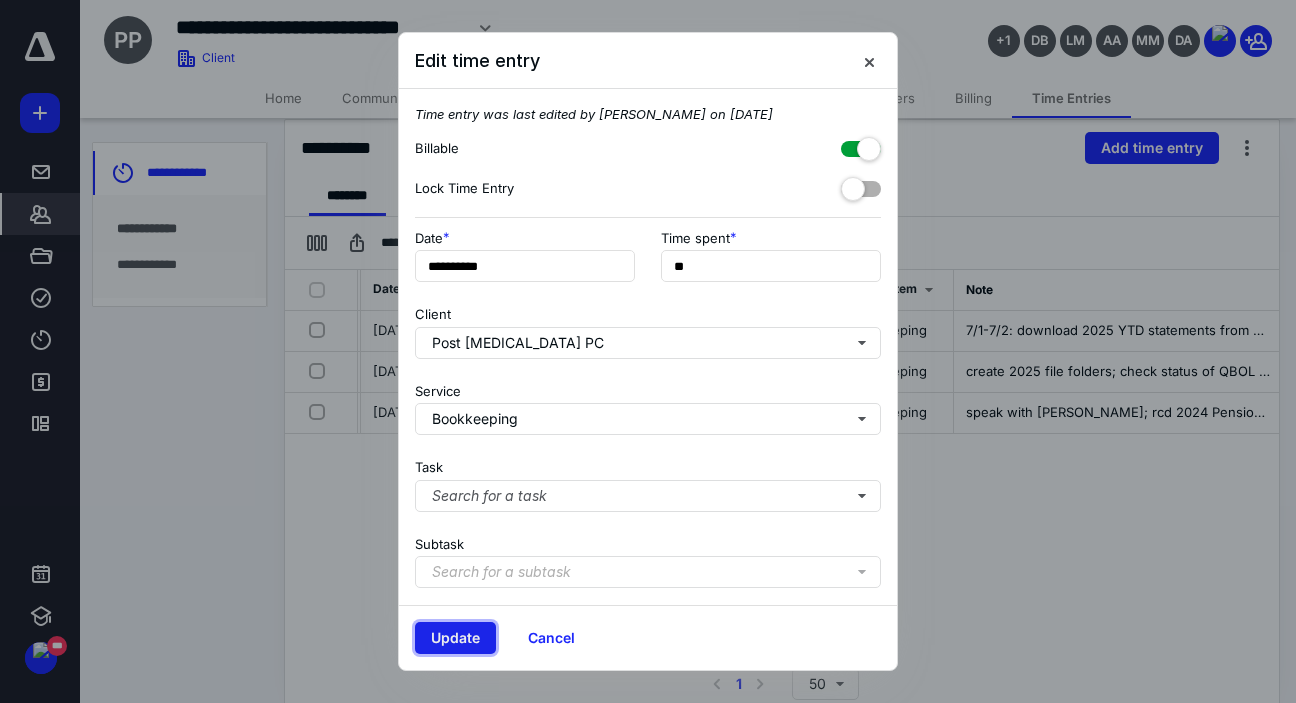 click on "Update" at bounding box center (455, 638) 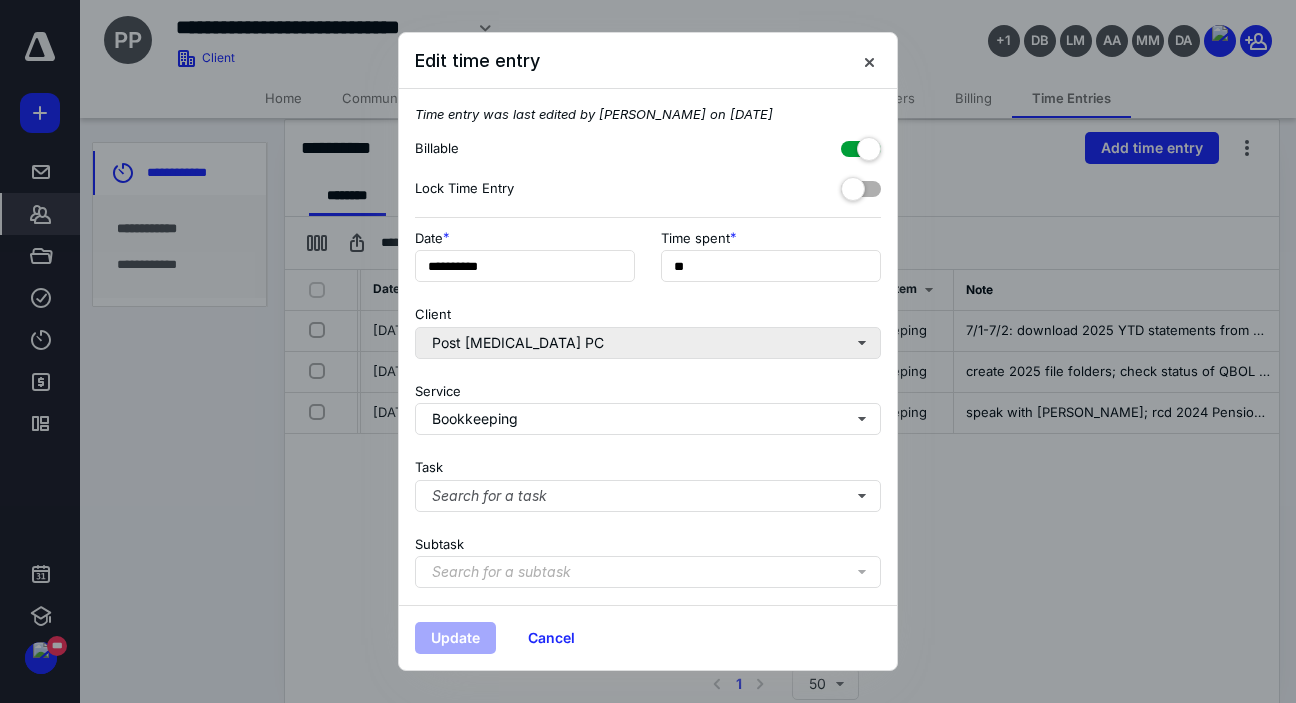scroll, scrollTop: 0, scrollLeft: 210, axis: horizontal 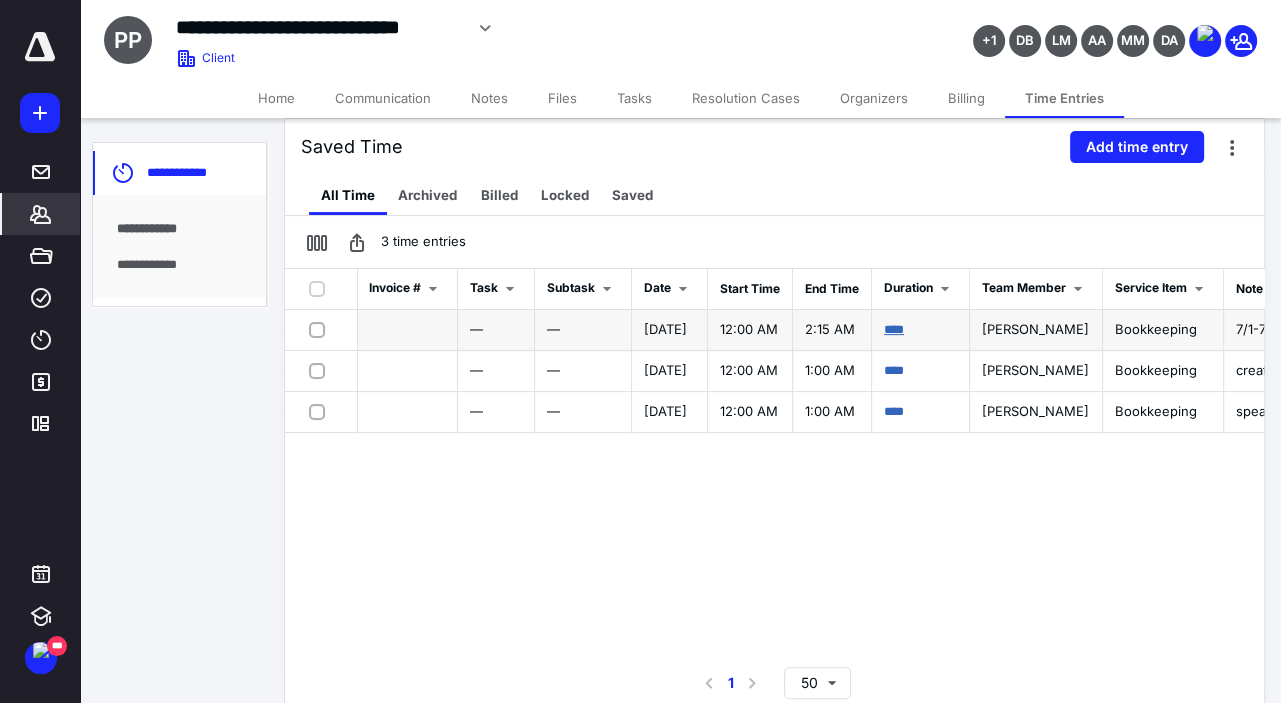 click on "****" at bounding box center [894, 329] 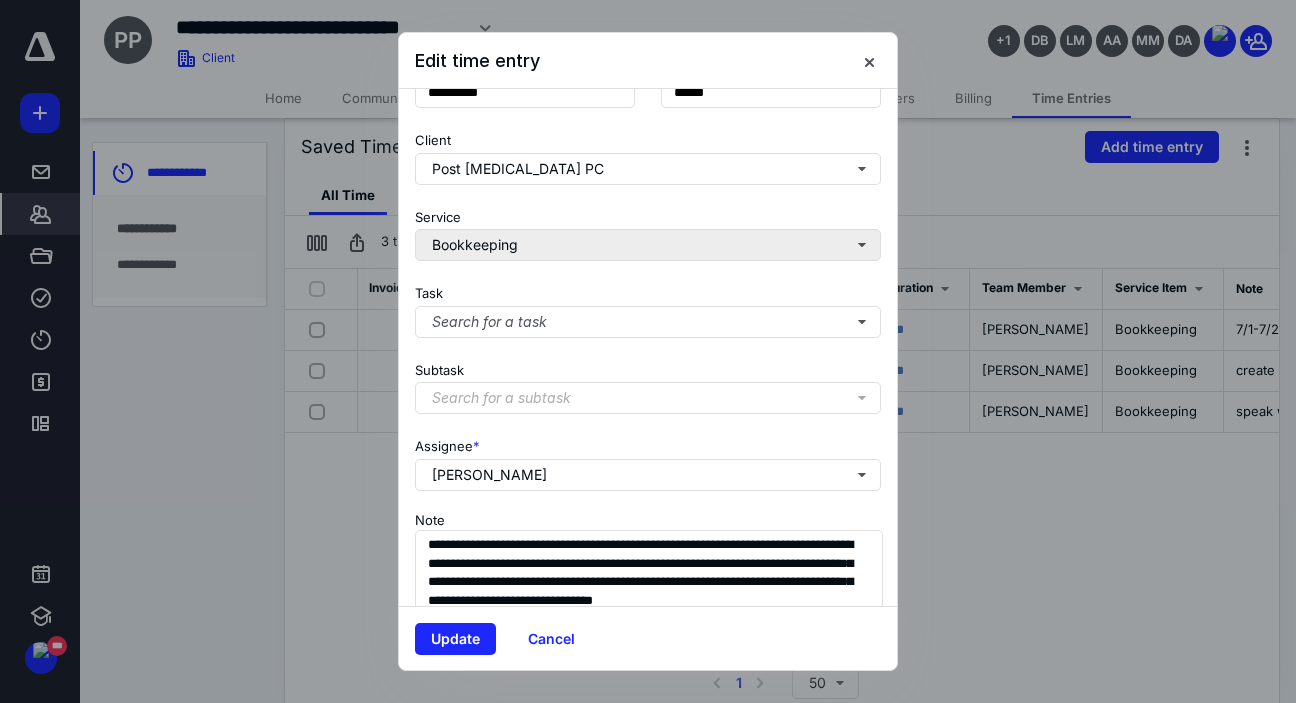 scroll, scrollTop: 229, scrollLeft: 0, axis: vertical 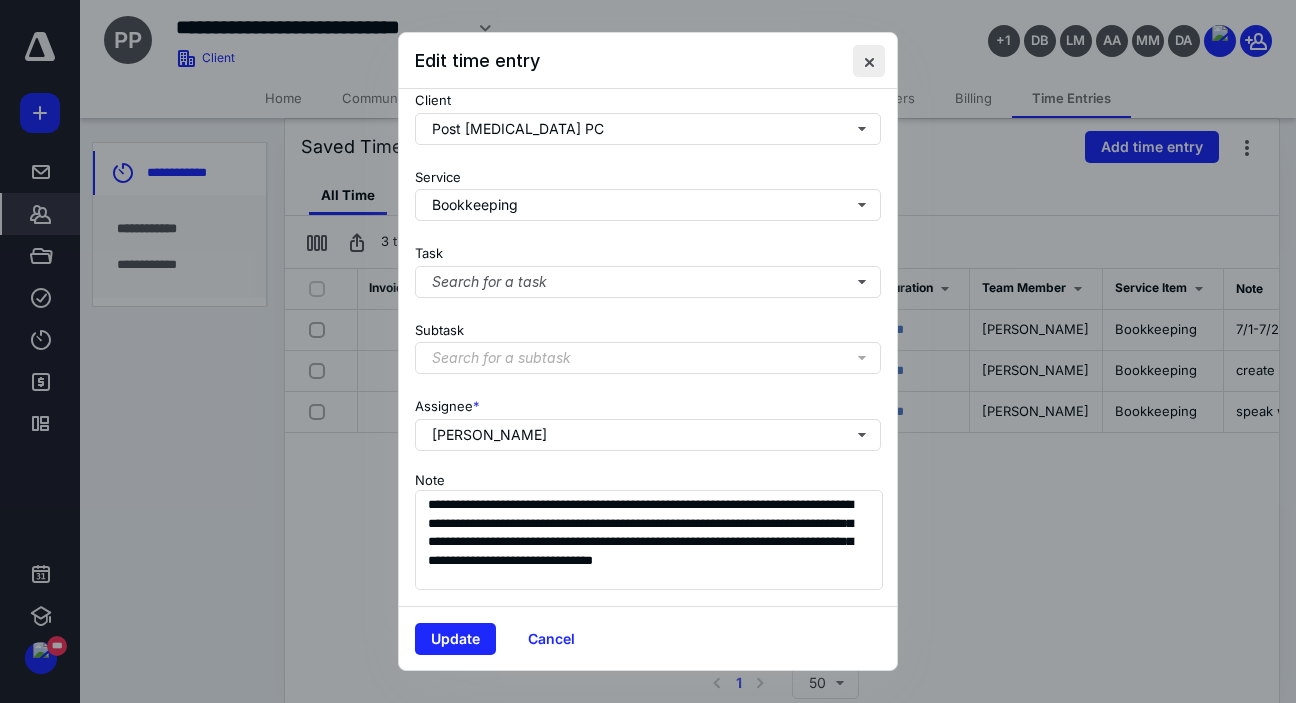 click at bounding box center (869, 61) 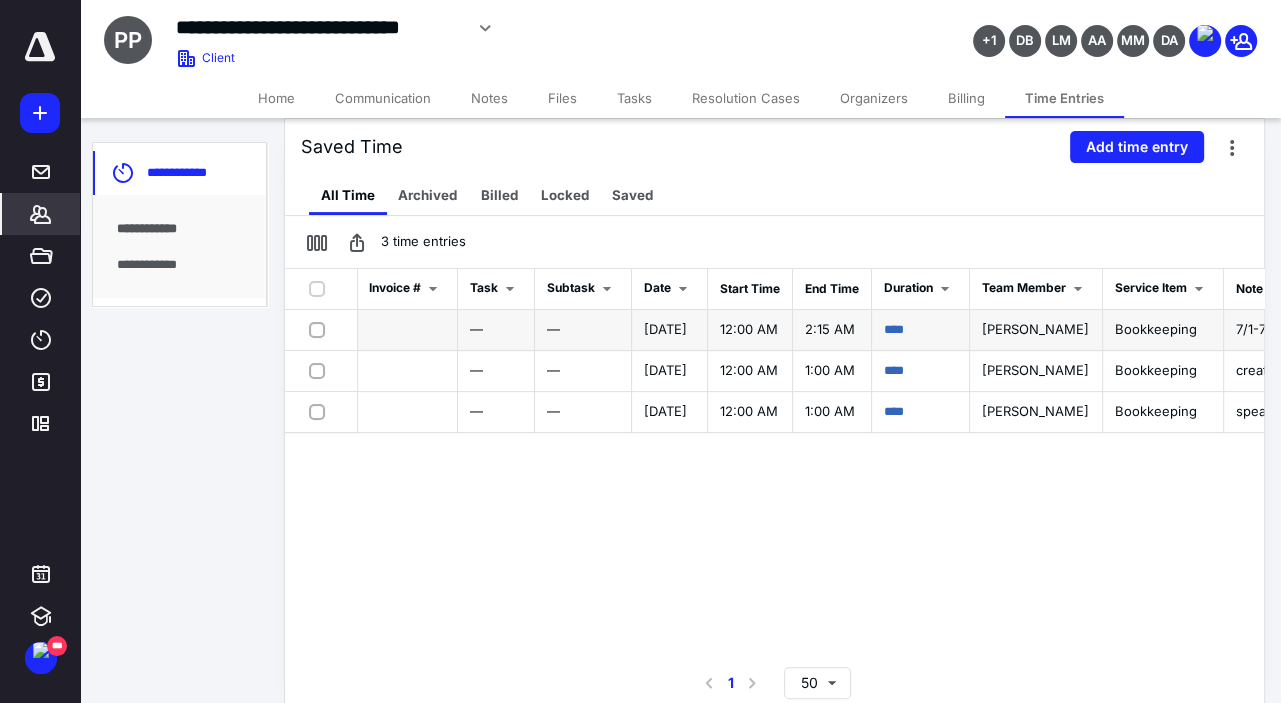 click on "****" at bounding box center [921, 330] 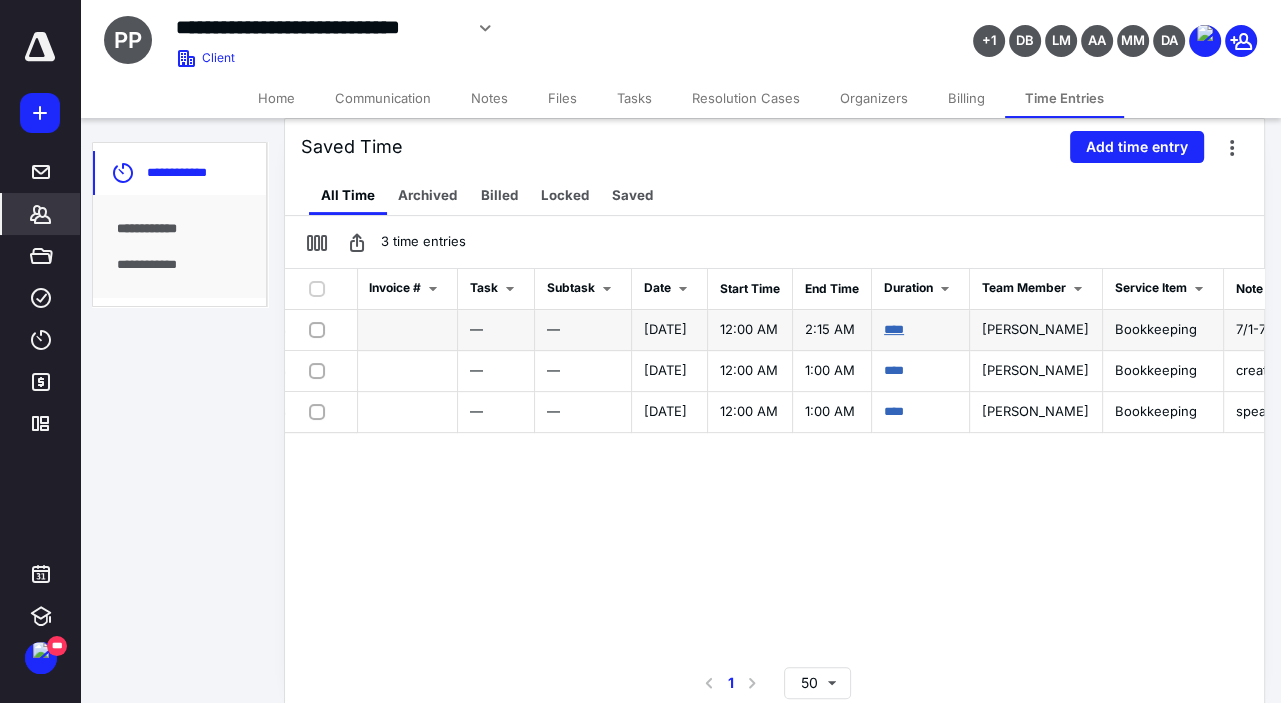 click on "****" at bounding box center (894, 329) 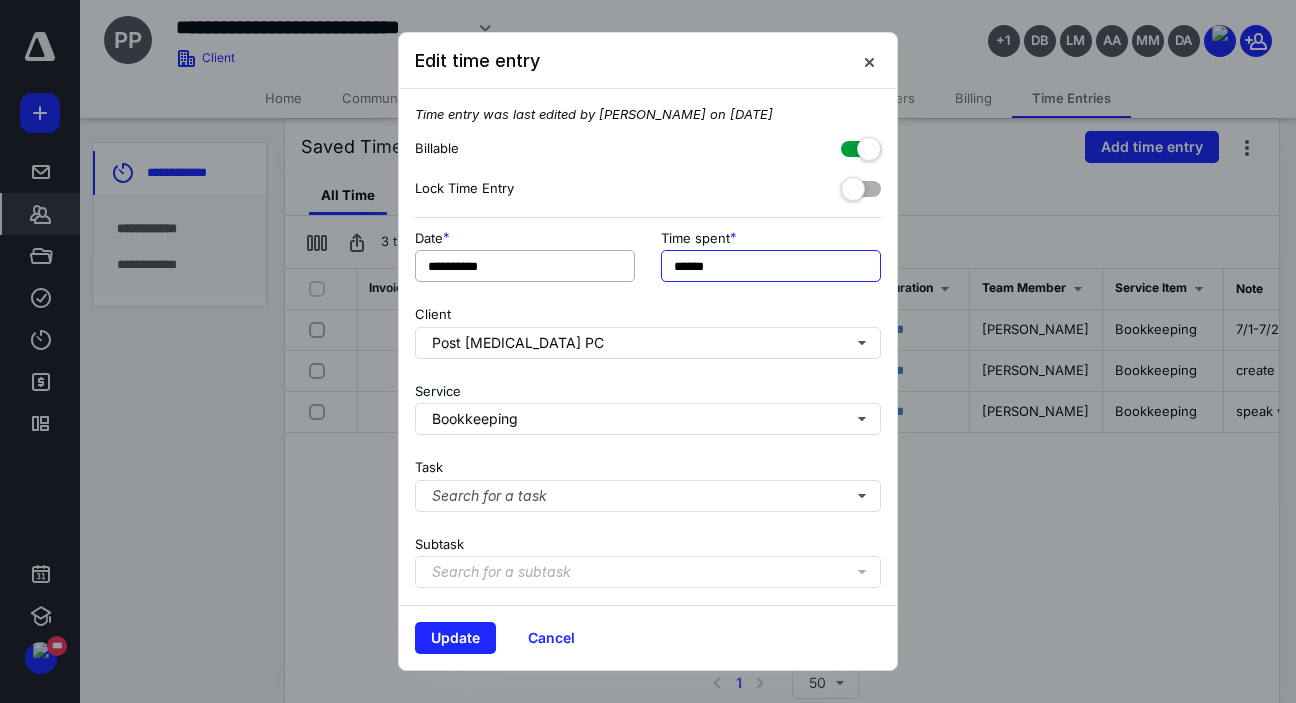 drag, startPoint x: 725, startPoint y: 257, endPoint x: 605, endPoint y: 265, distance: 120.26637 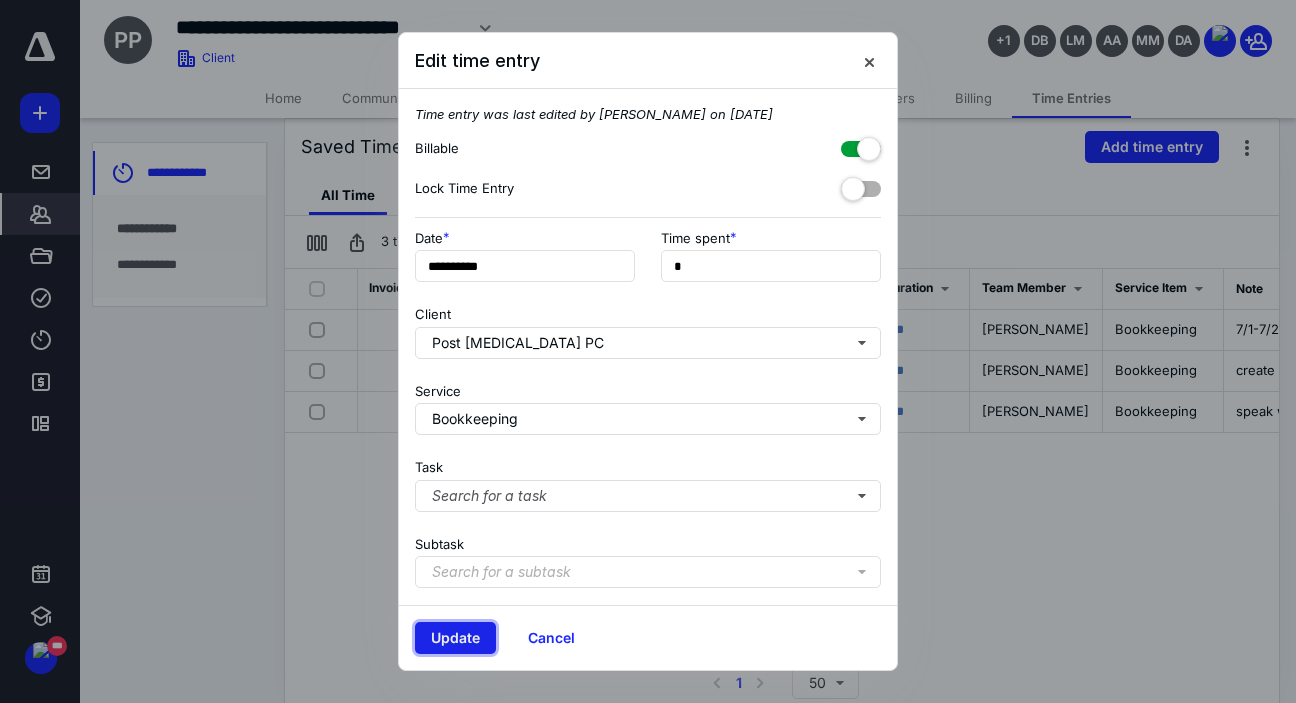 type on "**" 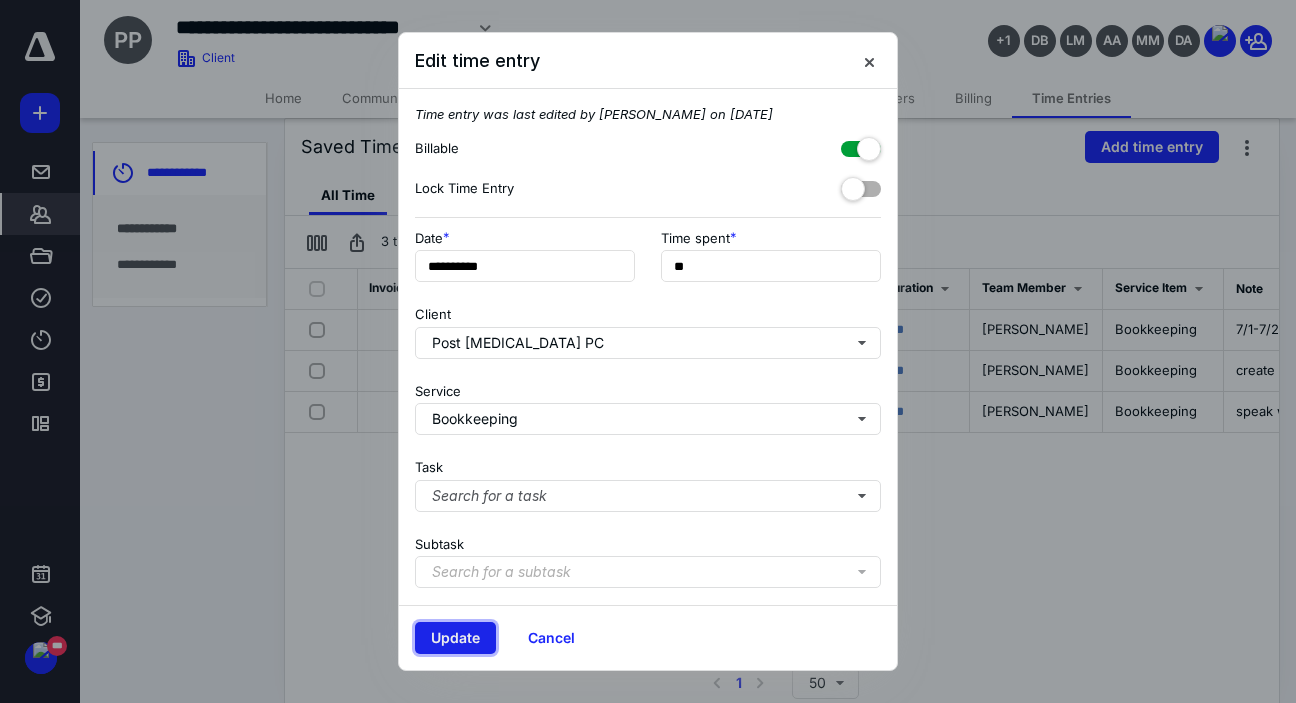 click on "Update" at bounding box center [455, 638] 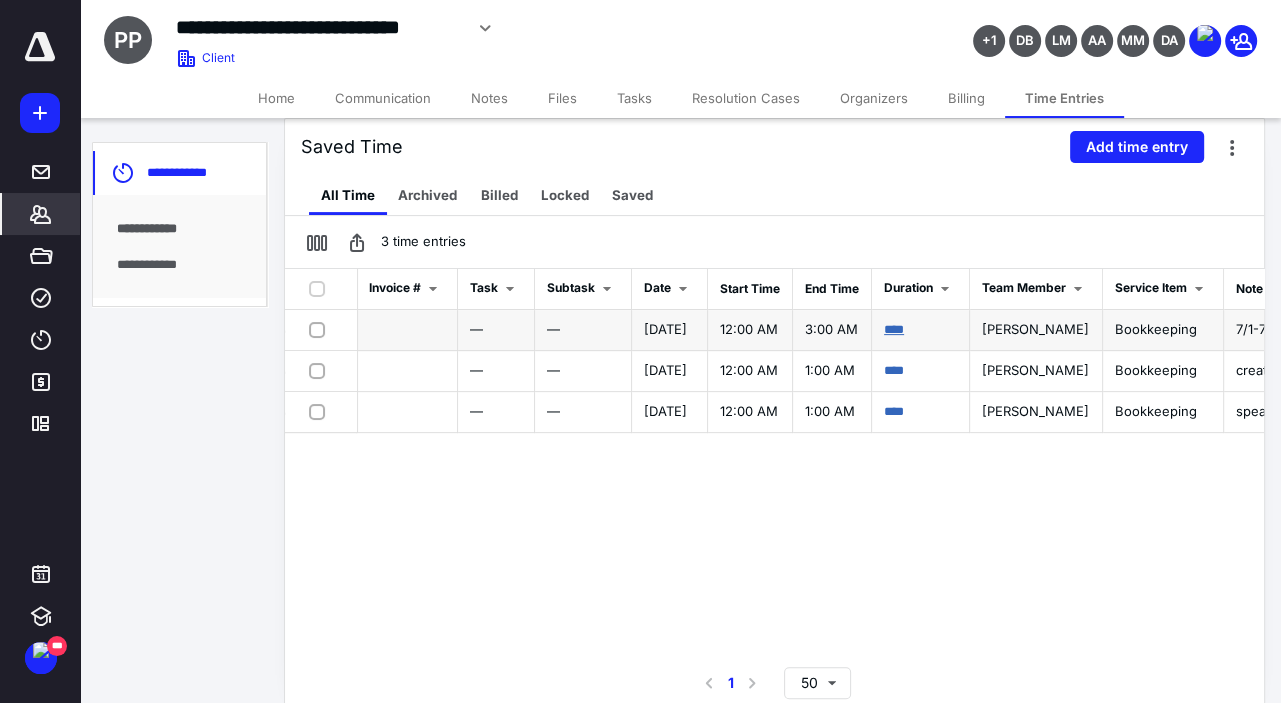 click on "****" at bounding box center [894, 329] 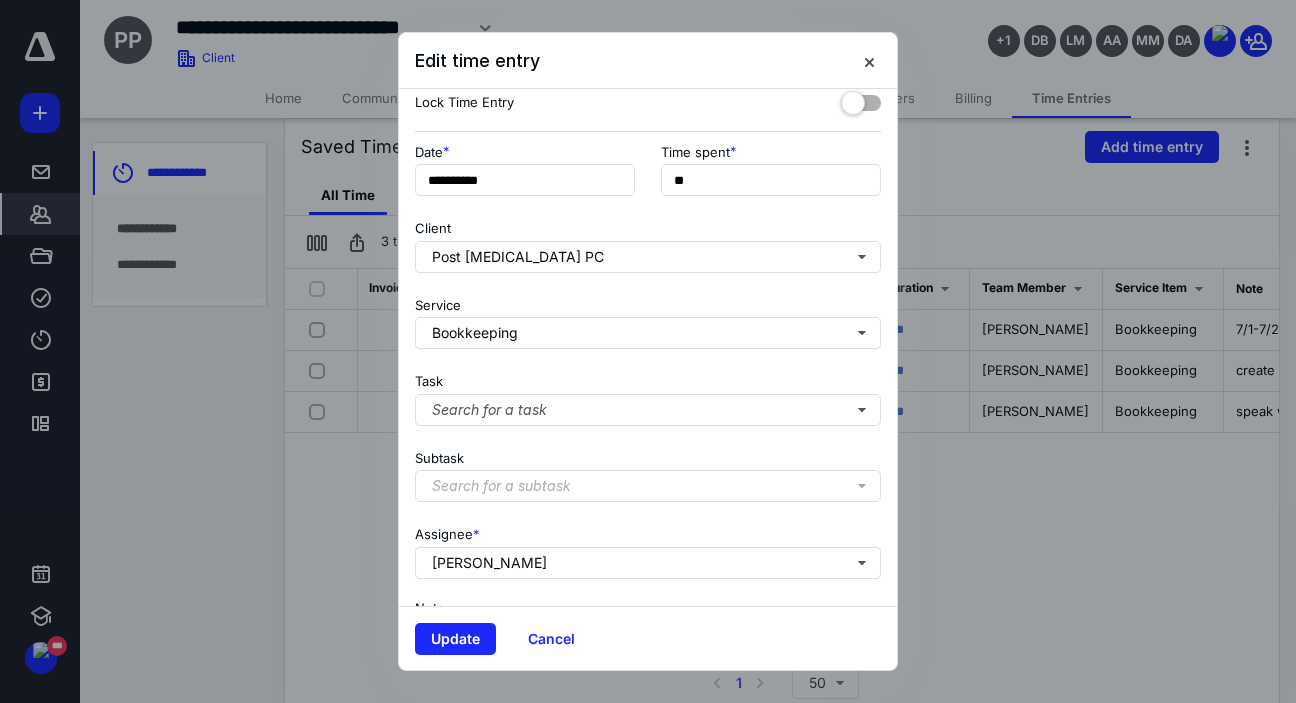 scroll, scrollTop: 229, scrollLeft: 0, axis: vertical 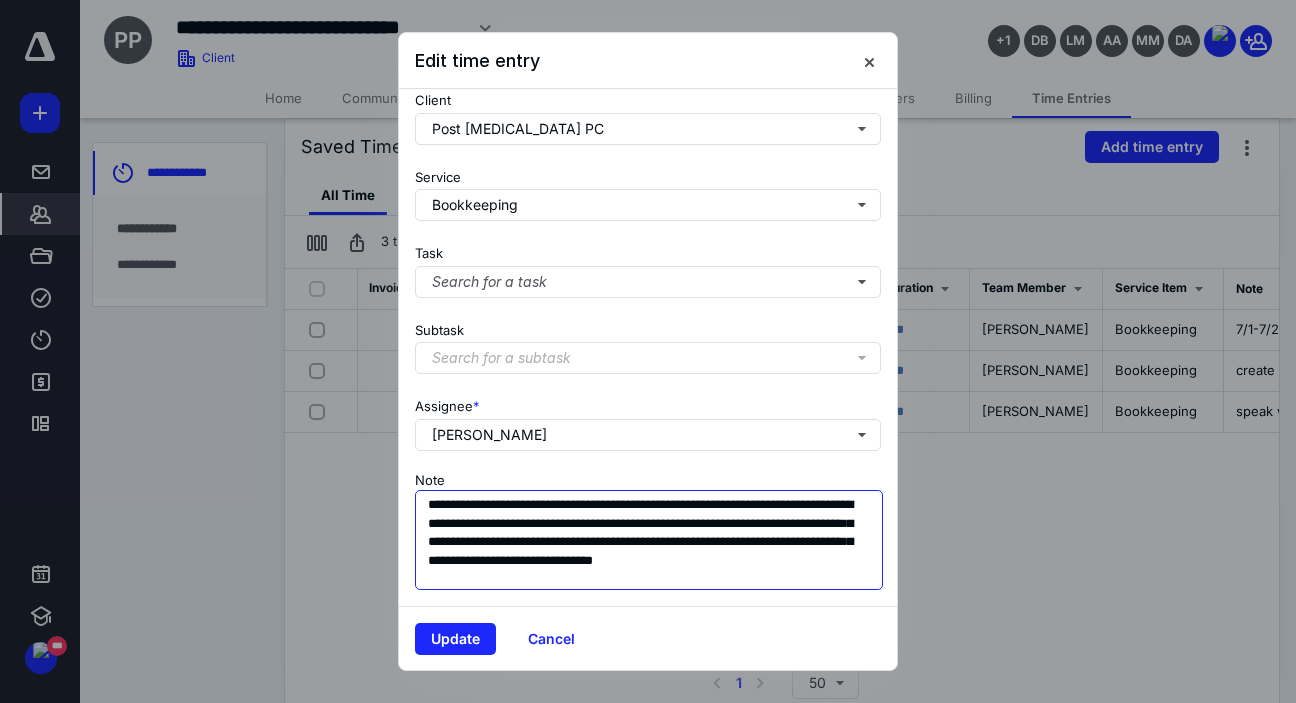 drag, startPoint x: 638, startPoint y: 566, endPoint x: 420, endPoint y: 480, distance: 234.35016 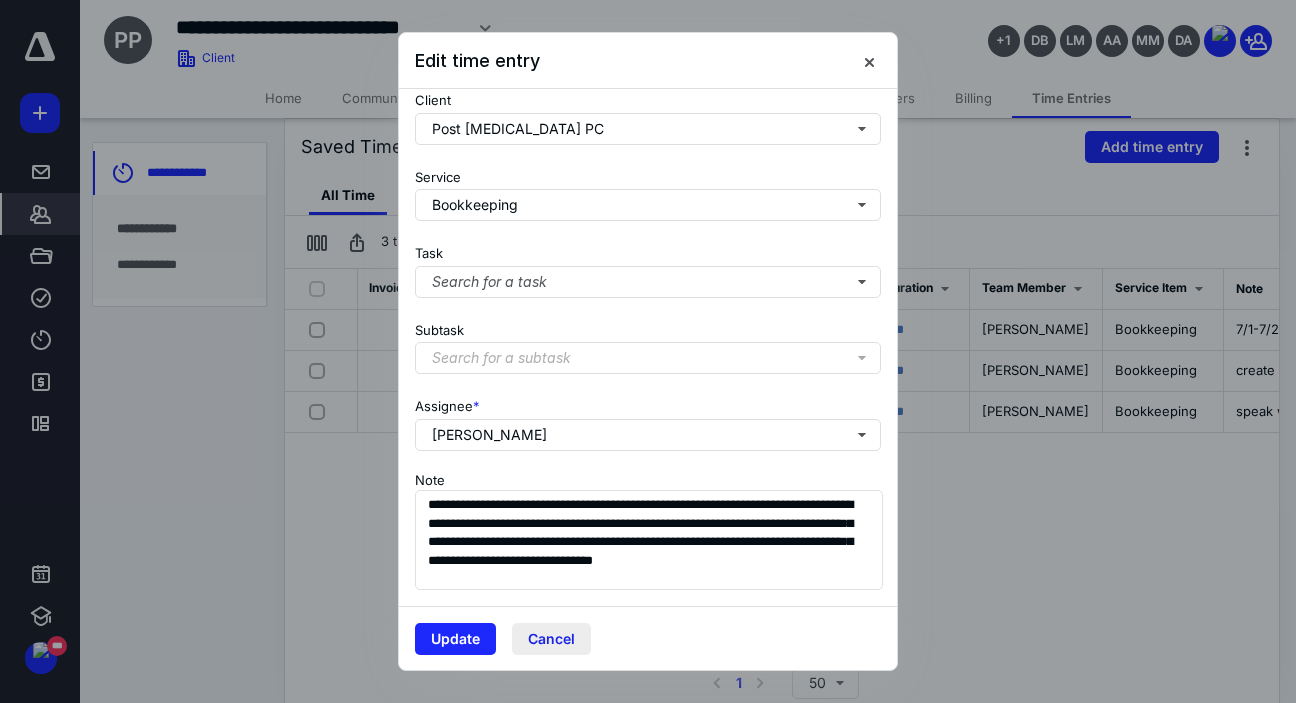 click on "Cancel" at bounding box center (551, 639) 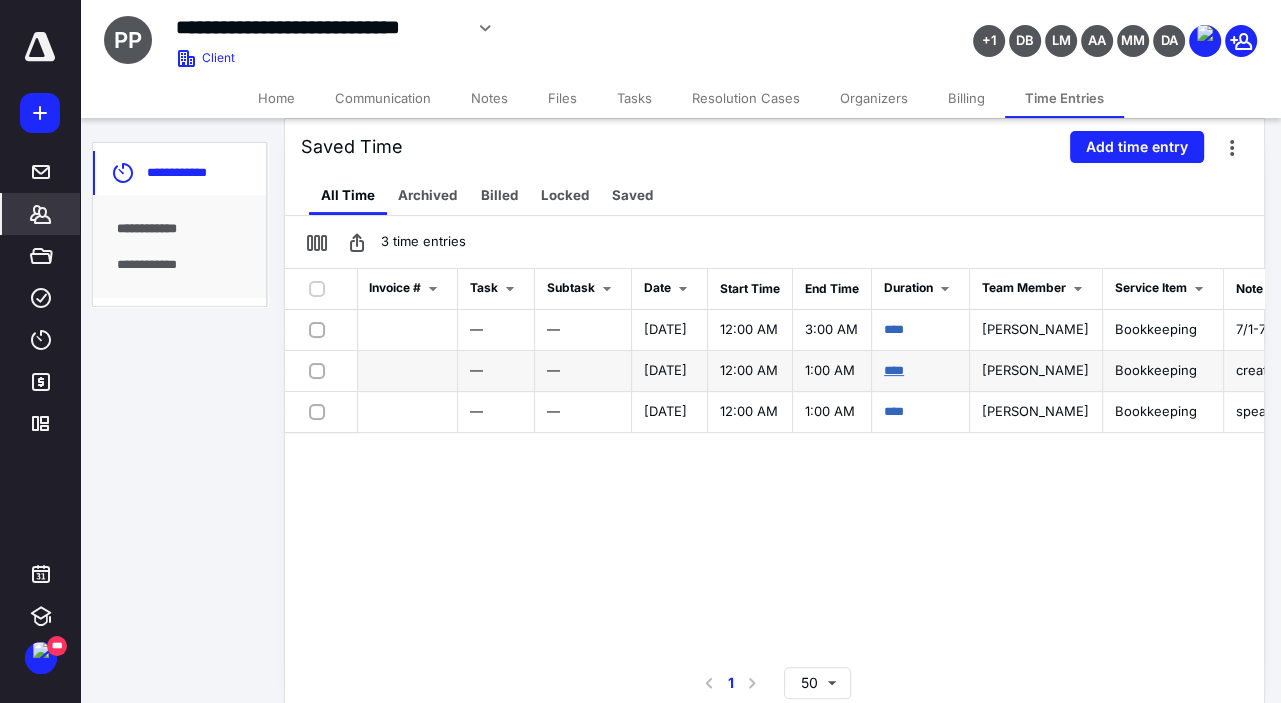 click on "****" at bounding box center [894, 370] 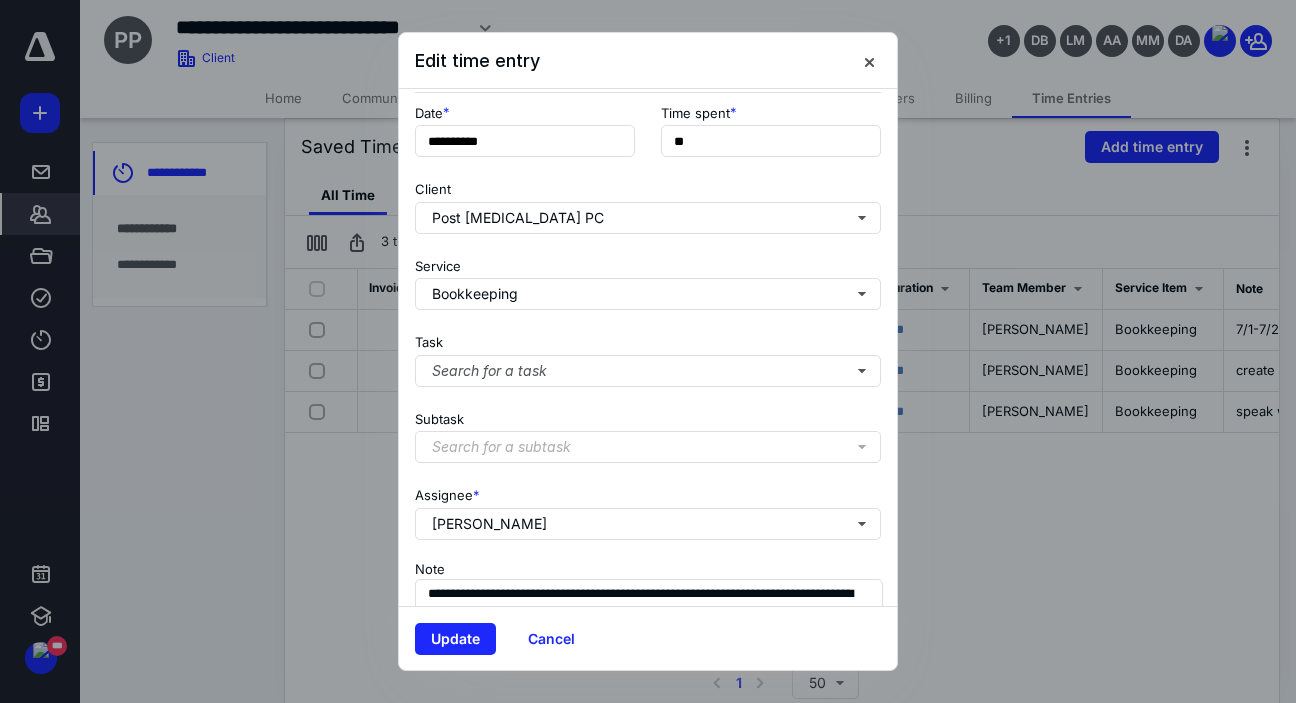 scroll, scrollTop: 229, scrollLeft: 0, axis: vertical 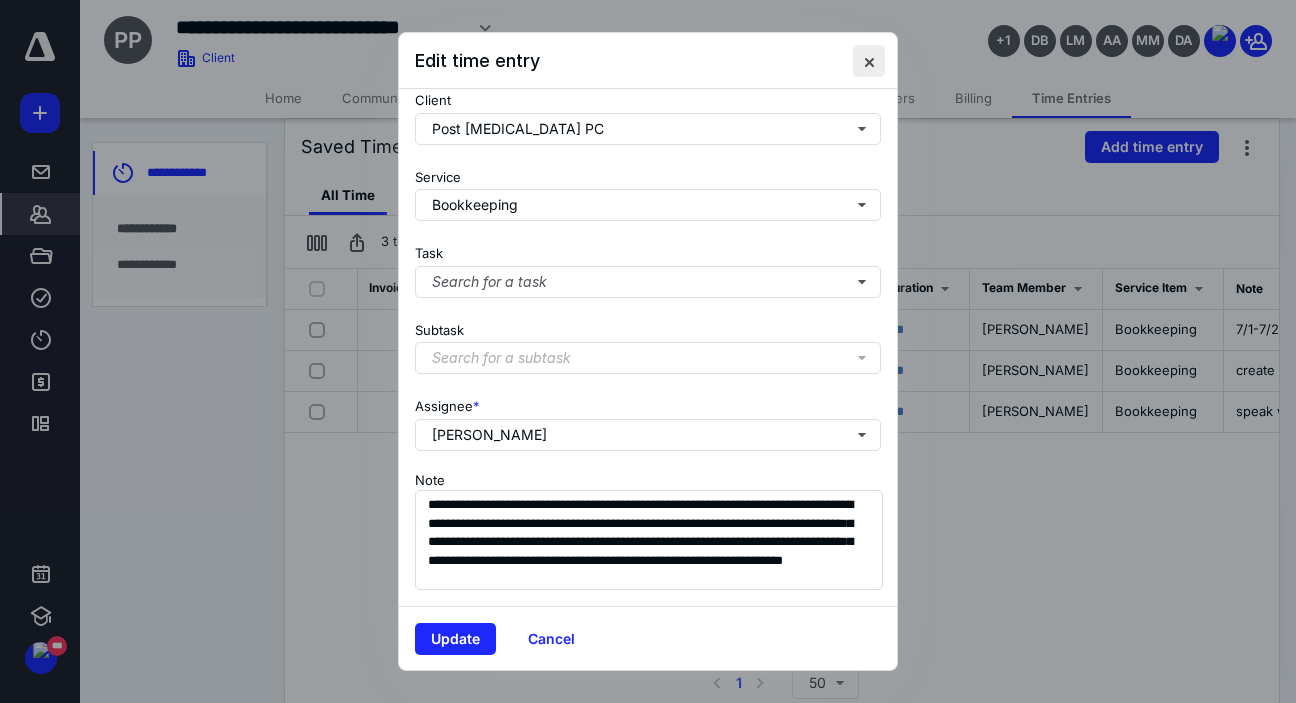 click at bounding box center [869, 61] 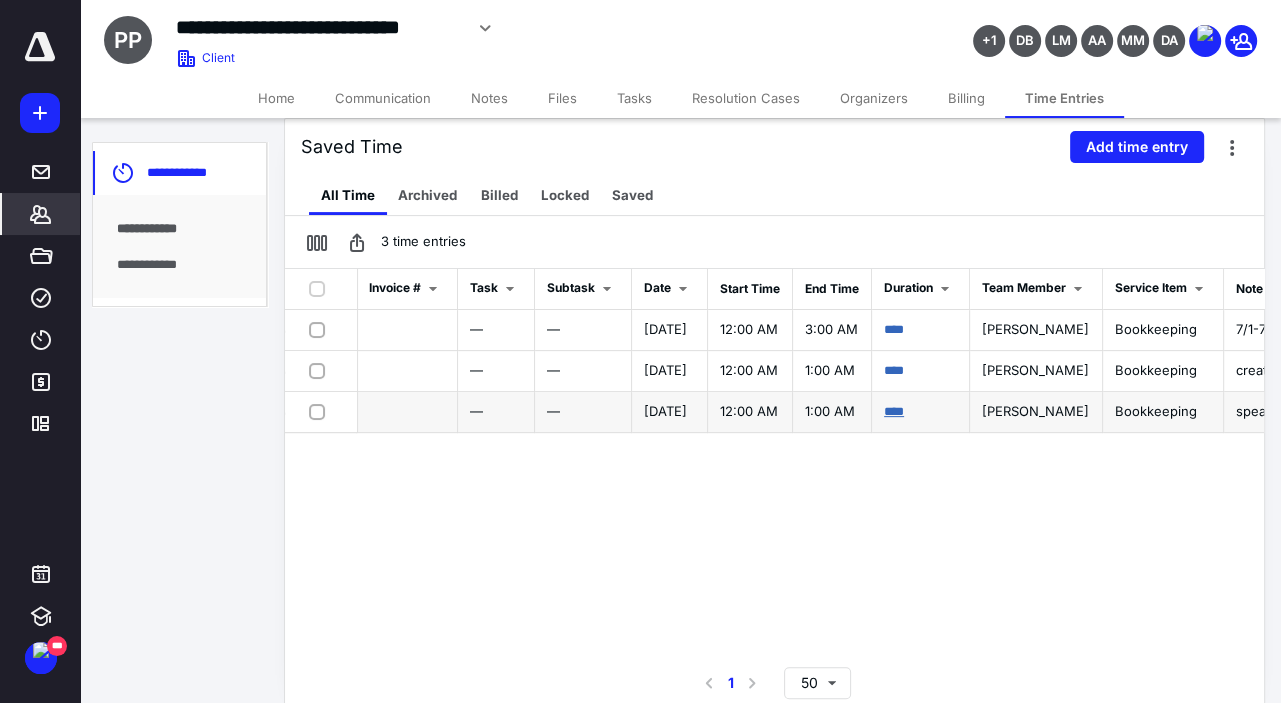 click on "****" at bounding box center [894, 411] 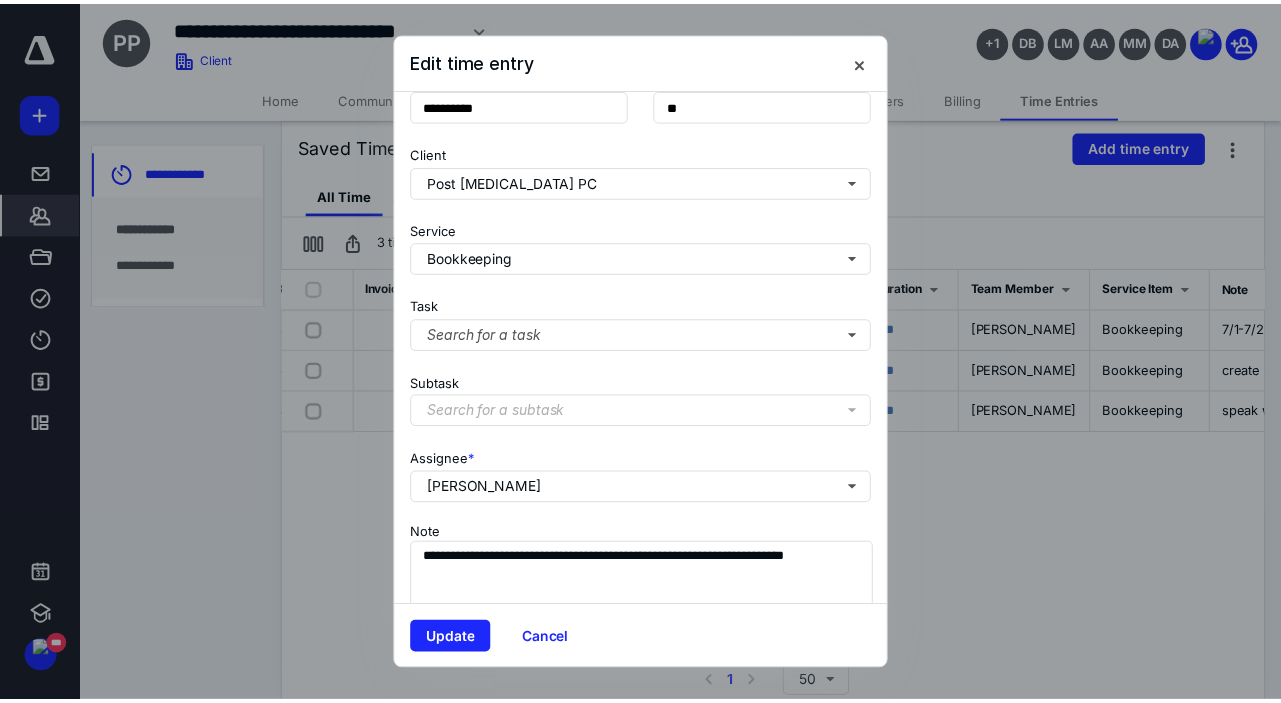 scroll, scrollTop: 229, scrollLeft: 0, axis: vertical 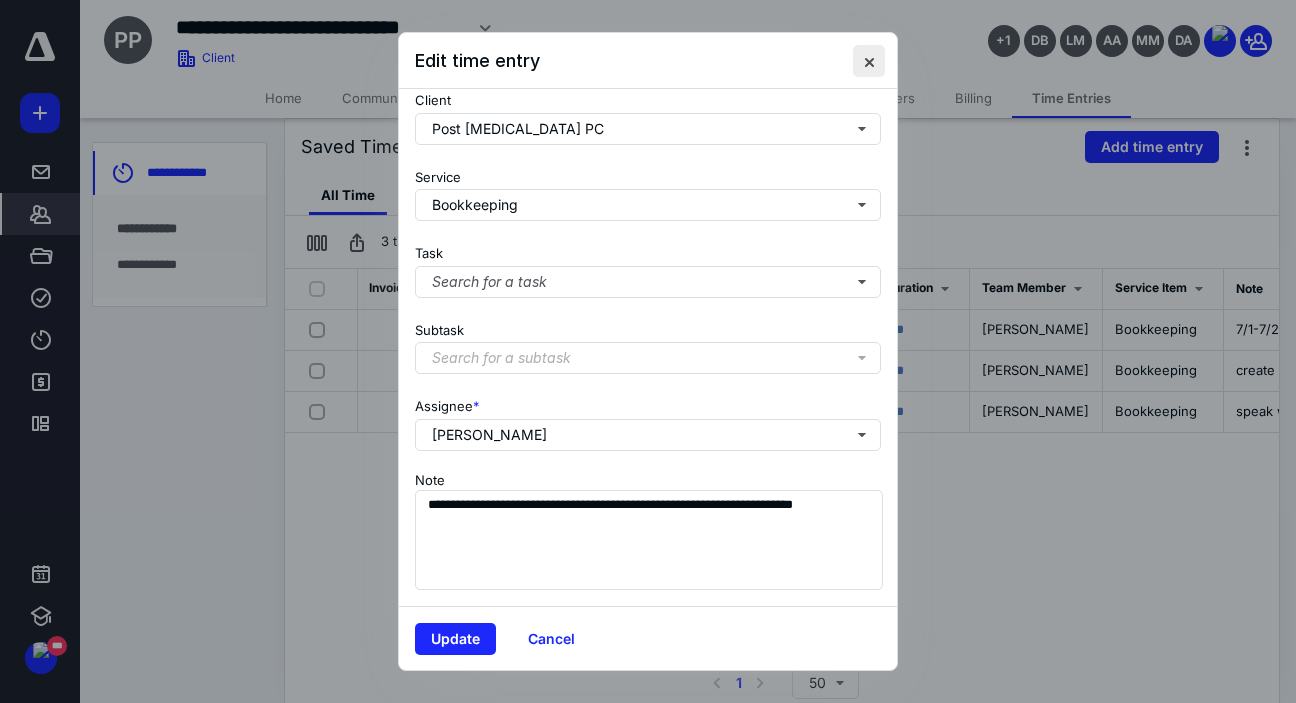 click at bounding box center [869, 61] 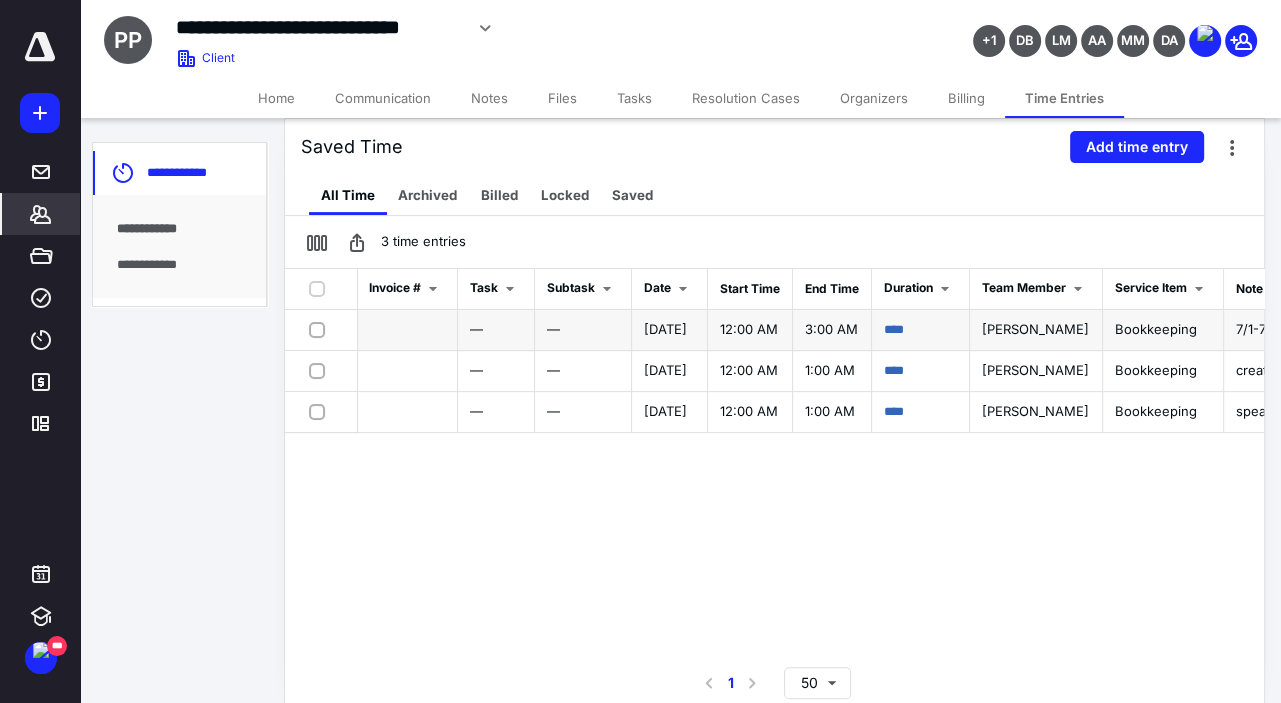 click at bounding box center [321, 329] 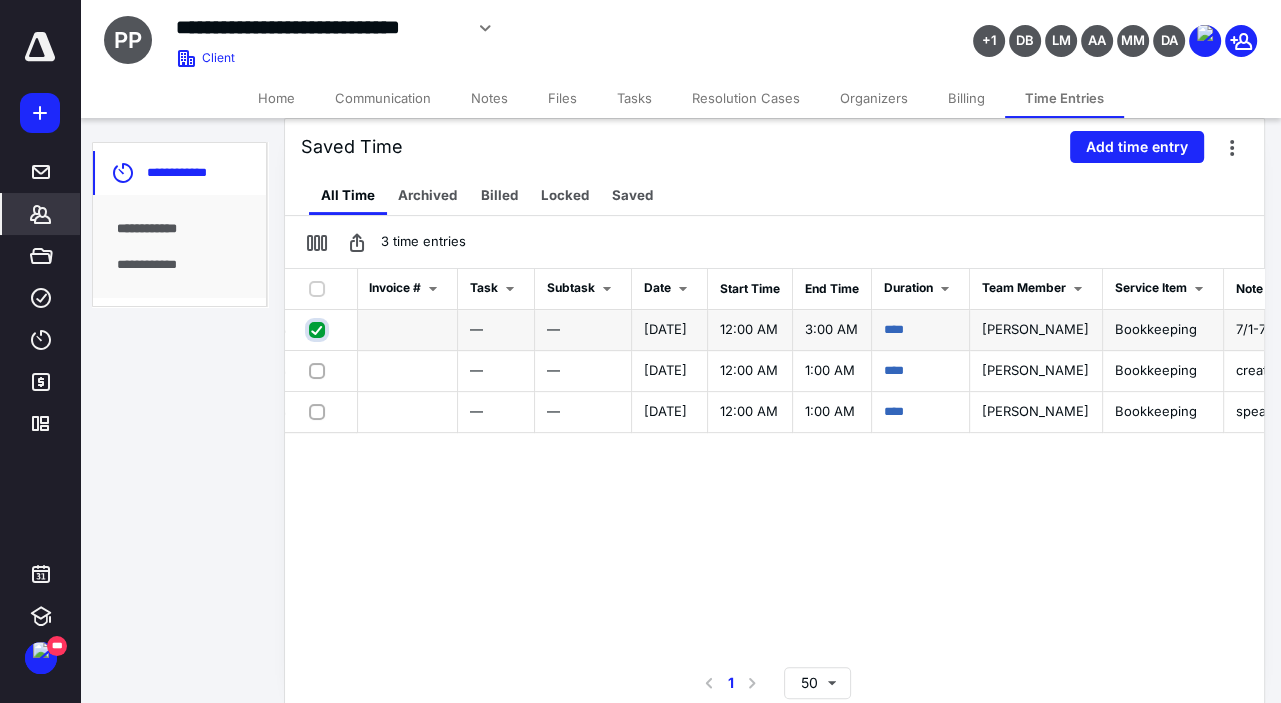 checkbox on "true" 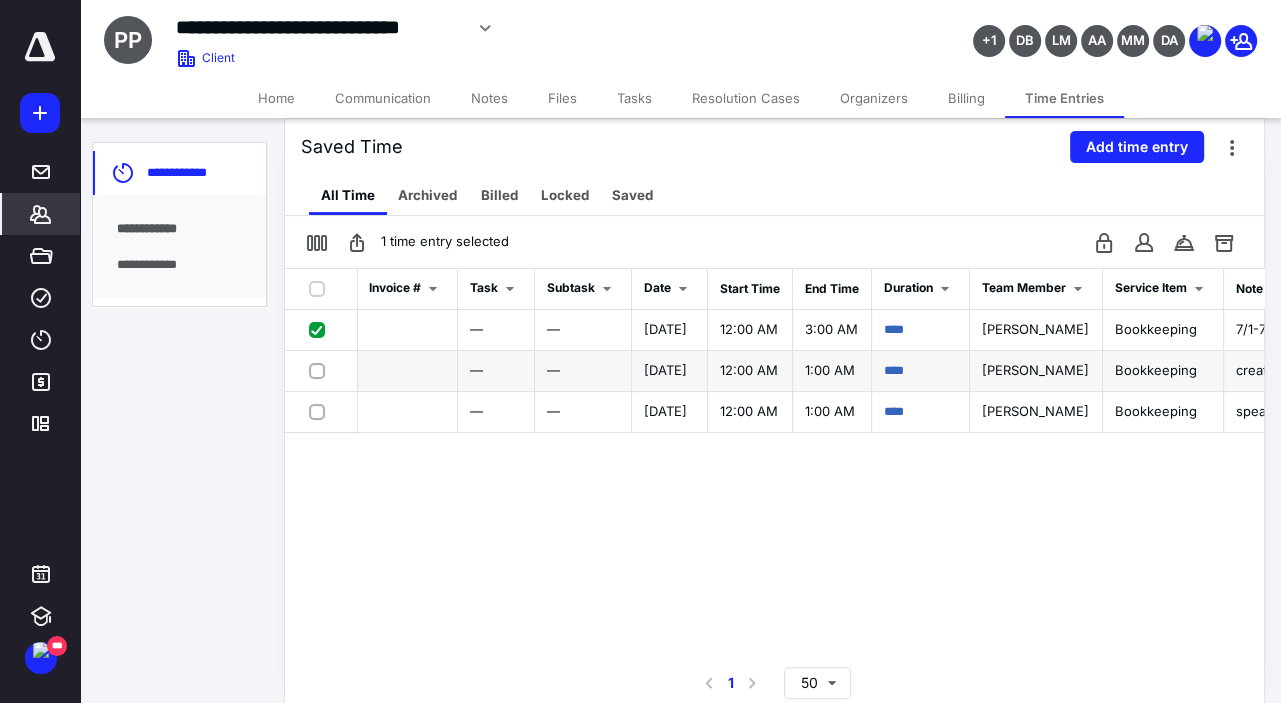 click at bounding box center [321, 370] 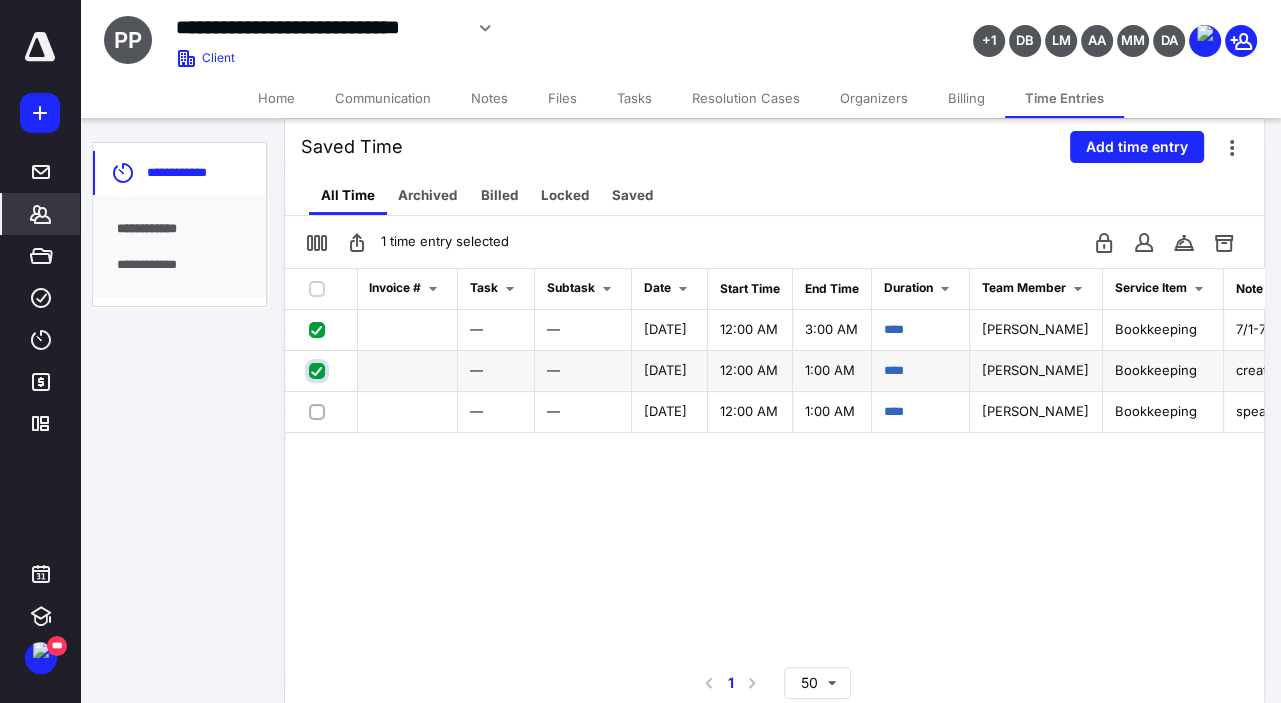 checkbox on "true" 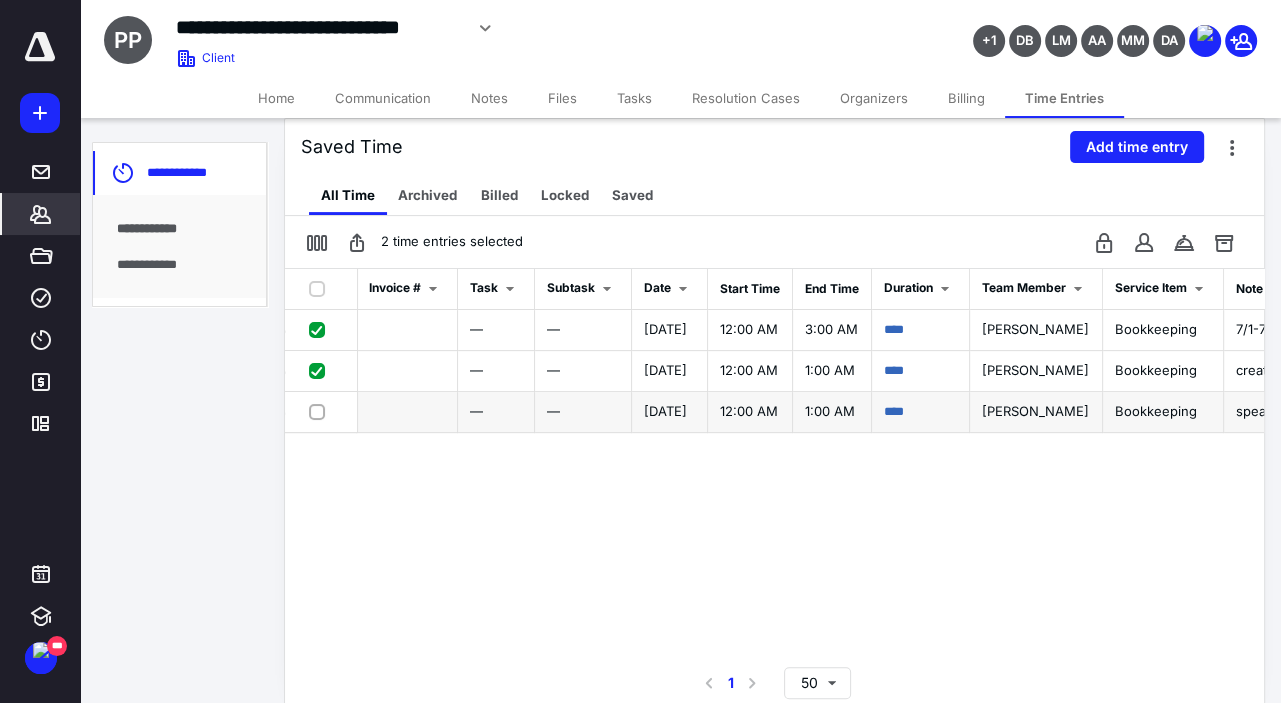 click at bounding box center (321, 411) 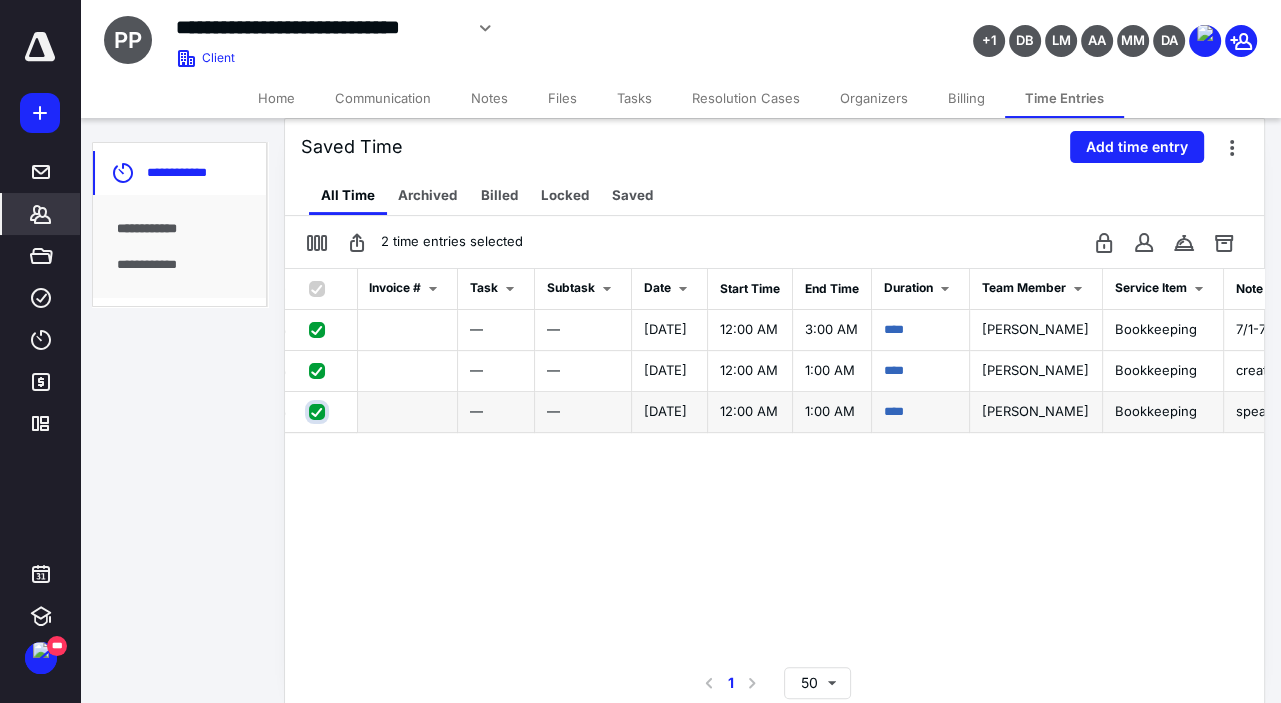 checkbox on "true" 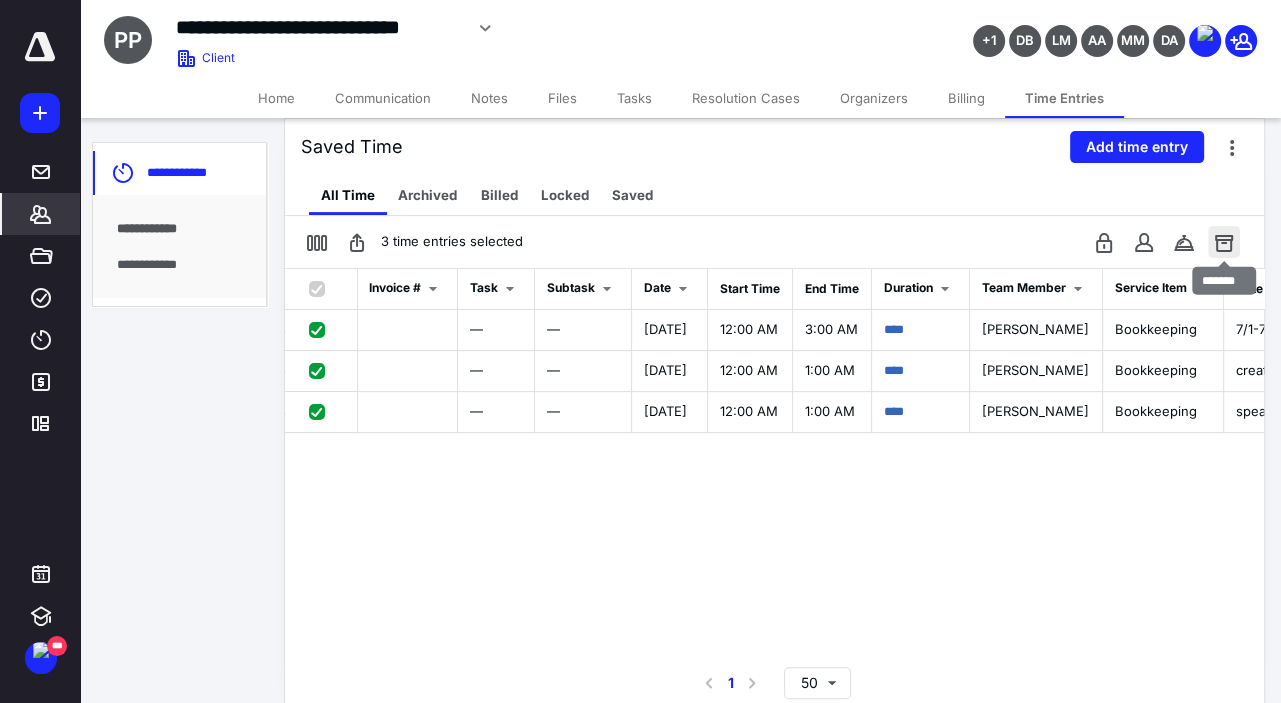 click at bounding box center (1224, 242) 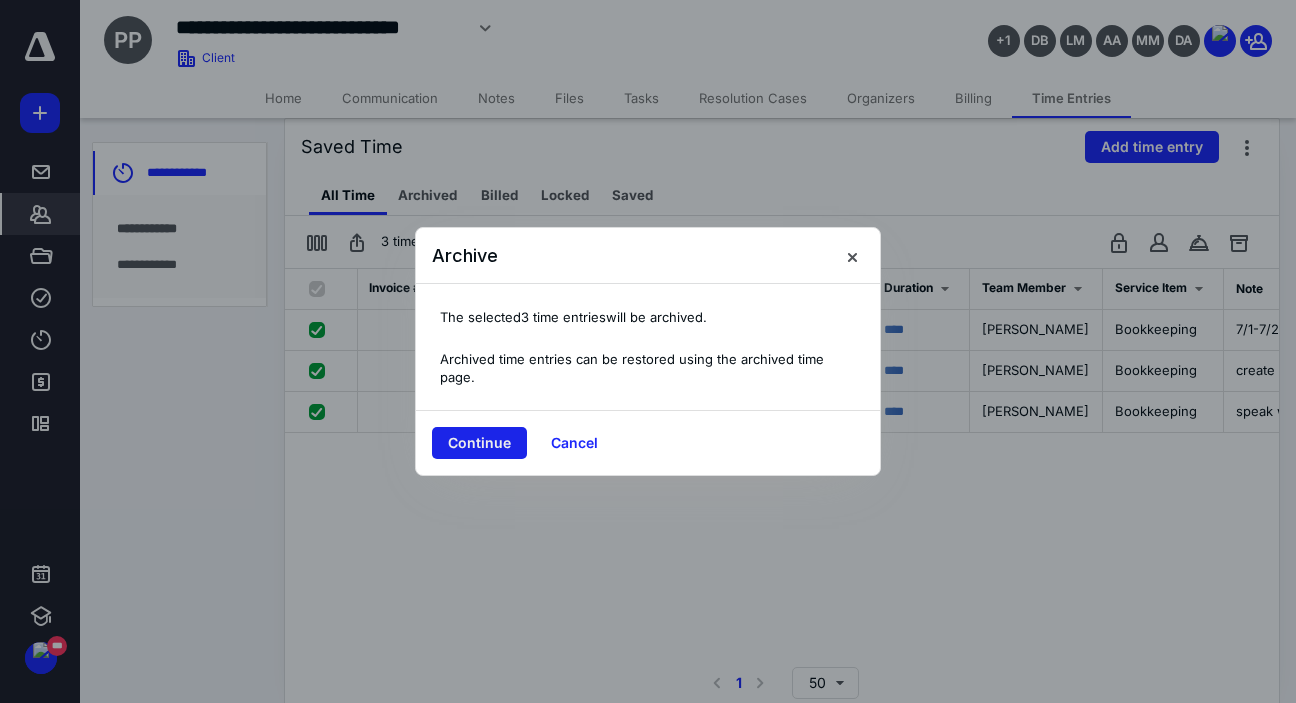 click on "Continue" at bounding box center (479, 443) 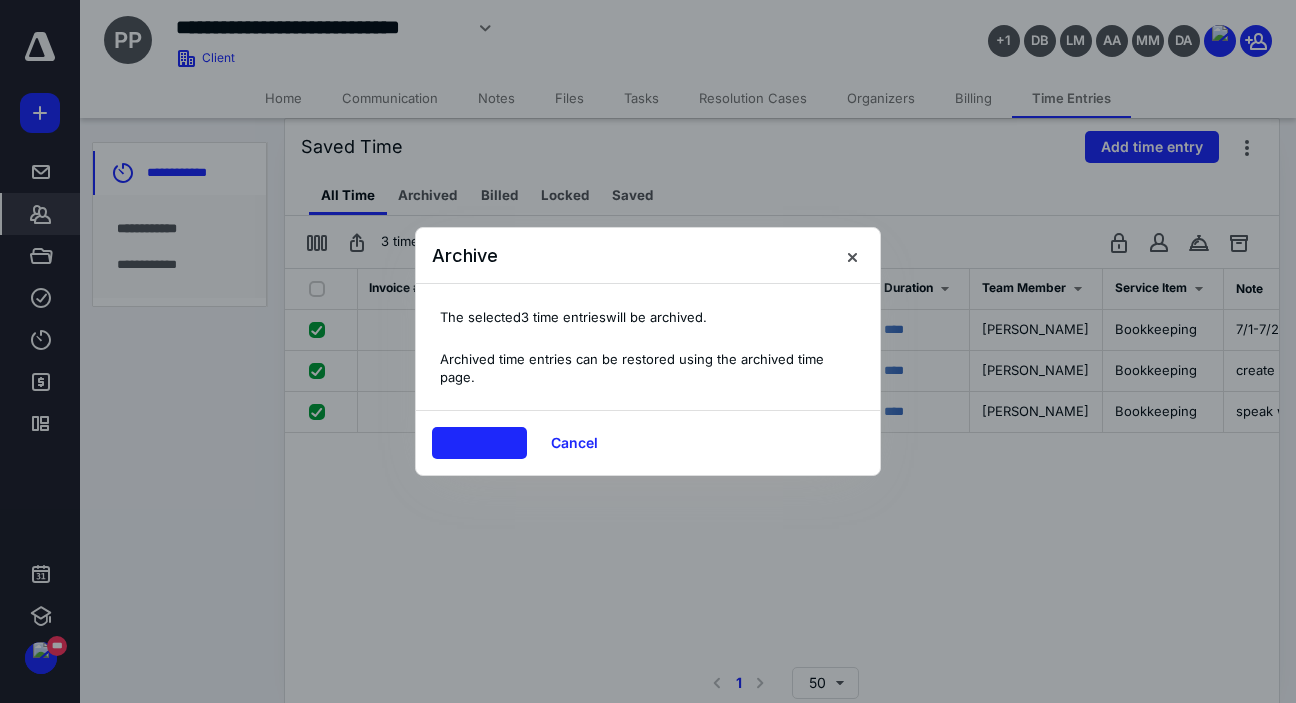 checkbox on "false" 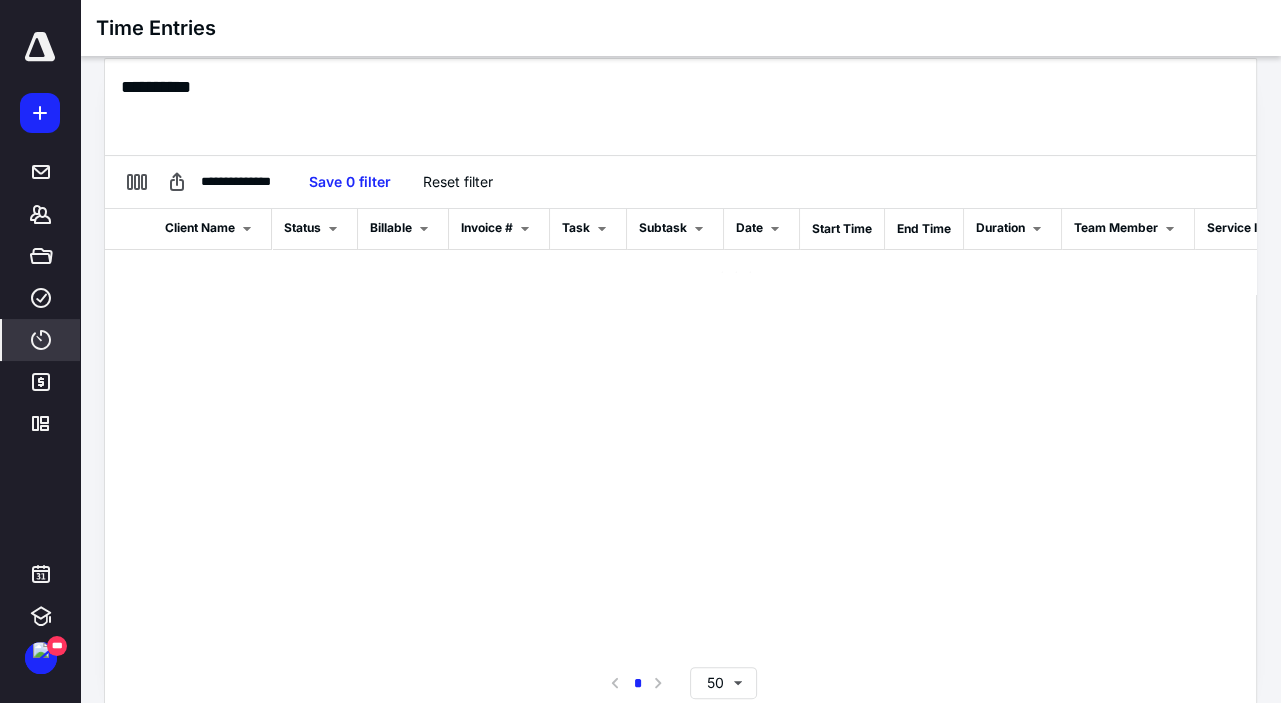scroll, scrollTop: 381, scrollLeft: 0, axis: vertical 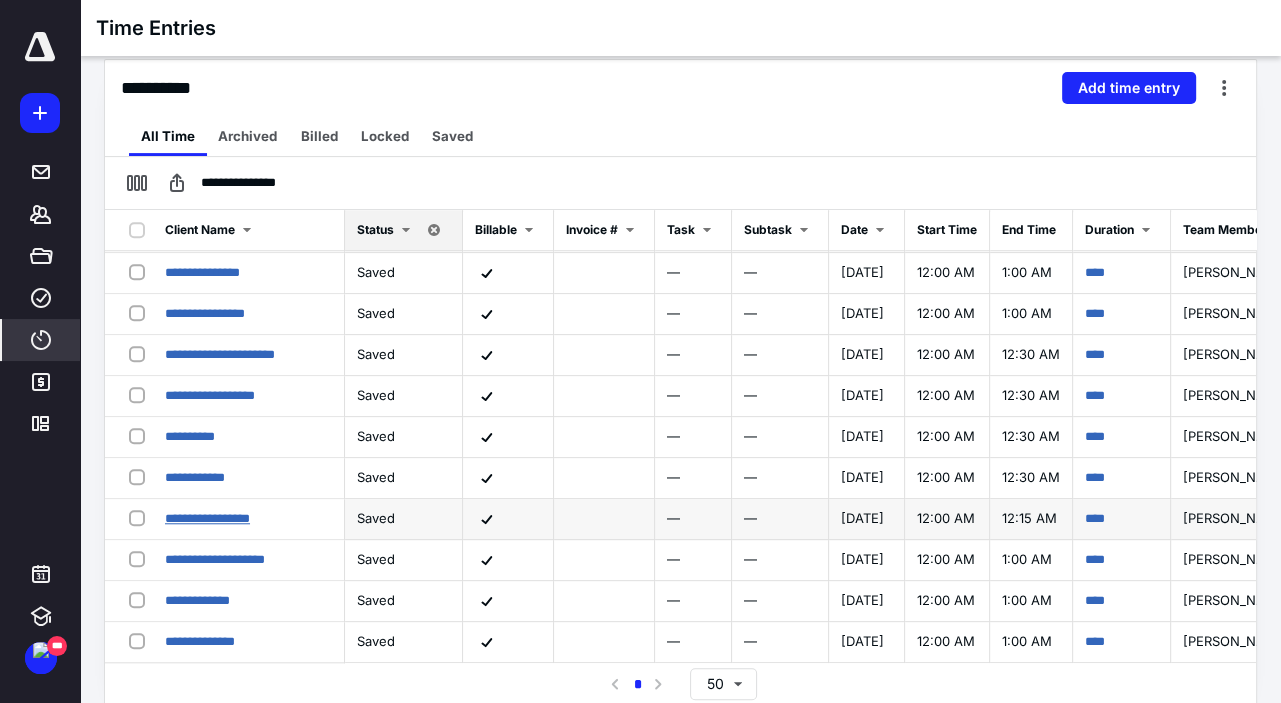 click on "**********" at bounding box center (207, 518) 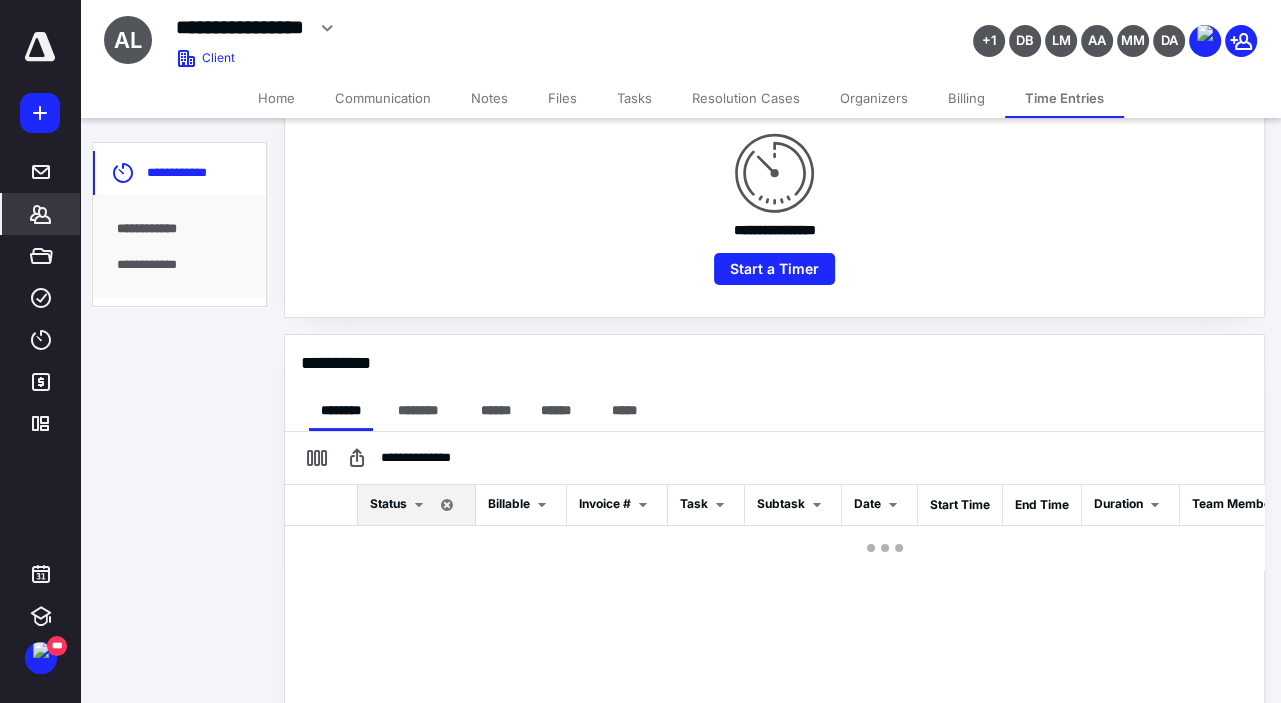 scroll, scrollTop: 445, scrollLeft: 0, axis: vertical 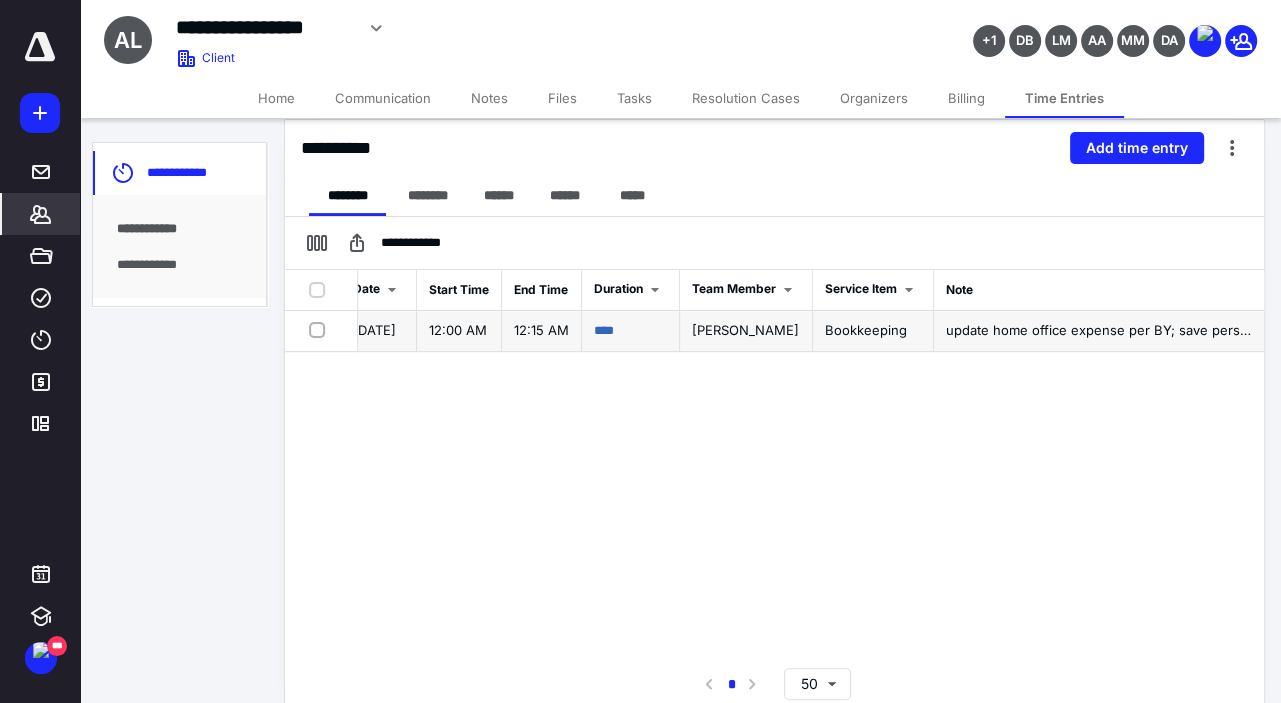 click at bounding box center (321, 329) 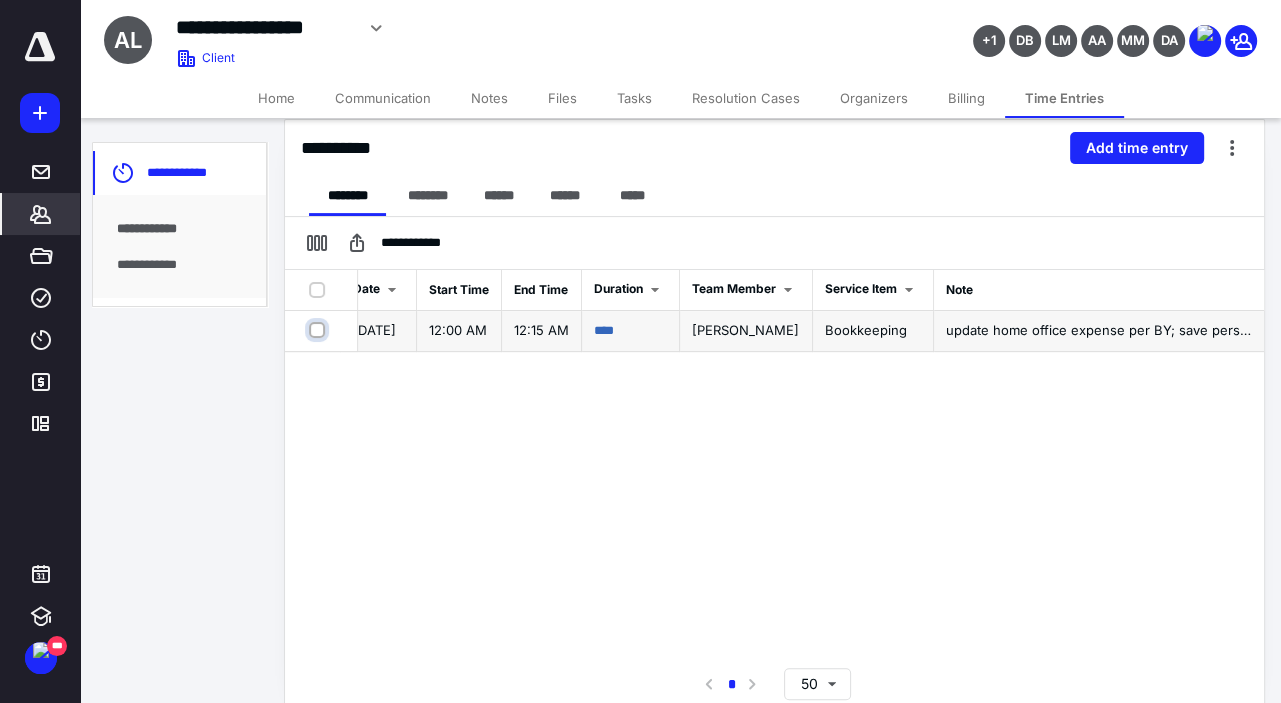click at bounding box center [319, 330] 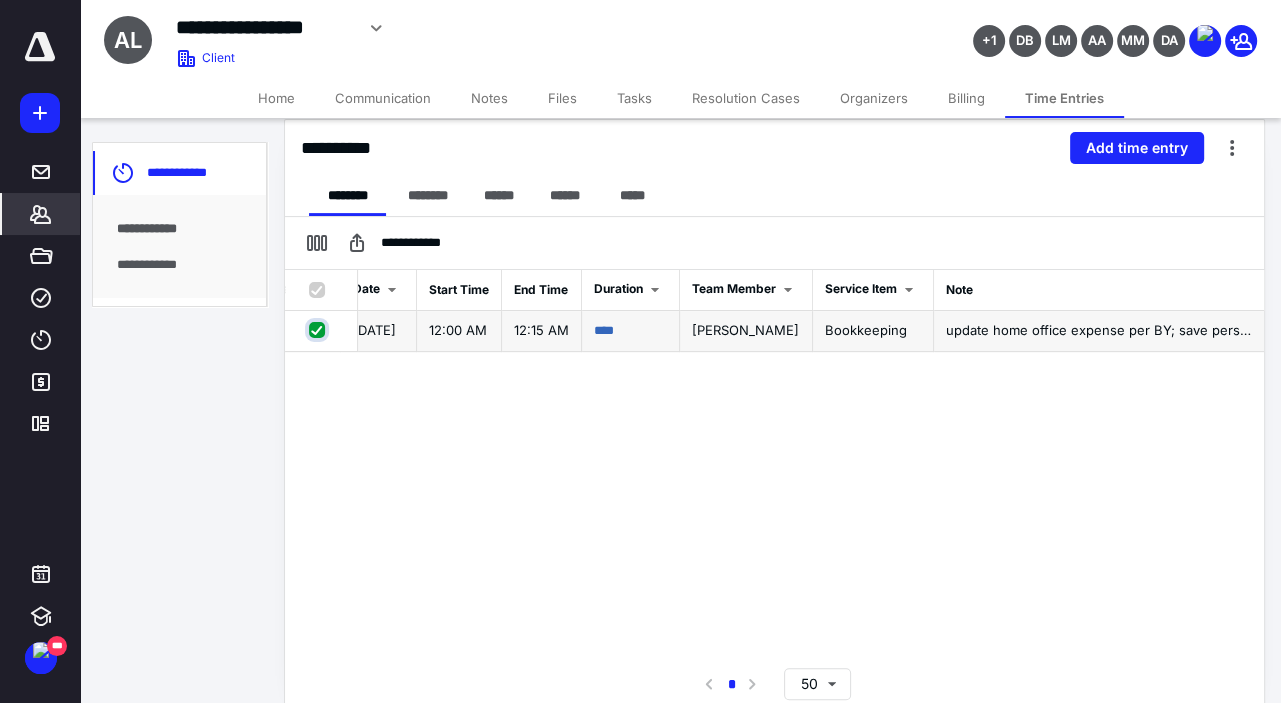 checkbox on "true" 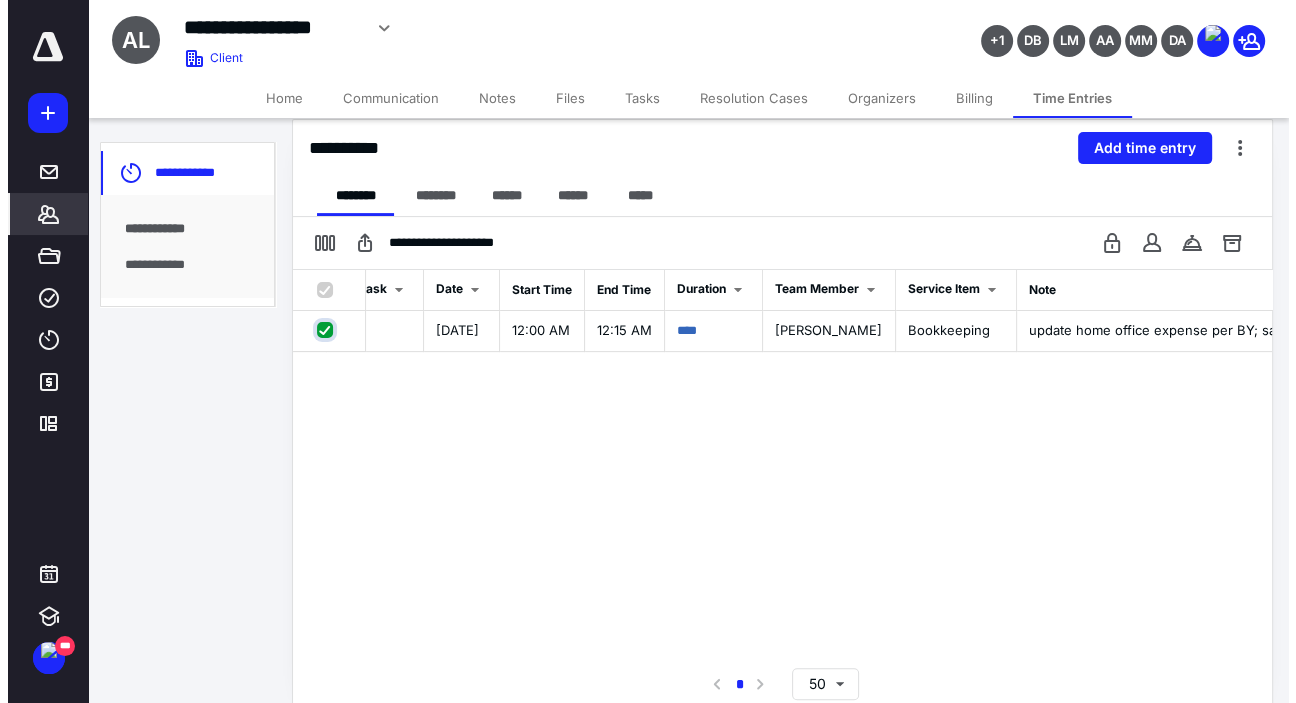 scroll, scrollTop: 0, scrollLeft: 396, axis: horizontal 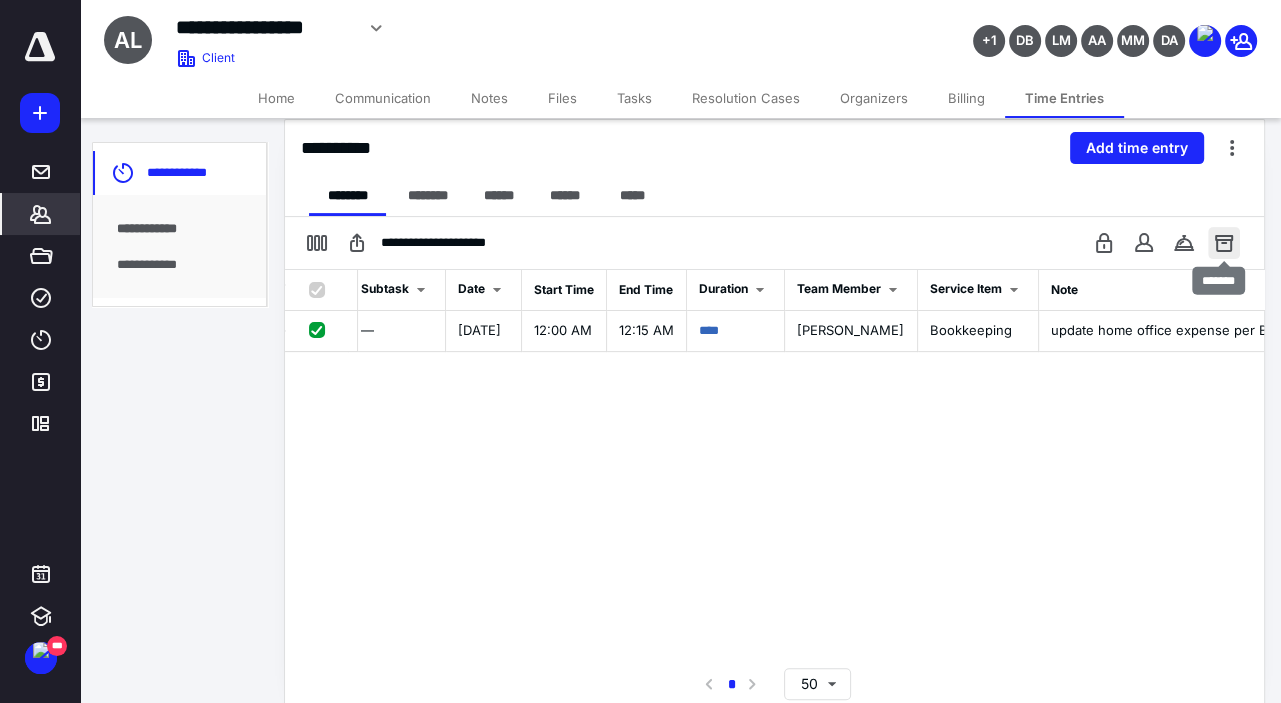 click at bounding box center [1224, 243] 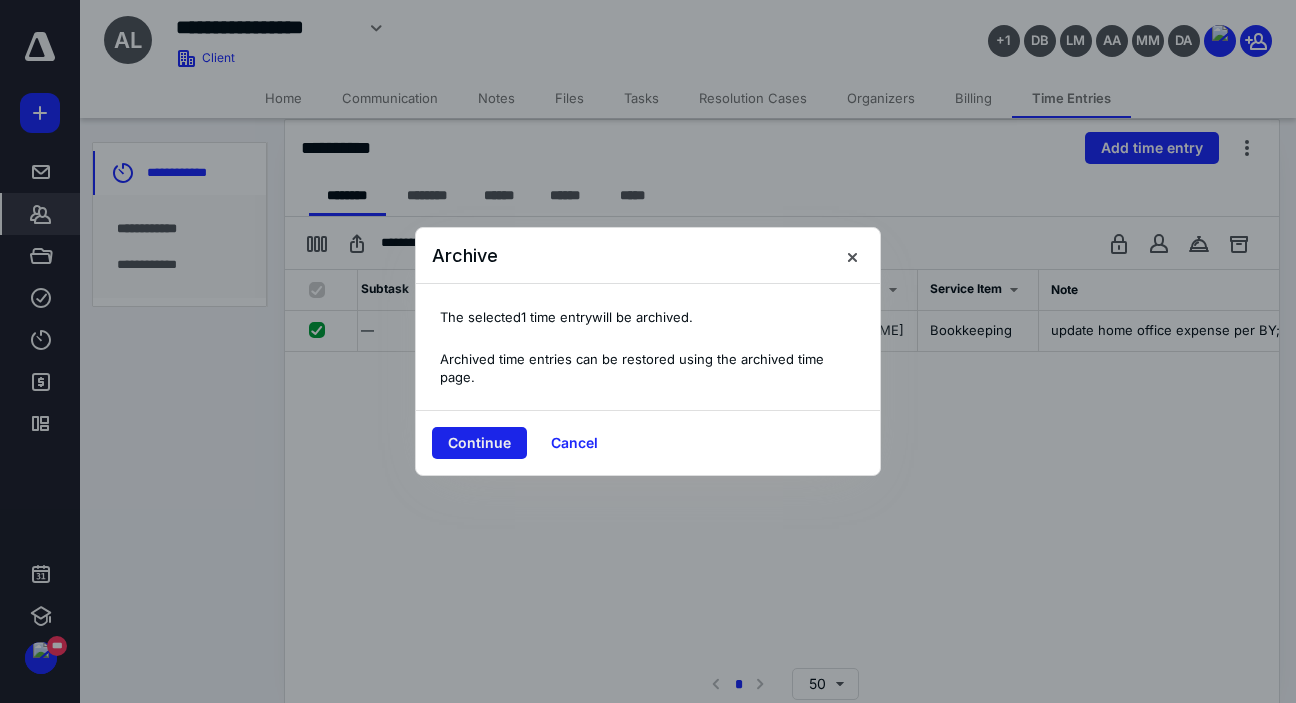 click on "Continue" at bounding box center [479, 443] 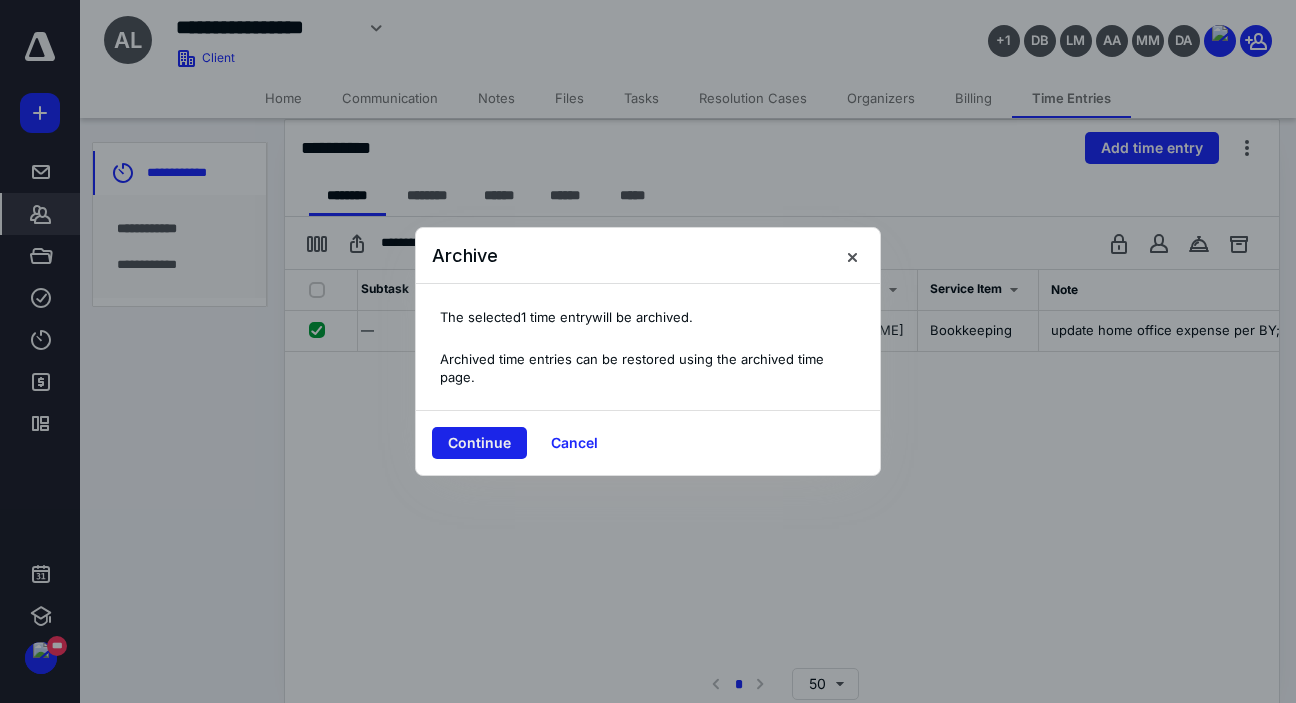 checkbox on "false" 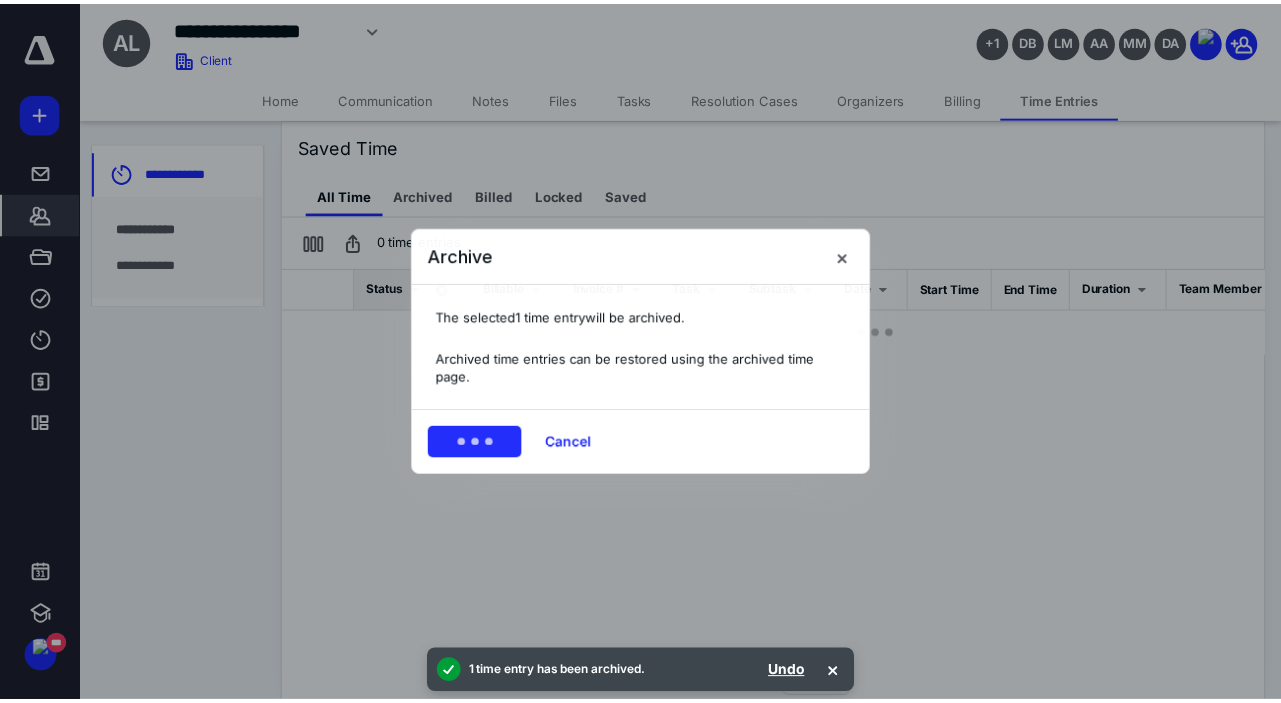 scroll, scrollTop: 0, scrollLeft: 210, axis: horizontal 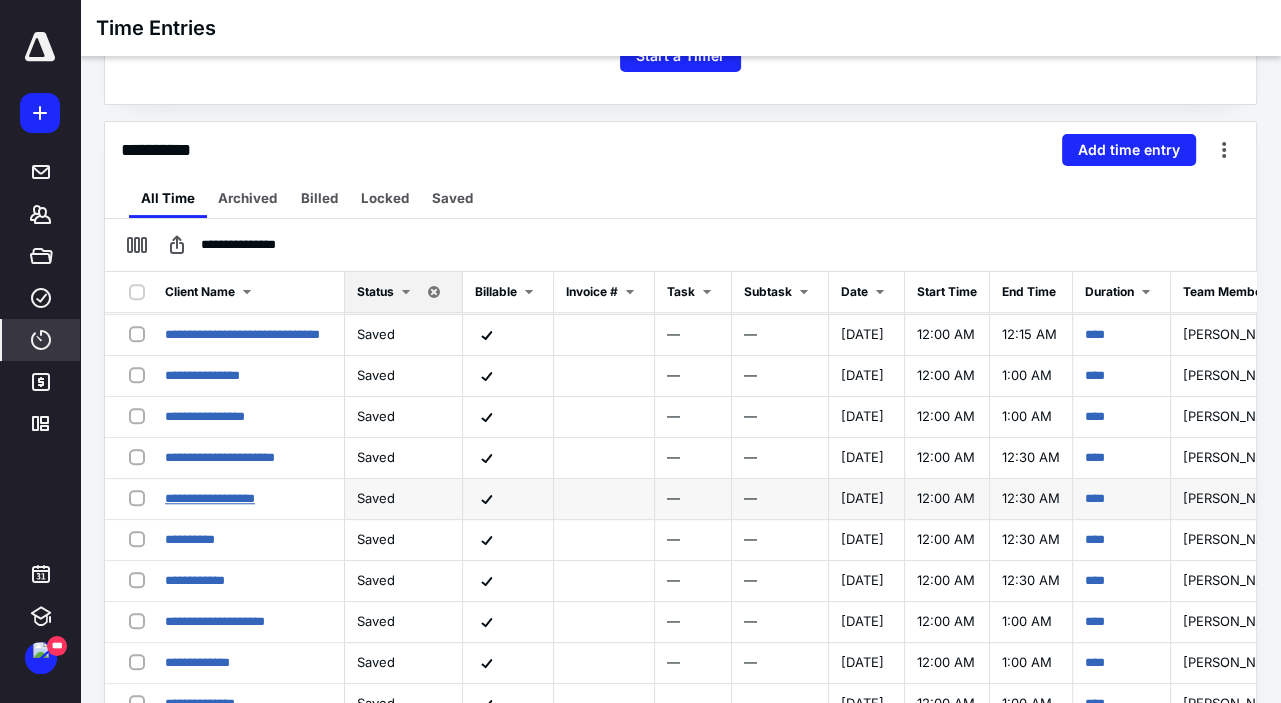 click on "**********" at bounding box center [210, 498] 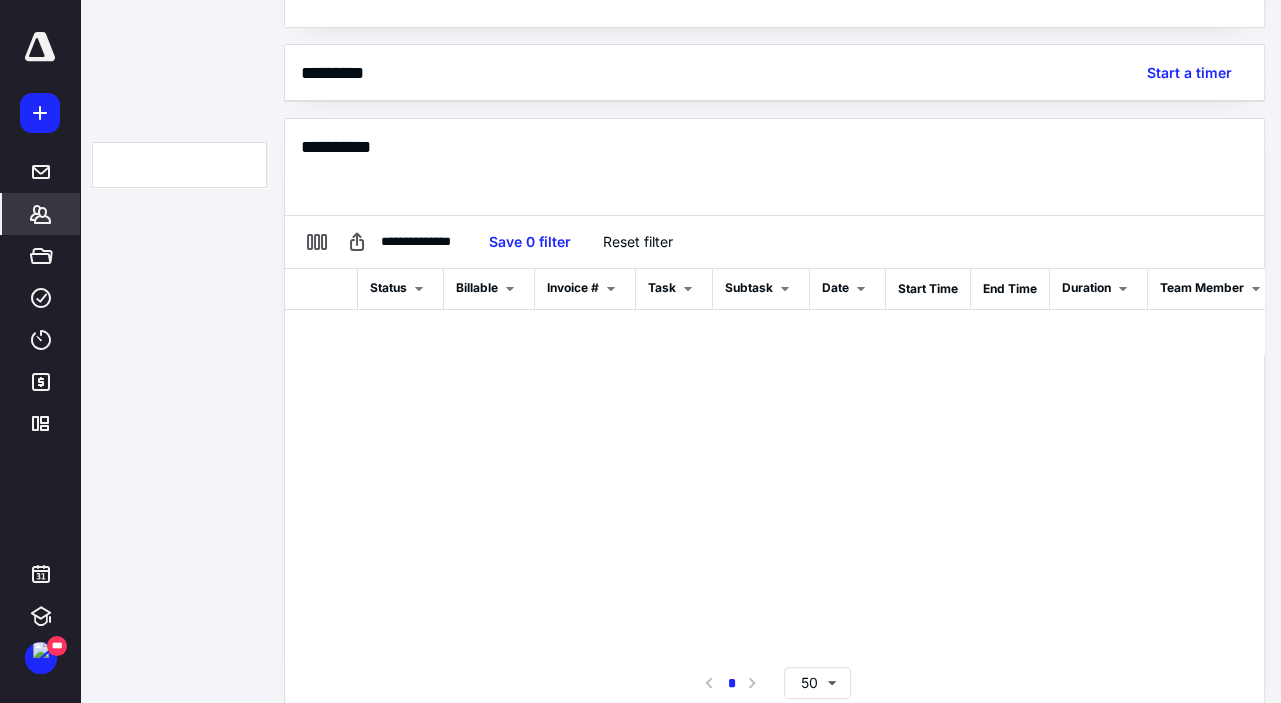scroll, scrollTop: 443, scrollLeft: 0, axis: vertical 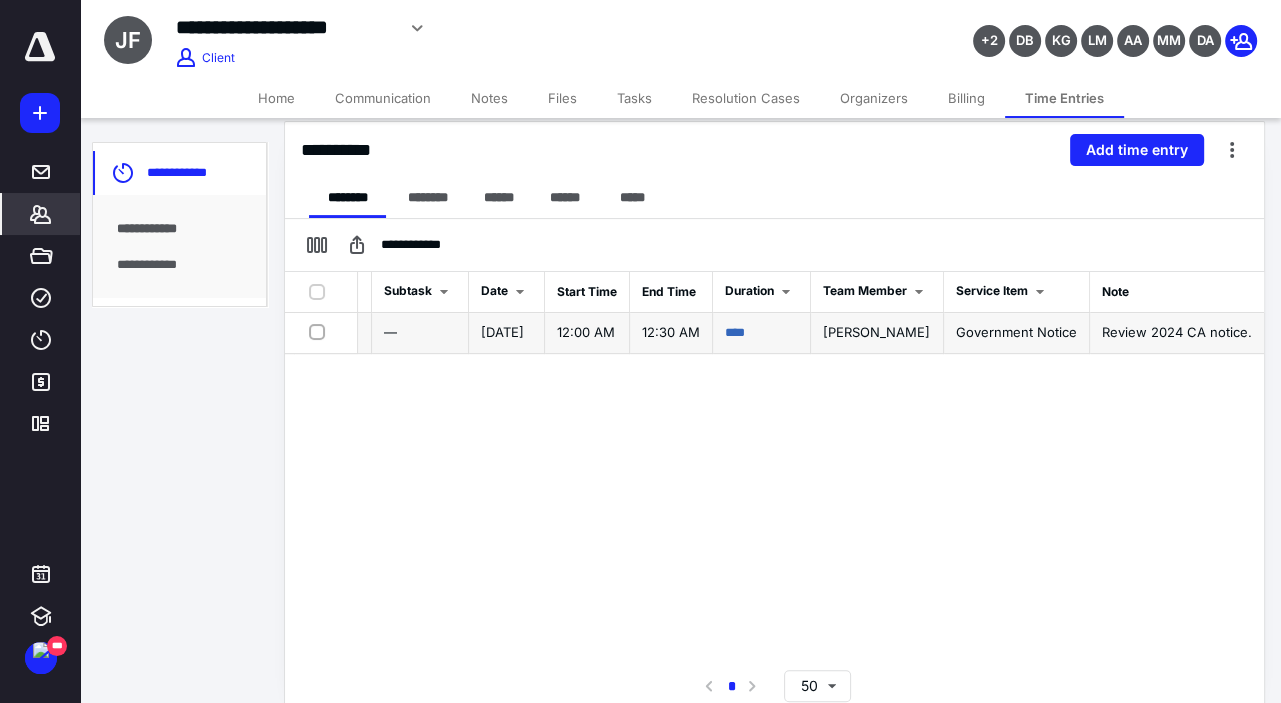 click at bounding box center (321, 331) 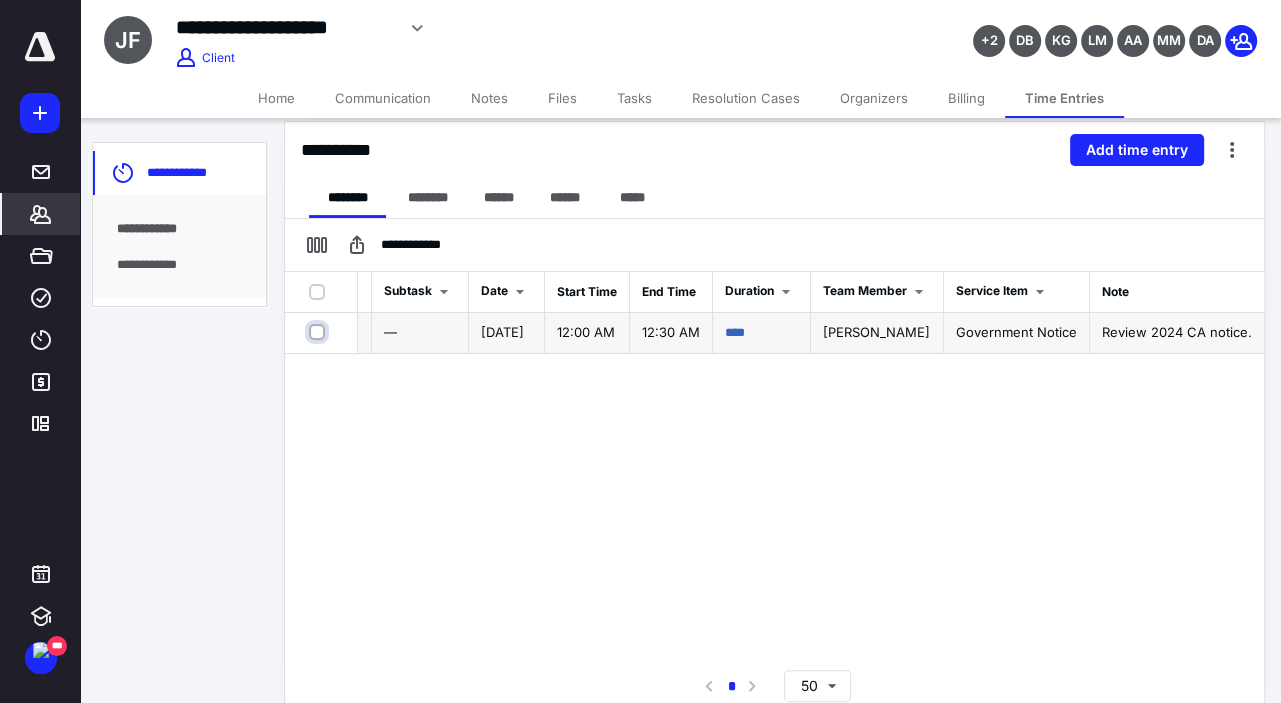 click at bounding box center [319, 332] 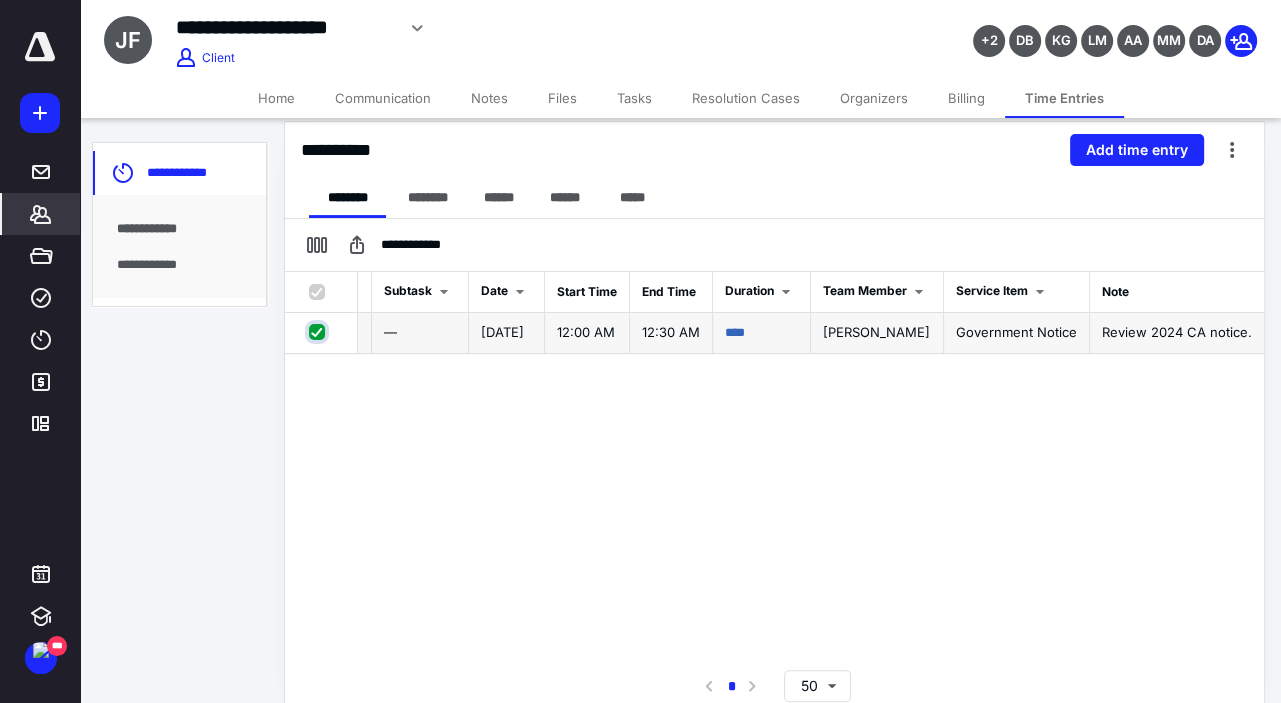 checkbox on "true" 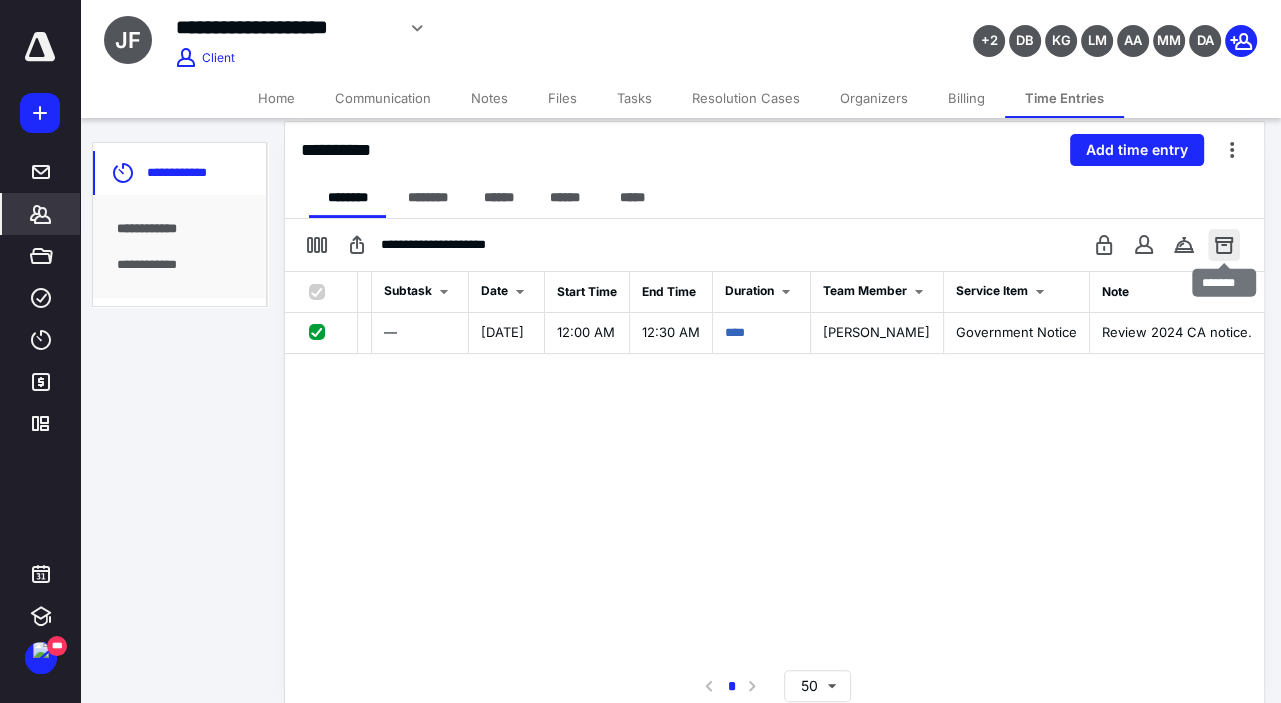 click at bounding box center [1224, 245] 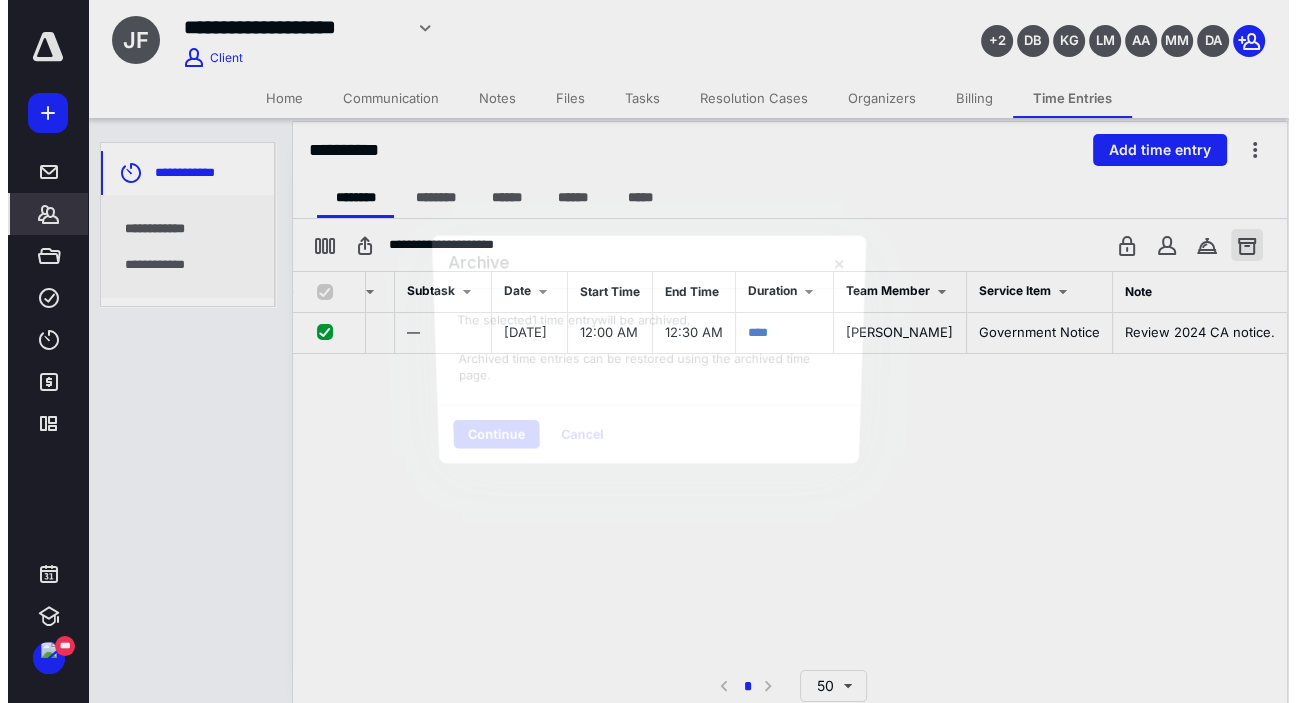 scroll, scrollTop: 0, scrollLeft: 360, axis: horizontal 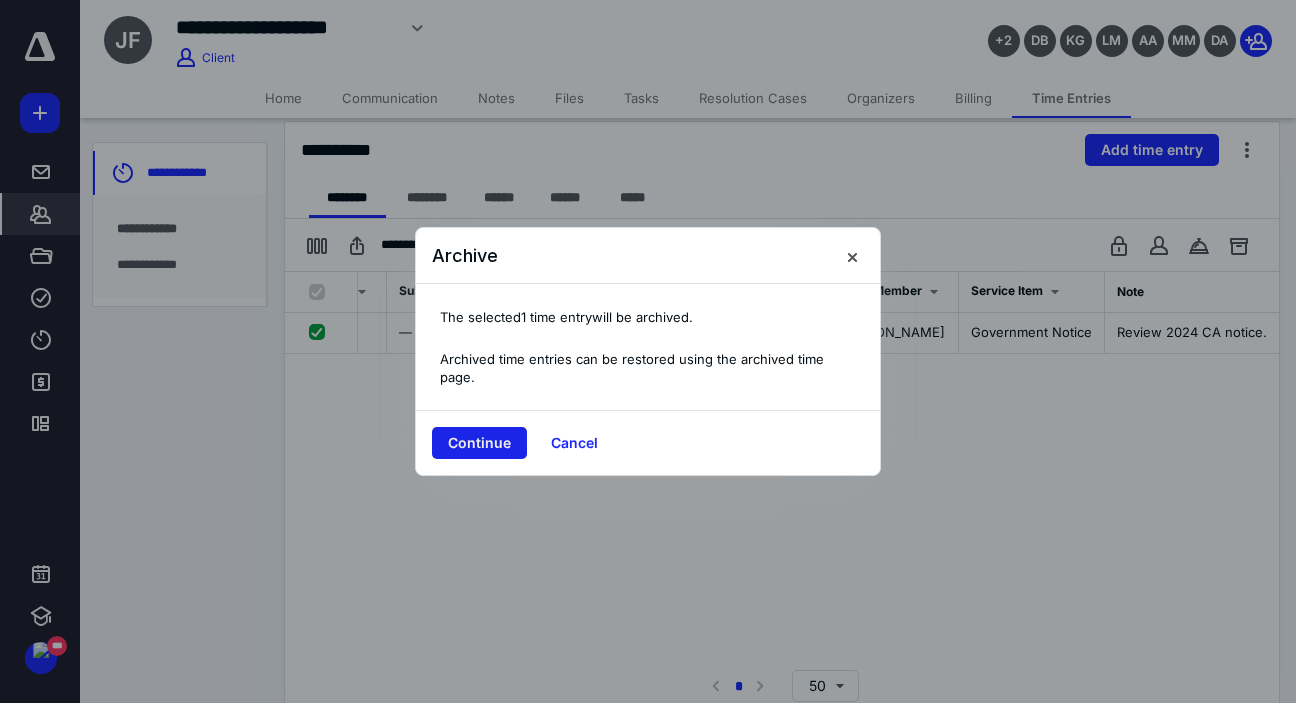 click on "Continue" at bounding box center [479, 443] 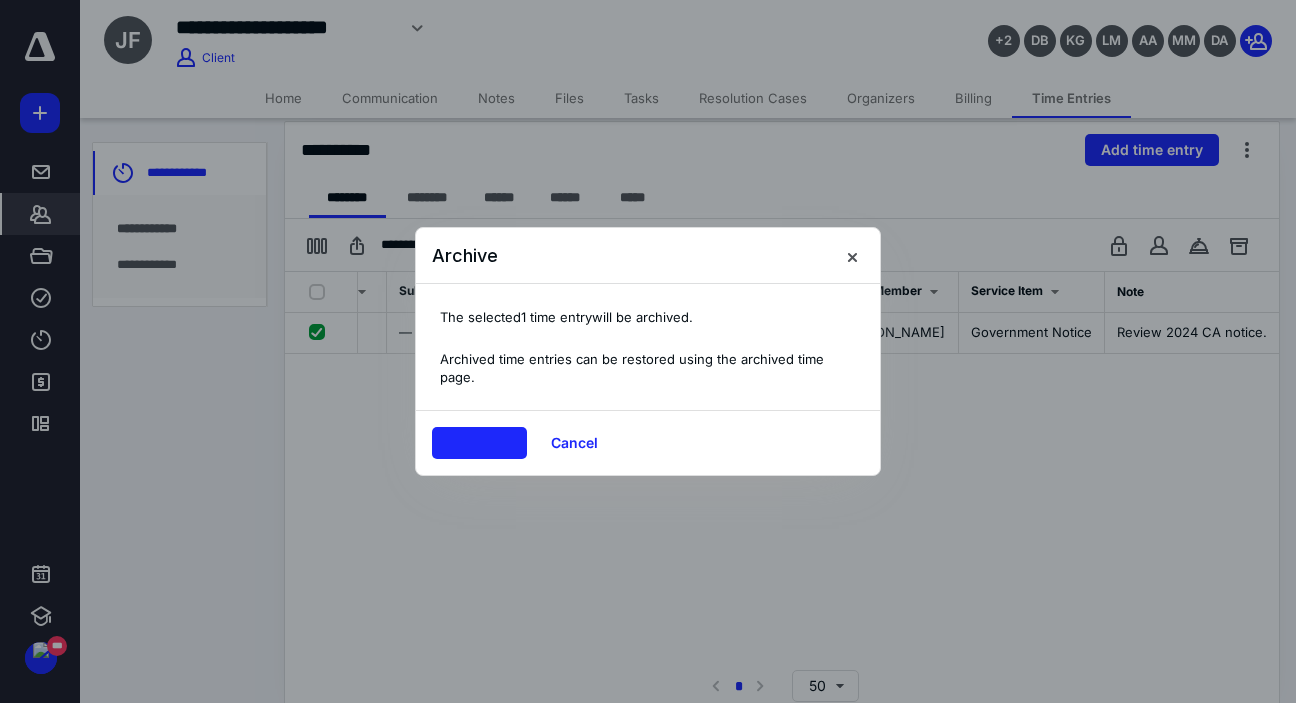 checkbox on "false" 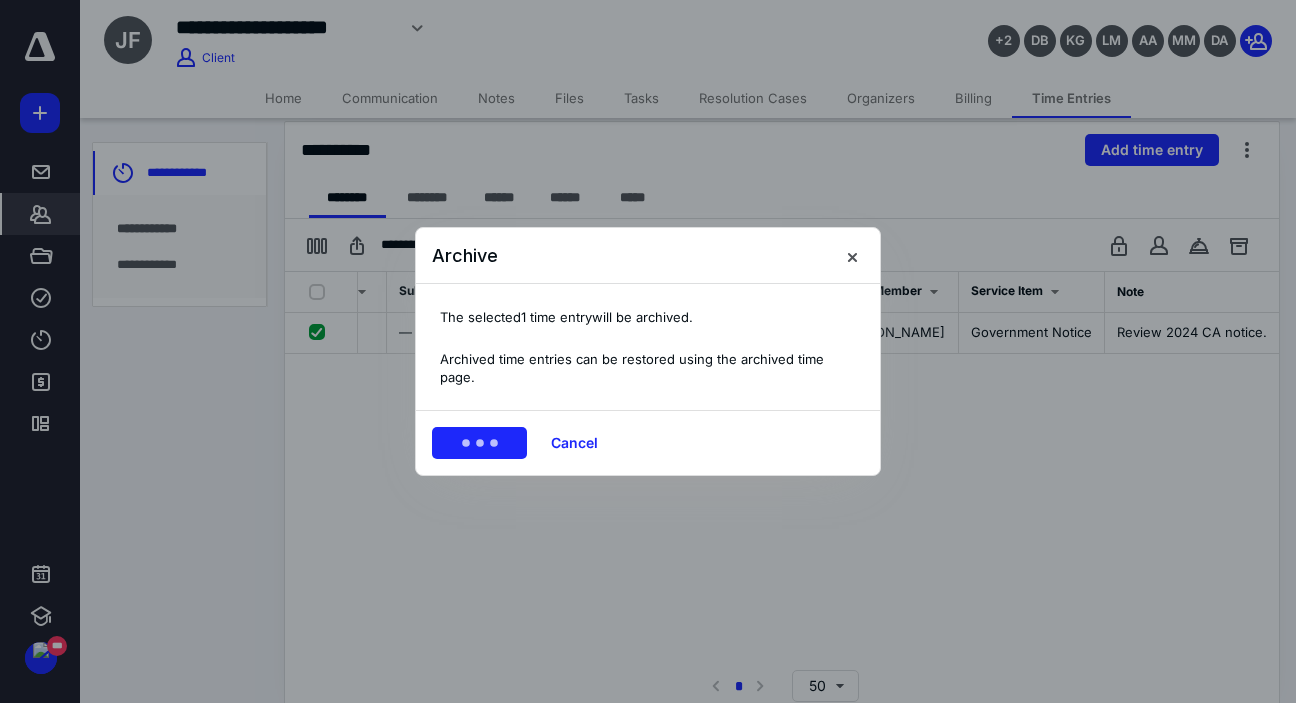 scroll, scrollTop: 0, scrollLeft: 210, axis: horizontal 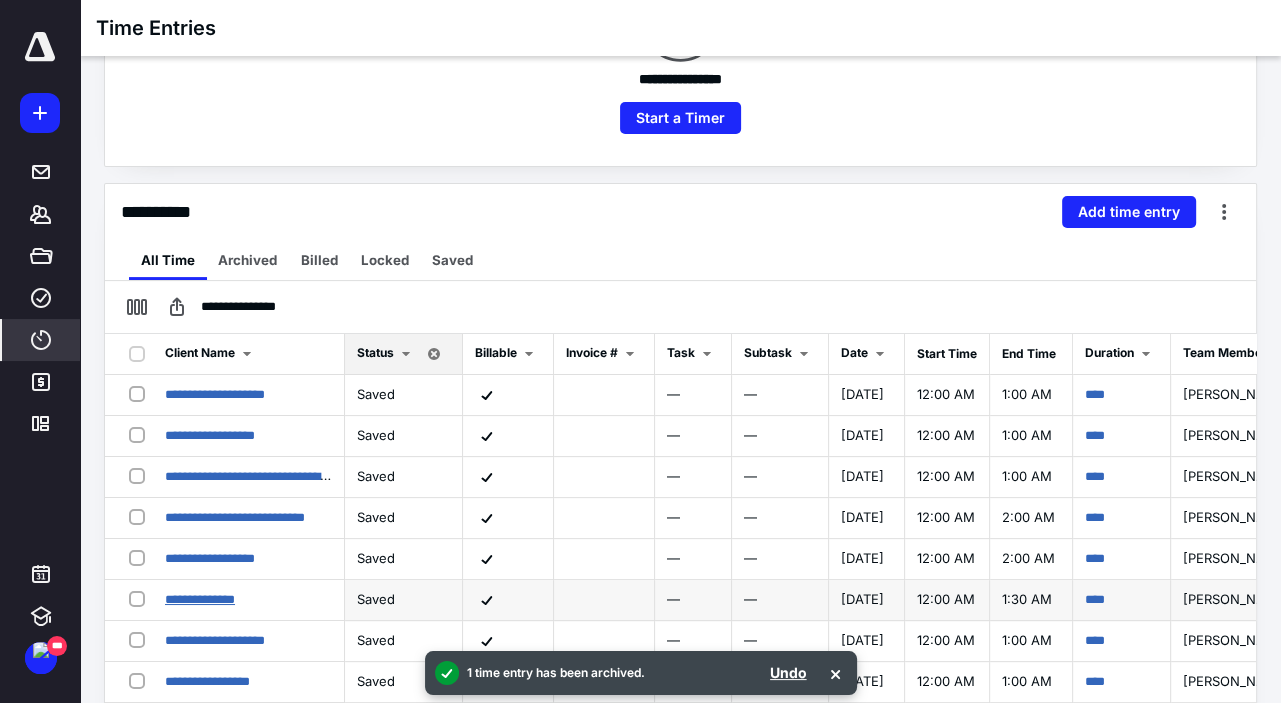 click on "**********" at bounding box center (200, 599) 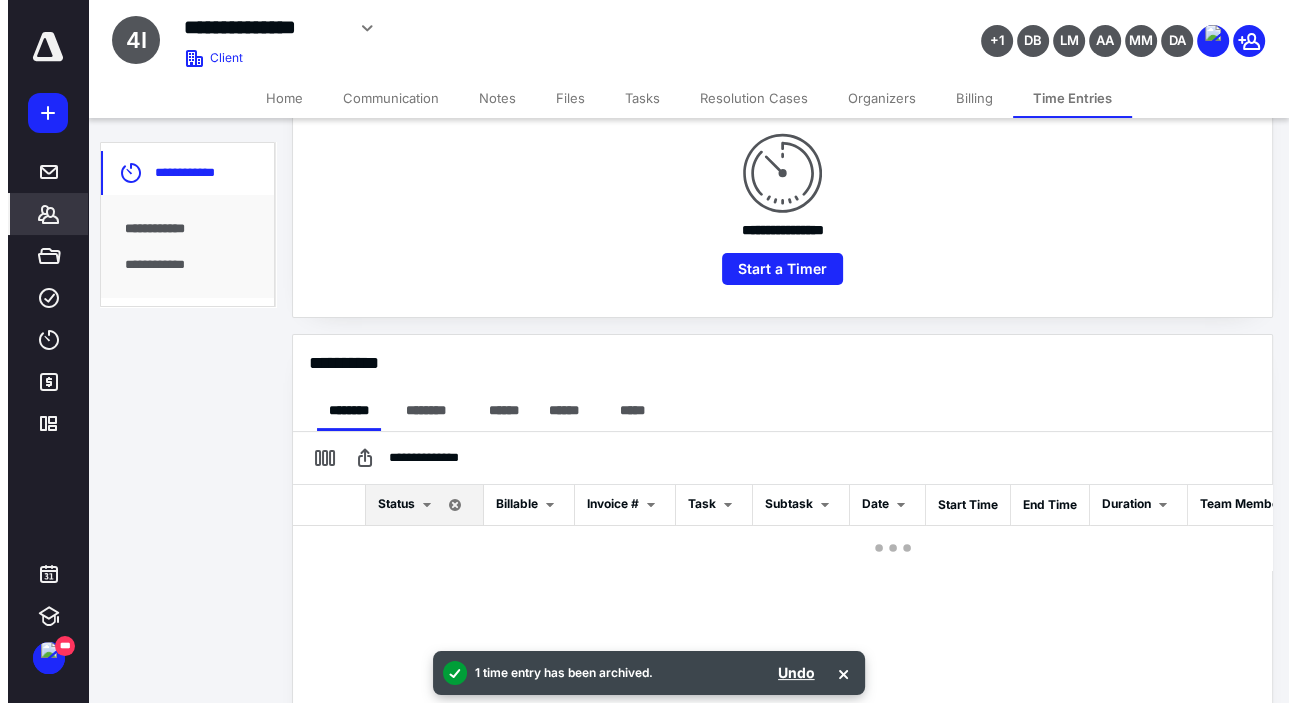 scroll, scrollTop: 381, scrollLeft: 0, axis: vertical 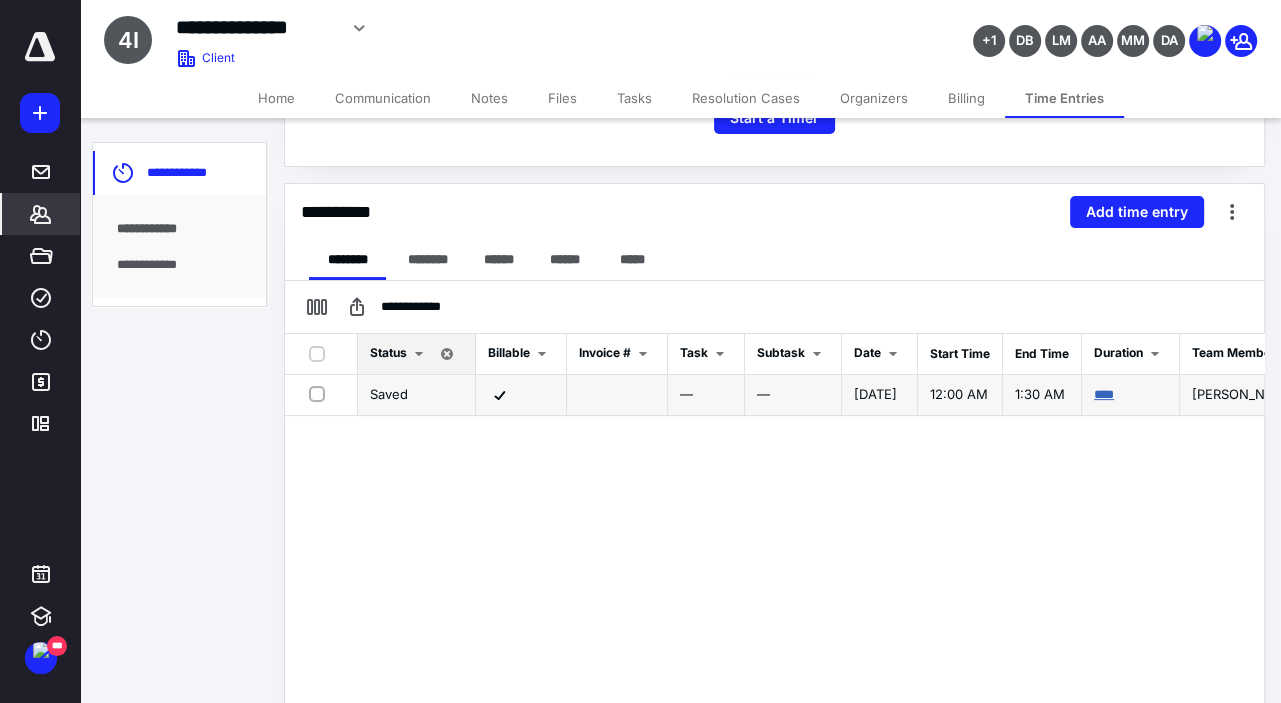 click on "****" at bounding box center [1104, 394] 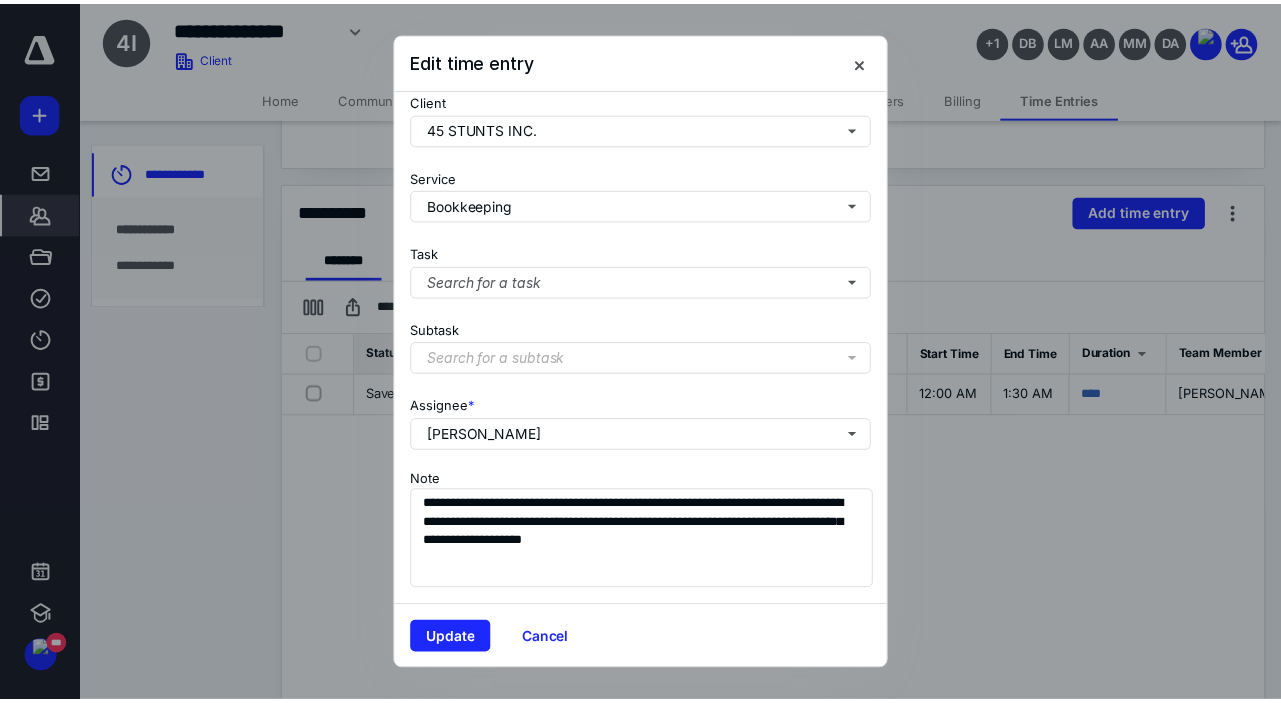 scroll, scrollTop: 229, scrollLeft: 0, axis: vertical 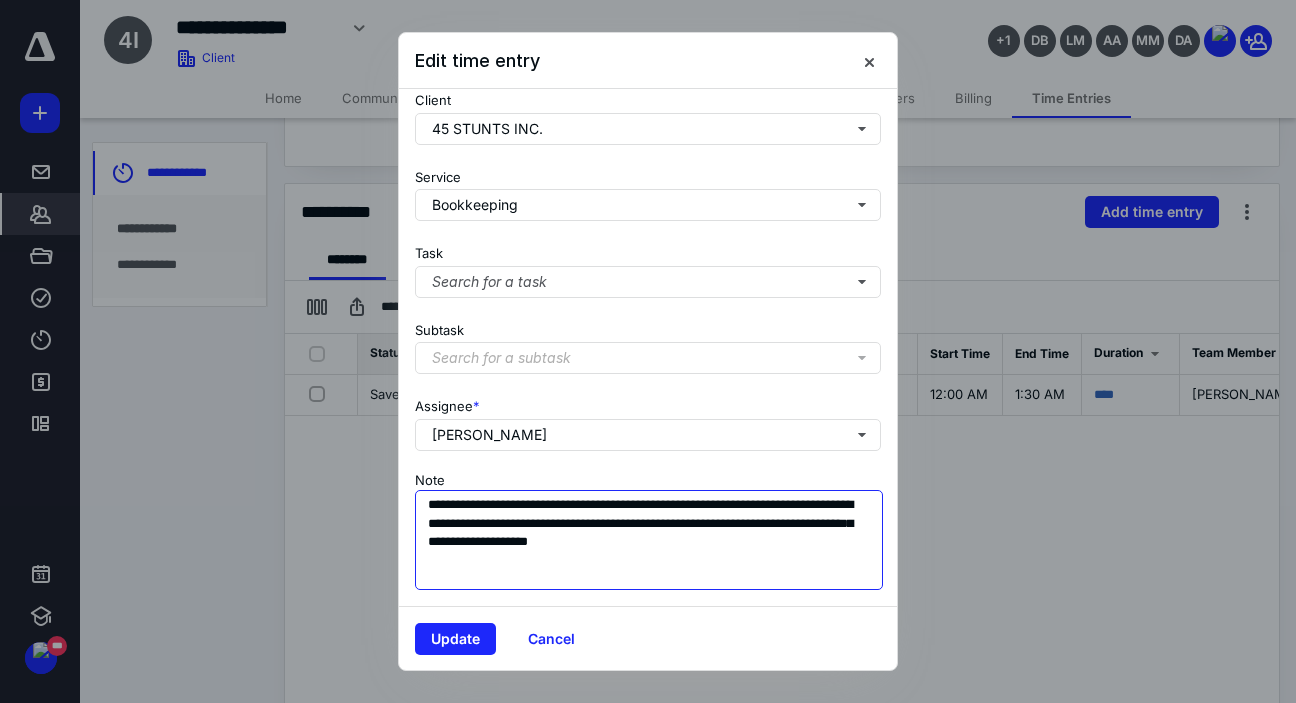drag, startPoint x: 580, startPoint y: 495, endPoint x: 611, endPoint y: 498, distance: 31.144823 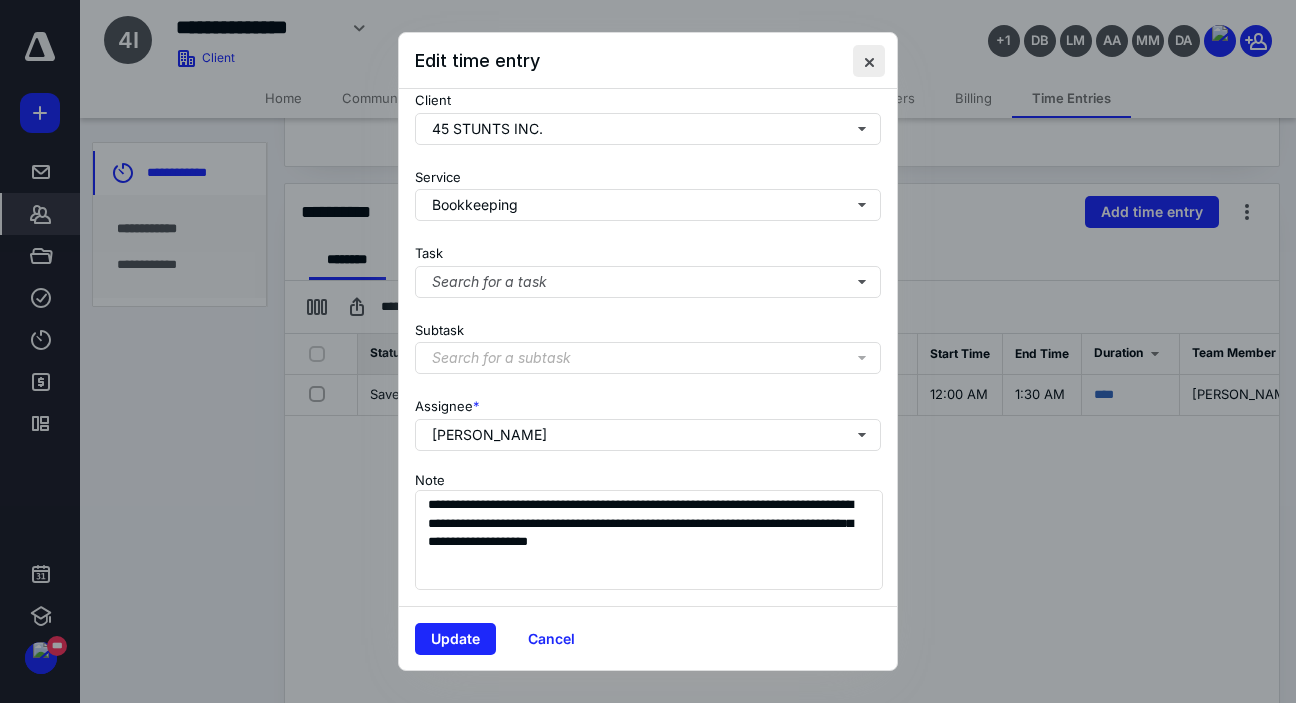 click at bounding box center [869, 61] 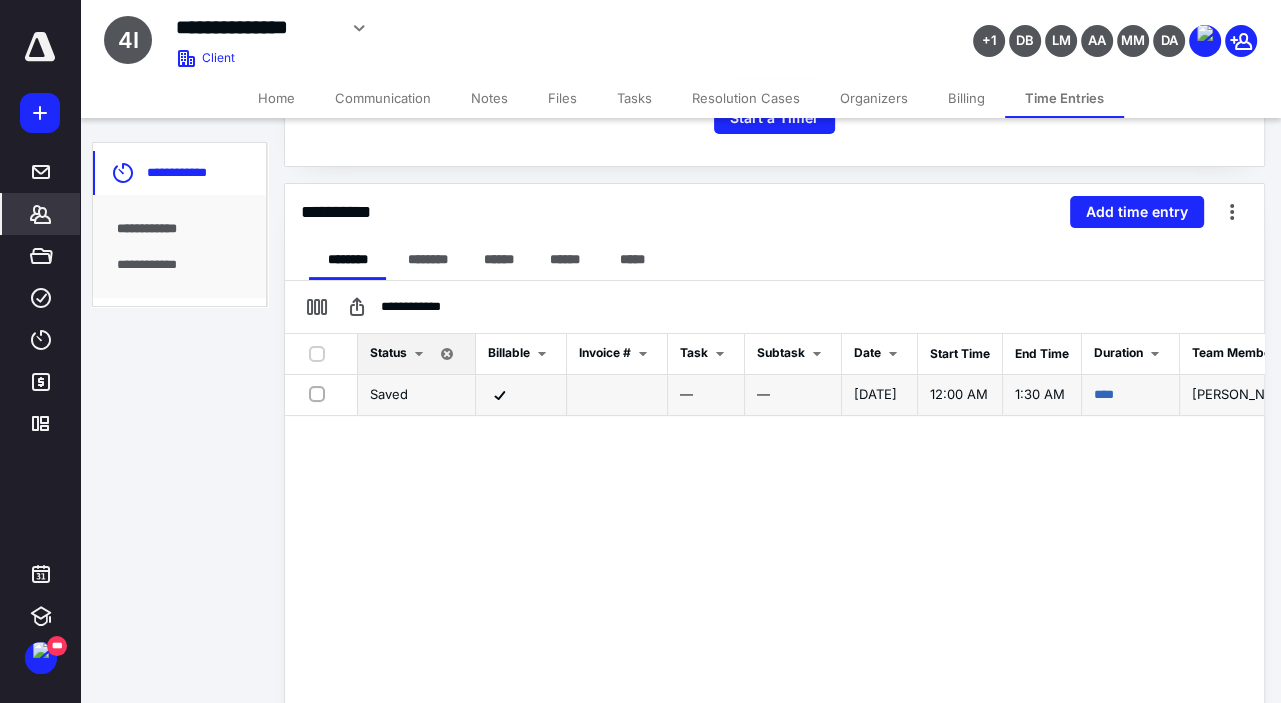 click at bounding box center (321, 393) 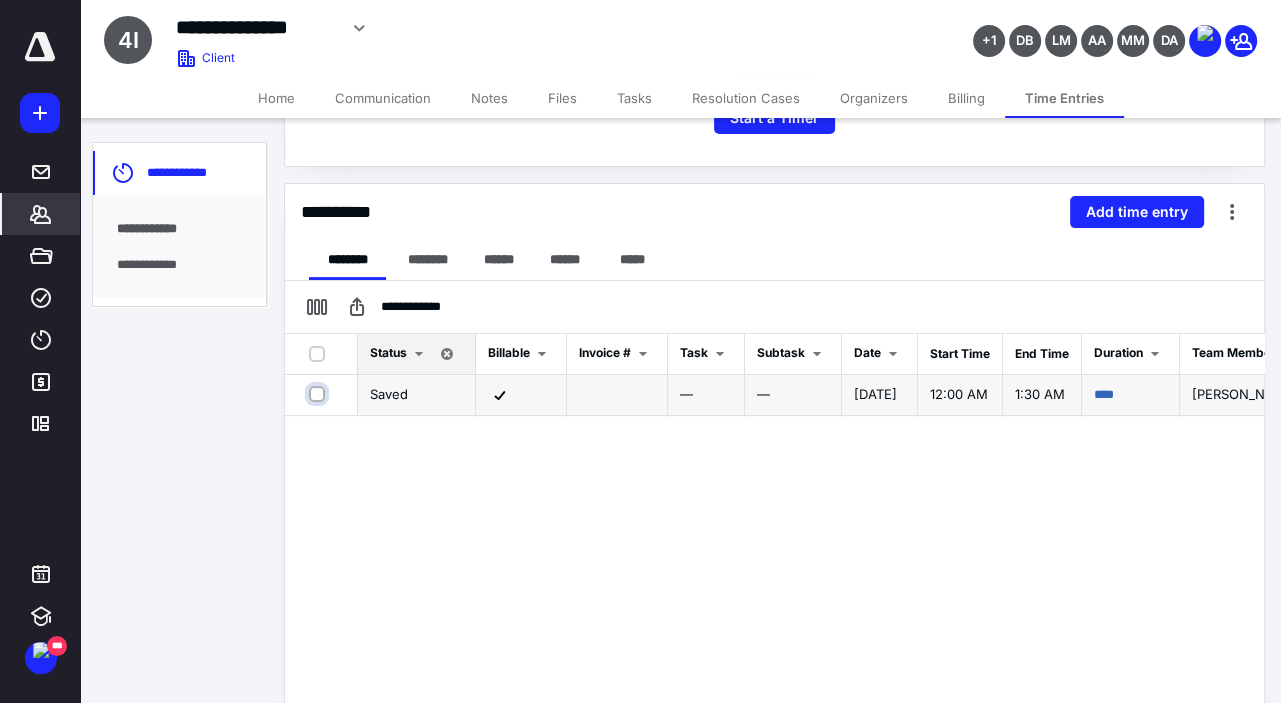 click at bounding box center [319, 394] 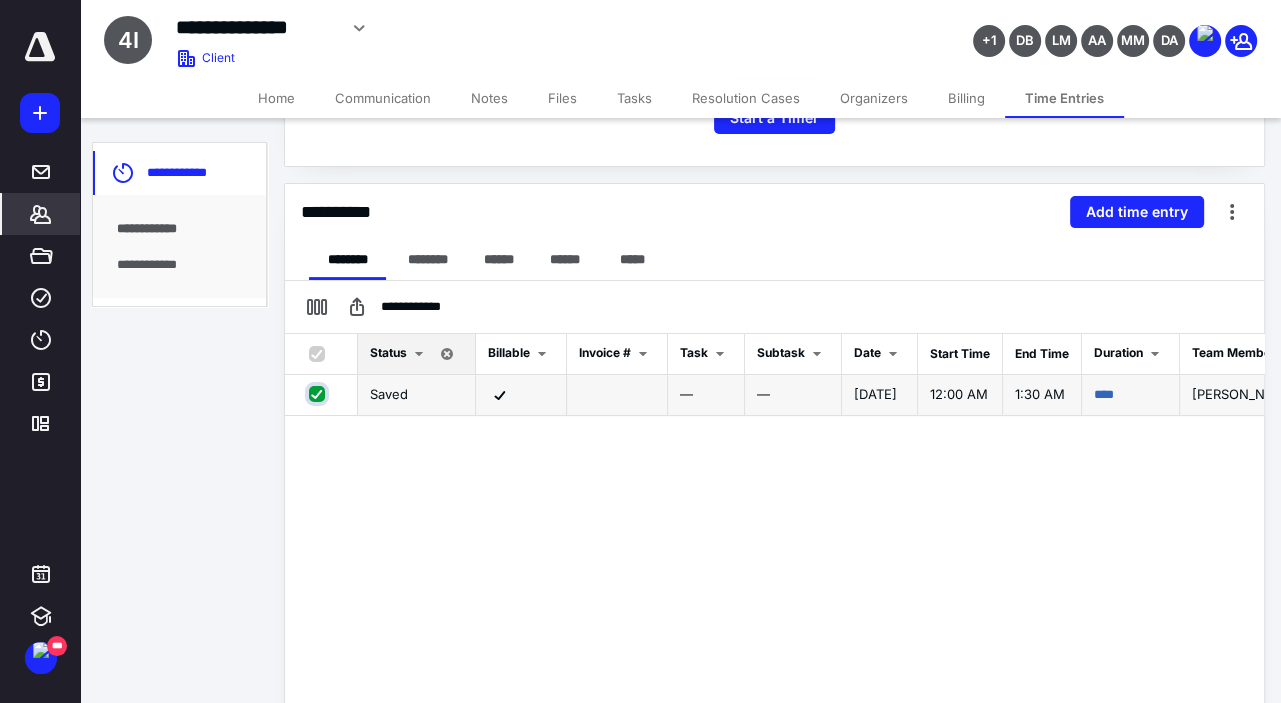 checkbox on "true" 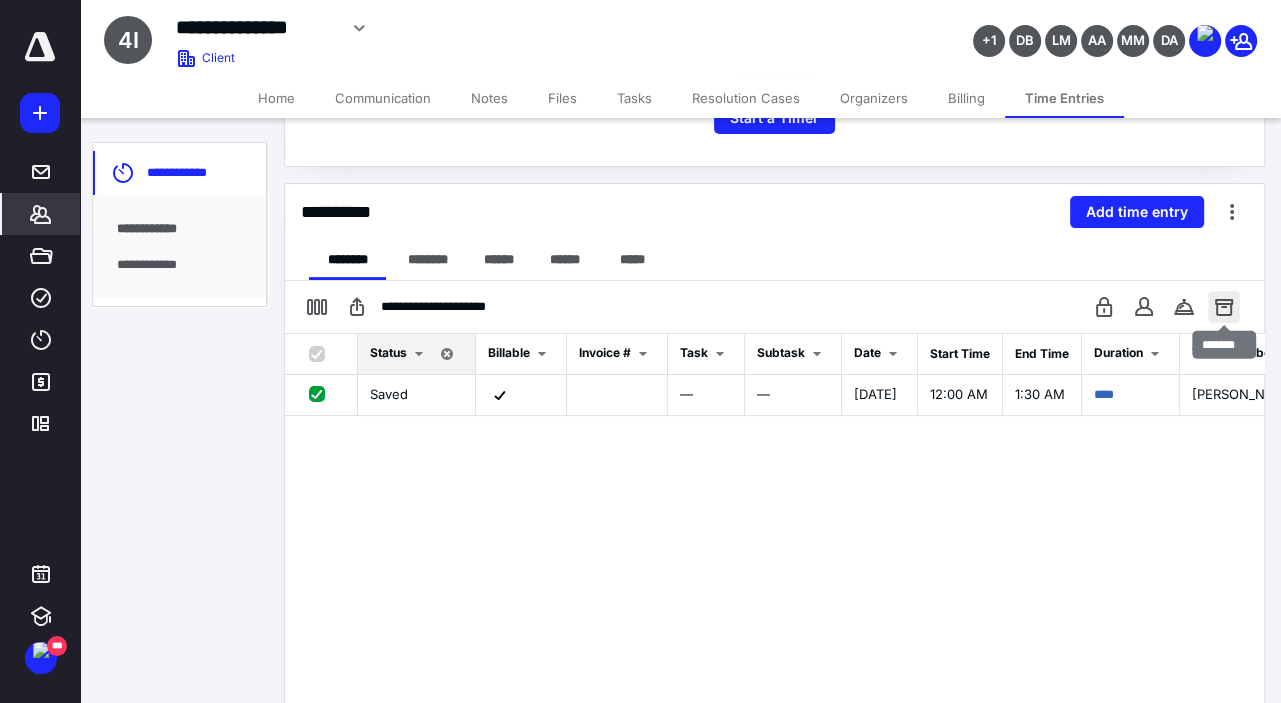 click at bounding box center (1224, 307) 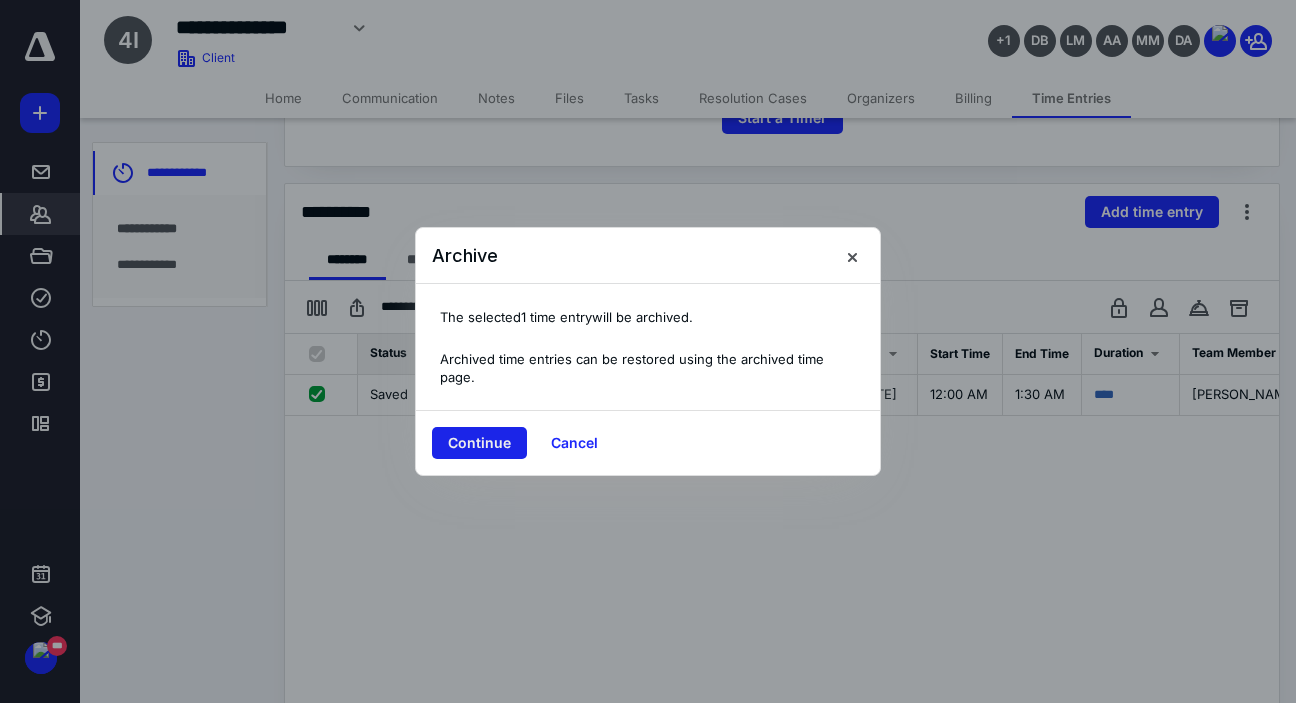click on "Continue" at bounding box center (479, 443) 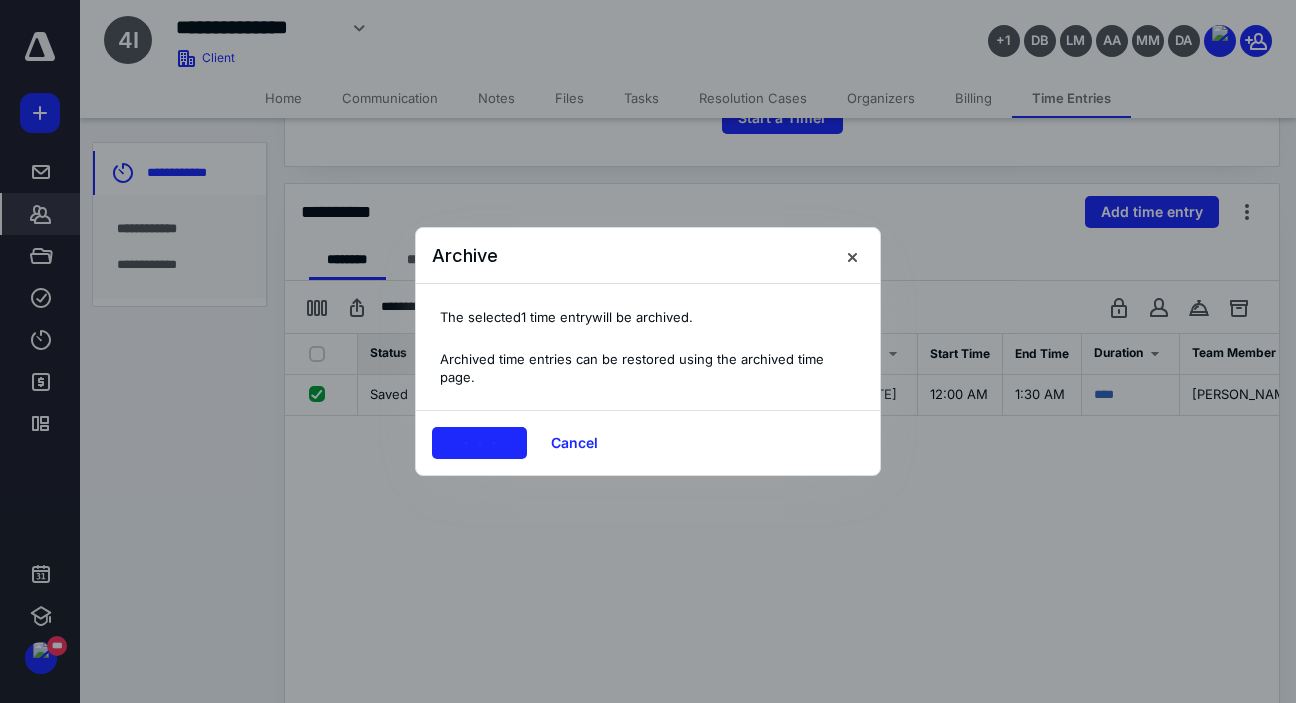 checkbox on "false" 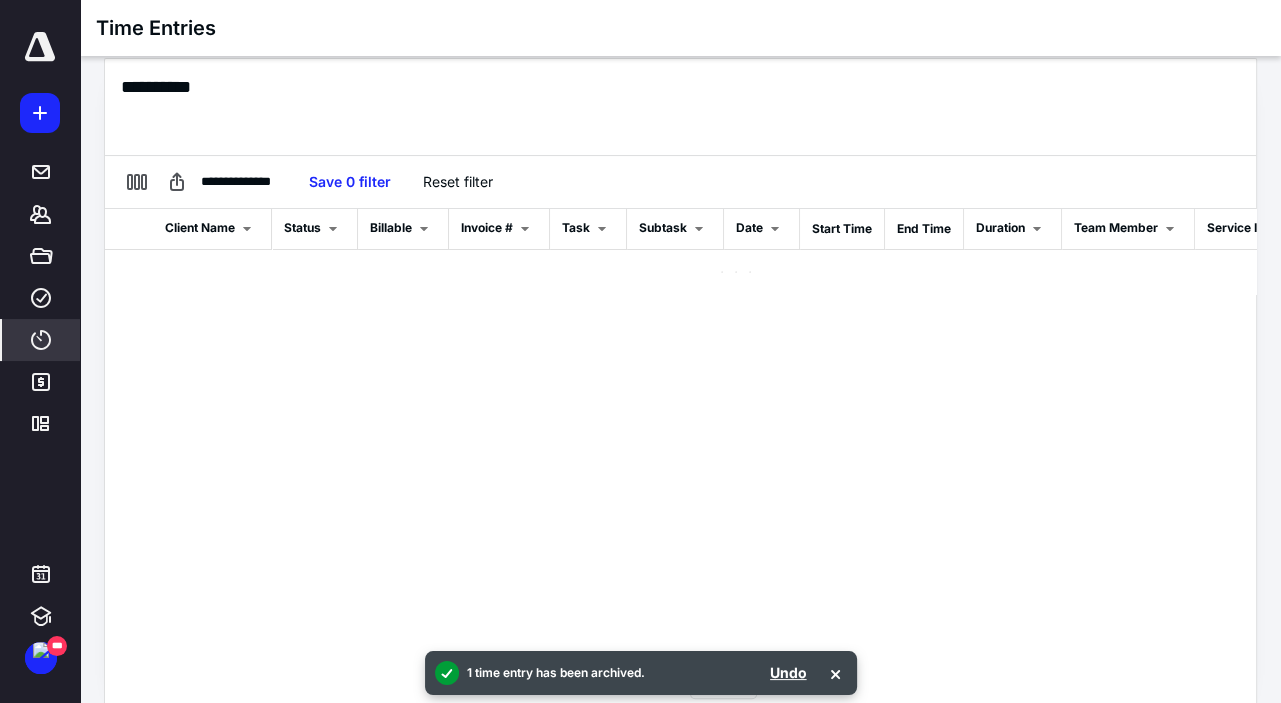 scroll, scrollTop: 257, scrollLeft: 0, axis: vertical 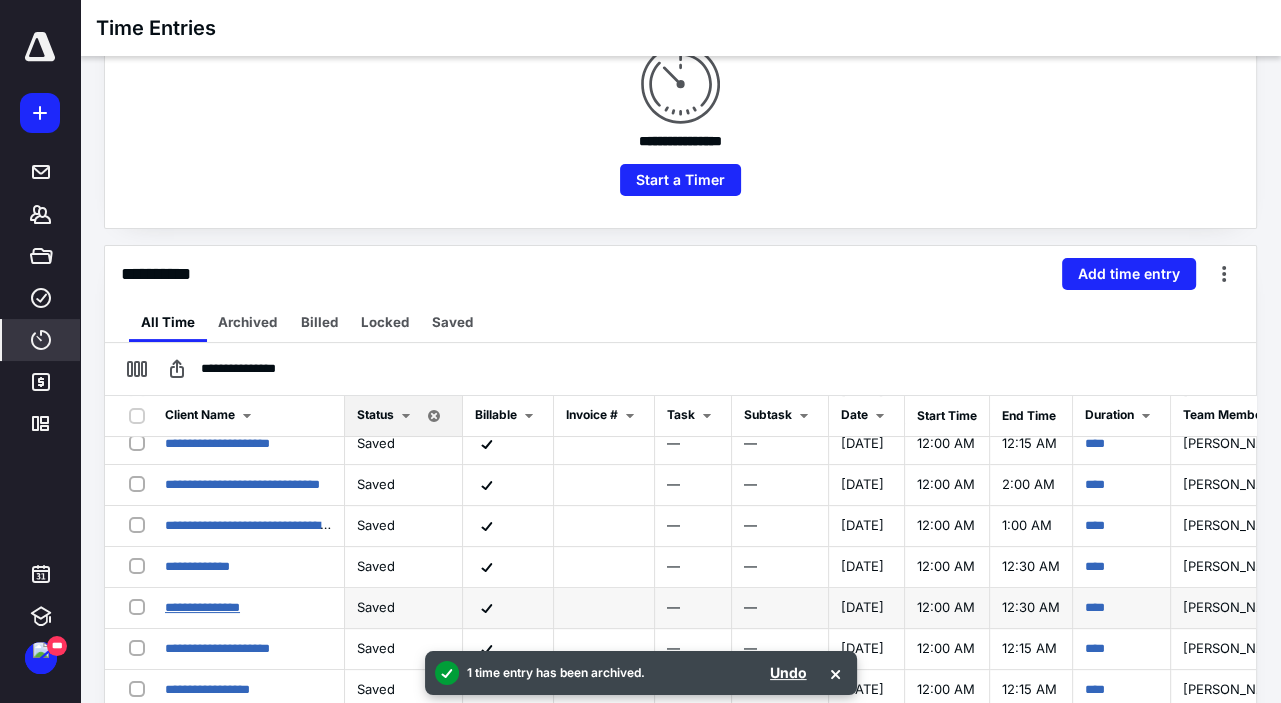 click on "**********" at bounding box center [202, 607] 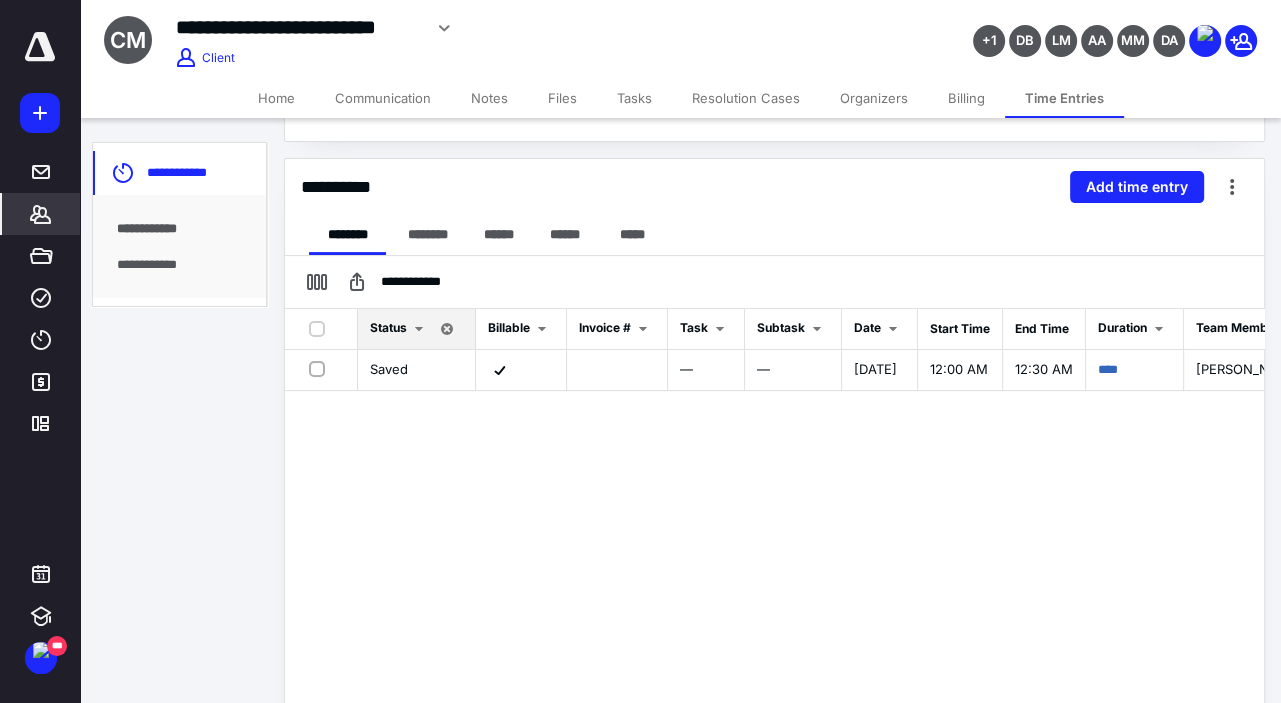 scroll, scrollTop: 445, scrollLeft: 0, axis: vertical 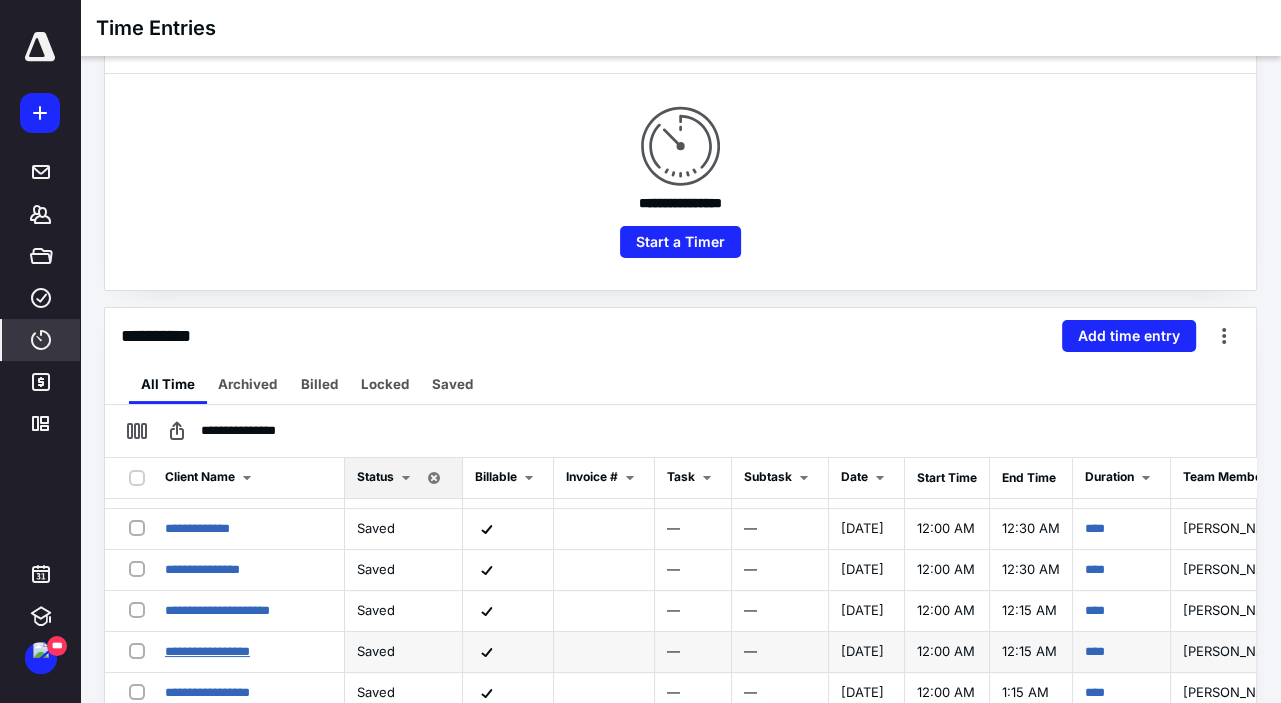click on "**********" at bounding box center (207, 651) 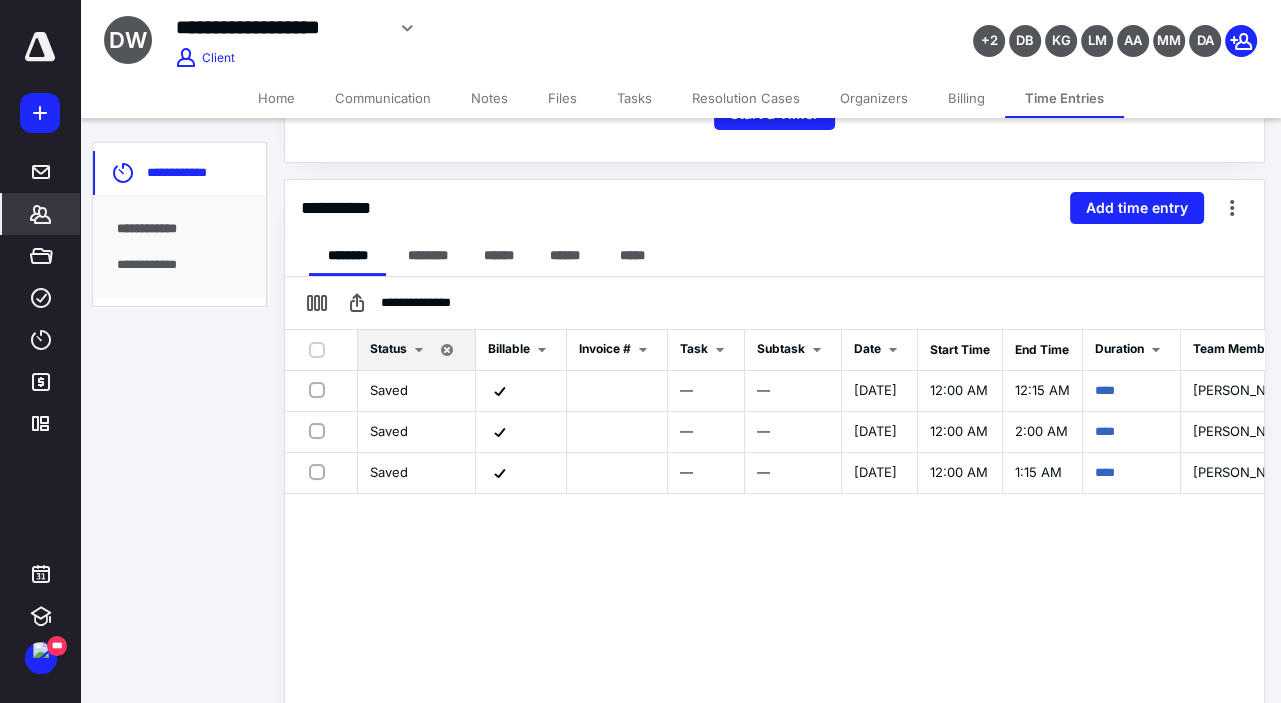 scroll, scrollTop: 445, scrollLeft: 0, axis: vertical 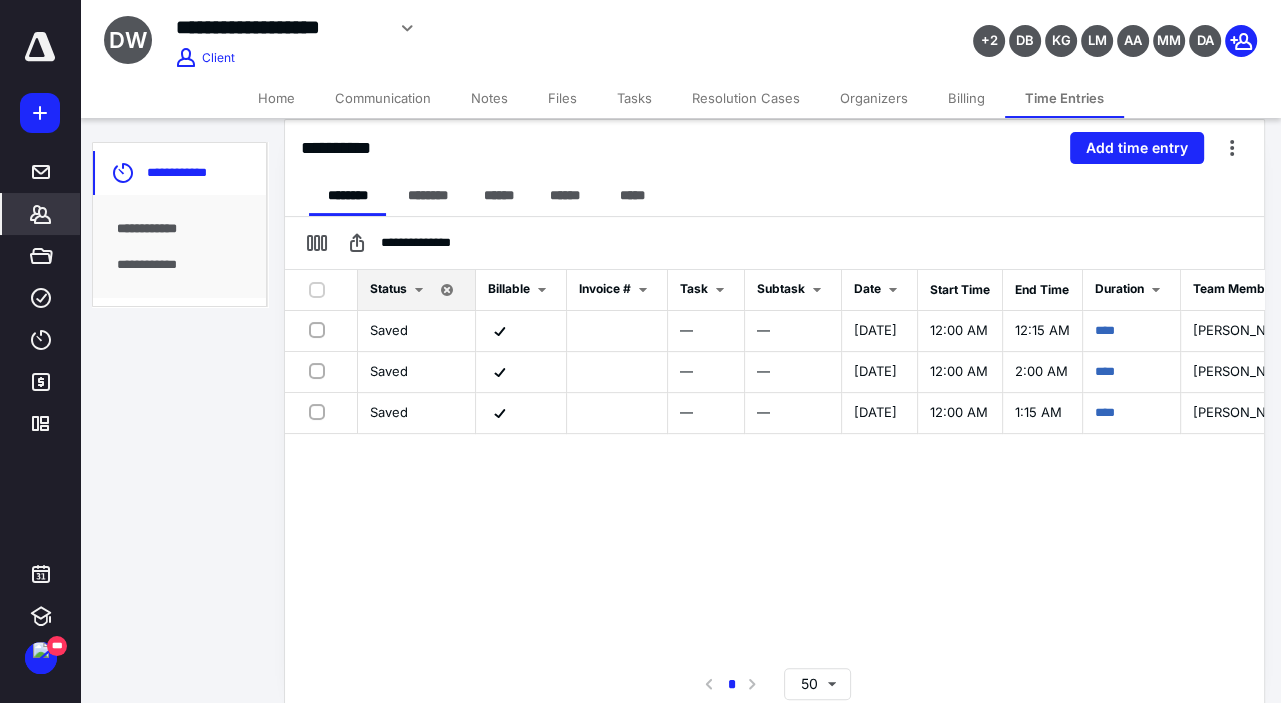 drag, startPoint x: 873, startPoint y: 662, endPoint x: 898, endPoint y: 662, distance: 25 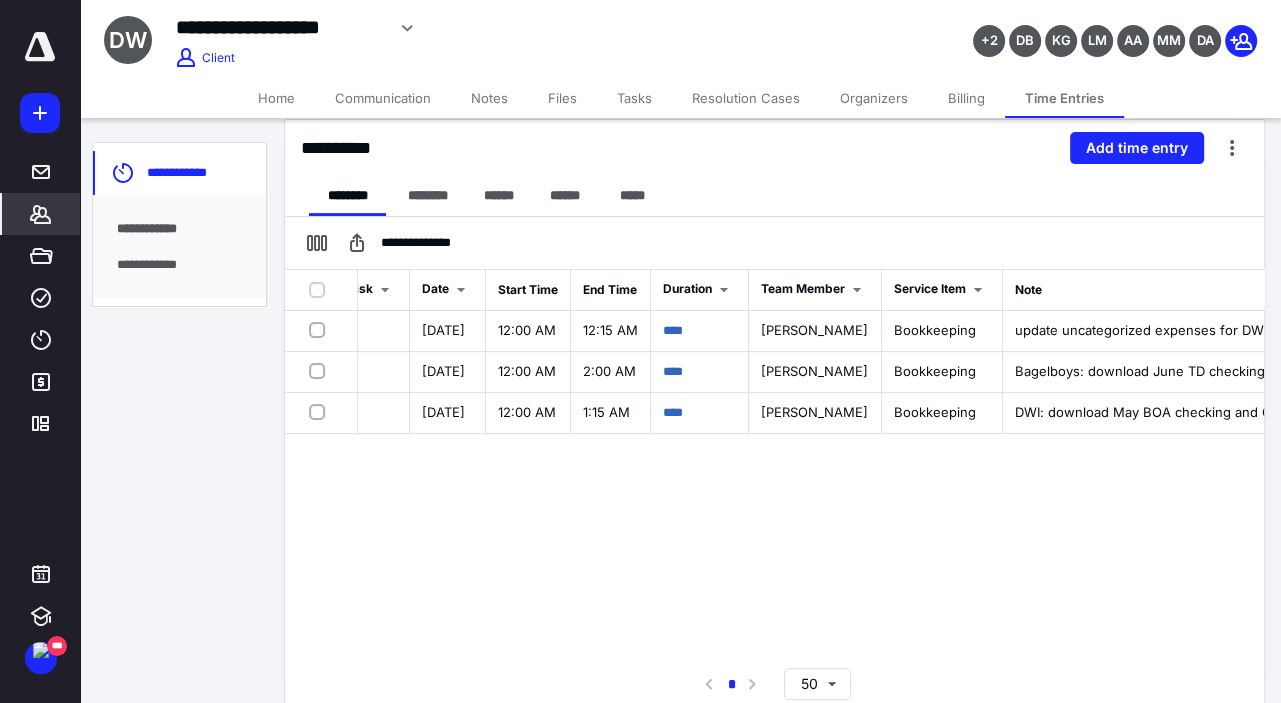 scroll, scrollTop: 0, scrollLeft: 525, axis: horizontal 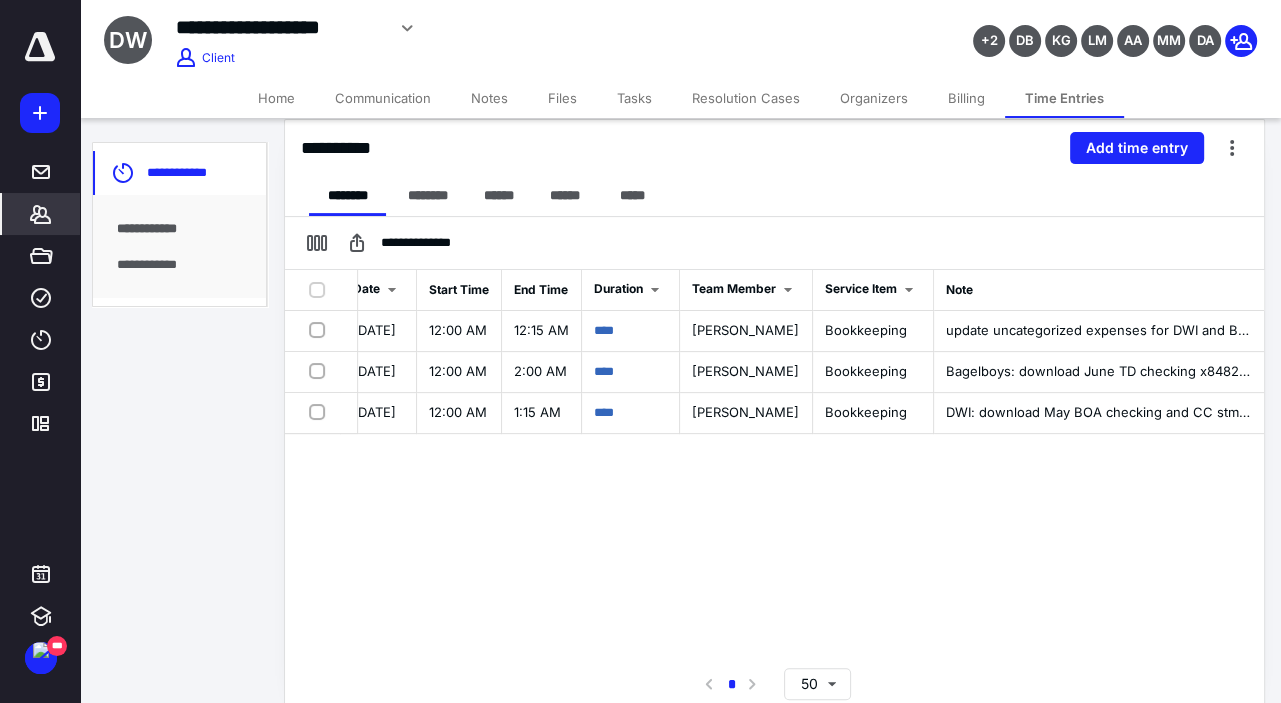 click on "Home" at bounding box center (276, 98) 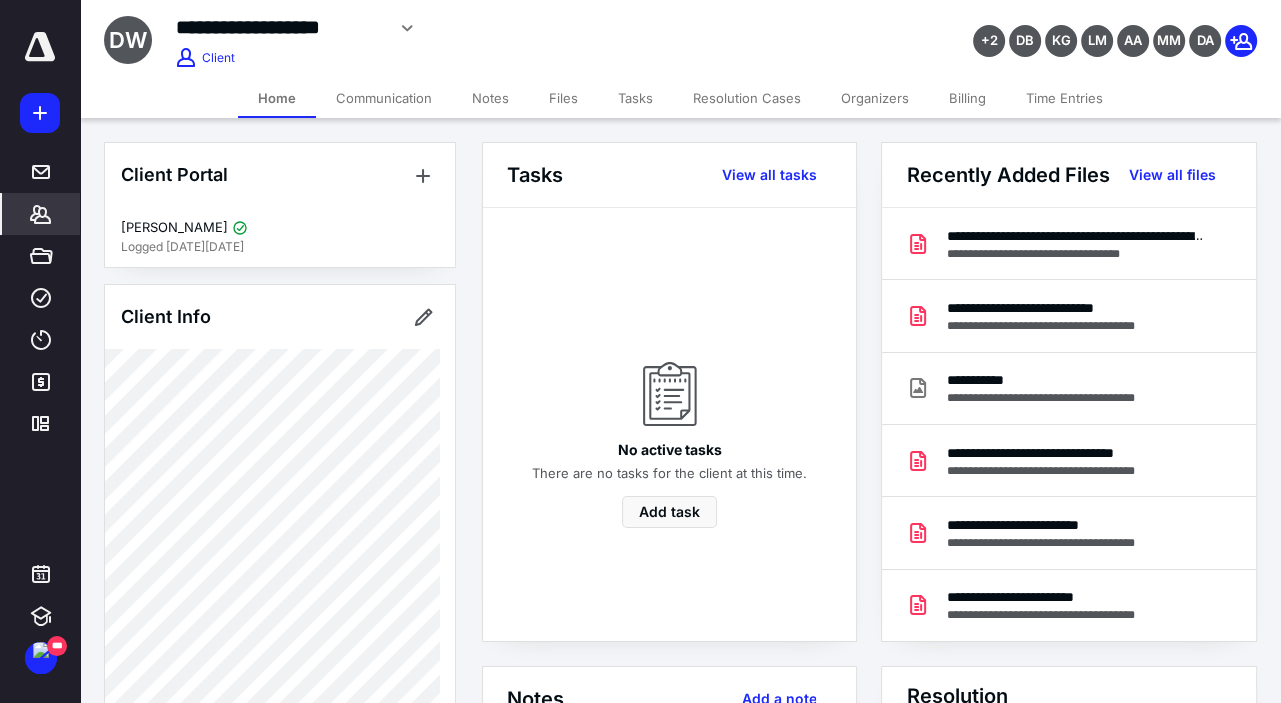 click on "Time Entries" at bounding box center (1064, 98) 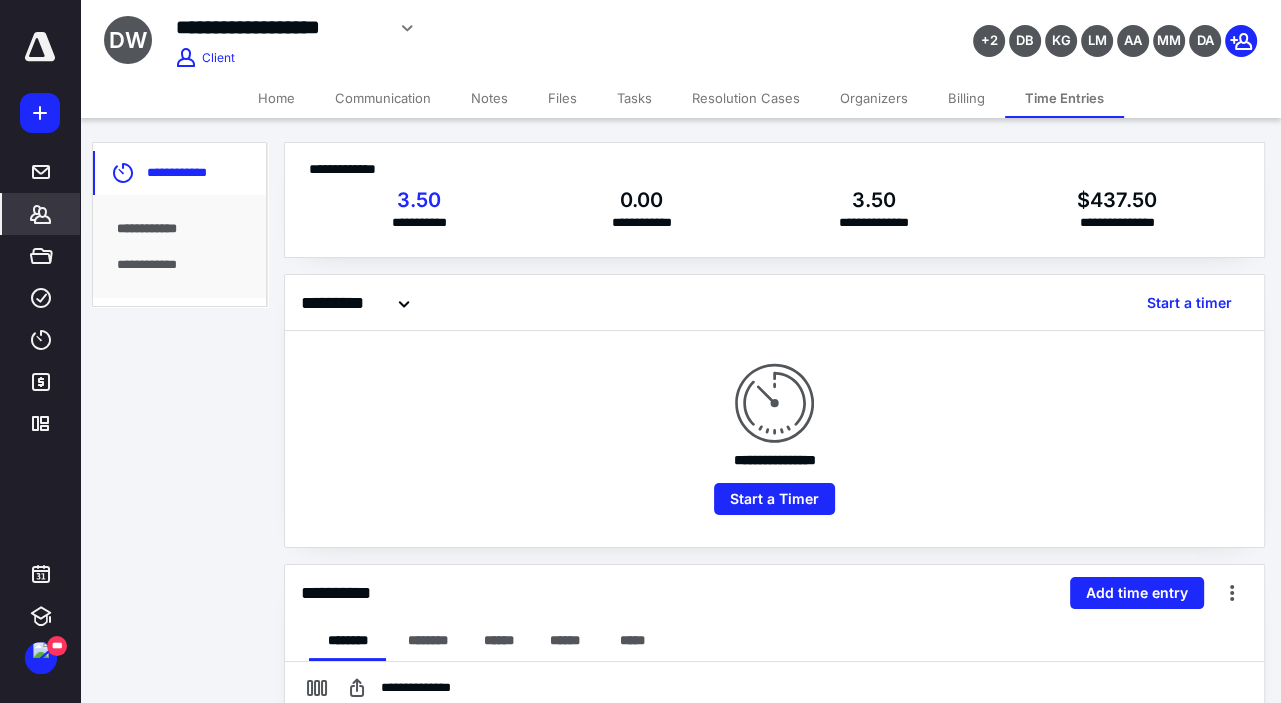 click on "Files" at bounding box center [562, 98] 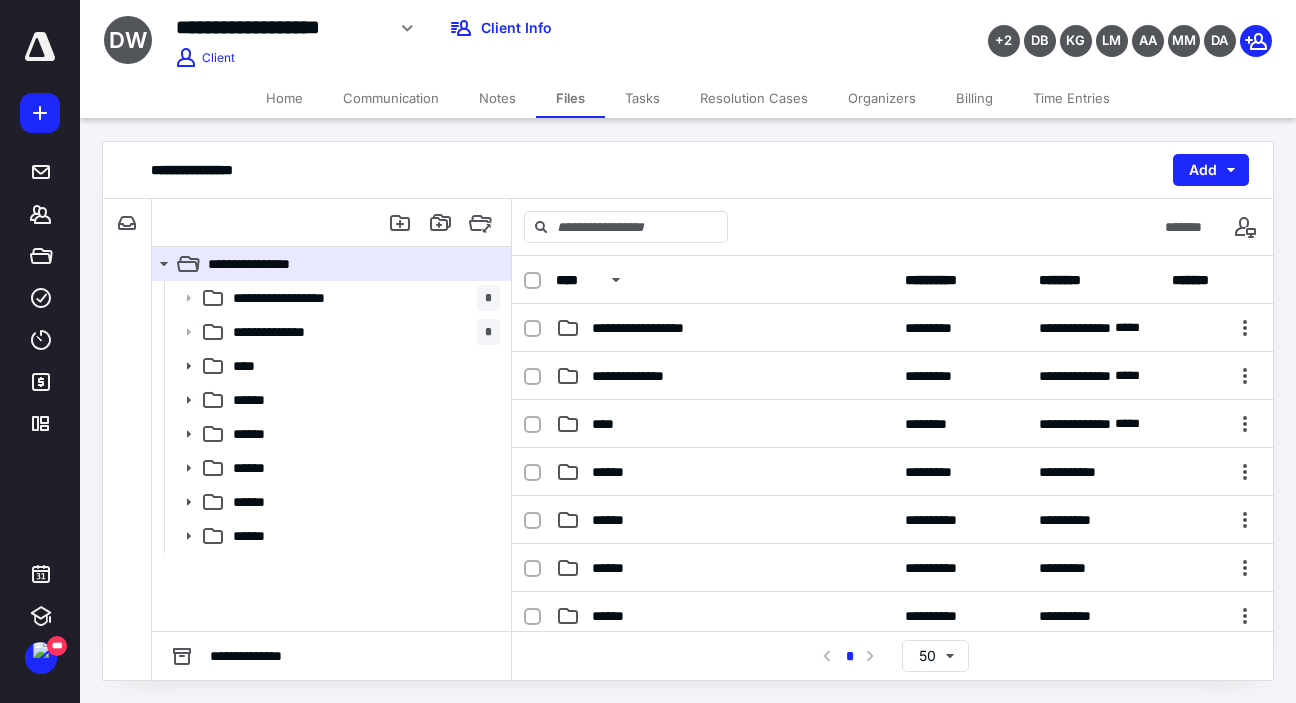 click on "Time Entries" at bounding box center (1071, 98) 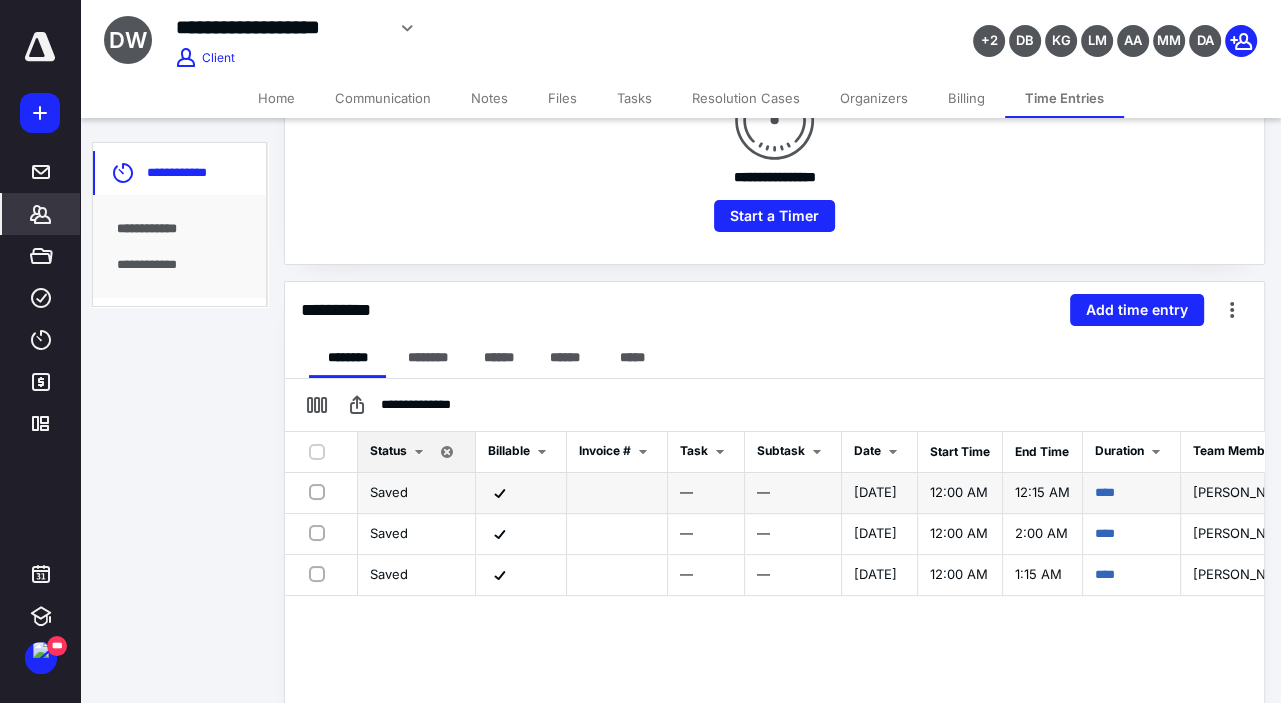scroll, scrollTop: 300, scrollLeft: 0, axis: vertical 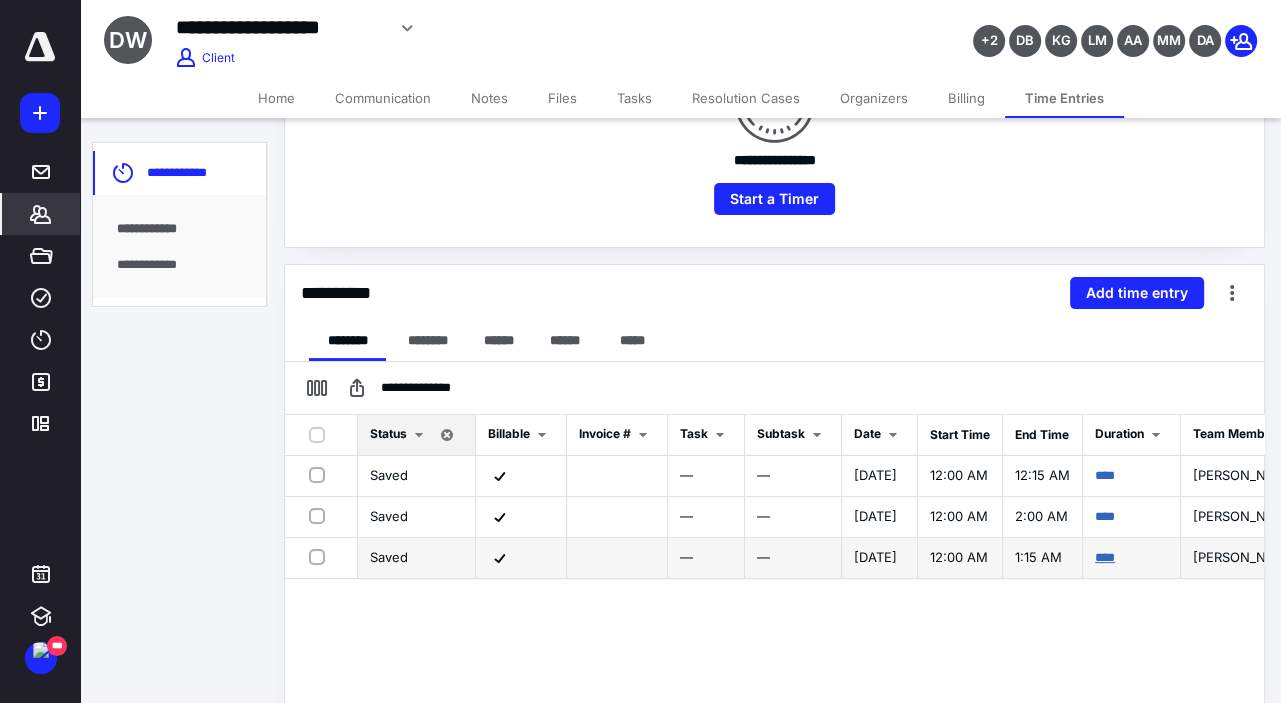 click on "****" at bounding box center (1105, 557) 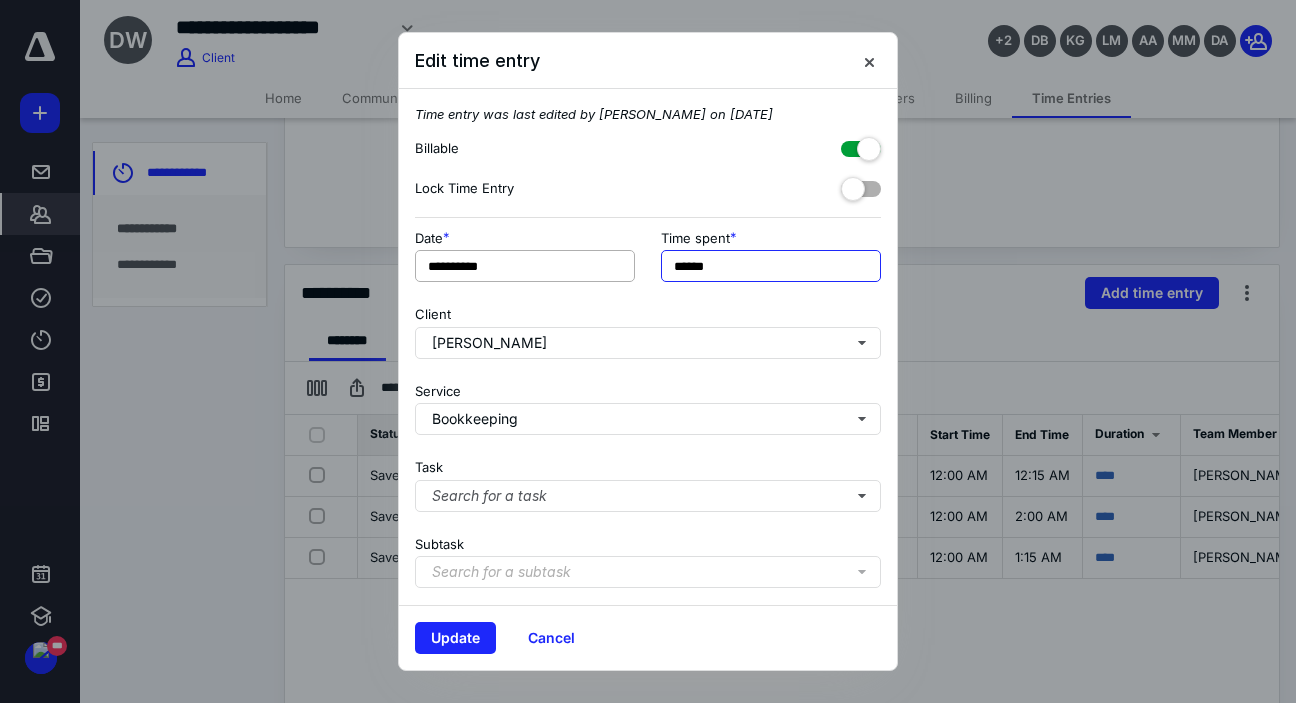 drag, startPoint x: 720, startPoint y: 271, endPoint x: 627, endPoint y: 273, distance: 93.0215 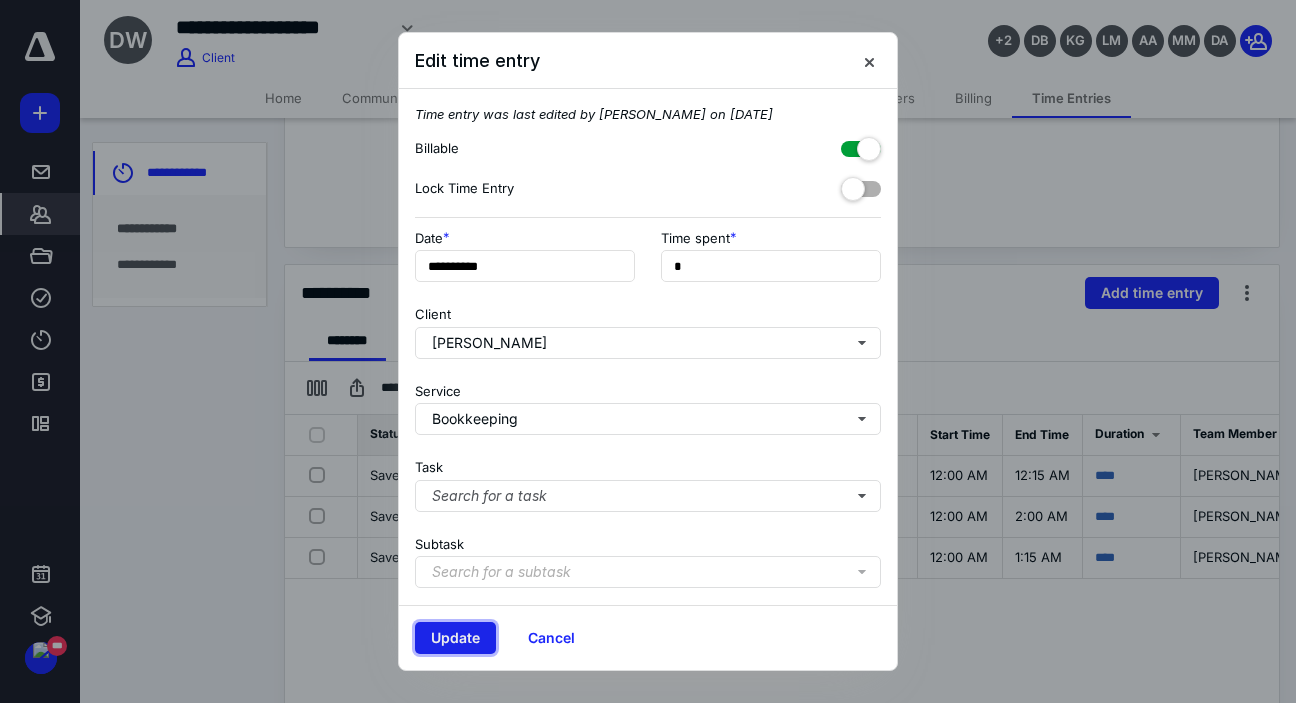 type on "**" 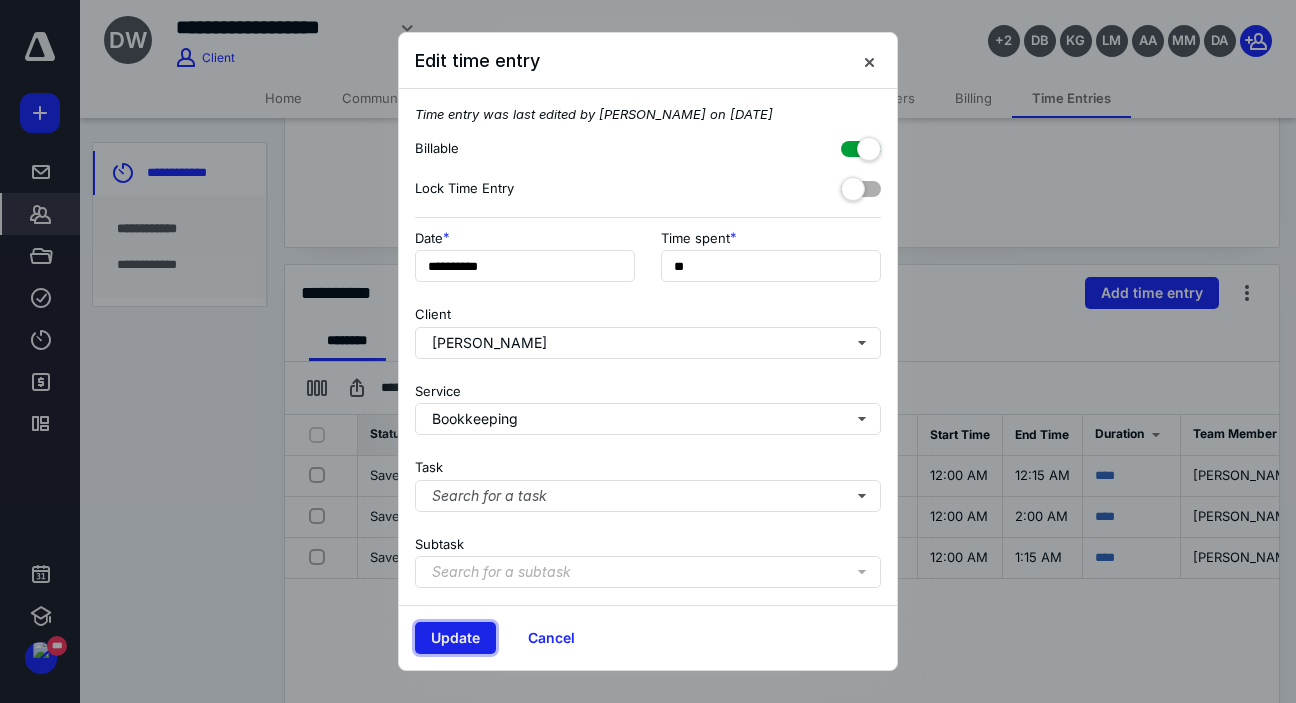 click on "Update" at bounding box center (455, 638) 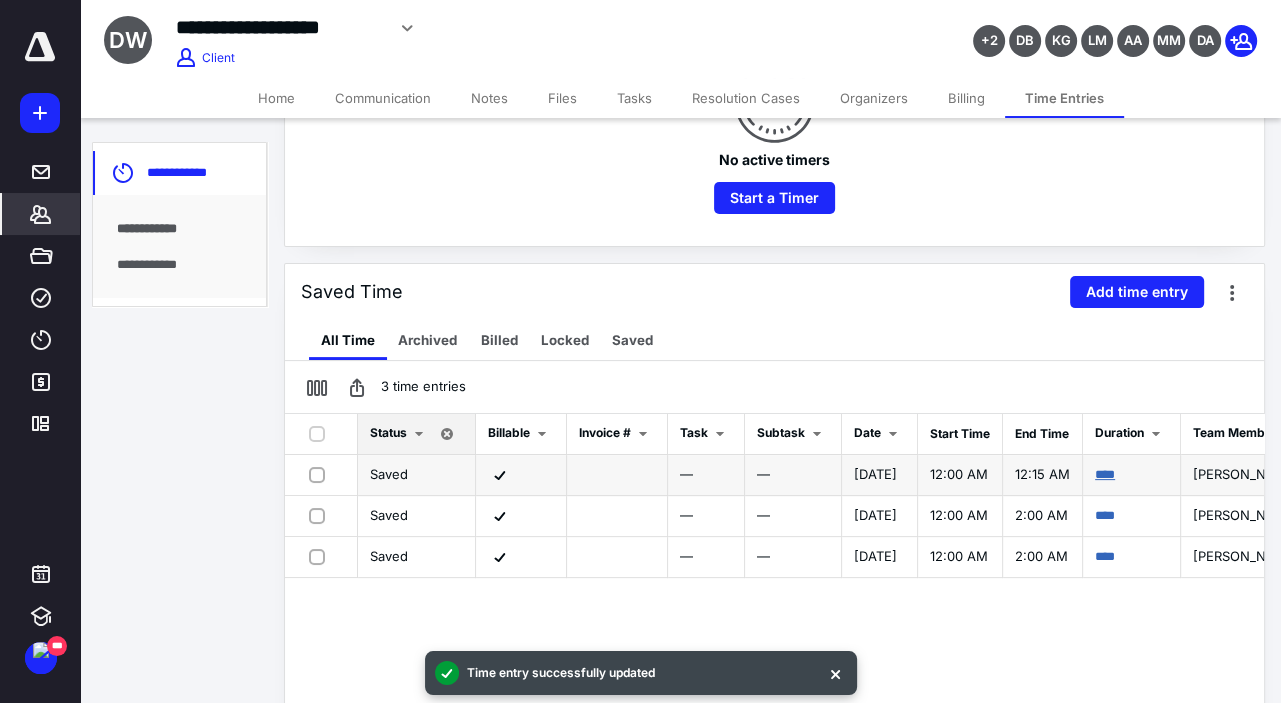 click on "****" at bounding box center [1105, 474] 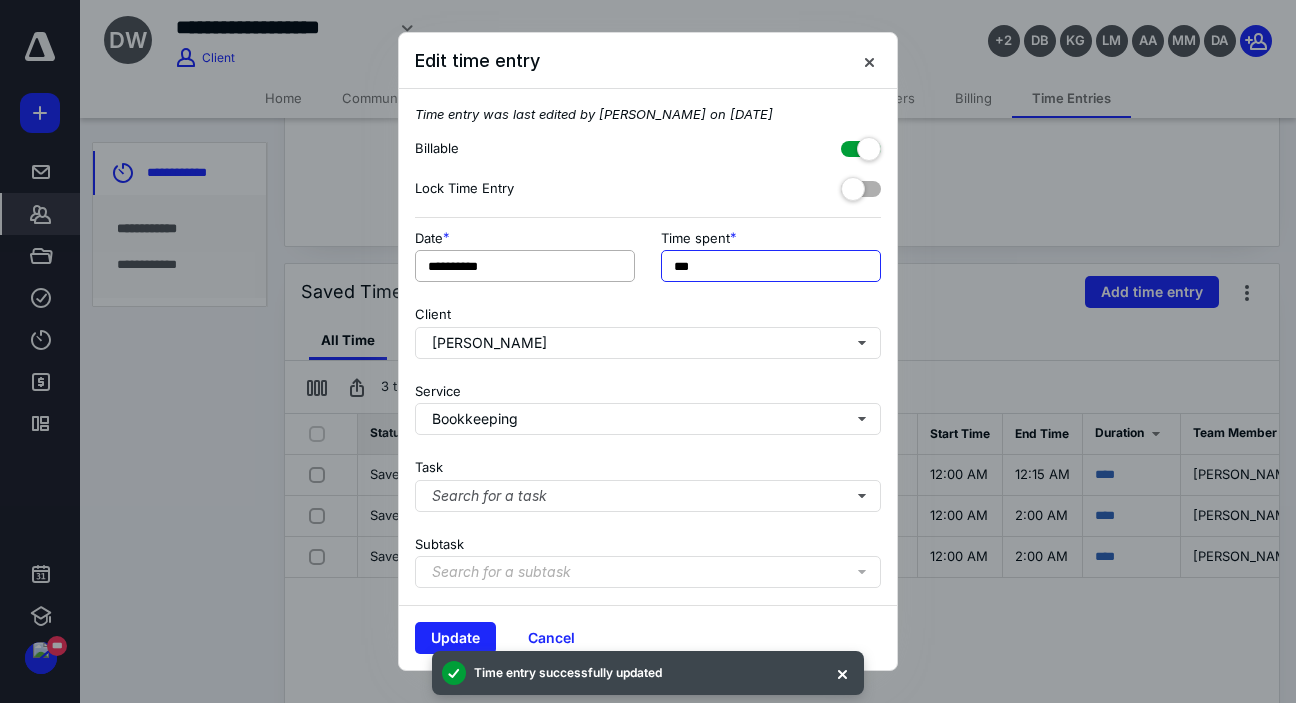 drag, startPoint x: 650, startPoint y: 259, endPoint x: 608, endPoint y: 259, distance: 42 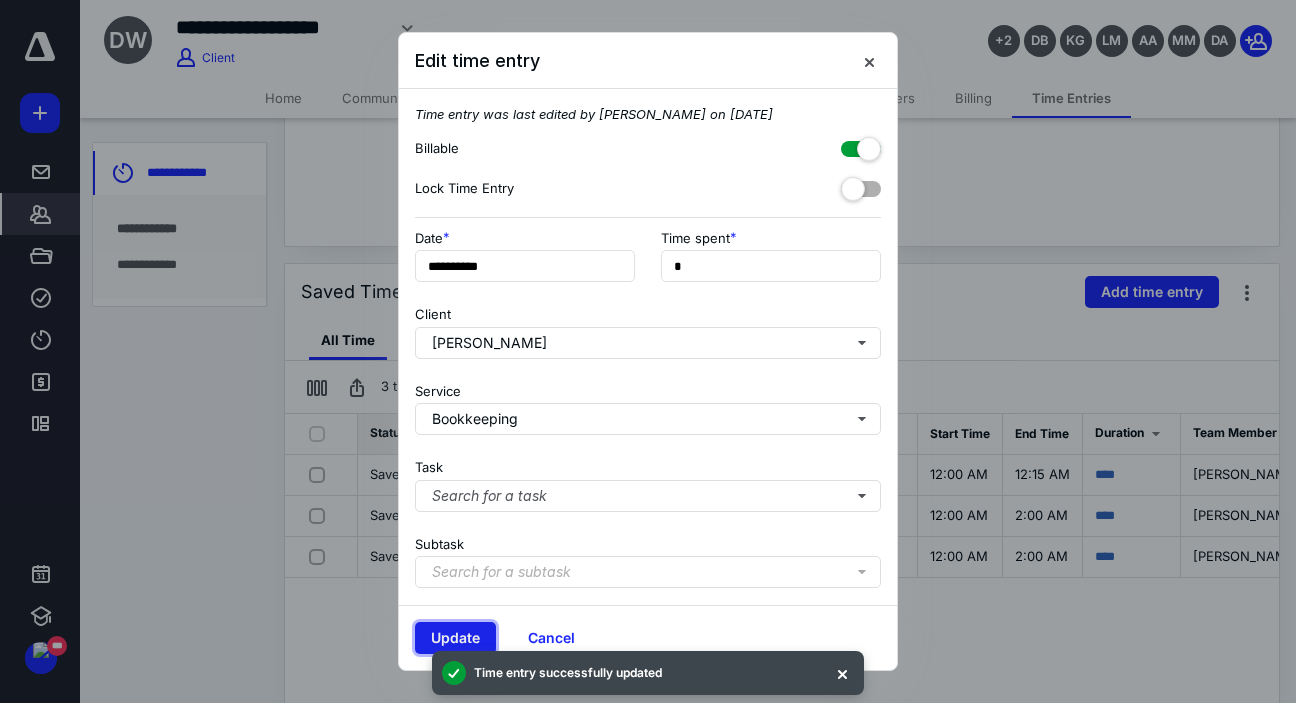 type on "**" 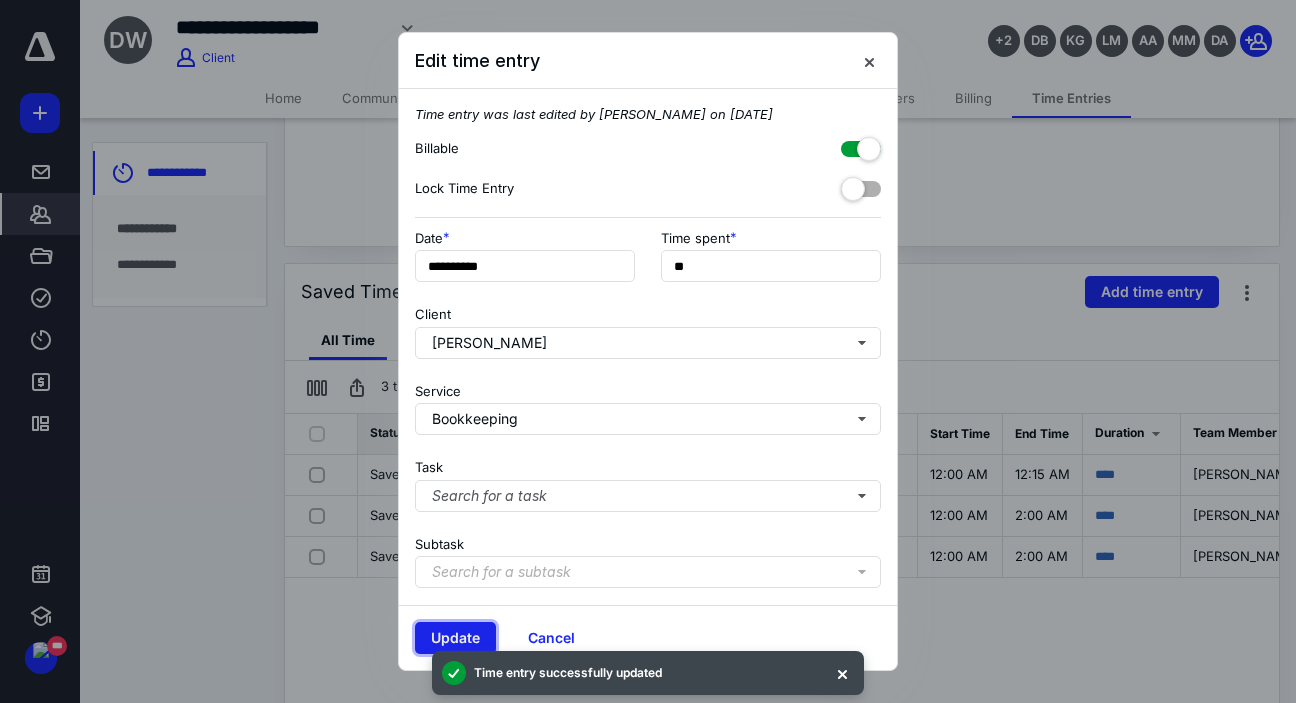 click on "Update" at bounding box center [455, 638] 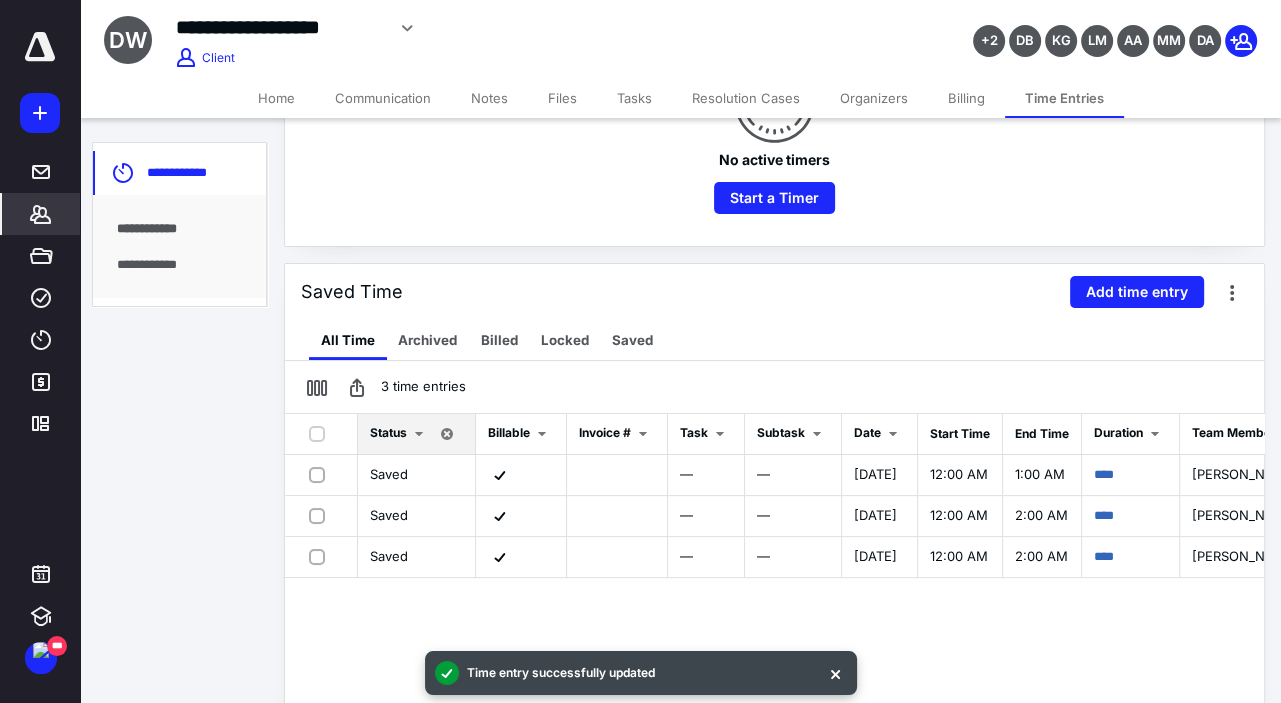 click on "Home" at bounding box center (276, 98) 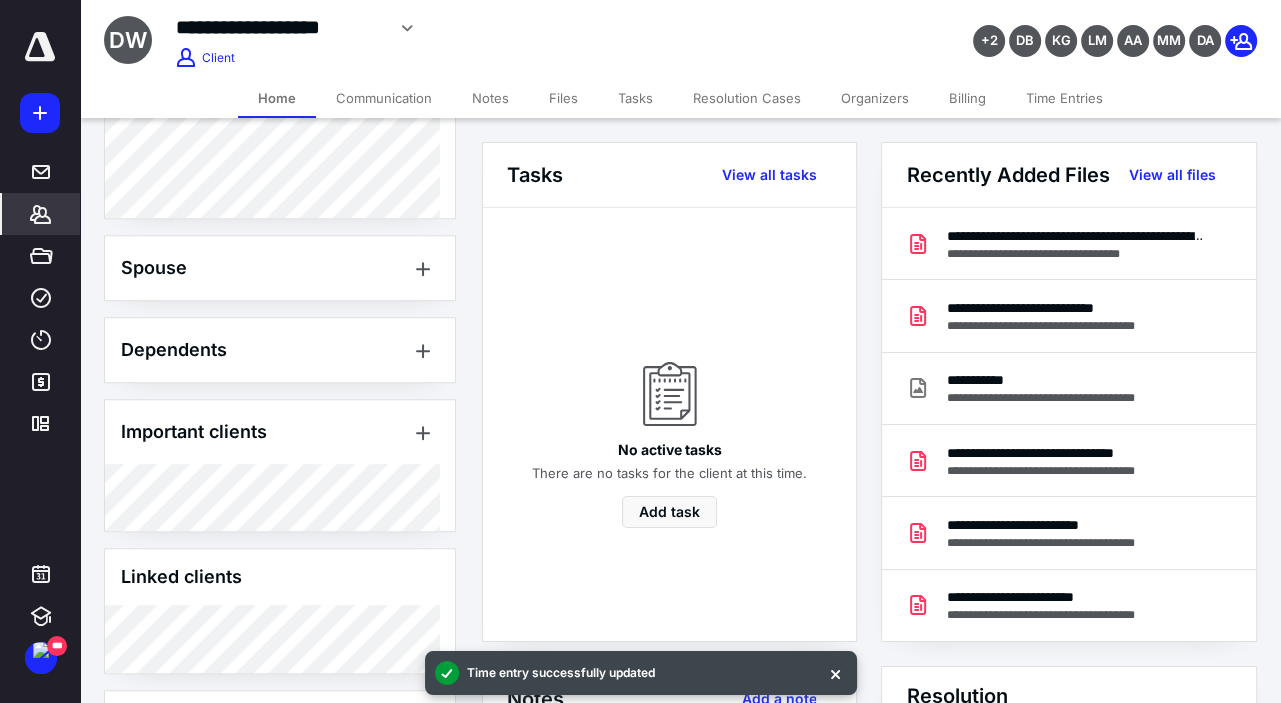 scroll, scrollTop: 900, scrollLeft: 0, axis: vertical 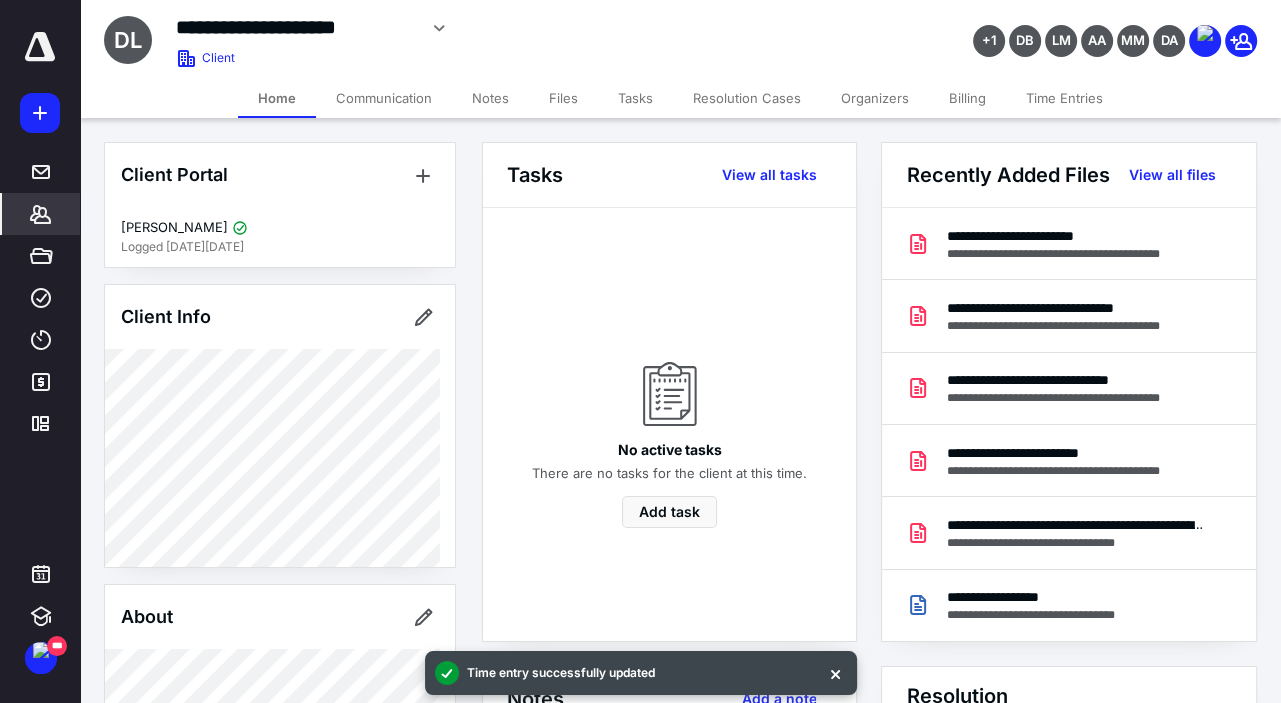 click on "Time Entries" at bounding box center [1064, 98] 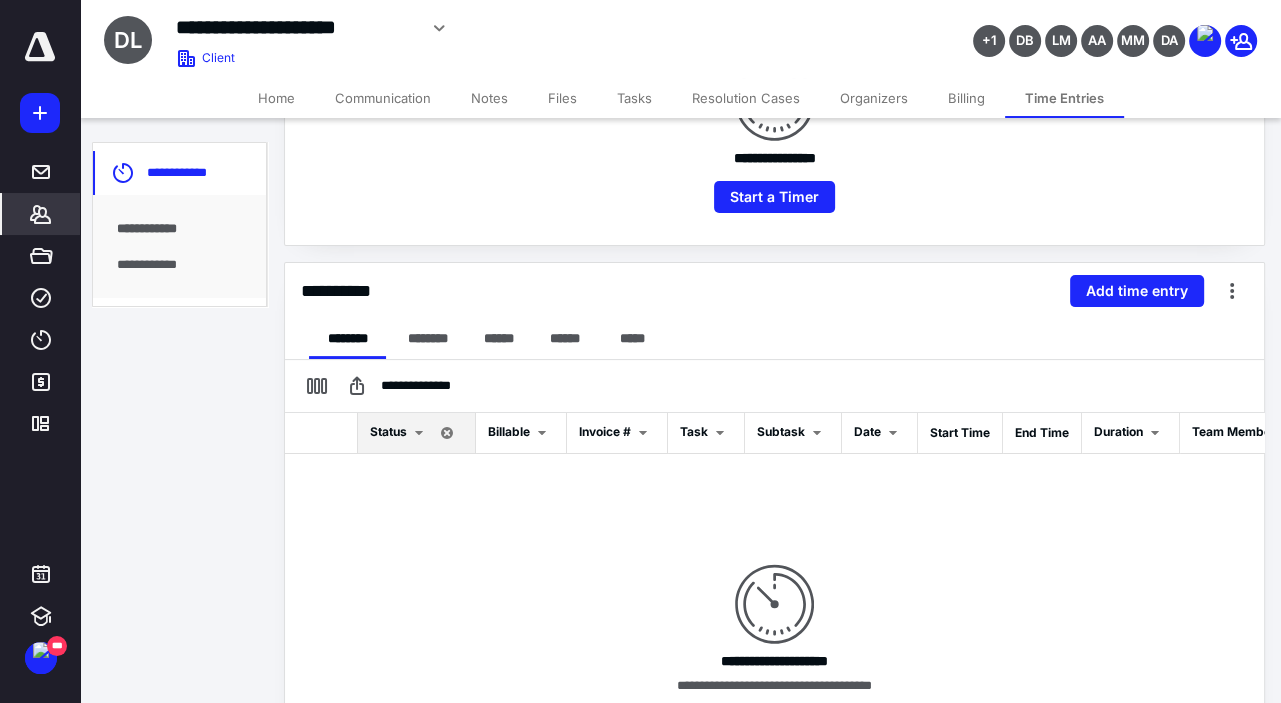 scroll, scrollTop: 45, scrollLeft: 0, axis: vertical 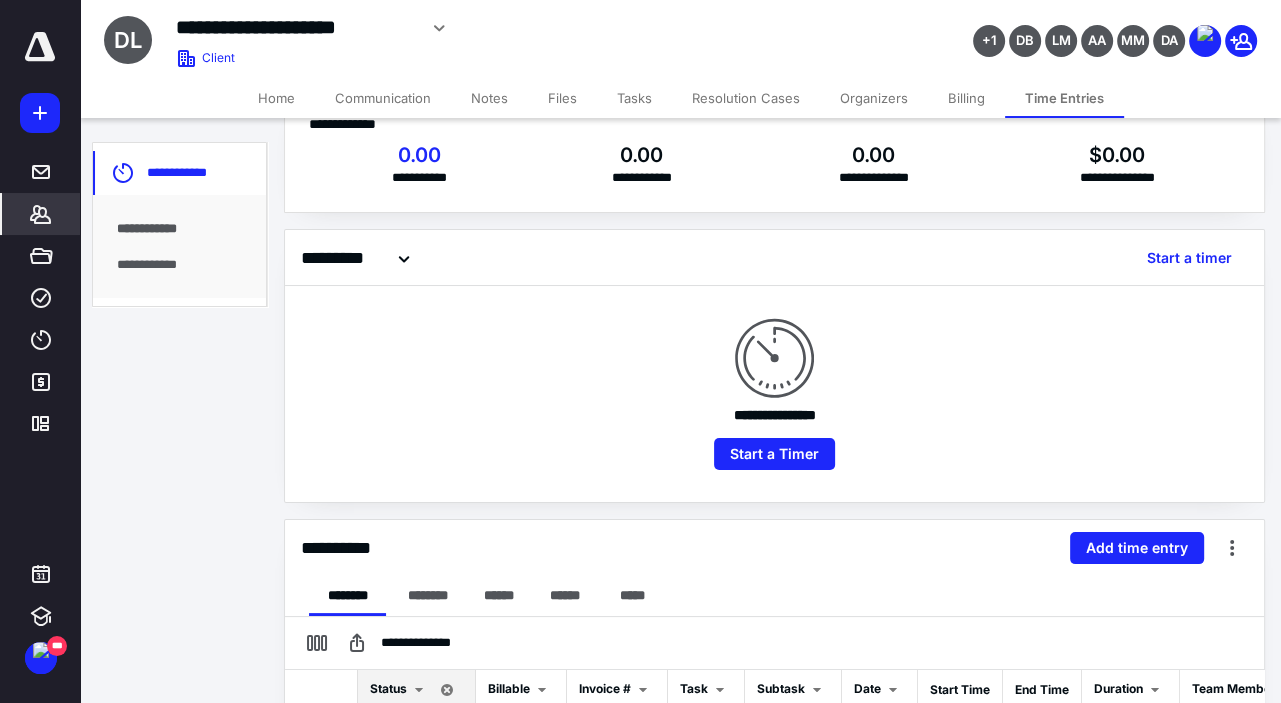 click on "Home" at bounding box center [276, 98] 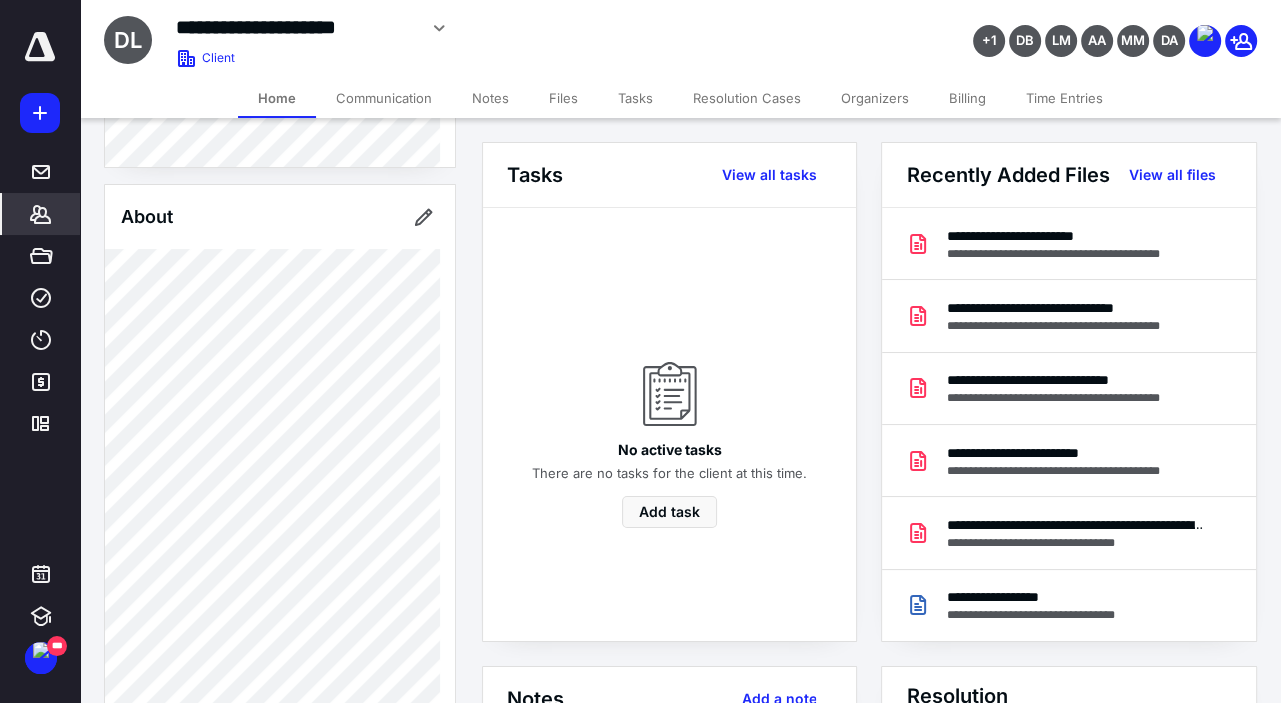 scroll, scrollTop: 894, scrollLeft: 0, axis: vertical 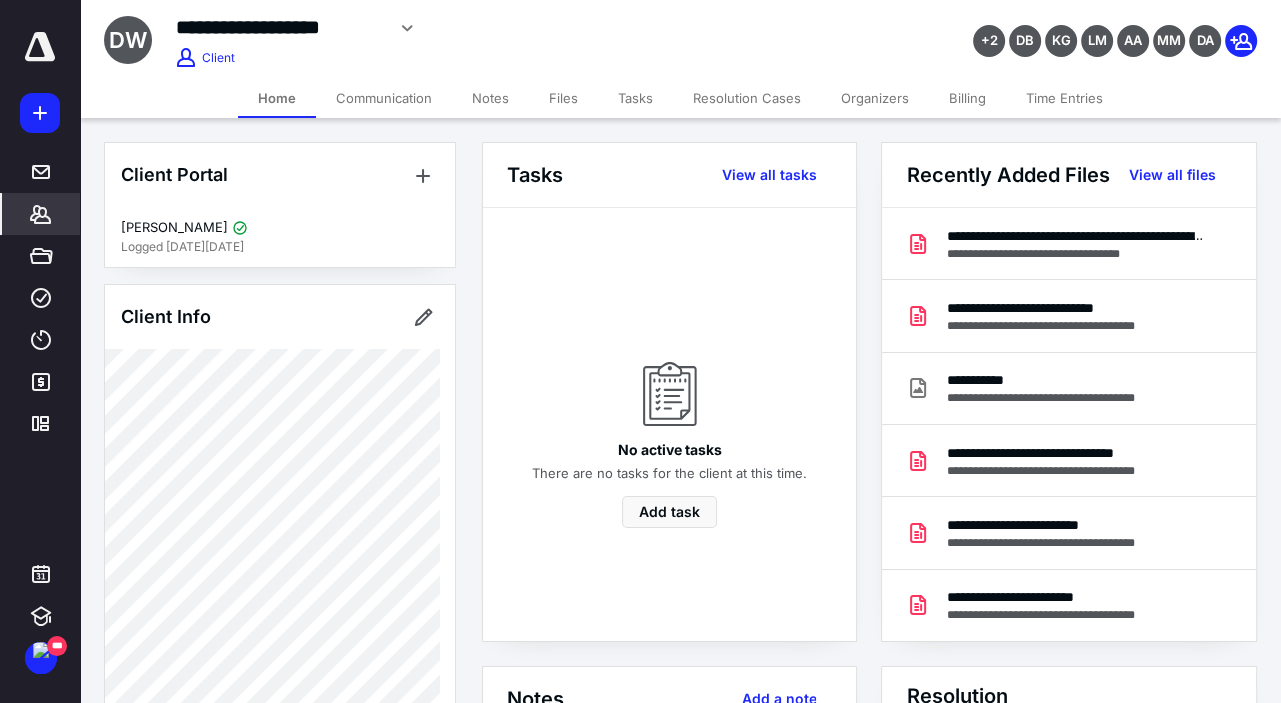 click on "Time Entries" at bounding box center (1064, 98) 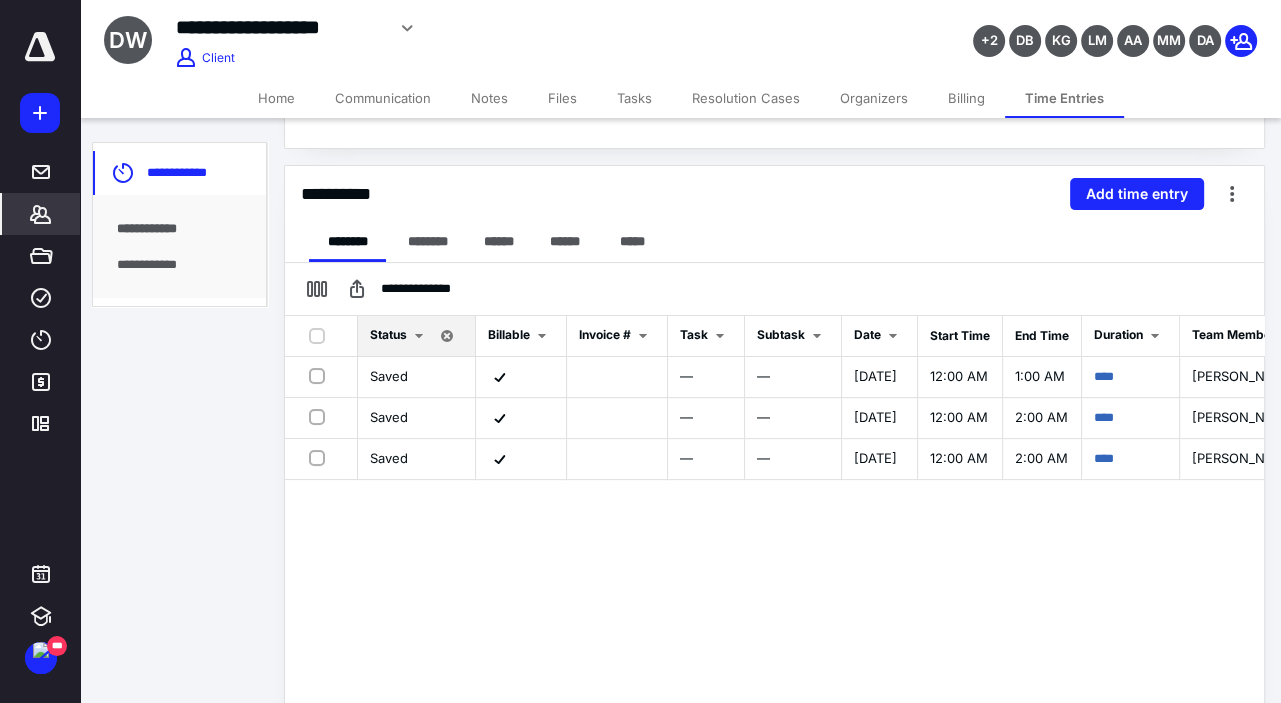 scroll, scrollTop: 400, scrollLeft: 0, axis: vertical 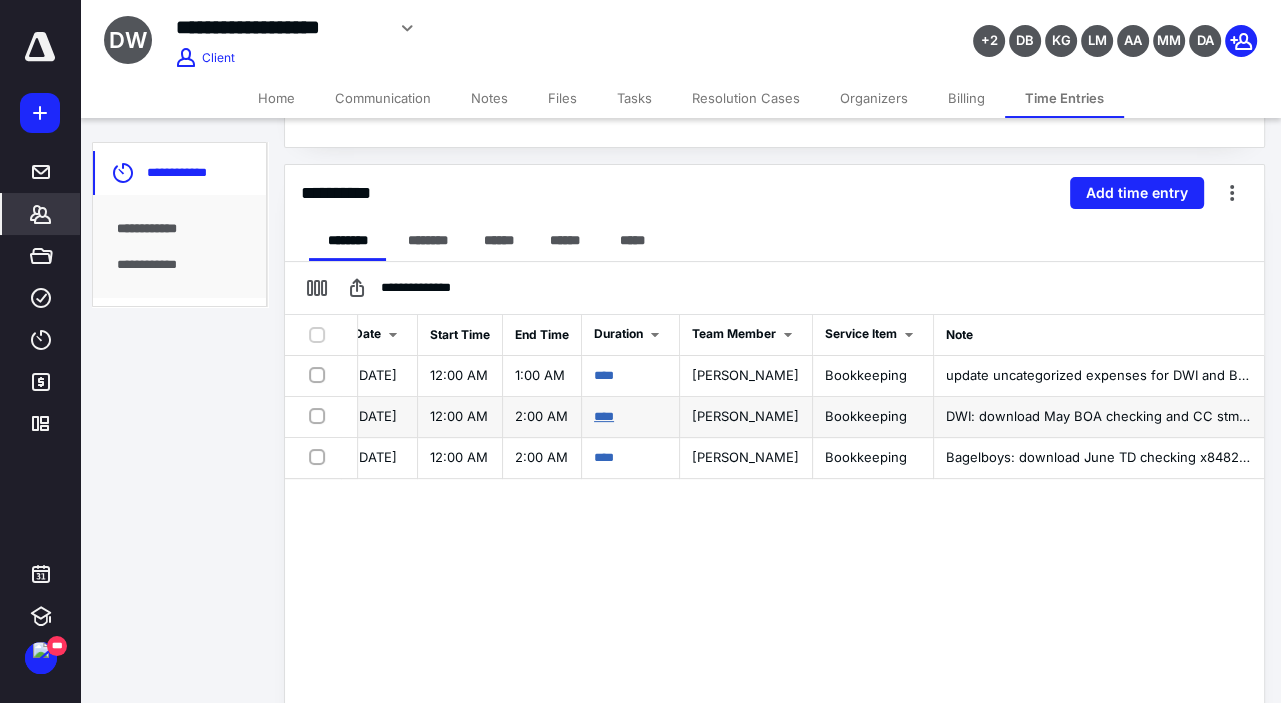 click on "****" at bounding box center (604, 416) 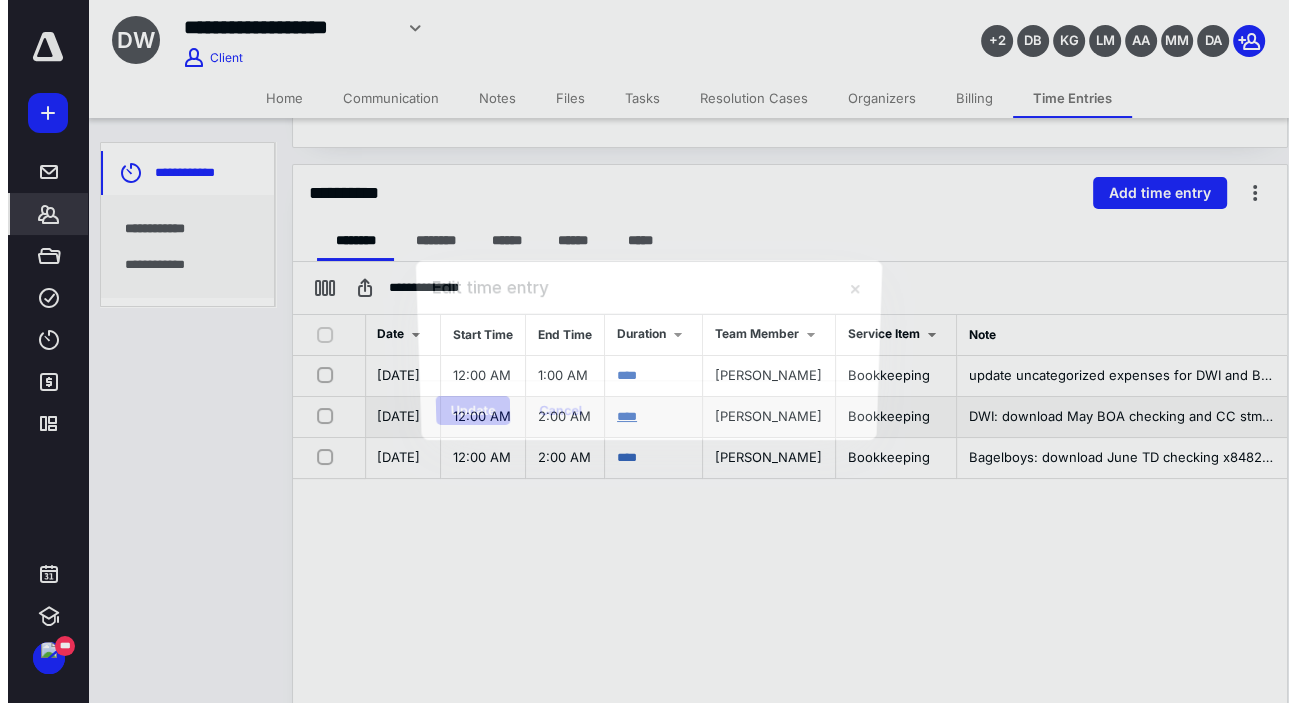 scroll, scrollTop: 0, scrollLeft: 510, axis: horizontal 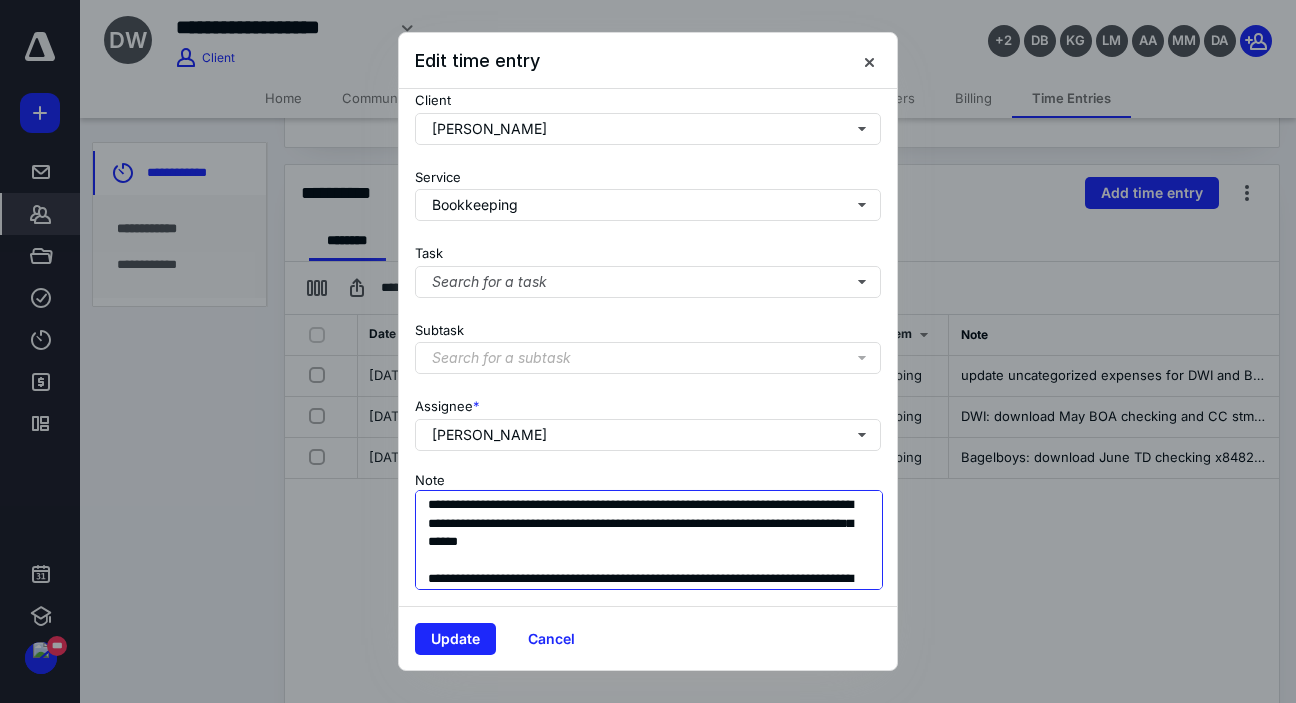 drag, startPoint x: 495, startPoint y: 564, endPoint x: 422, endPoint y: 463, distance: 124.61942 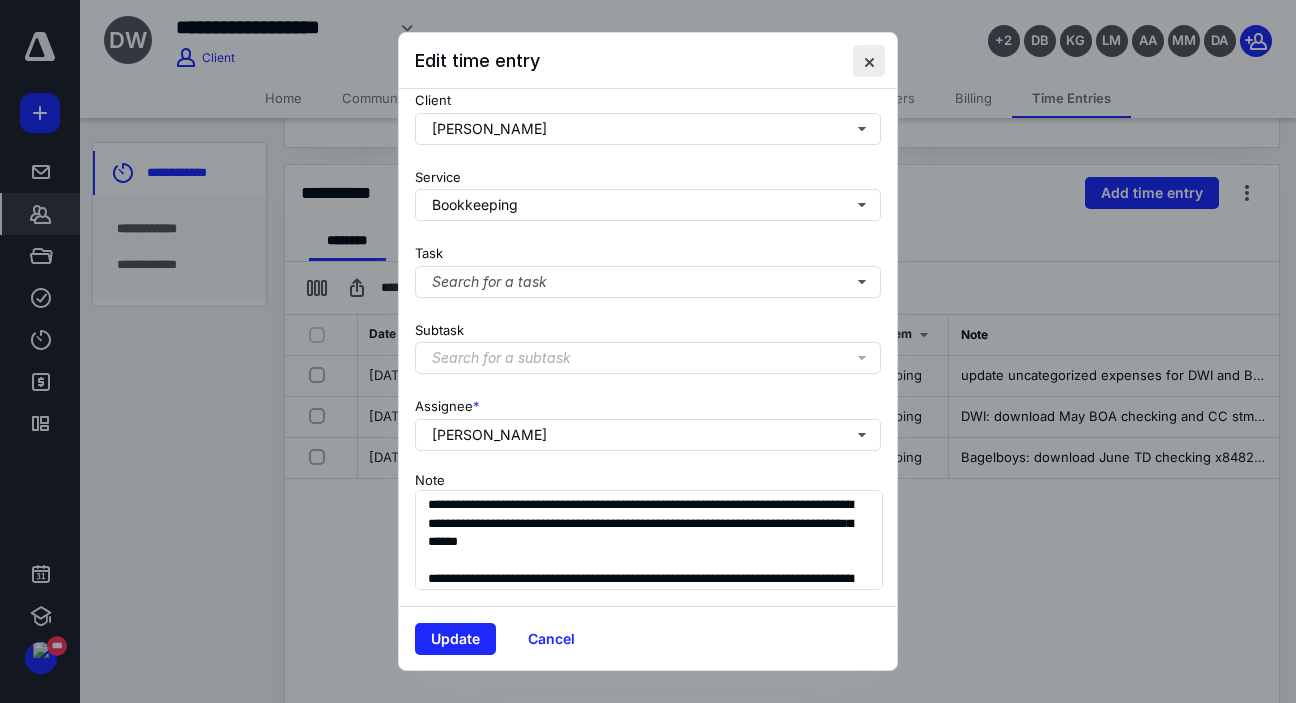 click at bounding box center (869, 61) 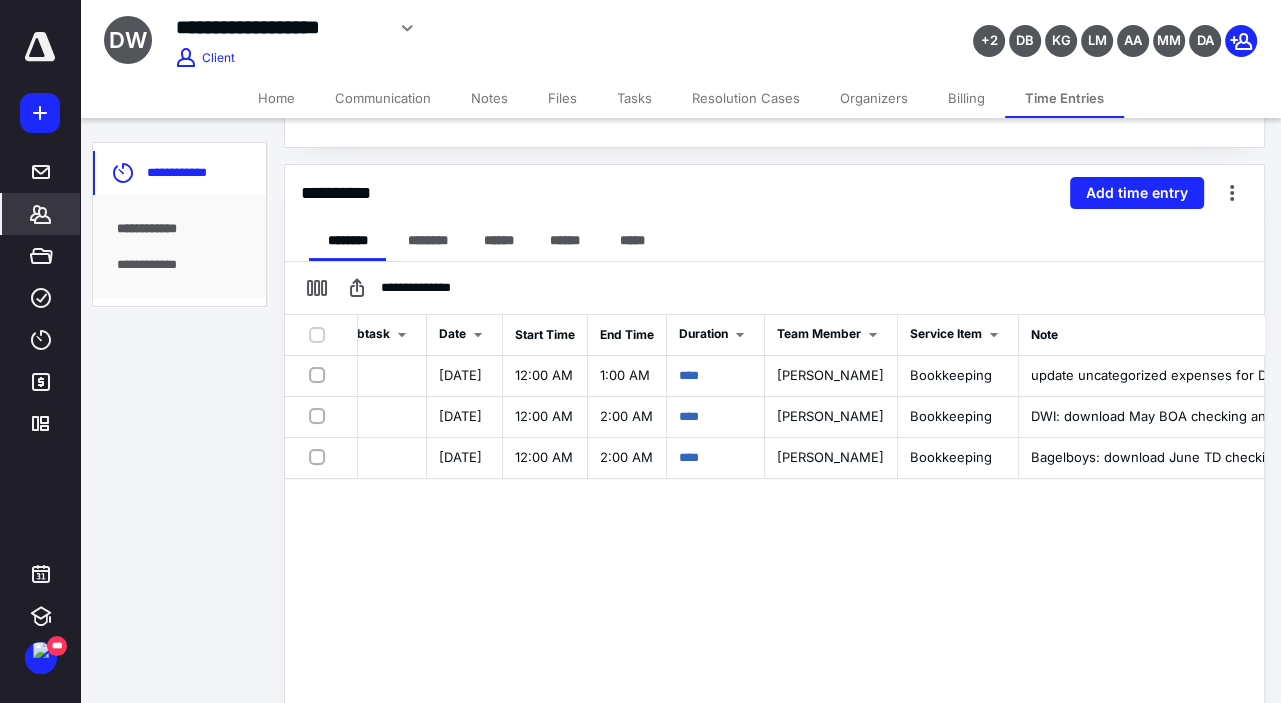 scroll, scrollTop: 0, scrollLeft: 396, axis: horizontal 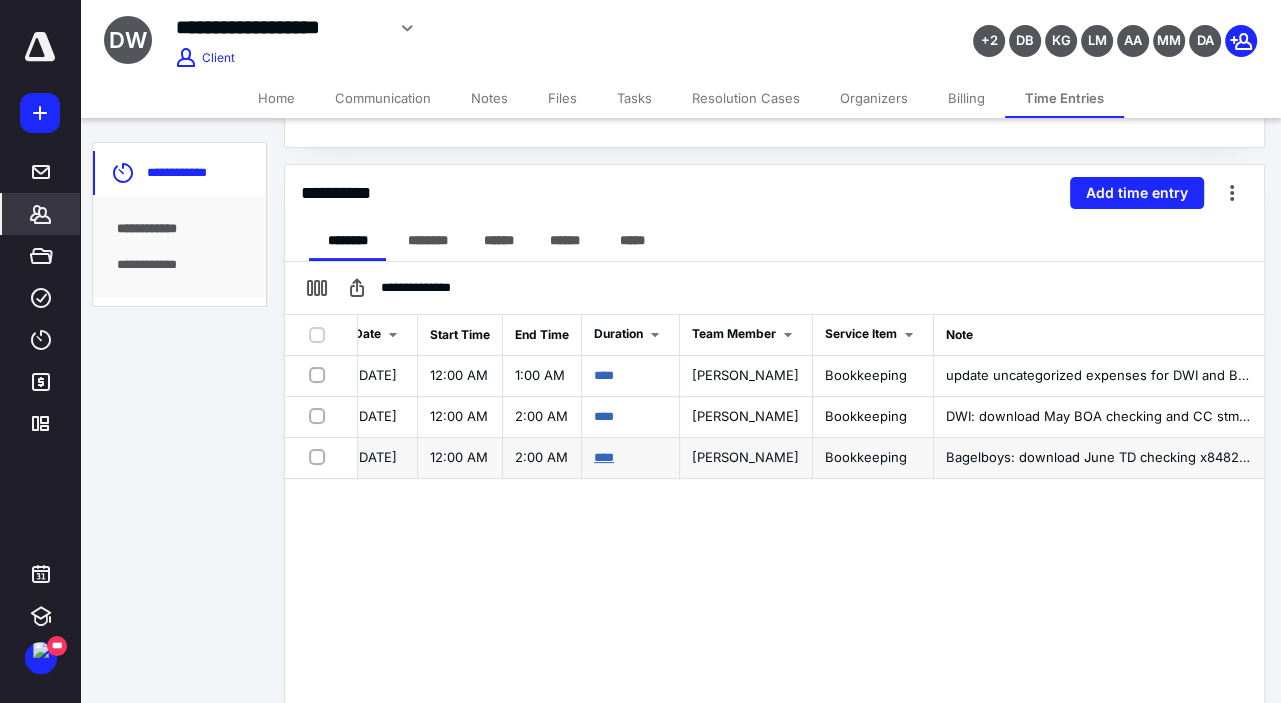 click on "****" at bounding box center (604, 457) 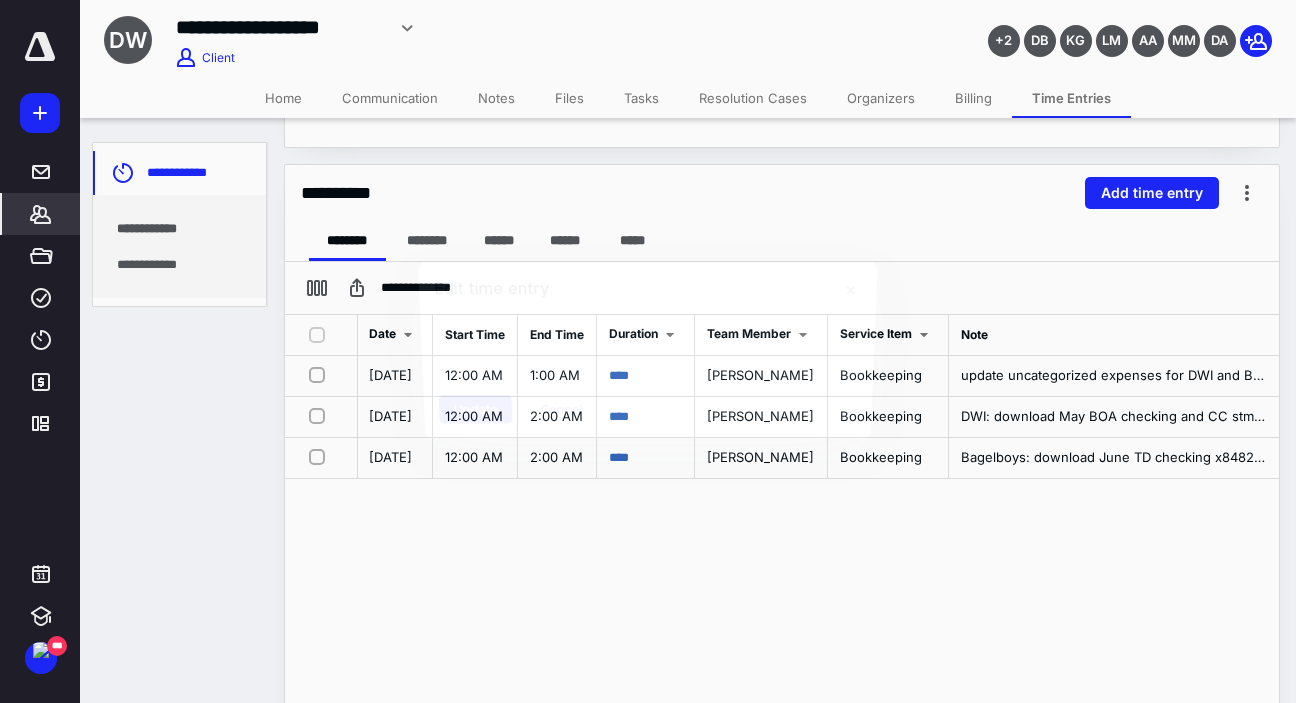 scroll, scrollTop: 0, scrollLeft: 510, axis: horizontal 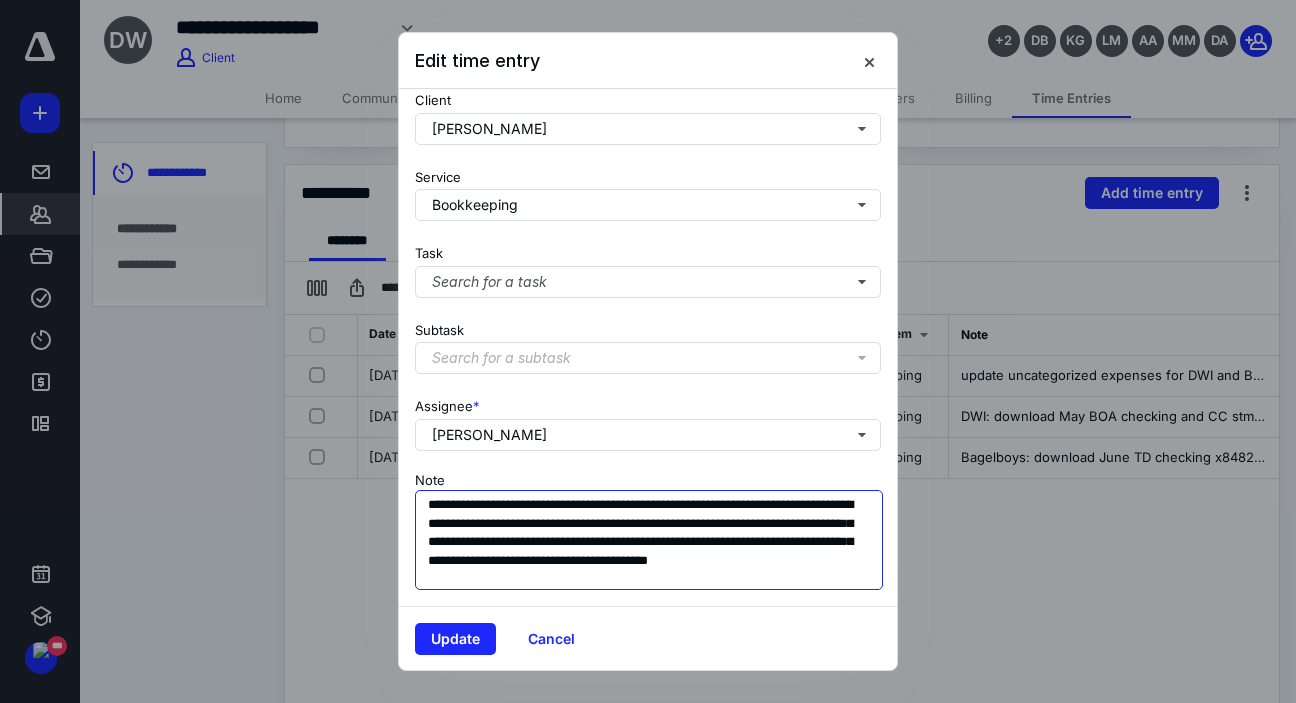 drag, startPoint x: 428, startPoint y: 487, endPoint x: 734, endPoint y: 557, distance: 313.90445 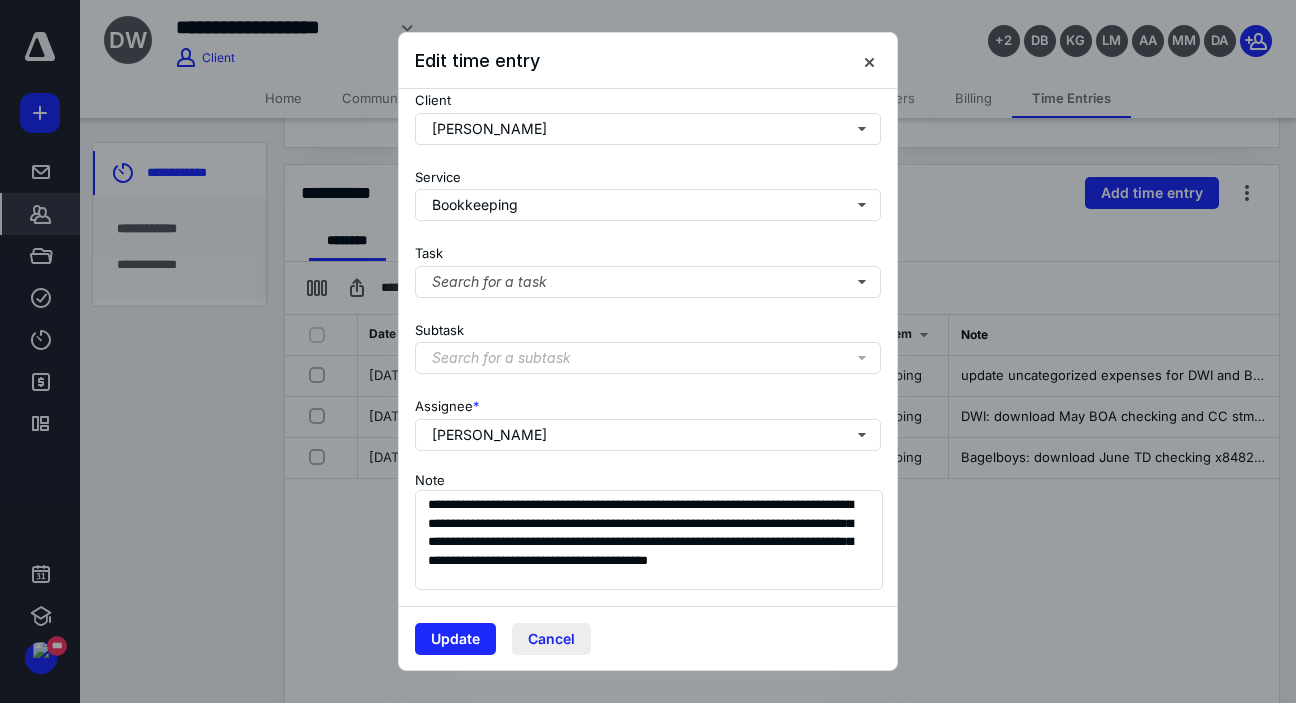click on "Cancel" at bounding box center (551, 639) 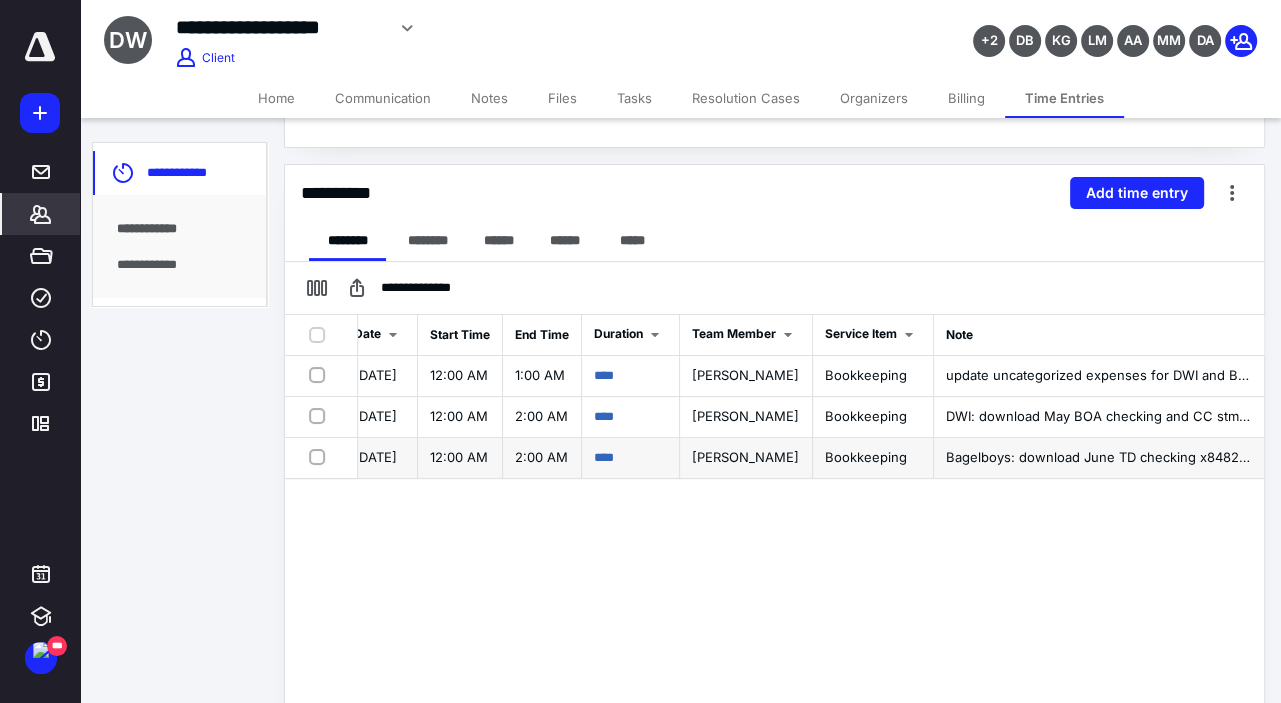 drag, startPoint x: 314, startPoint y: 416, endPoint x: 315, endPoint y: 440, distance: 24.020824 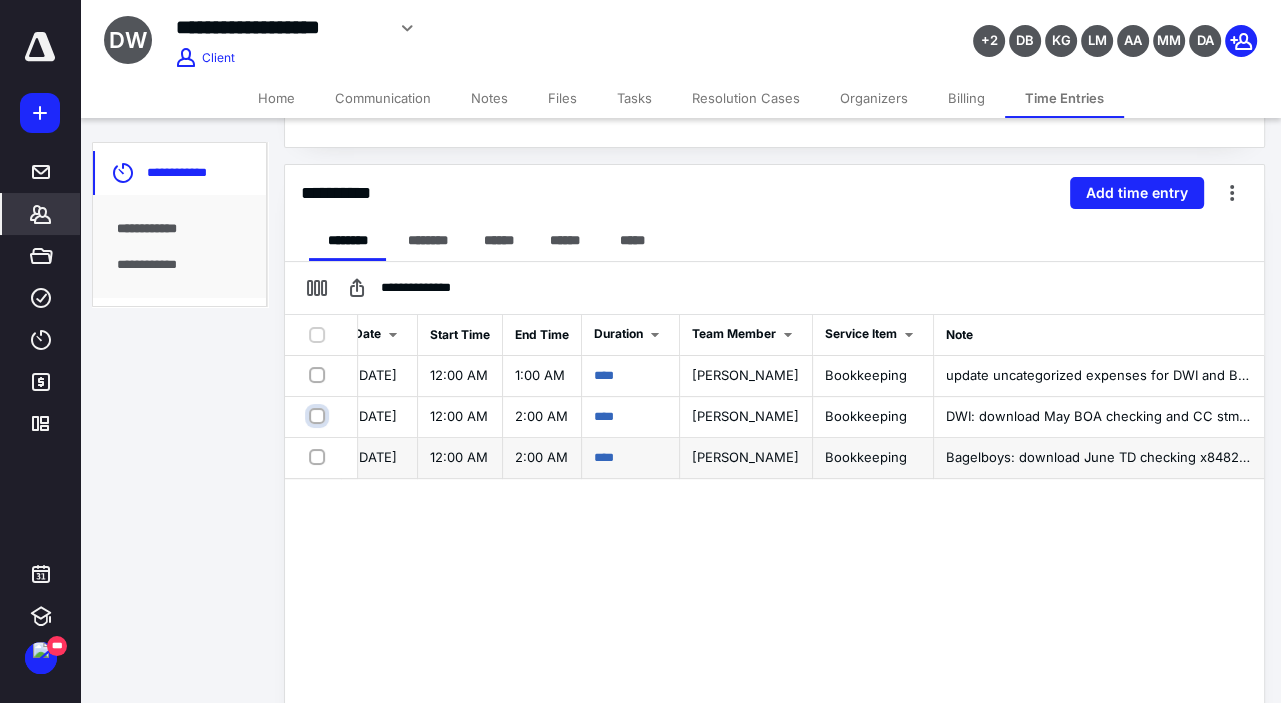 click at bounding box center (319, 416) 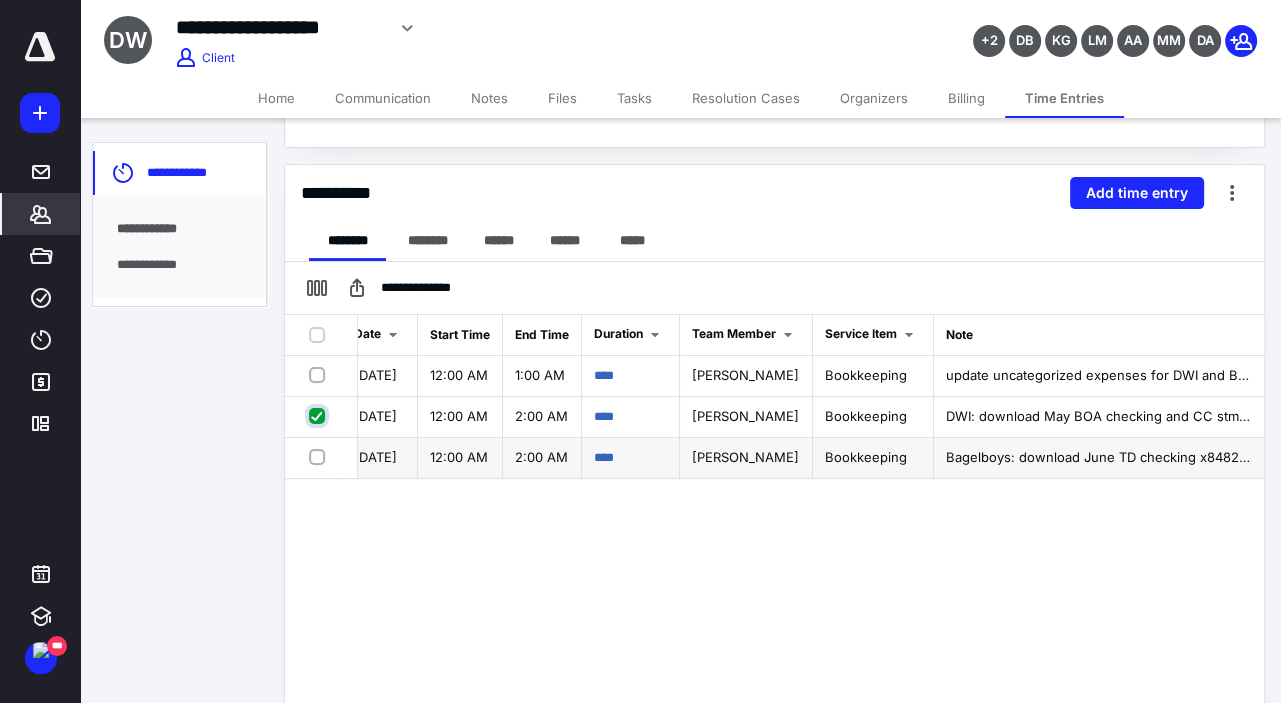 checkbox on "true" 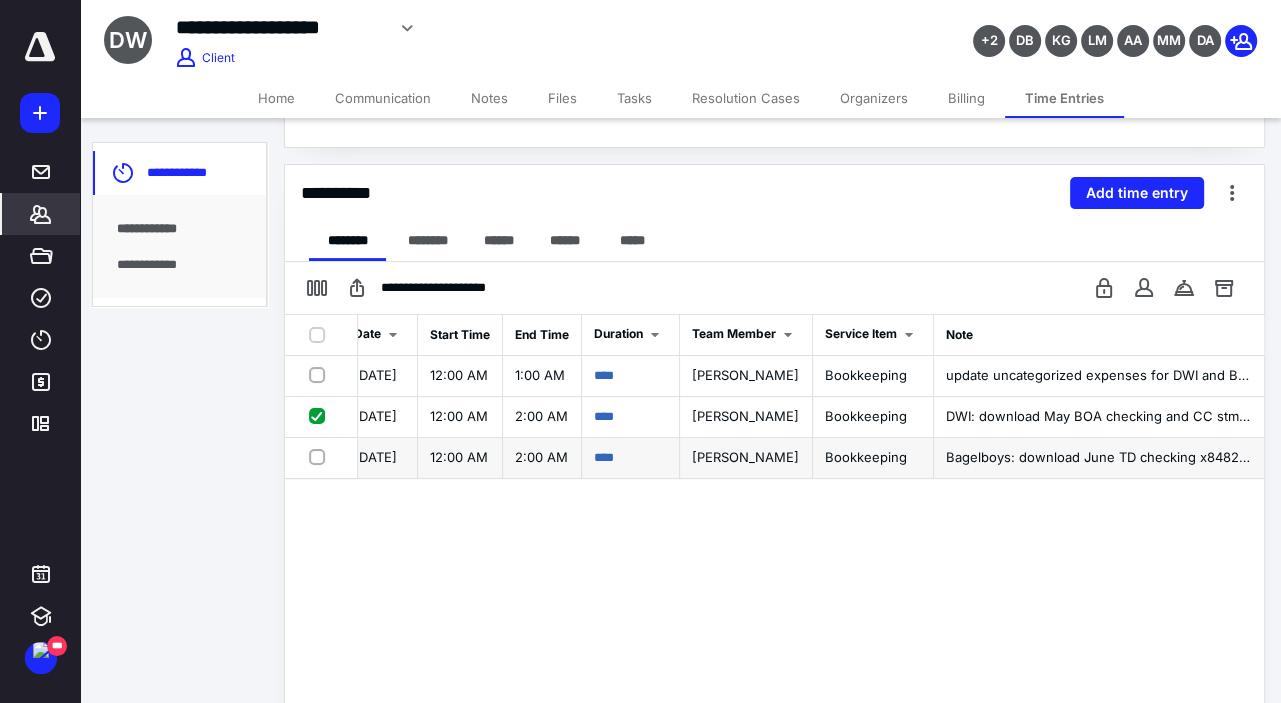 click at bounding box center [321, 456] 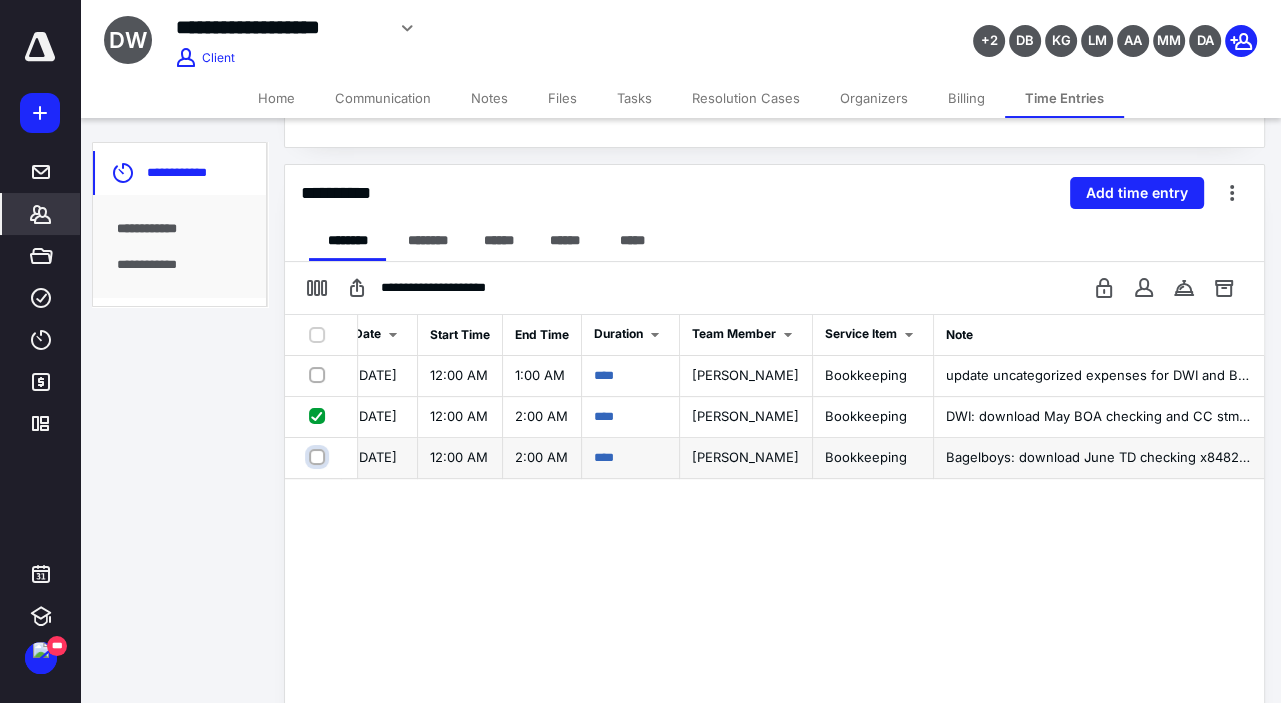 click at bounding box center [319, 457] 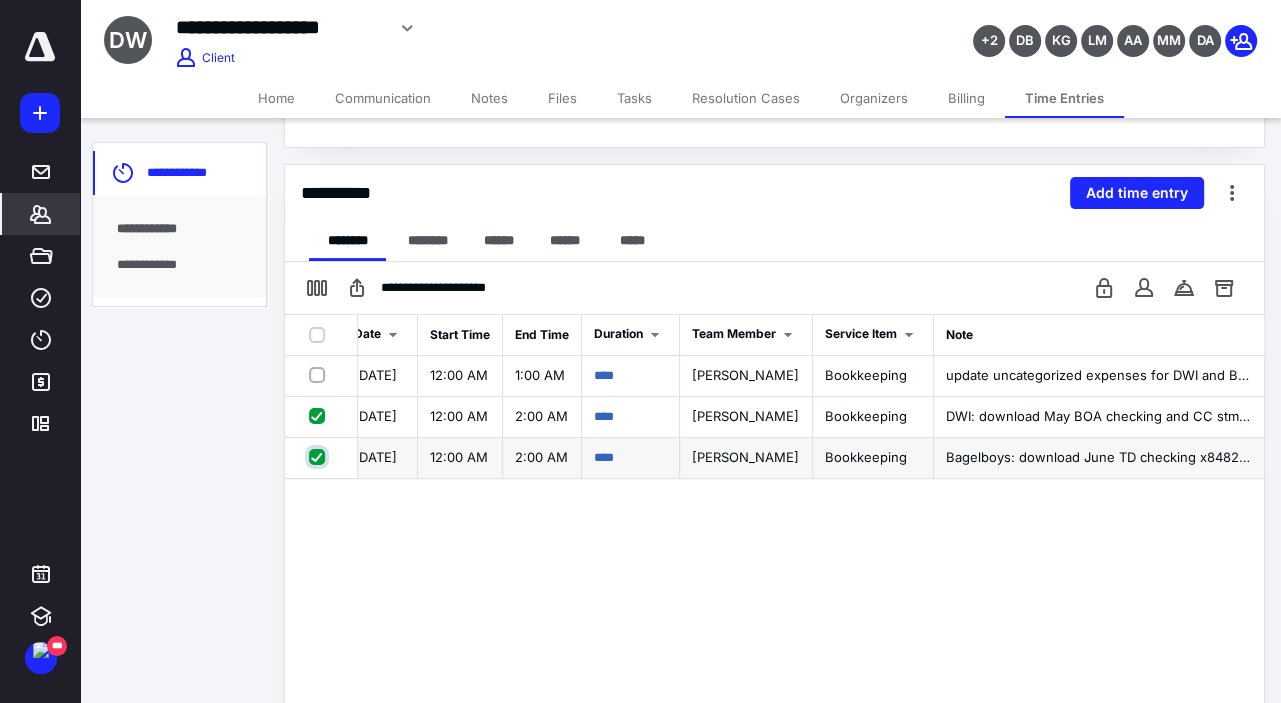 checkbox on "true" 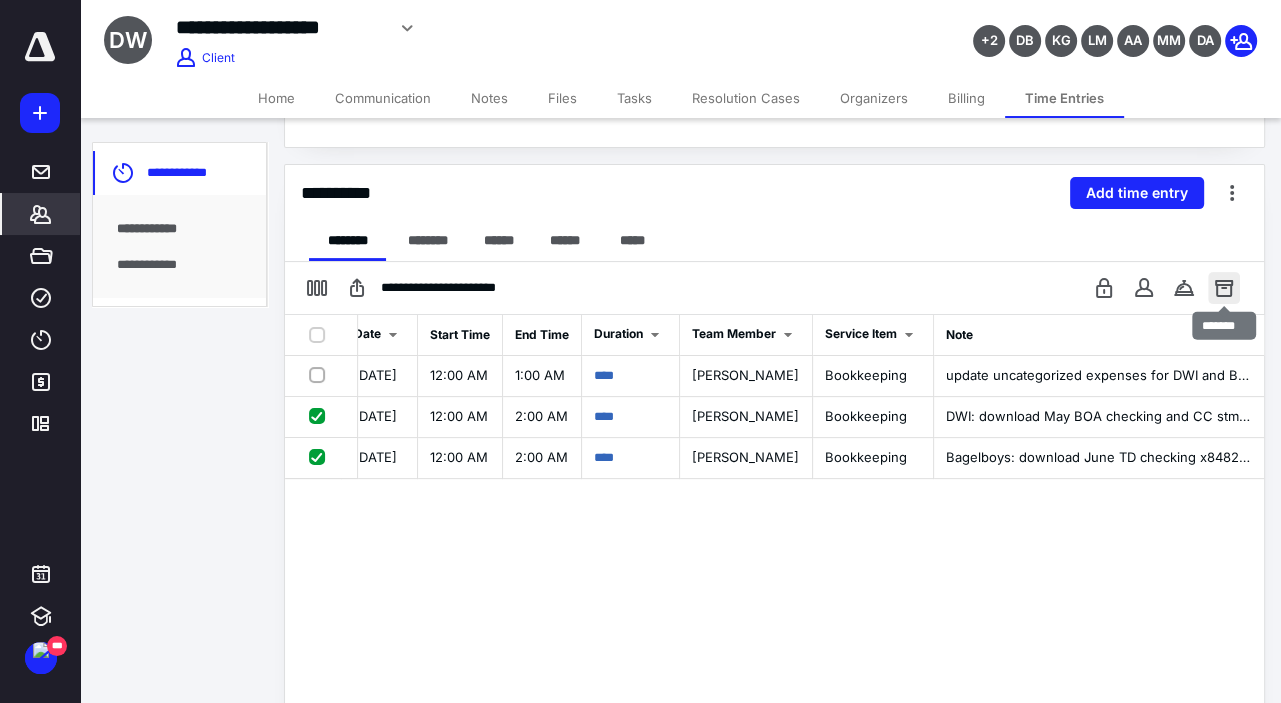 click at bounding box center (1224, 288) 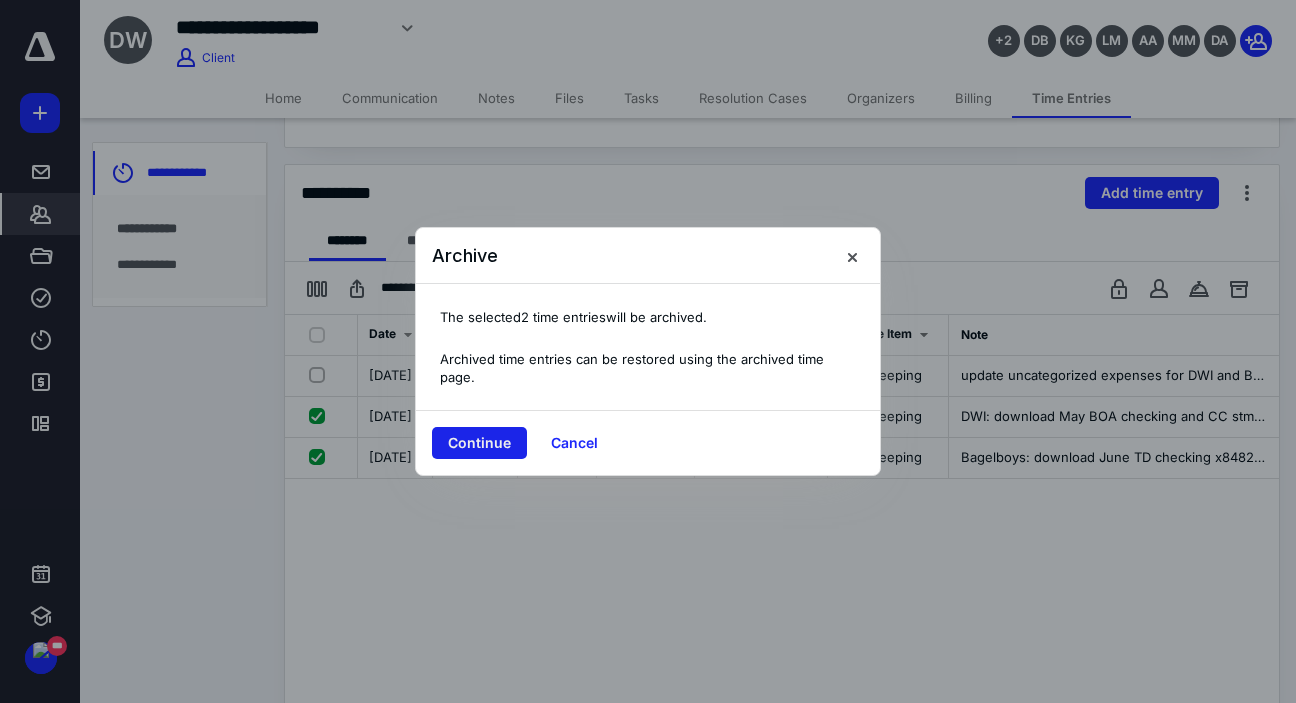 click on "Continue" at bounding box center [479, 443] 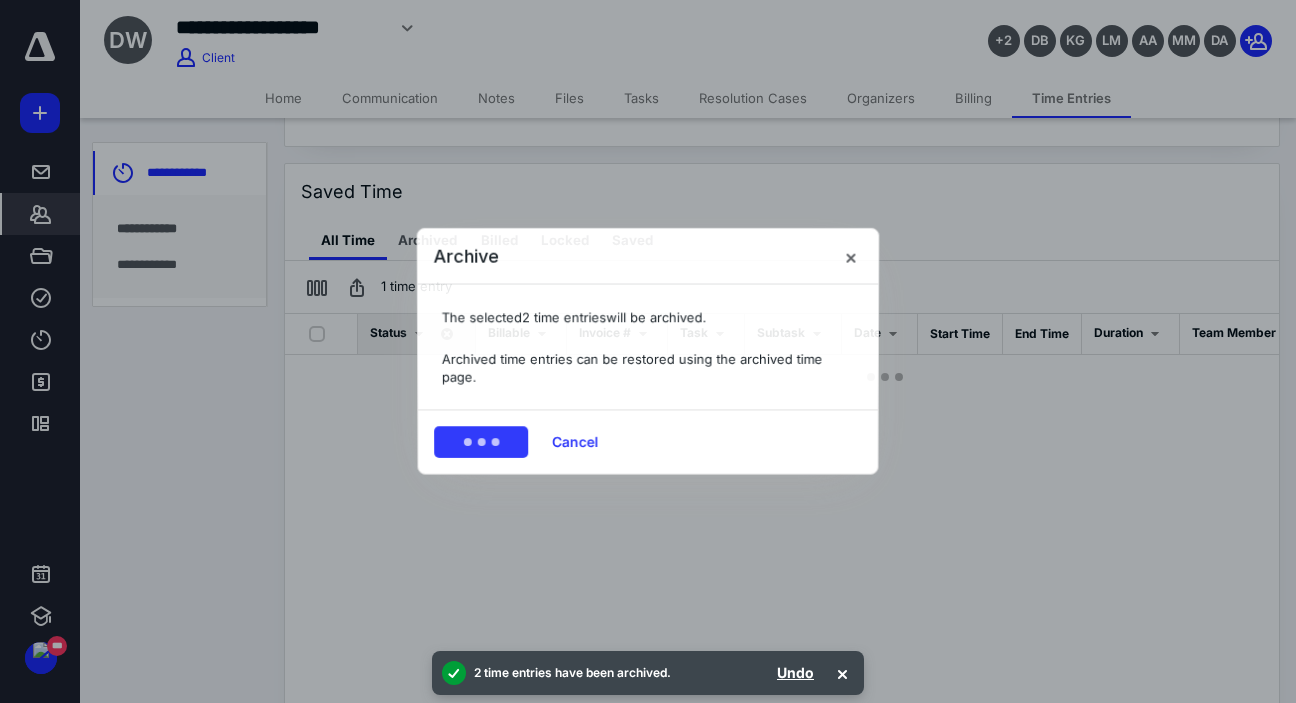 scroll, scrollTop: 0, scrollLeft: 210, axis: horizontal 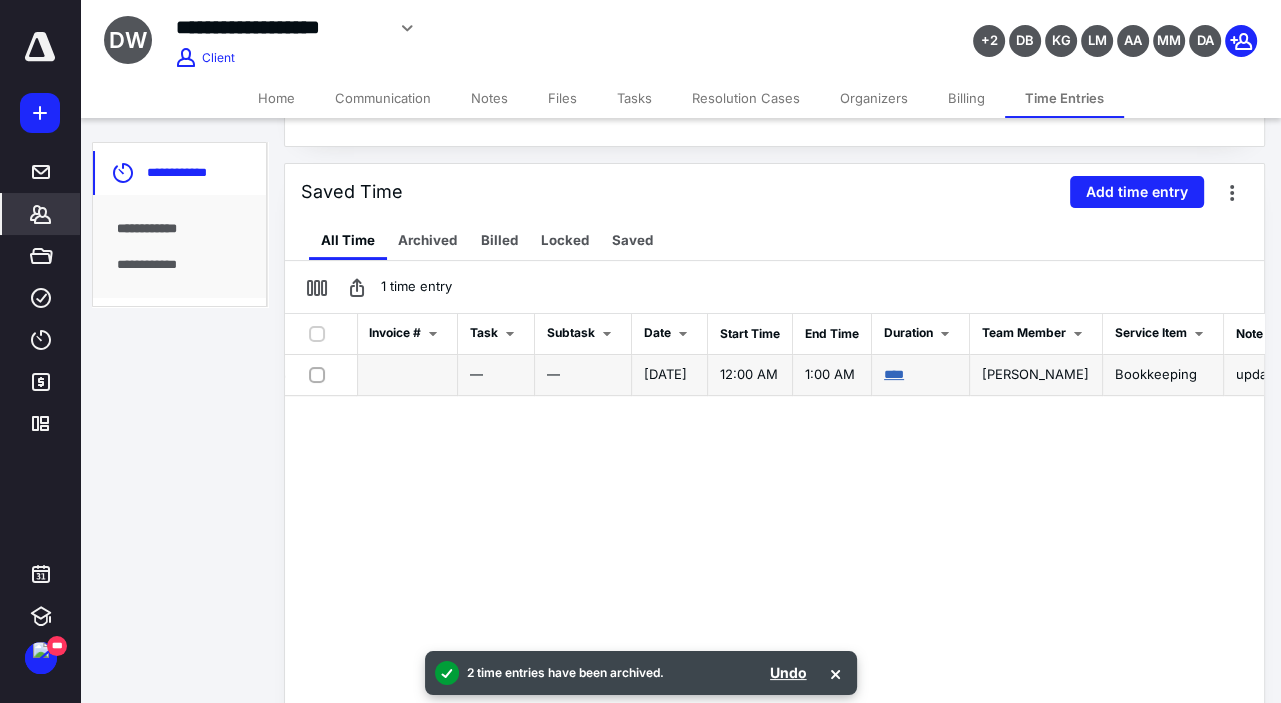 click on "****" at bounding box center (894, 374) 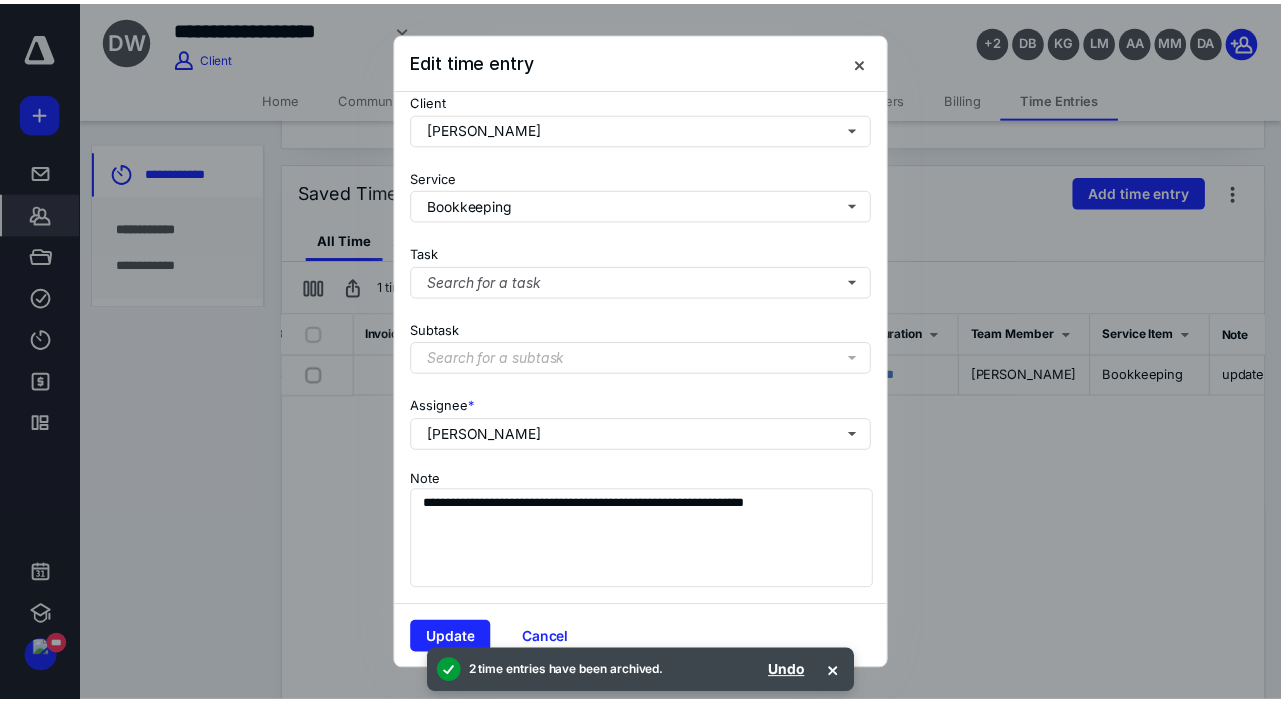 scroll, scrollTop: 229, scrollLeft: 0, axis: vertical 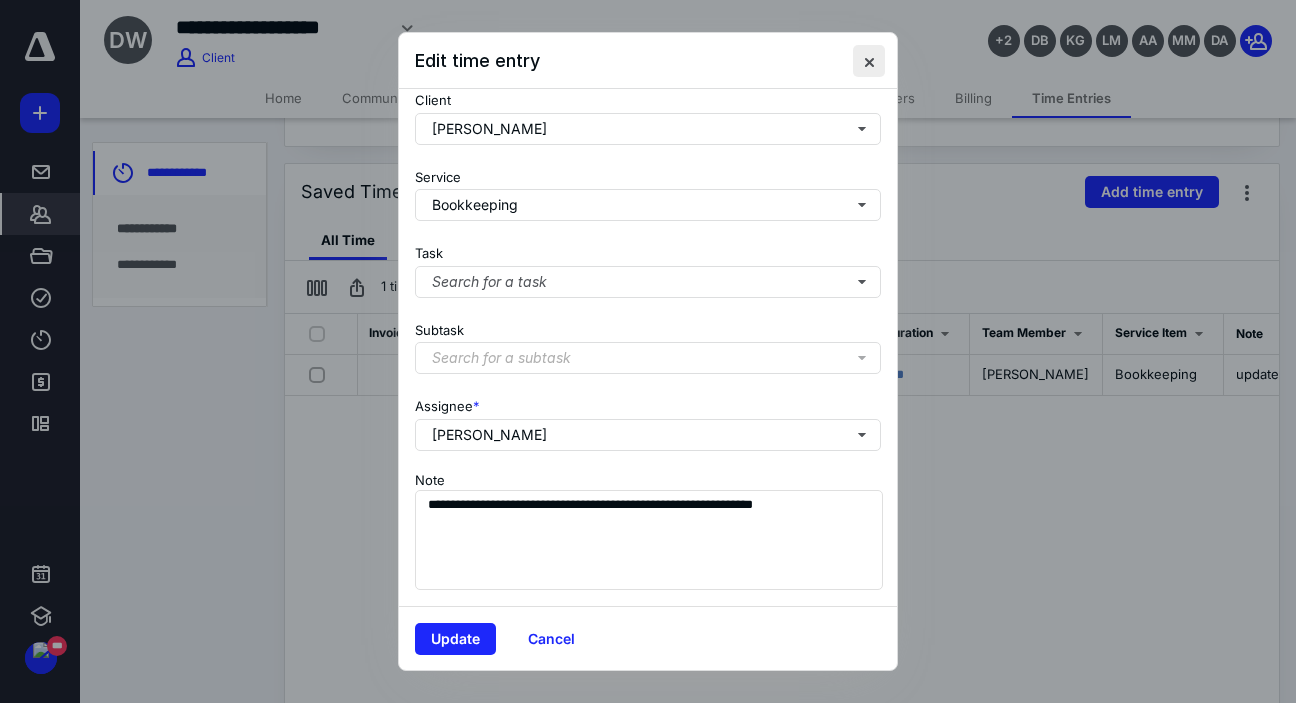 click at bounding box center [869, 61] 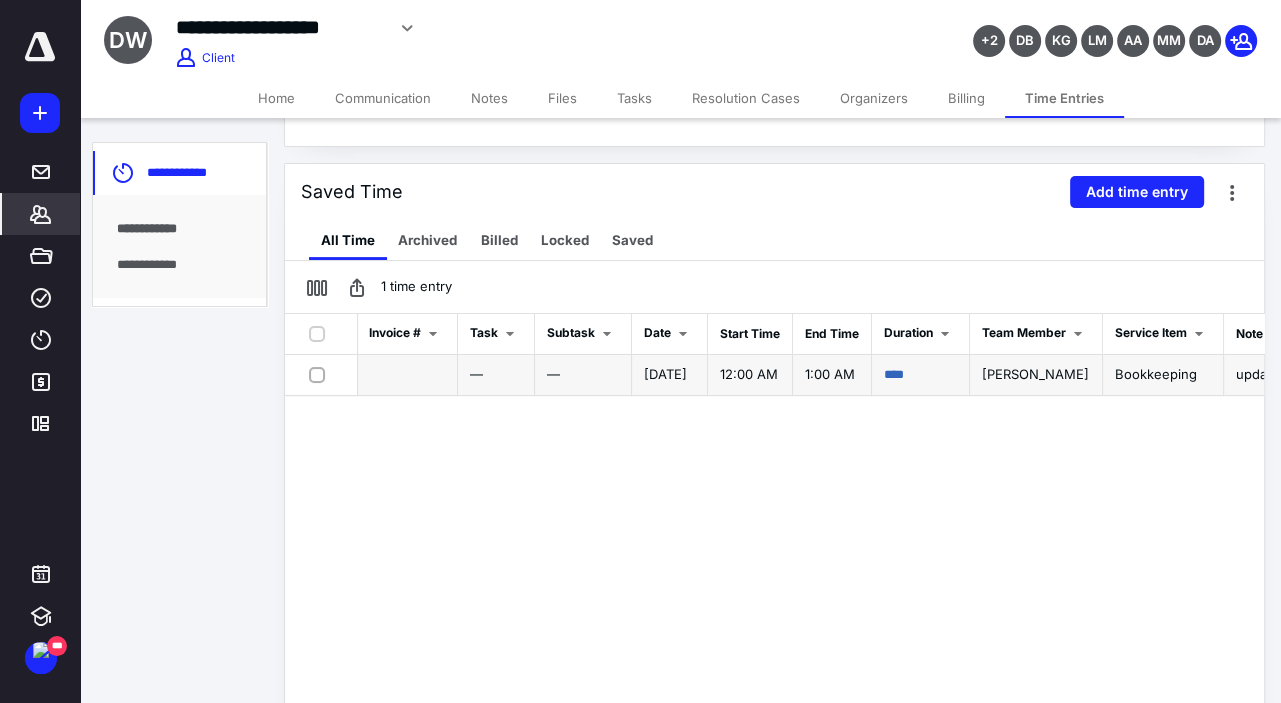 click at bounding box center [321, 374] 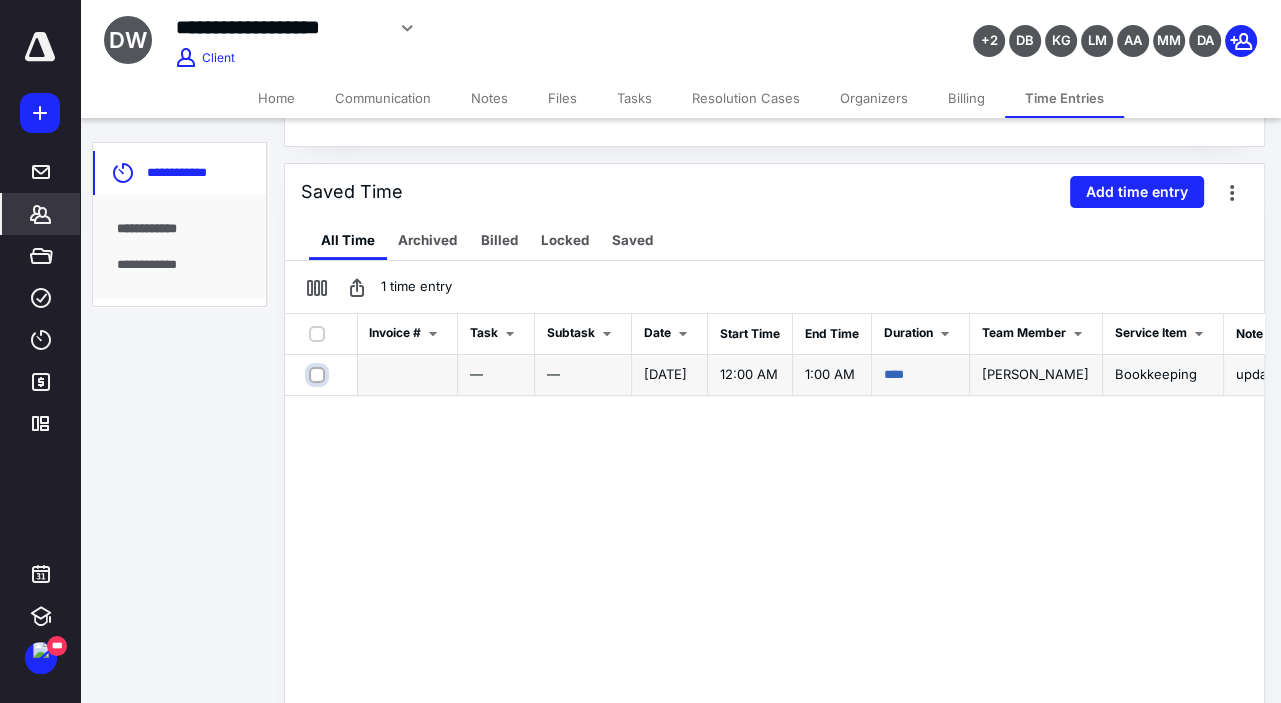 click at bounding box center [319, 374] 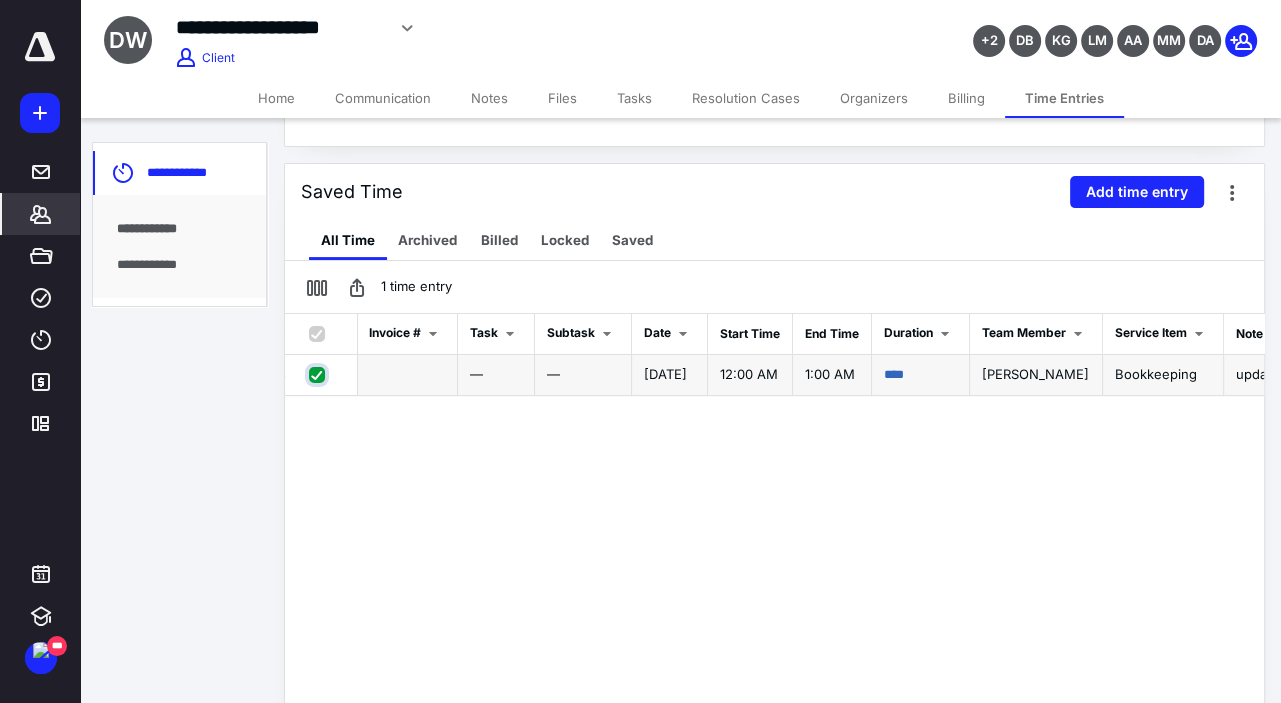 checkbox on "true" 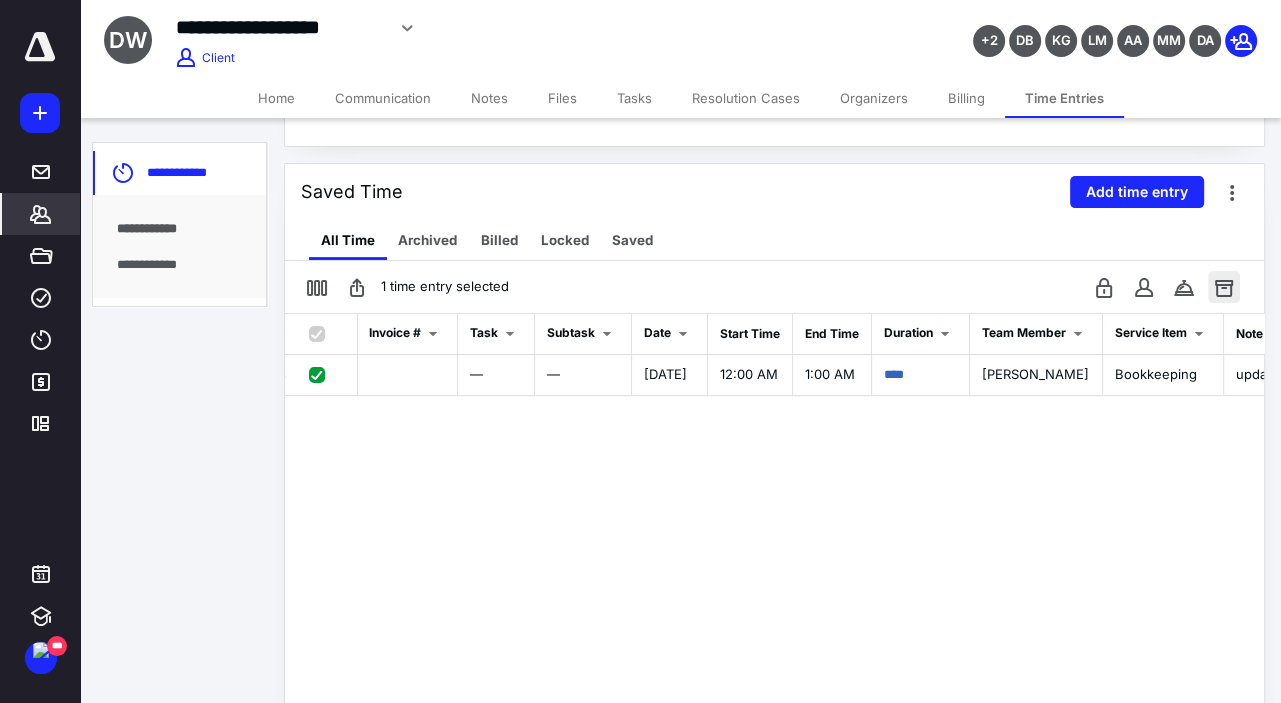 click at bounding box center (1224, 287) 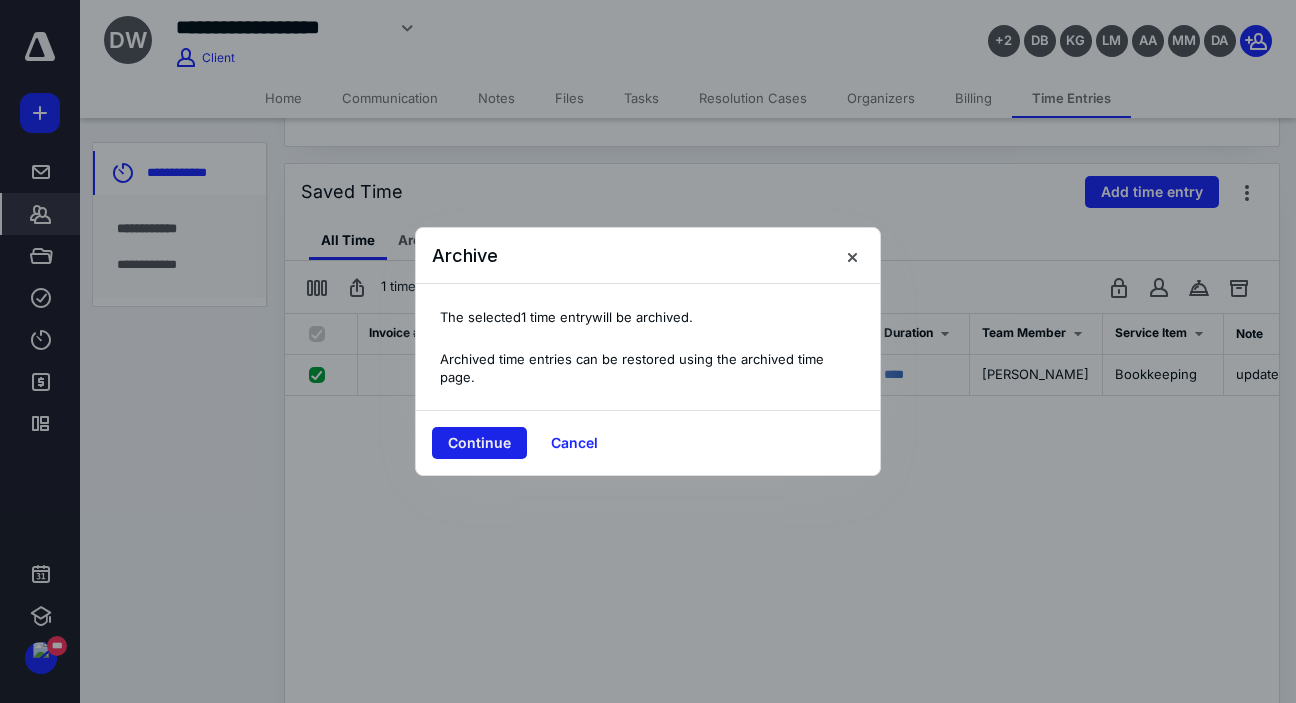 click on "Continue" at bounding box center [479, 443] 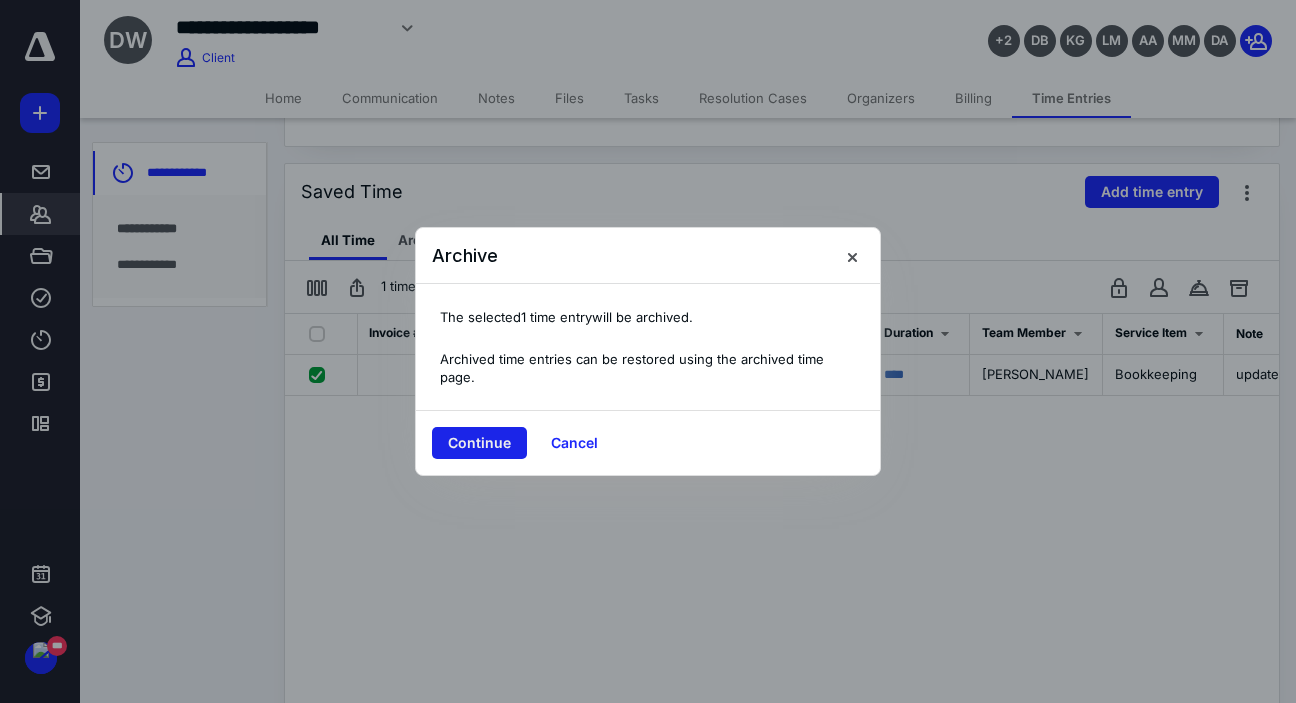 checkbox on "false" 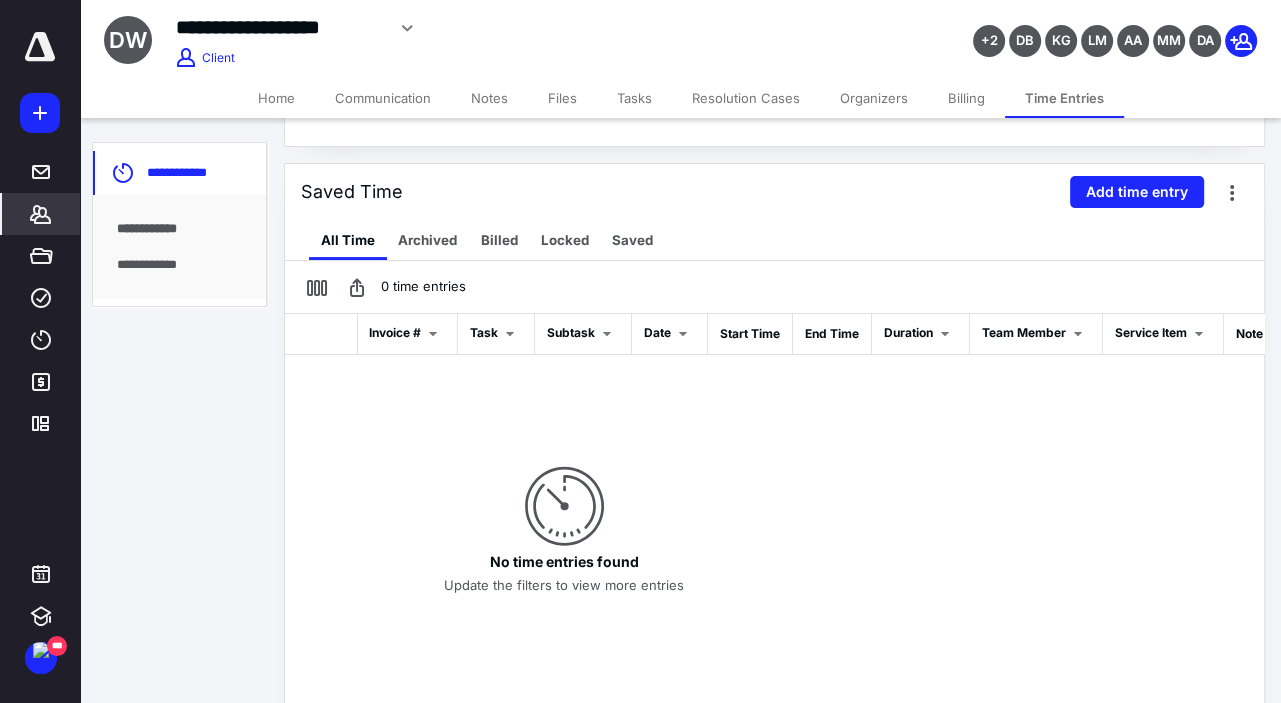 click on "Home" at bounding box center (276, 98) 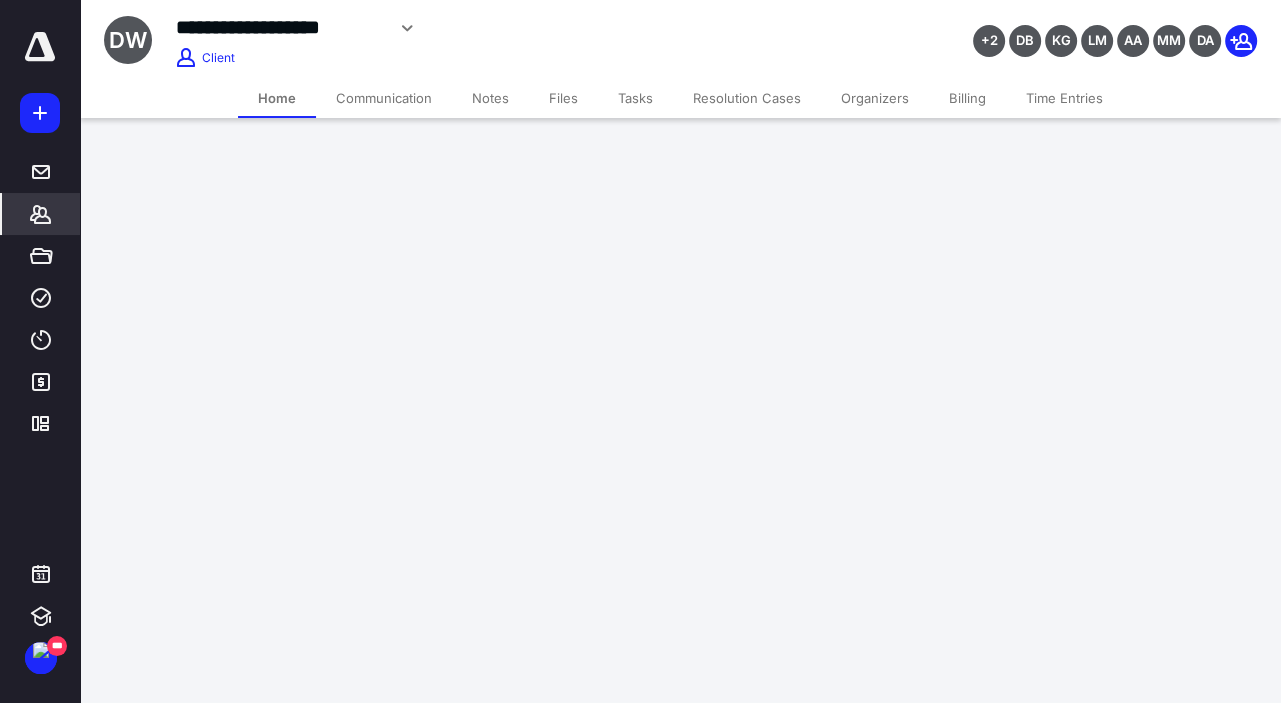 scroll, scrollTop: 0, scrollLeft: 0, axis: both 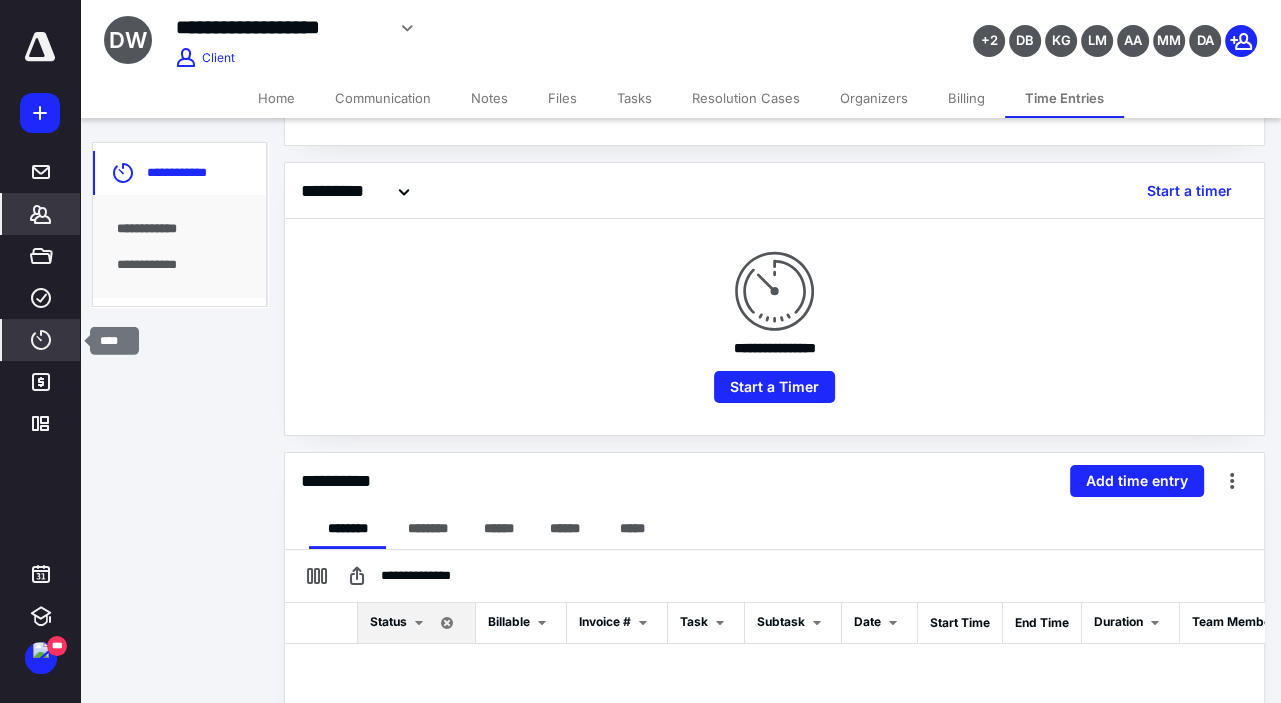 click 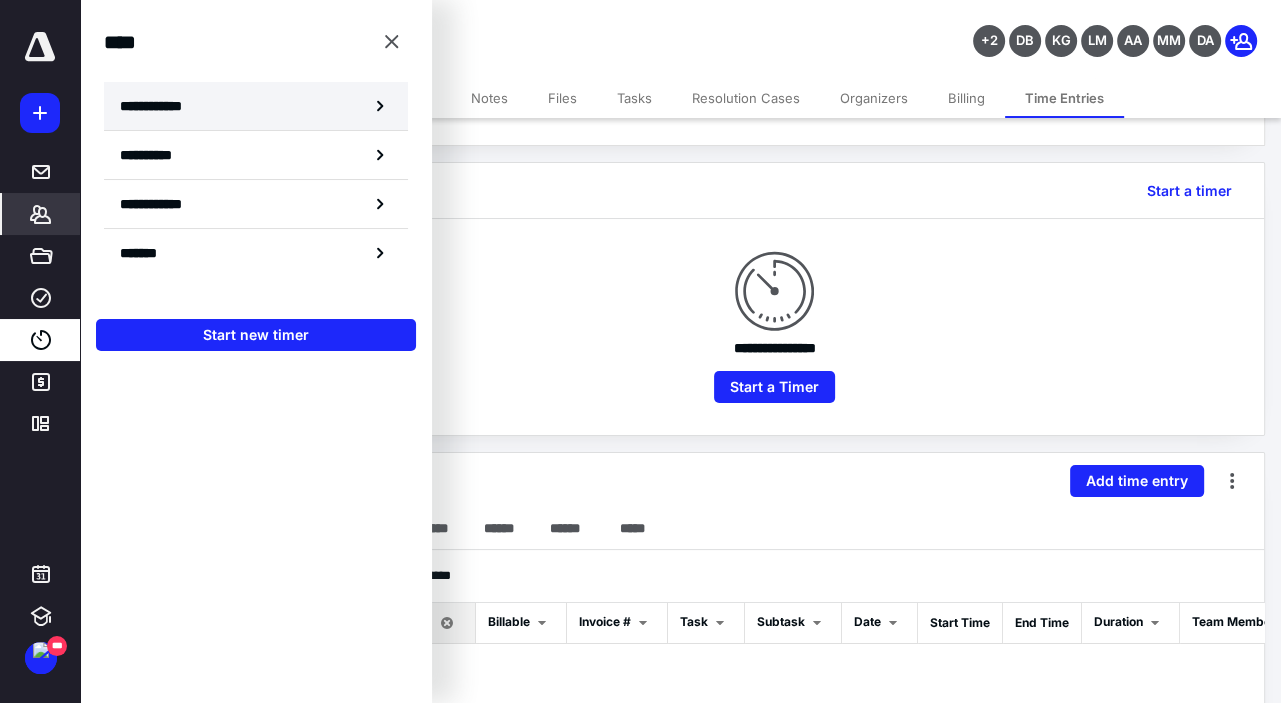 click on "**********" at bounding box center [162, 106] 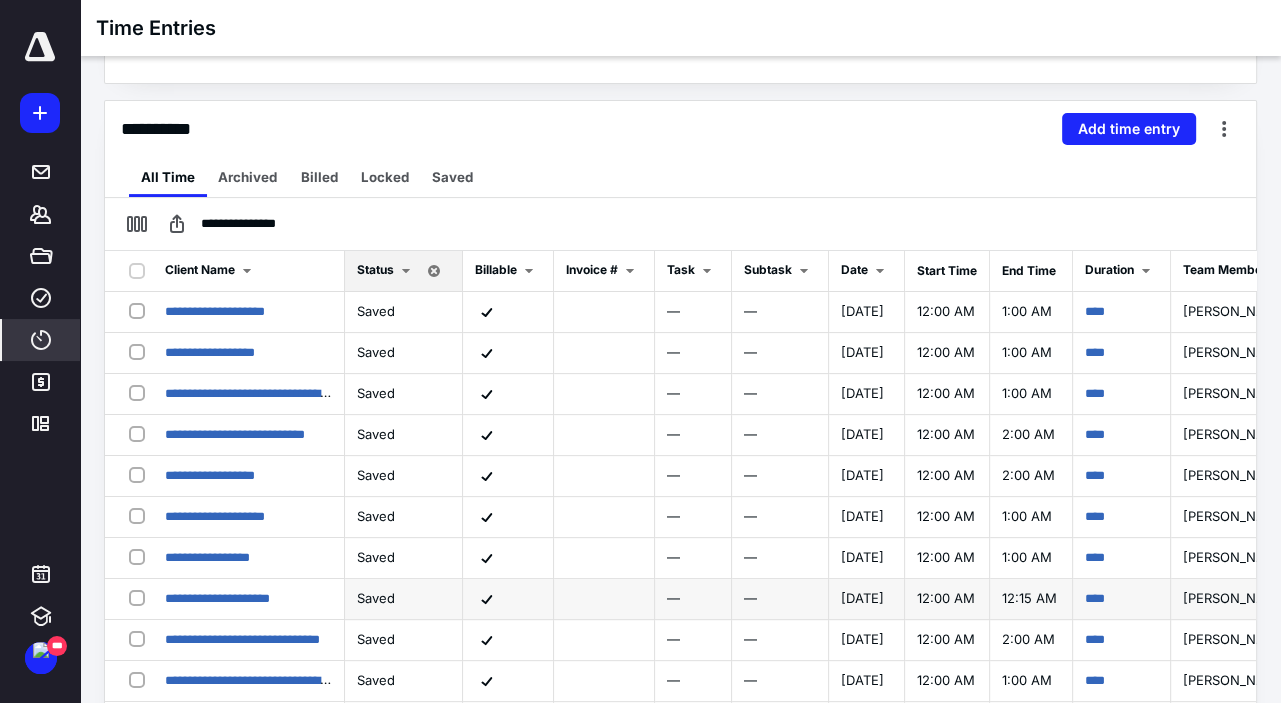 scroll, scrollTop: 443, scrollLeft: 0, axis: vertical 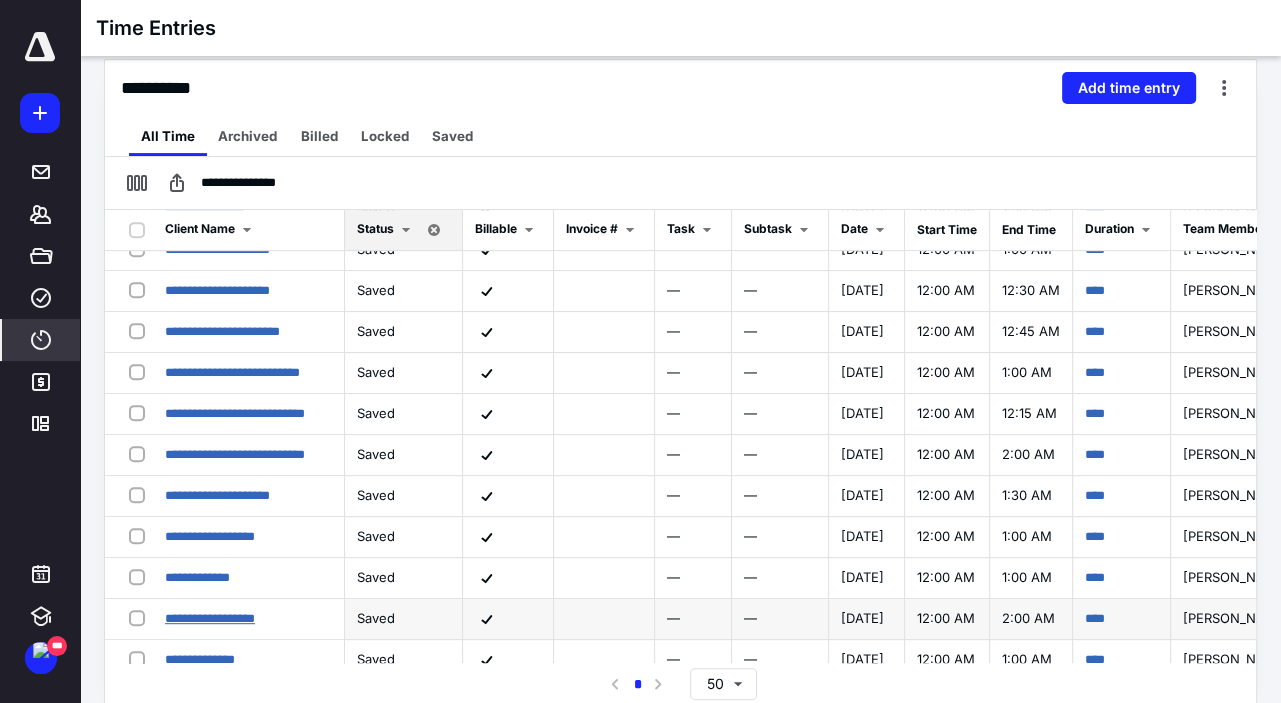 click on "**********" at bounding box center [210, 618] 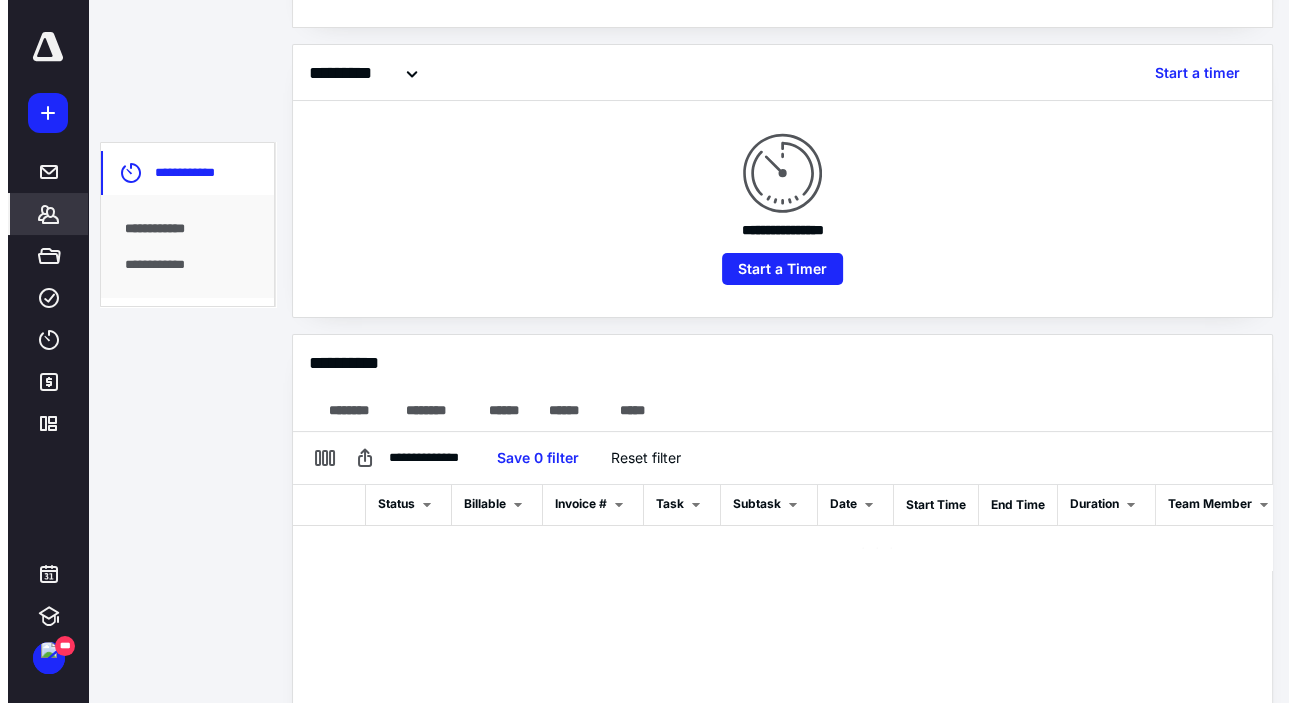 scroll, scrollTop: 445, scrollLeft: 0, axis: vertical 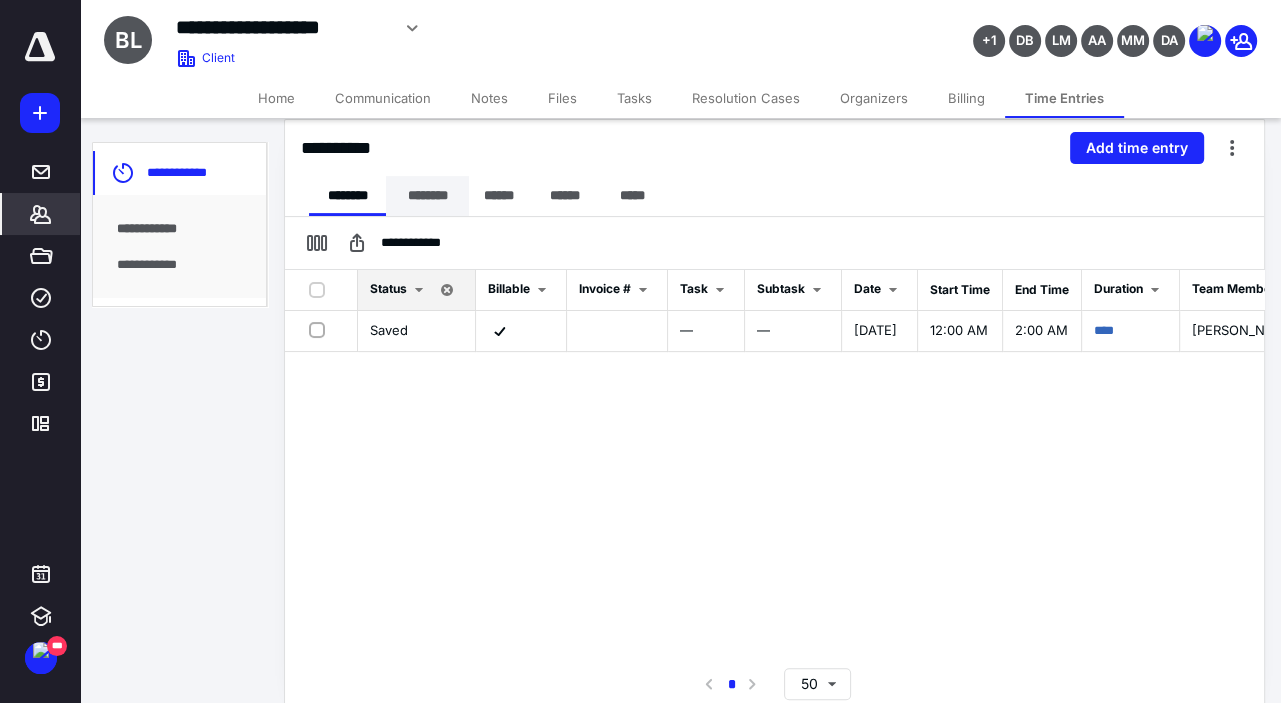 click on "********" at bounding box center (427, 196) 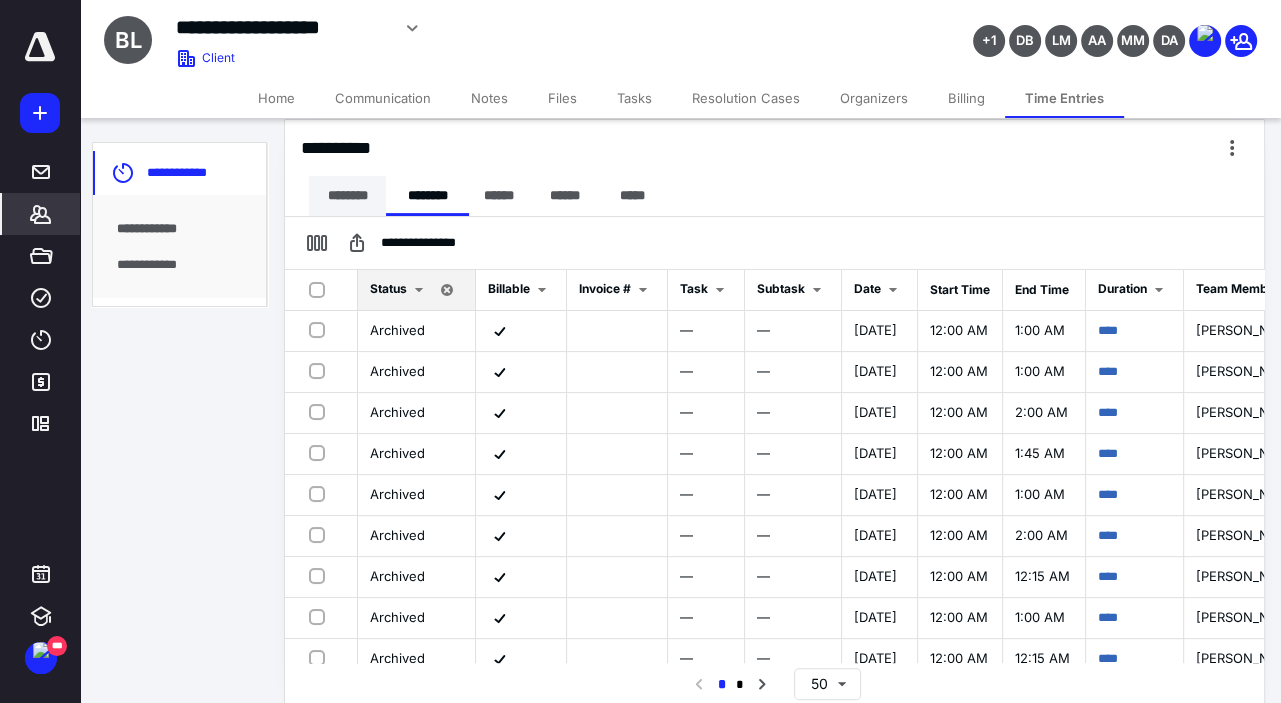click on "********" at bounding box center [347, 196] 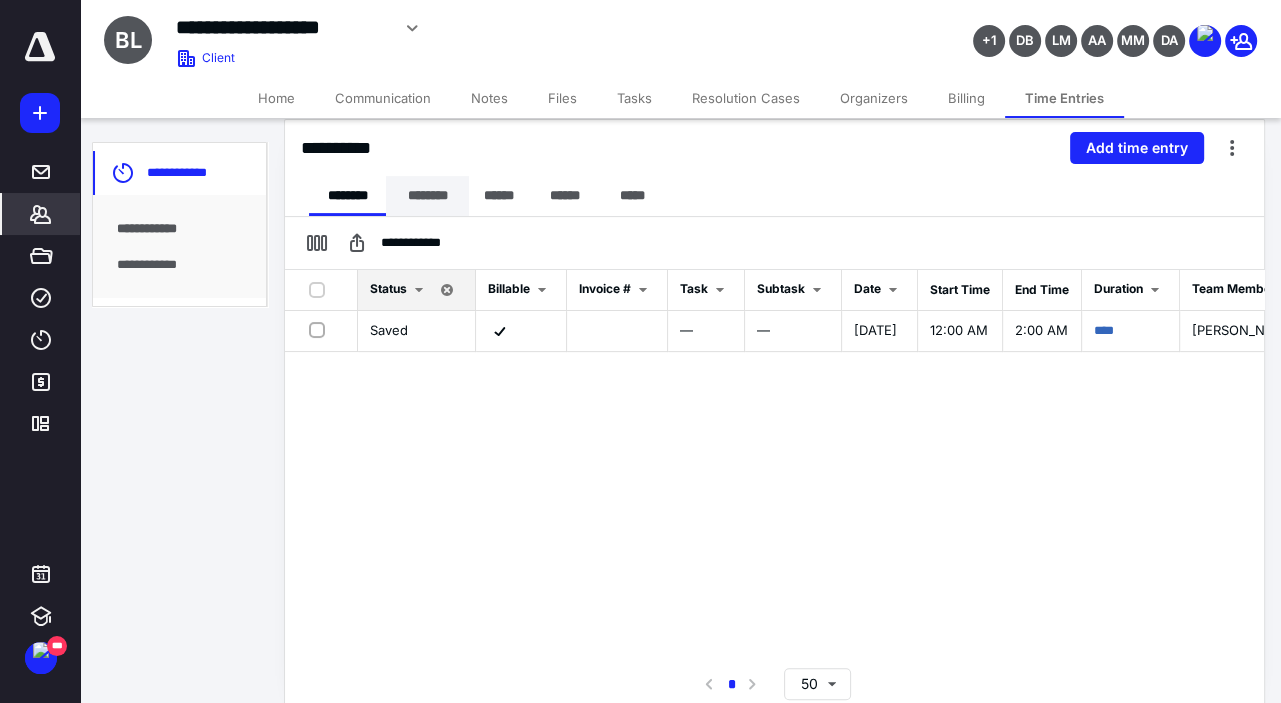 click on "********" at bounding box center [427, 196] 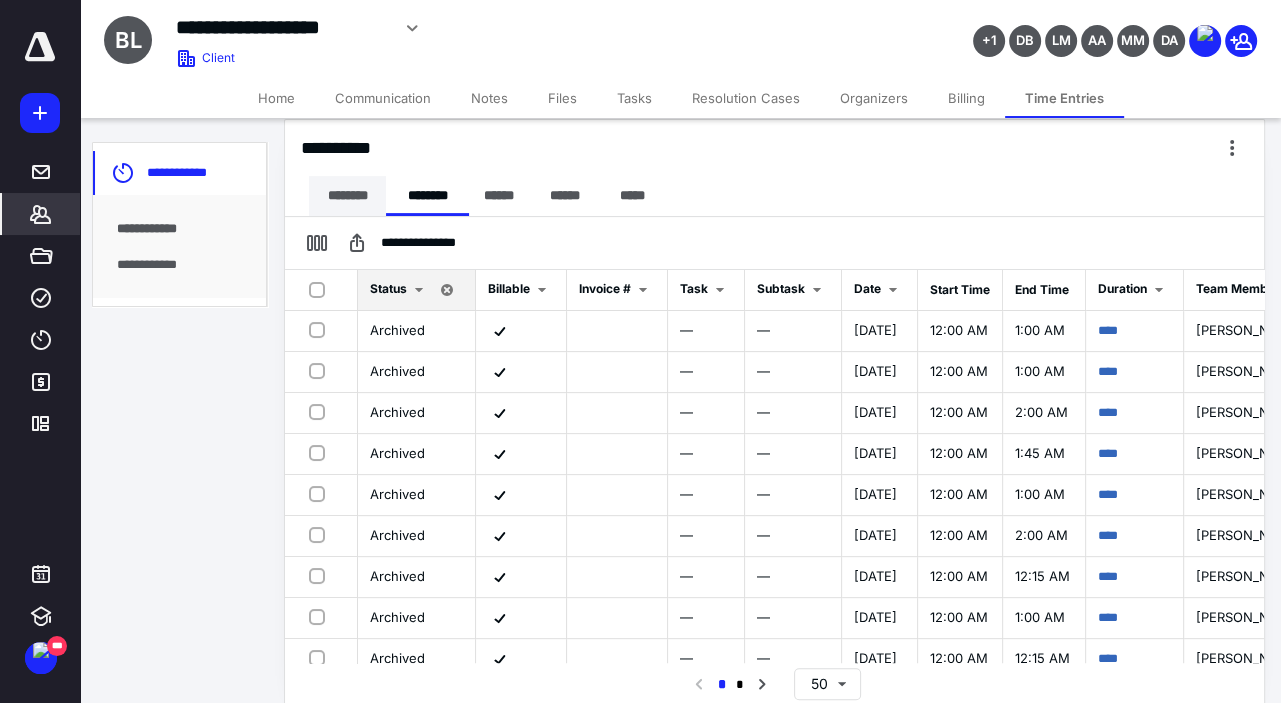 click on "********" at bounding box center [347, 196] 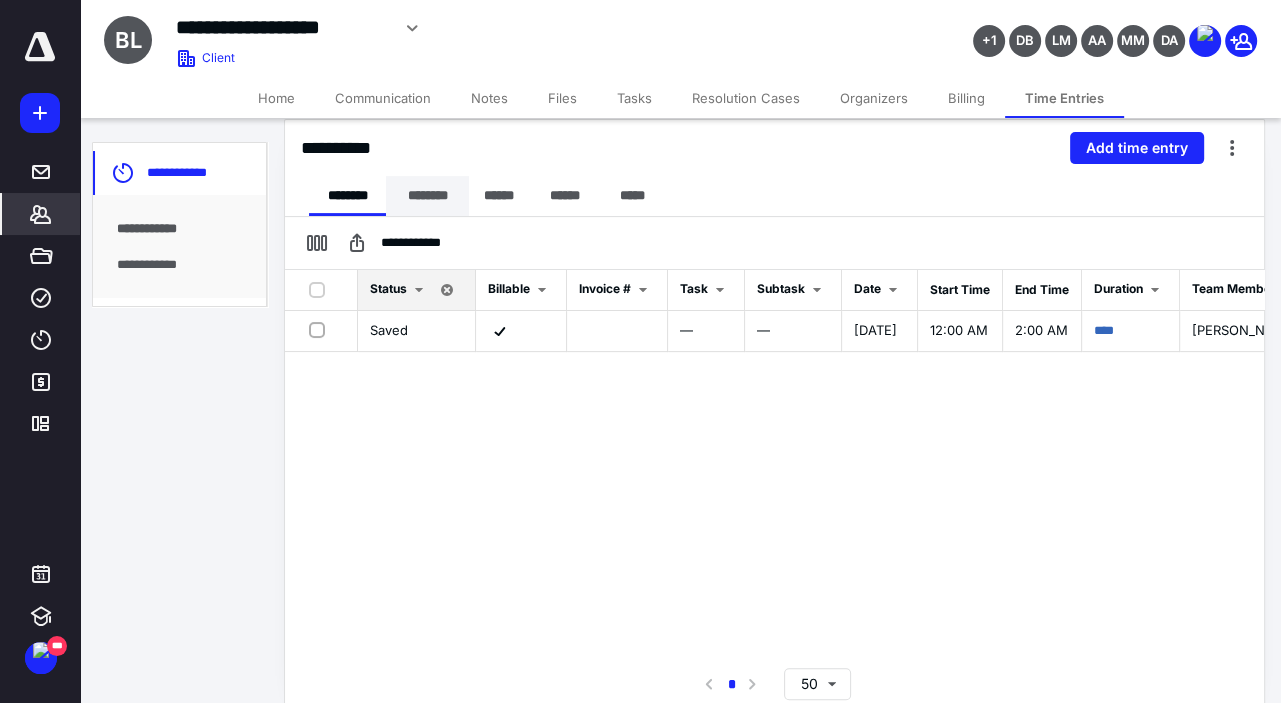 click on "********" at bounding box center [427, 196] 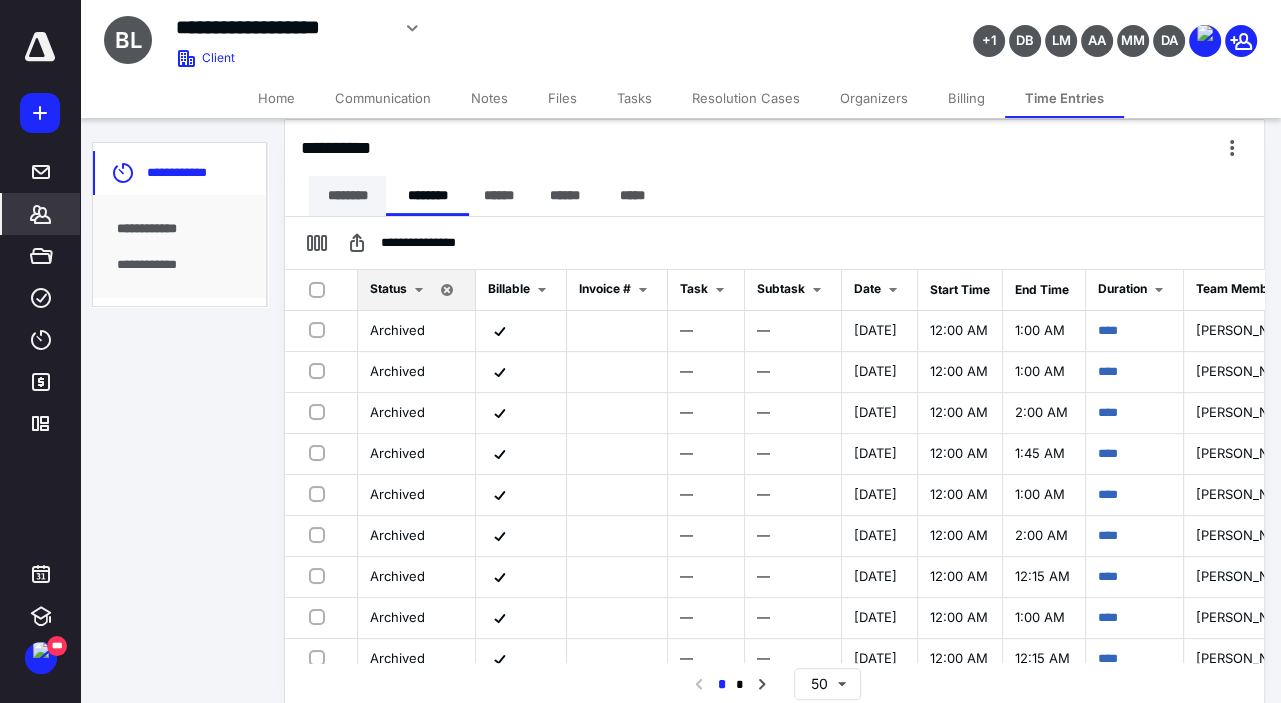 click on "********" at bounding box center (347, 196) 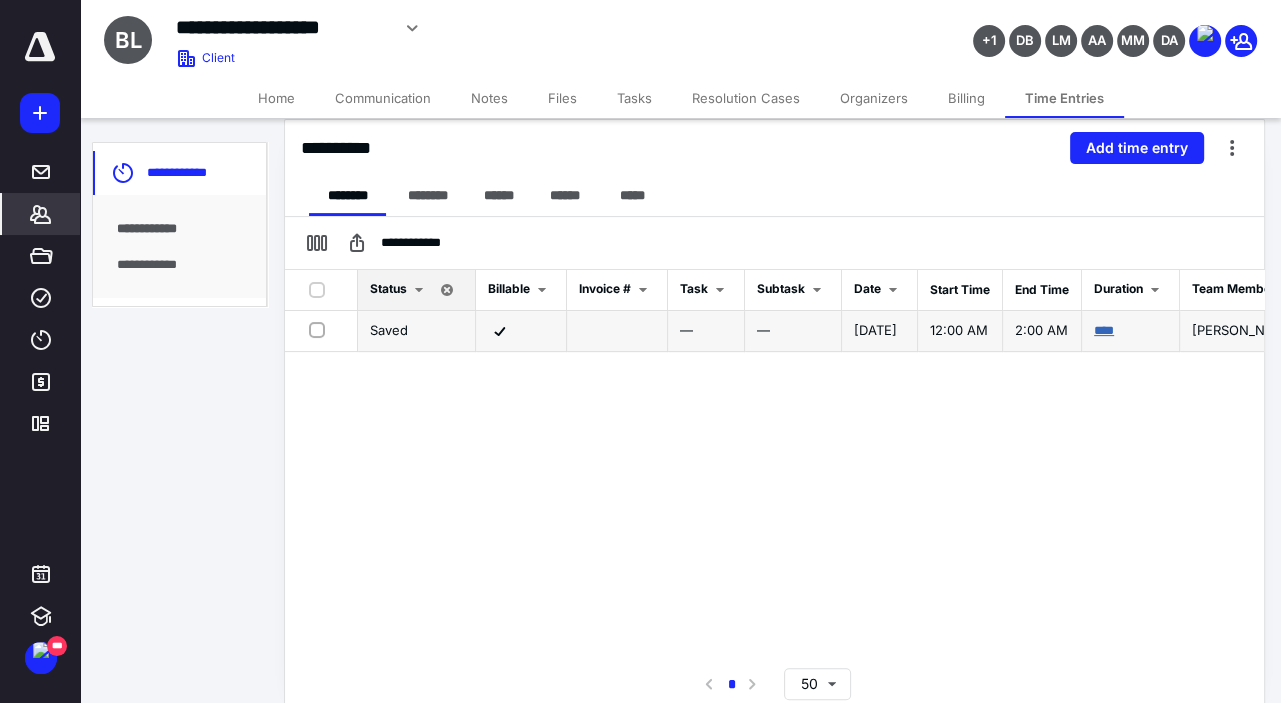 click on "****" at bounding box center (1104, 330) 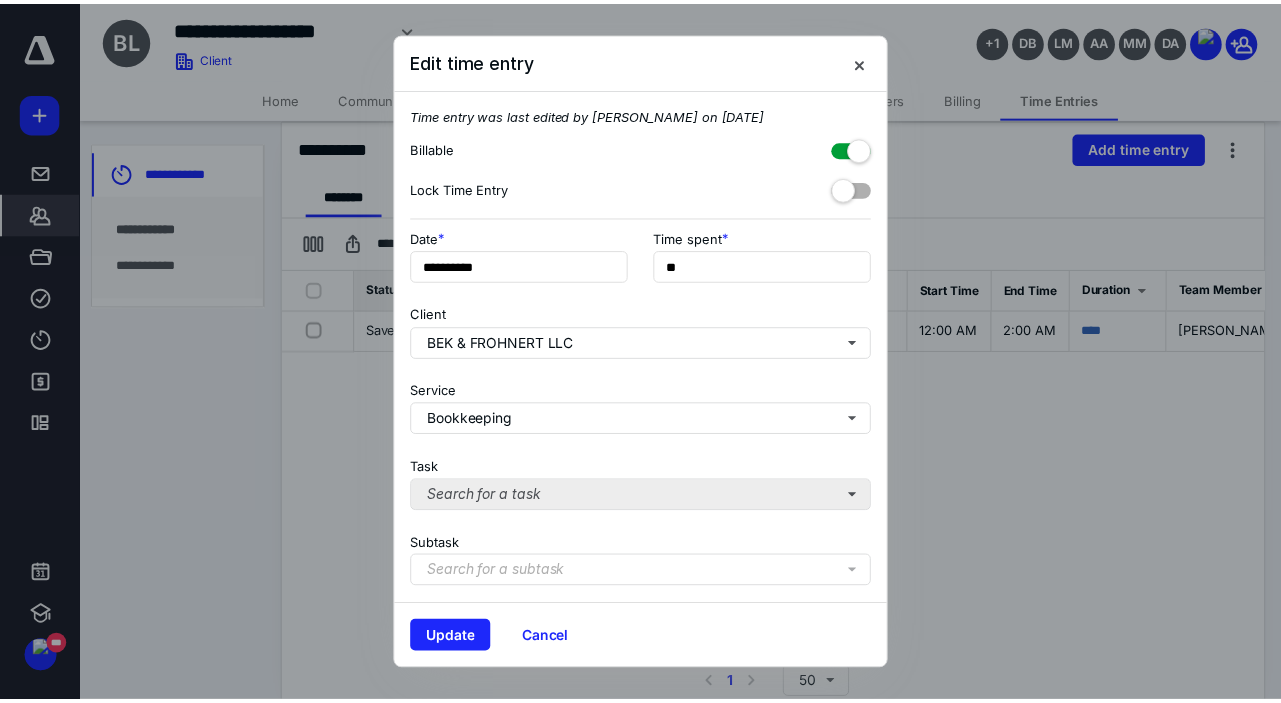 scroll, scrollTop: 100, scrollLeft: 0, axis: vertical 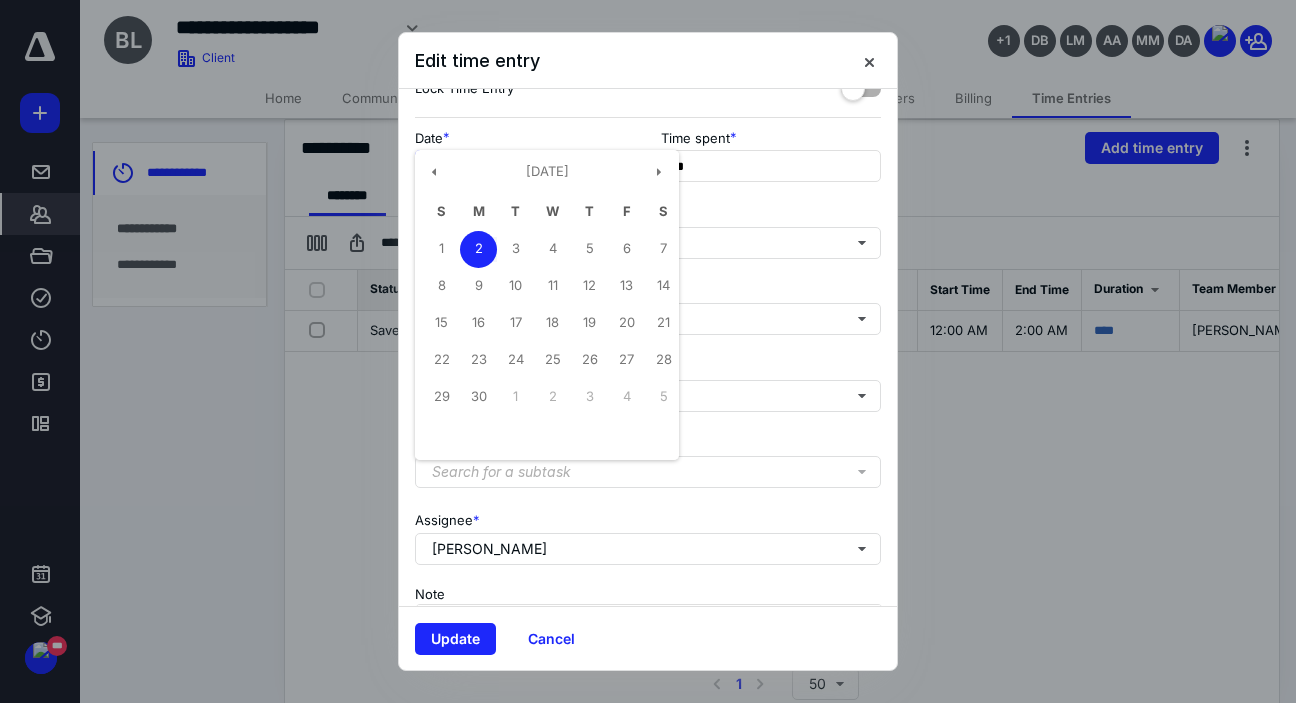 click on "**********" at bounding box center (525, 166) 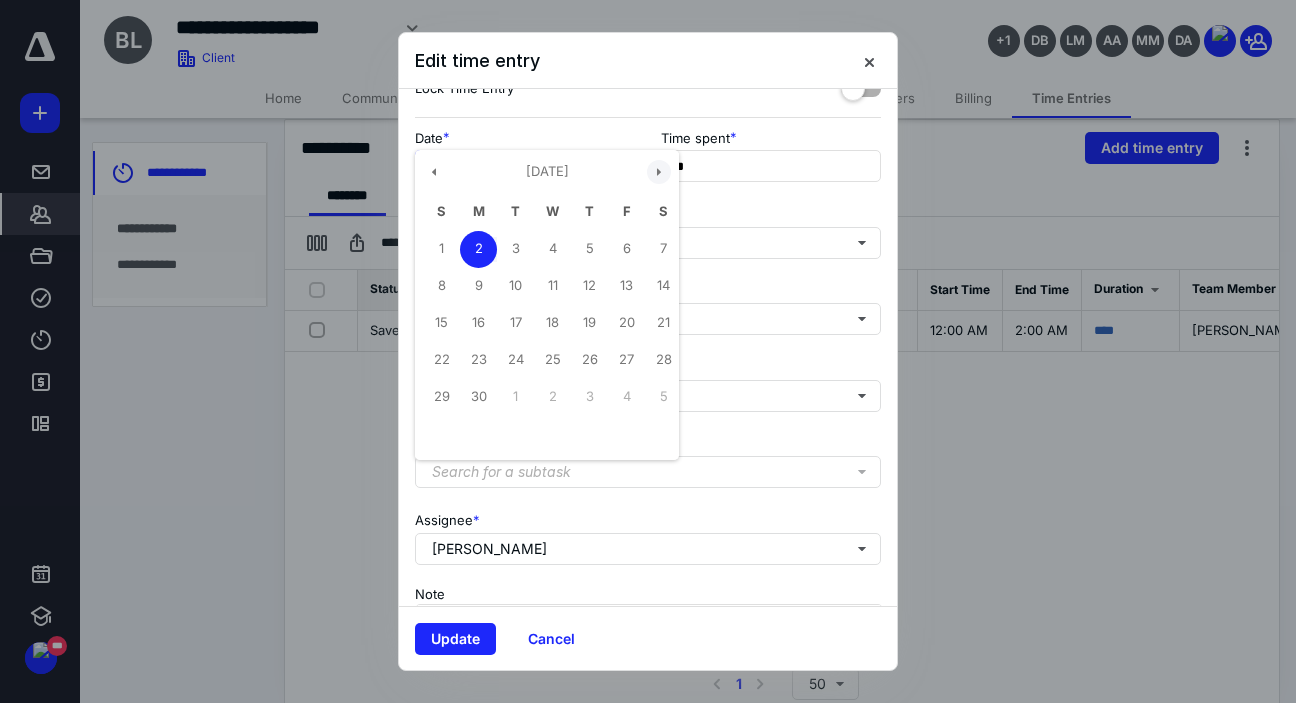 click at bounding box center (659, 172) 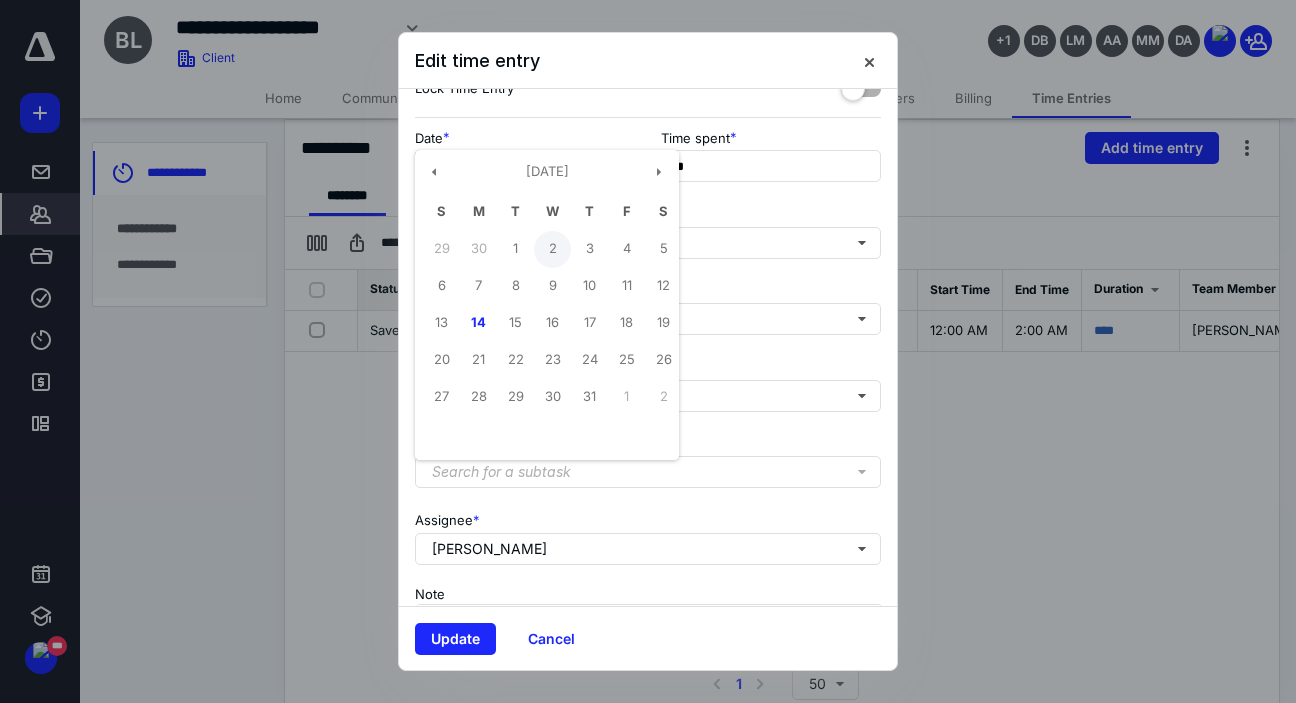 click on "2" at bounding box center (552, 249) 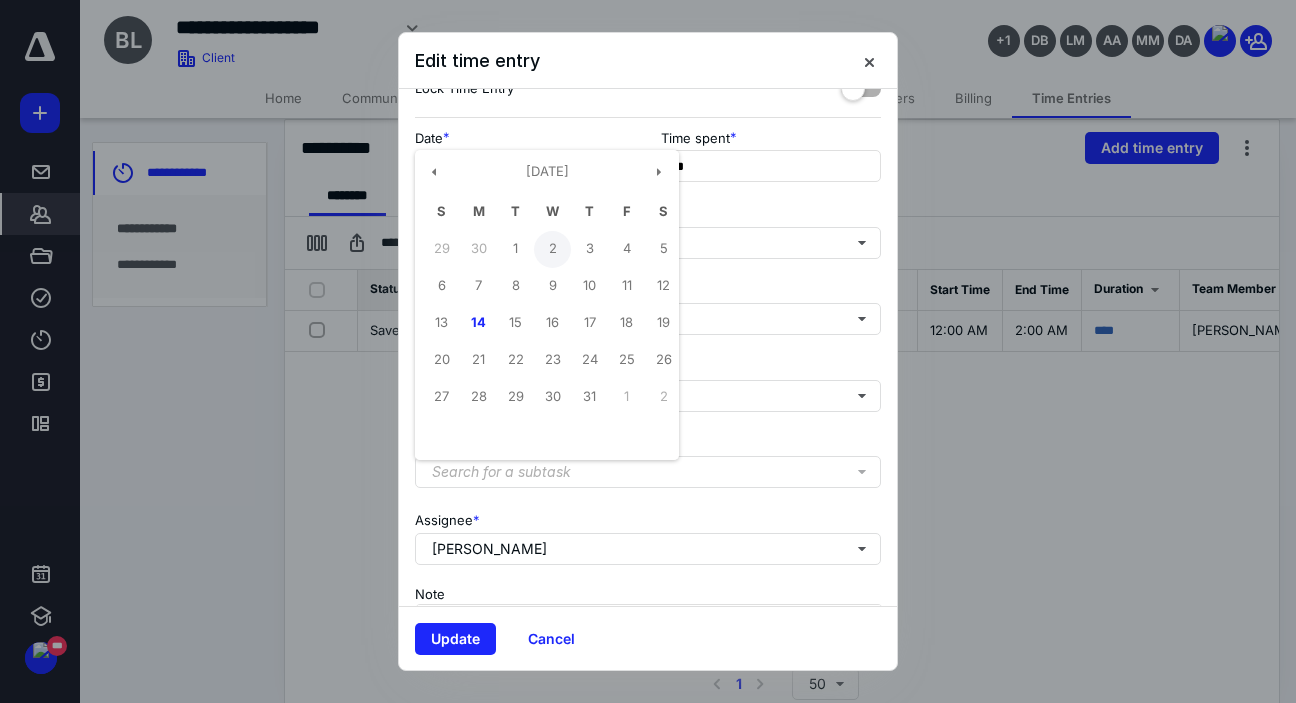 type on "**********" 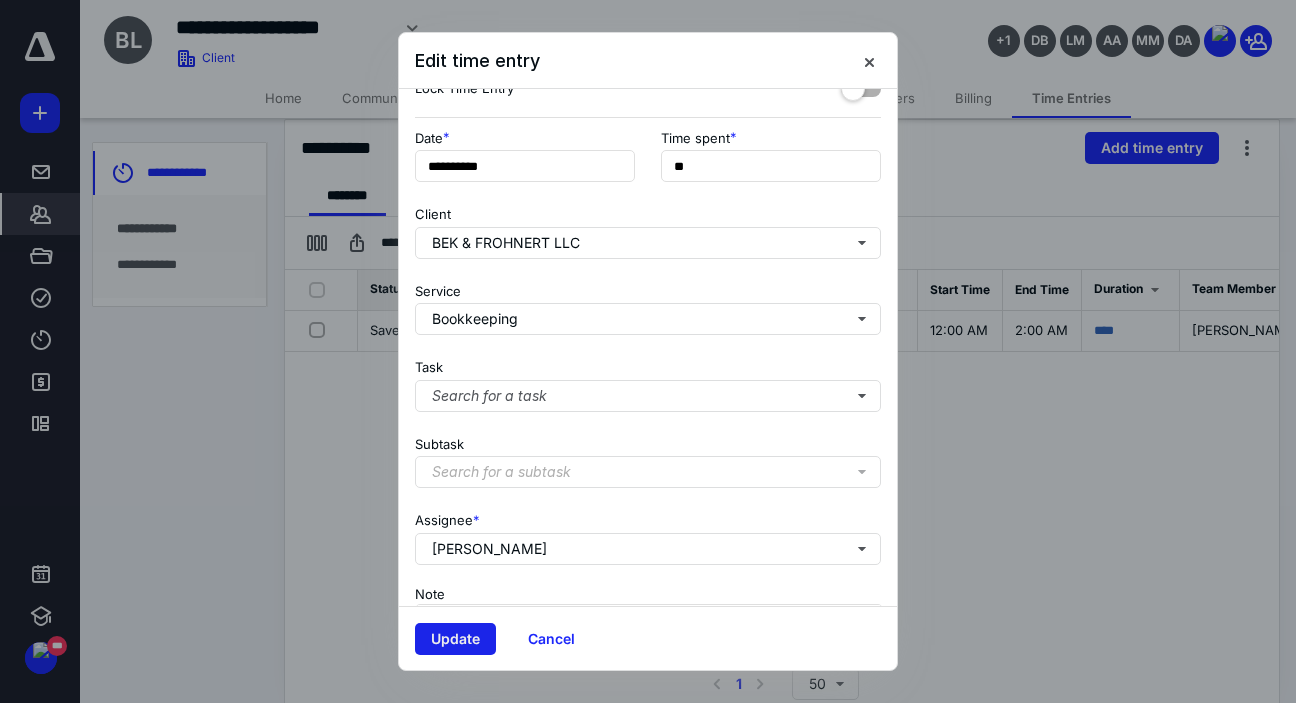 drag, startPoint x: 433, startPoint y: 640, endPoint x: 460, endPoint y: 633, distance: 27.89265 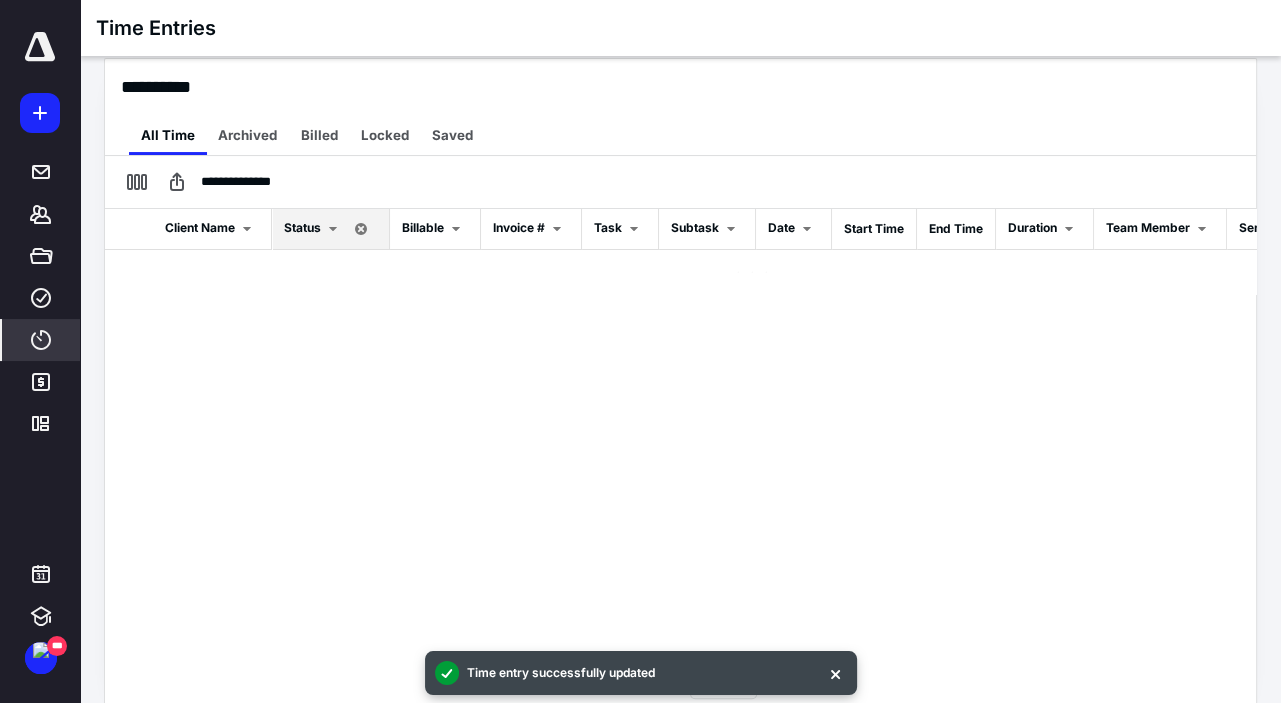 scroll, scrollTop: 381, scrollLeft: 0, axis: vertical 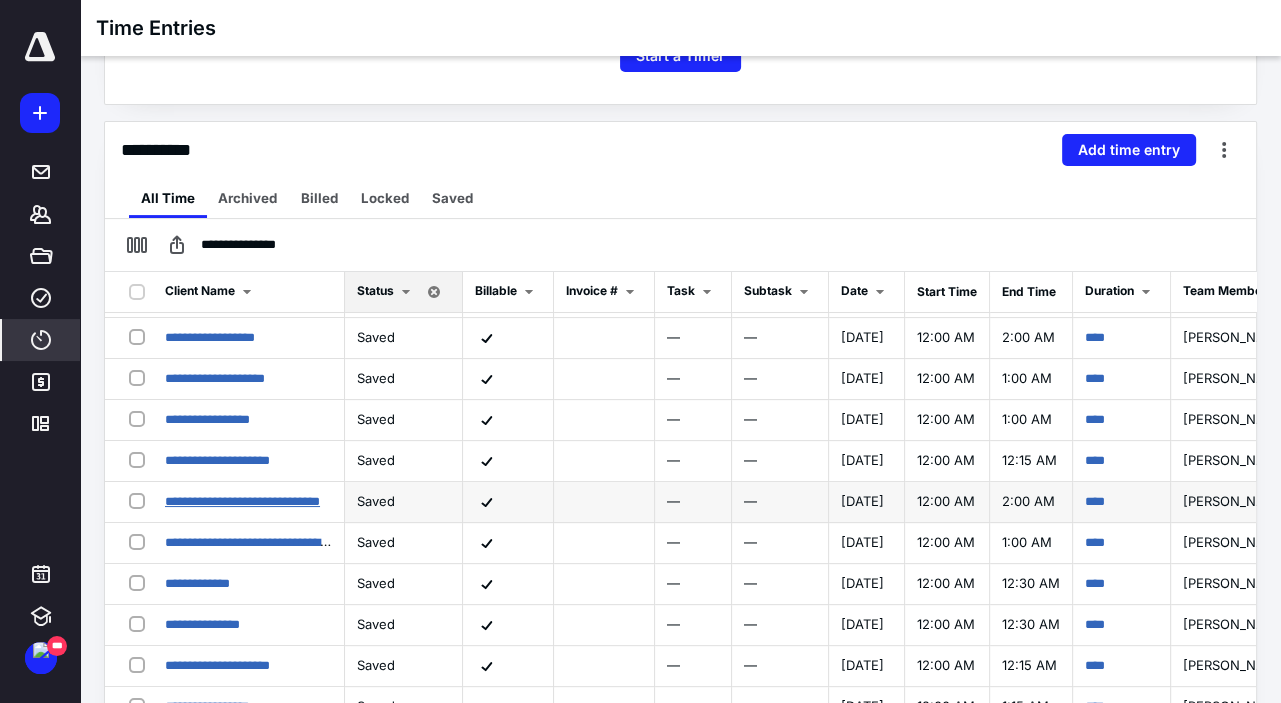 click on "**********" at bounding box center (242, 501) 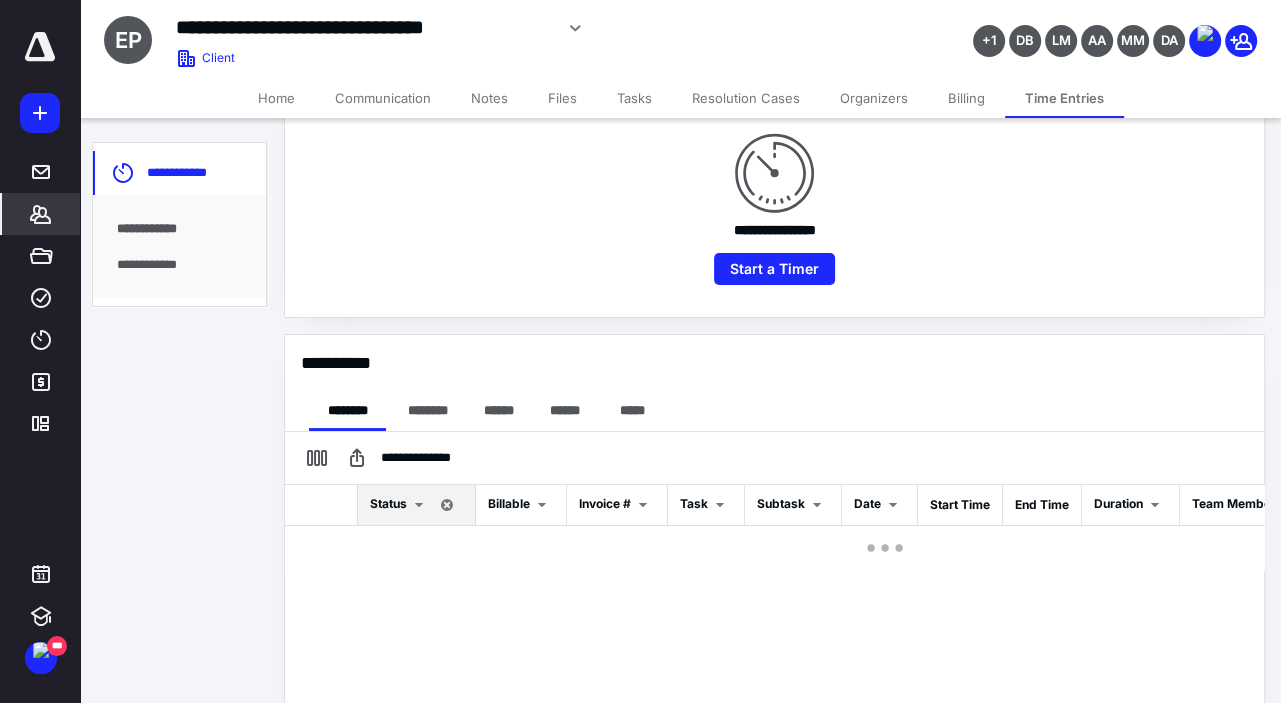 scroll, scrollTop: 443, scrollLeft: 0, axis: vertical 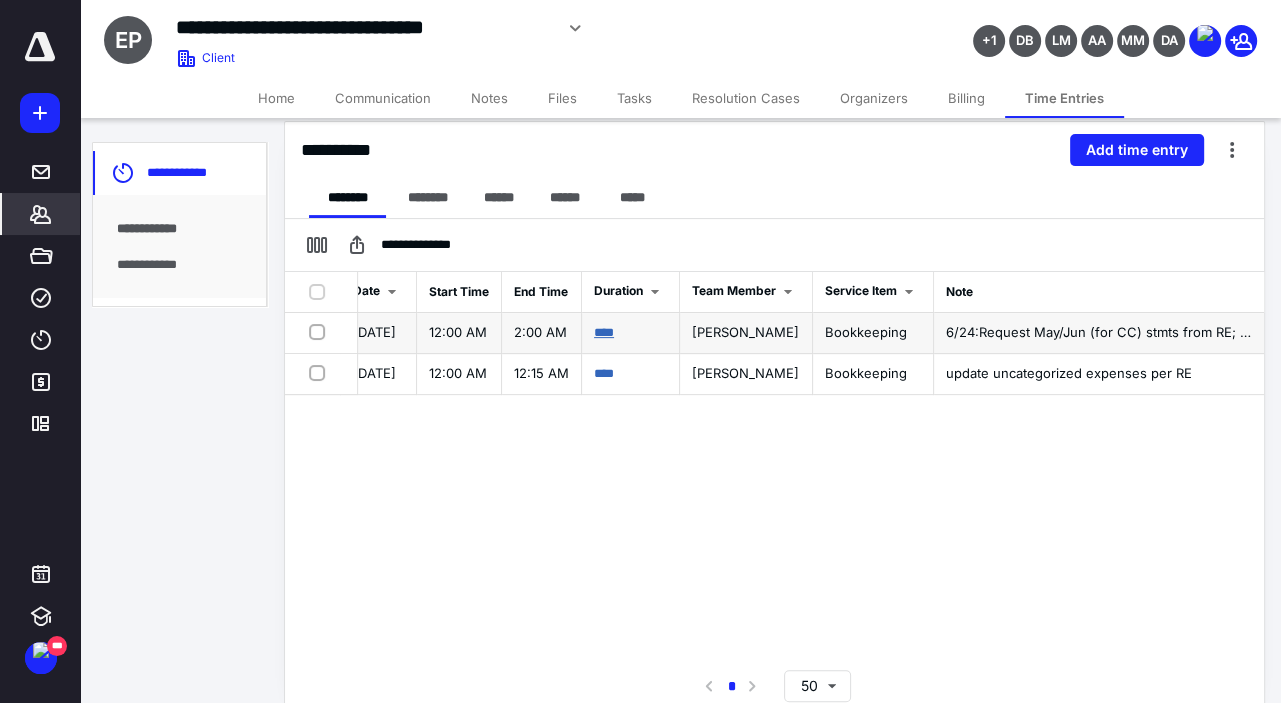 click on "****" at bounding box center (604, 332) 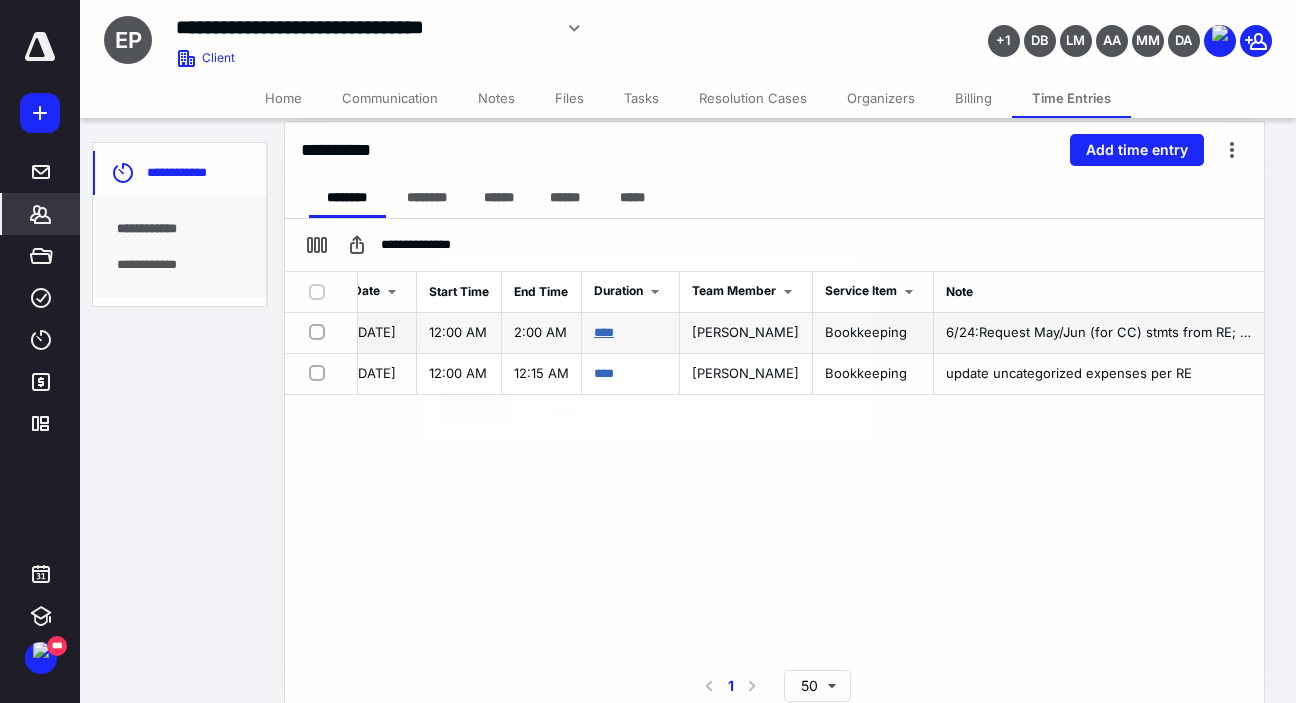 scroll, scrollTop: 0, scrollLeft: 510, axis: horizontal 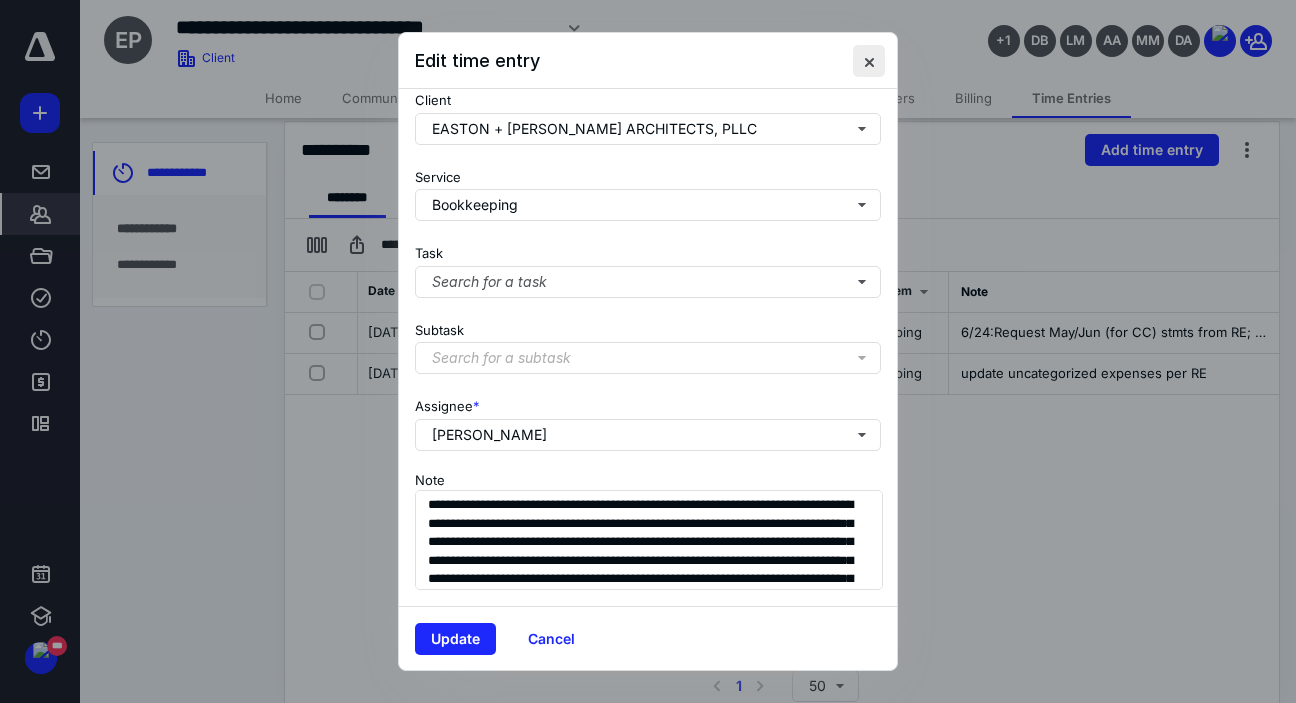 click at bounding box center (869, 61) 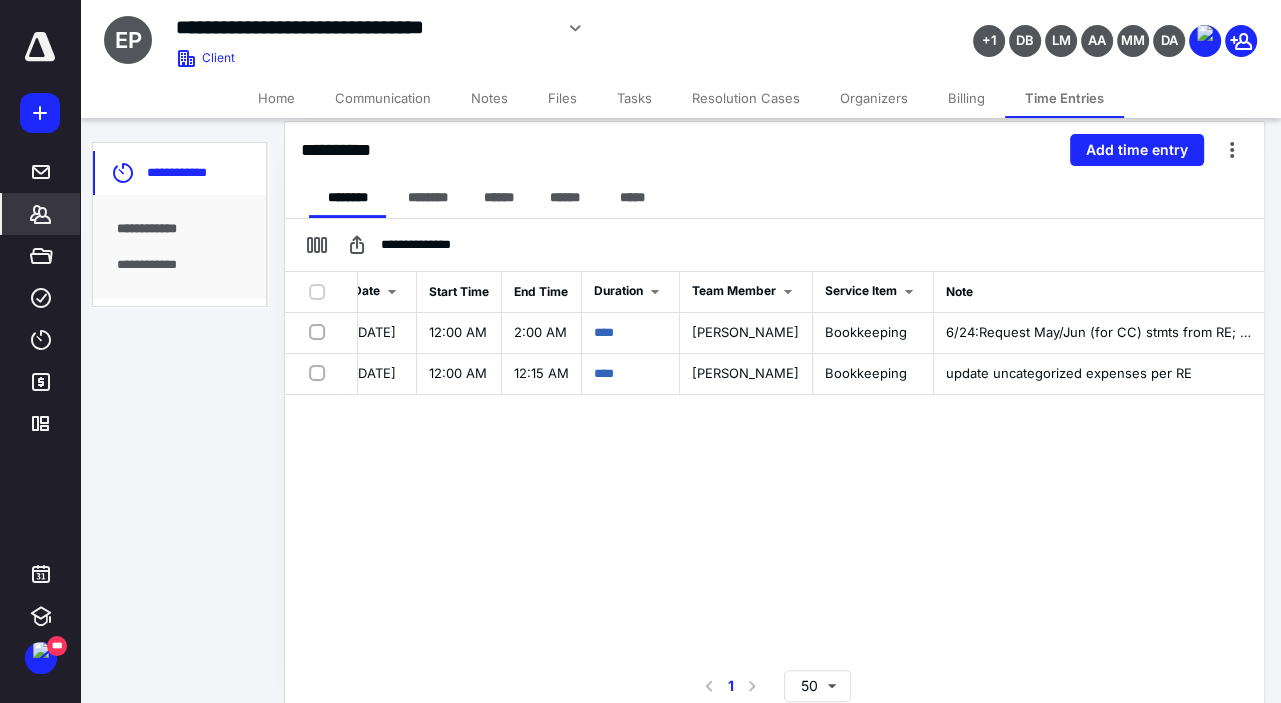 click on "[PERSON_NAME]" at bounding box center [746, 333] 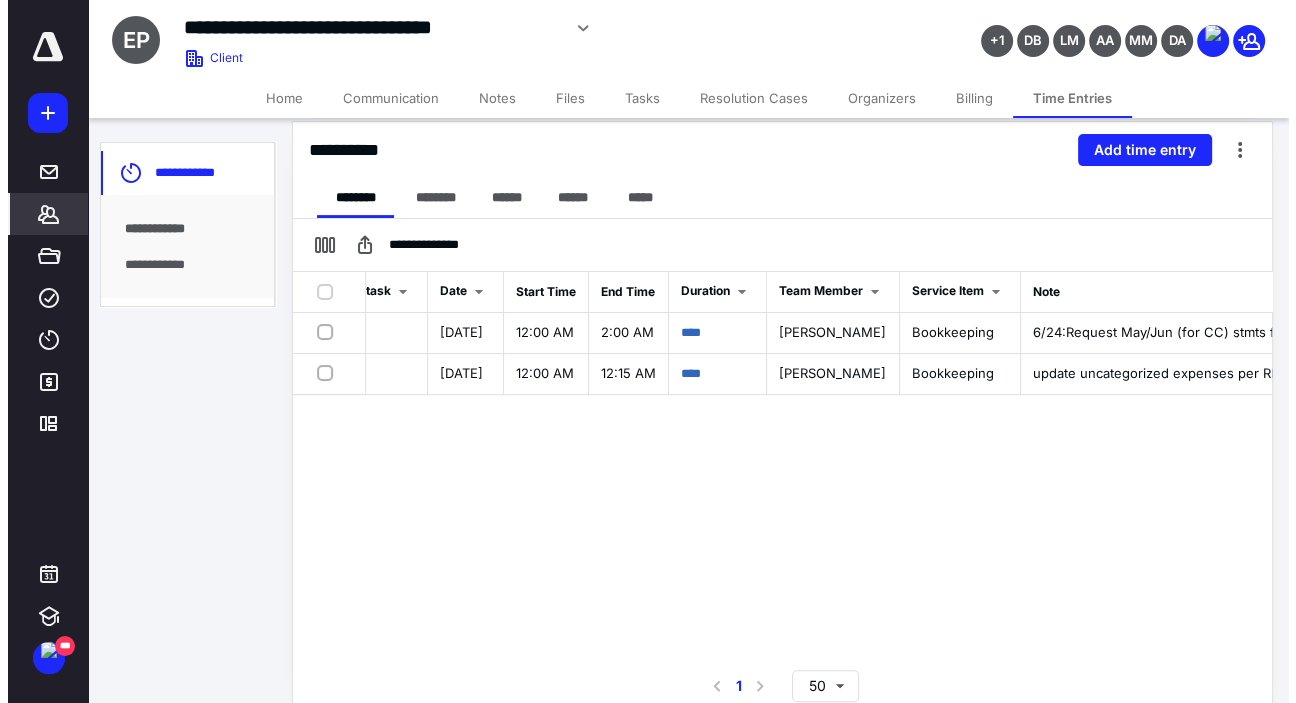 scroll, scrollTop: 0, scrollLeft: 374, axis: horizontal 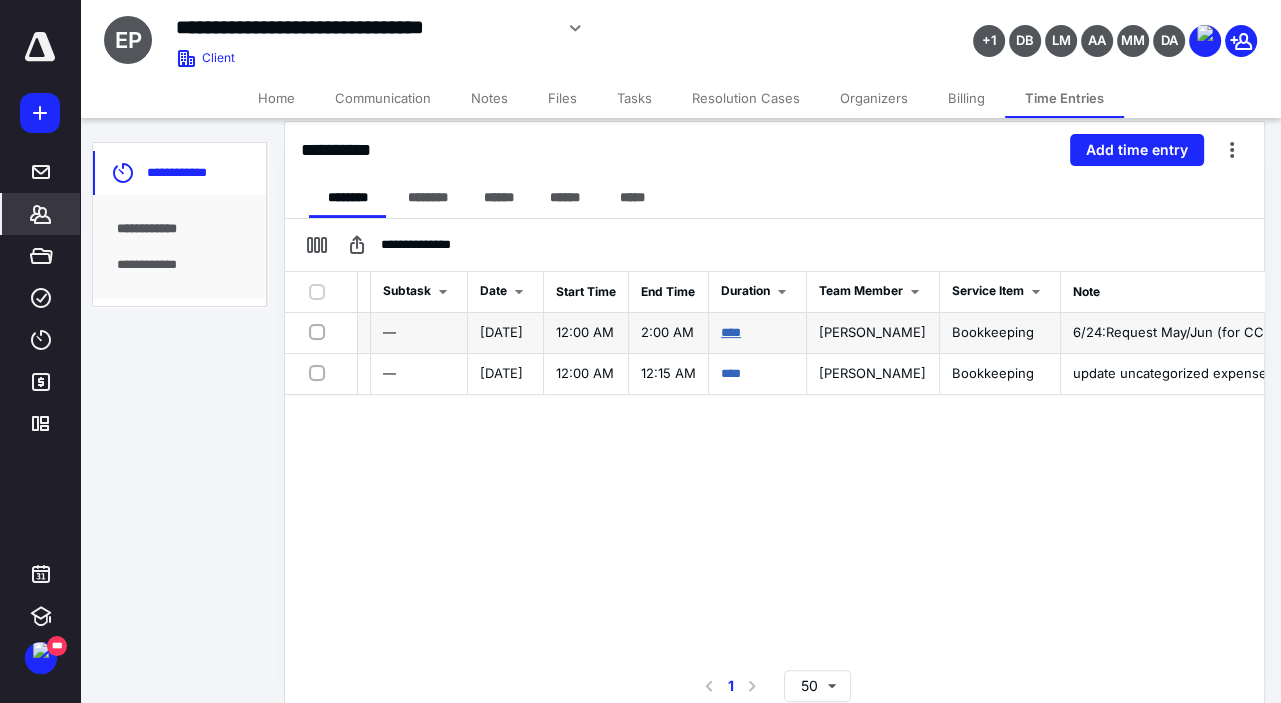 click on "****" at bounding box center [731, 332] 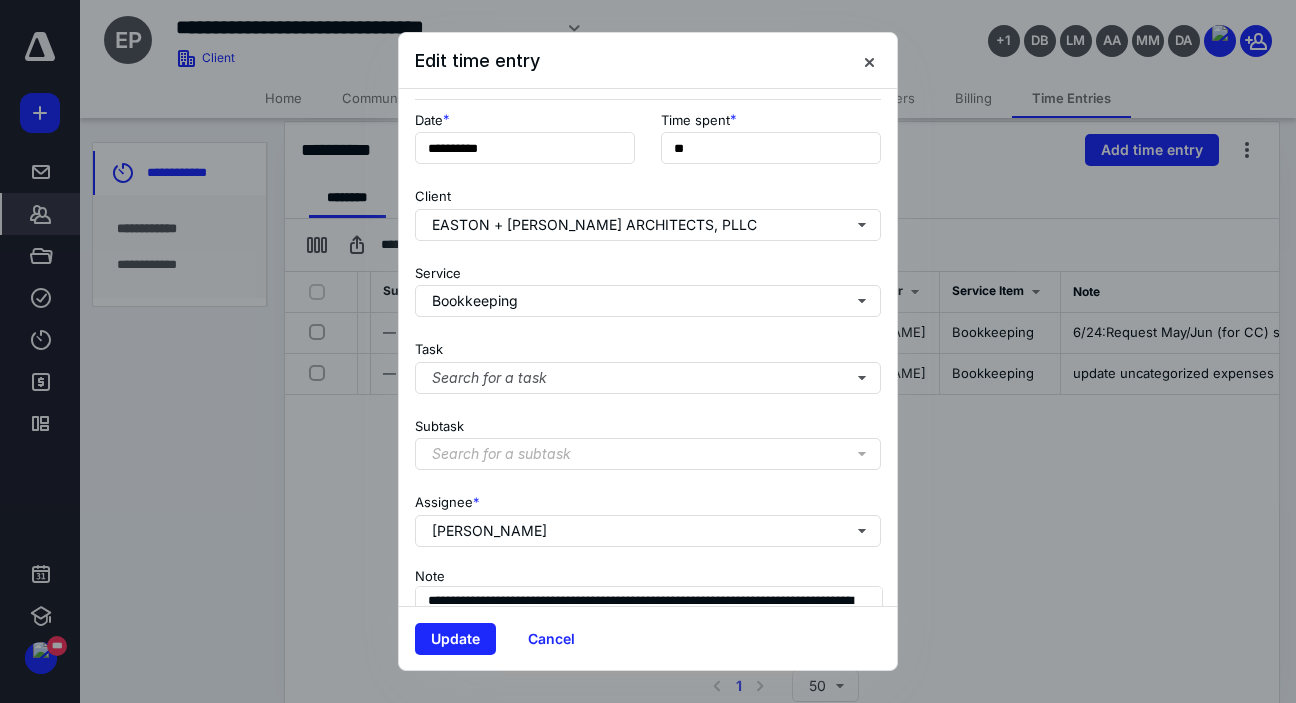 scroll, scrollTop: 229, scrollLeft: 0, axis: vertical 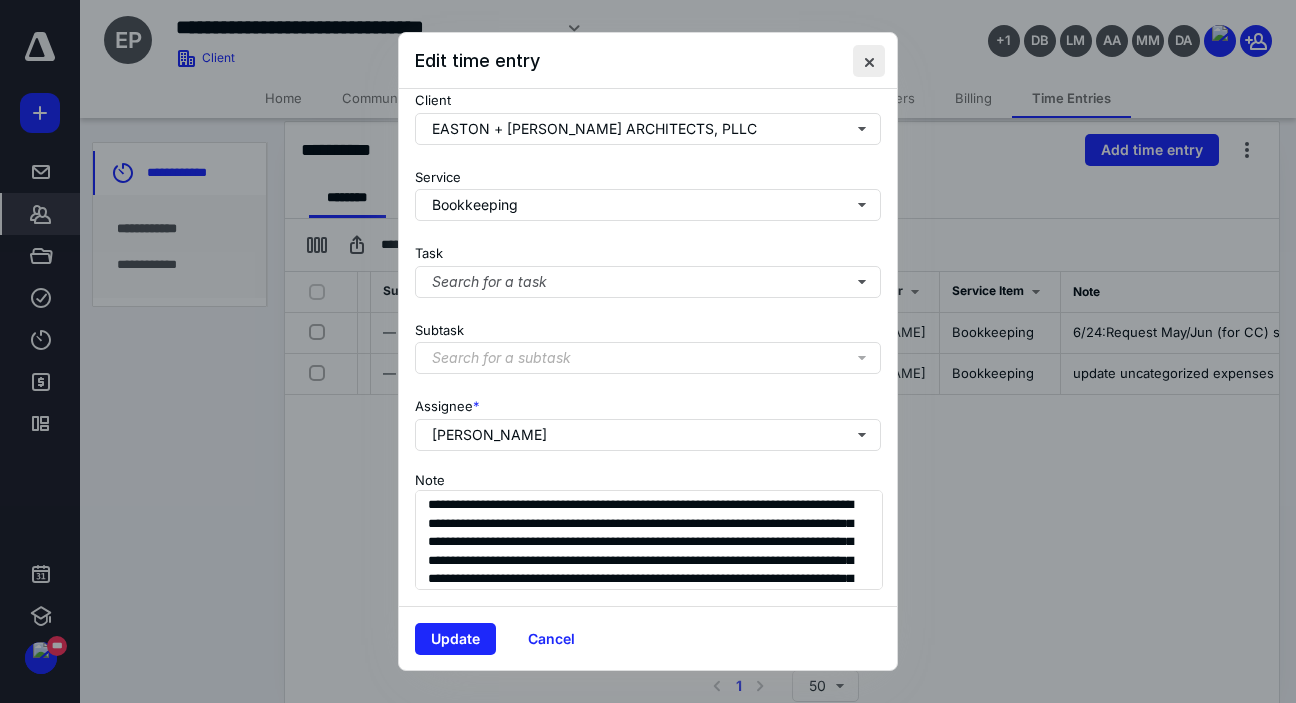 click at bounding box center [869, 61] 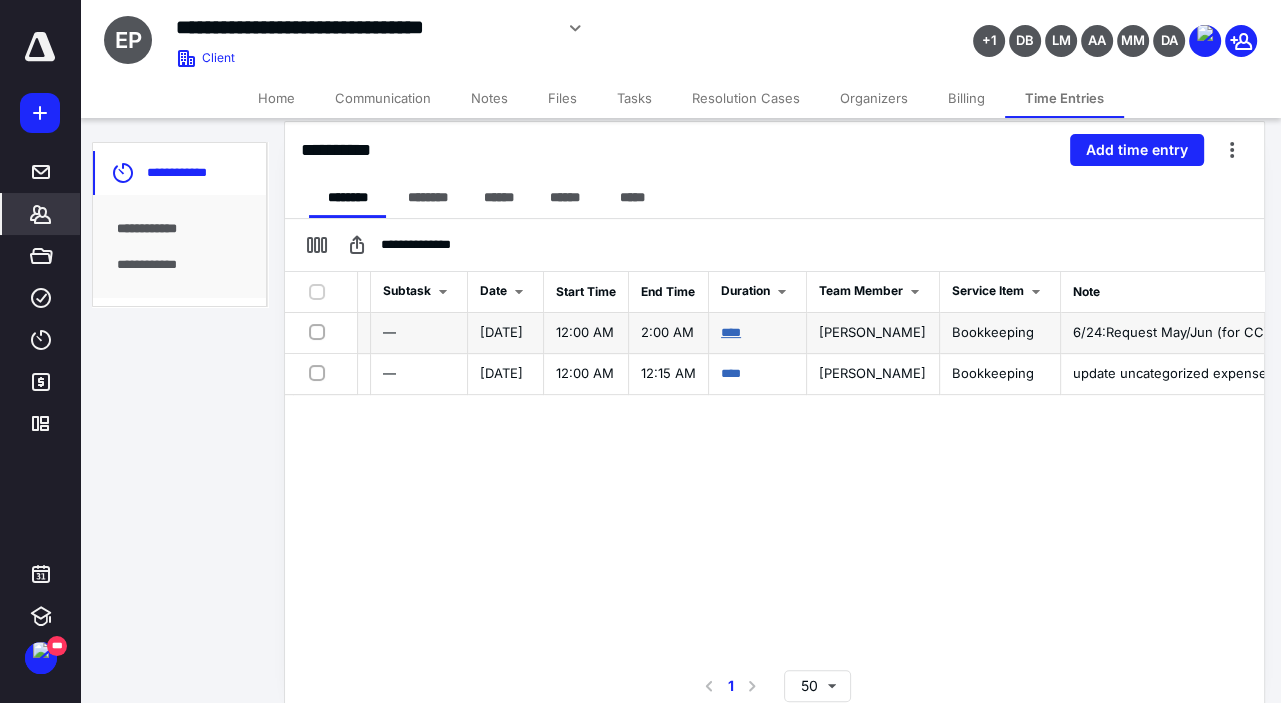 click on "****" at bounding box center [731, 332] 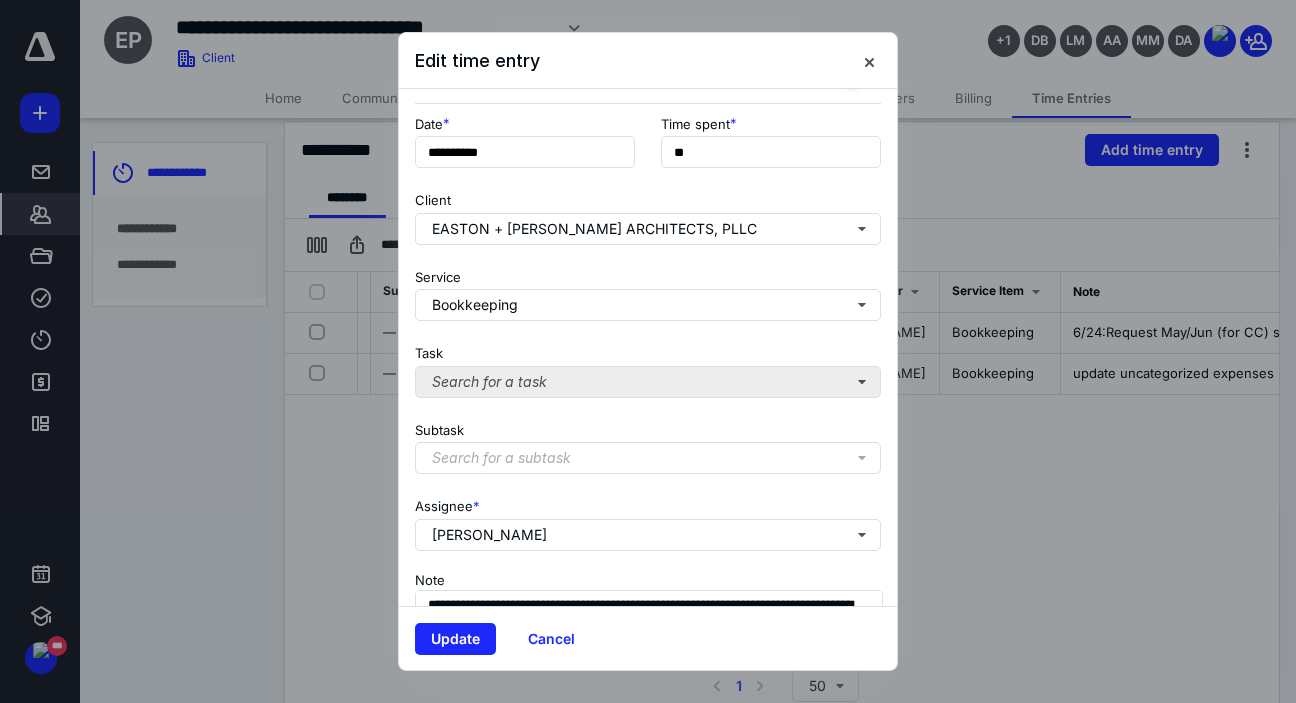 scroll, scrollTop: 229, scrollLeft: 0, axis: vertical 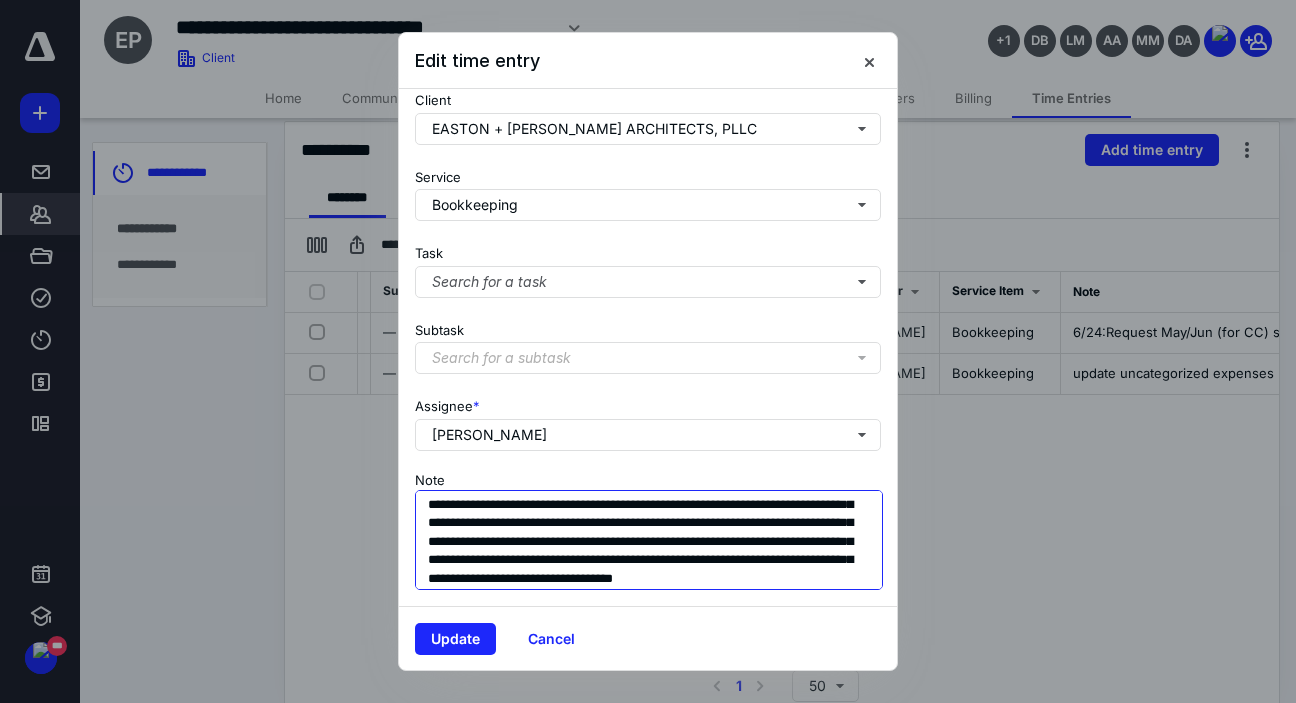 drag, startPoint x: 428, startPoint y: 480, endPoint x: 719, endPoint y: 543, distance: 297.7415 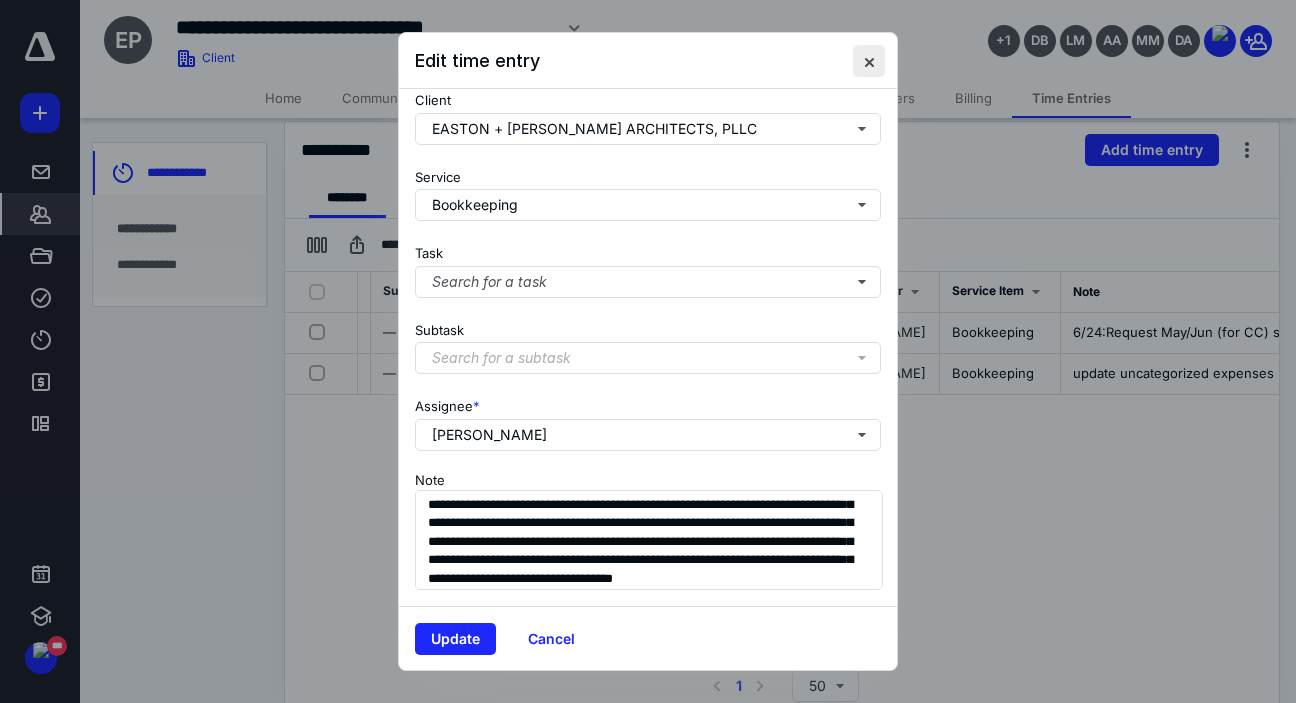 click at bounding box center (869, 61) 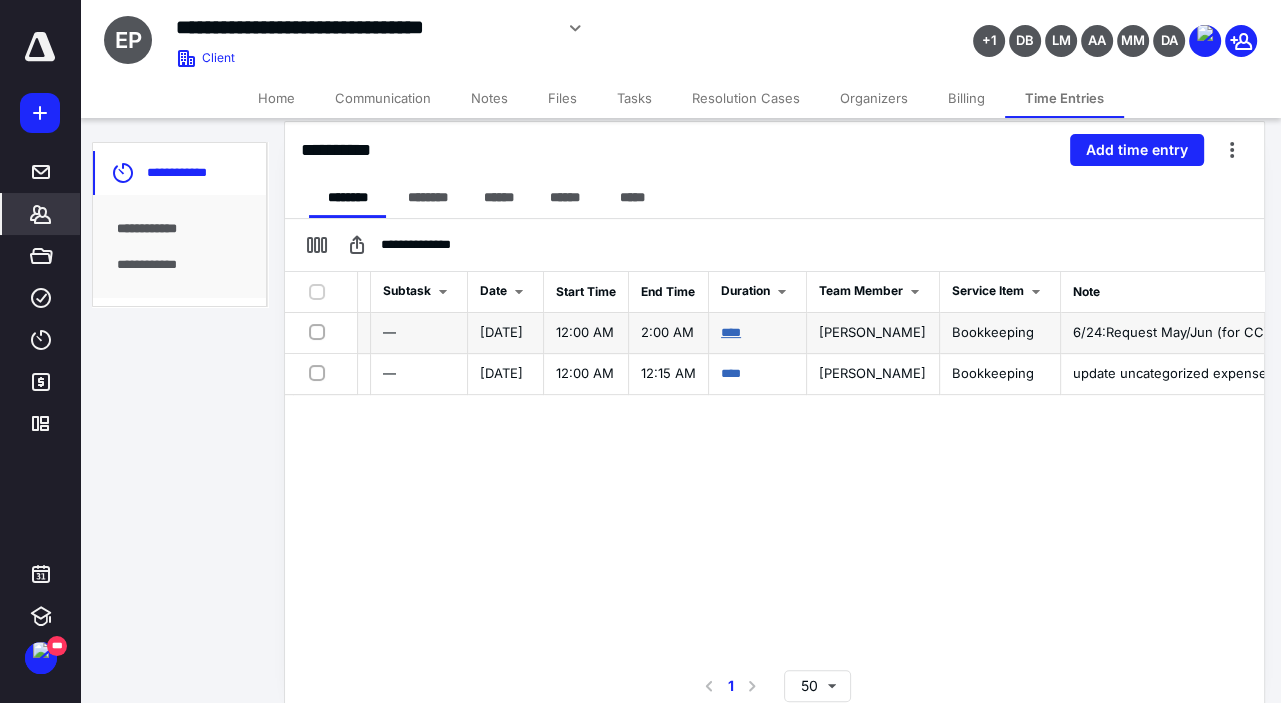 click on "****" at bounding box center [731, 332] 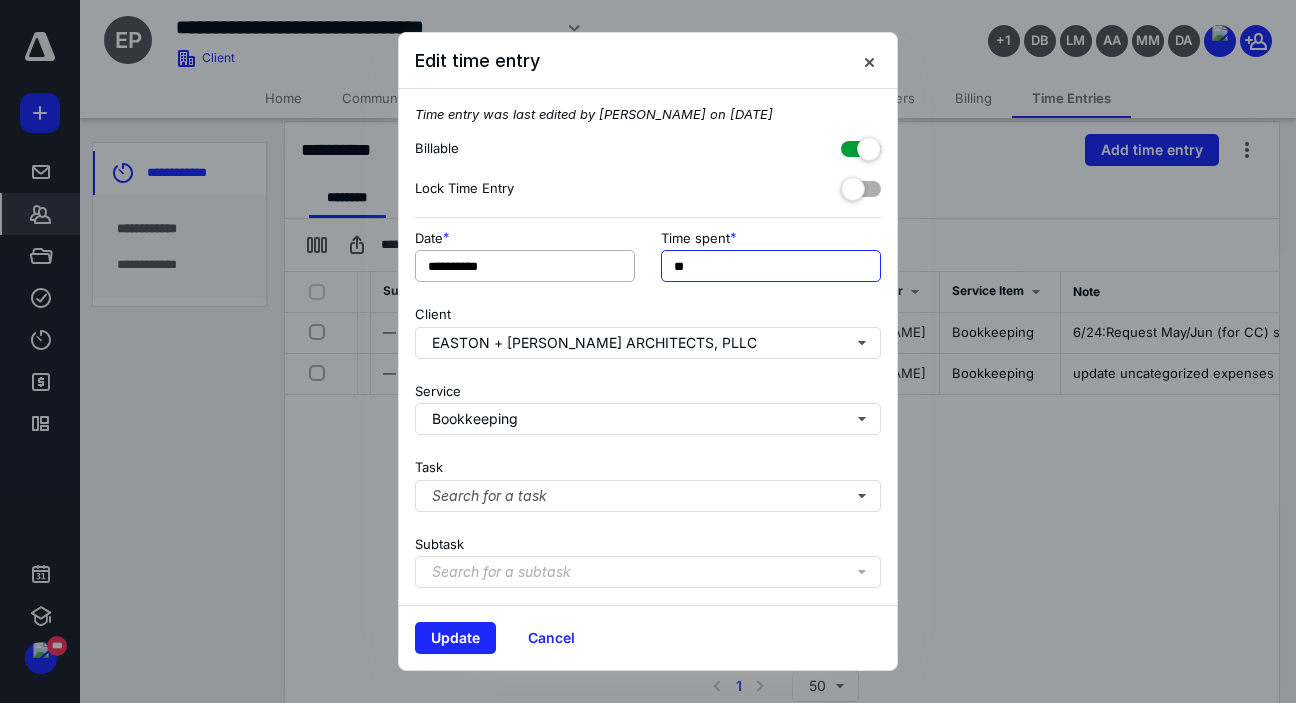 drag, startPoint x: 690, startPoint y: 269, endPoint x: 632, endPoint y: 270, distance: 58.00862 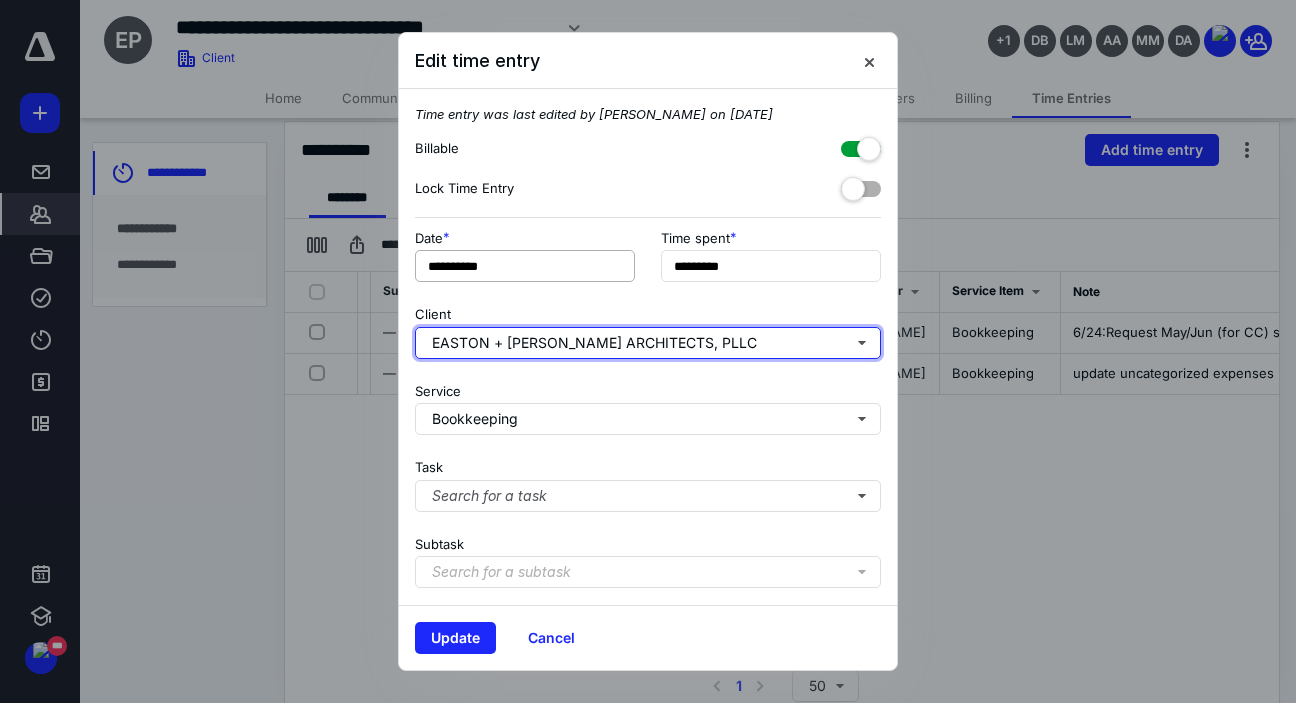type on "******" 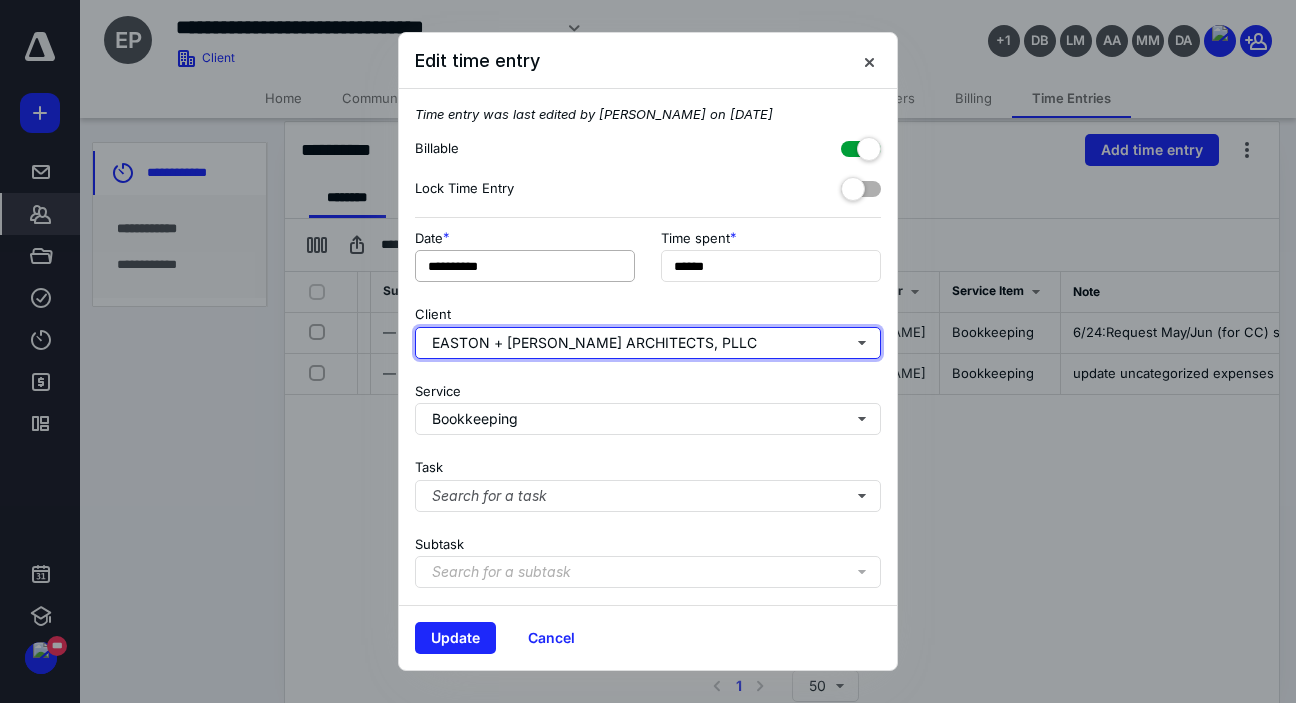 type 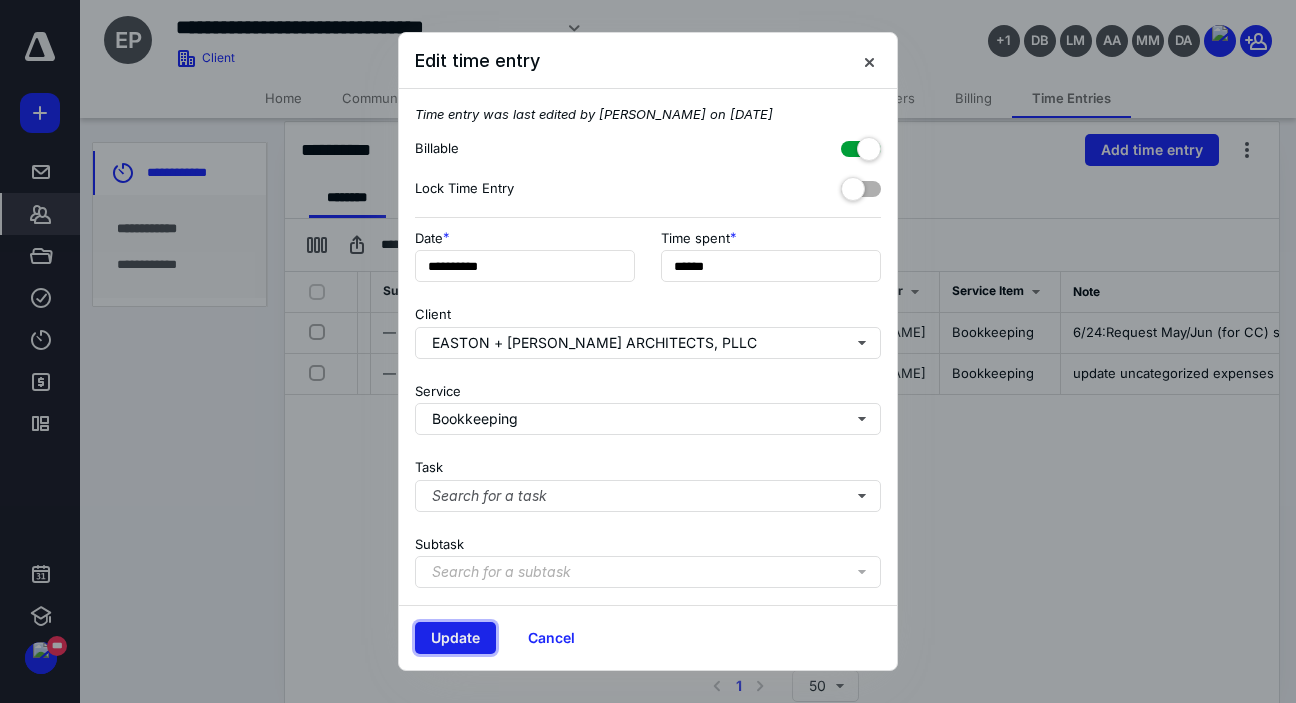click on "Update" at bounding box center (455, 638) 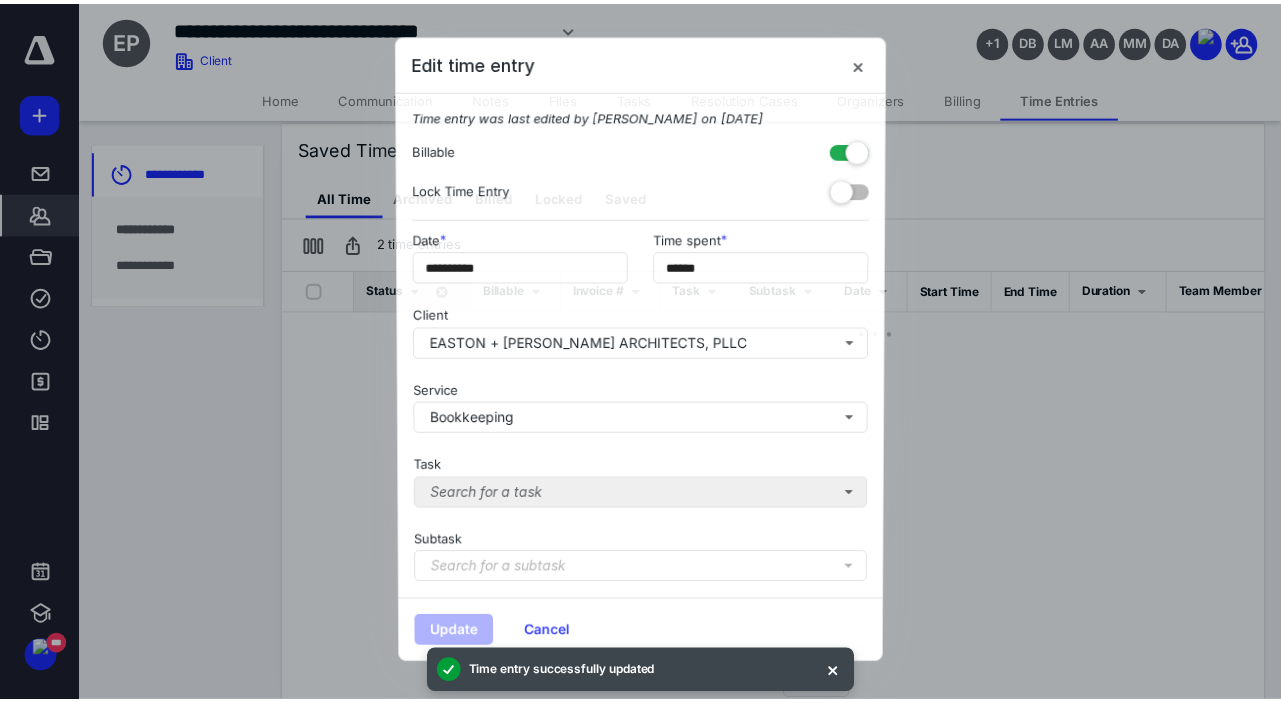 scroll, scrollTop: 0, scrollLeft: 210, axis: horizontal 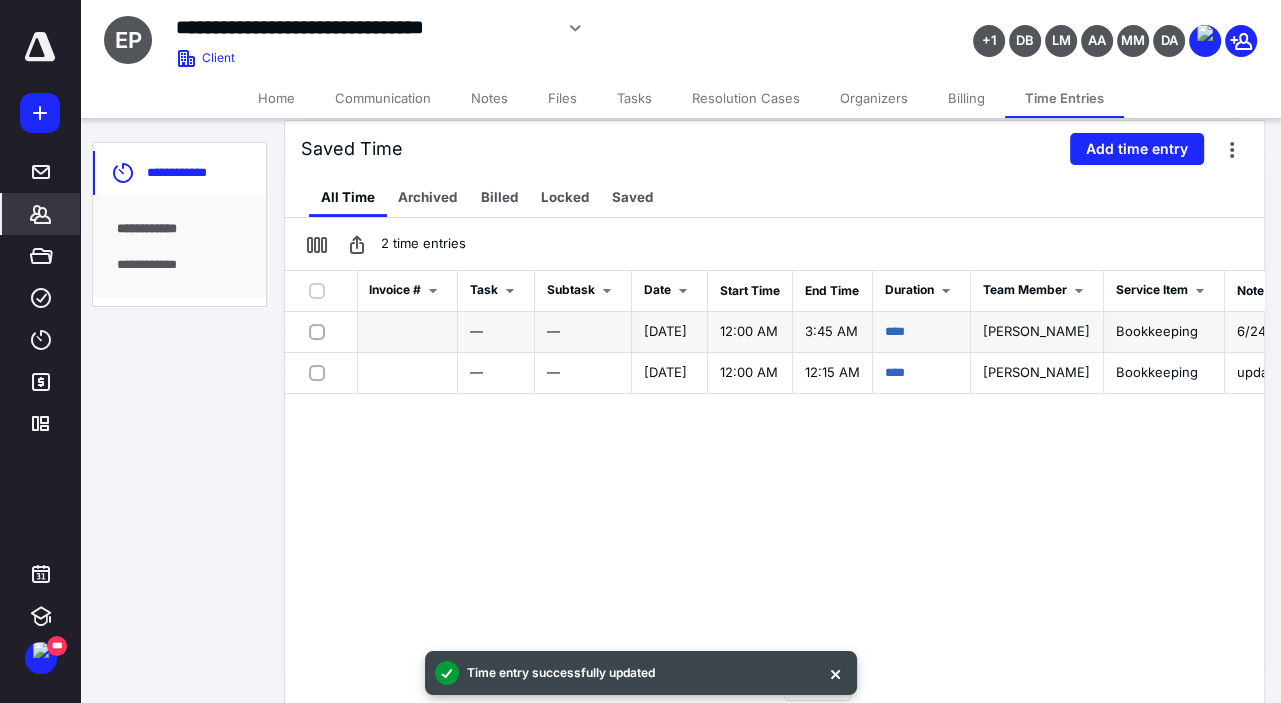 click at bounding box center (321, 331) 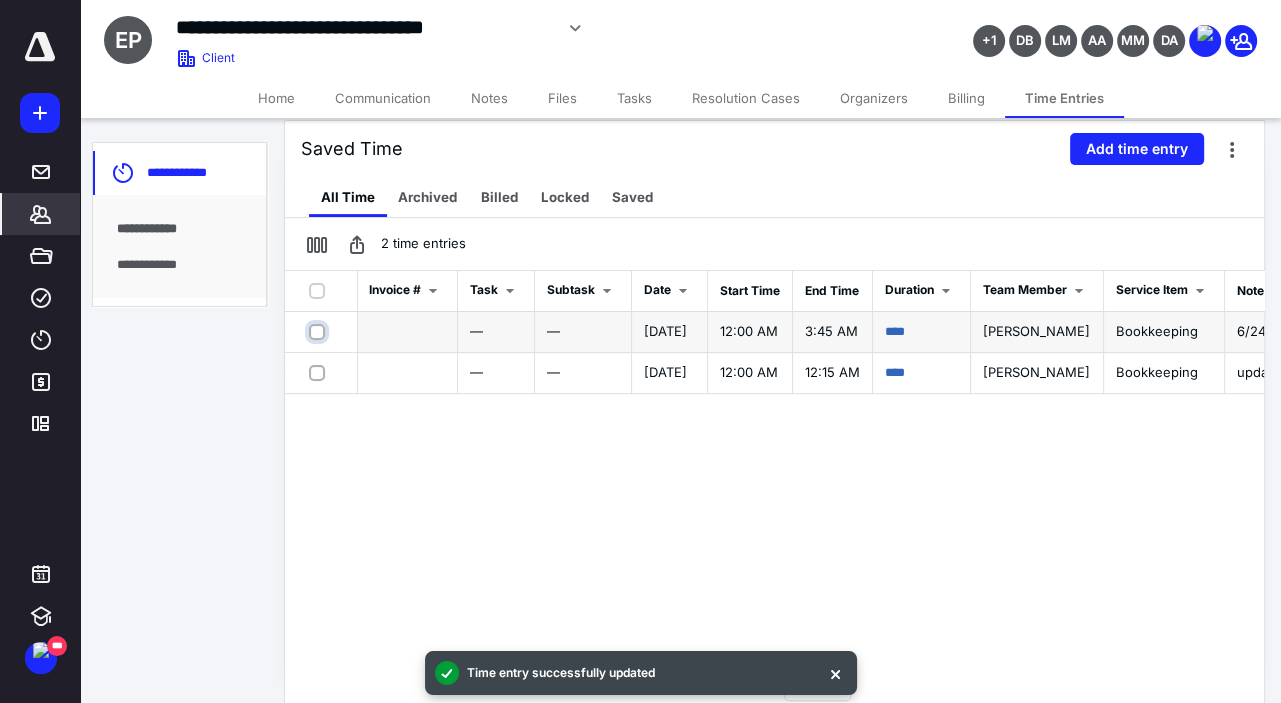 click at bounding box center (319, 331) 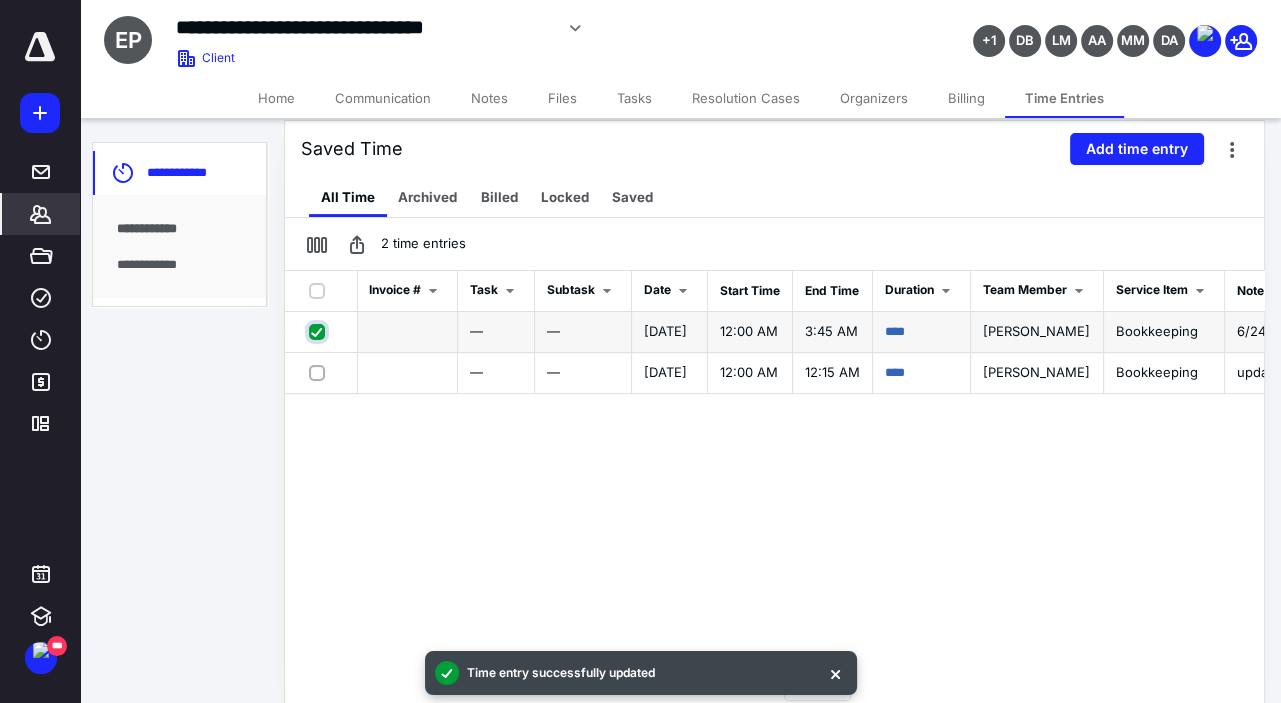 checkbox on "true" 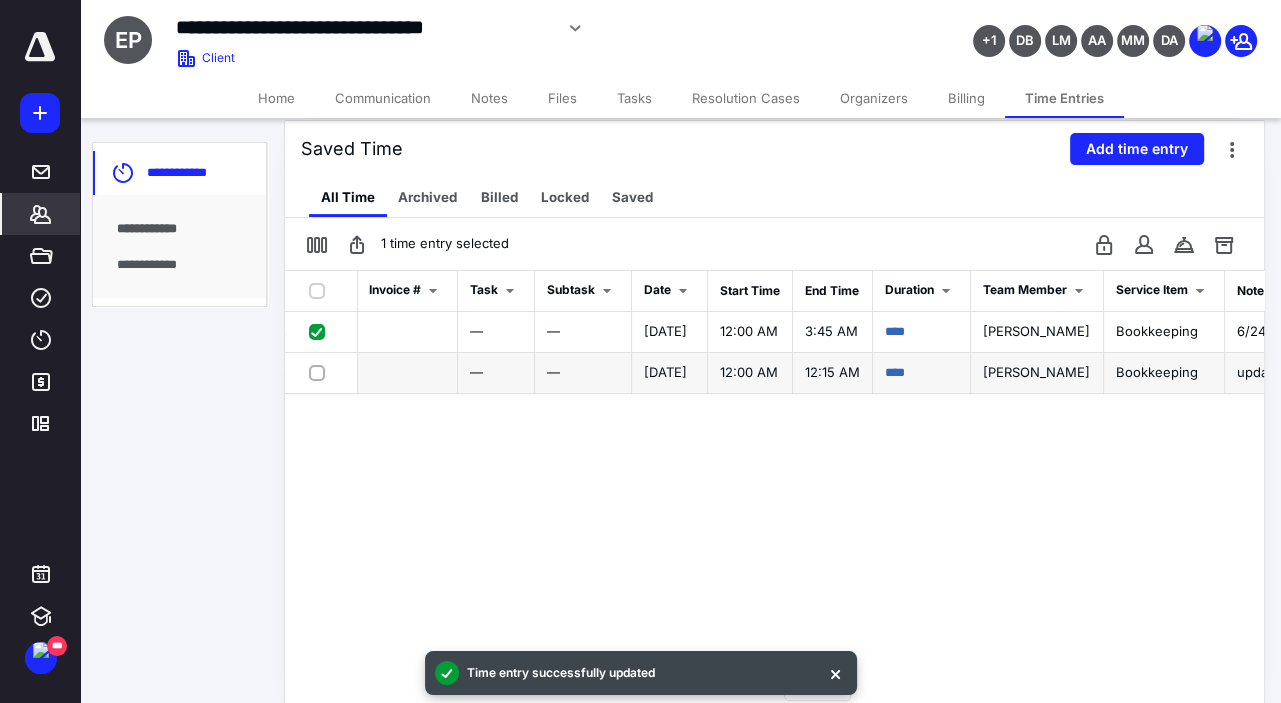 click at bounding box center [321, 372] 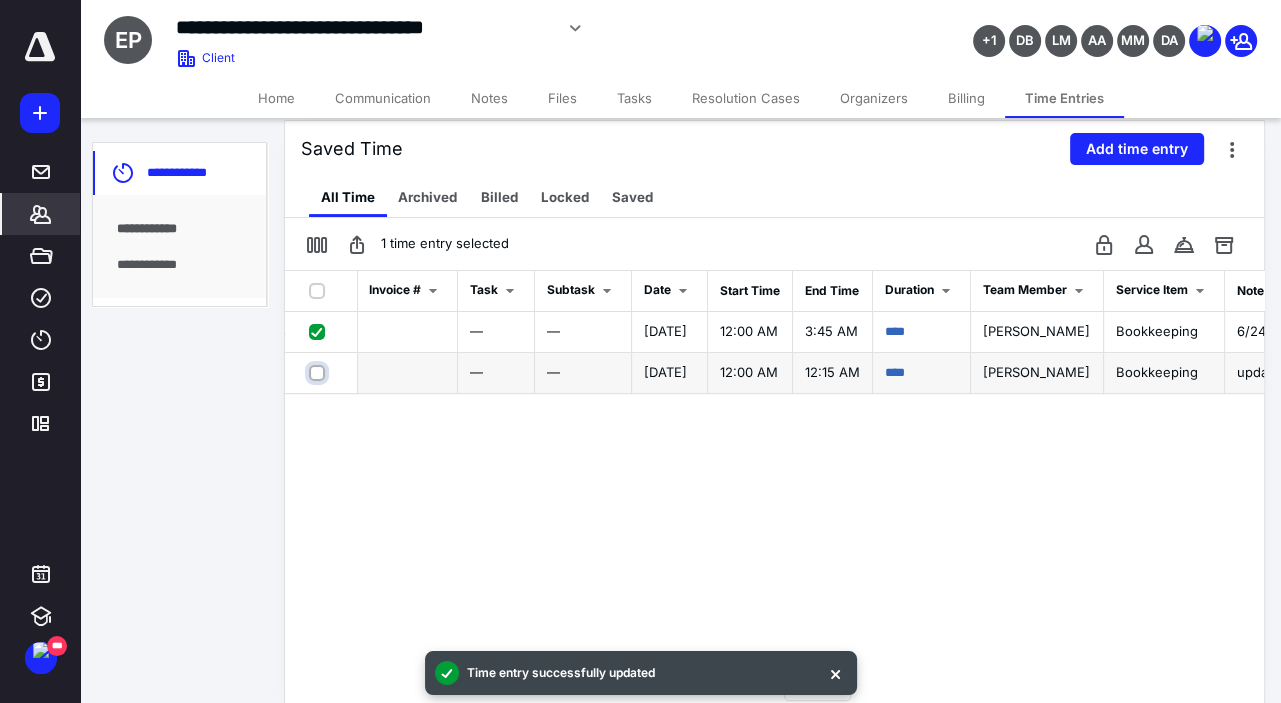 click at bounding box center [319, 372] 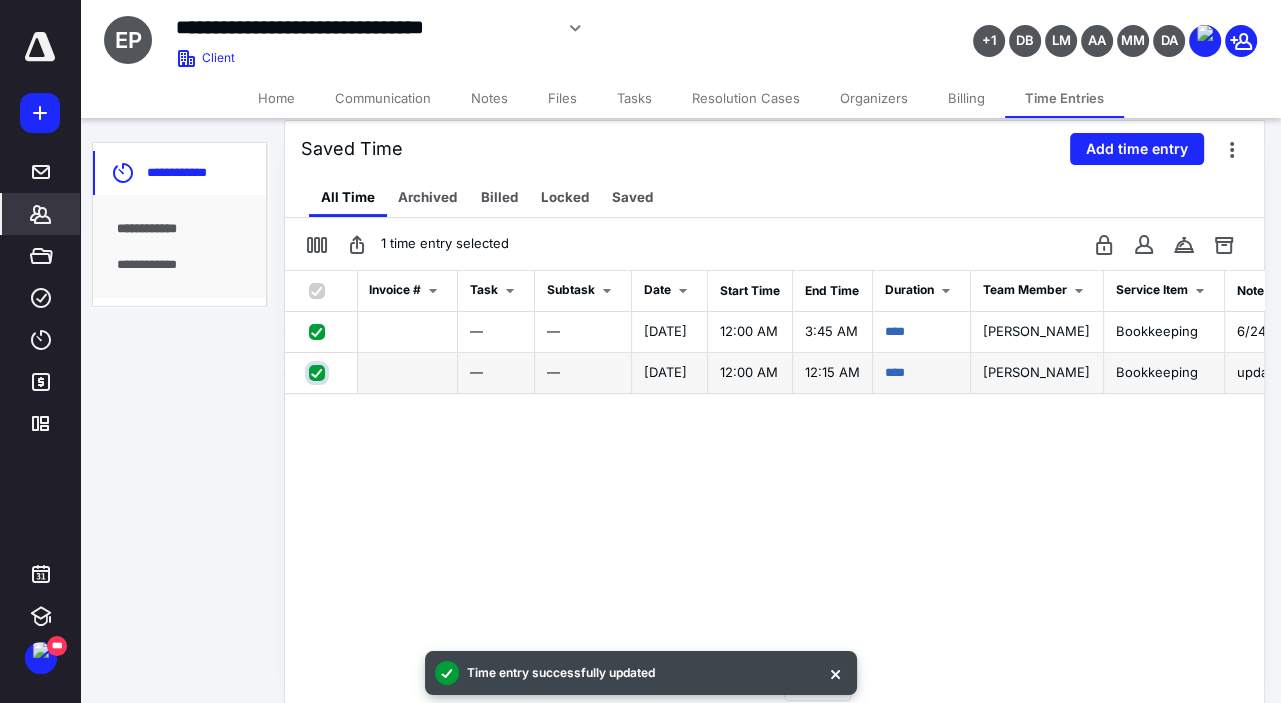 checkbox on "true" 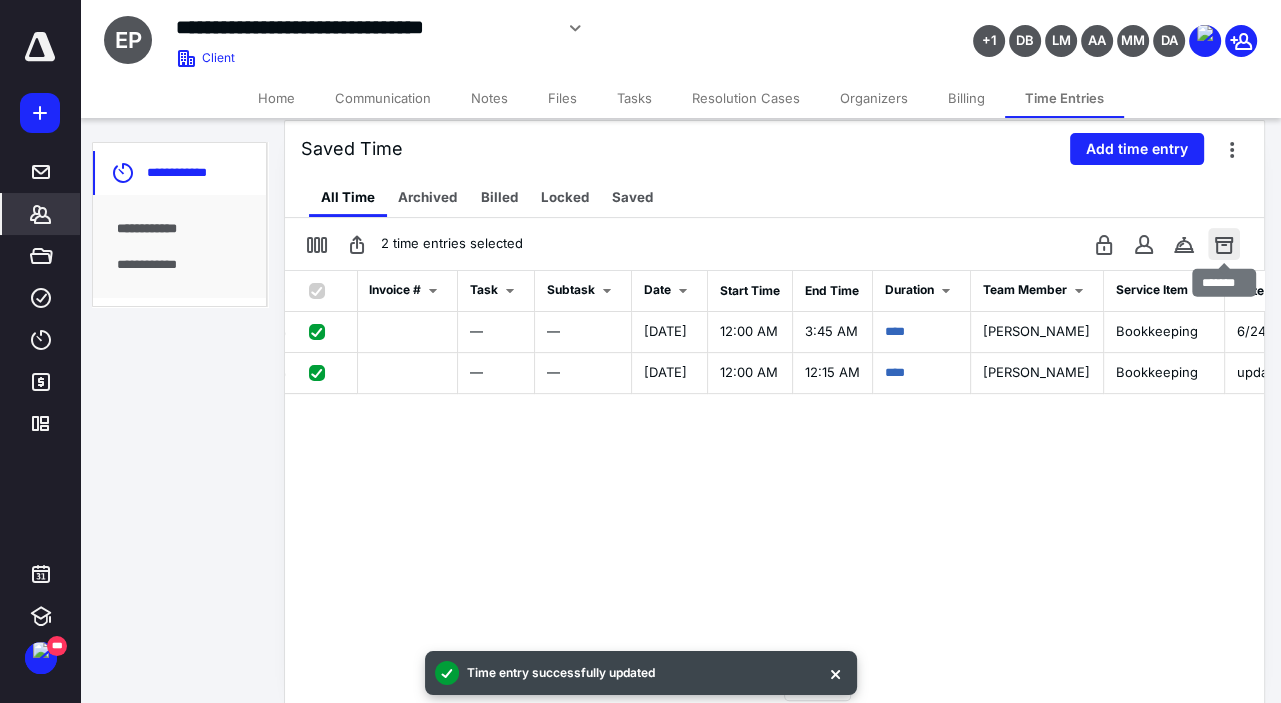 click at bounding box center (1224, 244) 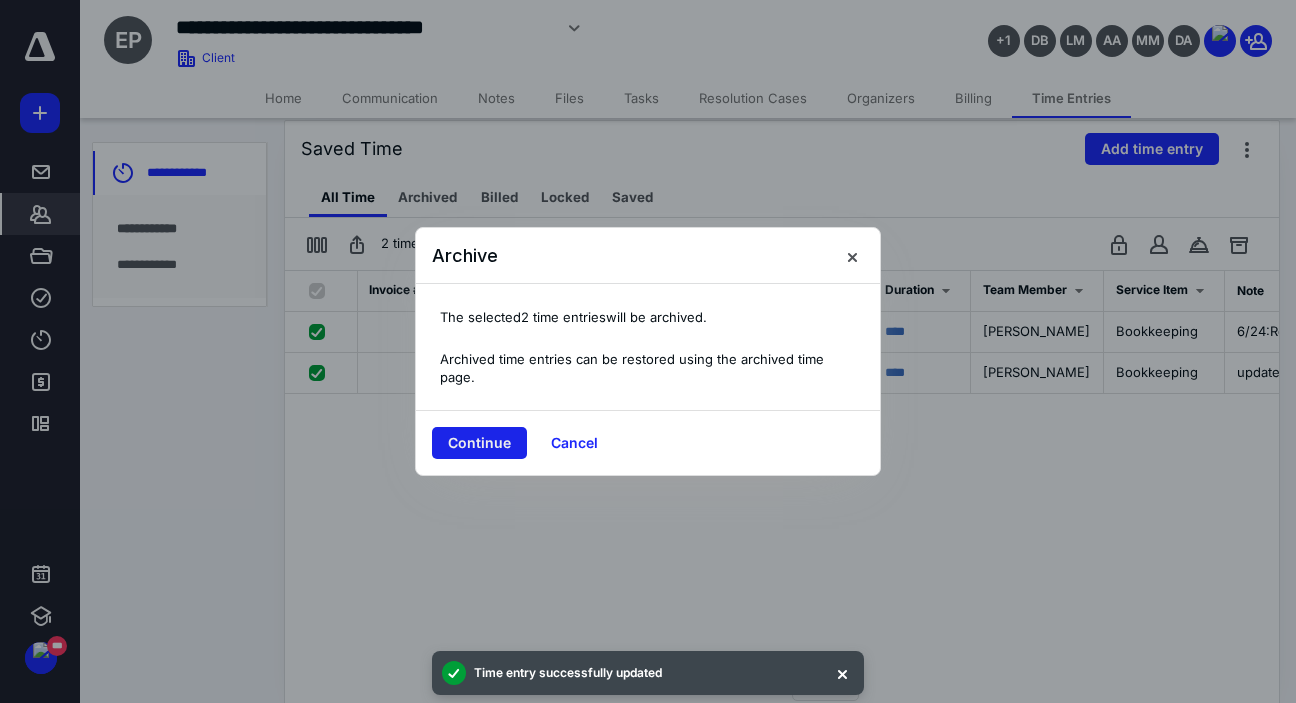 click on "Continue" at bounding box center [479, 443] 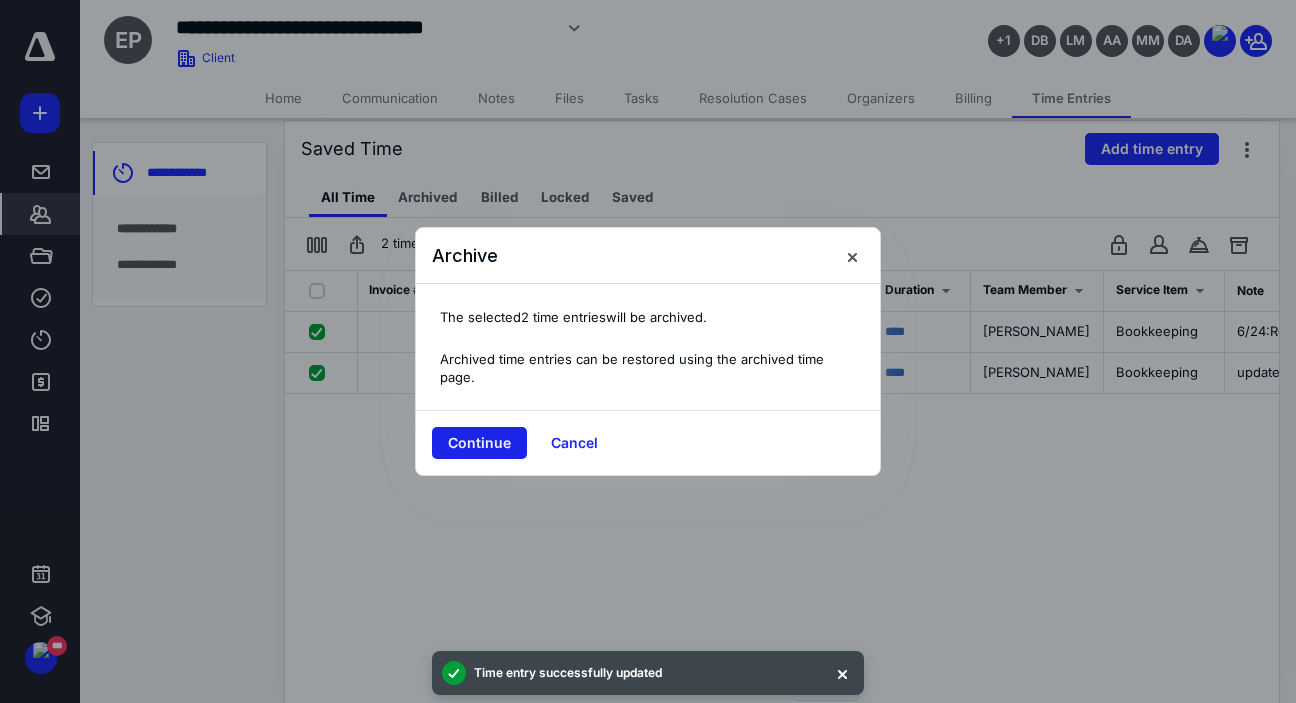 checkbox on "false" 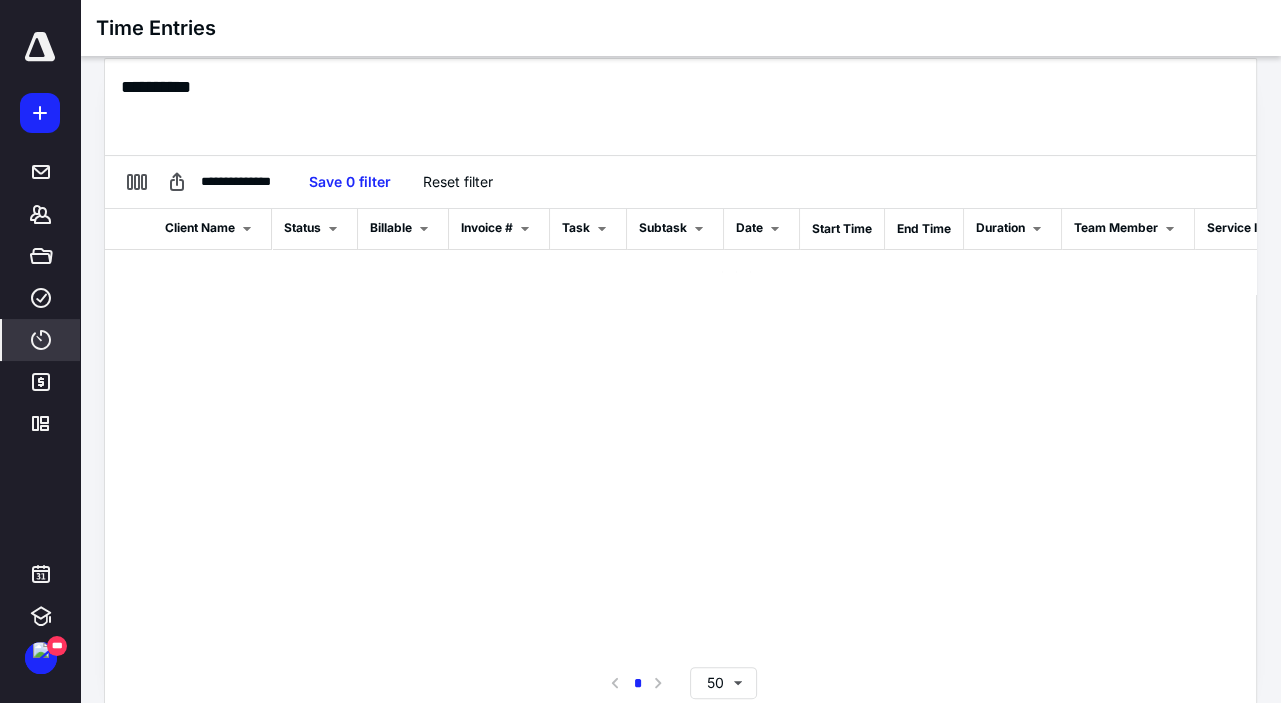 scroll, scrollTop: 319, scrollLeft: 0, axis: vertical 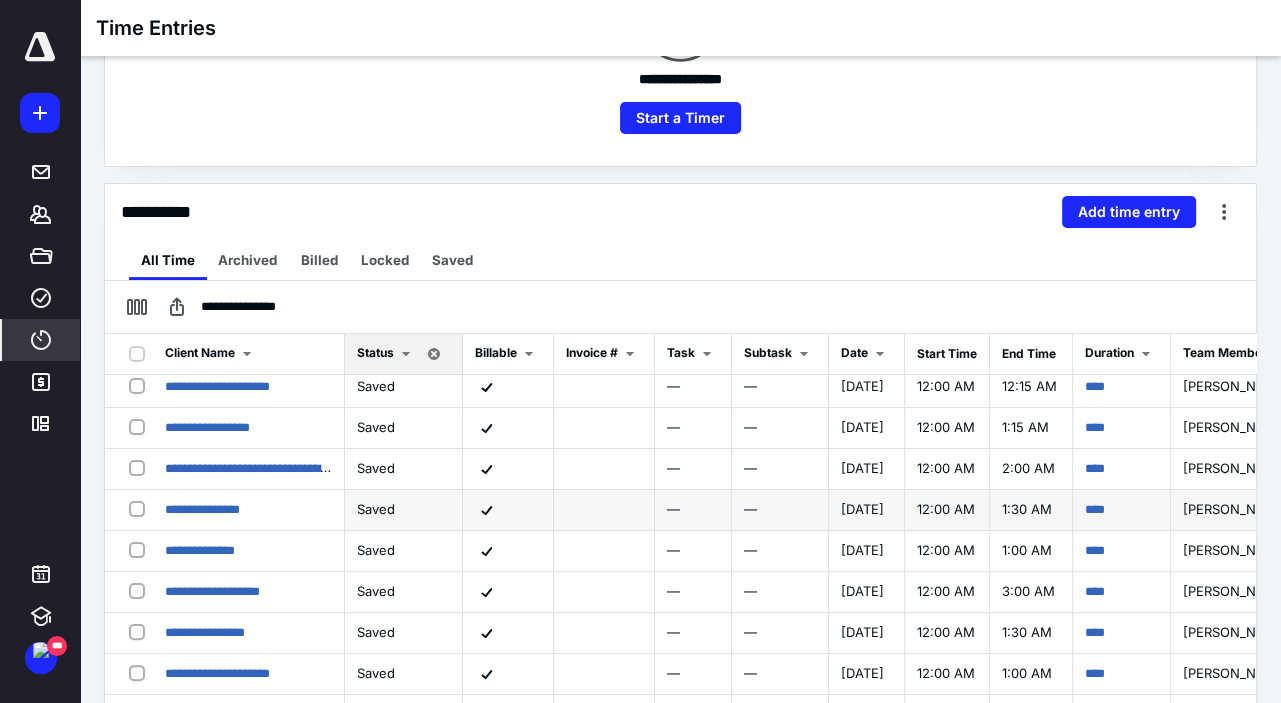 click on "**********" at bounding box center [225, 510] 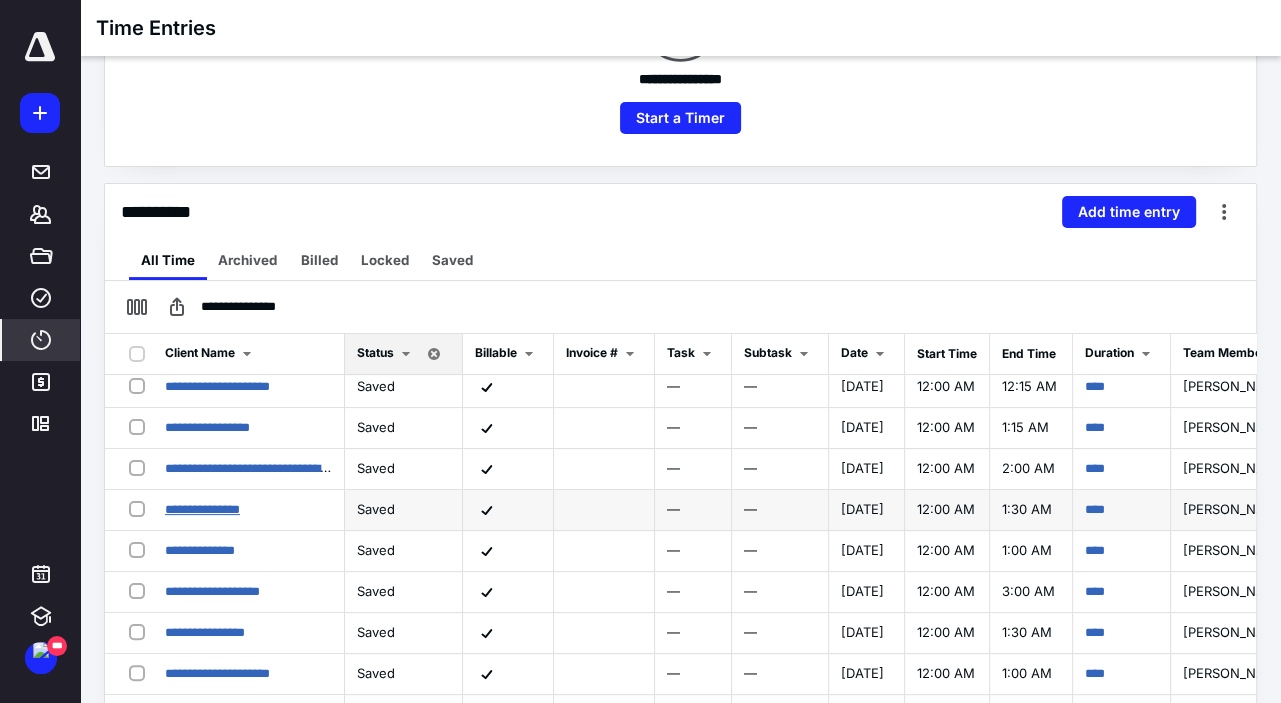 click on "**********" at bounding box center (202, 509) 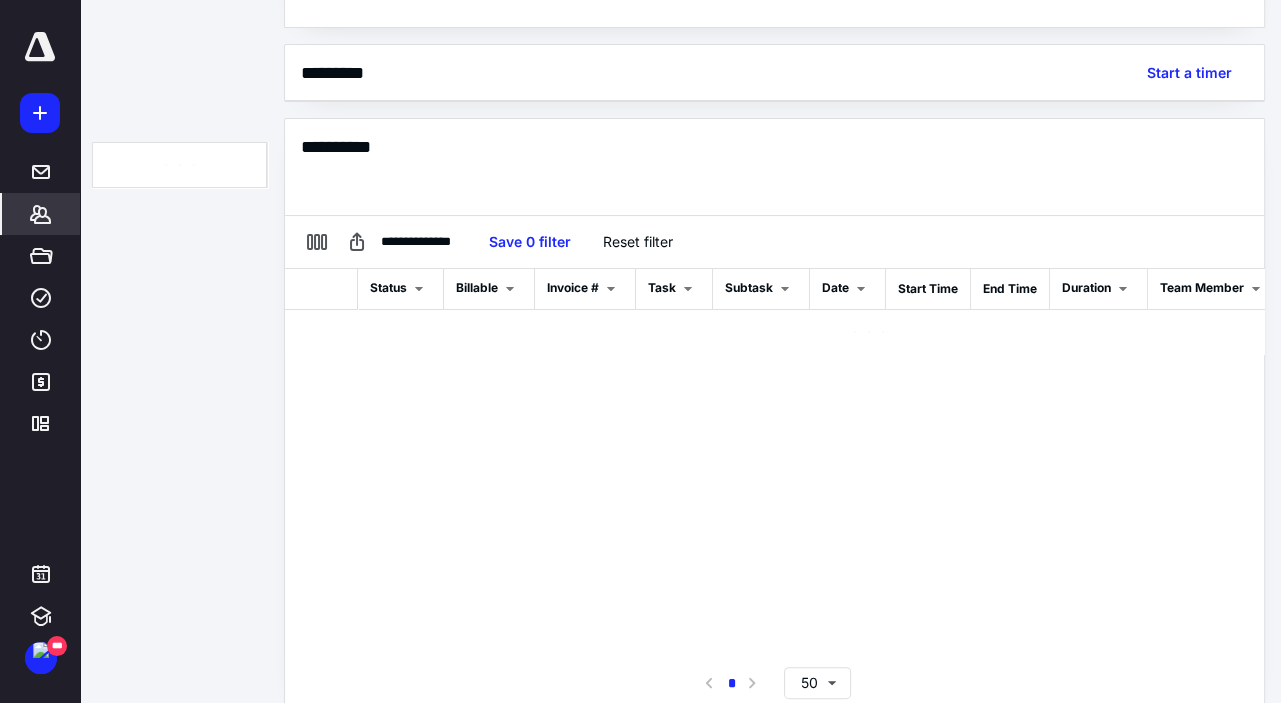 scroll, scrollTop: 381, scrollLeft: 0, axis: vertical 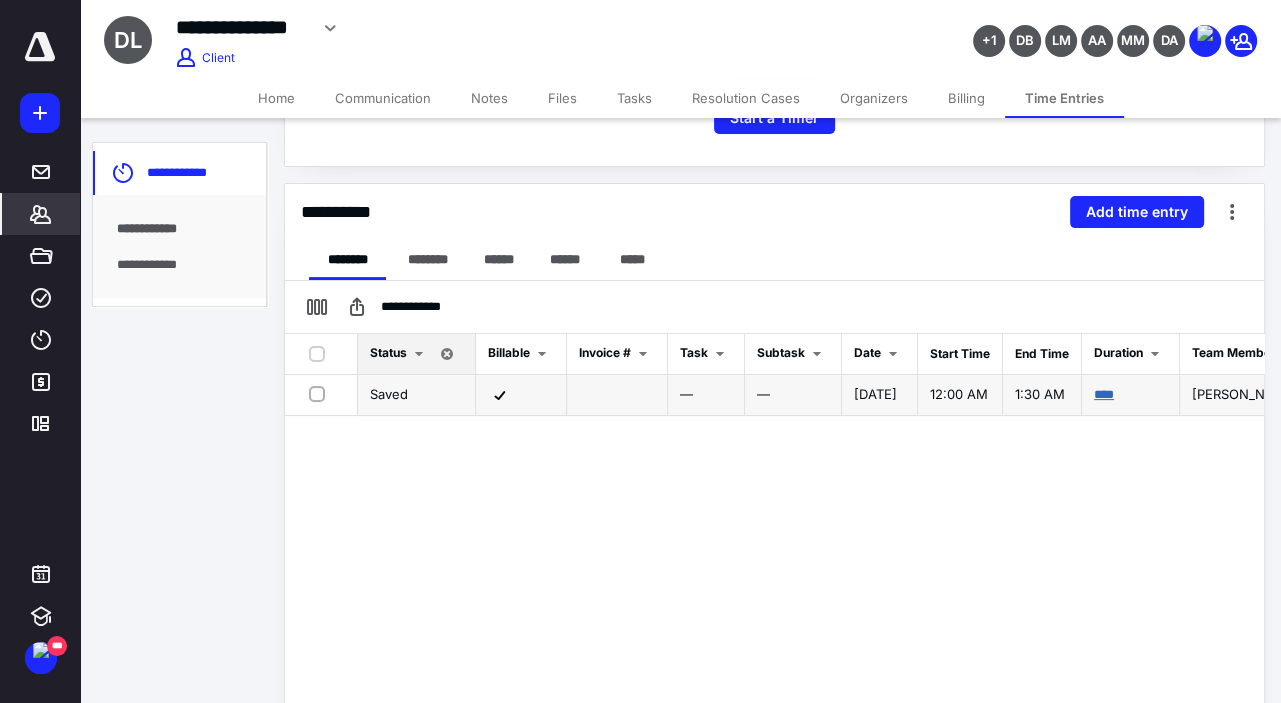 click on "****" at bounding box center (1104, 394) 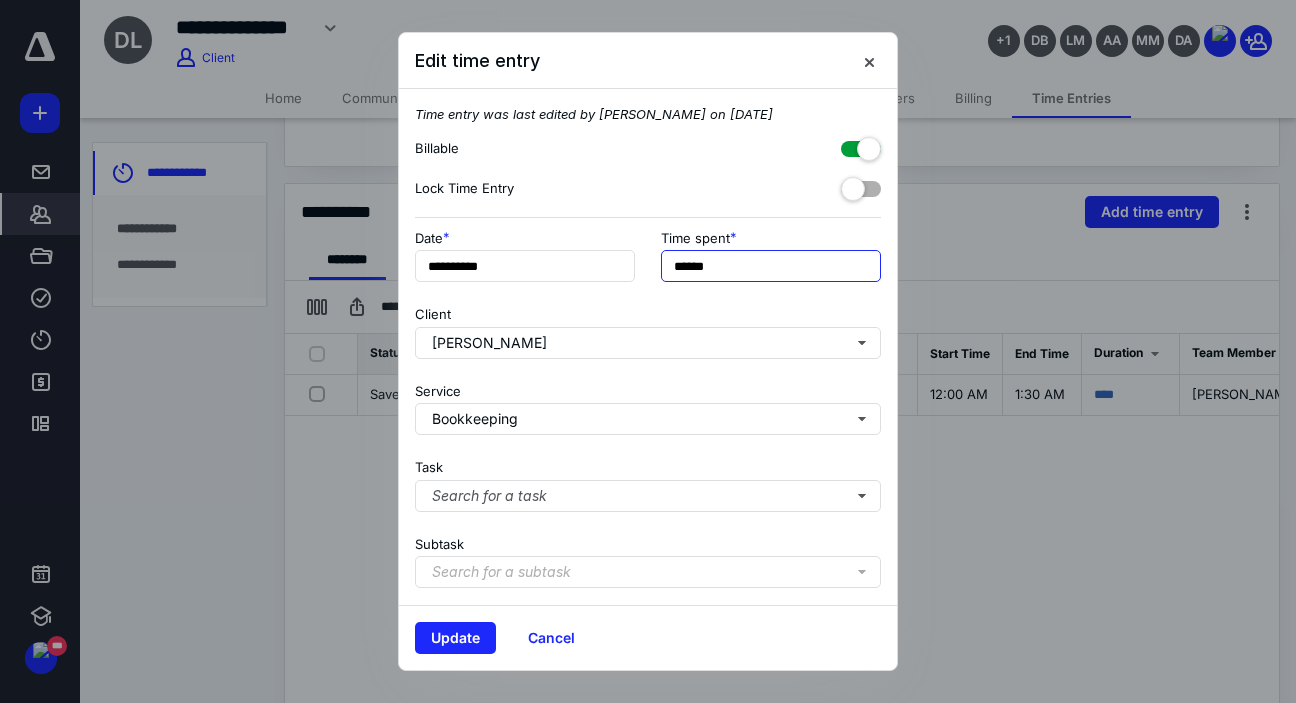 drag, startPoint x: 725, startPoint y: 271, endPoint x: 662, endPoint y: 267, distance: 63.126858 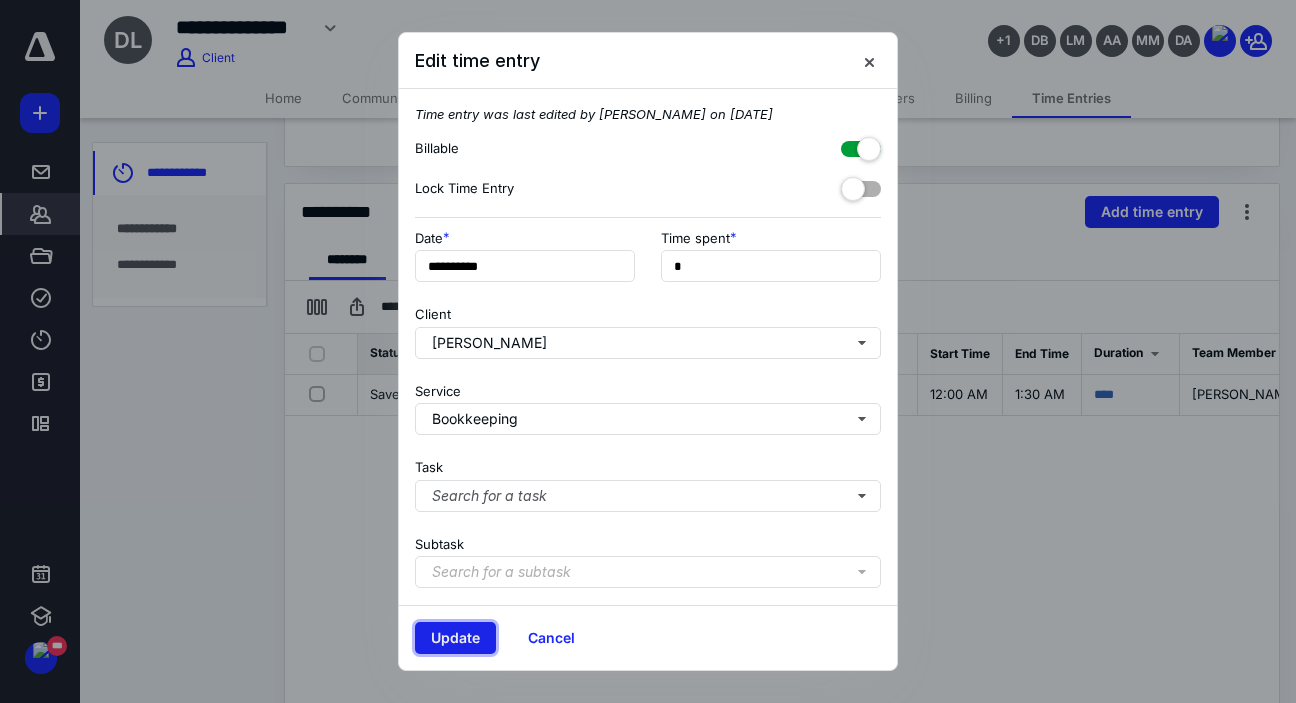 type on "**" 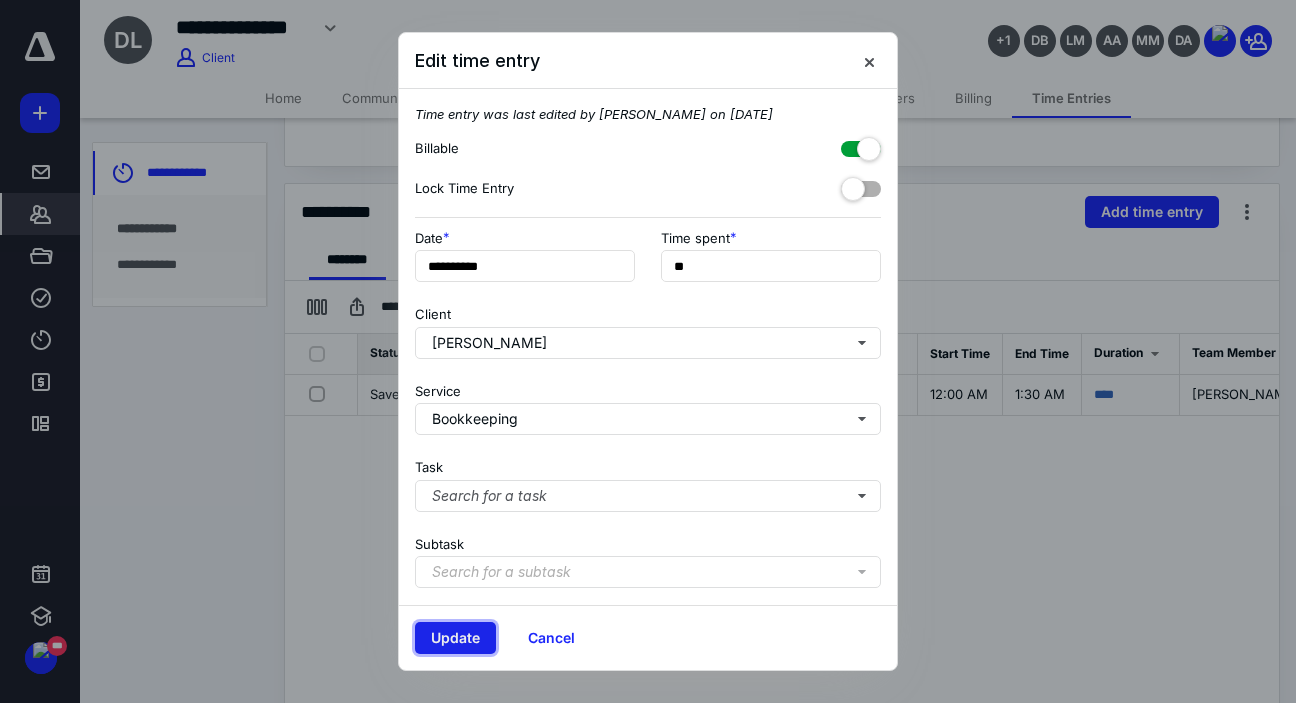 click on "Update" at bounding box center [455, 638] 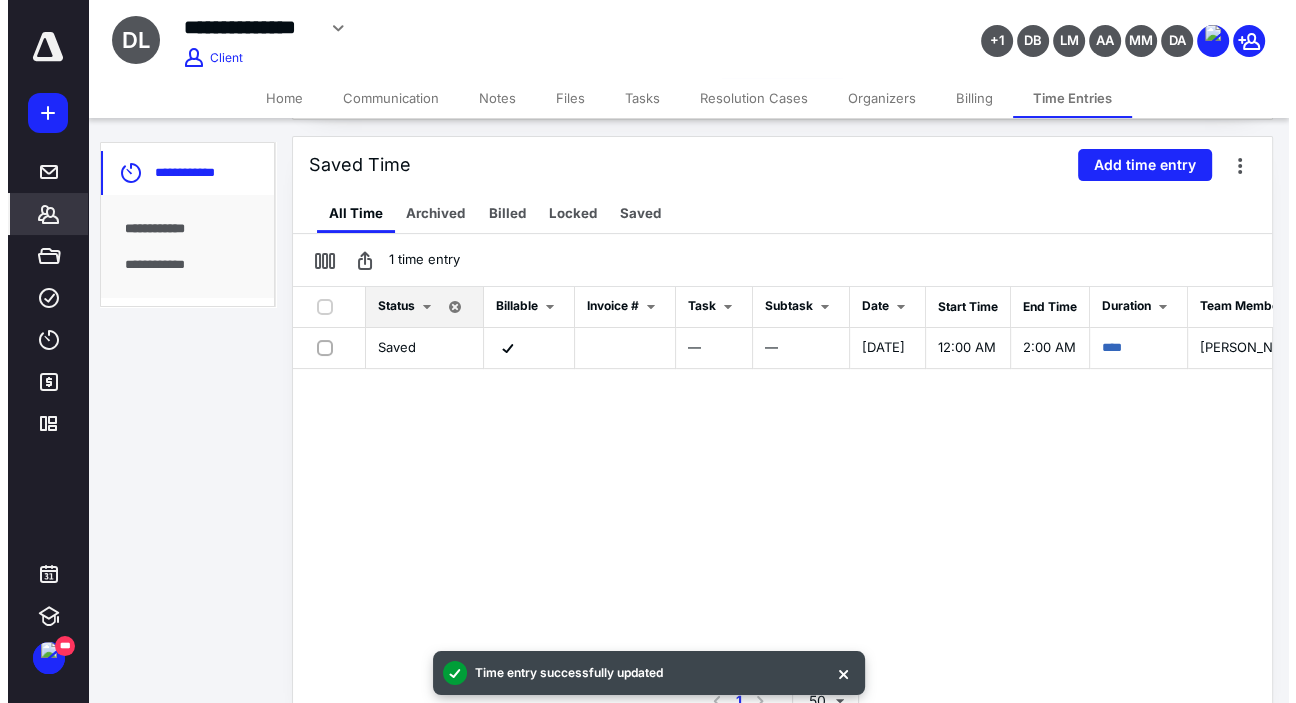 scroll, scrollTop: 445, scrollLeft: 0, axis: vertical 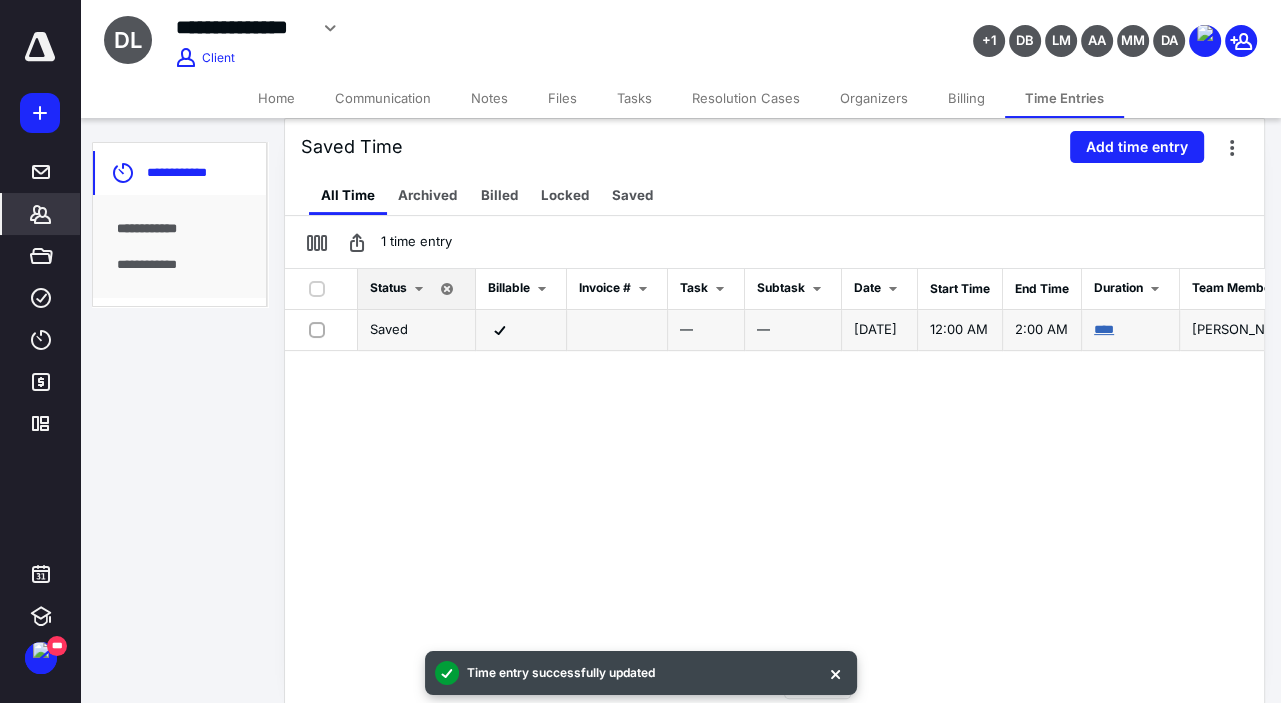 click on "****" at bounding box center (1104, 329) 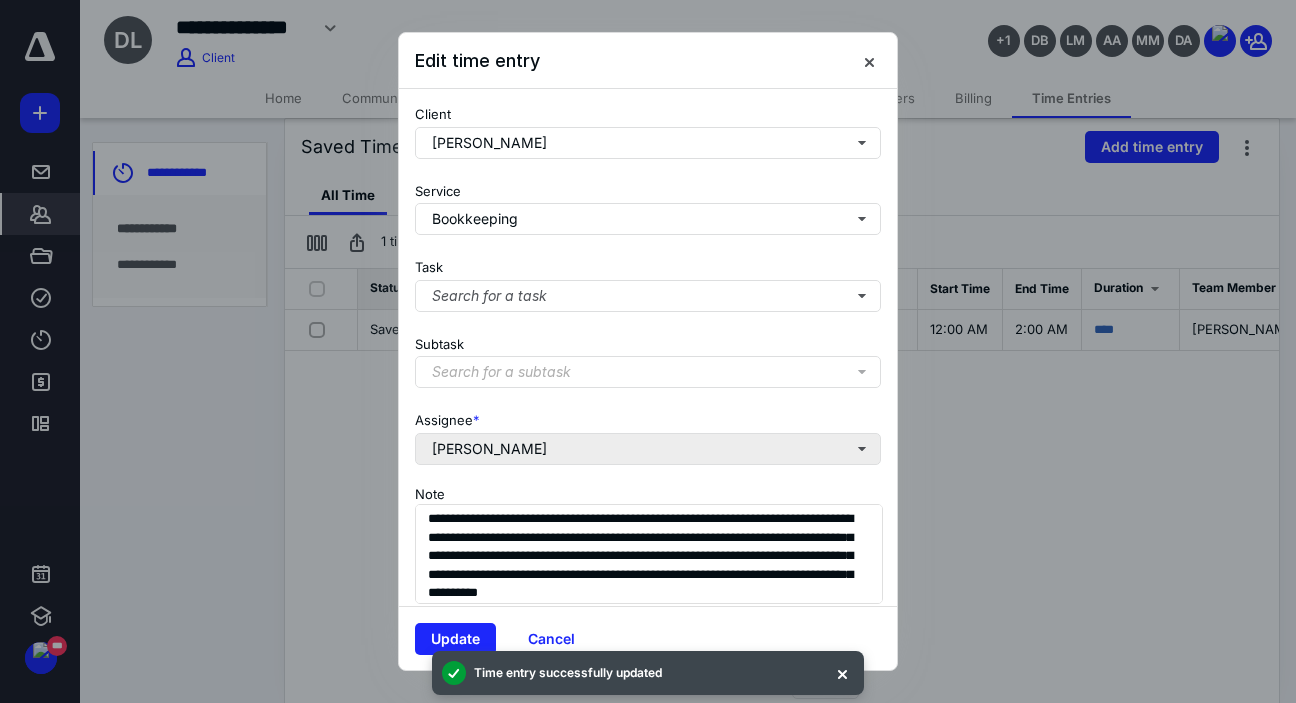 scroll, scrollTop: 229, scrollLeft: 0, axis: vertical 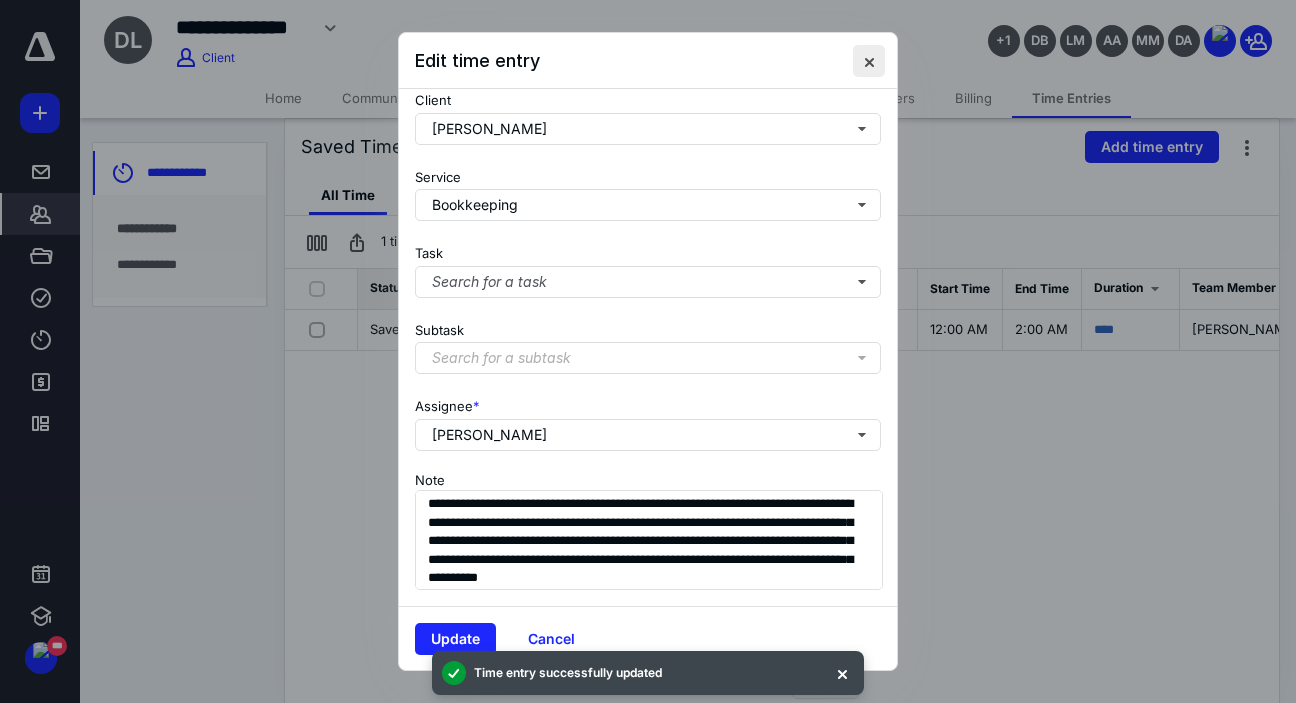 click at bounding box center [869, 61] 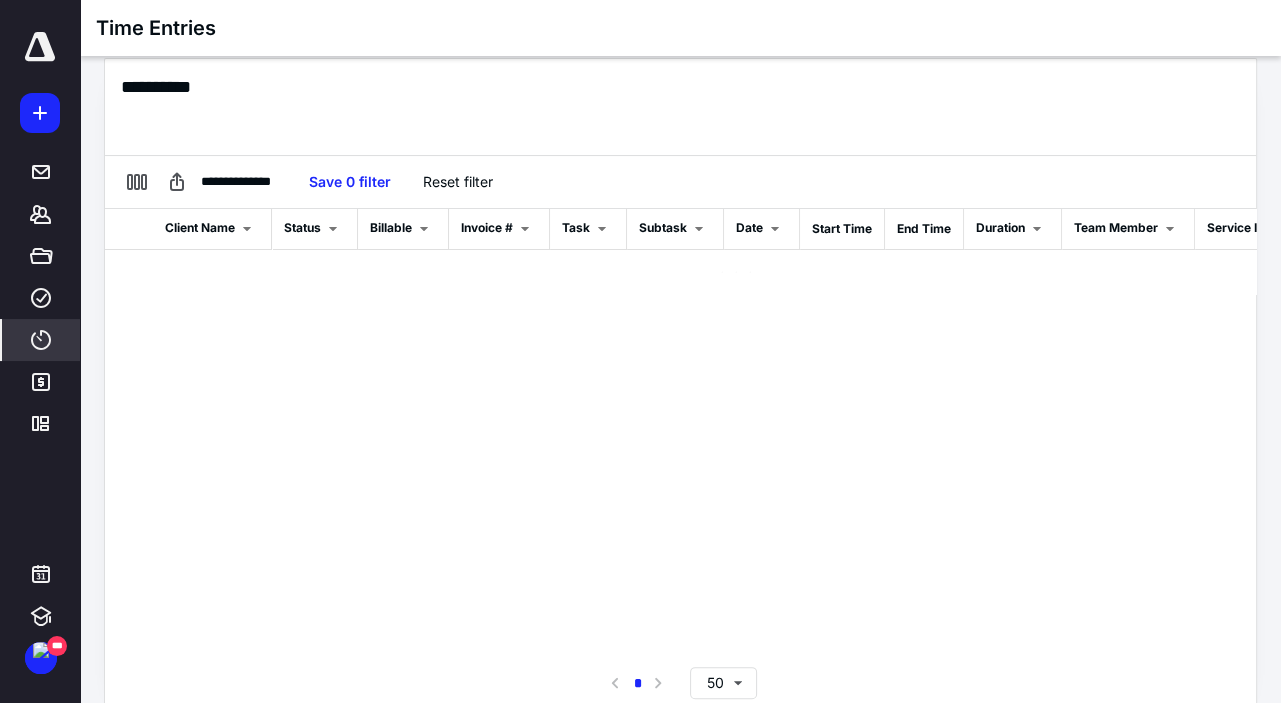 scroll, scrollTop: 257, scrollLeft: 0, axis: vertical 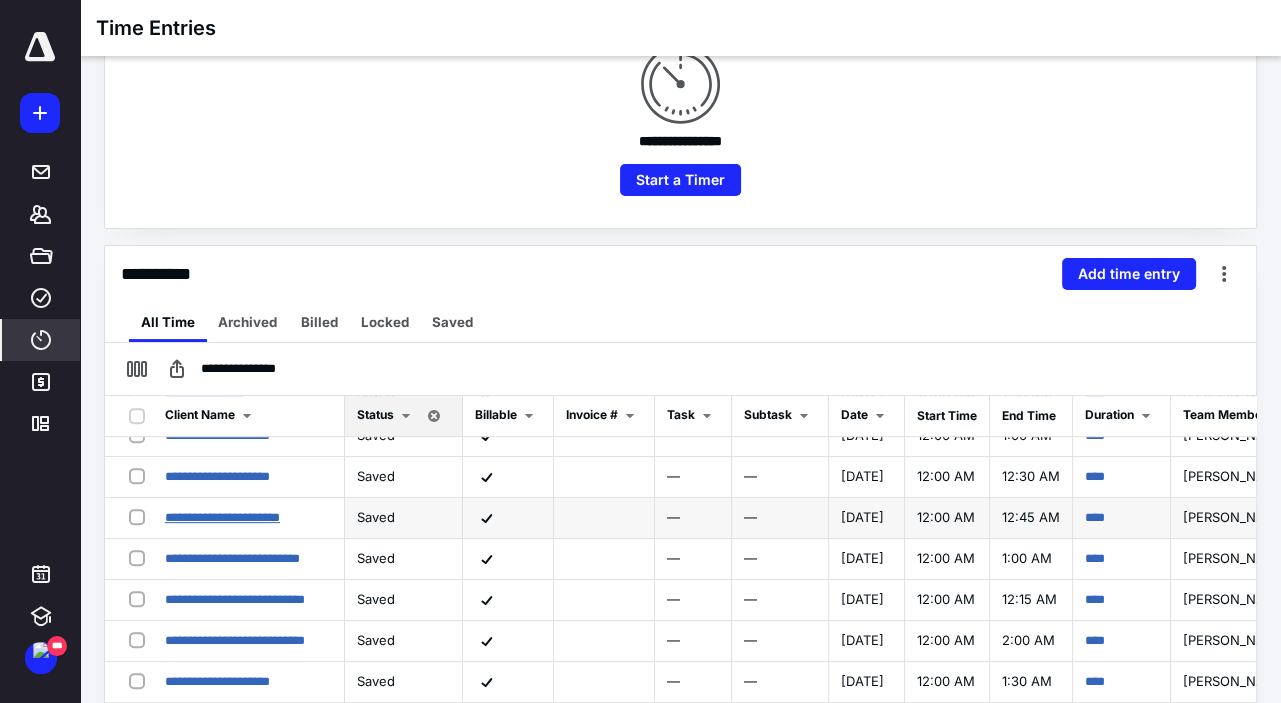 click on "**********" at bounding box center [222, 517] 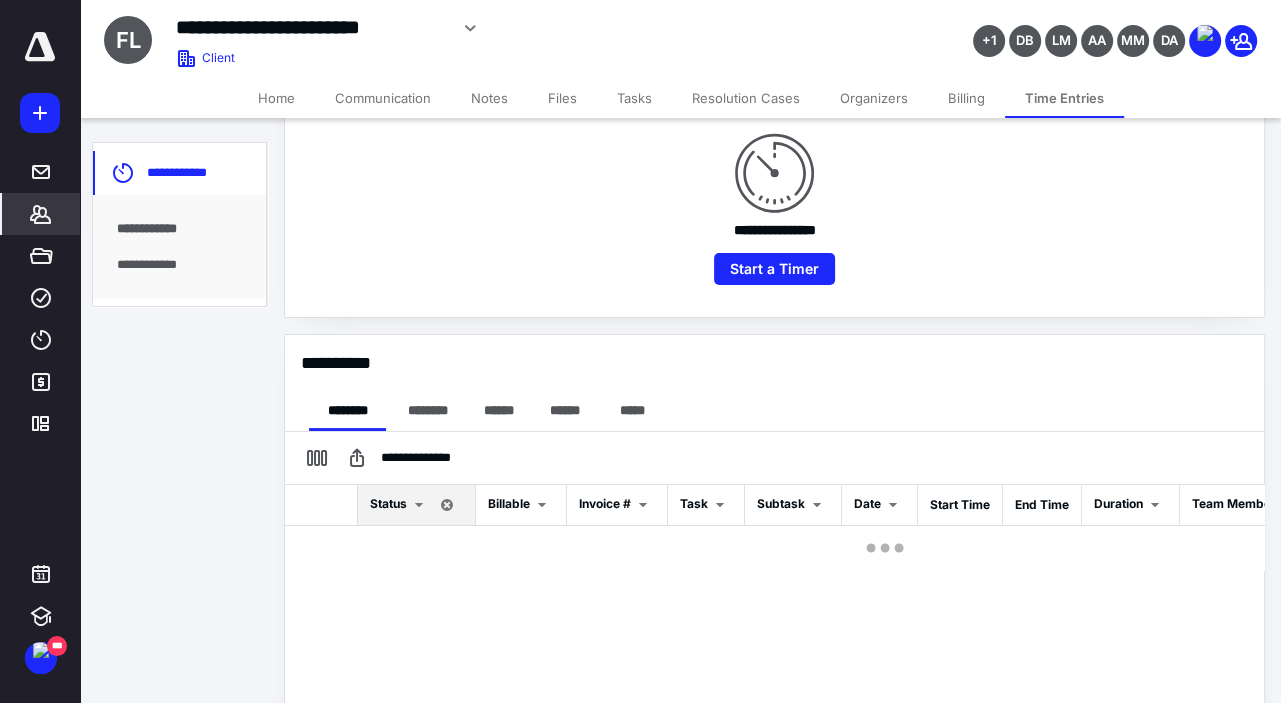 scroll, scrollTop: 319, scrollLeft: 0, axis: vertical 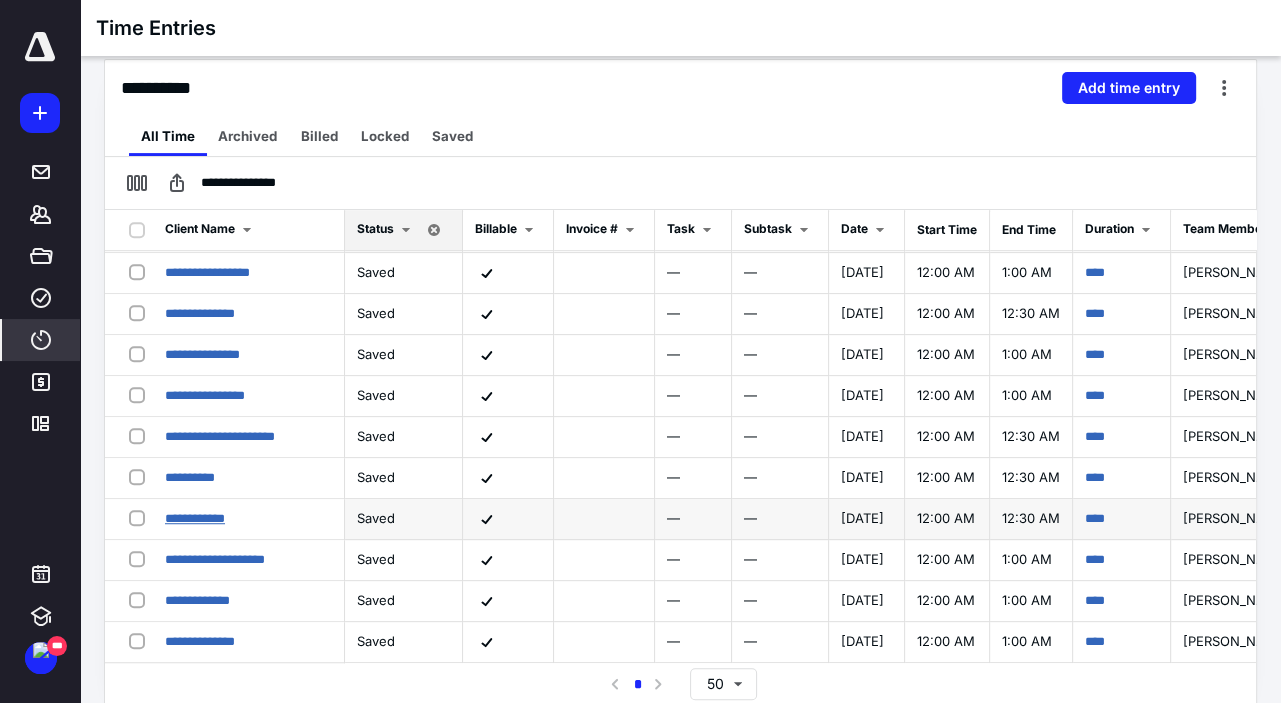 click on "**********" at bounding box center (195, 518) 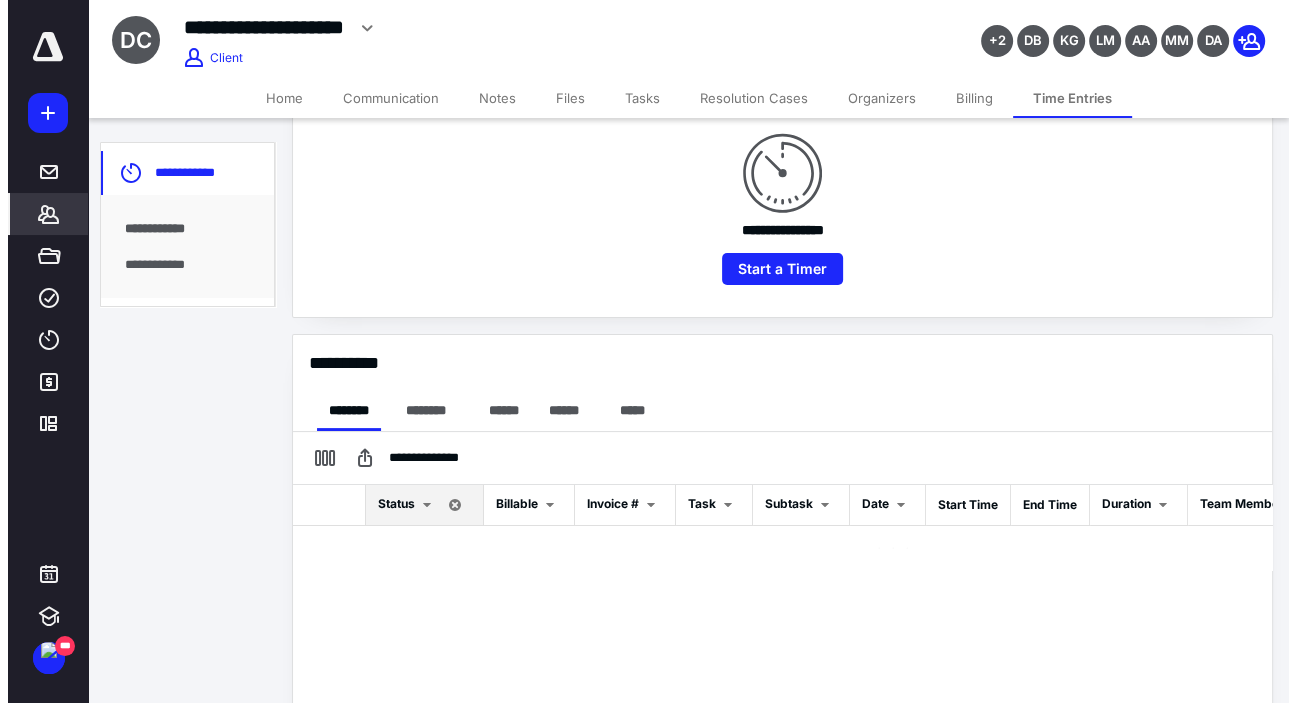 scroll, scrollTop: 445, scrollLeft: 0, axis: vertical 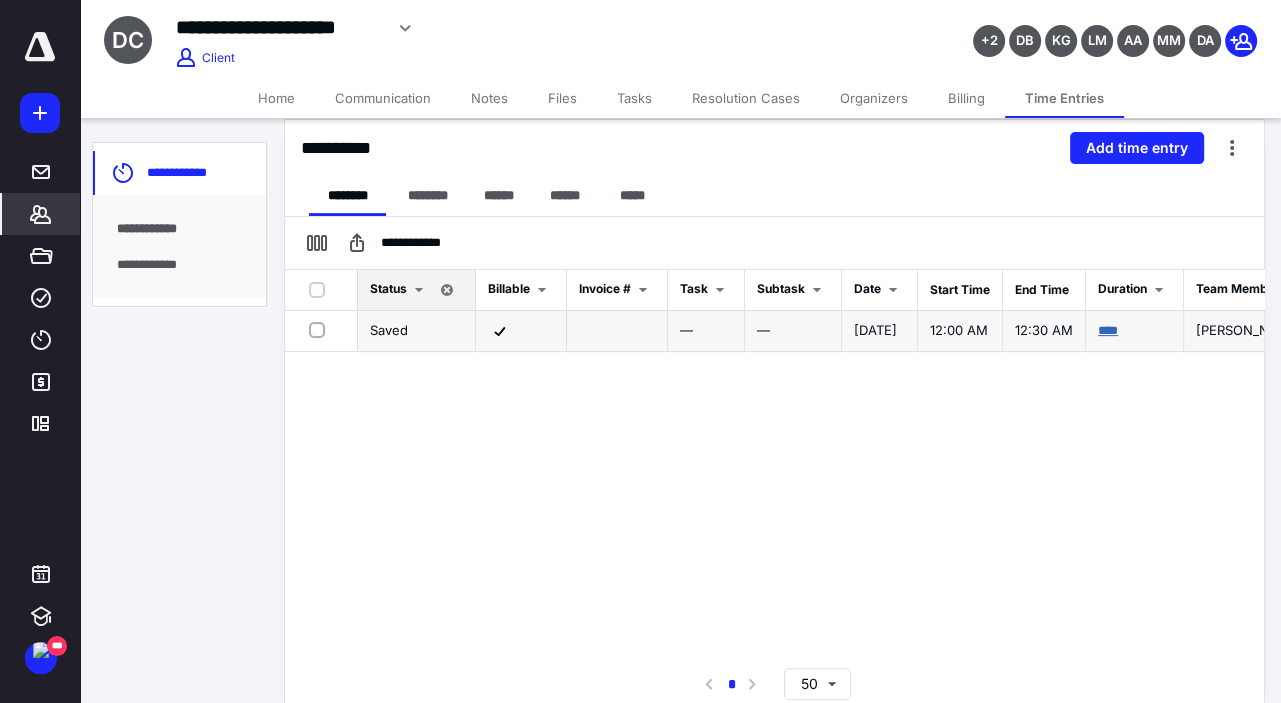 click on "****" at bounding box center [1108, 330] 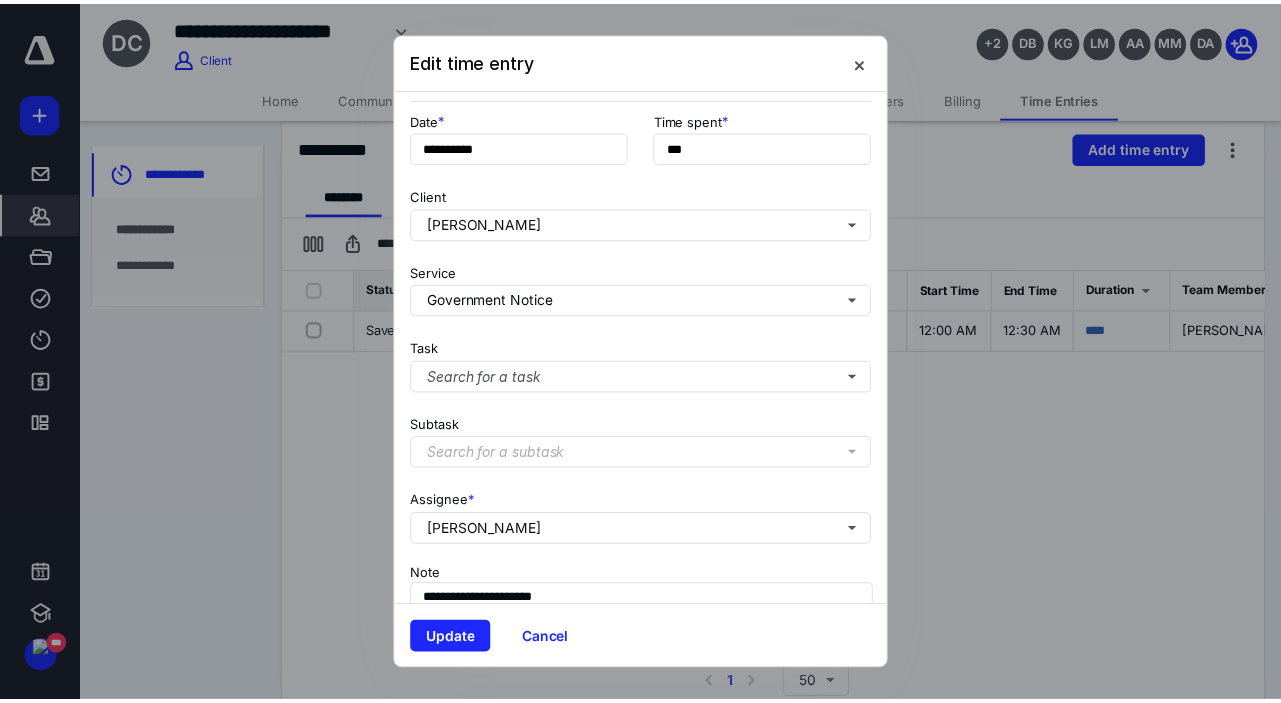 scroll, scrollTop: 229, scrollLeft: 0, axis: vertical 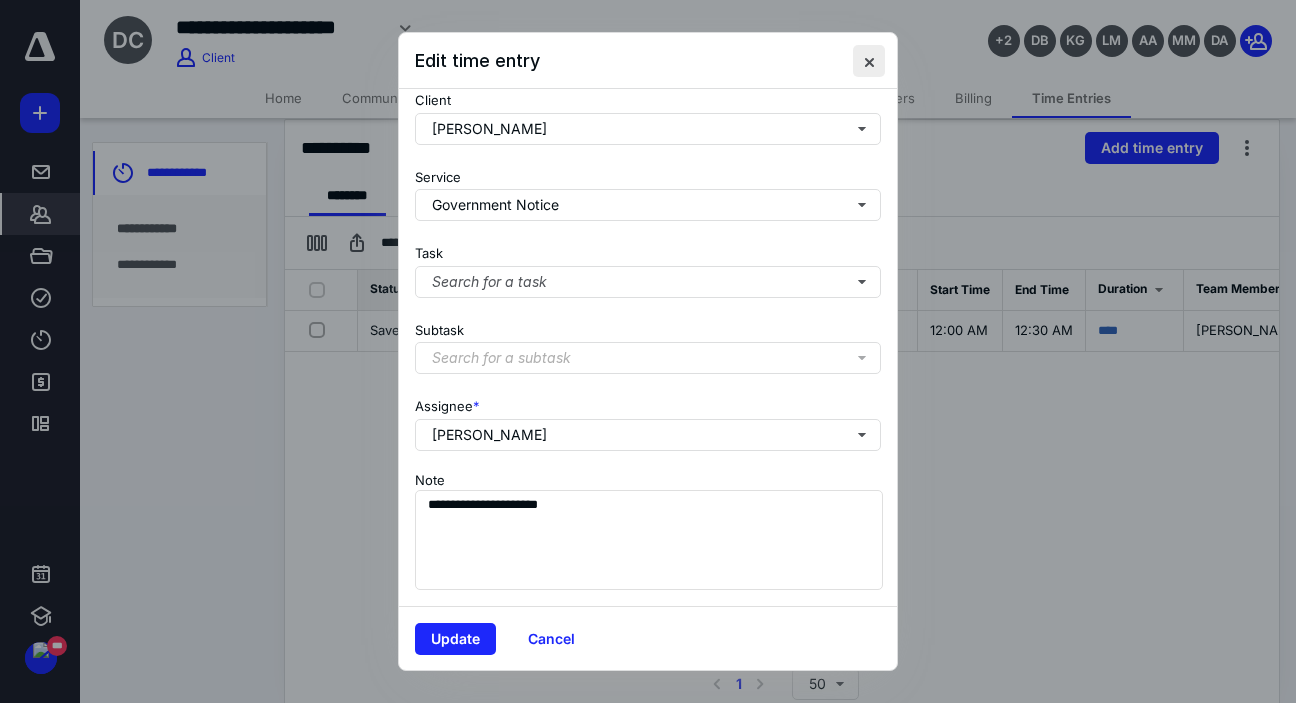 click at bounding box center (869, 61) 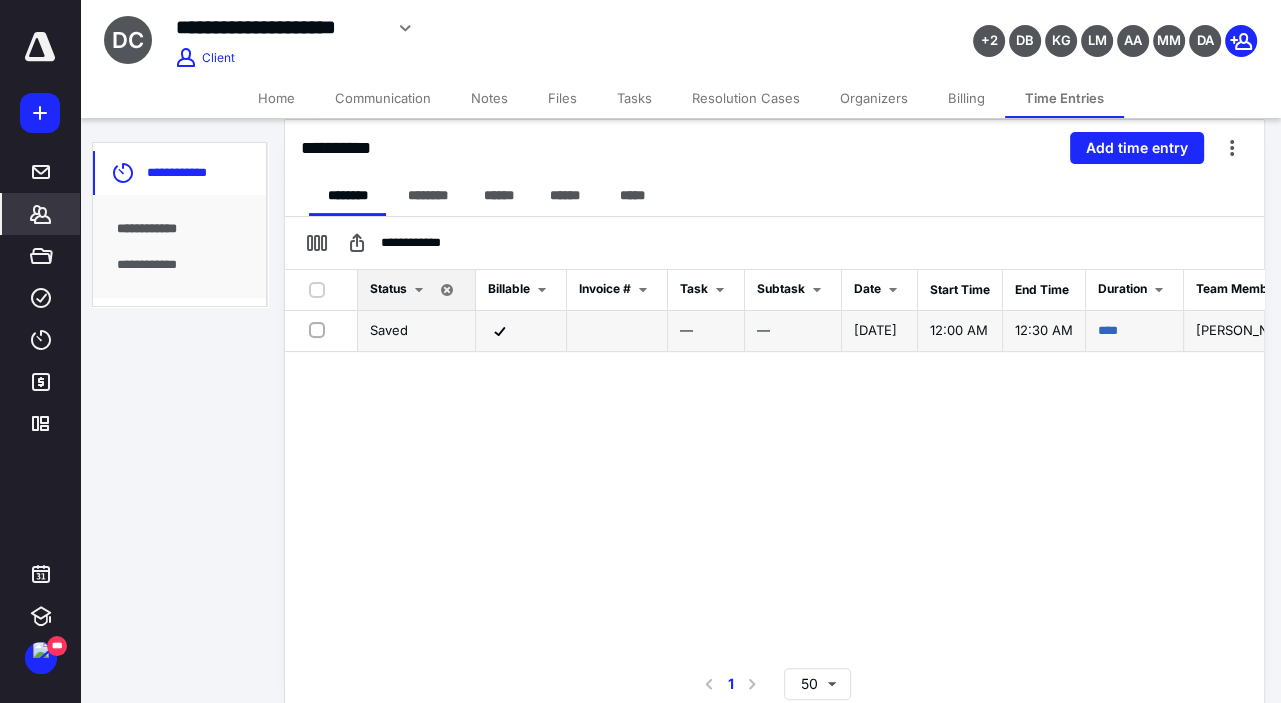 click at bounding box center [321, 329] 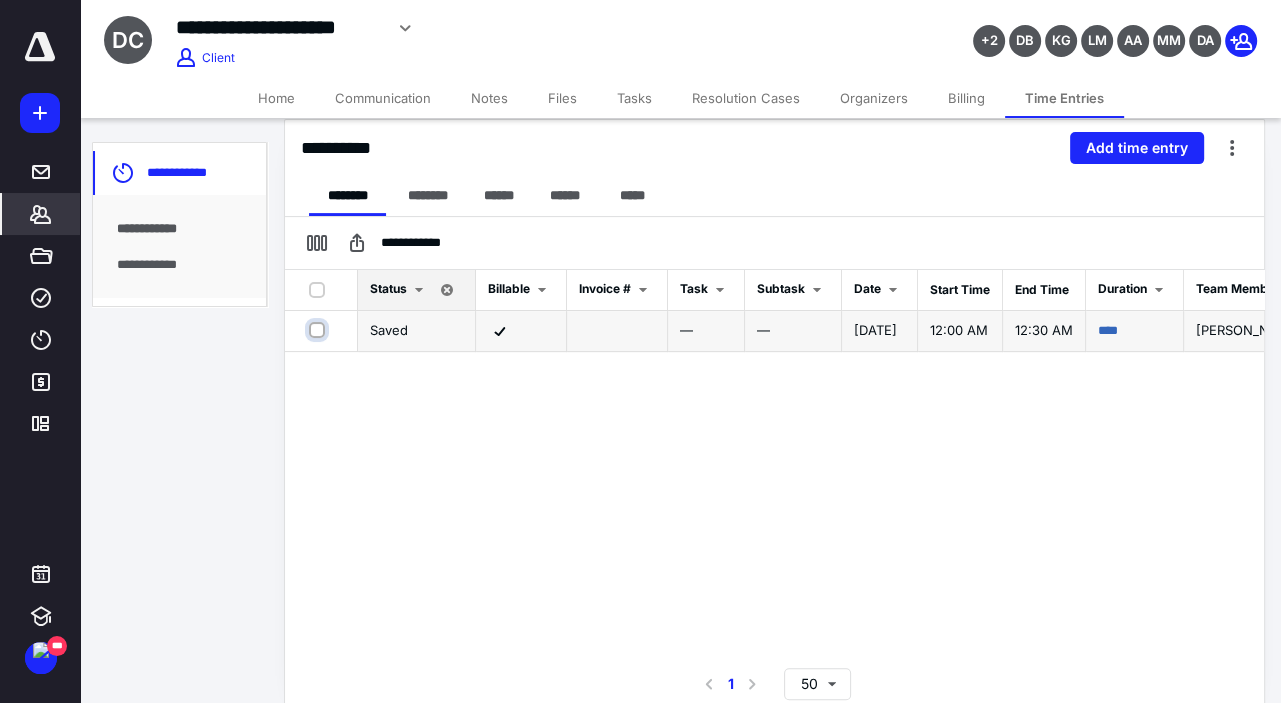 click at bounding box center [319, 330] 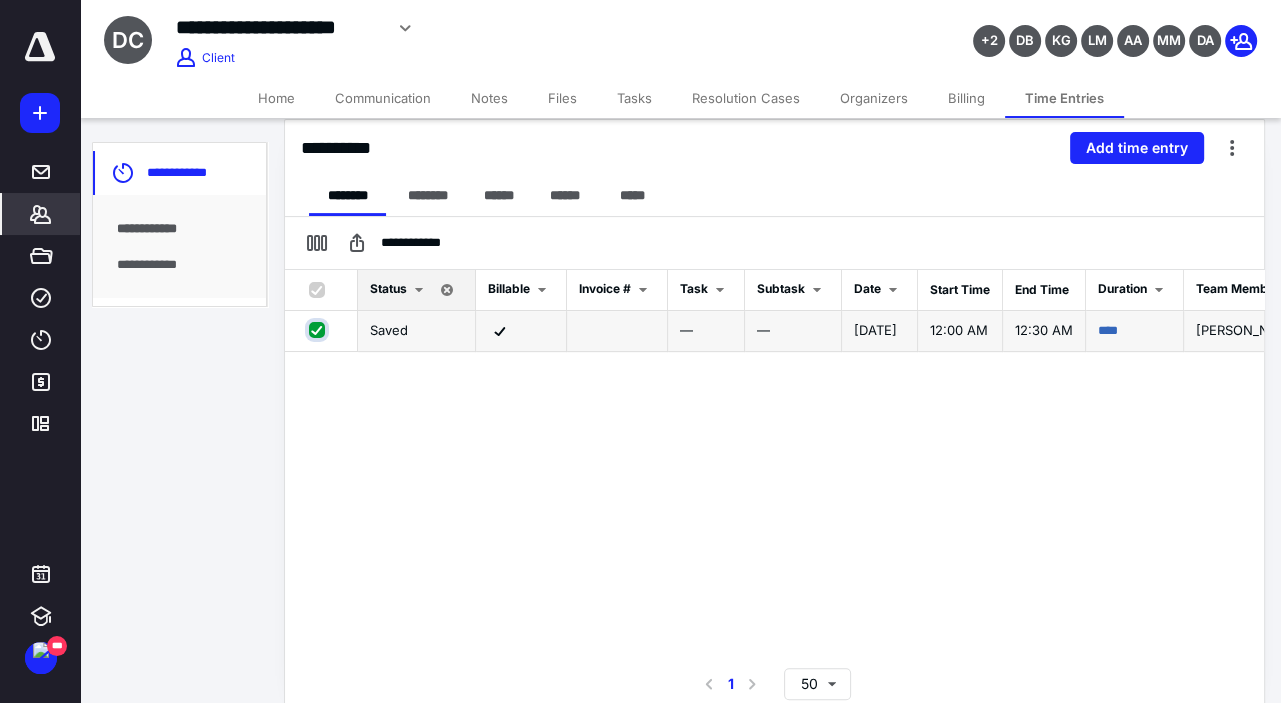 checkbox on "true" 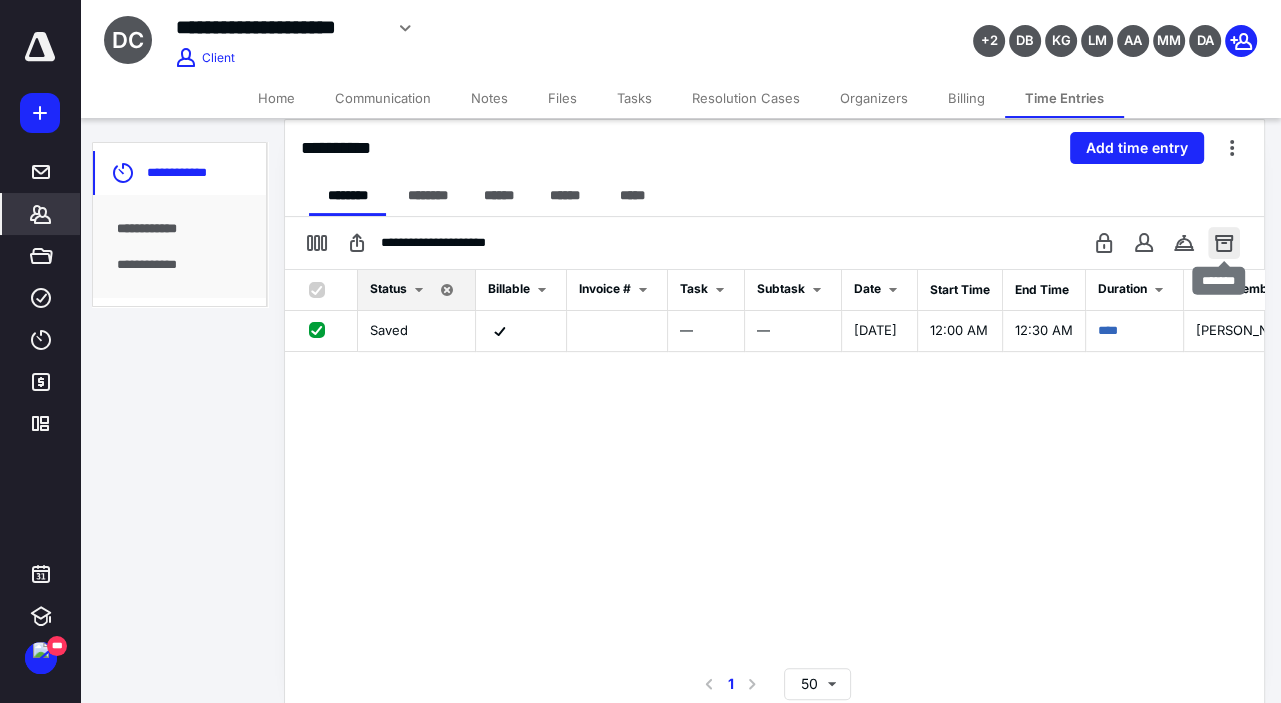 click at bounding box center [1224, 243] 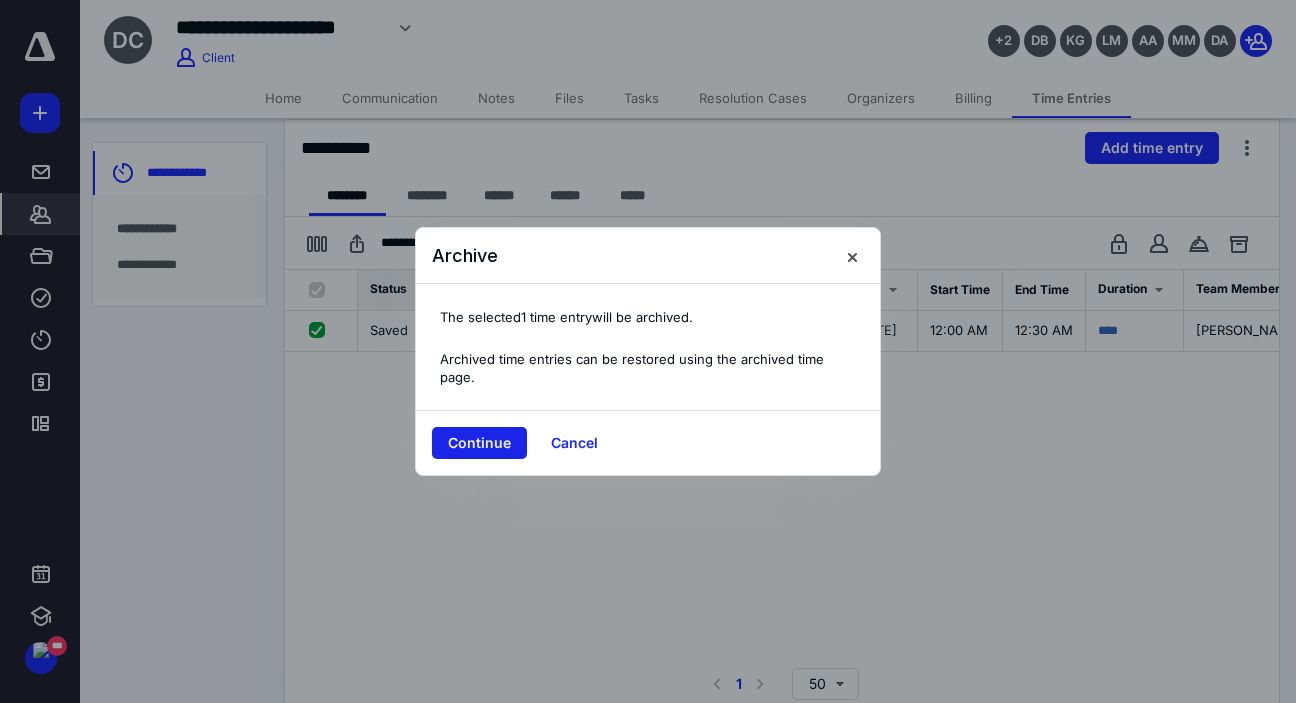 click on "Continue" at bounding box center (479, 443) 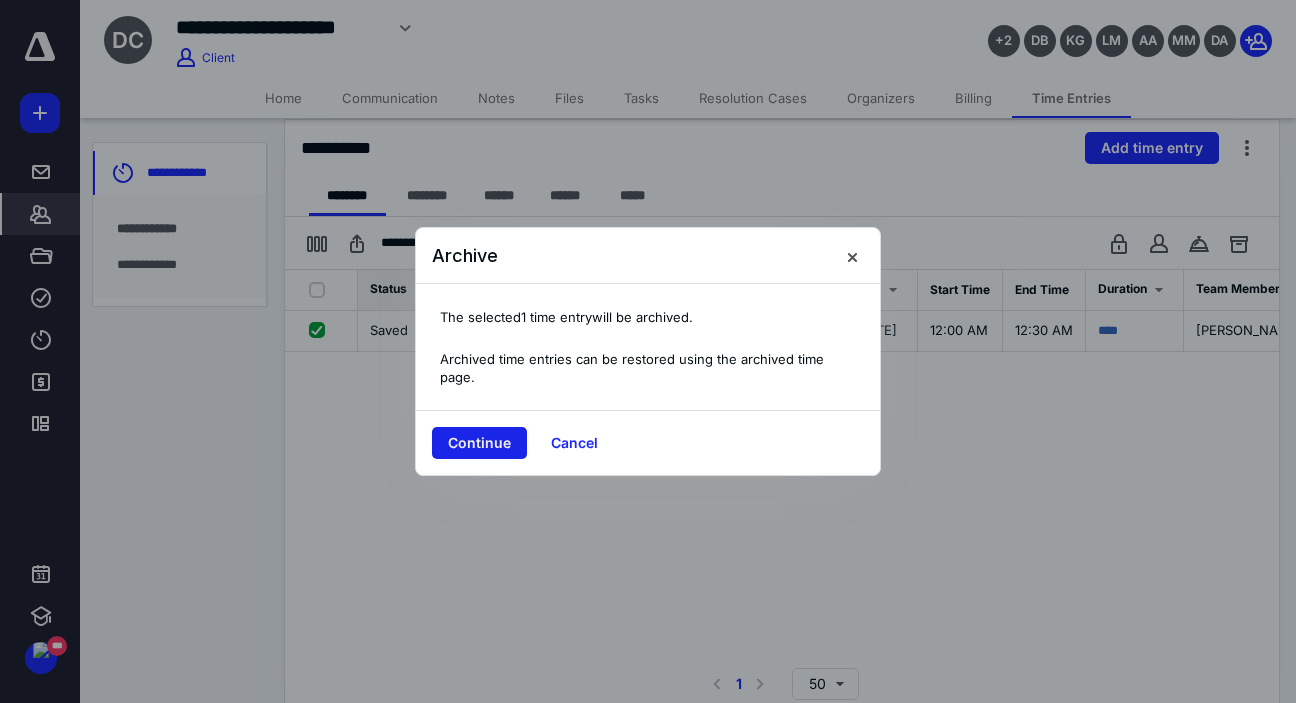checkbox on "false" 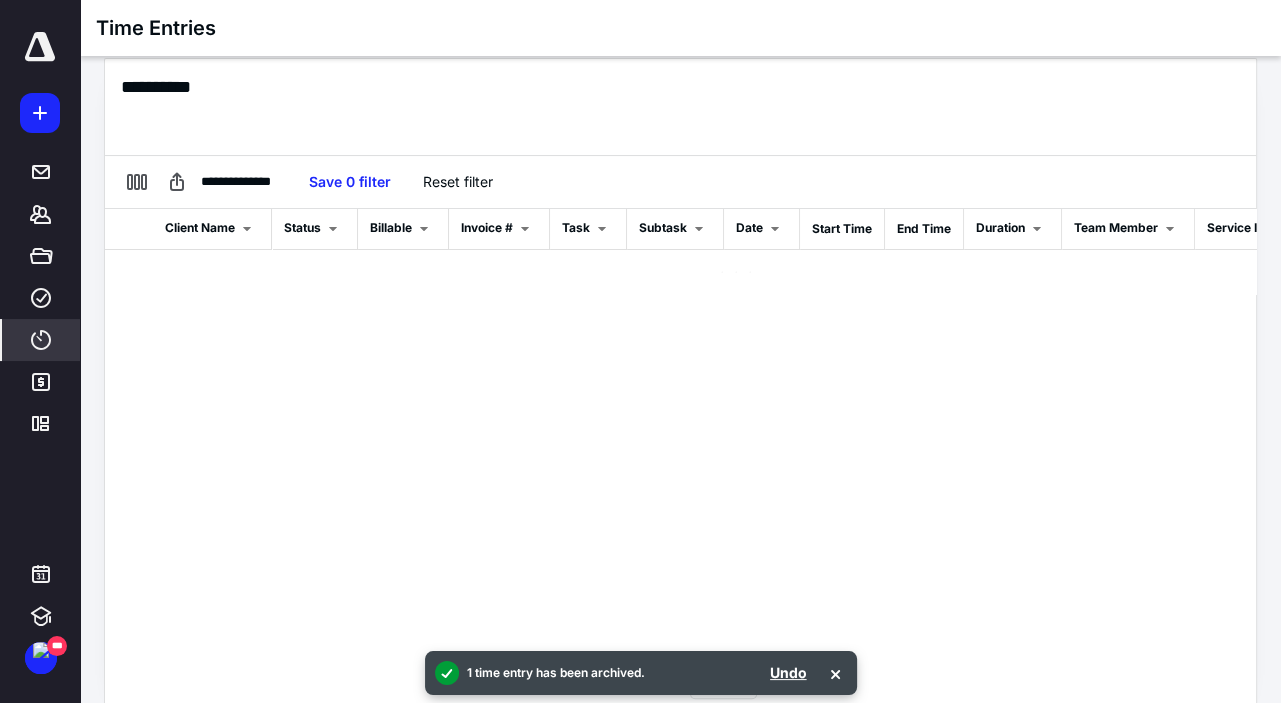 scroll, scrollTop: 381, scrollLeft: 0, axis: vertical 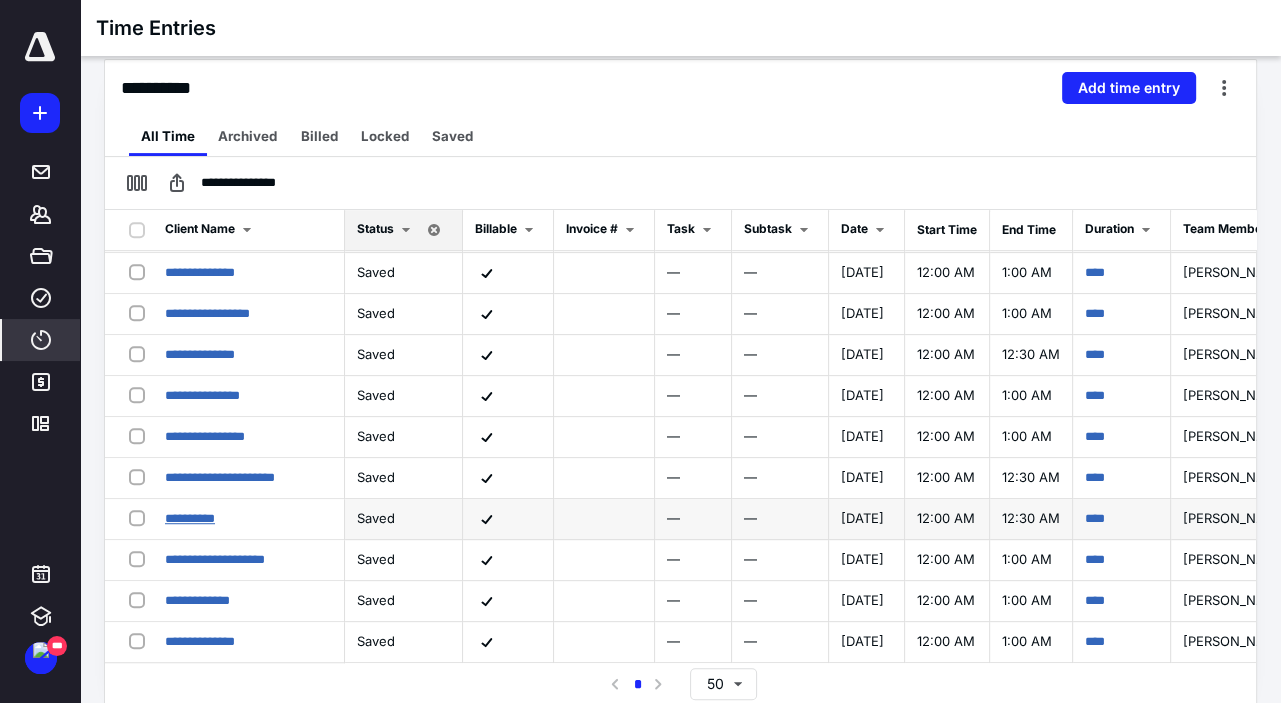 click on "**********" at bounding box center (190, 518) 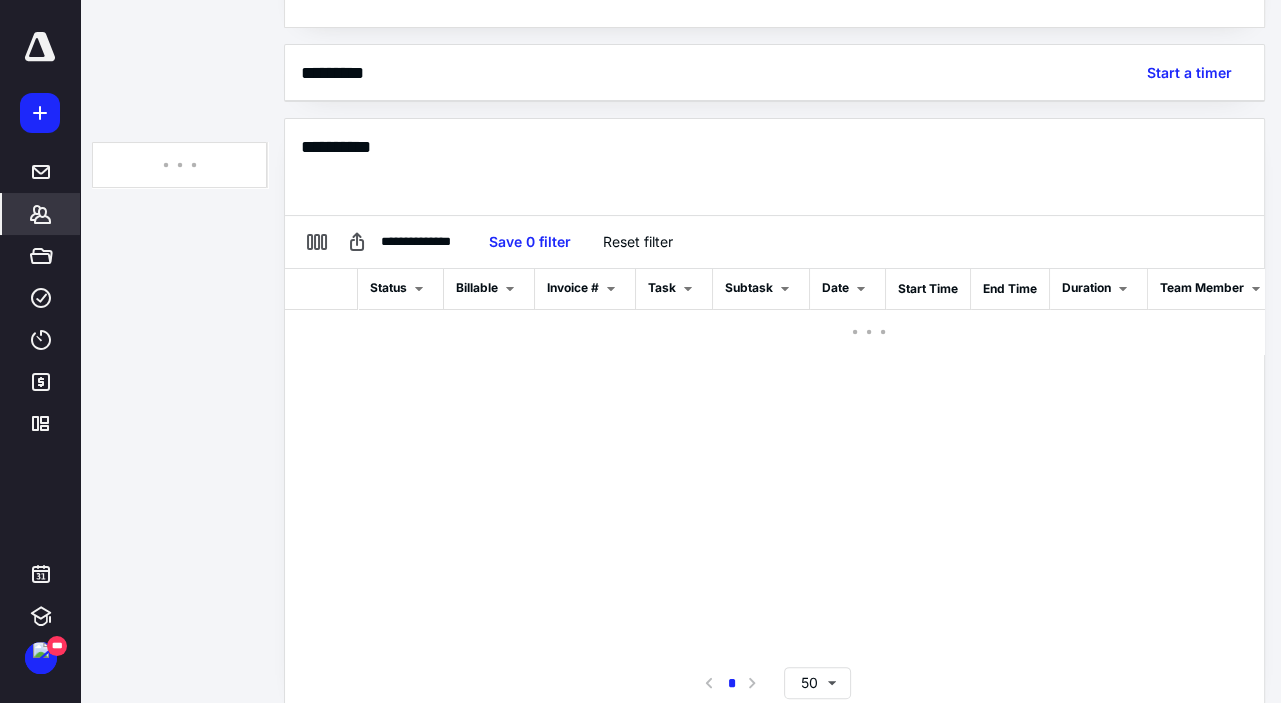 scroll, scrollTop: 445, scrollLeft: 0, axis: vertical 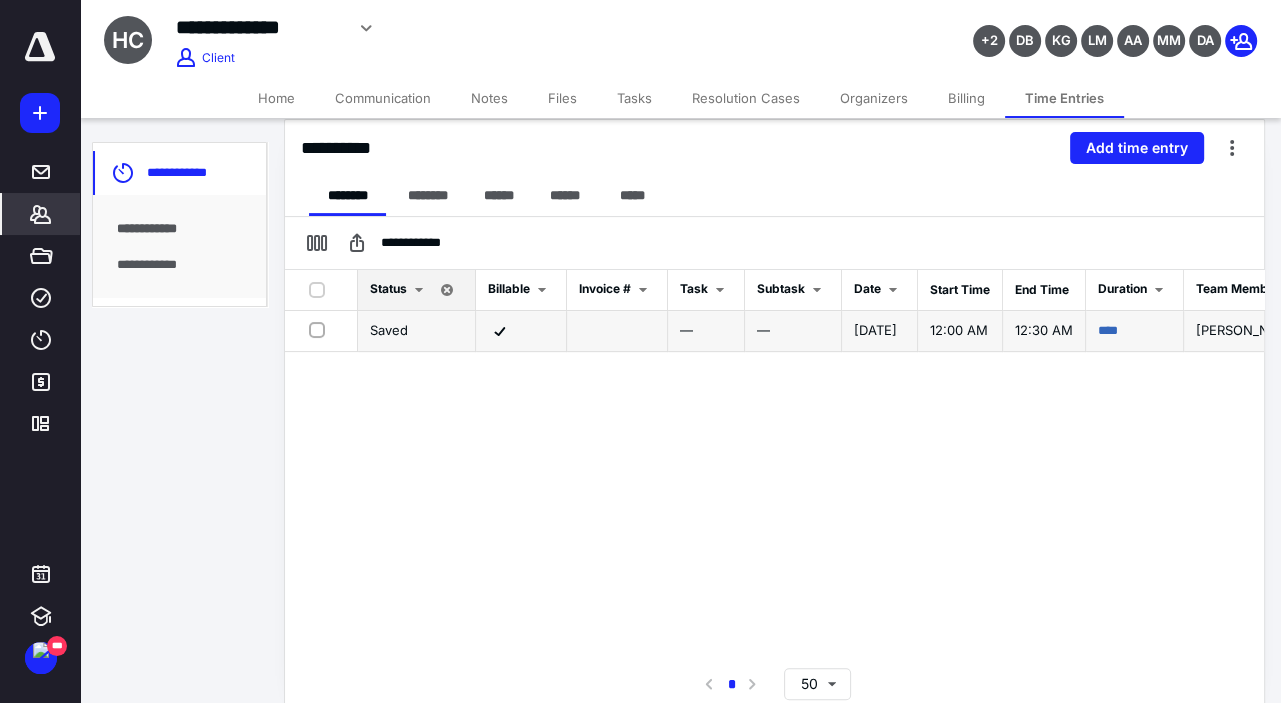 click at bounding box center (321, 329) 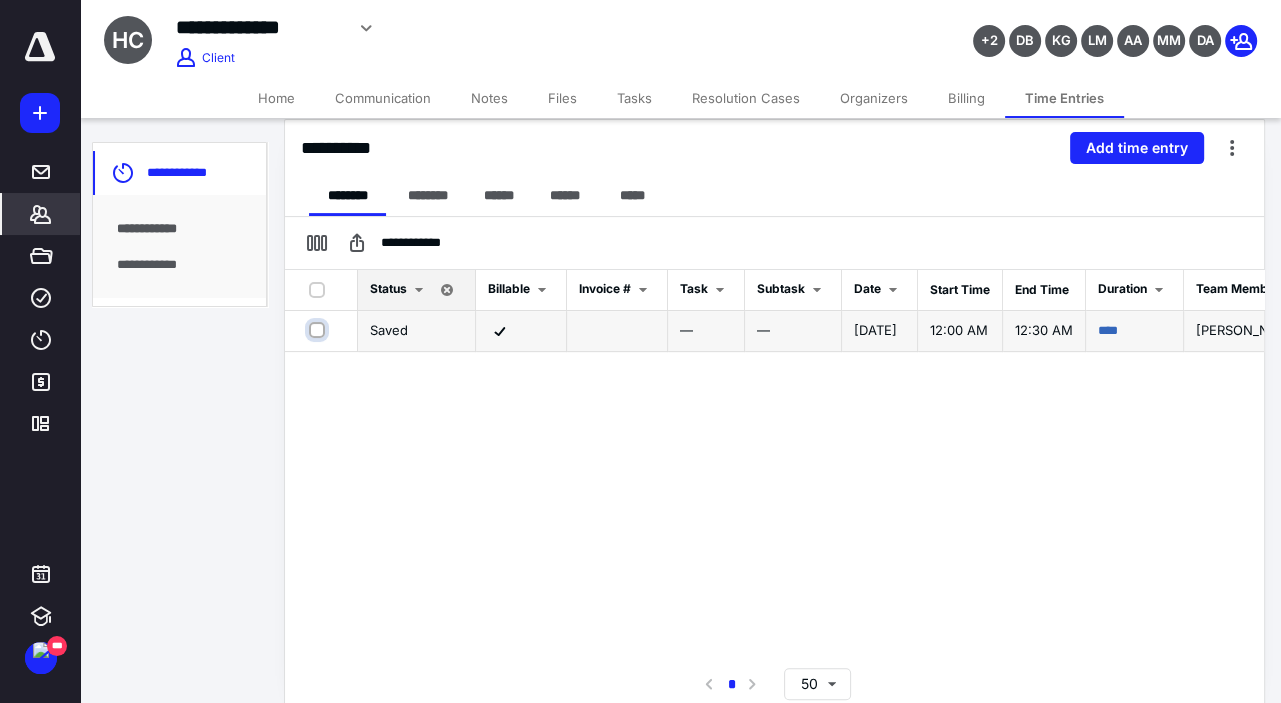 click at bounding box center (319, 330) 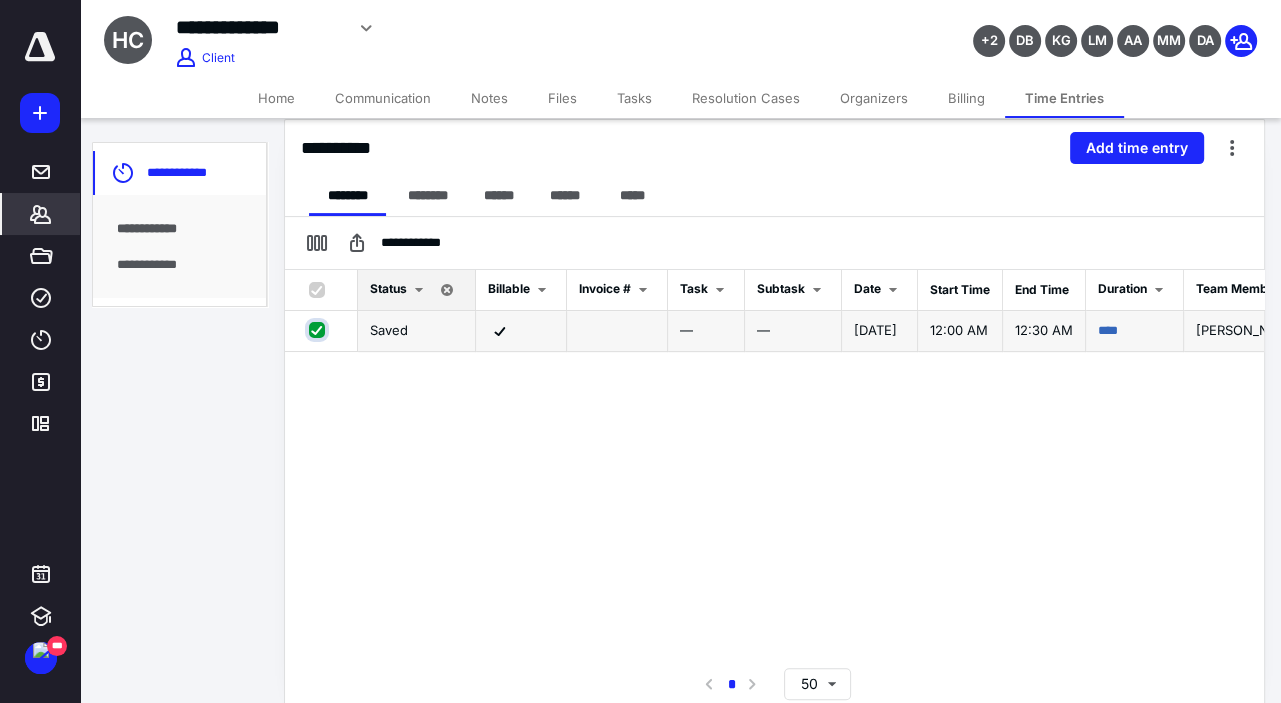 checkbox on "true" 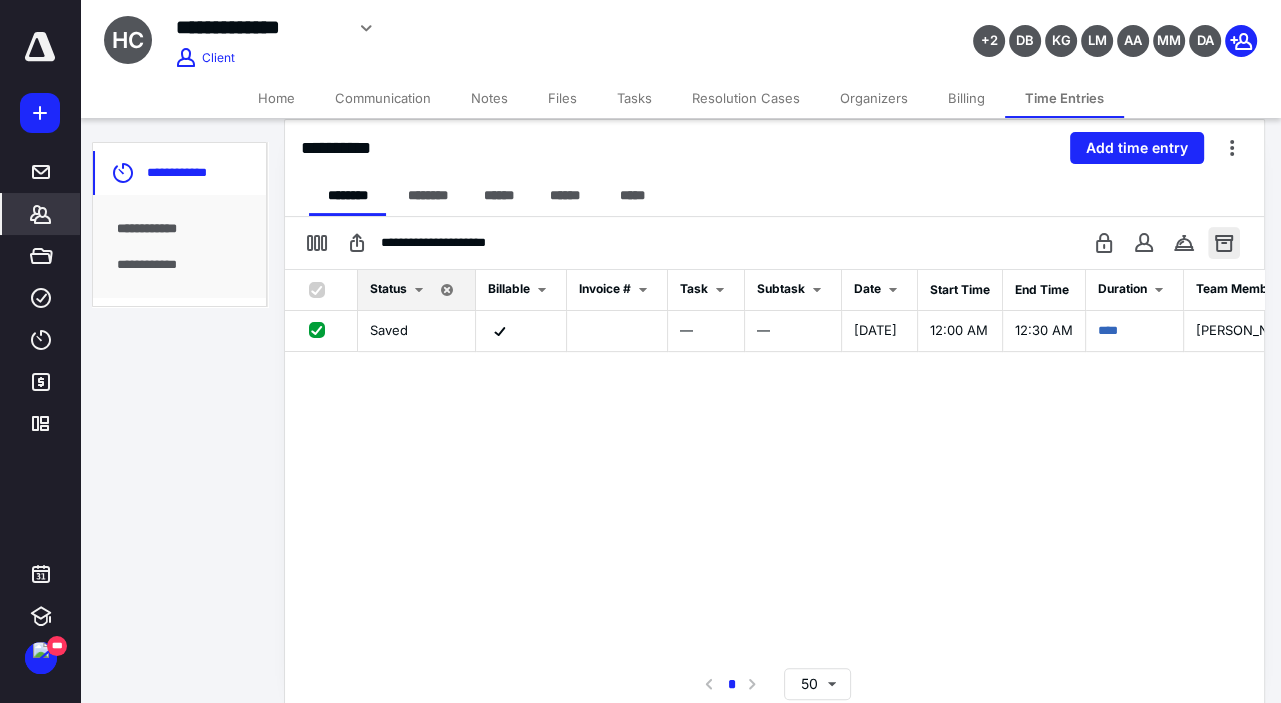 click at bounding box center (1224, 243) 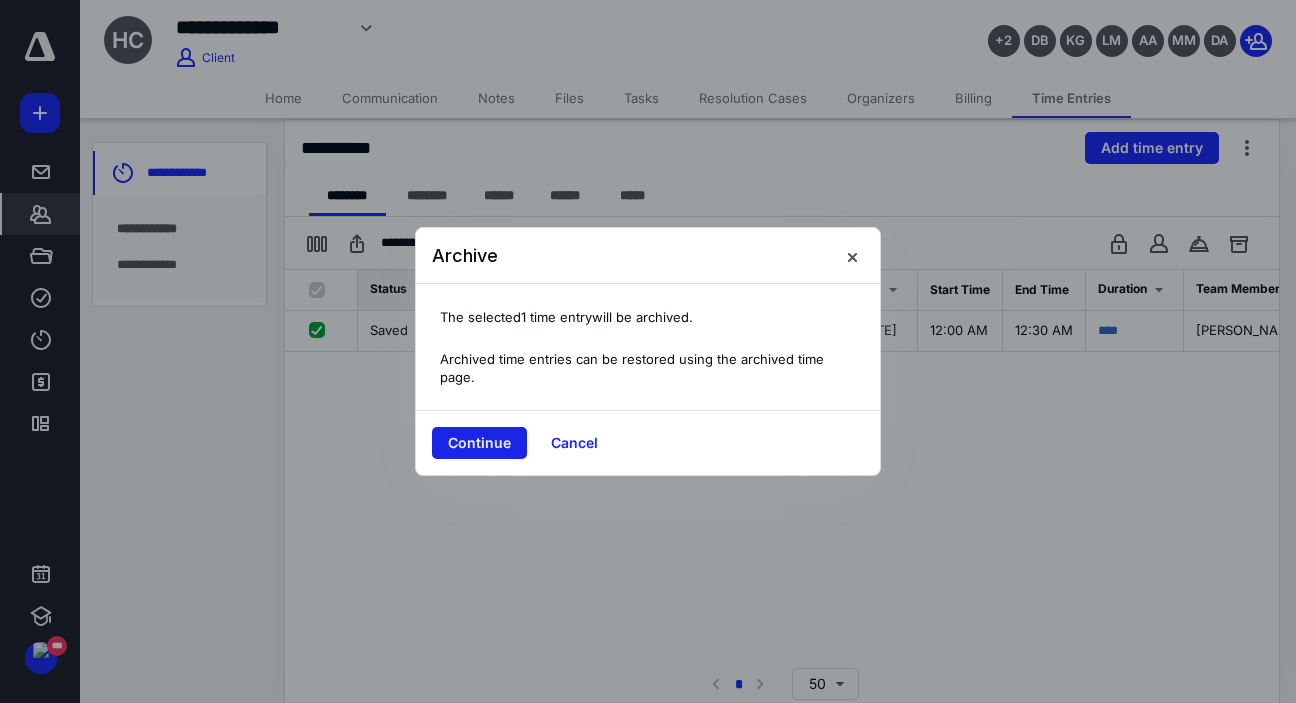 click on "Continue" at bounding box center (479, 443) 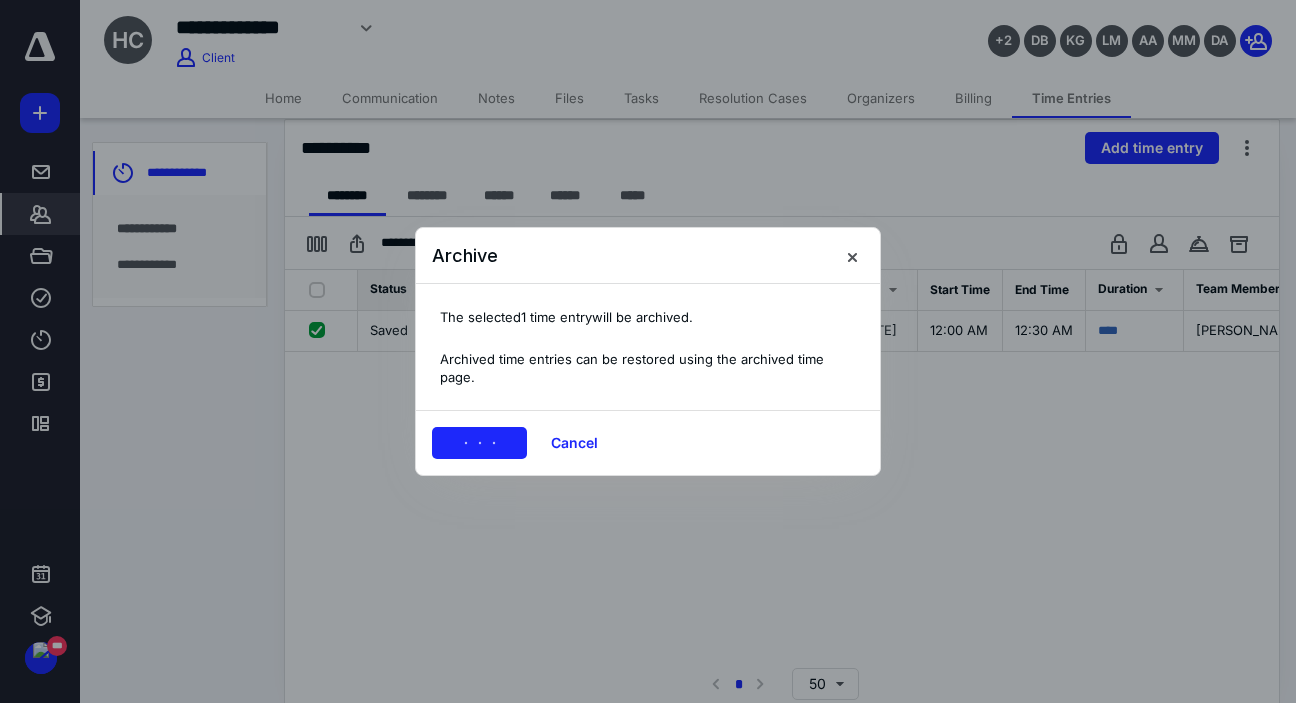 checkbox on "false" 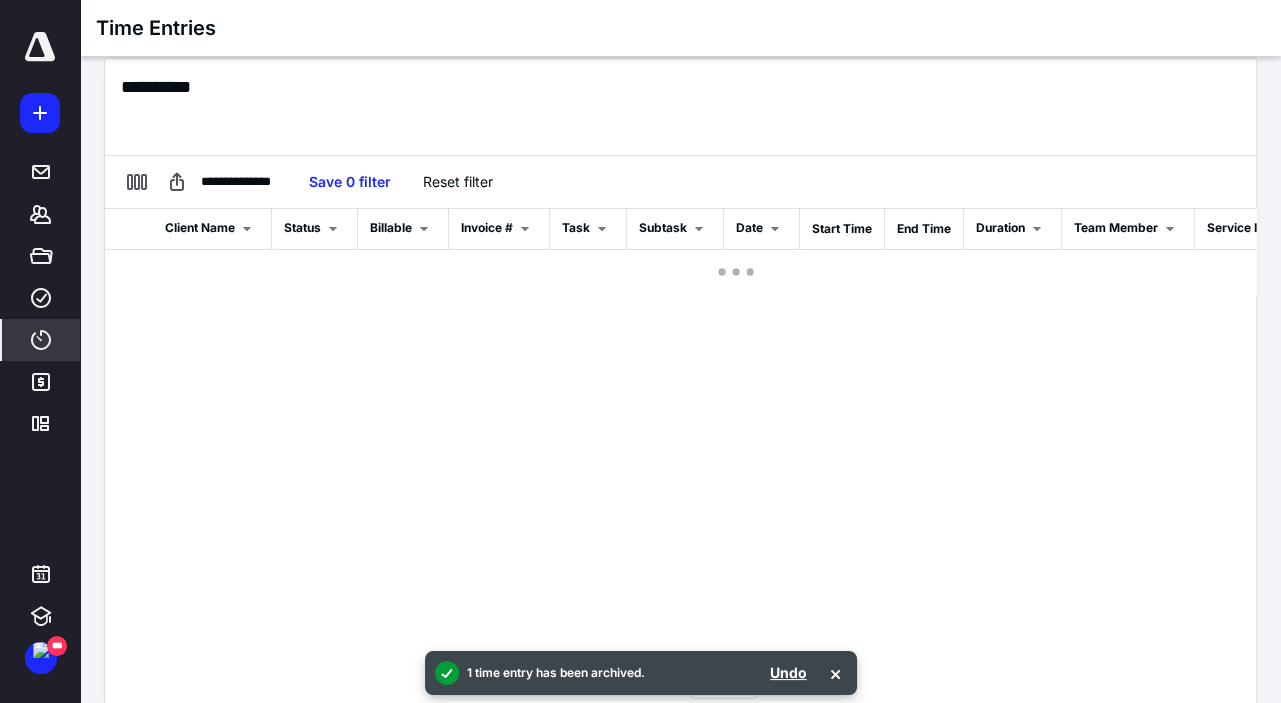 scroll, scrollTop: 381, scrollLeft: 0, axis: vertical 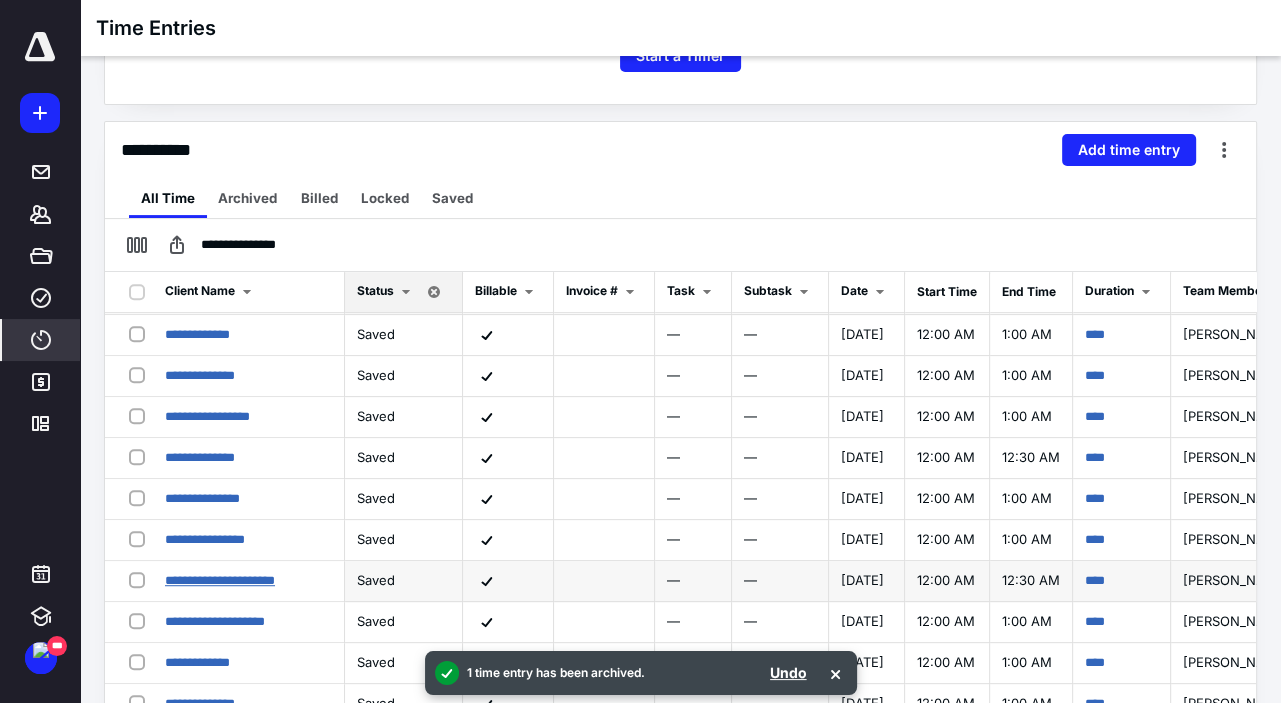 click on "**********" at bounding box center (220, 580) 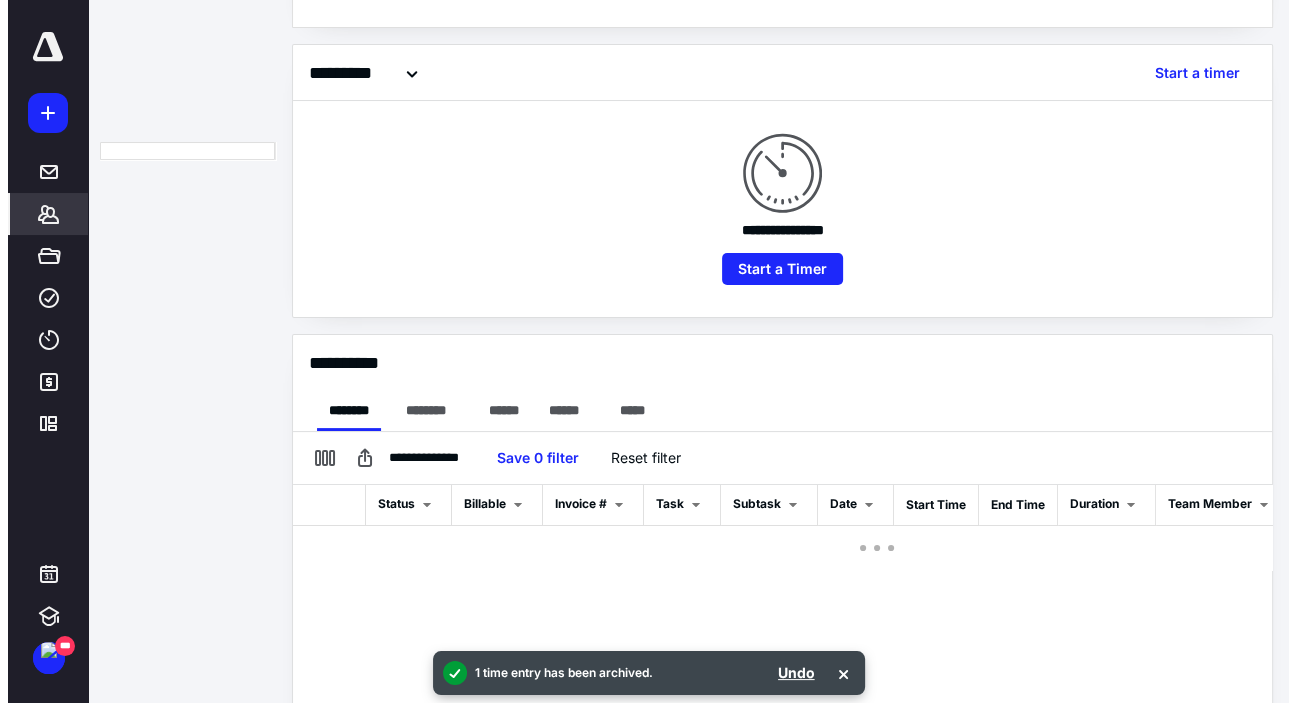 scroll, scrollTop: 443, scrollLeft: 0, axis: vertical 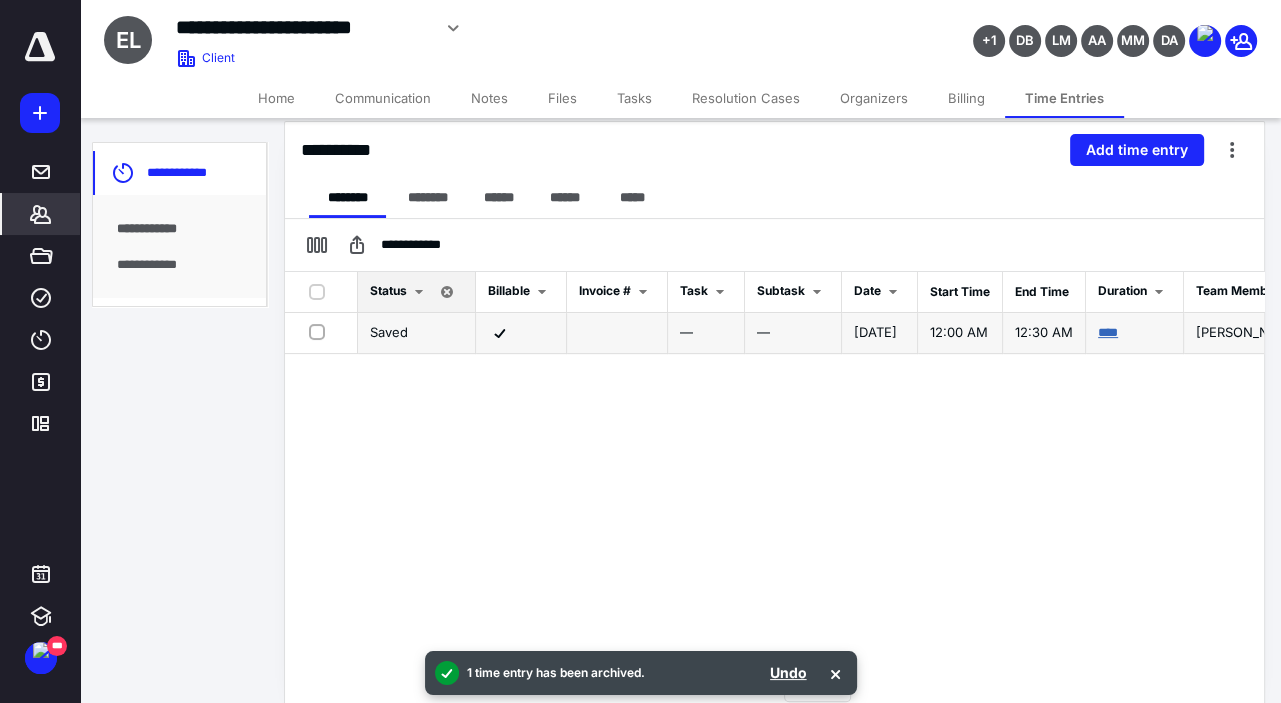 click on "****" at bounding box center [1108, 332] 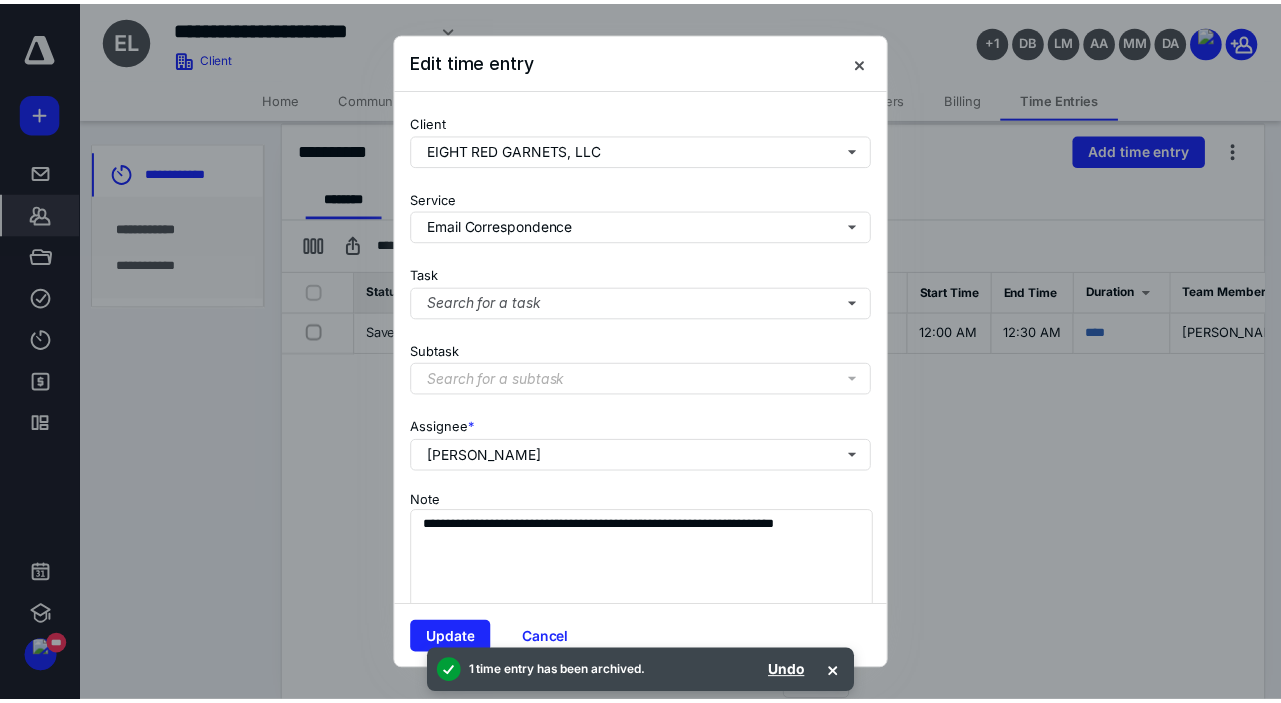 scroll, scrollTop: 229, scrollLeft: 0, axis: vertical 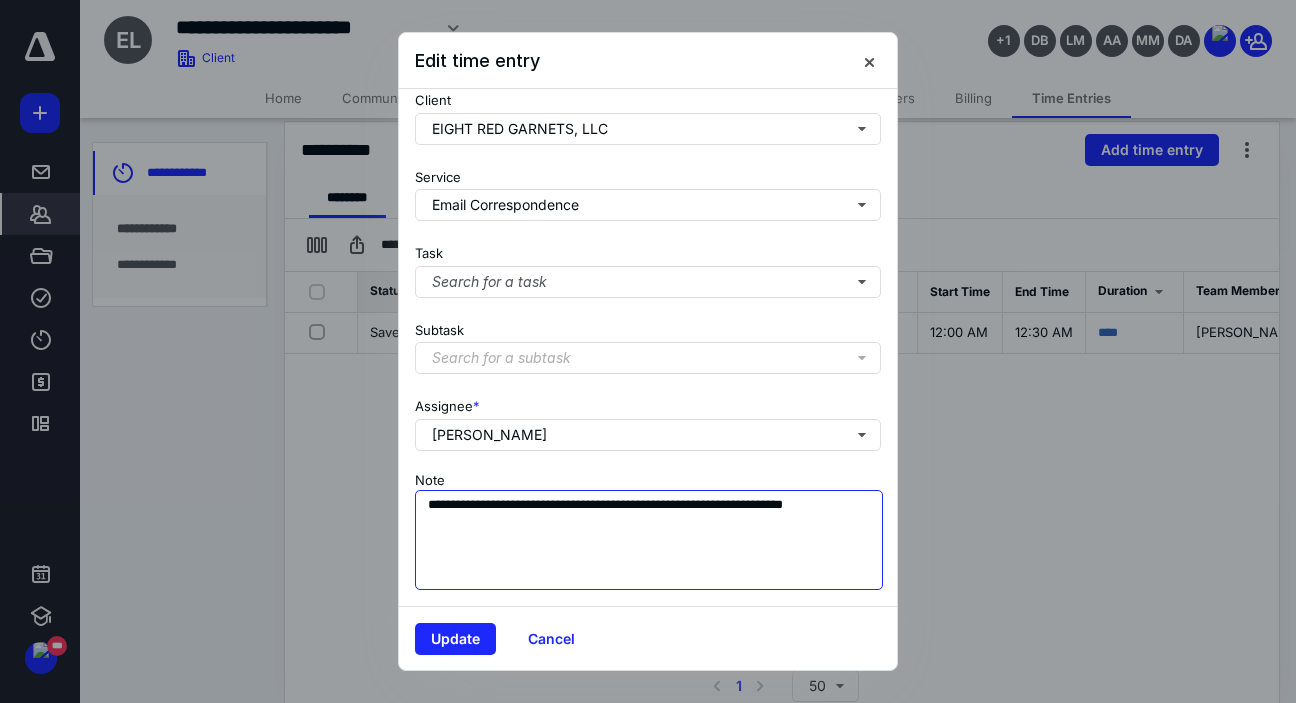 click on "**********" at bounding box center [649, 540] 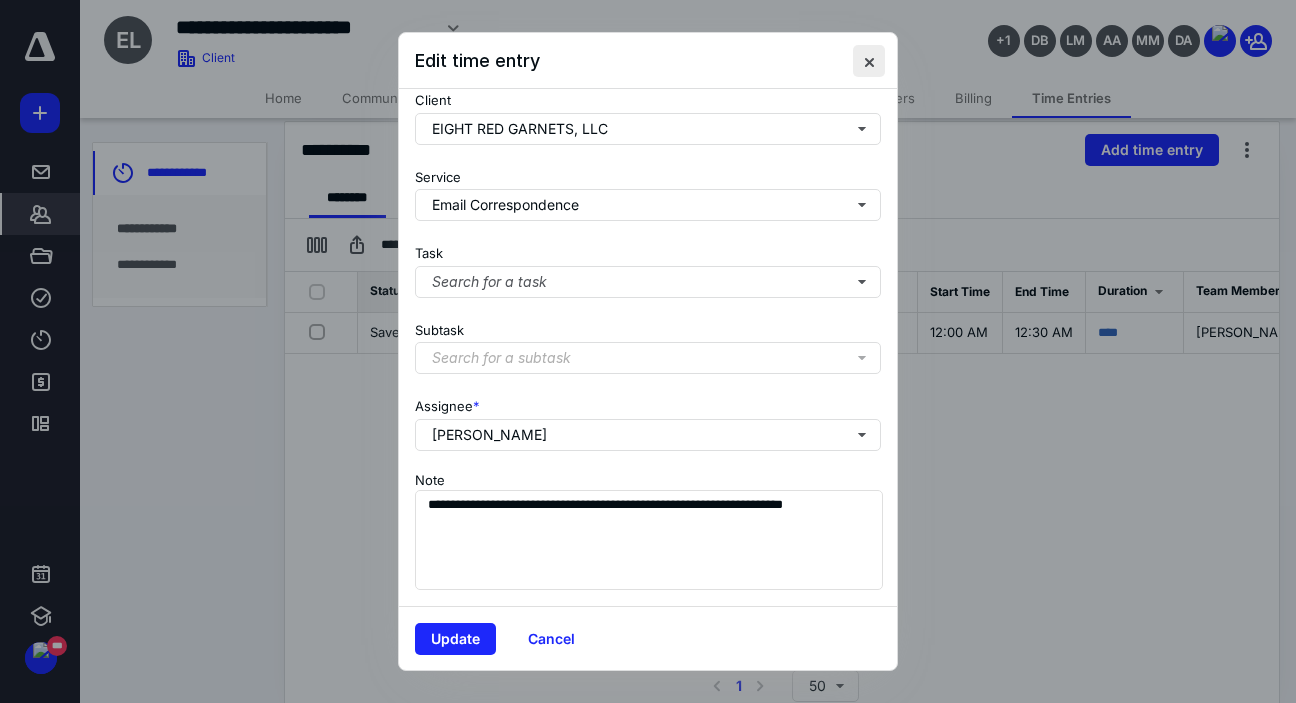 click at bounding box center [869, 61] 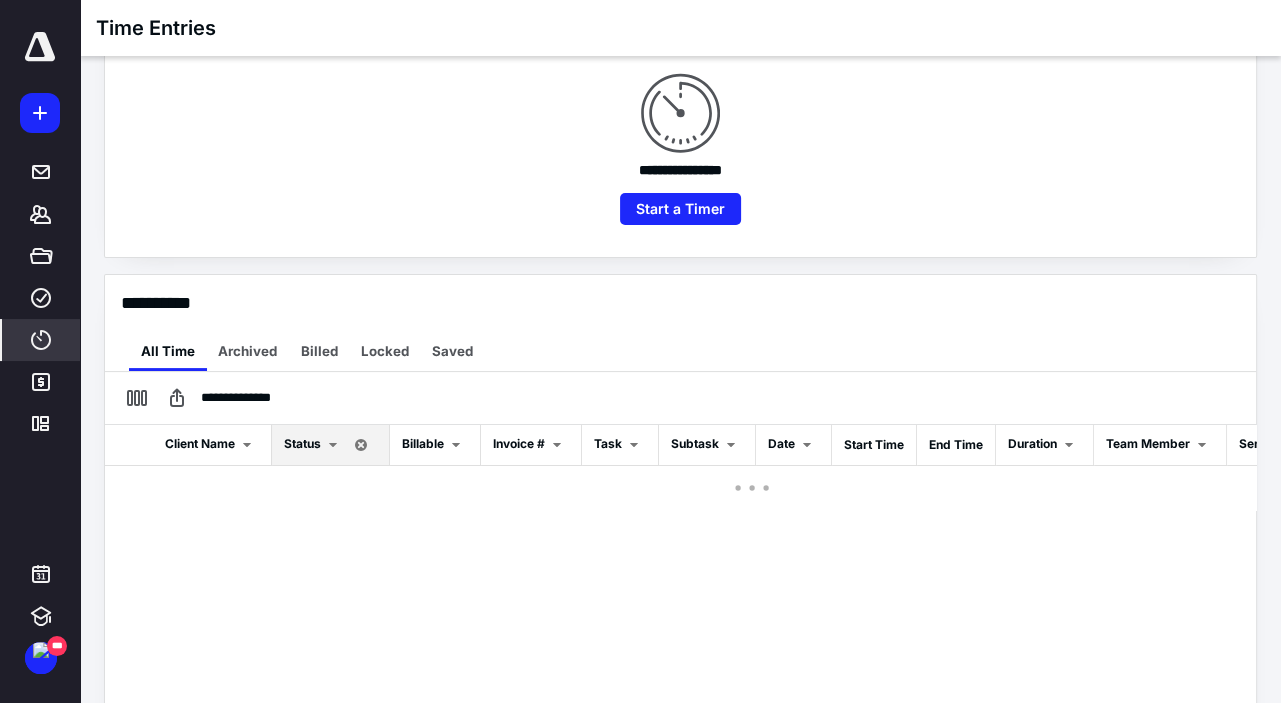 scroll, scrollTop: 319, scrollLeft: 0, axis: vertical 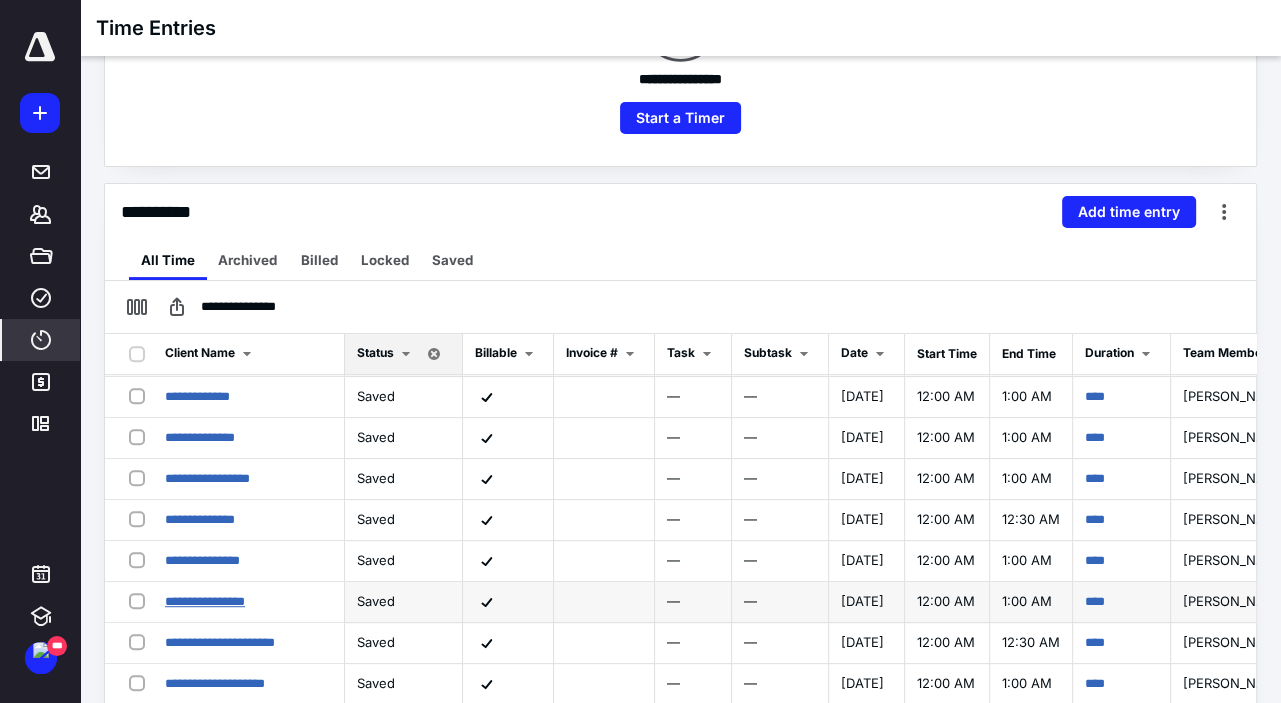 click on "**********" at bounding box center (205, 601) 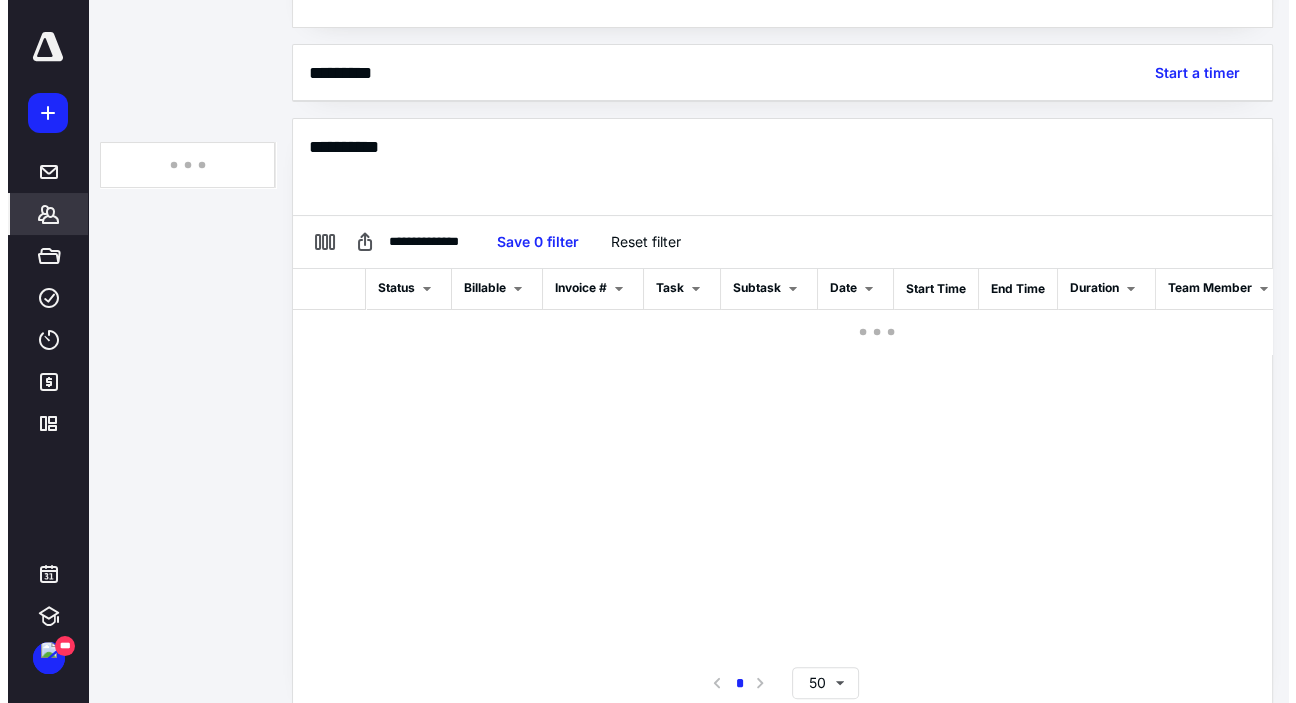 scroll, scrollTop: 381, scrollLeft: 0, axis: vertical 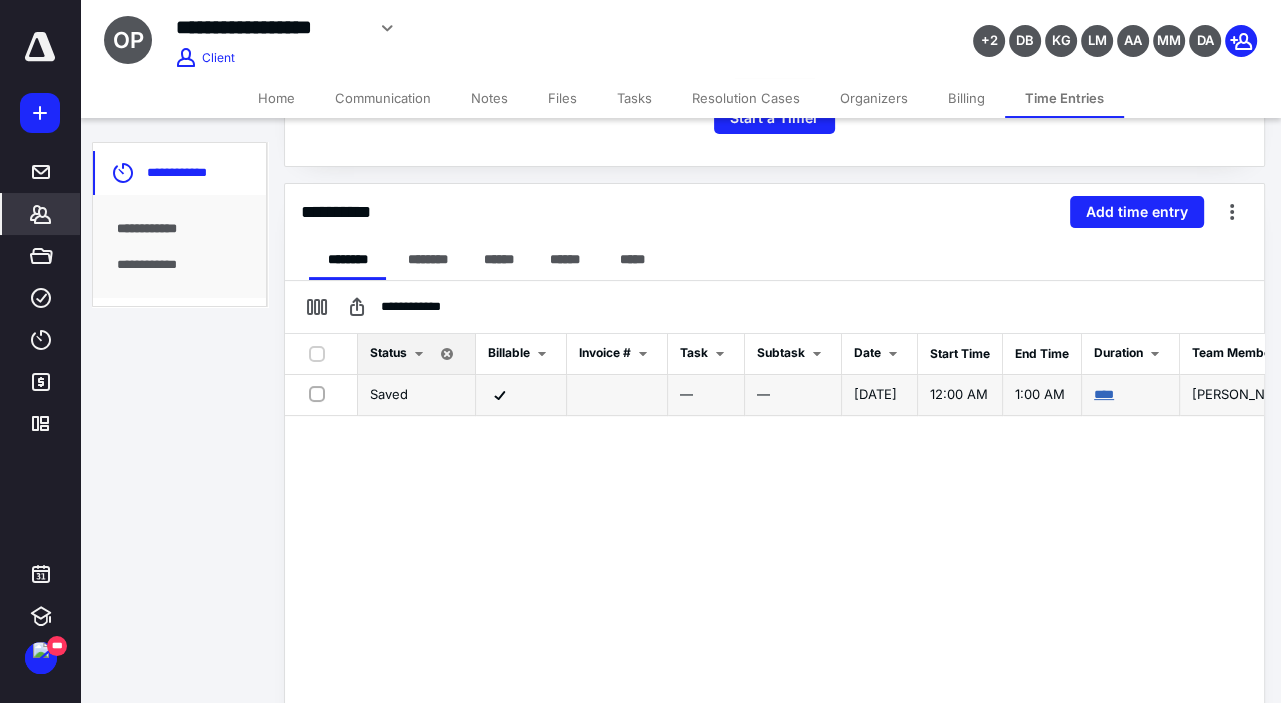 click on "****" at bounding box center [1104, 394] 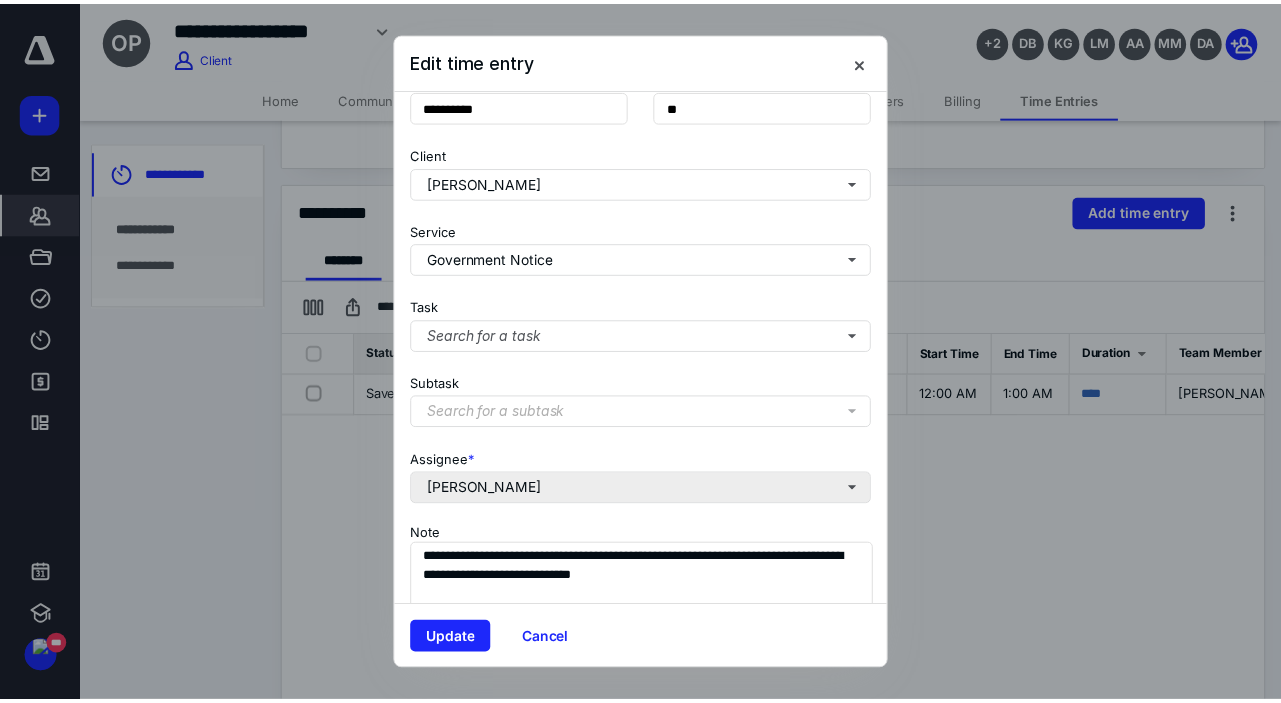 scroll, scrollTop: 229, scrollLeft: 0, axis: vertical 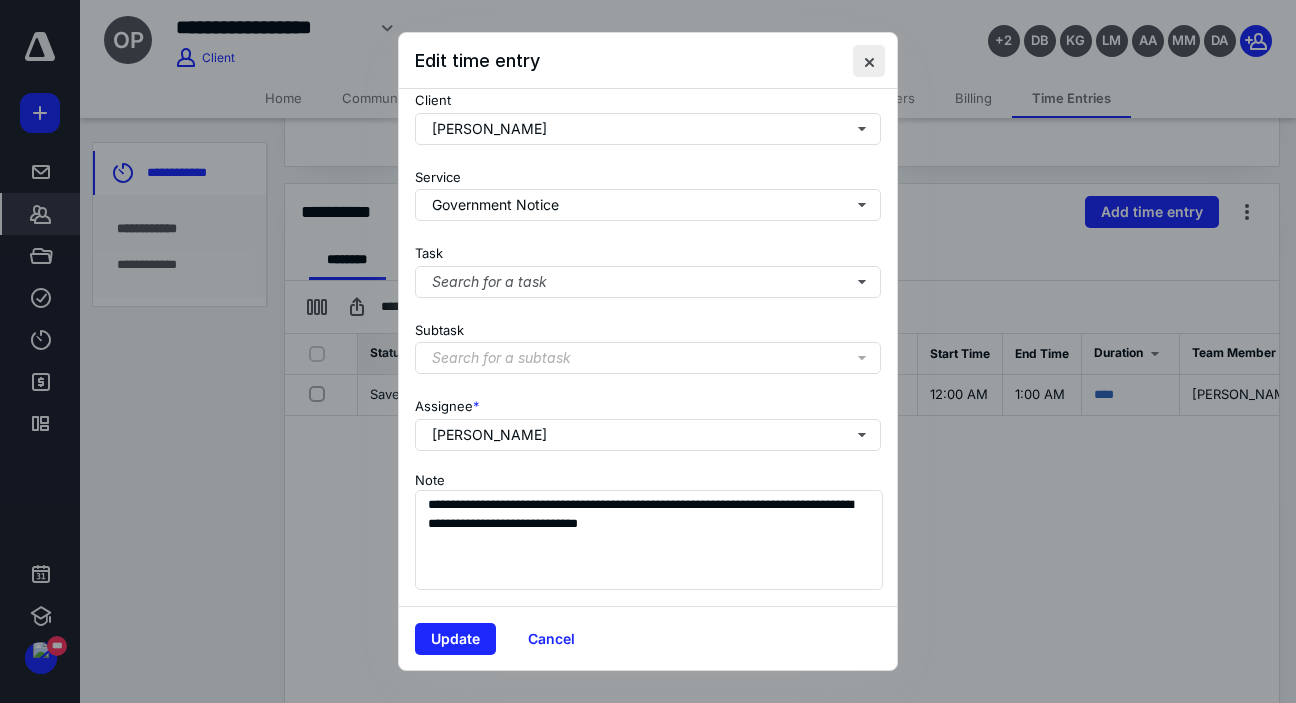 click at bounding box center [869, 61] 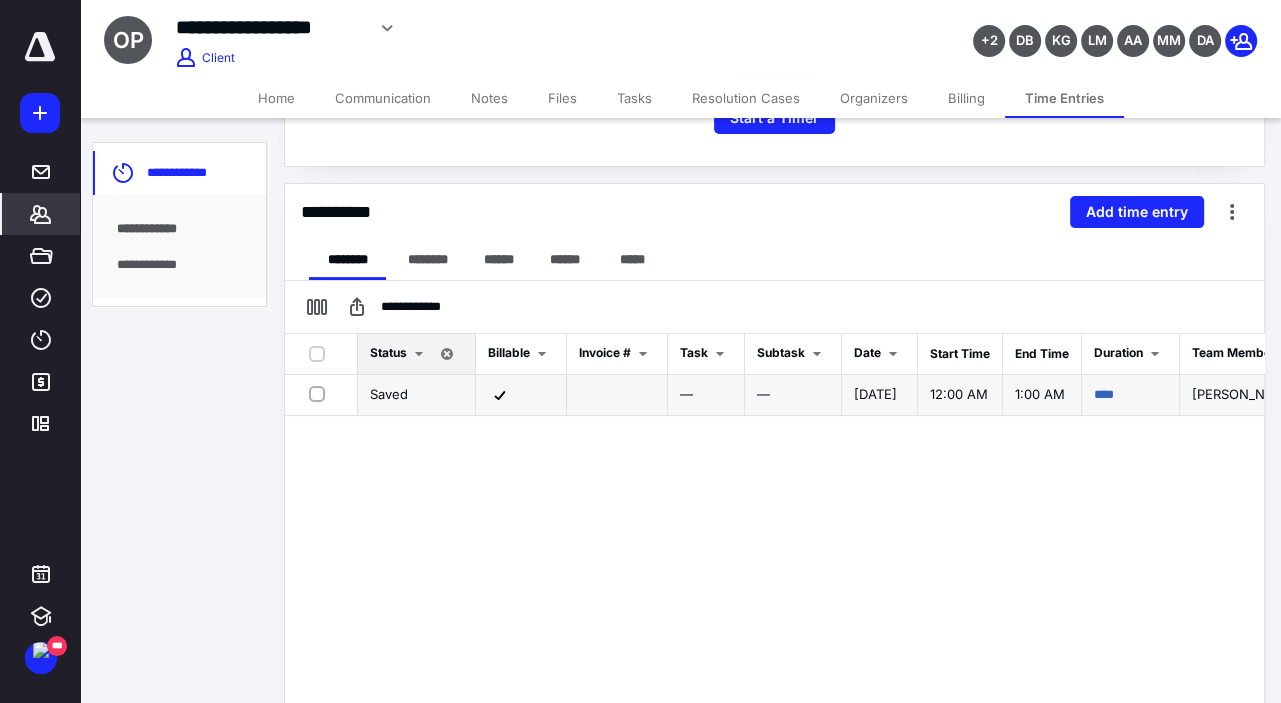 click at bounding box center (321, 393) 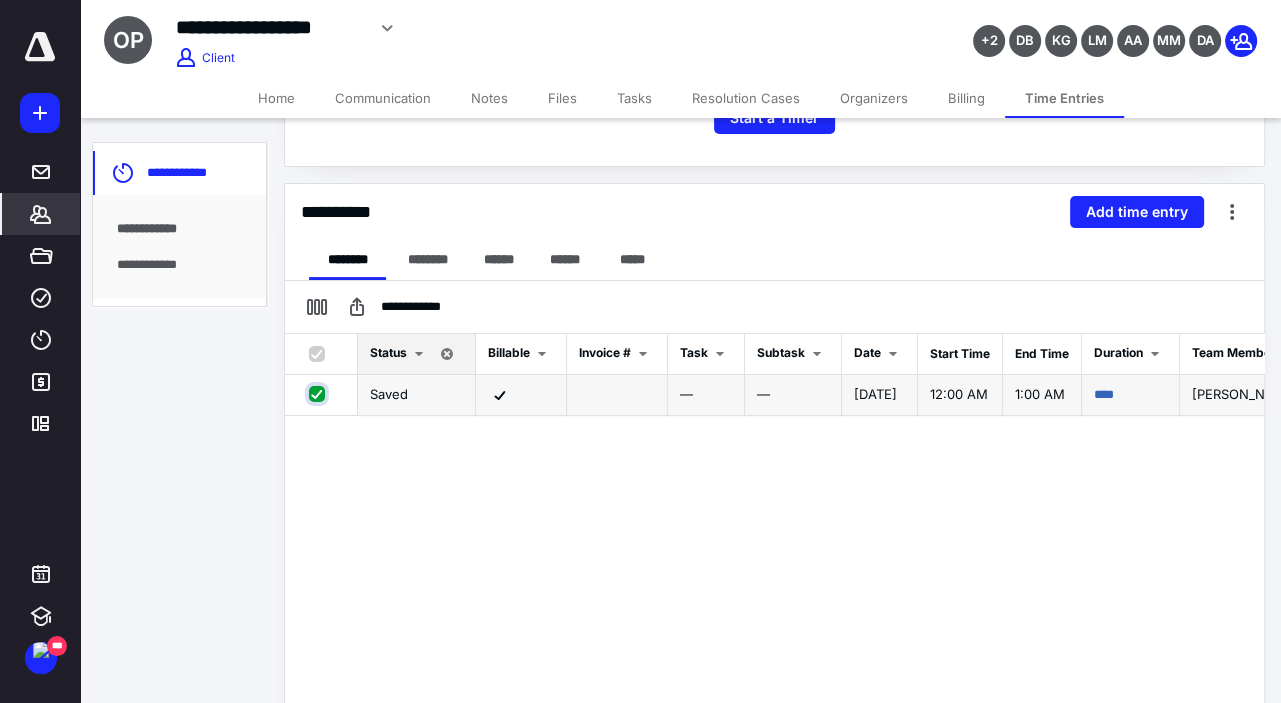 checkbox on "true" 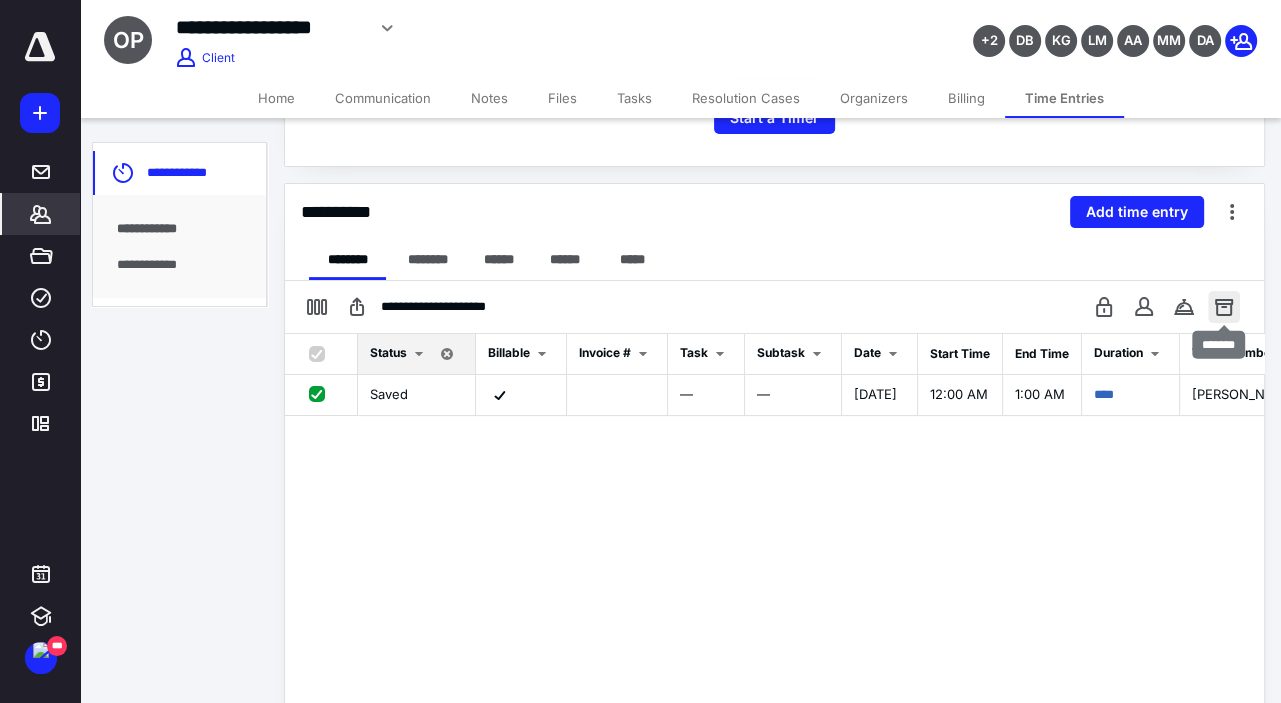click at bounding box center [1224, 307] 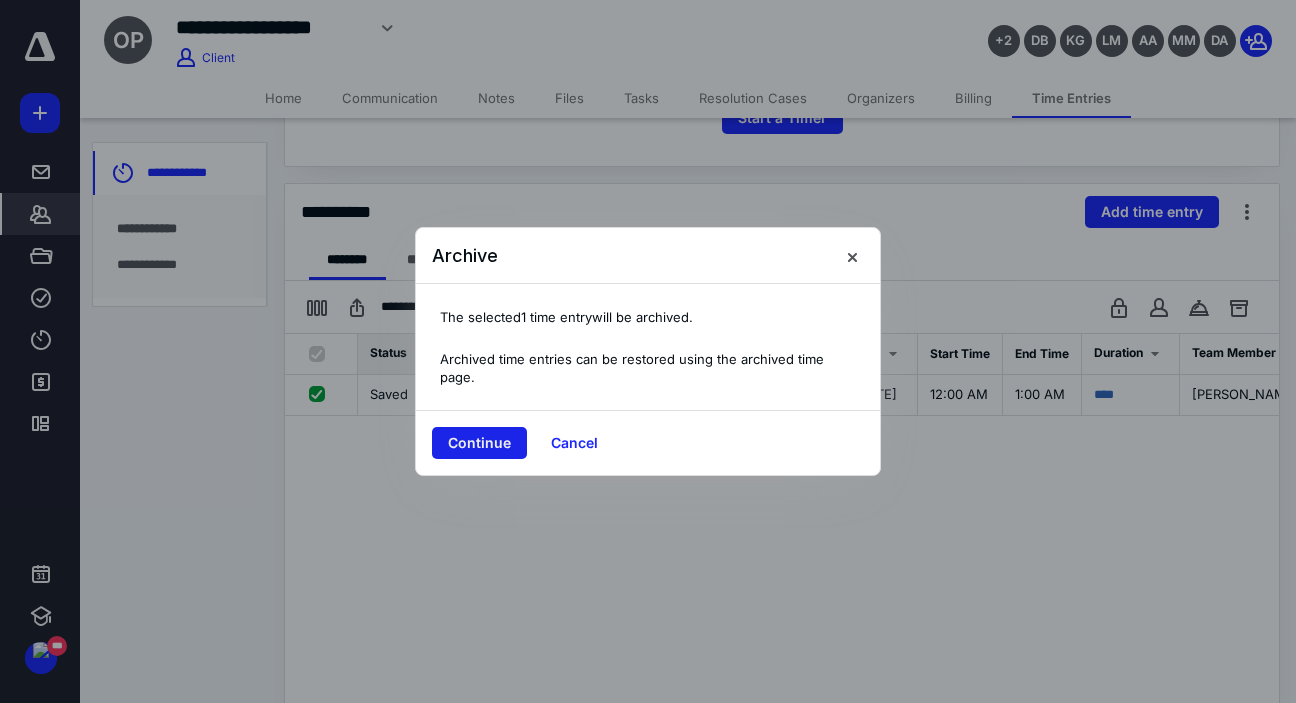 click on "Continue" at bounding box center [479, 443] 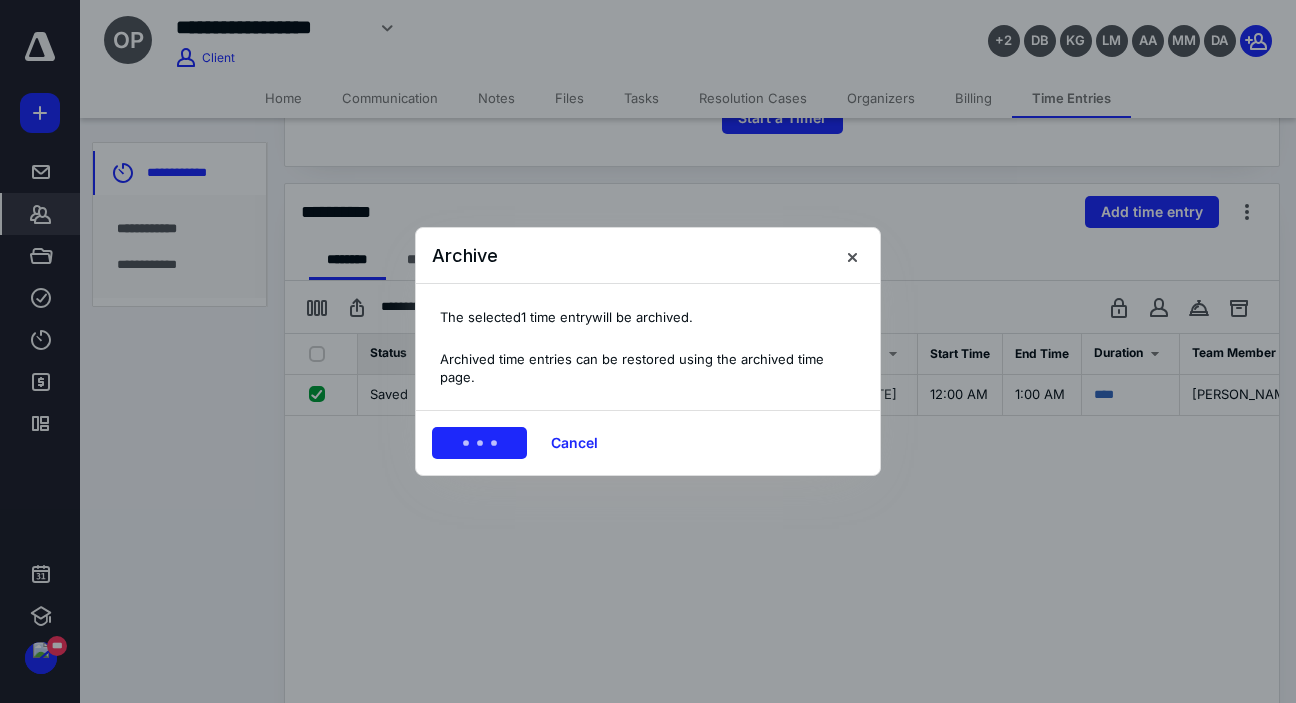checkbox on "false" 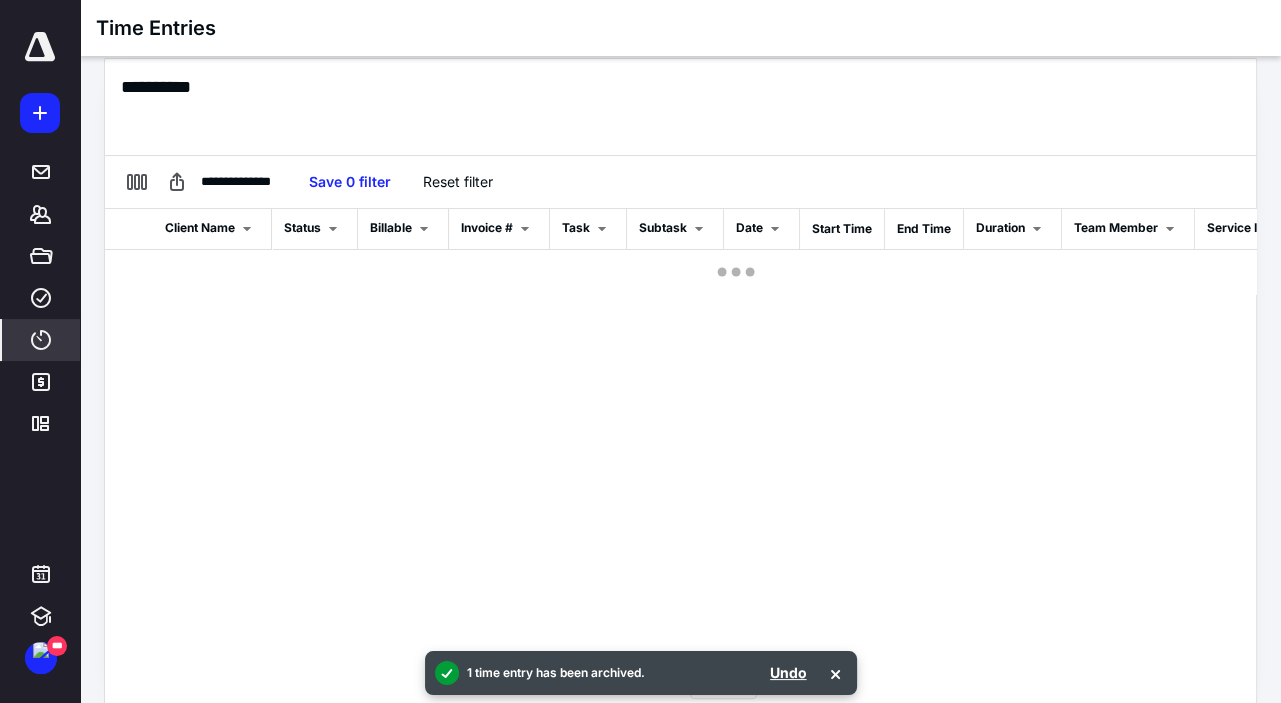 scroll, scrollTop: 257, scrollLeft: 0, axis: vertical 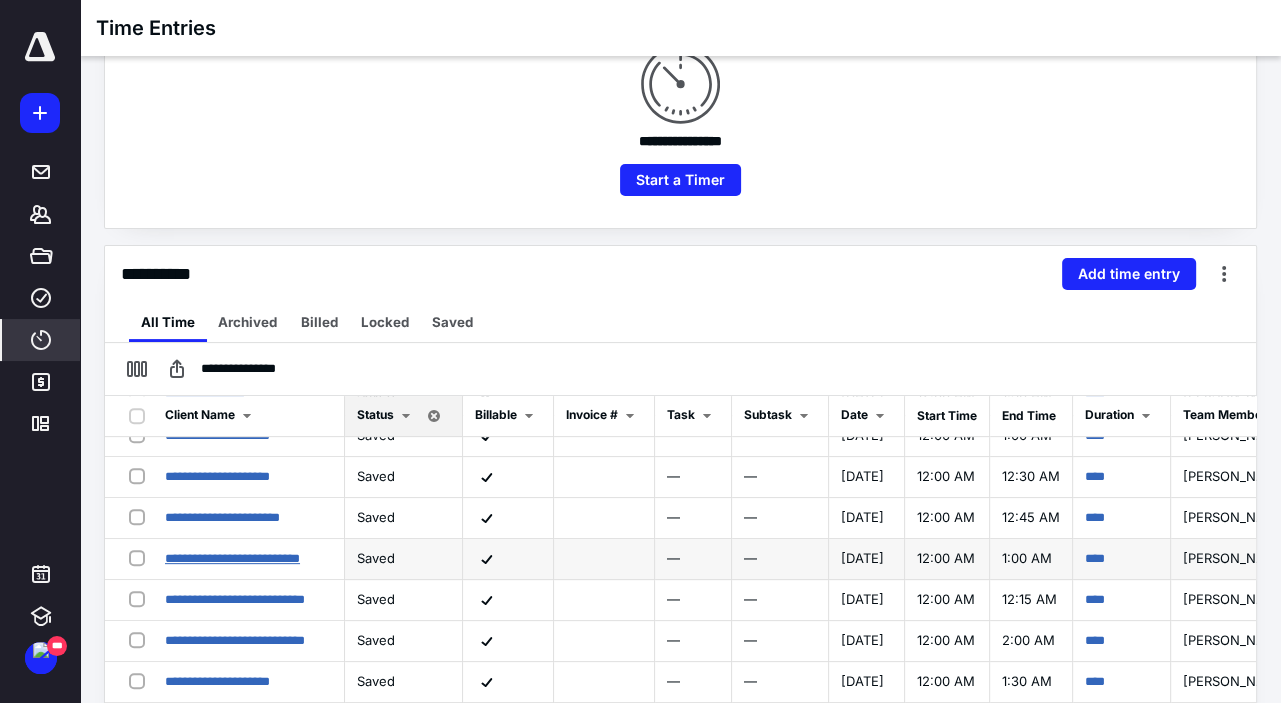 click on "**********" at bounding box center (232, 558) 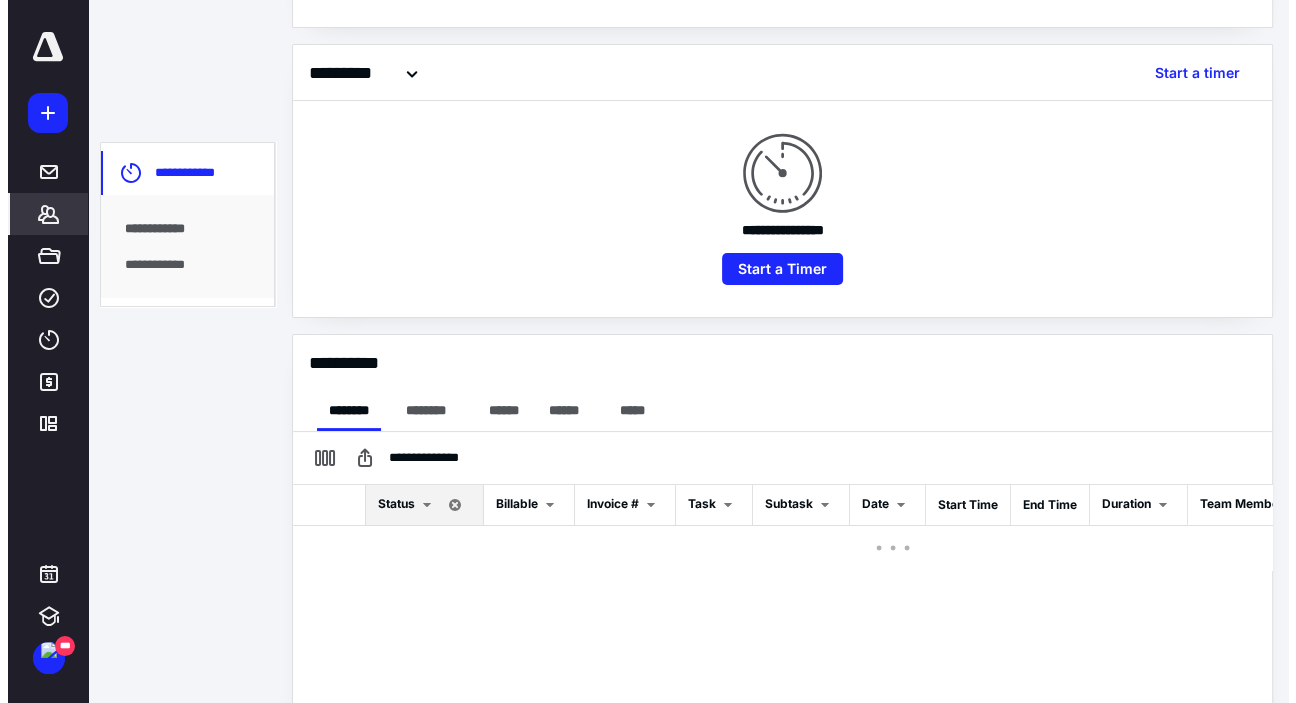 scroll, scrollTop: 319, scrollLeft: 0, axis: vertical 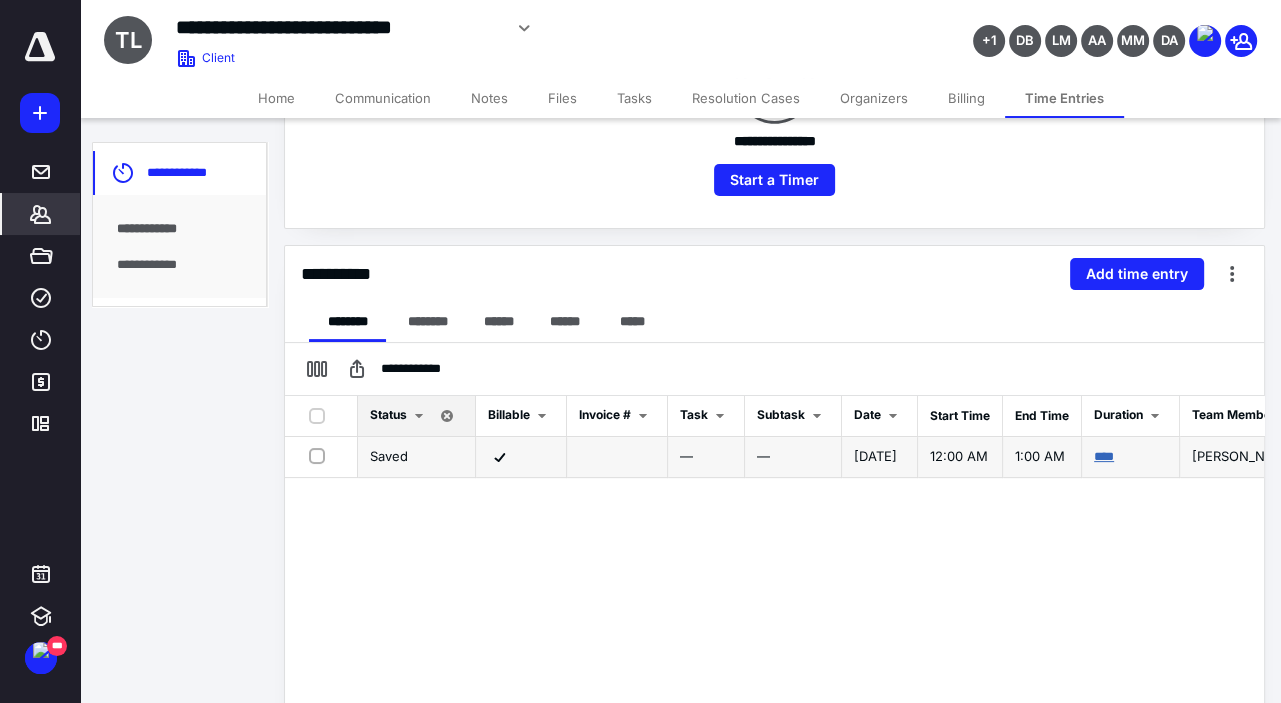 click on "****" at bounding box center (1104, 456) 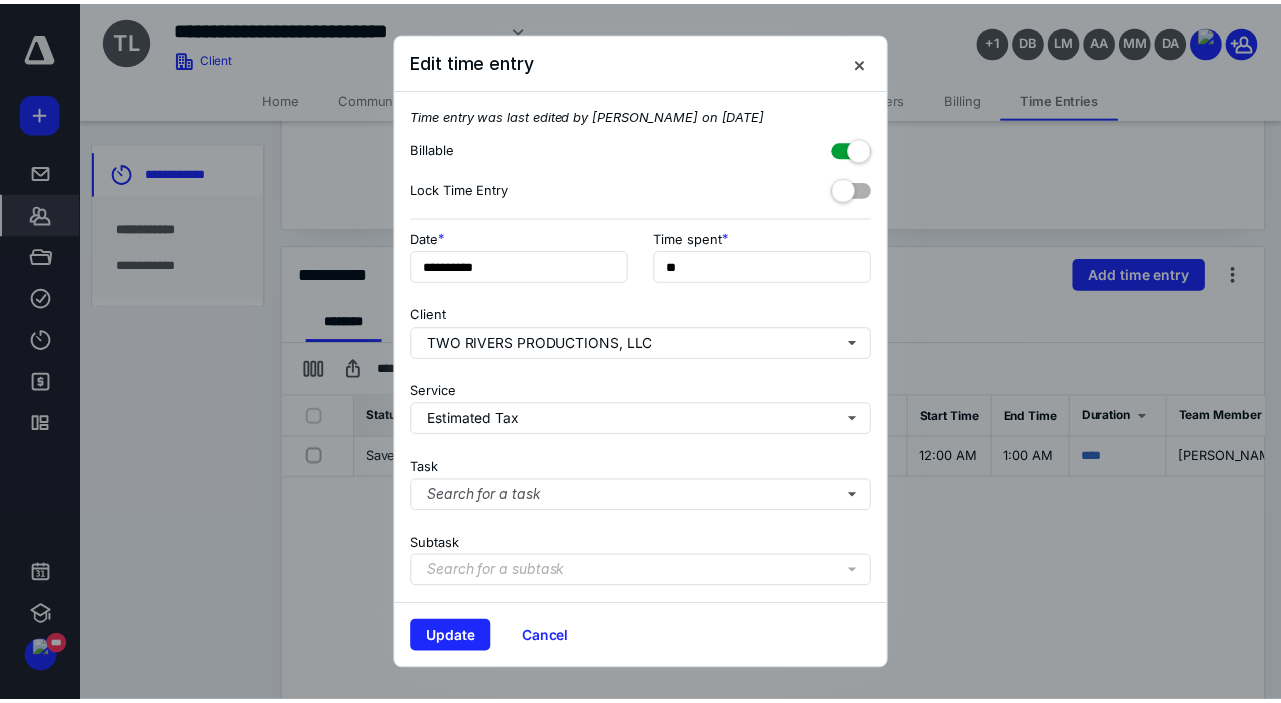 scroll, scrollTop: 229, scrollLeft: 0, axis: vertical 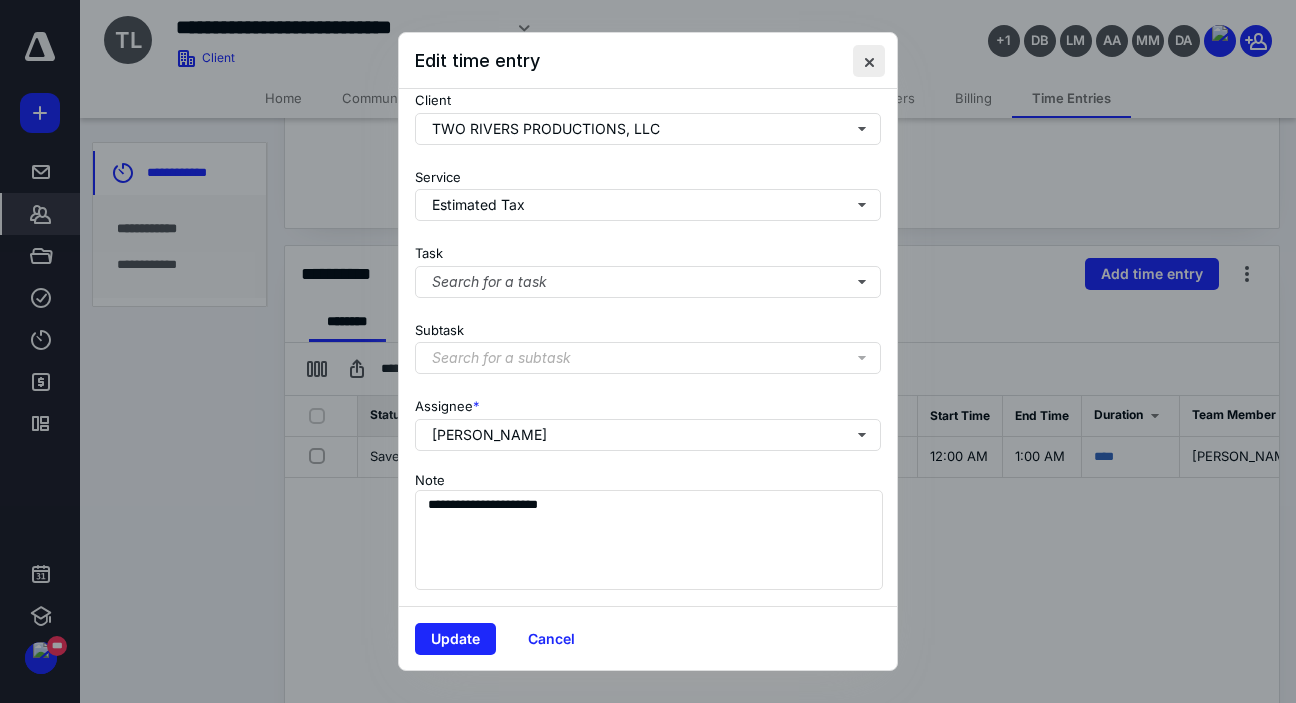 click at bounding box center [869, 61] 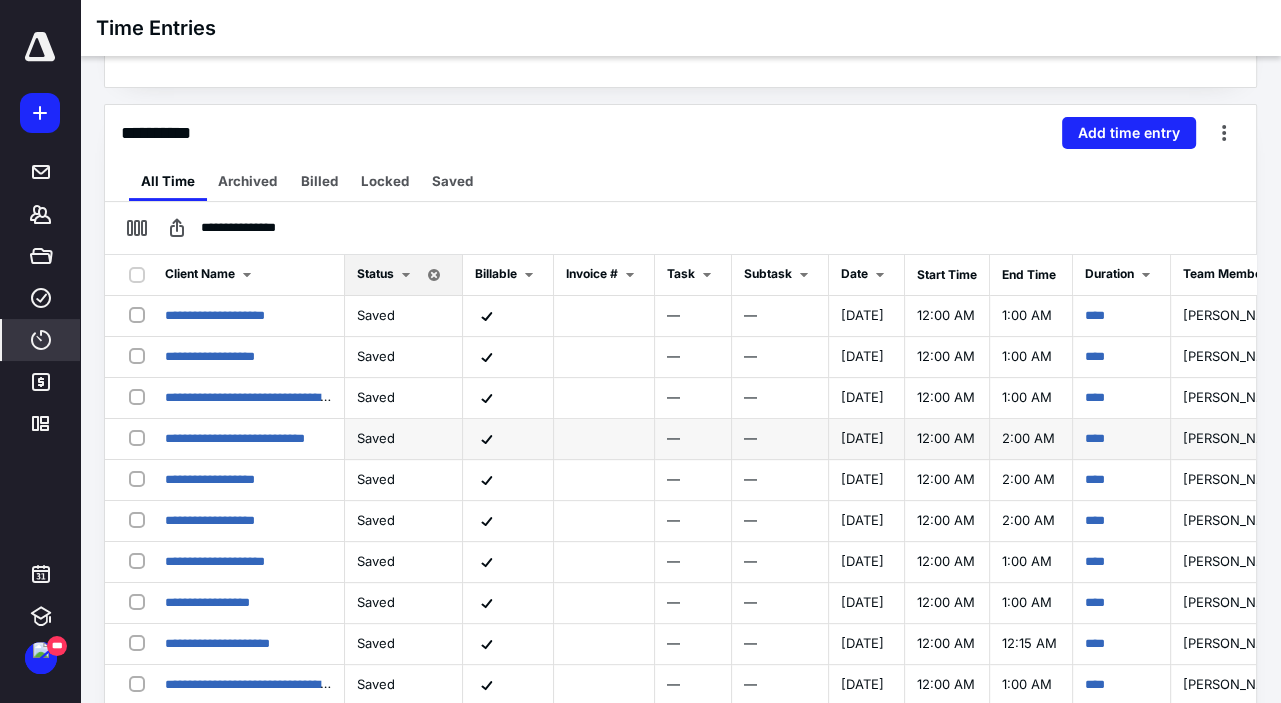 scroll, scrollTop: 443, scrollLeft: 0, axis: vertical 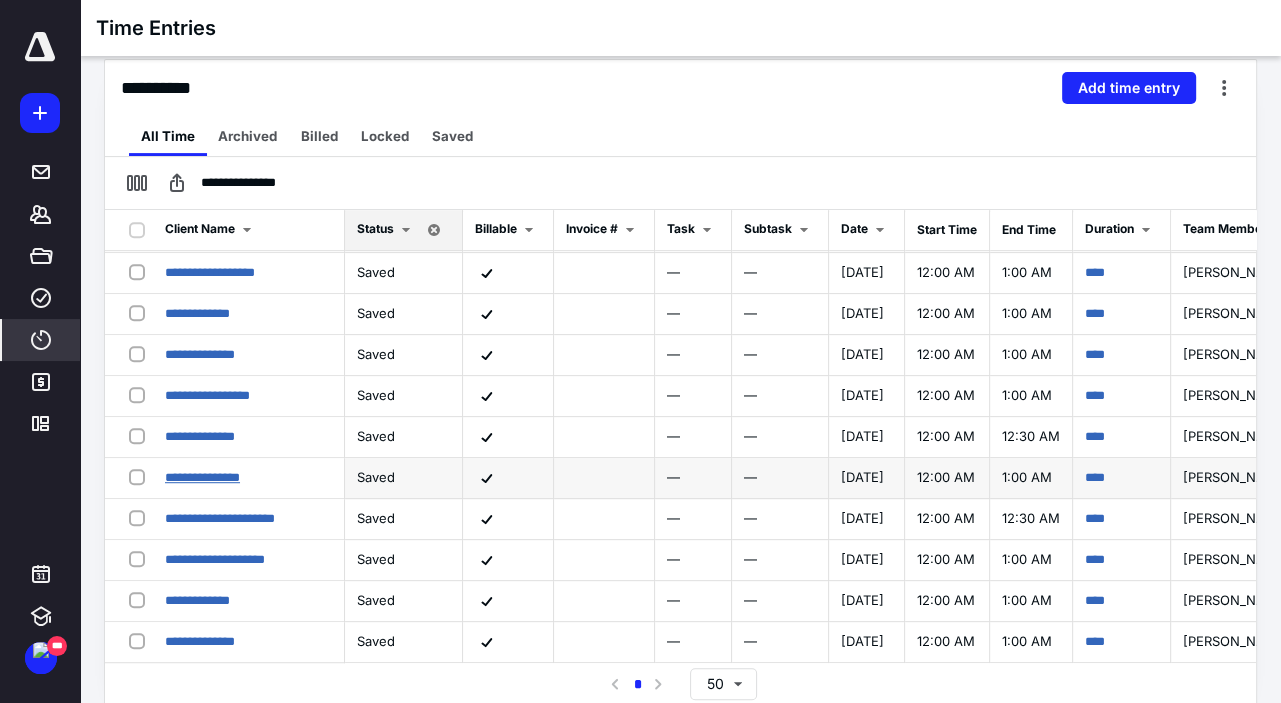 click on "**********" at bounding box center [202, 477] 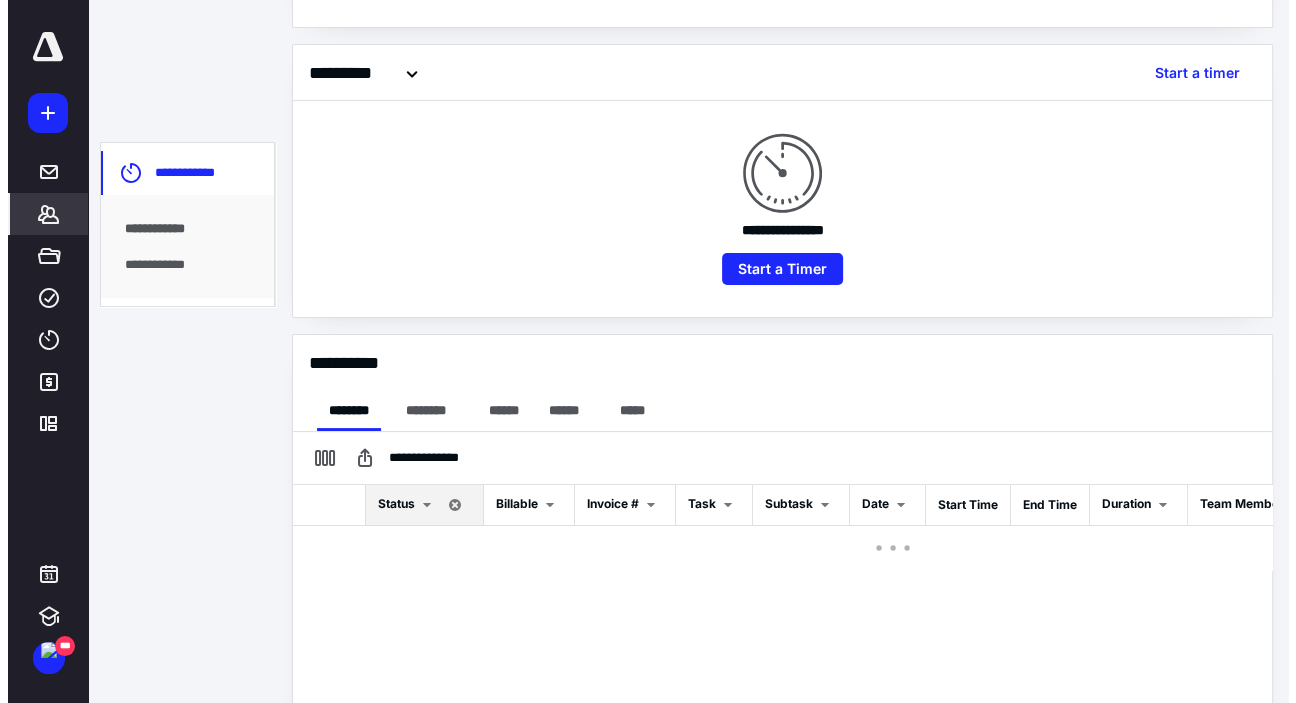 scroll, scrollTop: 445, scrollLeft: 0, axis: vertical 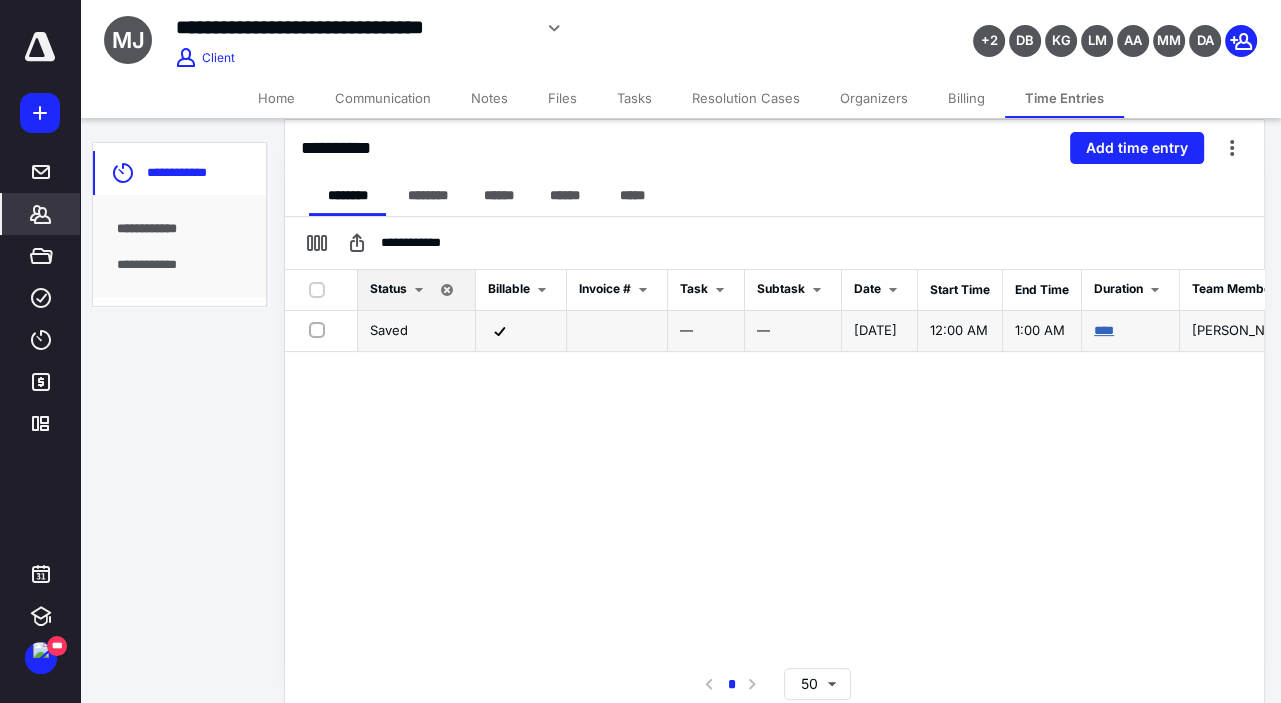 click on "****" at bounding box center (1104, 330) 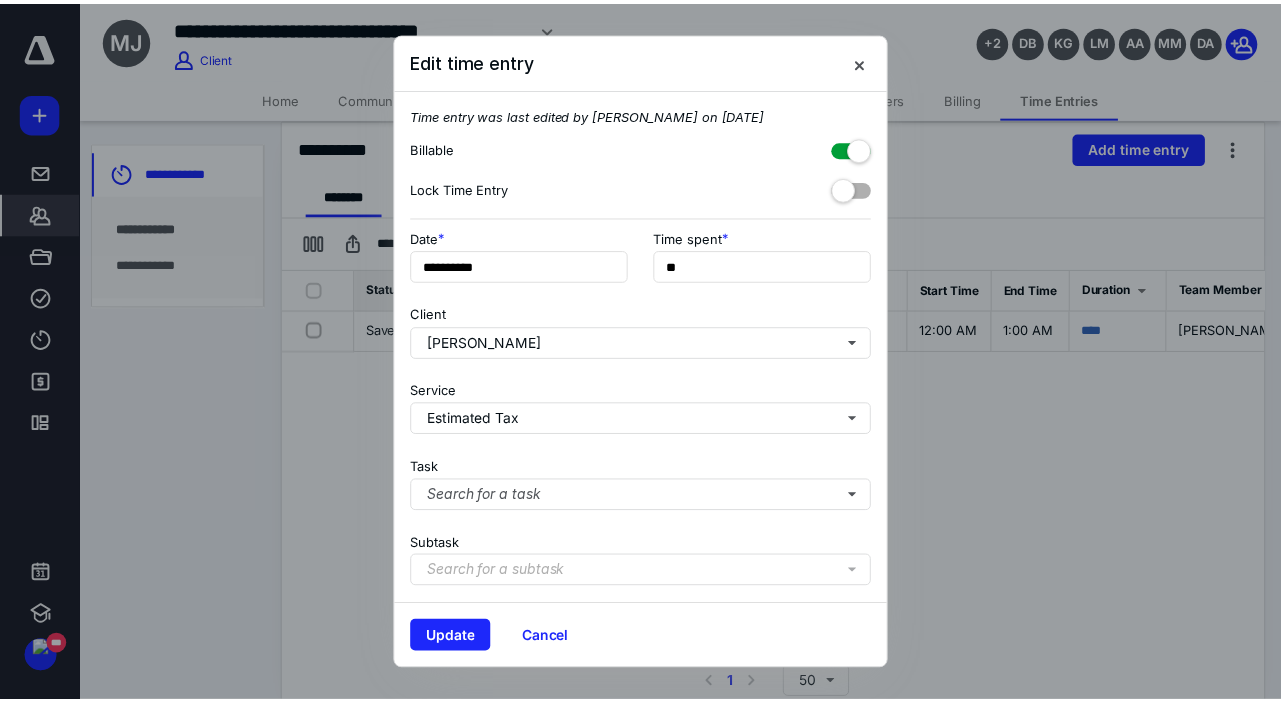 scroll, scrollTop: 229, scrollLeft: 0, axis: vertical 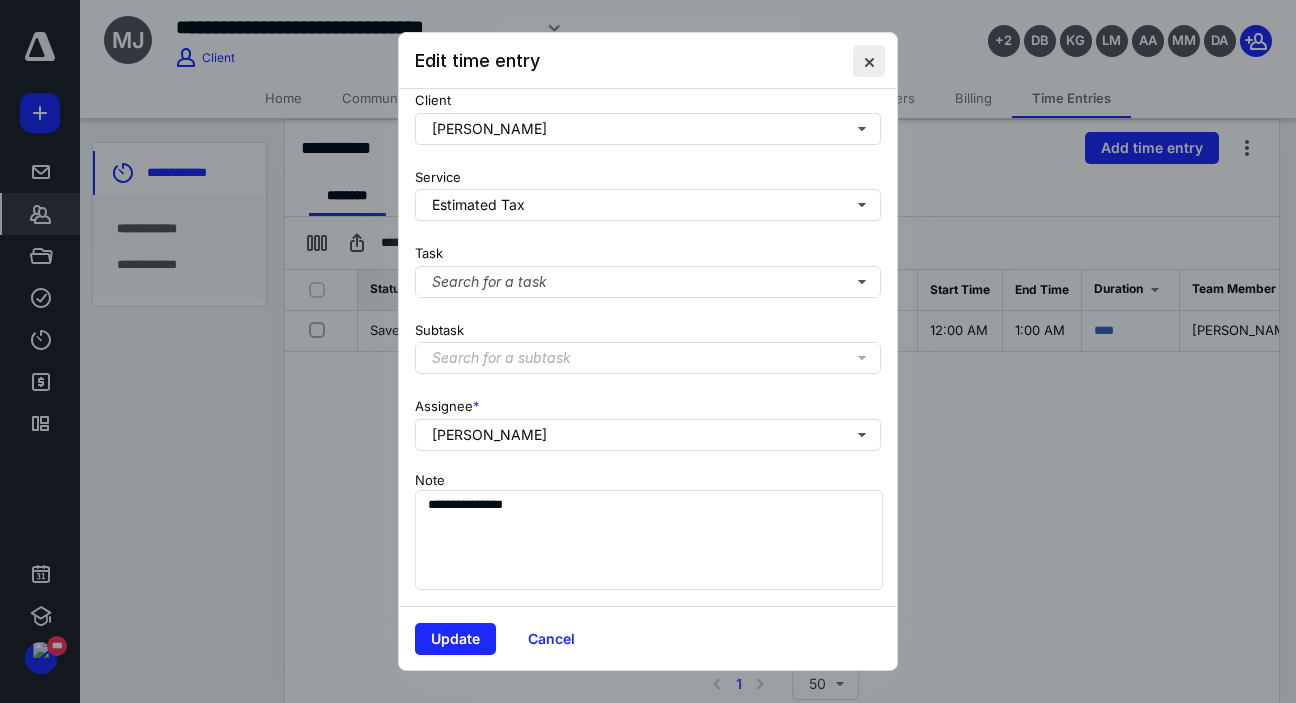 click at bounding box center [869, 61] 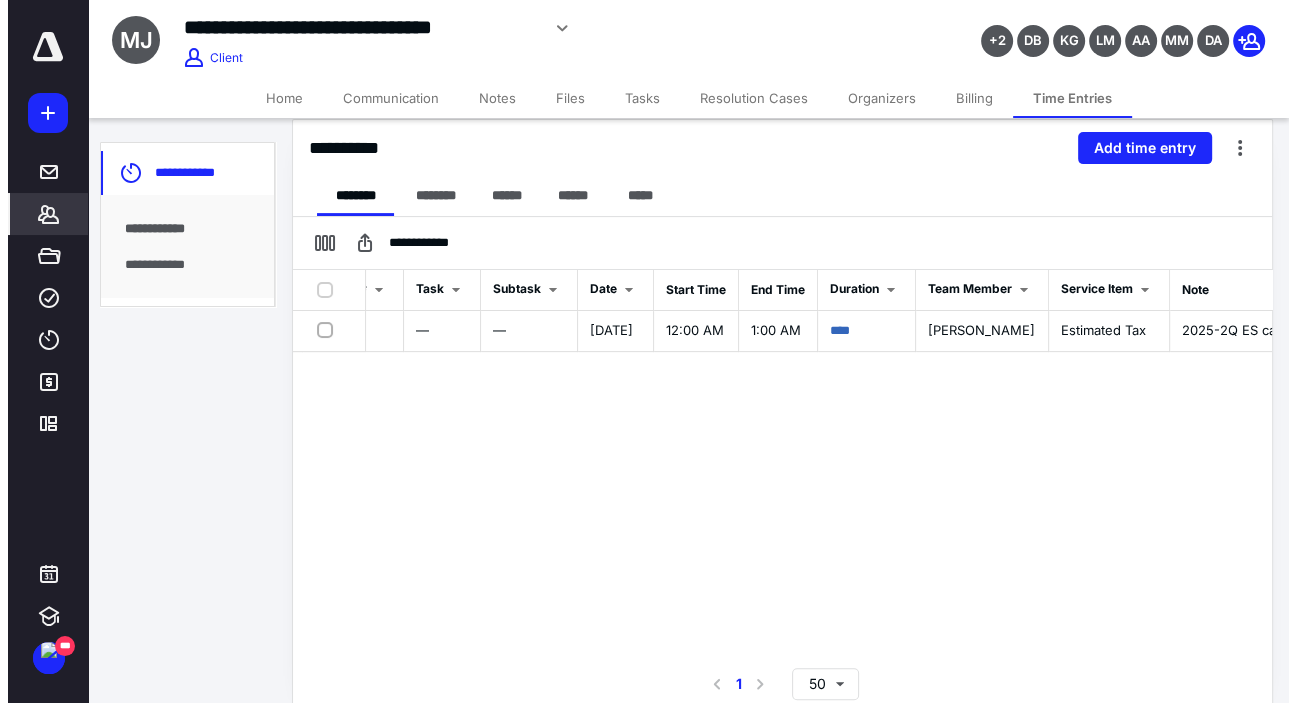 scroll, scrollTop: 0, scrollLeft: 310, axis: horizontal 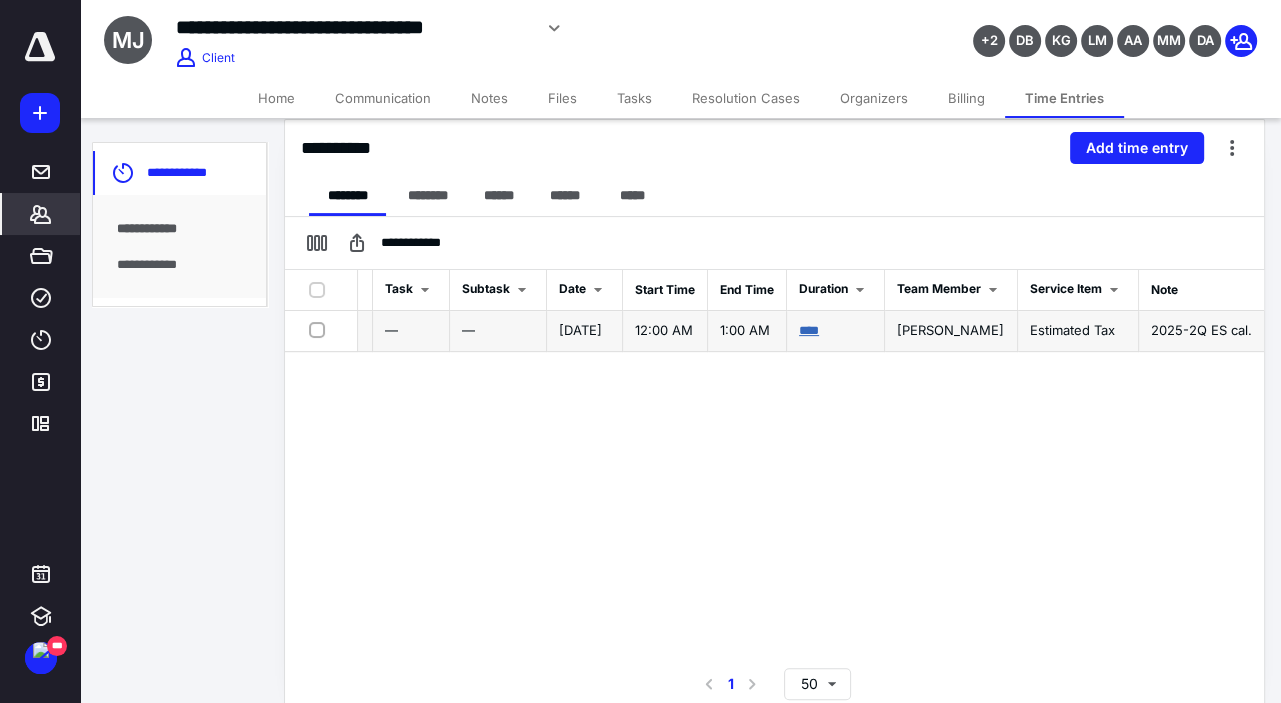 click on "****" at bounding box center (809, 330) 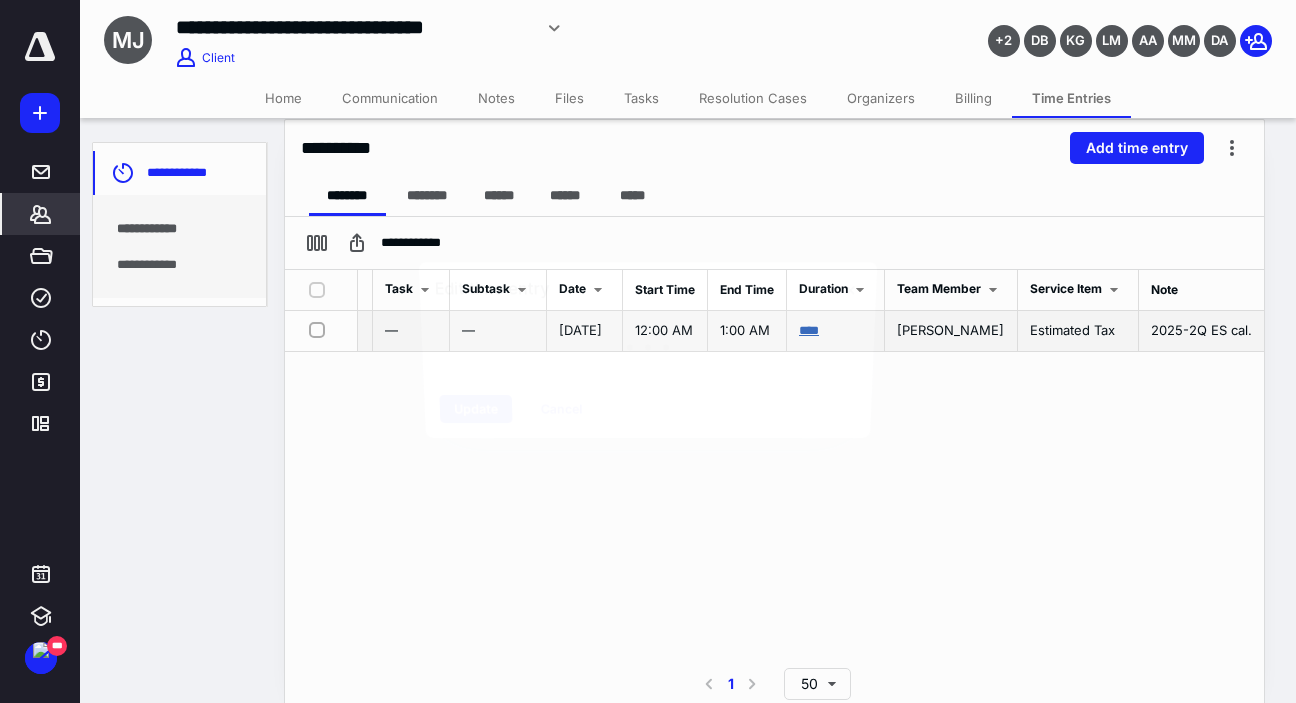 scroll, scrollTop: 0, scrollLeft: 294, axis: horizontal 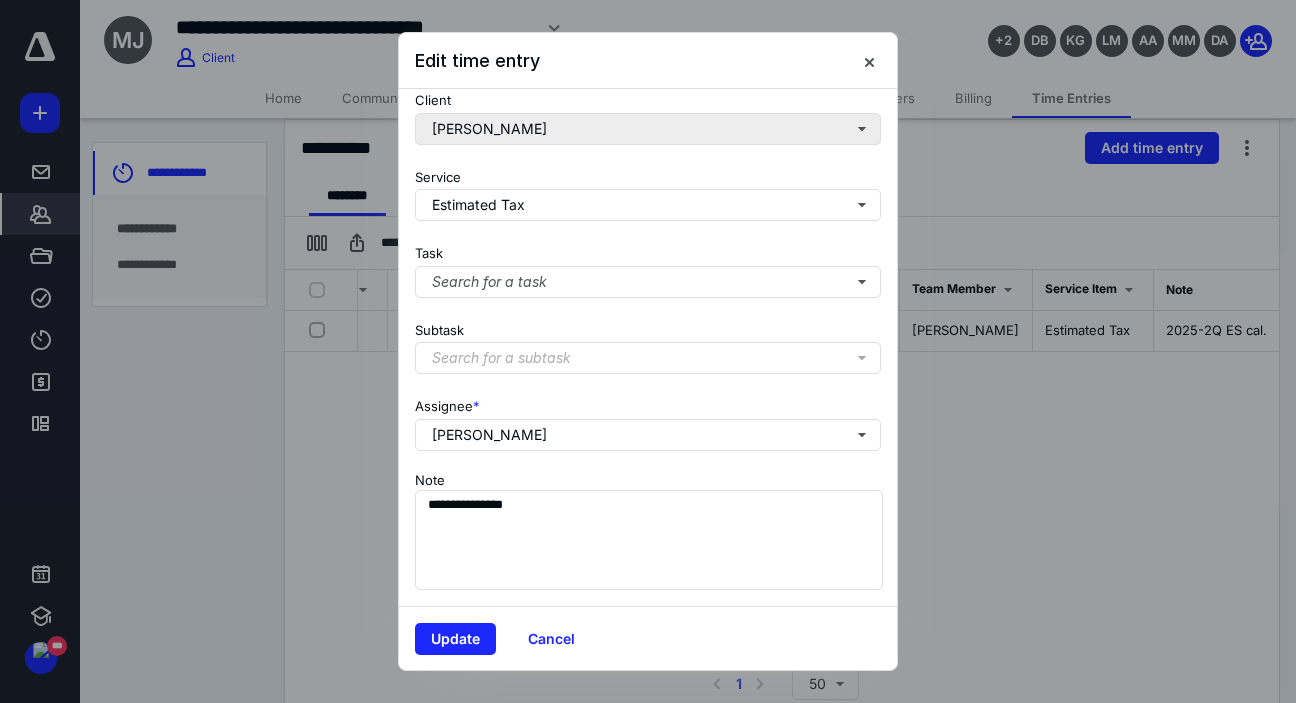 drag, startPoint x: 869, startPoint y: 54, endPoint x: 808, endPoint y: 107, distance: 80.80842 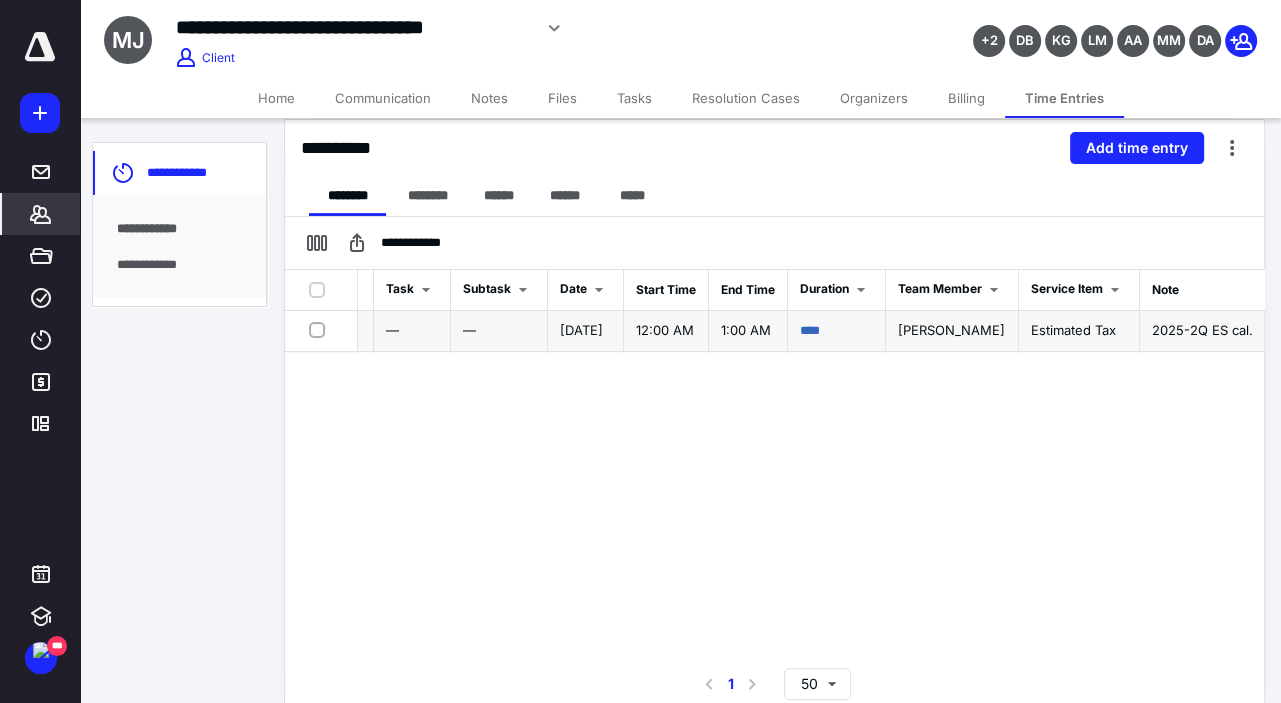 click at bounding box center (321, 329) 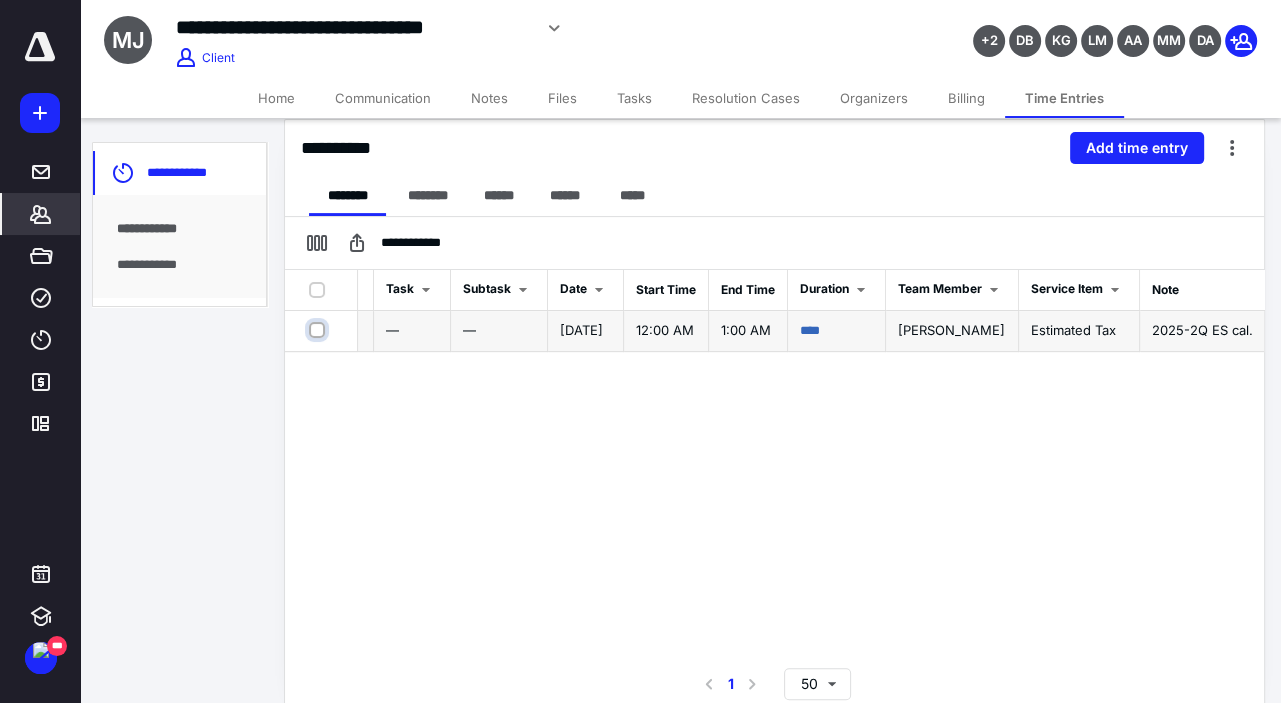 click at bounding box center (319, 330) 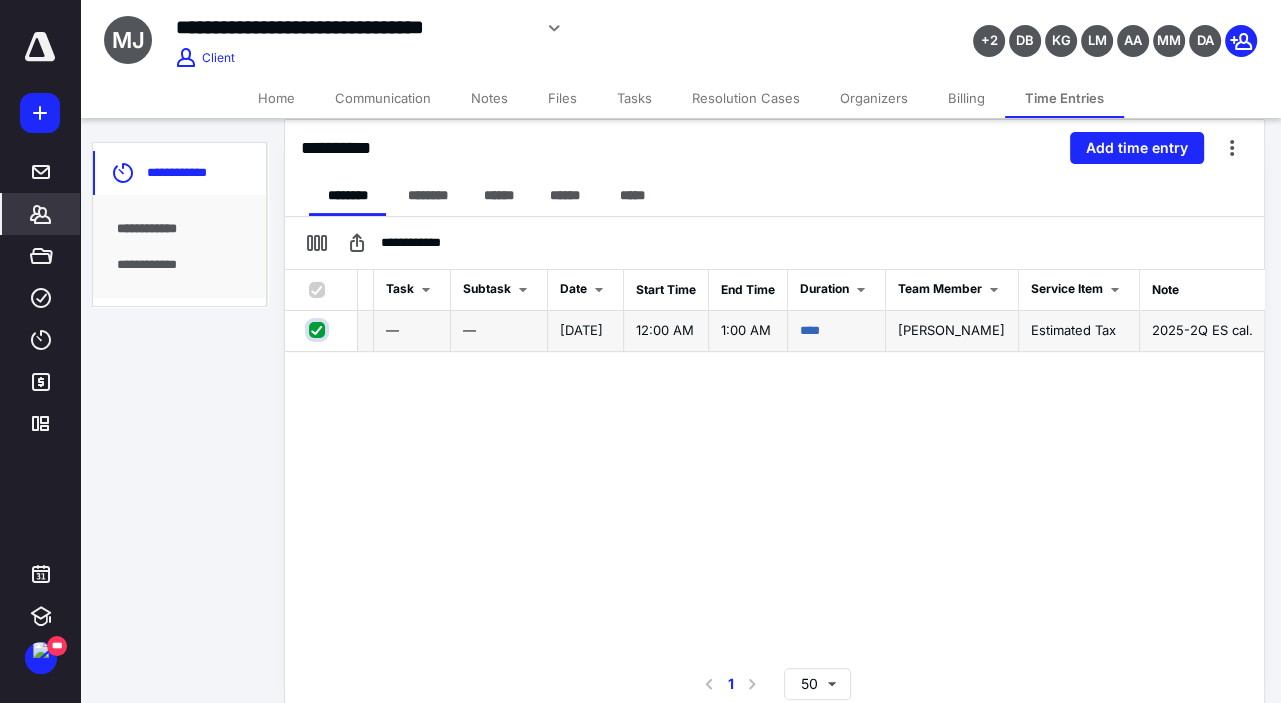 checkbox on "true" 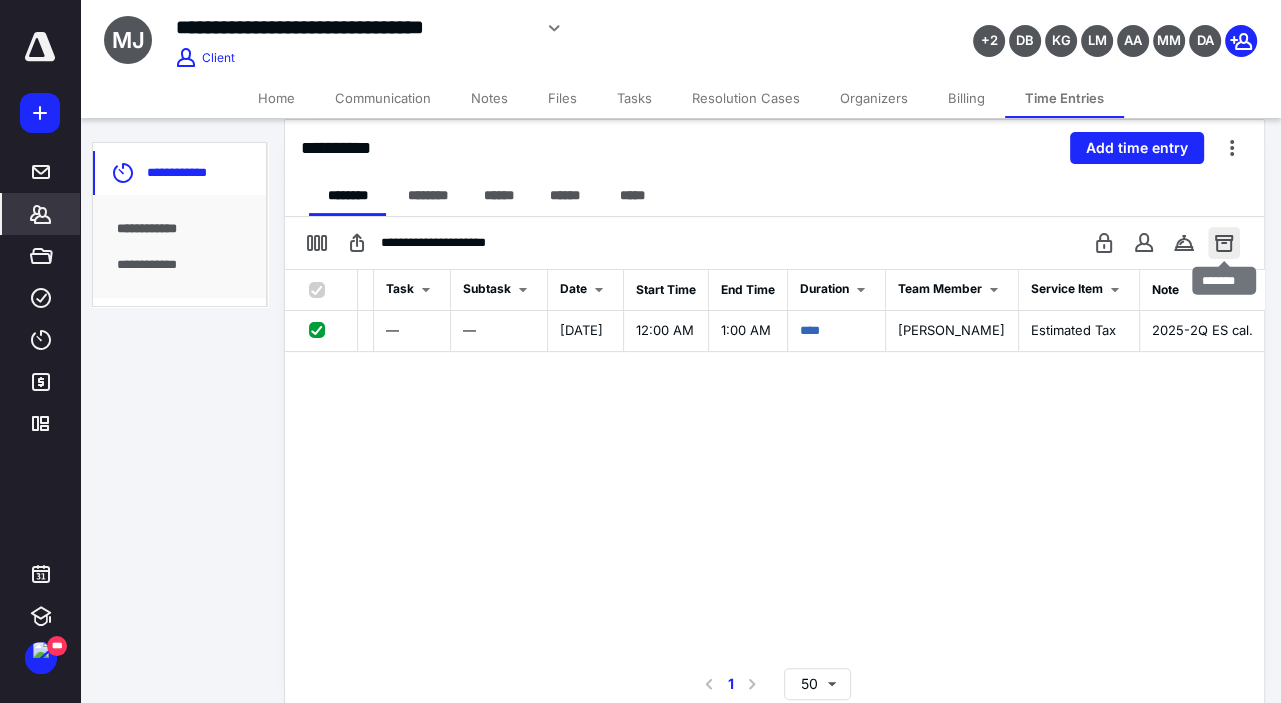 click at bounding box center [1224, 243] 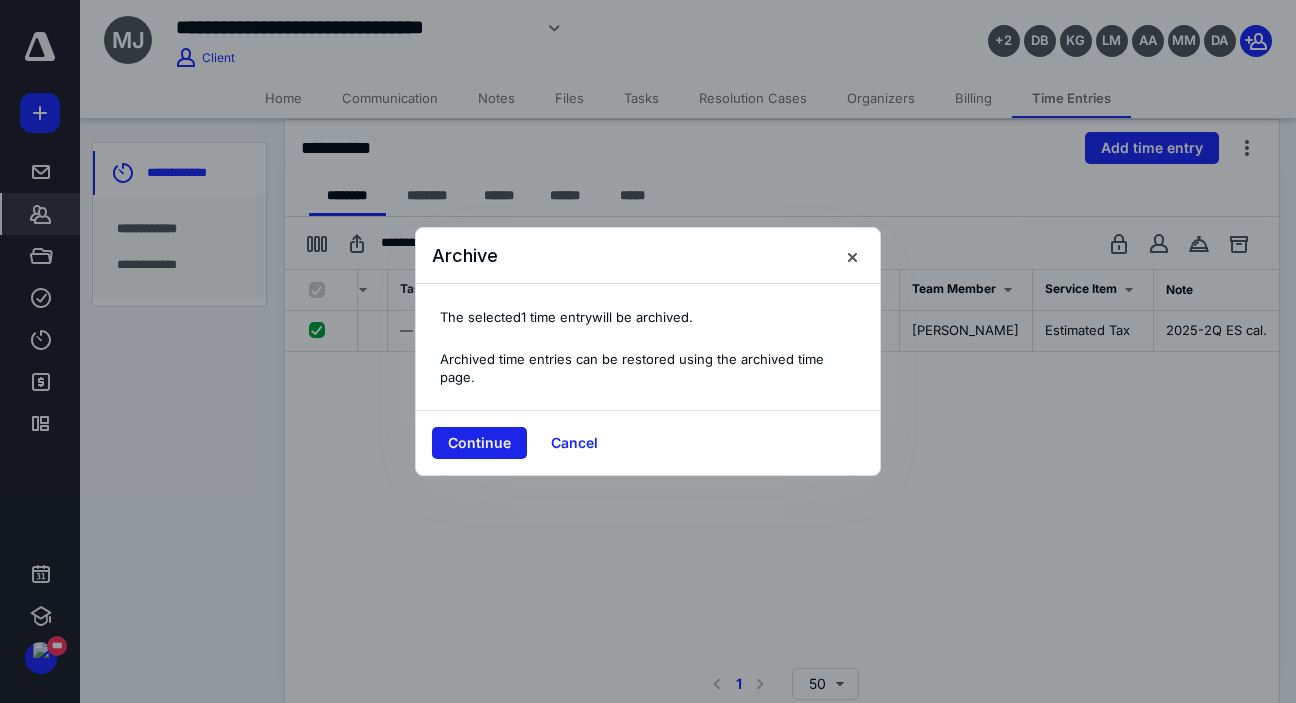 click on "Continue" at bounding box center [479, 443] 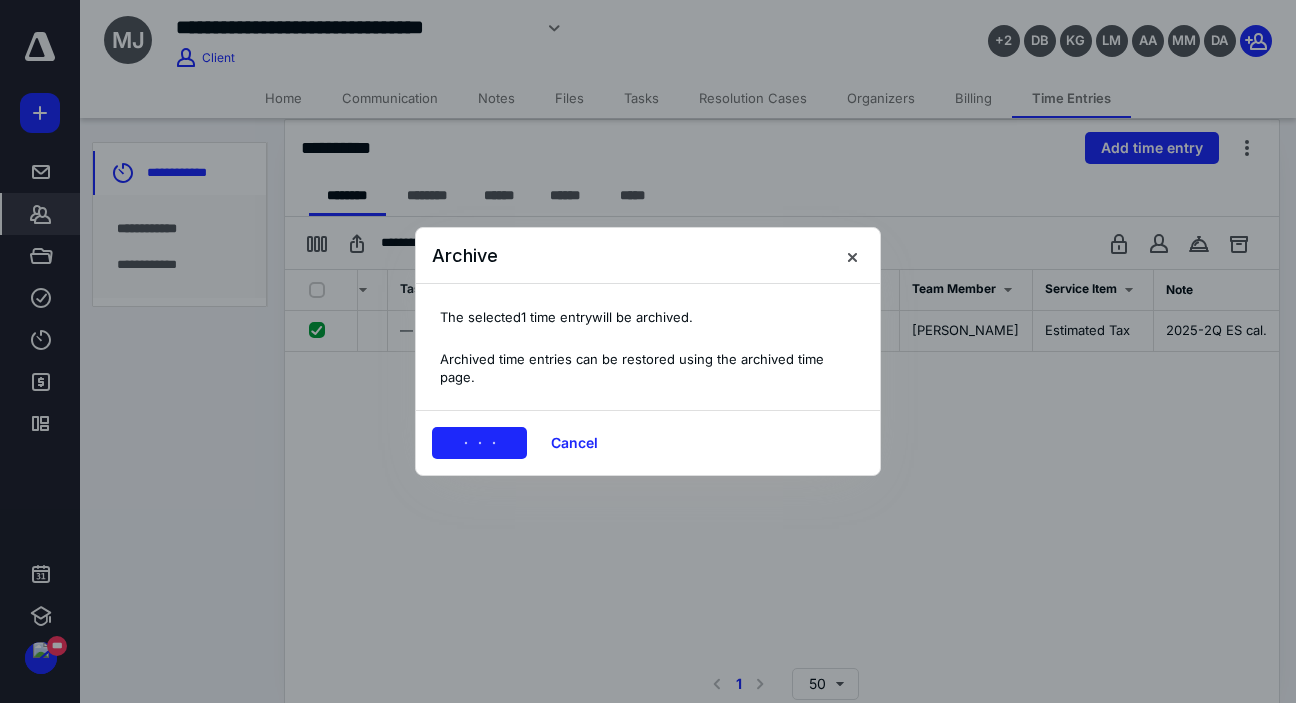 checkbox on "false" 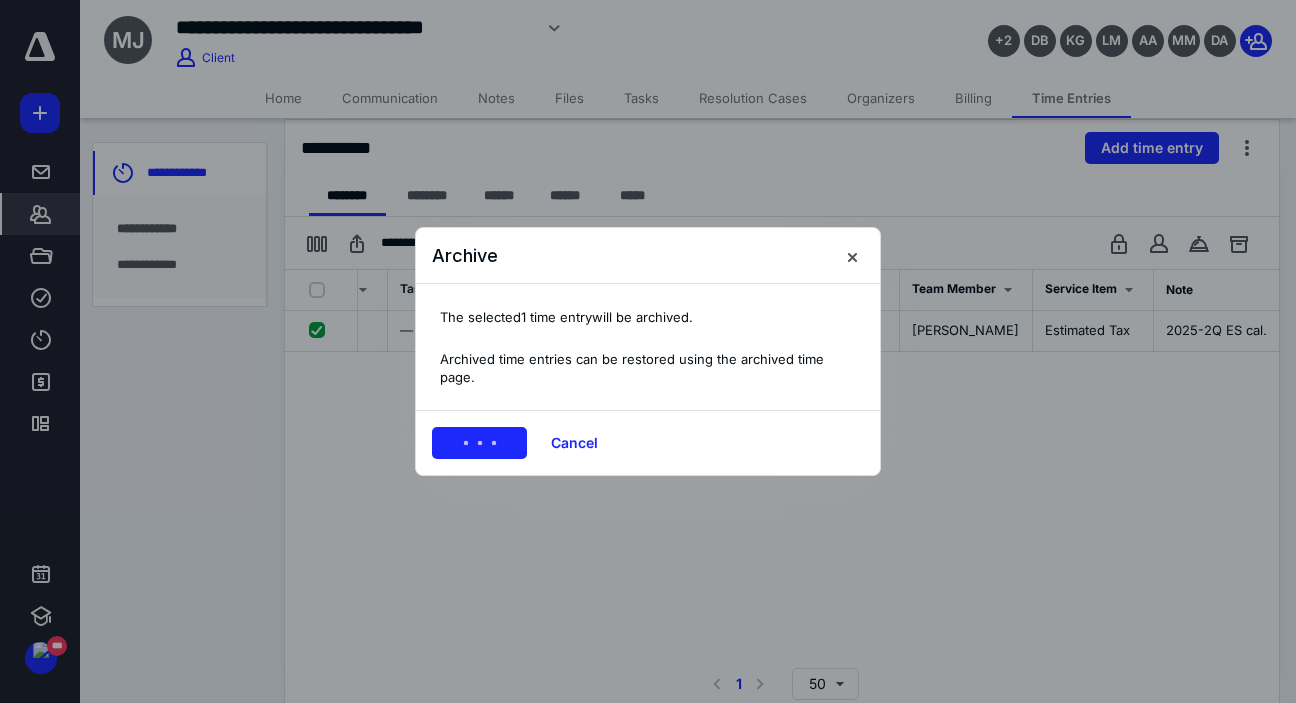 scroll, scrollTop: 0, scrollLeft: 210, axis: horizontal 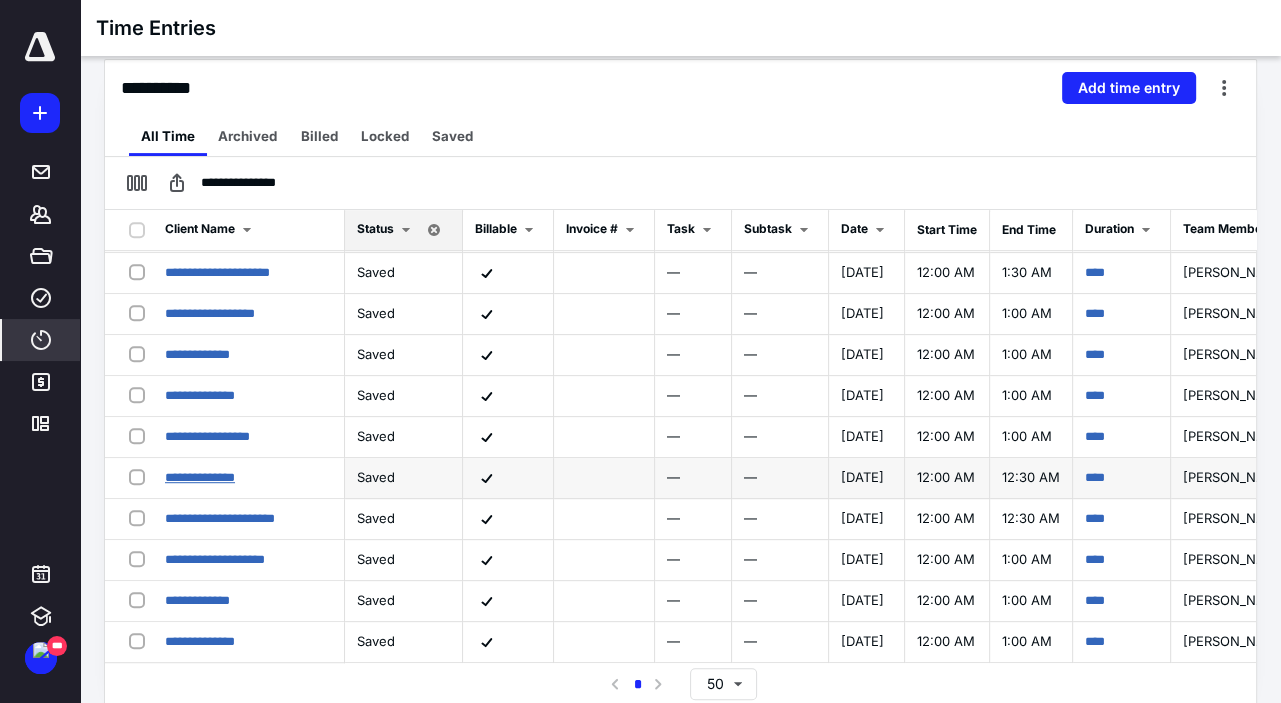 click on "**********" at bounding box center (200, 477) 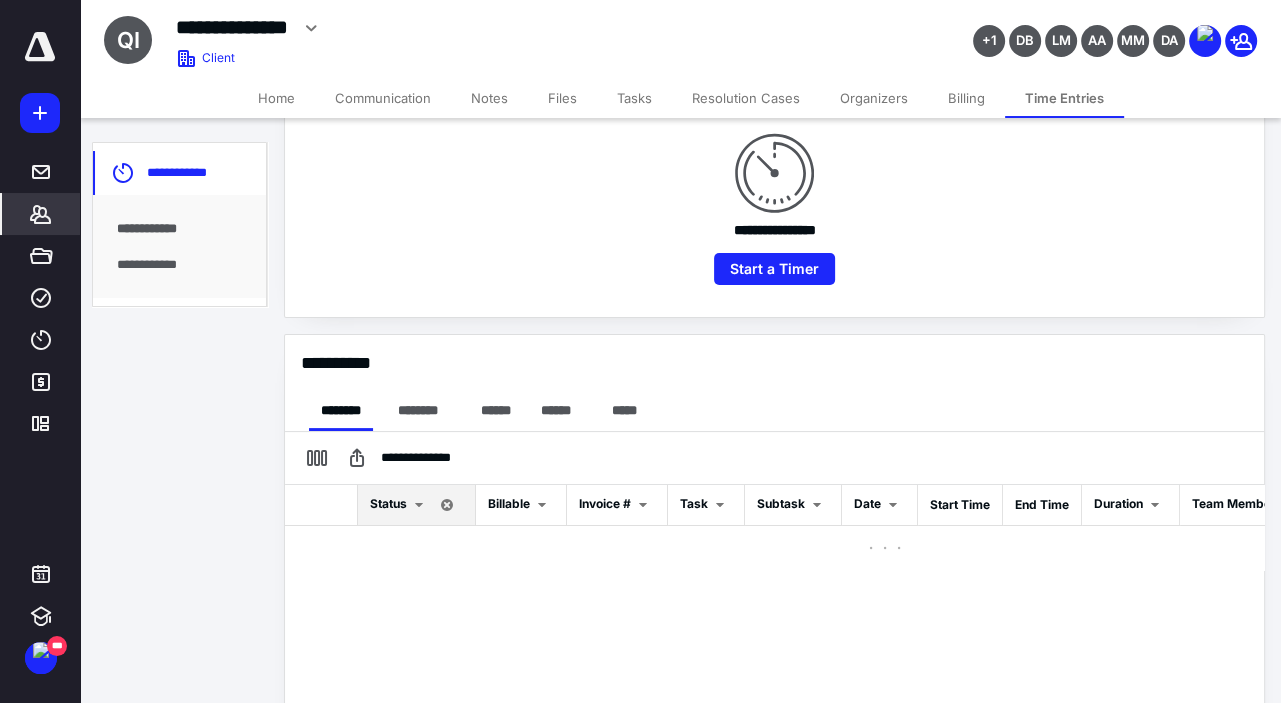 scroll, scrollTop: 445, scrollLeft: 0, axis: vertical 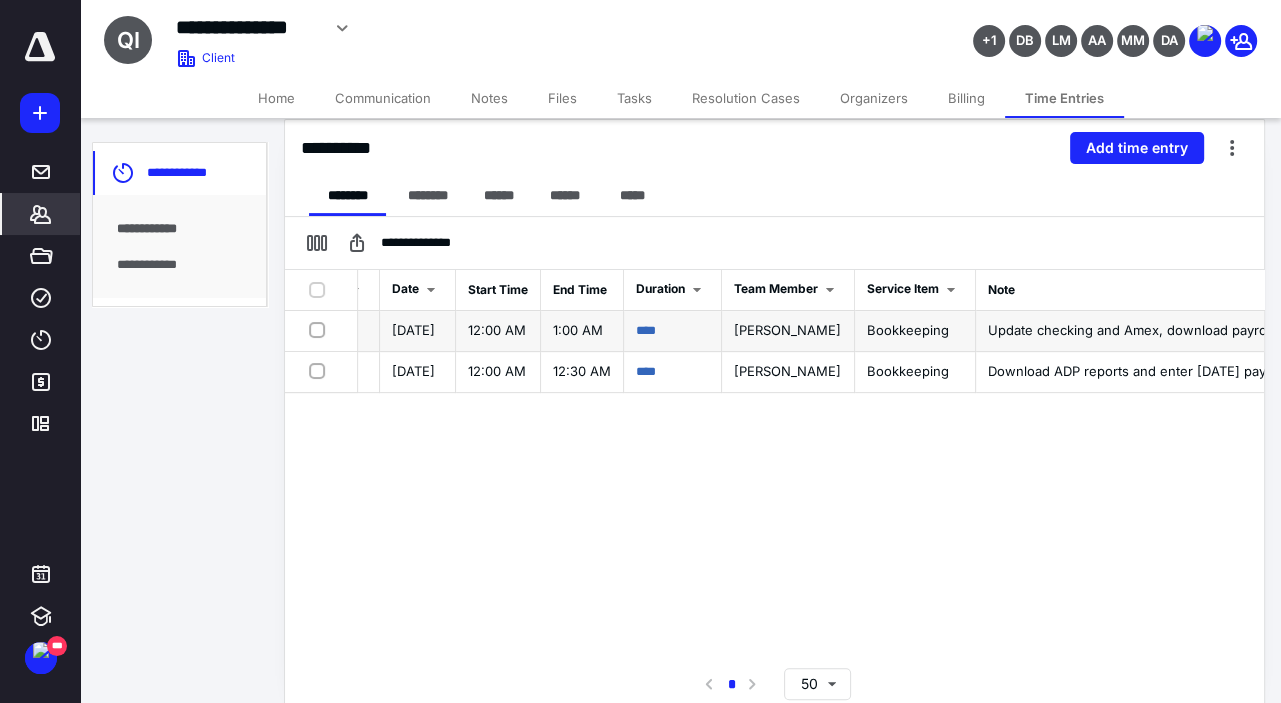 click at bounding box center (321, 329) 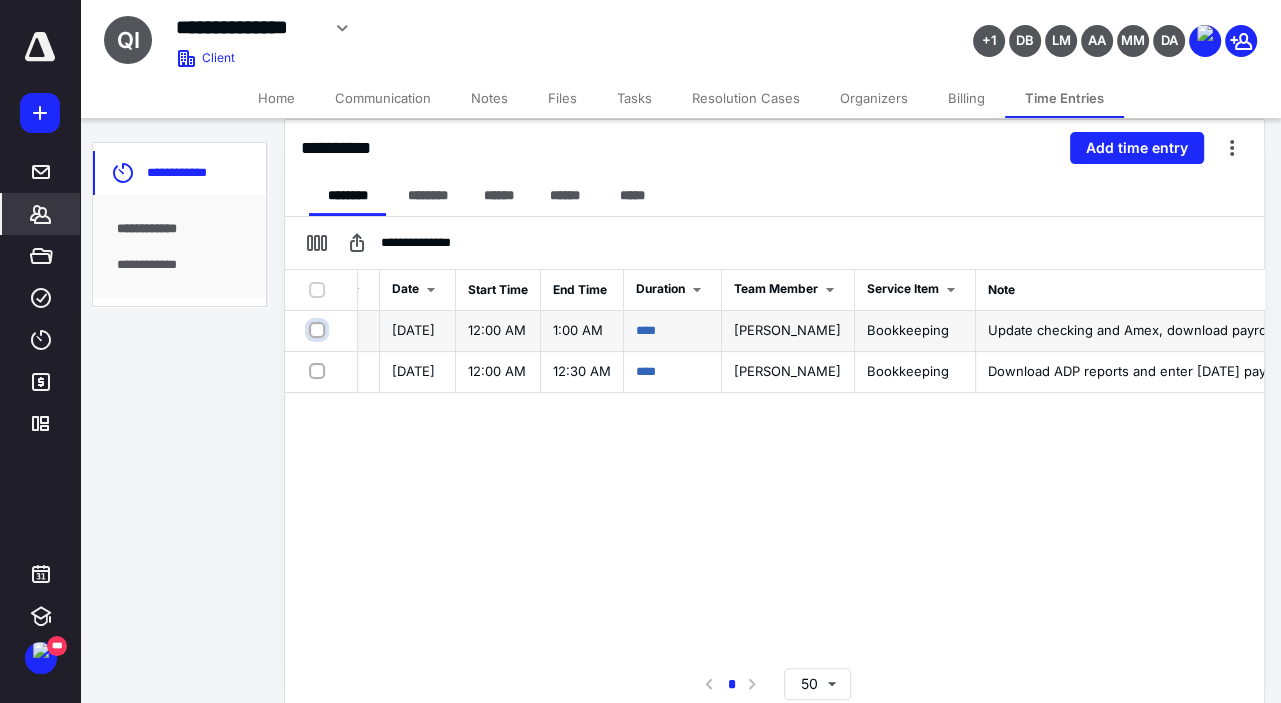 click at bounding box center [319, 330] 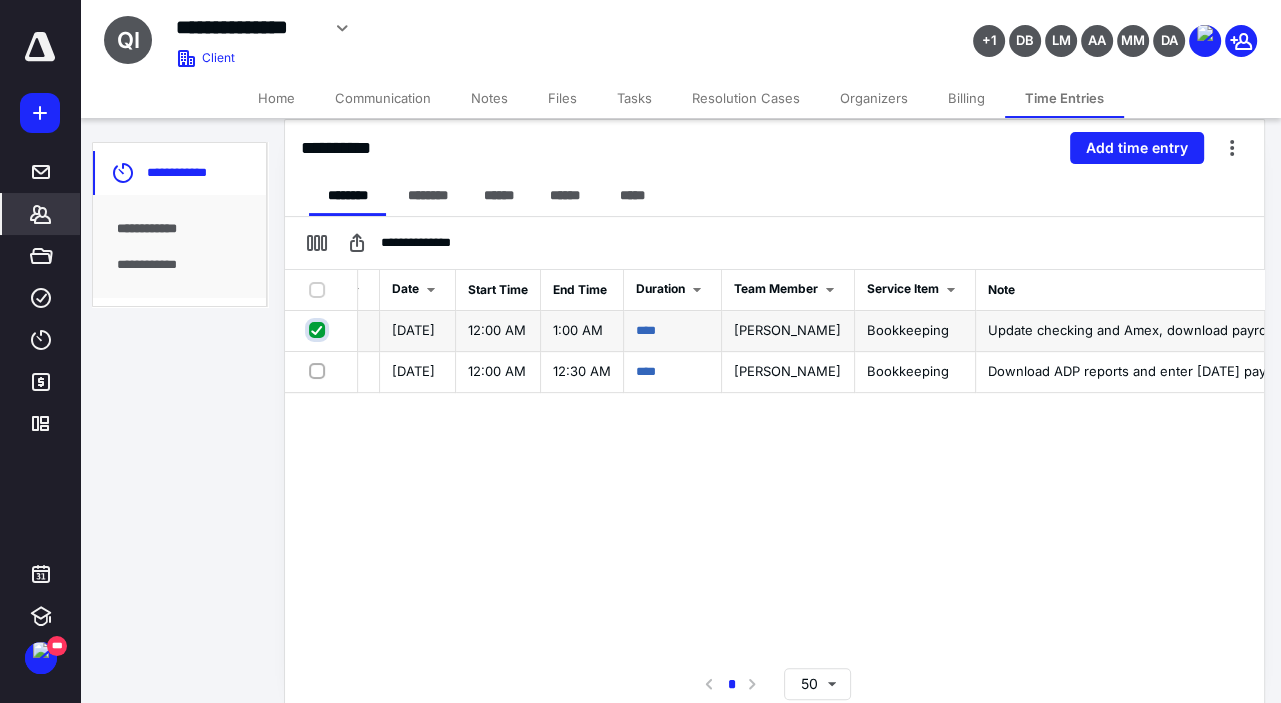 checkbox on "true" 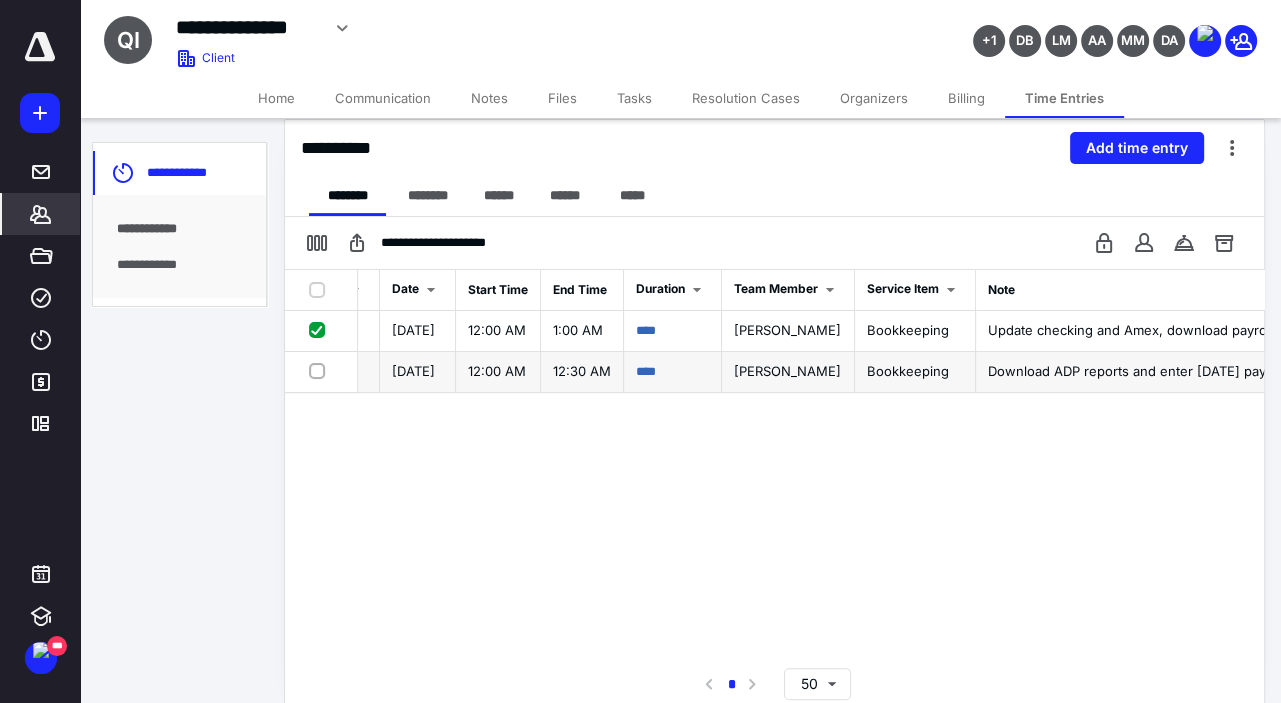 click at bounding box center (321, 370) 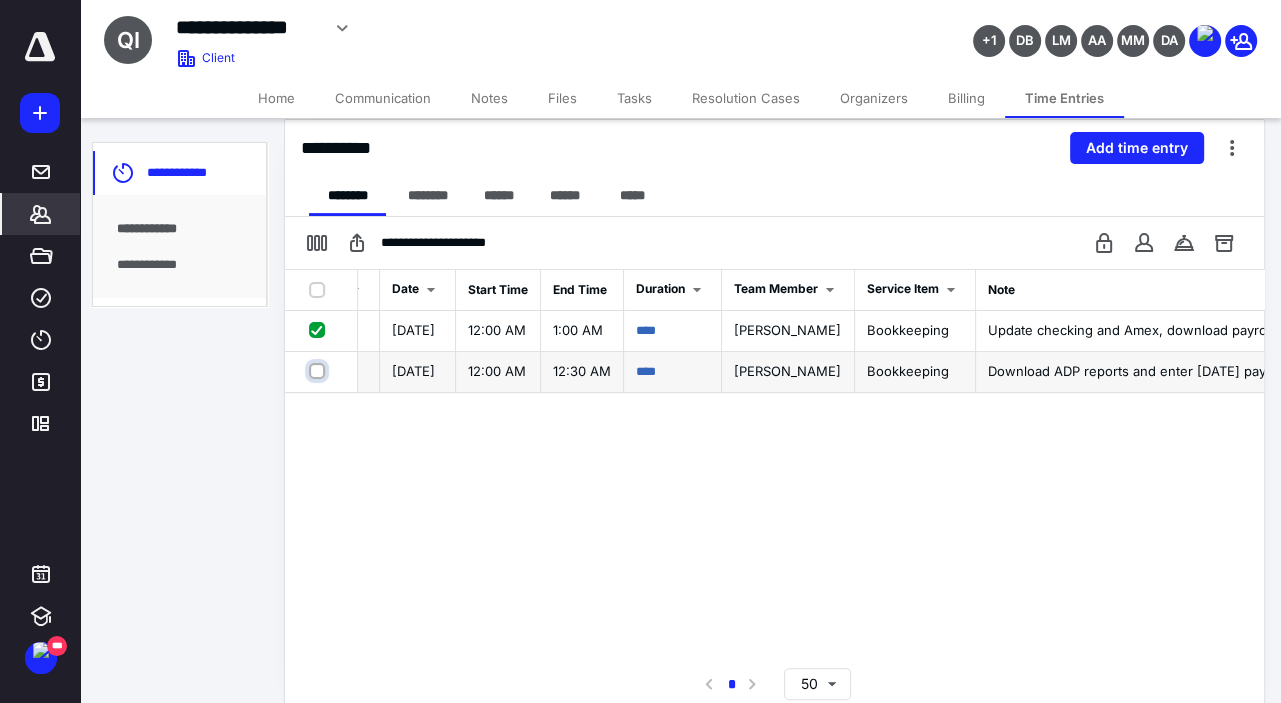 click at bounding box center (319, 371) 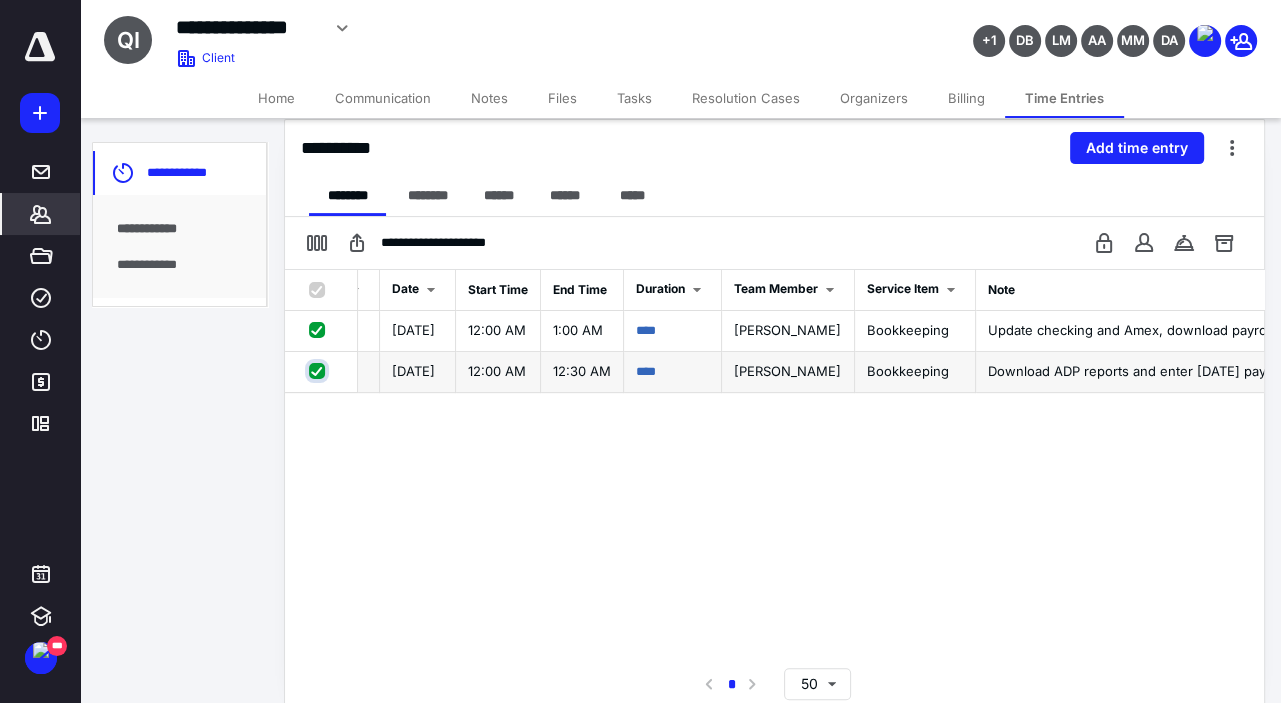 checkbox on "true" 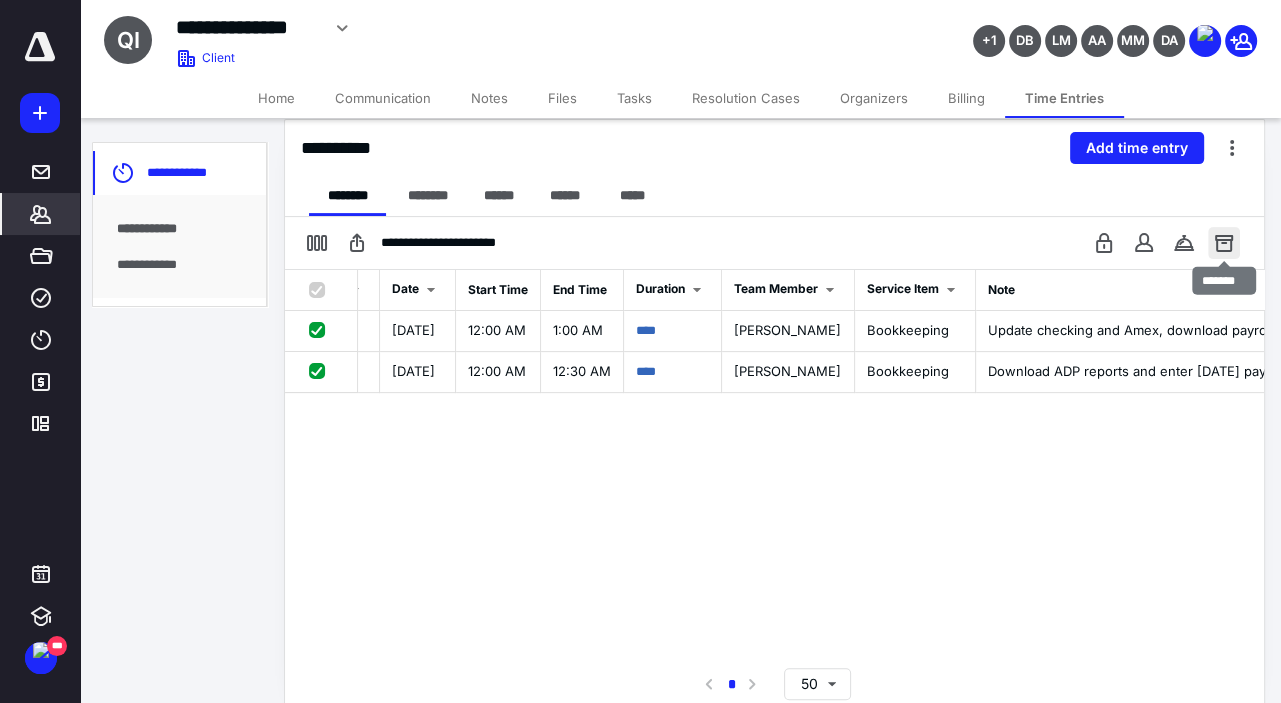 click at bounding box center [1224, 243] 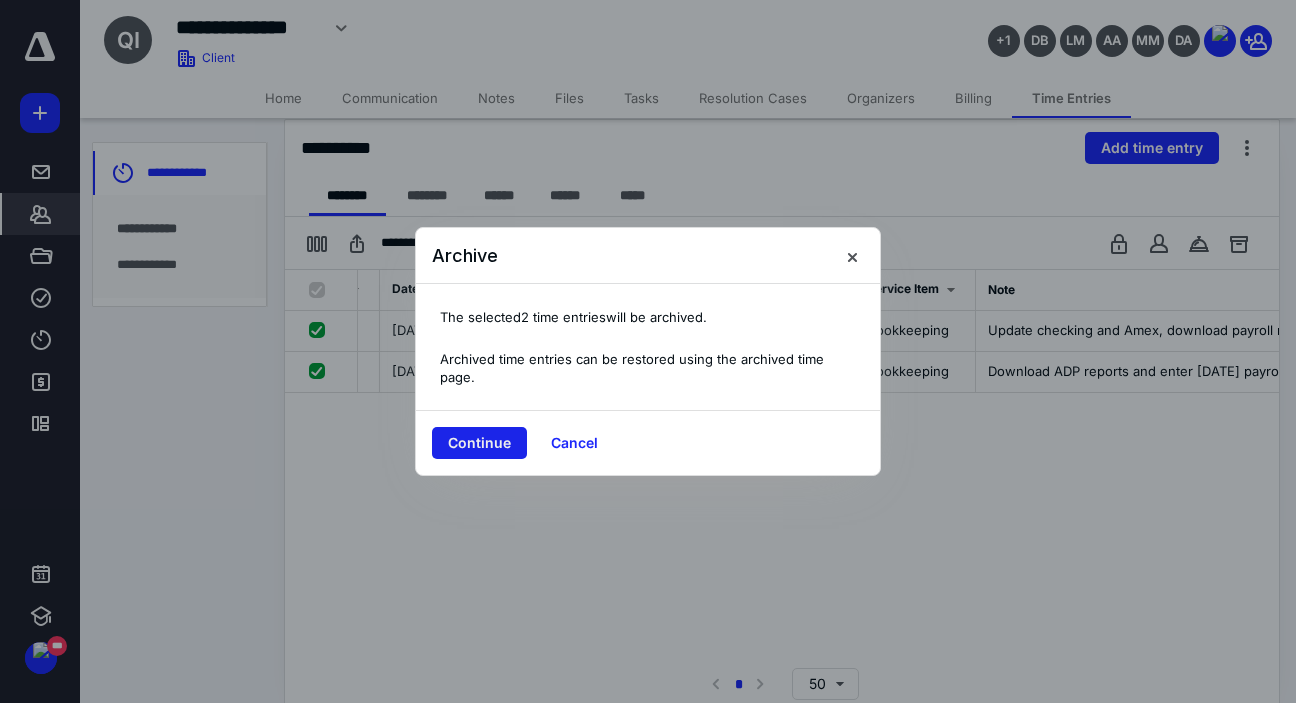 click on "Continue" at bounding box center (479, 443) 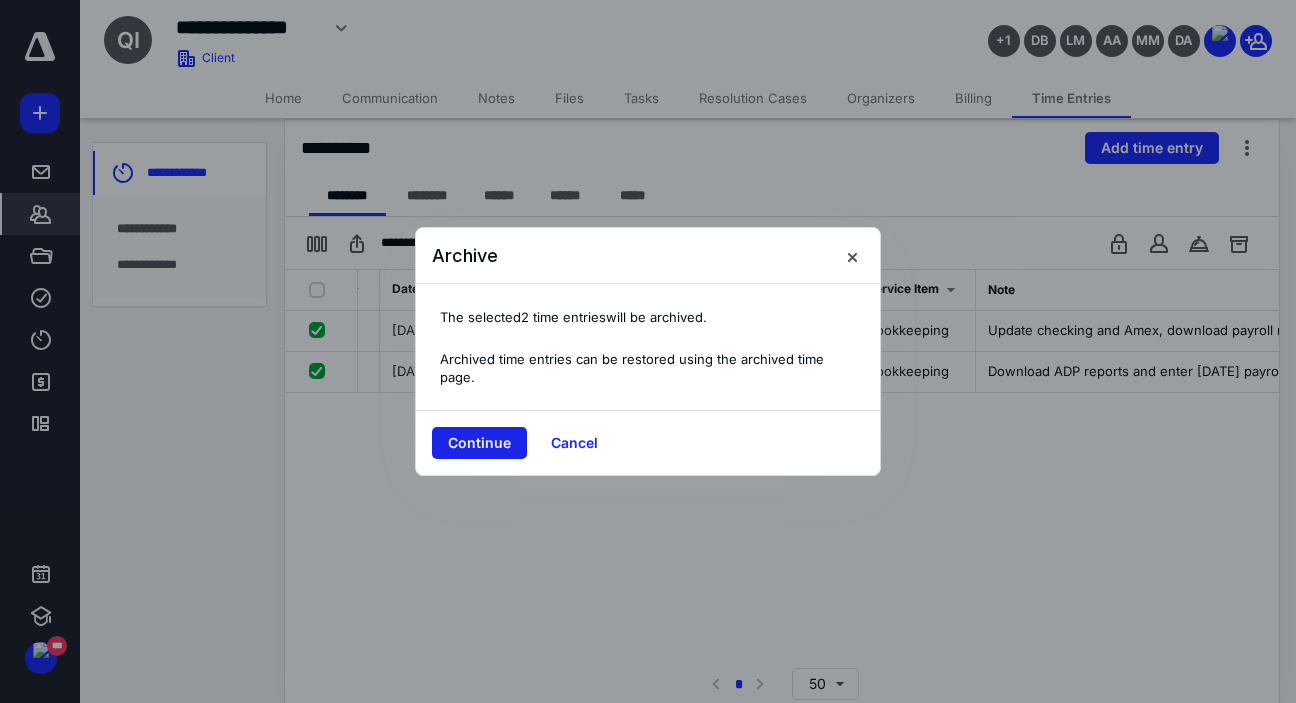 checkbox on "false" 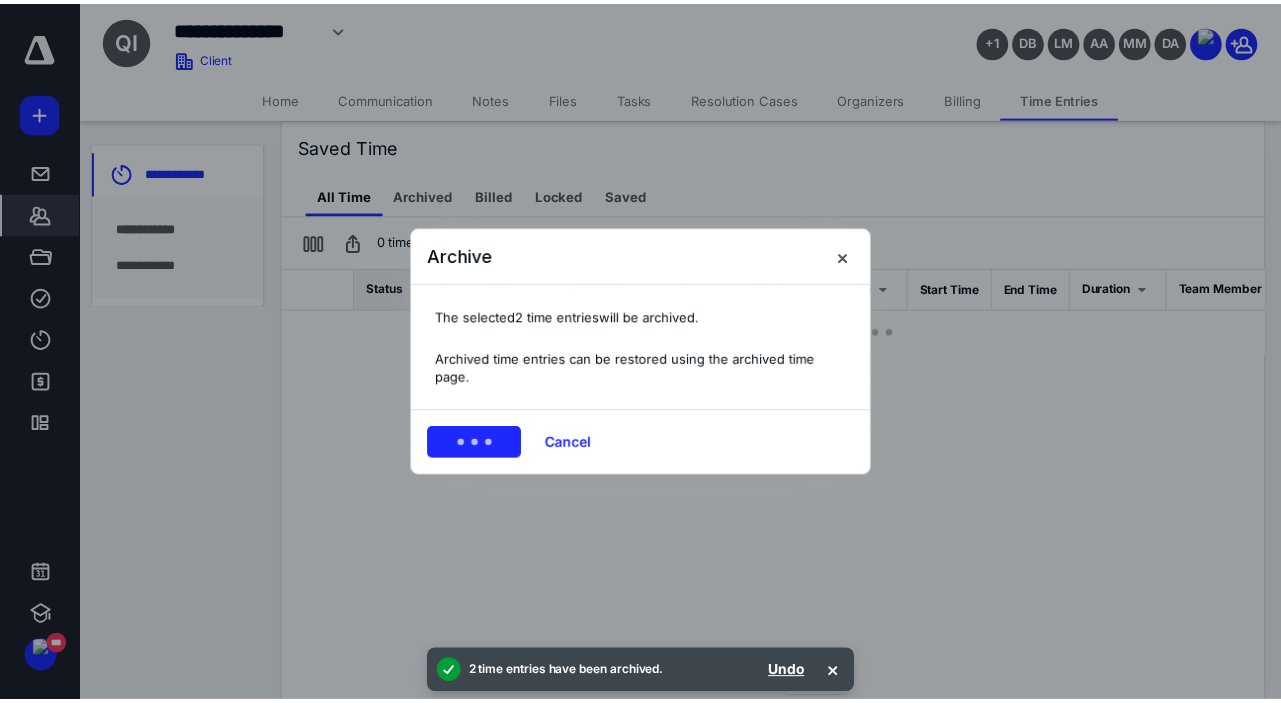 scroll, scrollTop: 0, scrollLeft: 210, axis: horizontal 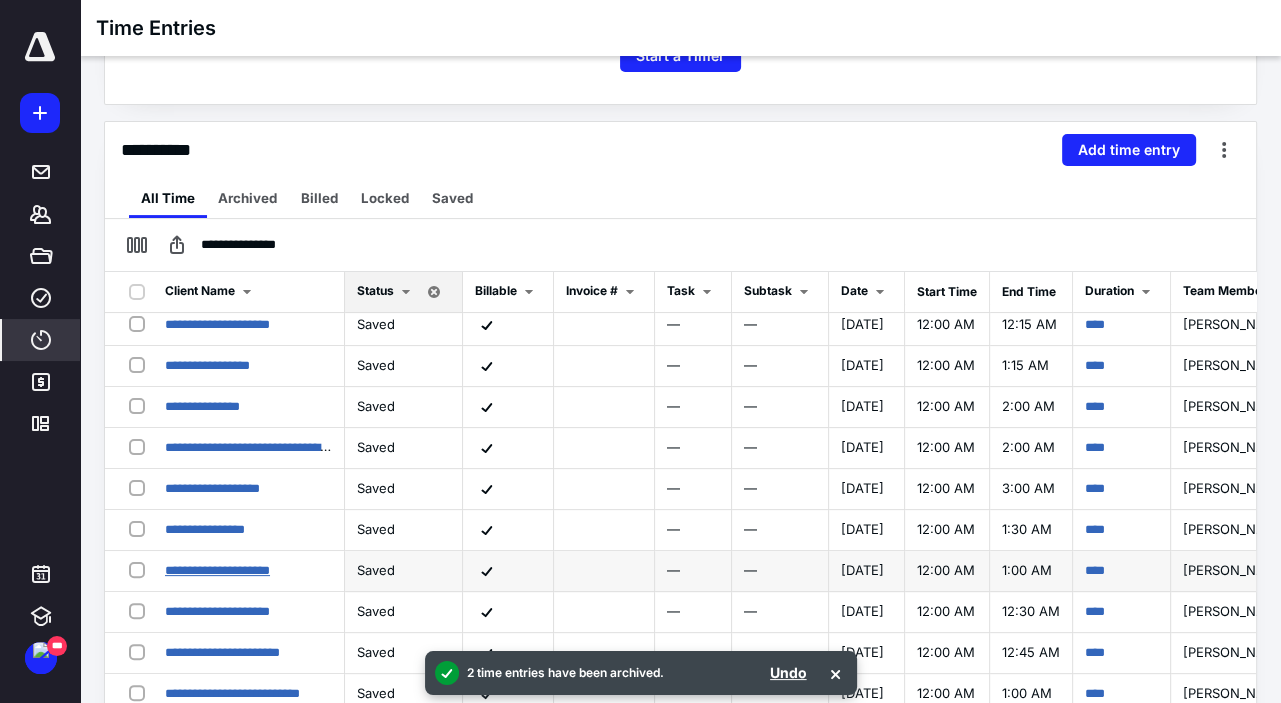 click on "**********" at bounding box center (217, 570) 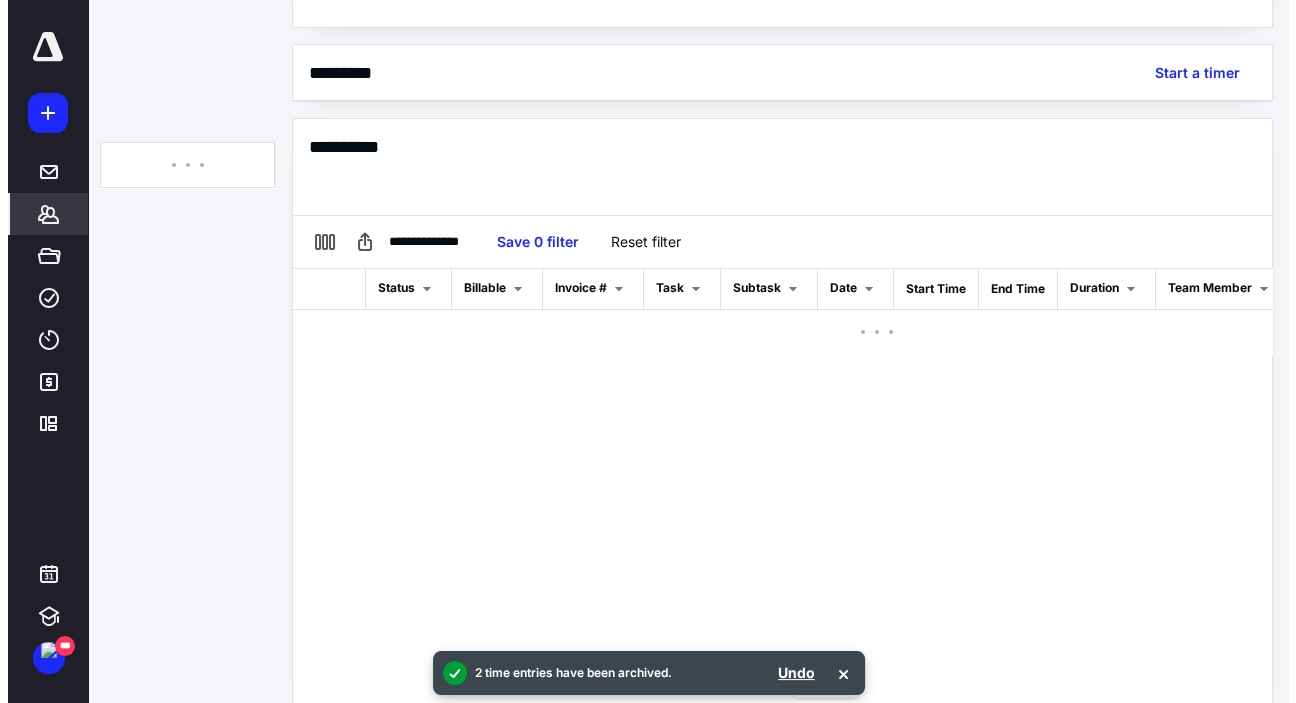 scroll, scrollTop: 443, scrollLeft: 0, axis: vertical 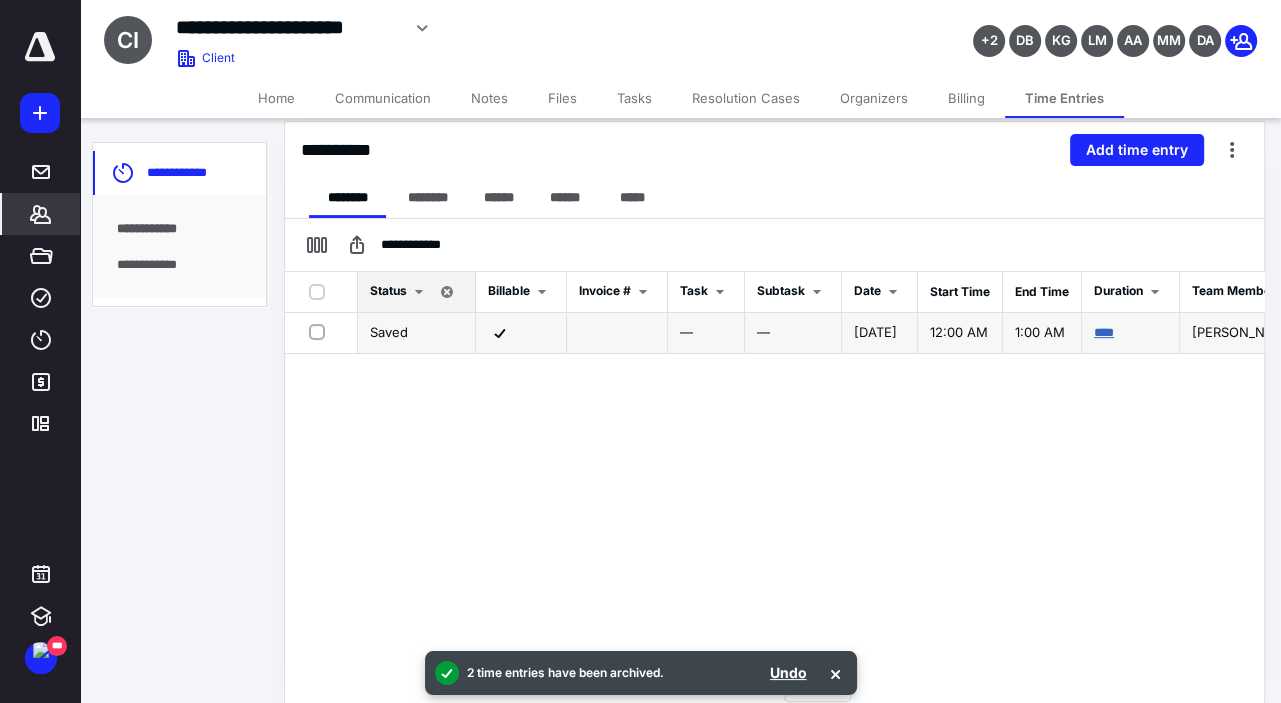 click on "****" at bounding box center [1104, 332] 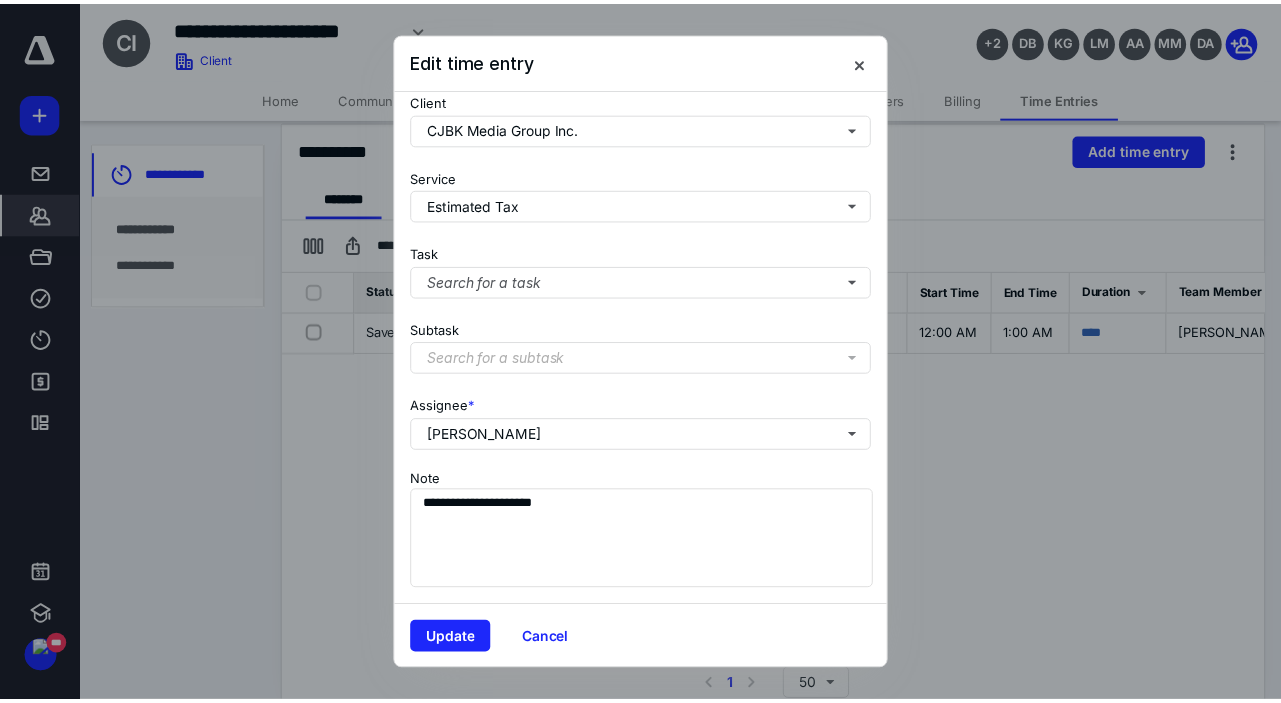 scroll, scrollTop: 229, scrollLeft: 0, axis: vertical 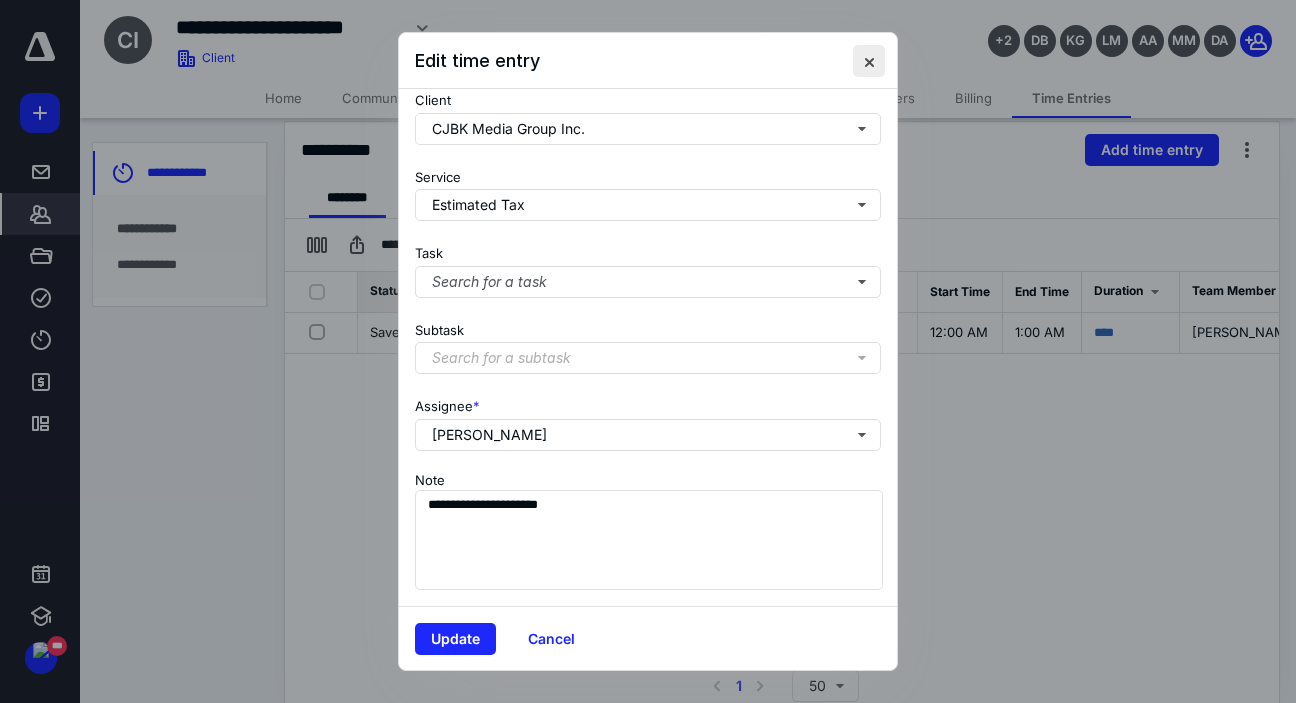 click at bounding box center (869, 61) 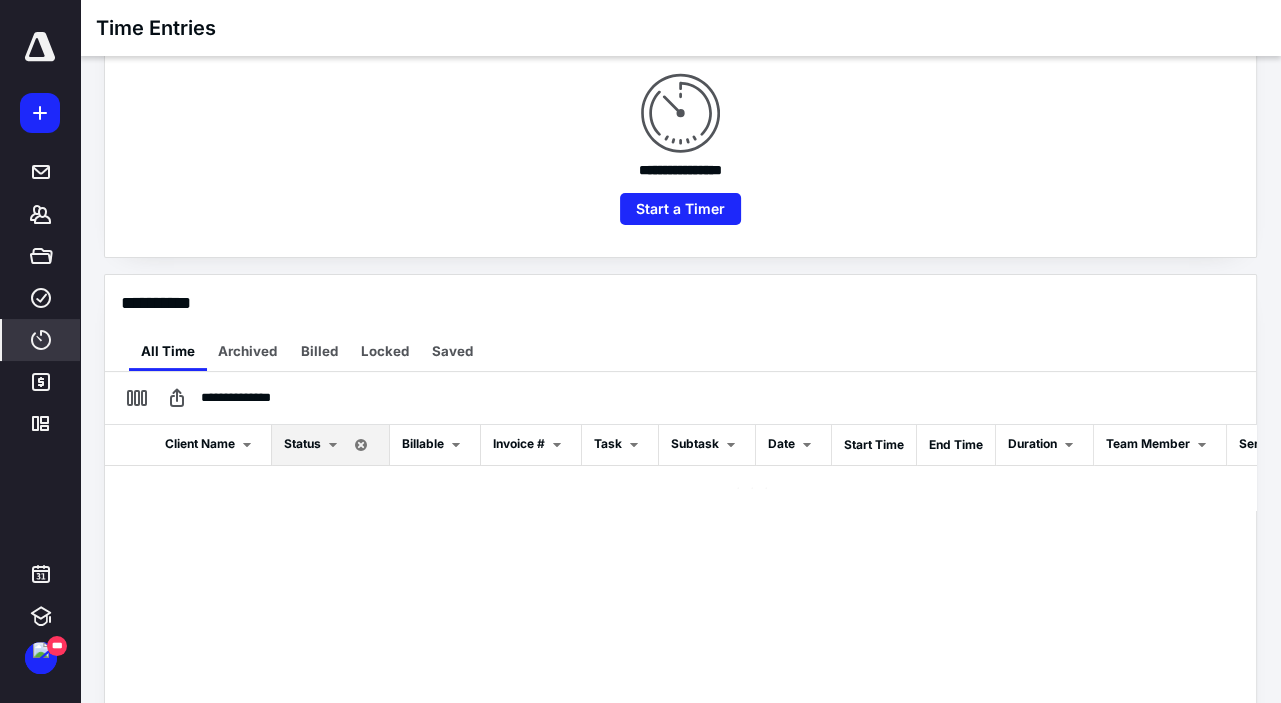 scroll, scrollTop: 319, scrollLeft: 0, axis: vertical 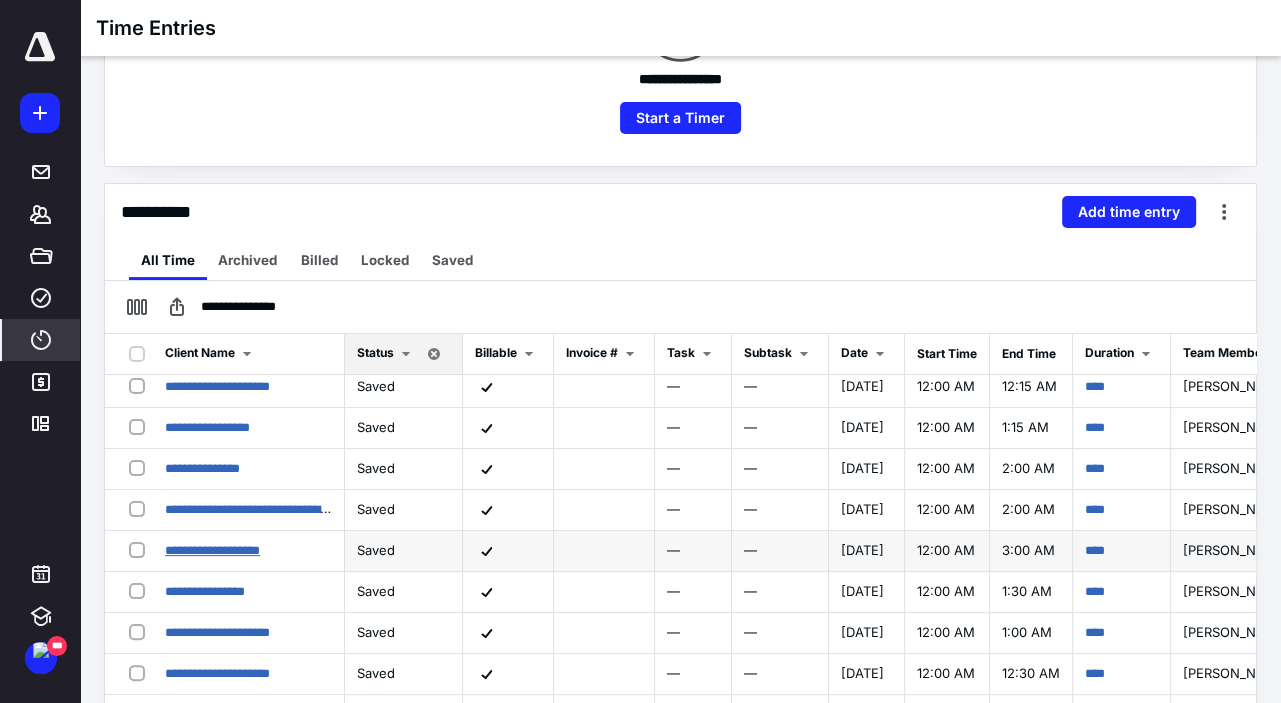click on "**********" at bounding box center [212, 550] 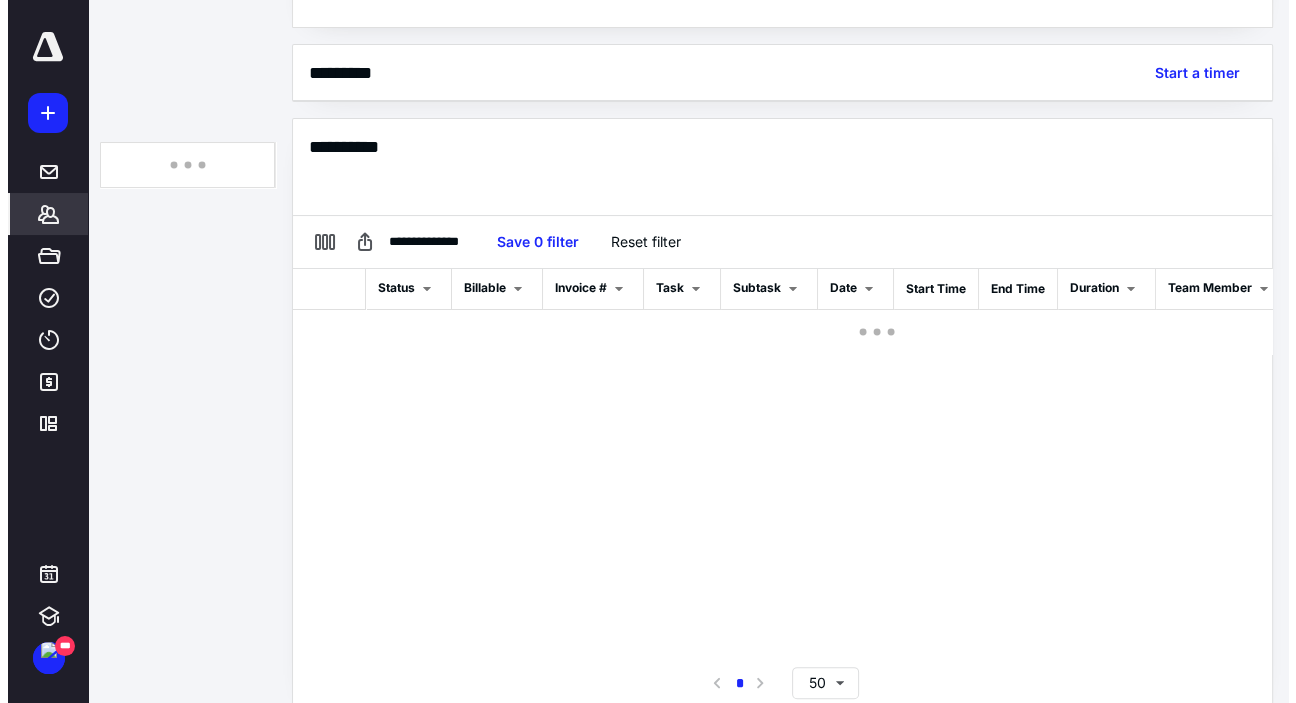 scroll, scrollTop: 381, scrollLeft: 0, axis: vertical 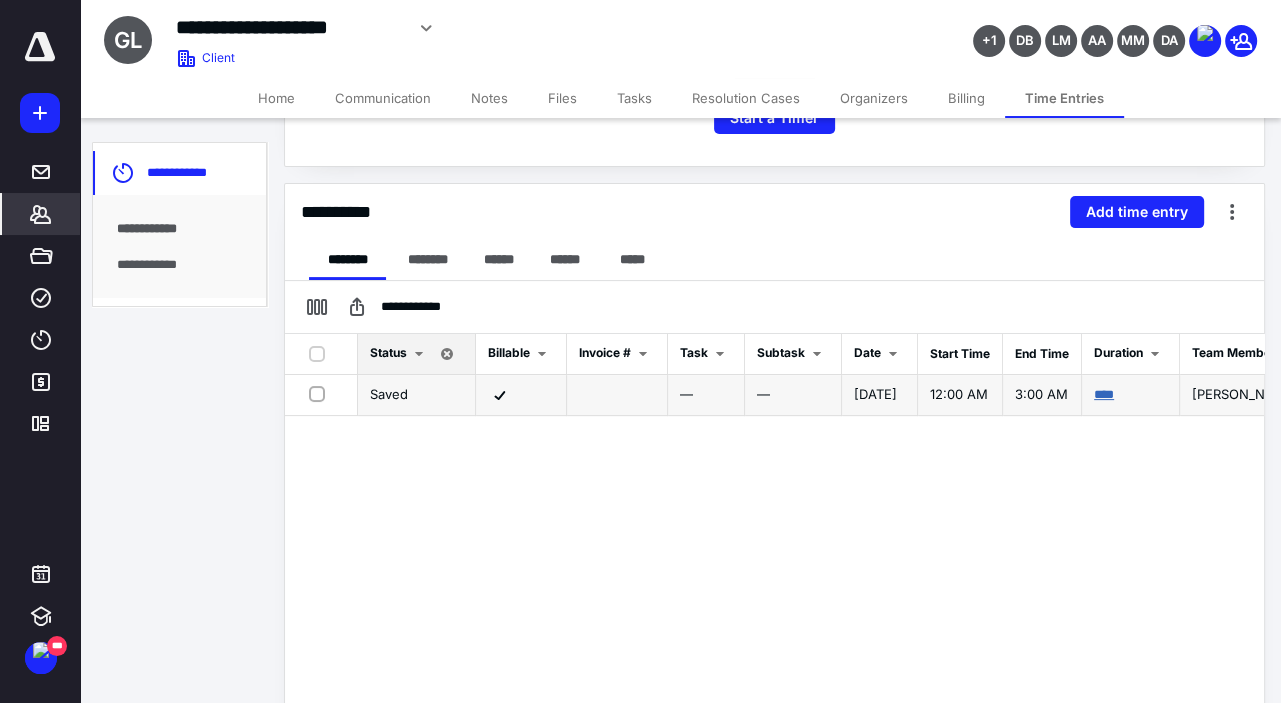 click on "****" at bounding box center (1104, 394) 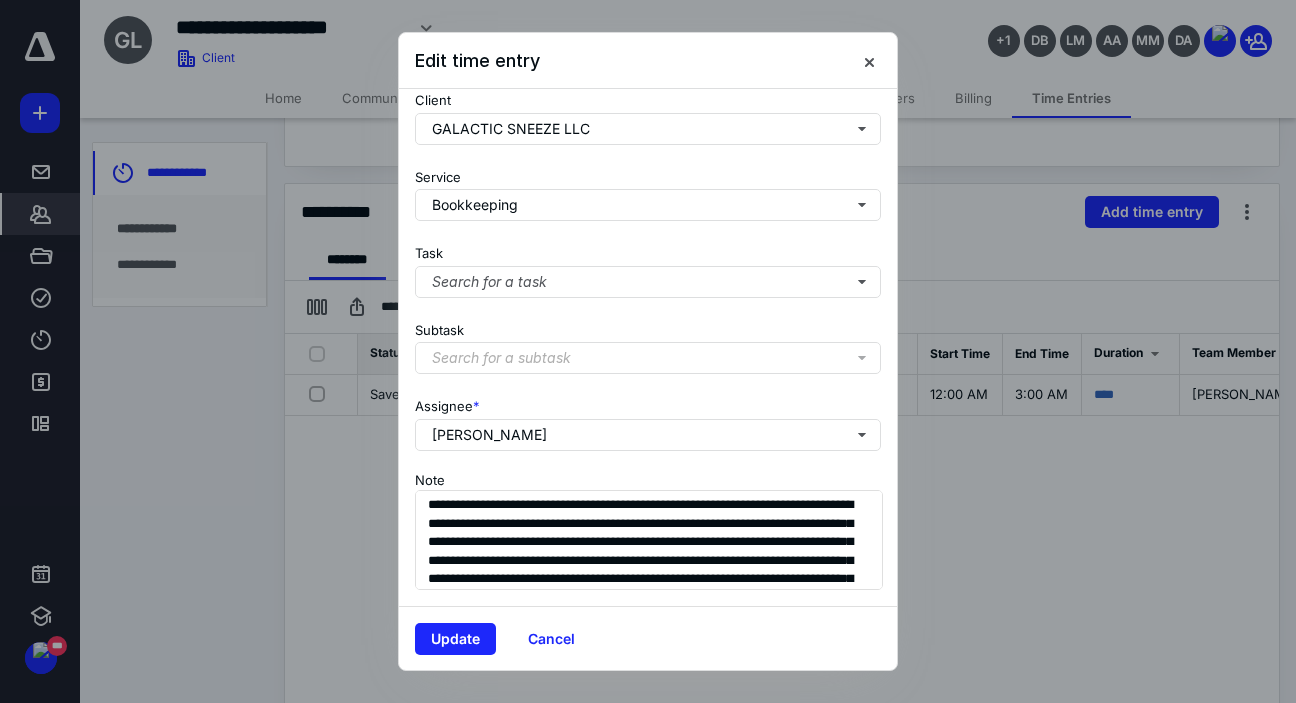 scroll, scrollTop: 229, scrollLeft: 0, axis: vertical 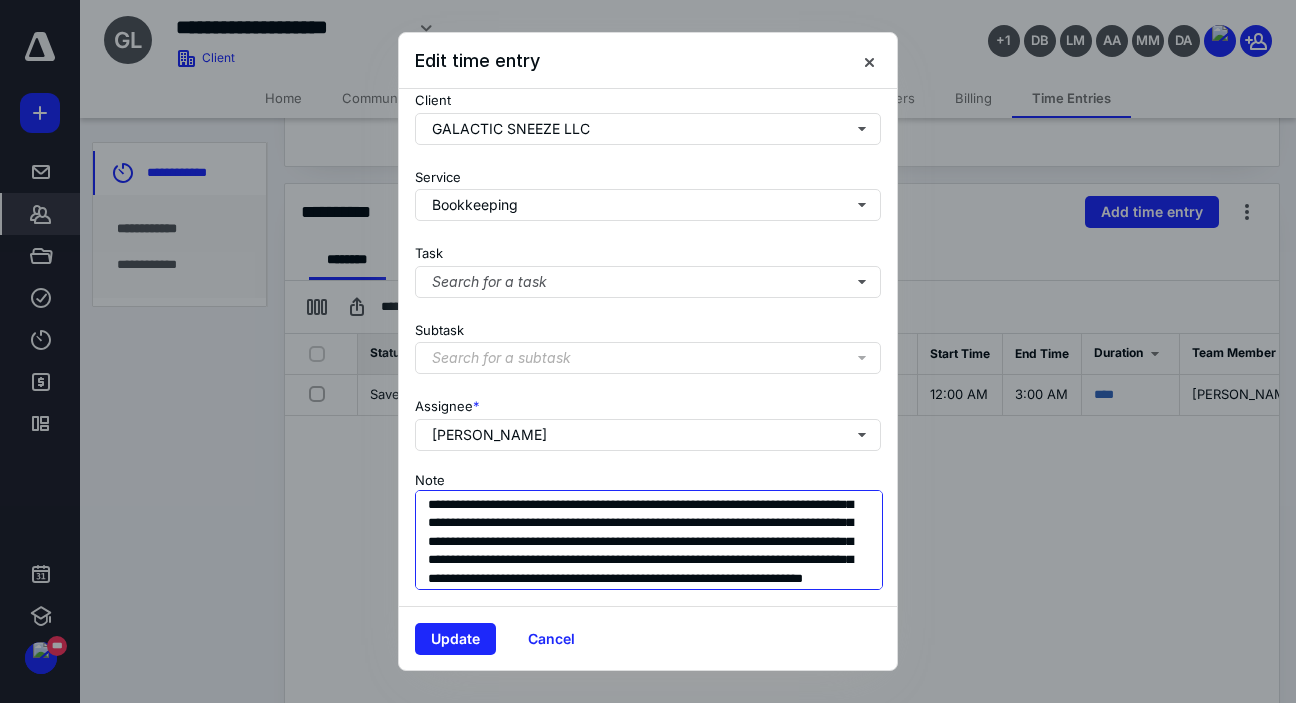 drag, startPoint x: 428, startPoint y: 487, endPoint x: 845, endPoint y: 588, distance: 429.0571 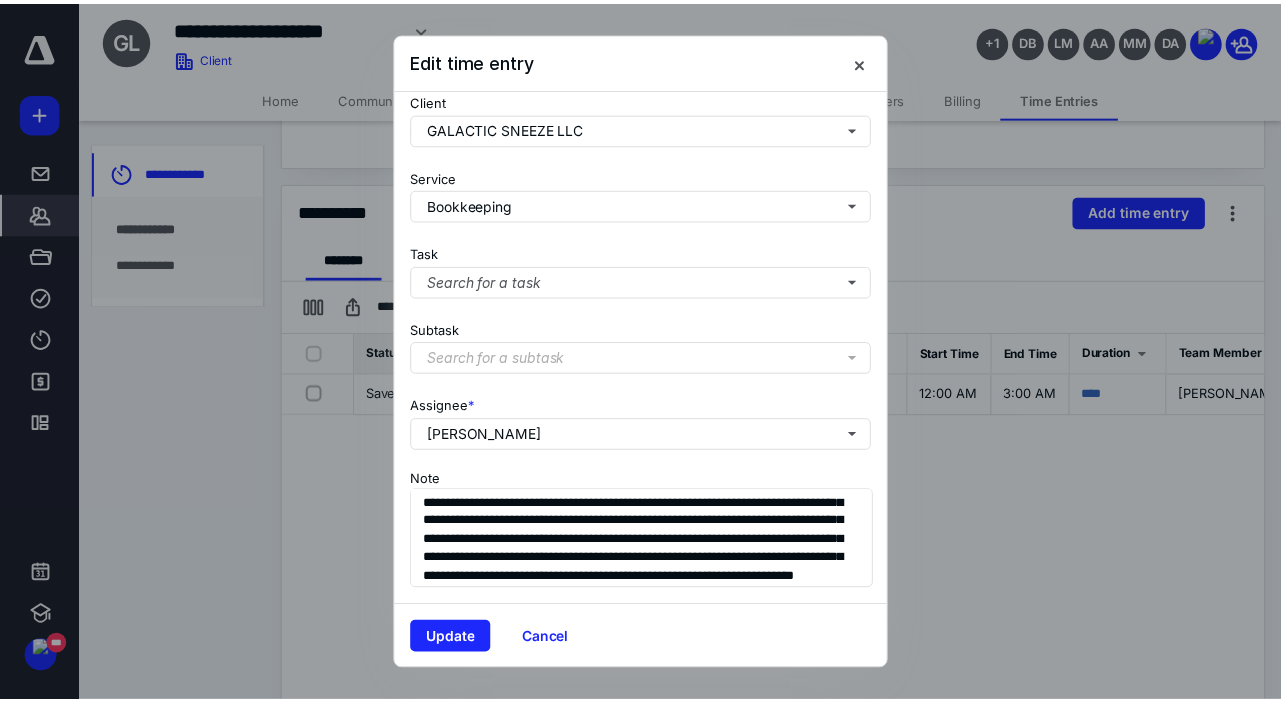 scroll, scrollTop: 0, scrollLeft: 0, axis: both 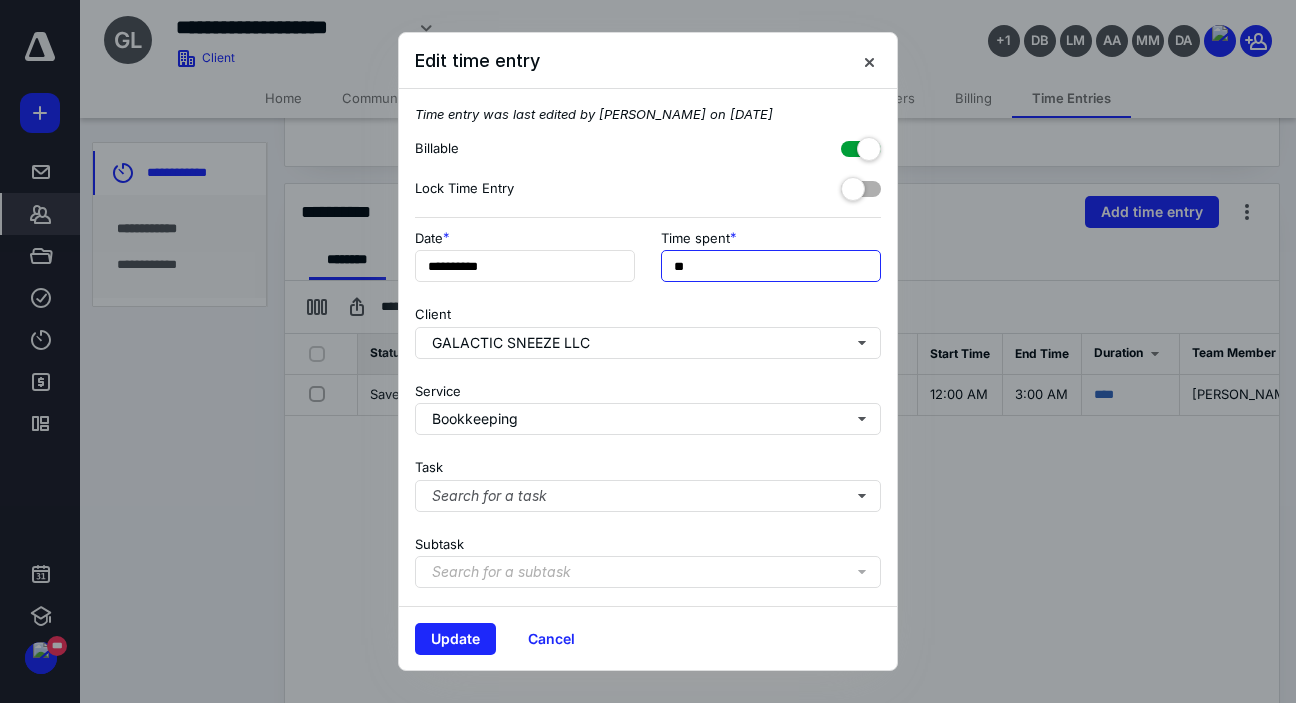 drag, startPoint x: 692, startPoint y: 263, endPoint x: 635, endPoint y: 262, distance: 57.00877 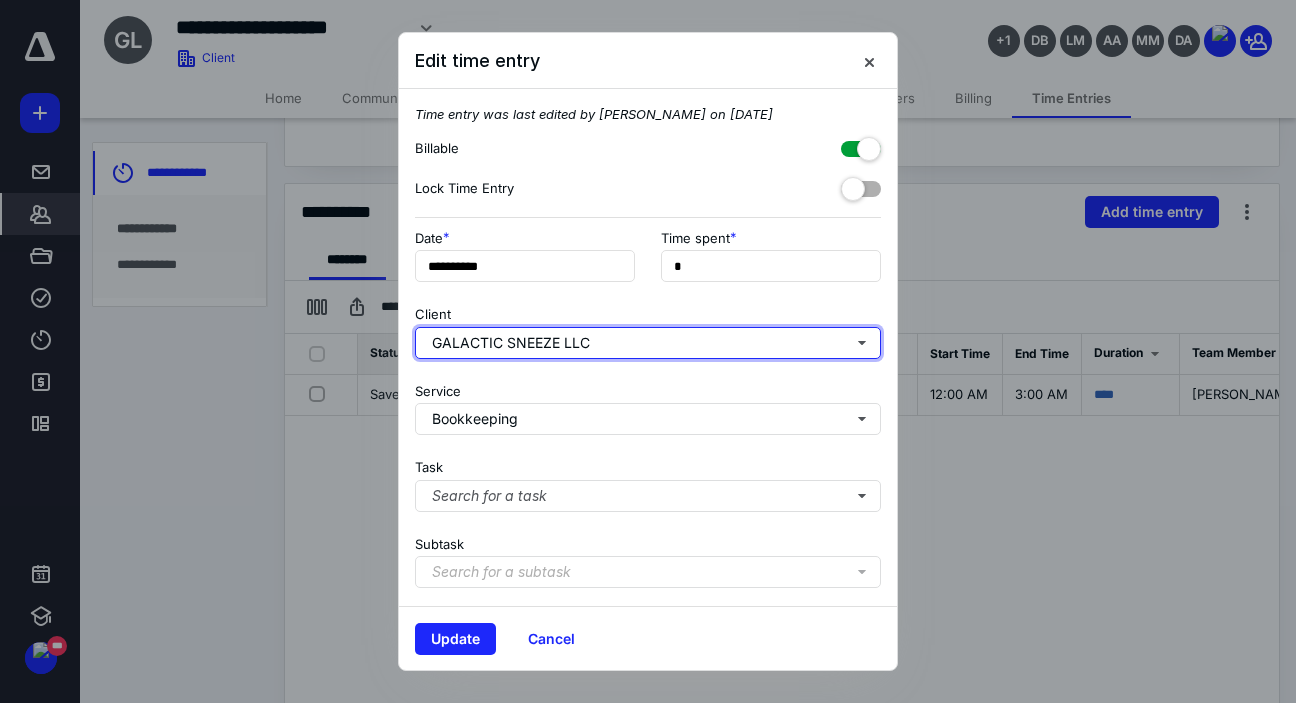 type on "**" 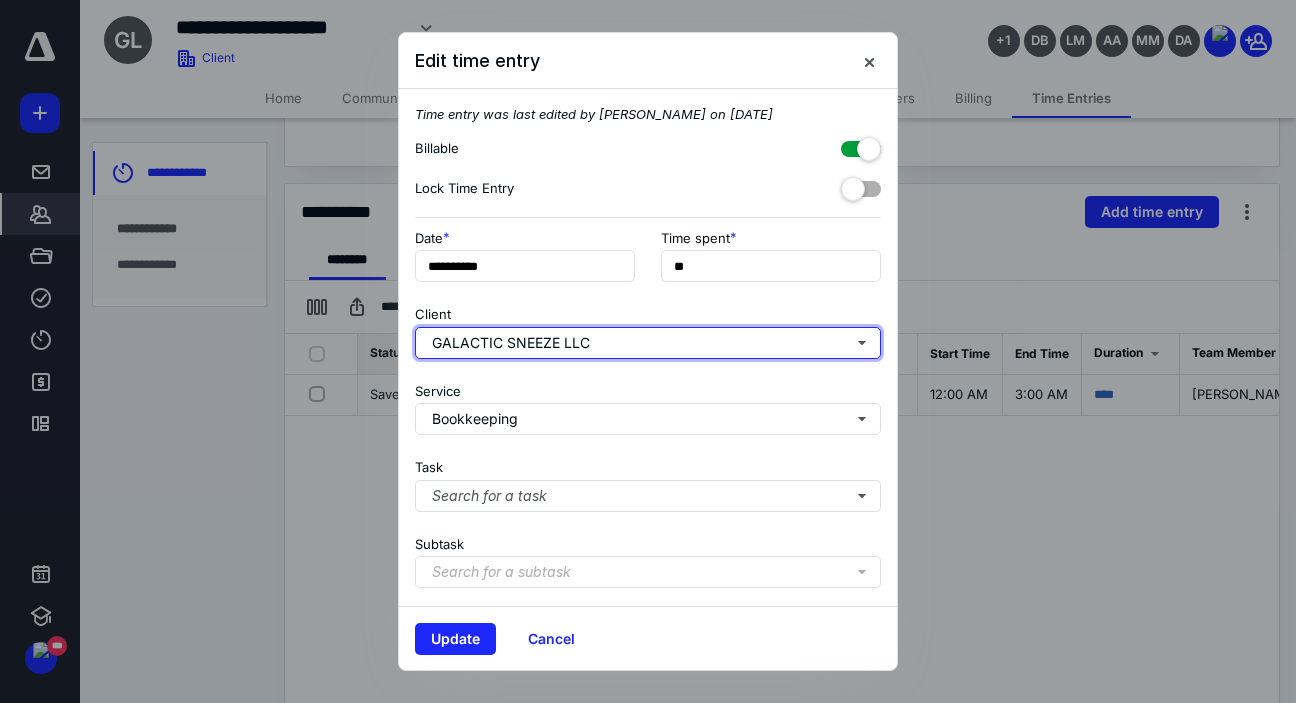 type 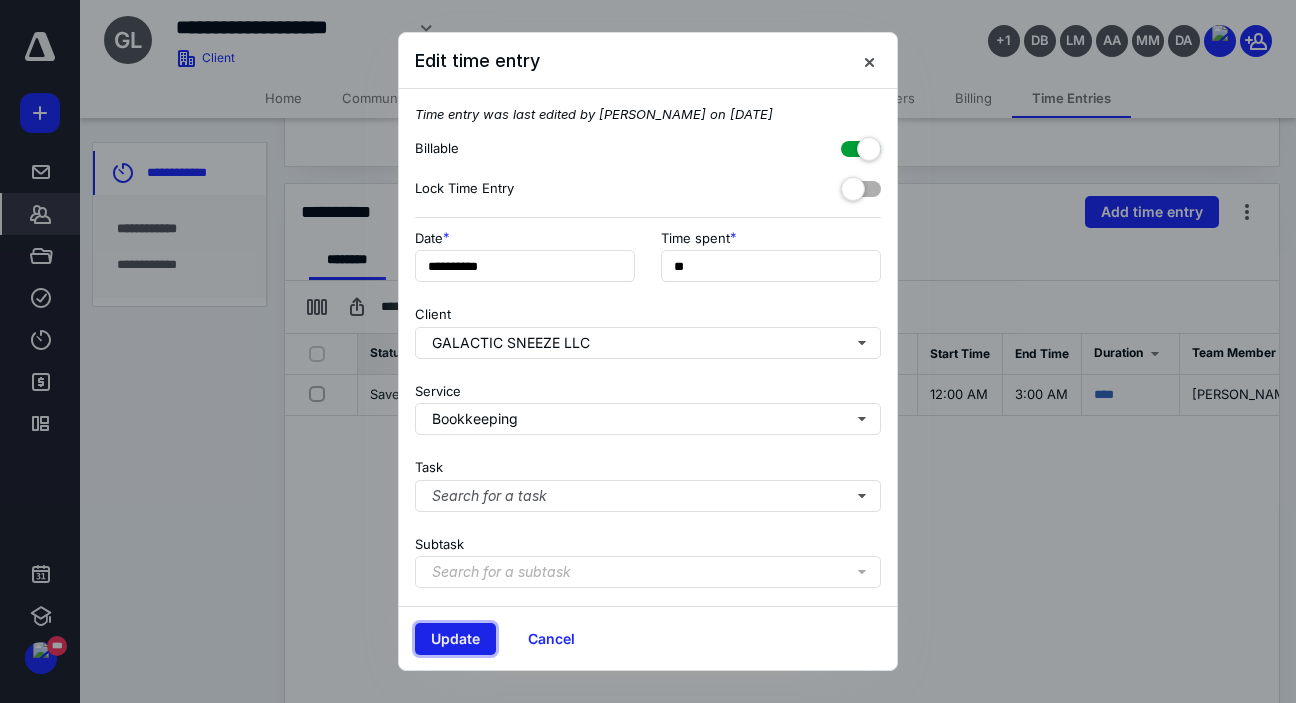 click on "Update" at bounding box center (455, 639) 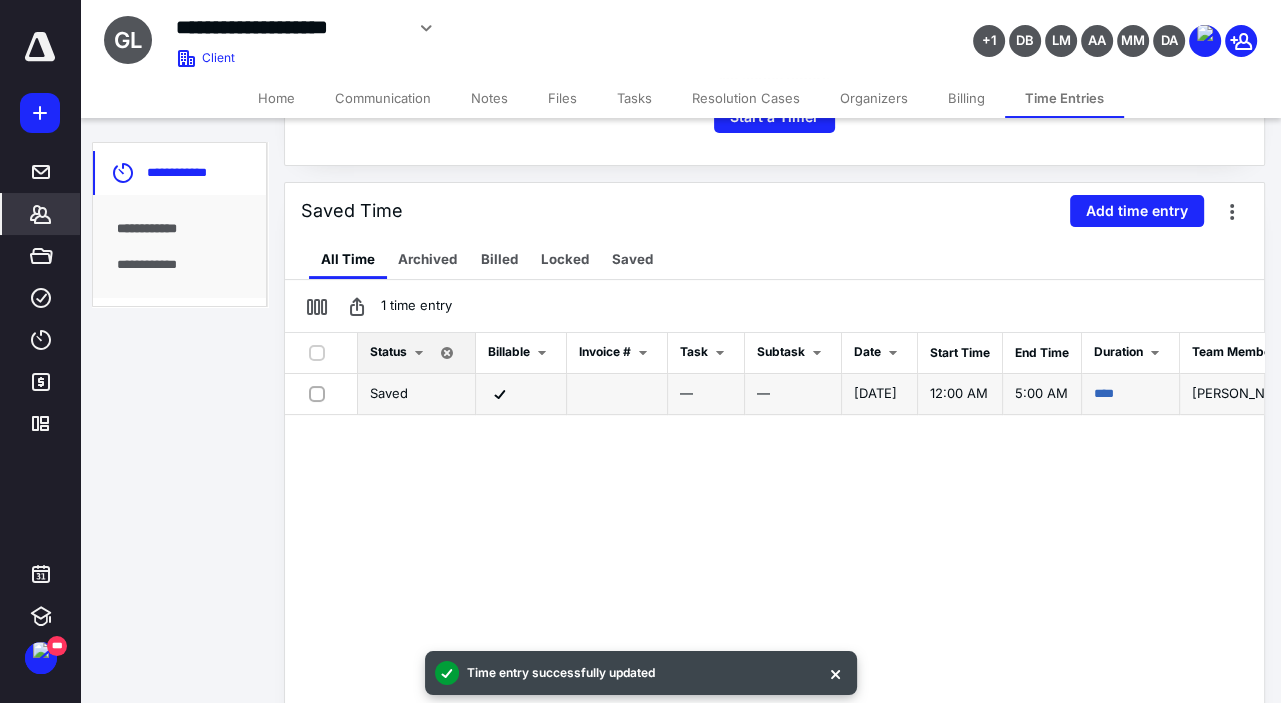 click at bounding box center [321, 393] 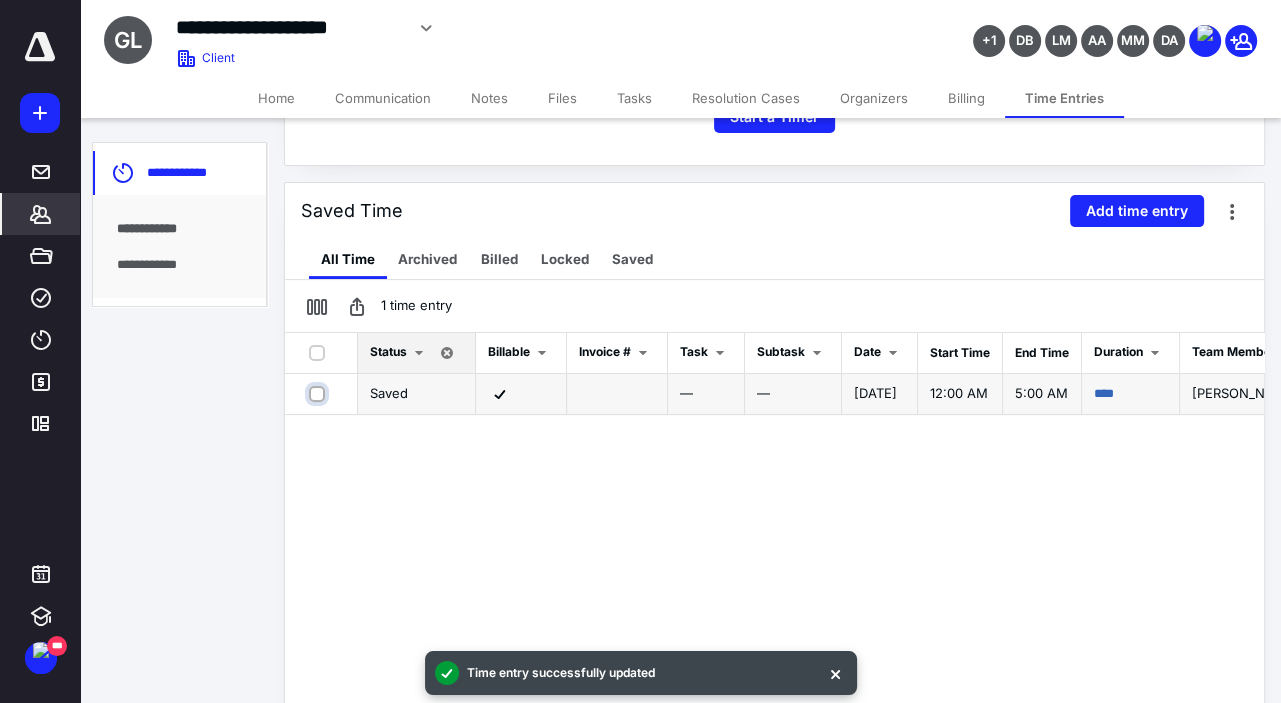 click at bounding box center [319, 393] 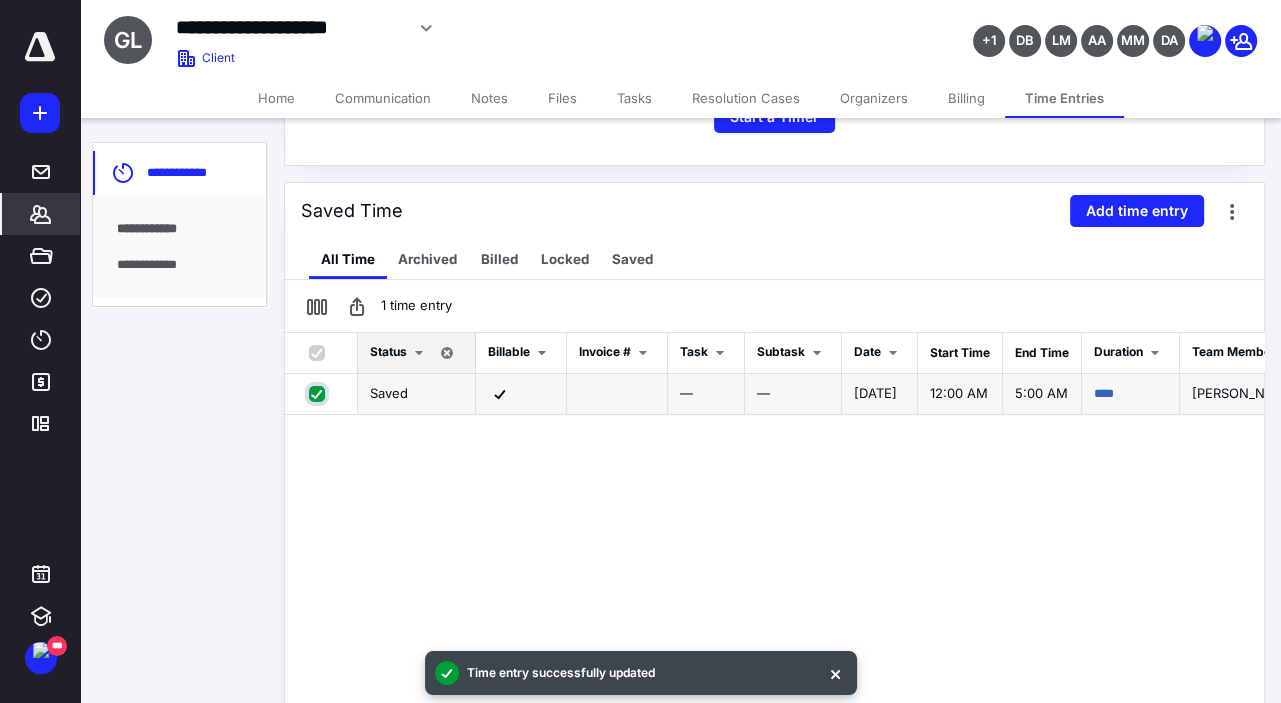checkbox on "true" 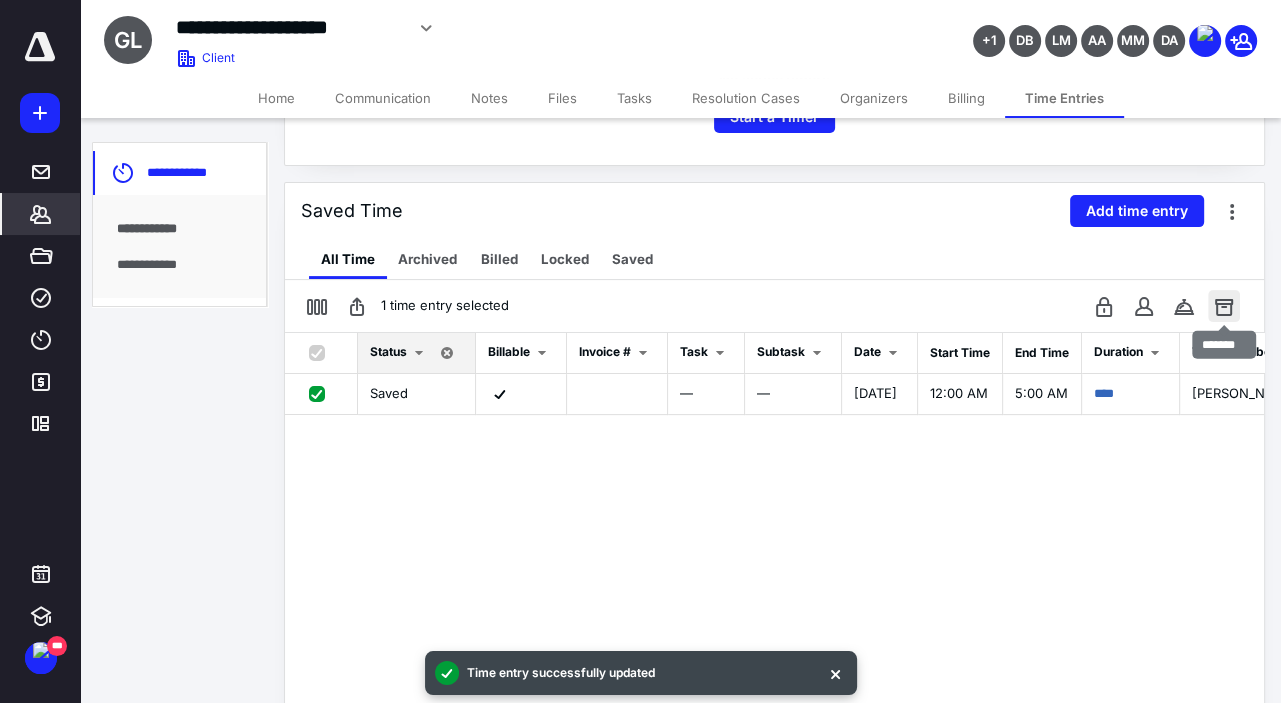 click at bounding box center (1224, 306) 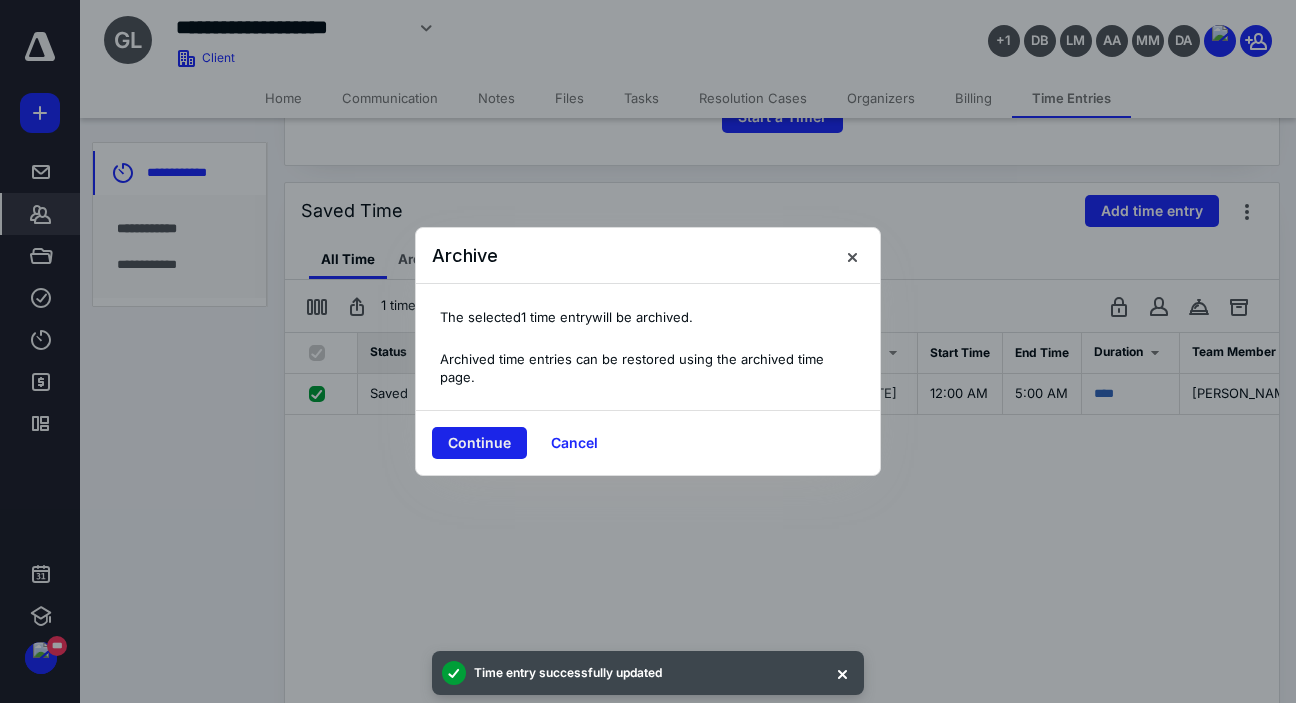 click on "Continue" at bounding box center [479, 443] 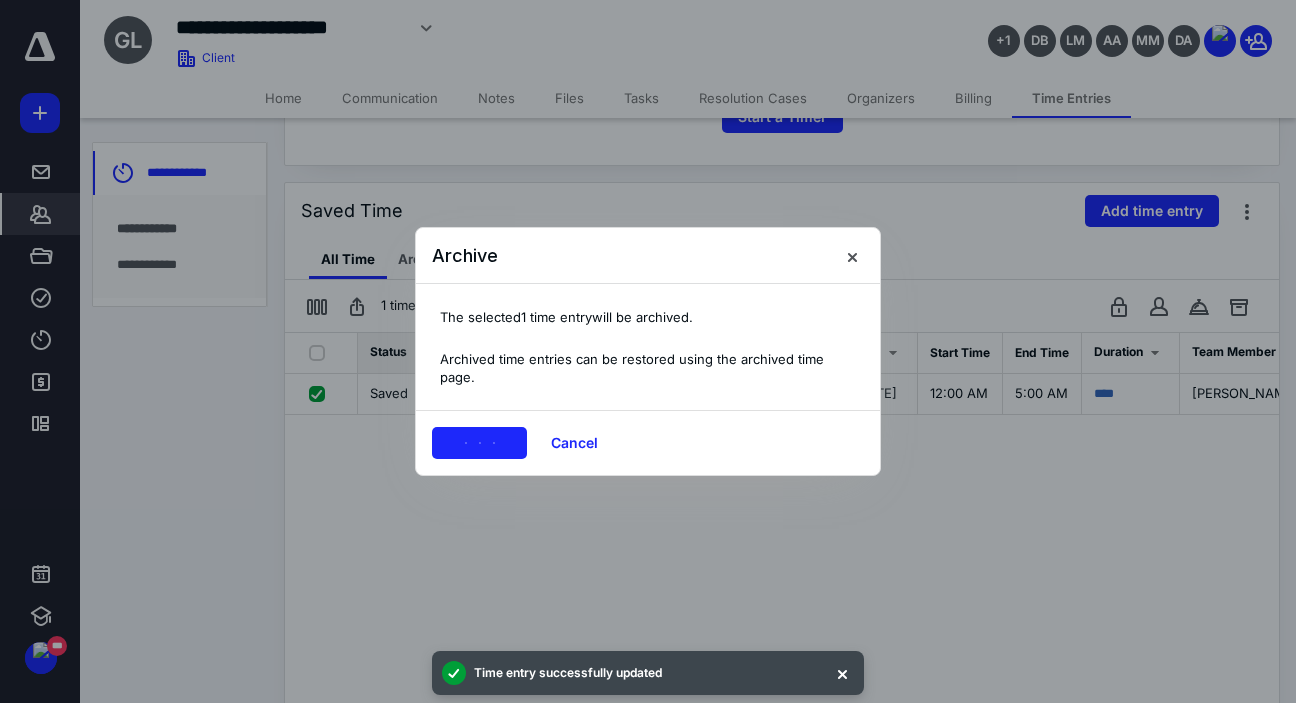 checkbox on "false" 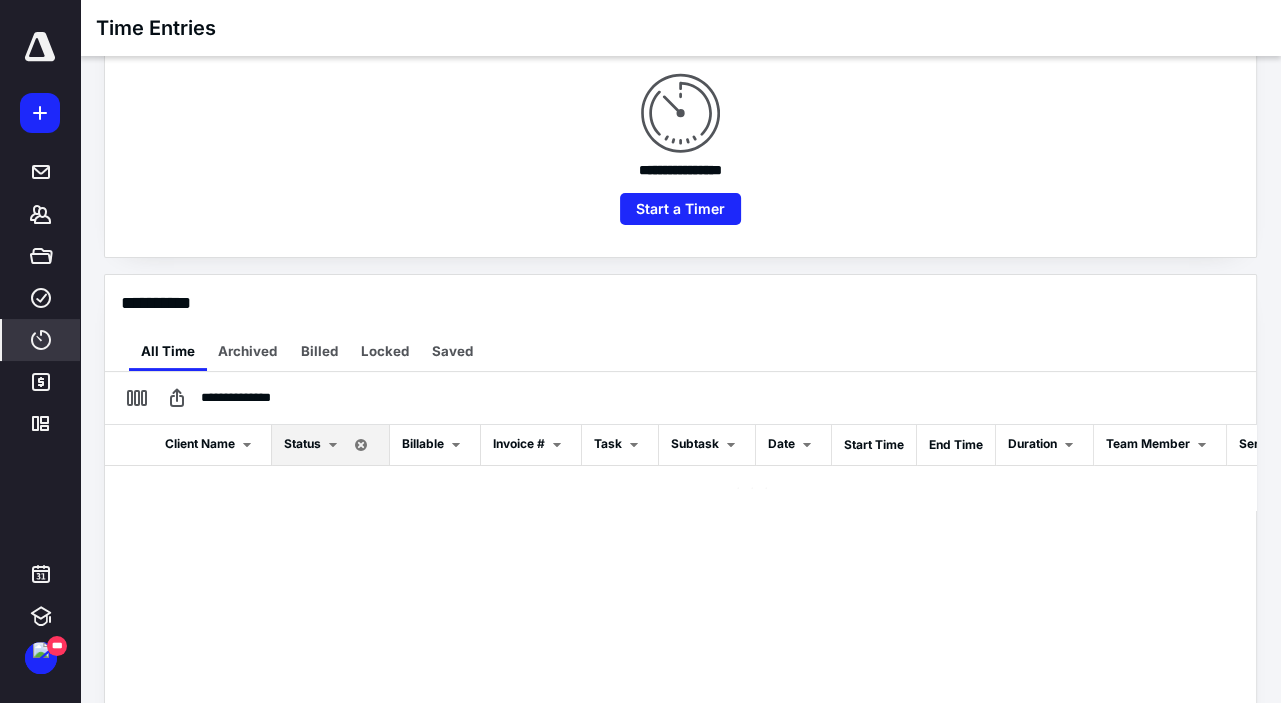 scroll, scrollTop: 257, scrollLeft: 0, axis: vertical 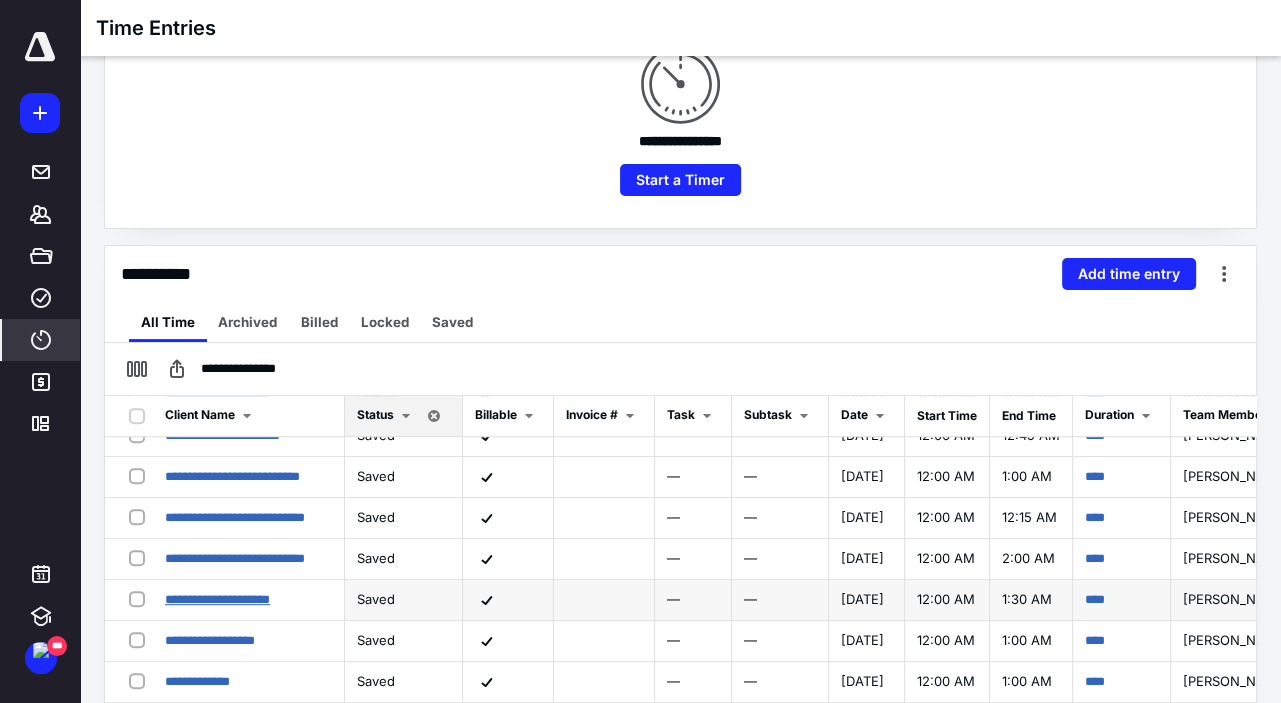 click on "**********" at bounding box center (217, 599) 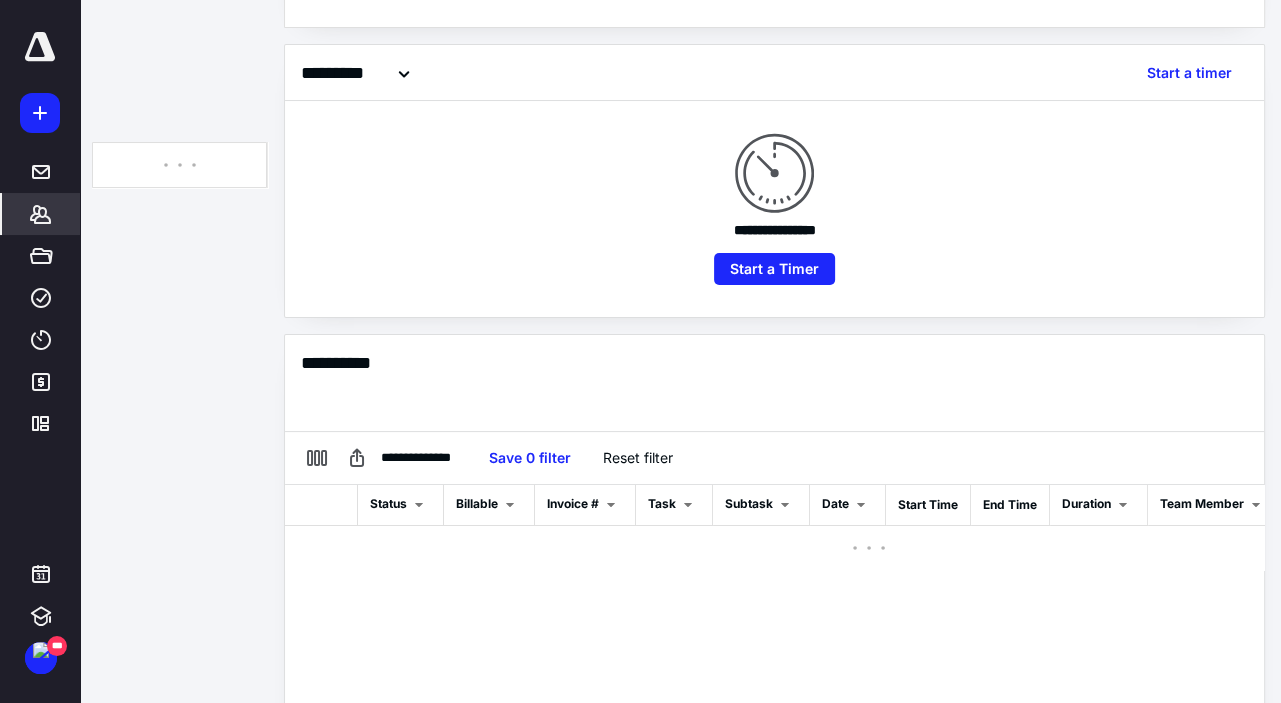 scroll, scrollTop: 319, scrollLeft: 0, axis: vertical 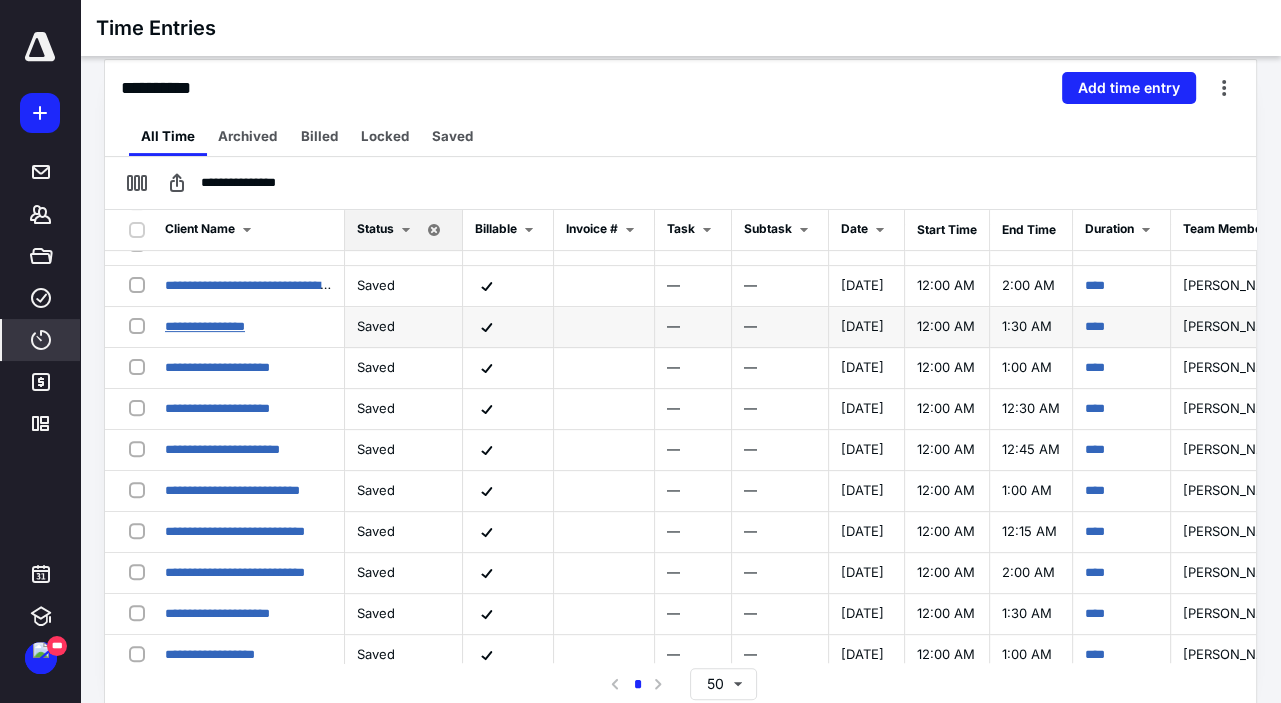 click on "**********" at bounding box center [205, 326] 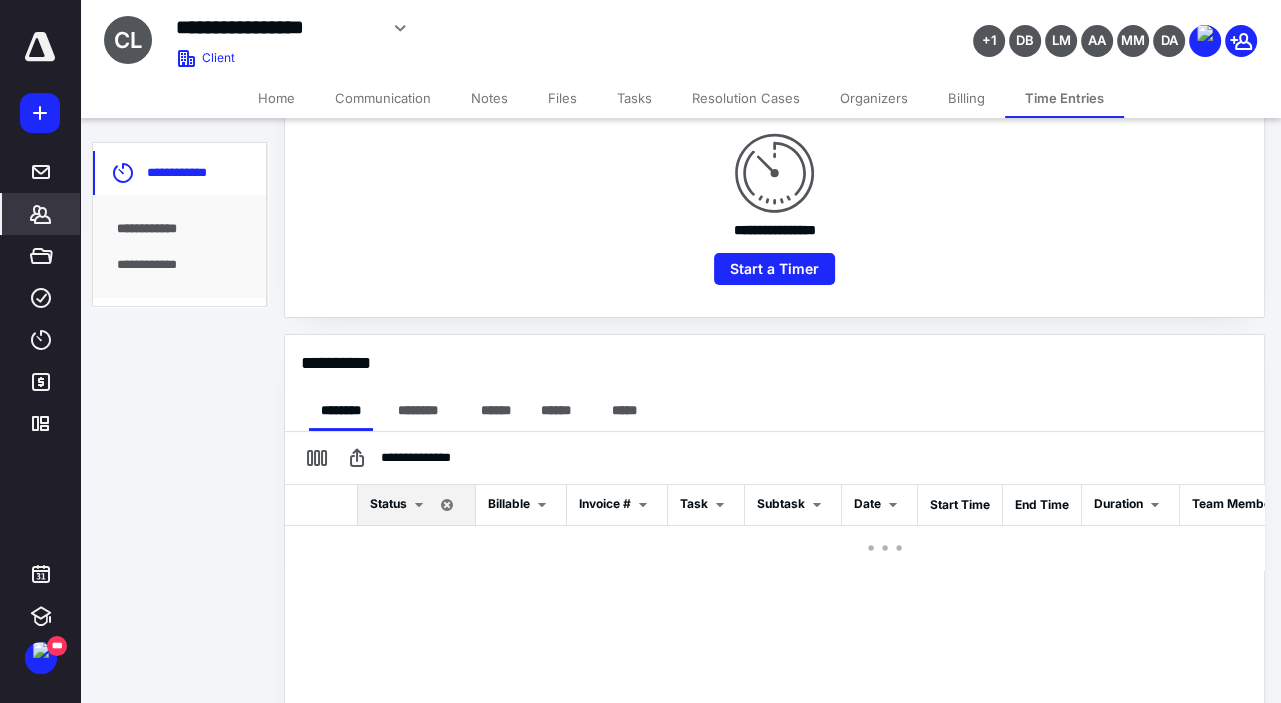 scroll, scrollTop: 445, scrollLeft: 0, axis: vertical 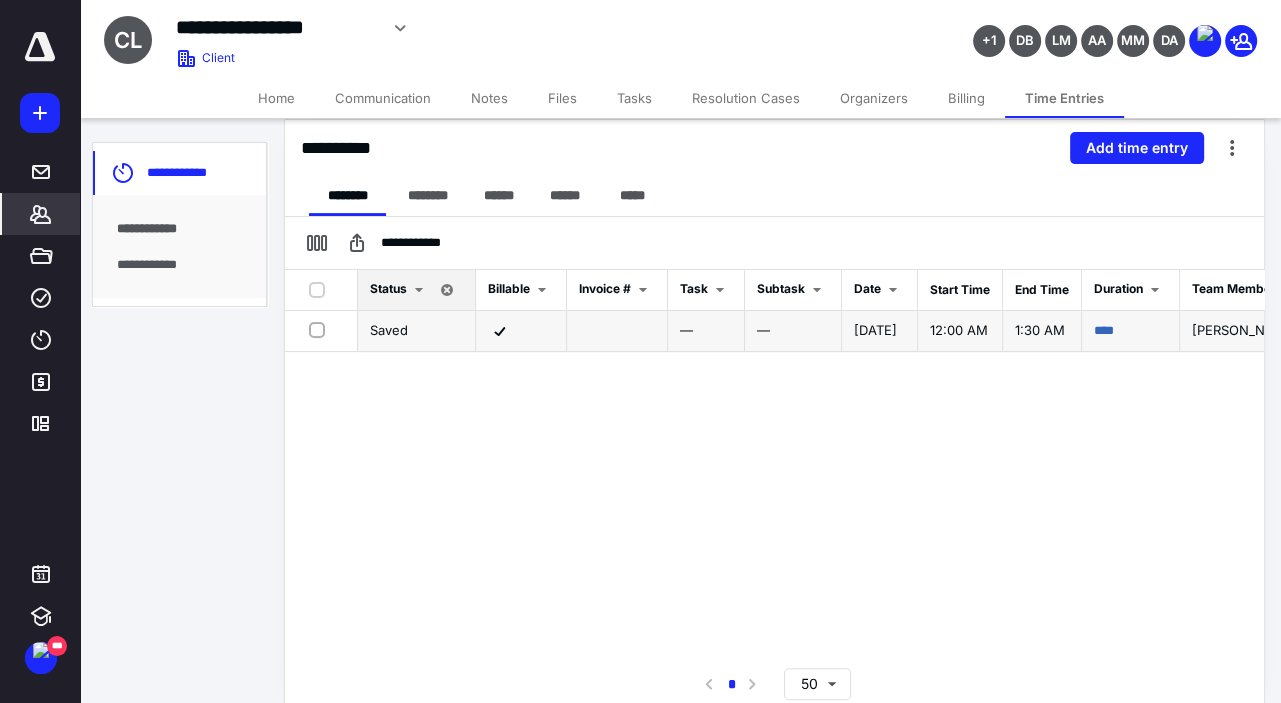 click at bounding box center [321, 329] 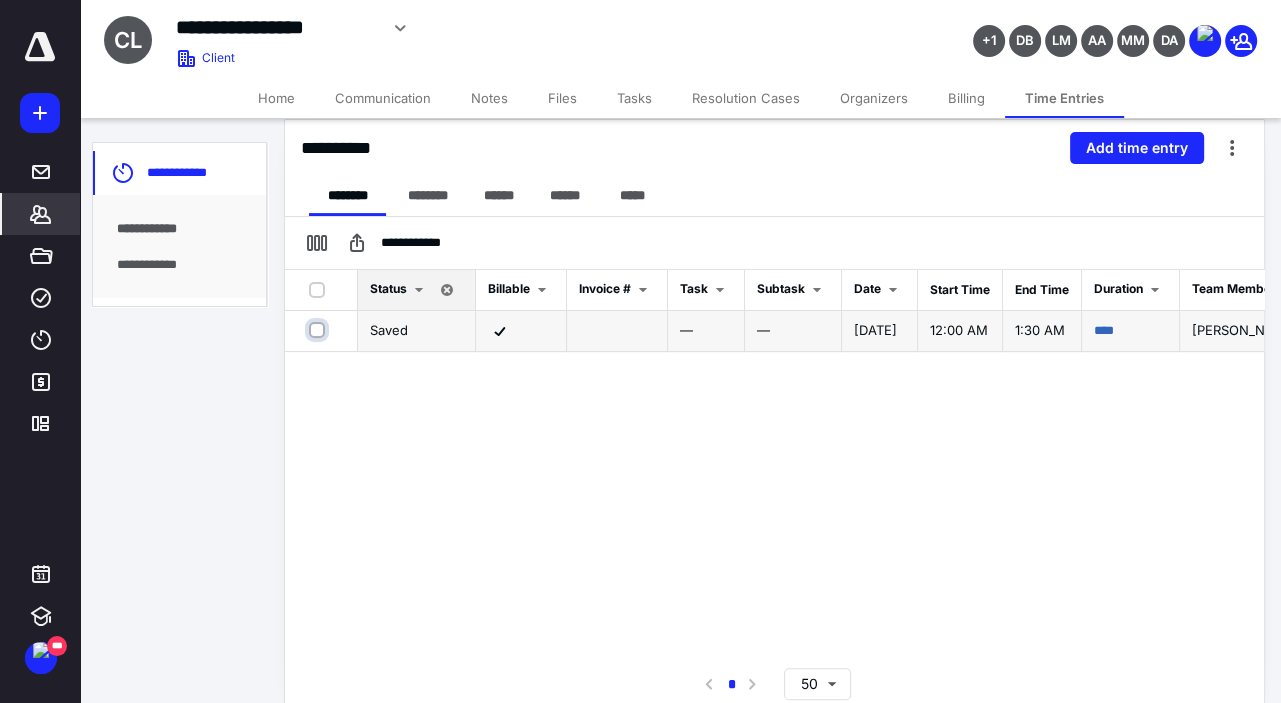 click at bounding box center [319, 330] 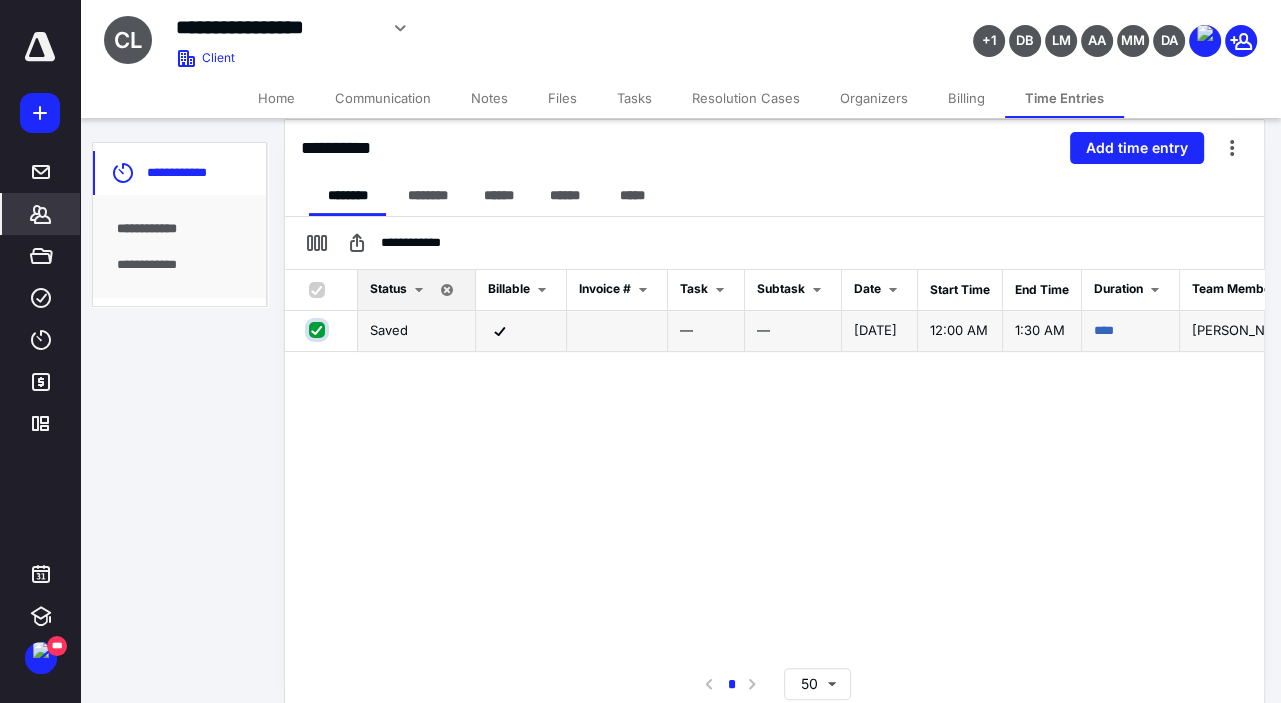 checkbox on "true" 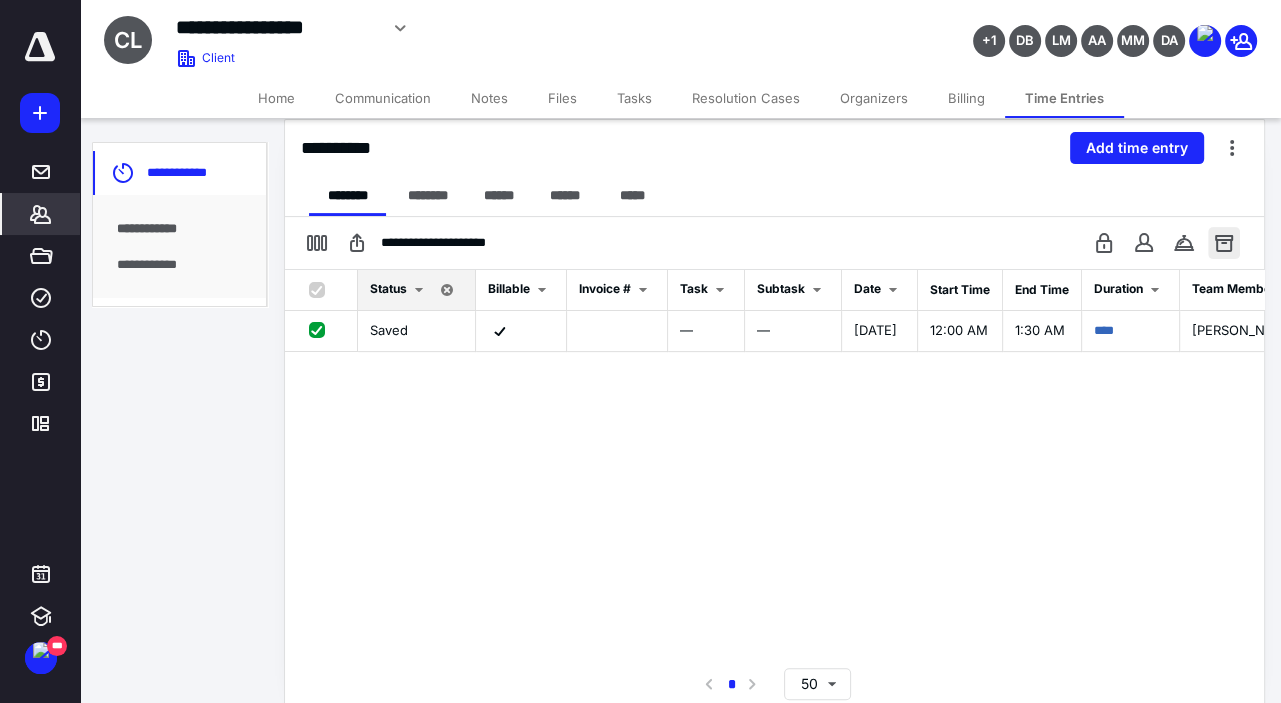click at bounding box center [1224, 243] 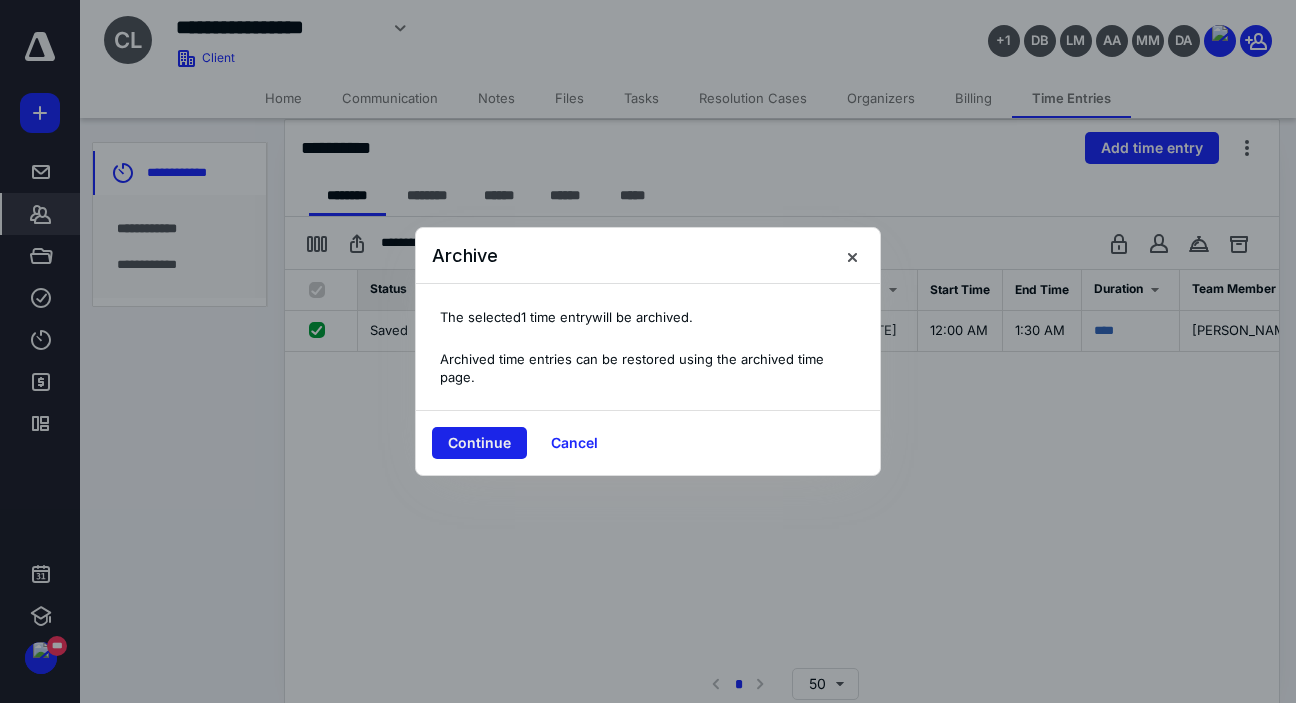 click on "Continue" at bounding box center [479, 443] 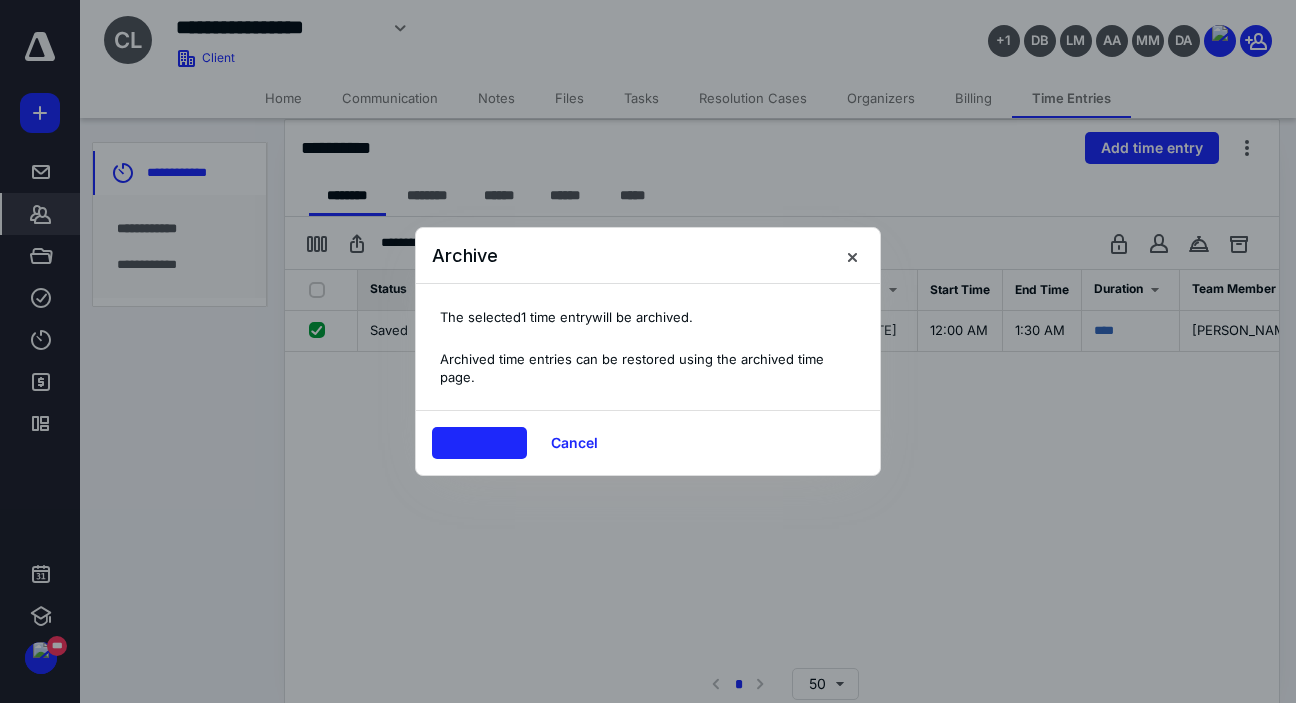 checkbox on "false" 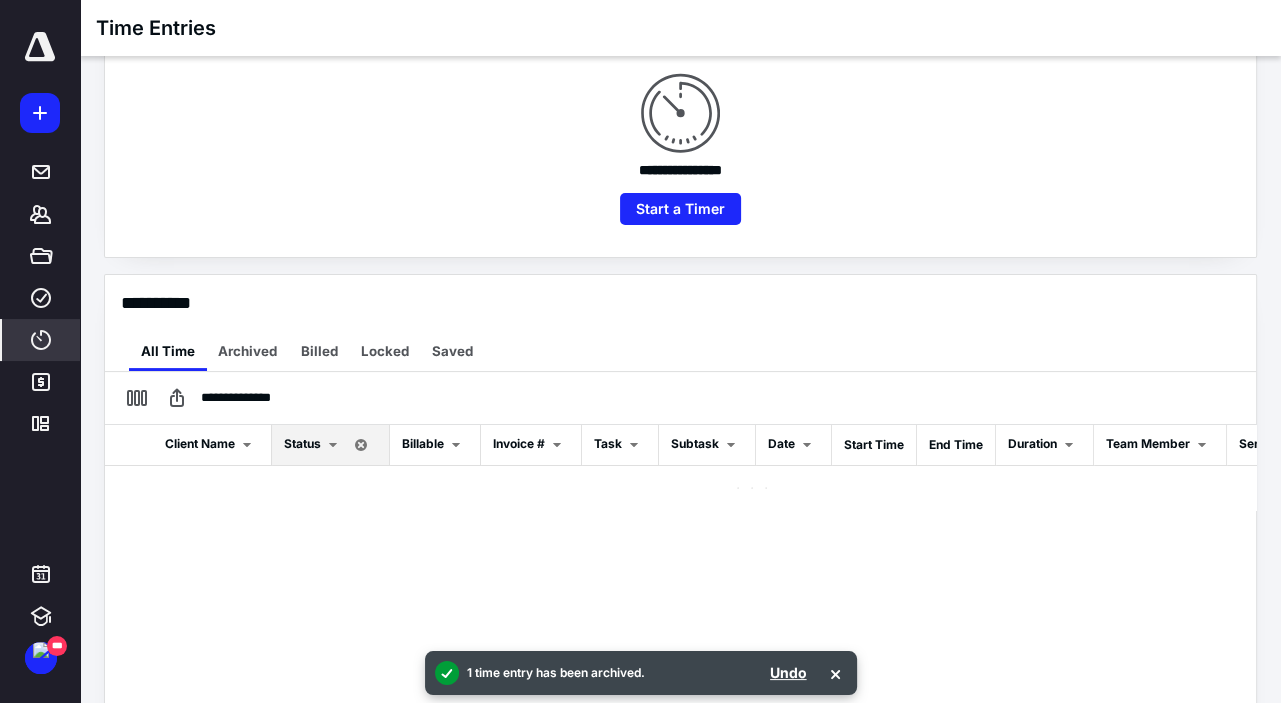 scroll, scrollTop: 381, scrollLeft: 0, axis: vertical 